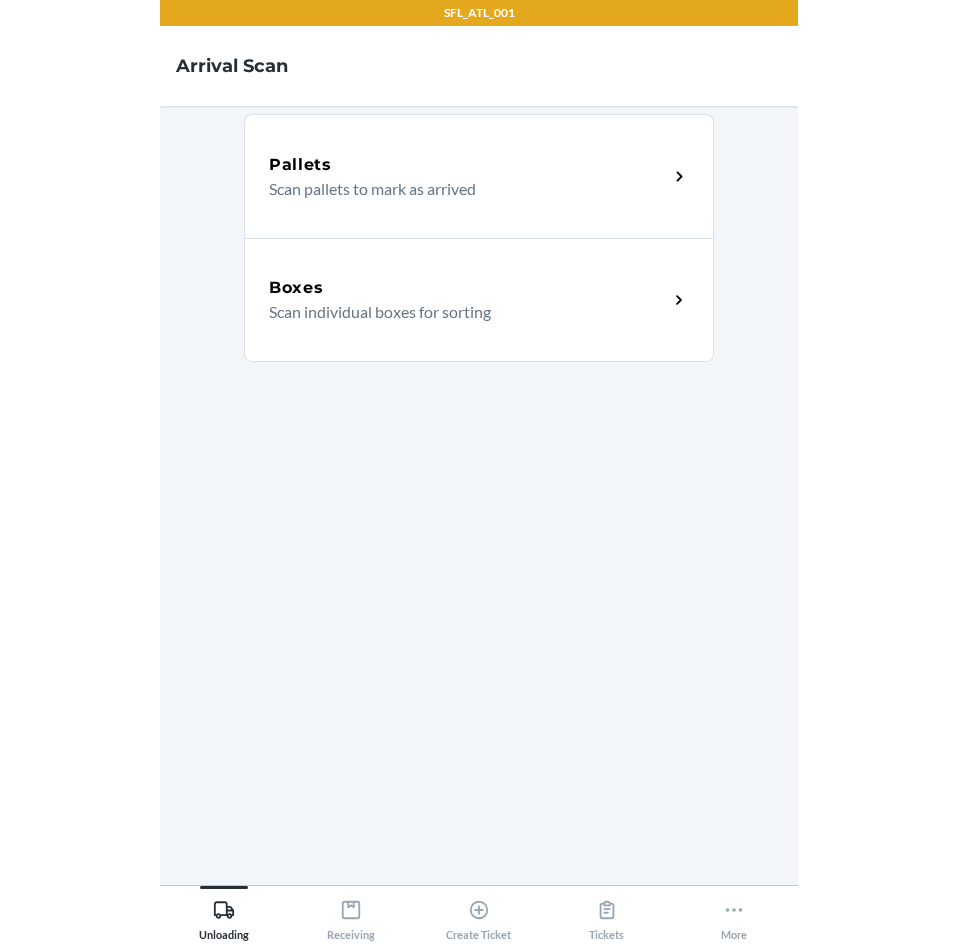 scroll, scrollTop: 0, scrollLeft: 0, axis: both 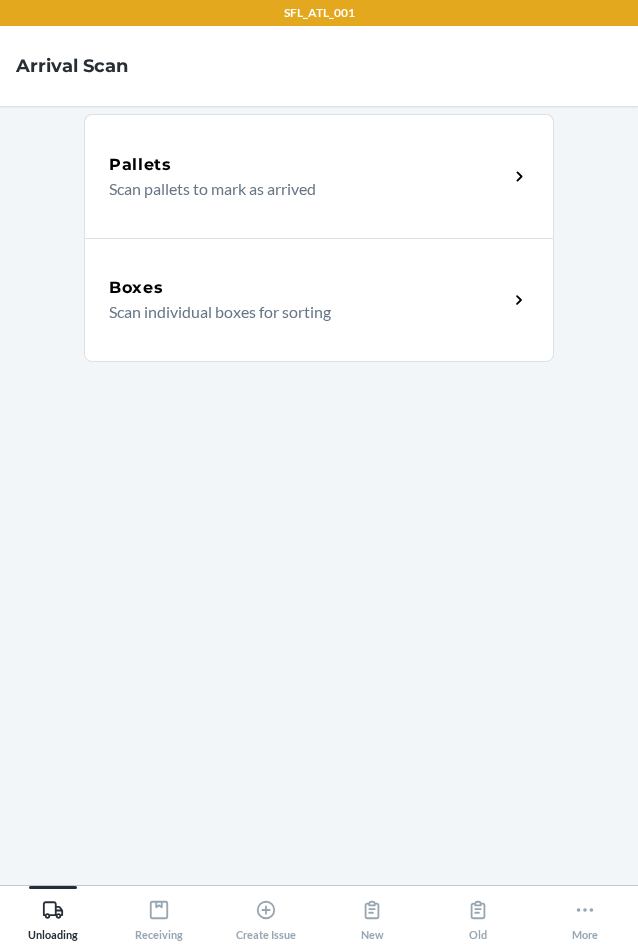 click on "Boxes Scan individual boxes for sorting" at bounding box center (319, 300) 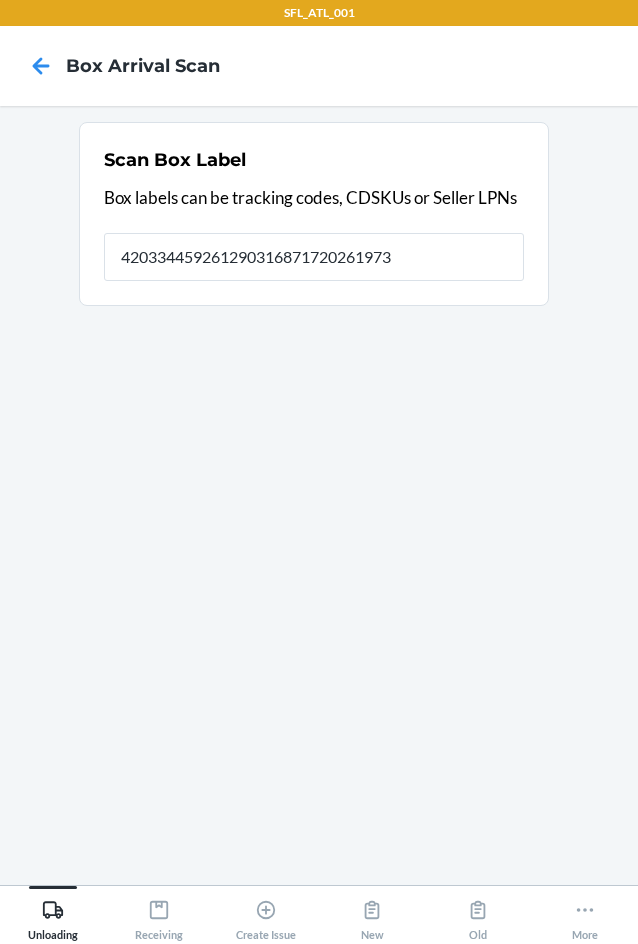type on "420334459261290316871720261973" 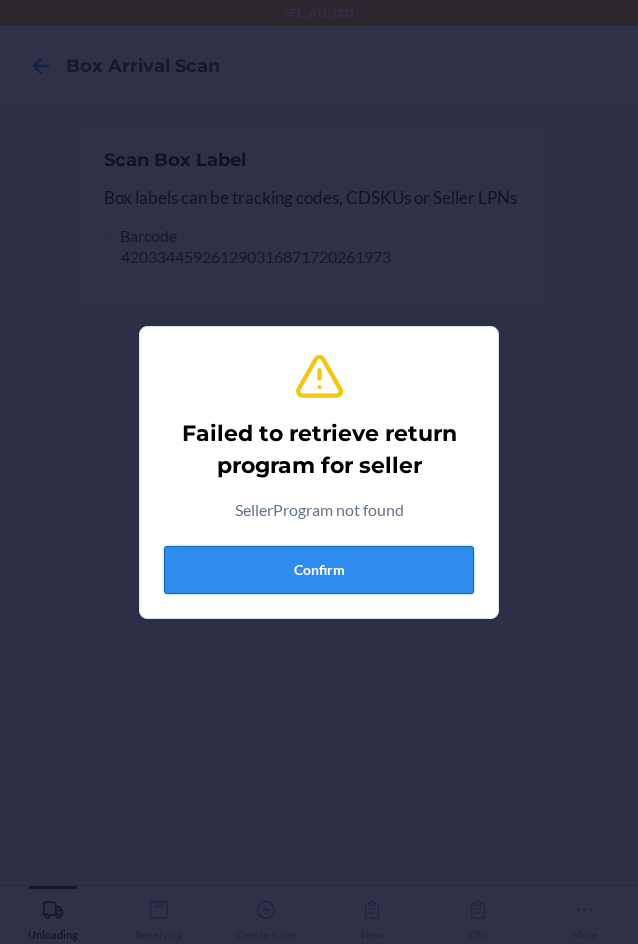 click on "Confirm" at bounding box center [319, 570] 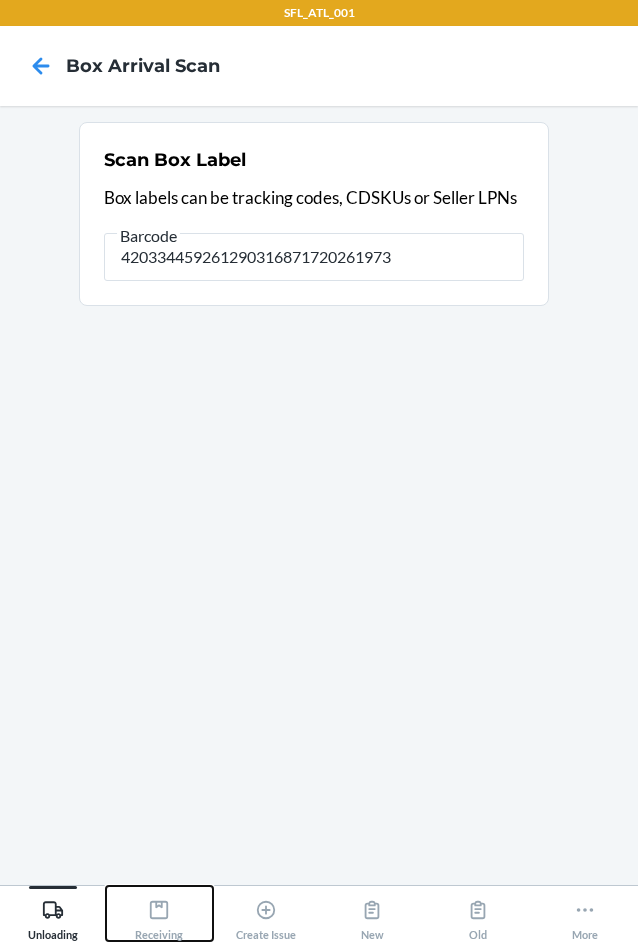 drag, startPoint x: 163, startPoint y: 914, endPoint x: 185, endPoint y: 887, distance: 34.828148 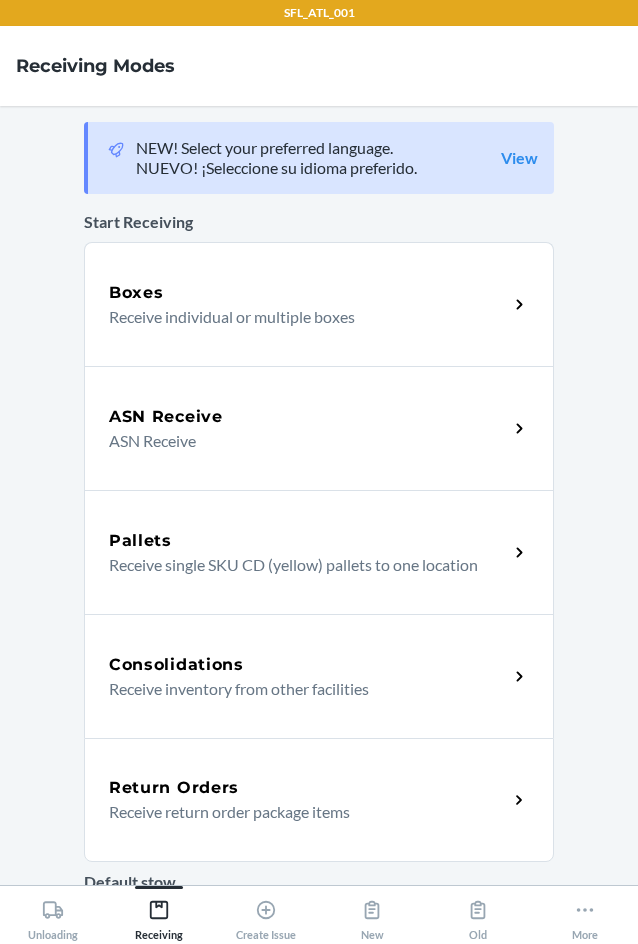 click on "Receive return order package items" at bounding box center [300, 812] 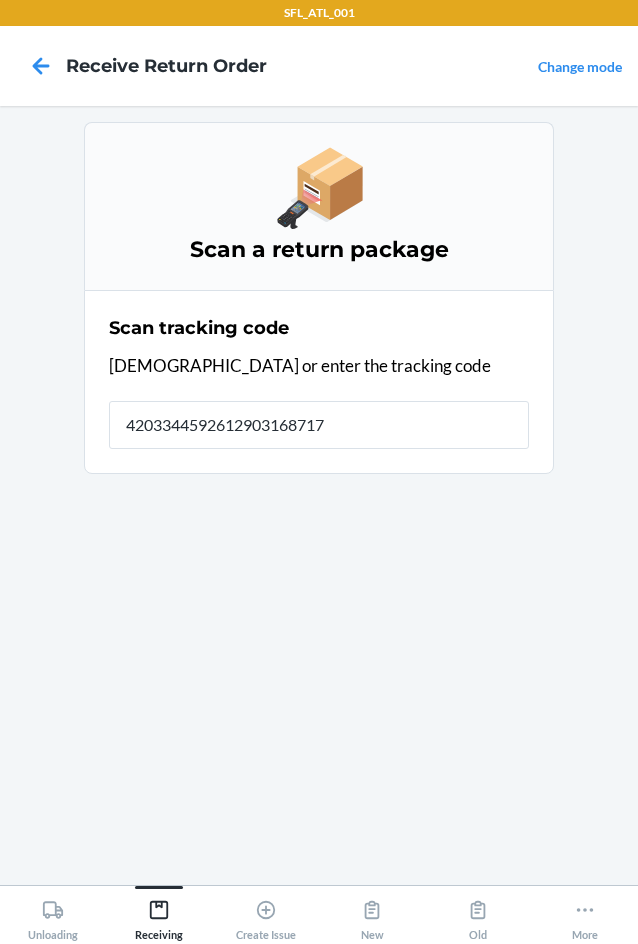 type on "42033445926129031687172" 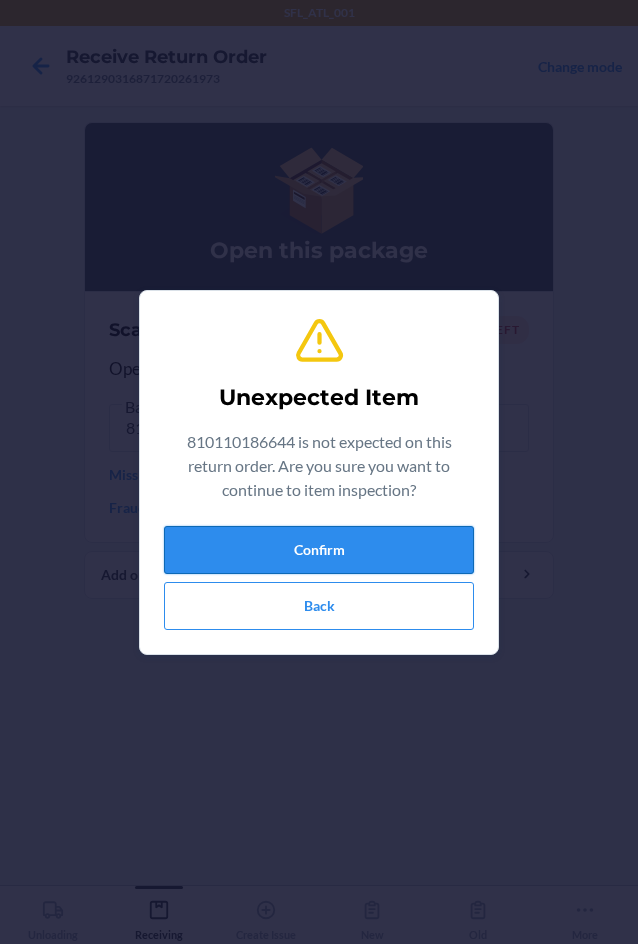 click on "Confirm" at bounding box center (319, 550) 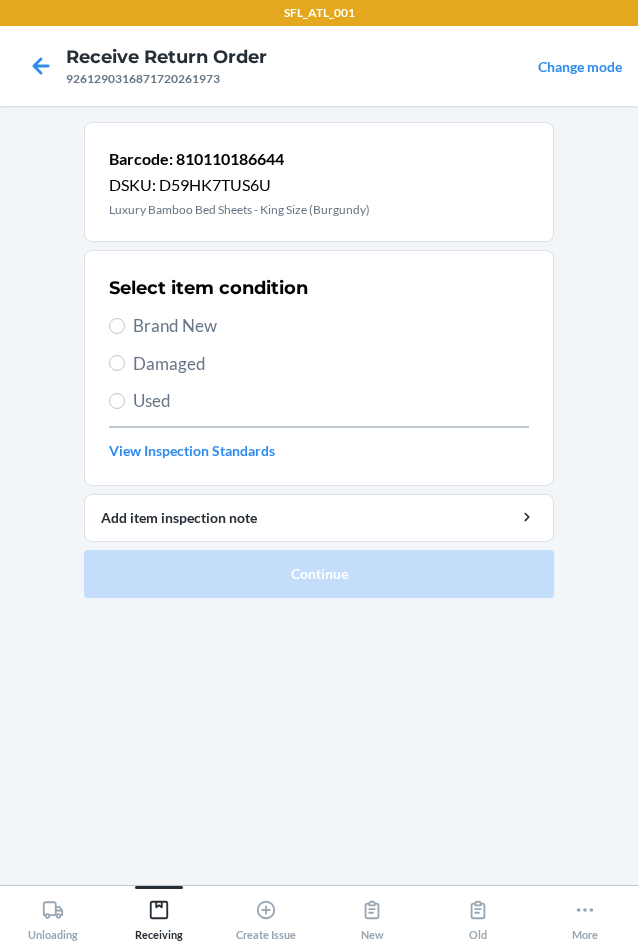 drag, startPoint x: 173, startPoint y: 326, endPoint x: 187, endPoint y: 339, distance: 19.104973 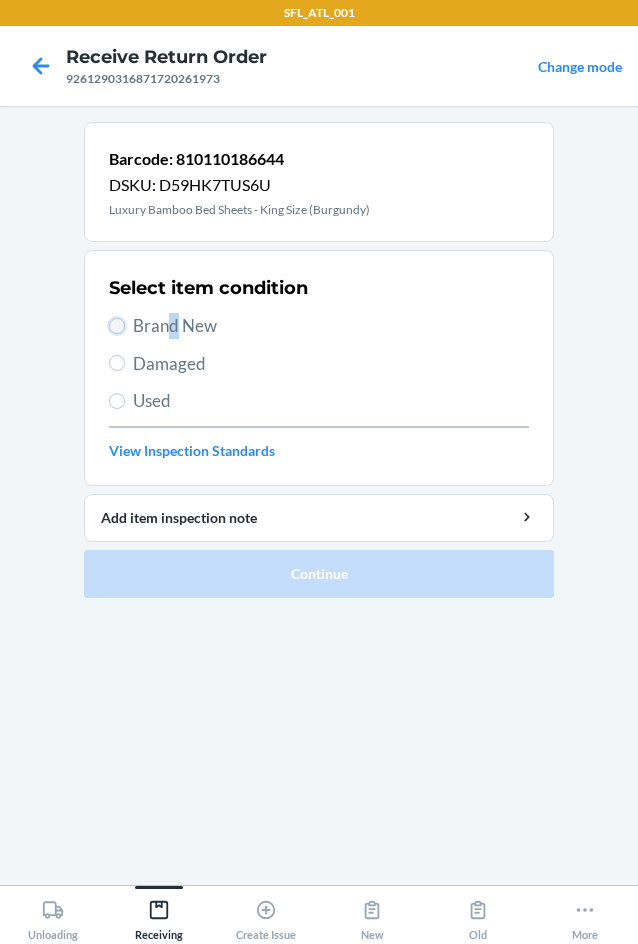 click on "Brand New" at bounding box center [117, 326] 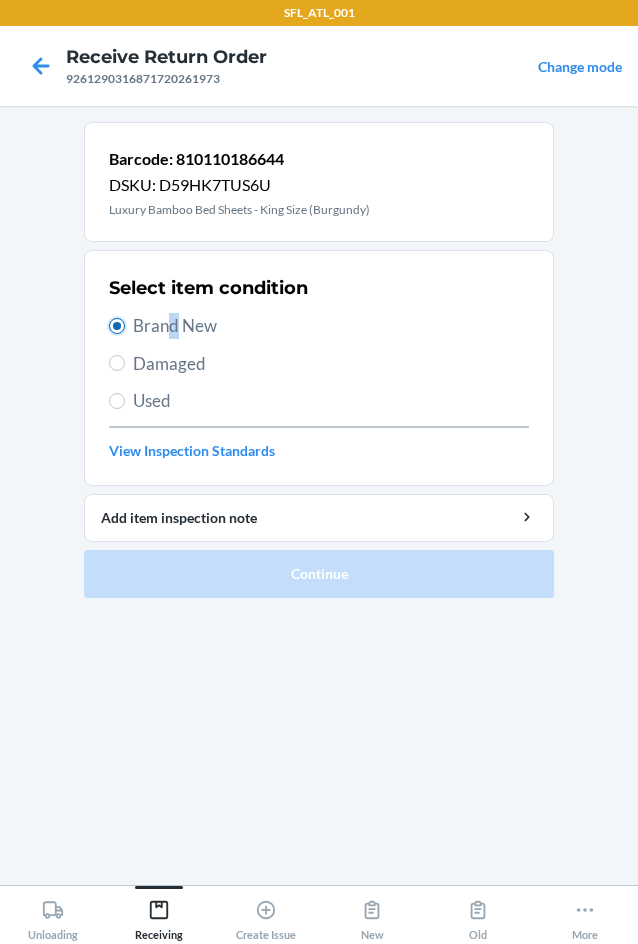 radio on "true" 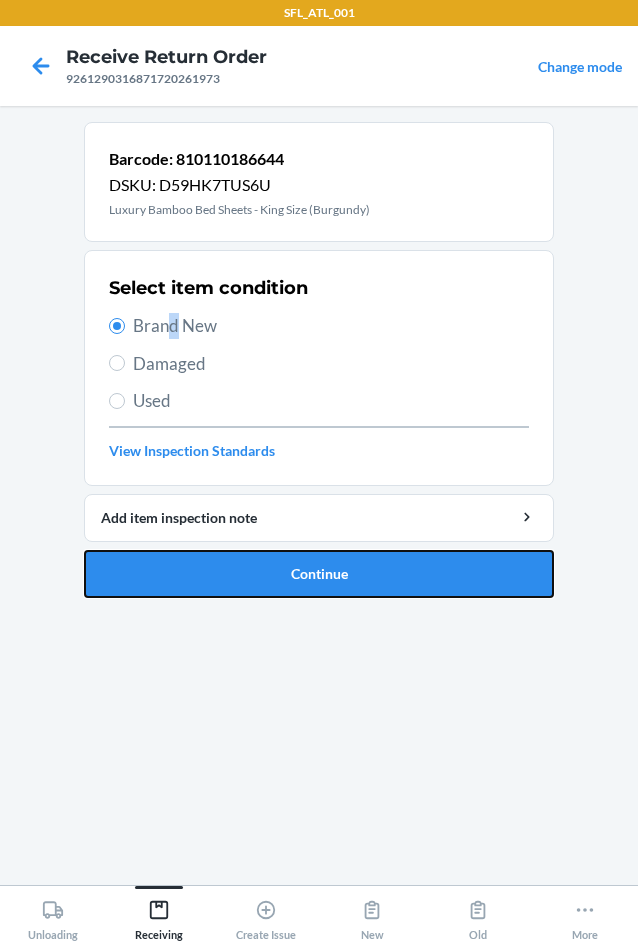 click on "Continue" at bounding box center [319, 574] 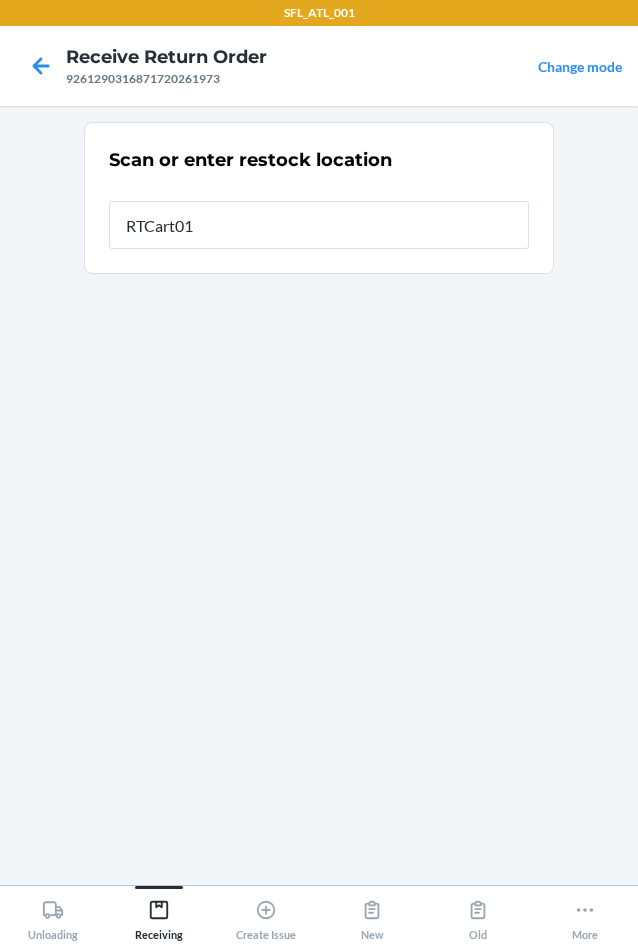 type on "RTCart018" 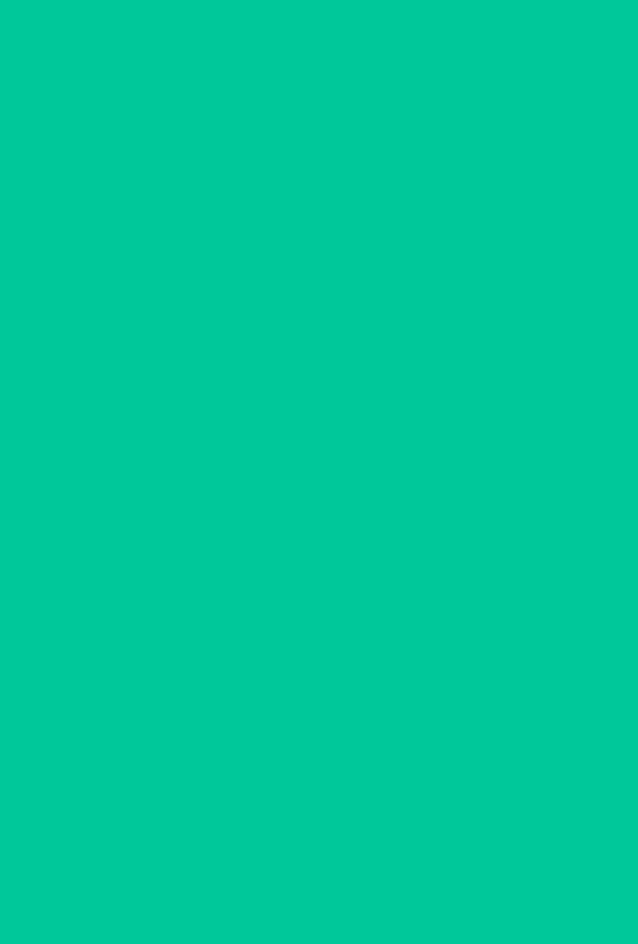 type 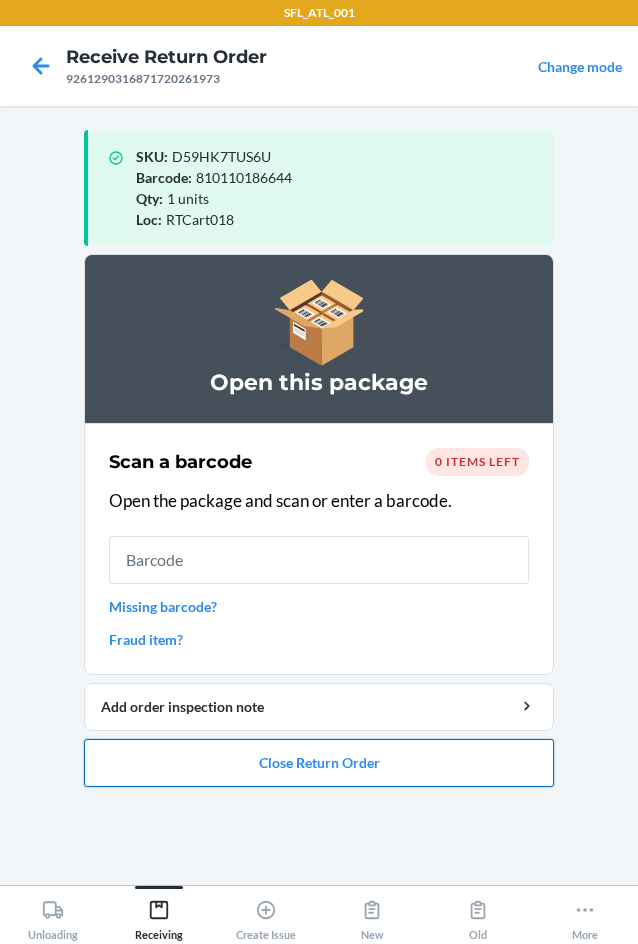 click on "Close Return Order" at bounding box center (319, 763) 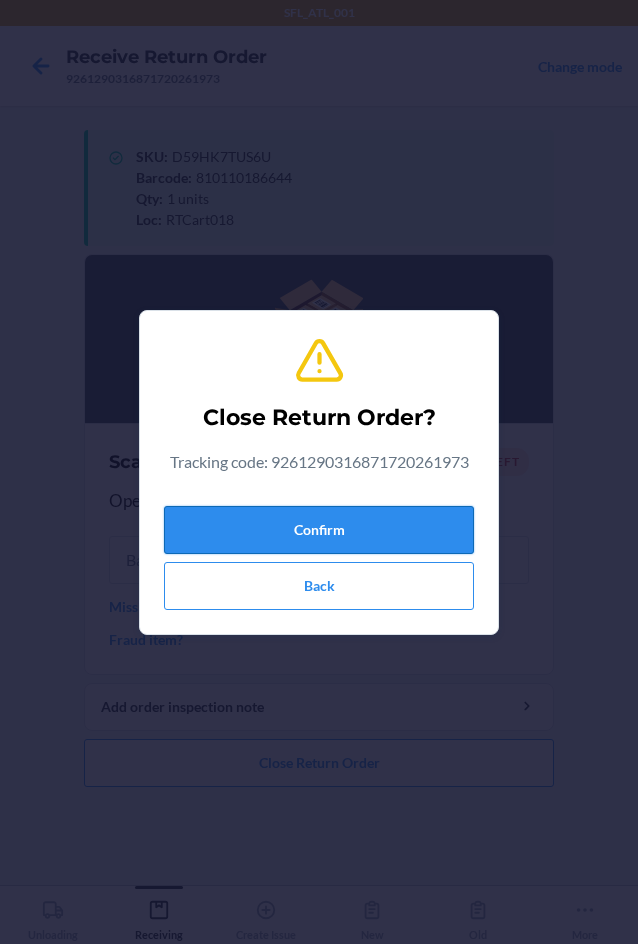 click on "Confirm" at bounding box center (319, 530) 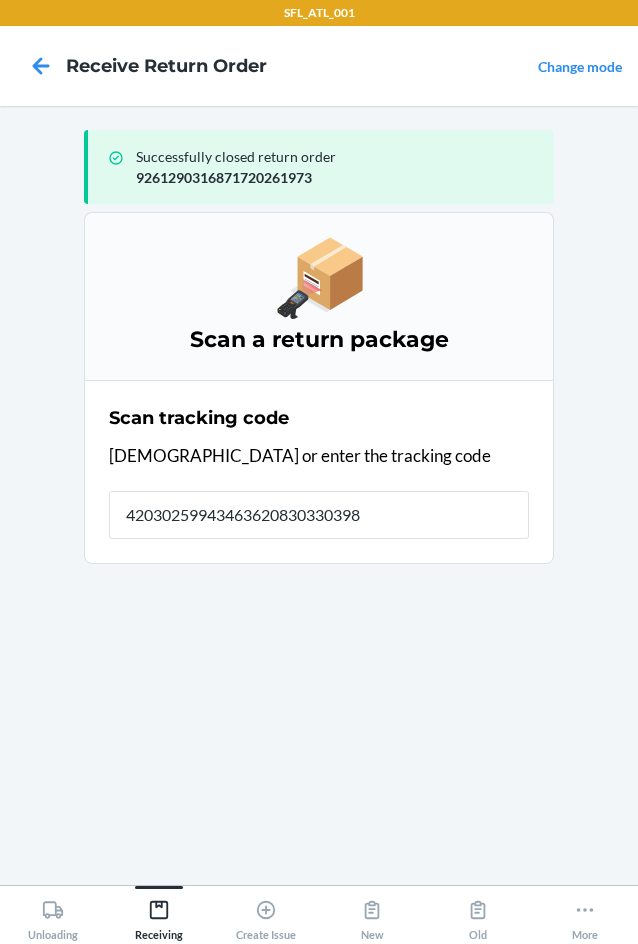 type on "420302599434636208303303982" 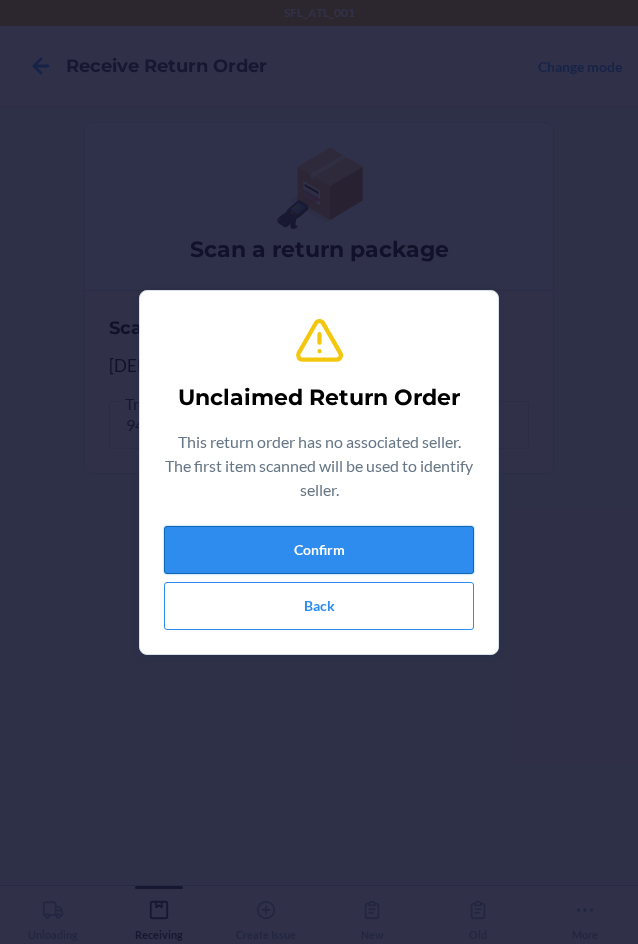 click on "Confirm" at bounding box center [319, 550] 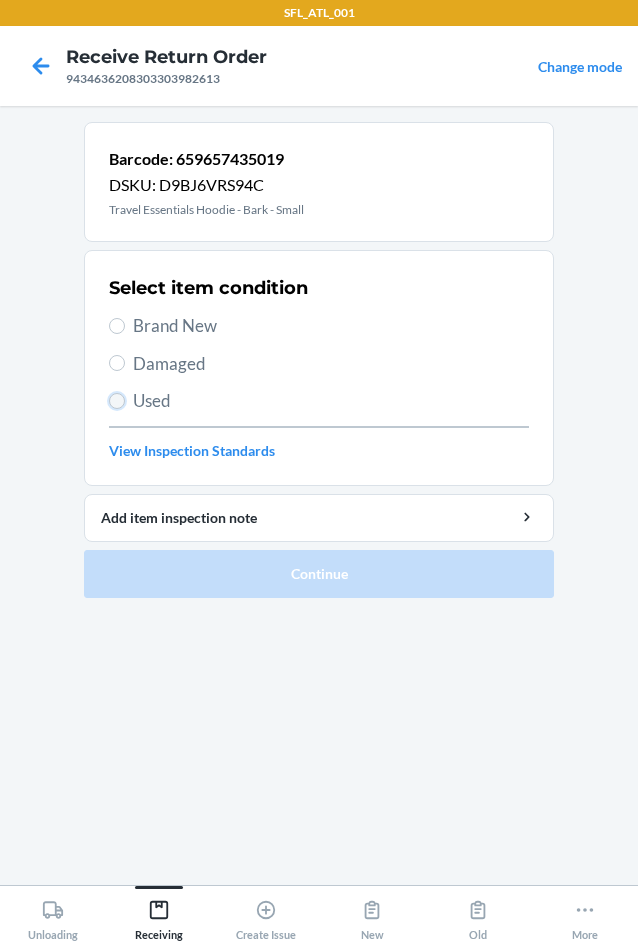 click on "Used" at bounding box center [117, 401] 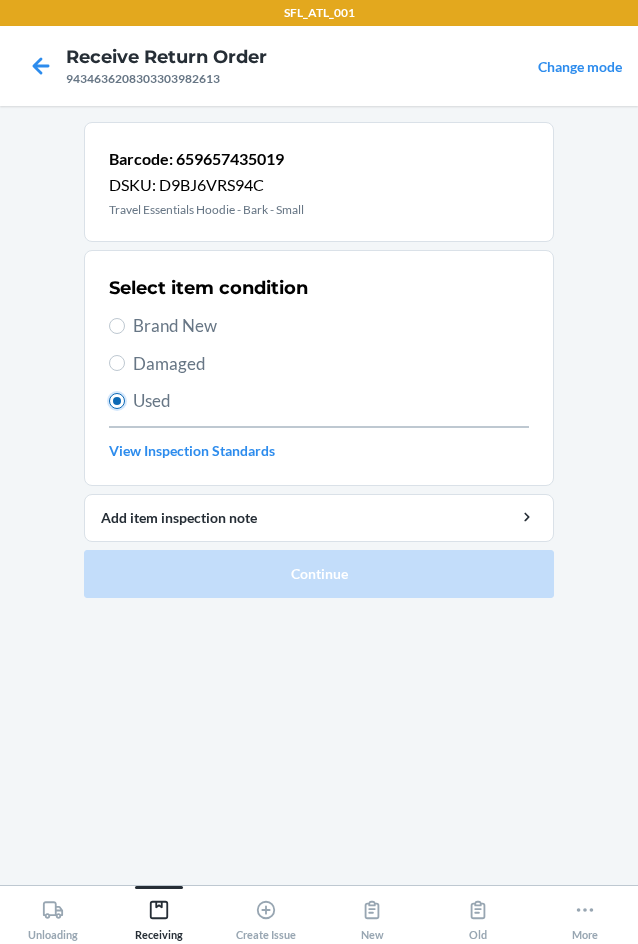 radio on "true" 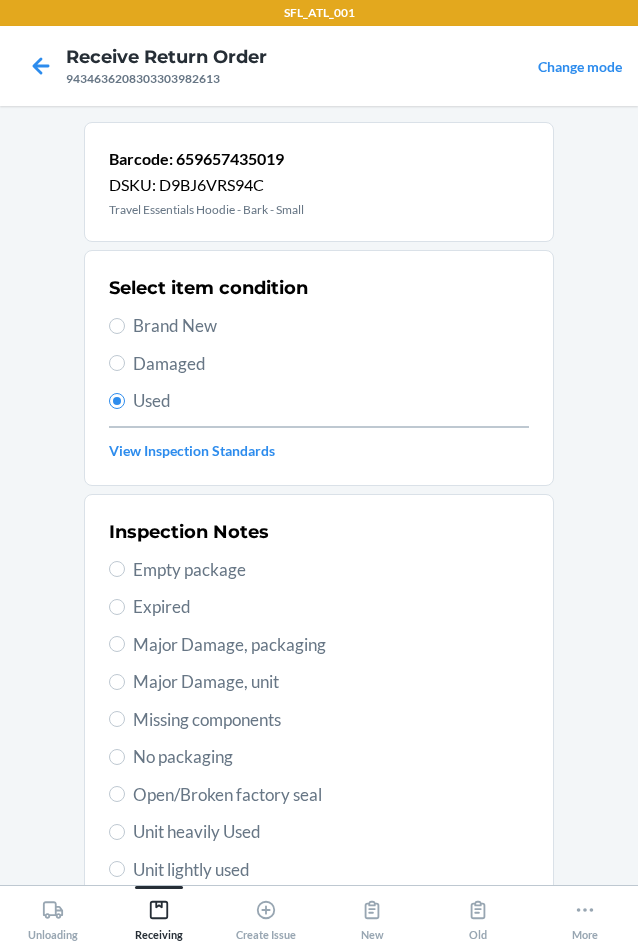 click on "Damaged" at bounding box center (331, 364) 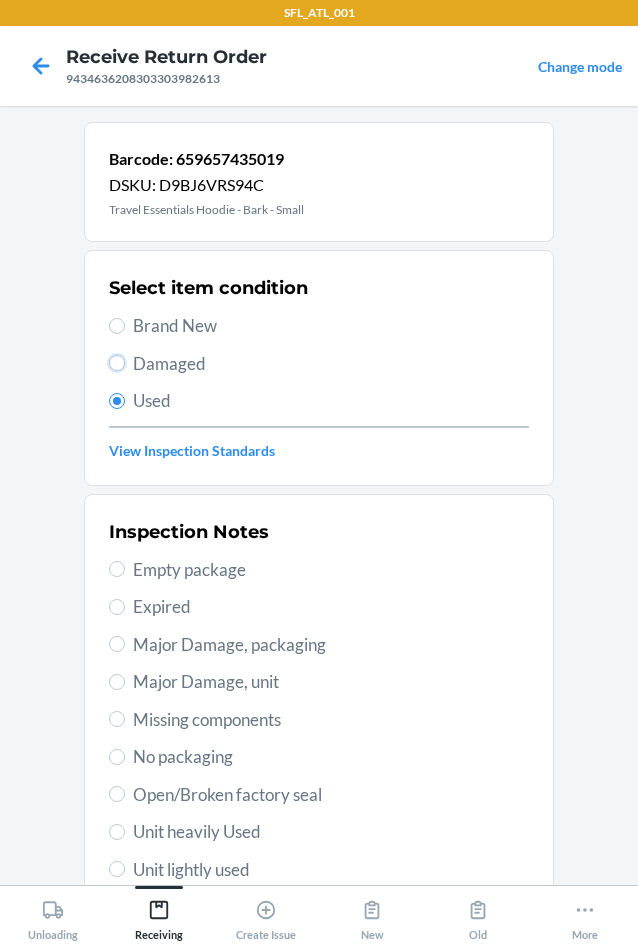 click on "Damaged" at bounding box center [117, 363] 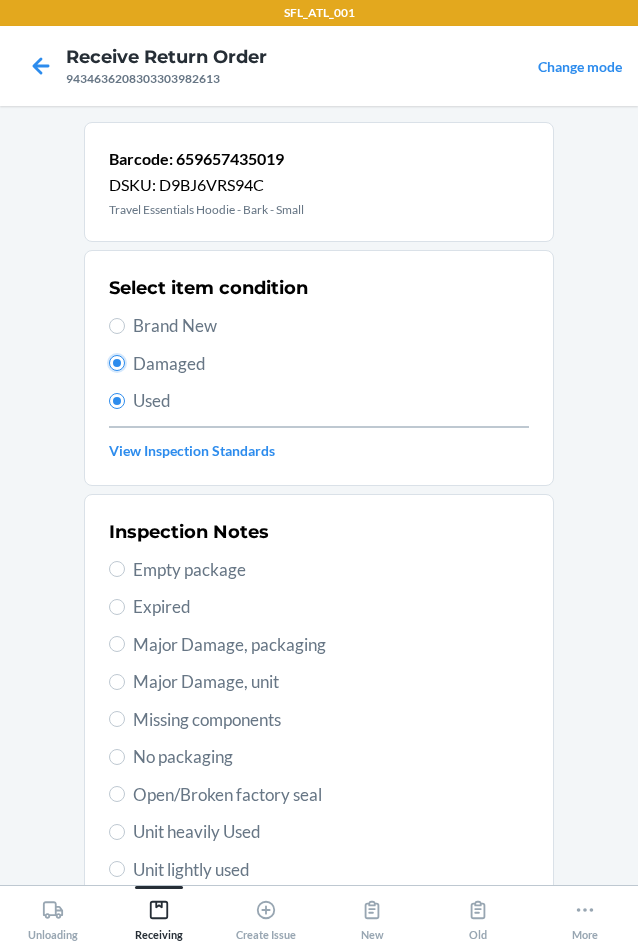 radio on "true" 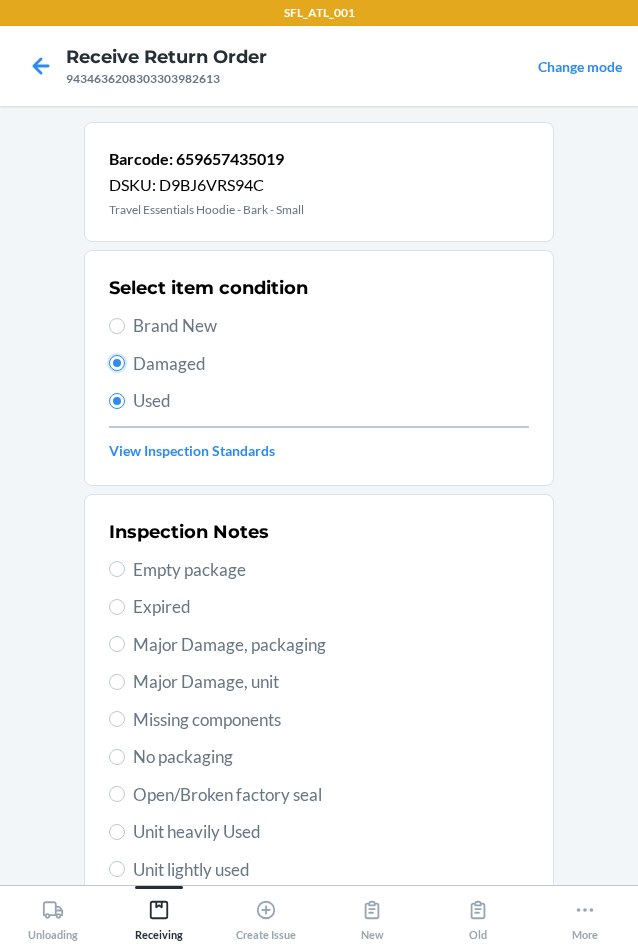 radio on "false" 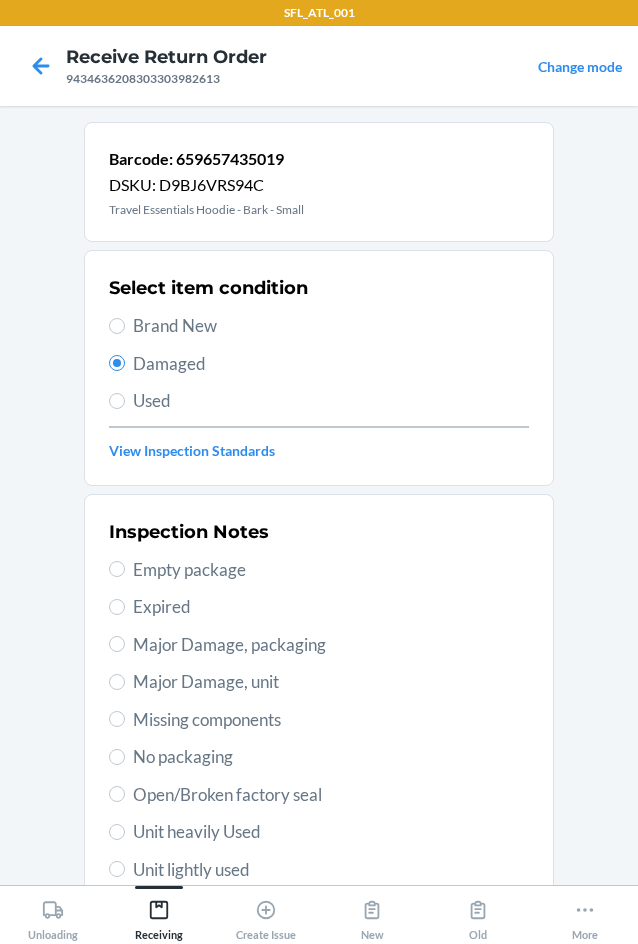 click on "Major Damage, unit" at bounding box center [331, 682] 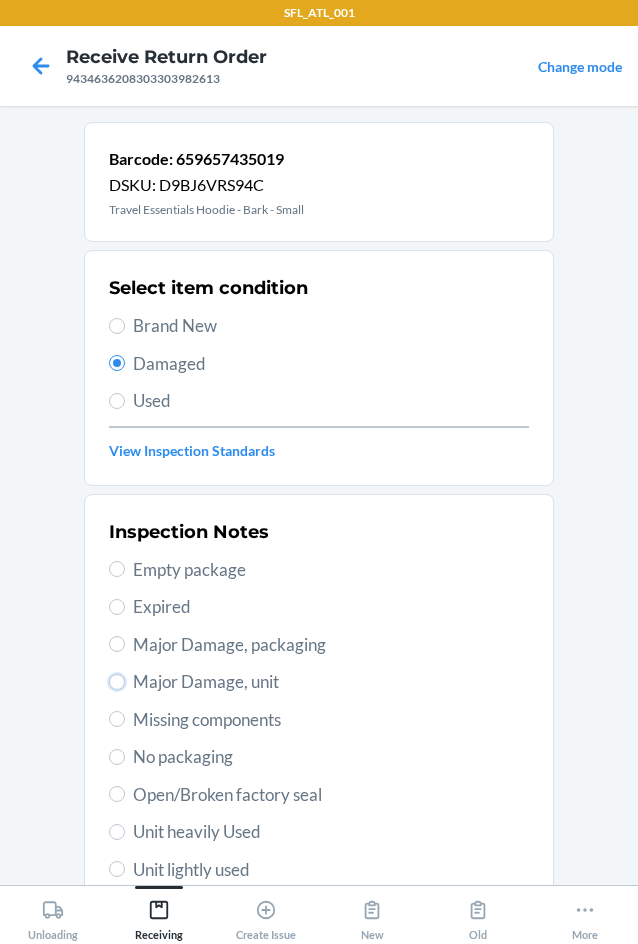 click on "Major Damage, unit" at bounding box center [117, 682] 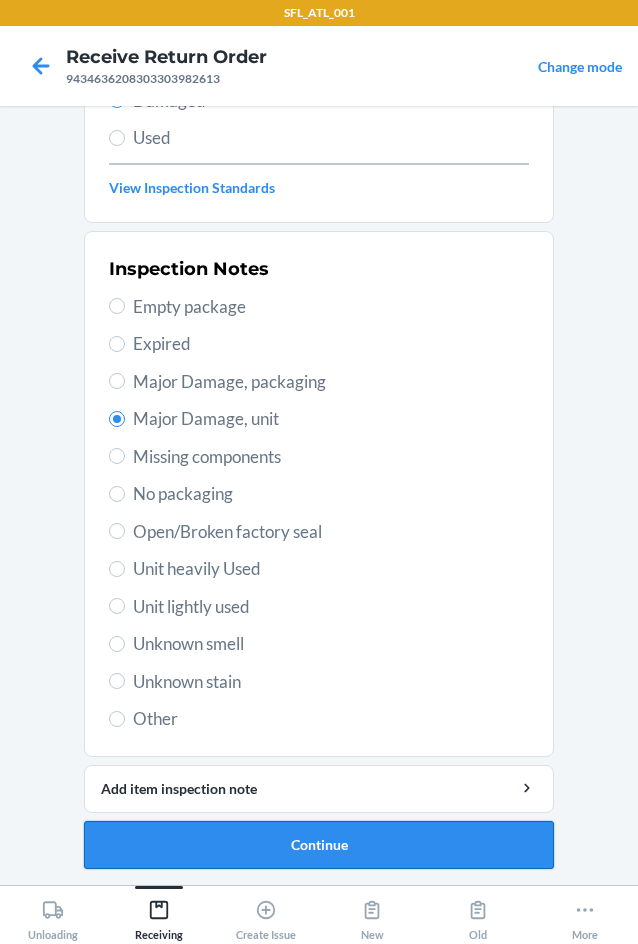 click on "Continue" at bounding box center (319, 845) 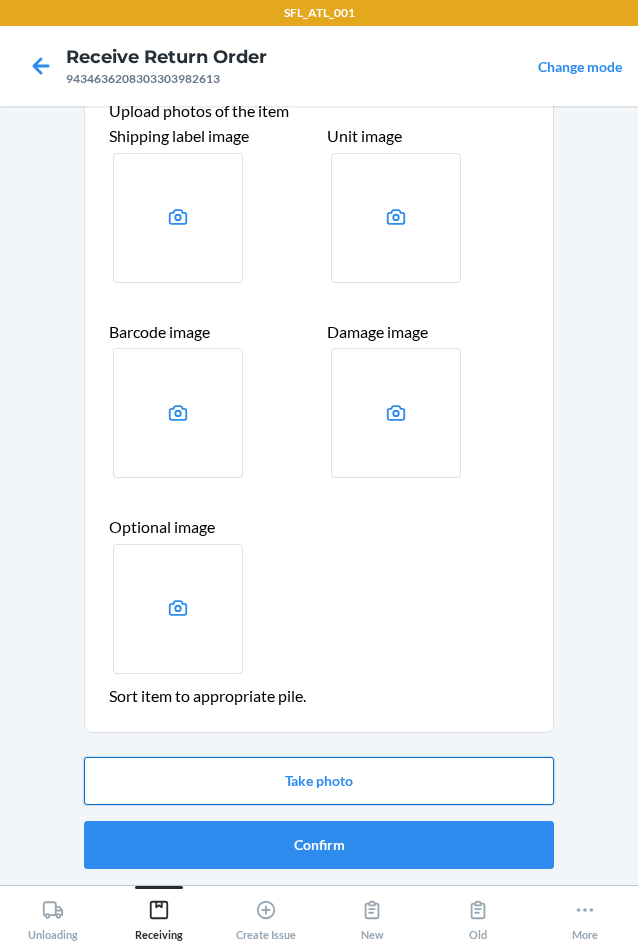click on "Take photo" at bounding box center (319, 781) 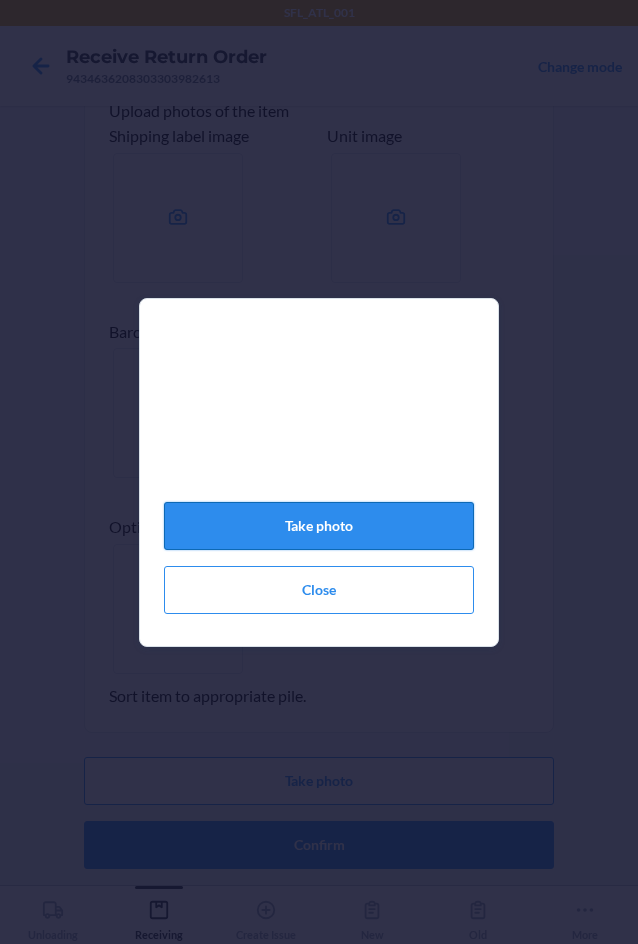 click on "Take photo" 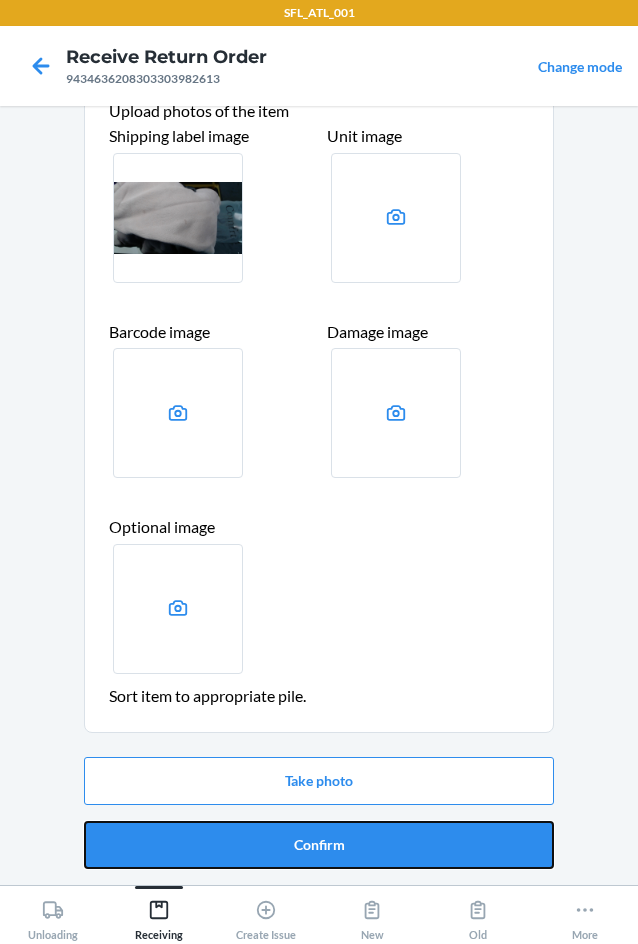 click on "Confirm" at bounding box center (319, 845) 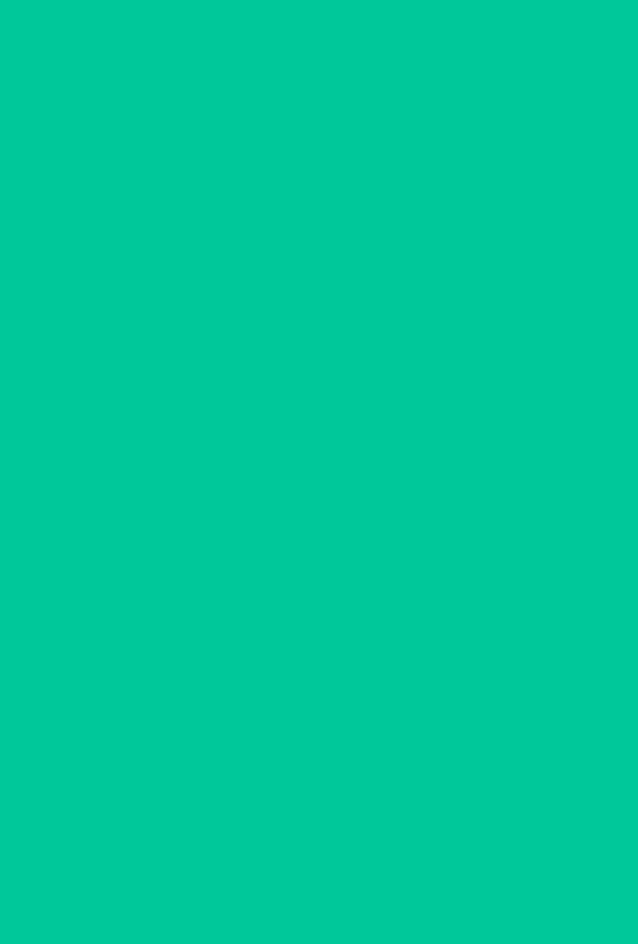 scroll, scrollTop: 0, scrollLeft: 0, axis: both 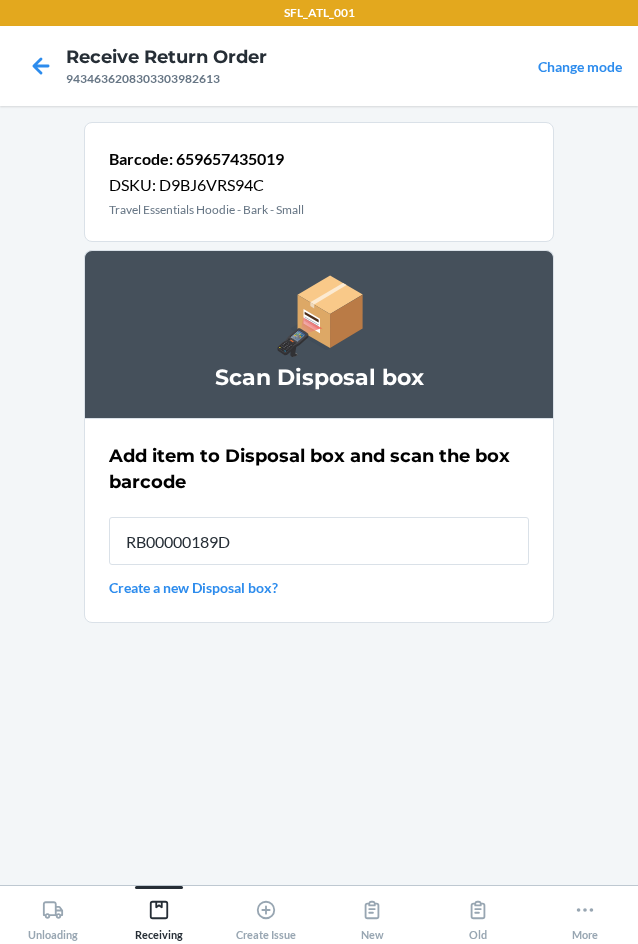 type on "RB00000189D" 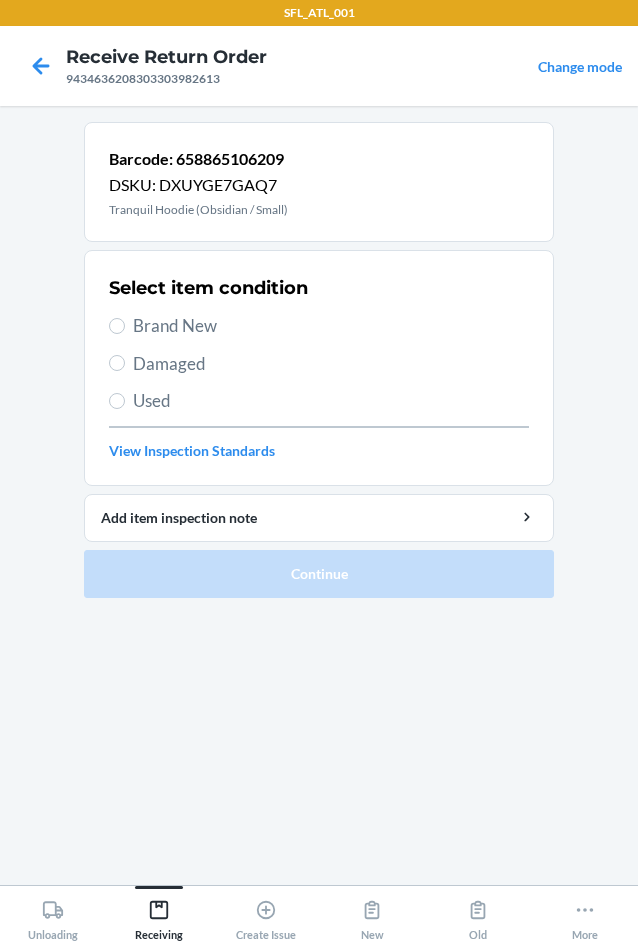 click on "Brand New" at bounding box center (331, 326) 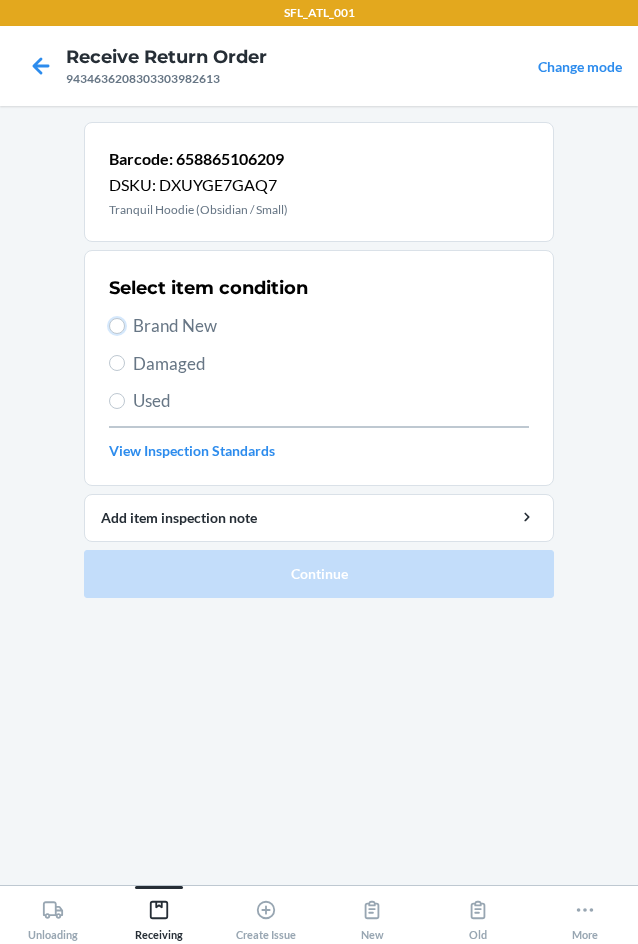 click on "Brand New" at bounding box center (117, 326) 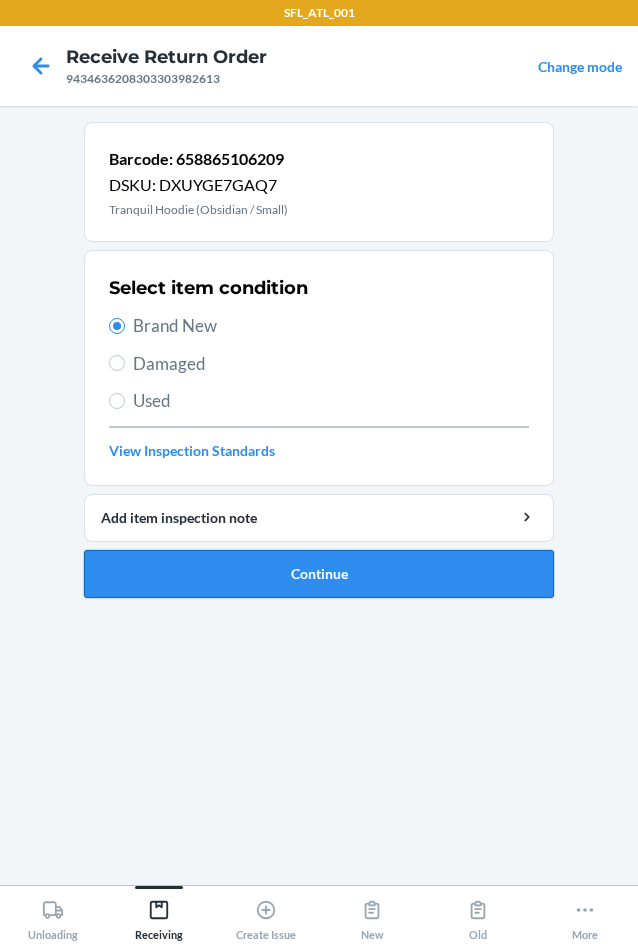 click on "Continue" at bounding box center (319, 574) 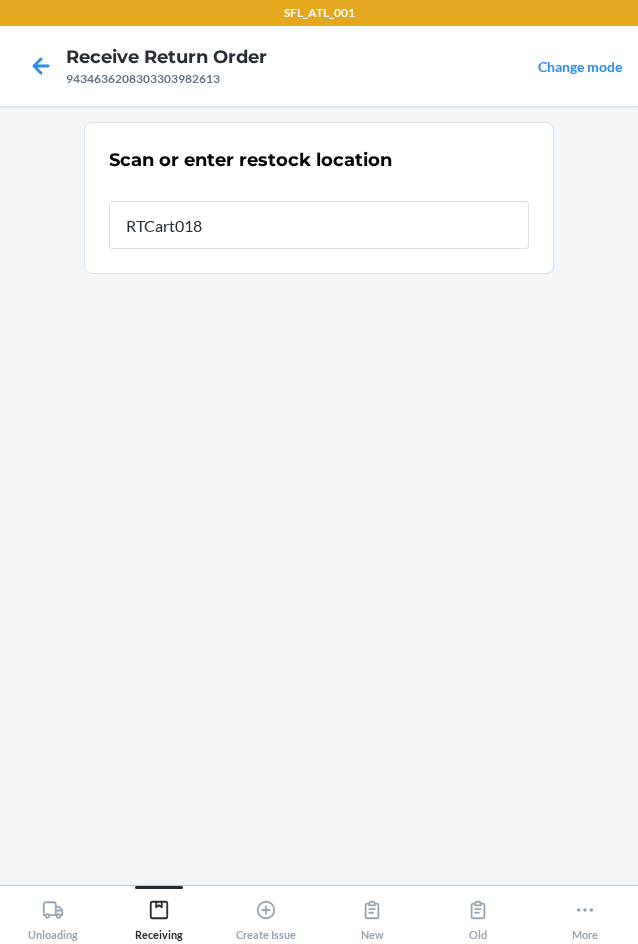 type on "RTCart018" 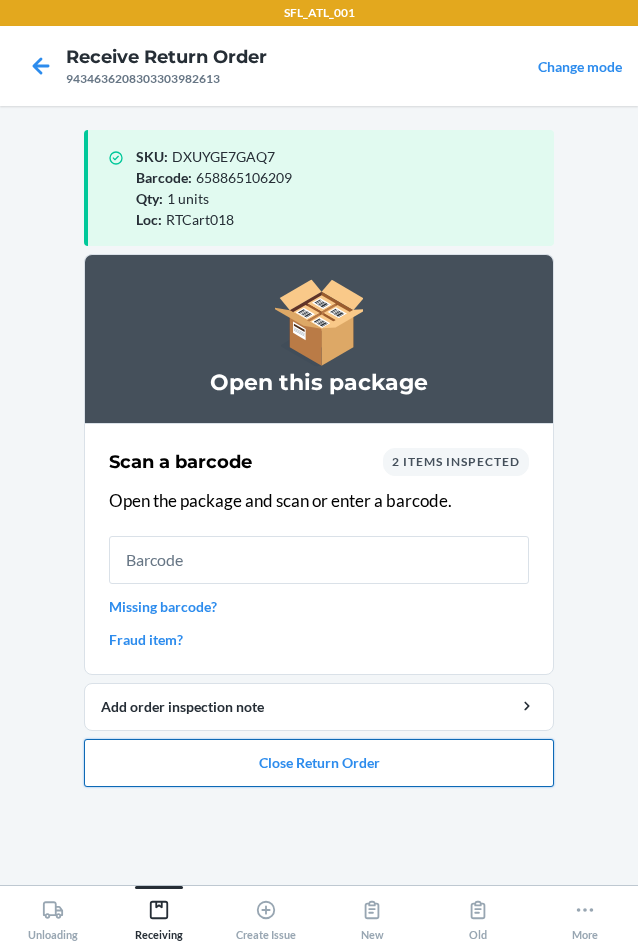 click on "Close Return Order" at bounding box center (319, 763) 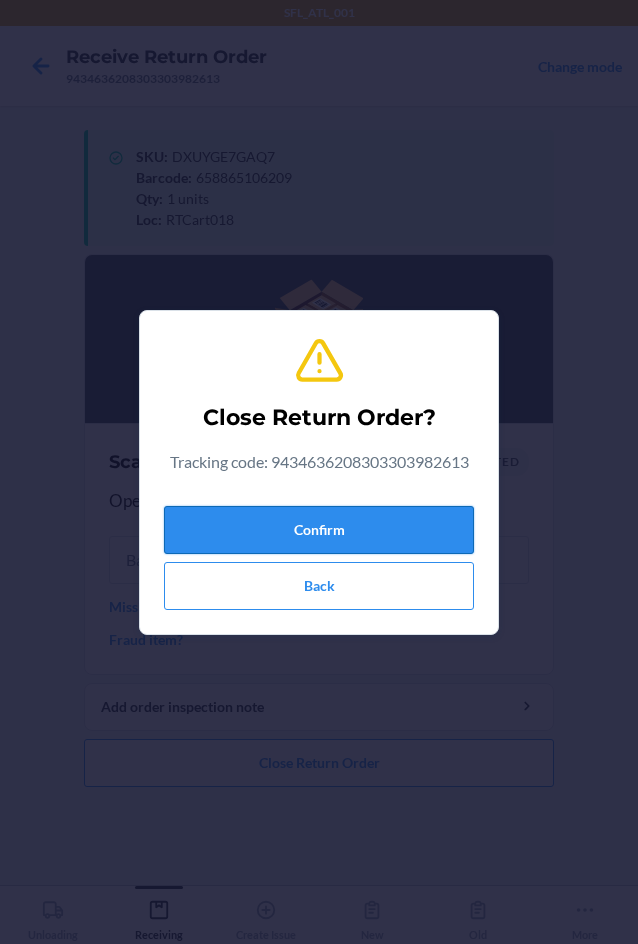 click on "Confirm" at bounding box center [319, 530] 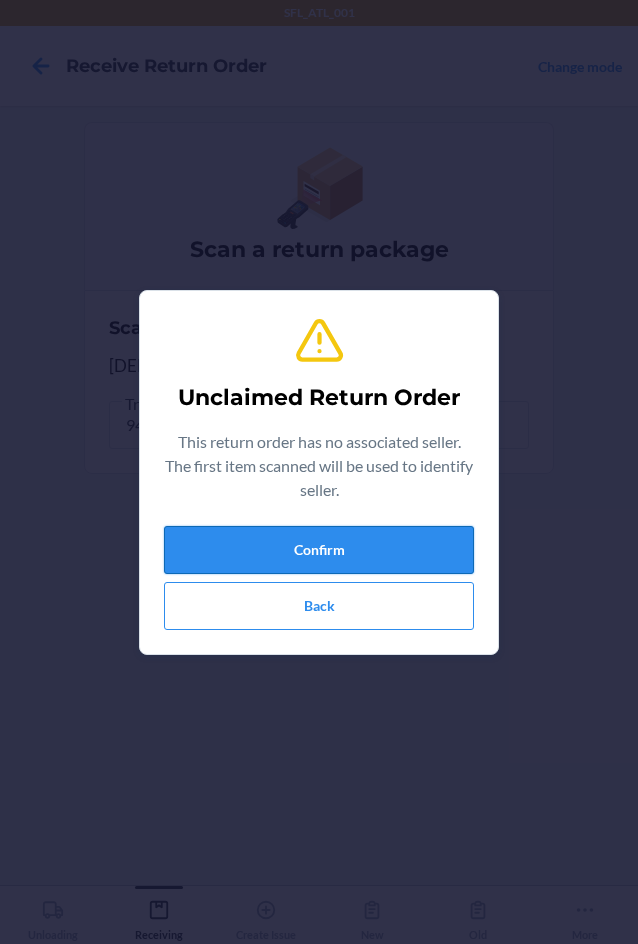 click on "Confirm" at bounding box center [319, 550] 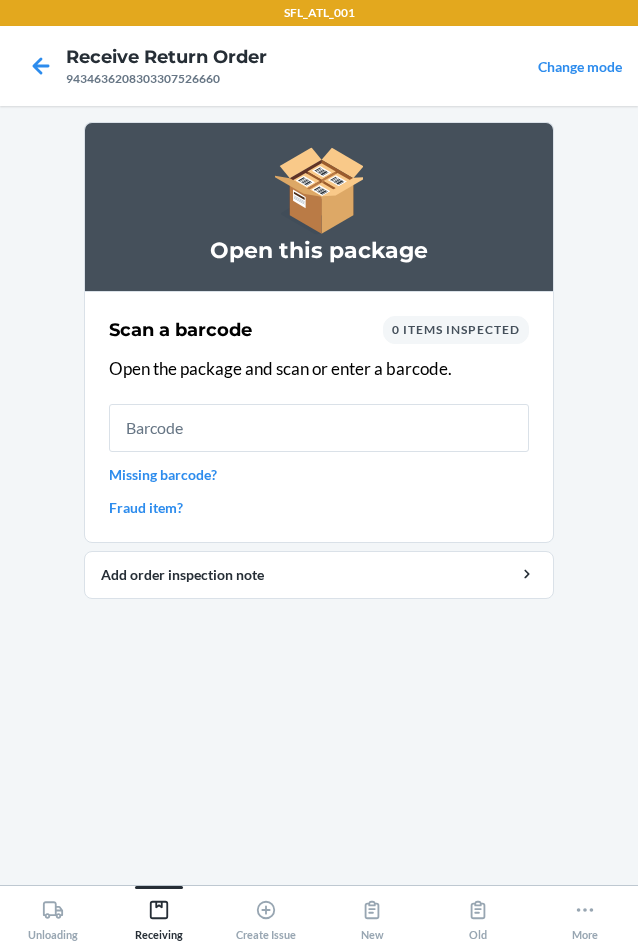 click on "Missing barcode?" at bounding box center [319, 474] 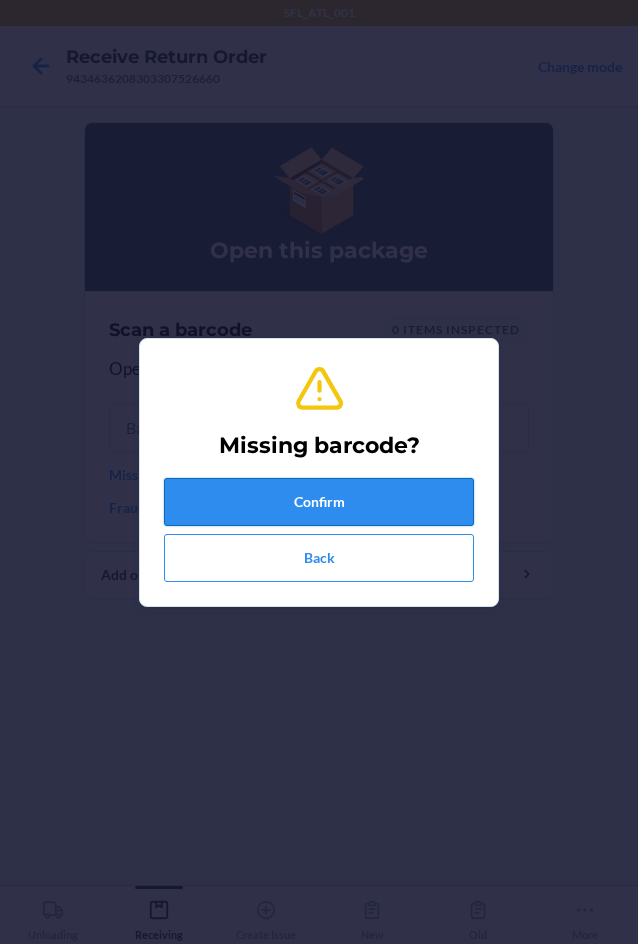 click on "Confirm" at bounding box center [319, 502] 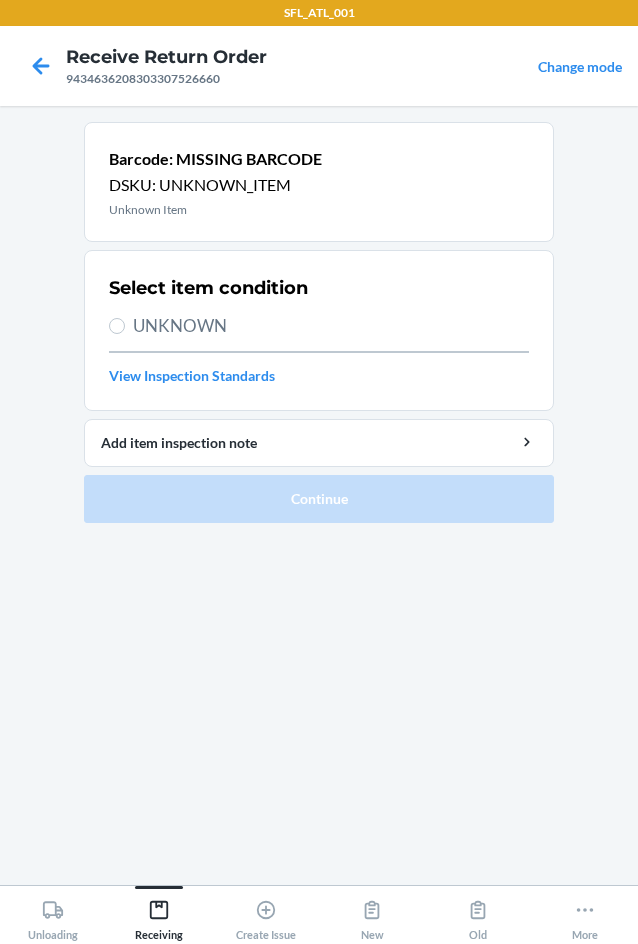 click on "UNKNOWN" at bounding box center (331, 326) 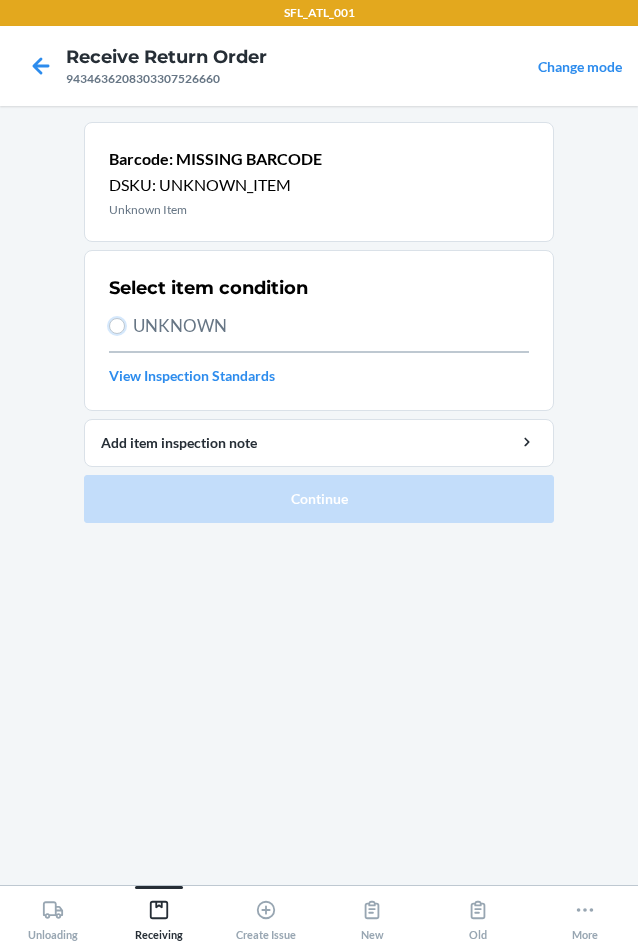 click on "UNKNOWN" at bounding box center (117, 326) 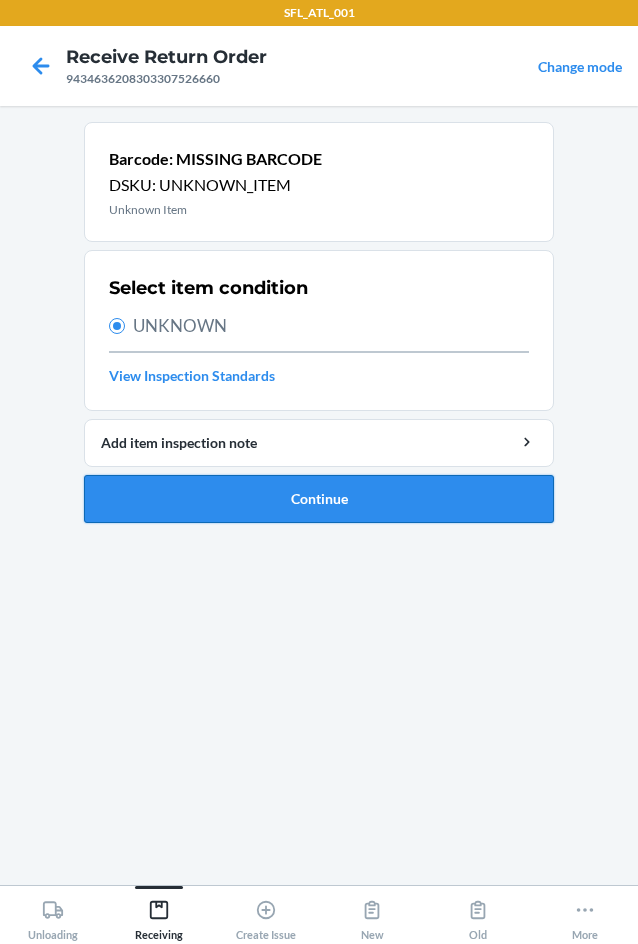 click on "Continue" at bounding box center (319, 499) 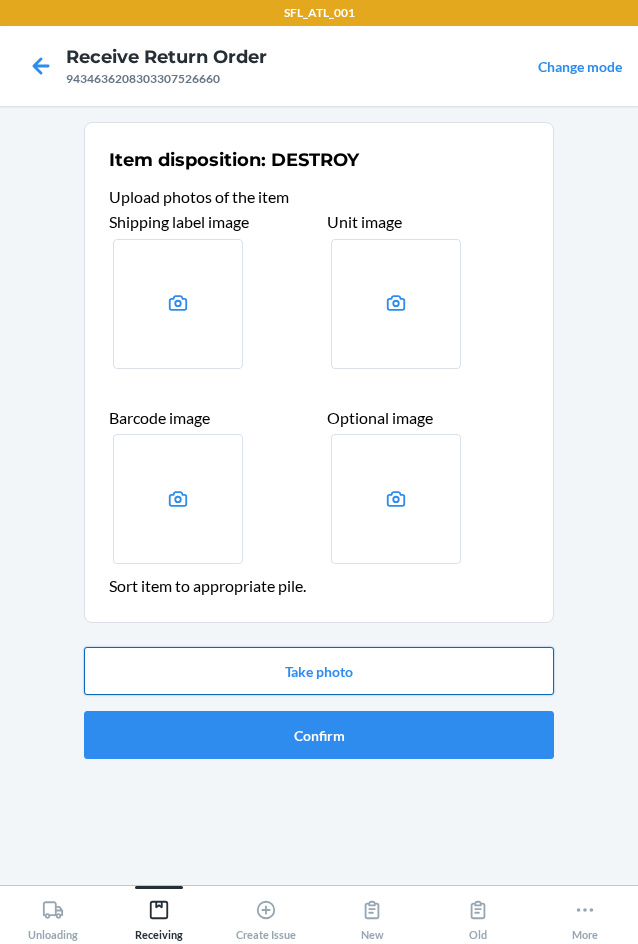 click on "Take photo" at bounding box center (319, 671) 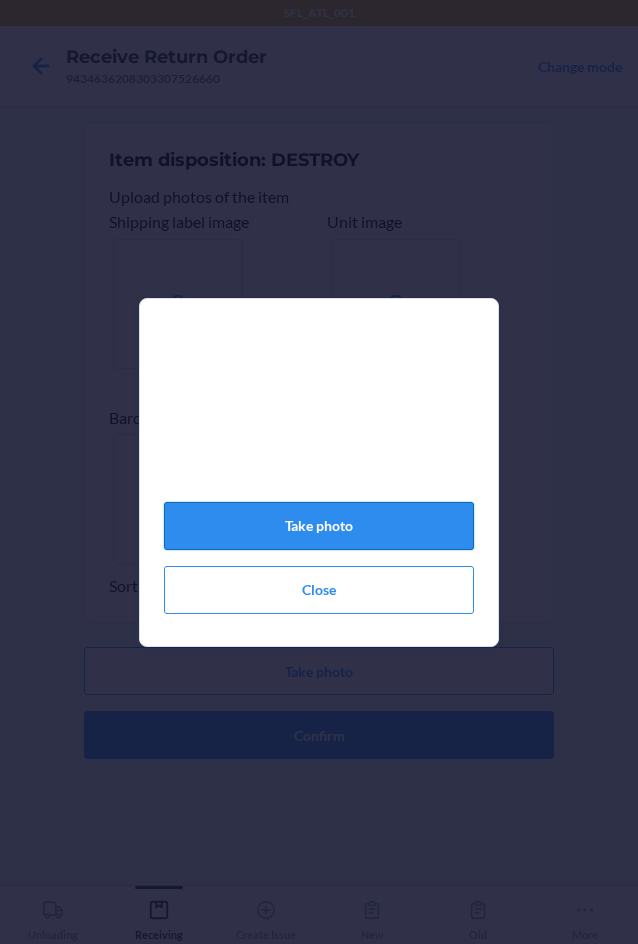click on "Take photo" 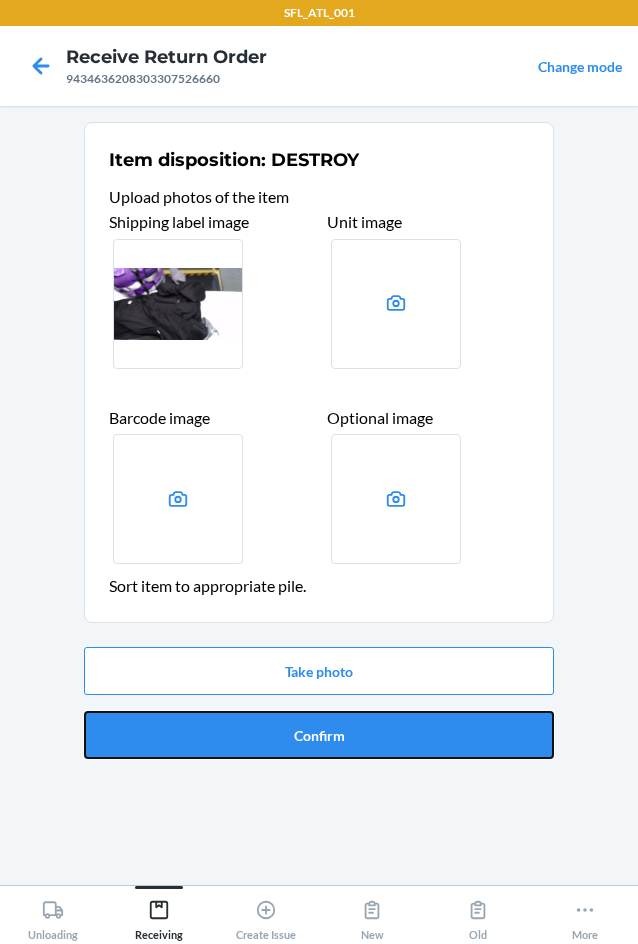 click on "Confirm" at bounding box center (319, 735) 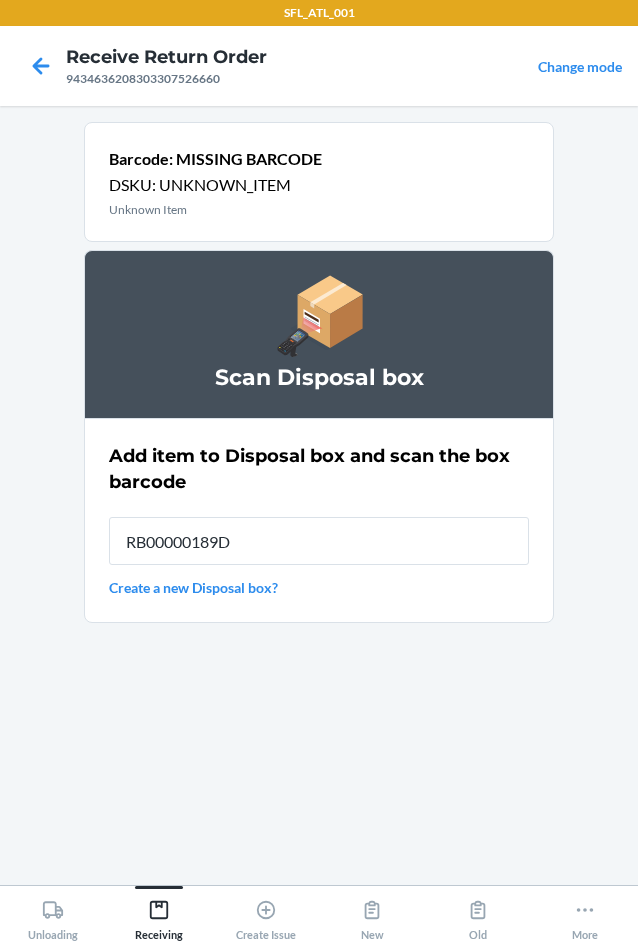 type on "RB00000189D" 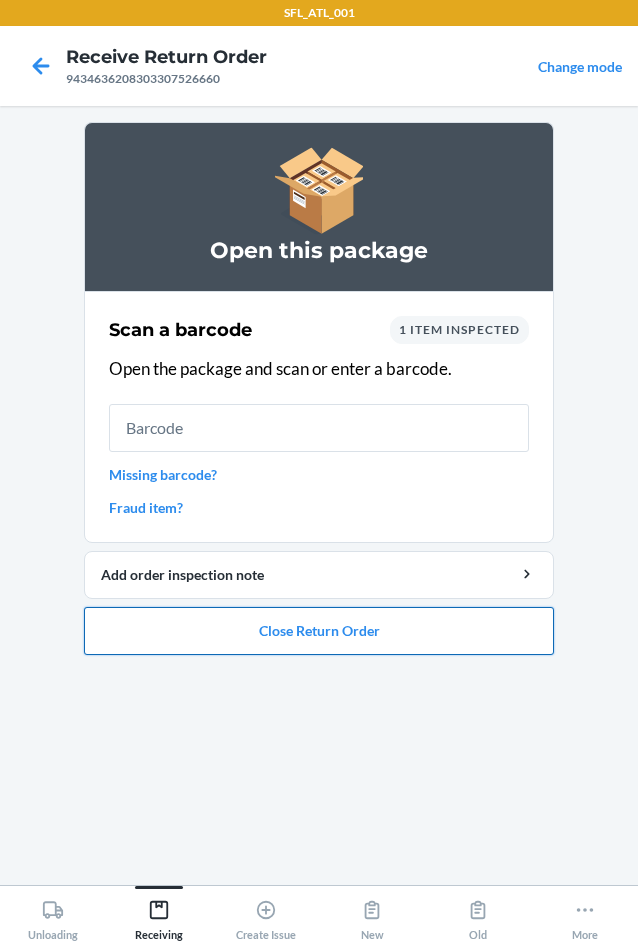 click on "Close Return Order" at bounding box center [319, 631] 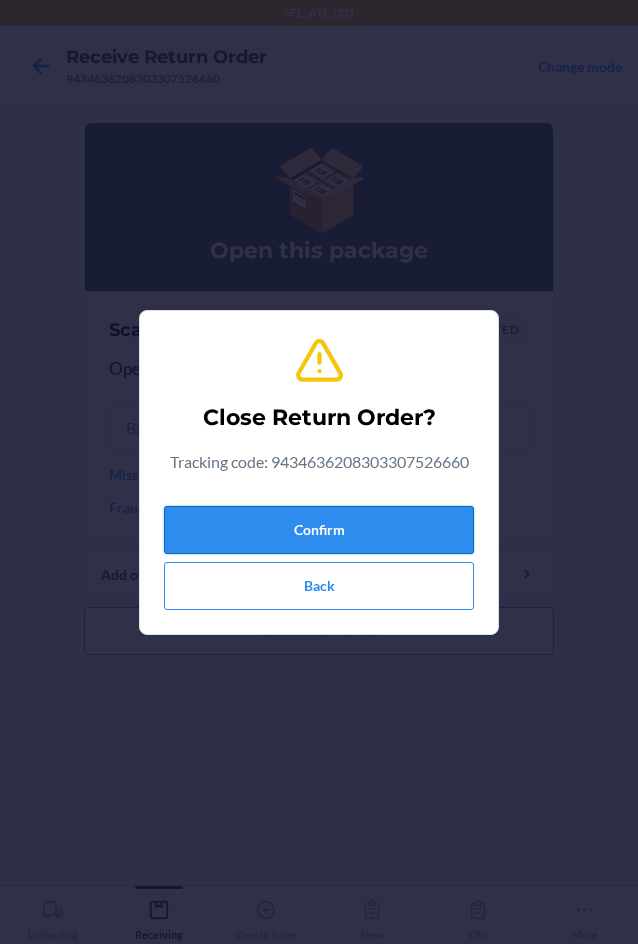 click on "Confirm" at bounding box center (319, 530) 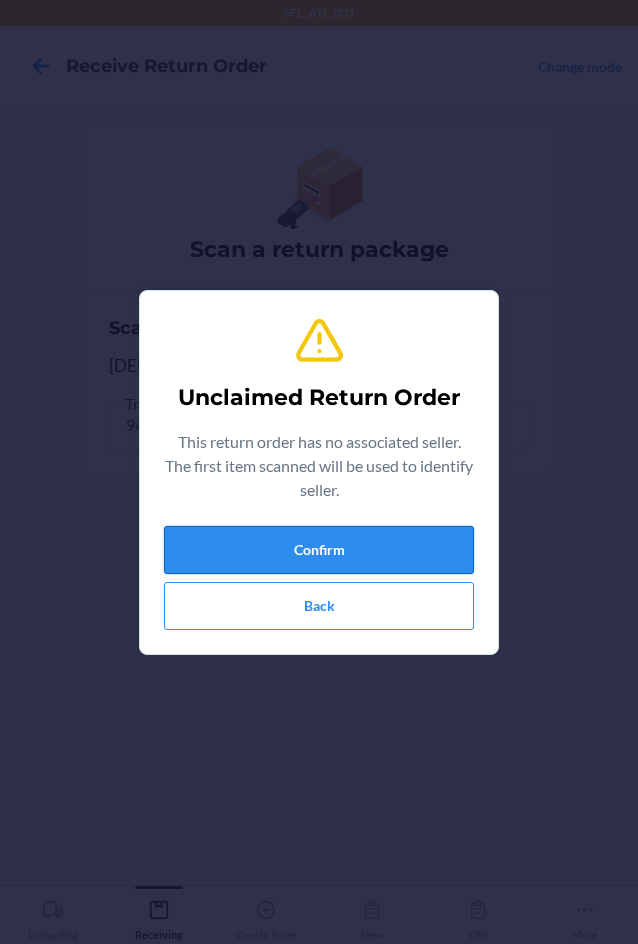 drag, startPoint x: 344, startPoint y: 540, endPoint x: 343, endPoint y: 550, distance: 10.049875 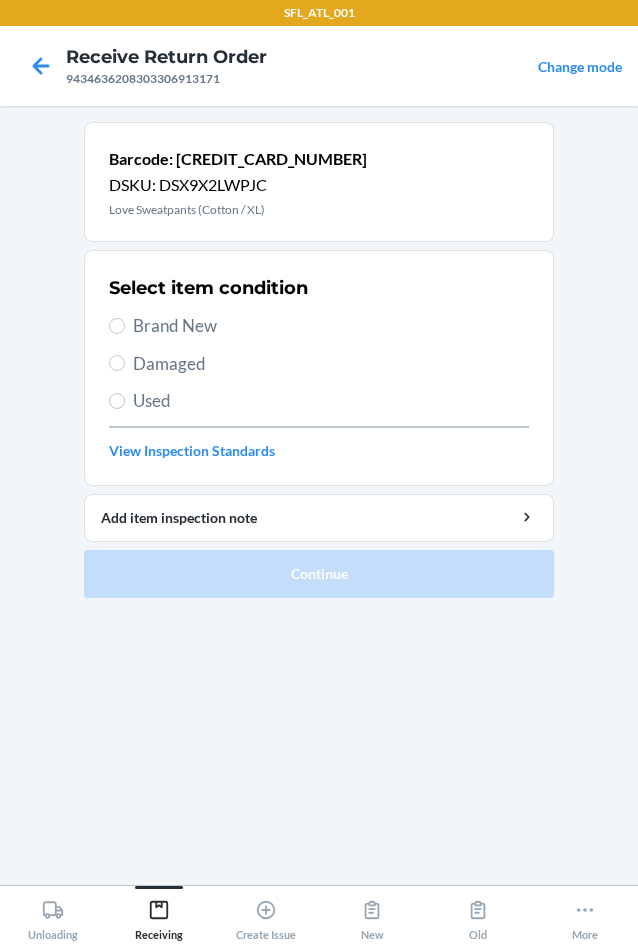 click on "Brand New" at bounding box center (331, 326) 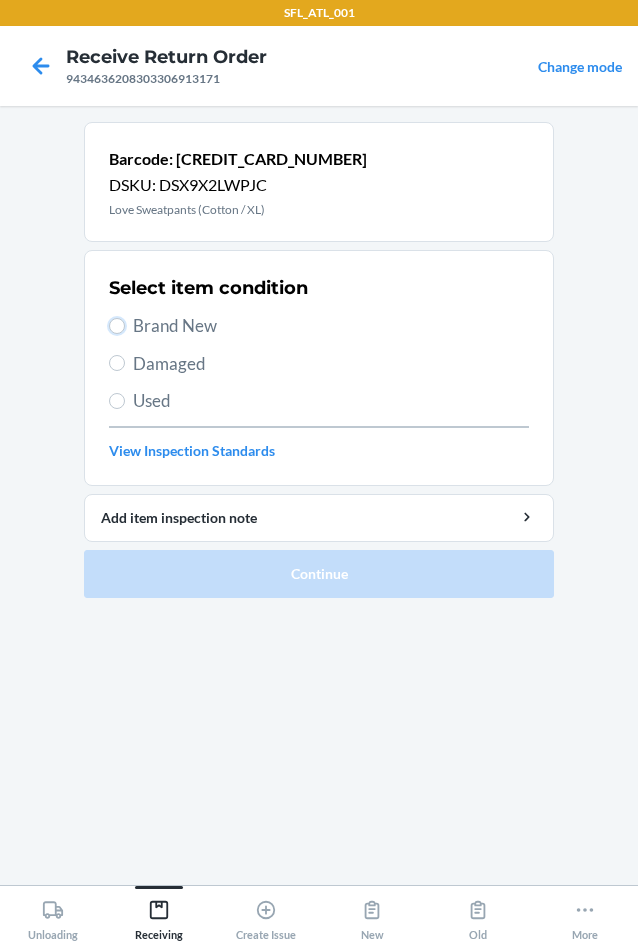 click on "Brand New" at bounding box center (117, 326) 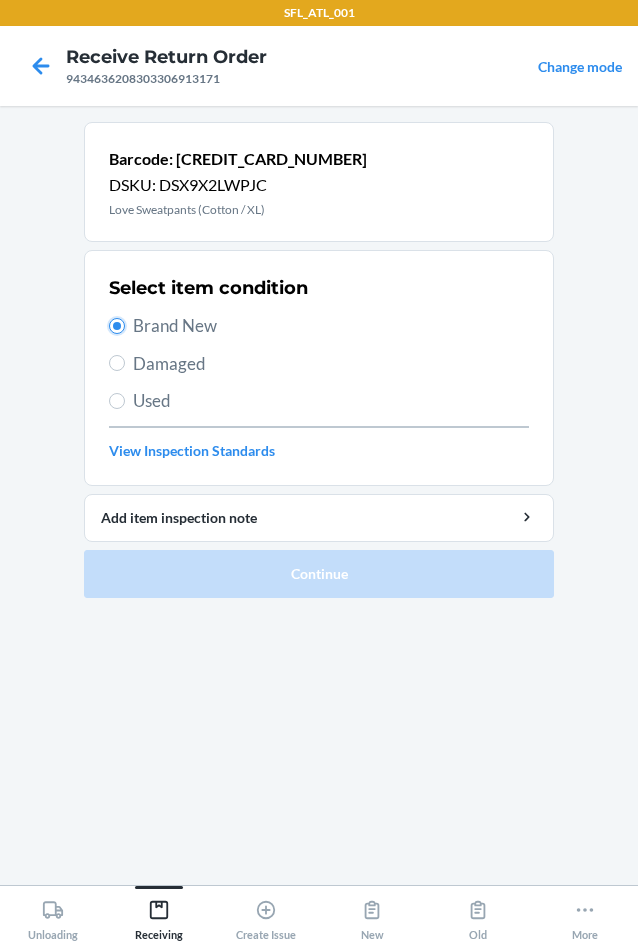 radio on "true" 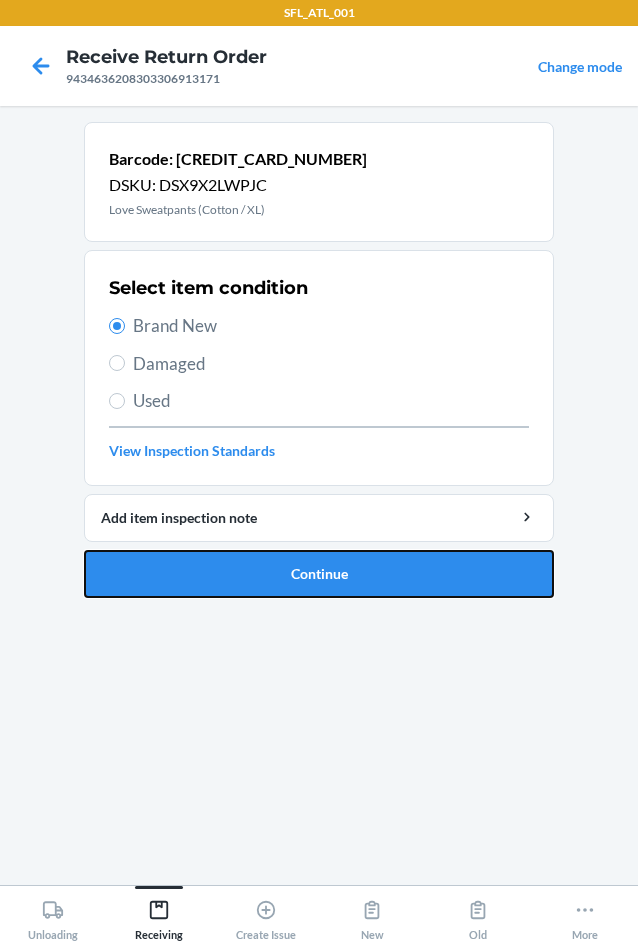 click on "Continue" at bounding box center [319, 574] 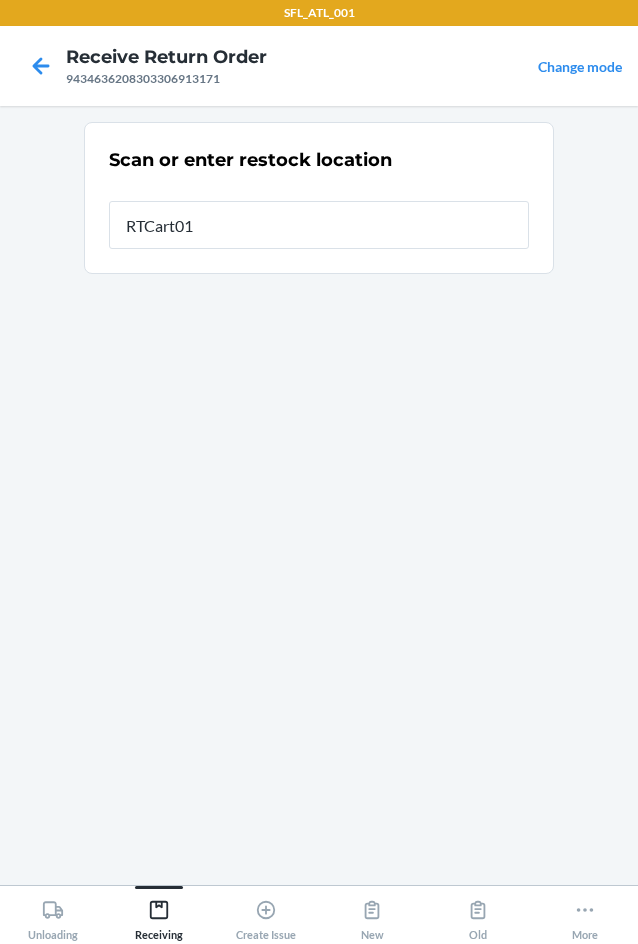 type on "RTCart018" 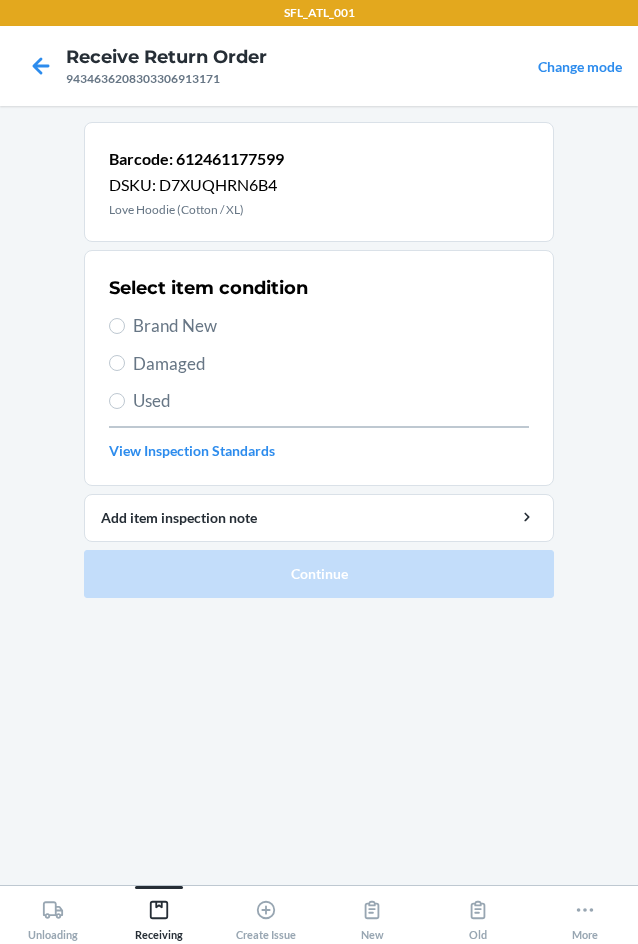 click on "Brand New" at bounding box center [331, 326] 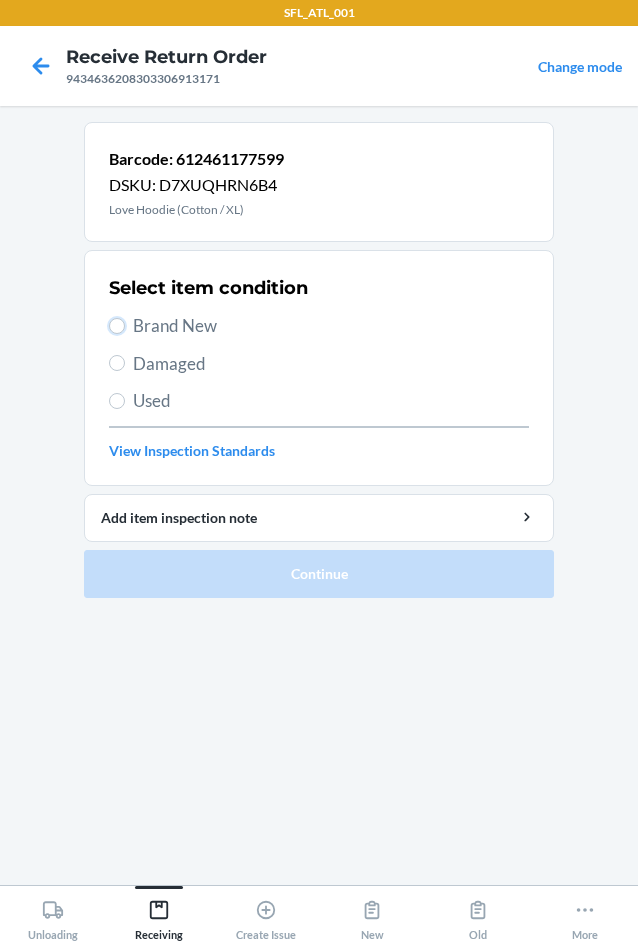 click on "Brand New" at bounding box center (117, 326) 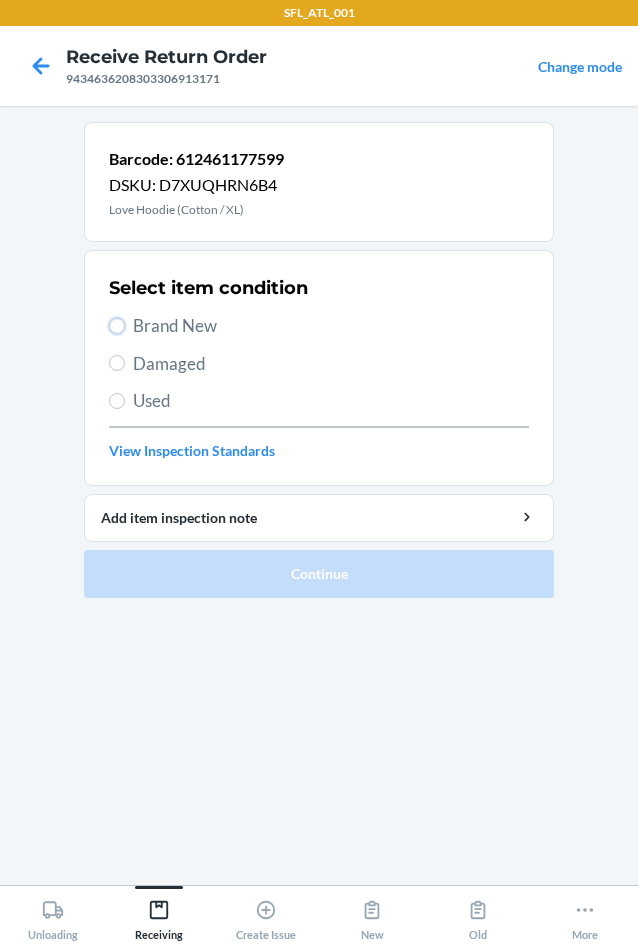radio on "true" 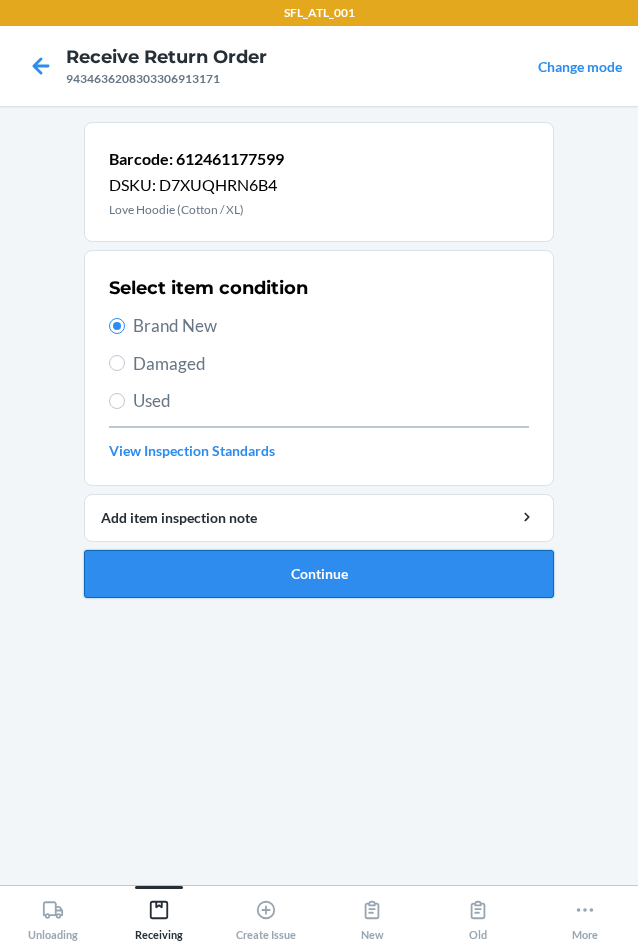 click on "Continue" at bounding box center (319, 574) 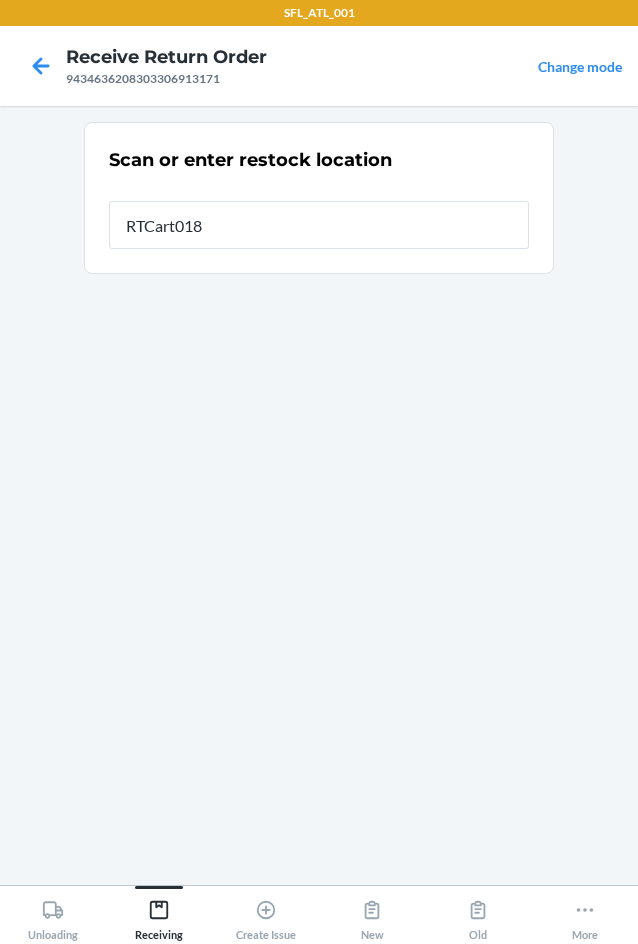type on "RTCart018" 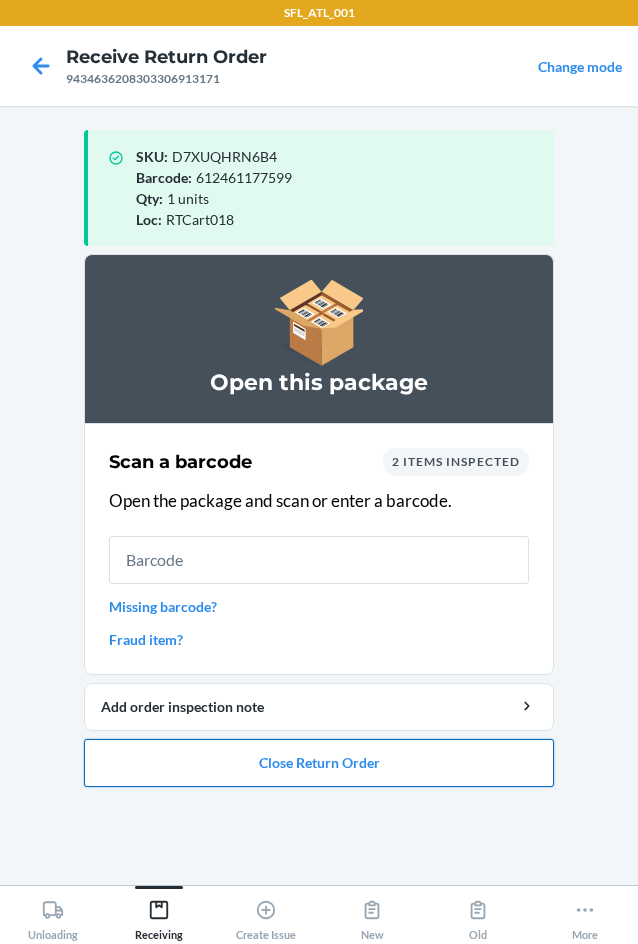 click on "Close Return Order" at bounding box center [319, 763] 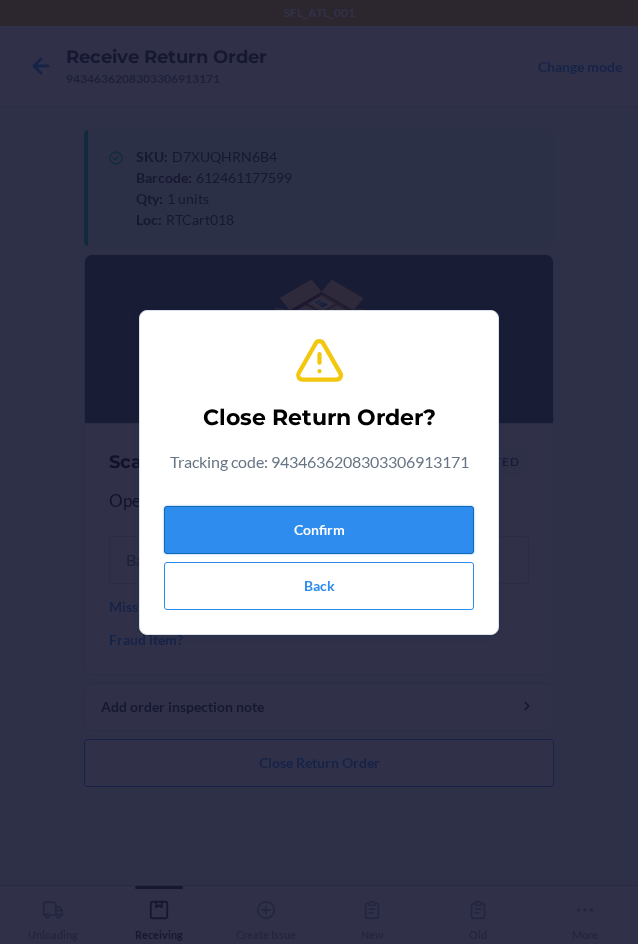 click on "Confirm" at bounding box center (319, 530) 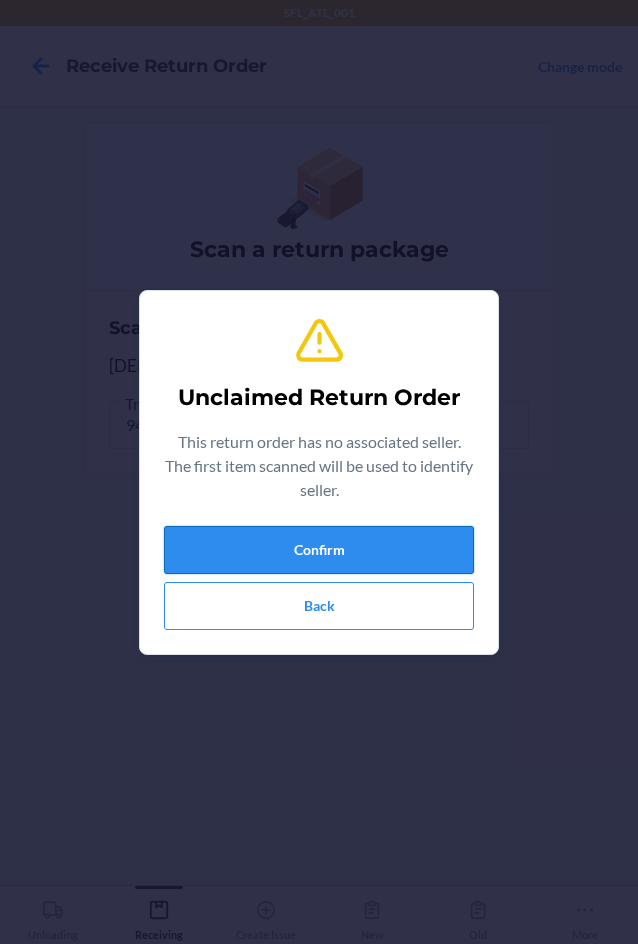 click on "Confirm" at bounding box center [319, 550] 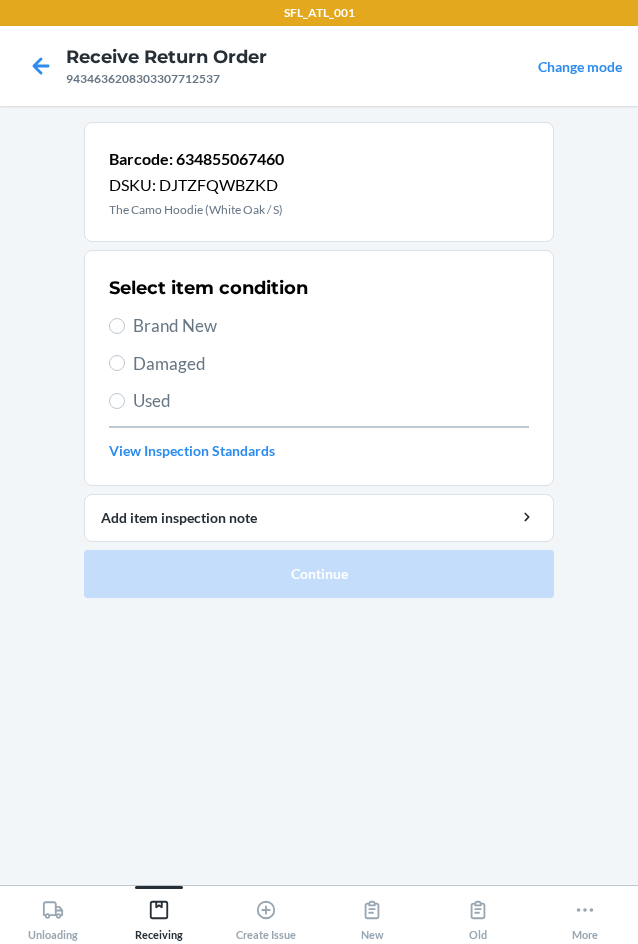 click on "Brand New" at bounding box center [331, 326] 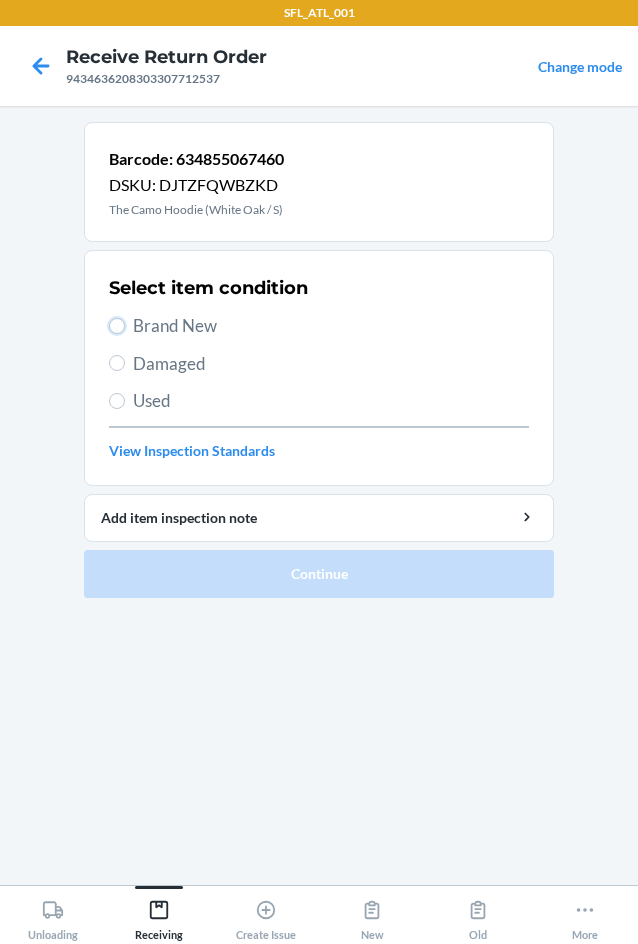 click on "Brand New" at bounding box center (117, 326) 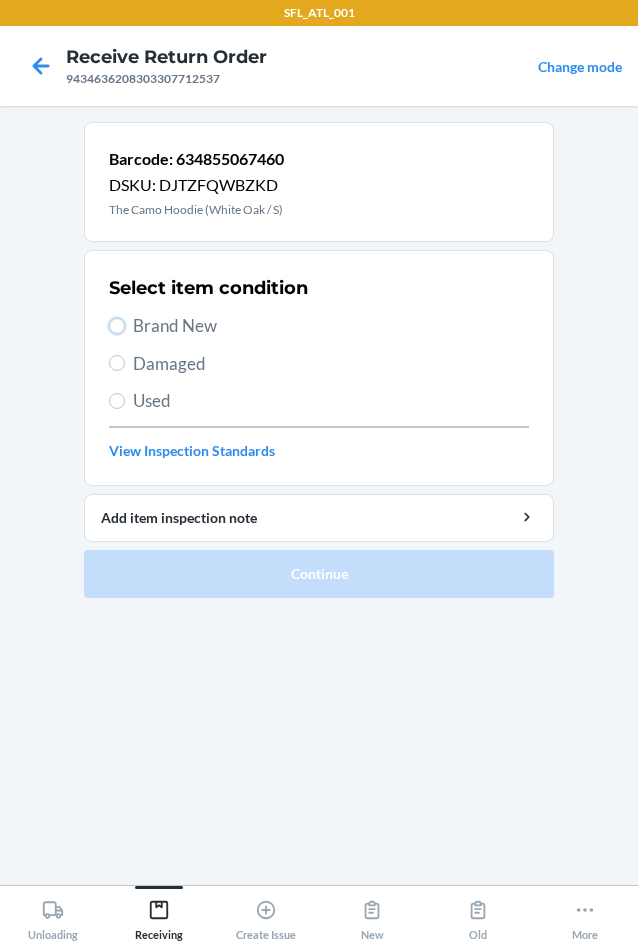 radio on "true" 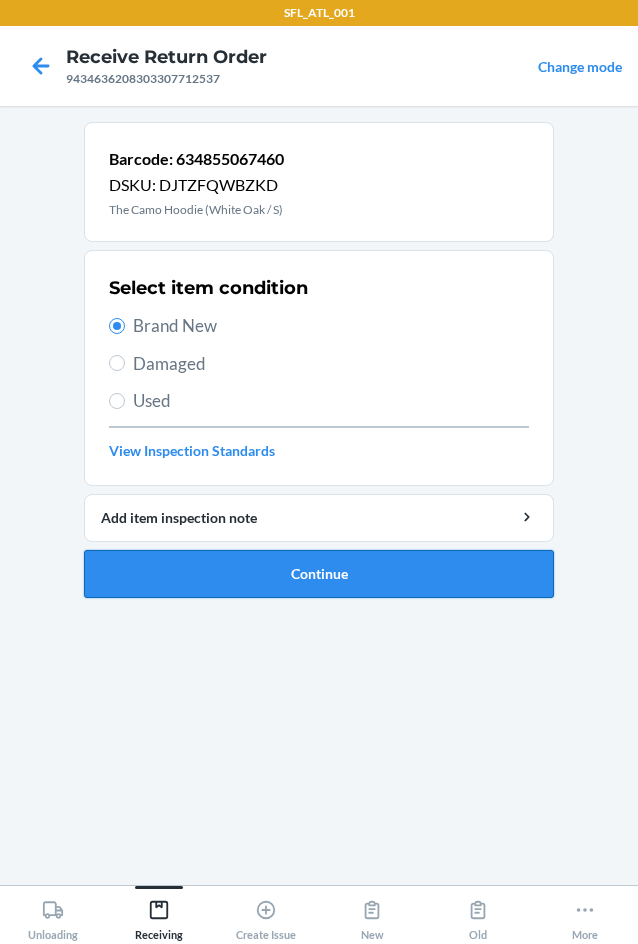 click on "Continue" at bounding box center (319, 574) 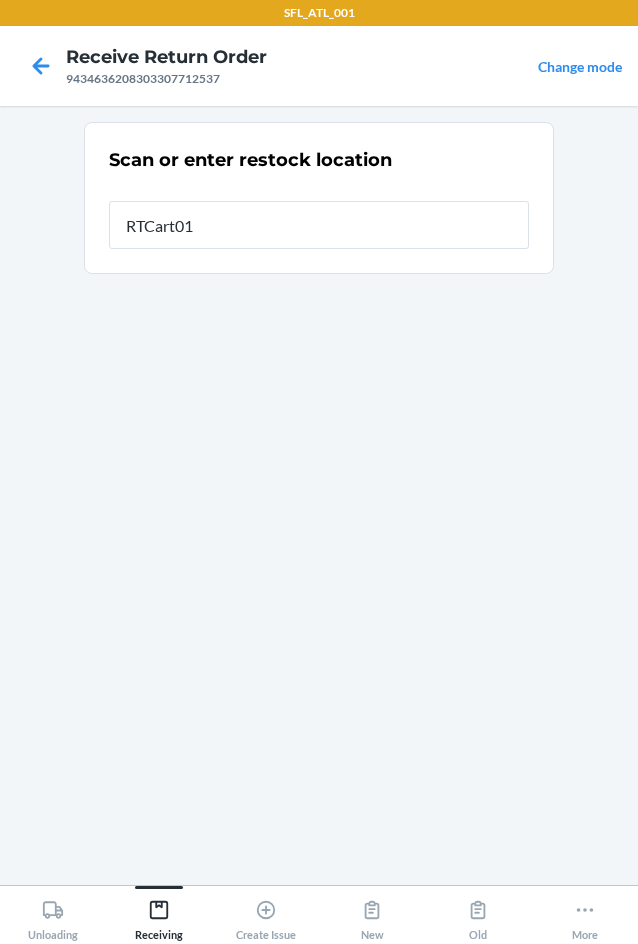 type on "RTCart018" 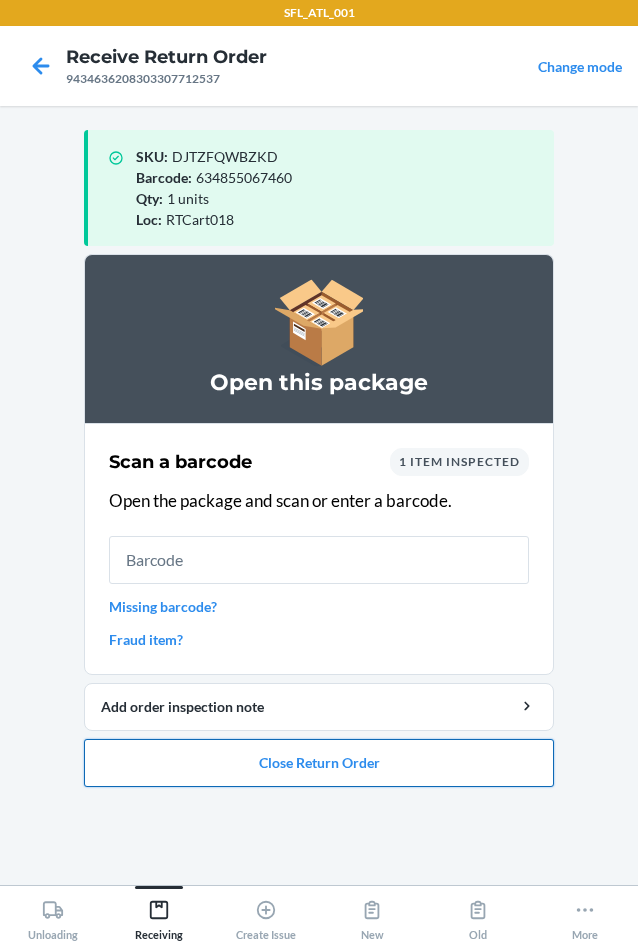 click on "Close Return Order" at bounding box center [319, 763] 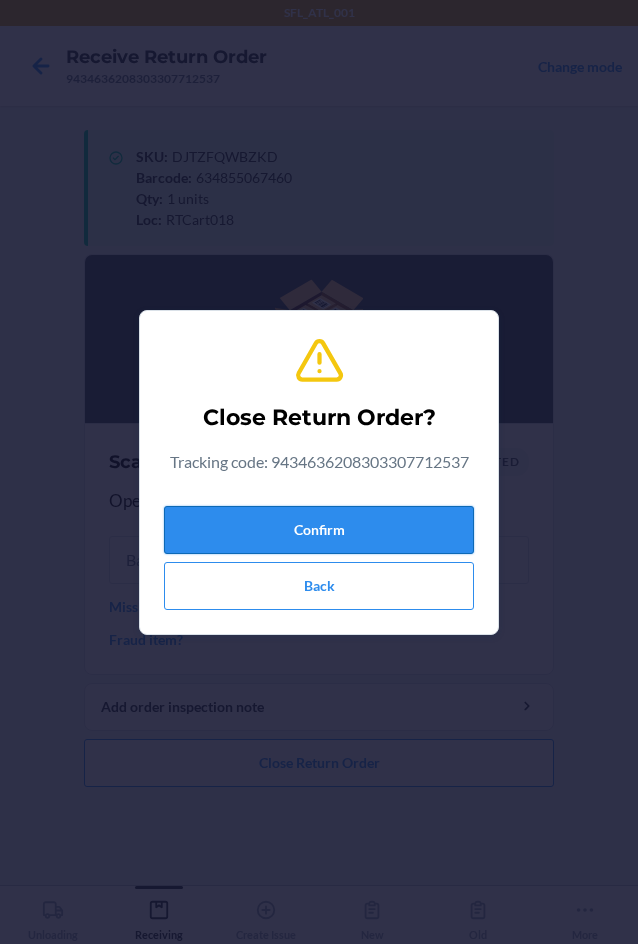 click on "Confirm" at bounding box center [319, 530] 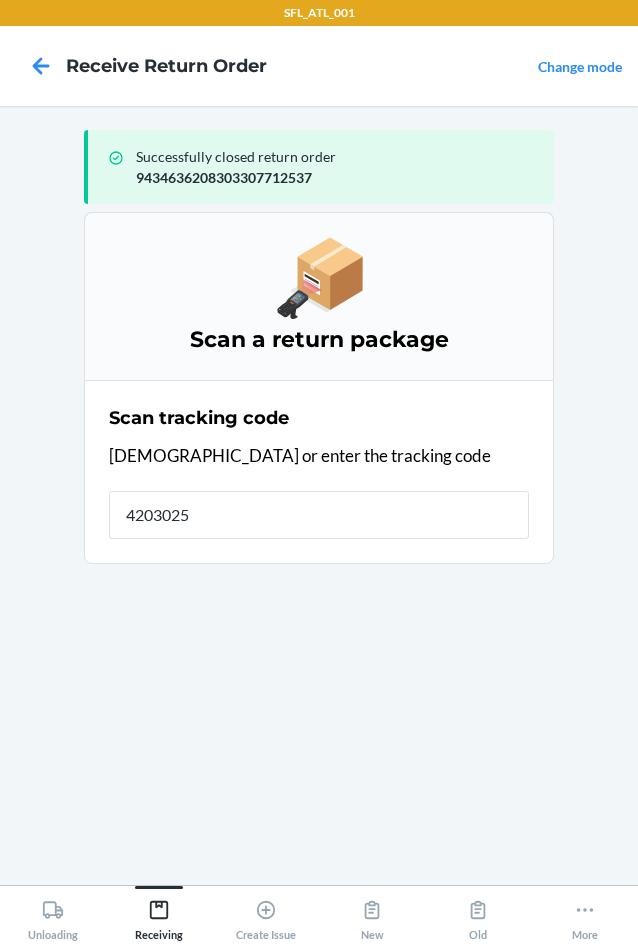 type on "42030259" 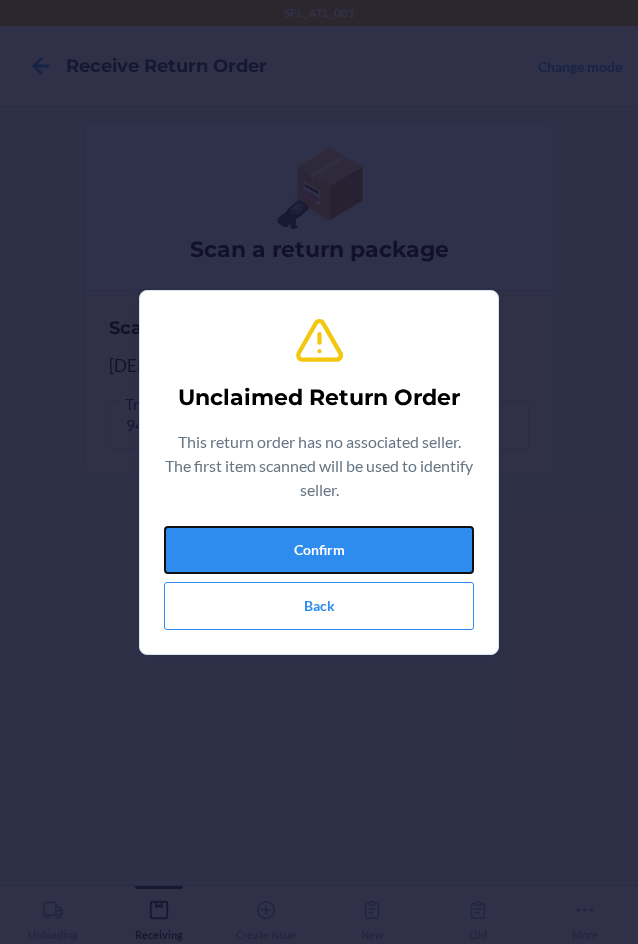 click on "Confirm" at bounding box center (319, 550) 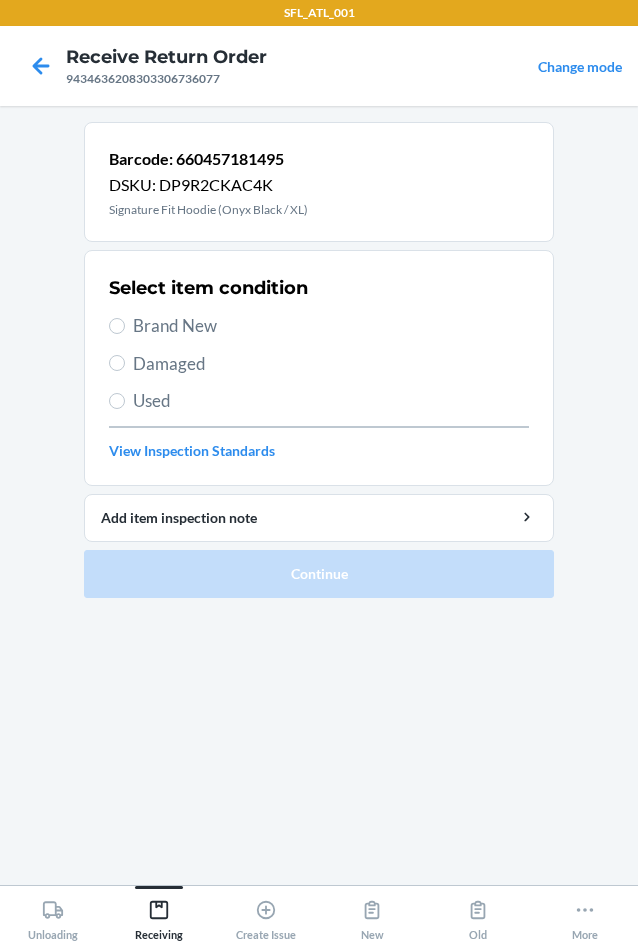click on "Brand New" at bounding box center (331, 326) 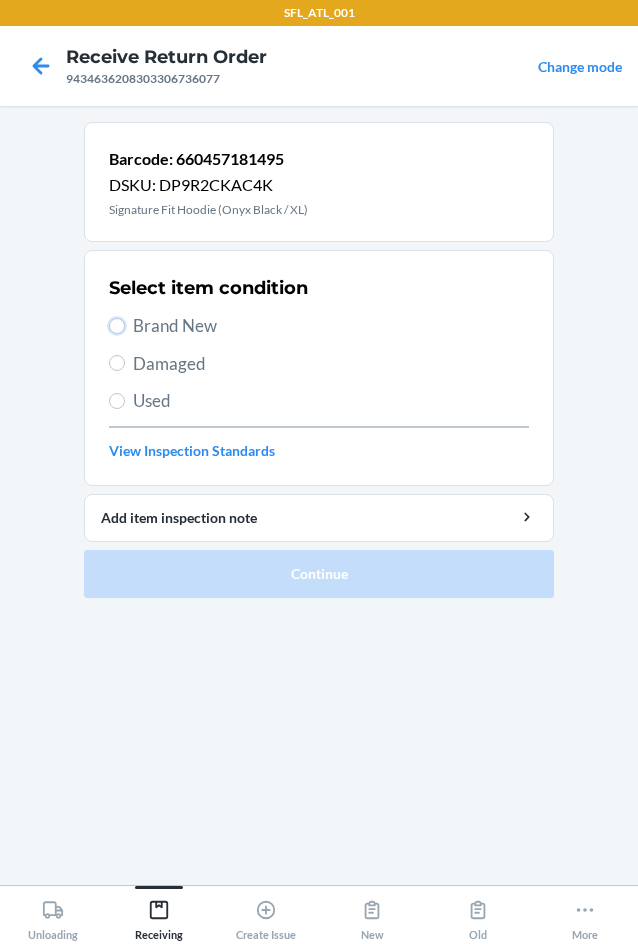 click on "Brand New" at bounding box center (117, 326) 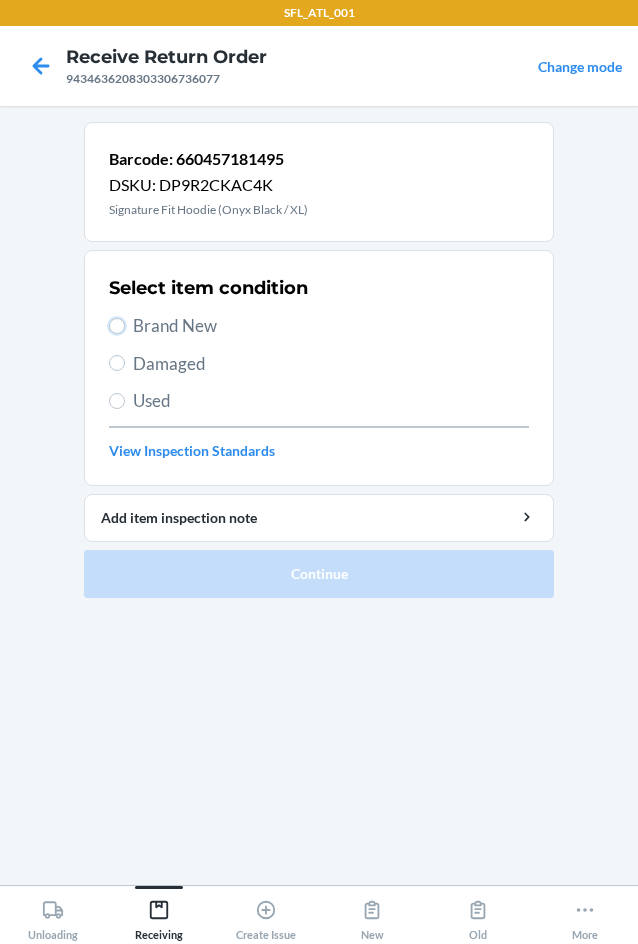 radio on "true" 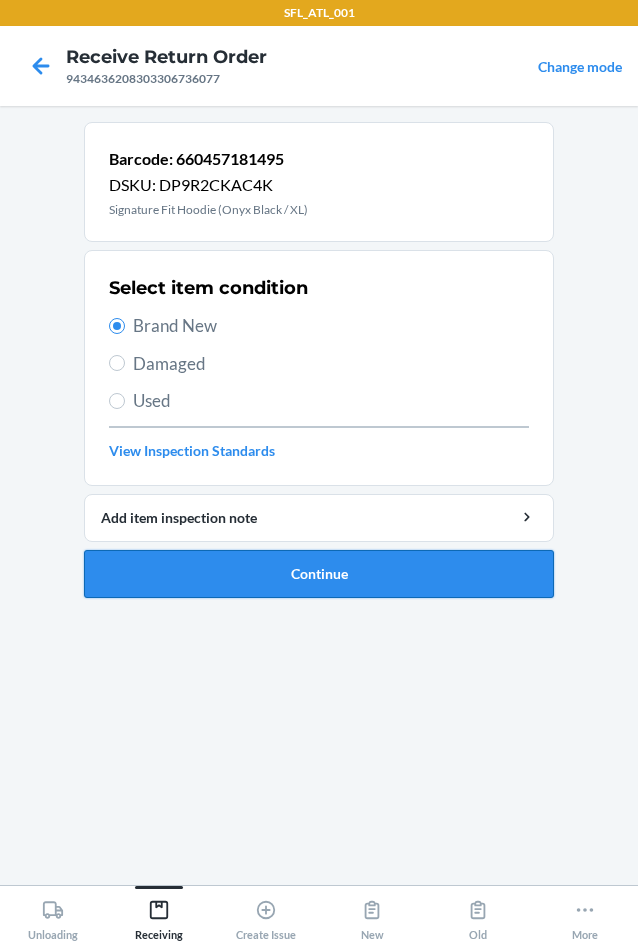 click on "Continue" at bounding box center [319, 574] 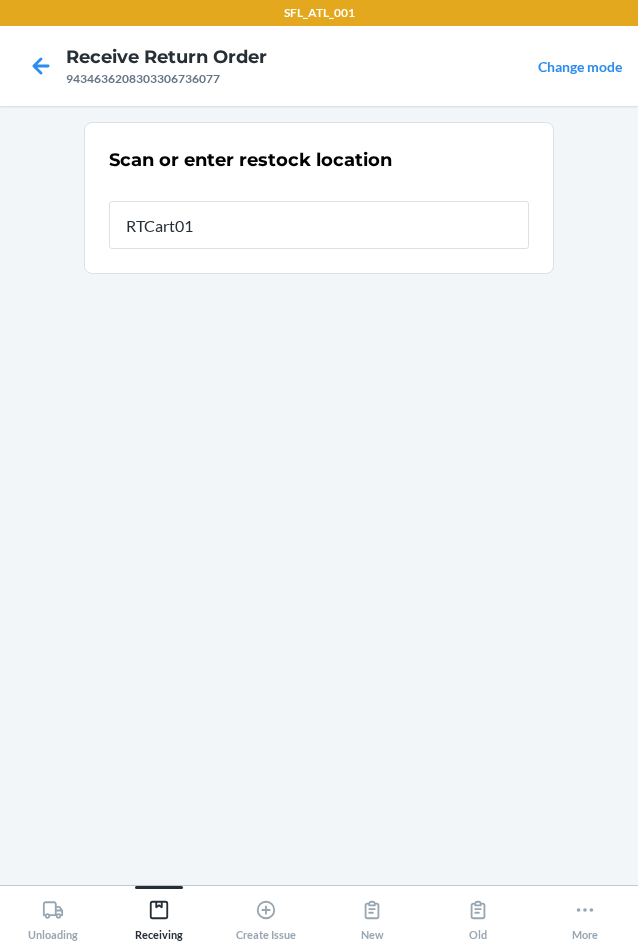 type on "RTCart018" 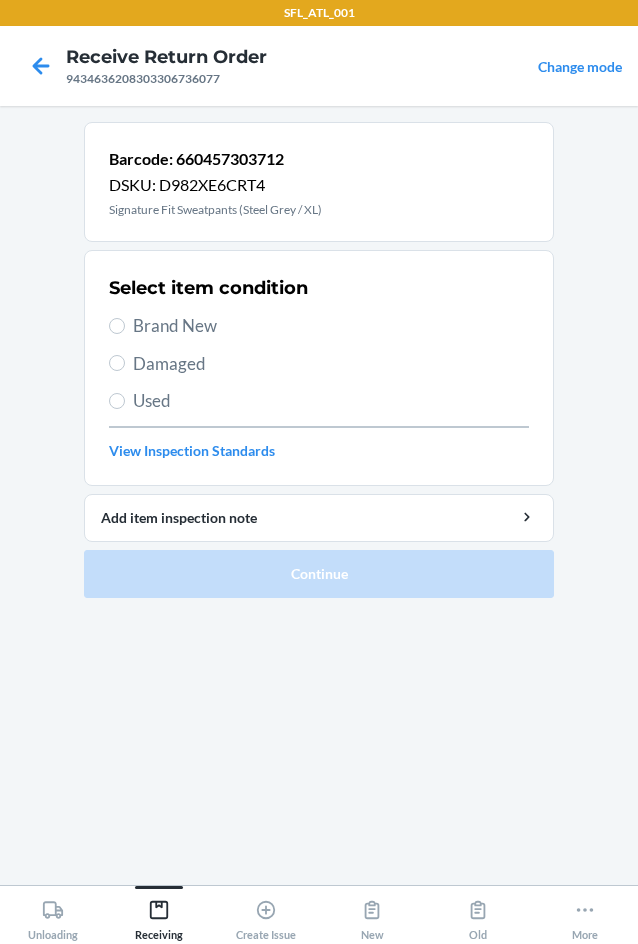 click on "Brand New" at bounding box center [331, 326] 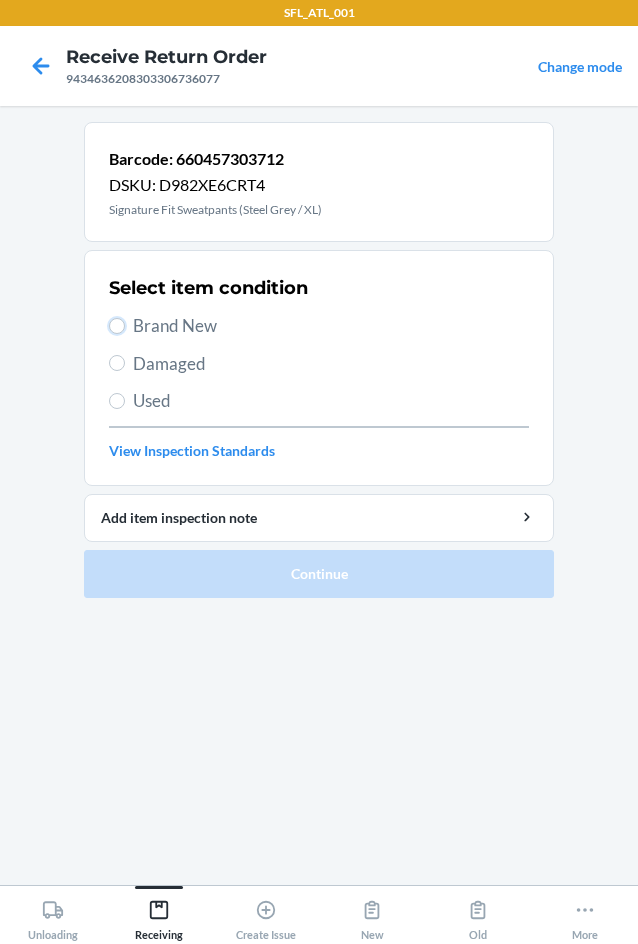 click on "Brand New" at bounding box center [117, 326] 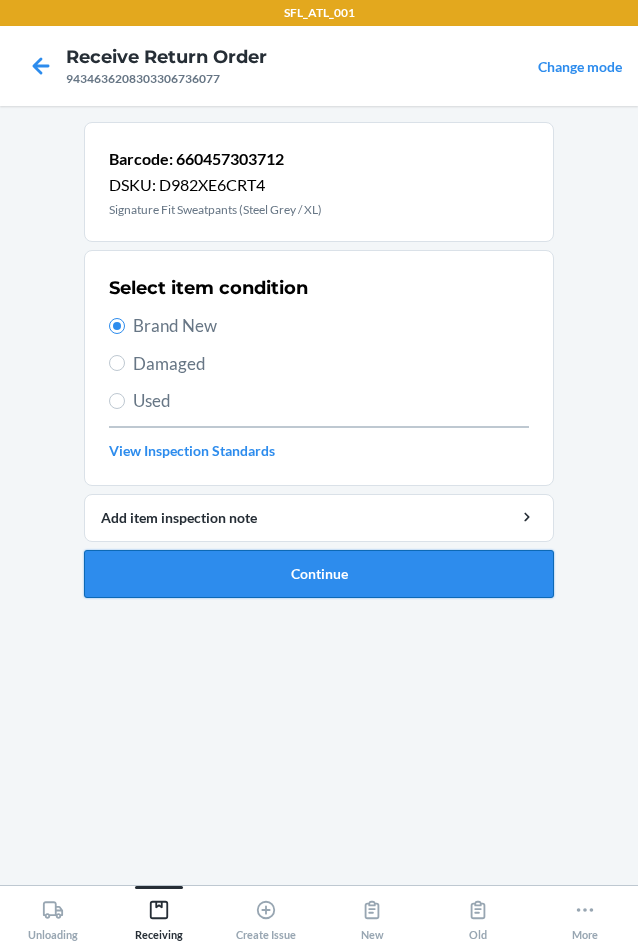 click on "Continue" at bounding box center (319, 574) 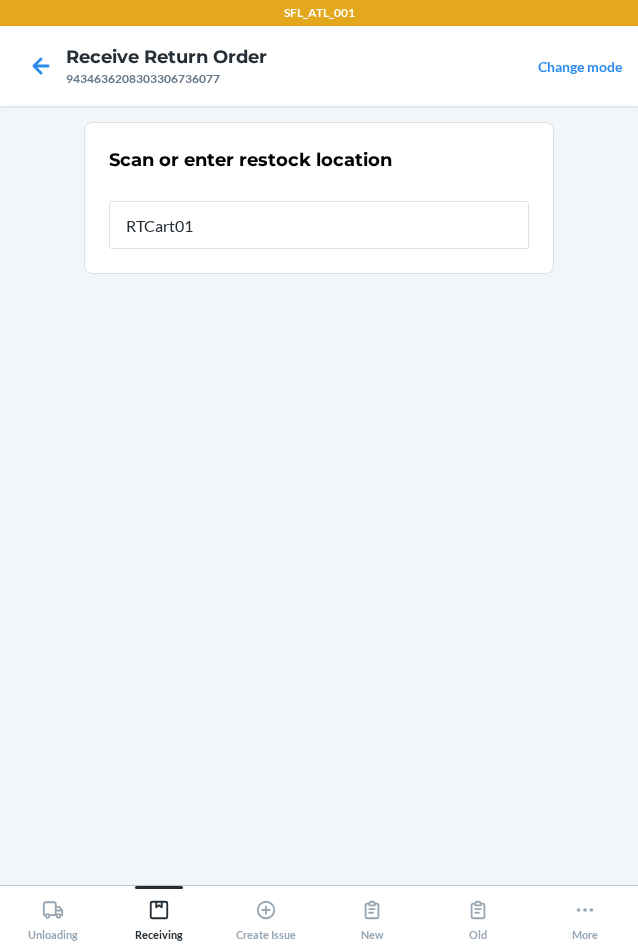 type on "RTCart018" 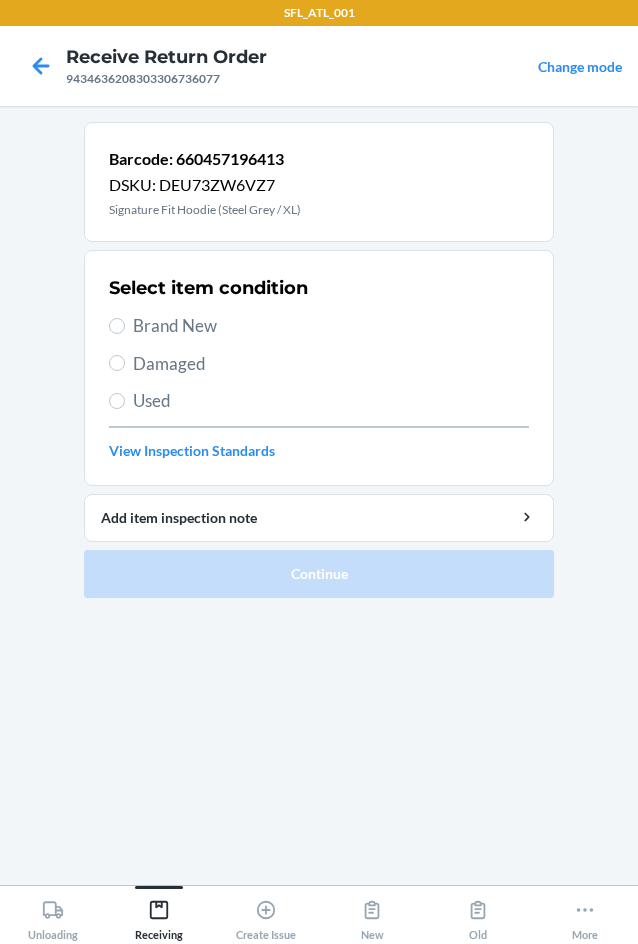 drag, startPoint x: 191, startPoint y: 329, endPoint x: 192, endPoint y: 340, distance: 11.045361 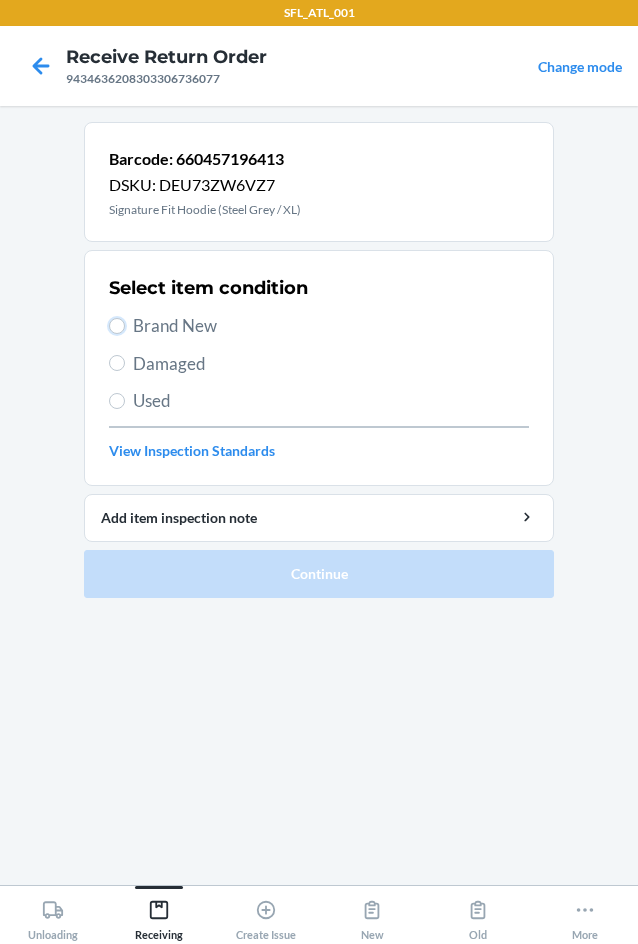 click on "Brand New" at bounding box center [117, 326] 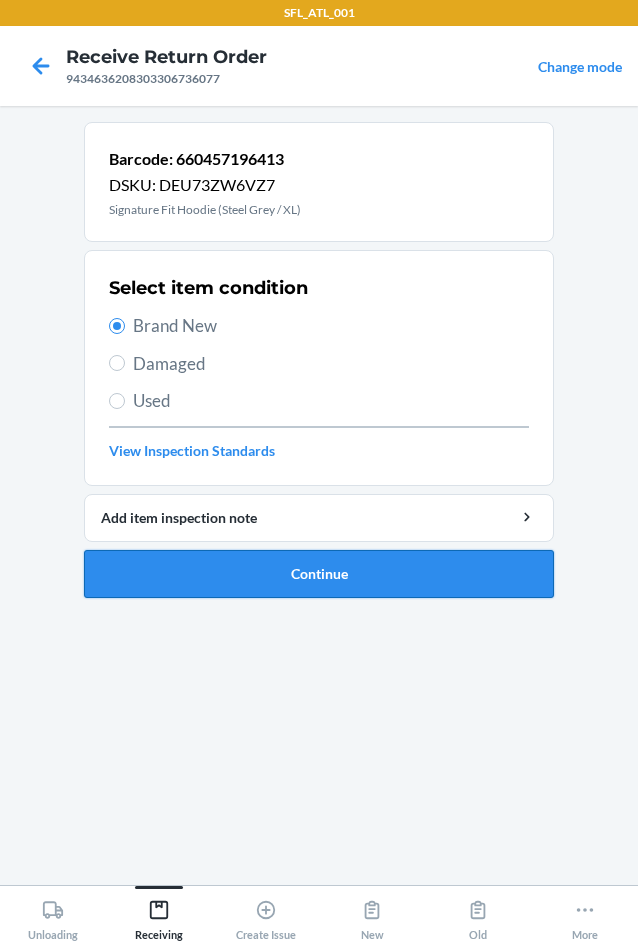 click on "Continue" at bounding box center (319, 574) 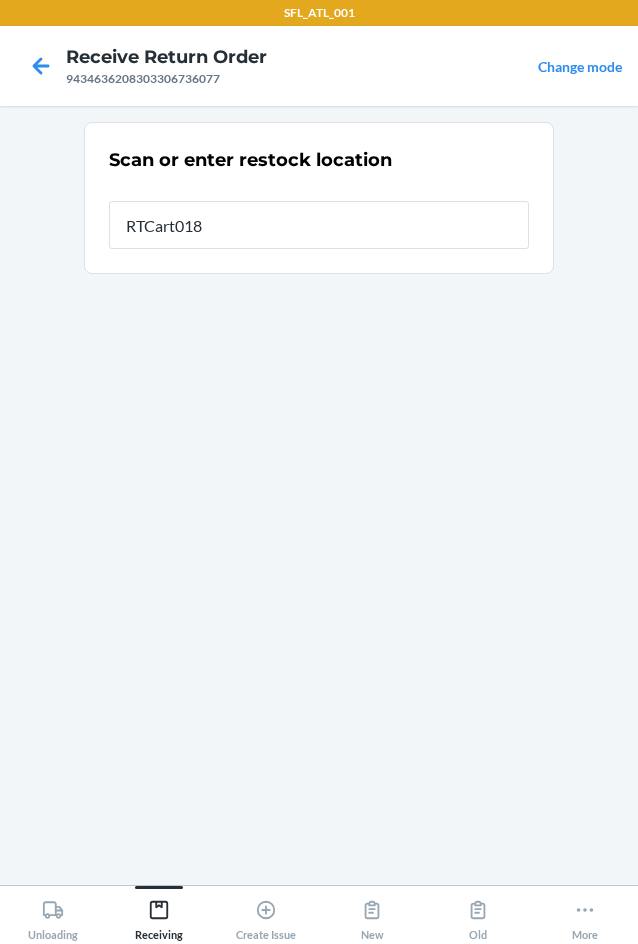 type on "RTCart018" 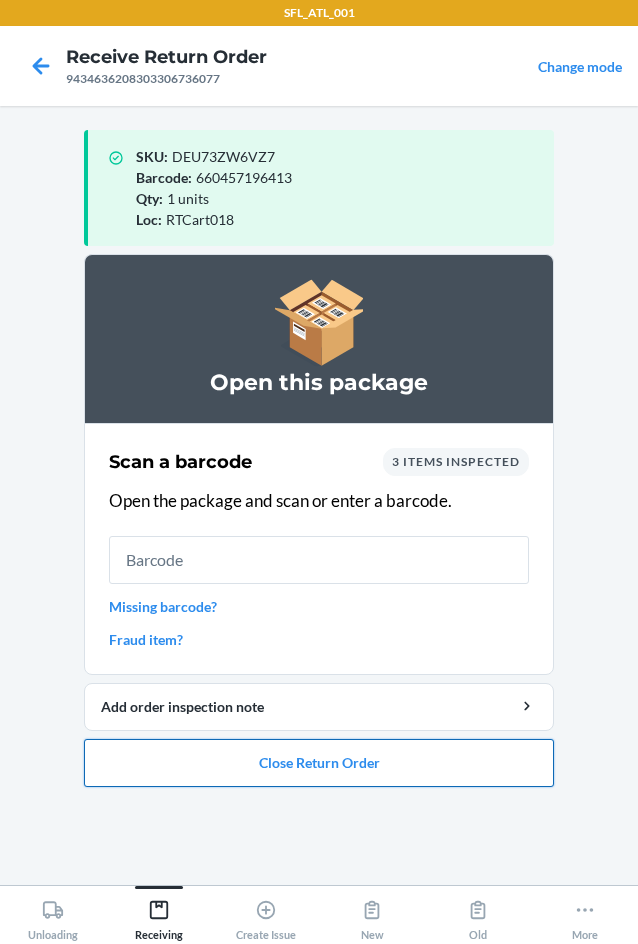 click on "Close Return Order" at bounding box center (319, 763) 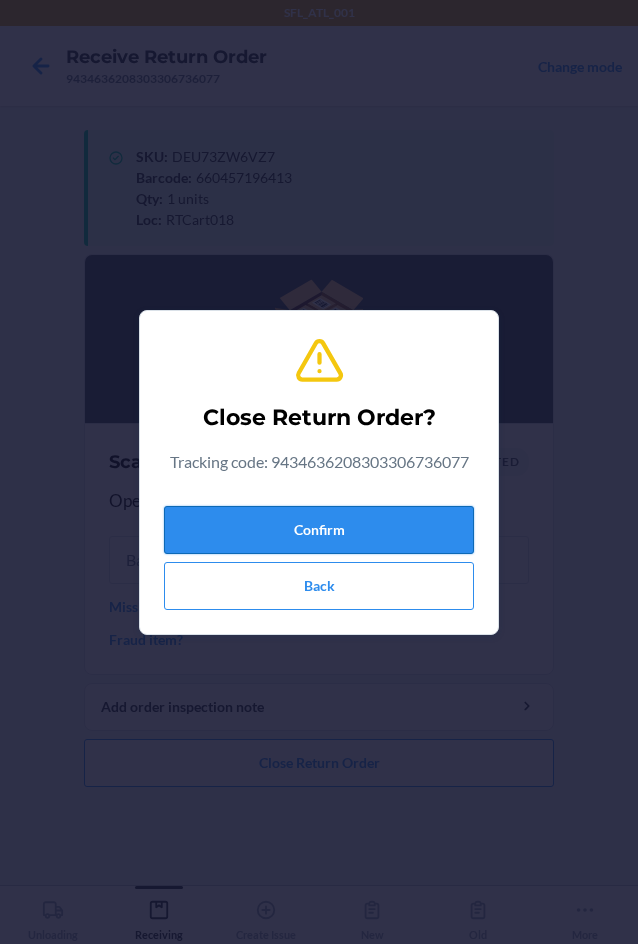 click on "Confirm" at bounding box center (319, 530) 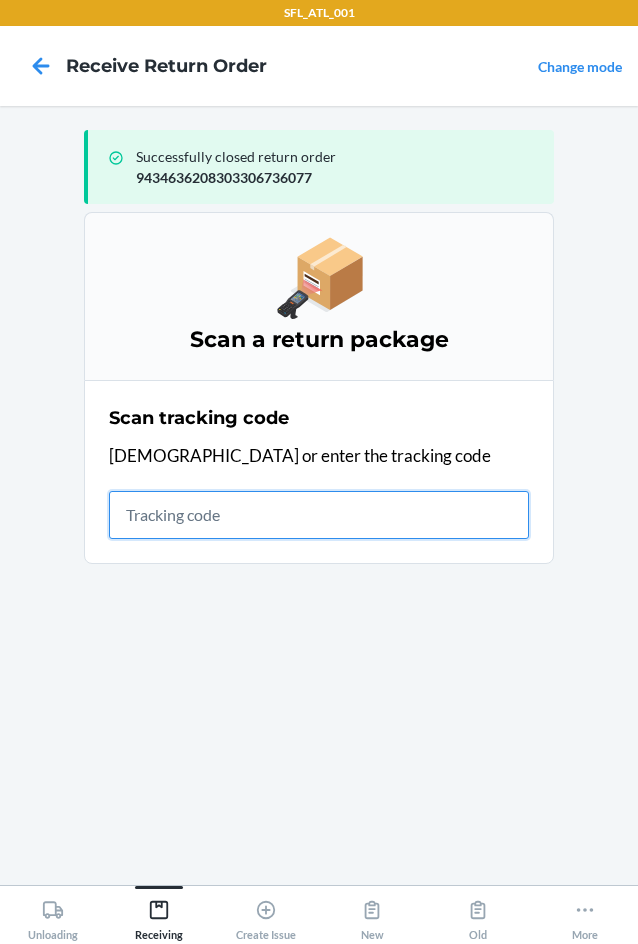 click at bounding box center [319, 515] 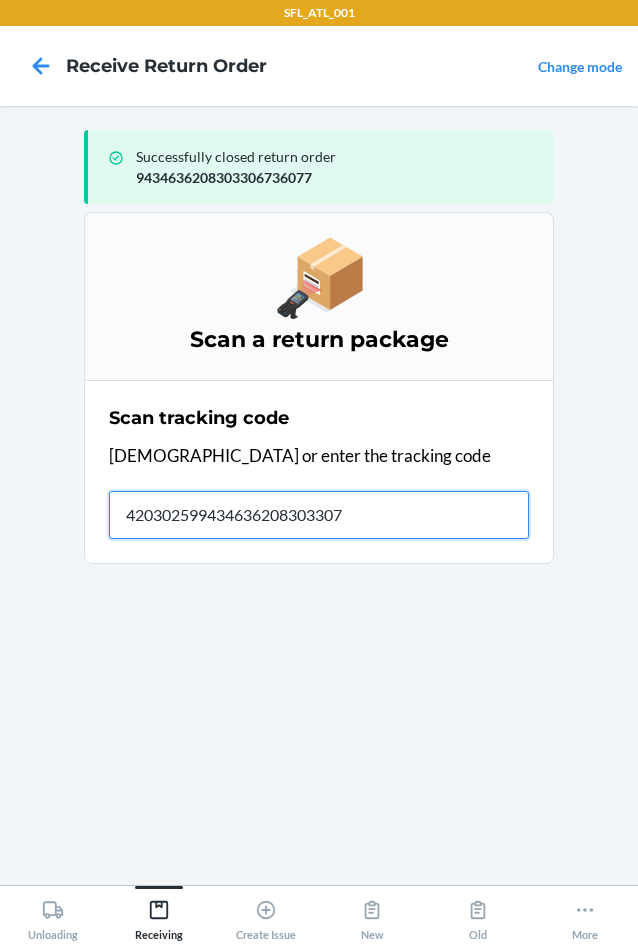 type on "4203025994346362083033077" 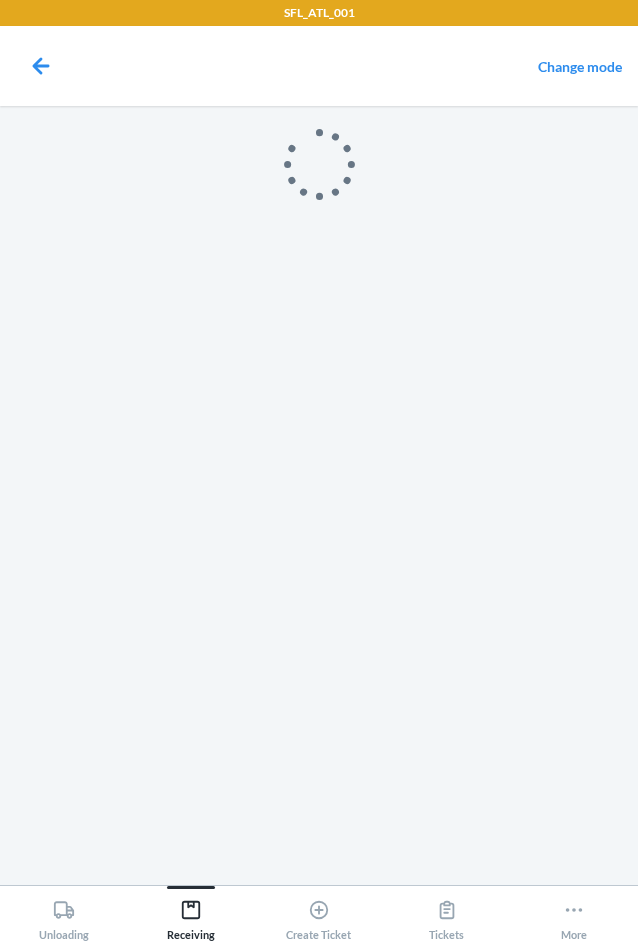 scroll, scrollTop: 0, scrollLeft: 0, axis: both 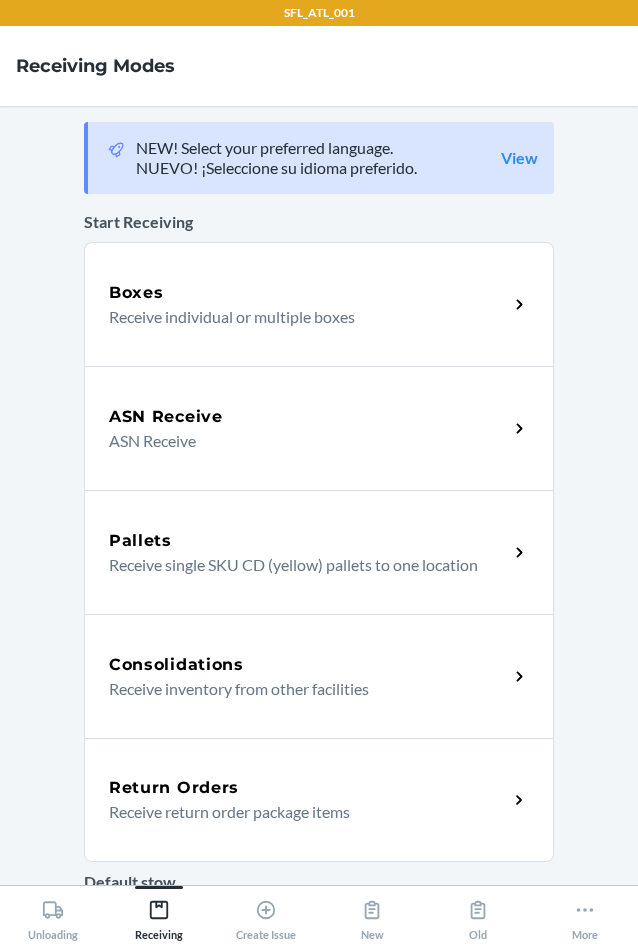 click on "Return Orders" at bounding box center [308, 788] 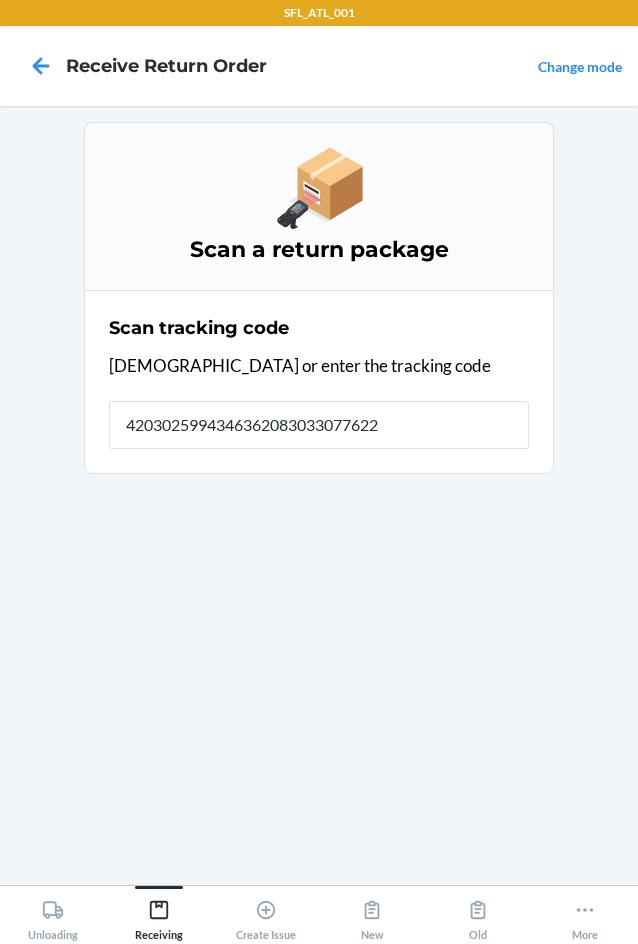 type on "42030259943463620830330776226" 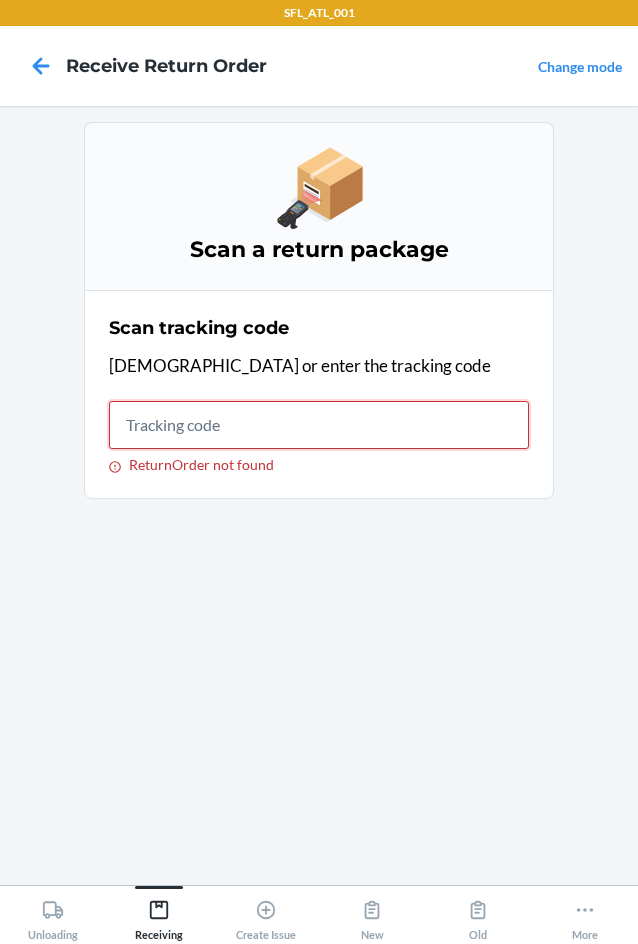 click on "ReturnOrder not found" at bounding box center (319, 425) 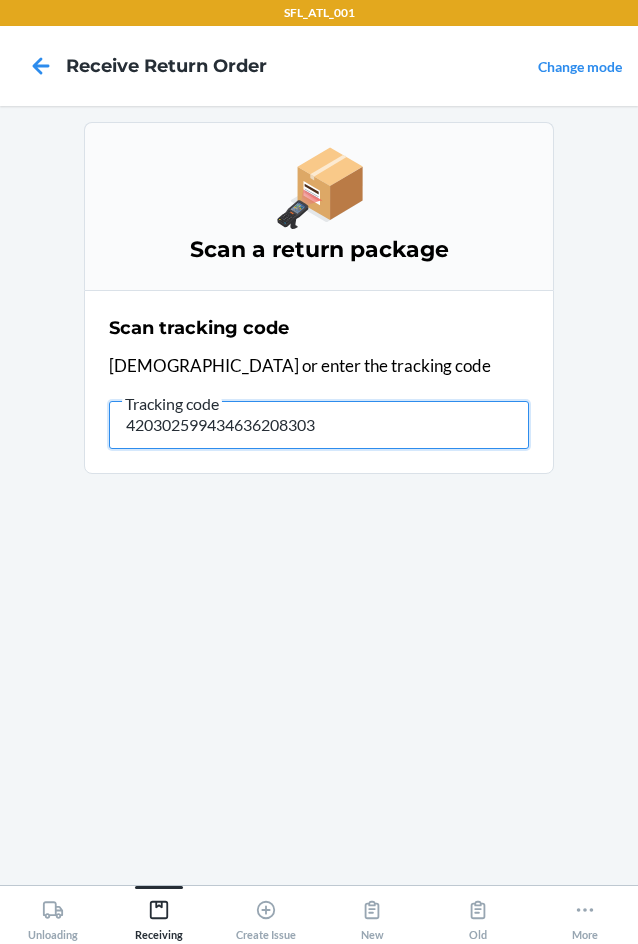 type on "4203025994346362083033" 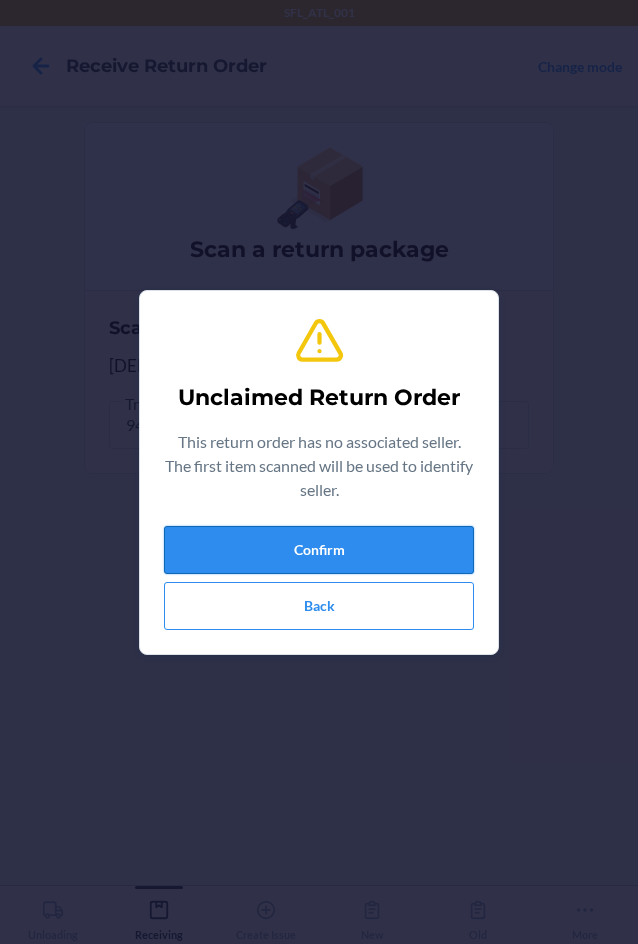 click on "Confirm" at bounding box center (319, 550) 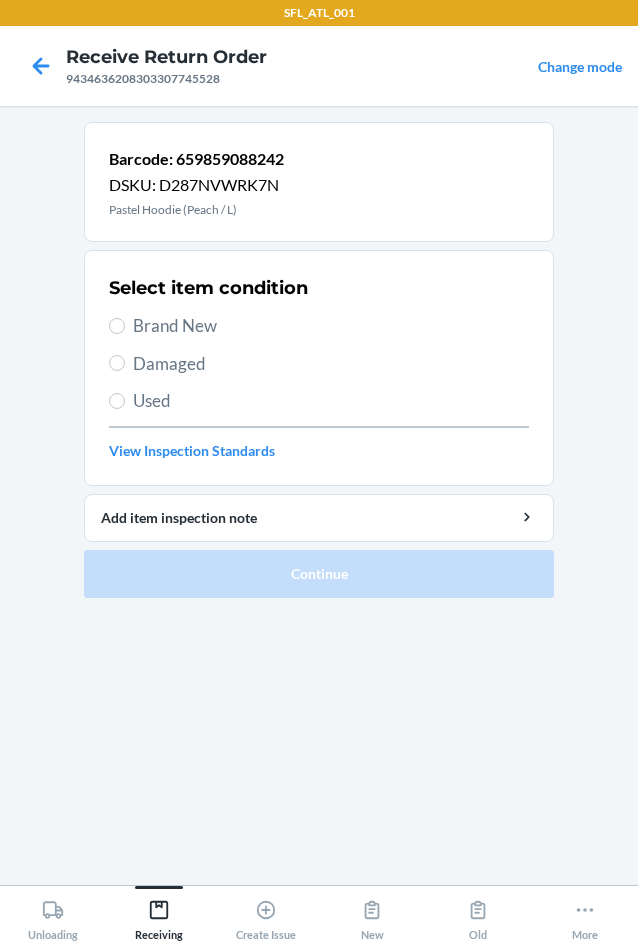 click on "Brand New" at bounding box center (331, 326) 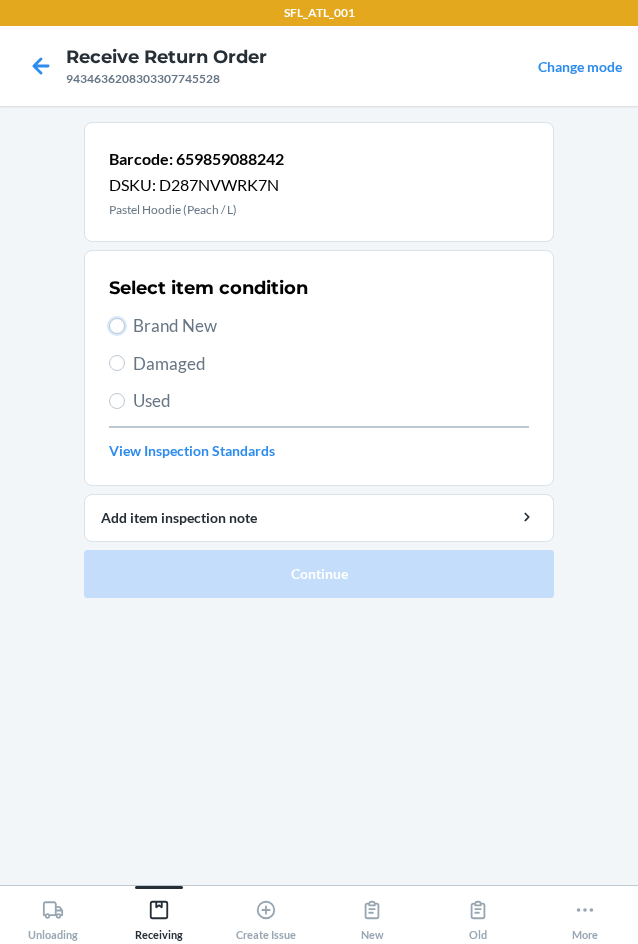 click on "Brand New" at bounding box center (117, 326) 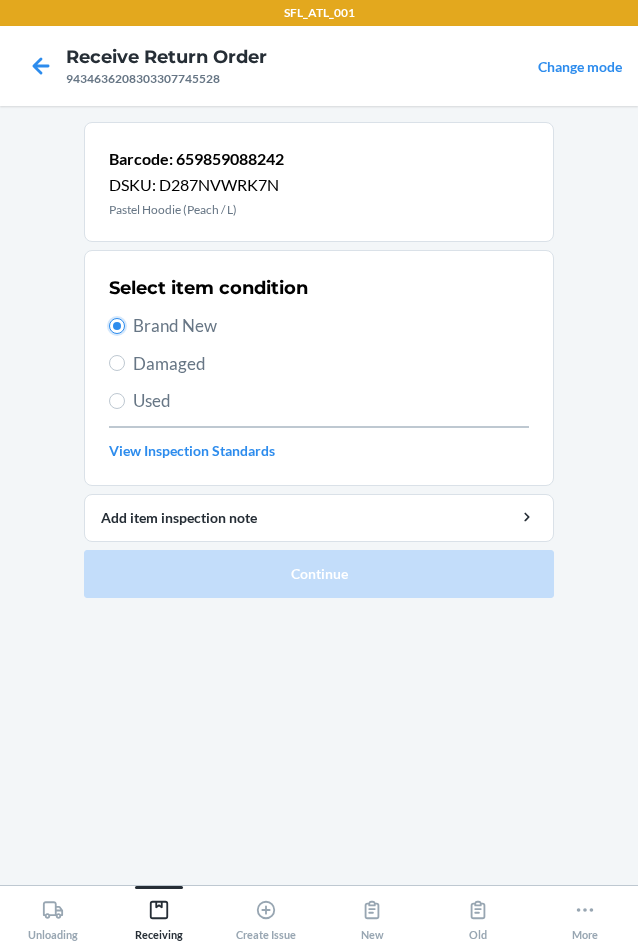 radio on "true" 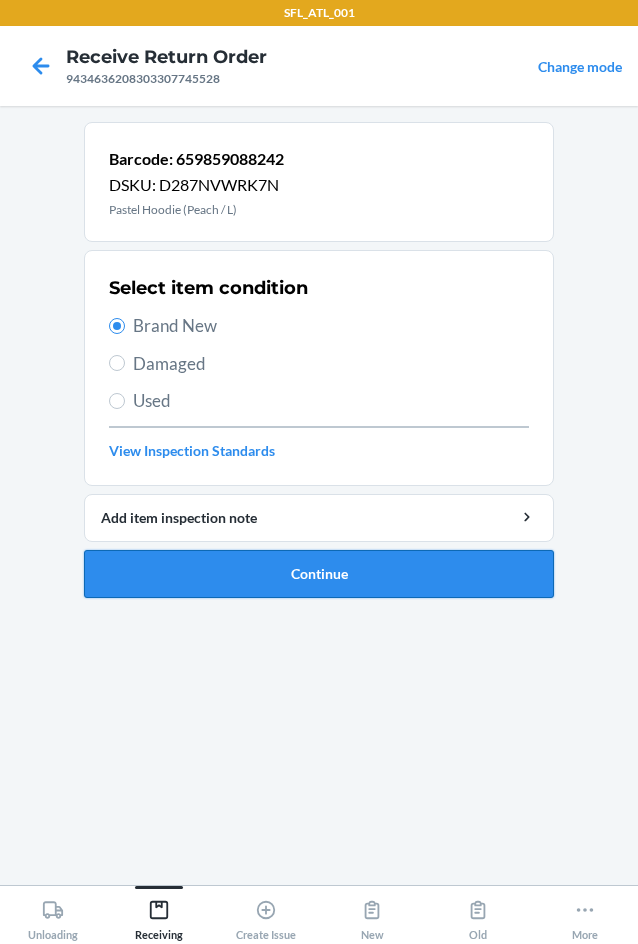 click on "Continue" at bounding box center (319, 574) 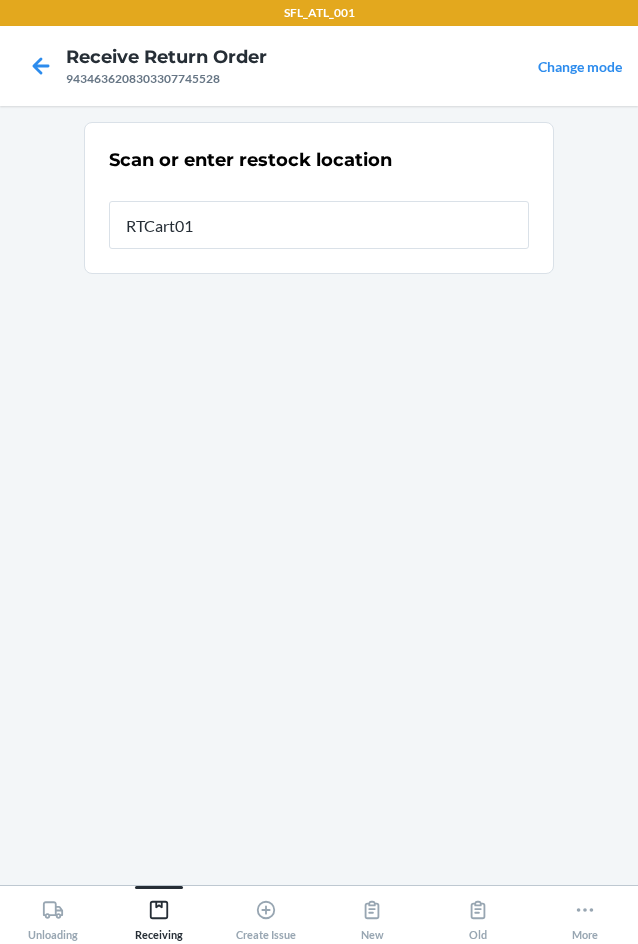 type on "RTCart018" 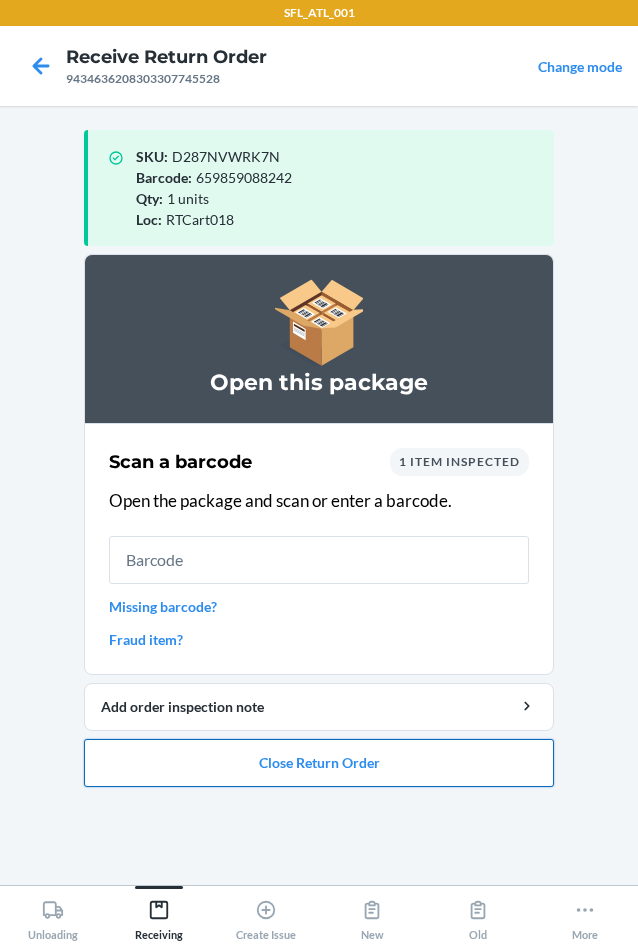 click on "Close Return Order" at bounding box center [319, 763] 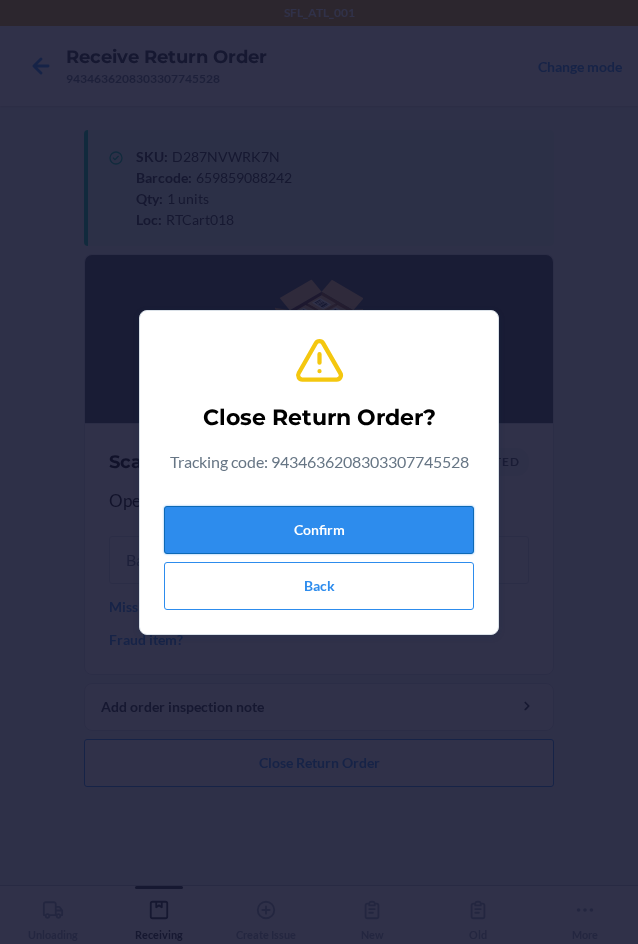click on "Confirm" at bounding box center (319, 530) 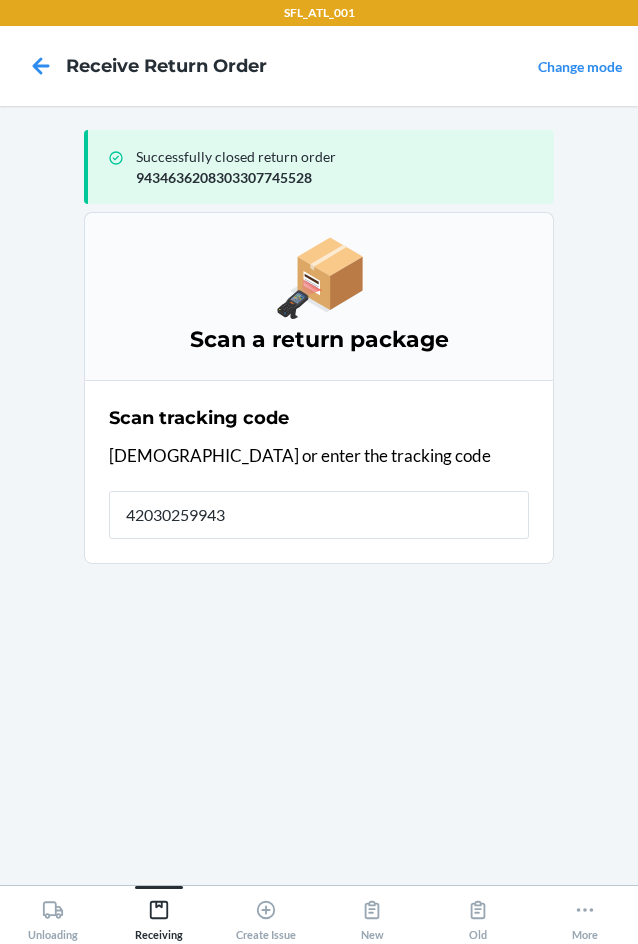 type on "420302599434" 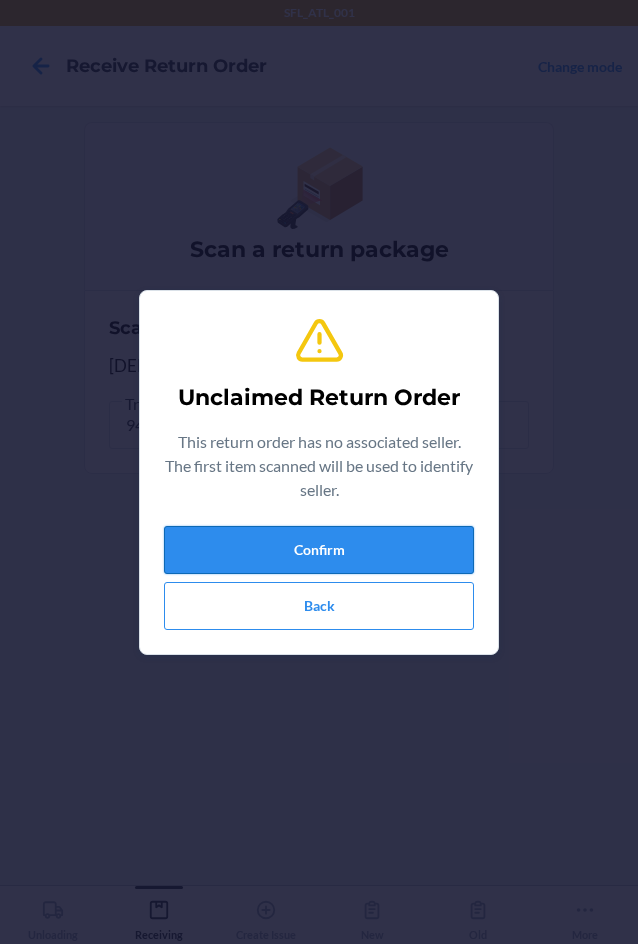 click on "Confirm" at bounding box center [319, 550] 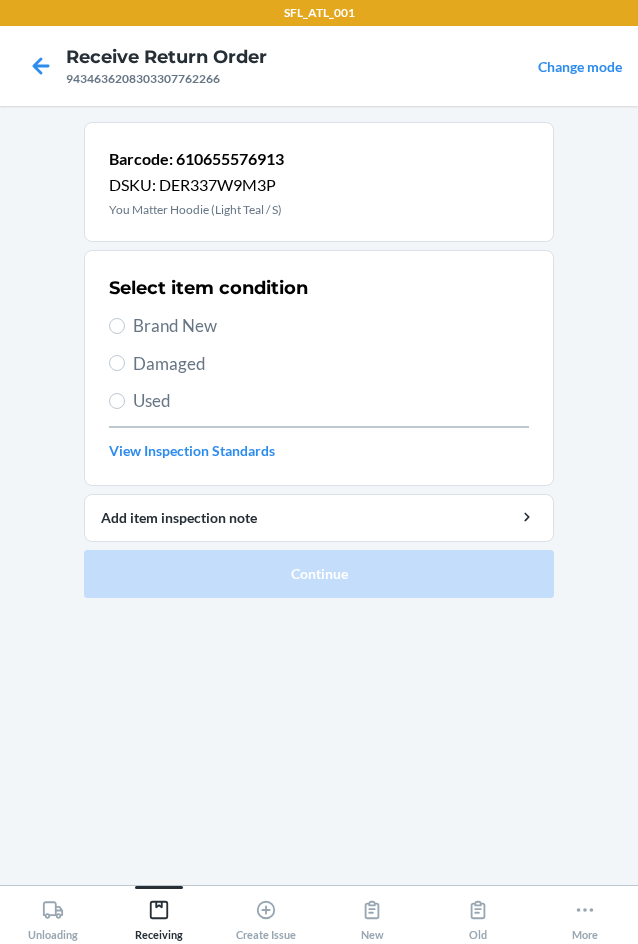 drag, startPoint x: 185, startPoint y: 322, endPoint x: 194, endPoint y: 431, distance: 109.370926 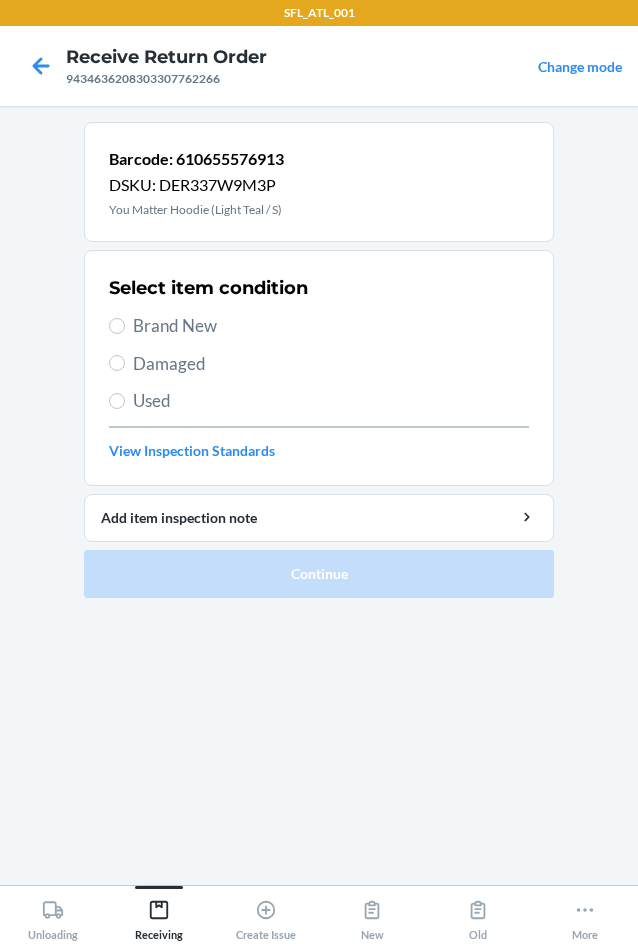click on "Brand New" at bounding box center (331, 326) 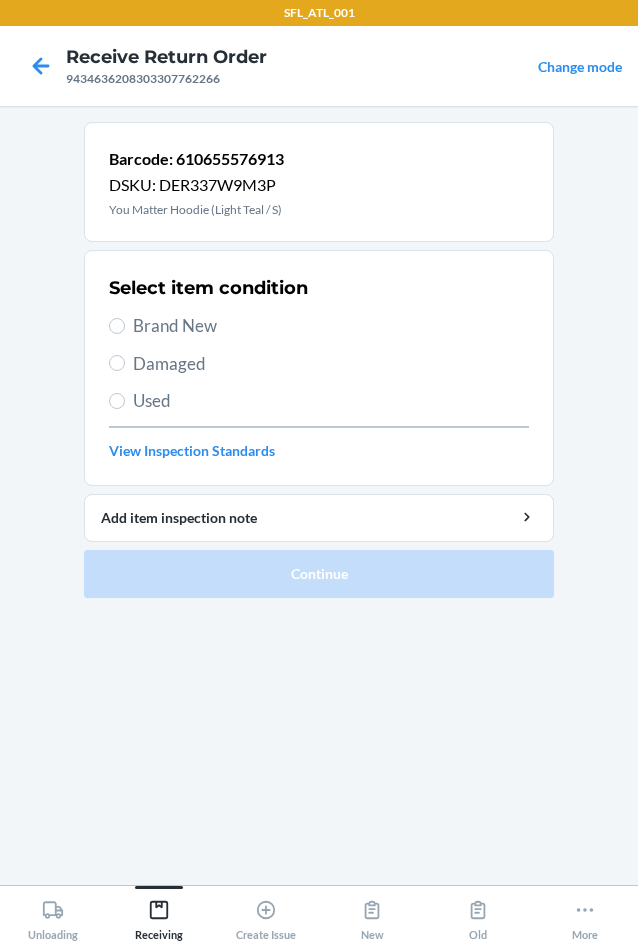 click on "Brand New" at bounding box center [117, 326] 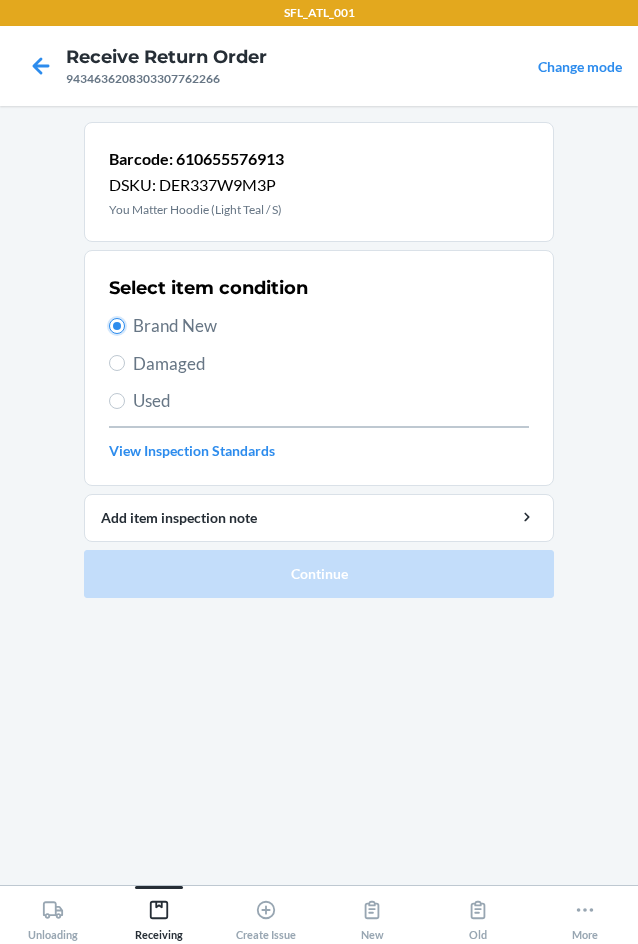 radio on "true" 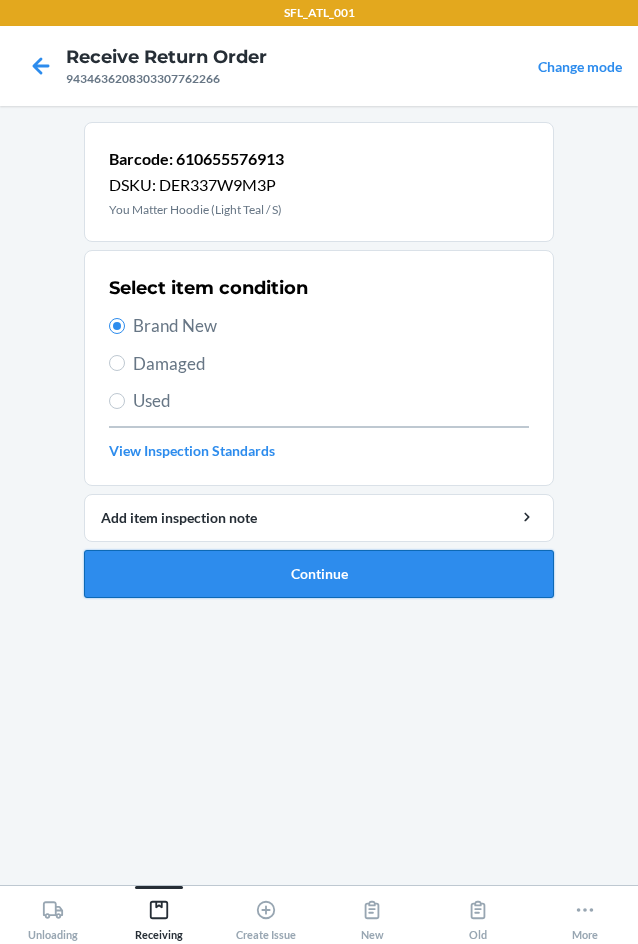 click on "Continue" at bounding box center (319, 574) 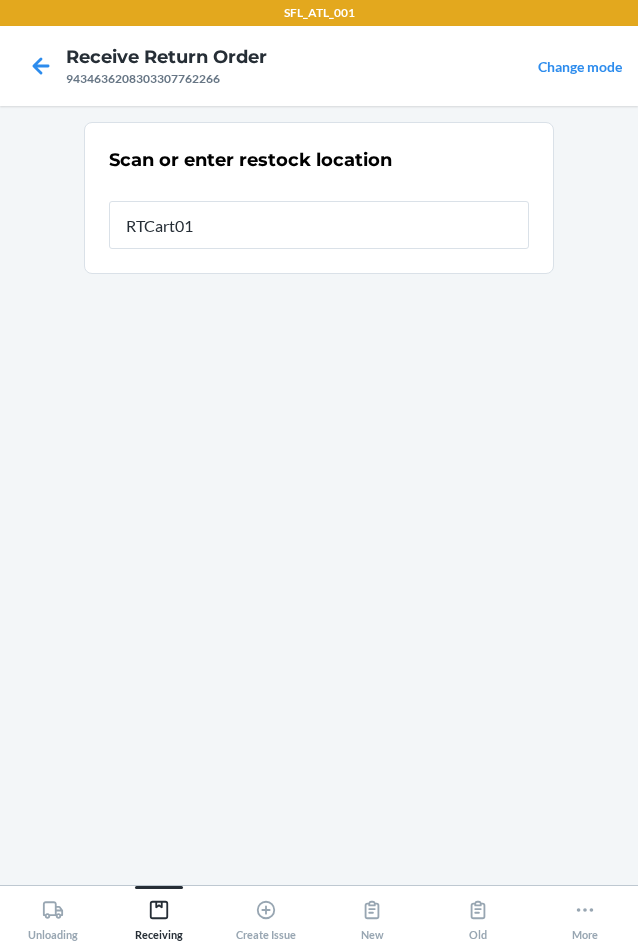 type on "RTCart018" 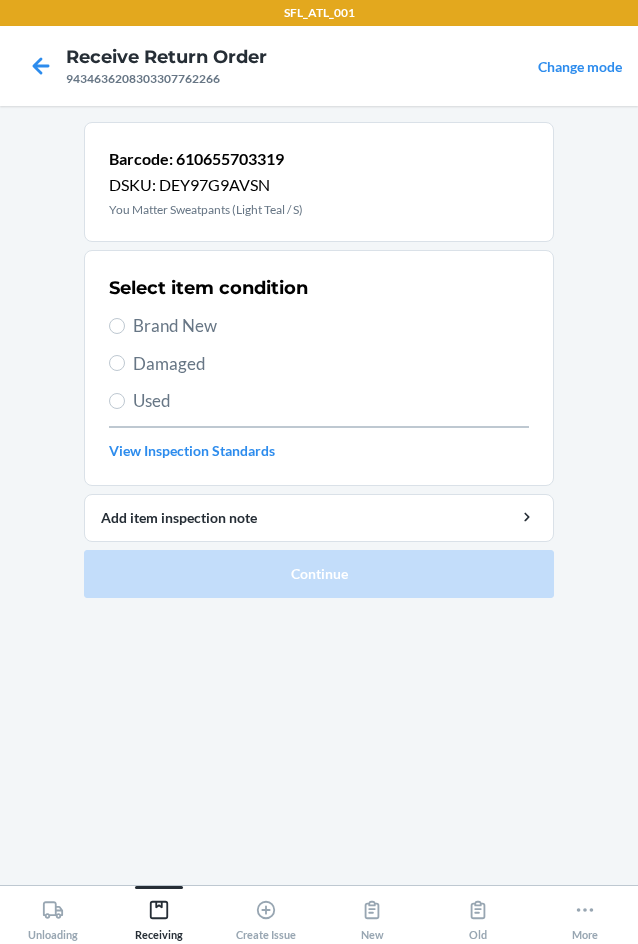 click on "Select item condition Brand New Damaged Used View Inspection Standards" at bounding box center [319, 368] 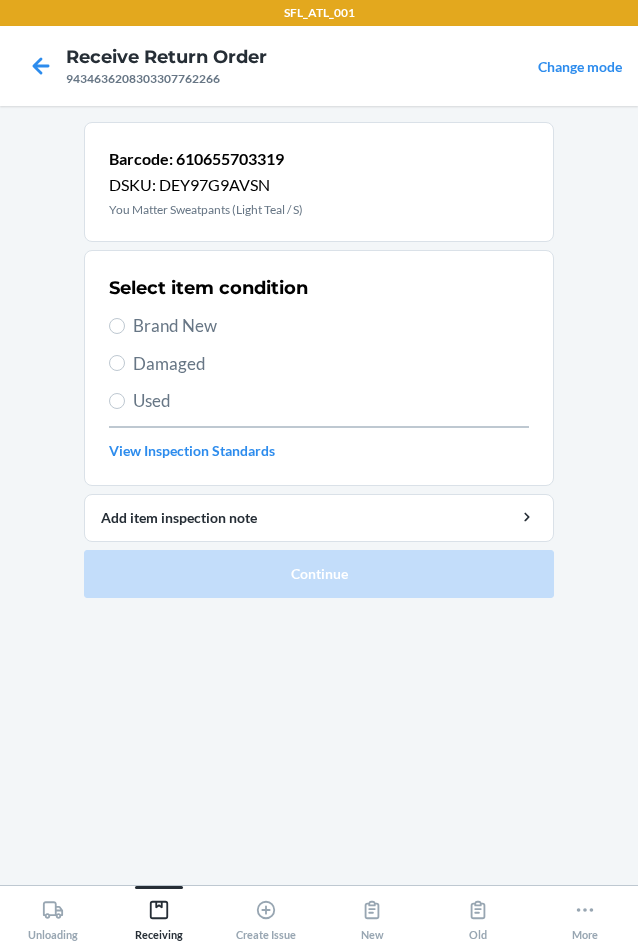 click on "Brand New" at bounding box center [331, 326] 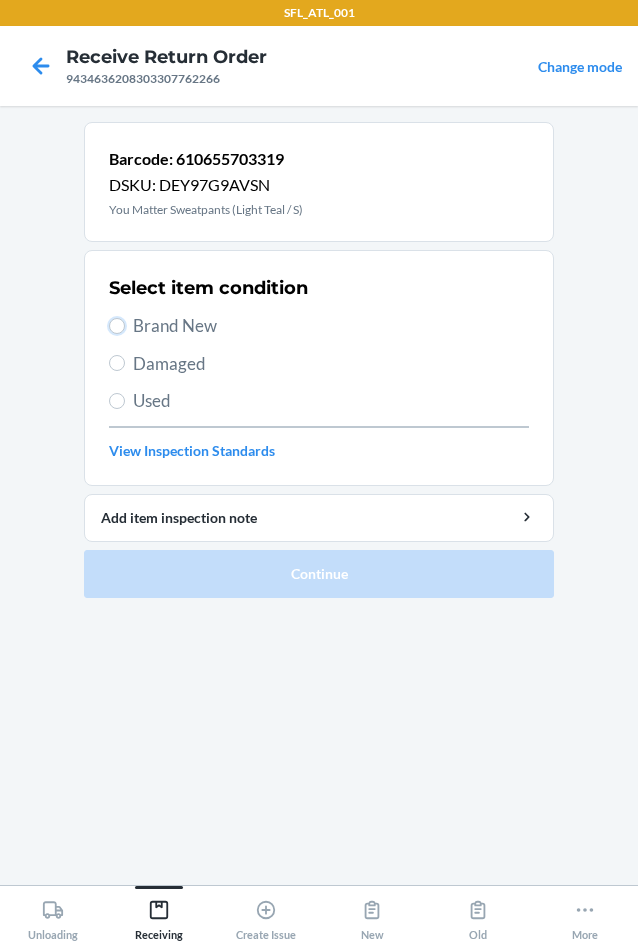 click on "Brand New" at bounding box center (117, 326) 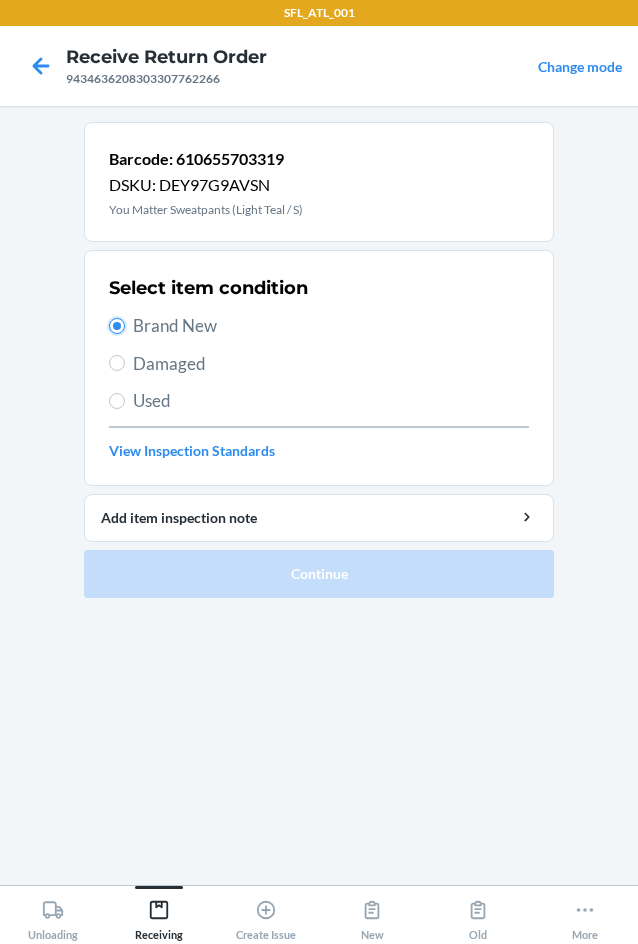 radio on "true" 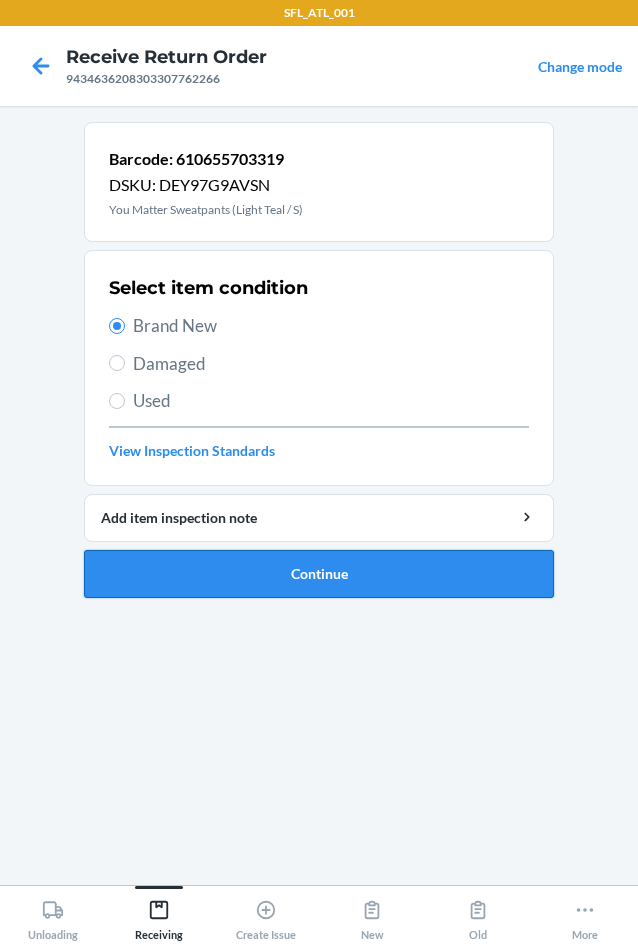 click on "Continue" at bounding box center [319, 574] 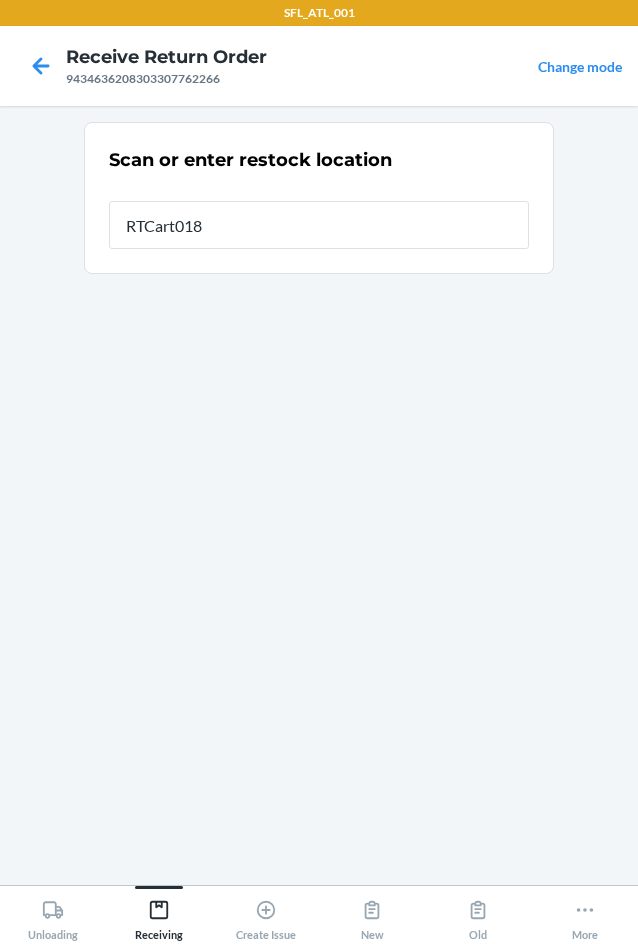 type on "RTCart018" 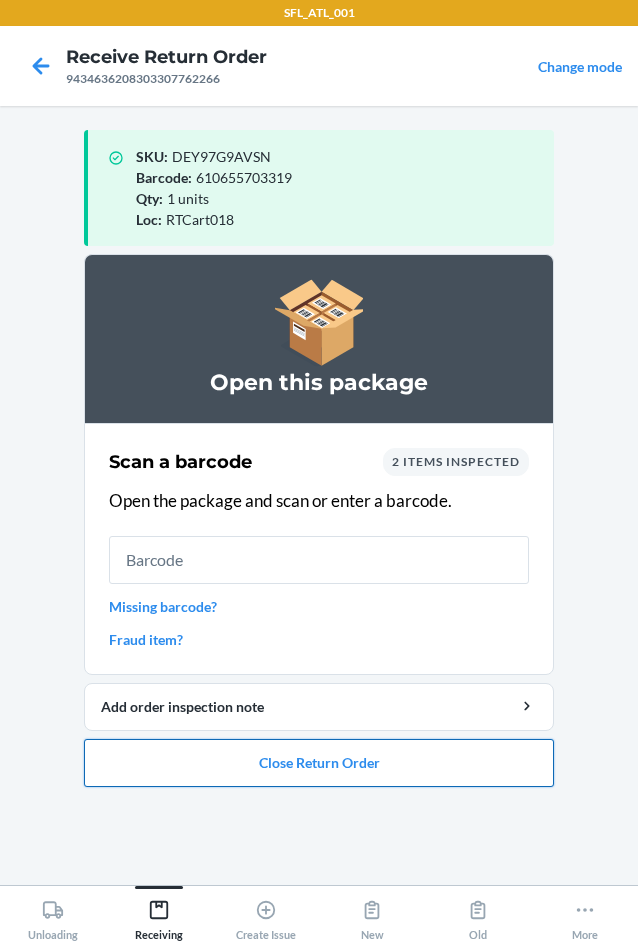 click on "Close Return Order" at bounding box center (319, 763) 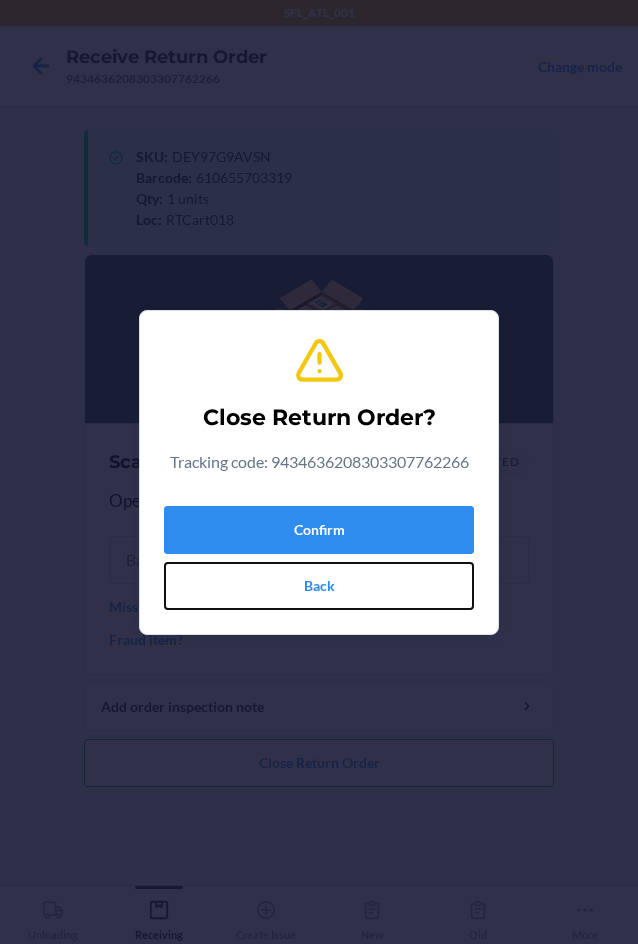 click on "Back" at bounding box center (319, 586) 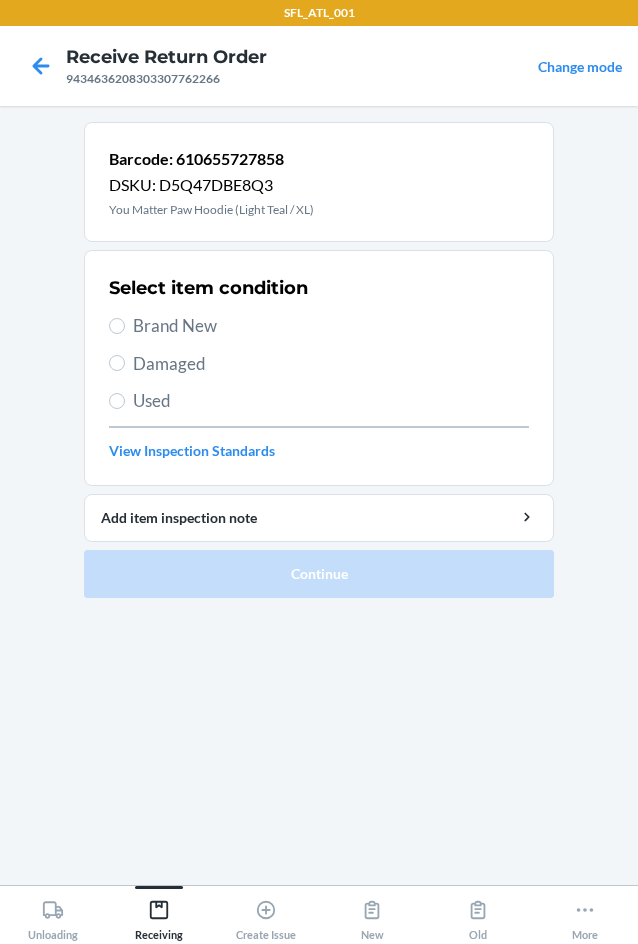 click on "Used" at bounding box center (319, 401) 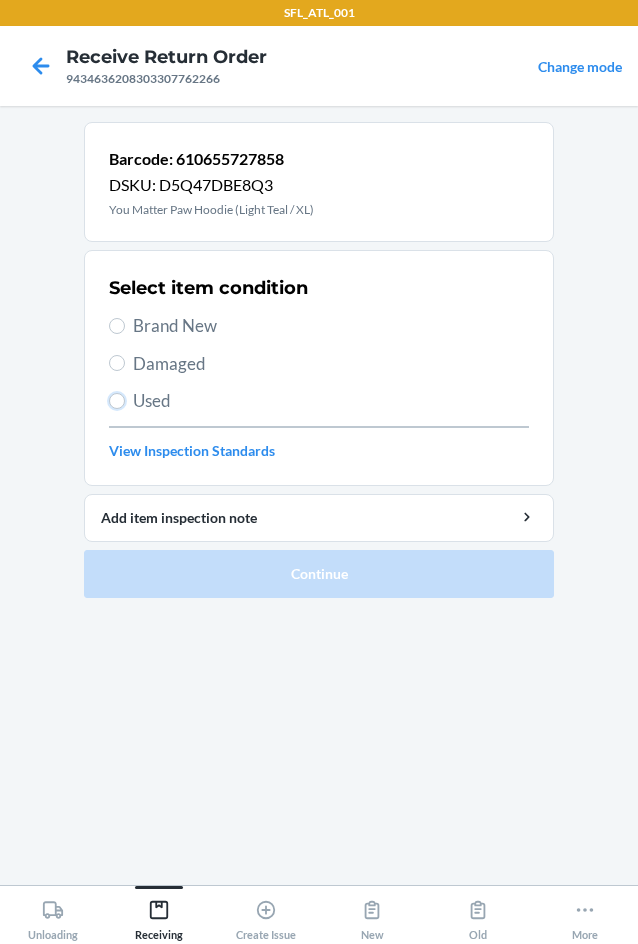 click on "Used" at bounding box center (117, 401) 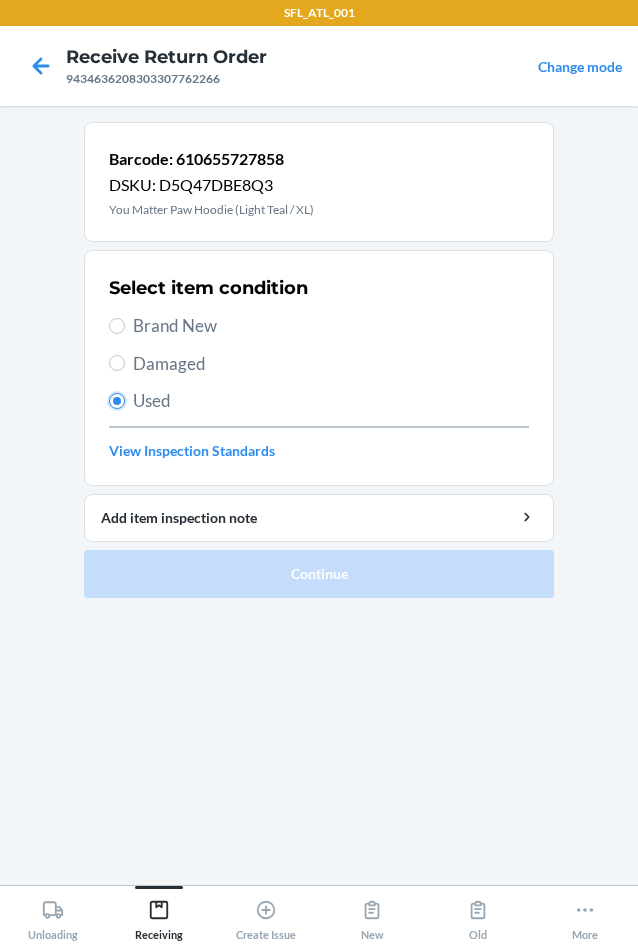 radio on "true" 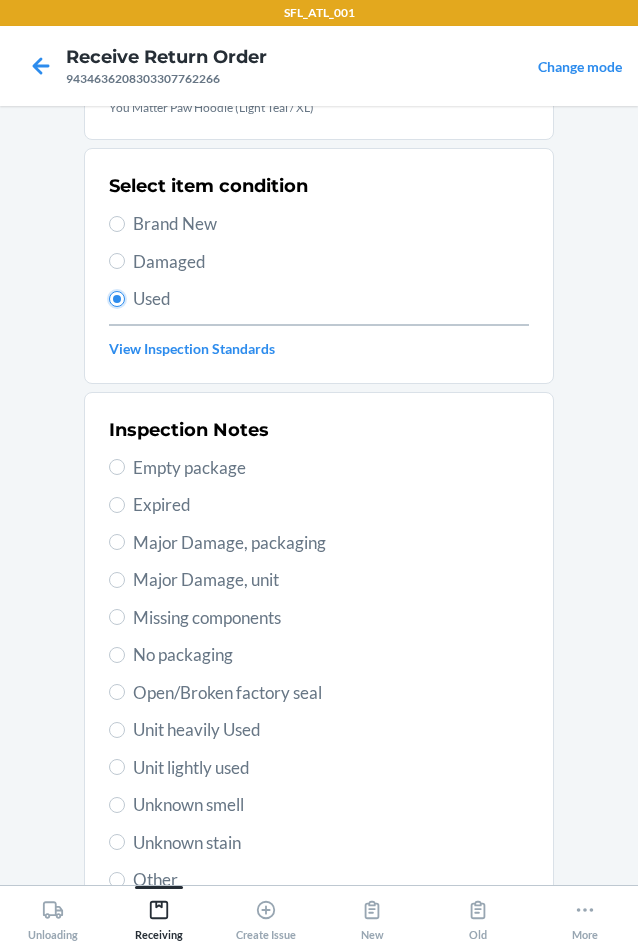 scroll, scrollTop: 200, scrollLeft: 0, axis: vertical 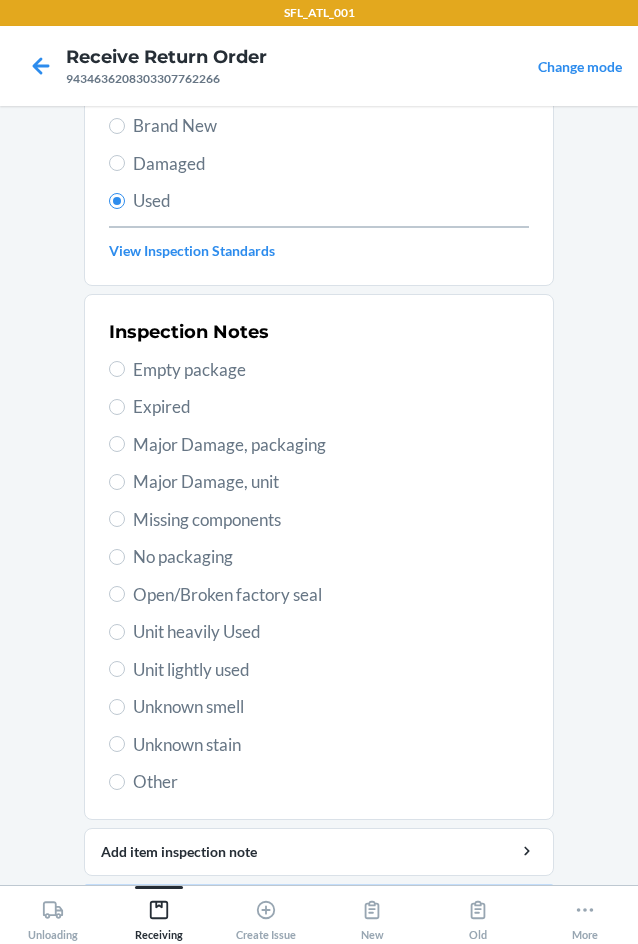 click on "Unit heavily Used" at bounding box center (331, 632) 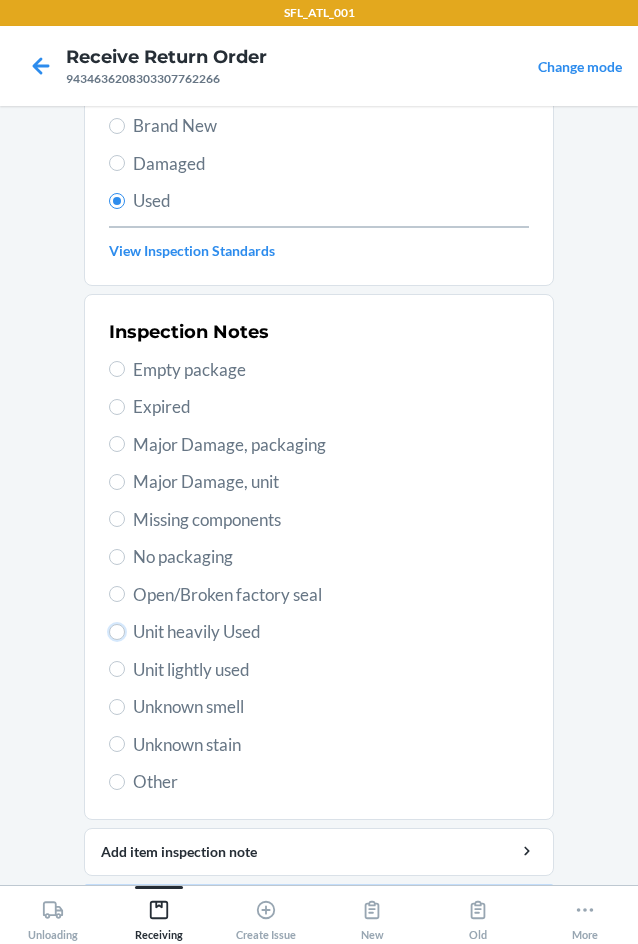 click on "Unit heavily Used" at bounding box center [117, 632] 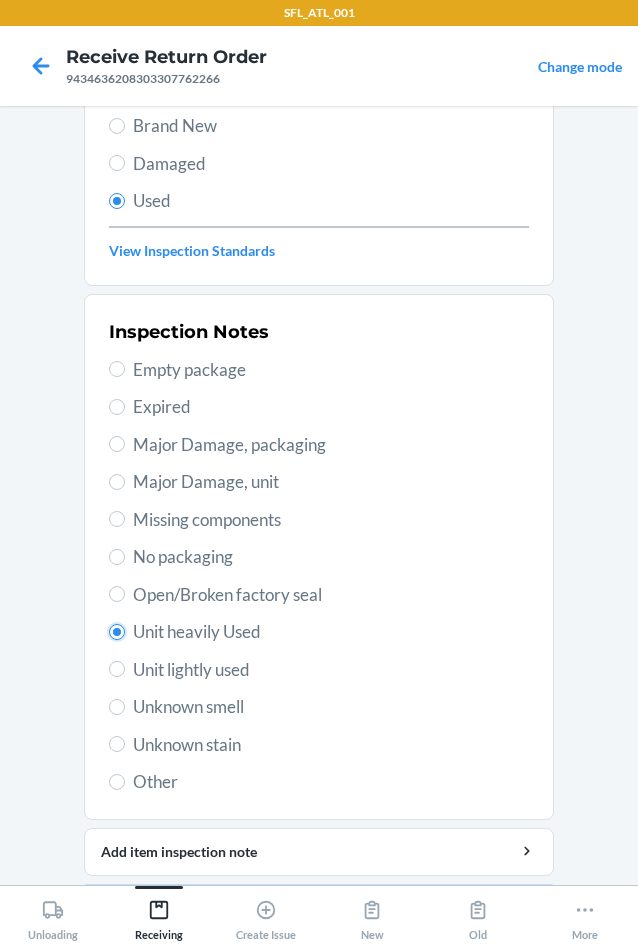 radio on "true" 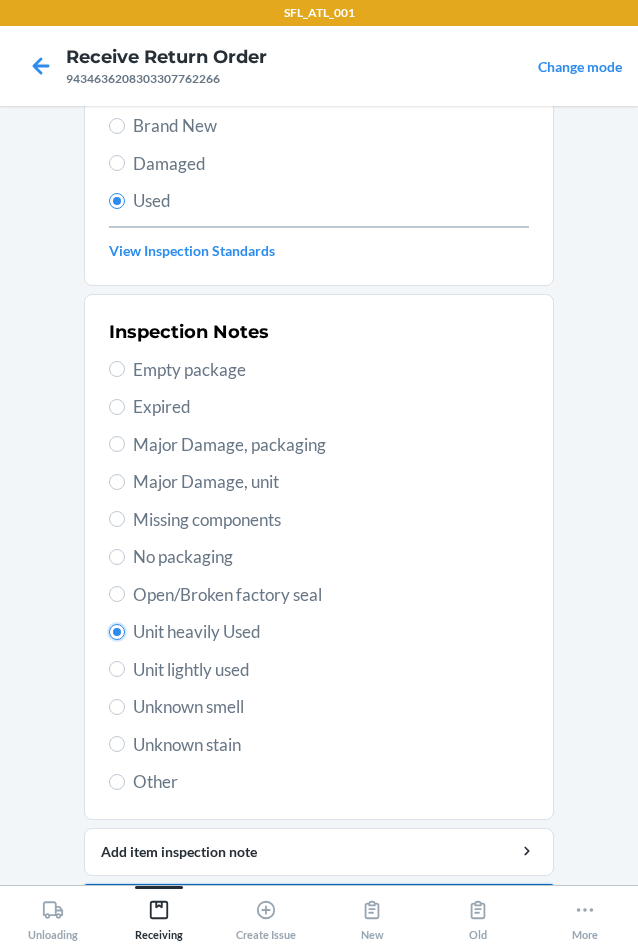 scroll, scrollTop: 263, scrollLeft: 0, axis: vertical 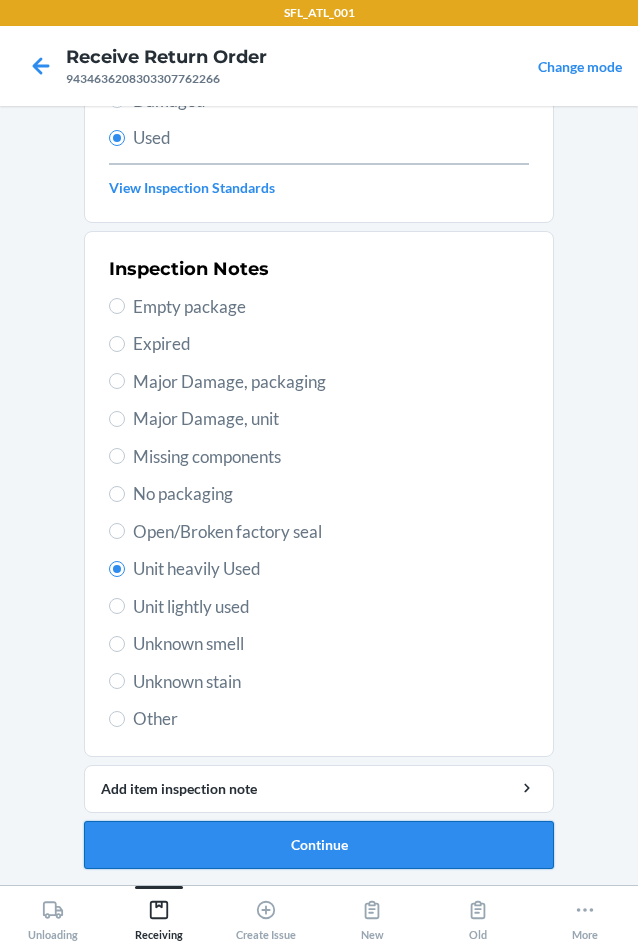 click on "Continue" at bounding box center [319, 845] 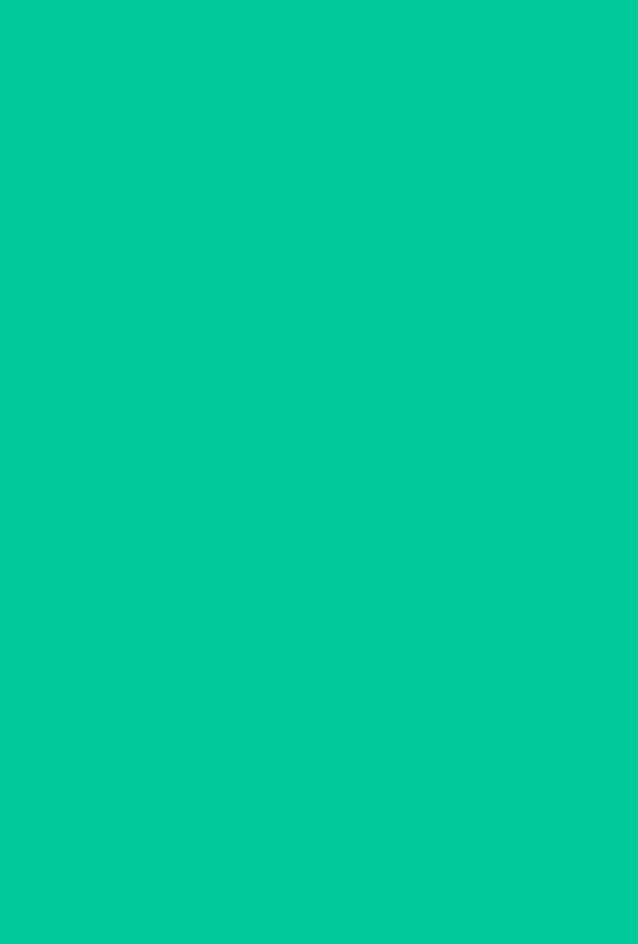 scroll, scrollTop: 0, scrollLeft: 0, axis: both 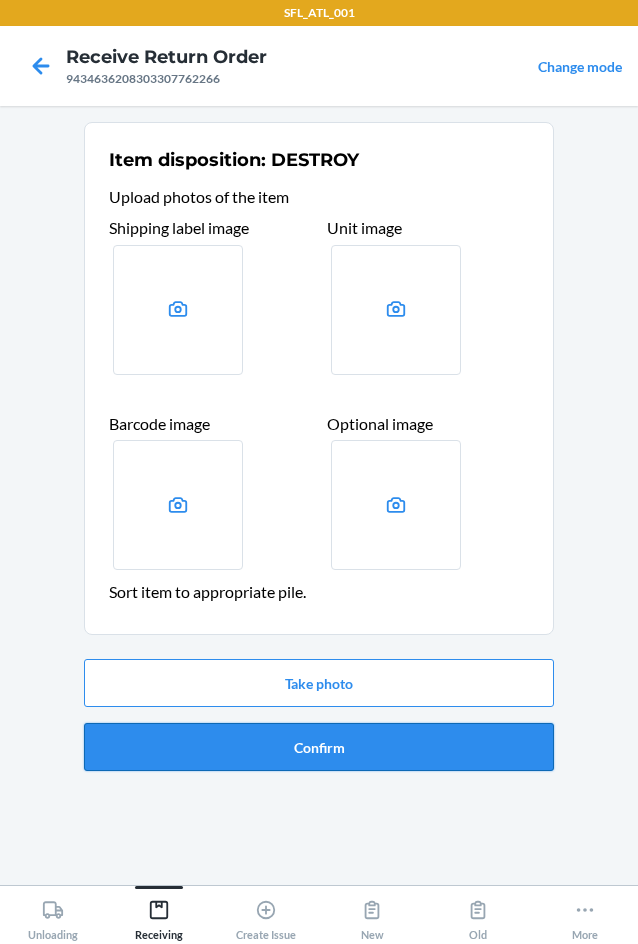 click on "Confirm" at bounding box center [319, 747] 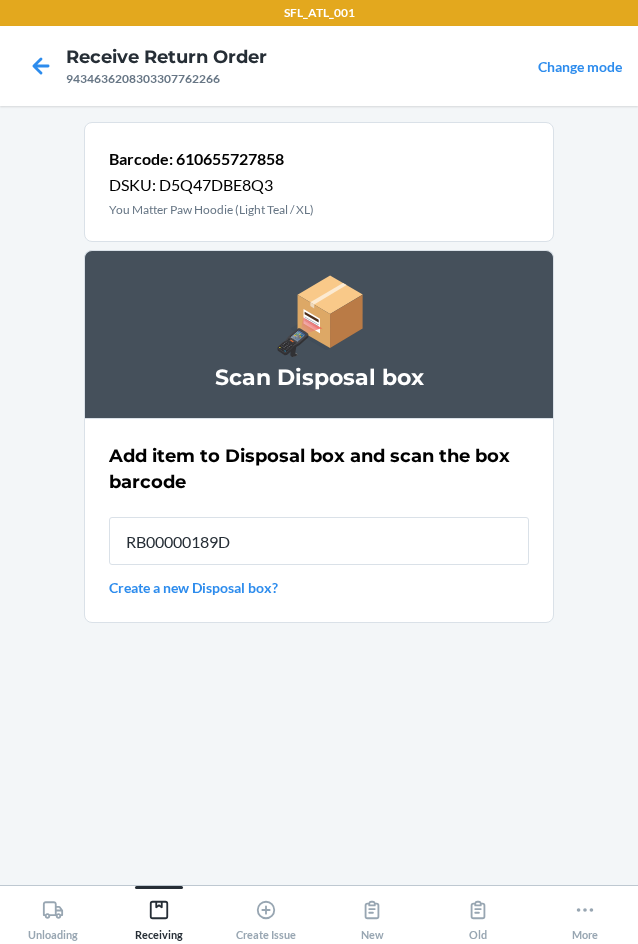 type on "RB00000189D" 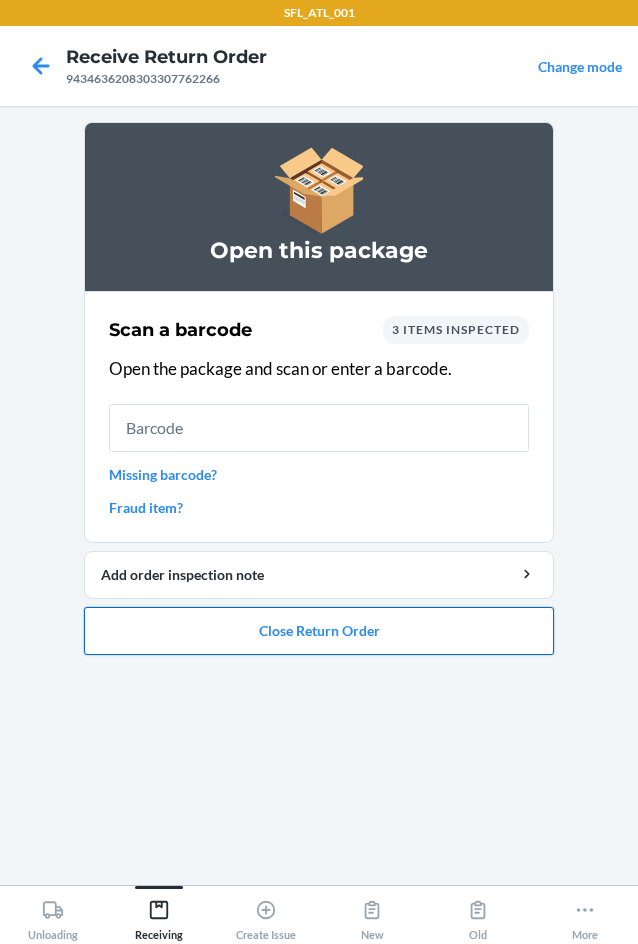 click on "Close Return Order" at bounding box center [319, 631] 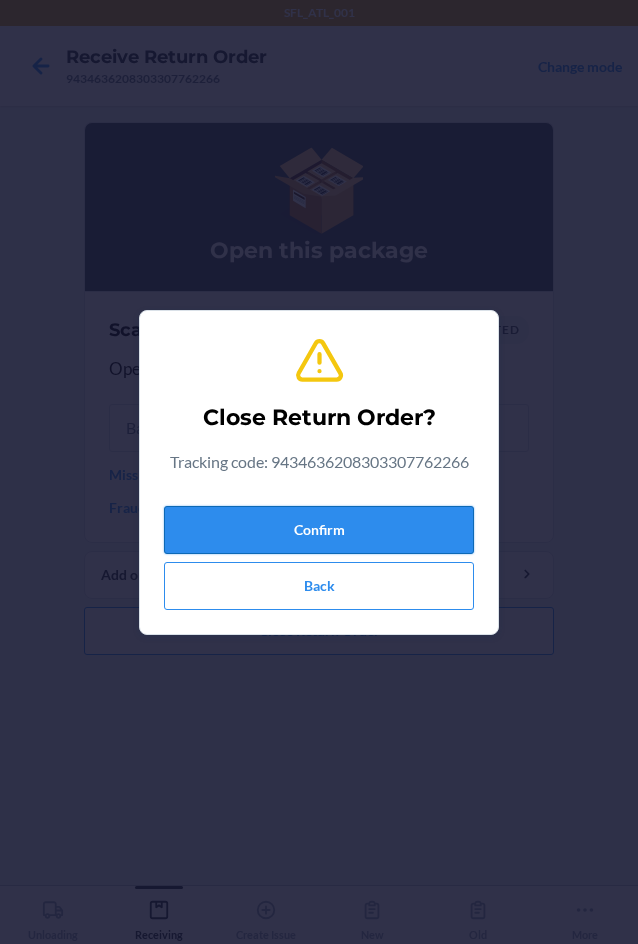 click on "Confirm" at bounding box center (319, 530) 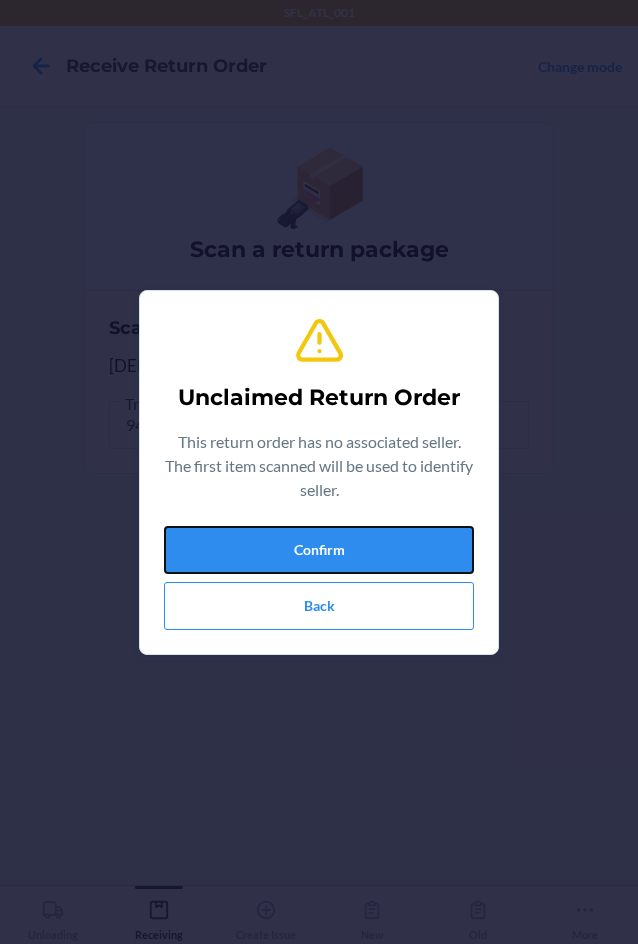 click on "Confirm" at bounding box center [319, 550] 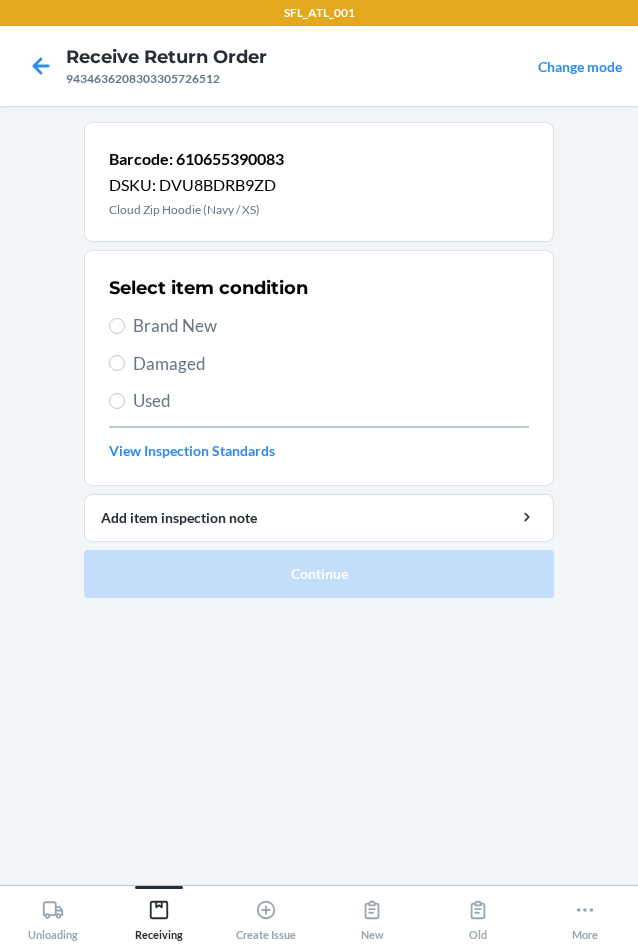 click on "Brand New" at bounding box center [331, 326] 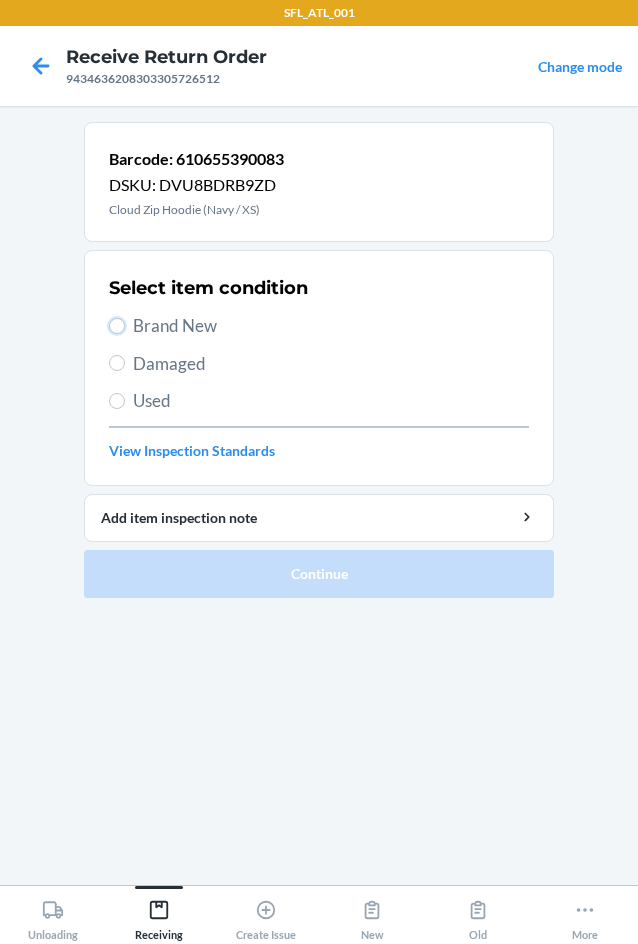 click on "Brand New" at bounding box center [117, 326] 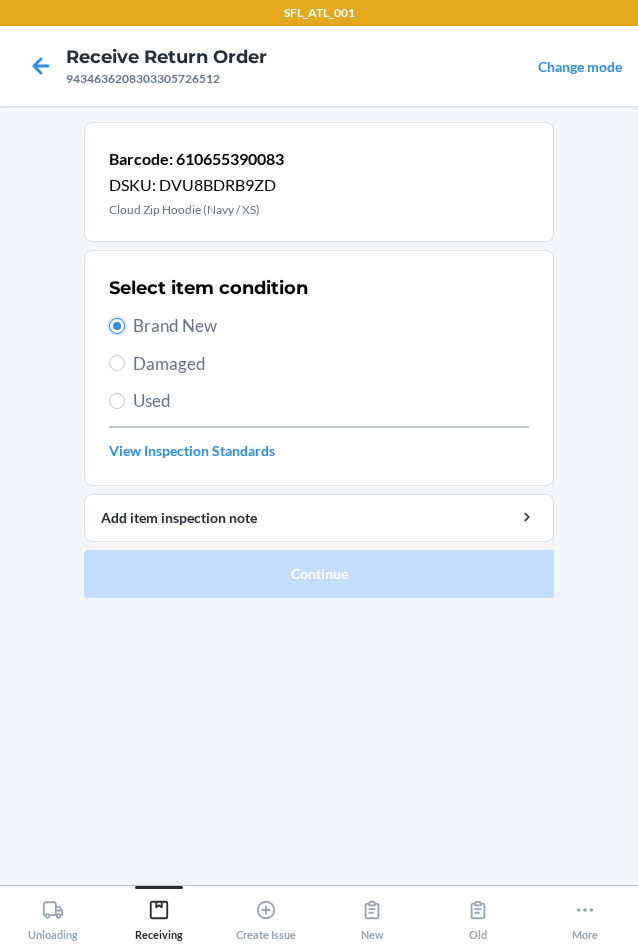 radio on "true" 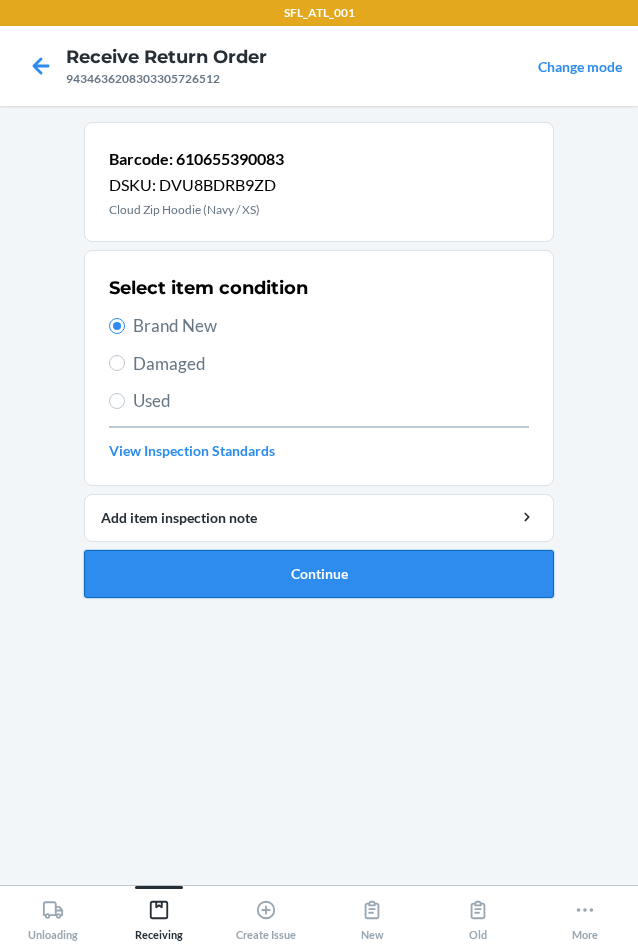 click on "Continue" at bounding box center (319, 574) 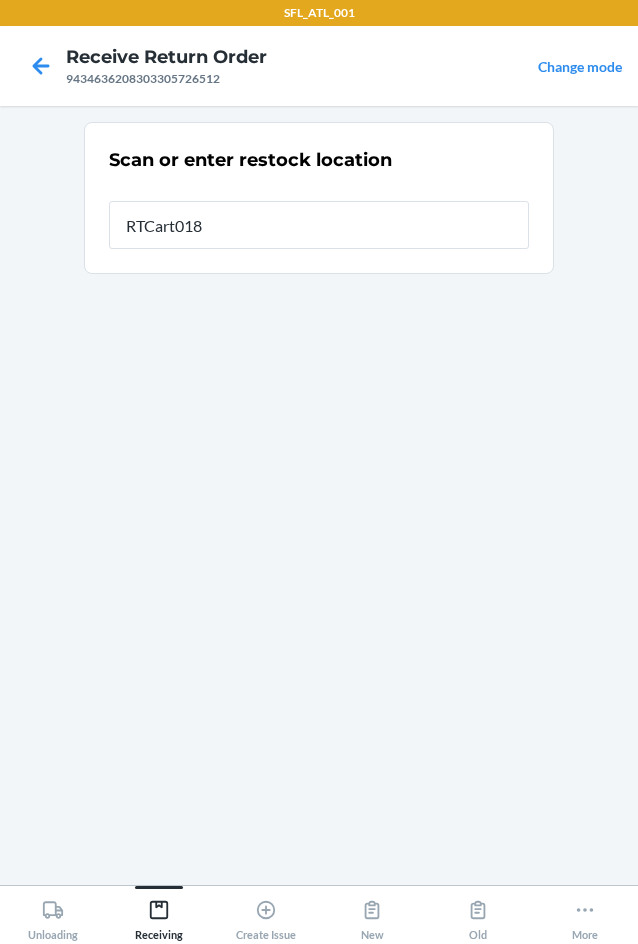type on "RTCart018" 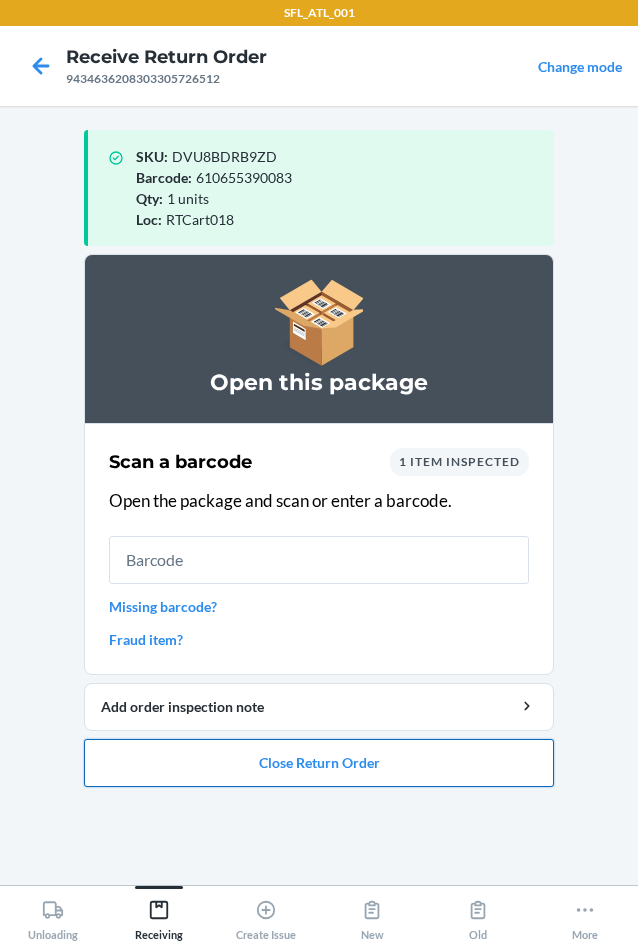 click on "Close Return Order" at bounding box center (319, 763) 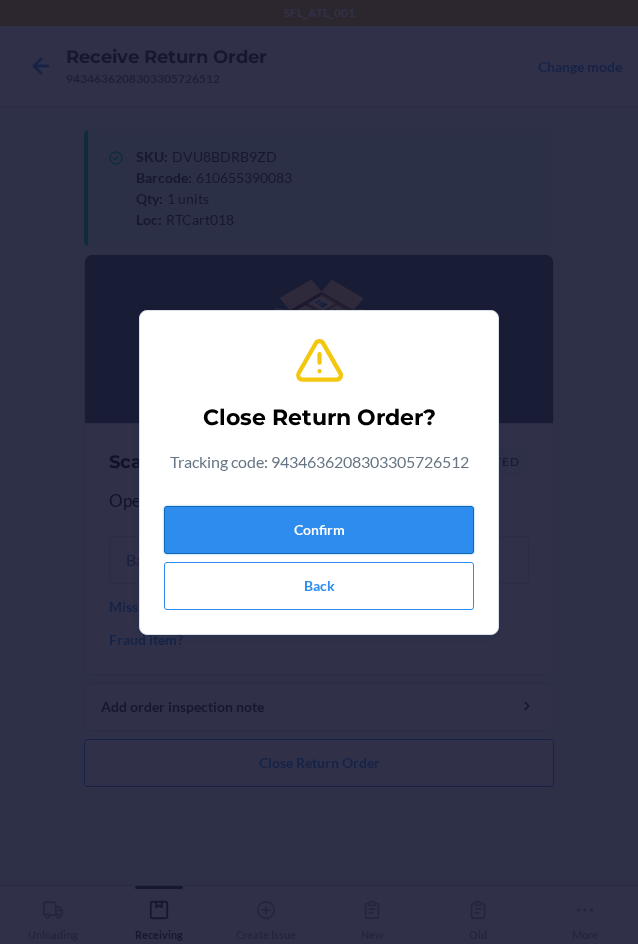 click on "Confirm" at bounding box center (319, 530) 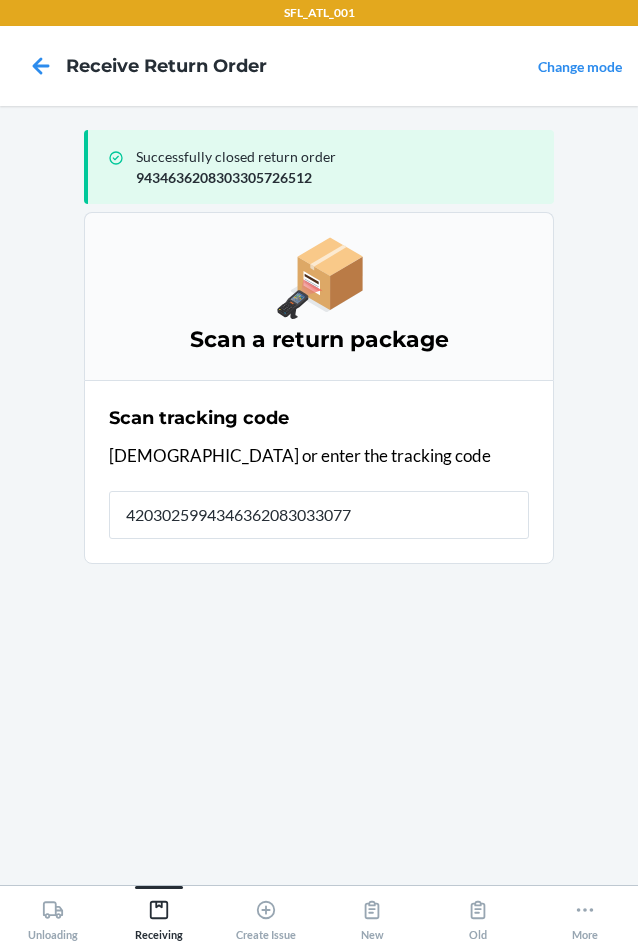 type on "42030259943463620830330771" 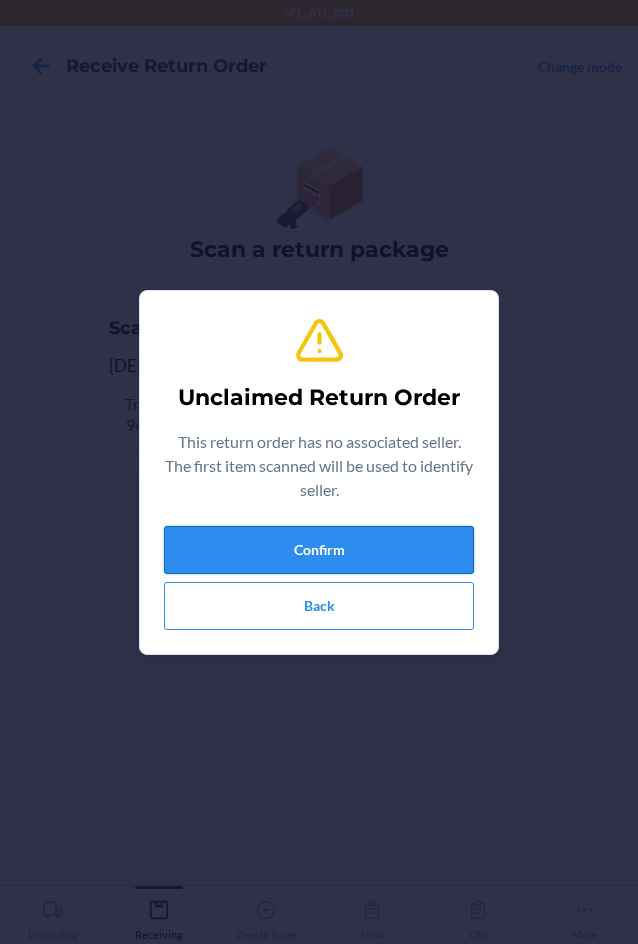 click on "Confirm" at bounding box center (319, 550) 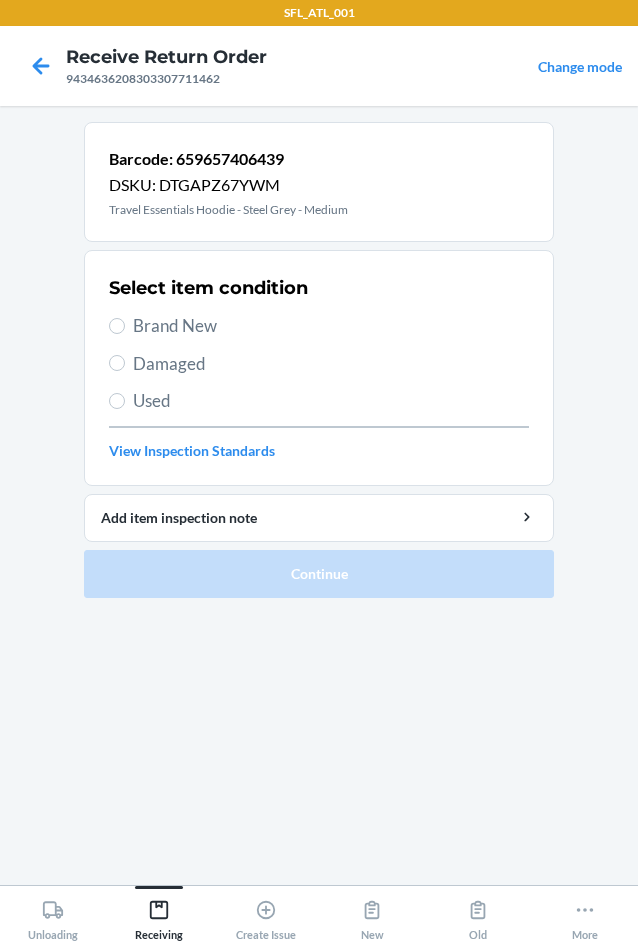 click on "Used" at bounding box center (331, 401) 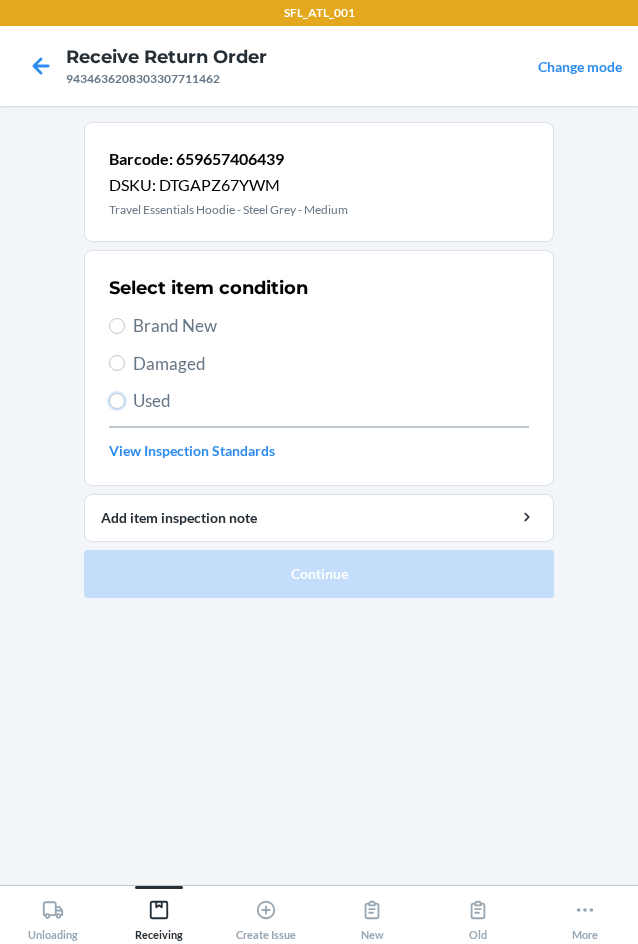 click on "Used" at bounding box center (117, 401) 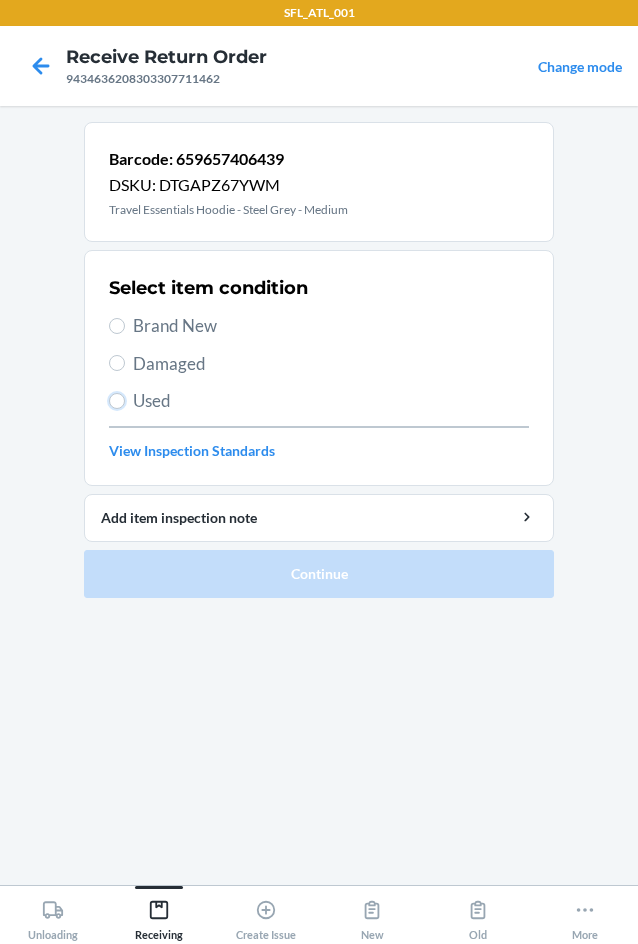 radio on "true" 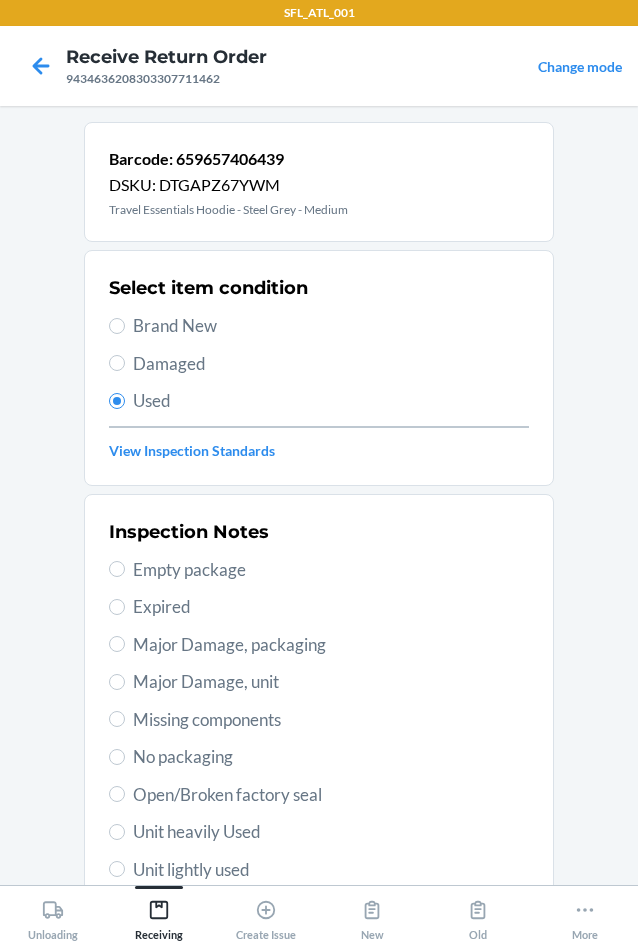 click on "Major Damage, packaging" at bounding box center (331, 645) 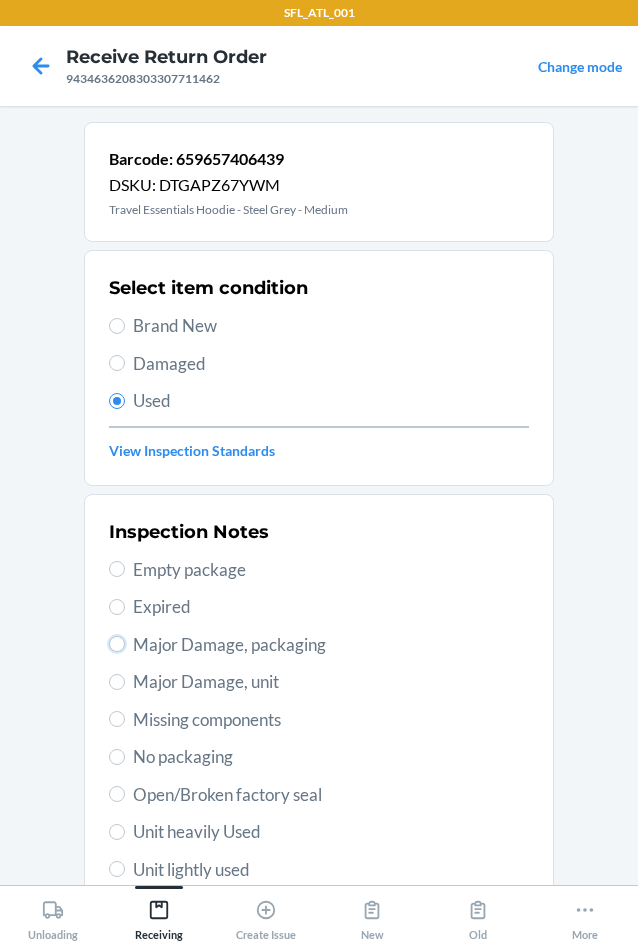 click on "Major Damage, packaging" at bounding box center [117, 644] 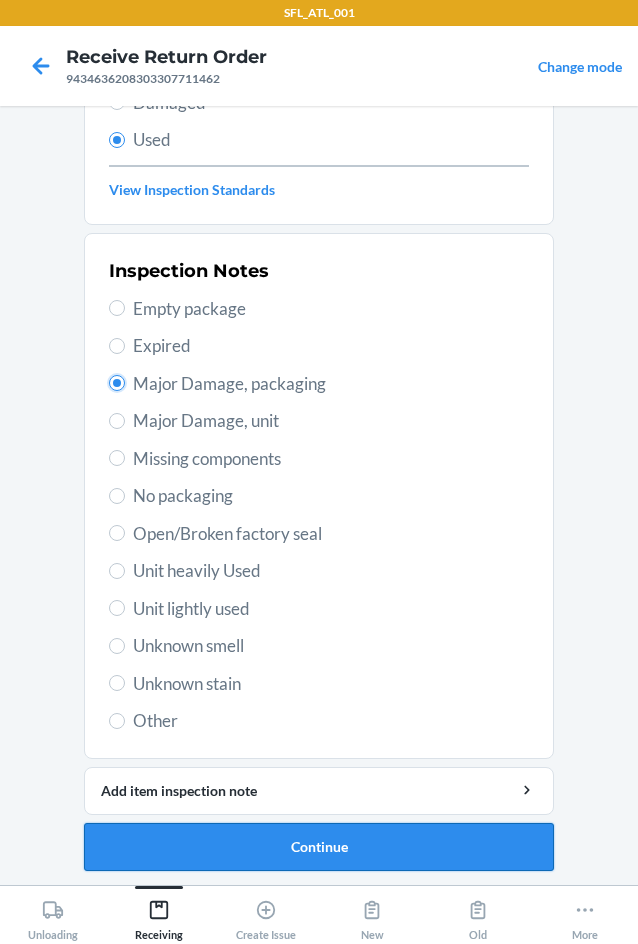 scroll, scrollTop: 263, scrollLeft: 0, axis: vertical 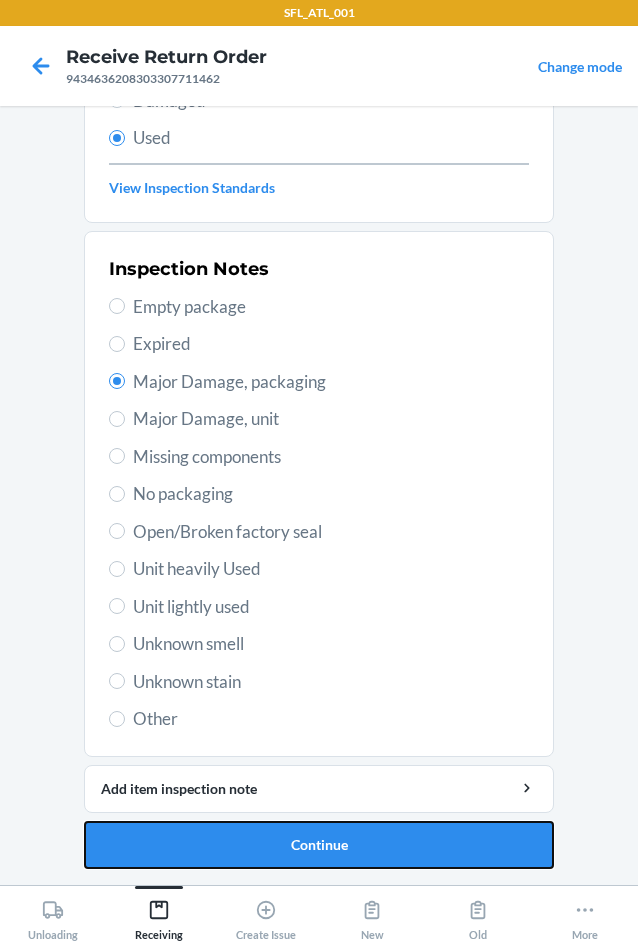 drag, startPoint x: 359, startPoint y: 847, endPoint x: 359, endPoint y: 813, distance: 34 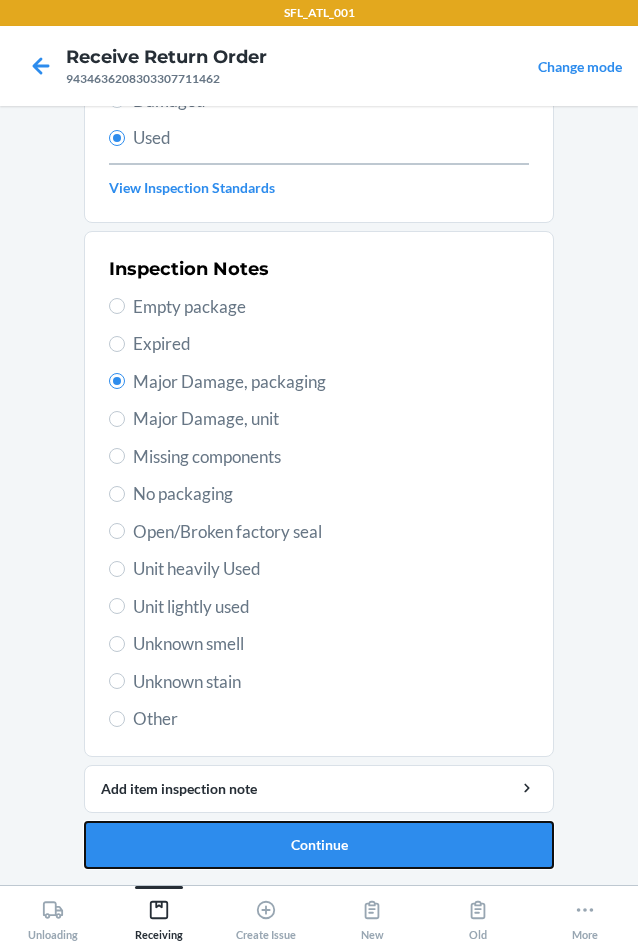 click on "Continue" at bounding box center (319, 845) 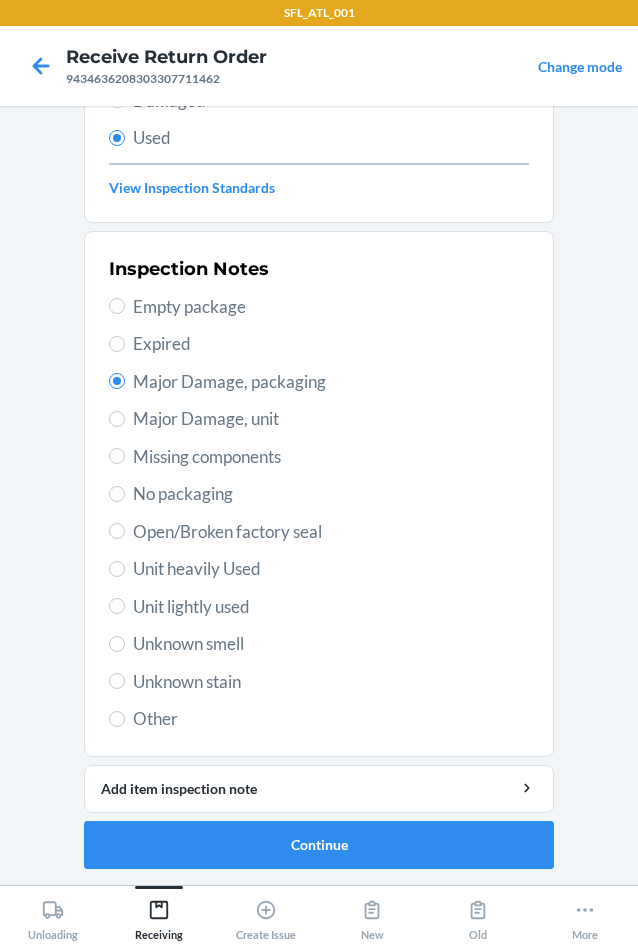 scroll, scrollTop: 0, scrollLeft: 0, axis: both 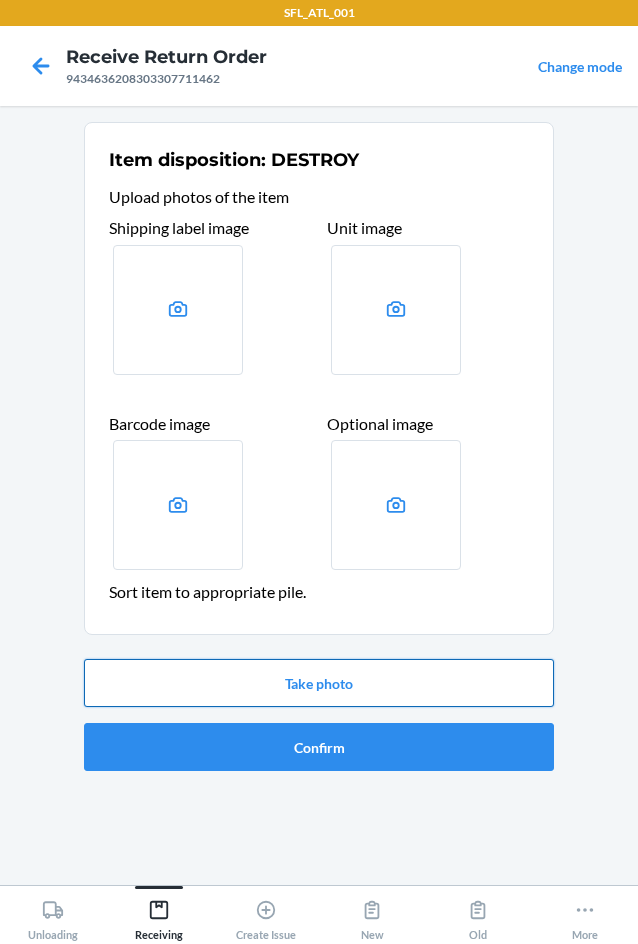 click on "Take photo" at bounding box center (319, 683) 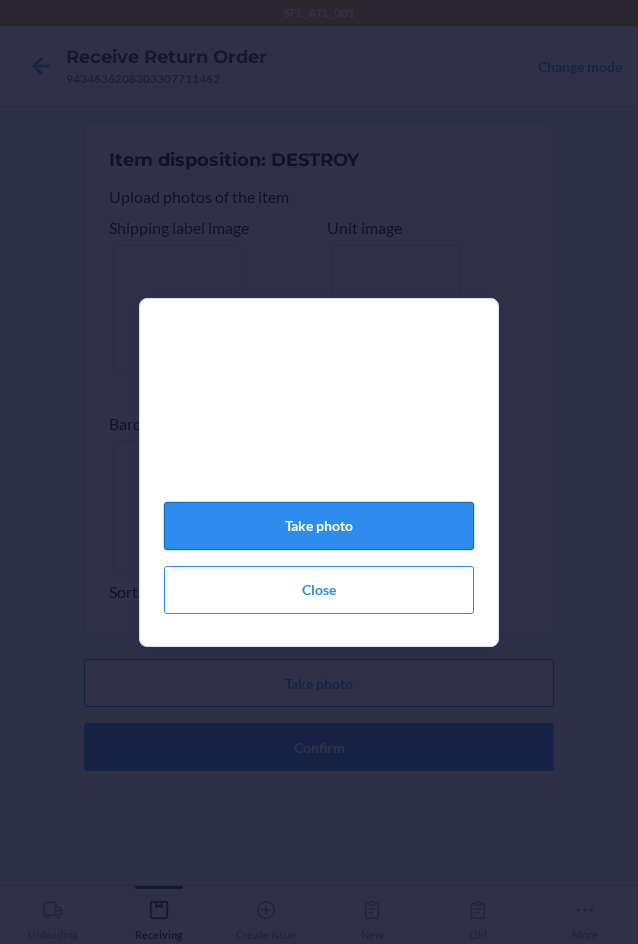 click on "Take photo" 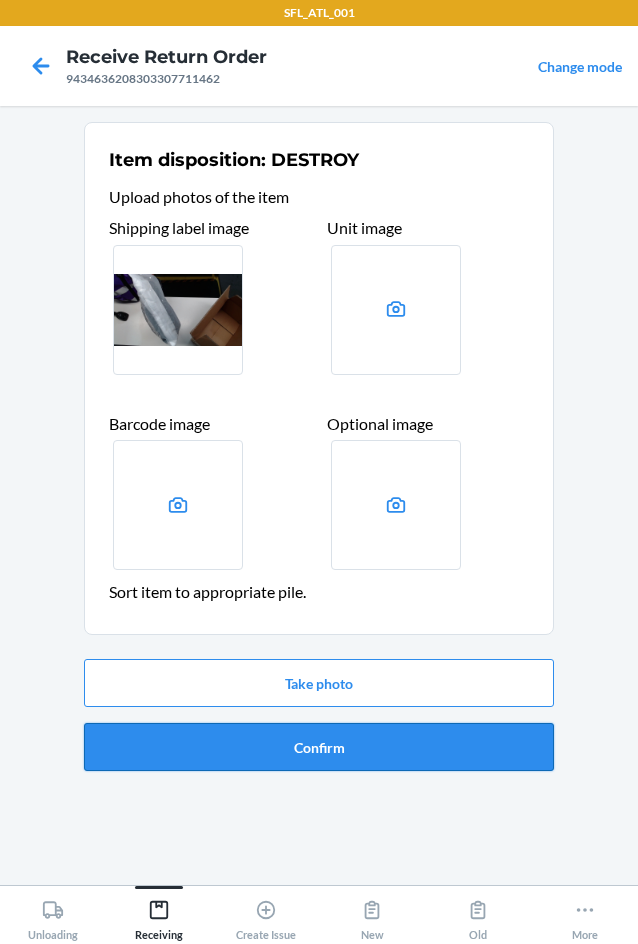click on "Confirm" at bounding box center (319, 747) 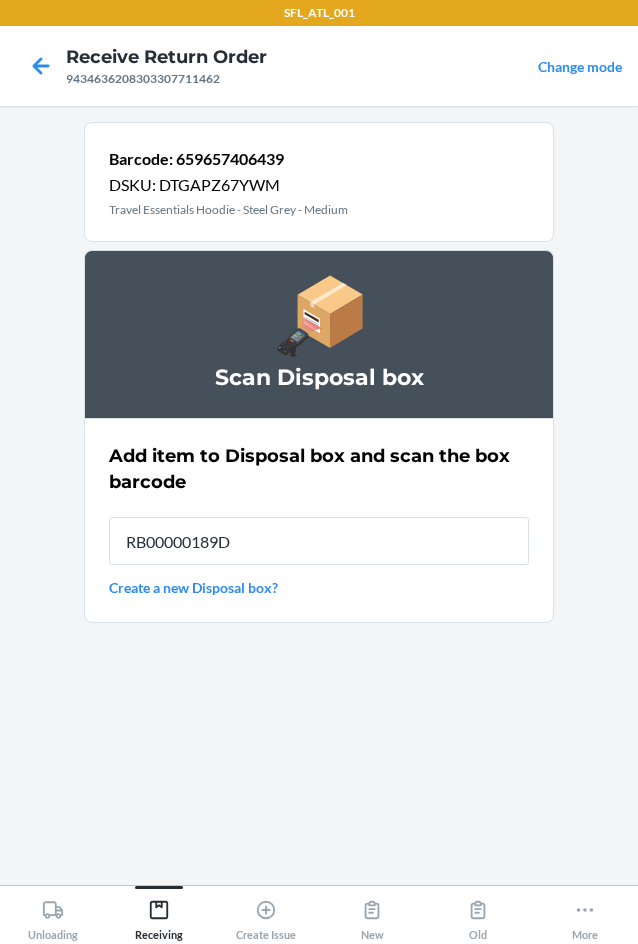 type on "RB00000189D" 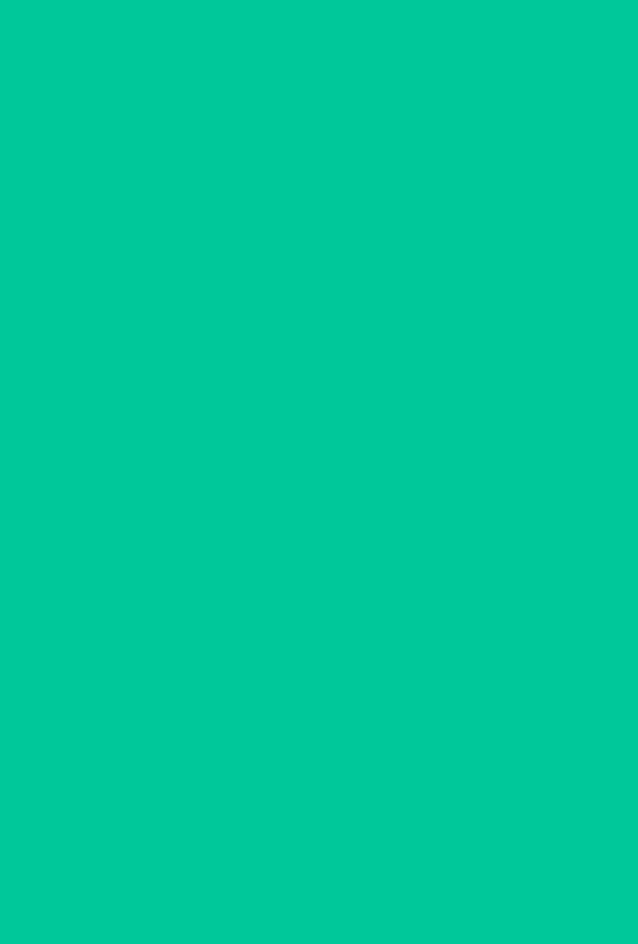 type 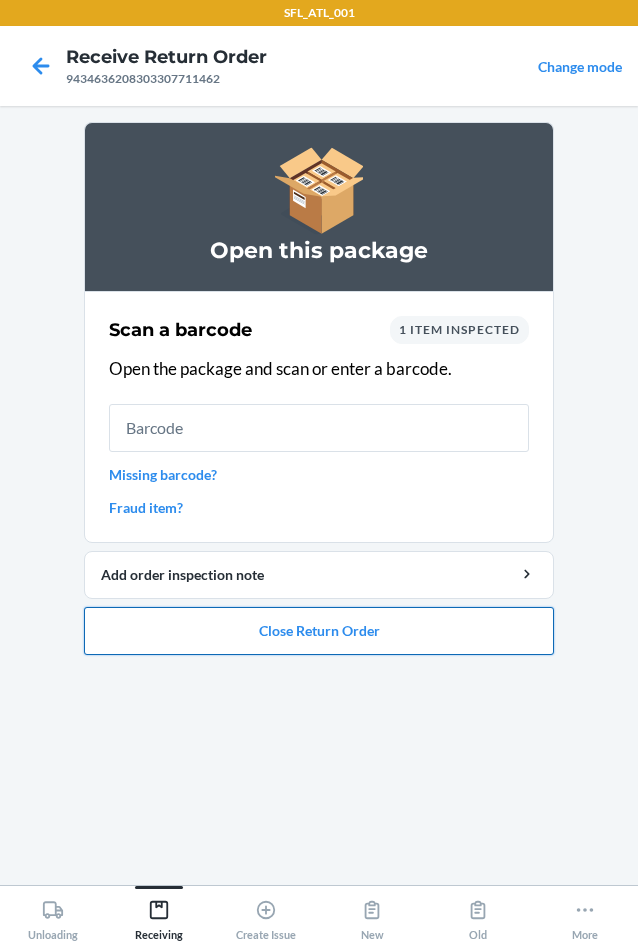 click on "Close Return Order" at bounding box center [319, 631] 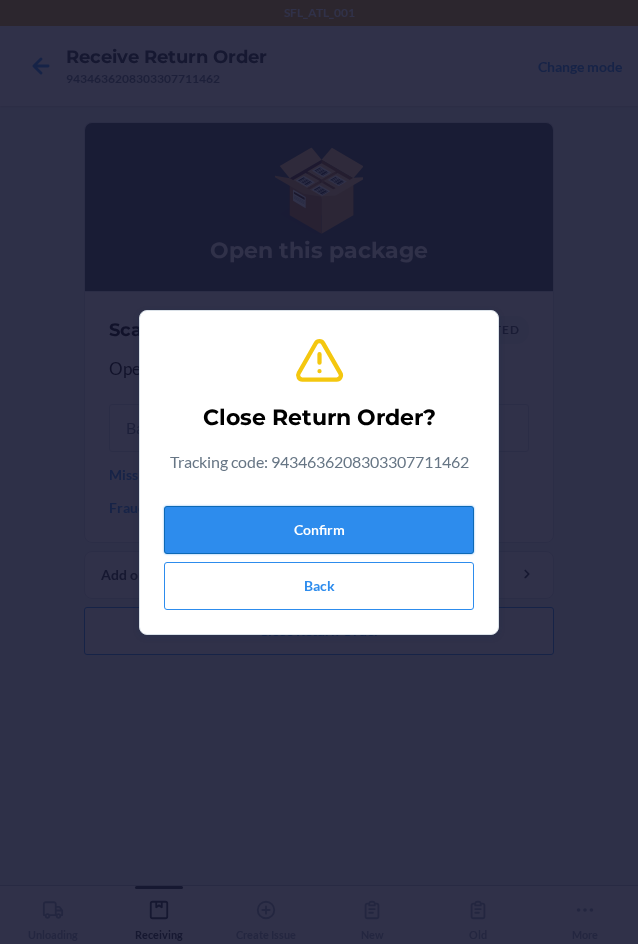 click on "Confirm" at bounding box center [319, 530] 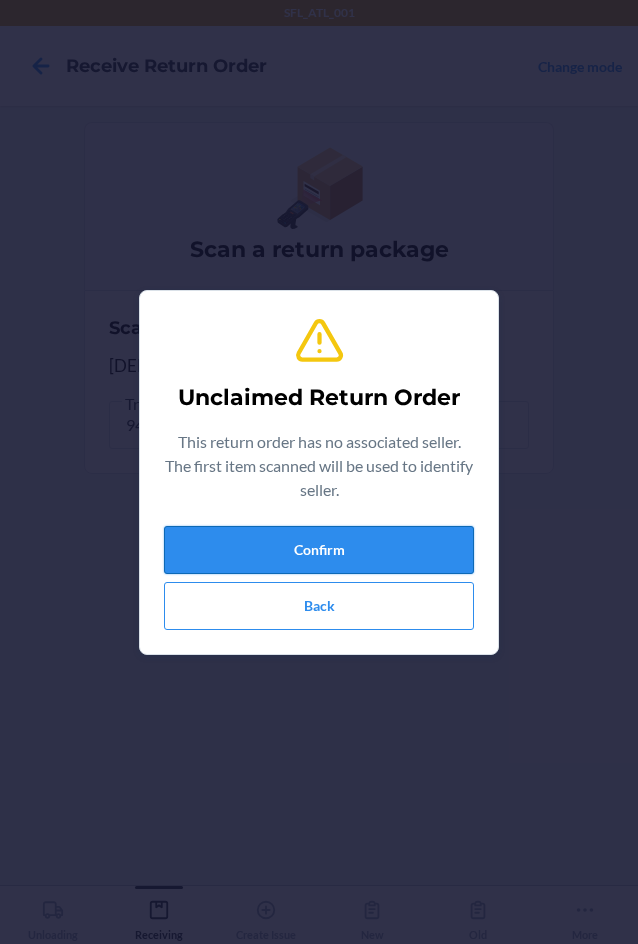 click on "Confirm" at bounding box center (319, 550) 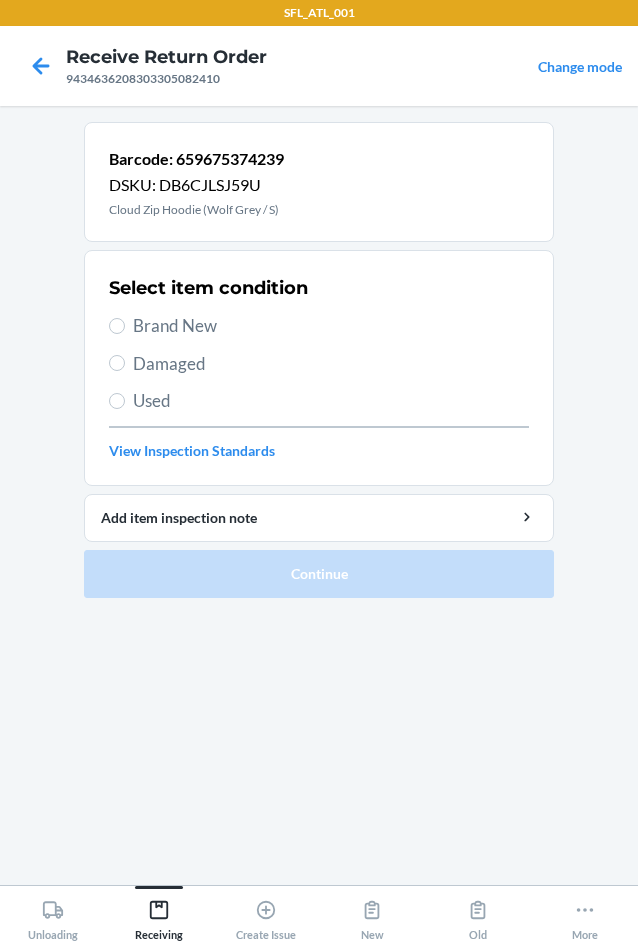 click on "Brand New" at bounding box center [331, 326] 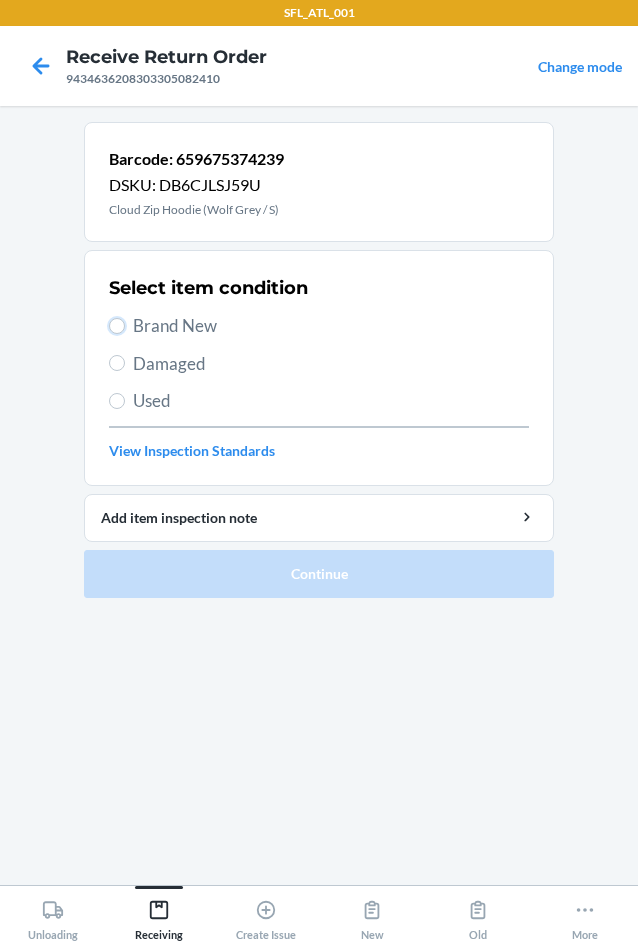 click on "Brand New" at bounding box center [117, 326] 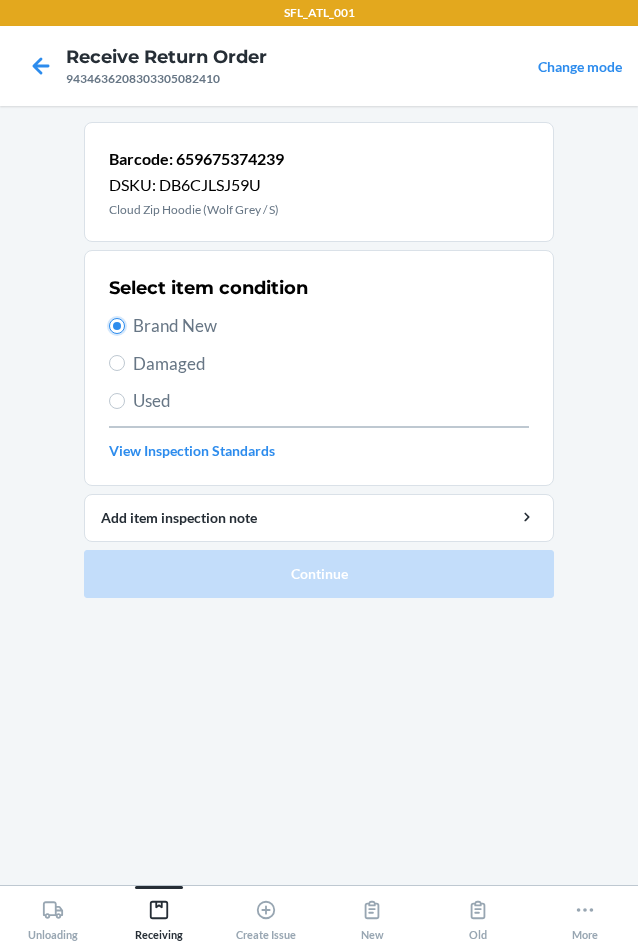 radio on "true" 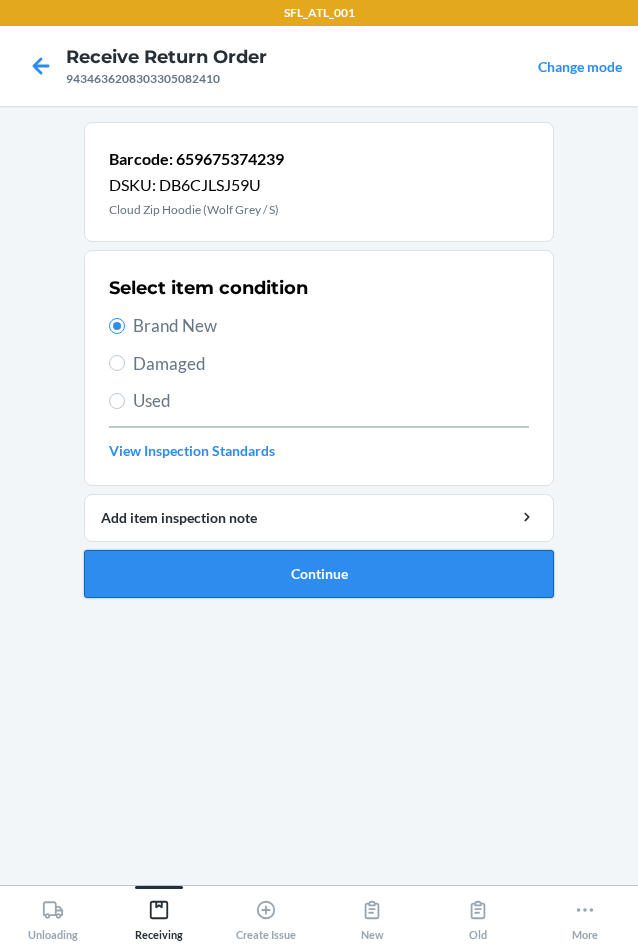 click on "Continue" at bounding box center [319, 574] 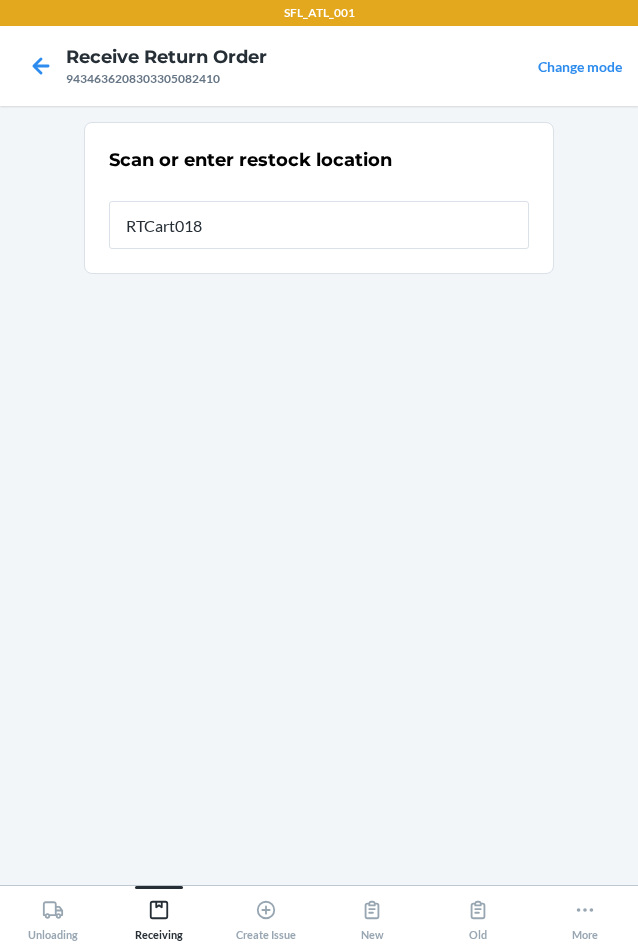 type on "RTCart018" 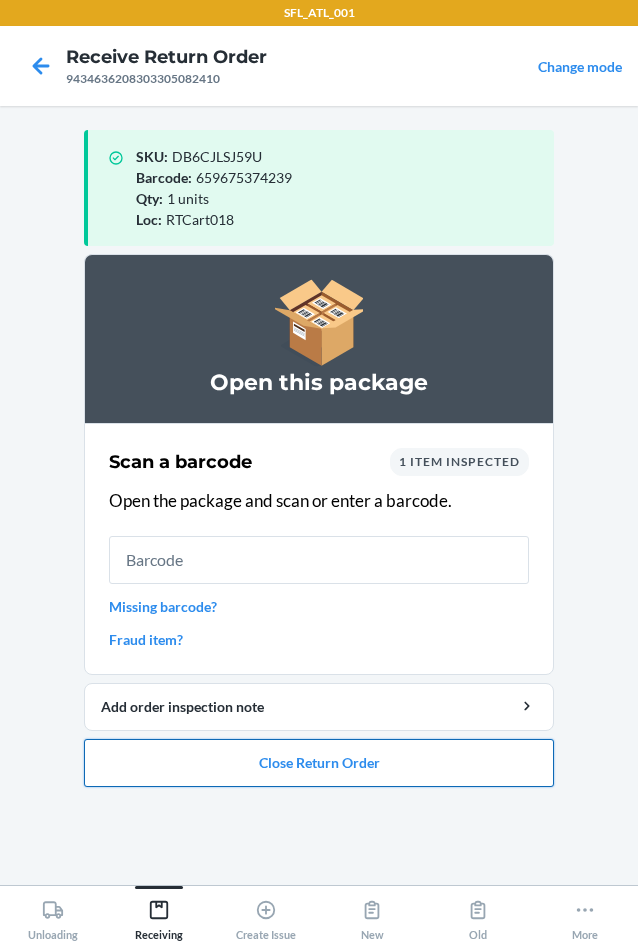 click on "Close Return Order" at bounding box center (319, 763) 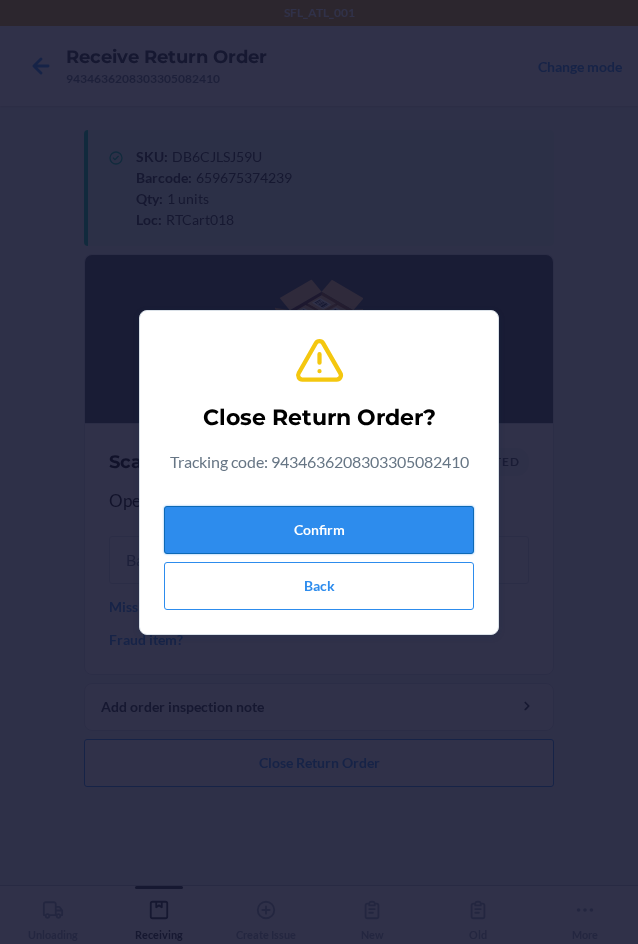 click on "Confirm" at bounding box center [319, 530] 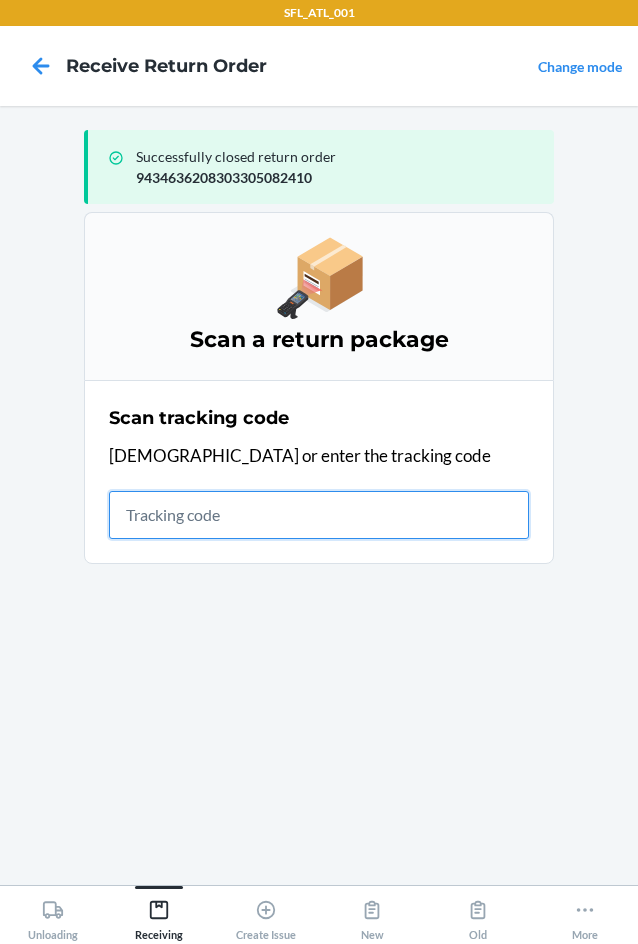 click at bounding box center [319, 515] 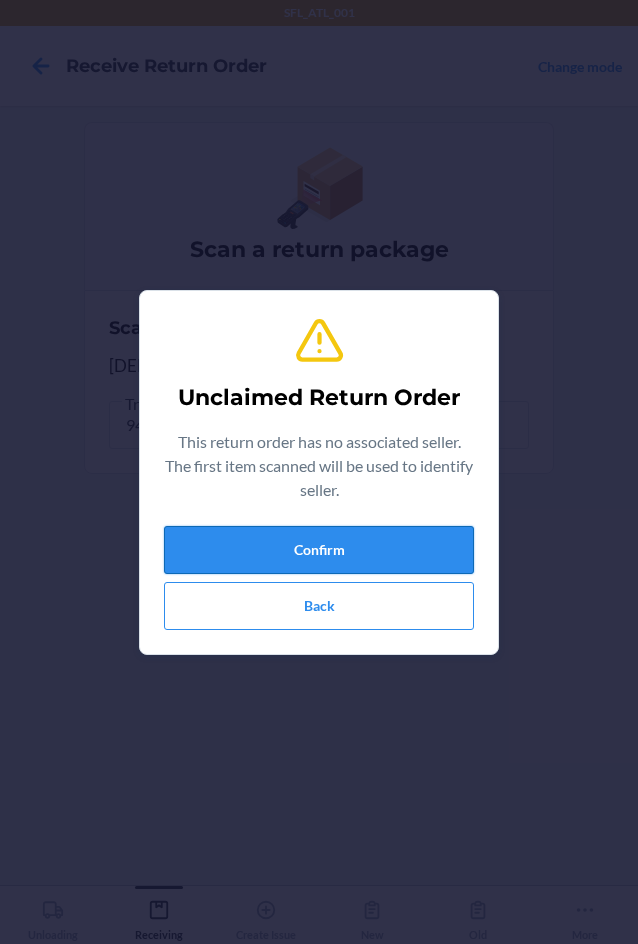 click on "Confirm" at bounding box center (319, 550) 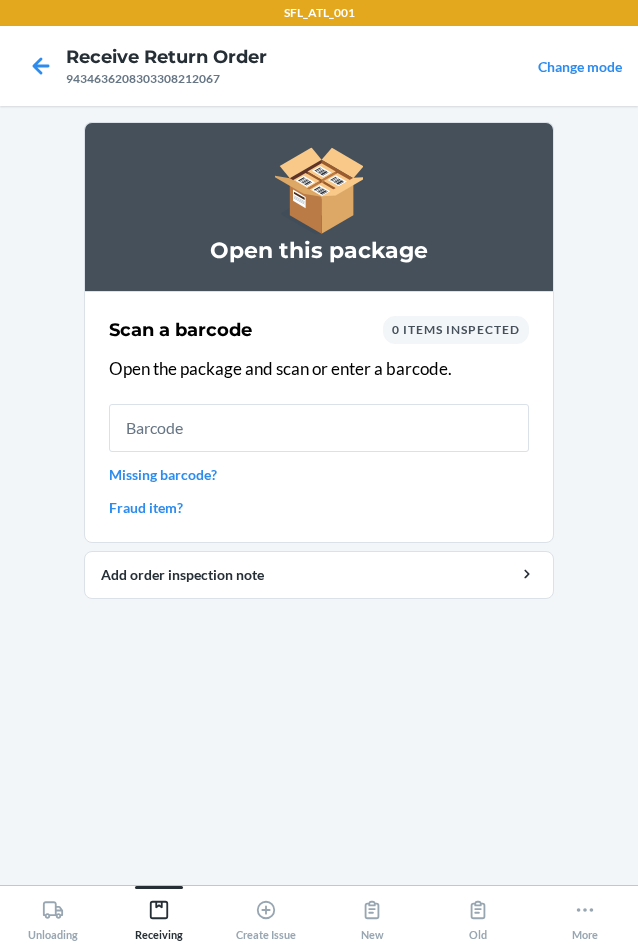click on "Missing barcode?" at bounding box center [319, 474] 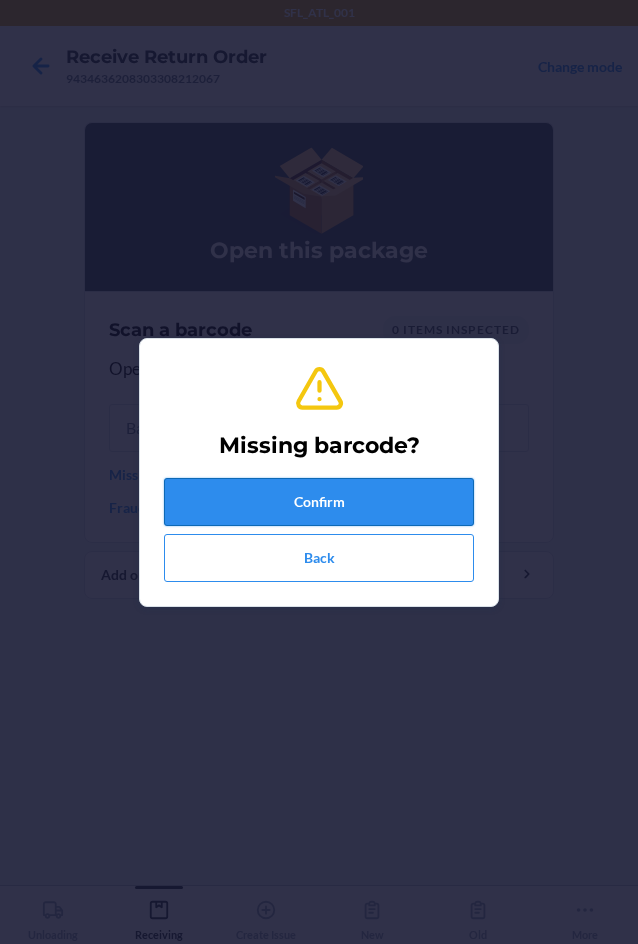 click on "Confirm" at bounding box center (319, 502) 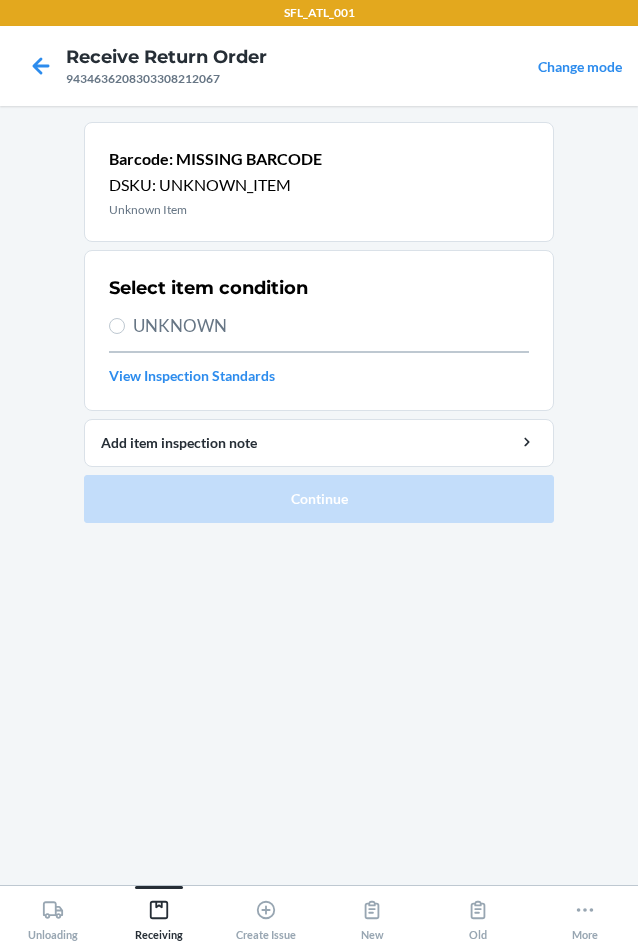 click on "UNKNOWN" at bounding box center (331, 326) 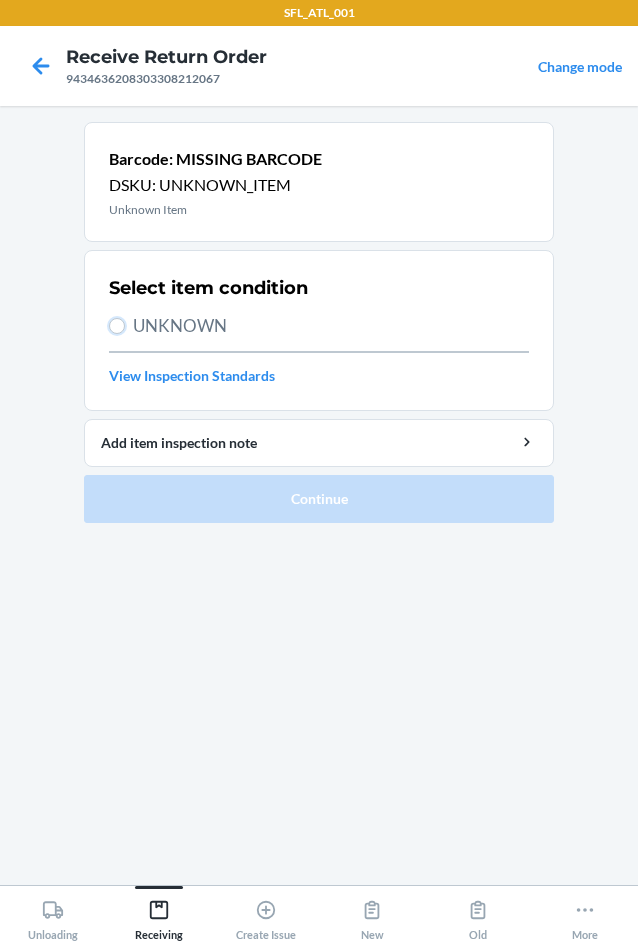 click on "UNKNOWN" at bounding box center [117, 326] 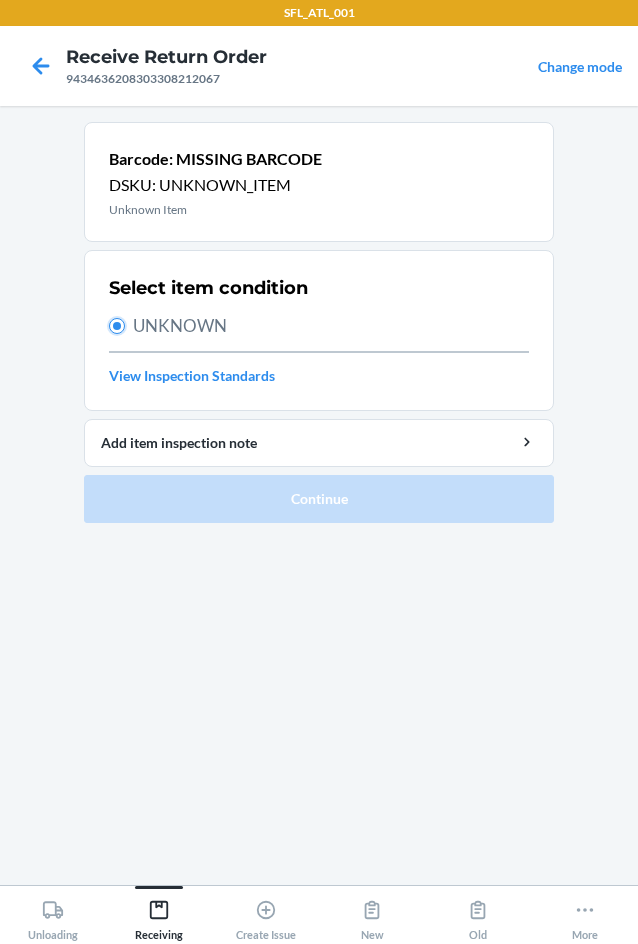 radio on "true" 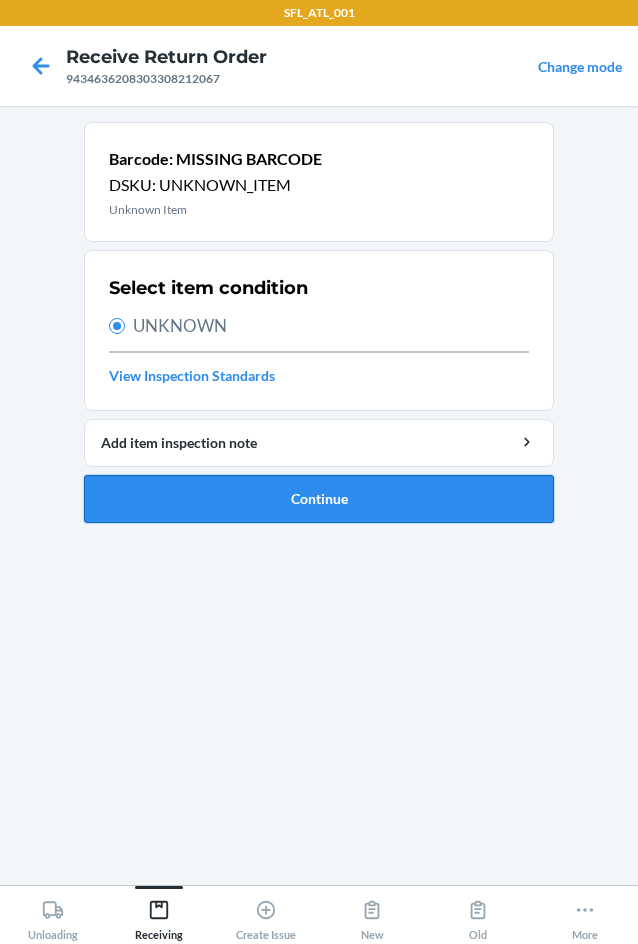 click on "Continue" at bounding box center (319, 499) 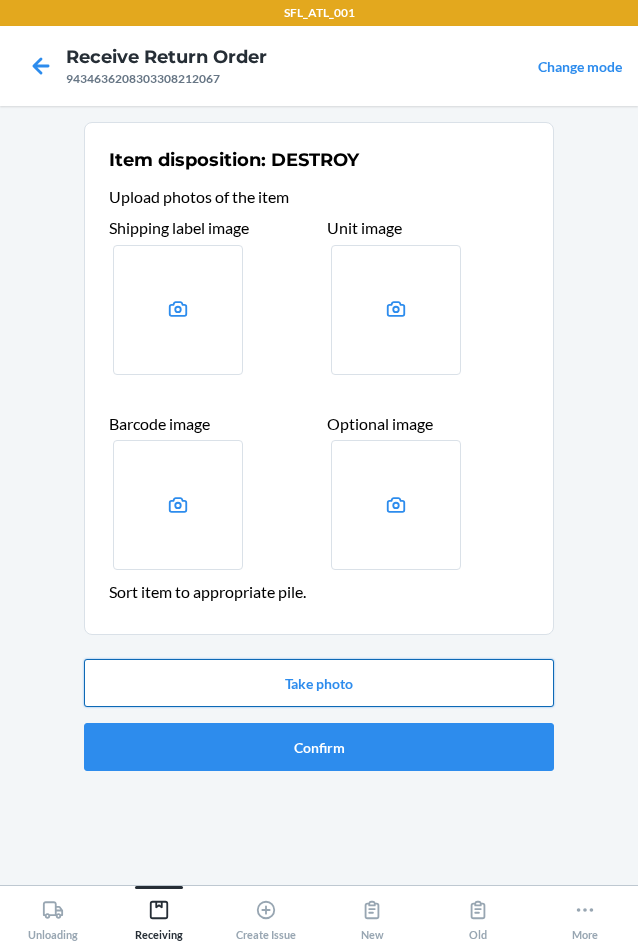 click on "Take photo" at bounding box center (319, 683) 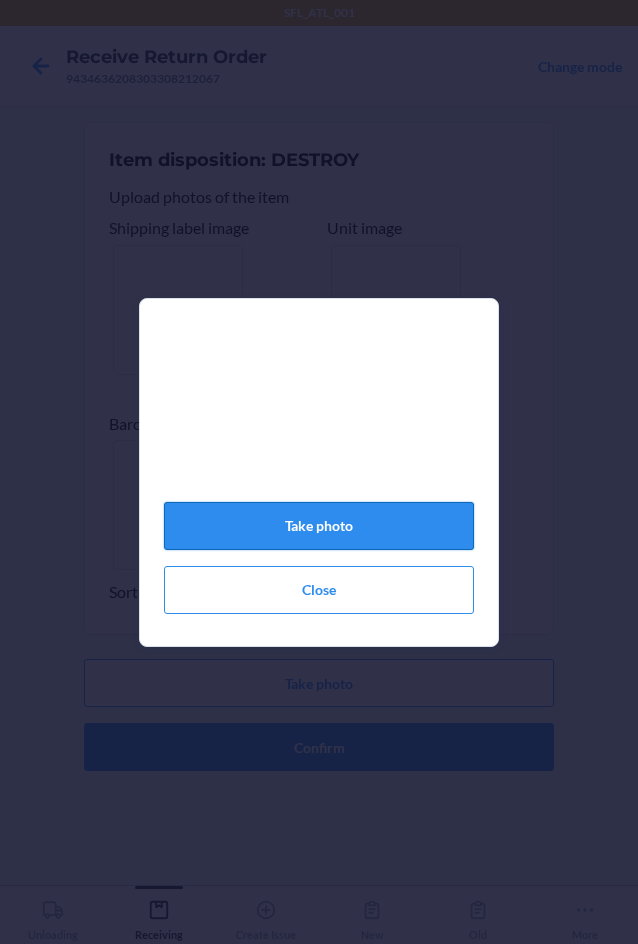 click on "Take photo" 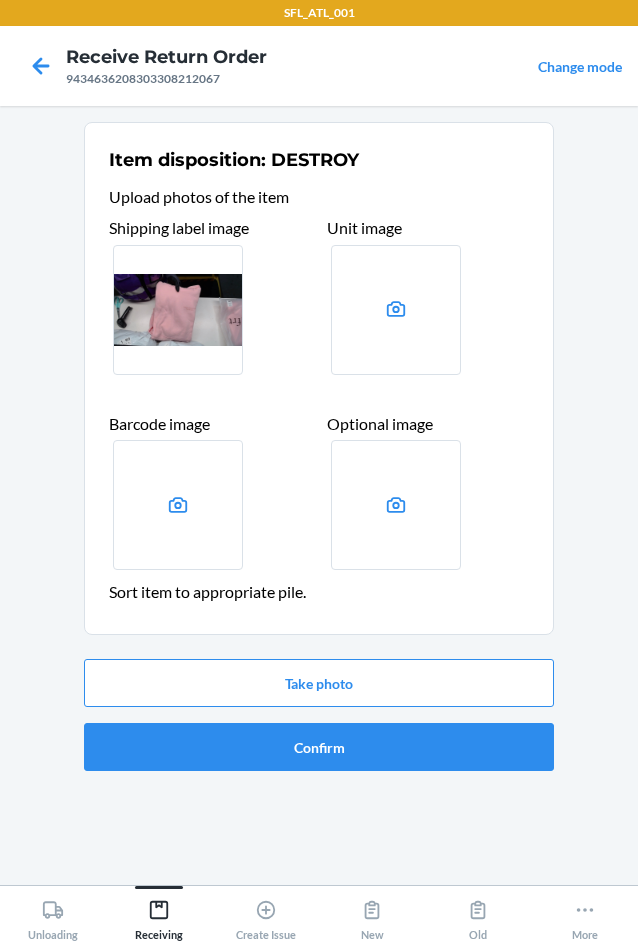 click on "Take photo Confirm" at bounding box center (319, 715) 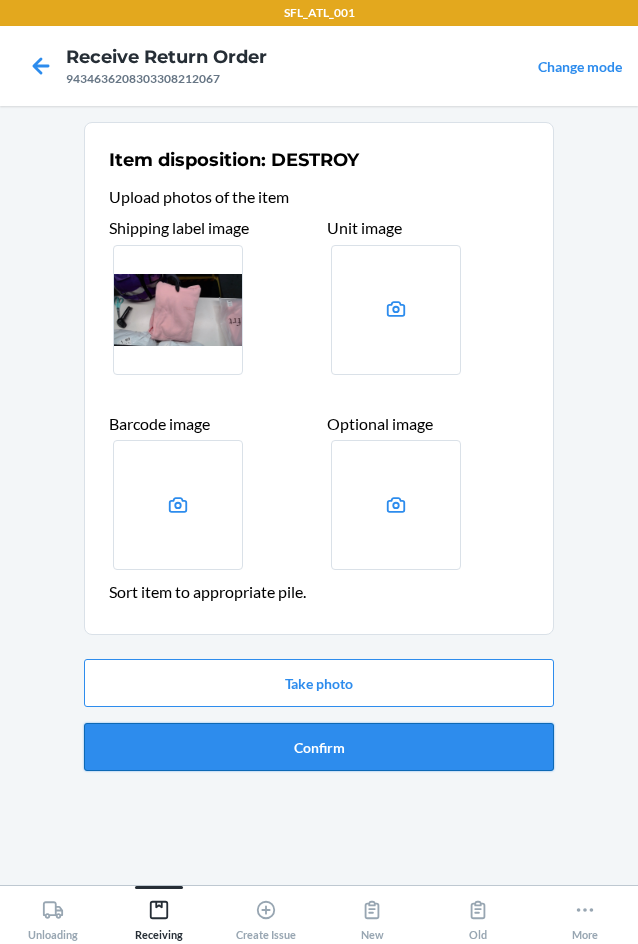 click on "Confirm" at bounding box center [319, 747] 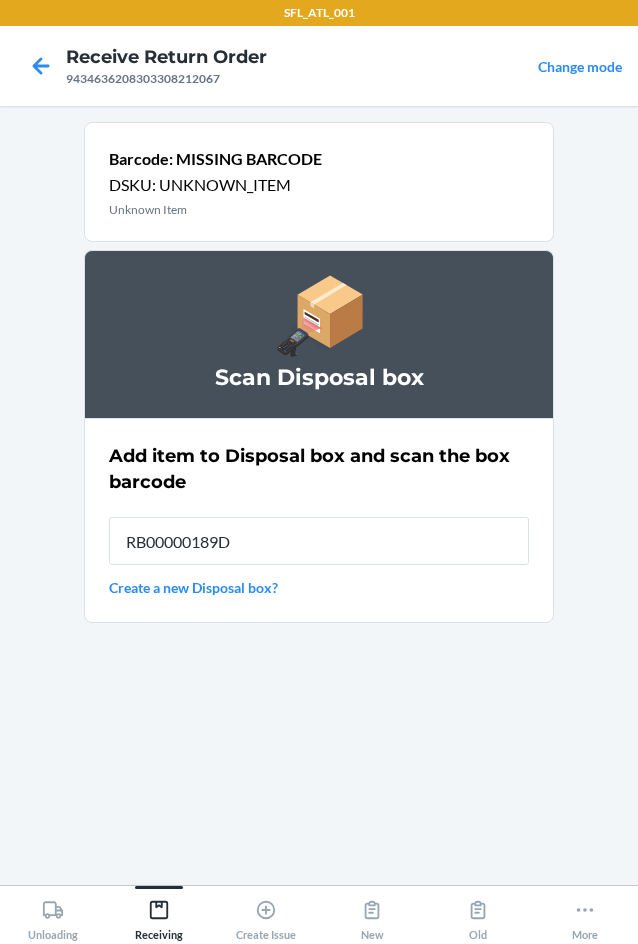 type on "RB00000189D" 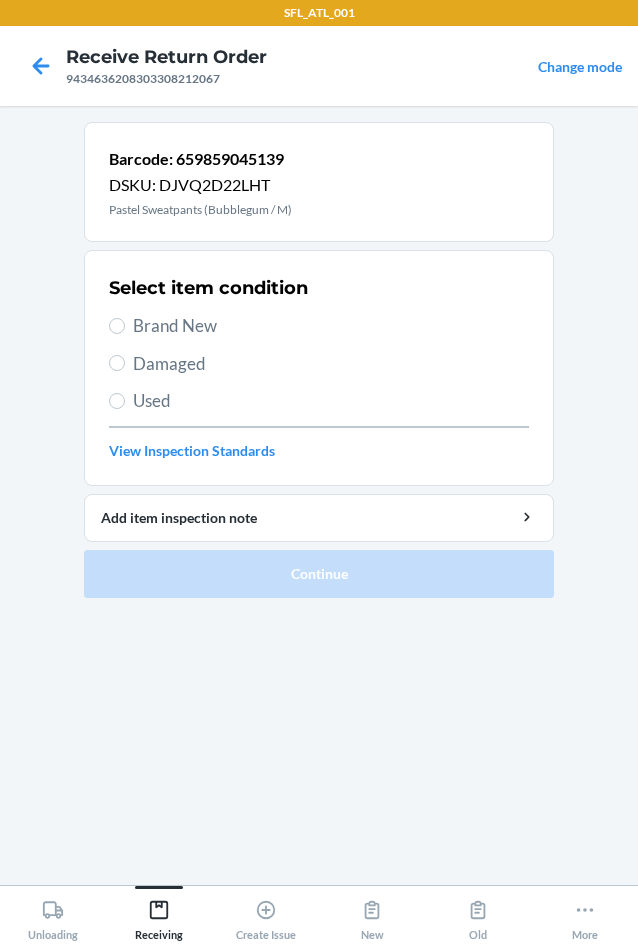 click on "Brand New" at bounding box center [331, 326] 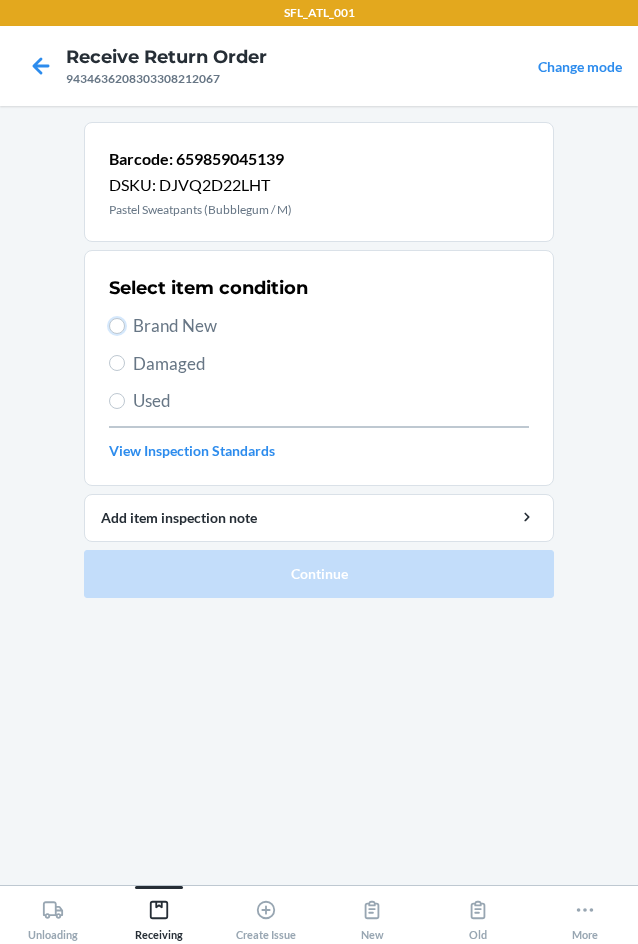 click on "Brand New" at bounding box center (117, 326) 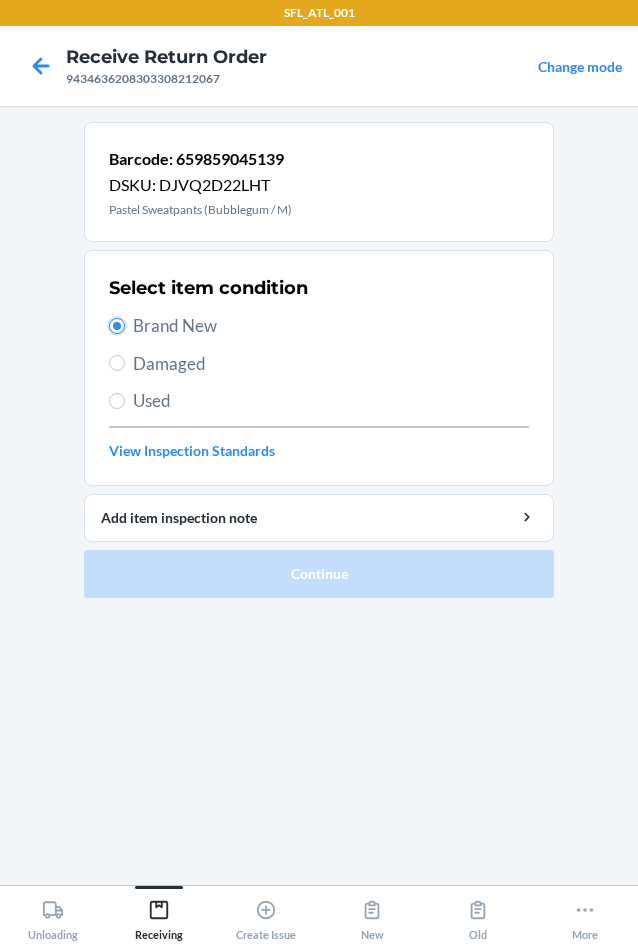 radio on "true" 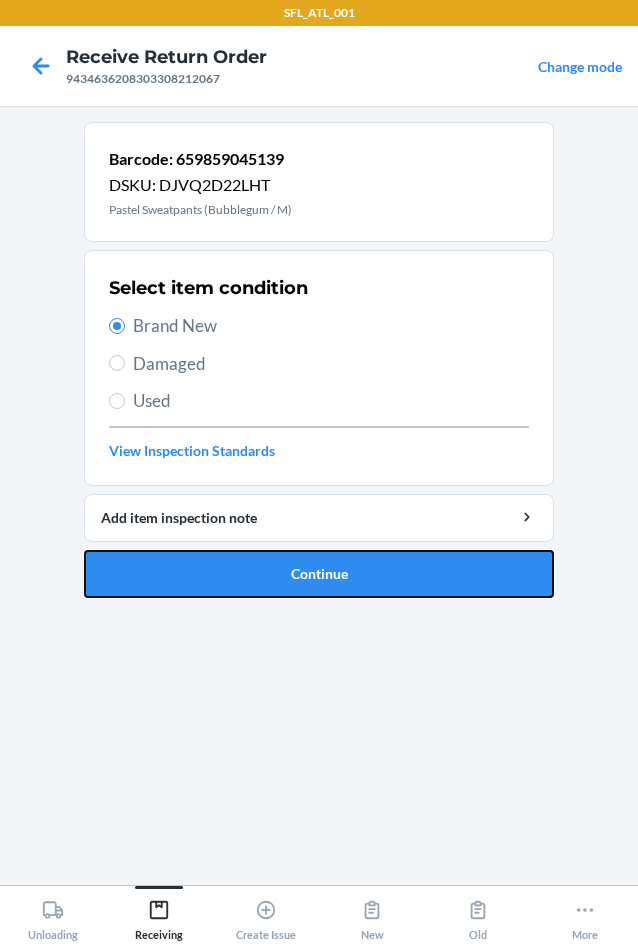 click on "Continue" at bounding box center [319, 574] 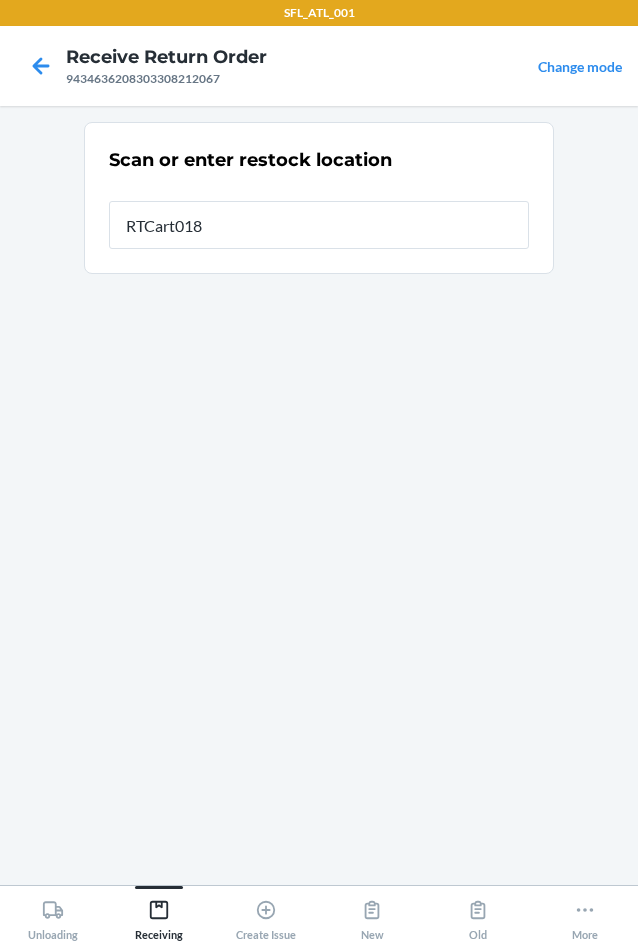 type on "RTCart018" 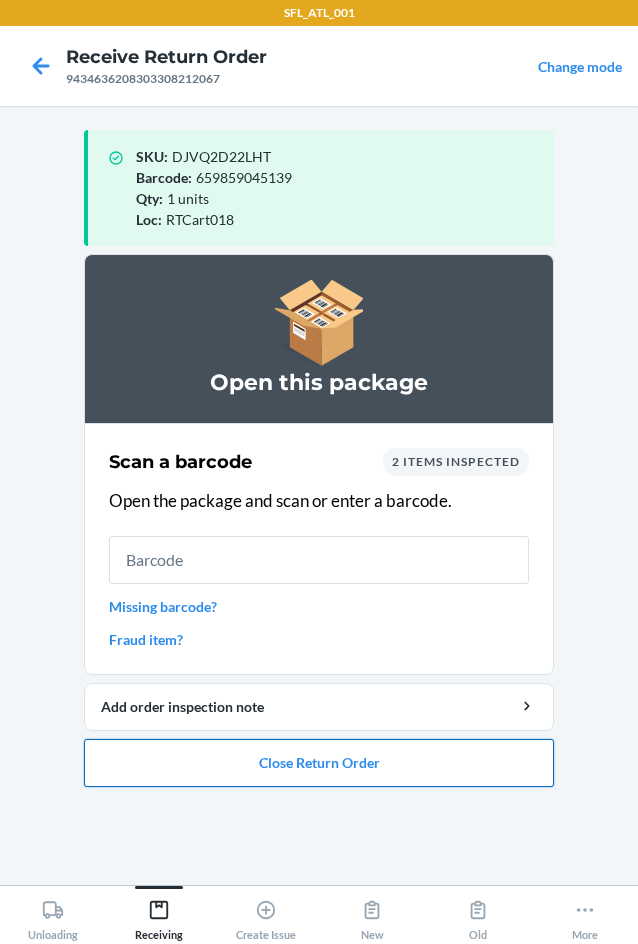 click on "Close Return Order" at bounding box center (319, 763) 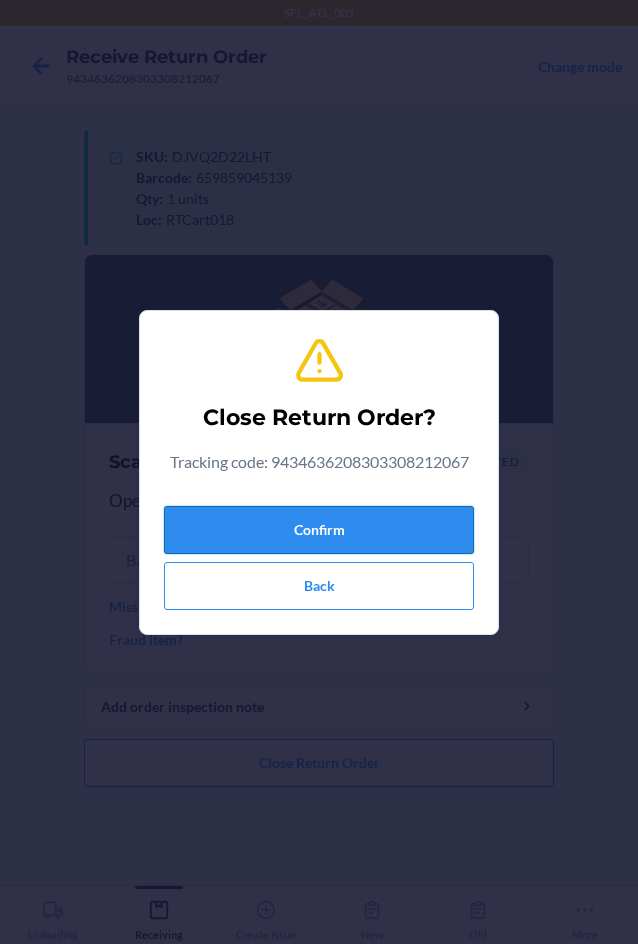 click on "Confirm" at bounding box center (319, 530) 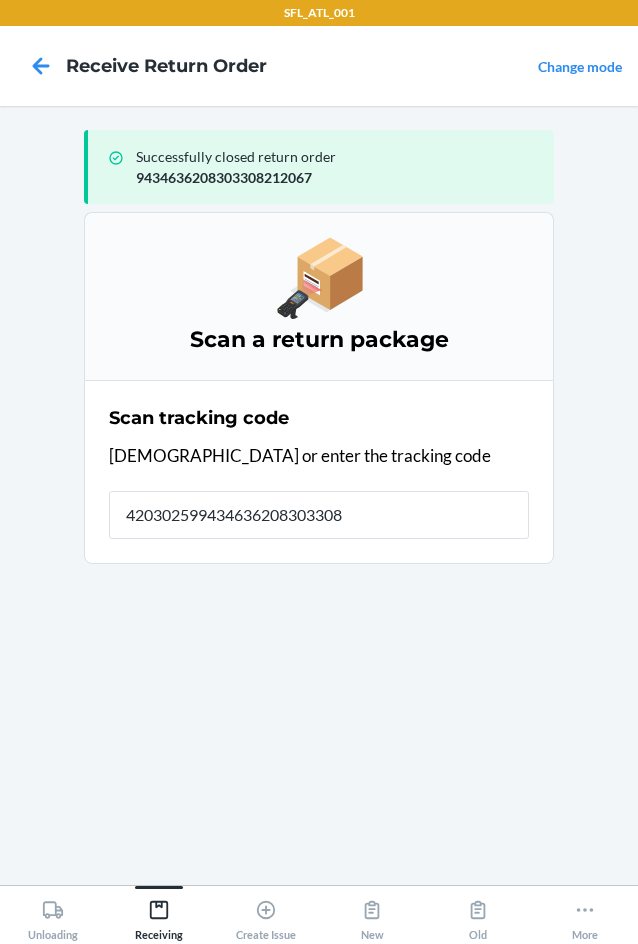 type on "4203025994346362083033080" 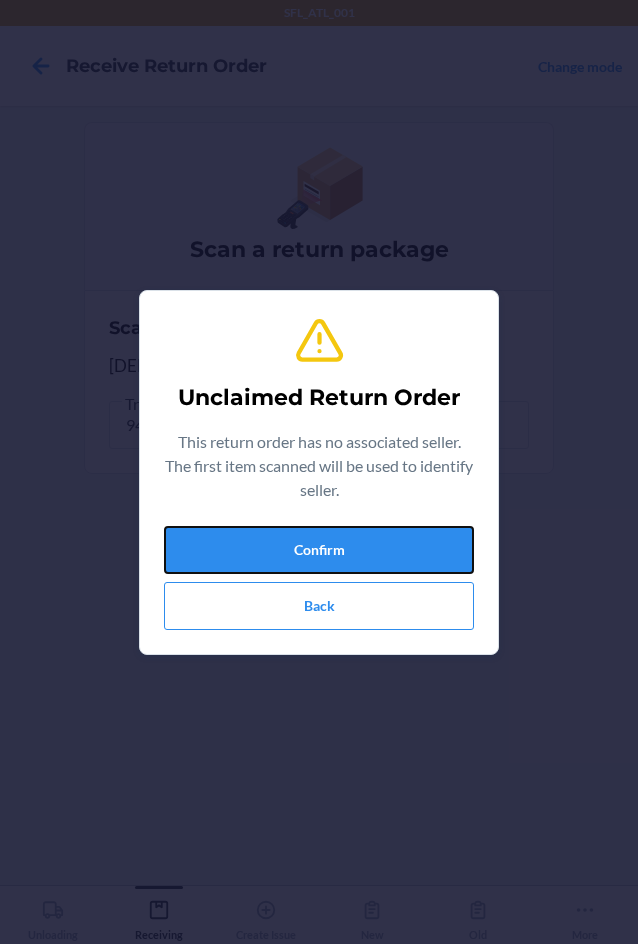 click on "Confirm" at bounding box center [319, 550] 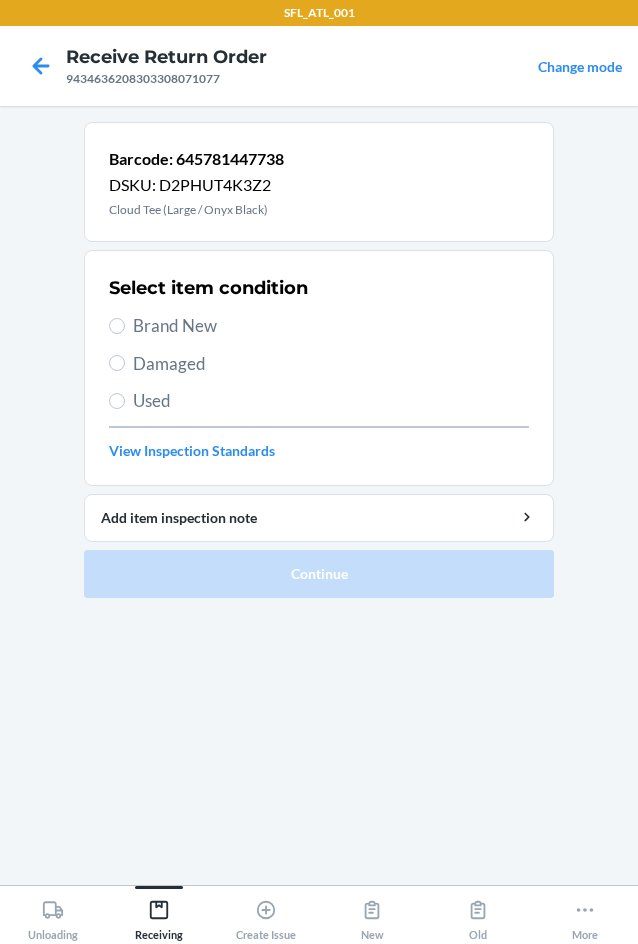 drag, startPoint x: 166, startPoint y: 325, endPoint x: 236, endPoint y: 479, distance: 169.16264 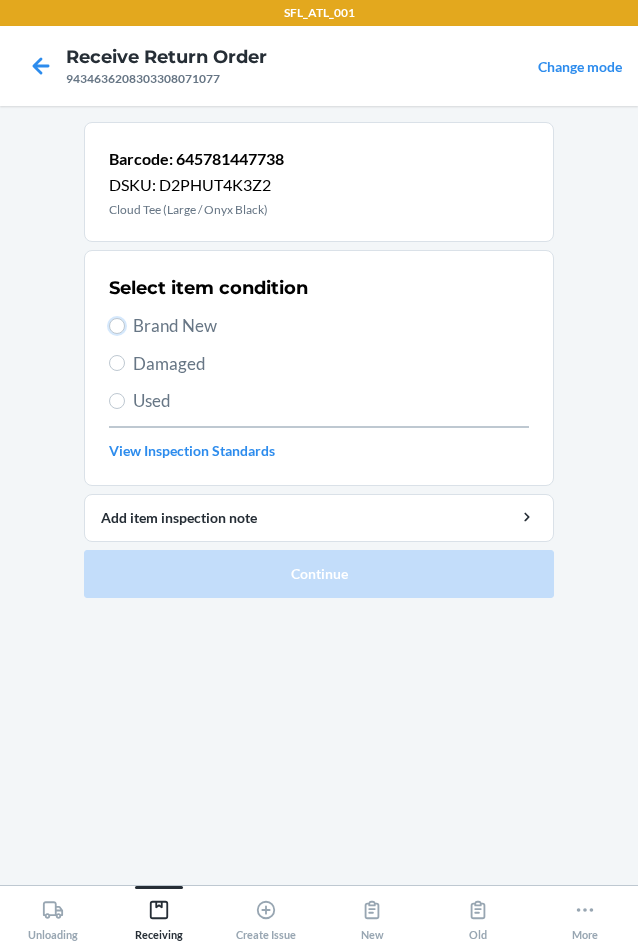 click on "Brand New" at bounding box center [117, 326] 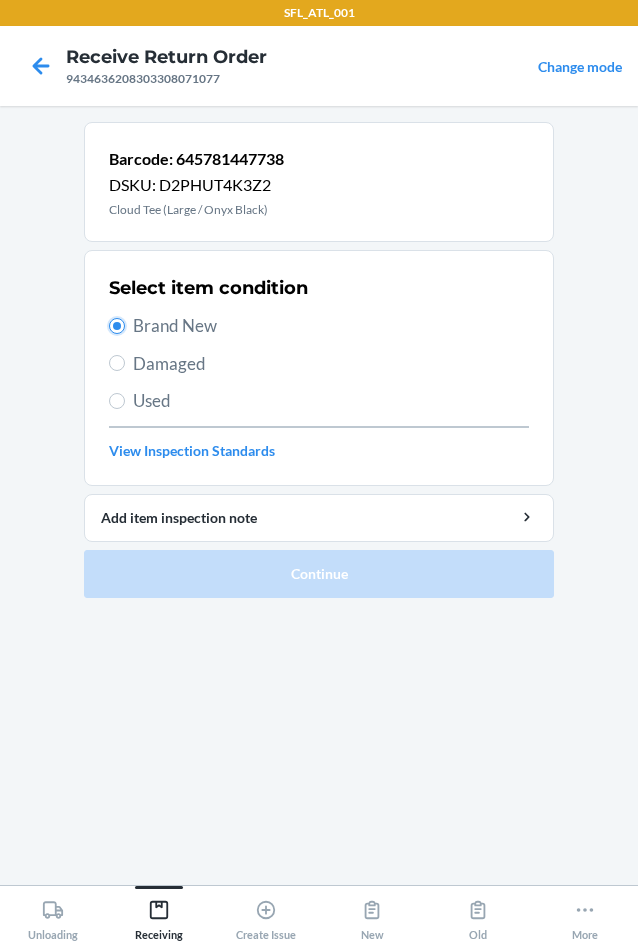 radio on "true" 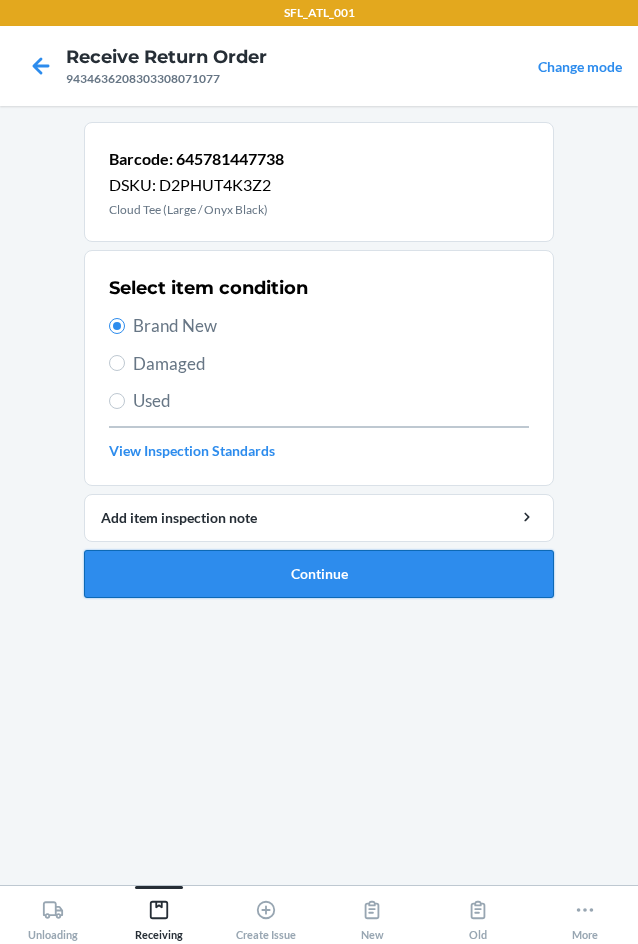 click on "Continue" at bounding box center [319, 574] 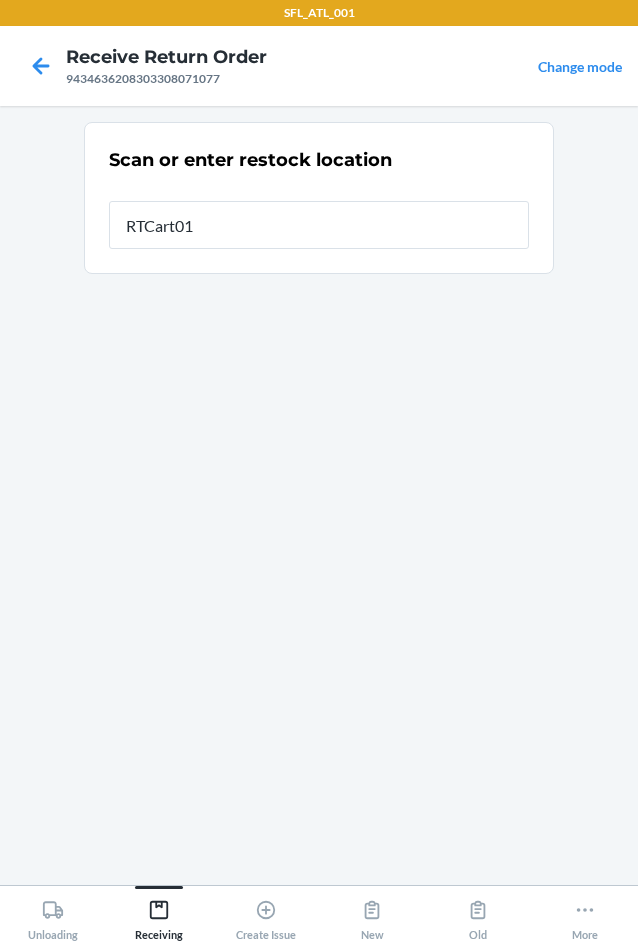 type on "RTCart018" 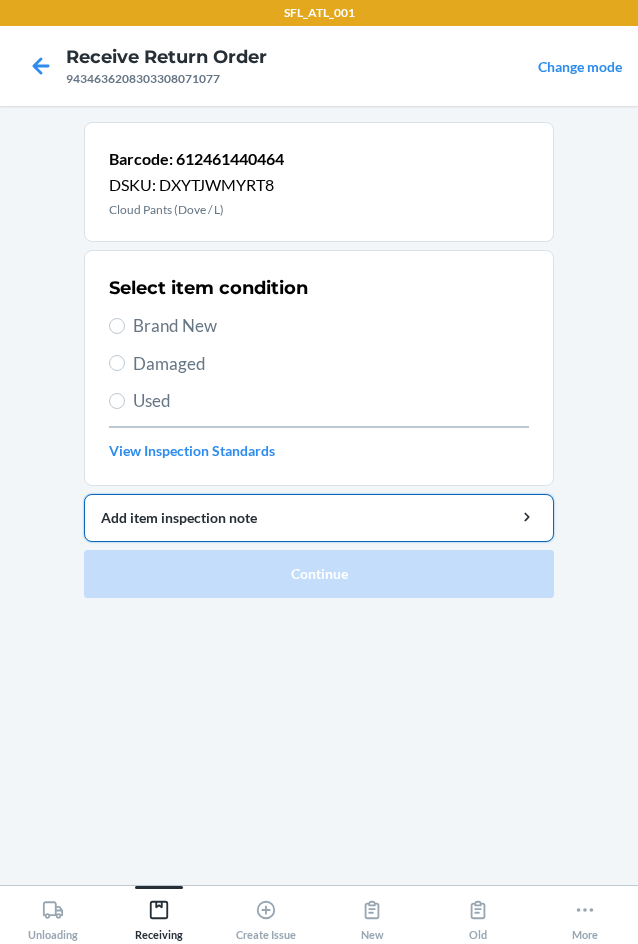 drag, startPoint x: 191, startPoint y: 332, endPoint x: 221, endPoint y: 508, distance: 178.53851 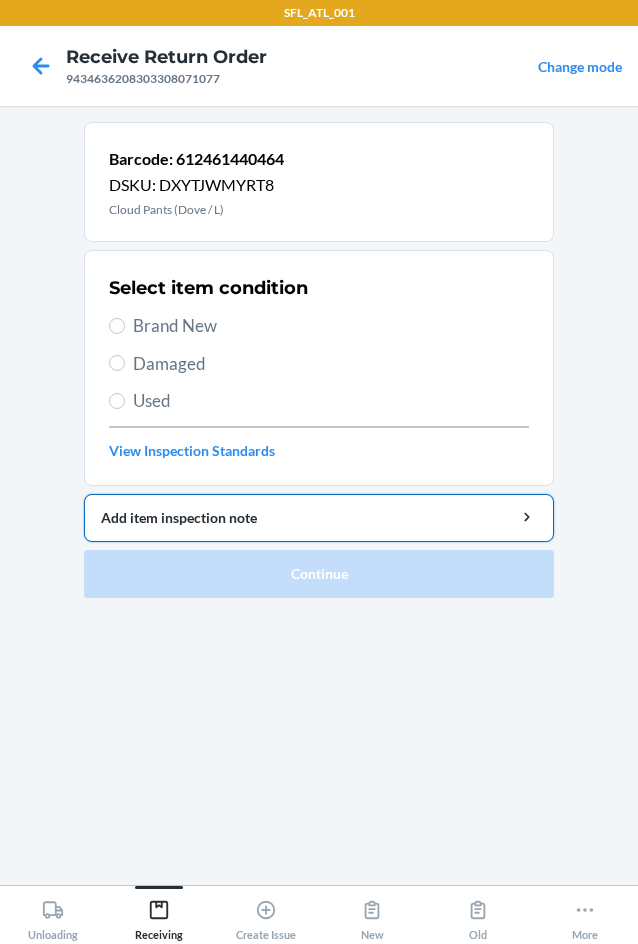 click on "Select item condition Brand New Damaged Used View Inspection Standards" at bounding box center [319, 368] 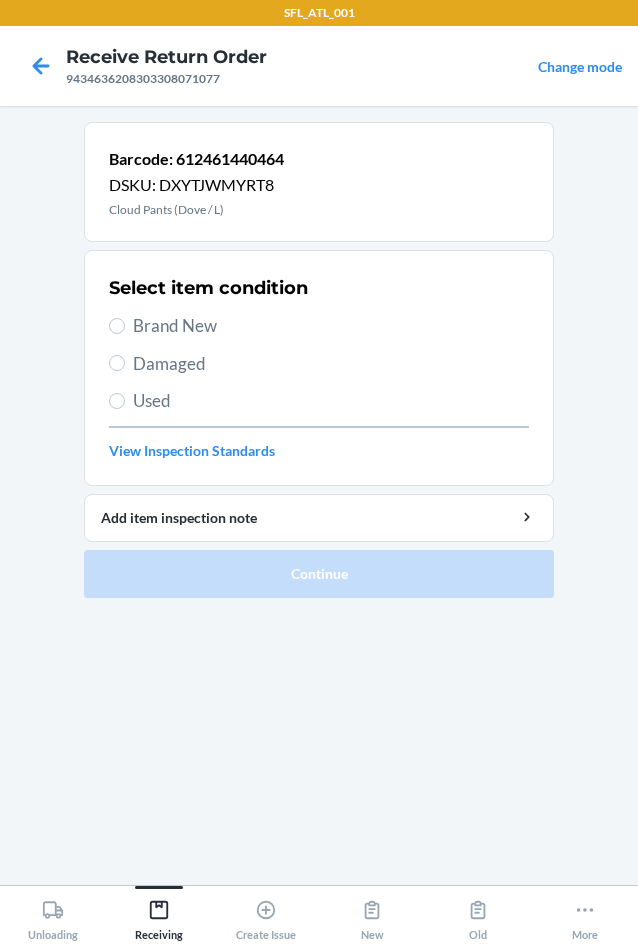click on "Brand New" at bounding box center (331, 326) 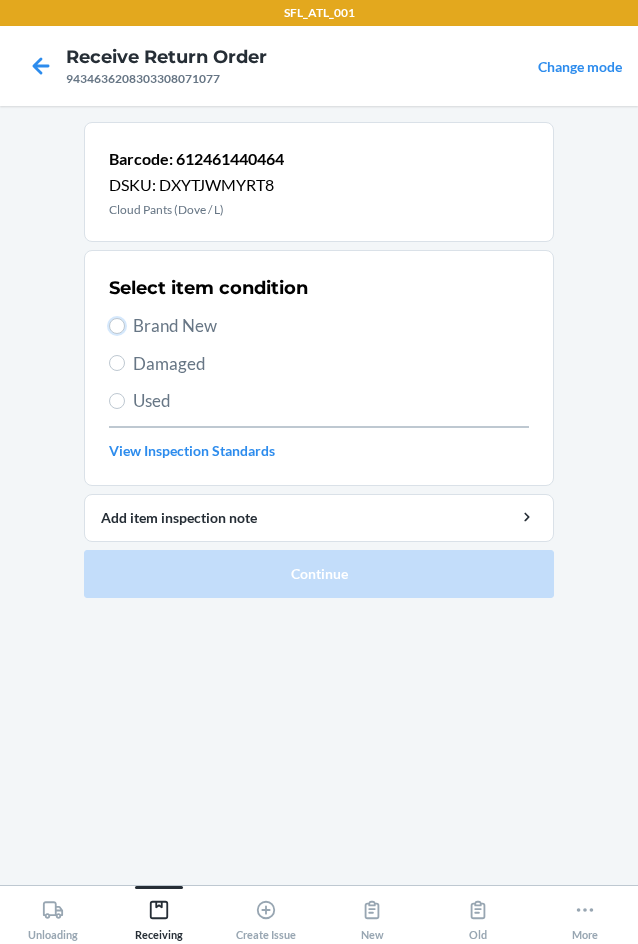 click on "Brand New" at bounding box center (117, 326) 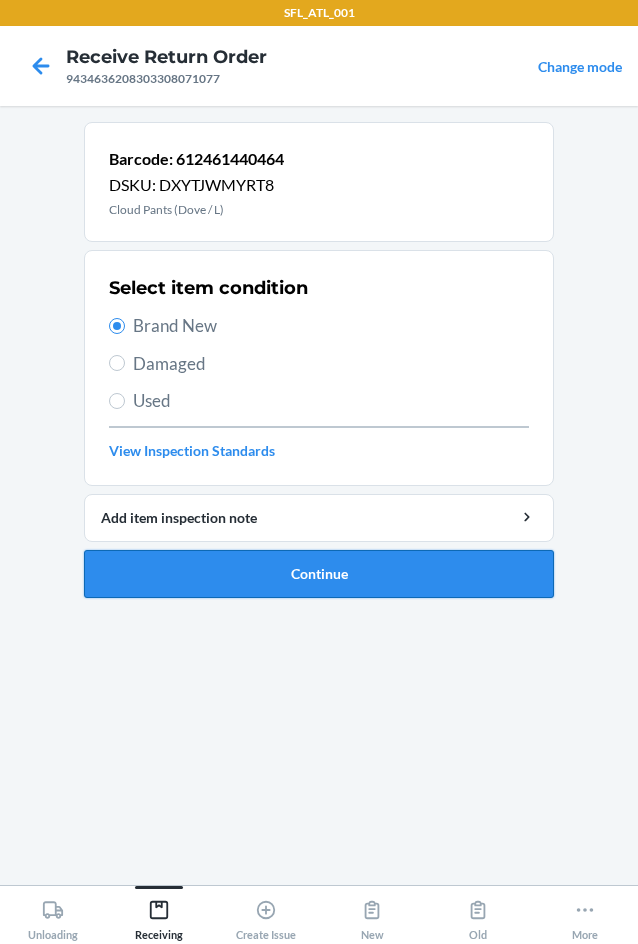 click on "Continue" at bounding box center (319, 574) 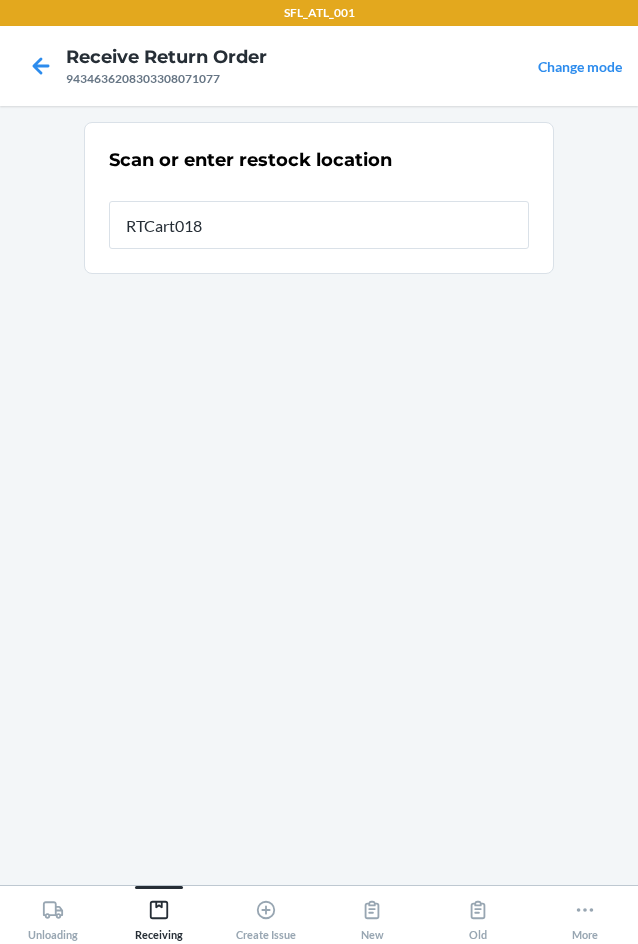 type on "RTCart018" 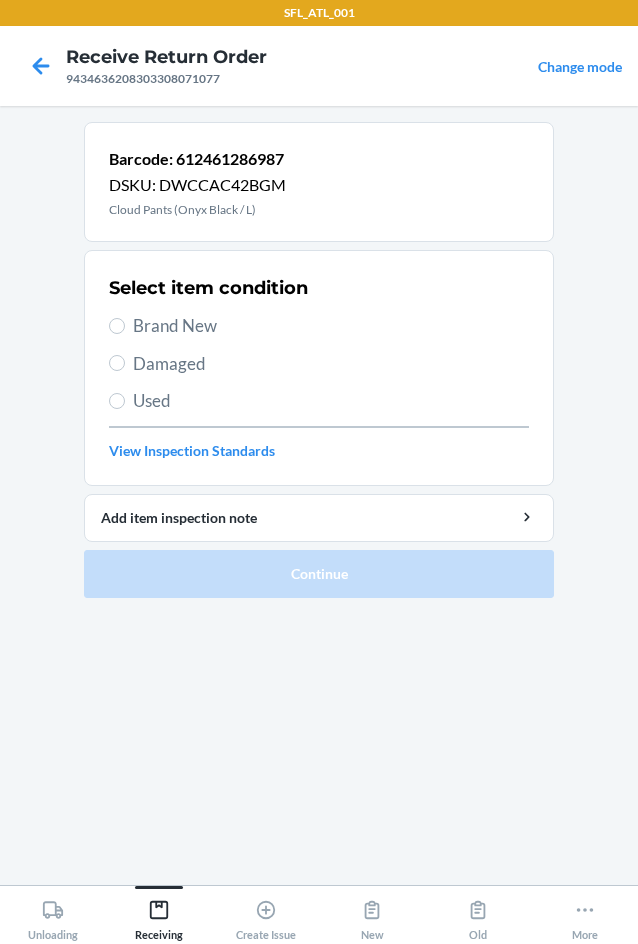 click on "Brand New" at bounding box center [331, 326] 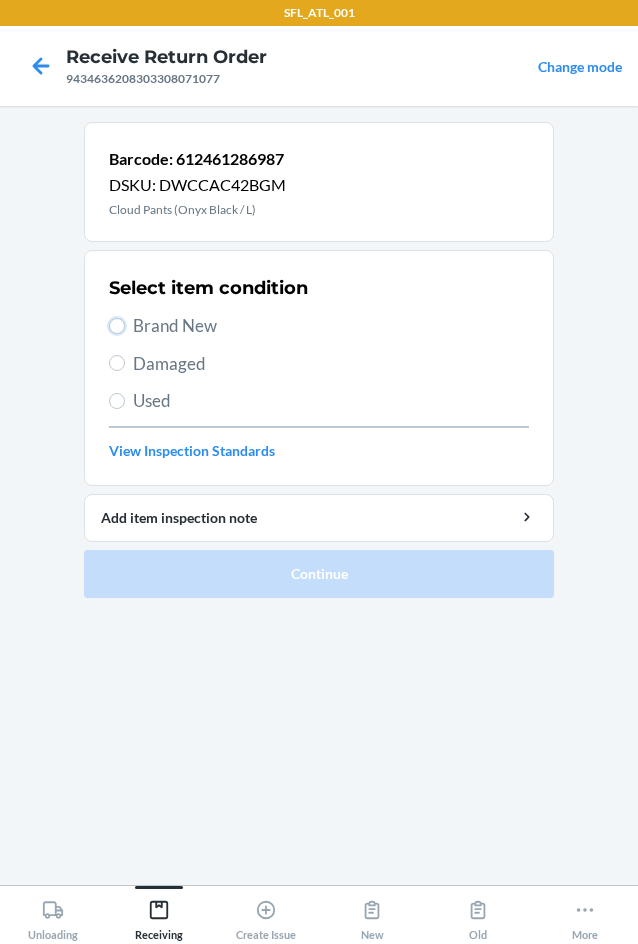 click on "Brand New" at bounding box center (117, 326) 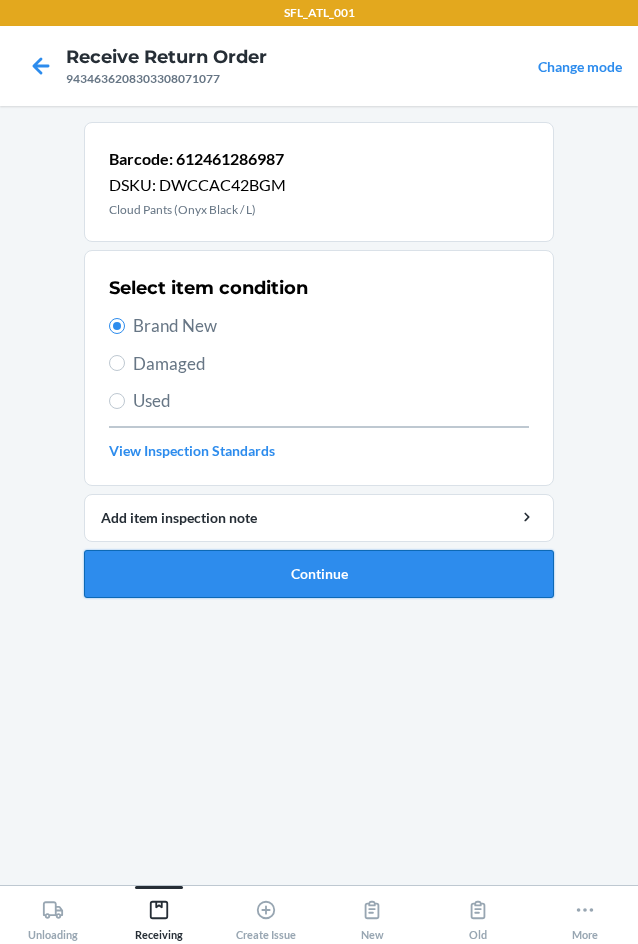 click on "Continue" at bounding box center [319, 574] 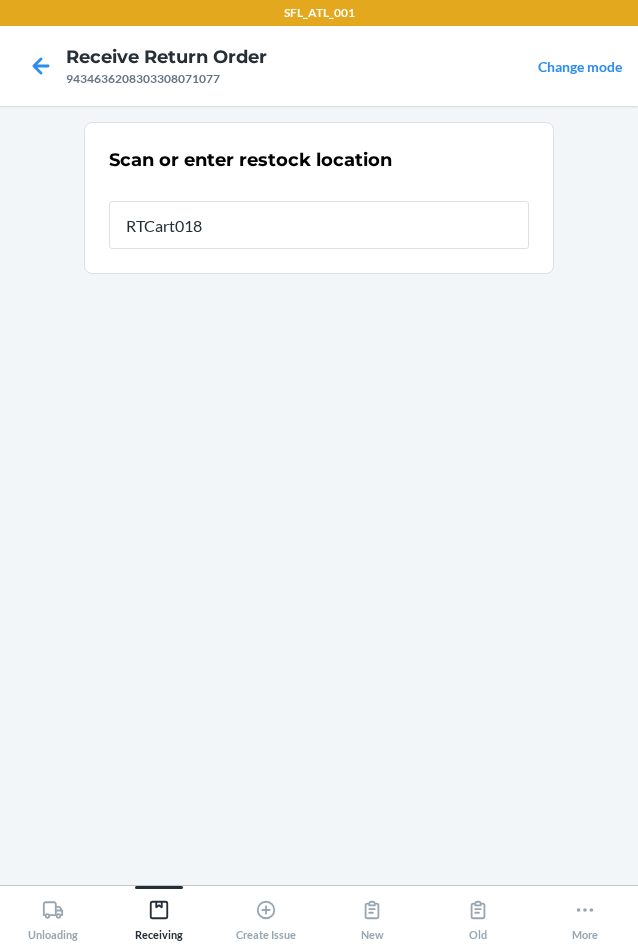 type on "RTCart018" 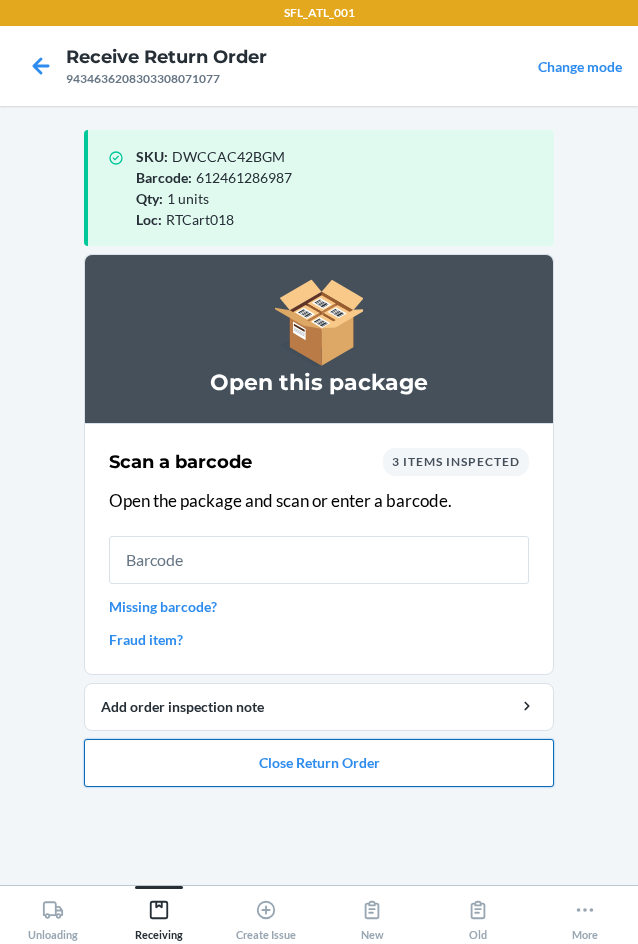 click on "Close Return Order" at bounding box center [319, 763] 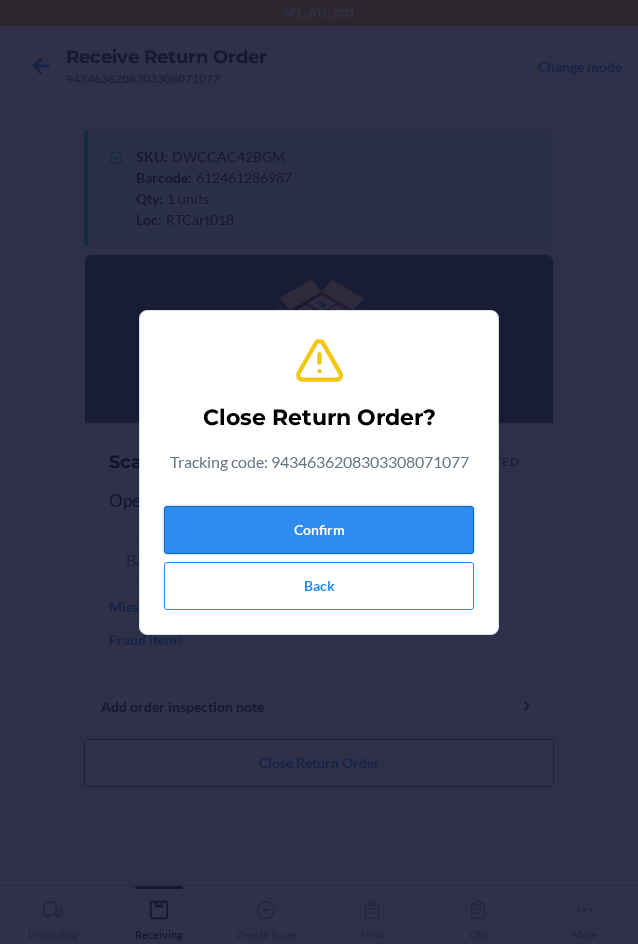 drag, startPoint x: 298, startPoint y: 501, endPoint x: 297, endPoint y: 515, distance: 14.035668 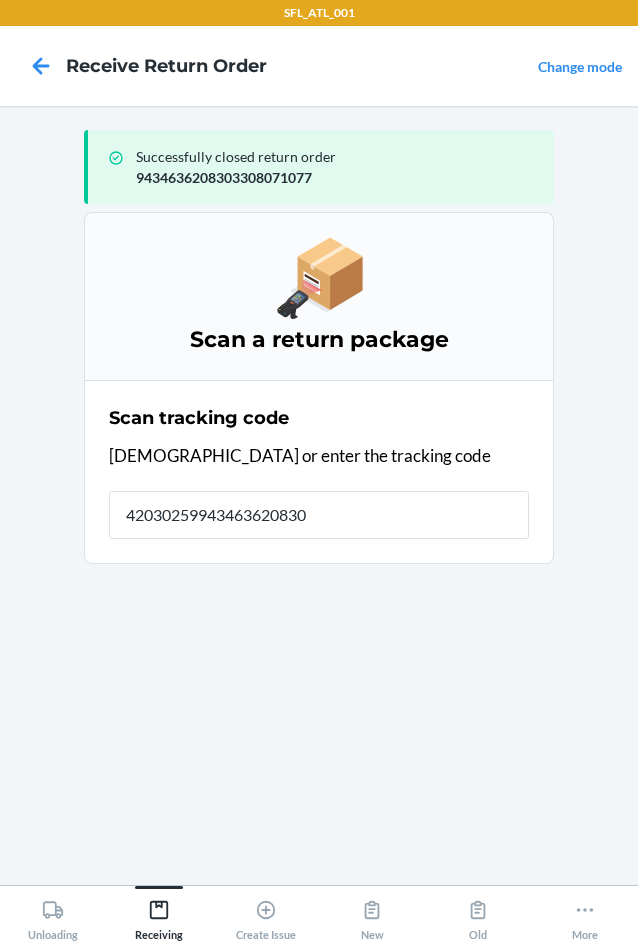 type on "420302599434636208303" 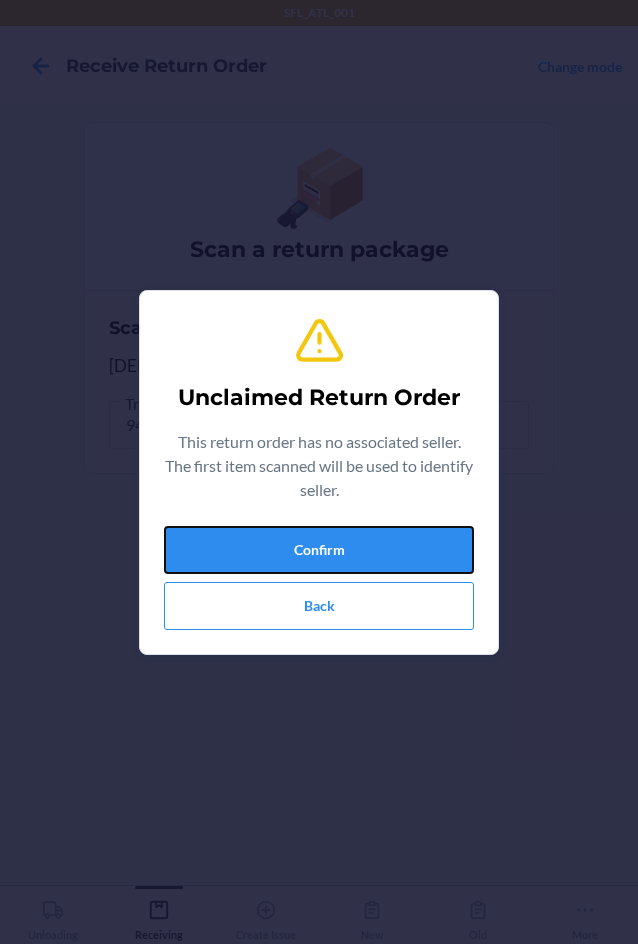 drag, startPoint x: 297, startPoint y: 534, endPoint x: 301, endPoint y: 519, distance: 15.524175 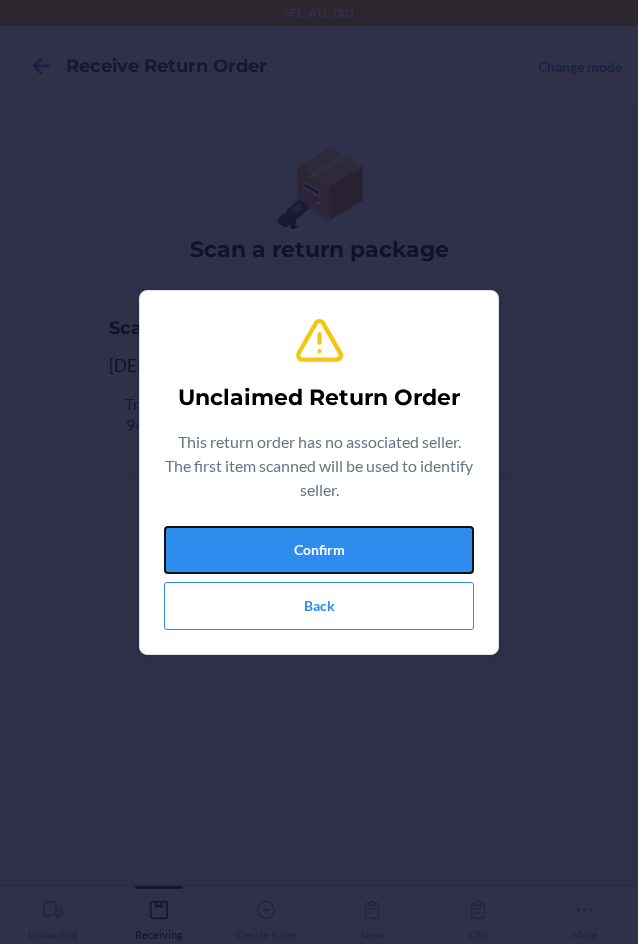 click on "Unclaimed Return Order This return order has no associated seller. The first item scanned will be used to identify seller. Confirm Back" at bounding box center (319, 472) 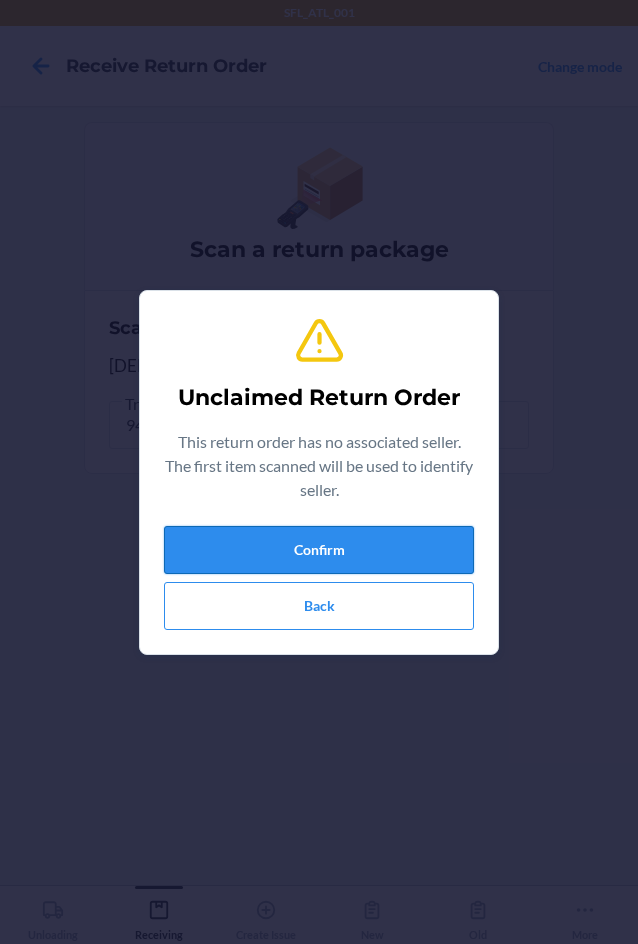 click on "Confirm" at bounding box center [319, 550] 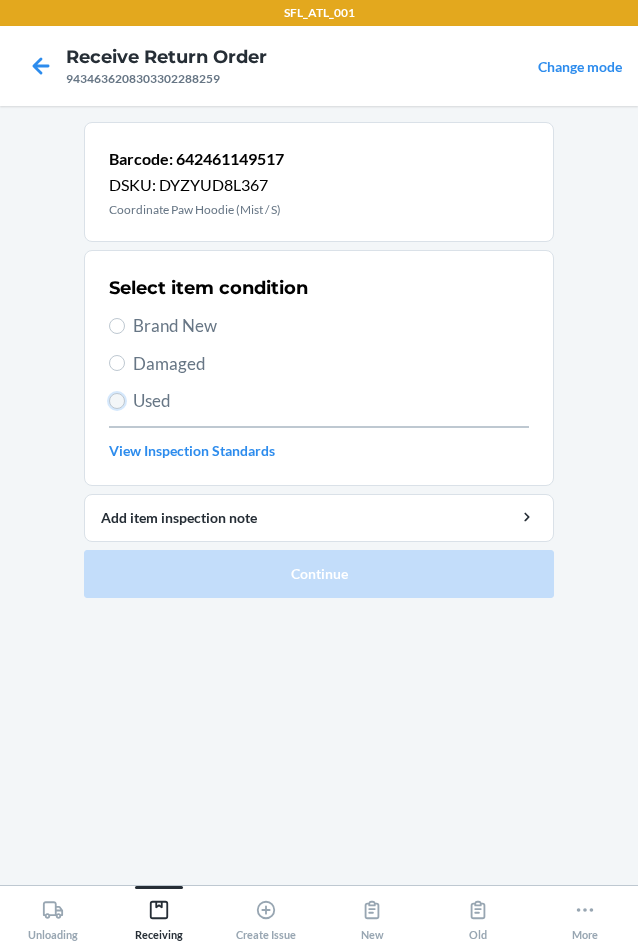 drag, startPoint x: 121, startPoint y: 405, endPoint x: 135, endPoint y: 471, distance: 67.46851 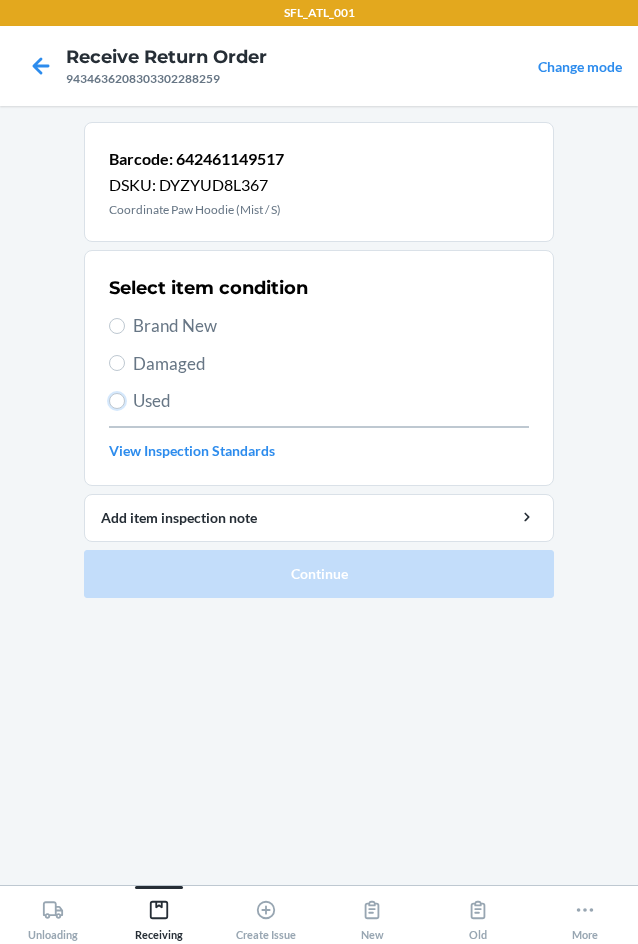 click on "Used" at bounding box center [117, 401] 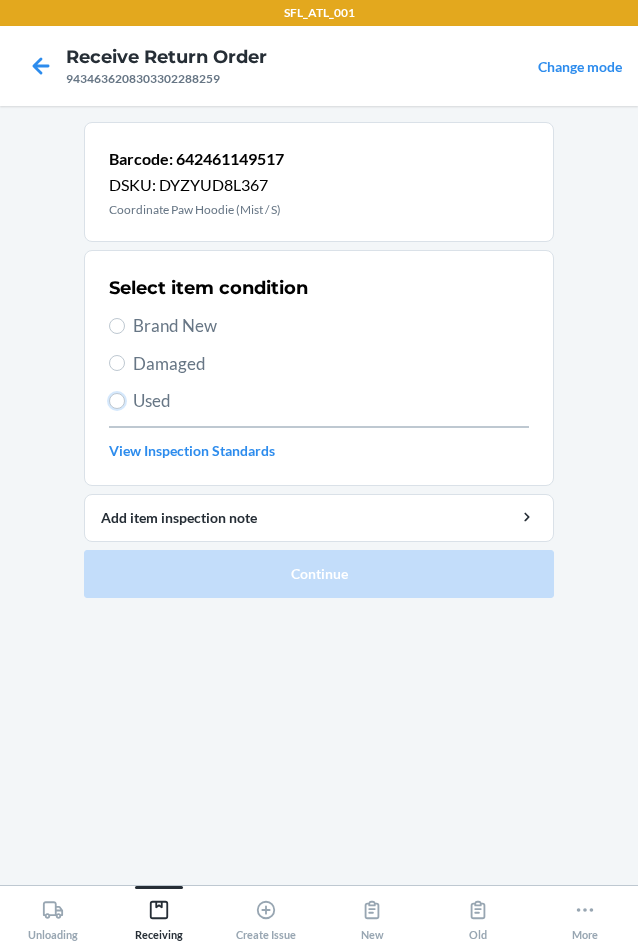 radio on "true" 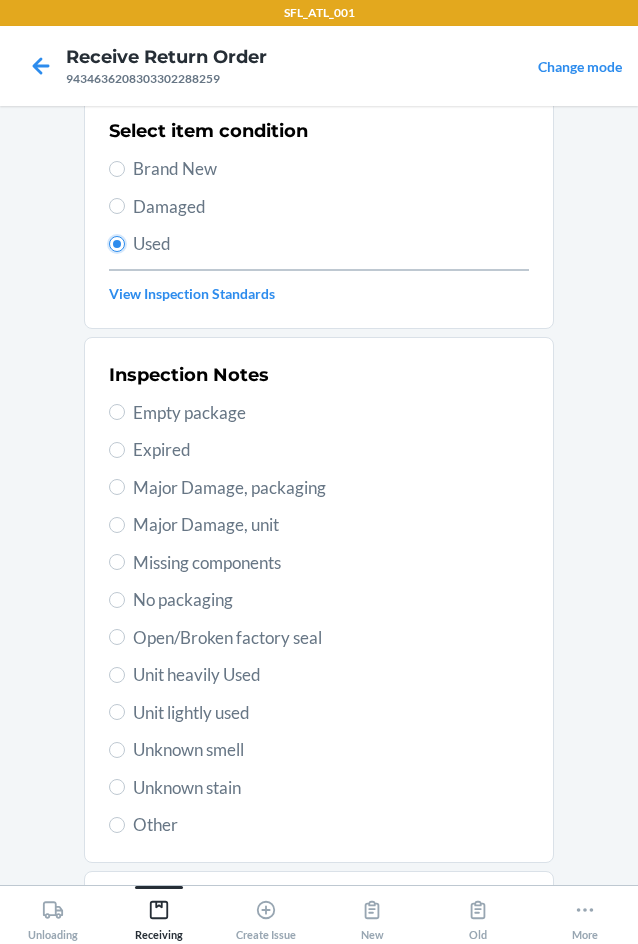 scroll, scrollTop: 263, scrollLeft: 0, axis: vertical 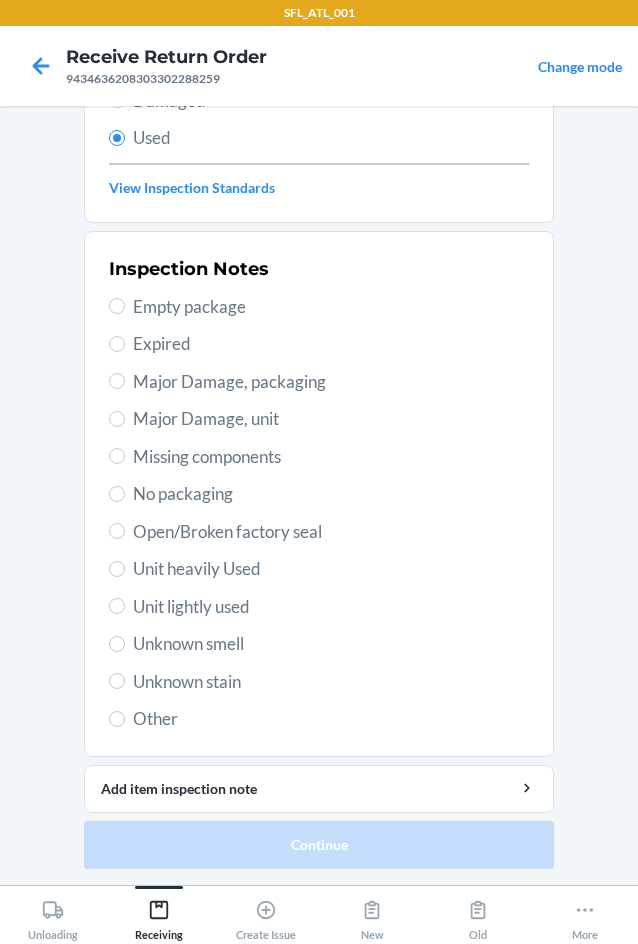 click on "Unit lightly used" at bounding box center [331, 607] 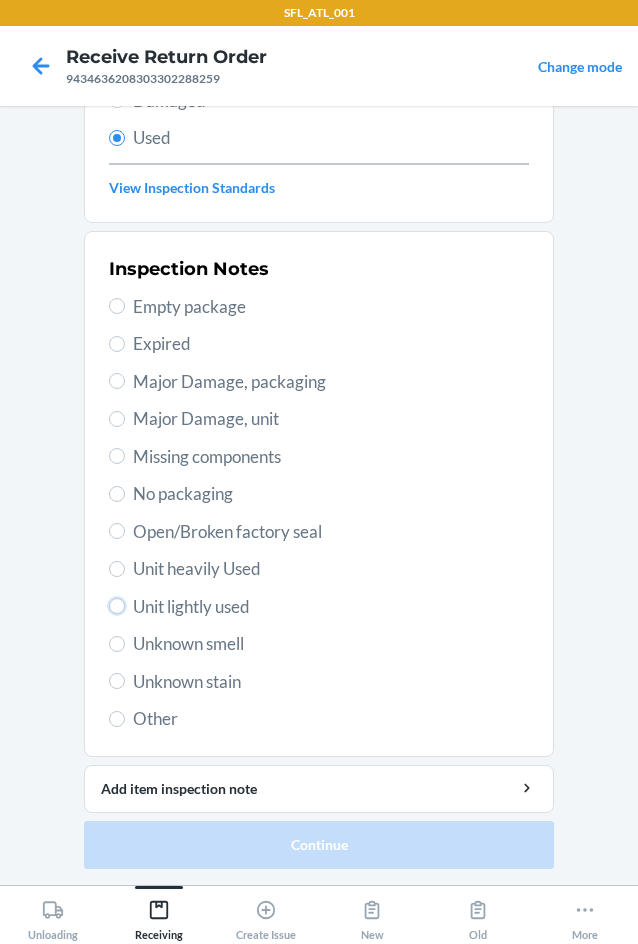 click on "Unit lightly used" at bounding box center (117, 606) 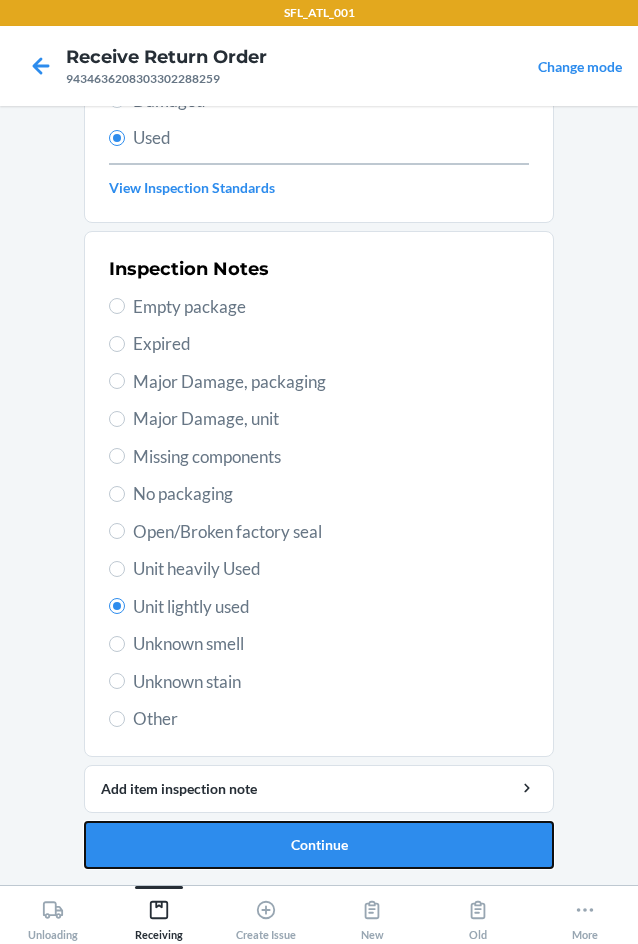 drag, startPoint x: 285, startPoint y: 853, endPoint x: 278, endPoint y: 784, distance: 69.354164 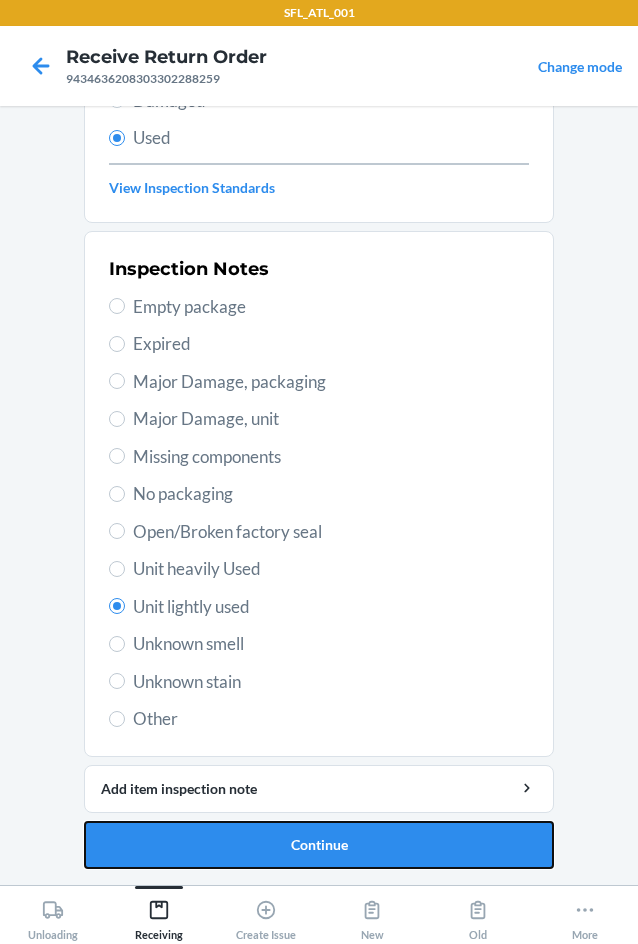 click on "Continue" at bounding box center [319, 845] 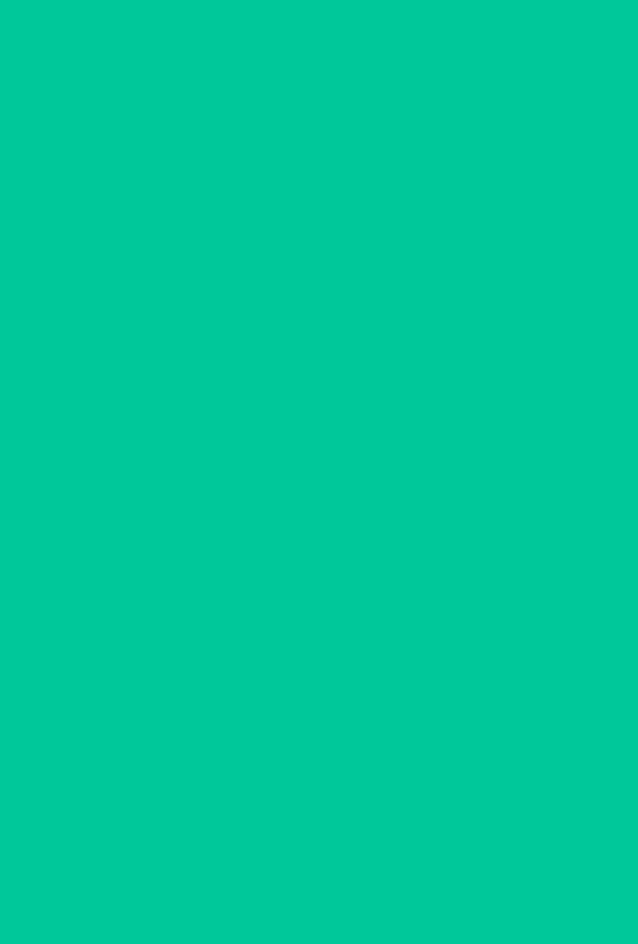 scroll, scrollTop: 0, scrollLeft: 0, axis: both 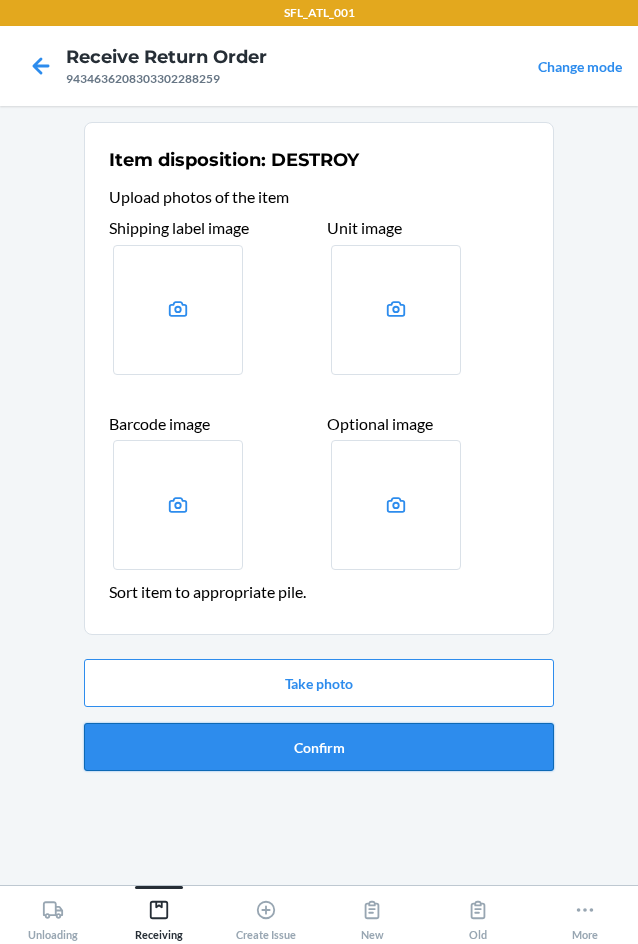 click on "Confirm" at bounding box center (319, 747) 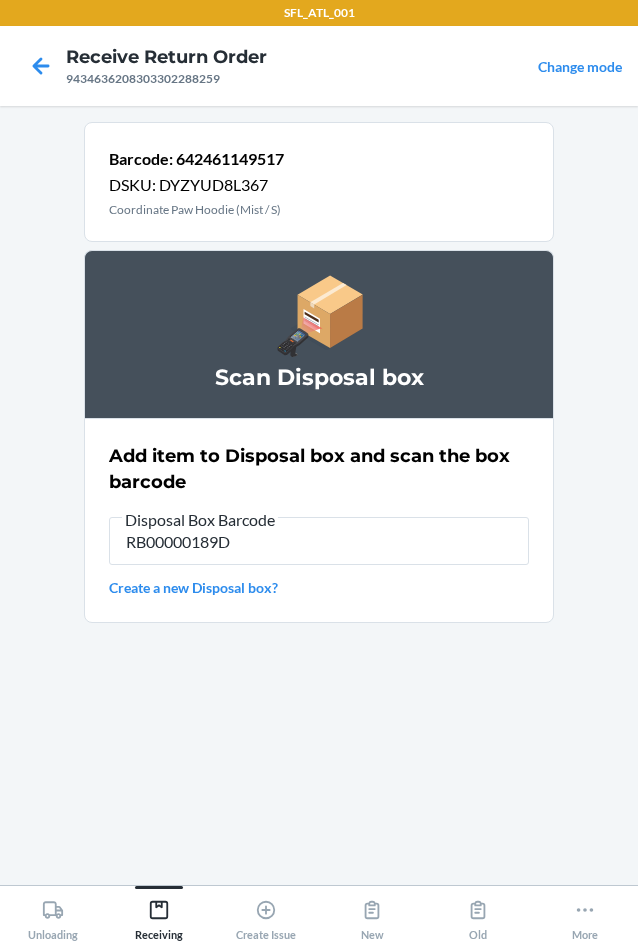 type on "RB00000189D" 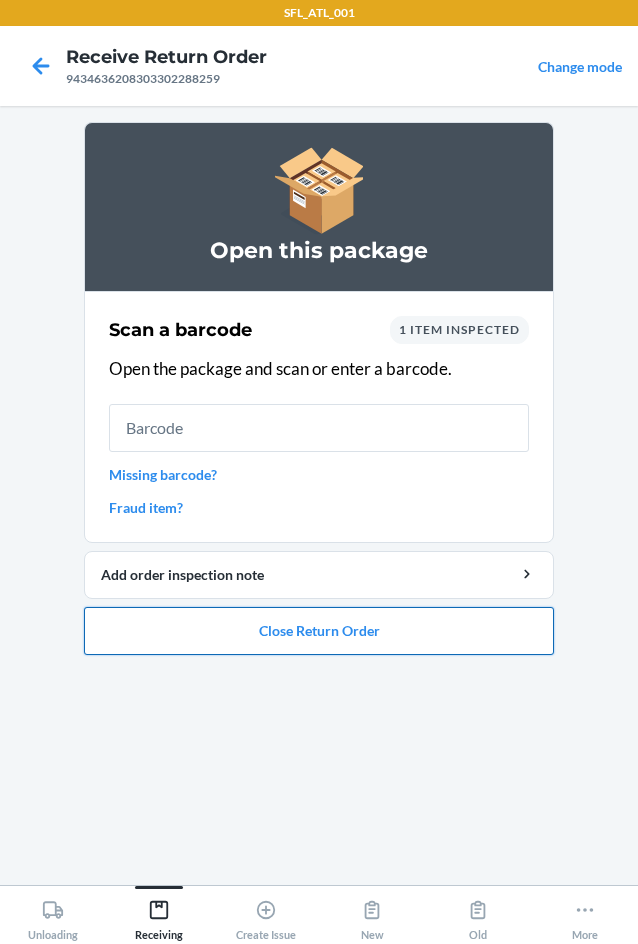 click on "Close Return Order" at bounding box center [319, 631] 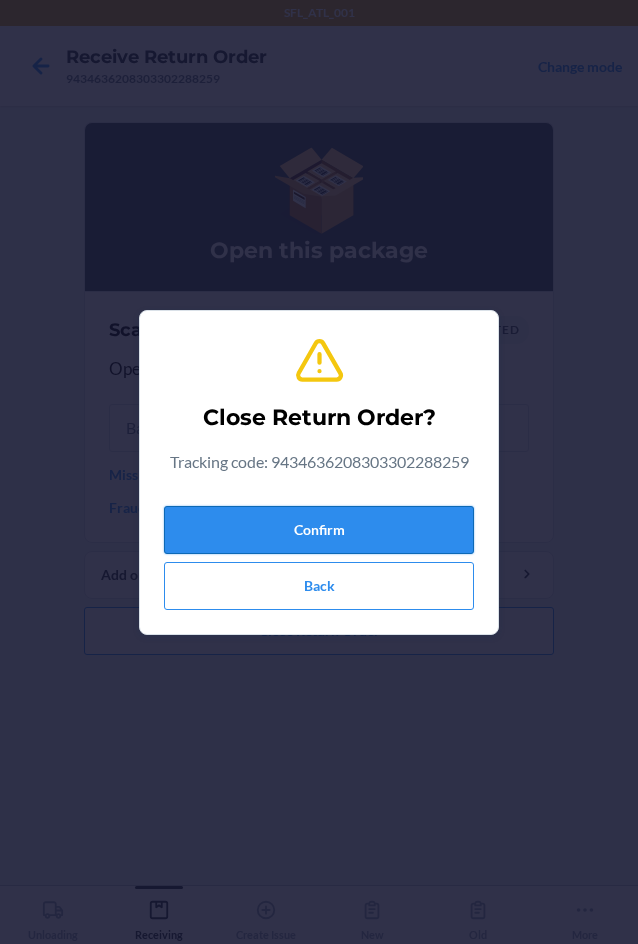click on "Confirm" at bounding box center [319, 530] 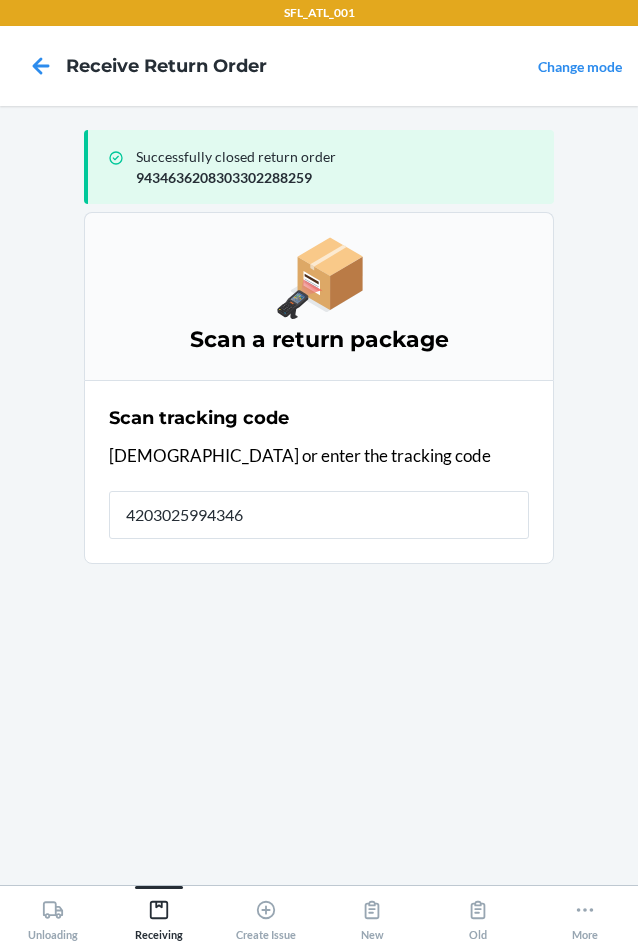type on "42030259943463" 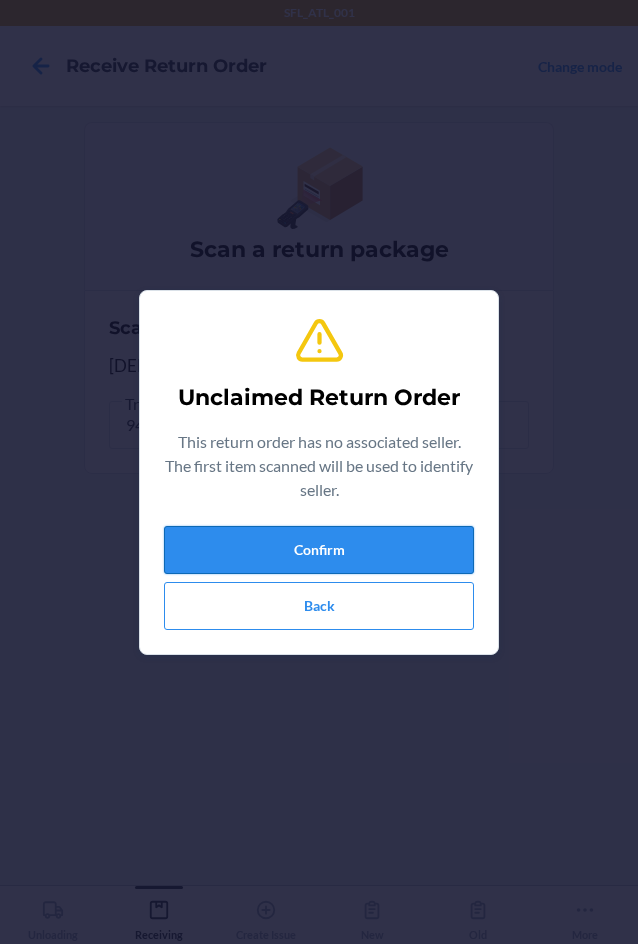 click on "Confirm" at bounding box center [319, 550] 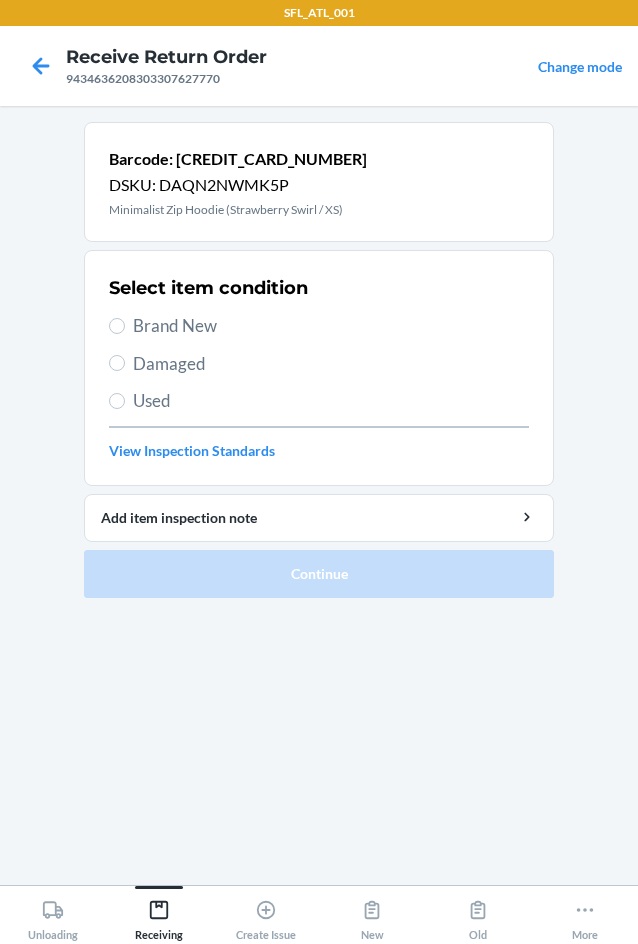 click on "Brand New" at bounding box center [331, 326] 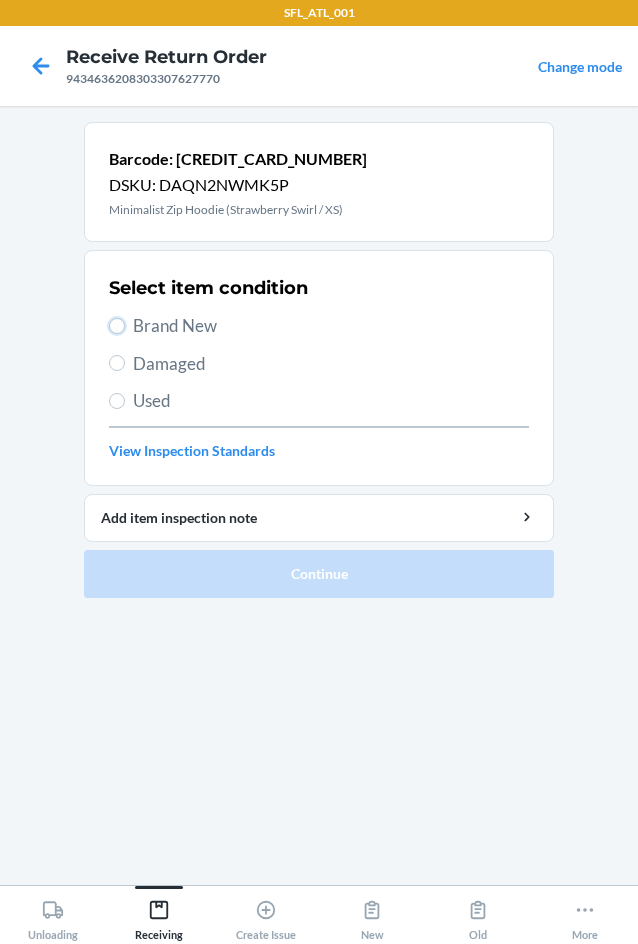 click on "Brand New" at bounding box center [117, 326] 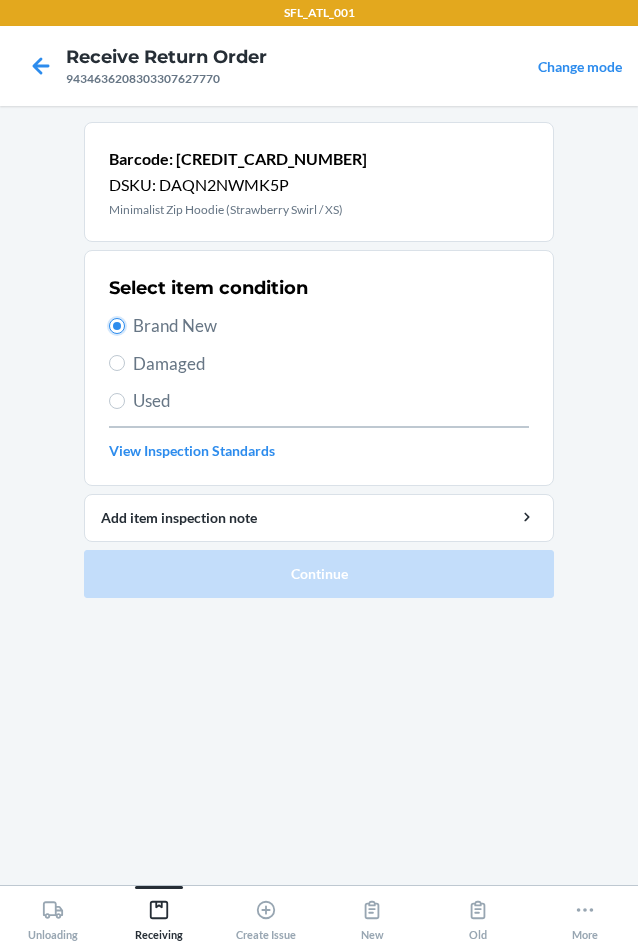 radio on "true" 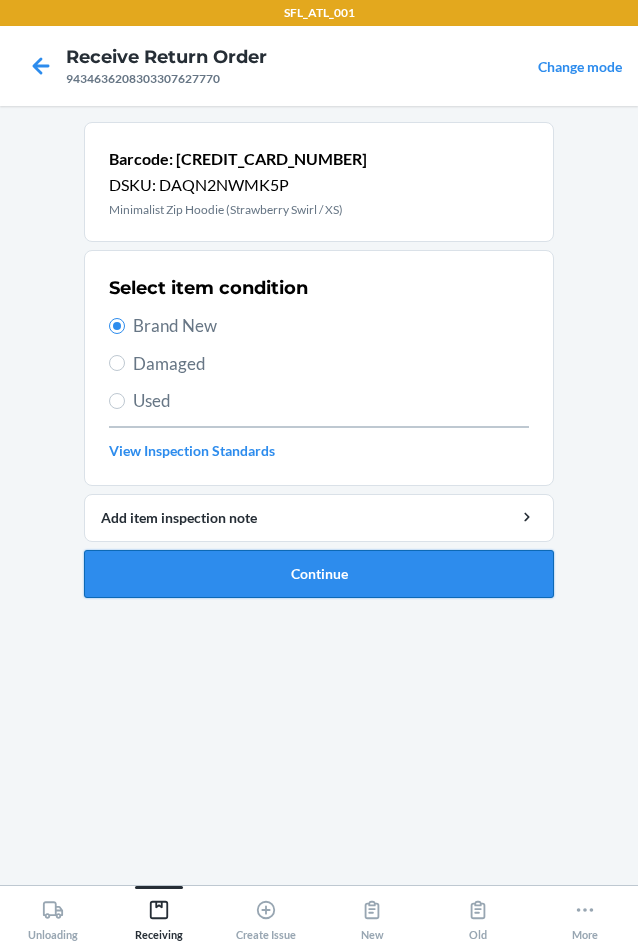 click on "Continue" at bounding box center (319, 574) 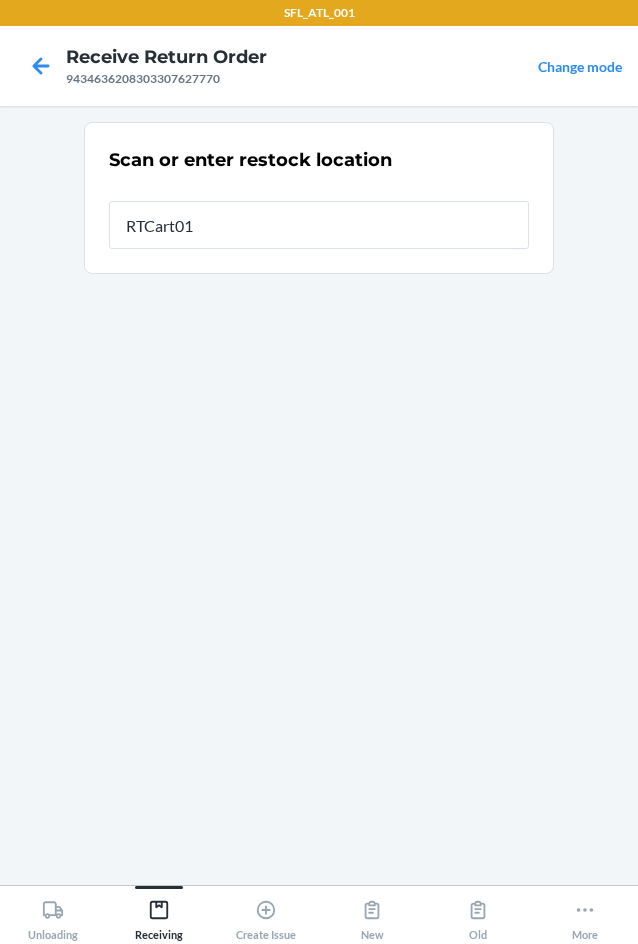 type on "RTCart018" 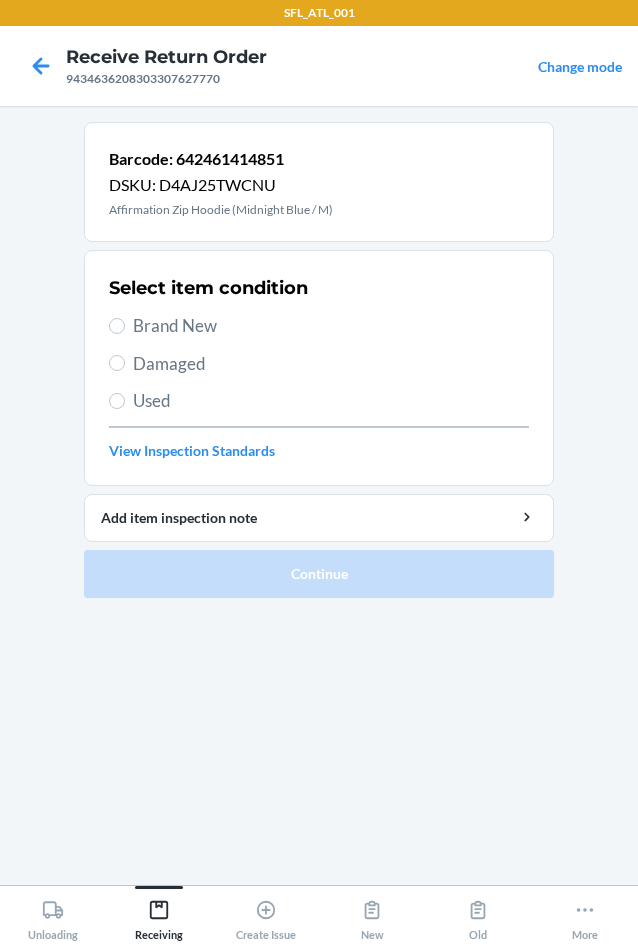 click on "Brand New" at bounding box center [331, 326] 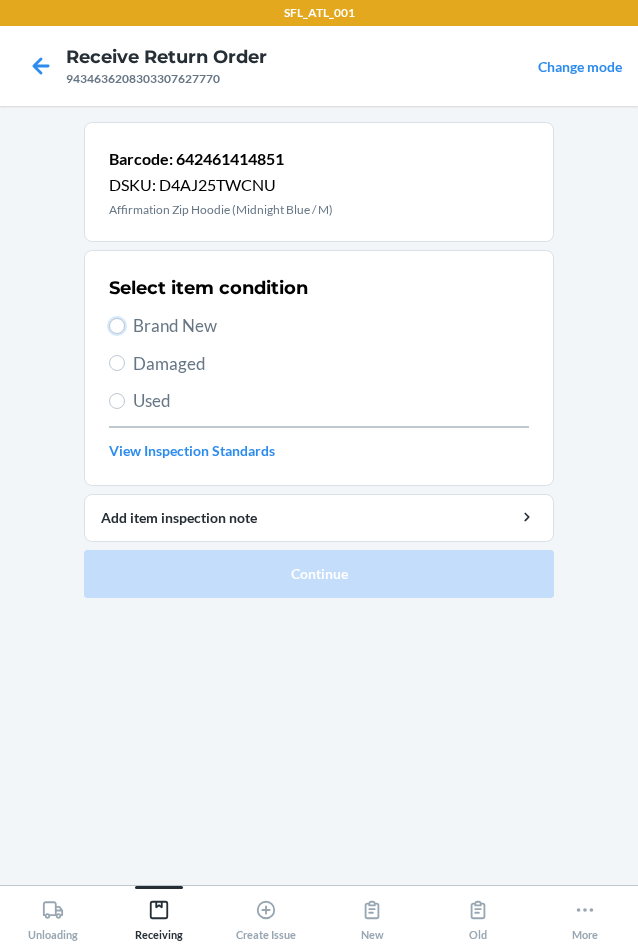 click on "Brand New" at bounding box center (117, 326) 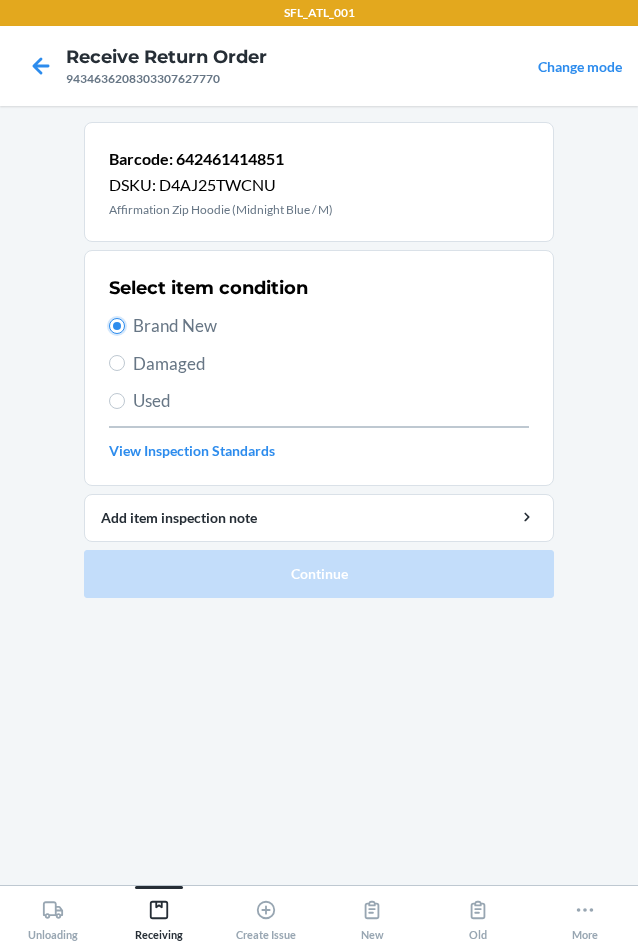 radio on "true" 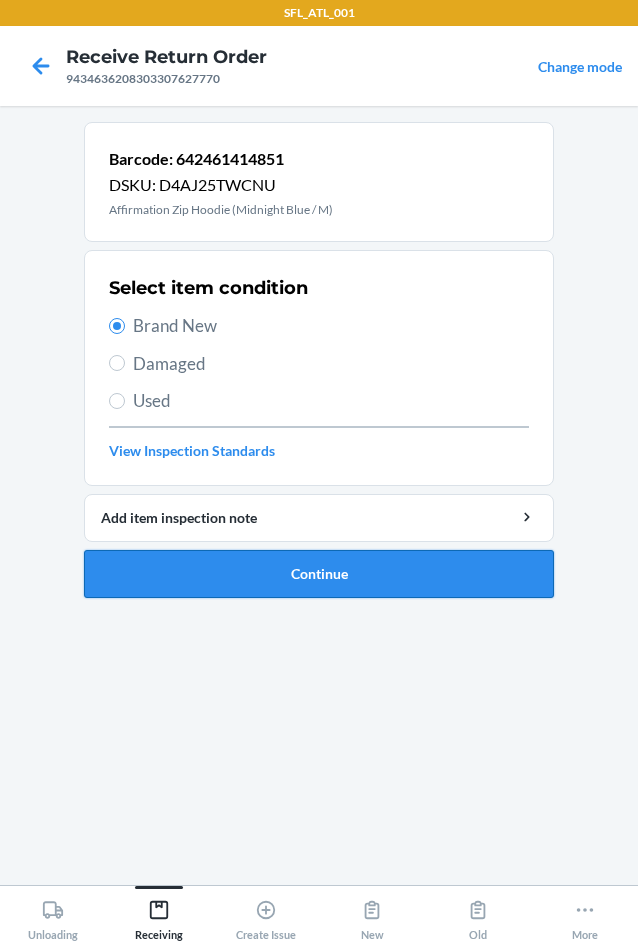 click on "Continue" at bounding box center [319, 574] 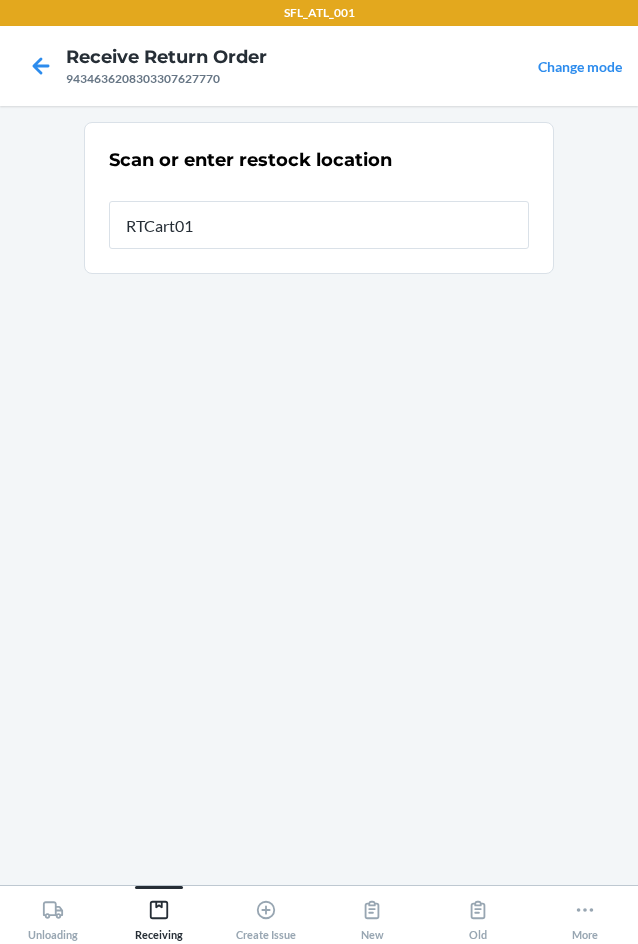 type on "RTCart018" 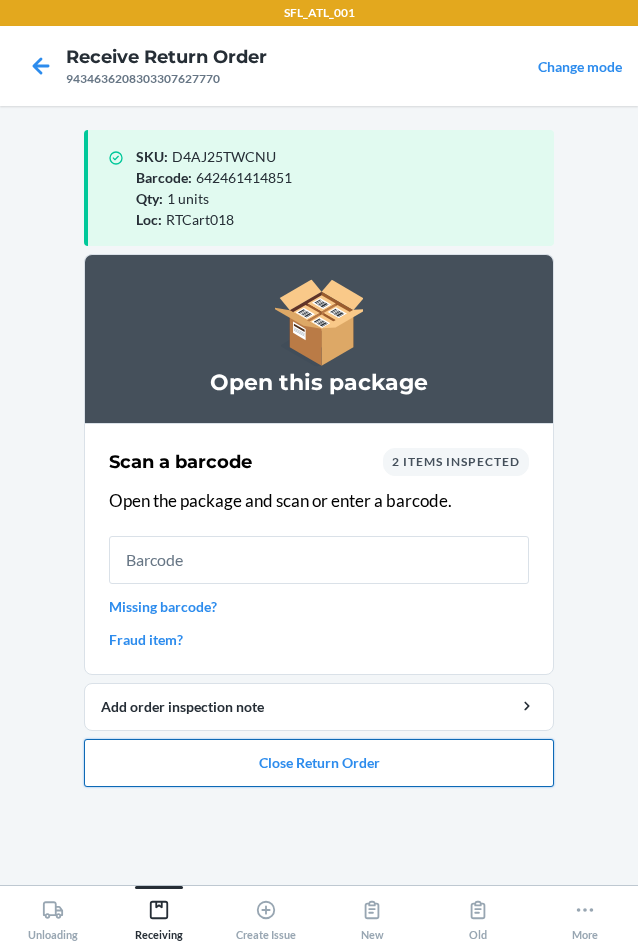 click on "Close Return Order" at bounding box center (319, 763) 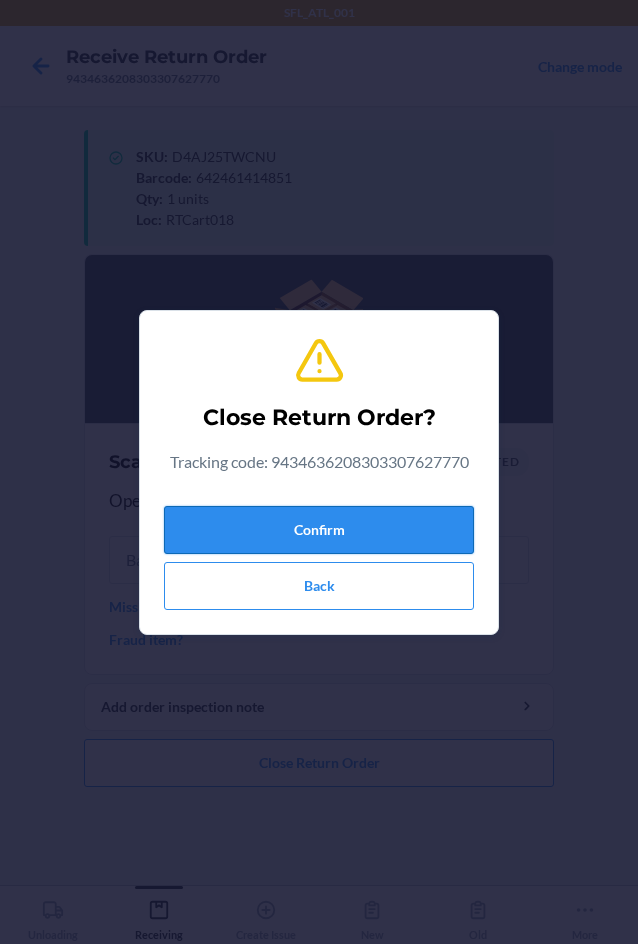 click on "Confirm" at bounding box center (319, 530) 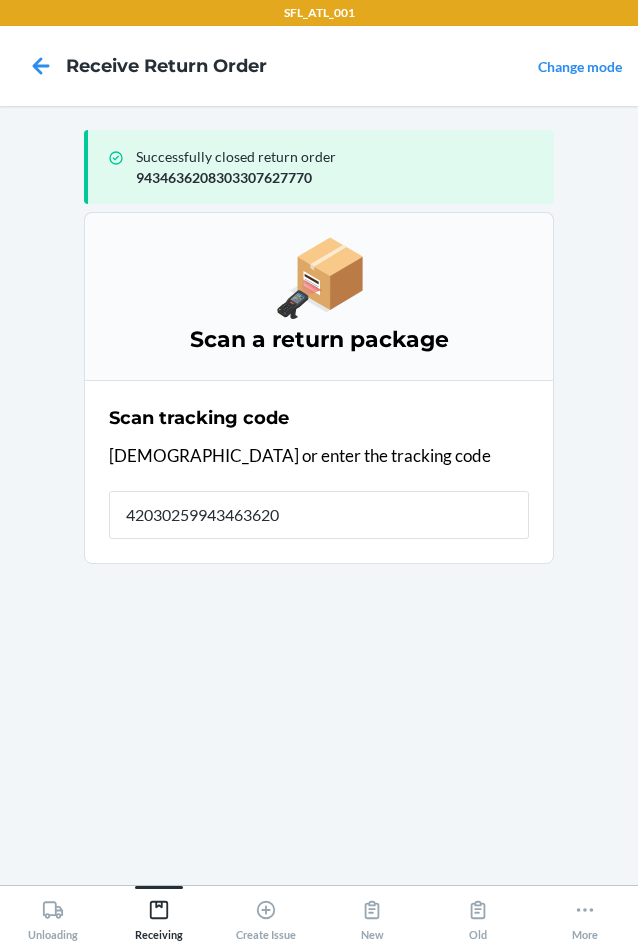 type on "420302599434636208" 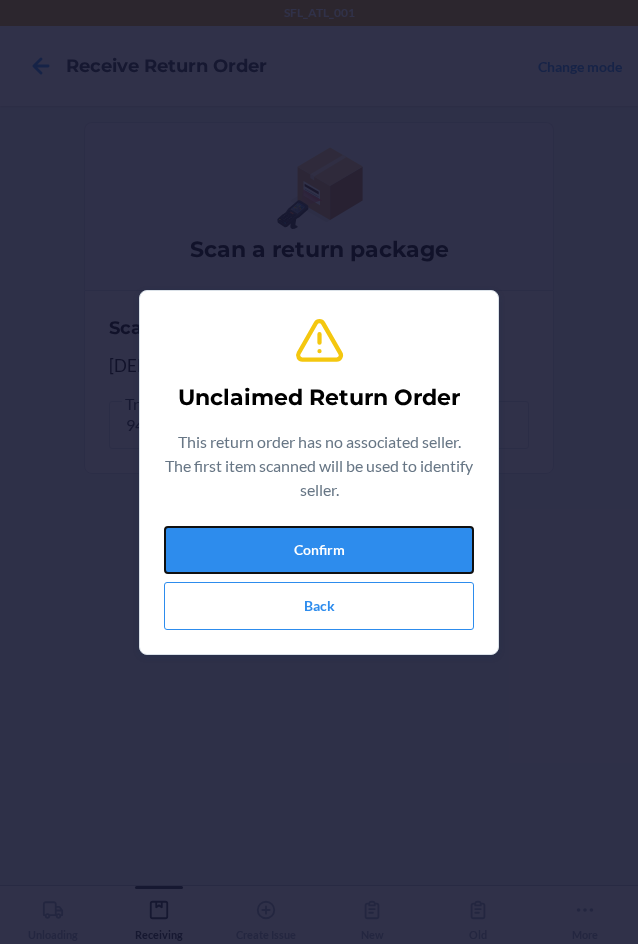click on "Confirm" at bounding box center (319, 550) 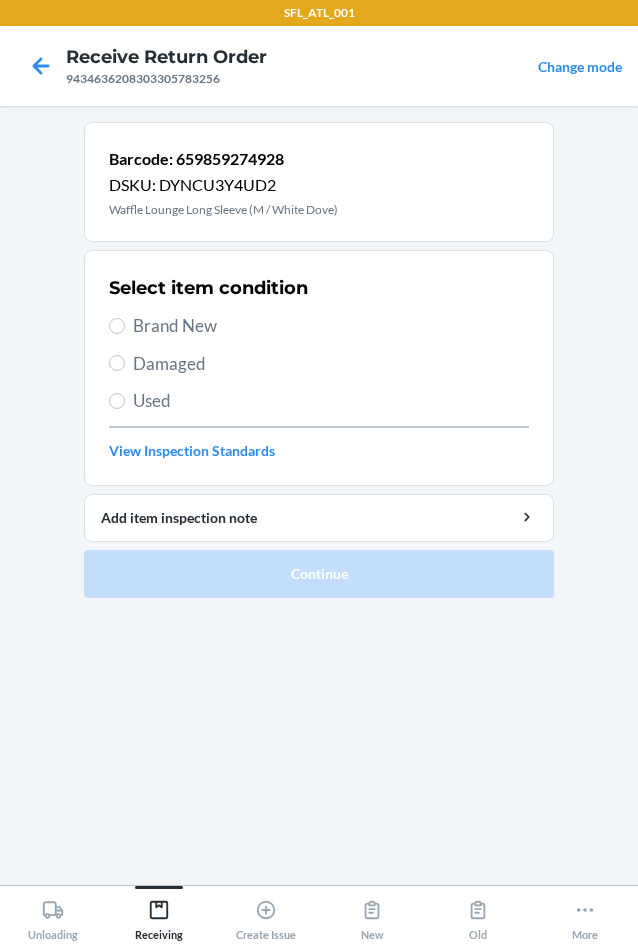 click on "Brand New" at bounding box center [331, 326] 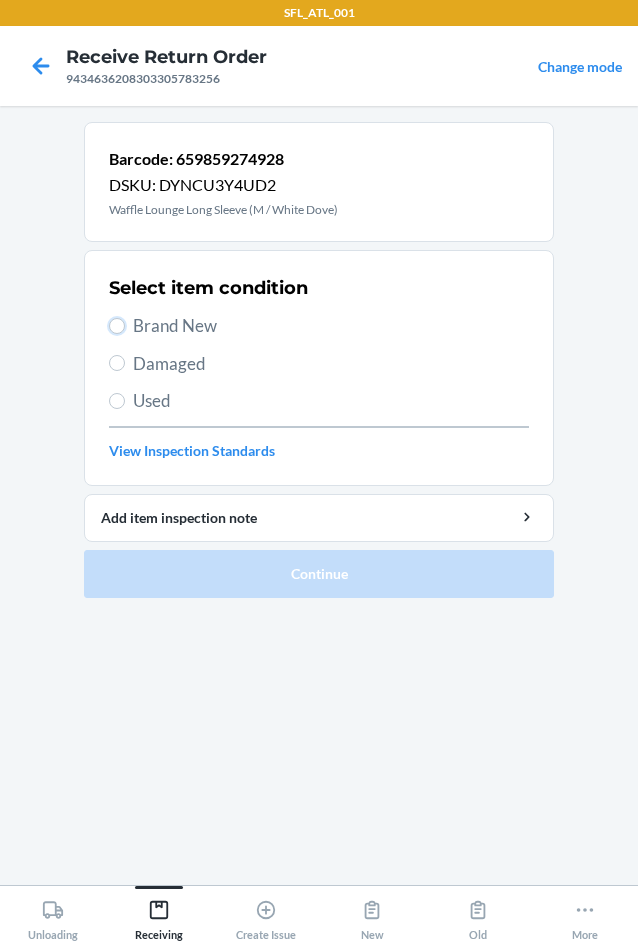 click on "Brand New" at bounding box center [117, 326] 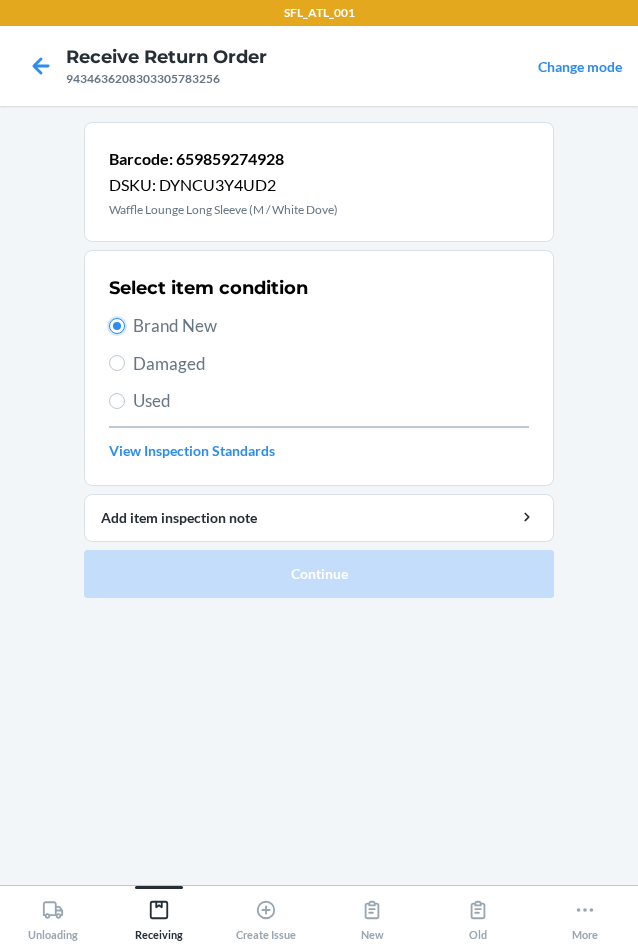 radio on "true" 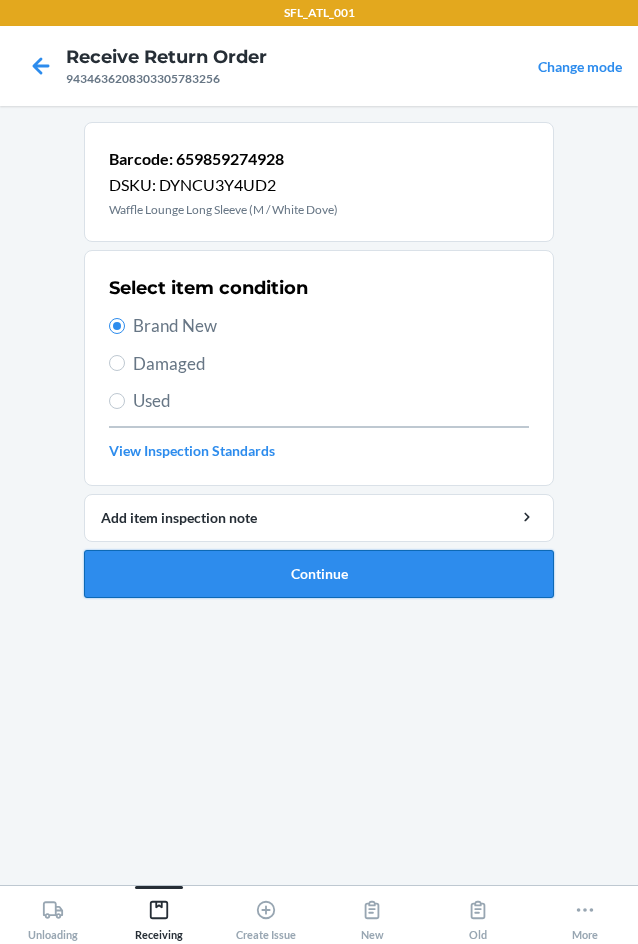 click on "Continue" at bounding box center (319, 574) 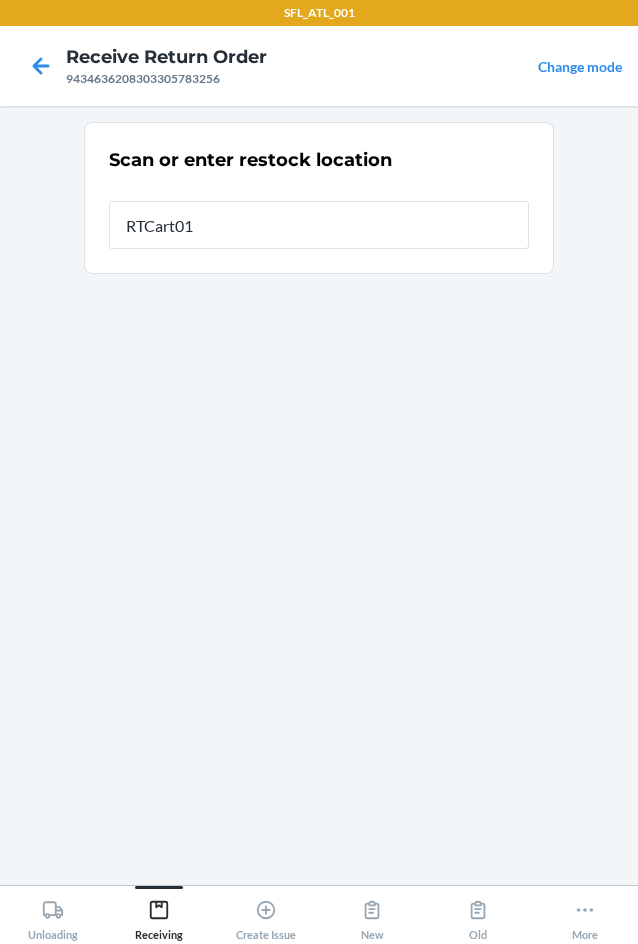 type on "RTCart018" 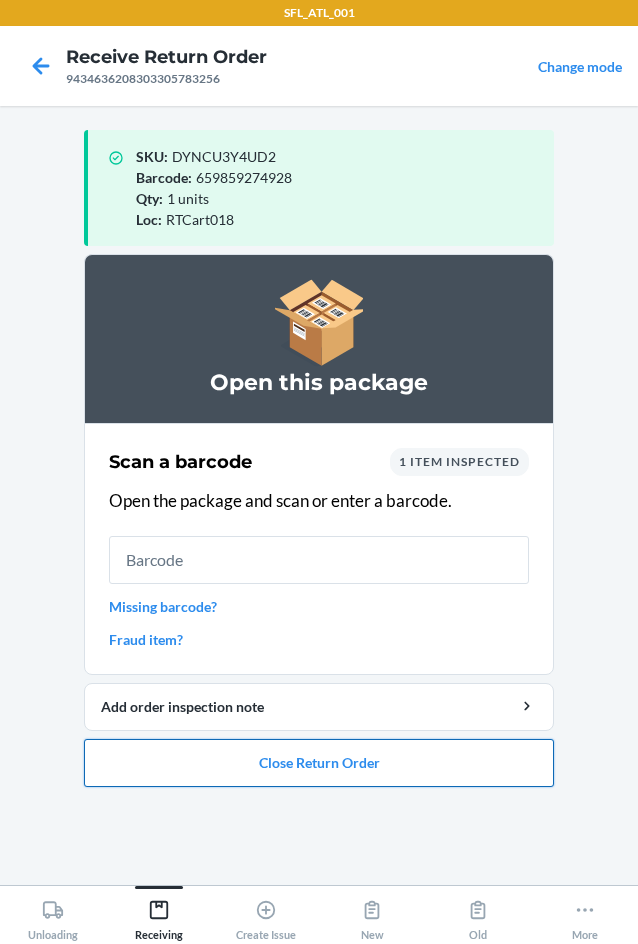 click on "Close Return Order" at bounding box center (319, 763) 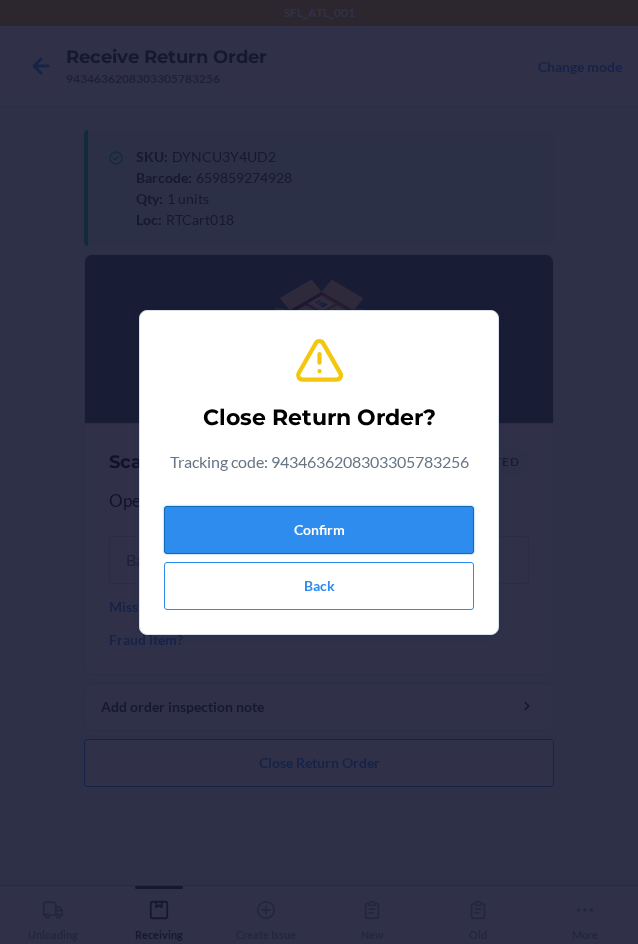 click on "Confirm" at bounding box center (319, 530) 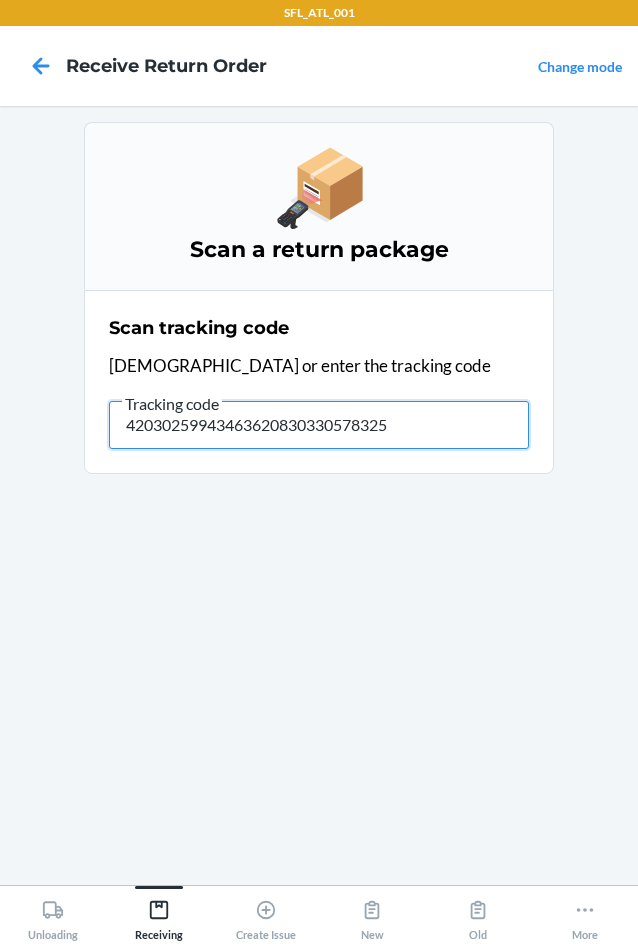 type on "420302599434636208303305783256" 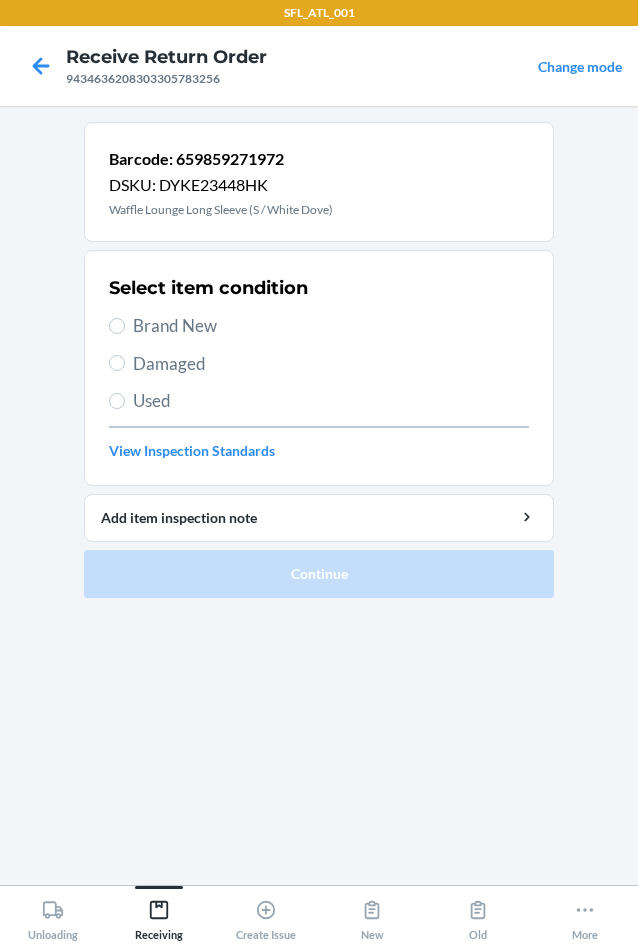 click on "Used" at bounding box center (319, 401) 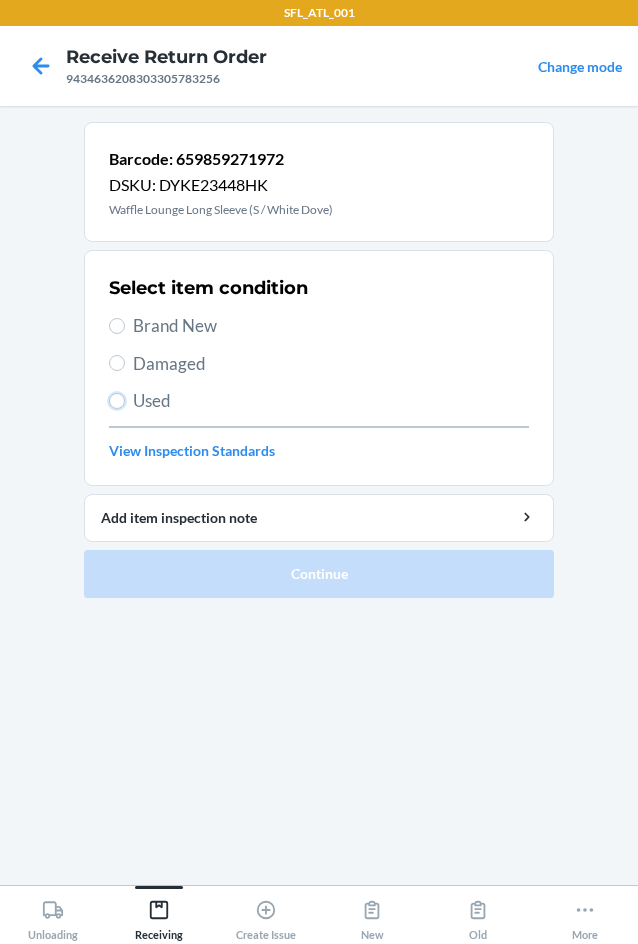 click on "Used" at bounding box center [117, 401] 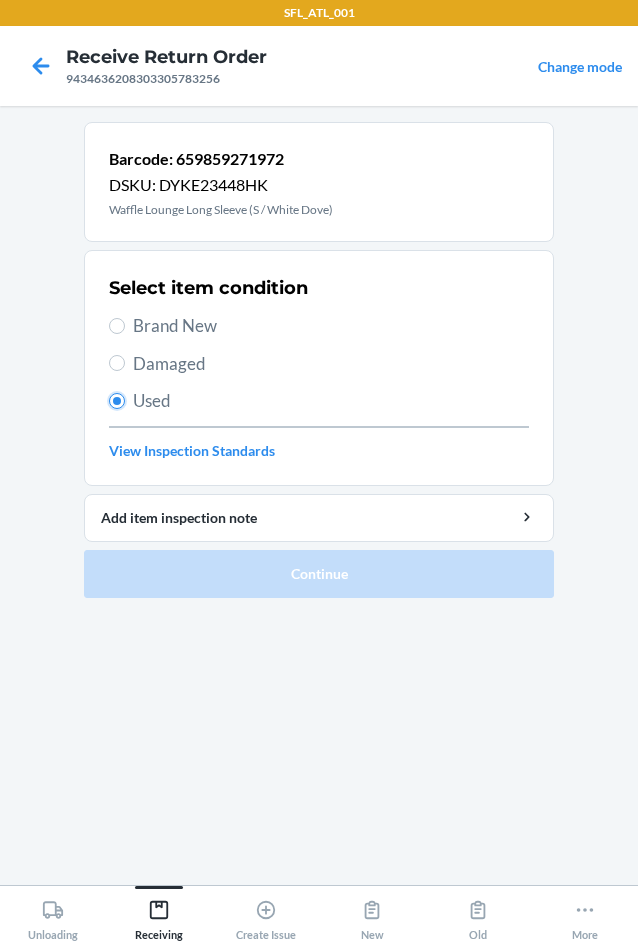 radio on "true" 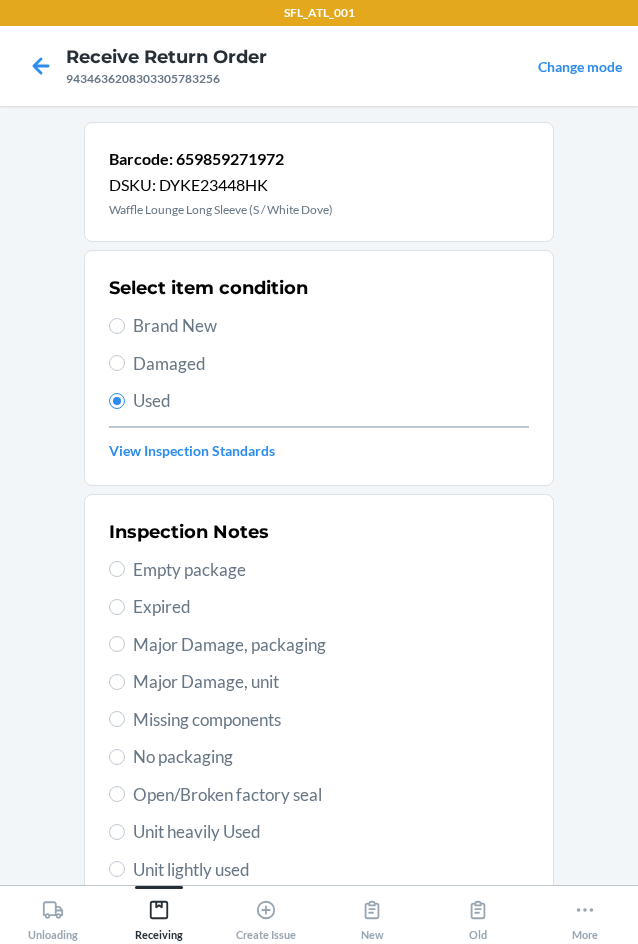 click on "Empty package" at bounding box center (331, 570) 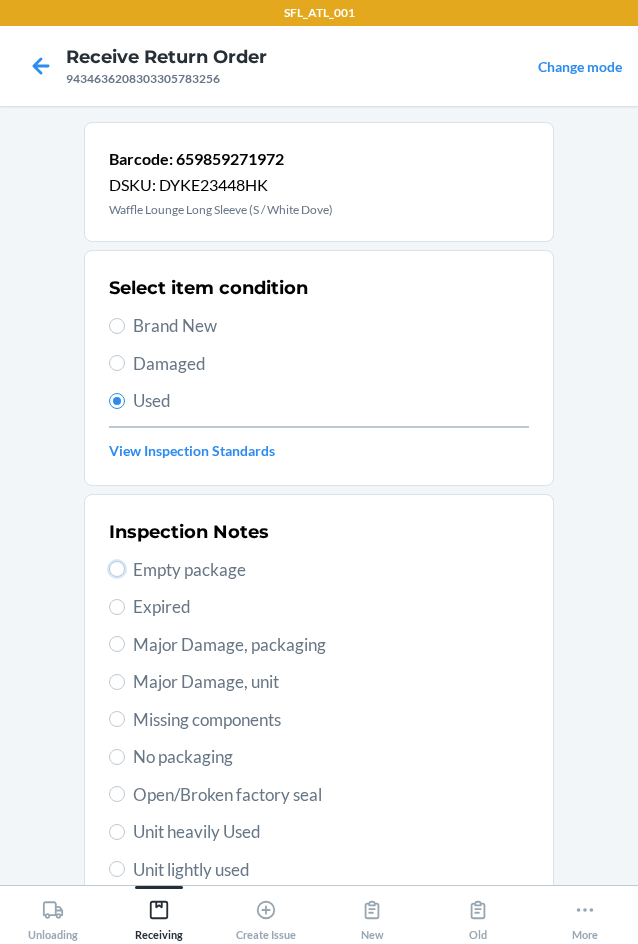 click on "Empty package" at bounding box center [117, 569] 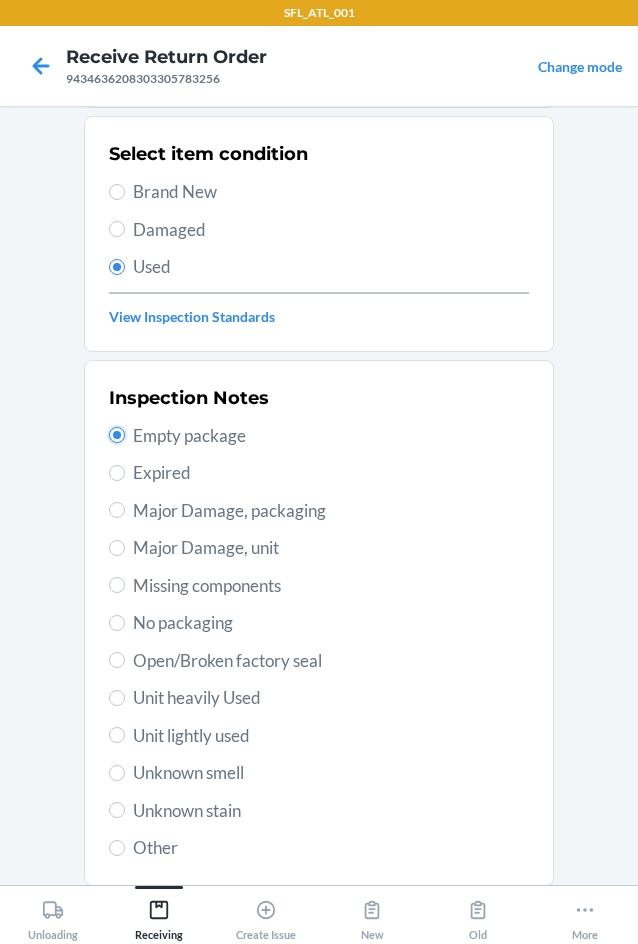 scroll, scrollTop: 263, scrollLeft: 0, axis: vertical 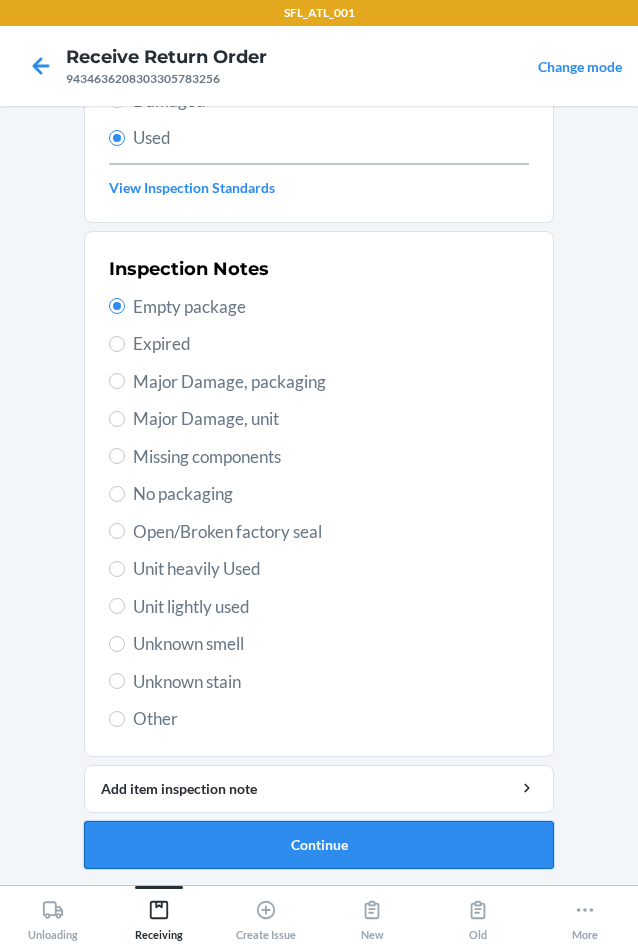click on "Continue" at bounding box center [319, 845] 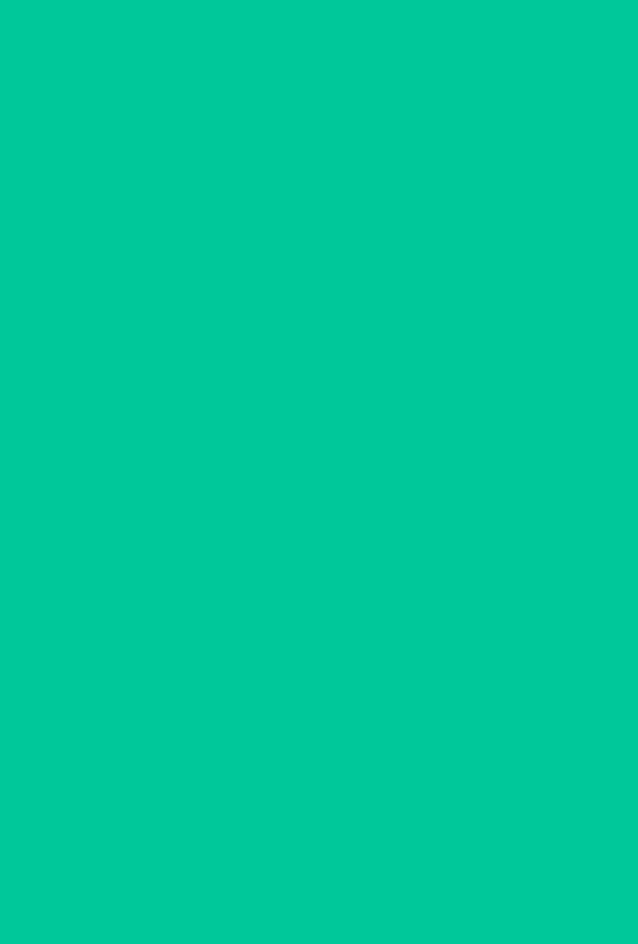scroll, scrollTop: 0, scrollLeft: 0, axis: both 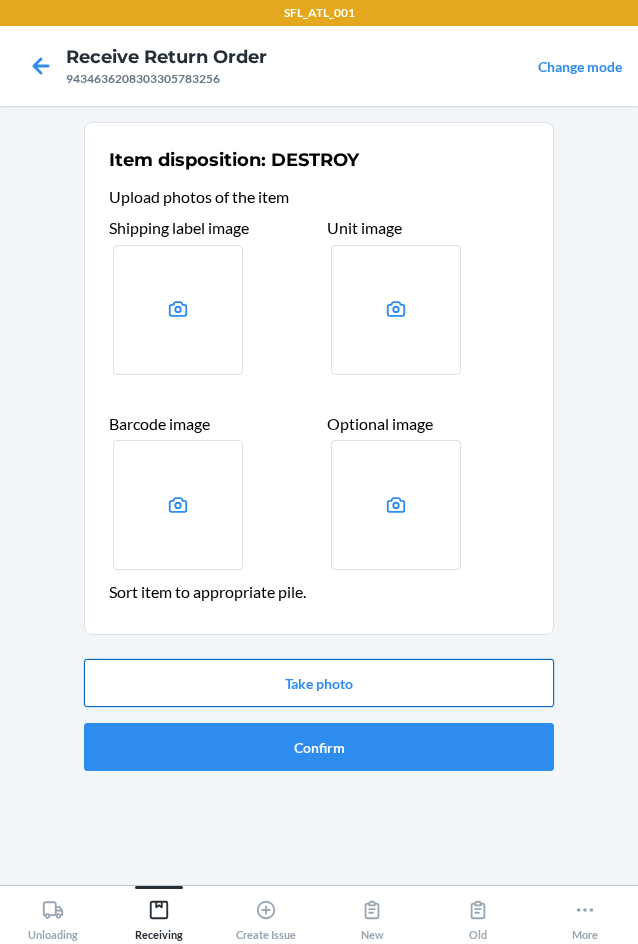 click on "Take photo" at bounding box center [319, 683] 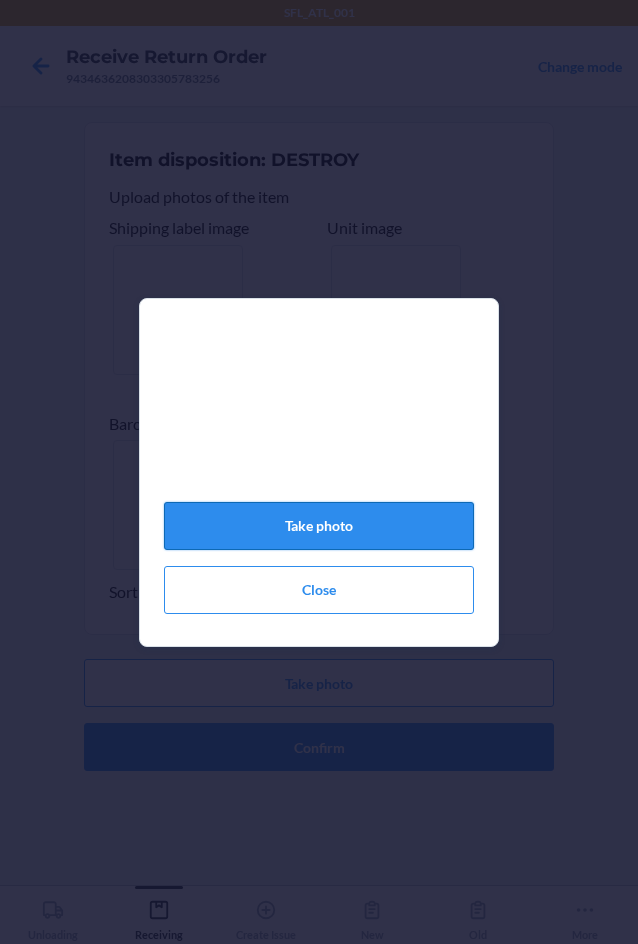 click on "Take photo" 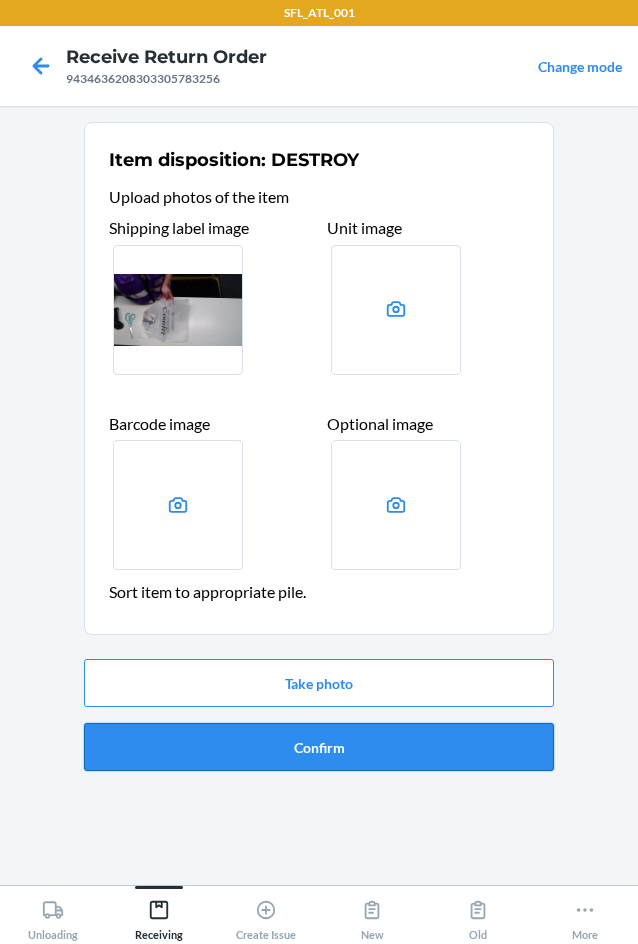 click on "Confirm" at bounding box center [319, 747] 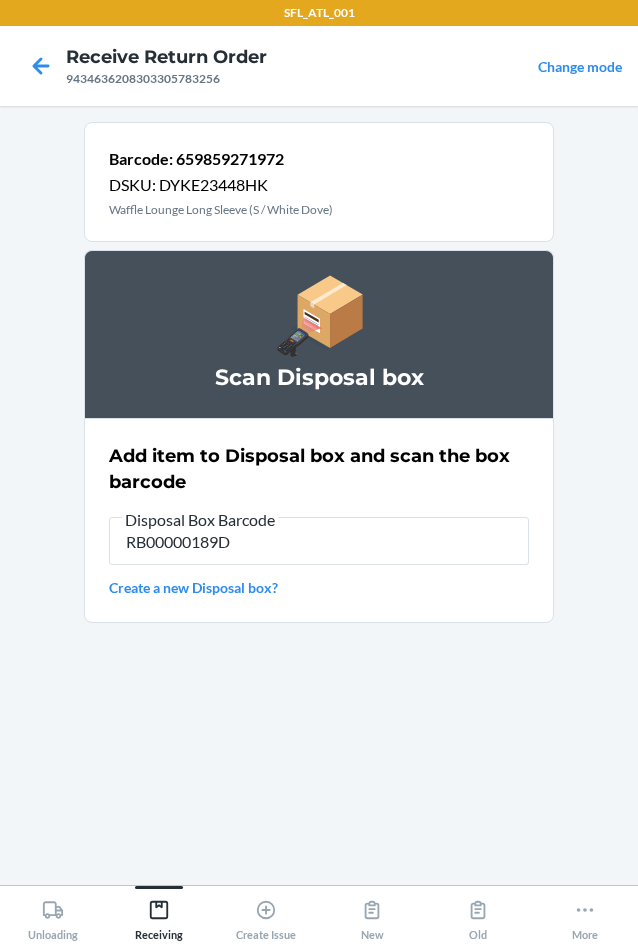 type on "RB00000189D" 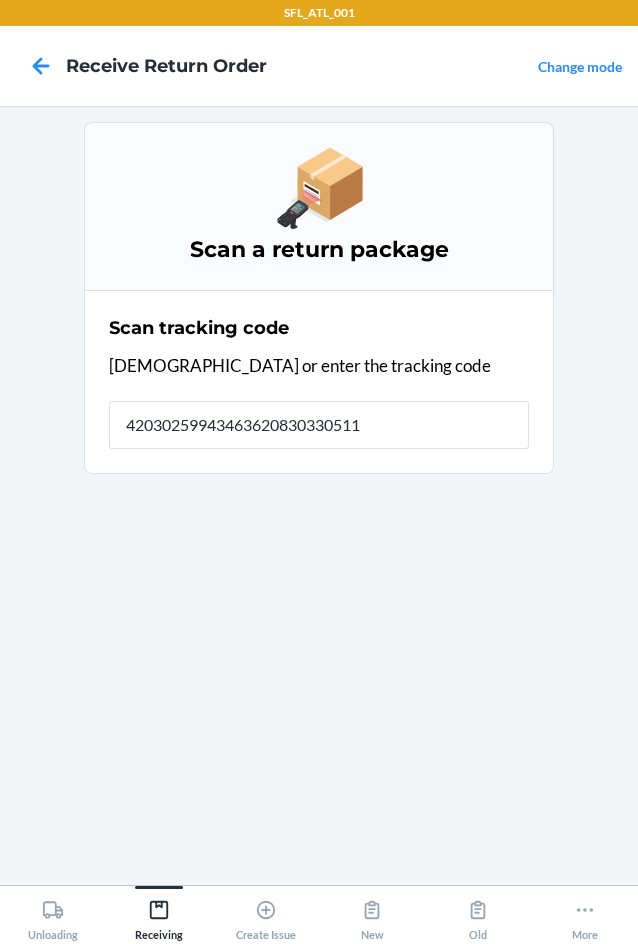 type on "420302599434636208303305119" 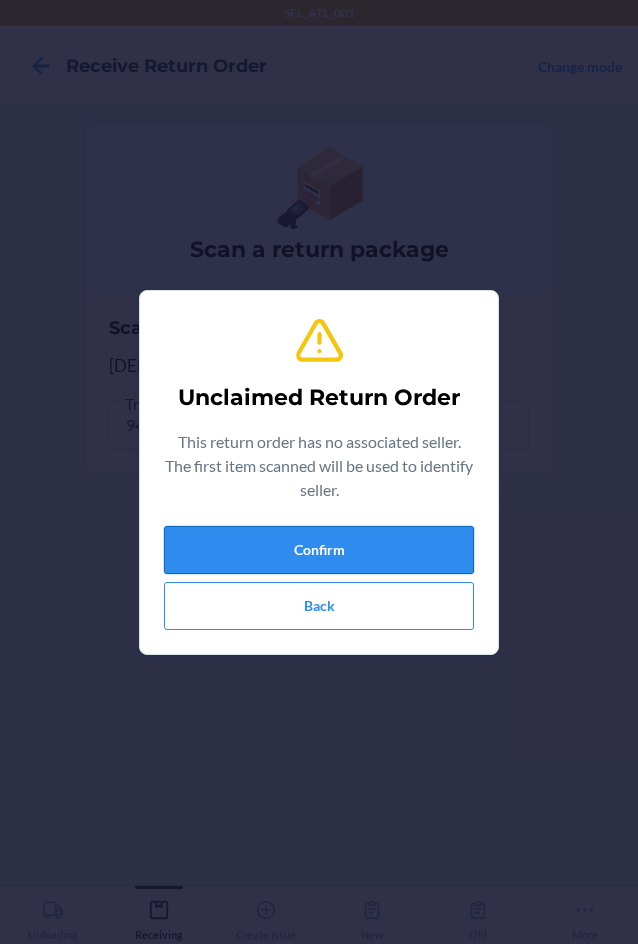 click on "Confirm" at bounding box center [319, 550] 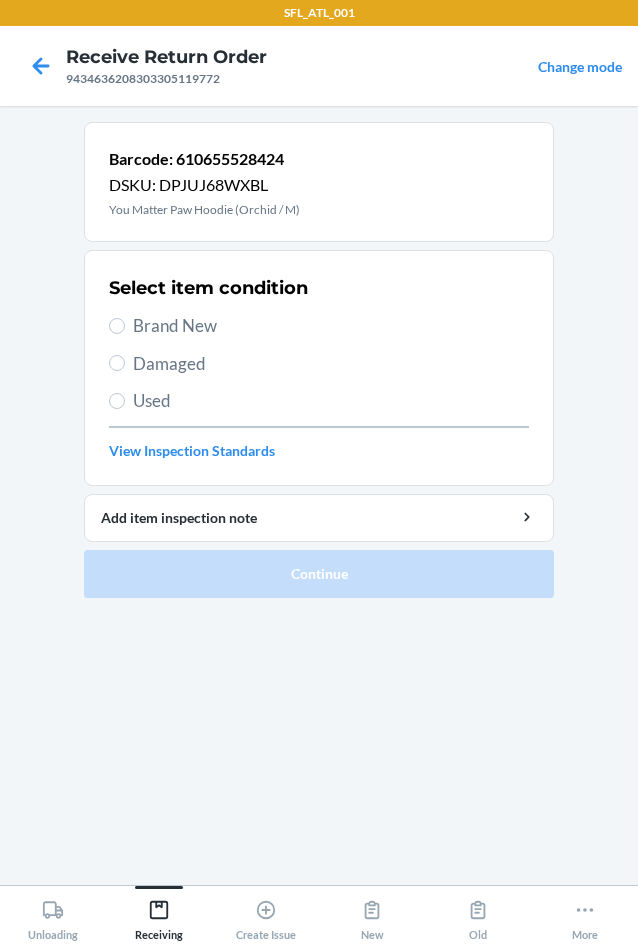 drag, startPoint x: 137, startPoint y: 386, endPoint x: 145, endPoint y: 409, distance: 24.351591 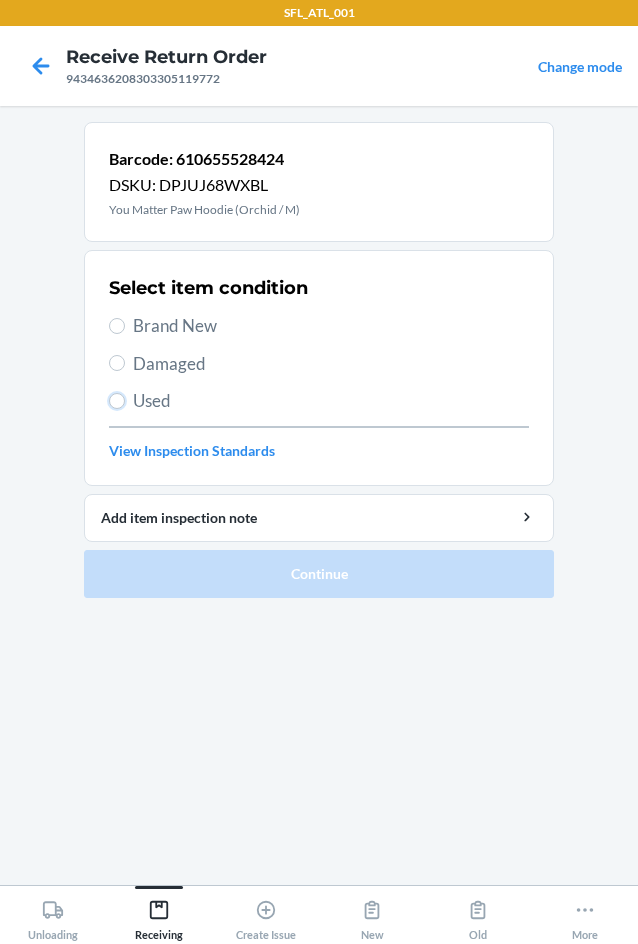 click on "Used" at bounding box center (117, 401) 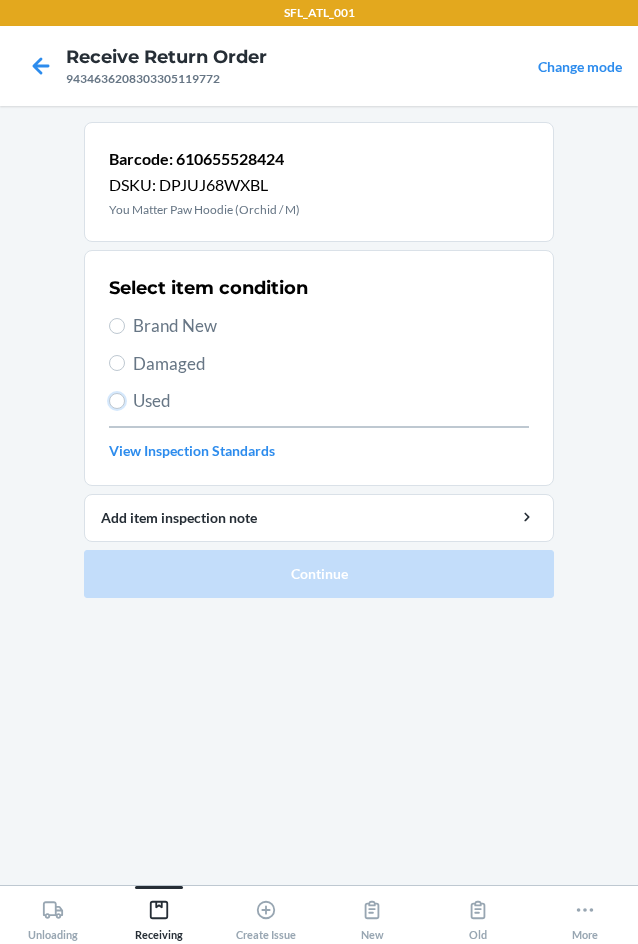 radio on "true" 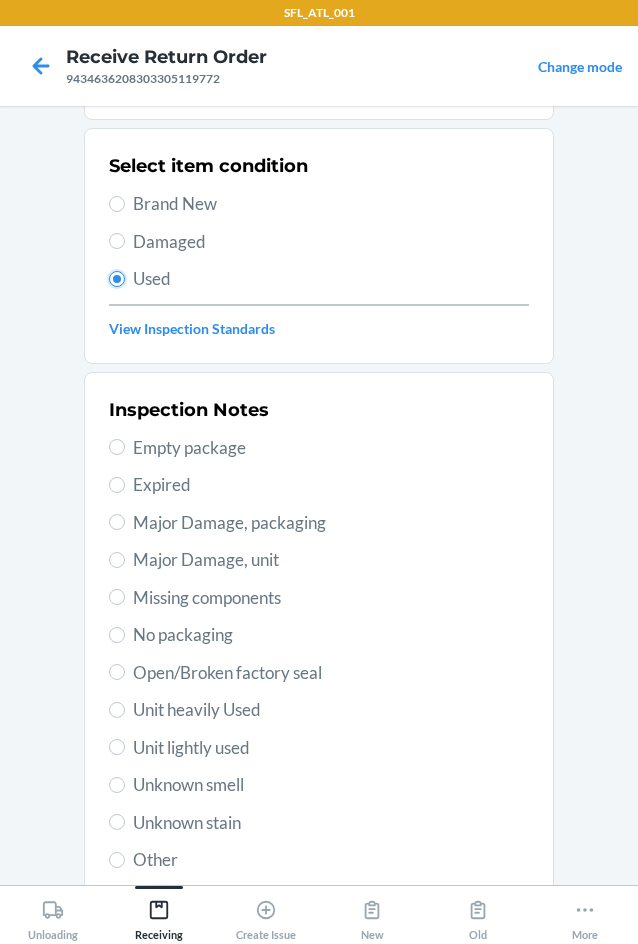 scroll, scrollTop: 263, scrollLeft: 0, axis: vertical 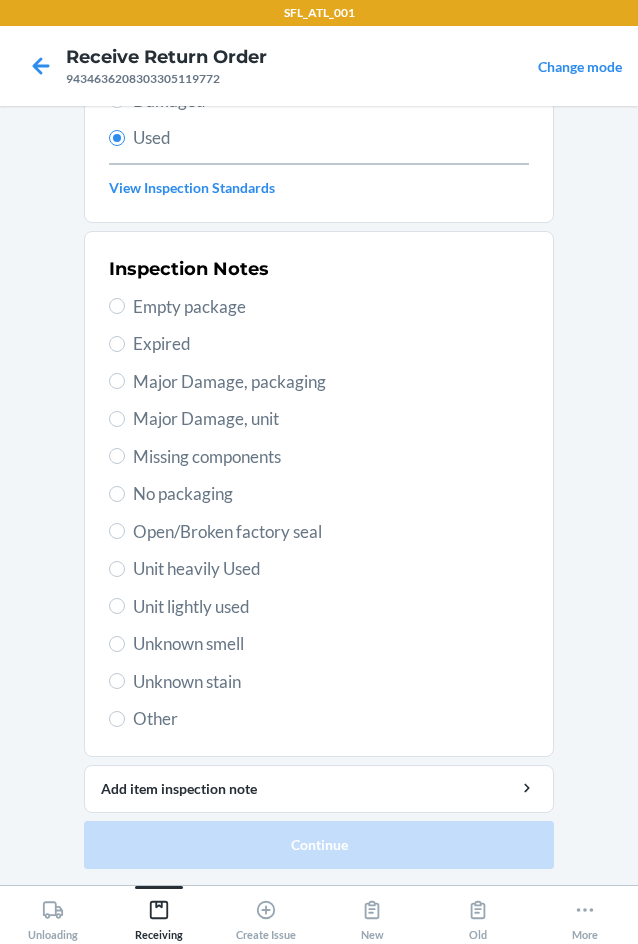 click on "Unit heavily Used" at bounding box center (331, 569) 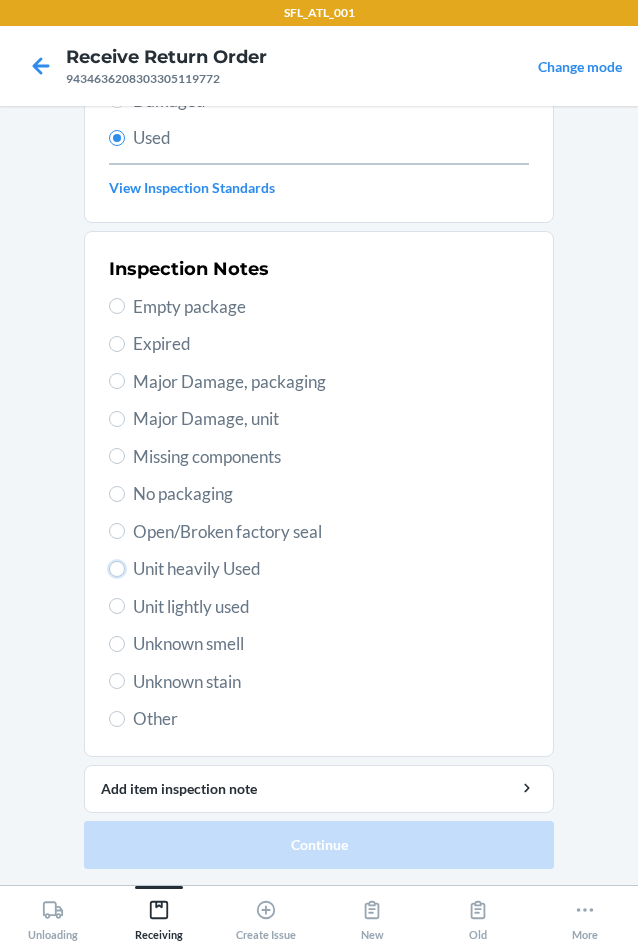 click on "Unit heavily Used" at bounding box center (117, 569) 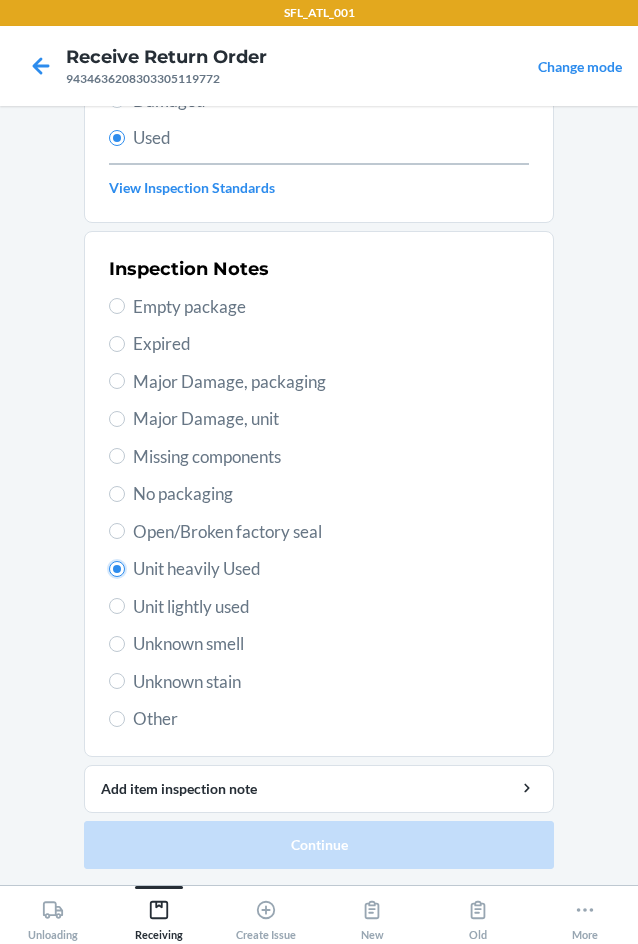 radio on "true" 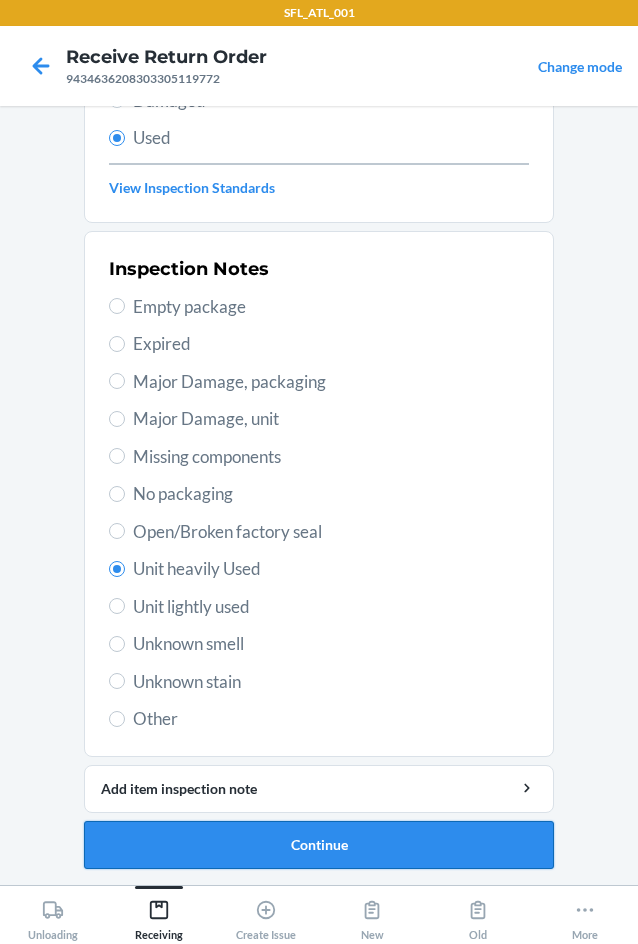 click on "Continue" at bounding box center (319, 845) 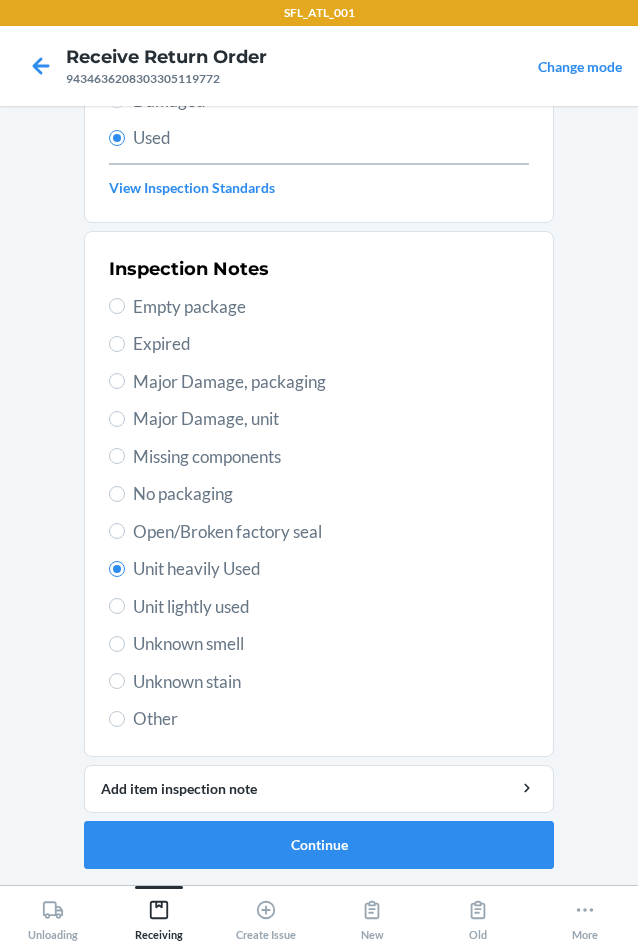 scroll, scrollTop: 0, scrollLeft: 0, axis: both 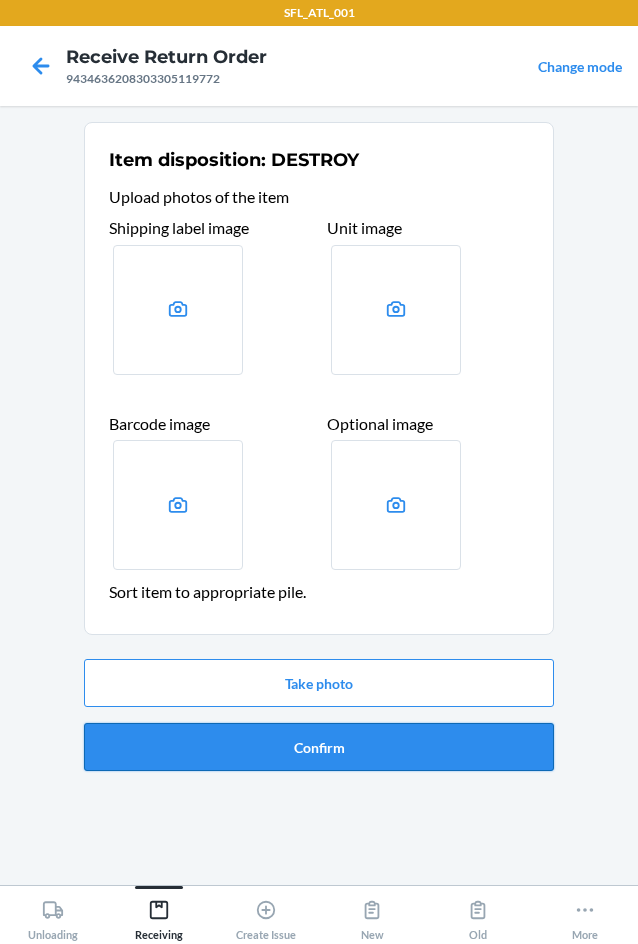 click on "Confirm" at bounding box center [319, 747] 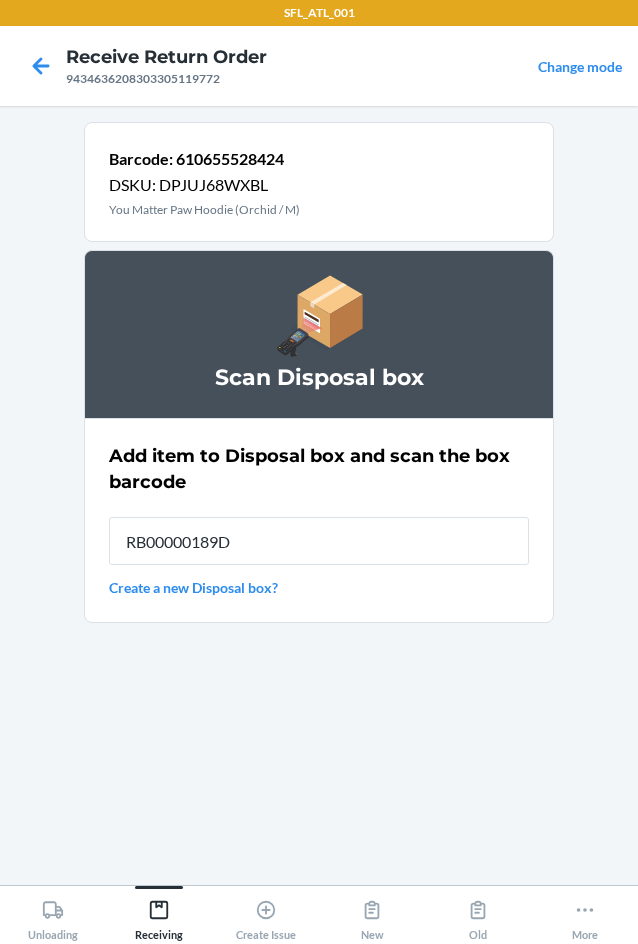 type on "RB00000189D" 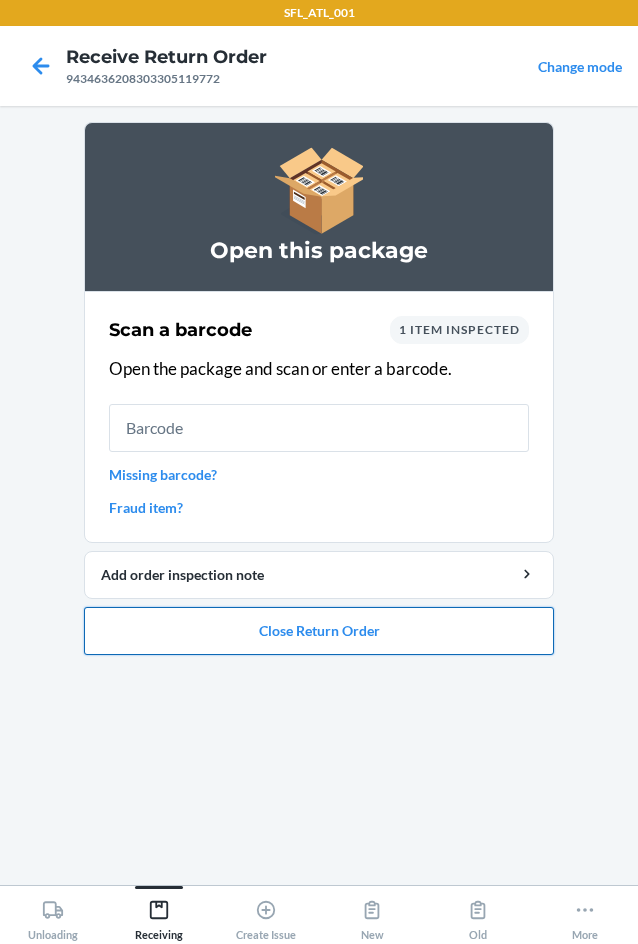 click on "Close Return Order" at bounding box center [319, 631] 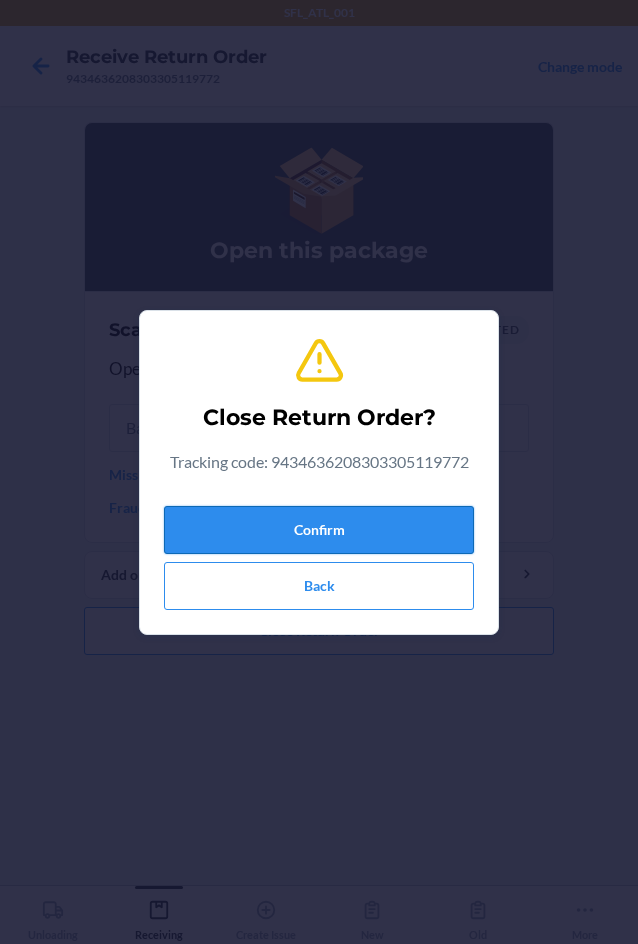 click on "Confirm" at bounding box center [319, 530] 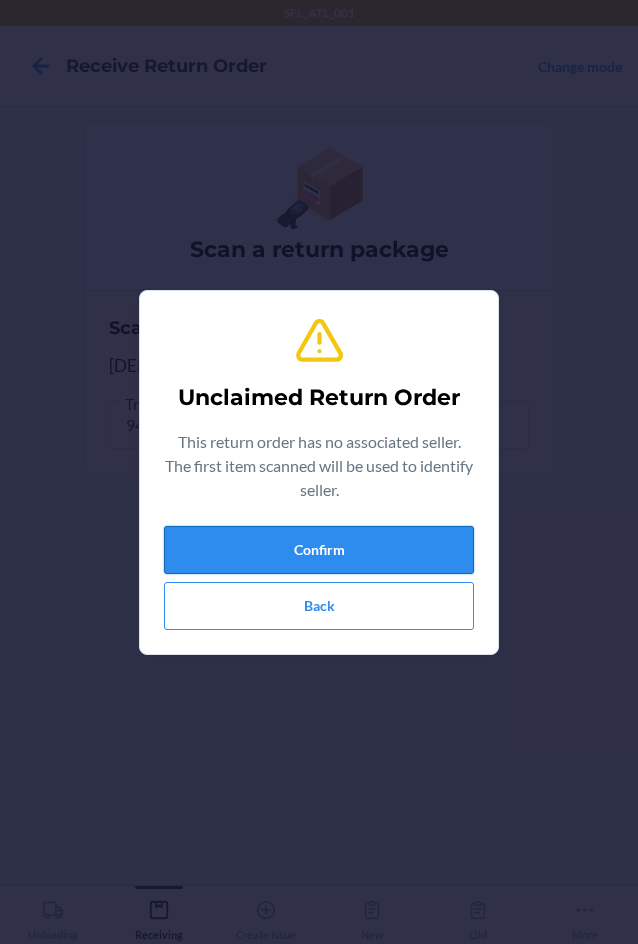 click on "Confirm" at bounding box center [319, 550] 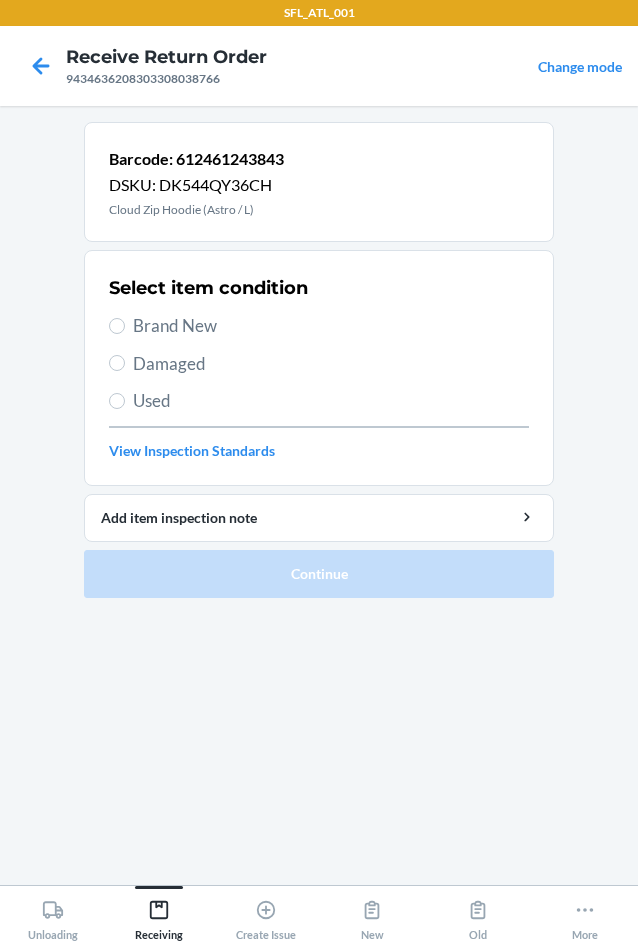 click on "Brand New" at bounding box center (331, 326) 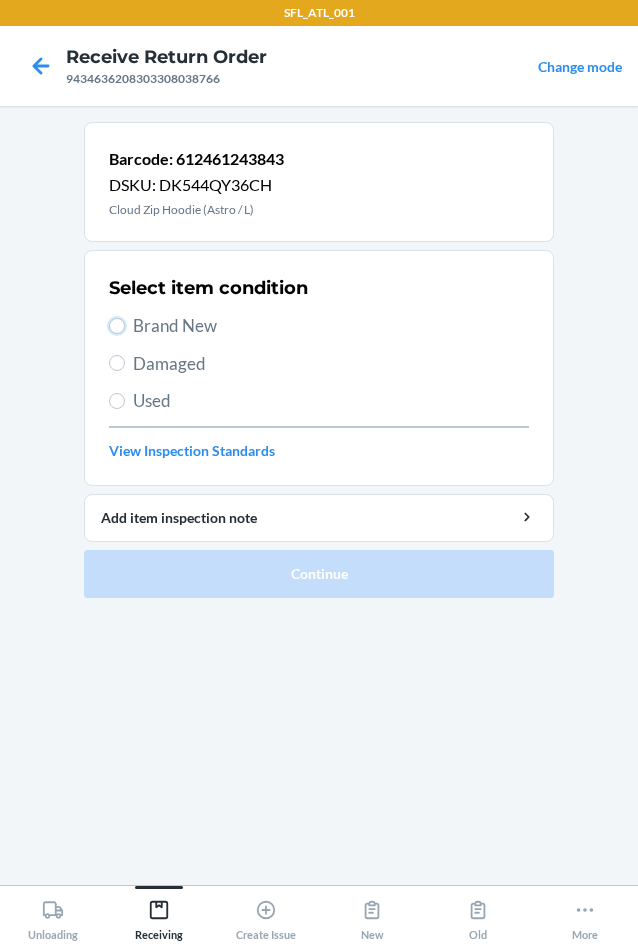 click on "Brand New" at bounding box center (117, 326) 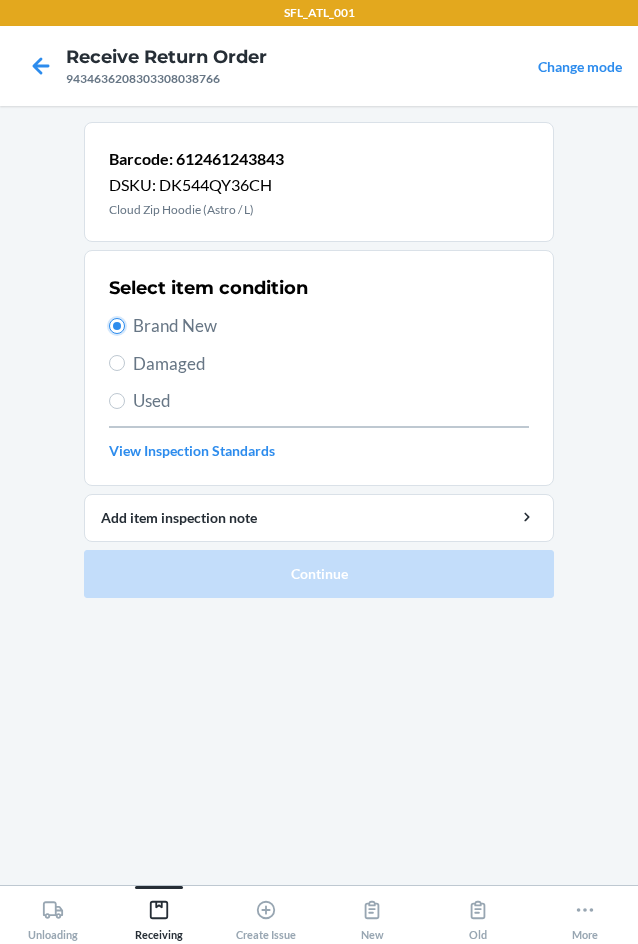 radio on "true" 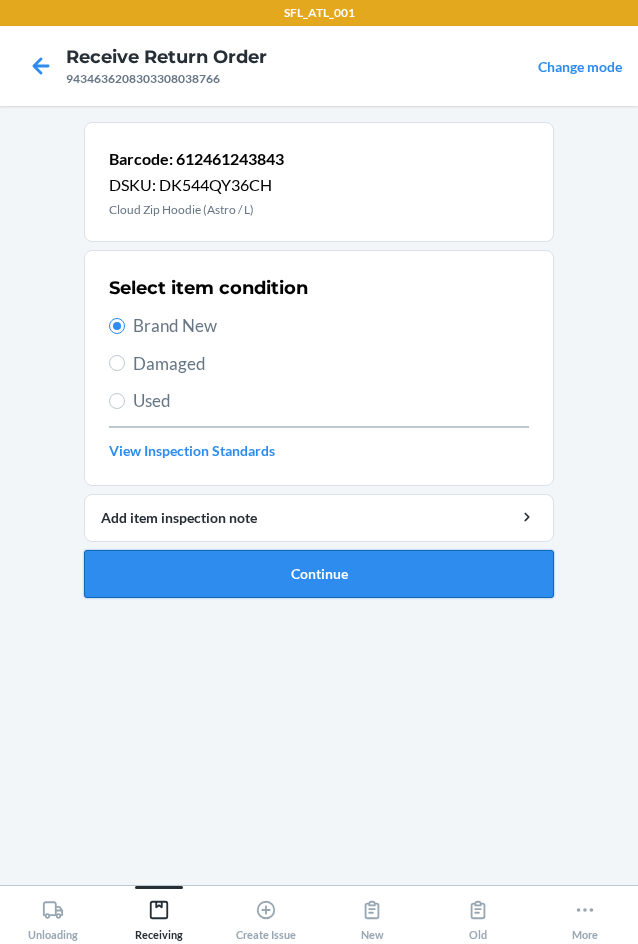 click on "Continue" at bounding box center (319, 574) 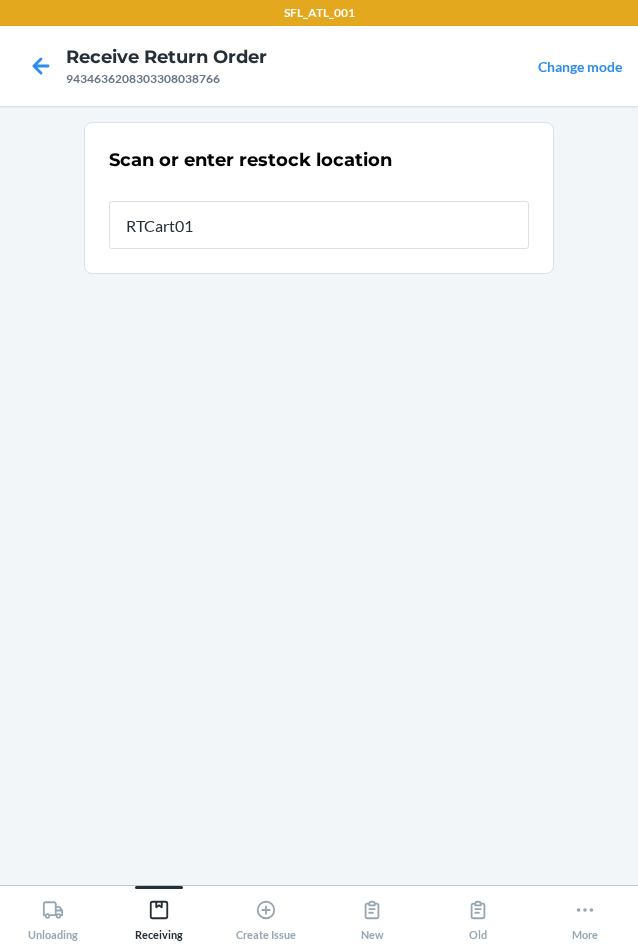type on "RTCart018" 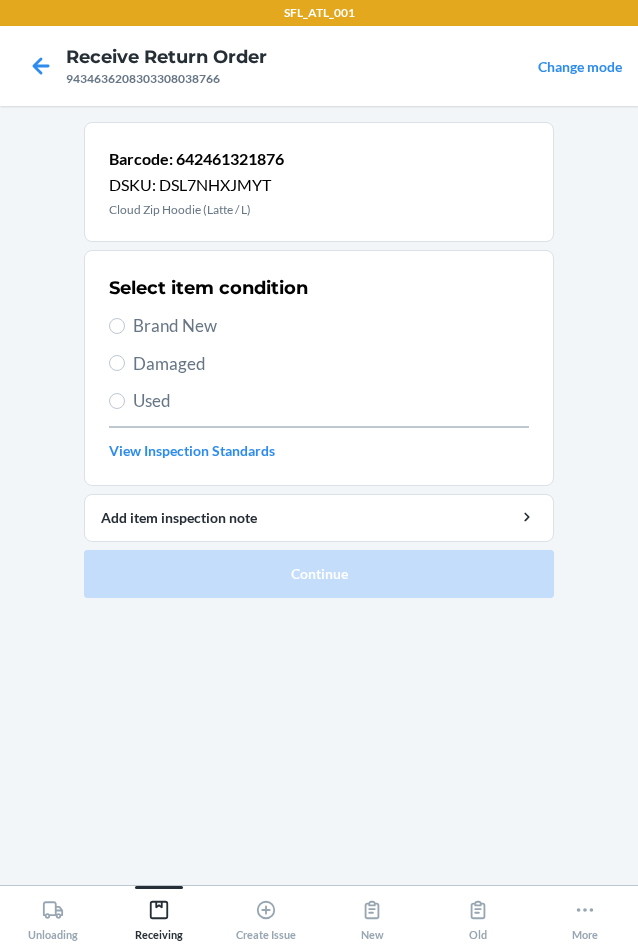 drag, startPoint x: 169, startPoint y: 317, endPoint x: 167, endPoint y: 365, distance: 48.04165 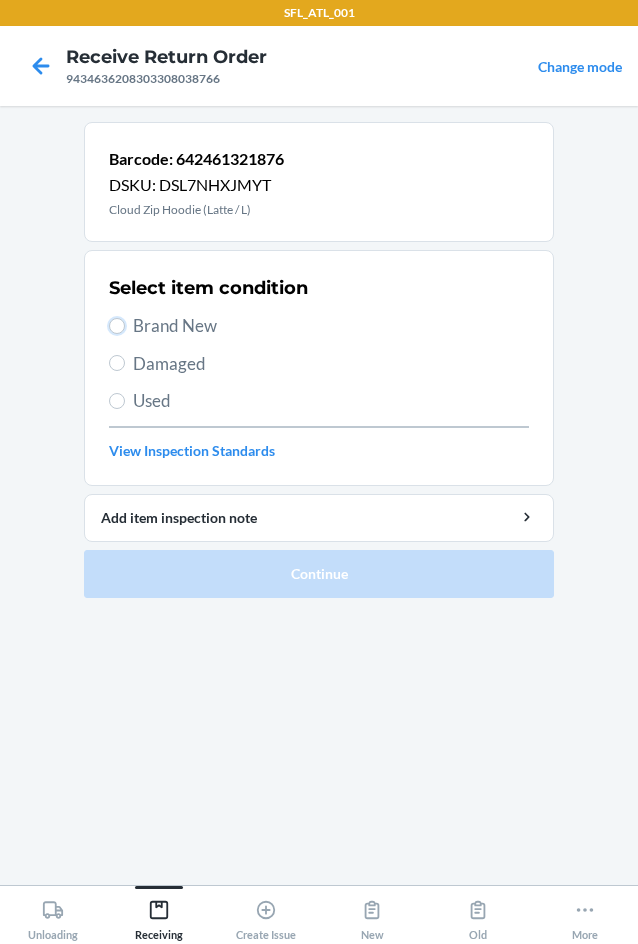 click on "Brand New" at bounding box center [117, 326] 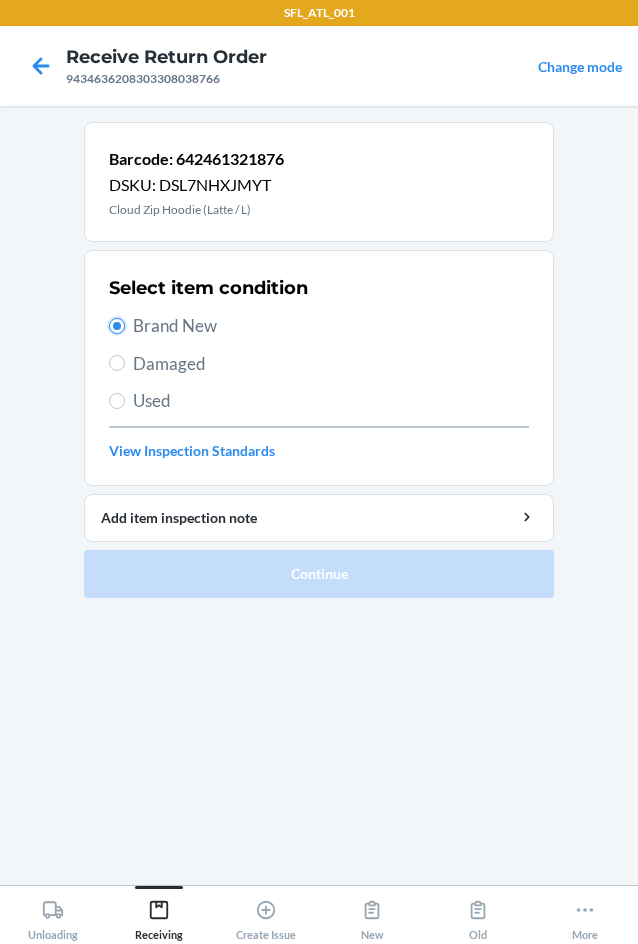 radio on "true" 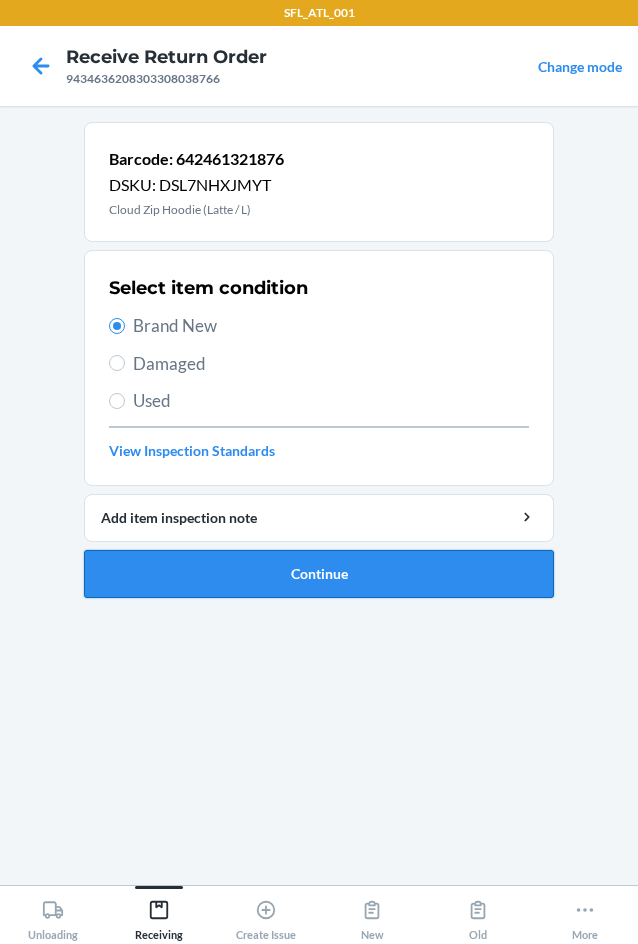 click on "Continue" at bounding box center [319, 574] 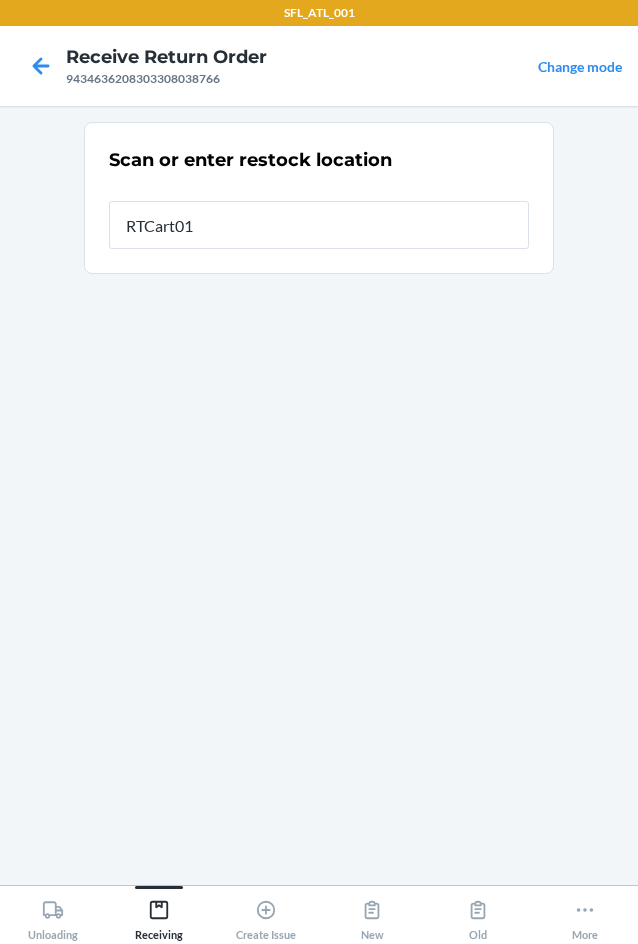 type on "RTCart018" 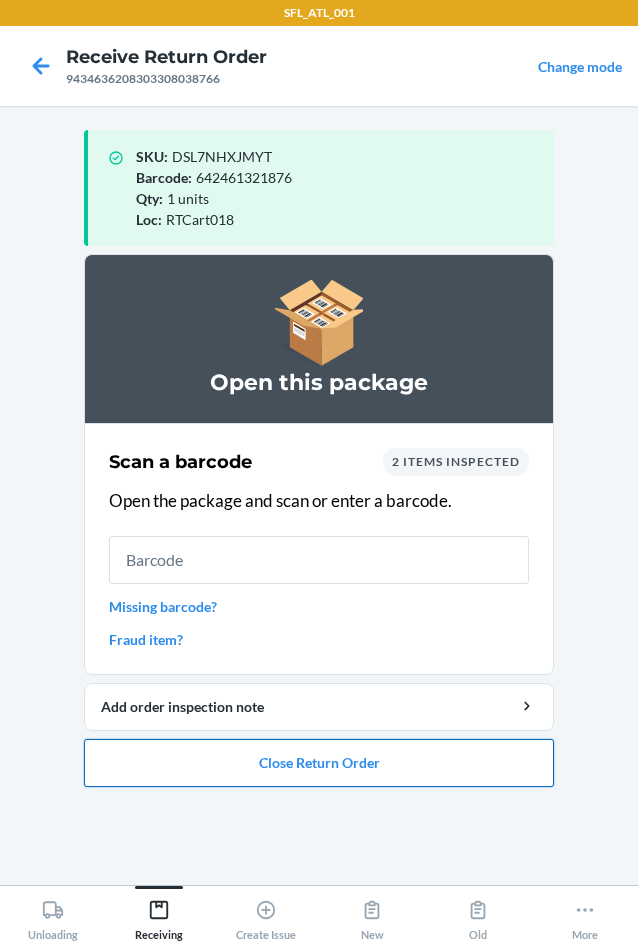click on "Close Return Order" at bounding box center [319, 763] 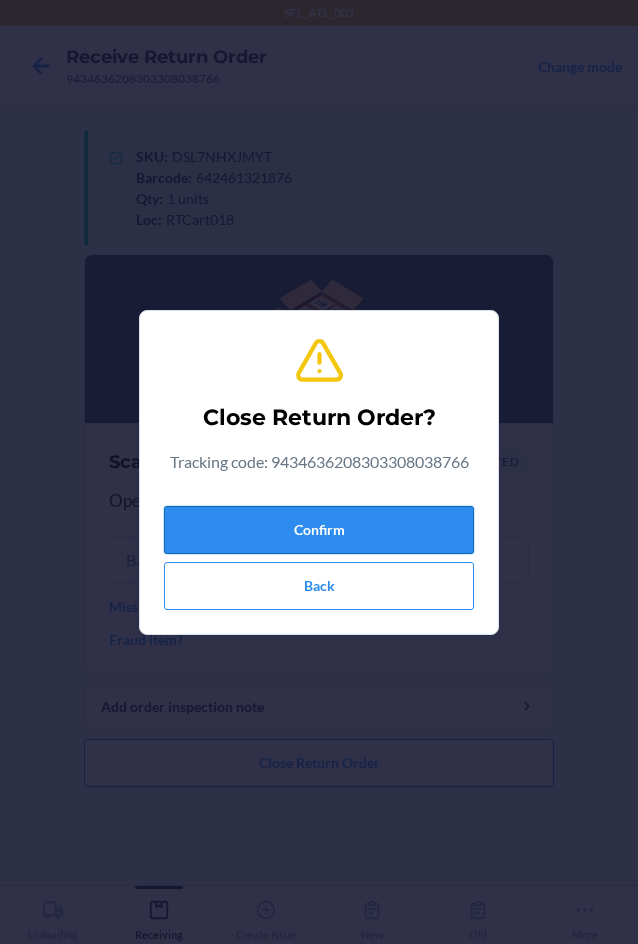 click on "Confirm" at bounding box center (319, 530) 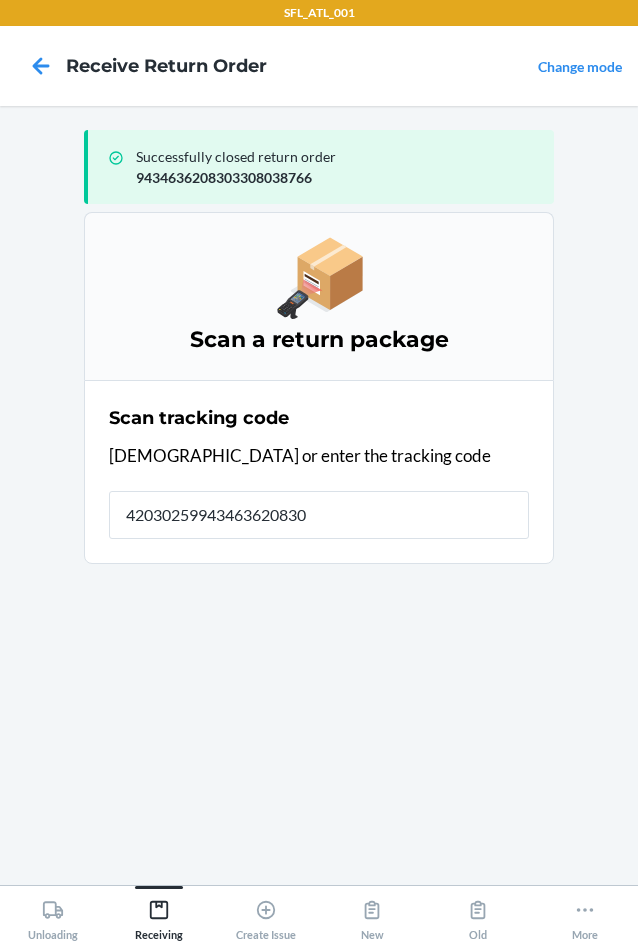 type on "420302599434636208303" 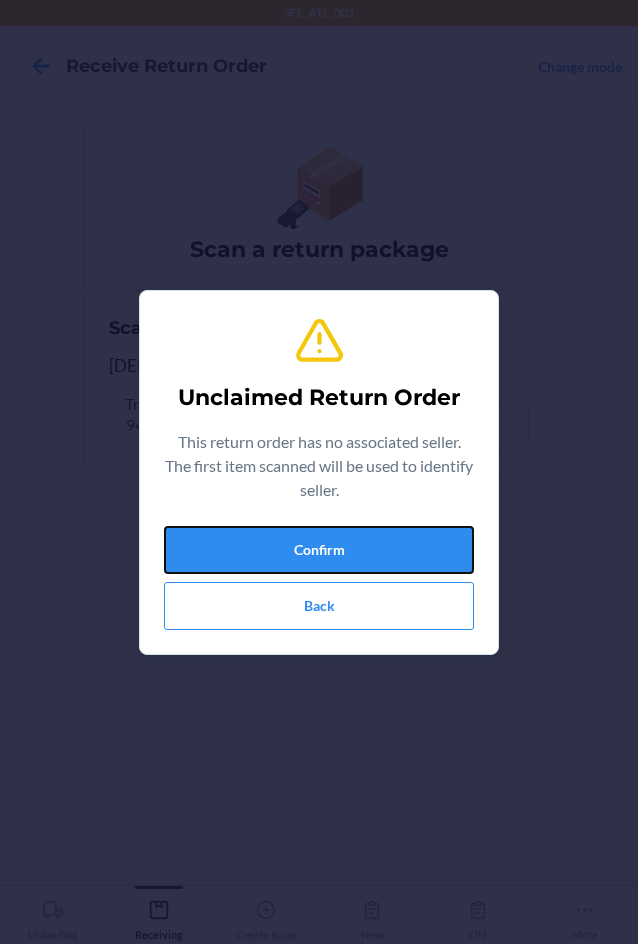click on "Confirm" at bounding box center [319, 550] 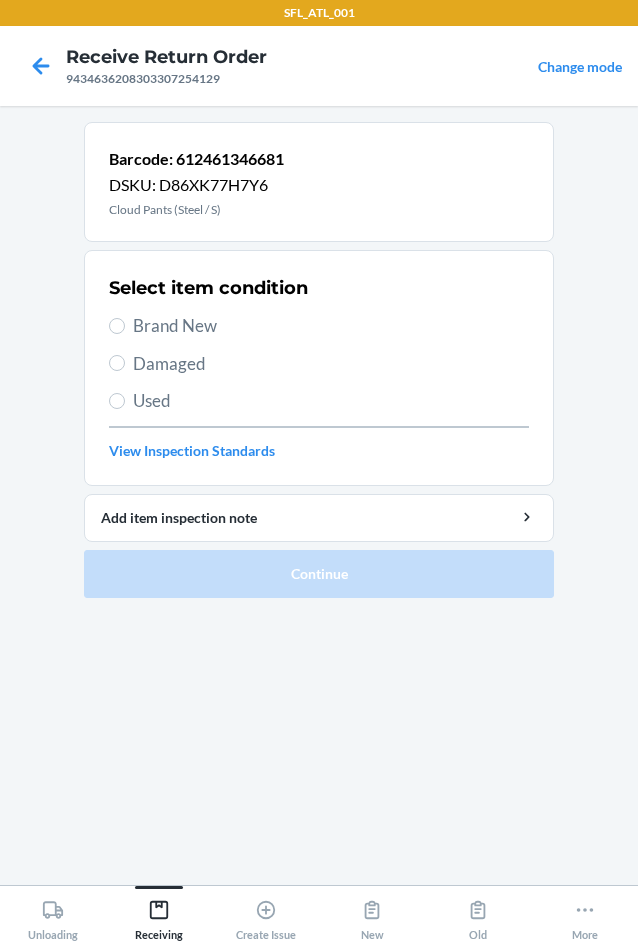 click on "Brand New" at bounding box center (331, 326) 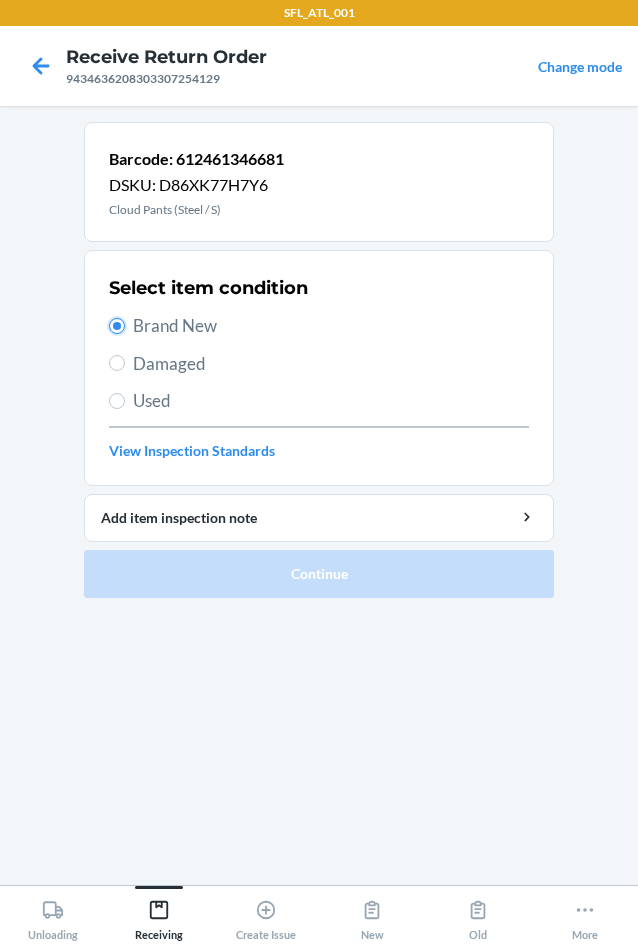 radio on "true" 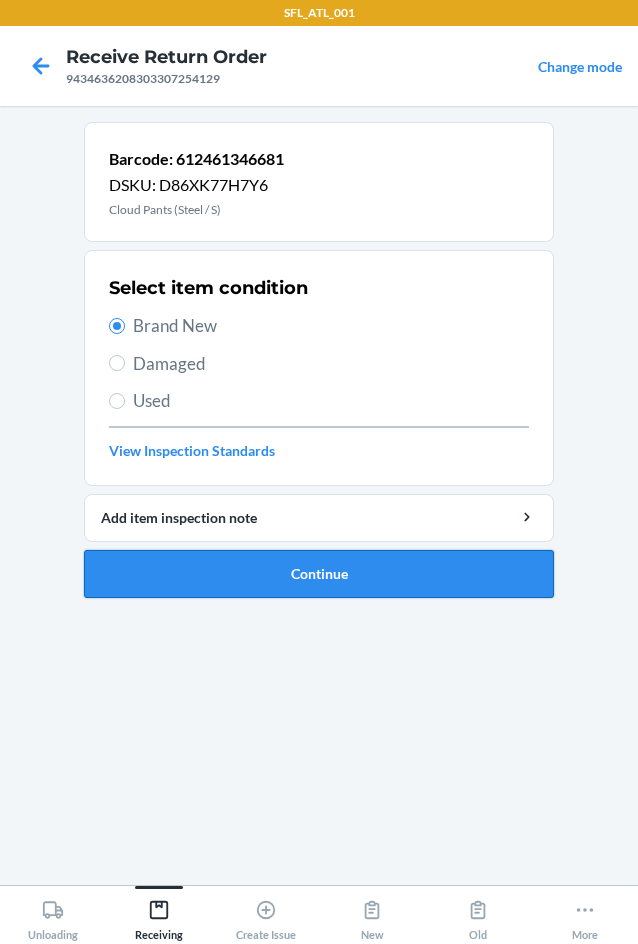 click on "Continue" at bounding box center [319, 574] 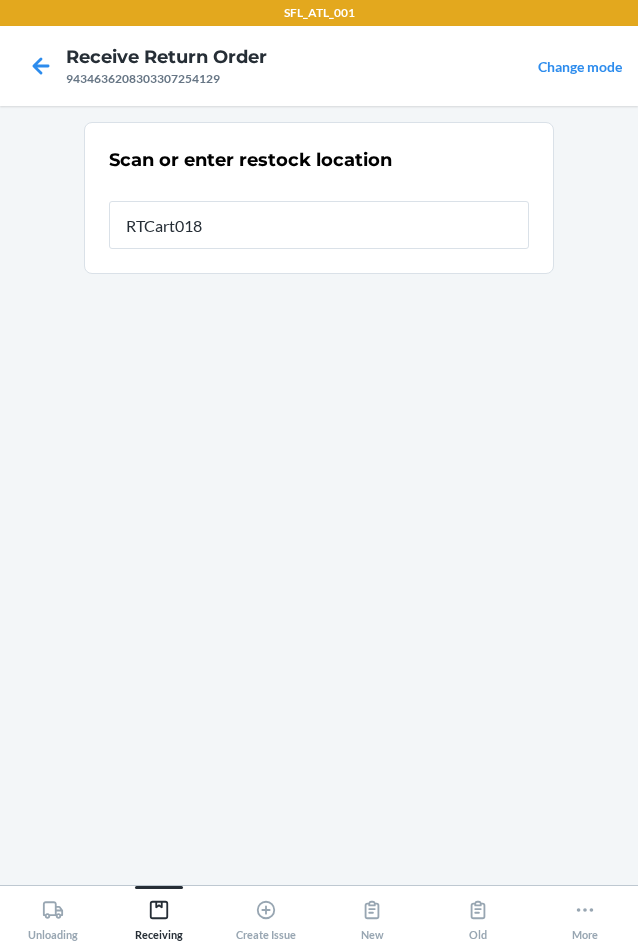 type on "RTCart018" 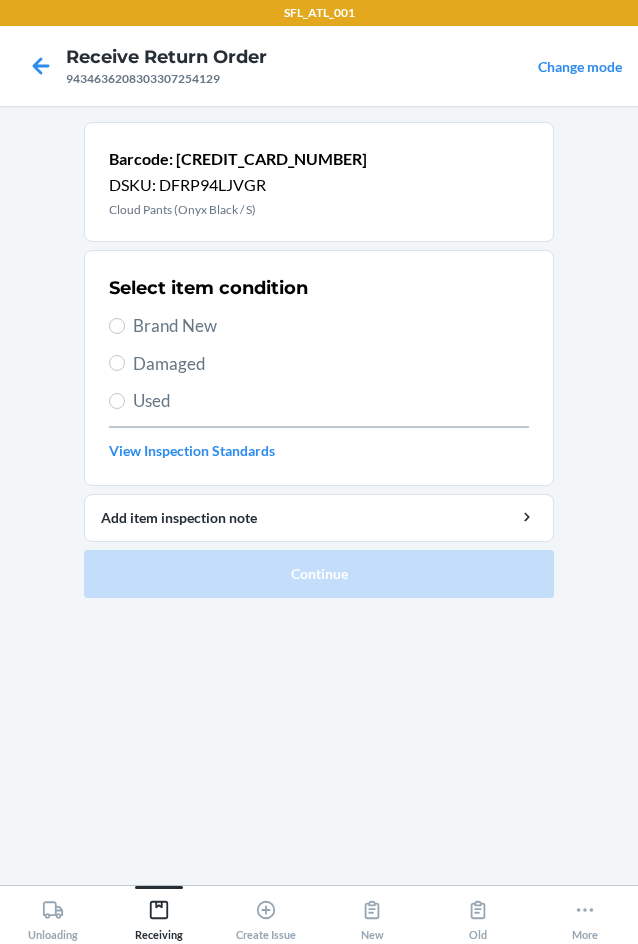 click on "Brand New" at bounding box center (331, 326) 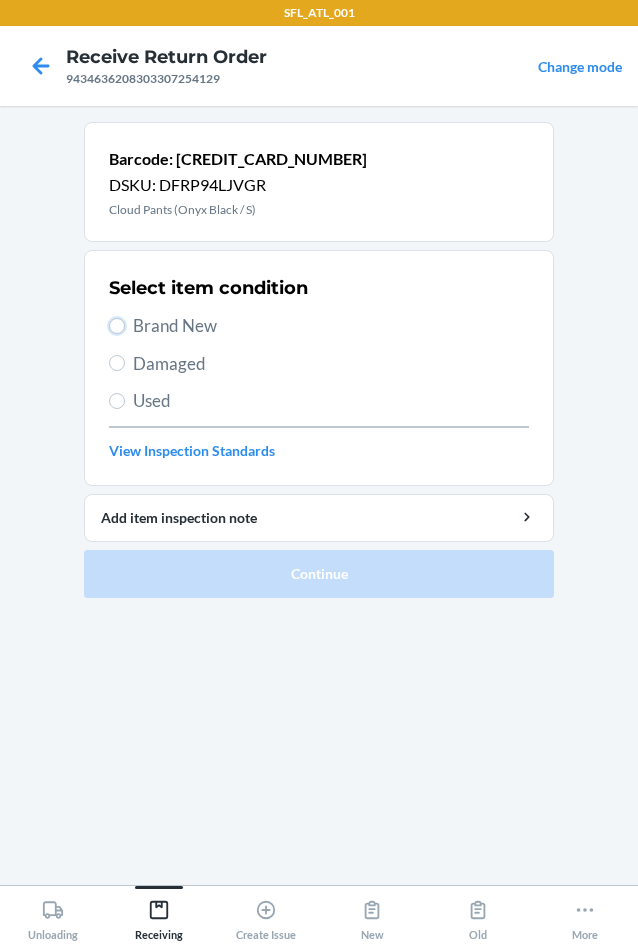 click on "Brand New" at bounding box center [117, 326] 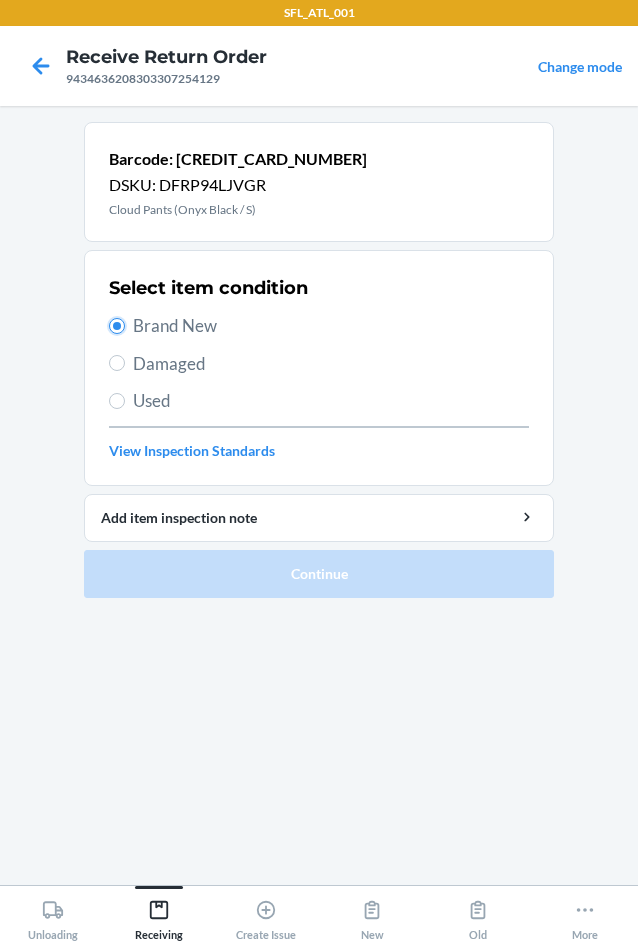 radio on "true" 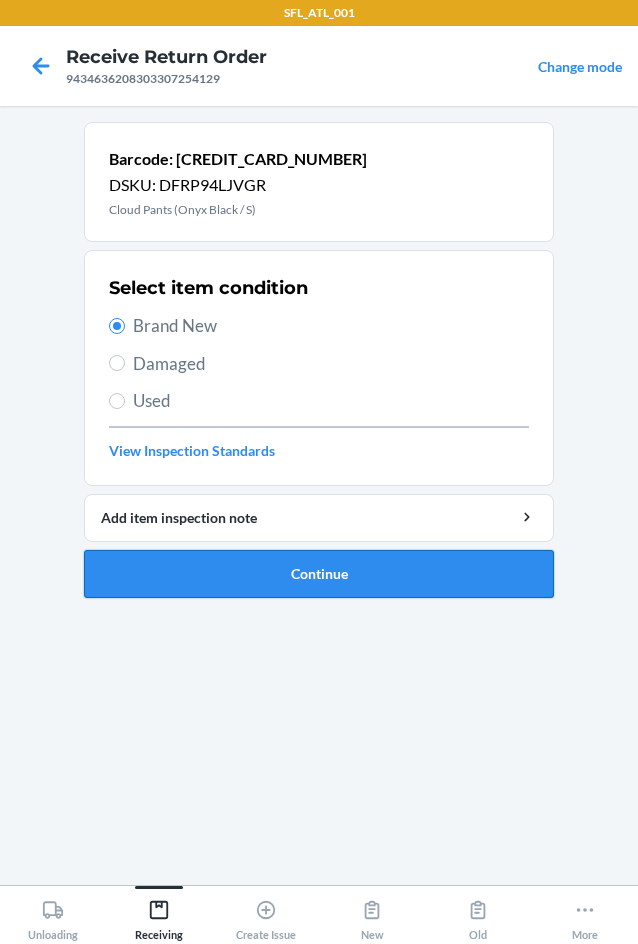 click on "Continue" at bounding box center (319, 574) 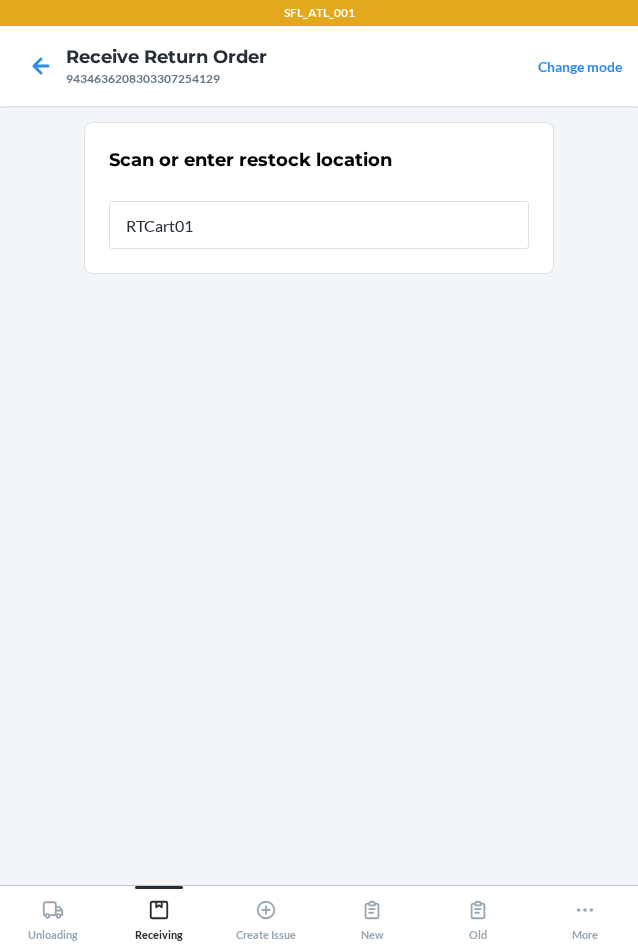 type on "RTCart018" 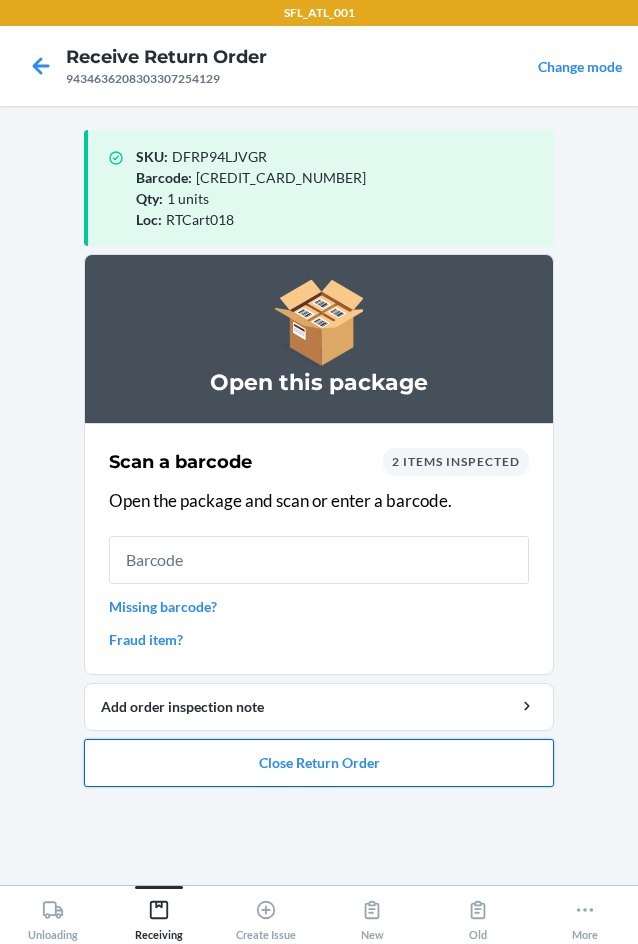 click on "Close Return Order" at bounding box center (319, 763) 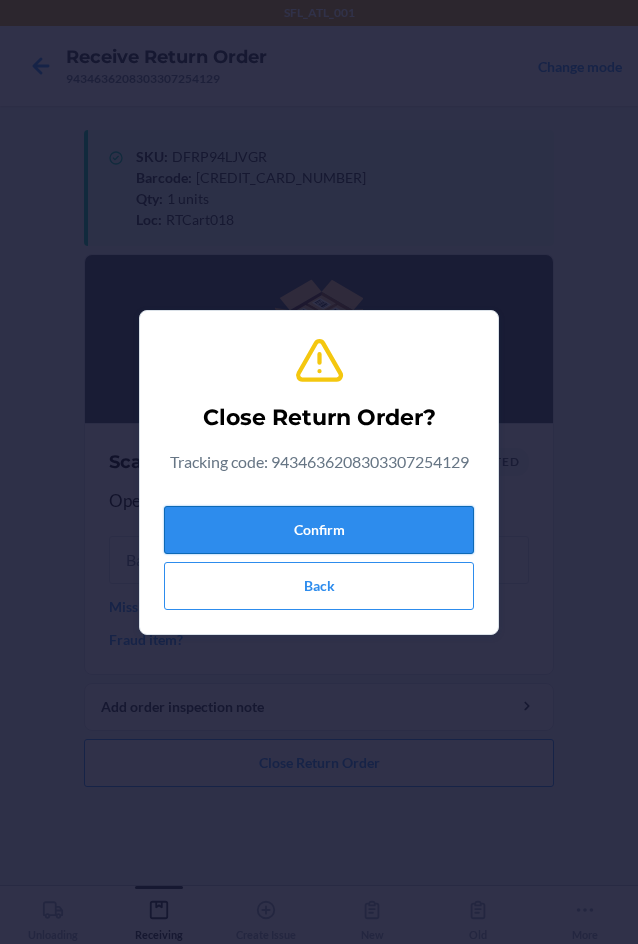click on "Confirm" at bounding box center [319, 530] 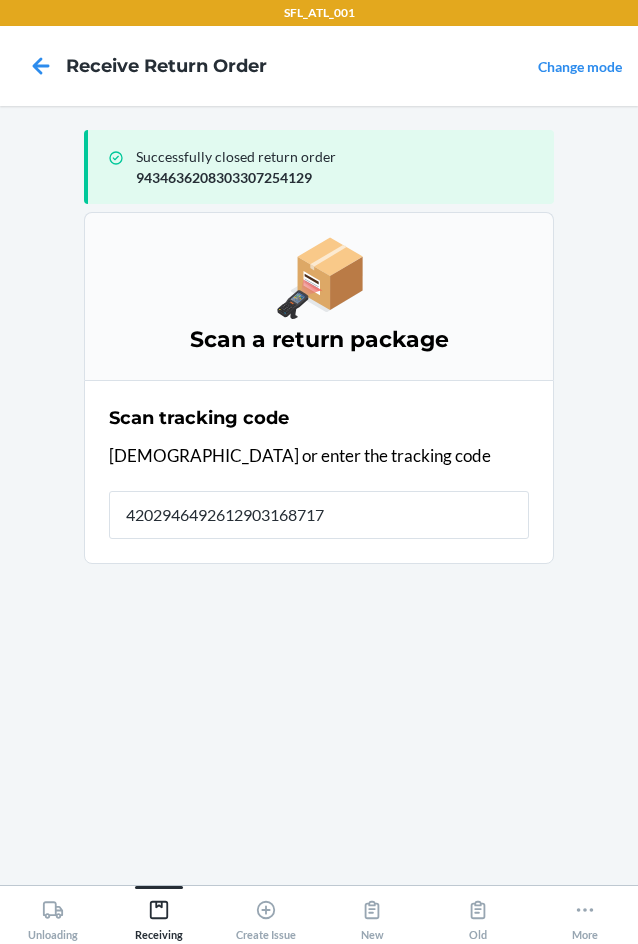 type on "42029464926129031687172" 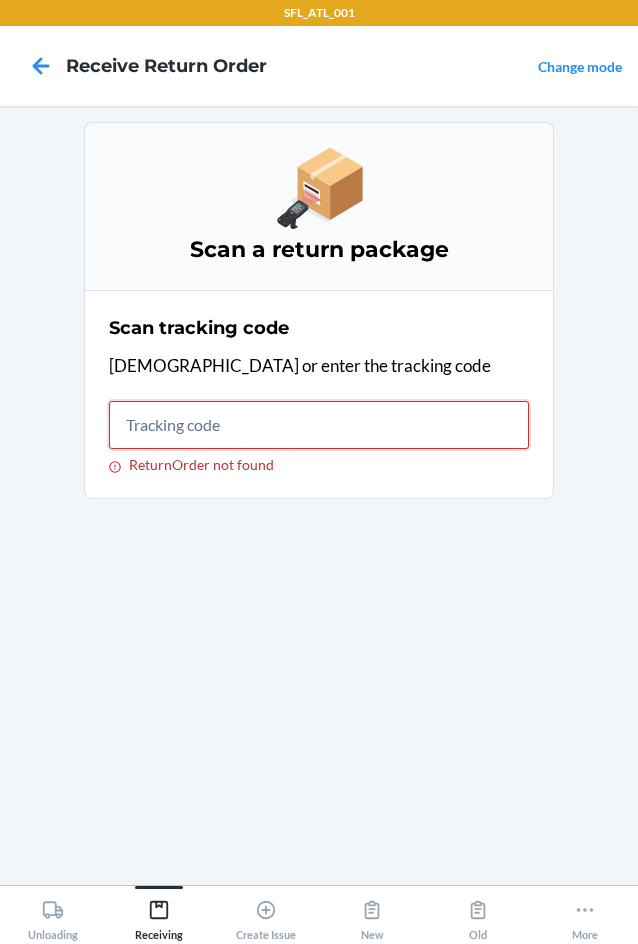click on "ReturnOrder not found" at bounding box center (319, 425) 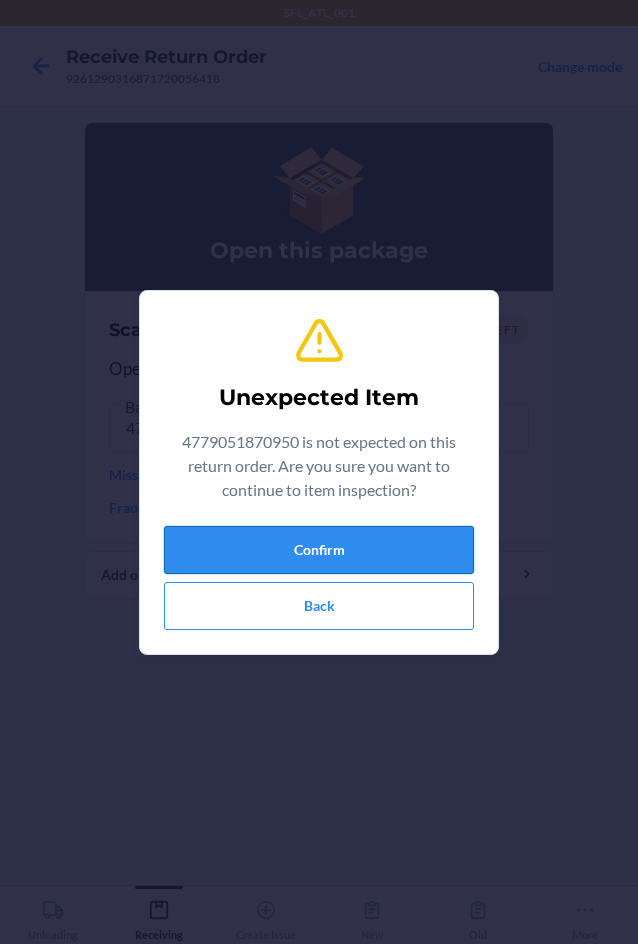click on "Confirm" at bounding box center (319, 550) 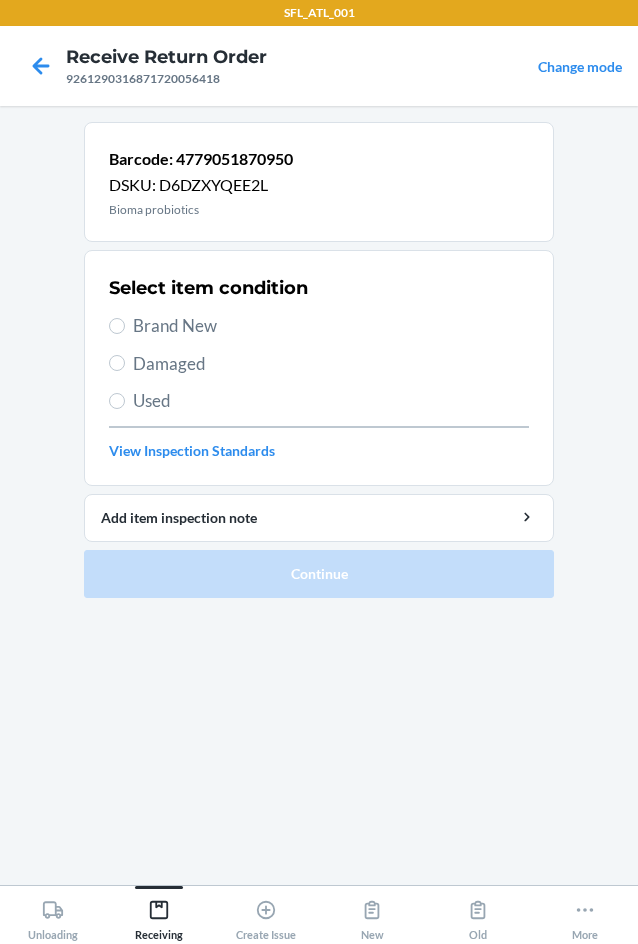 click on "Damaged" at bounding box center (331, 364) 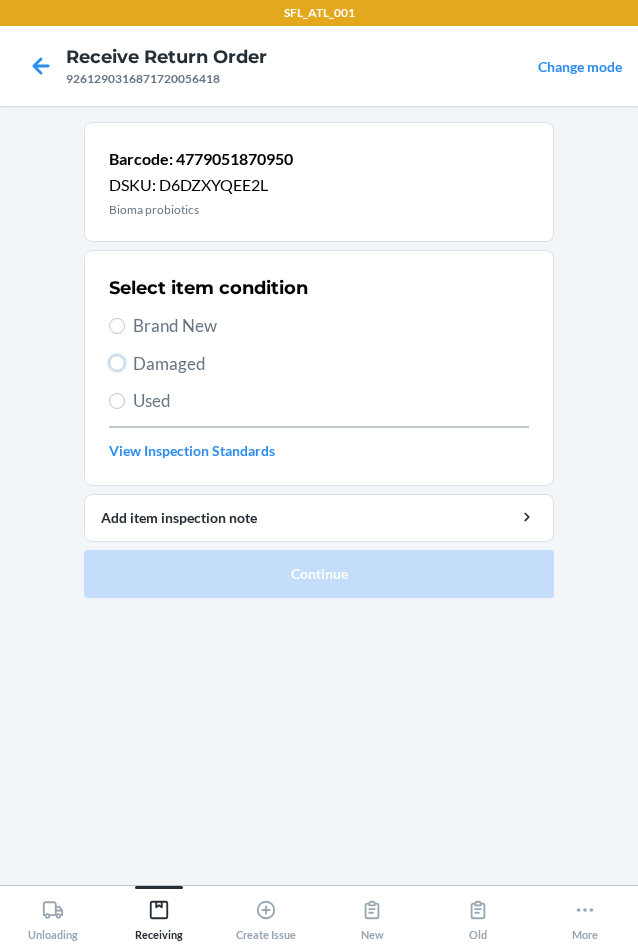 click on "Damaged" at bounding box center (117, 363) 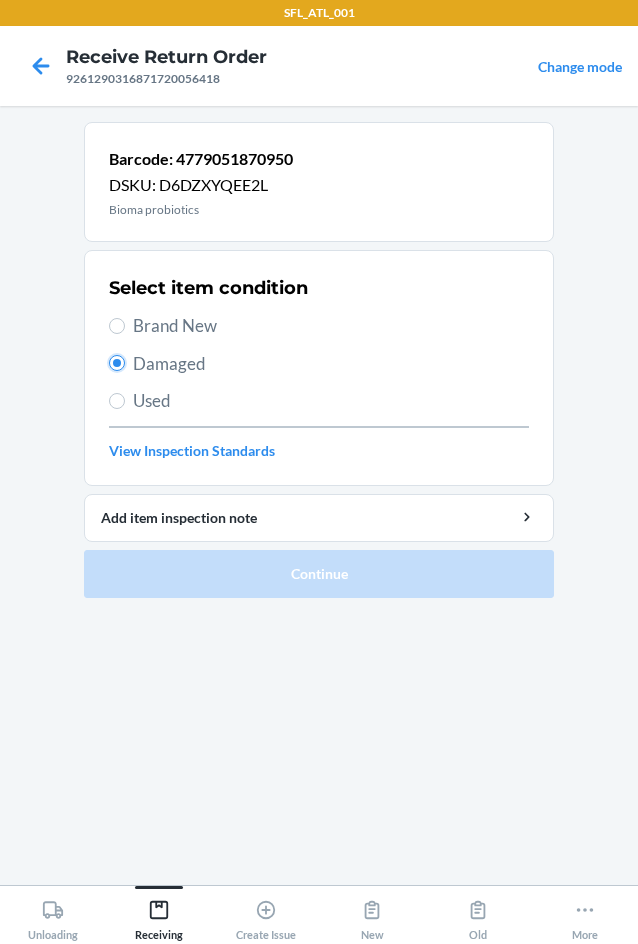 radio on "true" 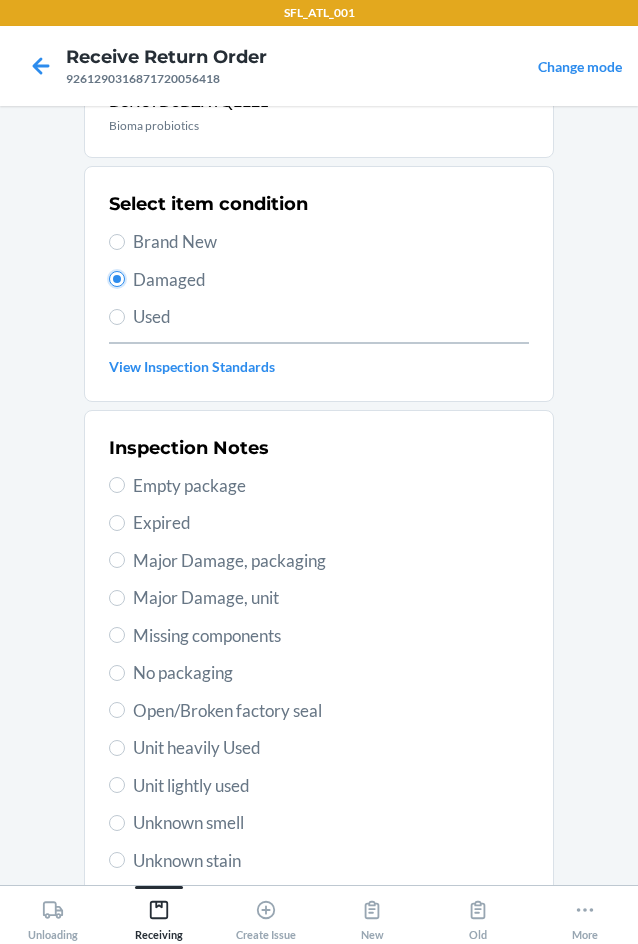 scroll, scrollTop: 263, scrollLeft: 0, axis: vertical 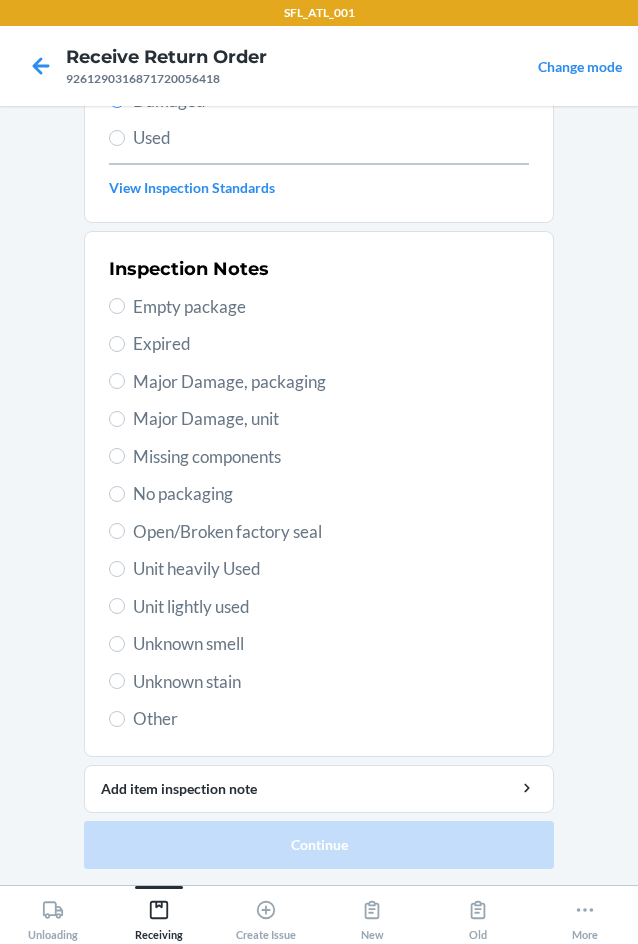 click on "Other" at bounding box center [331, 719] 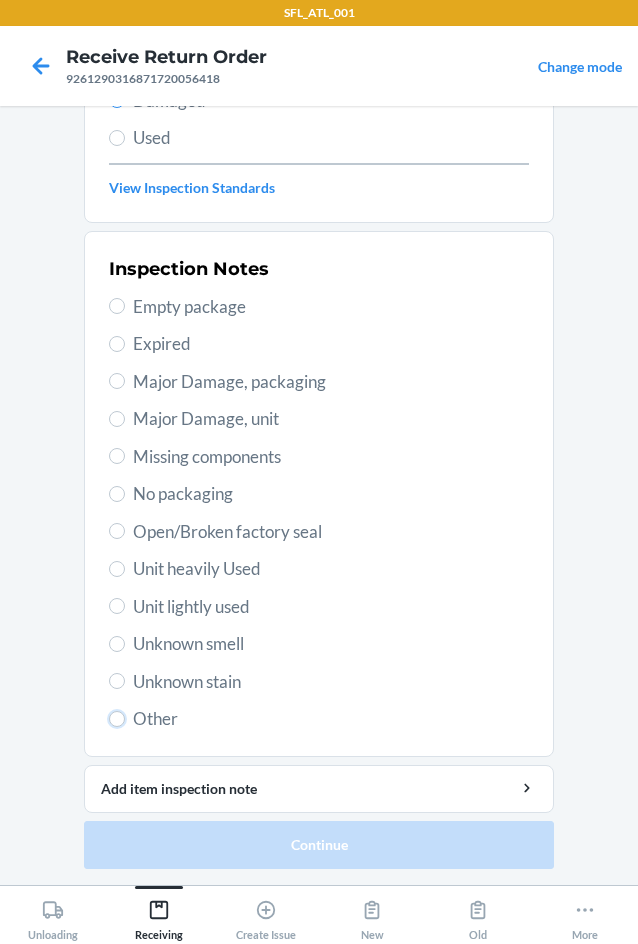 click on "Other" at bounding box center (117, 719) 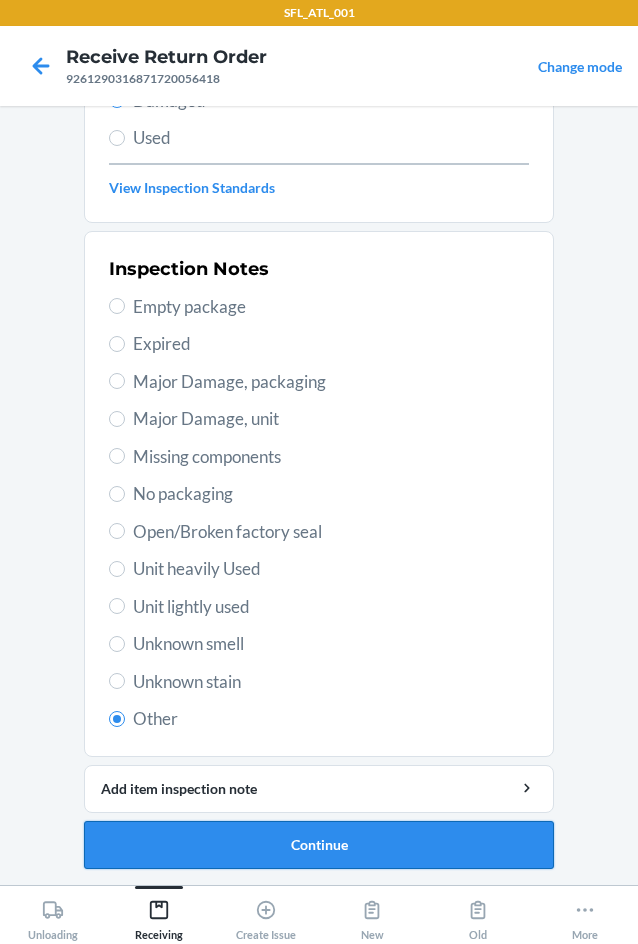 click on "Continue" at bounding box center (319, 845) 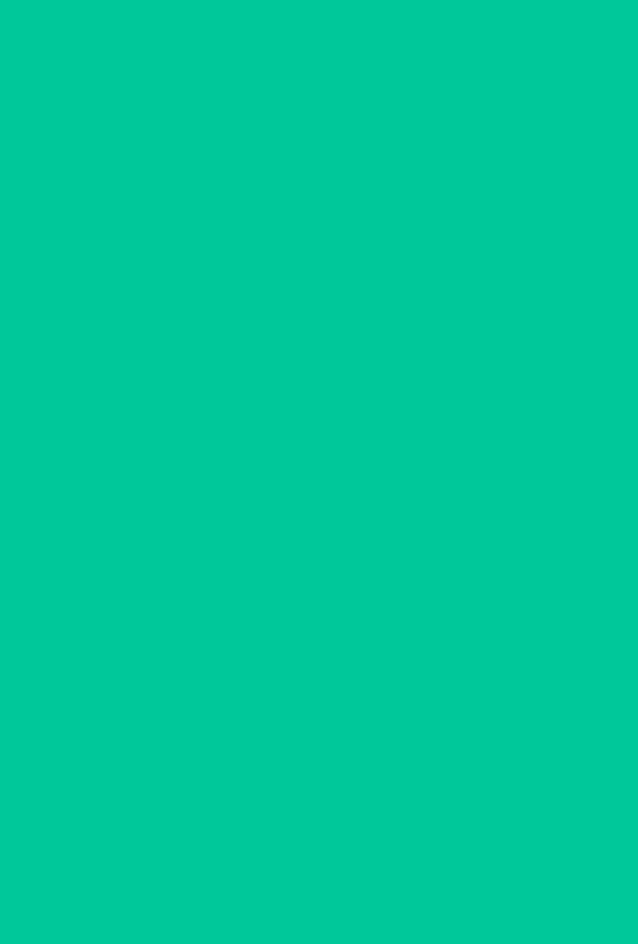 scroll, scrollTop: 98, scrollLeft: 0, axis: vertical 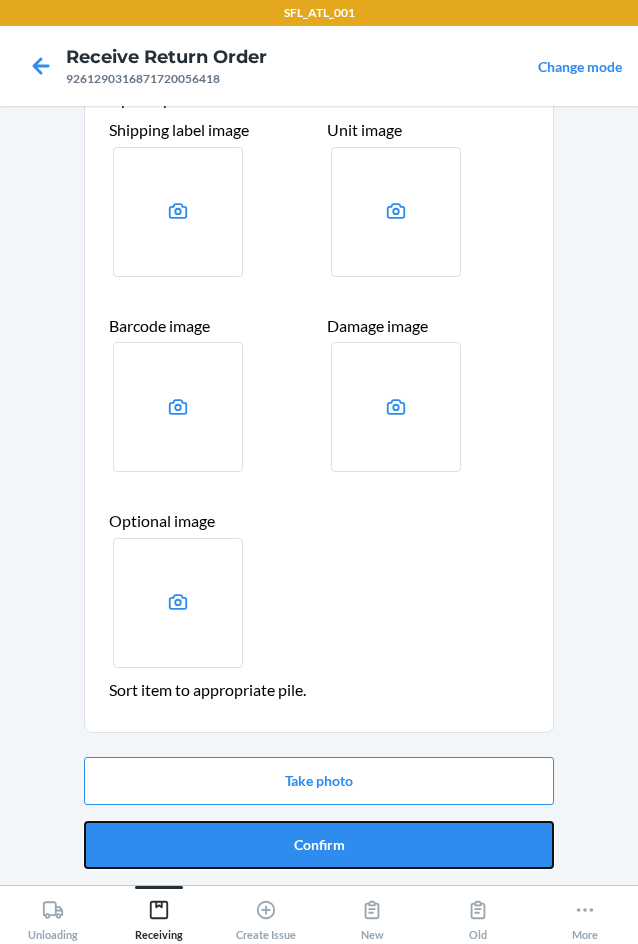 drag, startPoint x: 329, startPoint y: 838, endPoint x: 331, endPoint y: 825, distance: 13.152946 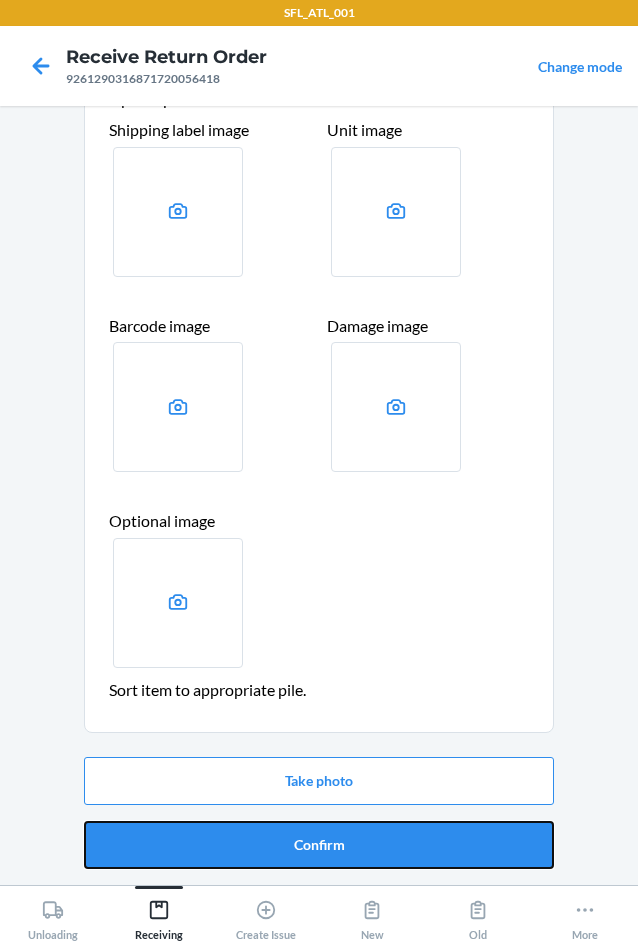 click on "Confirm" at bounding box center (319, 845) 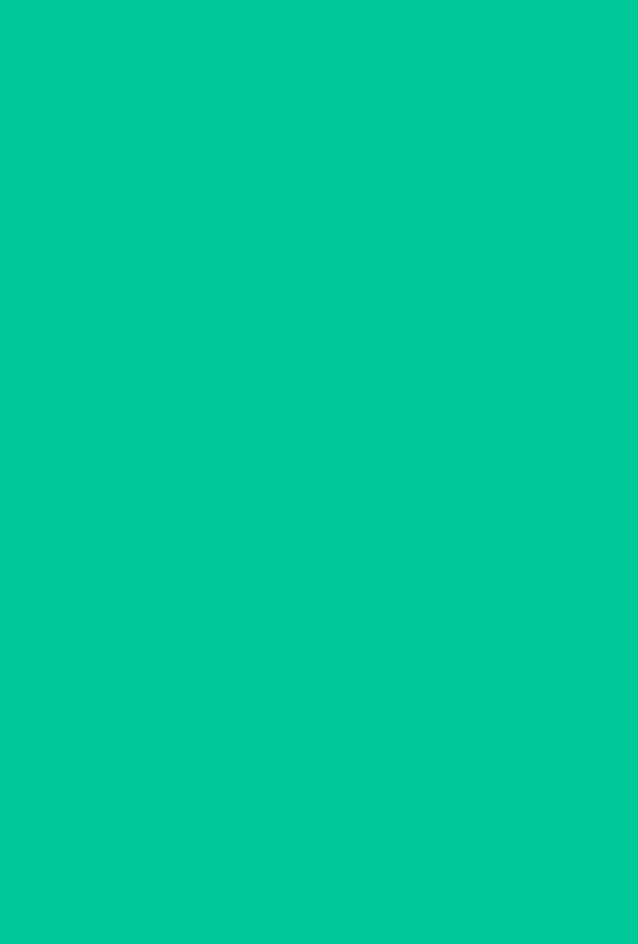 scroll, scrollTop: 0, scrollLeft: 0, axis: both 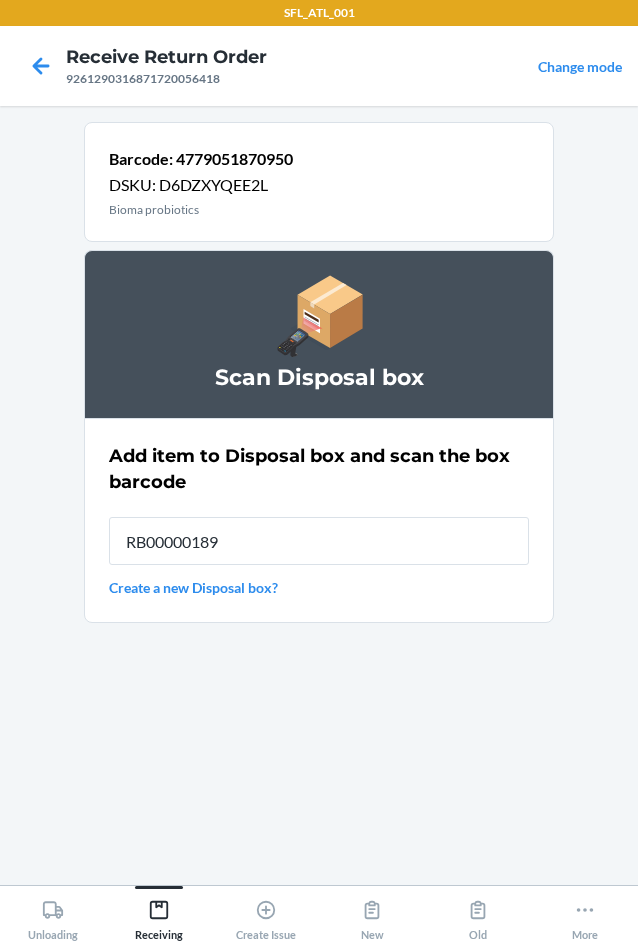 type on "RB00000189D" 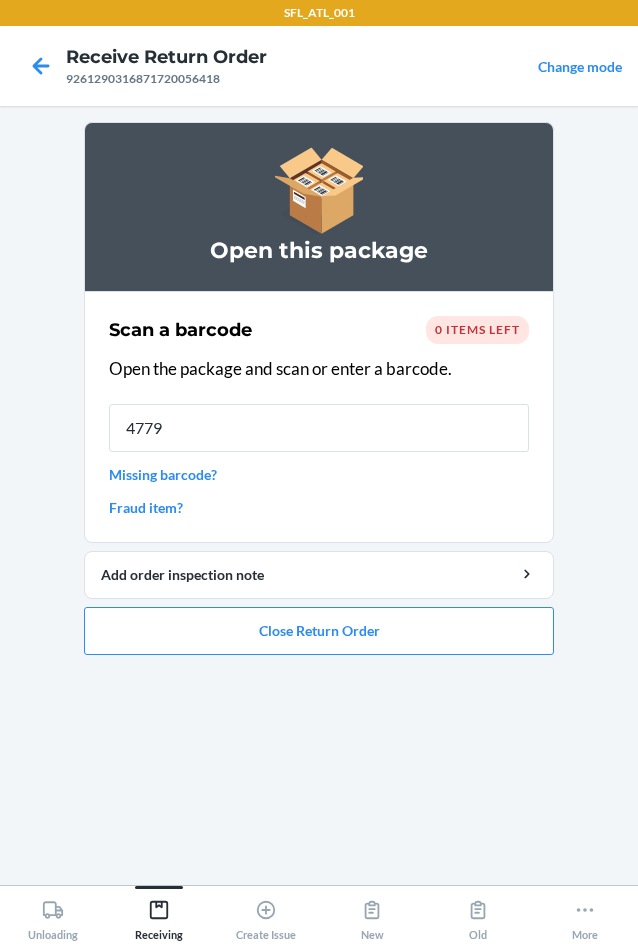 type on "47790" 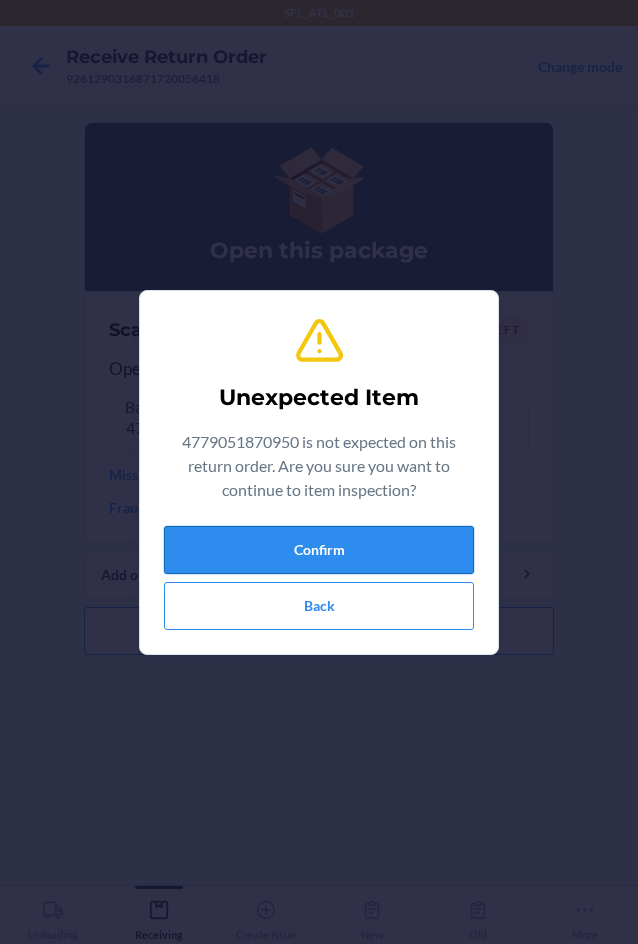 click on "Confirm" at bounding box center [319, 550] 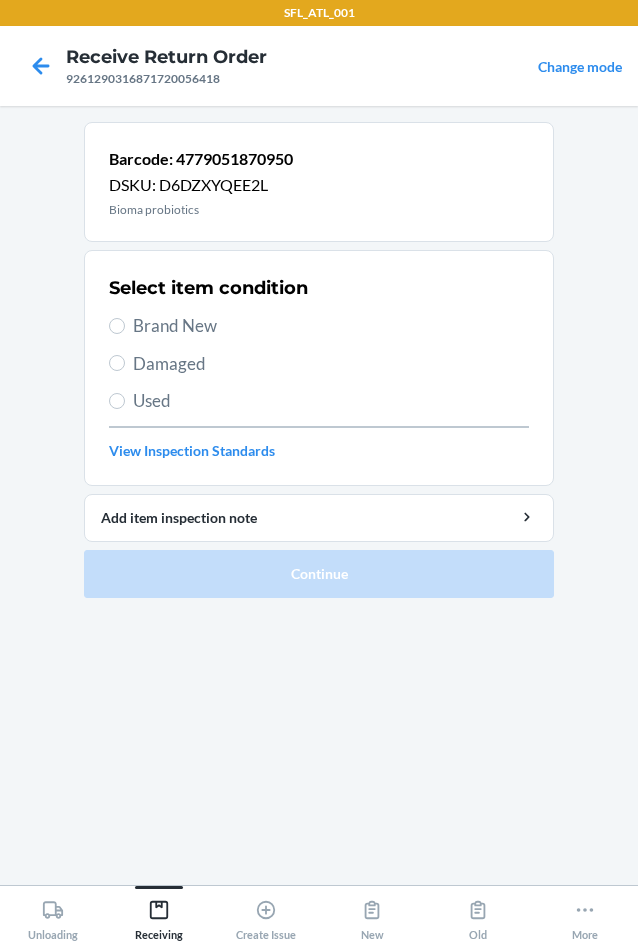 click on "Damaged" at bounding box center (331, 364) 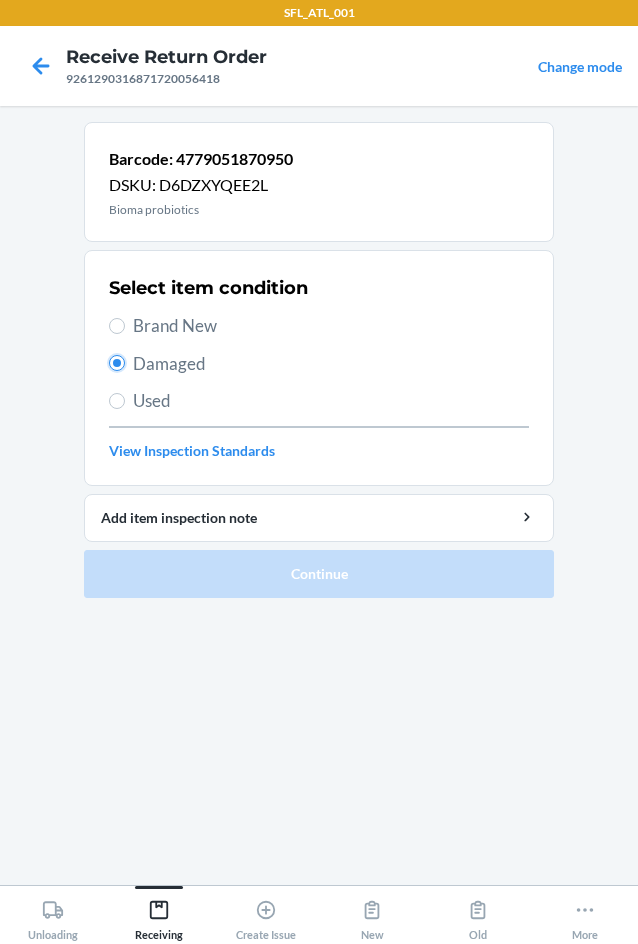 radio on "true" 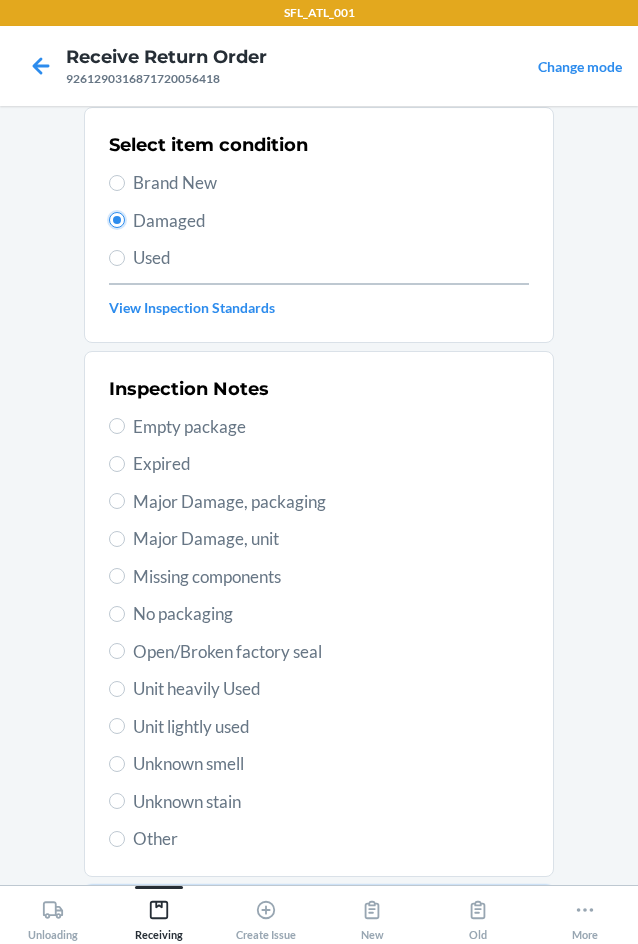scroll, scrollTop: 263, scrollLeft: 0, axis: vertical 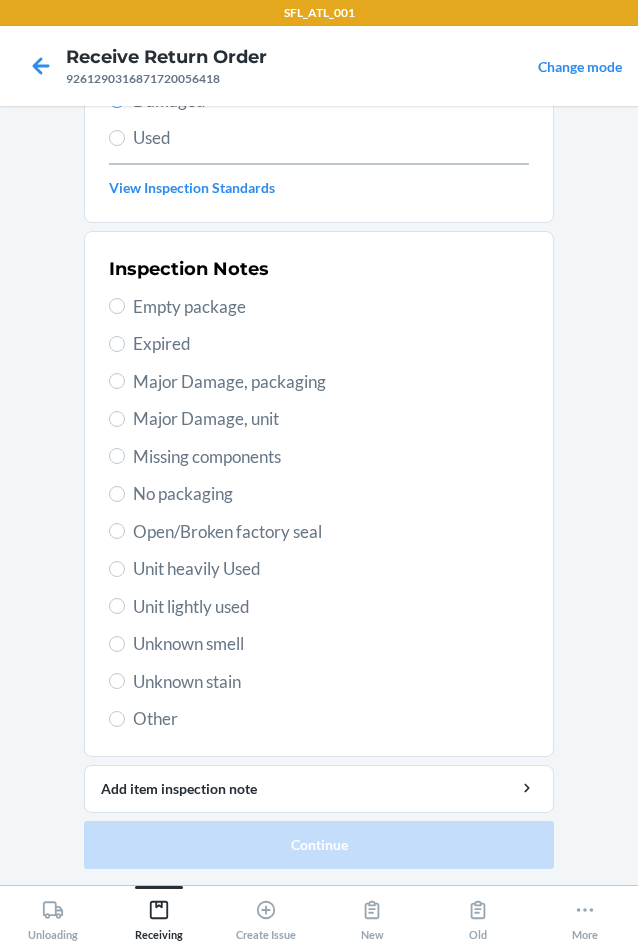 click on "Other" at bounding box center (331, 719) 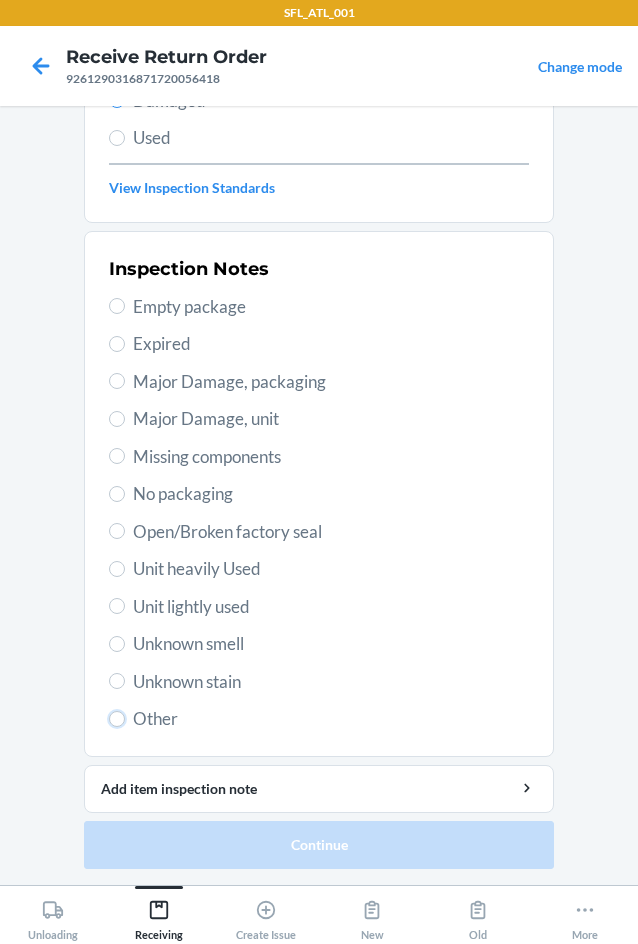 click on "Other" at bounding box center [117, 719] 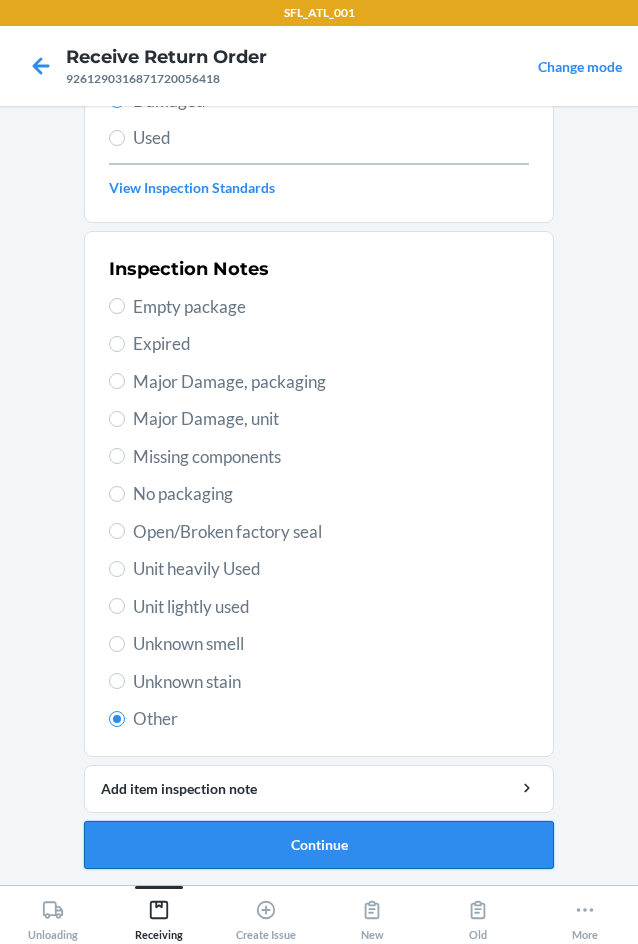 click on "Continue" at bounding box center (319, 845) 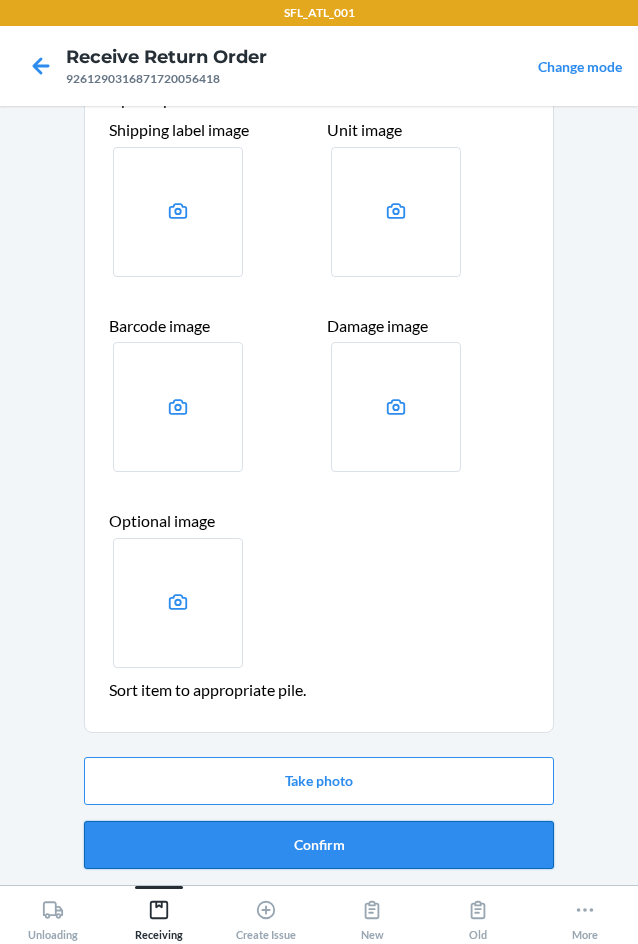 click on "Take photo Confirm" at bounding box center (319, 813) 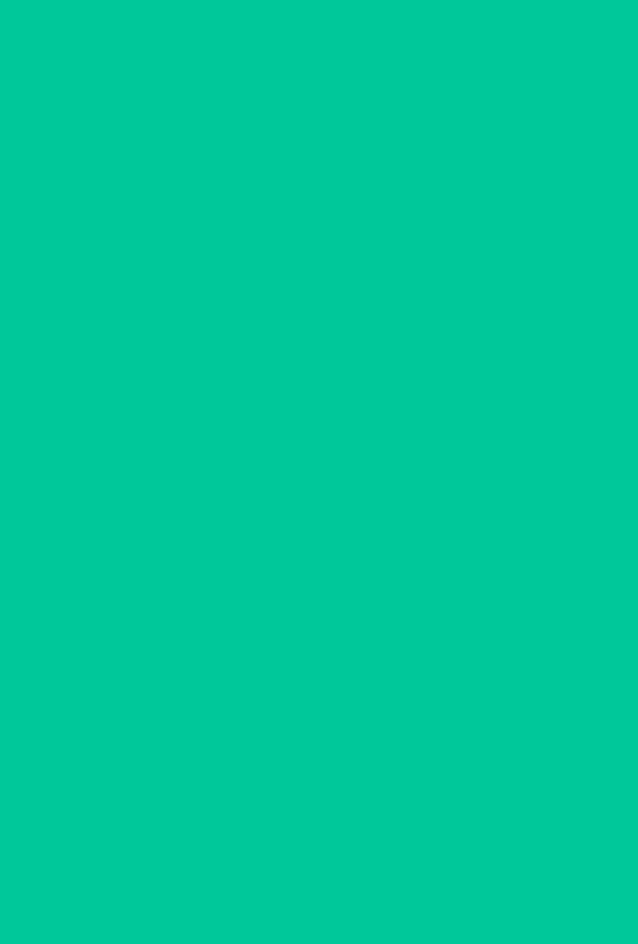 scroll, scrollTop: 0, scrollLeft: 0, axis: both 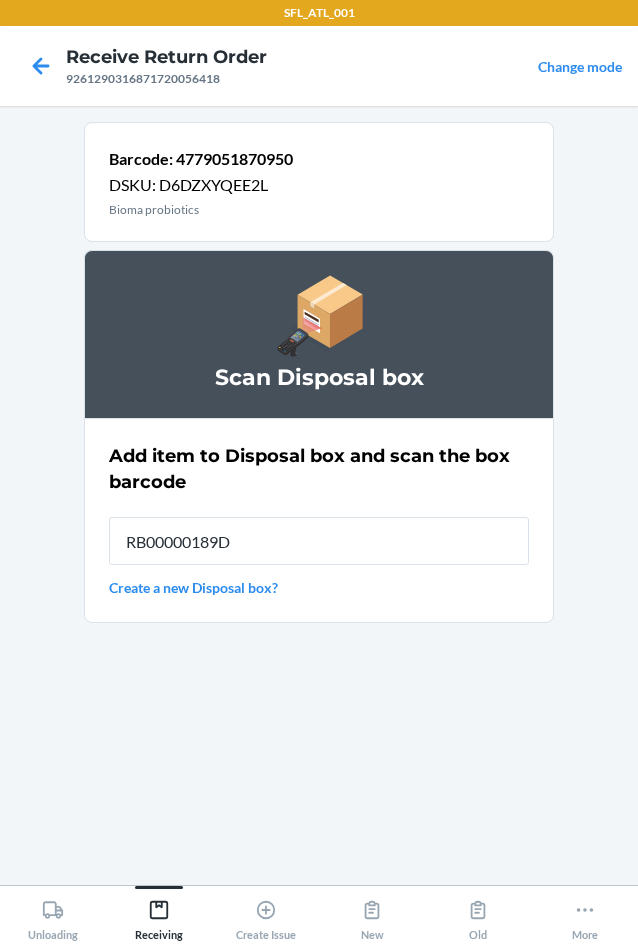 type on "RB00000189D" 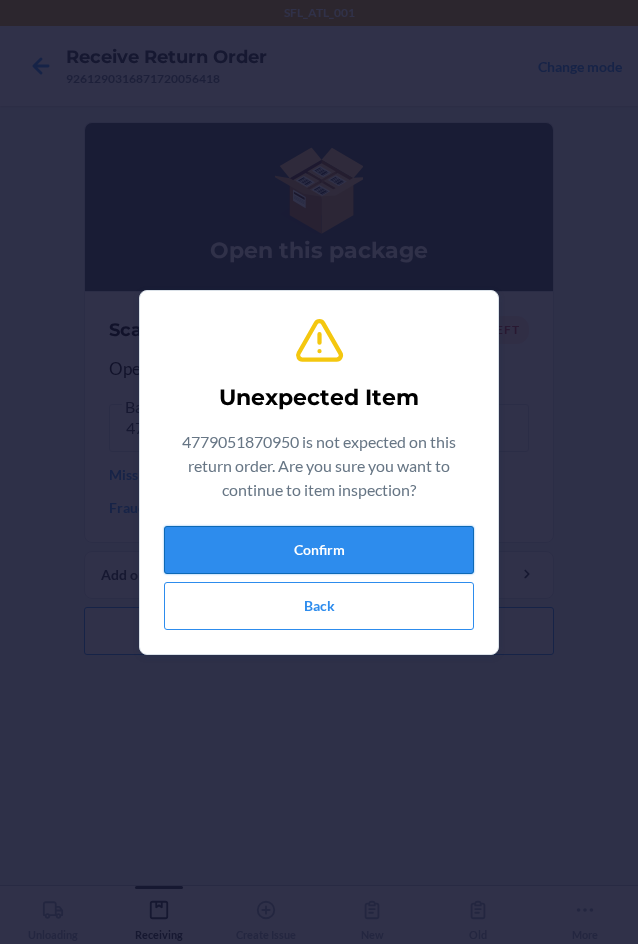 click on "Confirm" at bounding box center [319, 550] 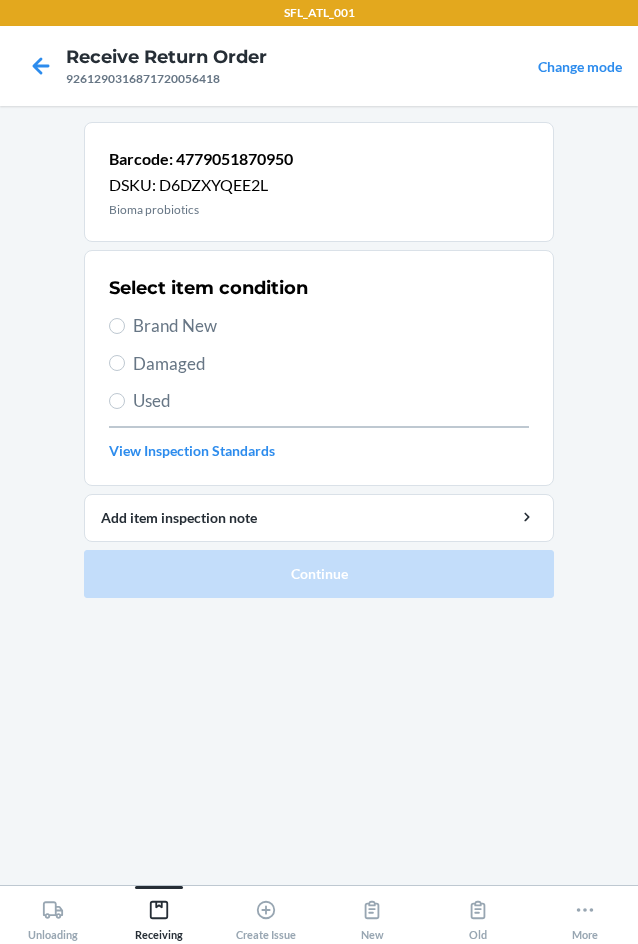 click on "Damaged" at bounding box center [331, 364] 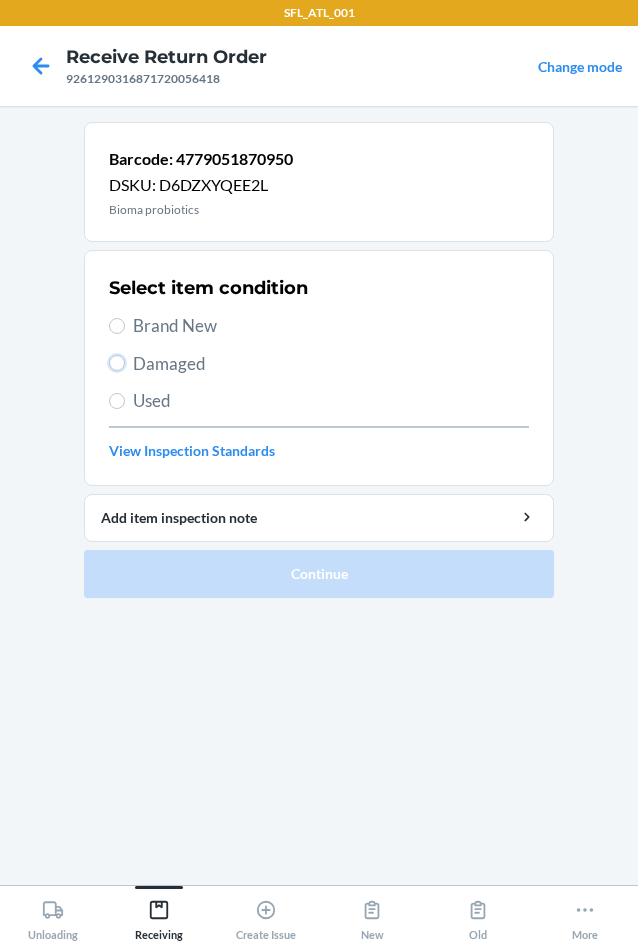 click on "Damaged" at bounding box center [117, 363] 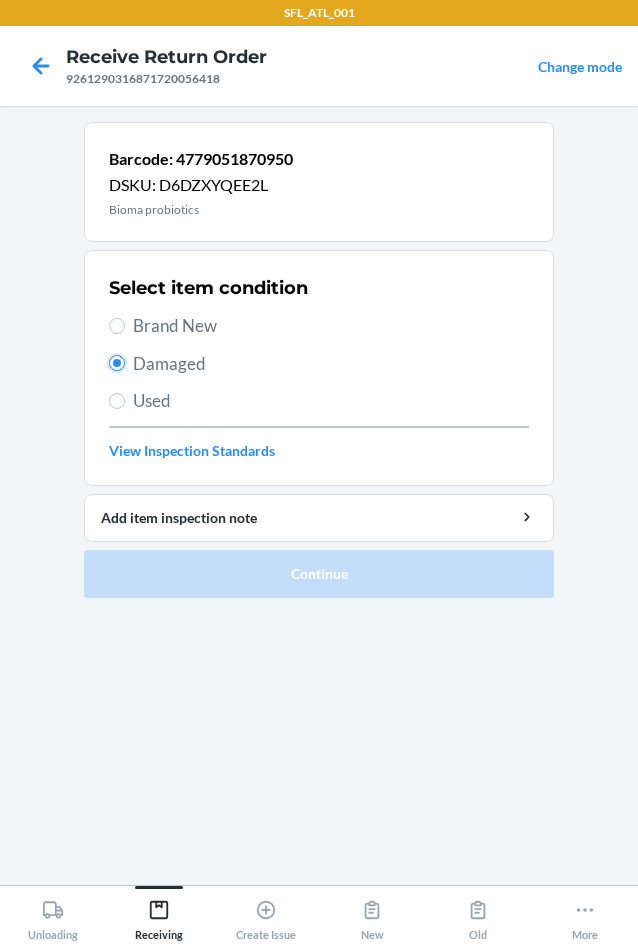 radio on "true" 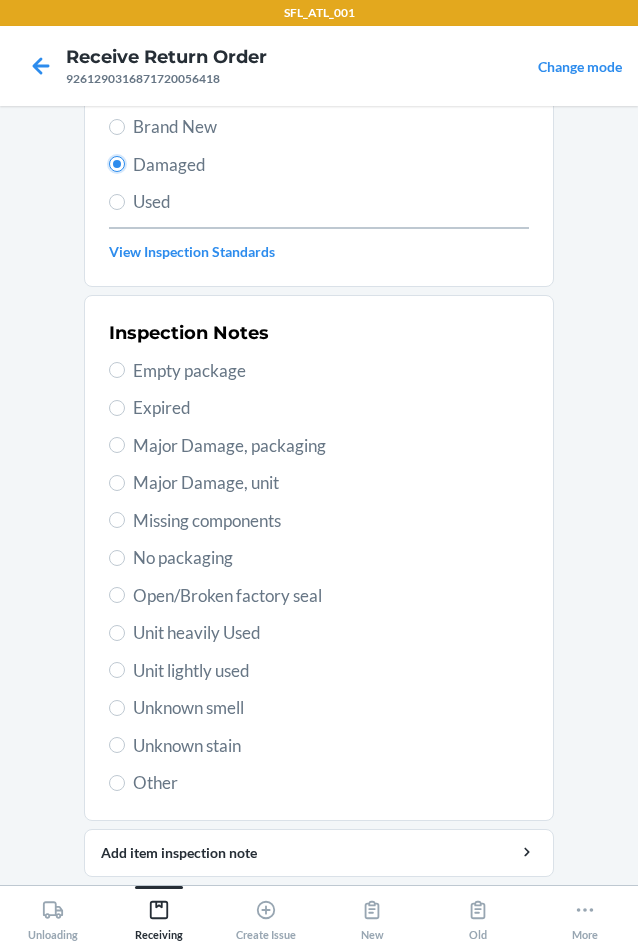 scroll, scrollTop: 200, scrollLeft: 0, axis: vertical 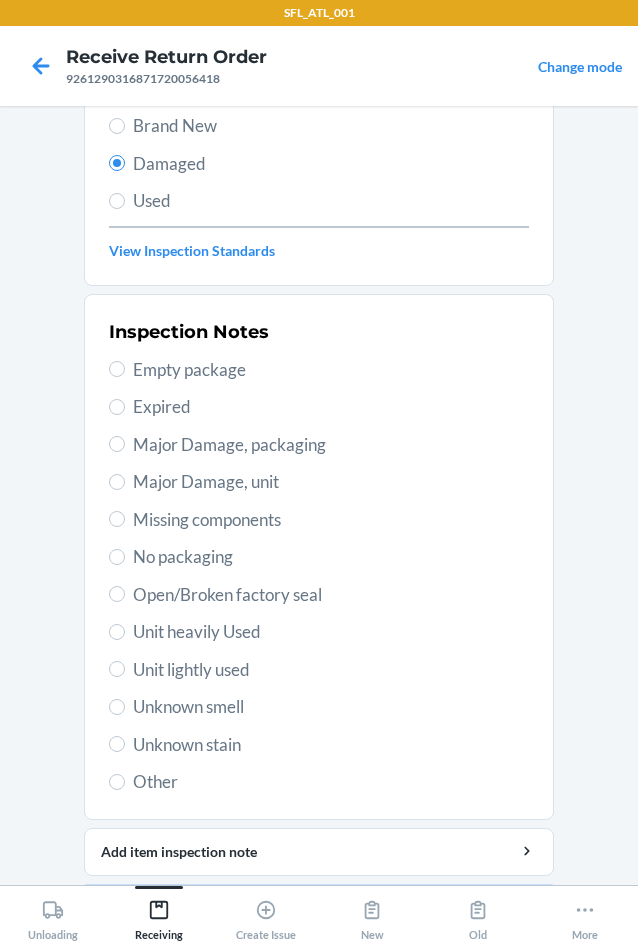 click on "Other" at bounding box center (331, 782) 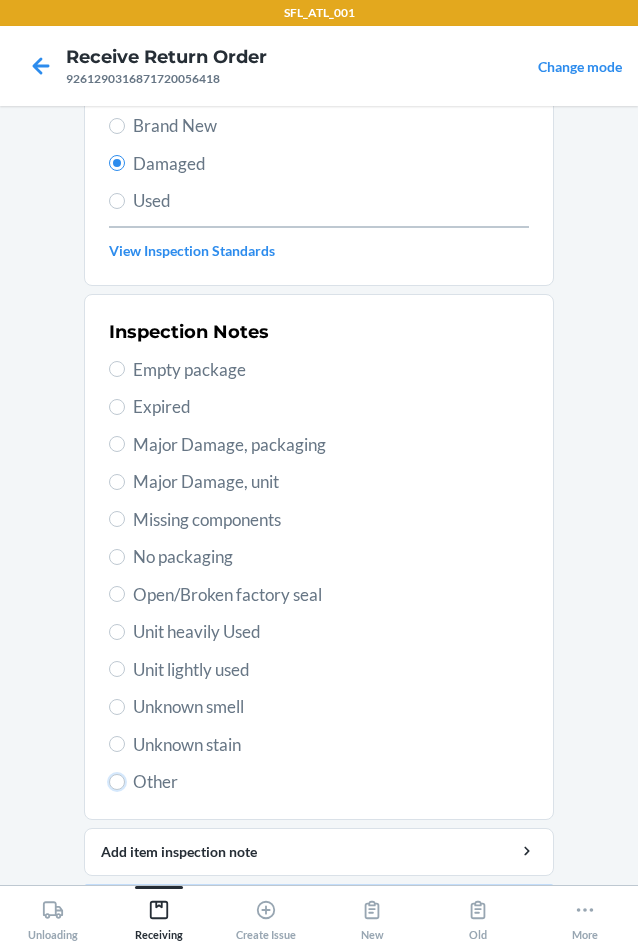 click on "Other" at bounding box center (117, 782) 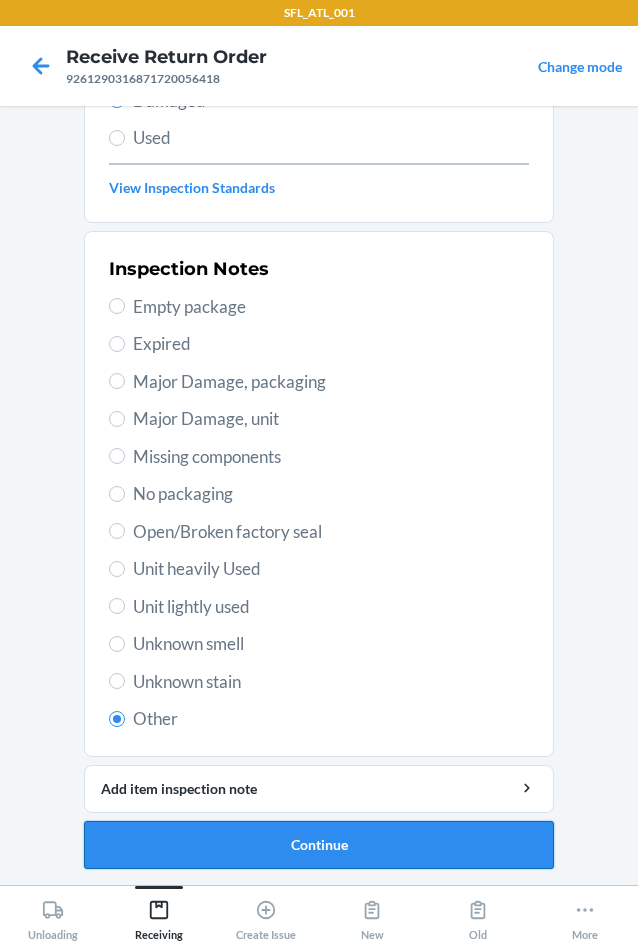 click on "Continue" at bounding box center (319, 845) 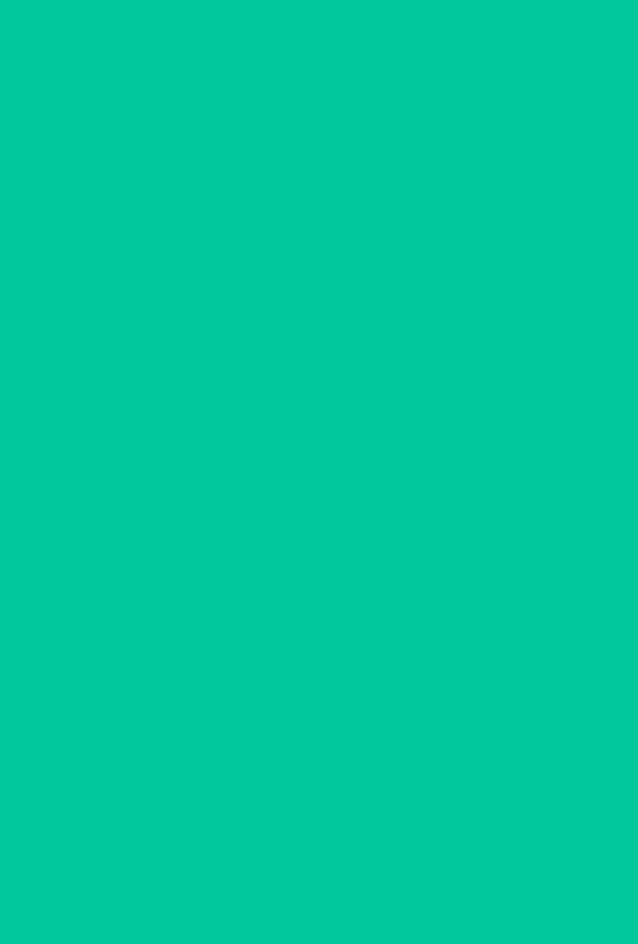 scroll, scrollTop: 98, scrollLeft: 0, axis: vertical 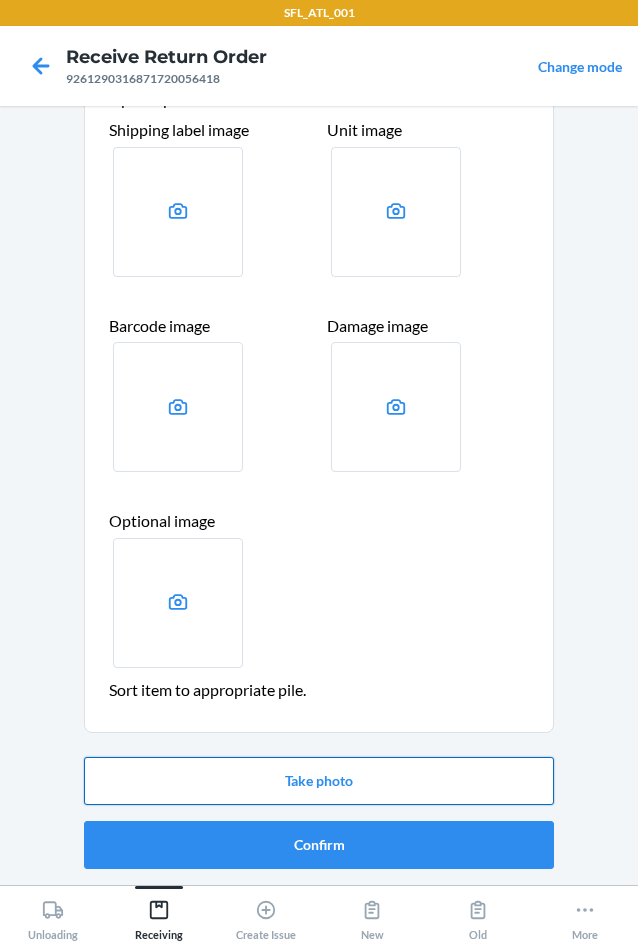 click on "Take photo" at bounding box center (319, 781) 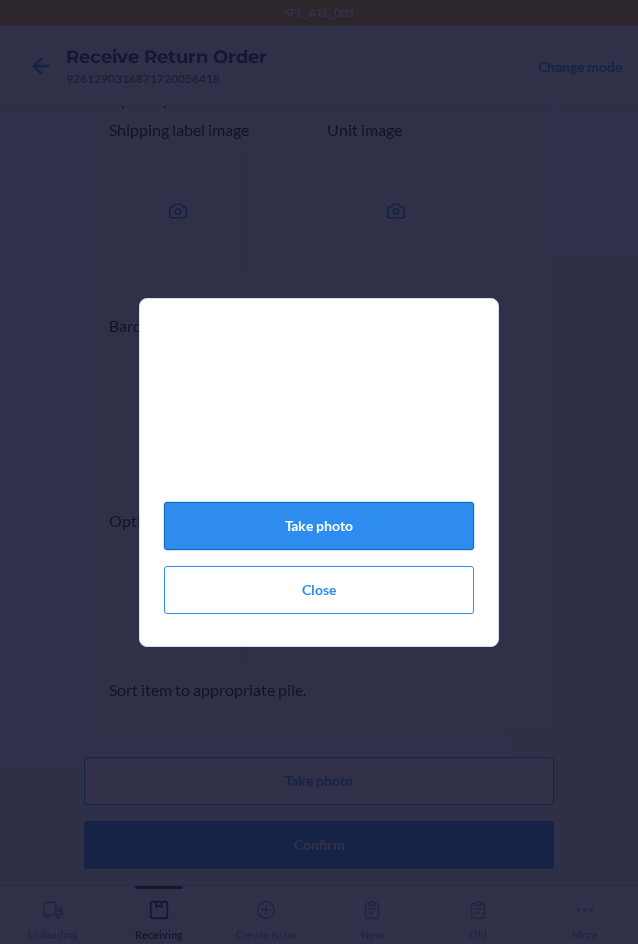 click on "Take photo" 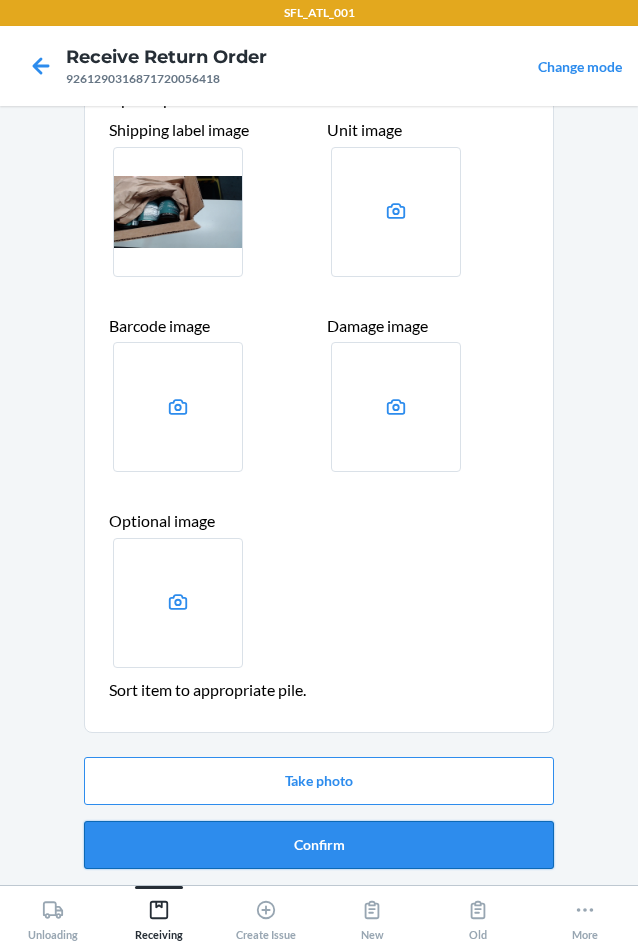 click on "Confirm" at bounding box center (319, 845) 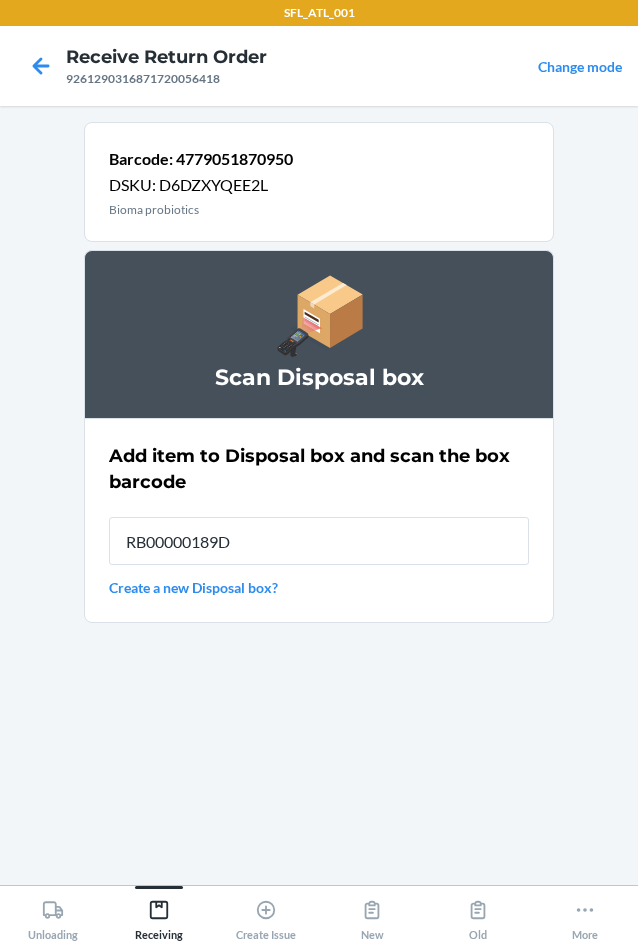 type on "RB00000189D" 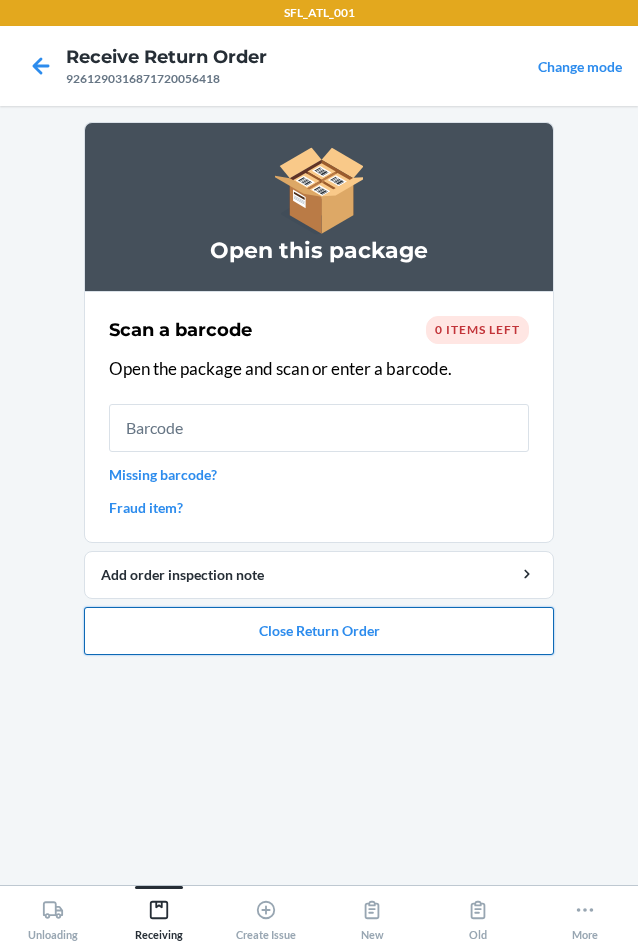 click on "Close Return Order" at bounding box center [319, 631] 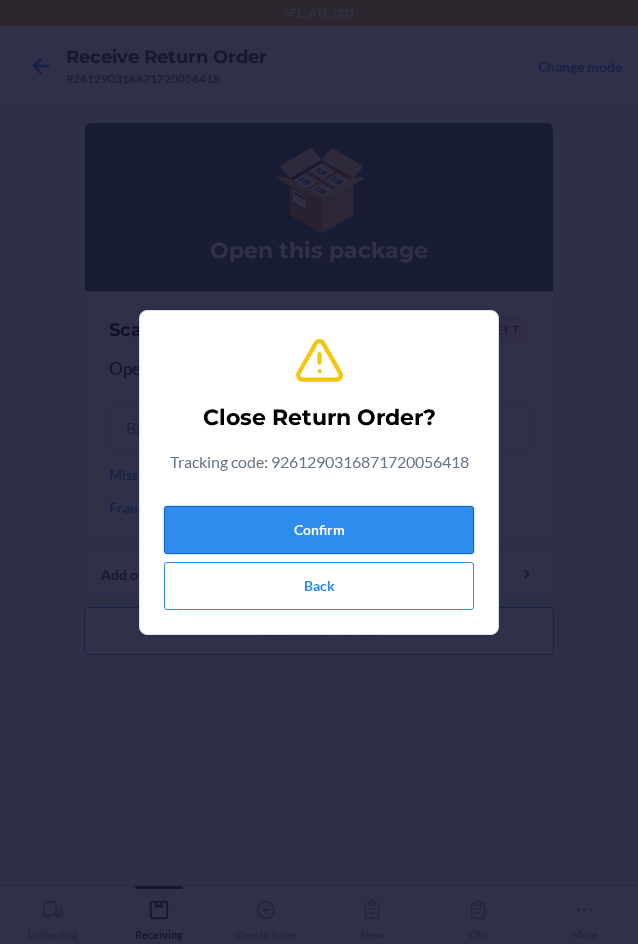 click on "Confirm" at bounding box center [319, 530] 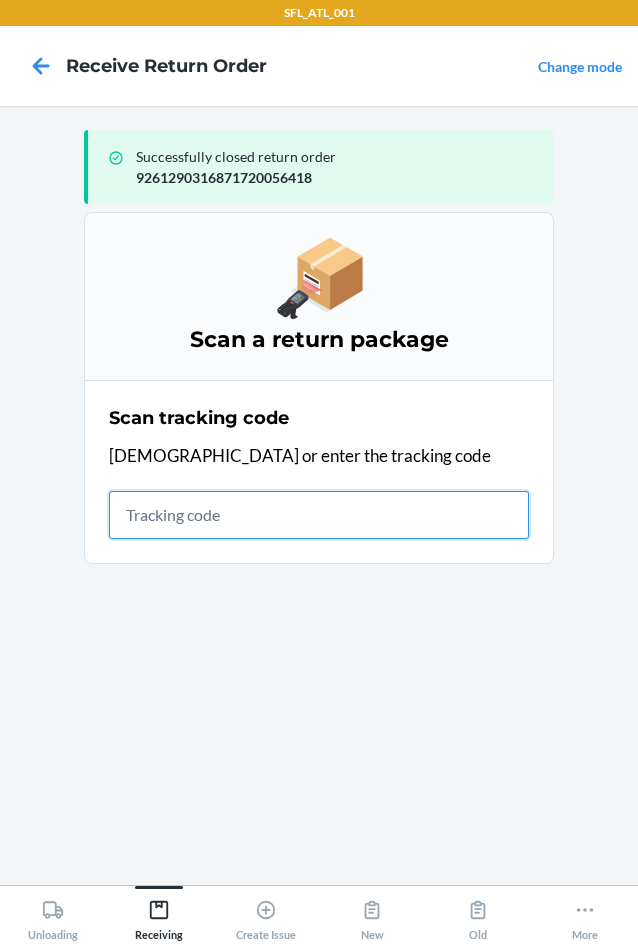 click at bounding box center (319, 515) 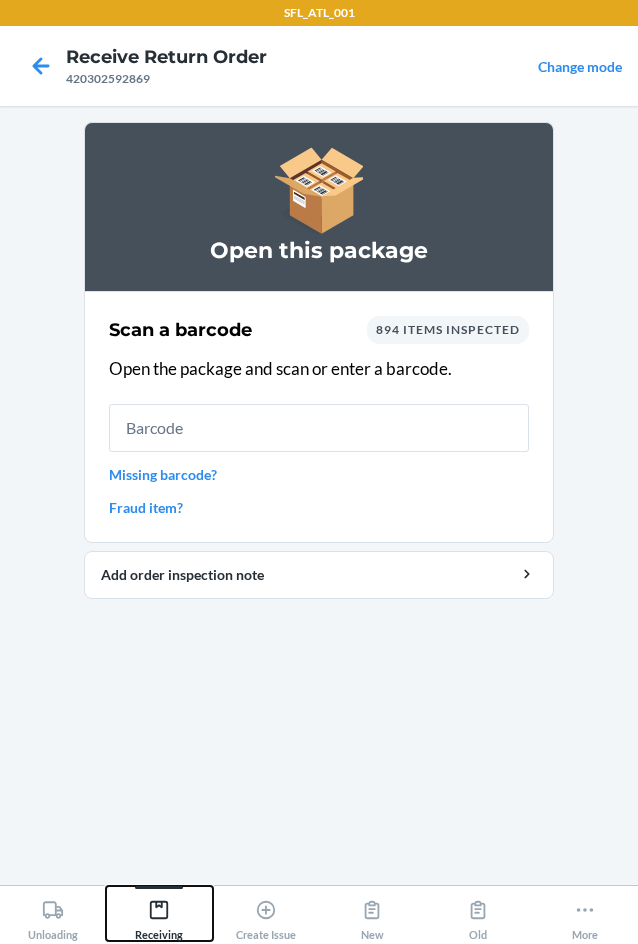 click on "Receiving" at bounding box center (159, 916) 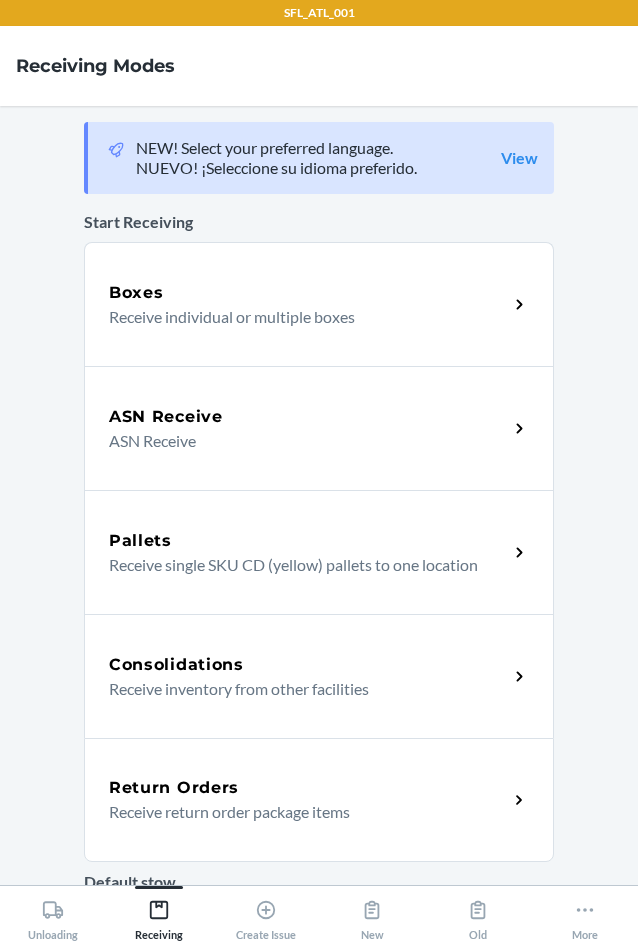 click on "Return Orders" at bounding box center [174, 788] 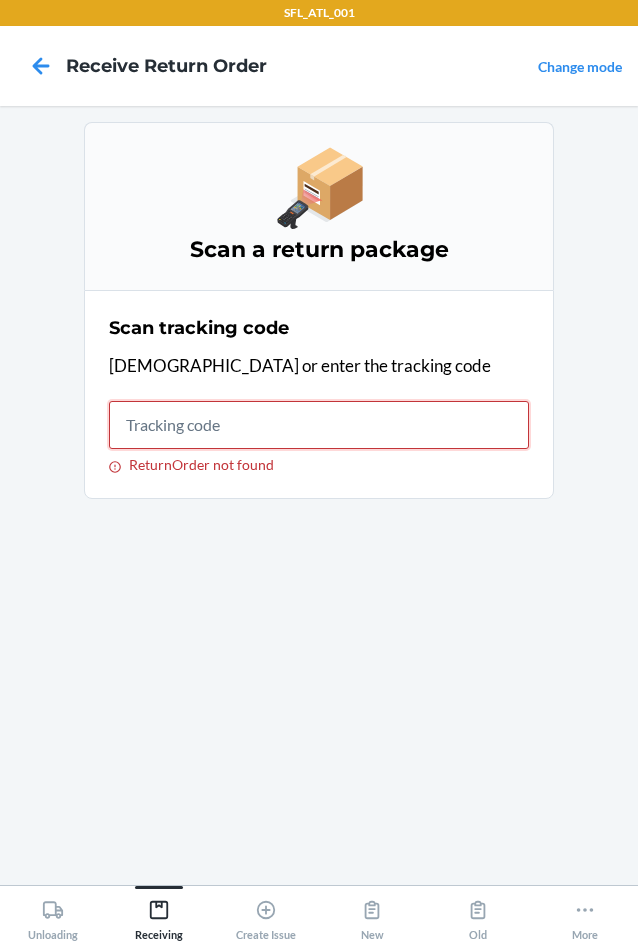 click on "ReturnOrder not found" at bounding box center (319, 425) 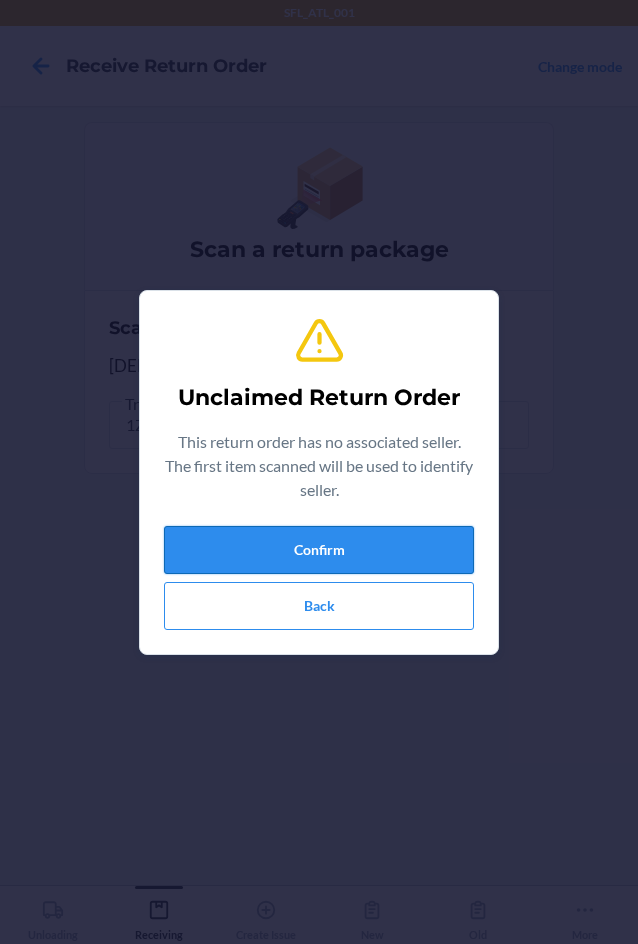 click on "Confirm" at bounding box center (319, 550) 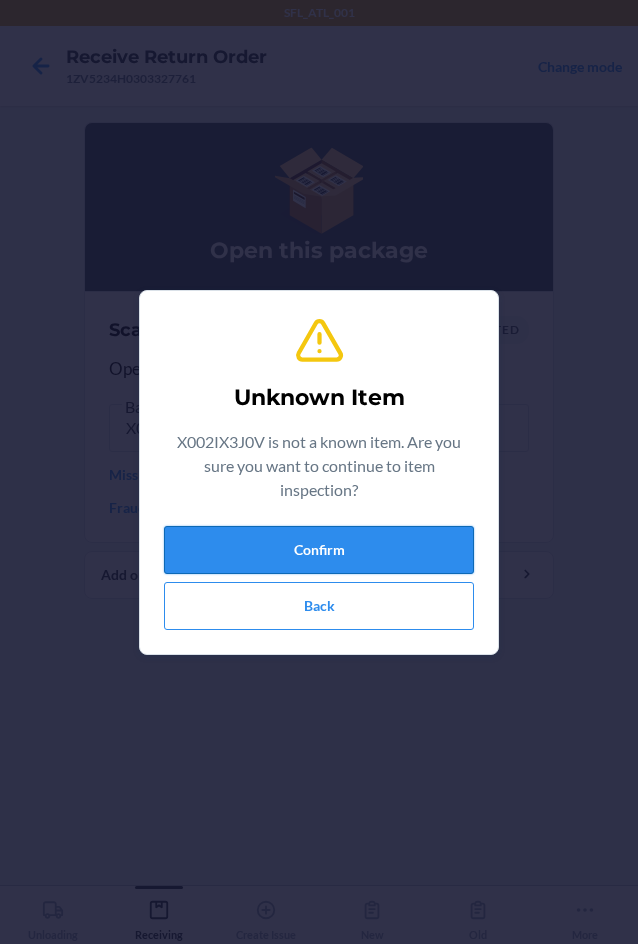 click on "Confirm" at bounding box center (319, 550) 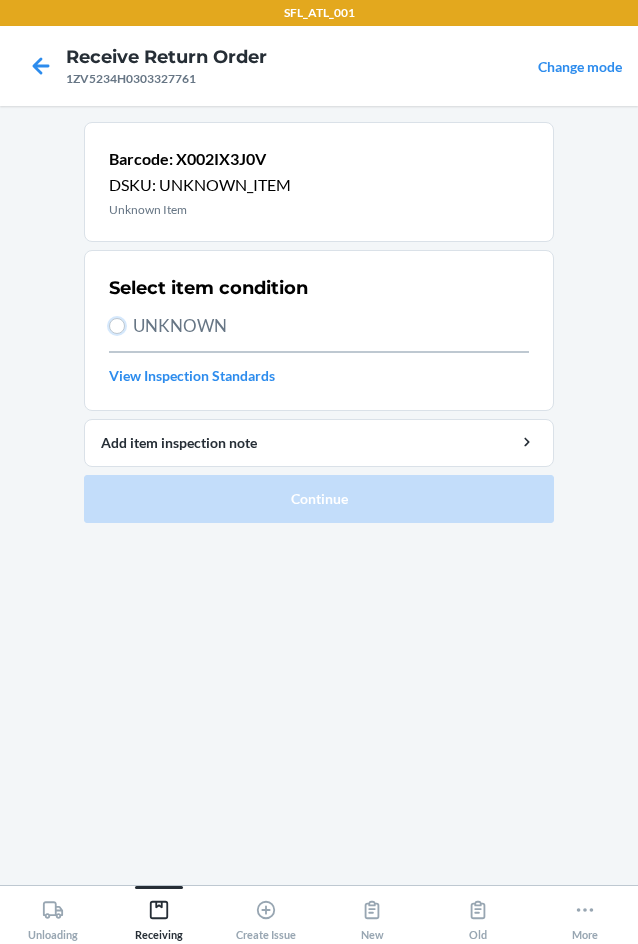 drag, startPoint x: 122, startPoint y: 331, endPoint x: 236, endPoint y: 501, distance: 204.68512 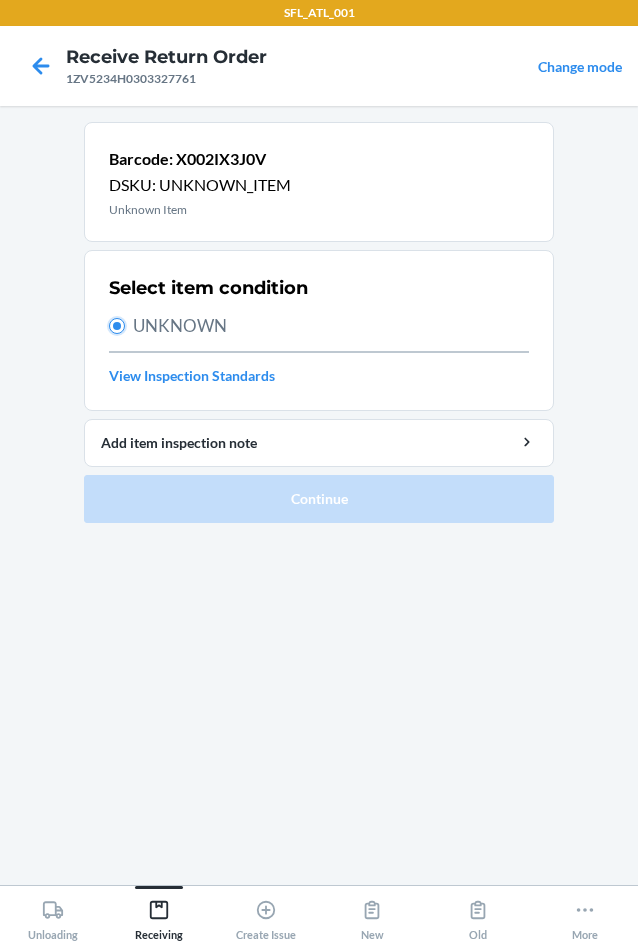 radio on "true" 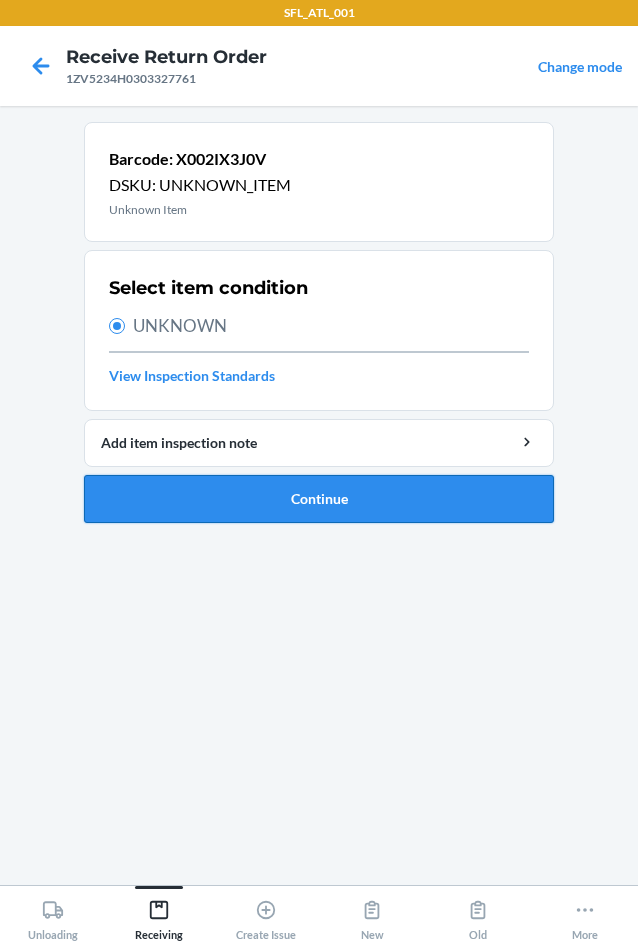 click on "Continue" at bounding box center [319, 499] 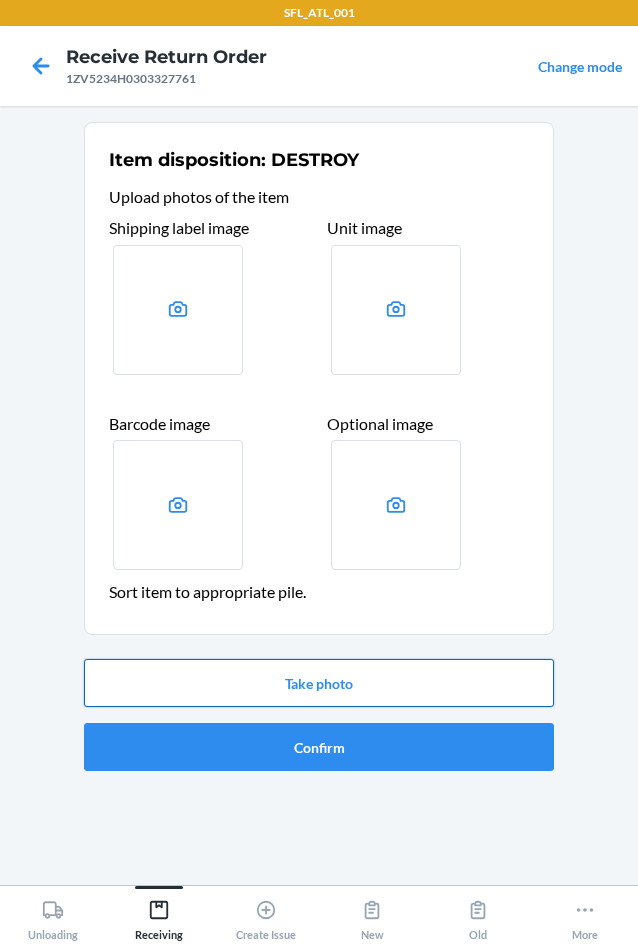 click on "Take photo" at bounding box center [319, 683] 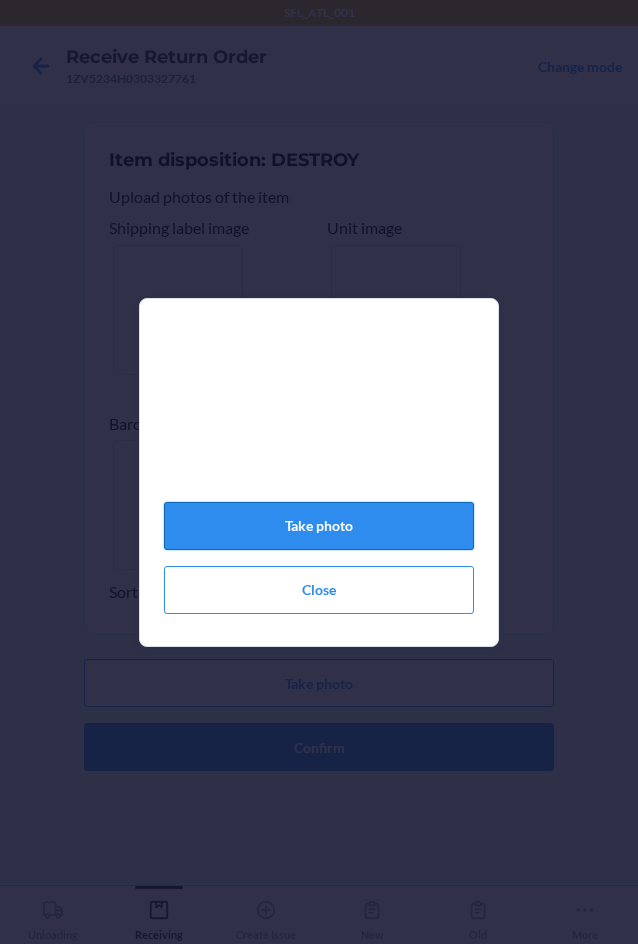 click on "Take photo" 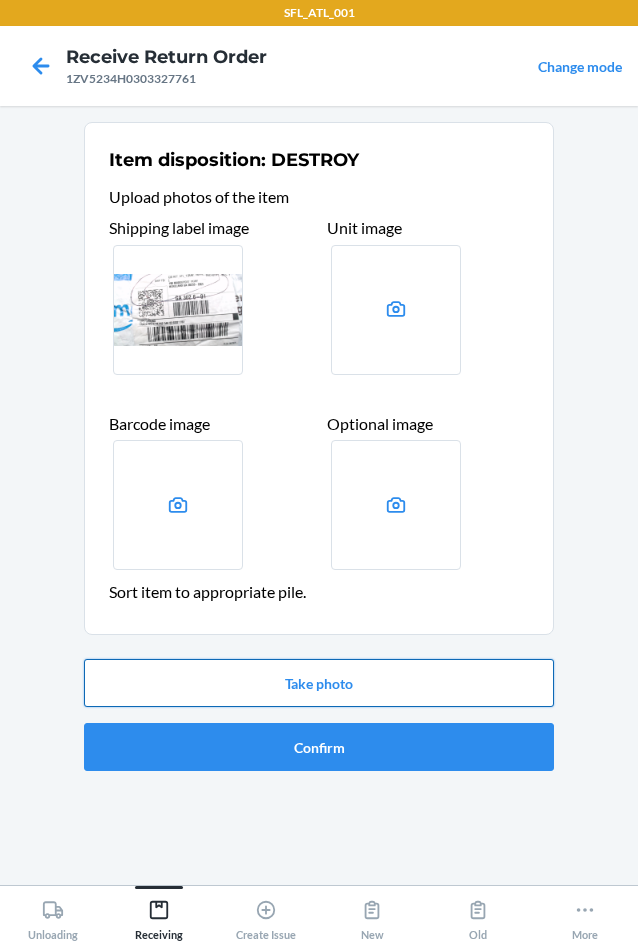 click on "Take photo" at bounding box center [319, 683] 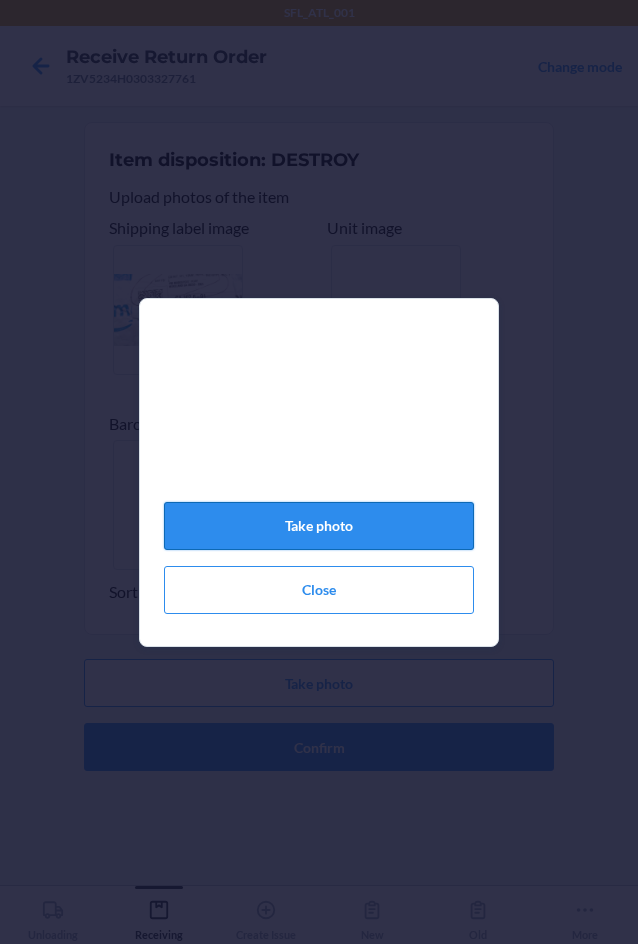 click on "Take photo" 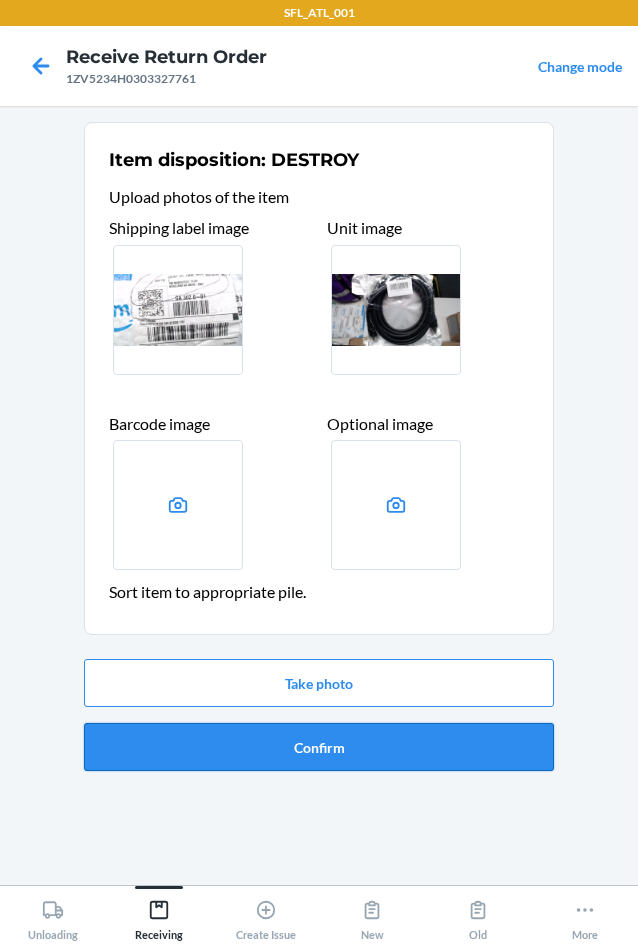 click on "Confirm" at bounding box center [319, 747] 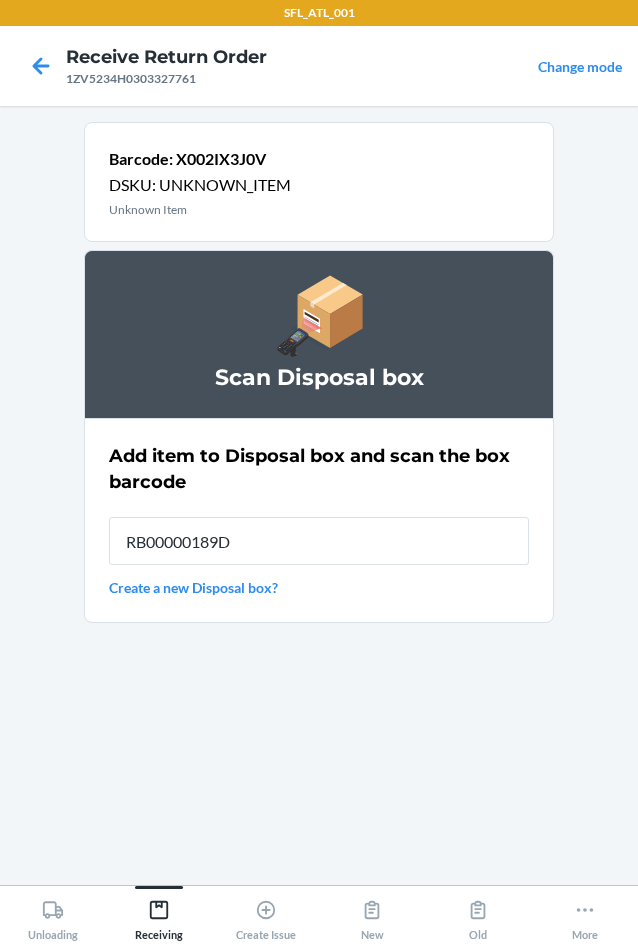 type on "RB00000189D" 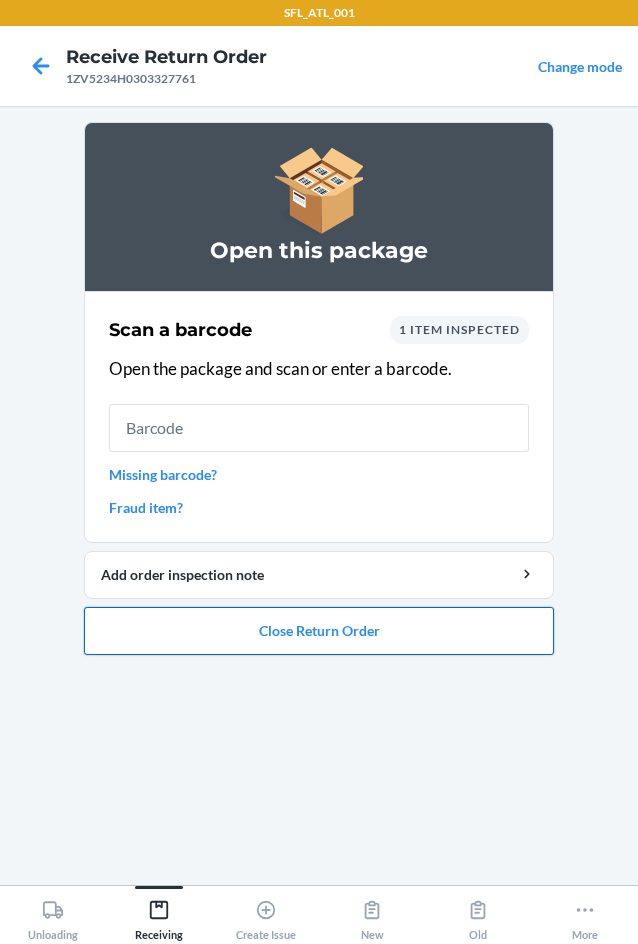 click on "Close Return Order" at bounding box center [319, 631] 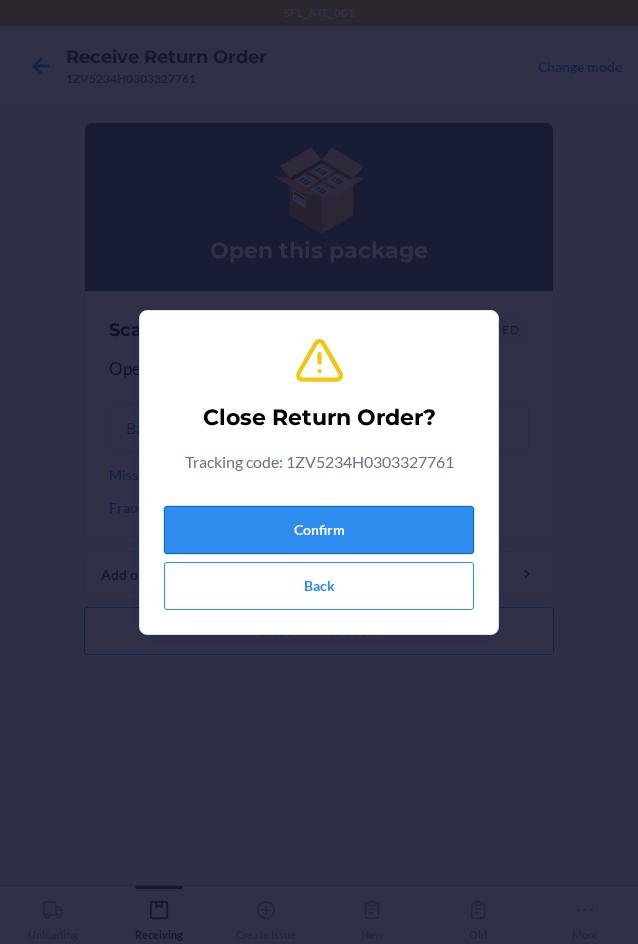 click on "Confirm" at bounding box center (319, 530) 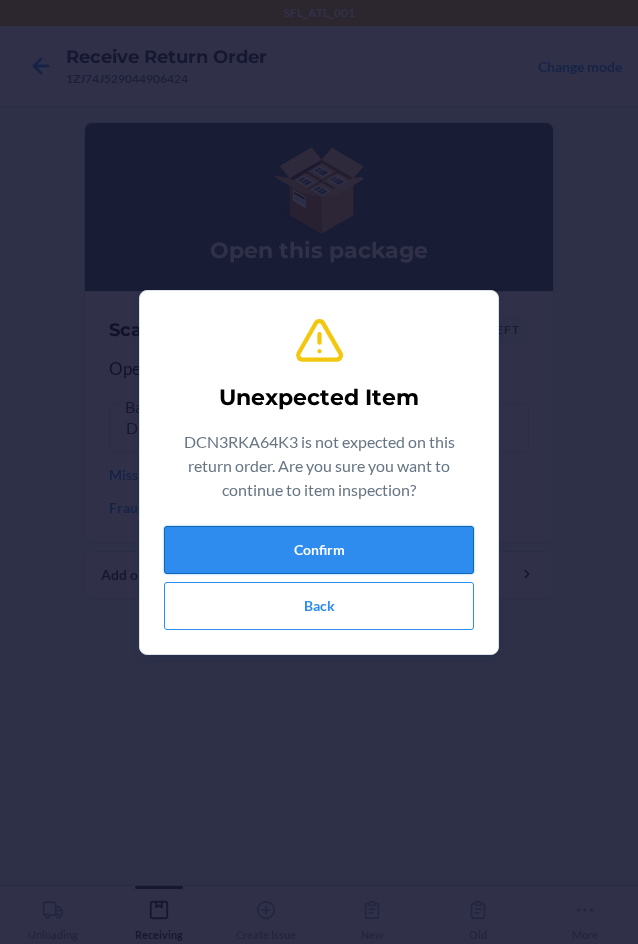 click on "Confirm" at bounding box center [319, 550] 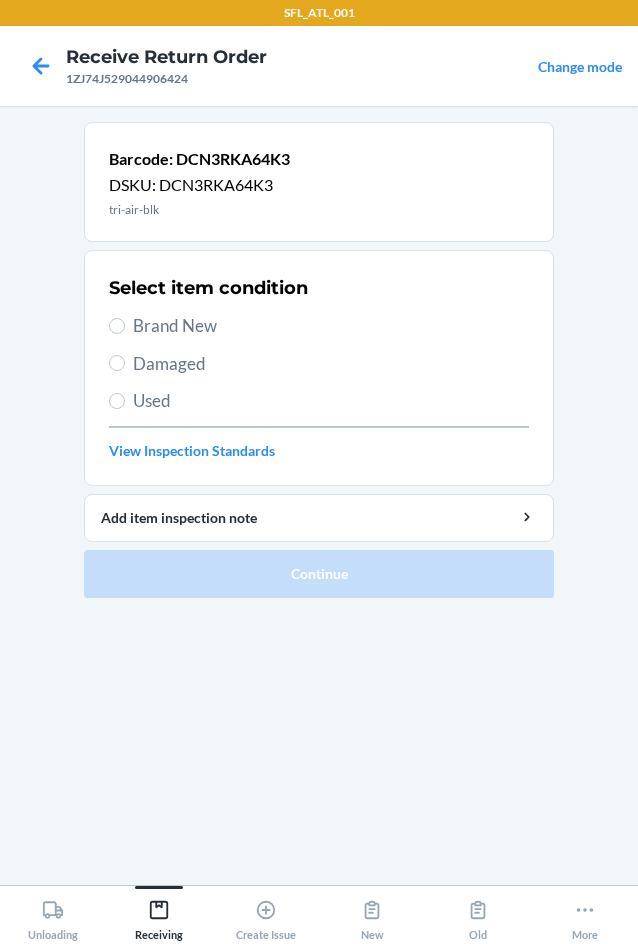 click on "Brand New" at bounding box center (331, 326) 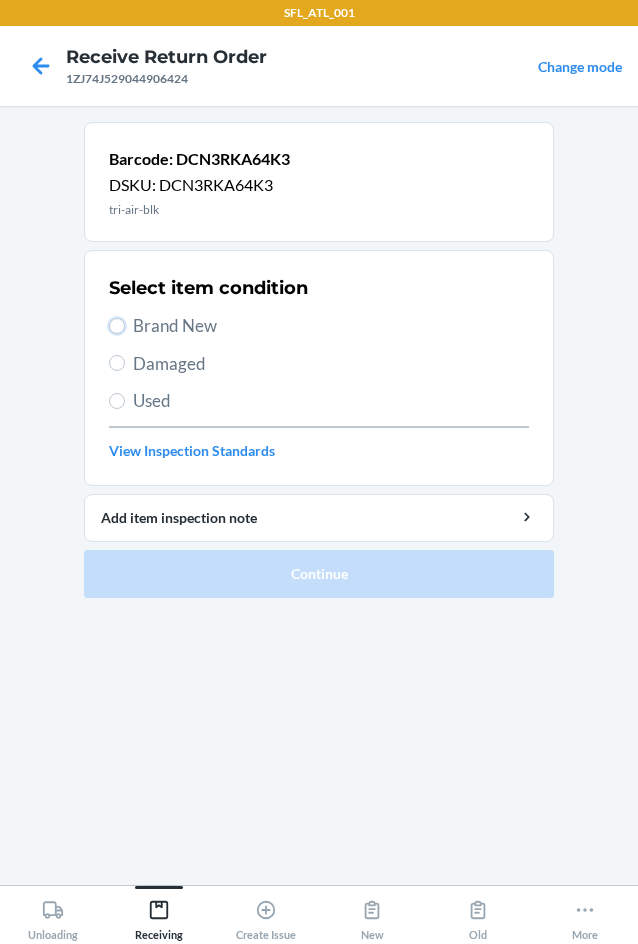 click on "Brand New" at bounding box center (117, 326) 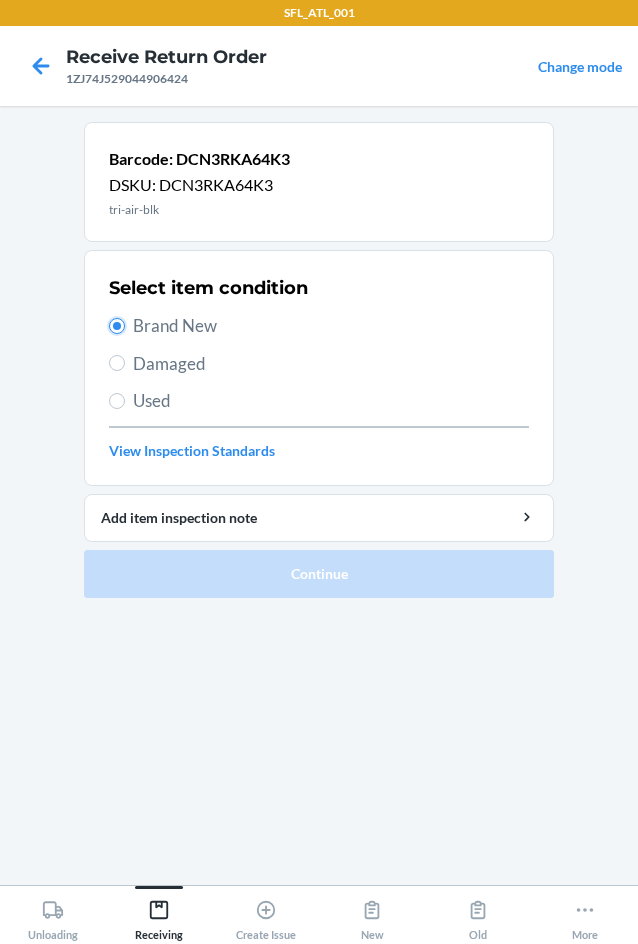 radio on "true" 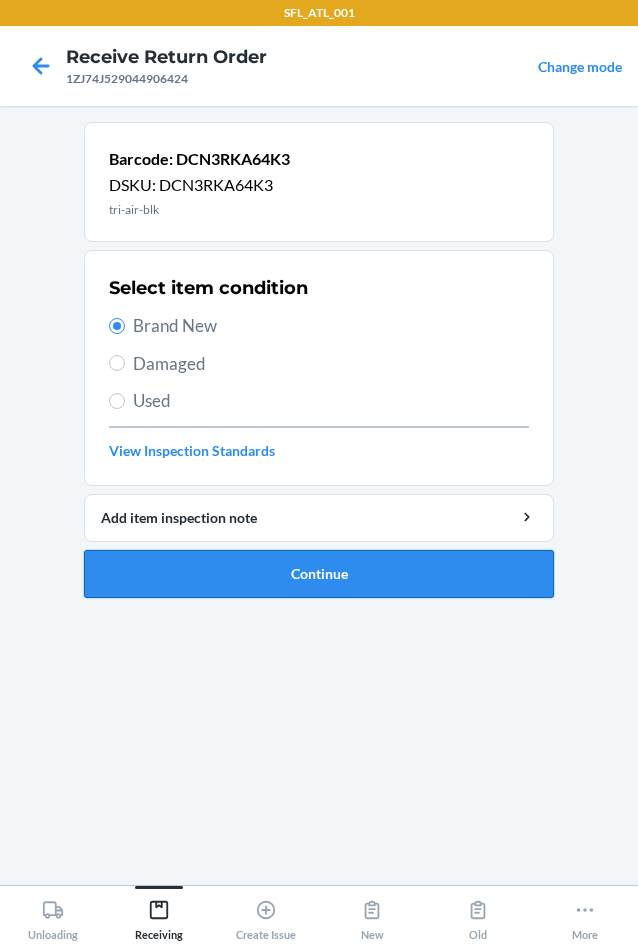 click on "Continue" at bounding box center [319, 574] 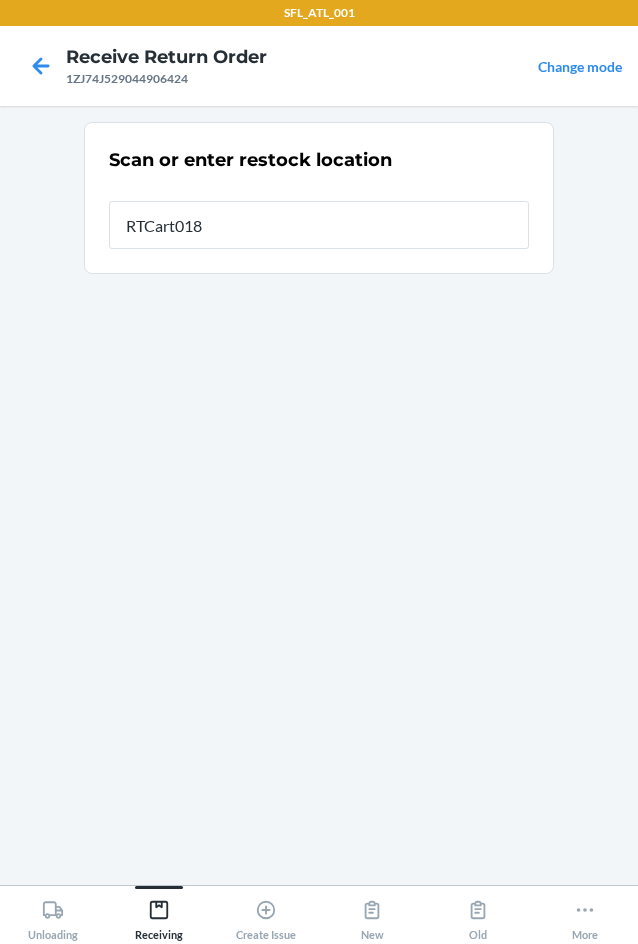 type on "RTCart018" 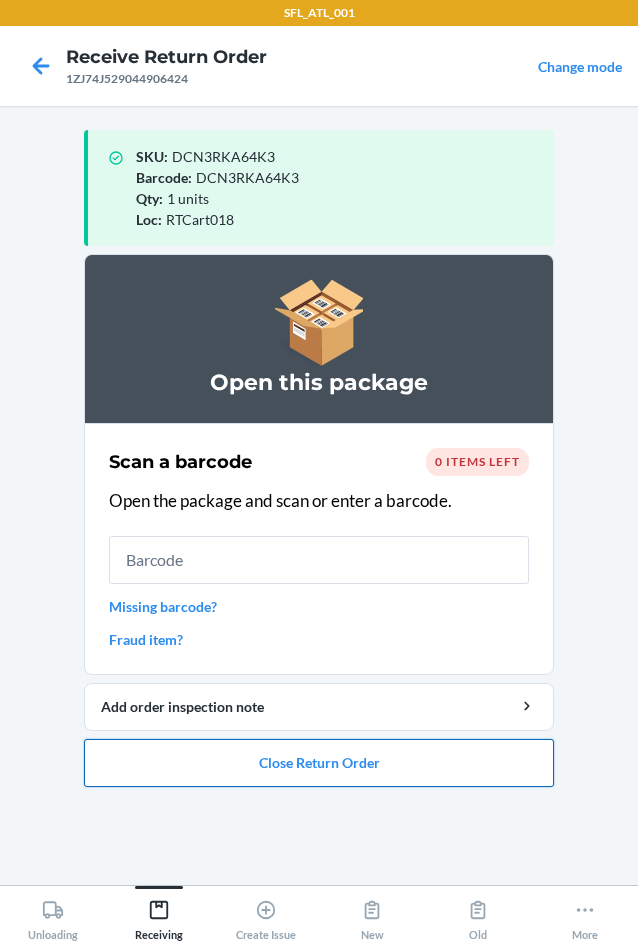 click on "Close Return Order" at bounding box center (319, 763) 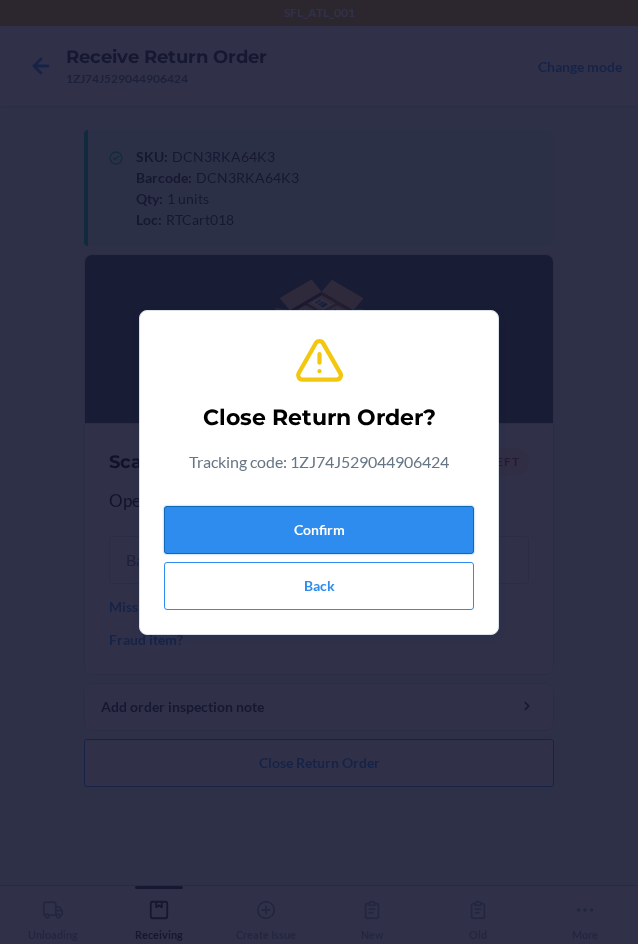 click on "Confirm" at bounding box center [319, 530] 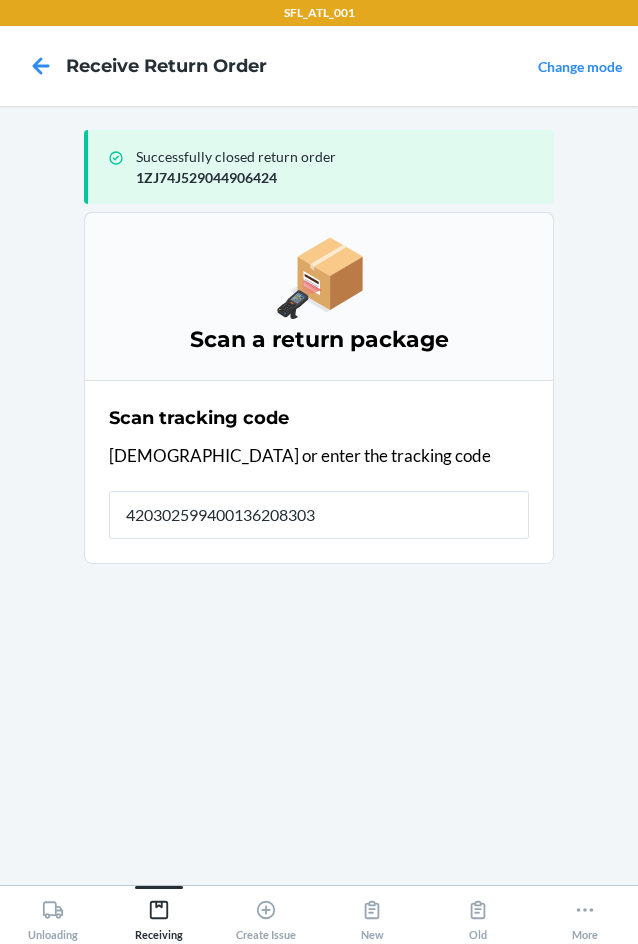 type on "4203025994001362083033" 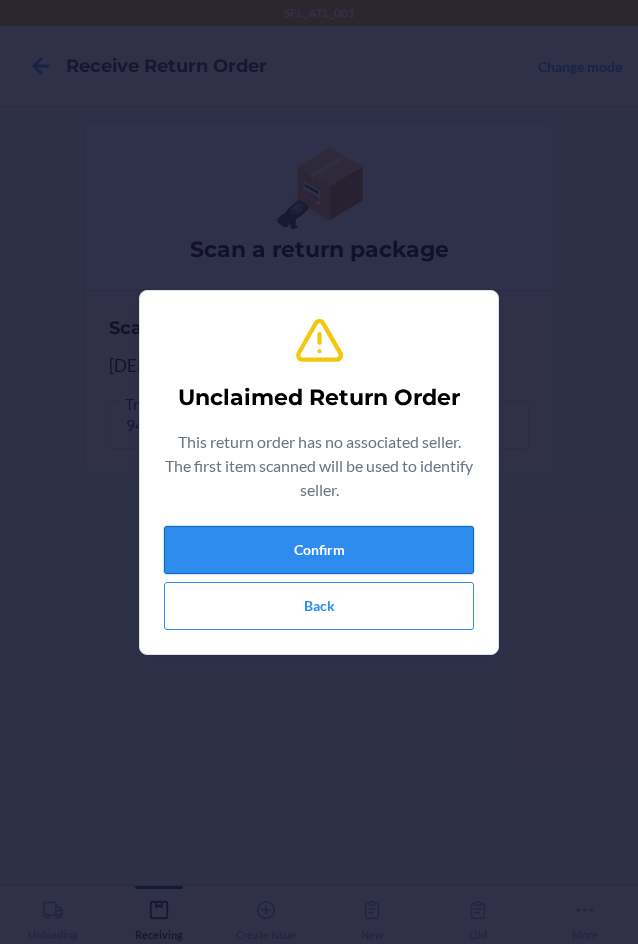 click on "Confirm" at bounding box center (319, 550) 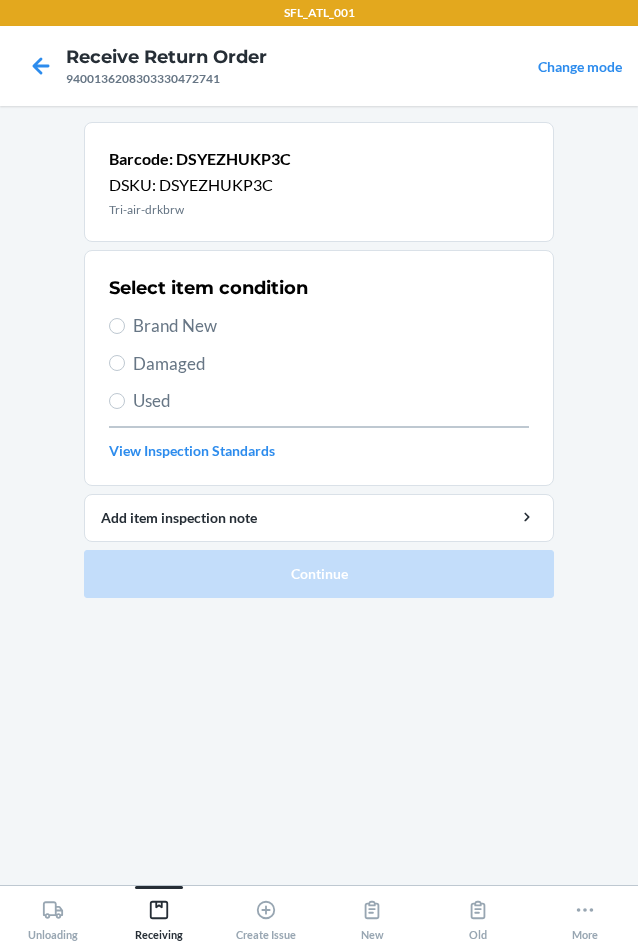 click on "Used" at bounding box center [331, 401] 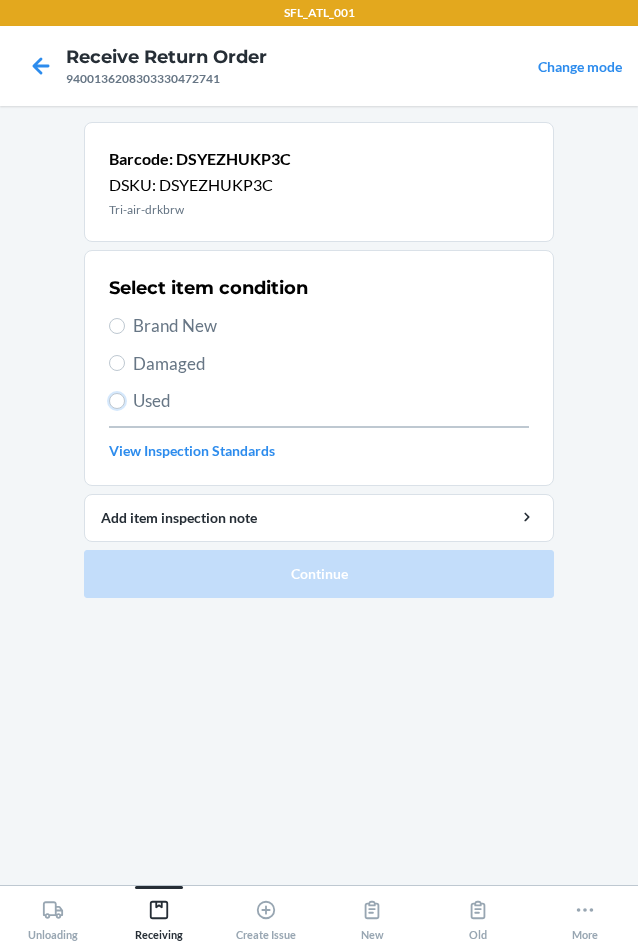 click on "Used" at bounding box center [117, 401] 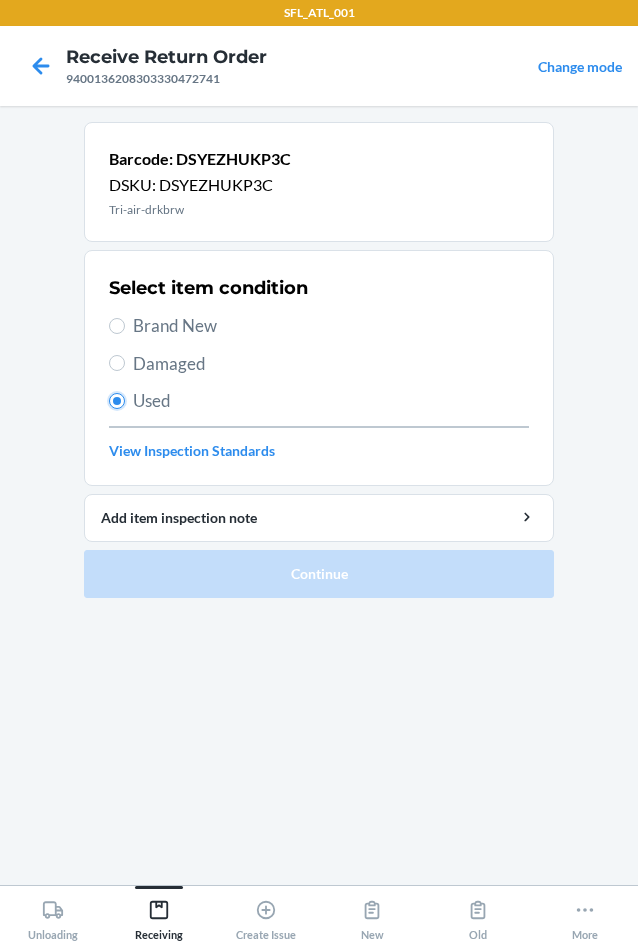 radio on "true" 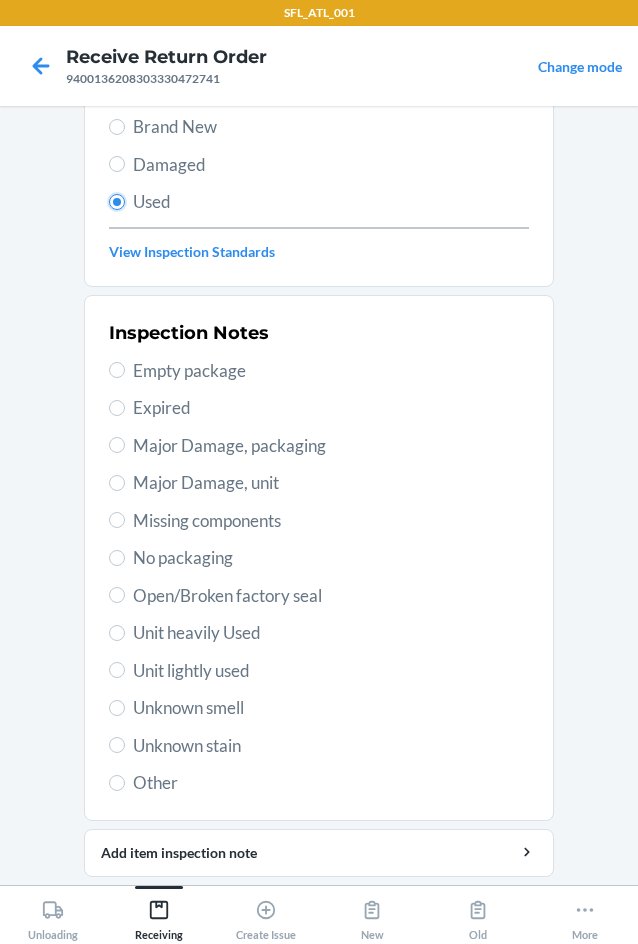 scroll, scrollTop: 200, scrollLeft: 0, axis: vertical 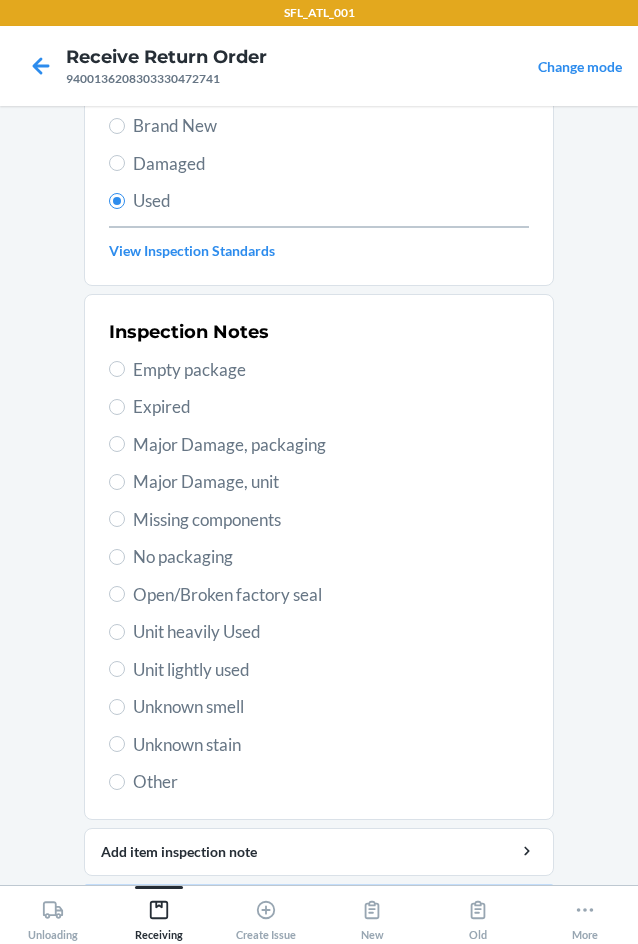 click on "Major Damage, unit" at bounding box center (331, 482) 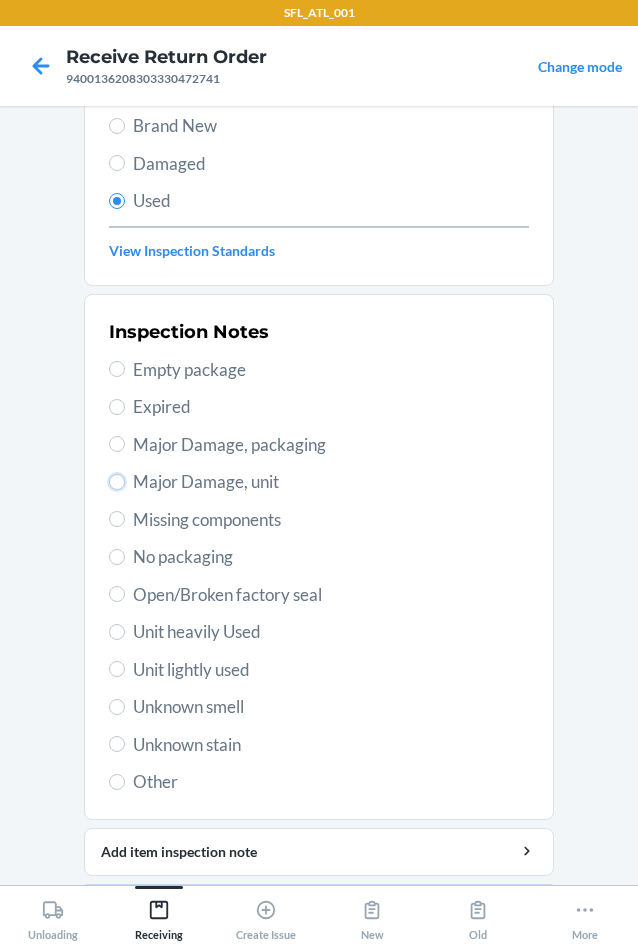 click on "Major Damage, unit" at bounding box center (117, 482) 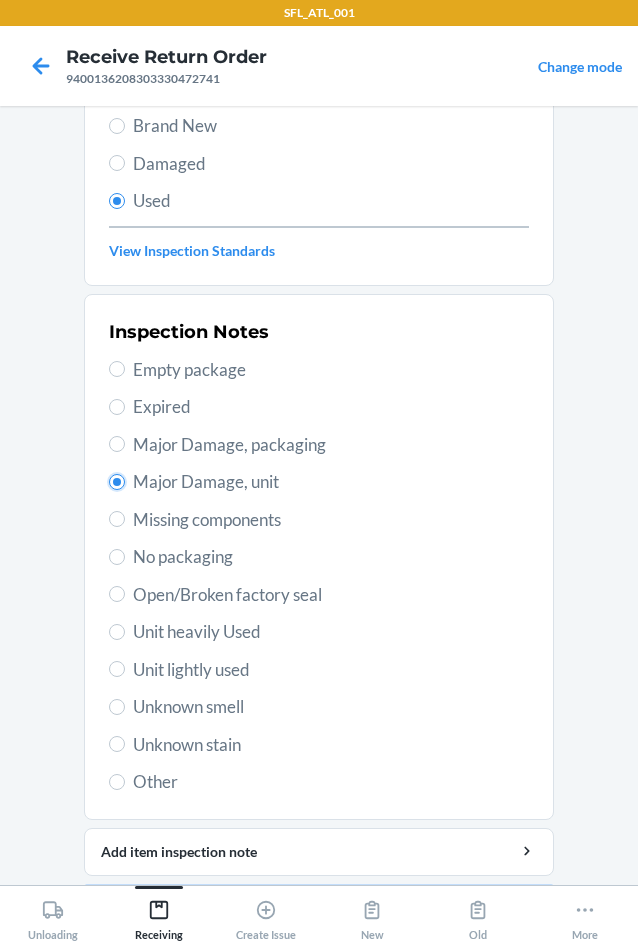 radio on "true" 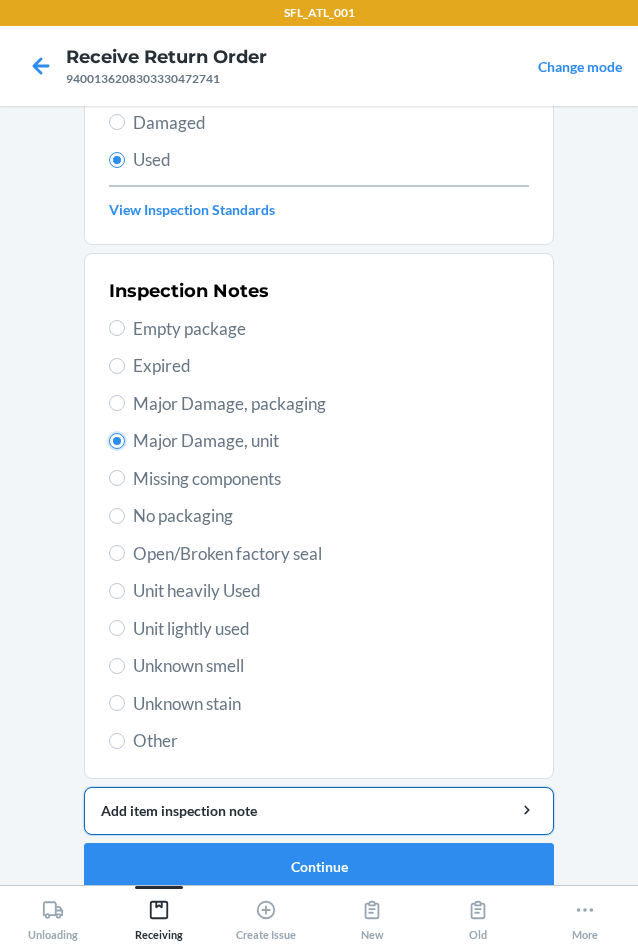 scroll, scrollTop: 263, scrollLeft: 0, axis: vertical 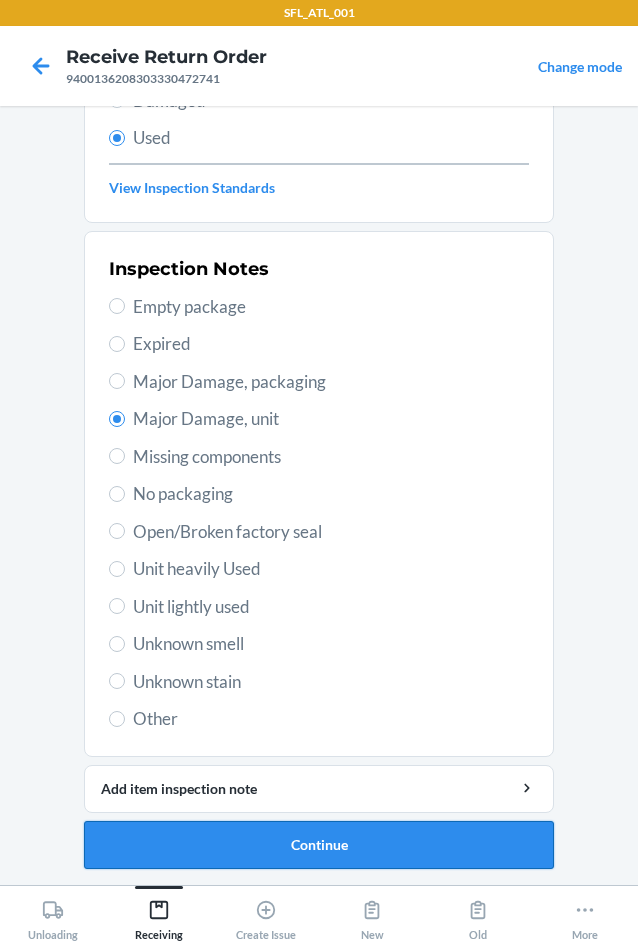 click on "Continue" at bounding box center [319, 845] 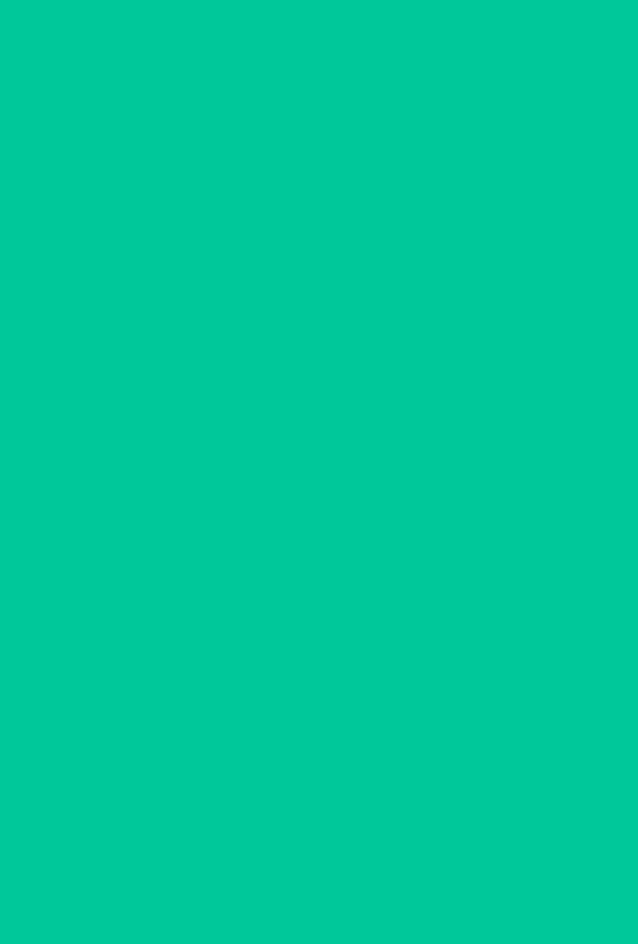 scroll, scrollTop: 0, scrollLeft: 0, axis: both 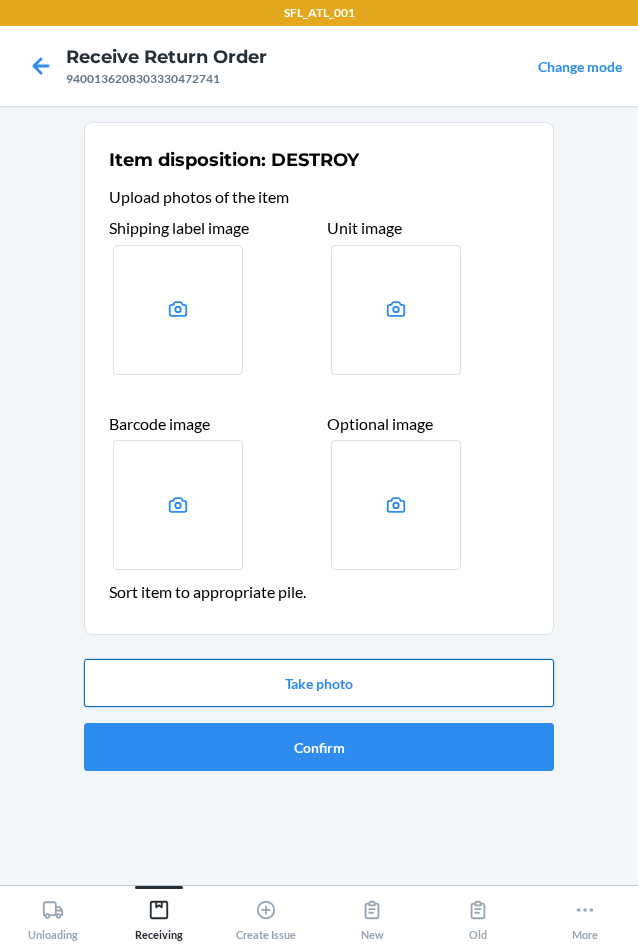 click on "Take photo" at bounding box center (319, 683) 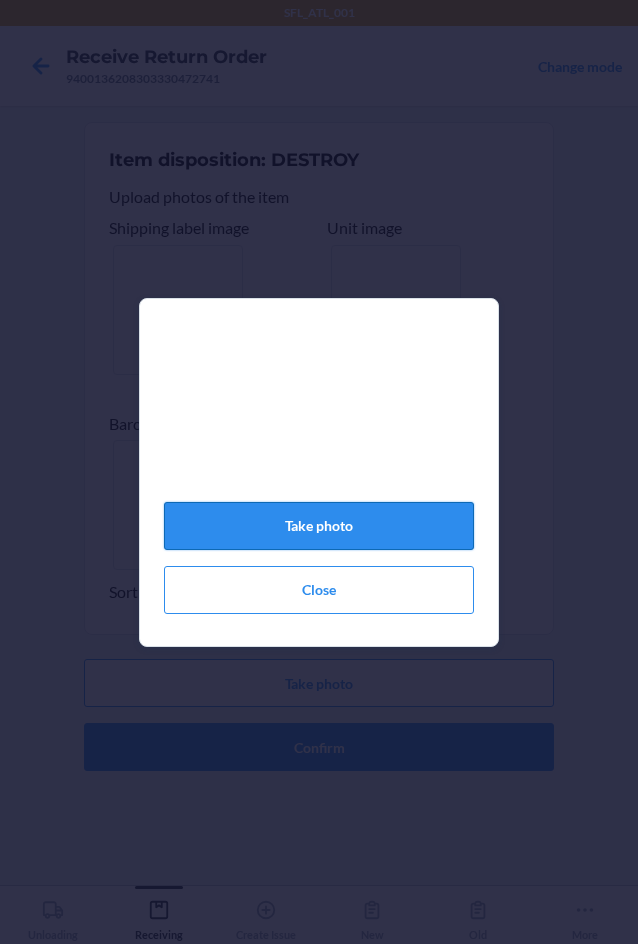 click on "Take photo" 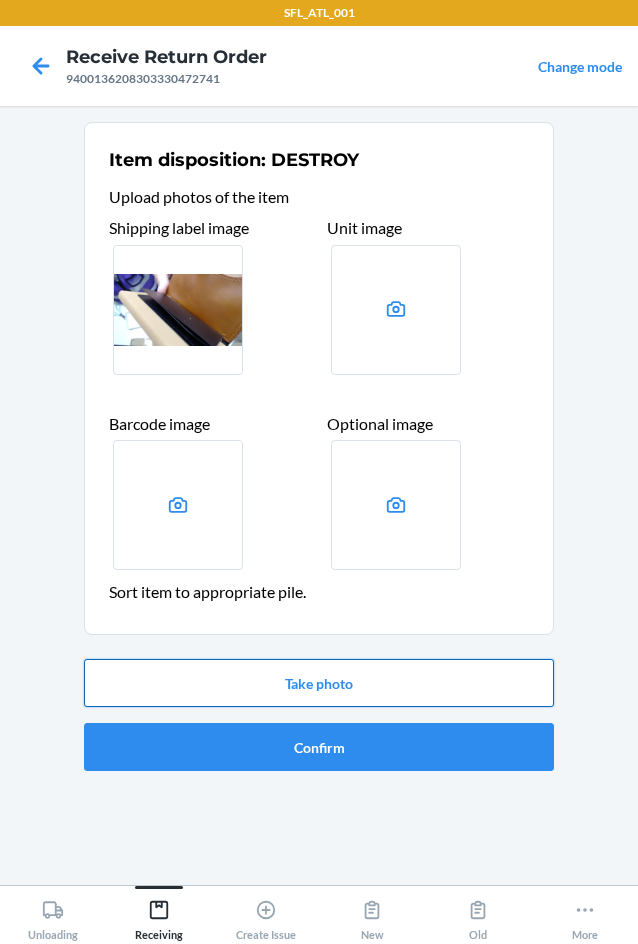 click on "Take photo" at bounding box center [319, 683] 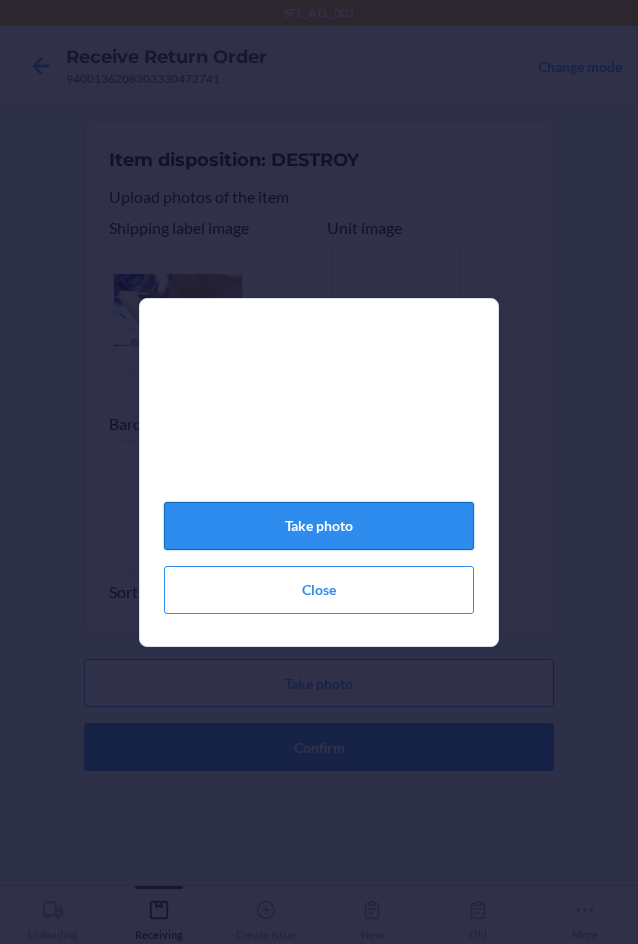 click on "Take photo" 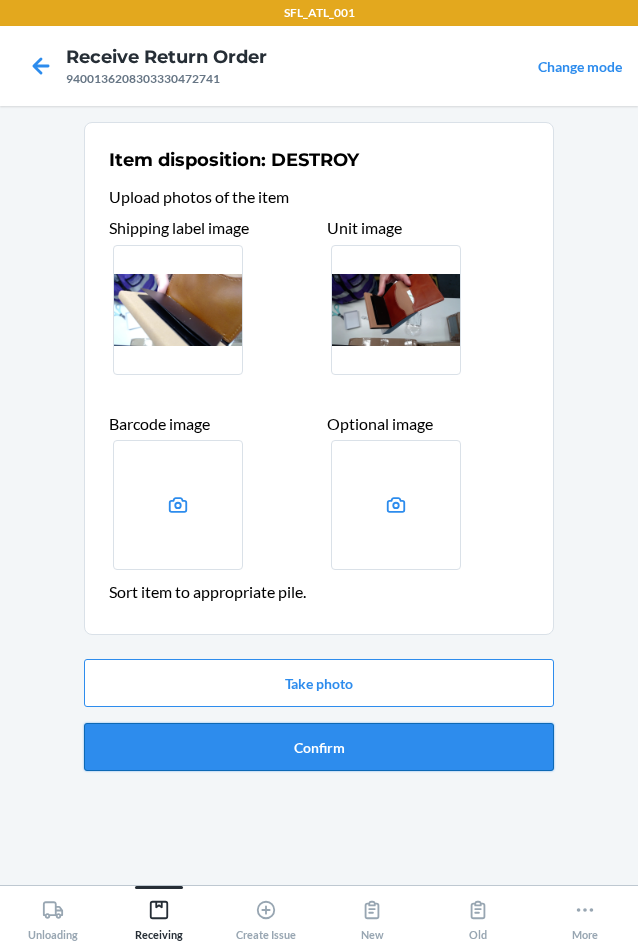click on "Confirm" at bounding box center [319, 747] 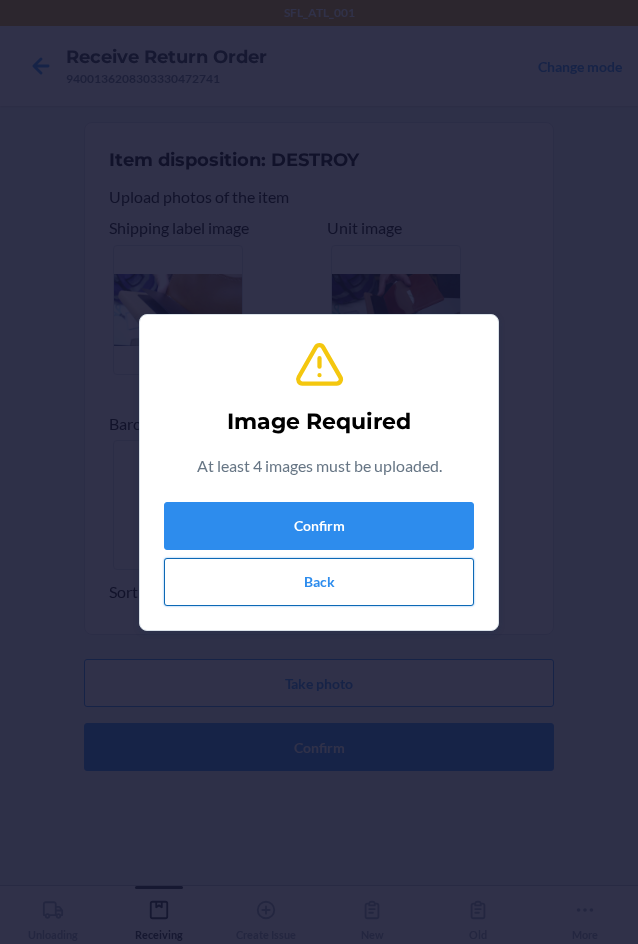 click on "Back" at bounding box center (319, 582) 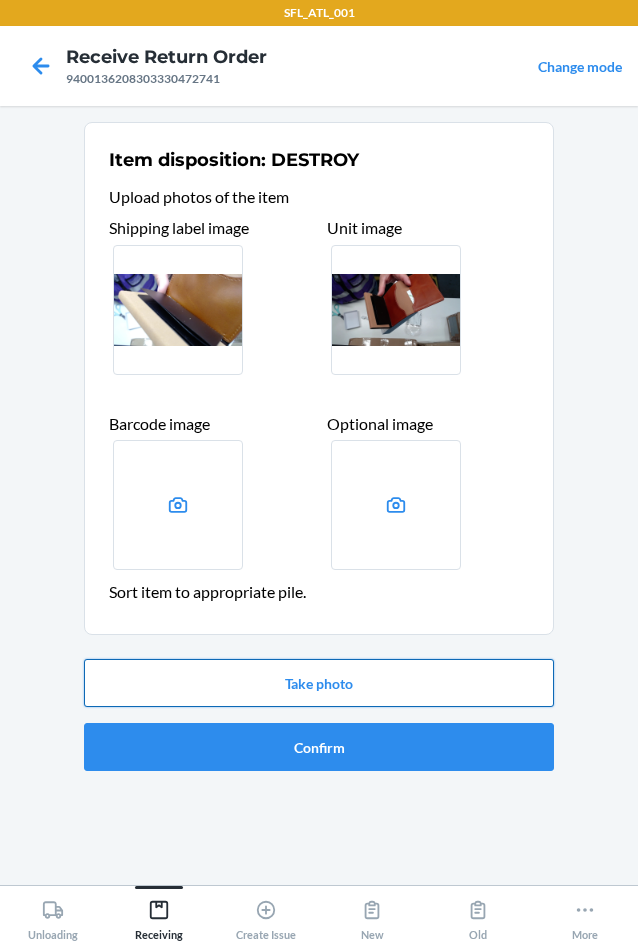 click on "Take photo" at bounding box center (319, 683) 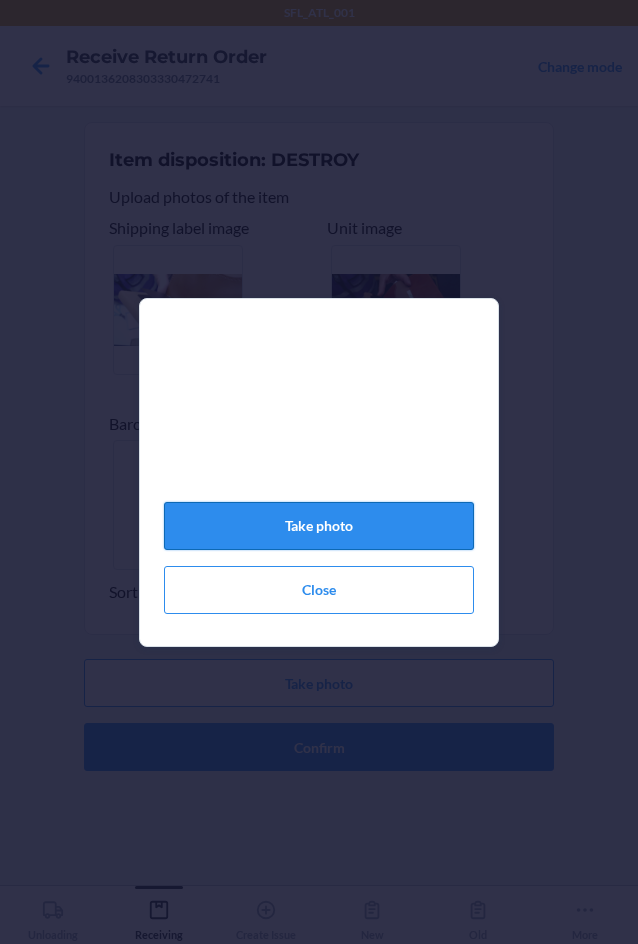 click on "Take photo" 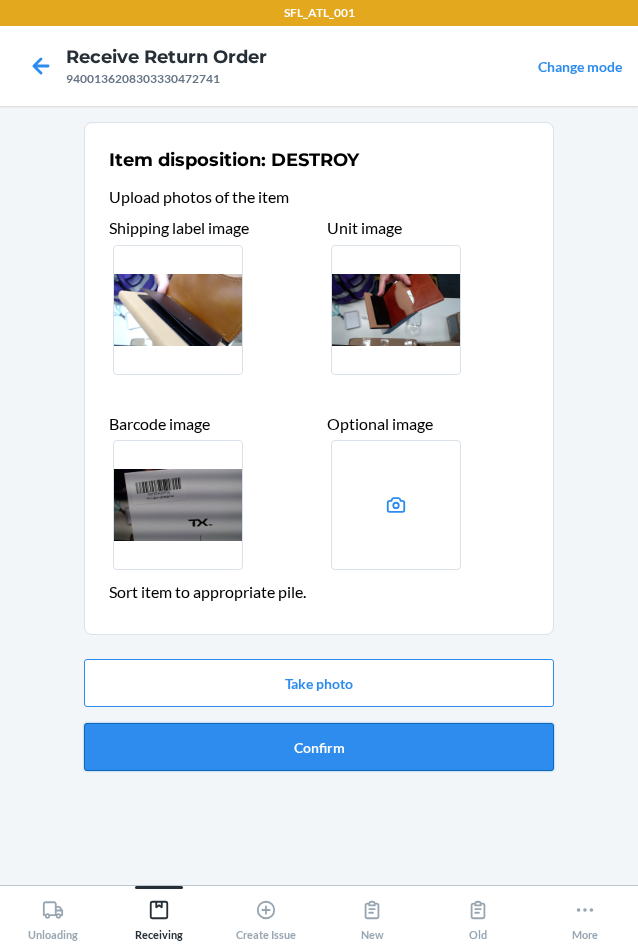 click on "Confirm" at bounding box center (319, 747) 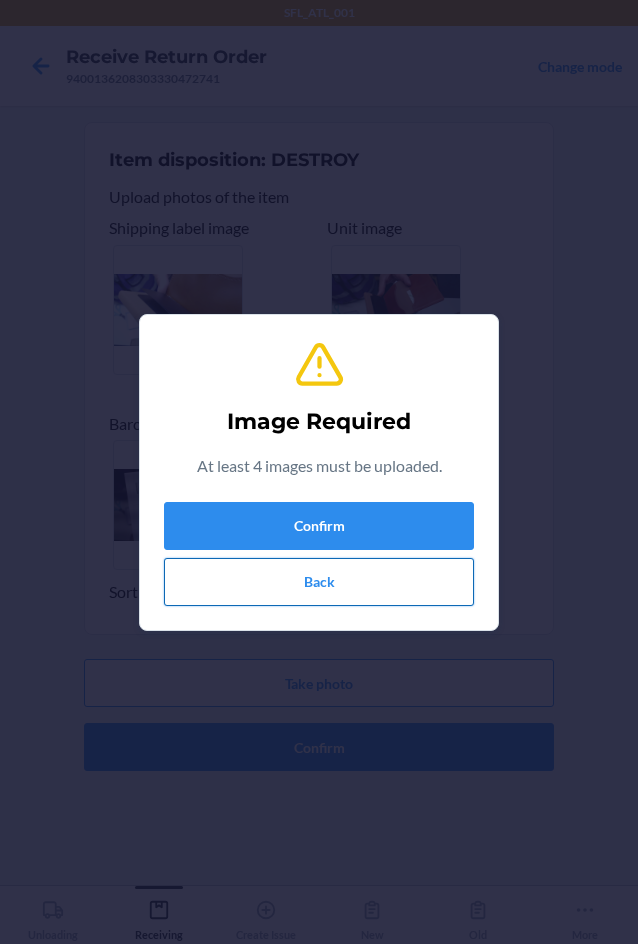 click on "Back" at bounding box center [319, 582] 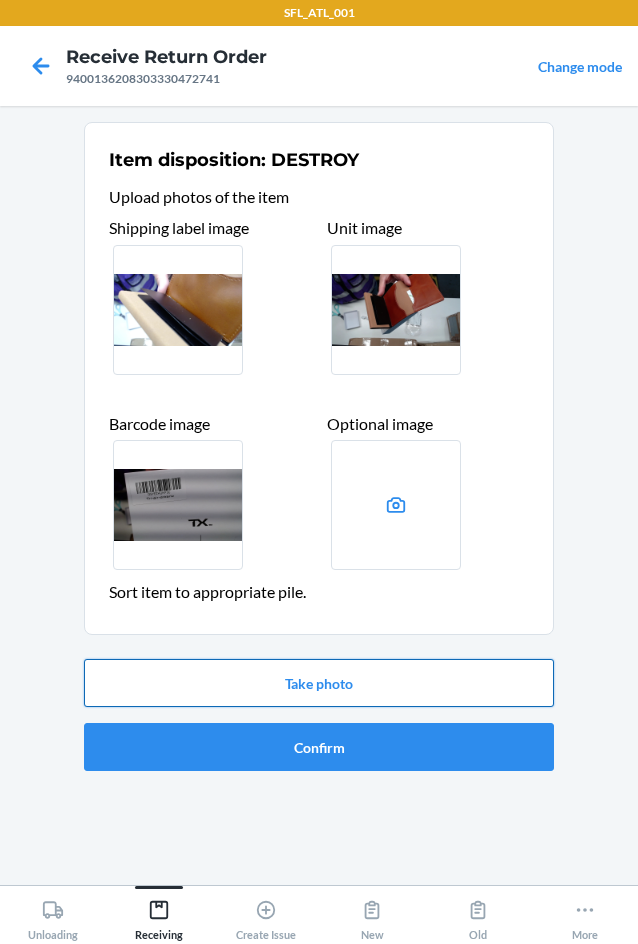 click on "Take photo" at bounding box center [319, 683] 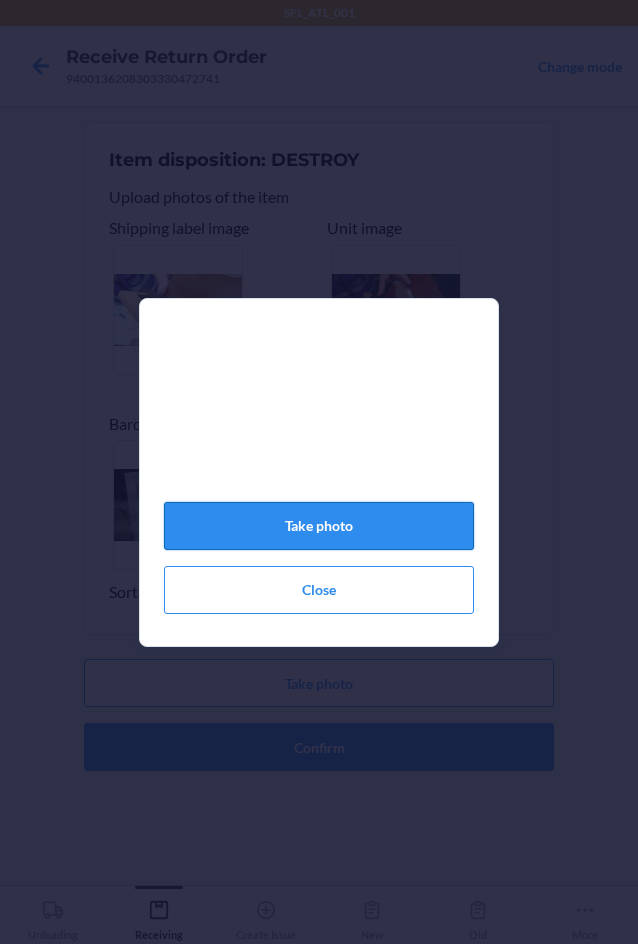click on "Take photo" 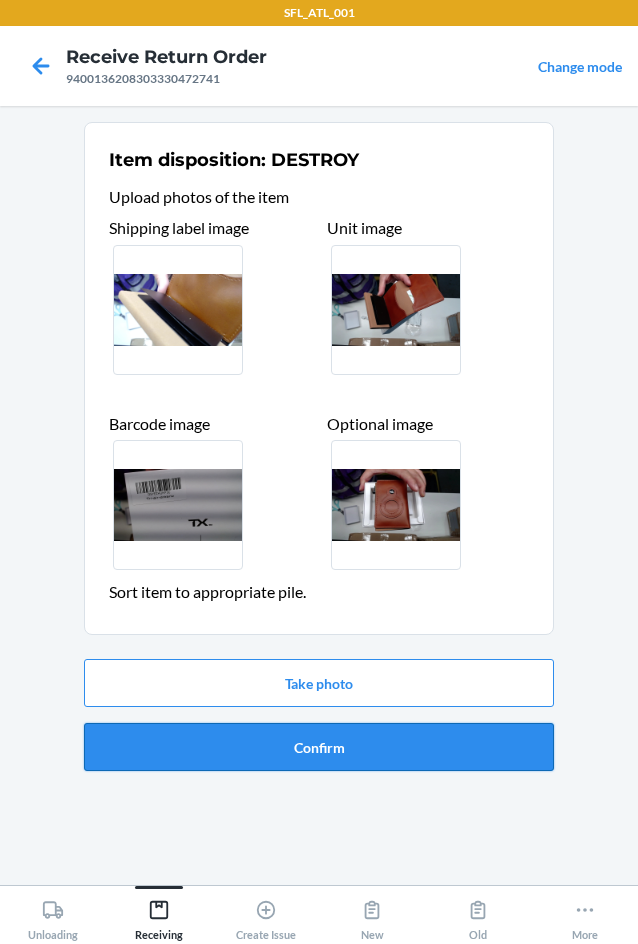click on "Confirm" at bounding box center [319, 747] 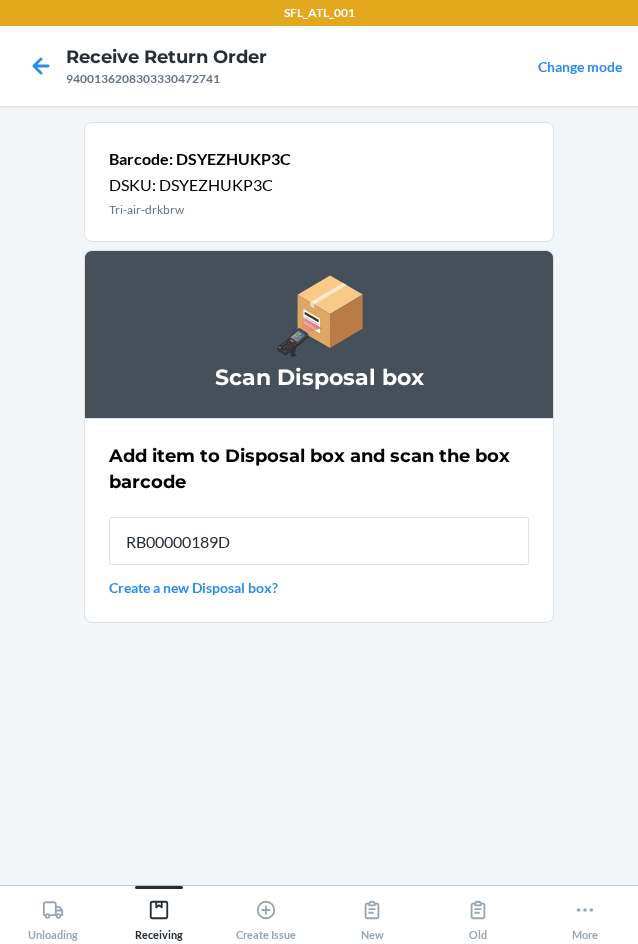 type on "RB00000189D" 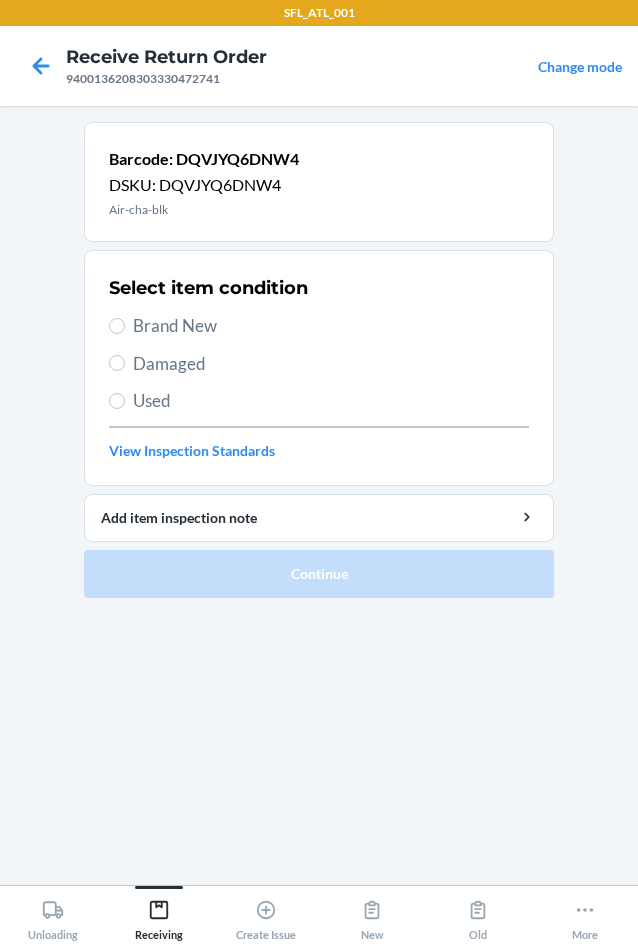 click on "Brand New" at bounding box center (331, 326) 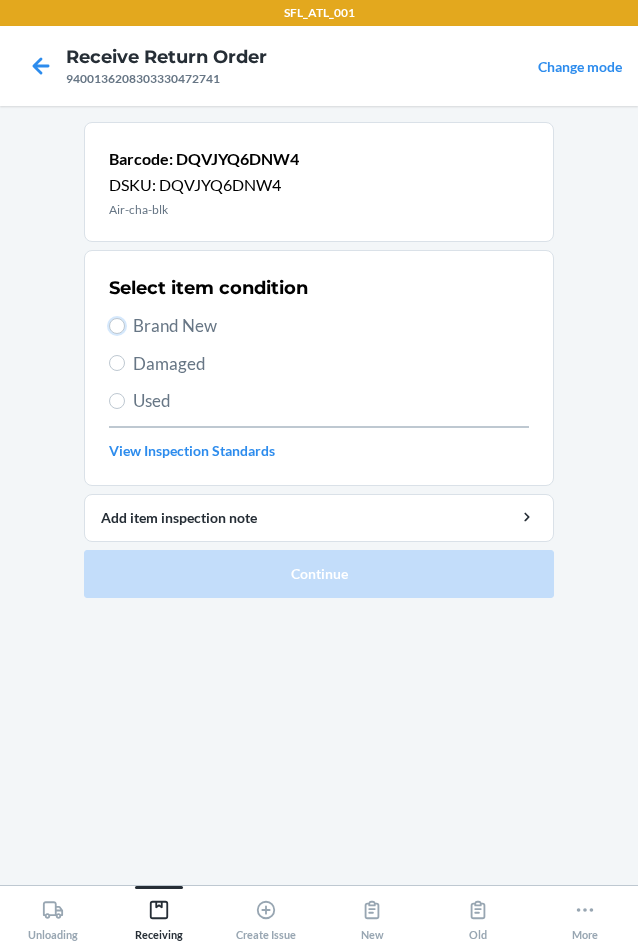 click on "Brand New" at bounding box center [117, 326] 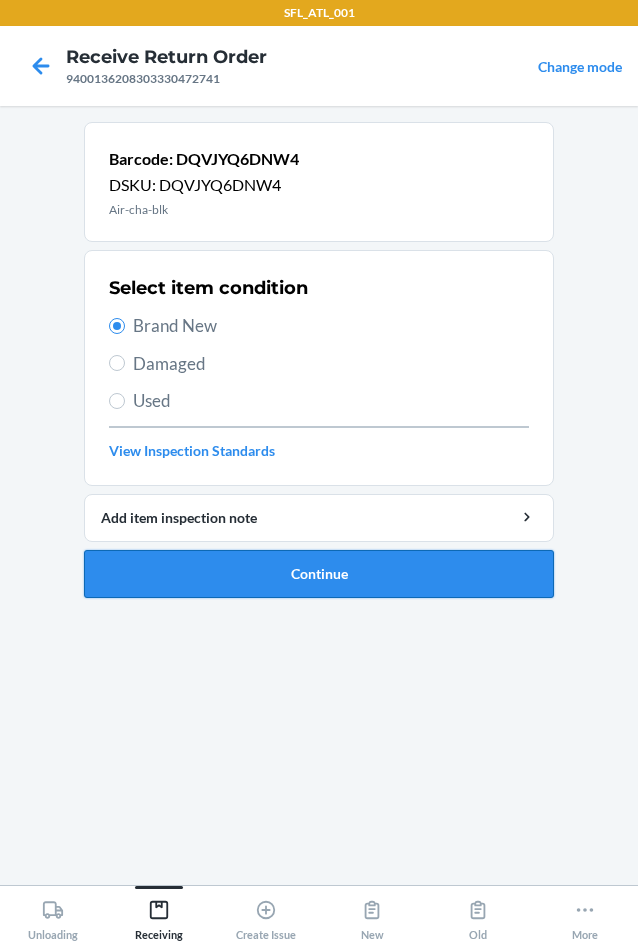 click on "Continue" at bounding box center [319, 574] 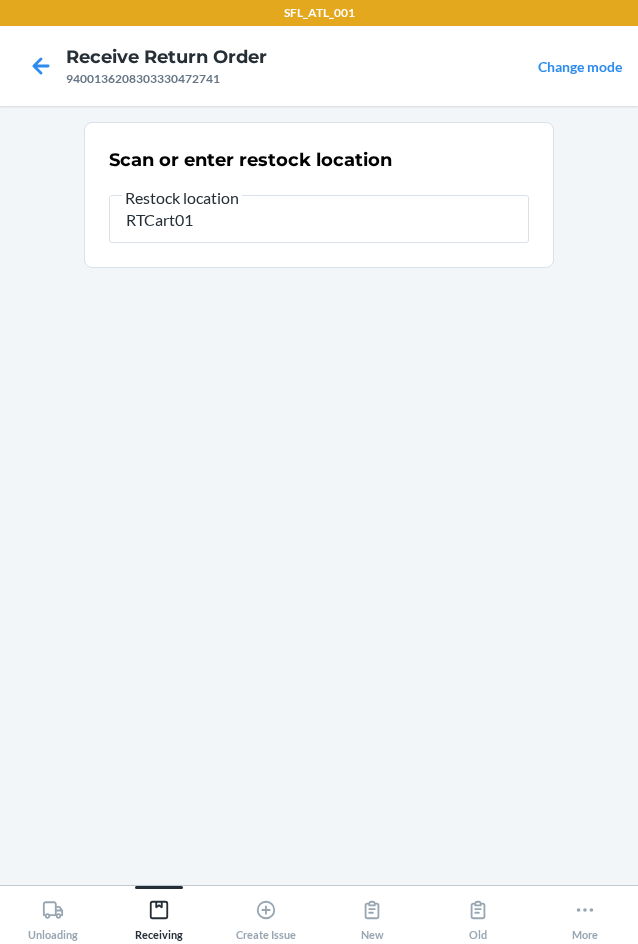 type on "RTCart018" 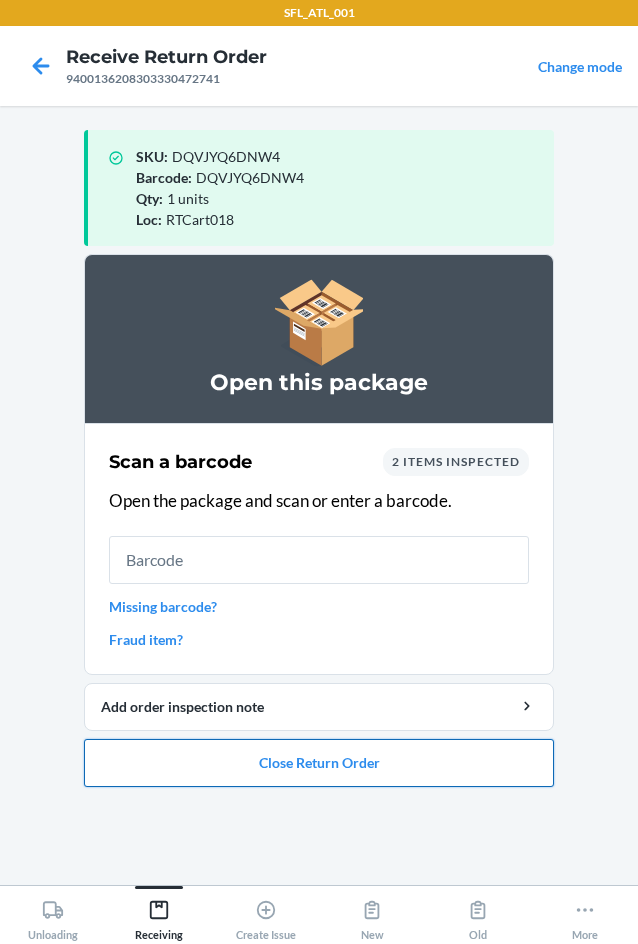 click on "Close Return Order" at bounding box center (319, 763) 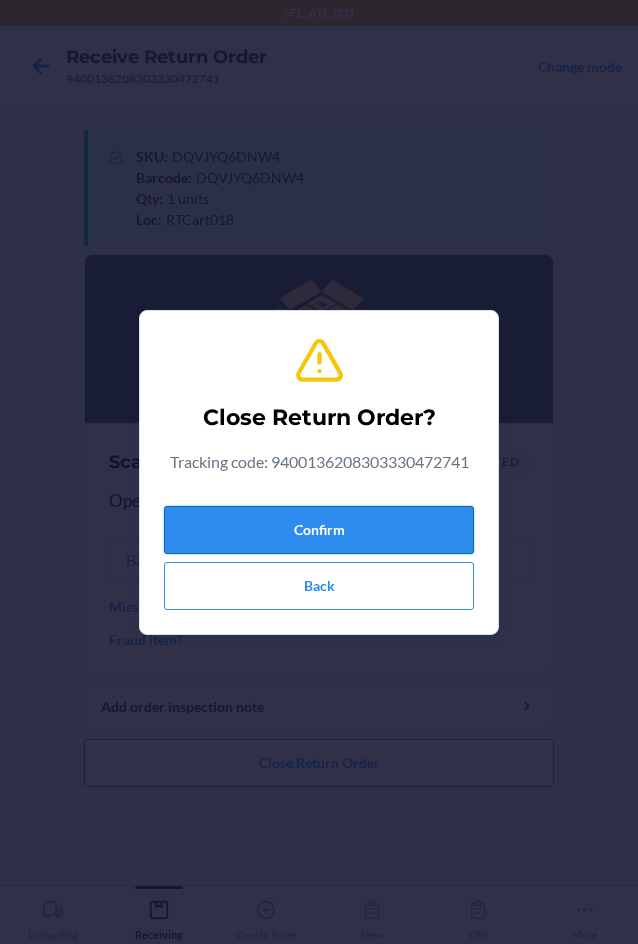 click on "Confirm" at bounding box center [319, 530] 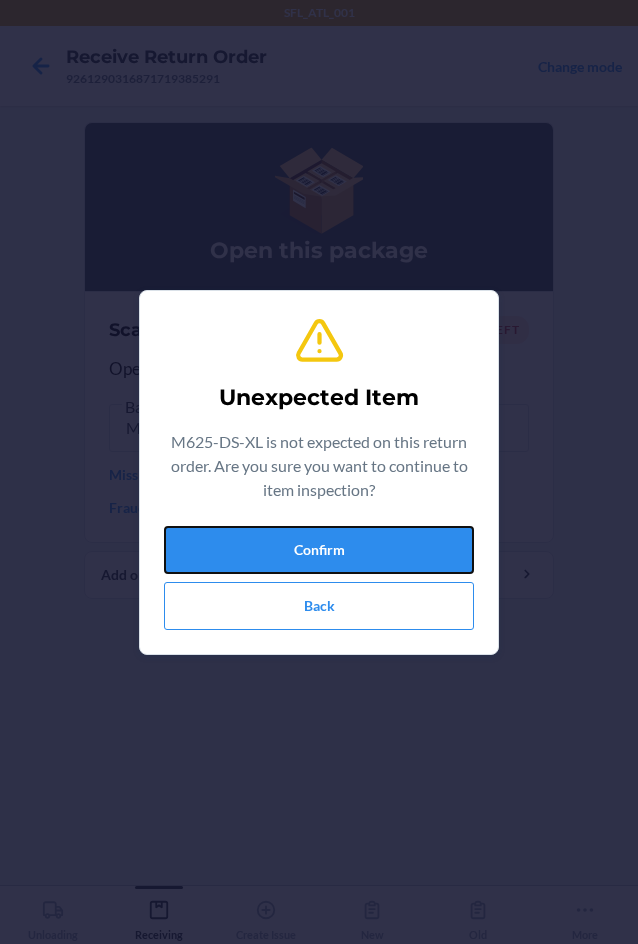 click on "Confirm" at bounding box center [319, 550] 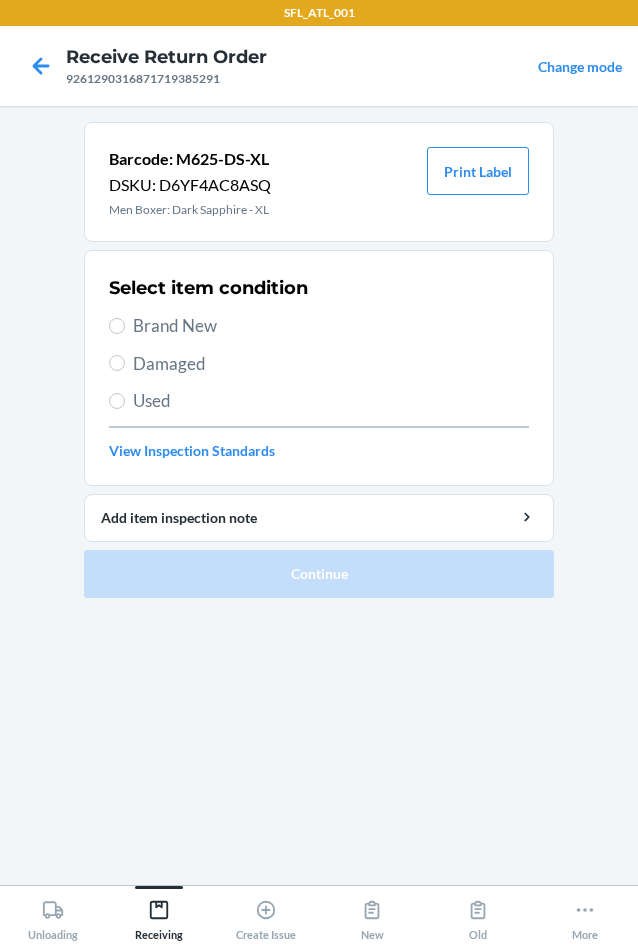 click on "Brand New" at bounding box center (331, 326) 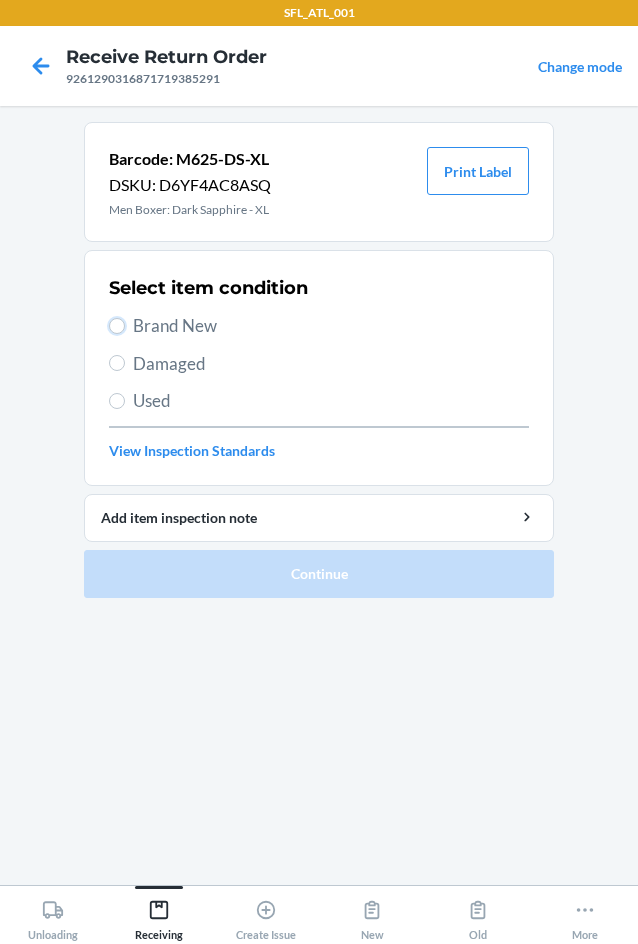 click on "Brand New" at bounding box center [117, 326] 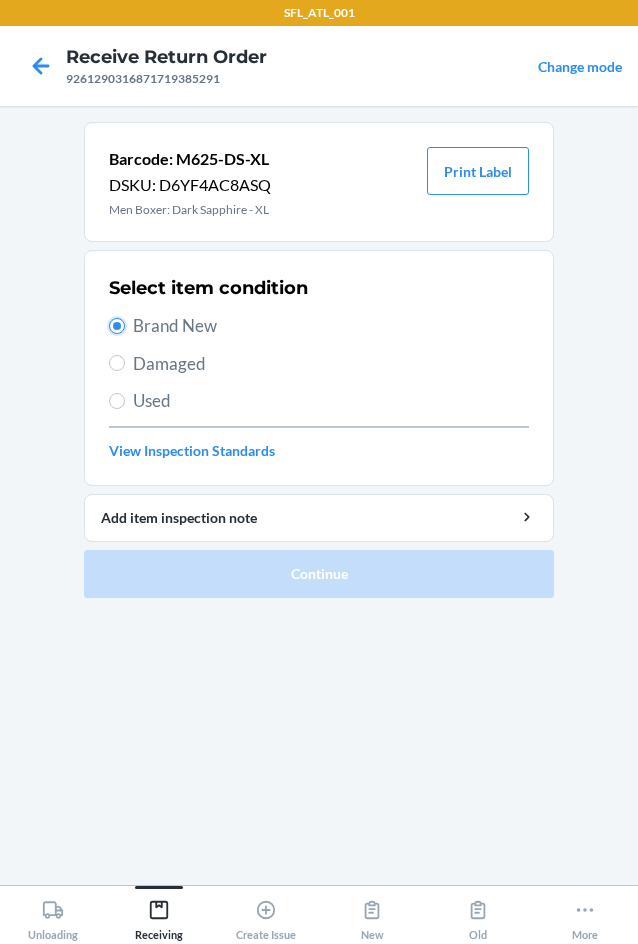 radio on "true" 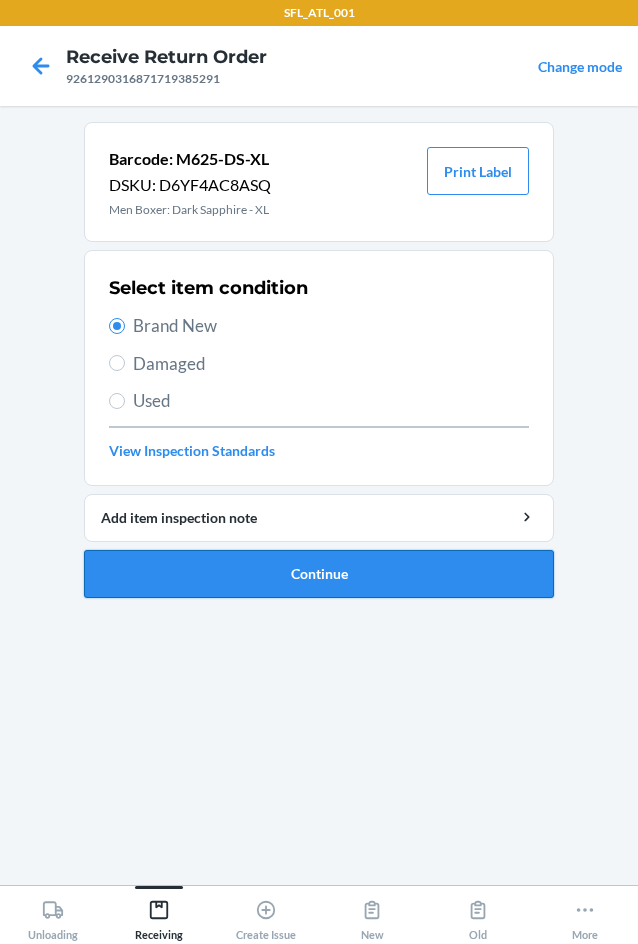 click on "Continue" at bounding box center (319, 574) 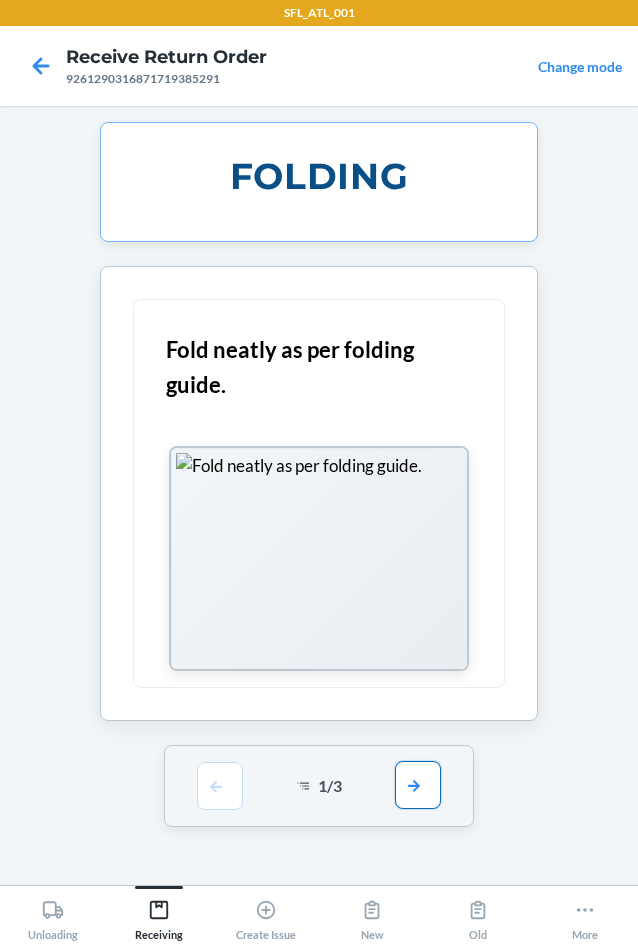 click at bounding box center (418, 785) 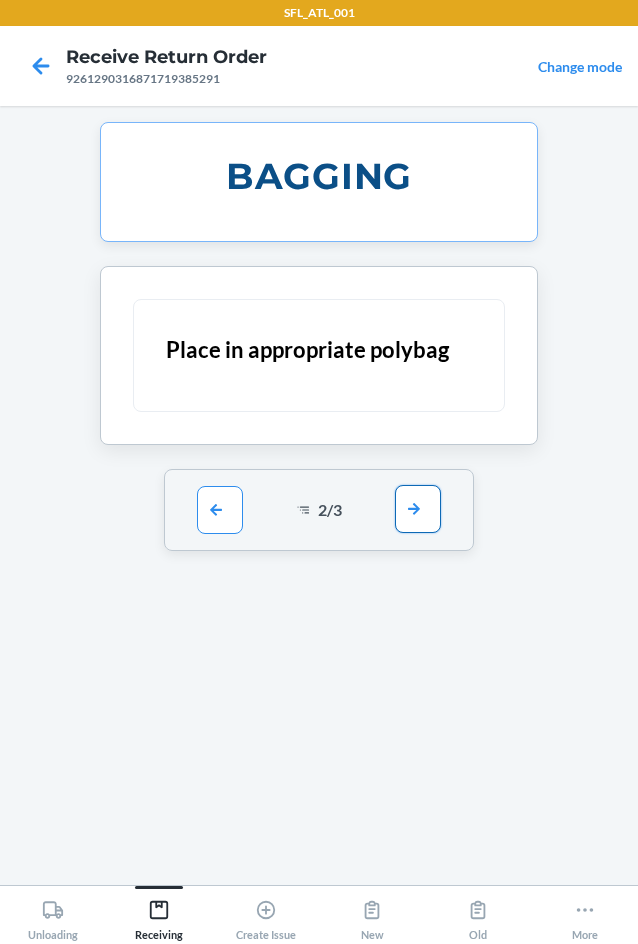 click at bounding box center [418, 509] 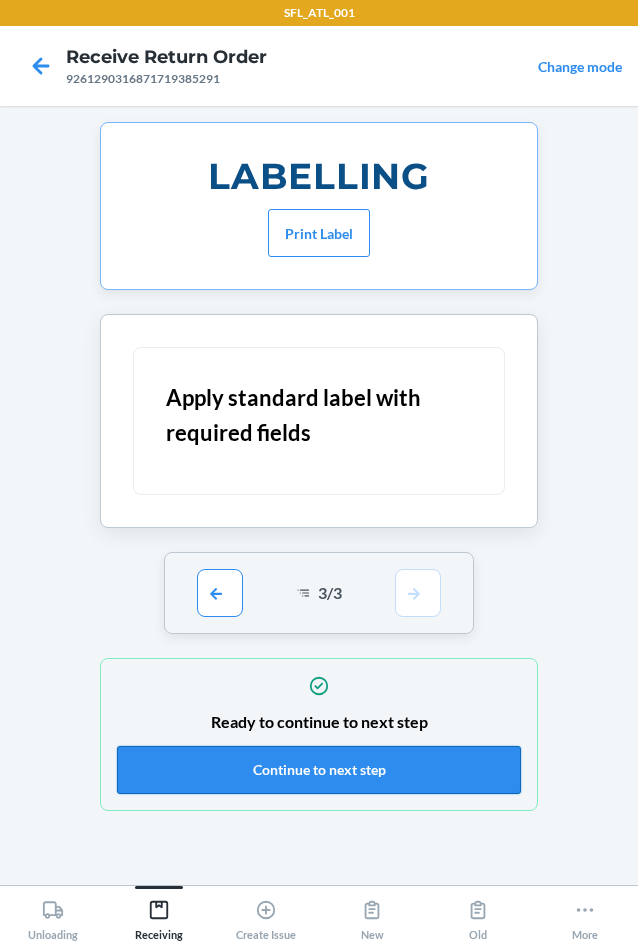 click on "Continue to next step" at bounding box center [319, 770] 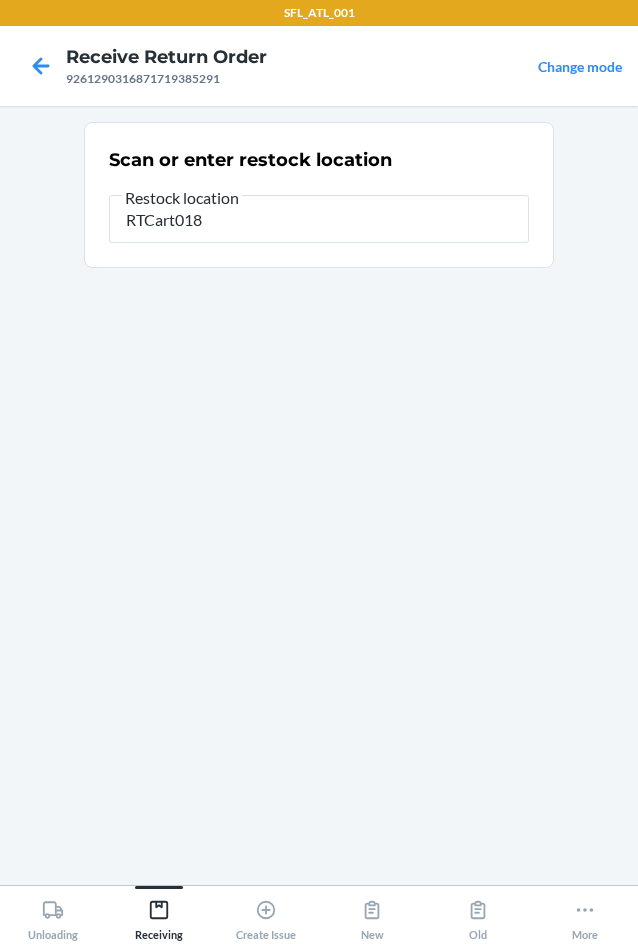 type on "RTCart018" 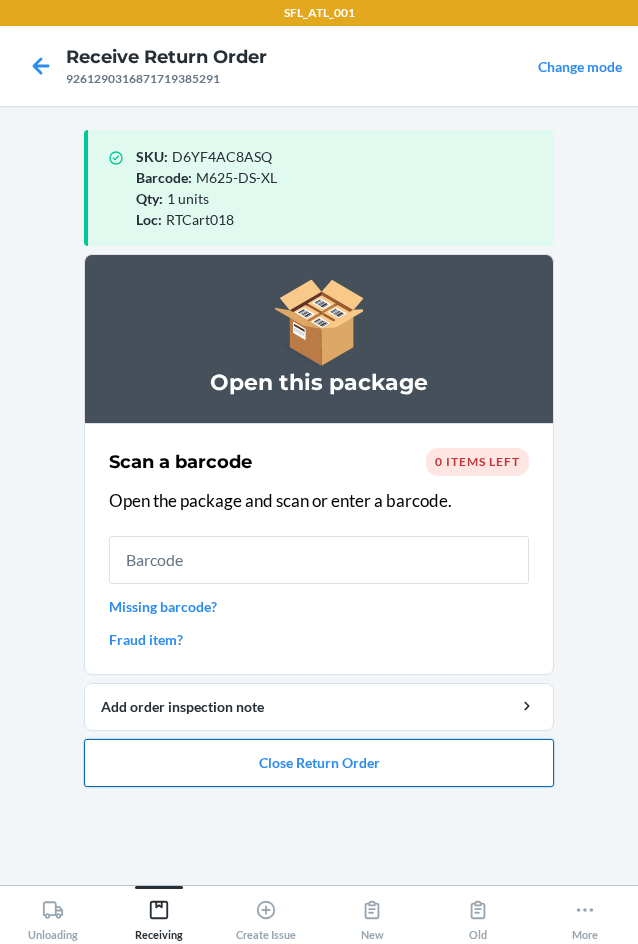click on "Close Return Order" at bounding box center (319, 763) 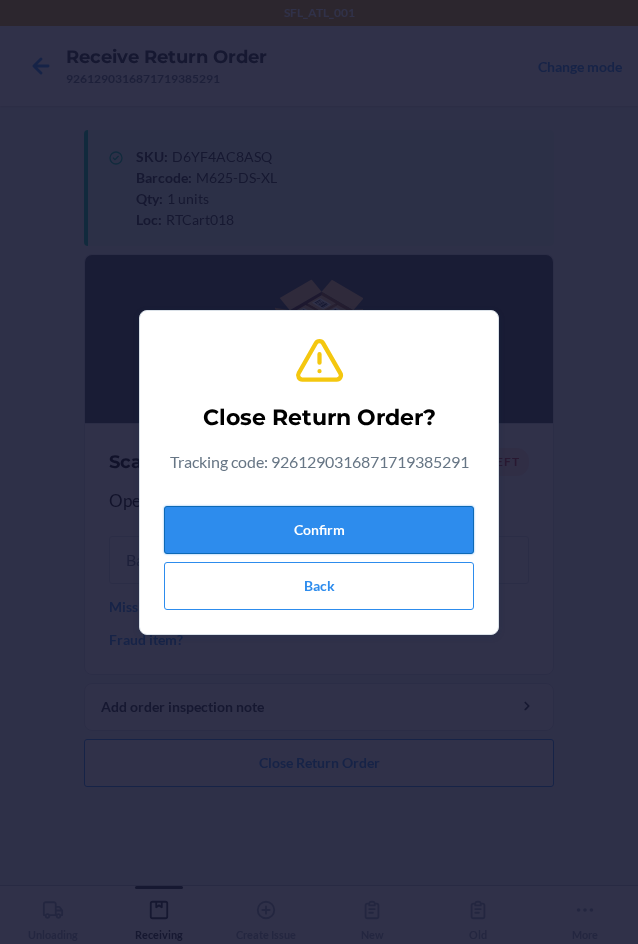 click on "Confirm" at bounding box center [319, 530] 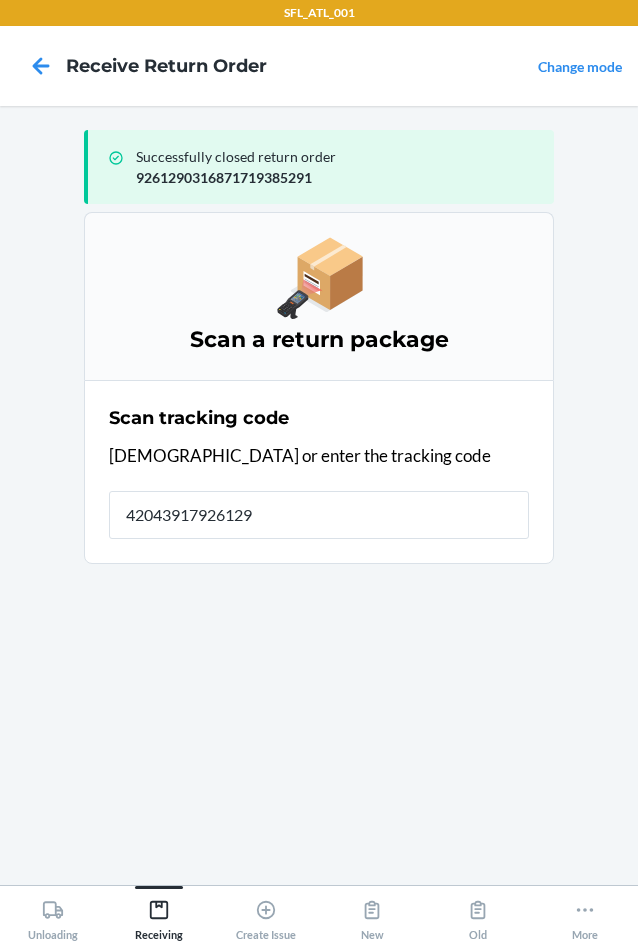 type on "420439179261290" 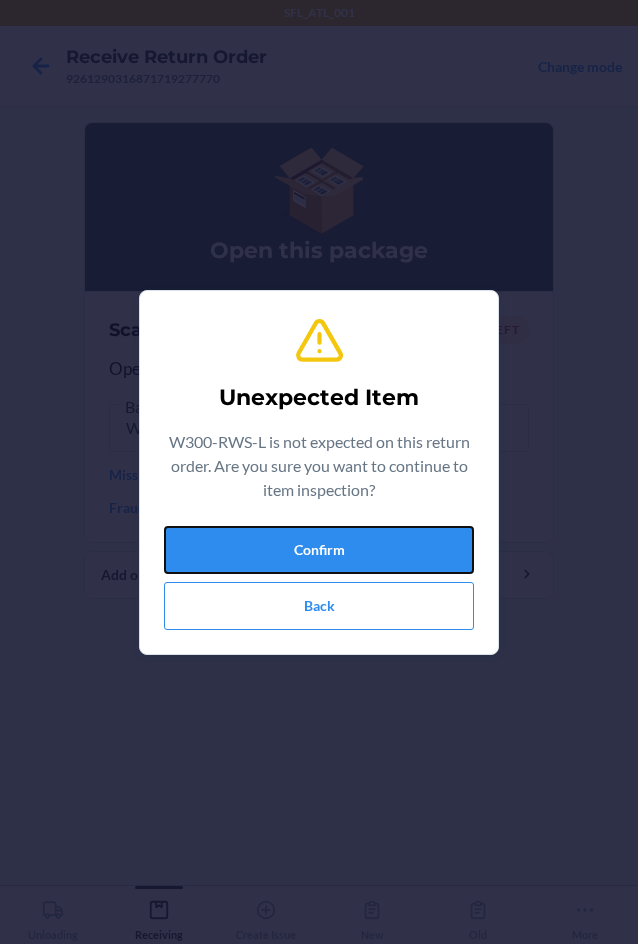 click on "Confirm" at bounding box center (319, 550) 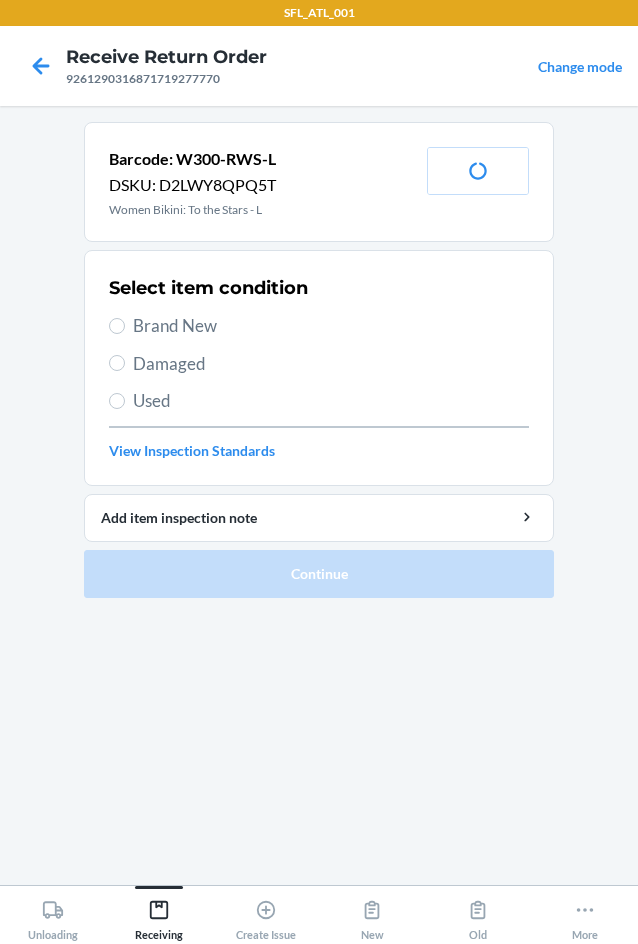 click on "Brand New" at bounding box center (331, 326) 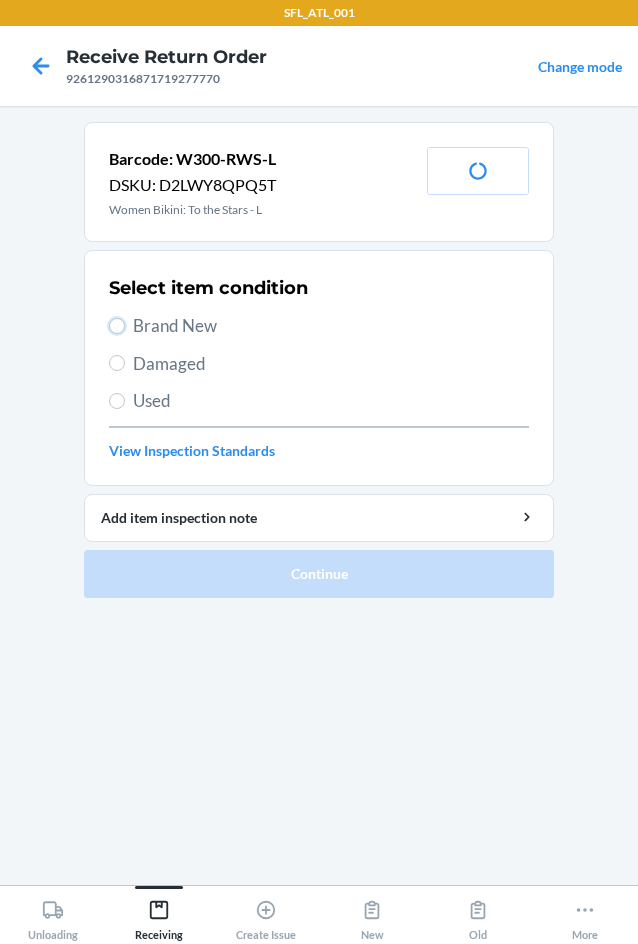 click on "Brand New" at bounding box center [117, 326] 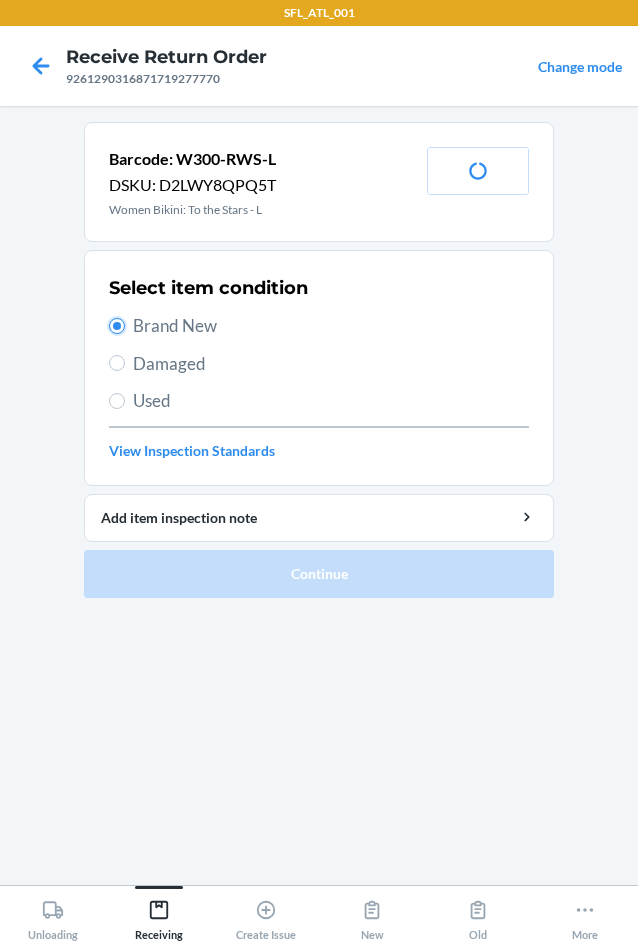 radio on "true" 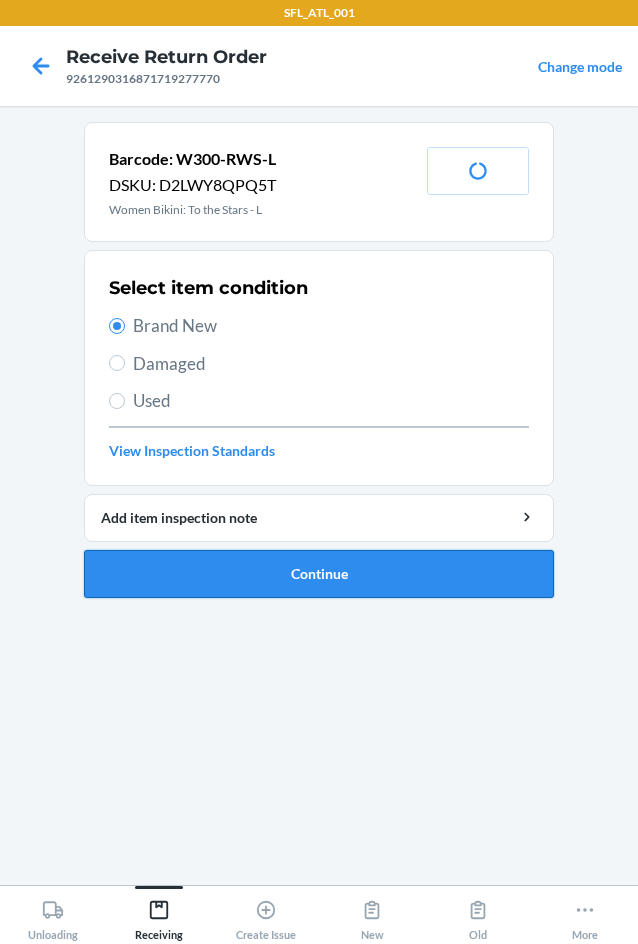 click on "Continue" at bounding box center (319, 574) 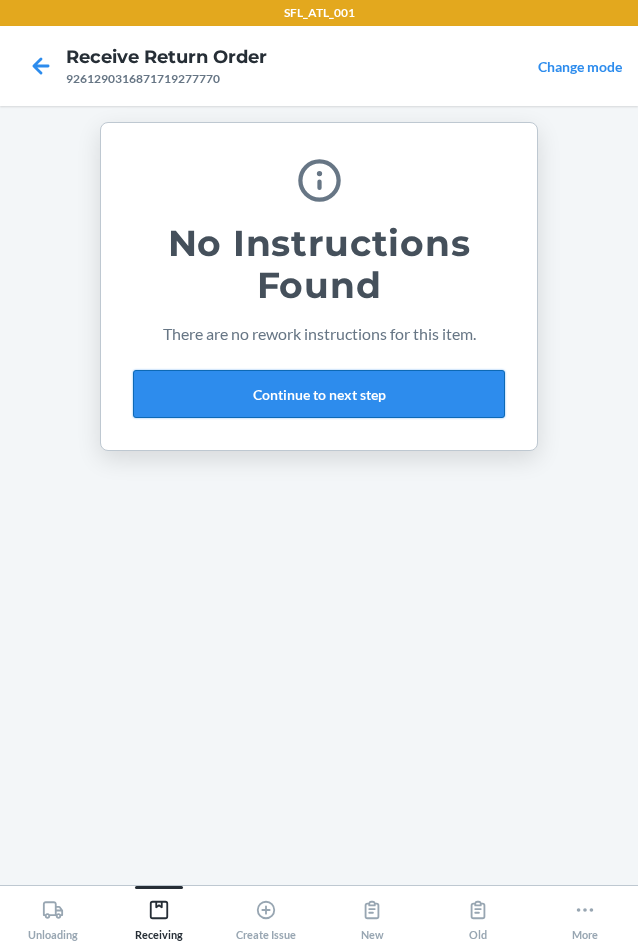 click on "Continue to next step" at bounding box center (319, 394) 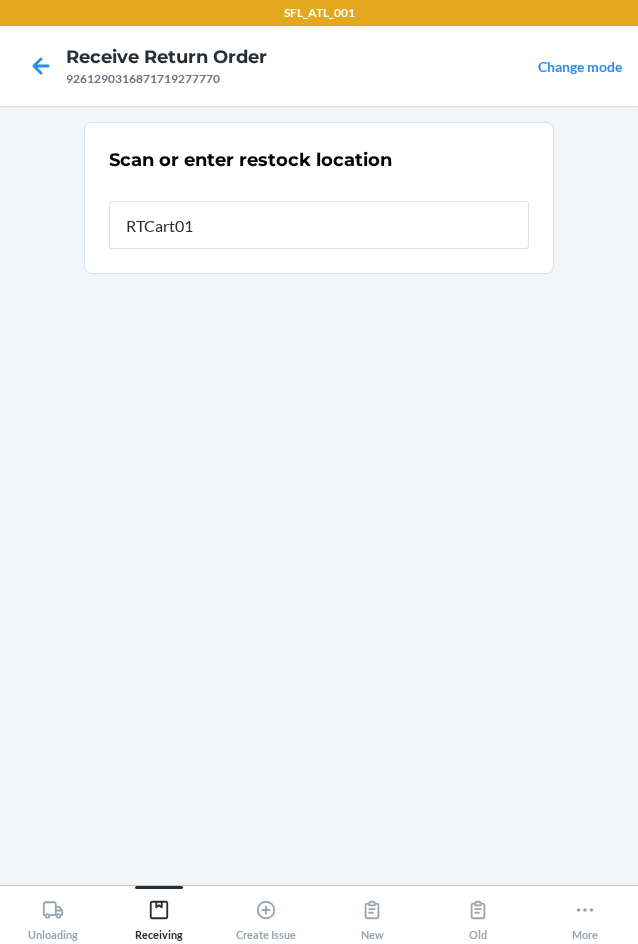 type on "RTCart018" 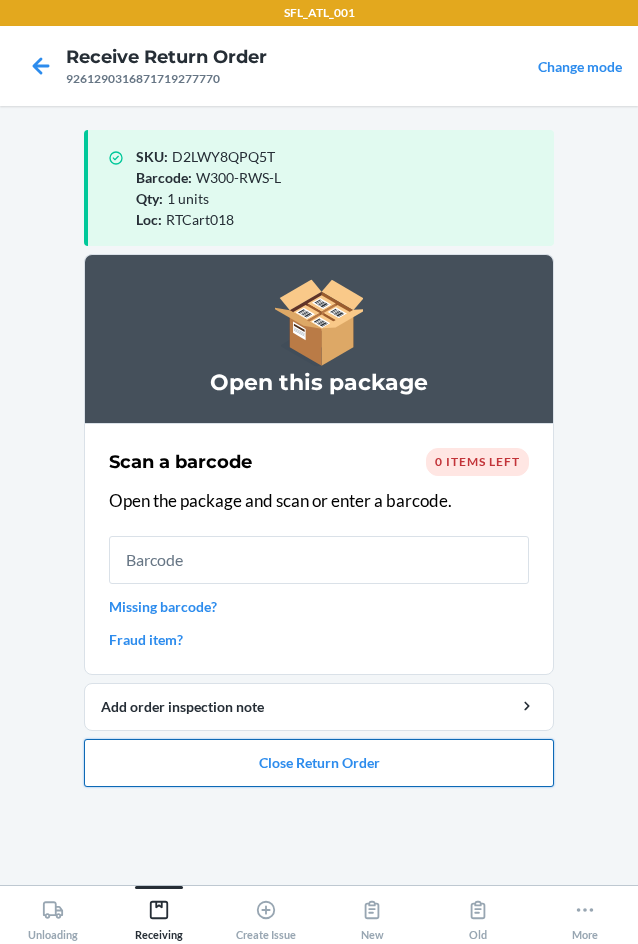 click on "Close Return Order" at bounding box center [319, 763] 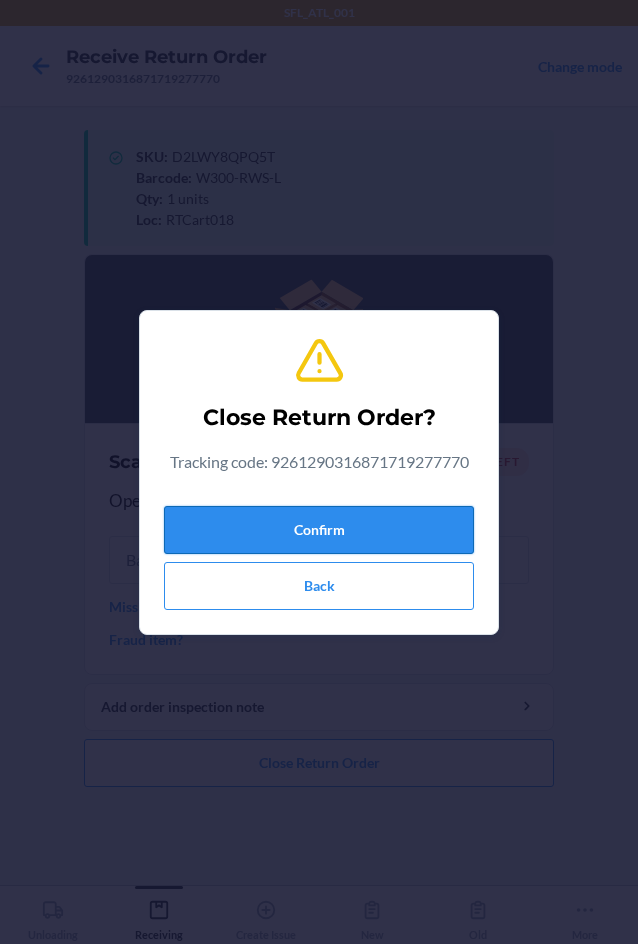 click on "Confirm" at bounding box center [319, 530] 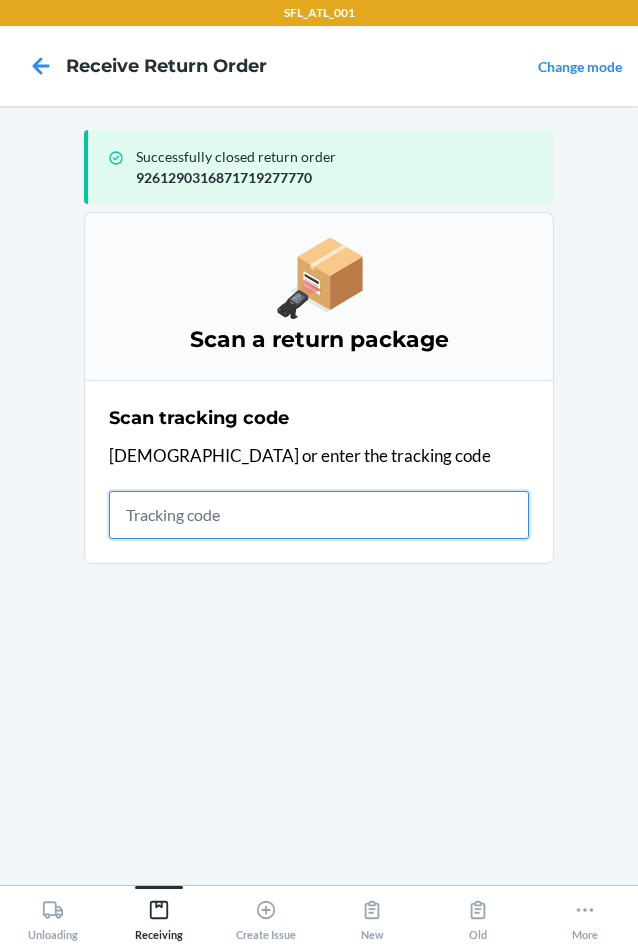 click at bounding box center (319, 515) 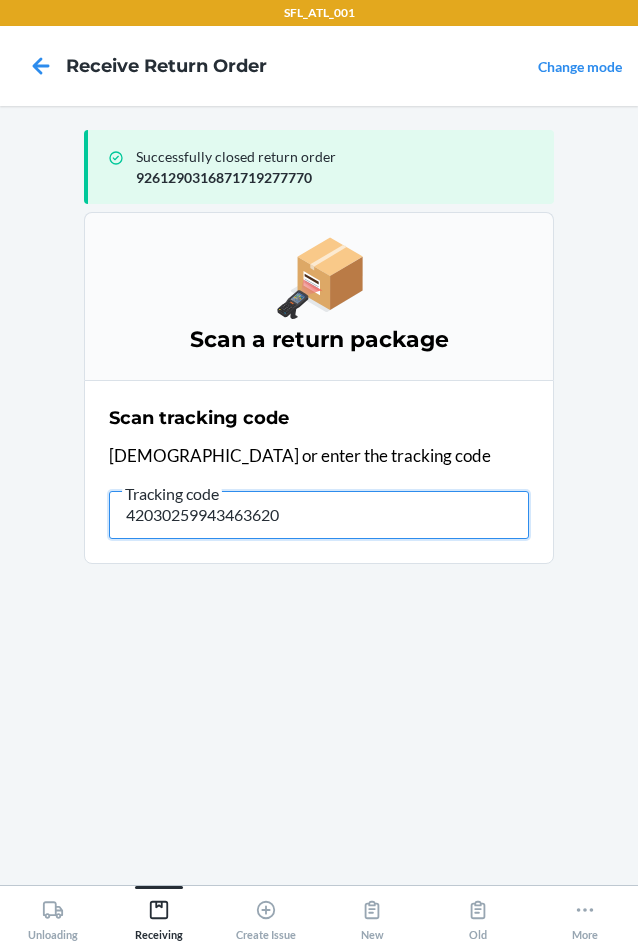 type on "420302599434636208" 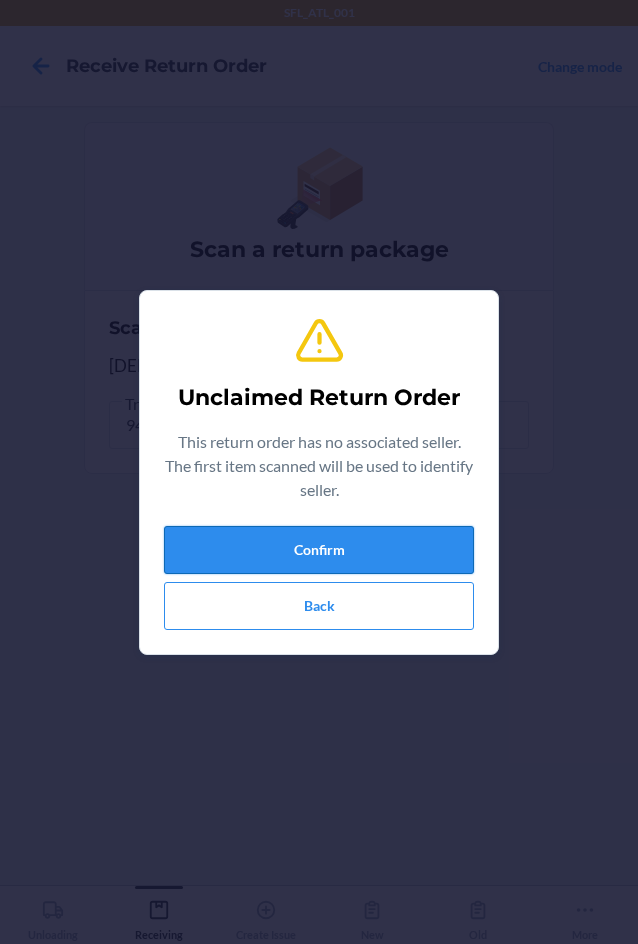 click on "Confirm" at bounding box center (319, 550) 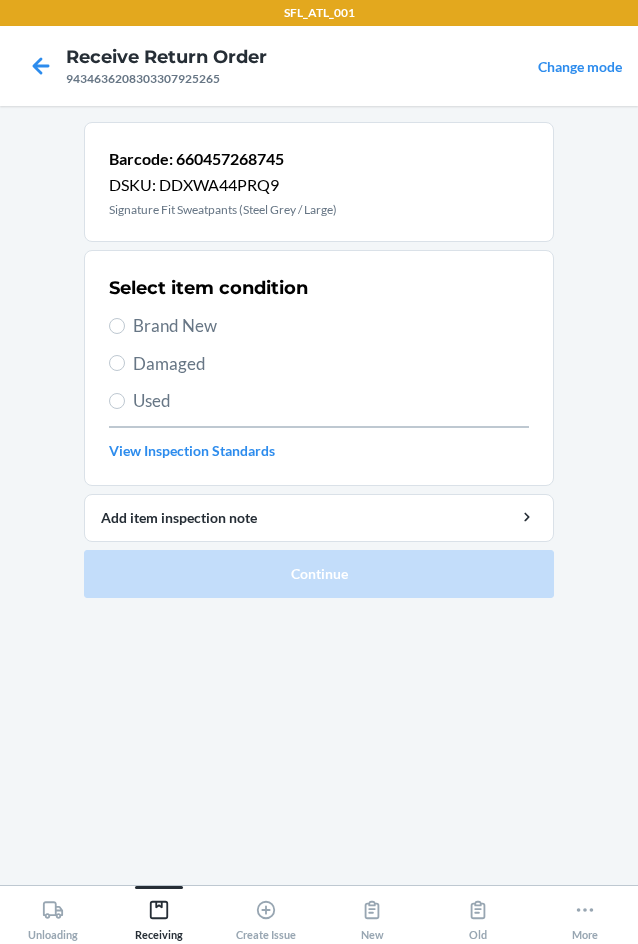 click on "Brand New" at bounding box center [331, 326] 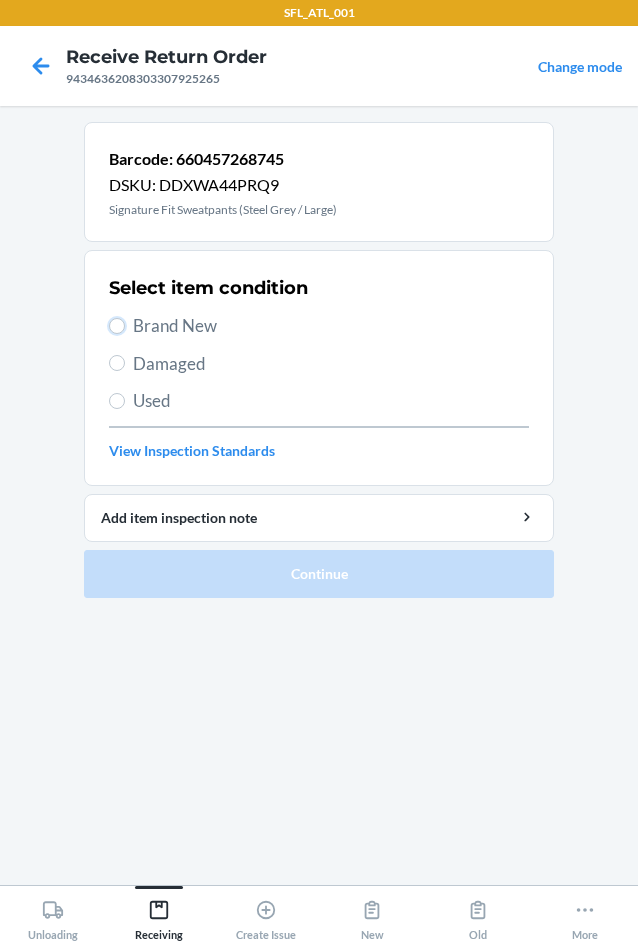 click on "Brand New" at bounding box center [117, 326] 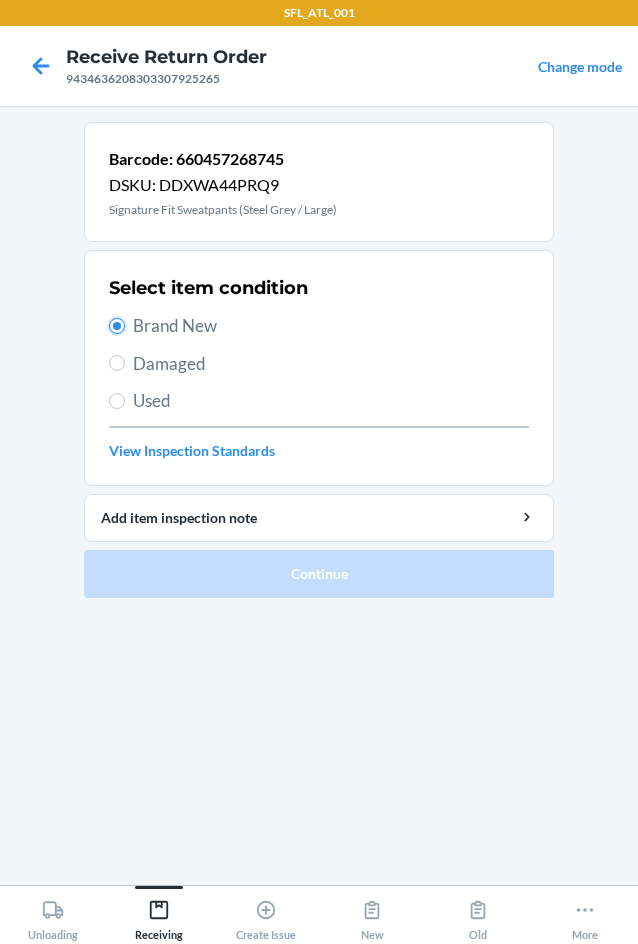 radio on "true" 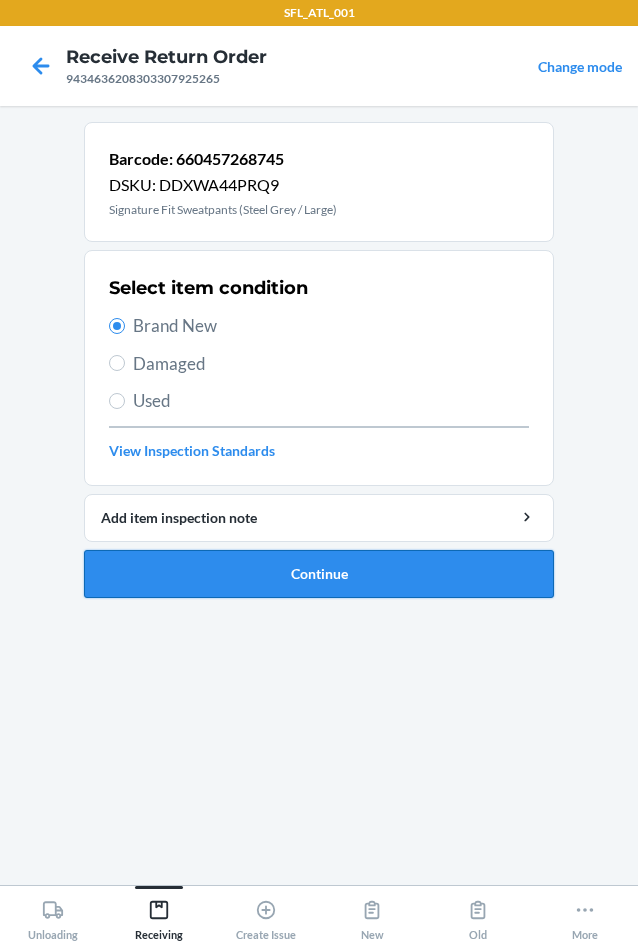 click on "Continue" at bounding box center [319, 574] 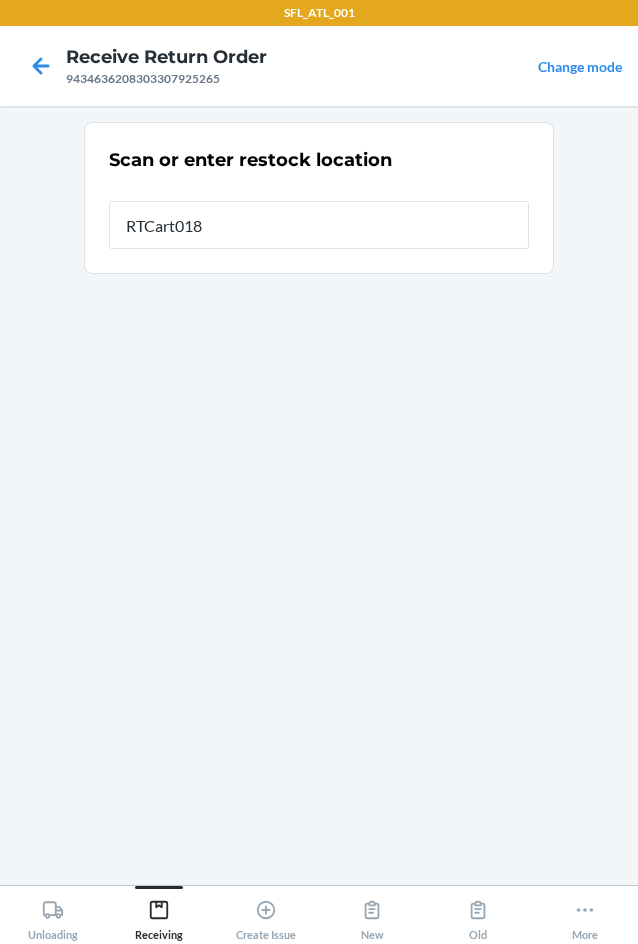 type on "RTCart018" 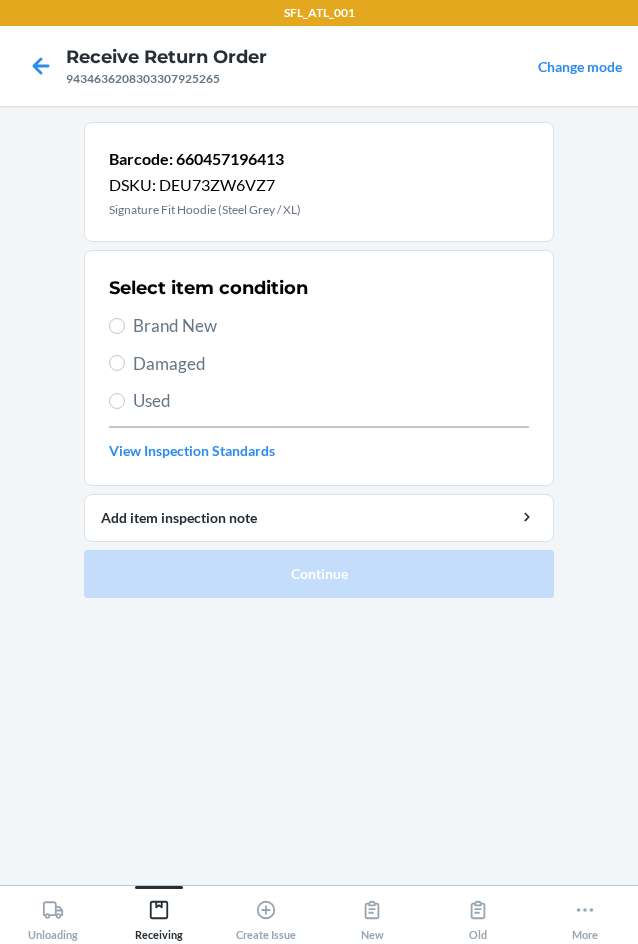 click on "Brand New" at bounding box center (331, 326) 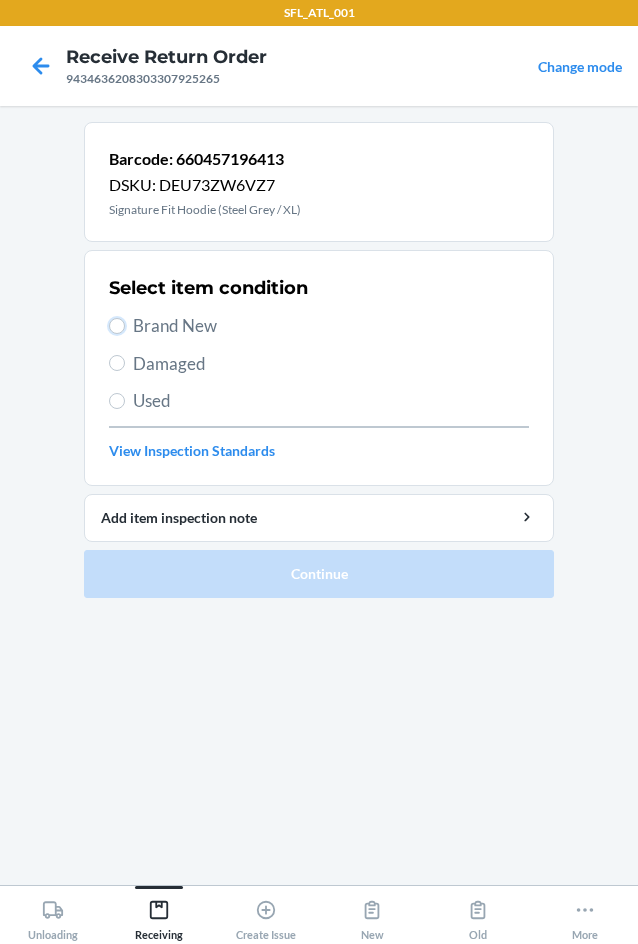 click on "Brand New" at bounding box center (117, 326) 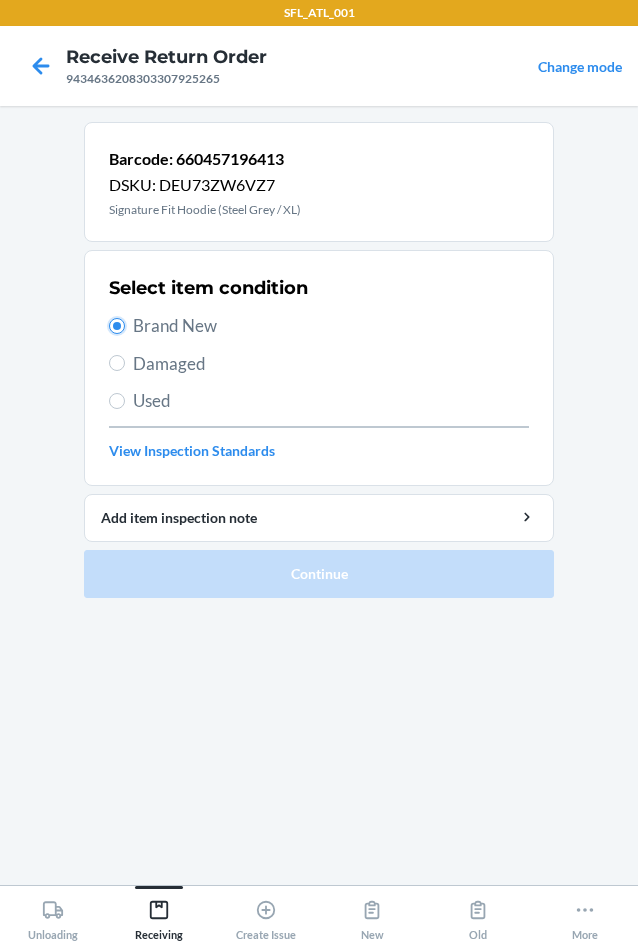 radio on "true" 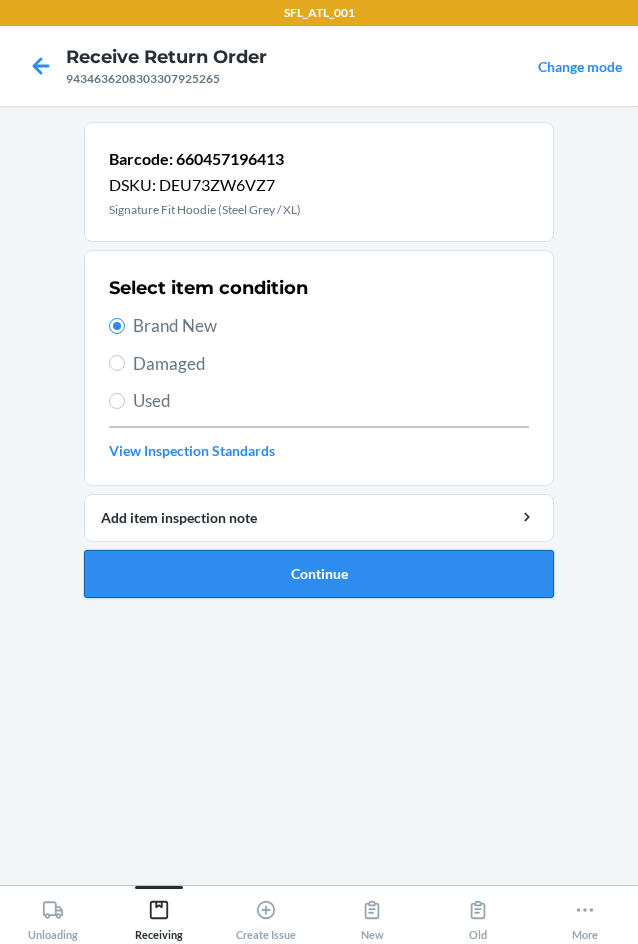 click on "Continue" at bounding box center (319, 574) 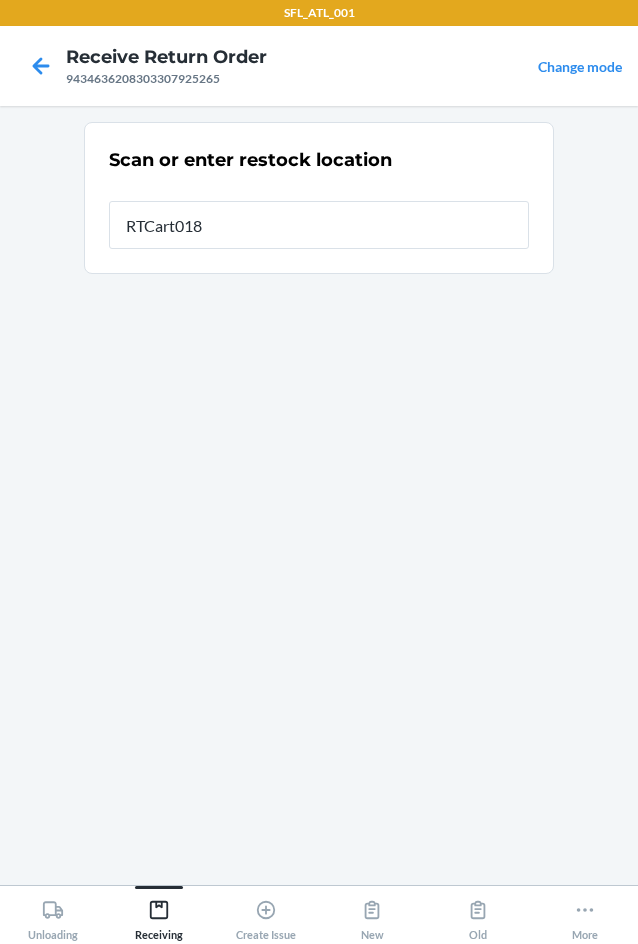 type on "RTCart018" 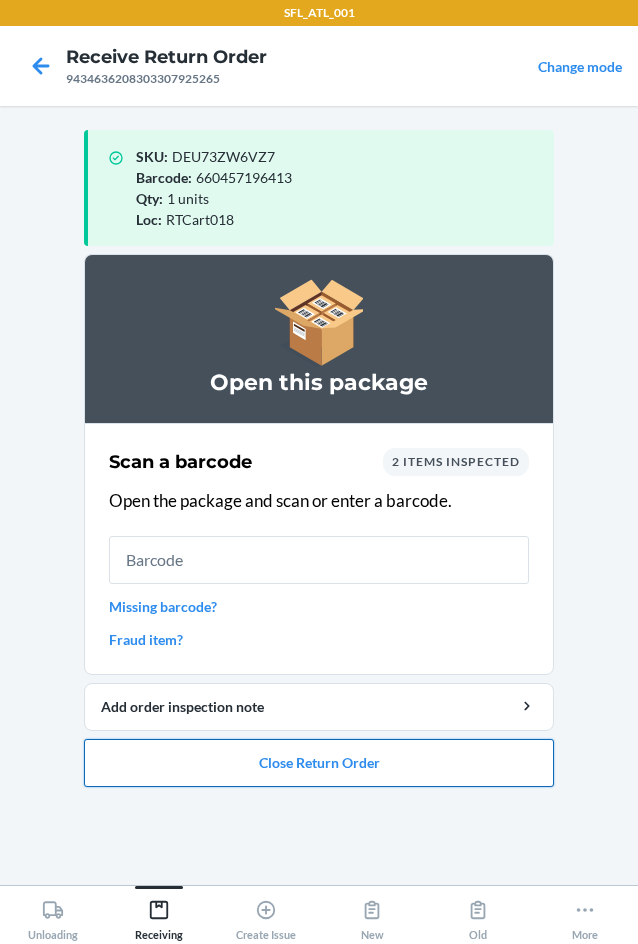 click on "Close Return Order" at bounding box center (319, 763) 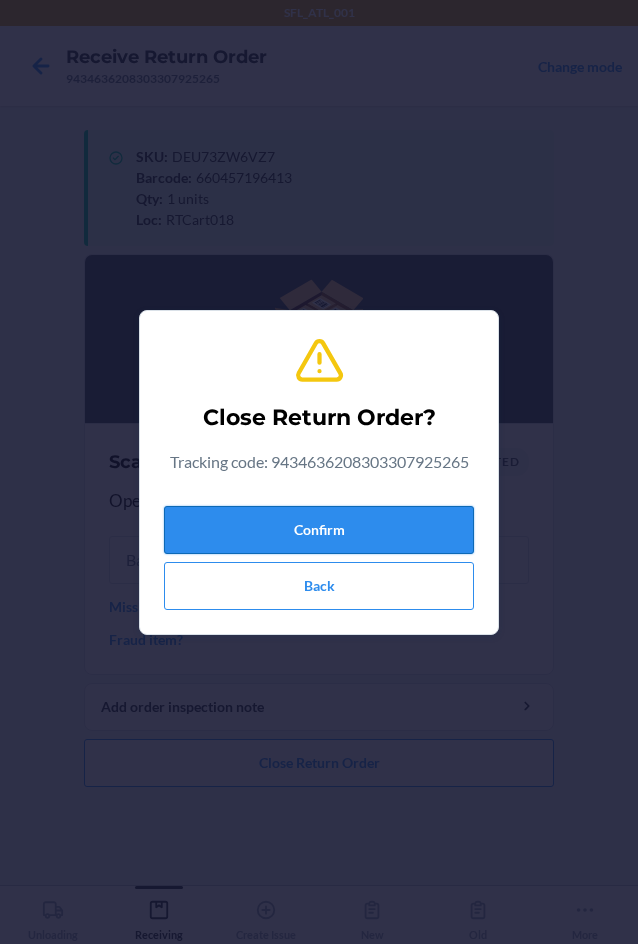 click on "Confirm" at bounding box center [319, 530] 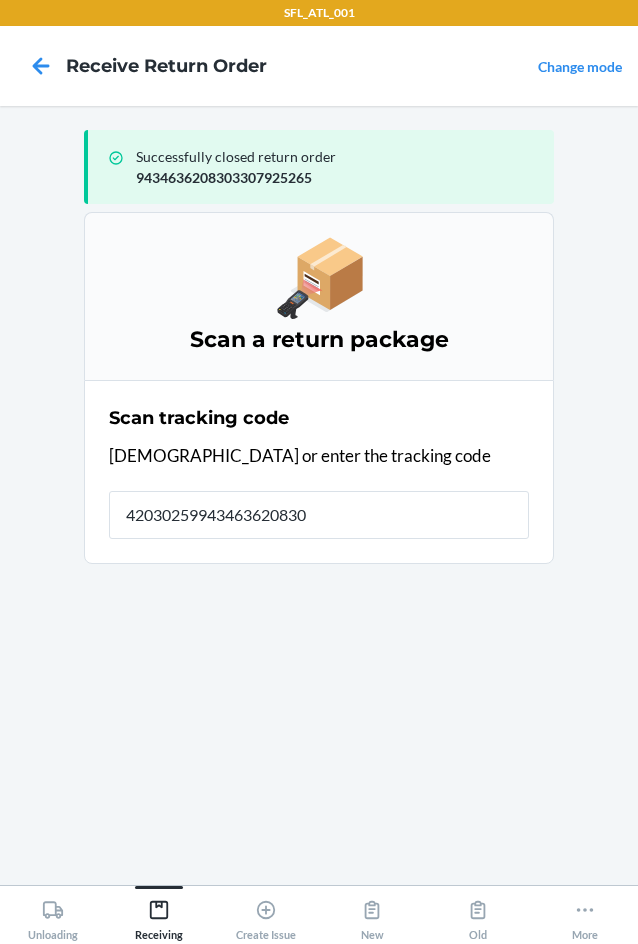 type on "420302599434636208303" 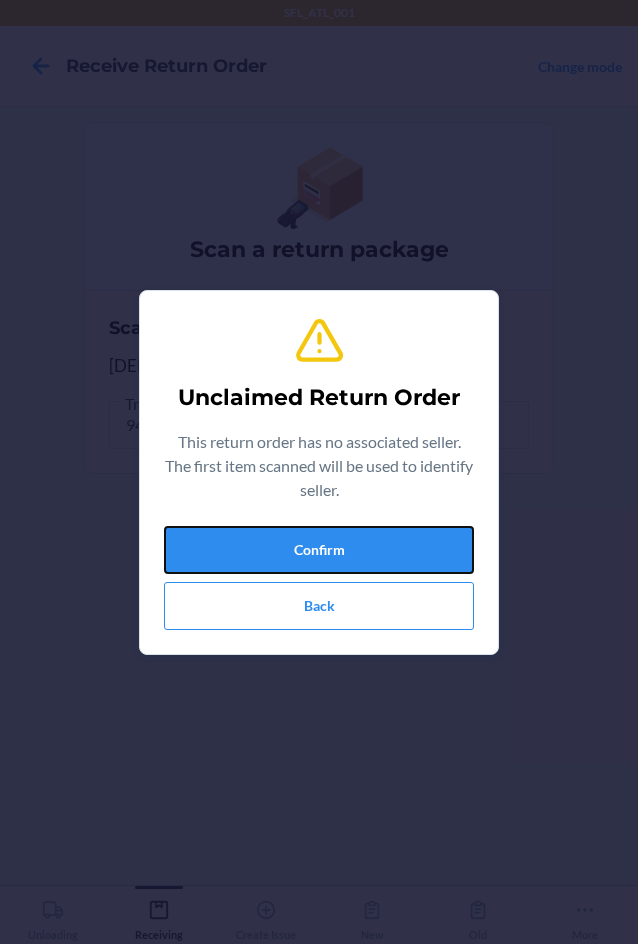 click on "Confirm" at bounding box center [319, 550] 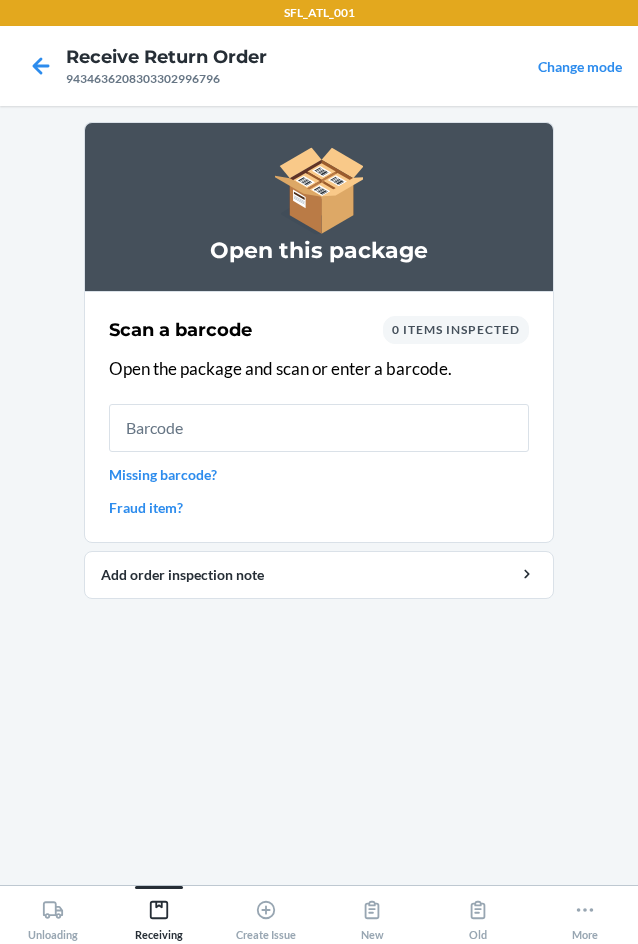 click on "Missing barcode?" at bounding box center (319, 474) 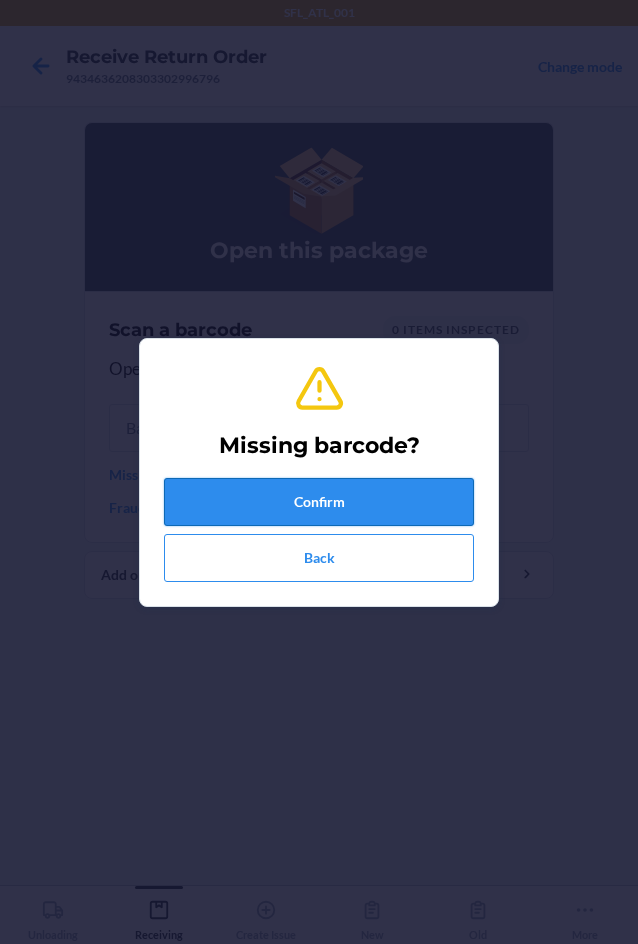 click on "Confirm" at bounding box center [319, 502] 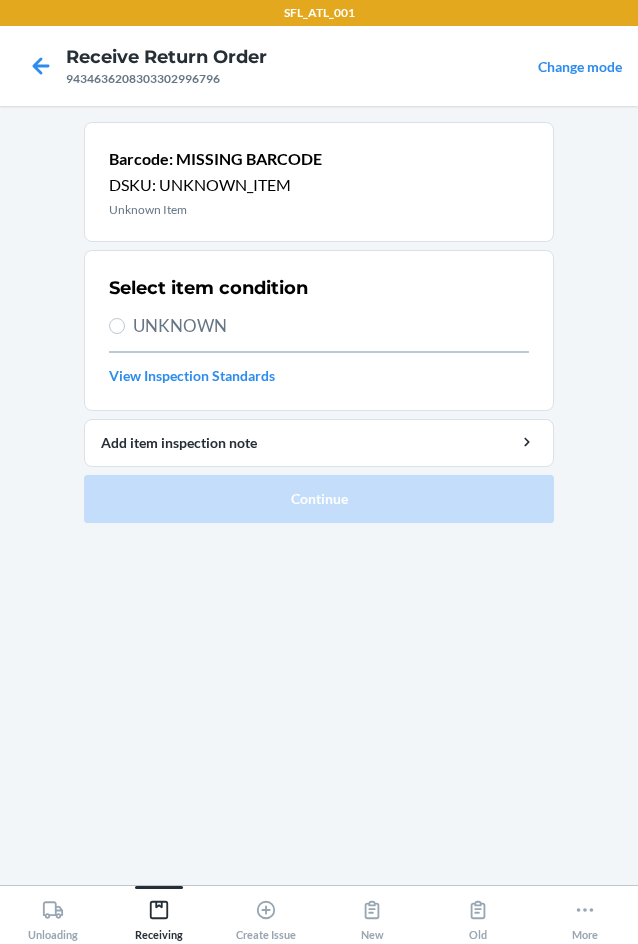 click on "UNKNOWN" at bounding box center (331, 326) 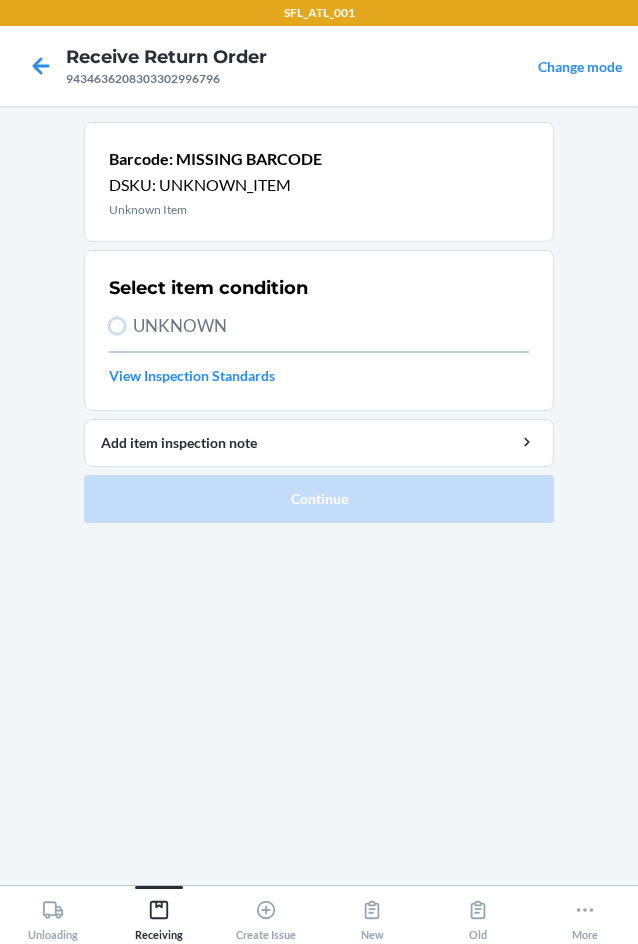 click on "UNKNOWN" at bounding box center [117, 326] 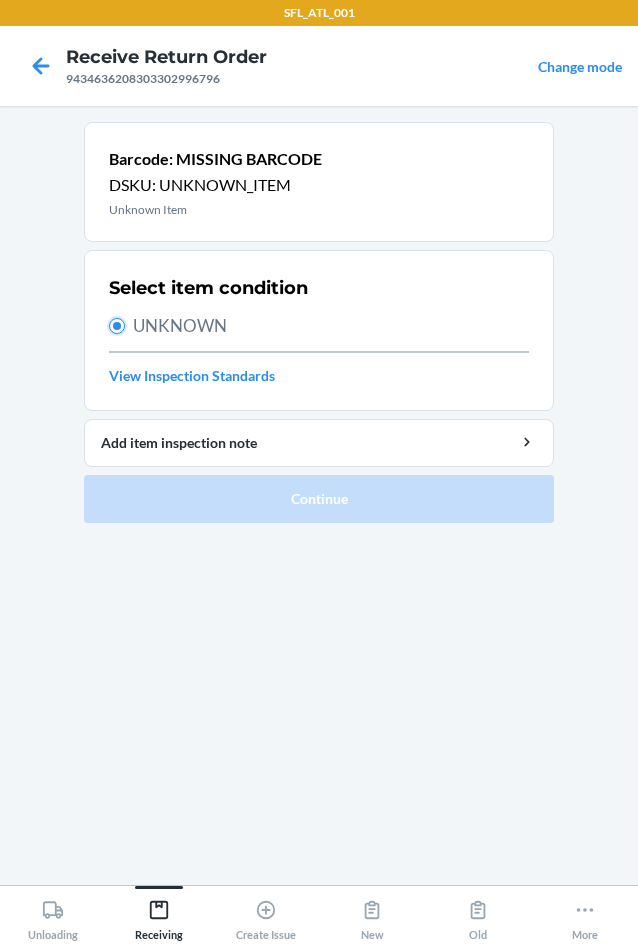 radio on "true" 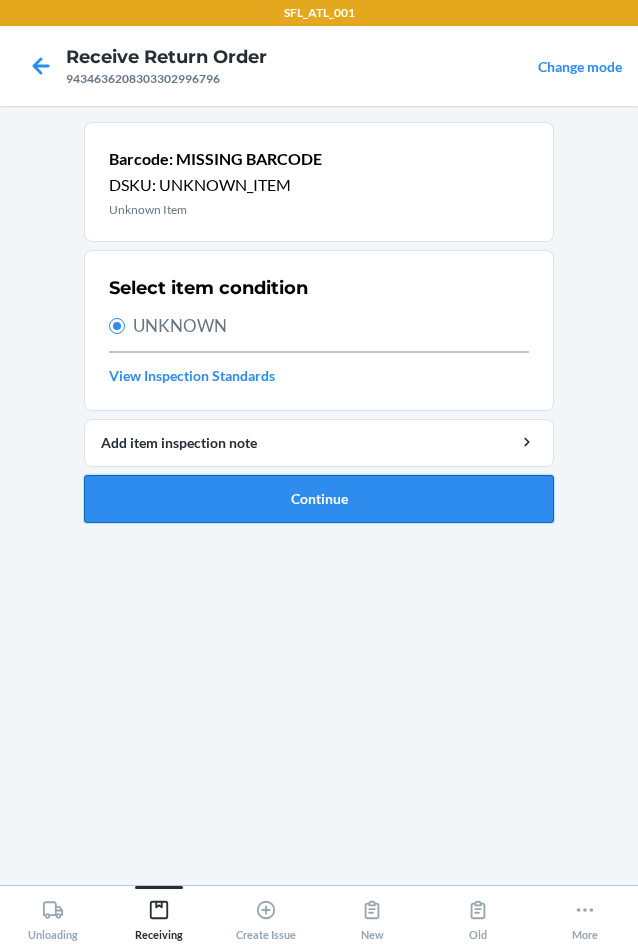 click on "Continue" at bounding box center (319, 499) 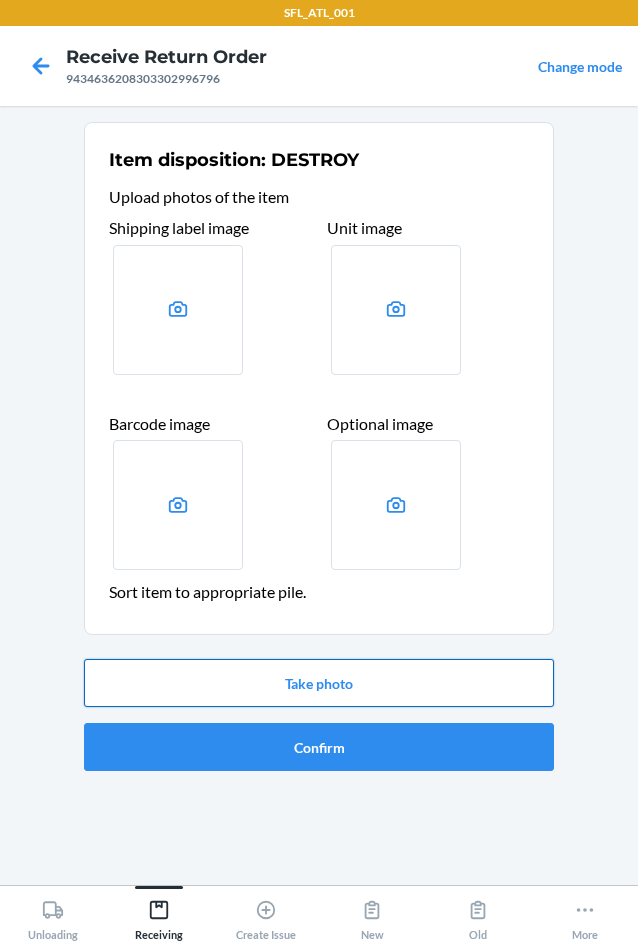 click on "Take photo" at bounding box center [319, 683] 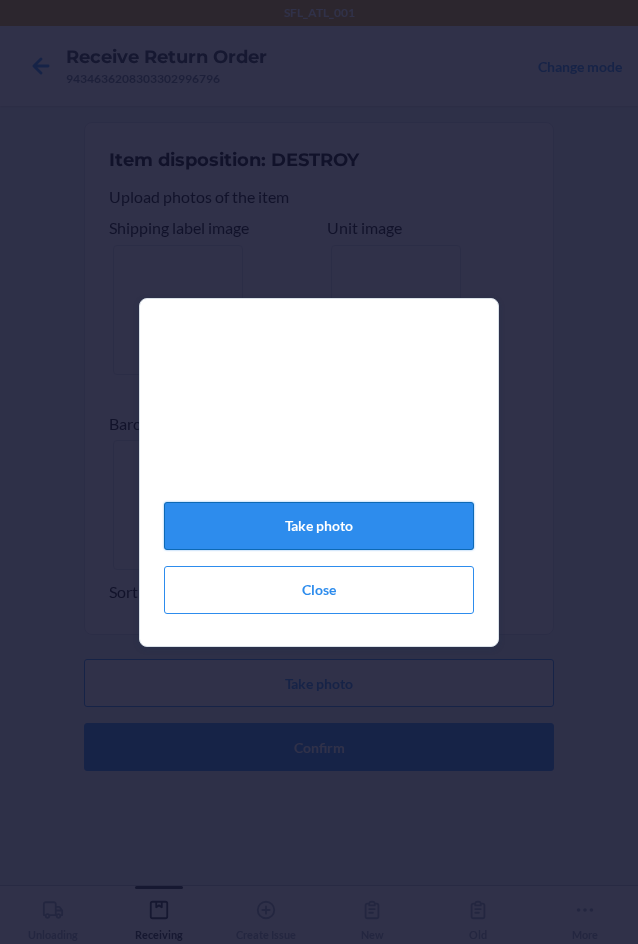 click on "Take photo" 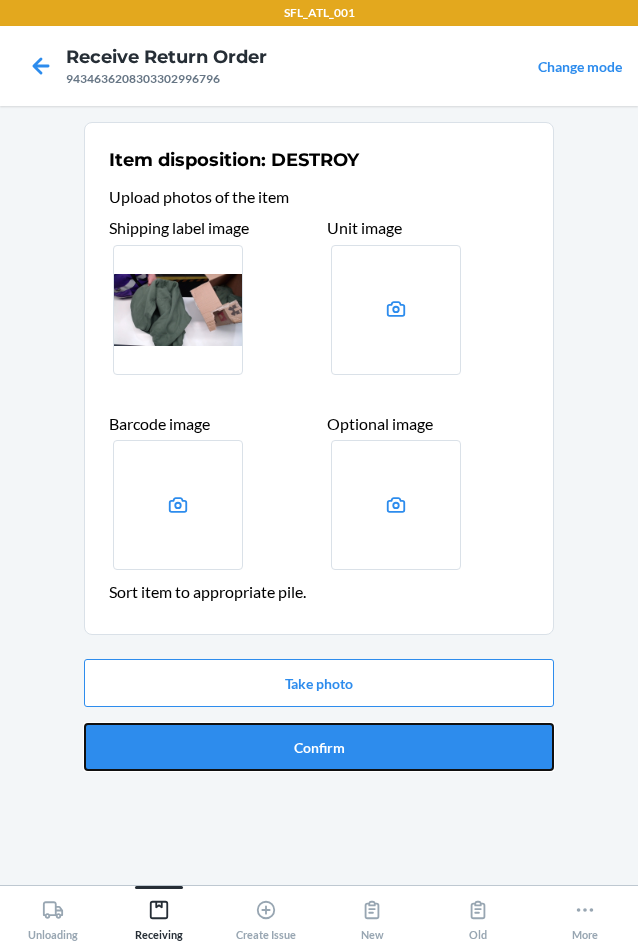 drag, startPoint x: 306, startPoint y: 756, endPoint x: 313, endPoint y: 747, distance: 11.401754 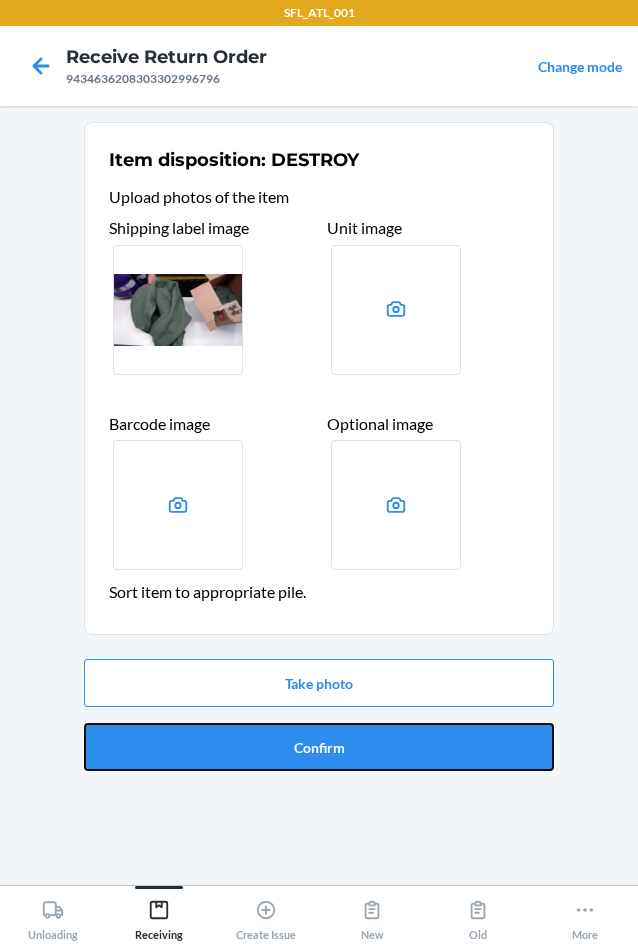 click on "Confirm" at bounding box center [319, 747] 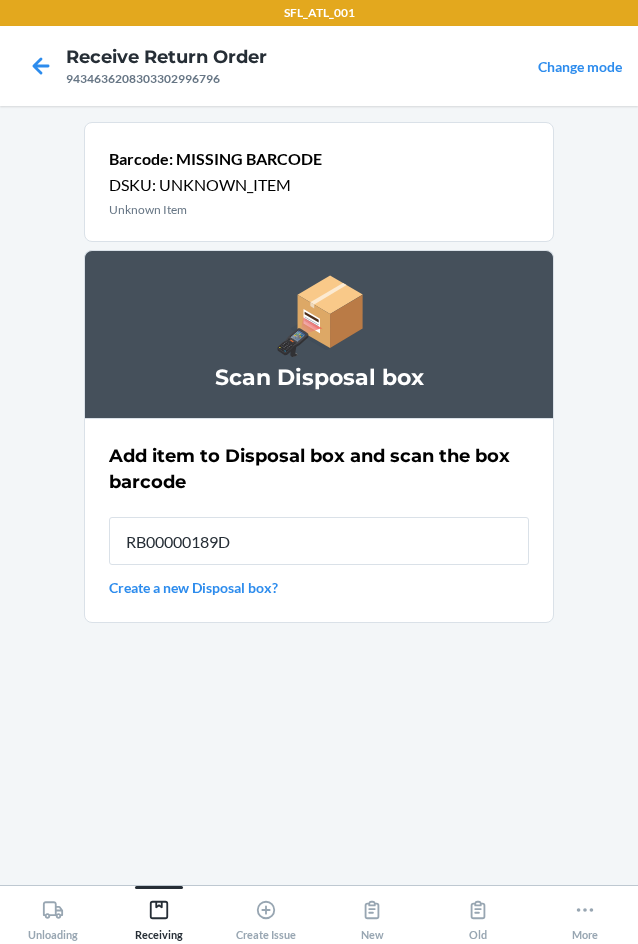 type on "RB00000189D" 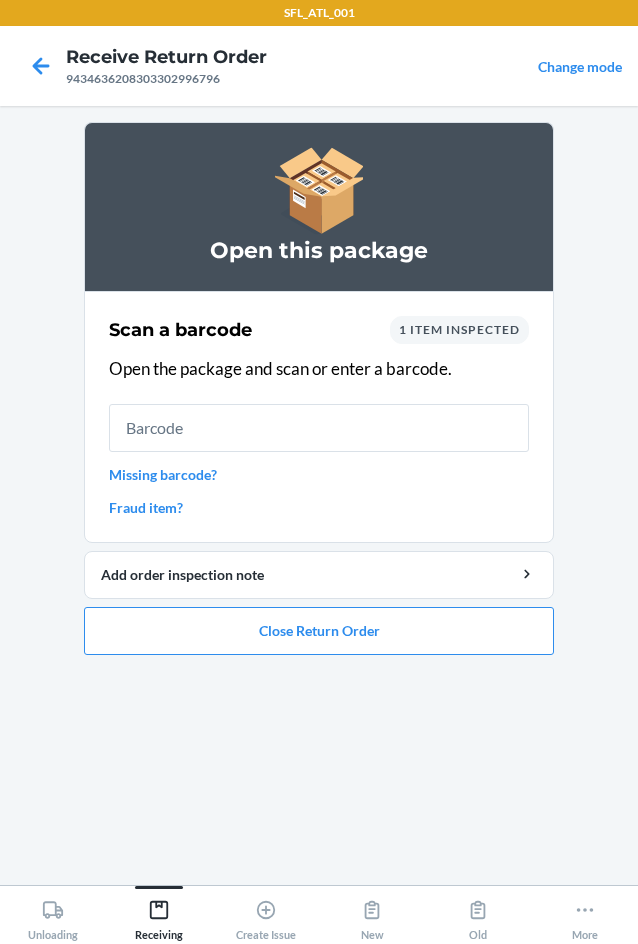 click on "Missing barcode?" at bounding box center [319, 474] 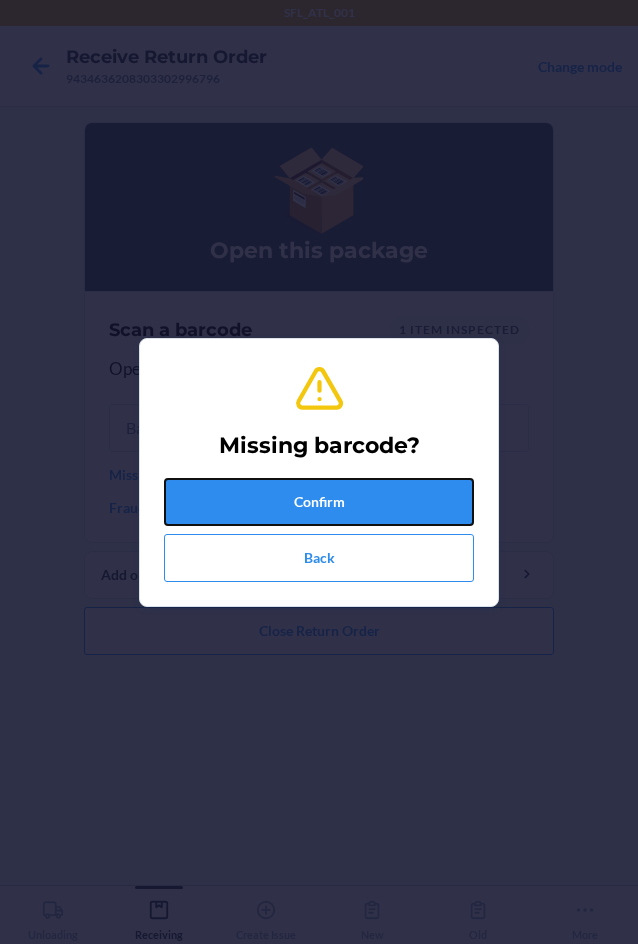 click on "Confirm" at bounding box center (319, 502) 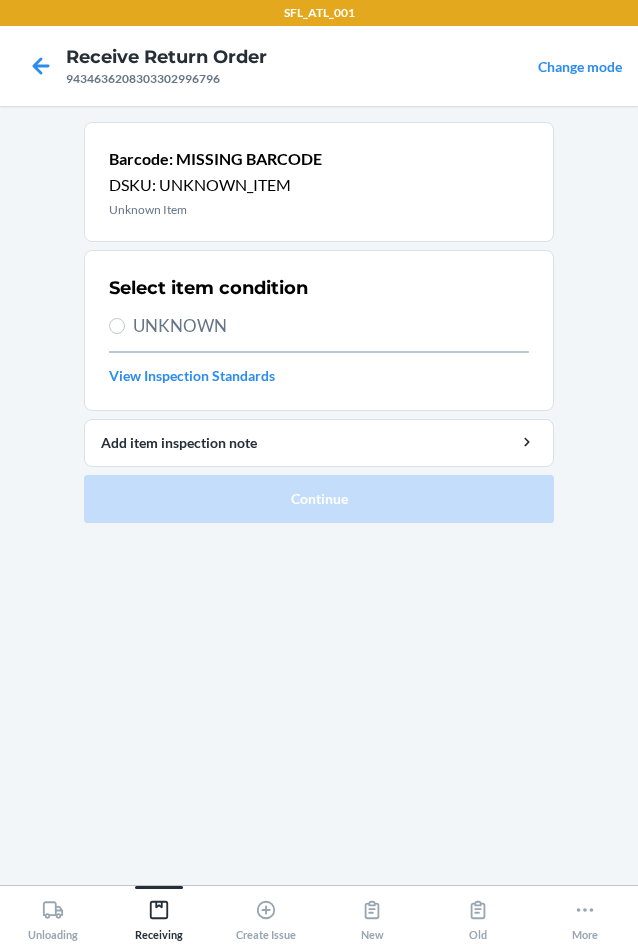 click on "UNKNOWN" at bounding box center (331, 326) 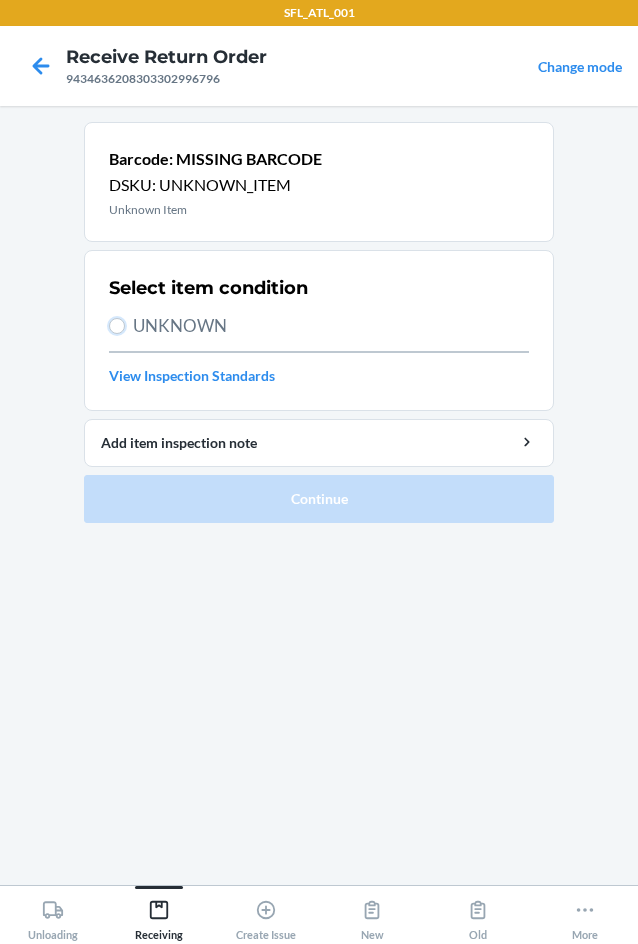click on "UNKNOWN" at bounding box center (117, 326) 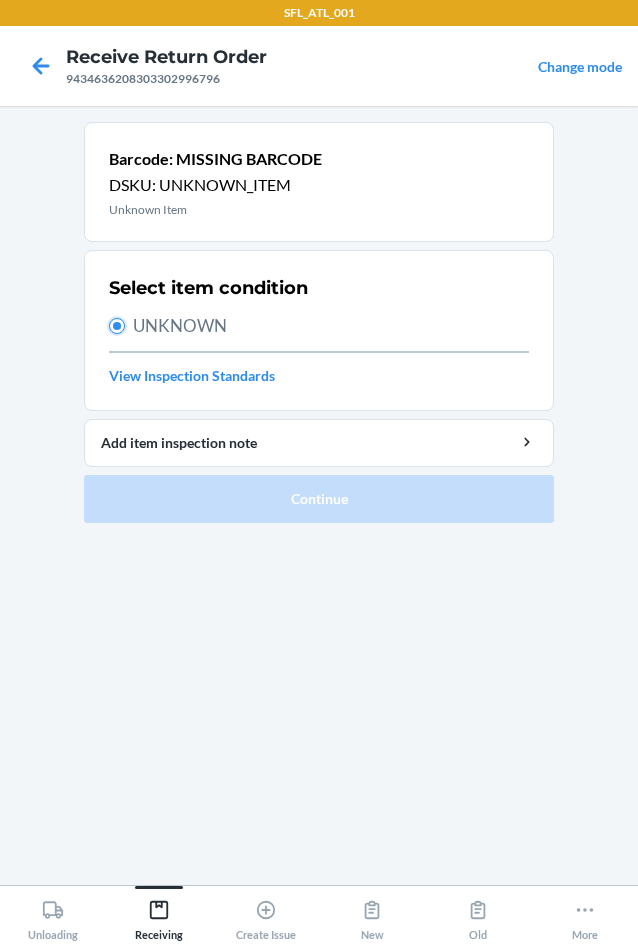 radio on "true" 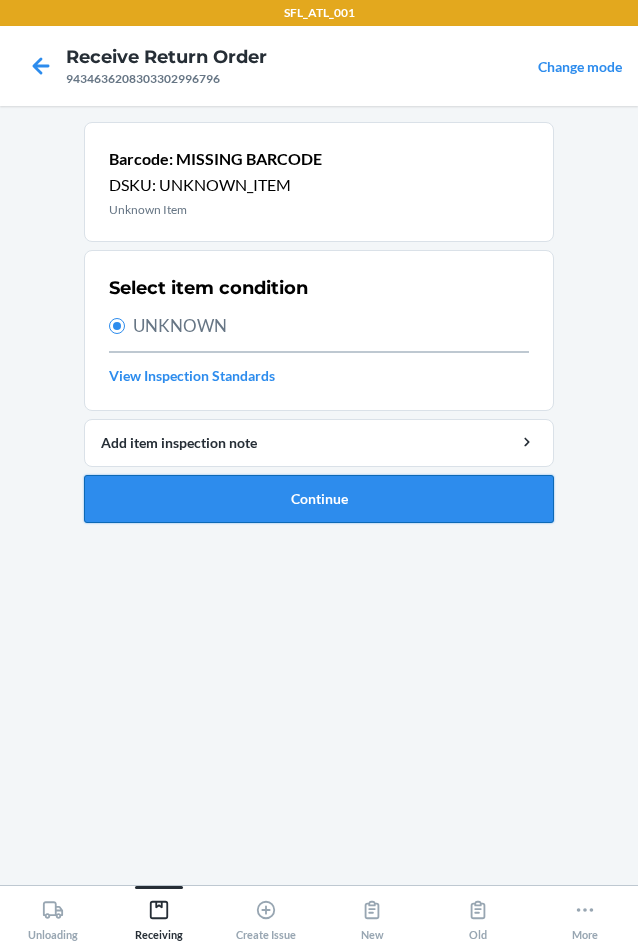 click on "Continue" at bounding box center [319, 499] 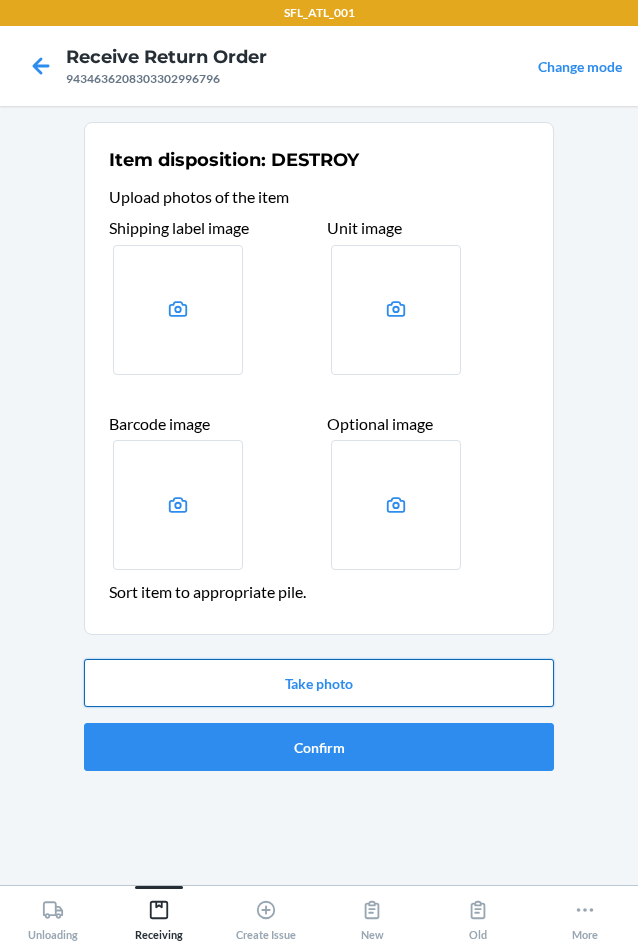 click on "Take photo" at bounding box center [319, 683] 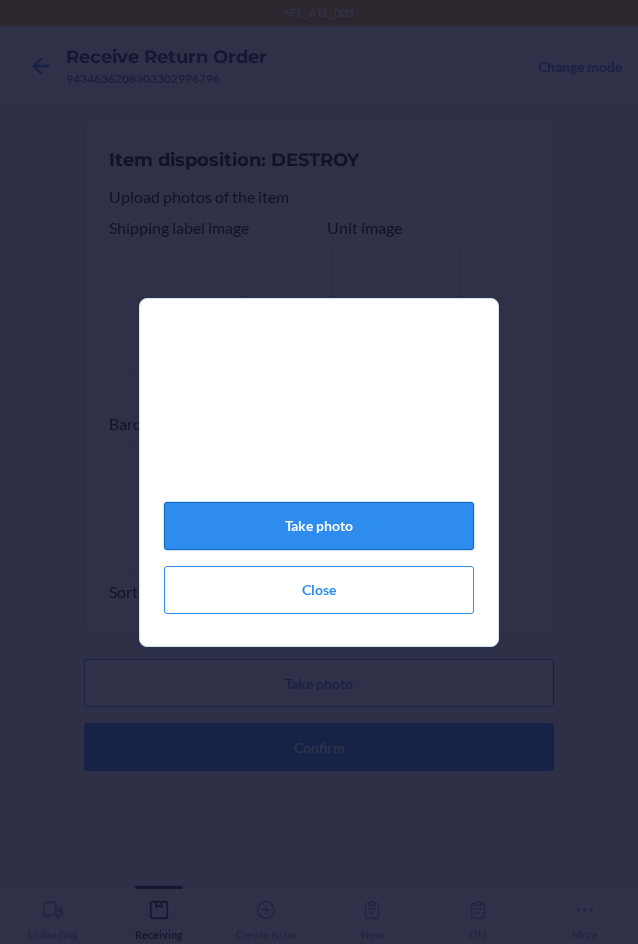 click on "Take photo" 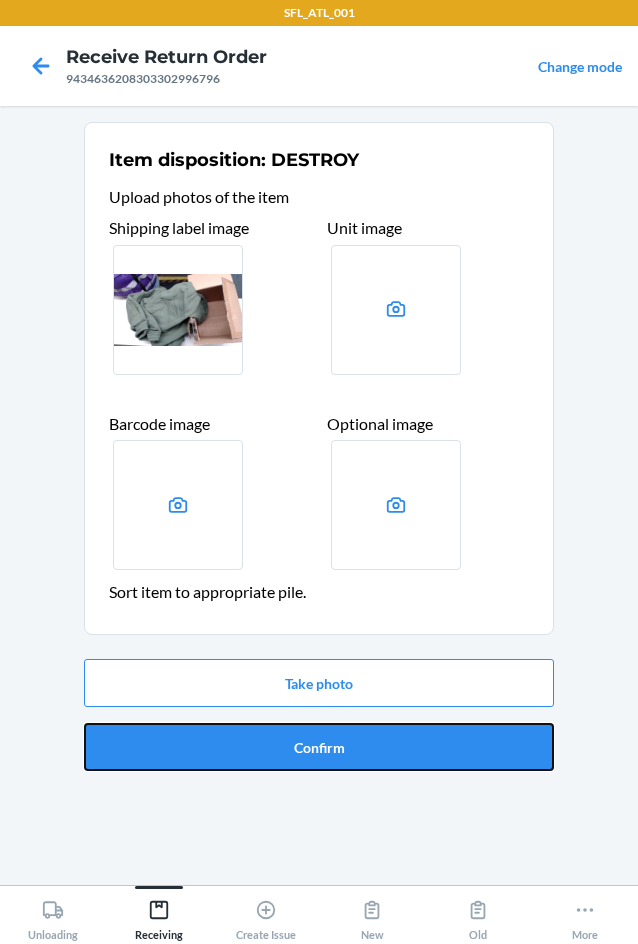 click on "Confirm" at bounding box center [319, 747] 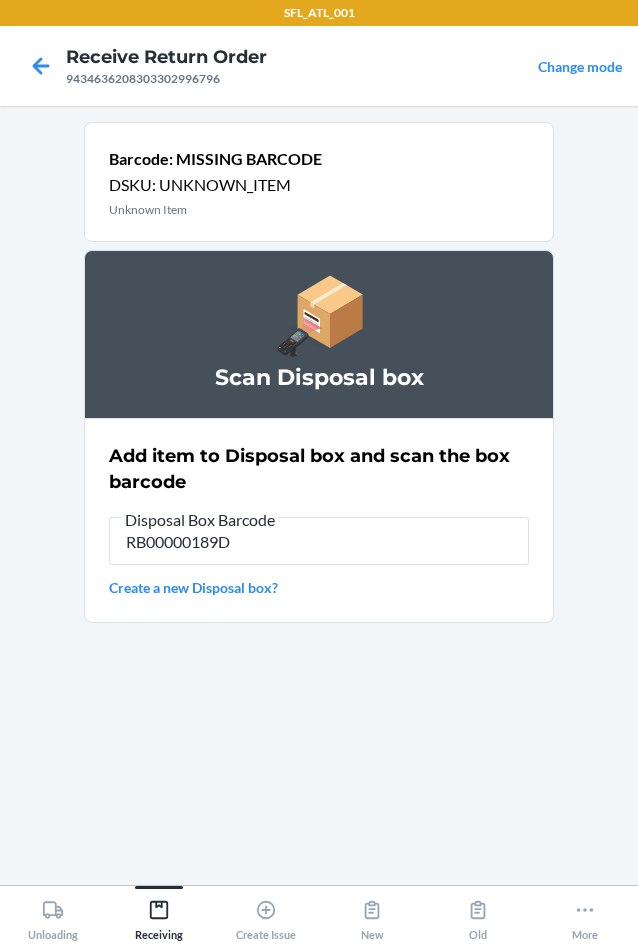 type on "RB00000189D" 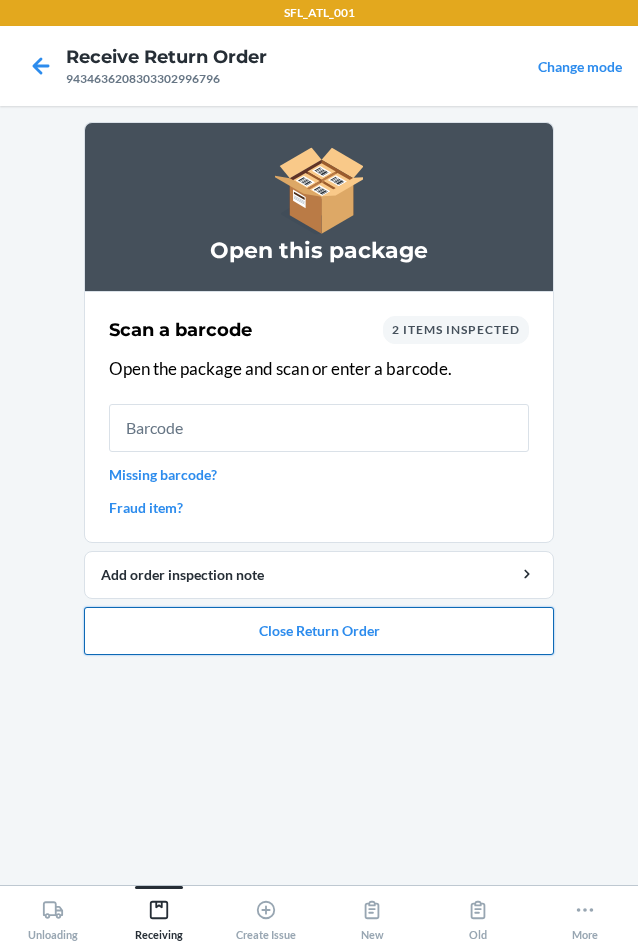 click on "Close Return Order" at bounding box center [319, 631] 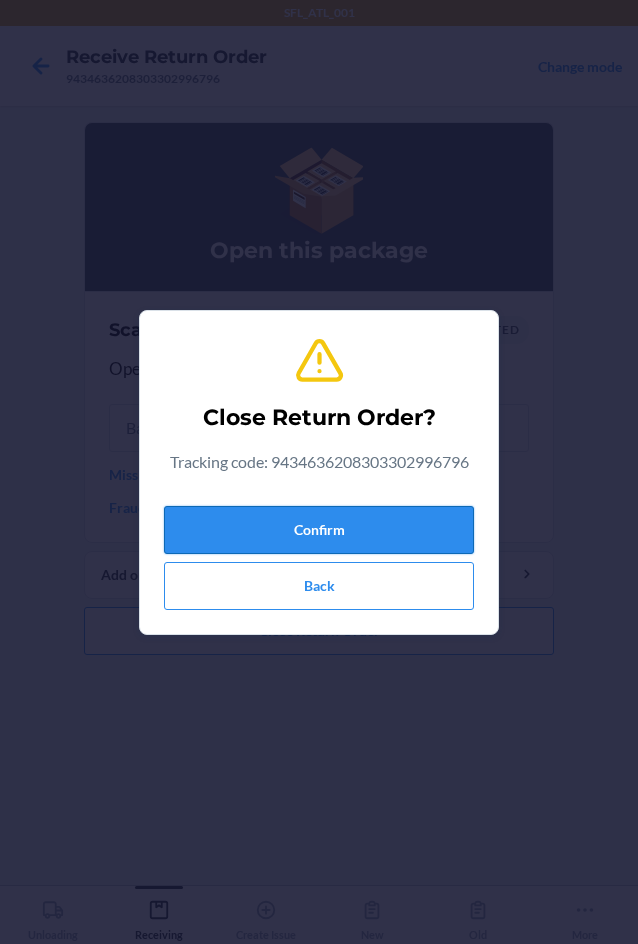 click on "Confirm" at bounding box center (319, 530) 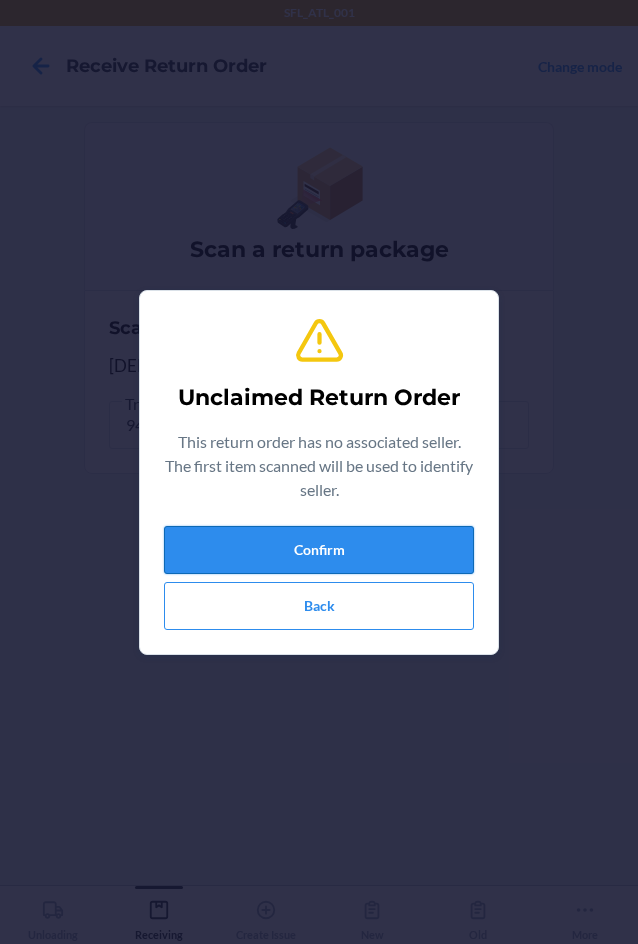click on "Confirm" at bounding box center (319, 550) 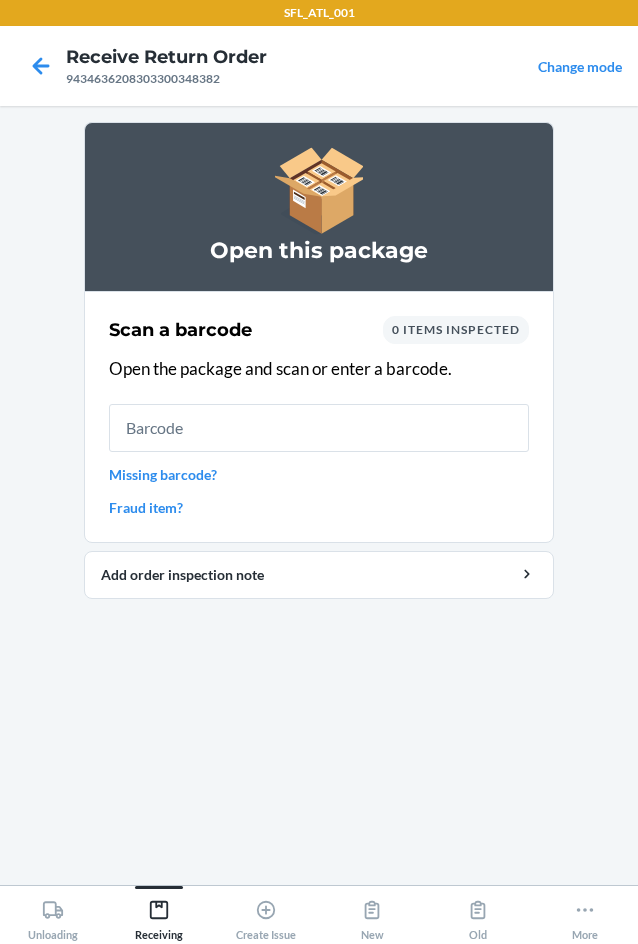 click on "Missing barcode?" at bounding box center [319, 474] 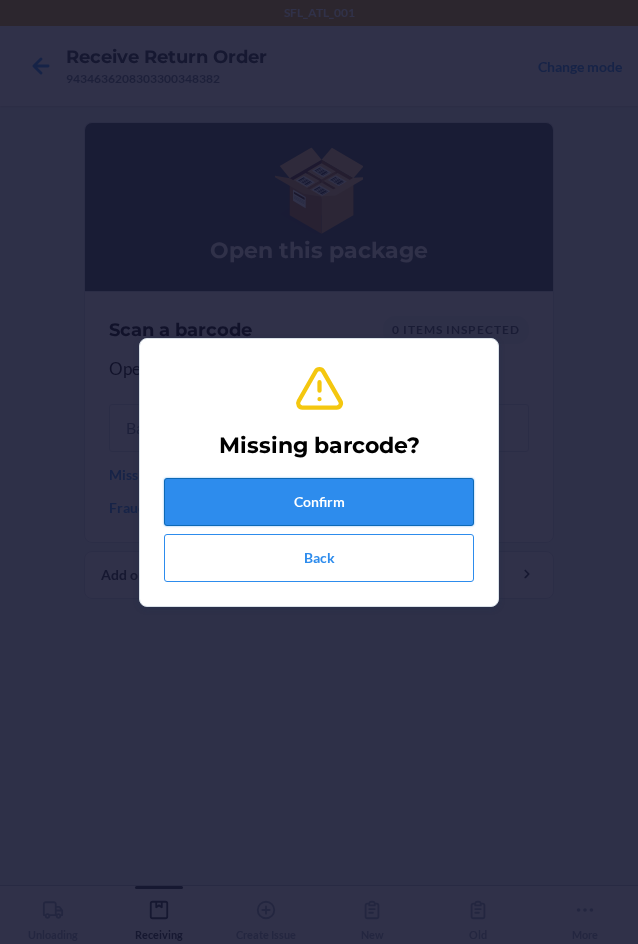 click on "Confirm" at bounding box center [319, 502] 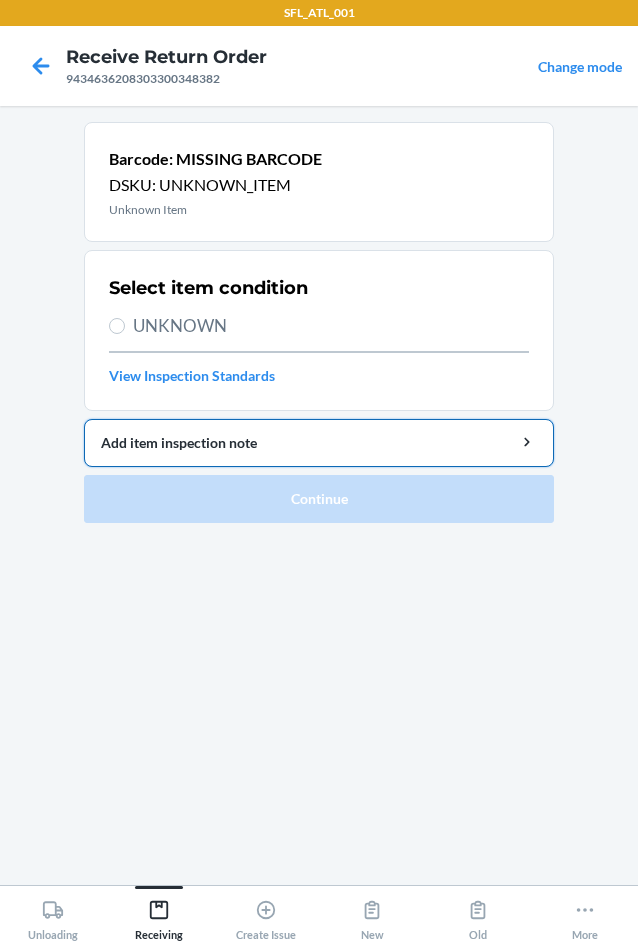 drag, startPoint x: 208, startPoint y: 321, endPoint x: 178, endPoint y: 455, distance: 137.31715 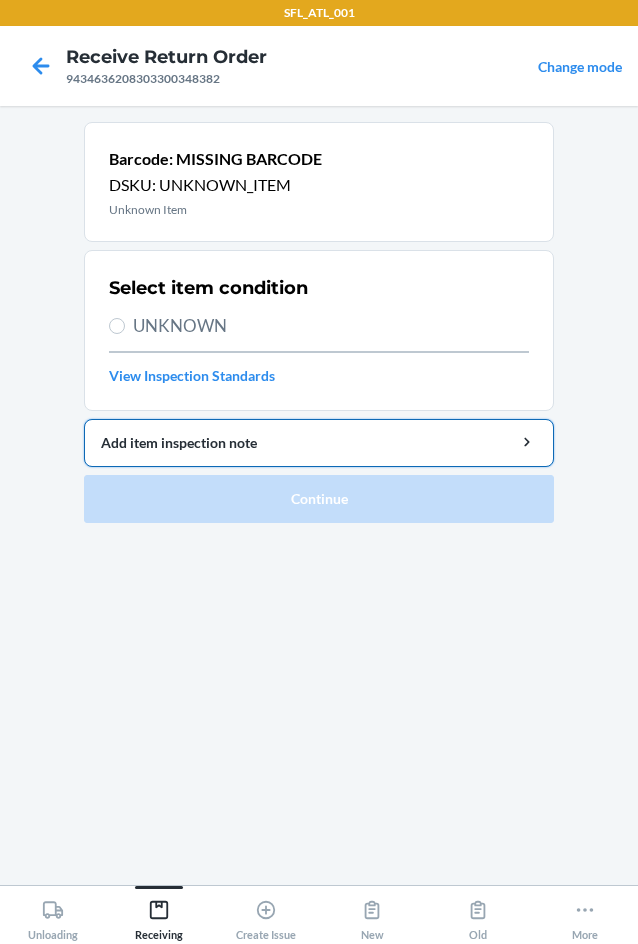 click on "UNKNOWN" at bounding box center (331, 326) 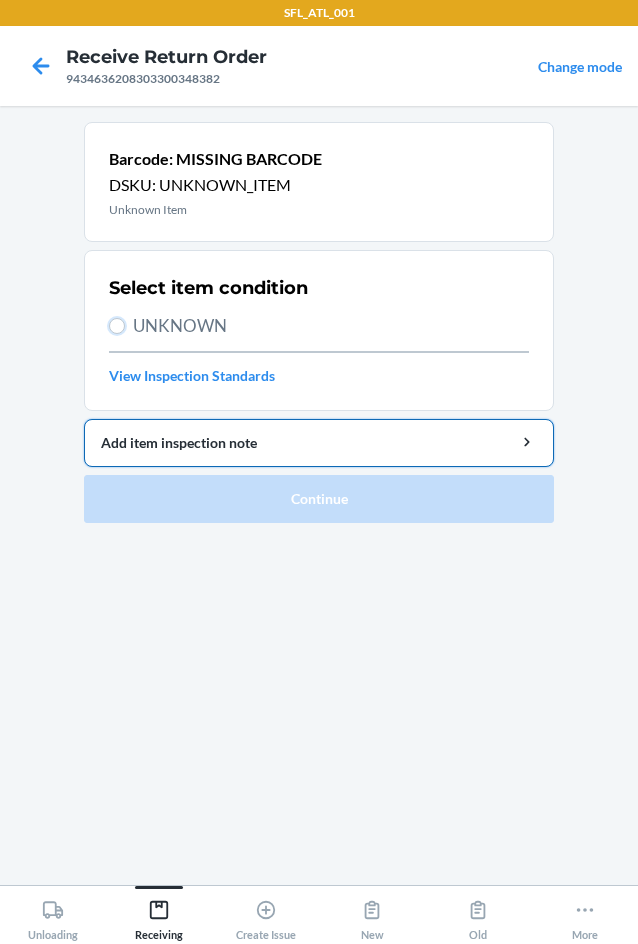 radio on "true" 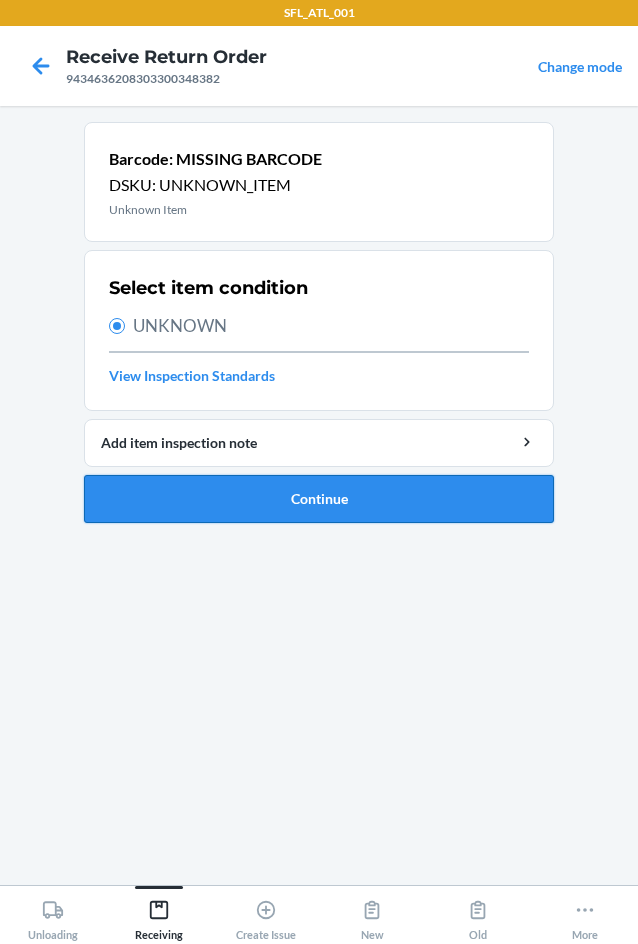 click on "Continue" at bounding box center [319, 499] 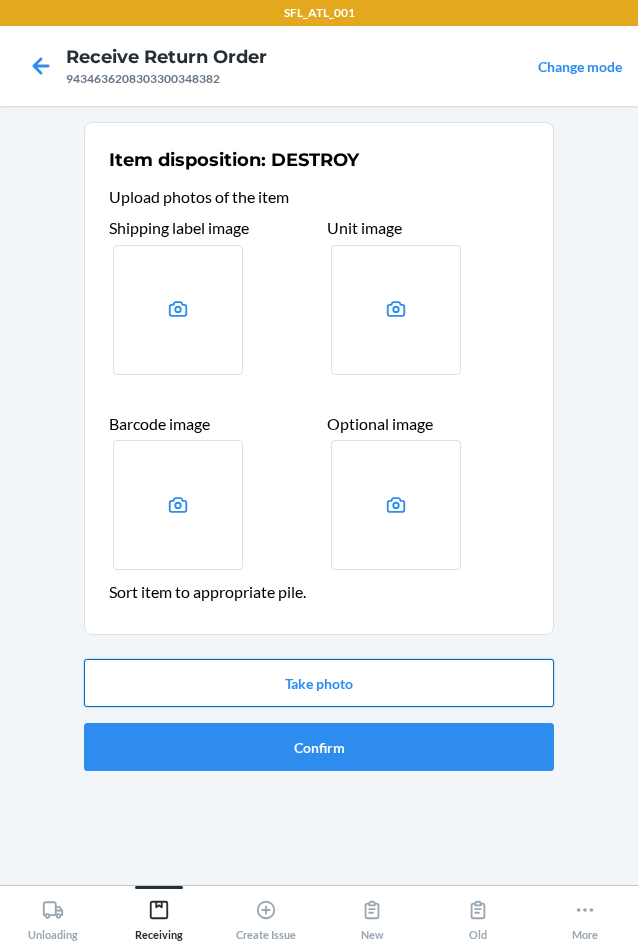 click on "Take photo" at bounding box center (319, 683) 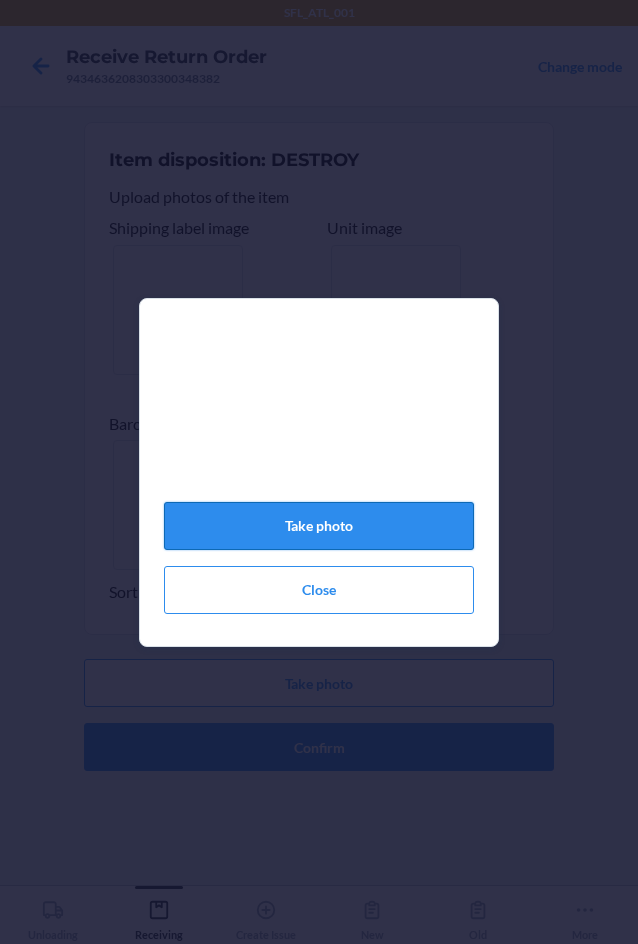 click on "Take photo" 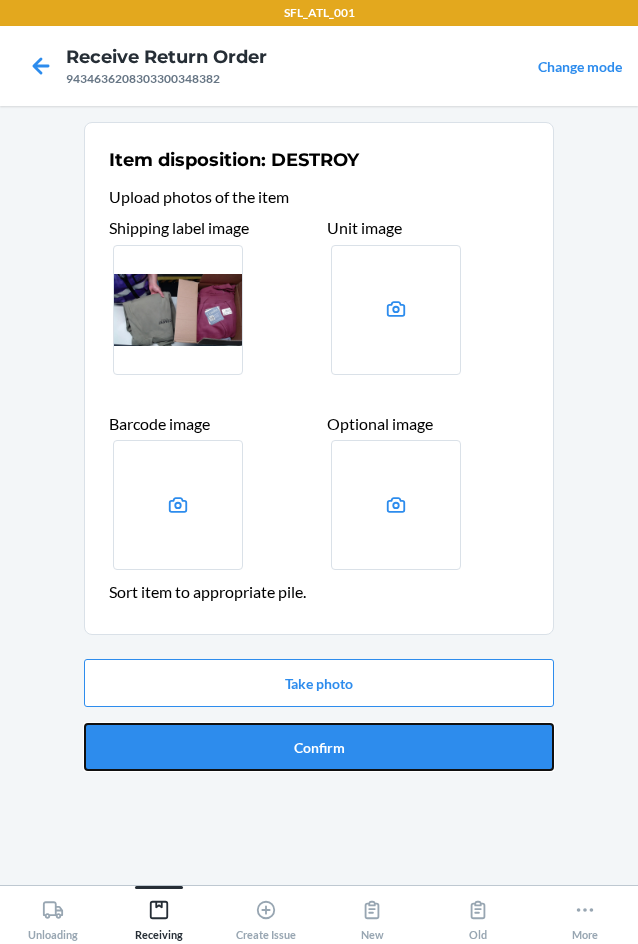 drag, startPoint x: 332, startPoint y: 731, endPoint x: 338, endPoint y: 720, distance: 12.529964 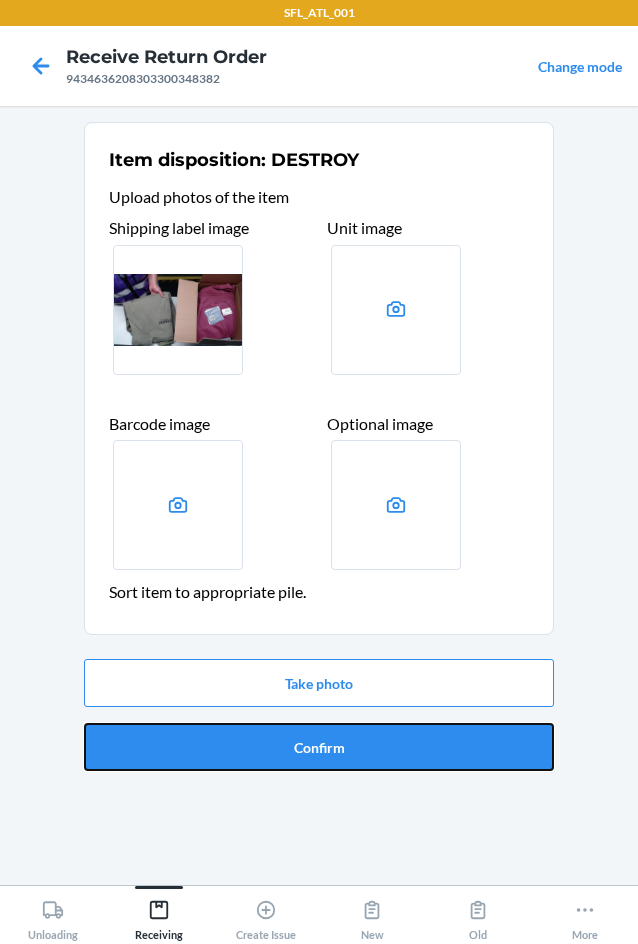 click on "Confirm" at bounding box center [319, 747] 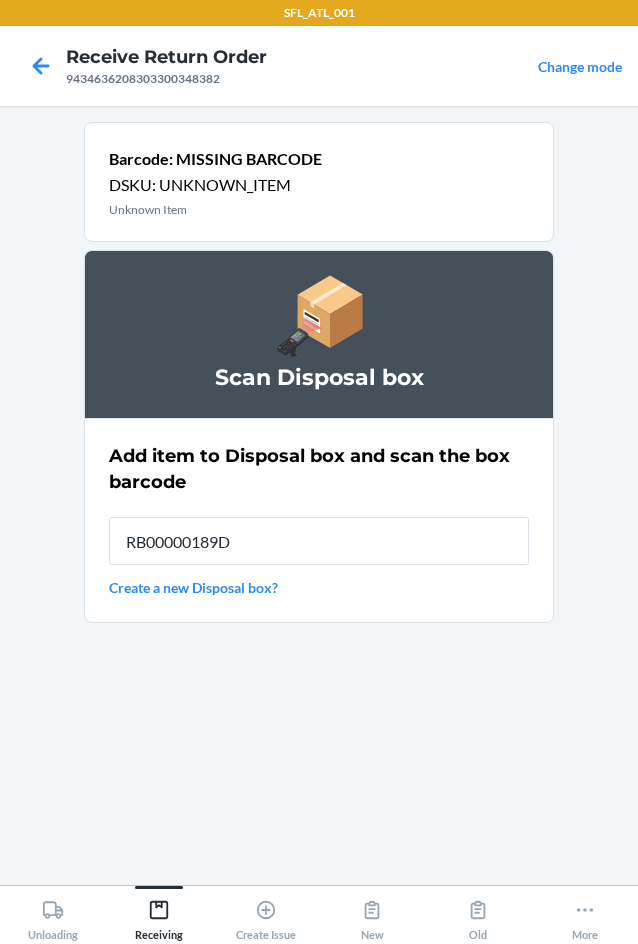 type on "RB00000189D" 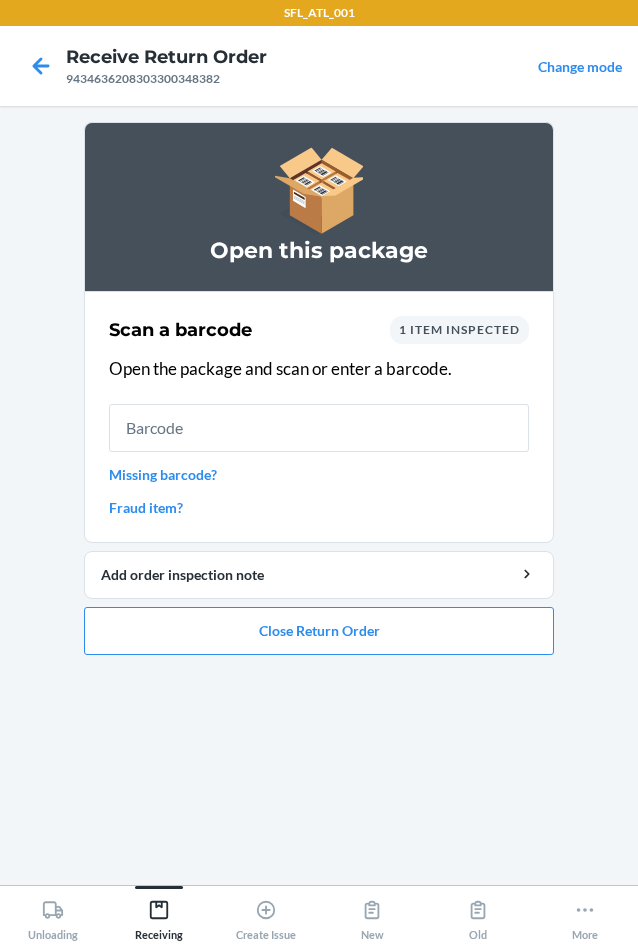 click on "Missing barcode?" at bounding box center (319, 474) 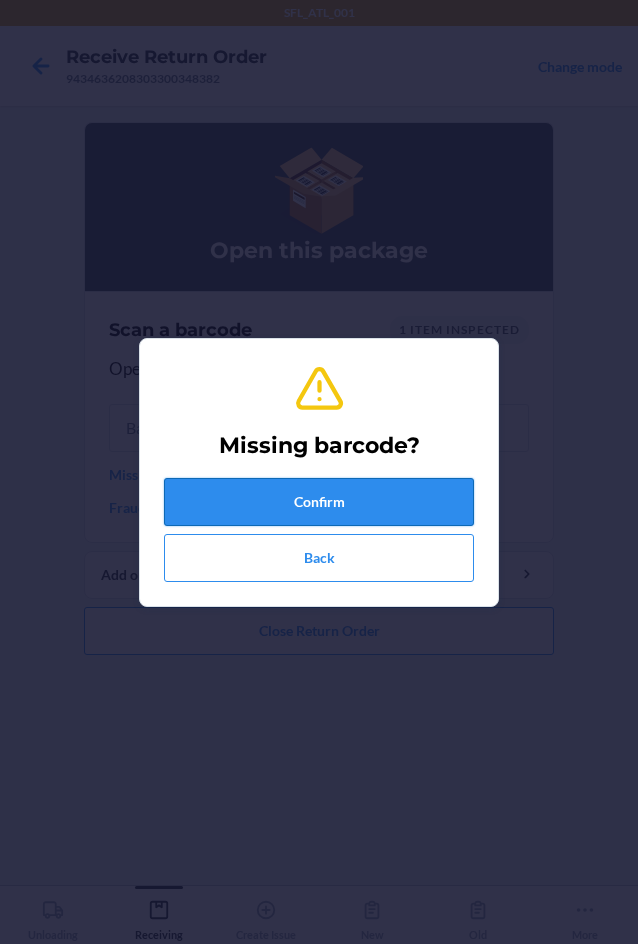 click on "Confirm" at bounding box center [319, 502] 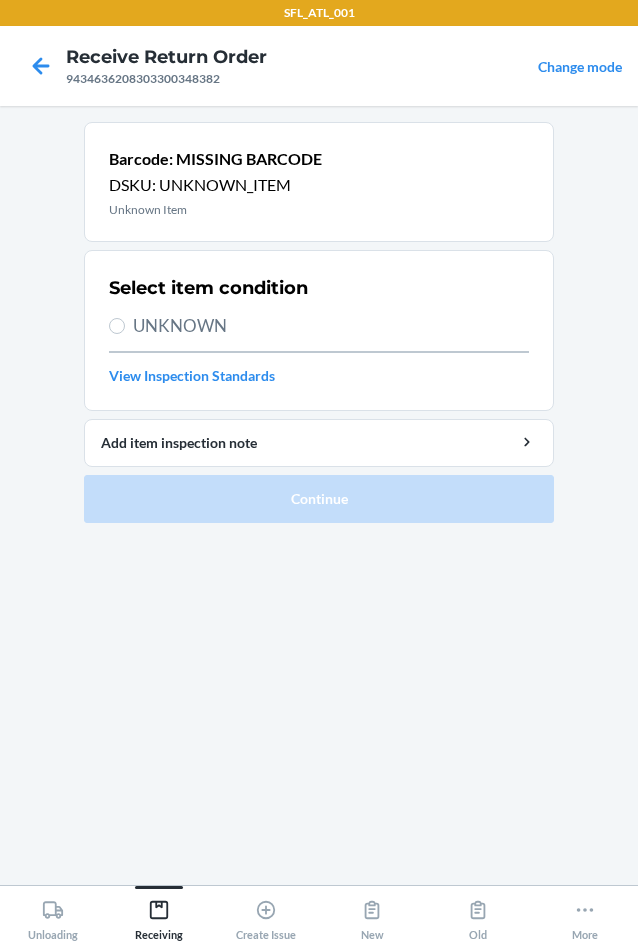 click on "UNKNOWN" at bounding box center [331, 326] 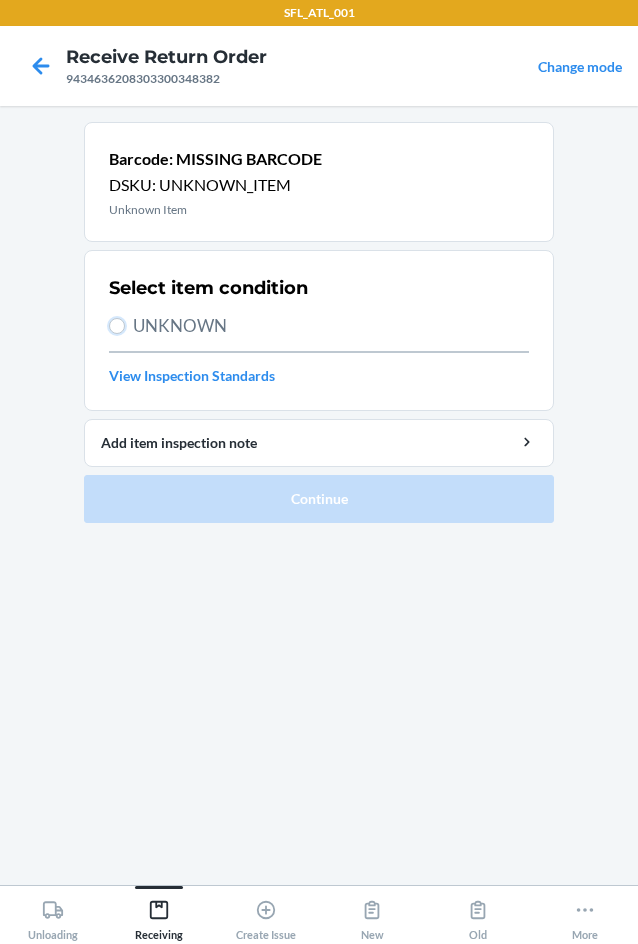 click on "UNKNOWN" at bounding box center [117, 326] 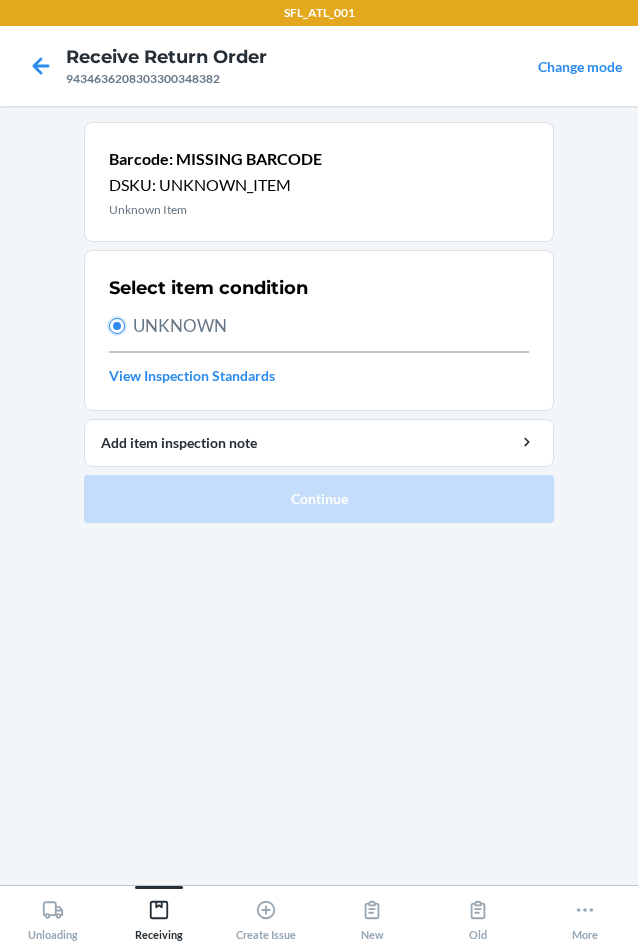 radio on "true" 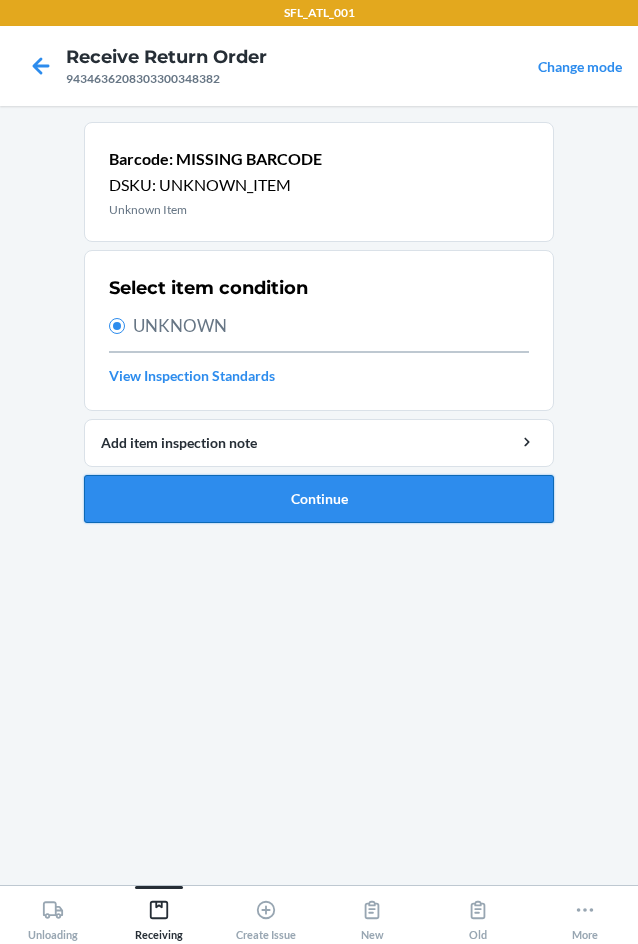 click on "Continue" at bounding box center [319, 499] 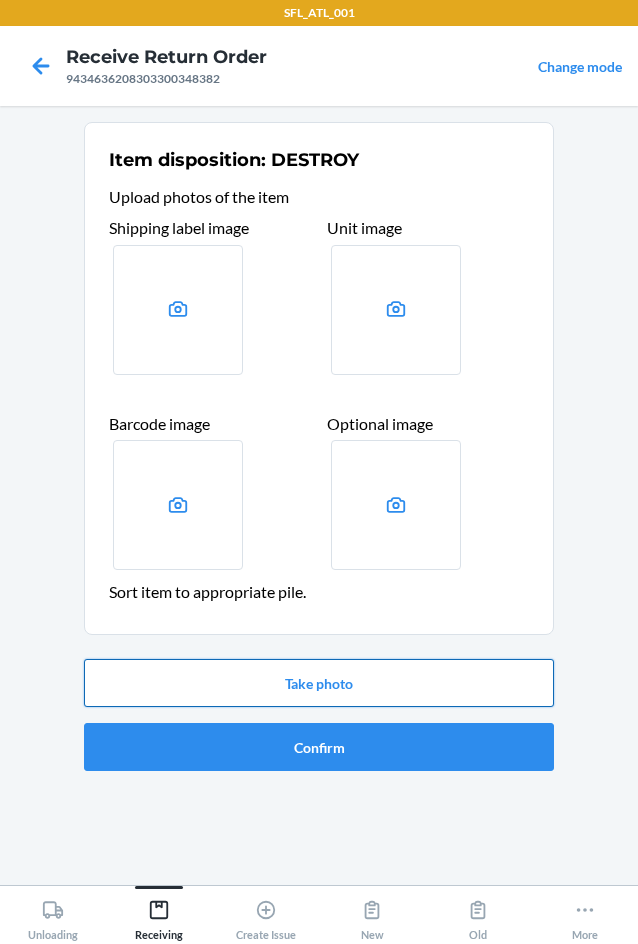 click on "Take photo" at bounding box center (319, 683) 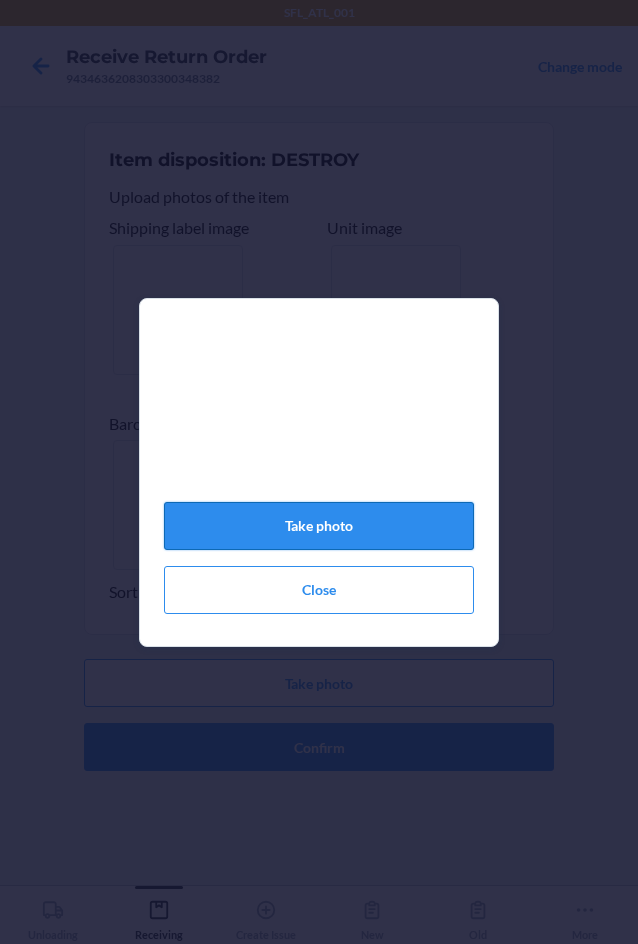 click on "Take photo" 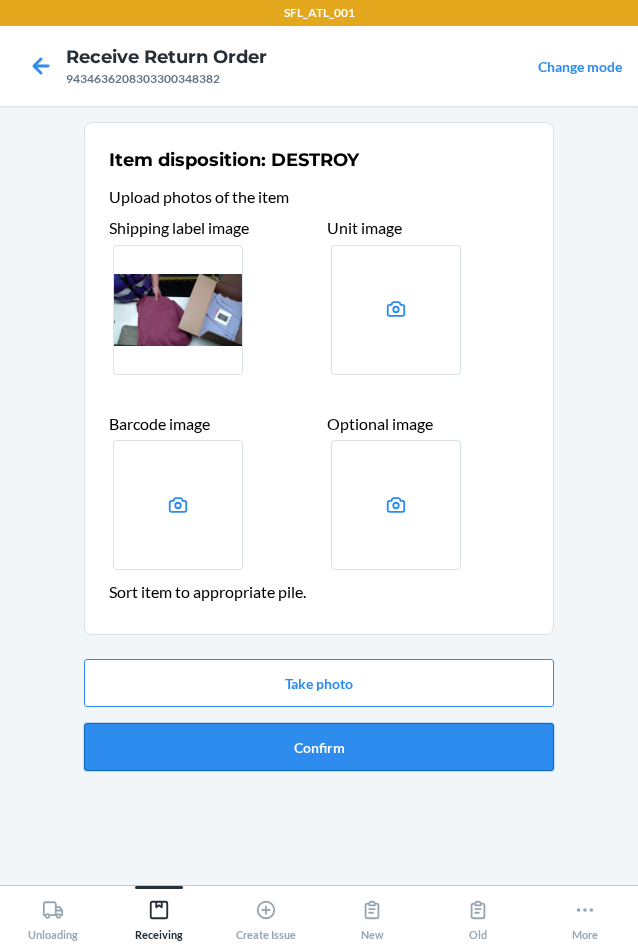 click on "Confirm" at bounding box center (319, 747) 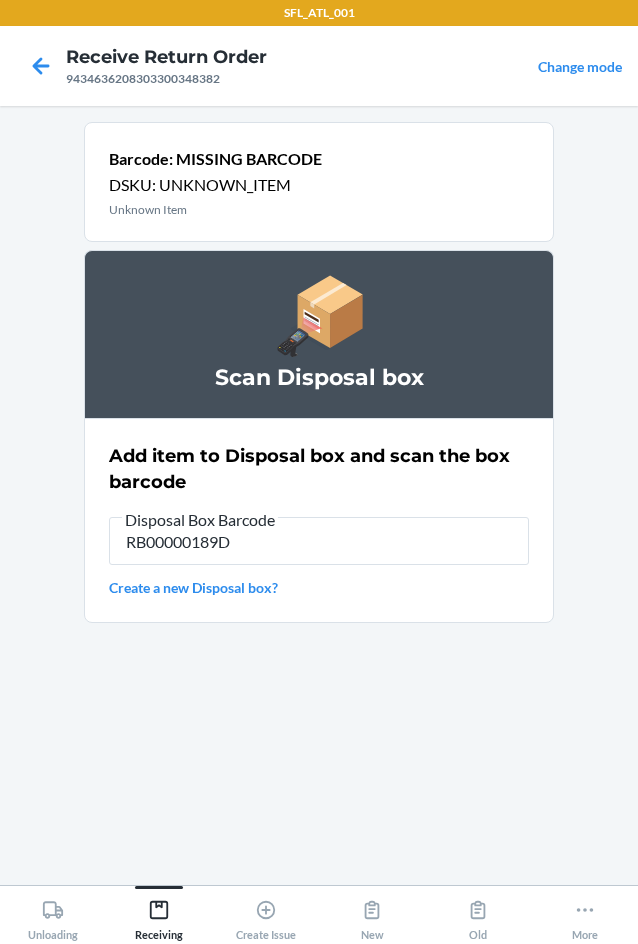 type on "RB00000189D" 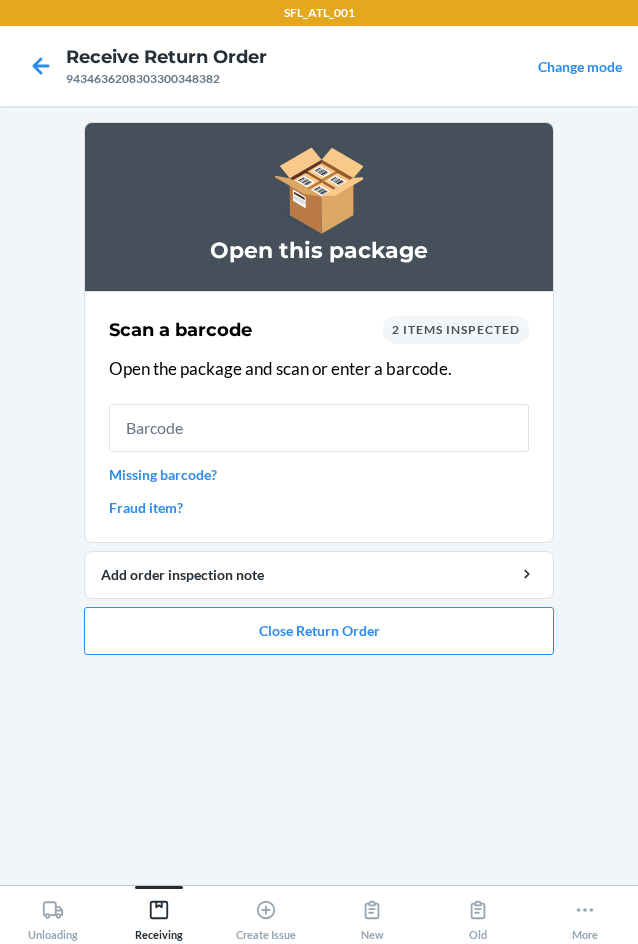 click on "Missing barcode?" at bounding box center (319, 474) 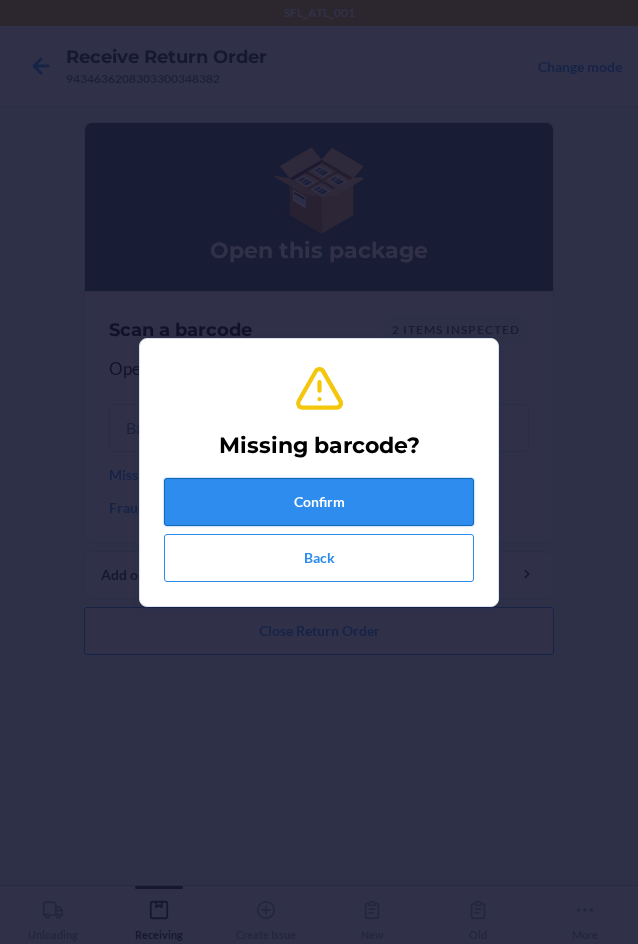 click on "Confirm" at bounding box center (319, 502) 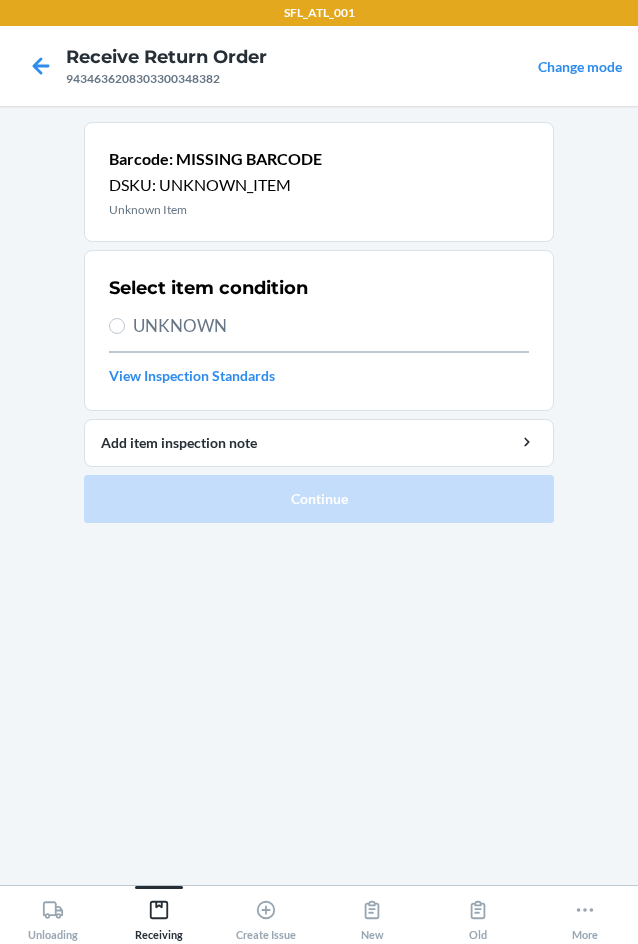 click on "UNKNOWN" at bounding box center [331, 326] 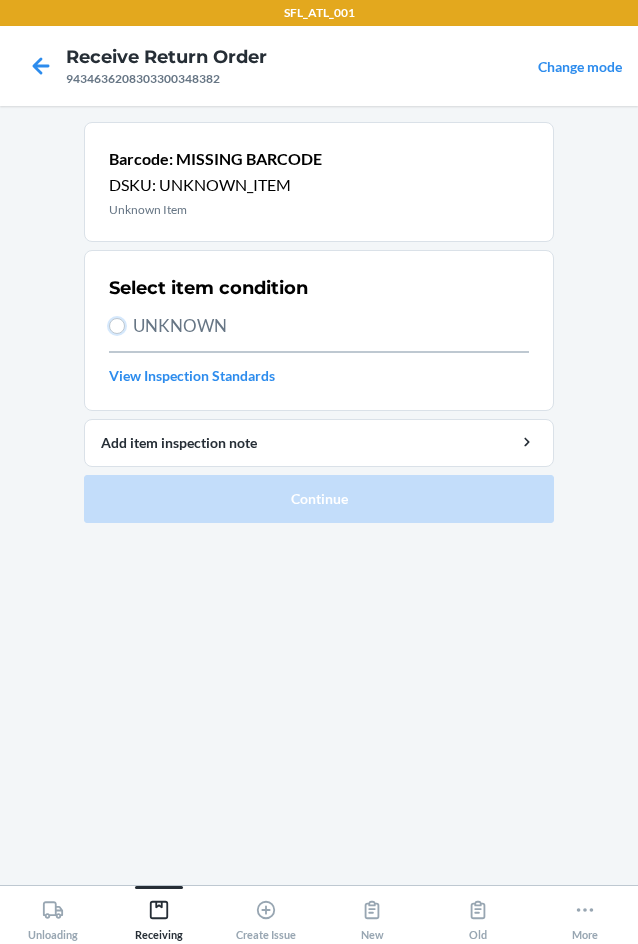 click on "UNKNOWN" at bounding box center [117, 326] 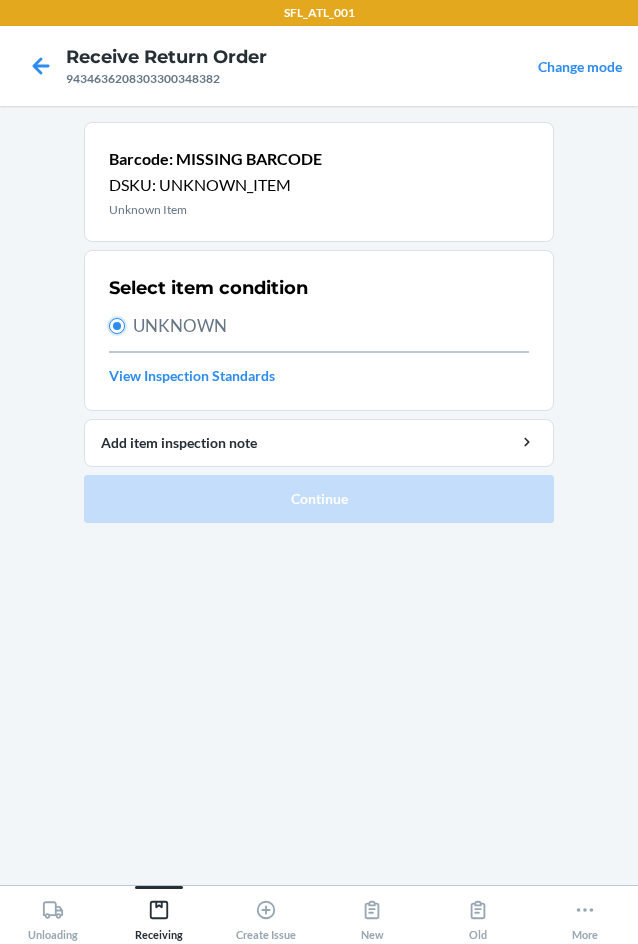 radio on "true" 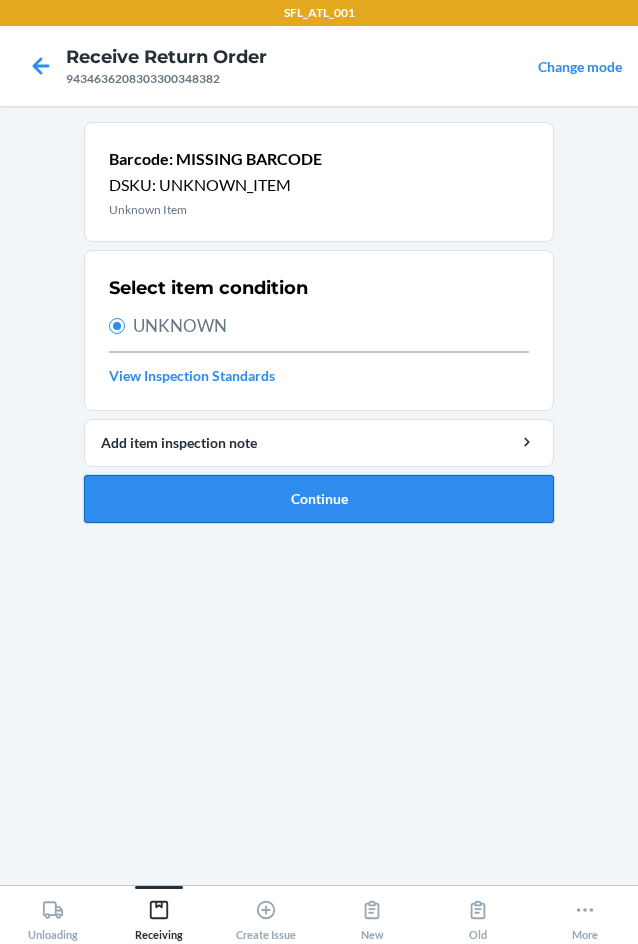 click on "Continue" at bounding box center (319, 499) 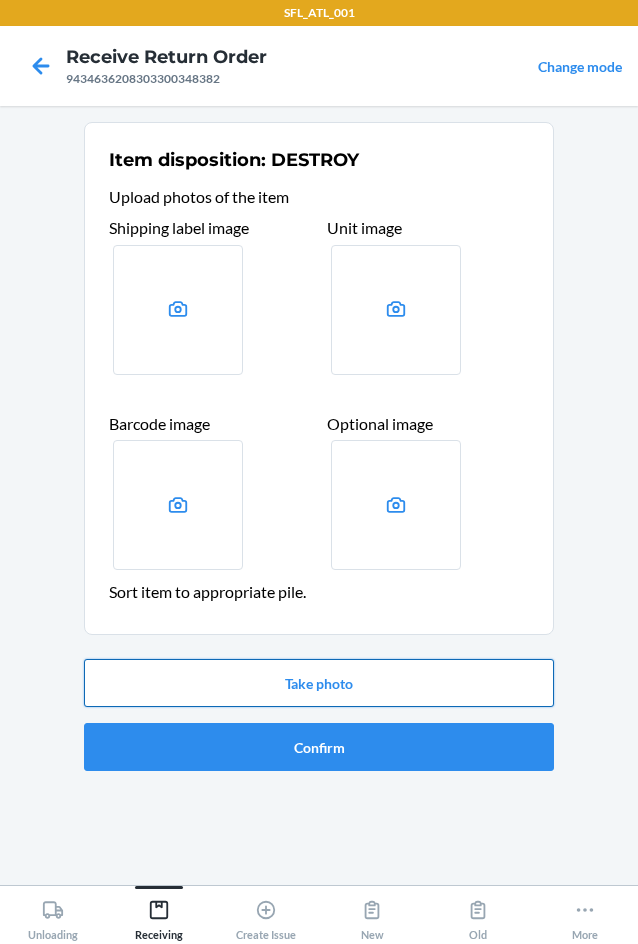 click on "Take photo" at bounding box center [319, 683] 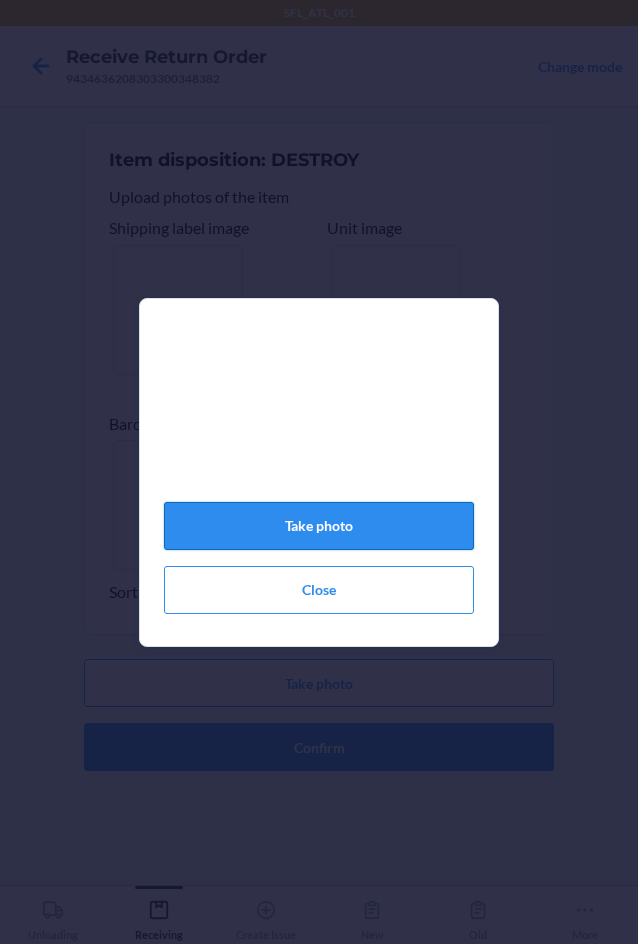 click on "Take photo" 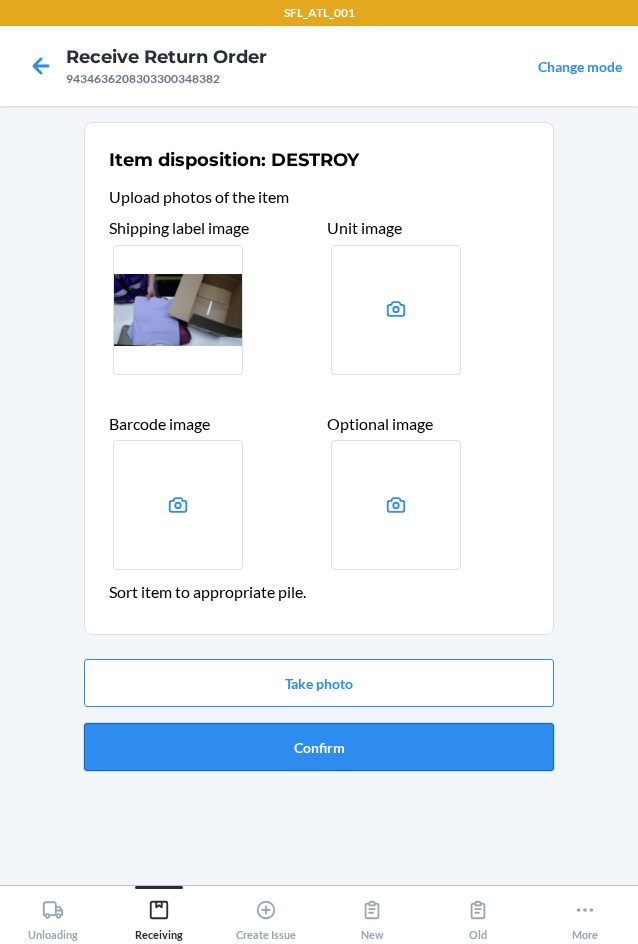 click on "Confirm" at bounding box center [319, 747] 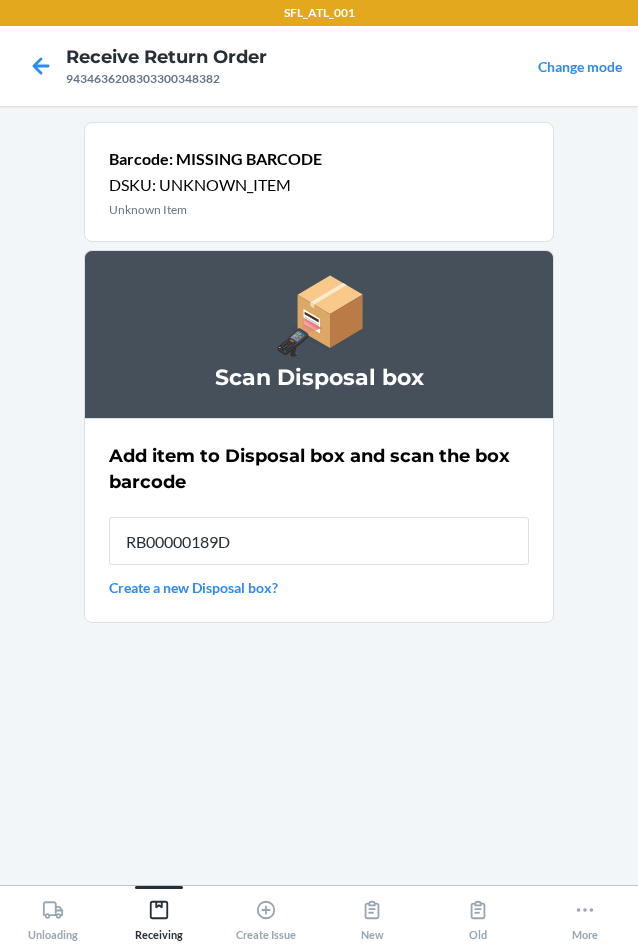 type on "RB00000189D" 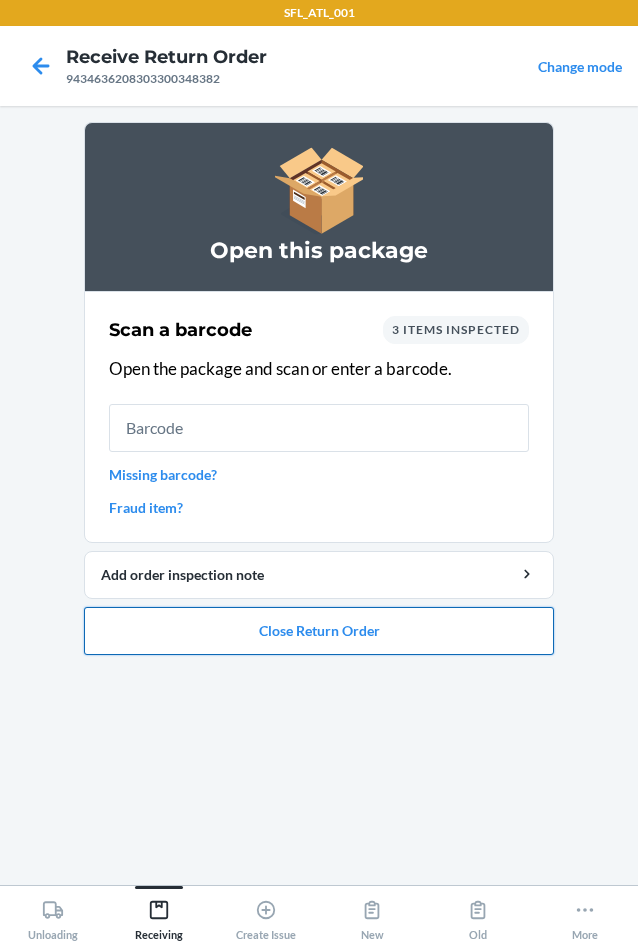 click on "Close Return Order" at bounding box center (319, 631) 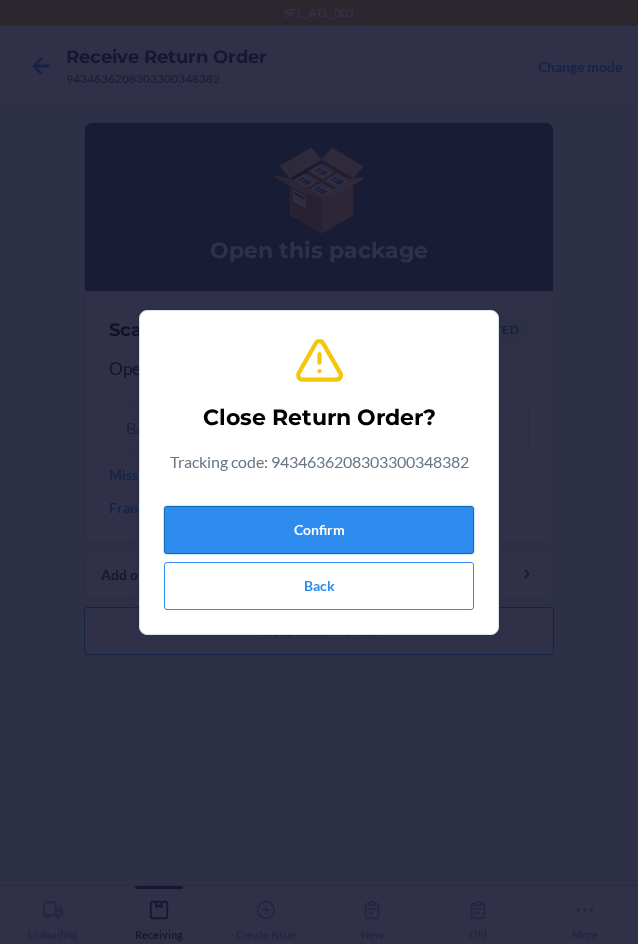 click on "Confirm" at bounding box center [319, 530] 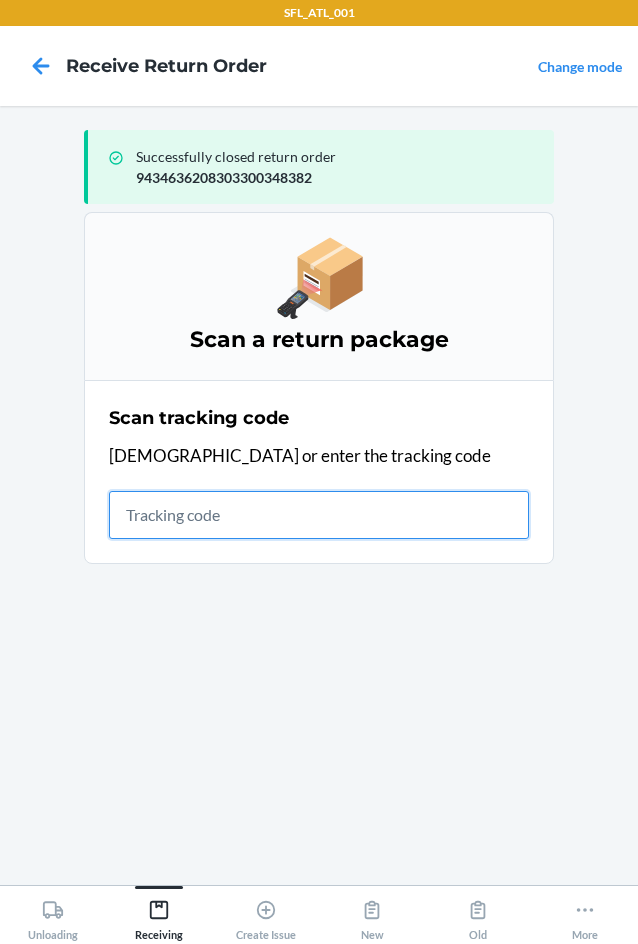 click at bounding box center [319, 515] 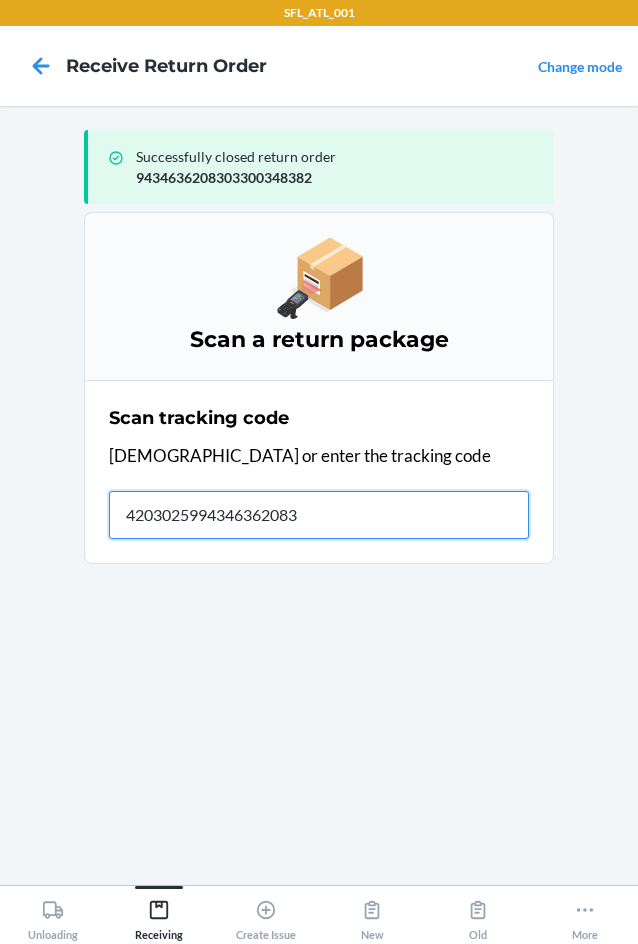 type on "42030259943463620830" 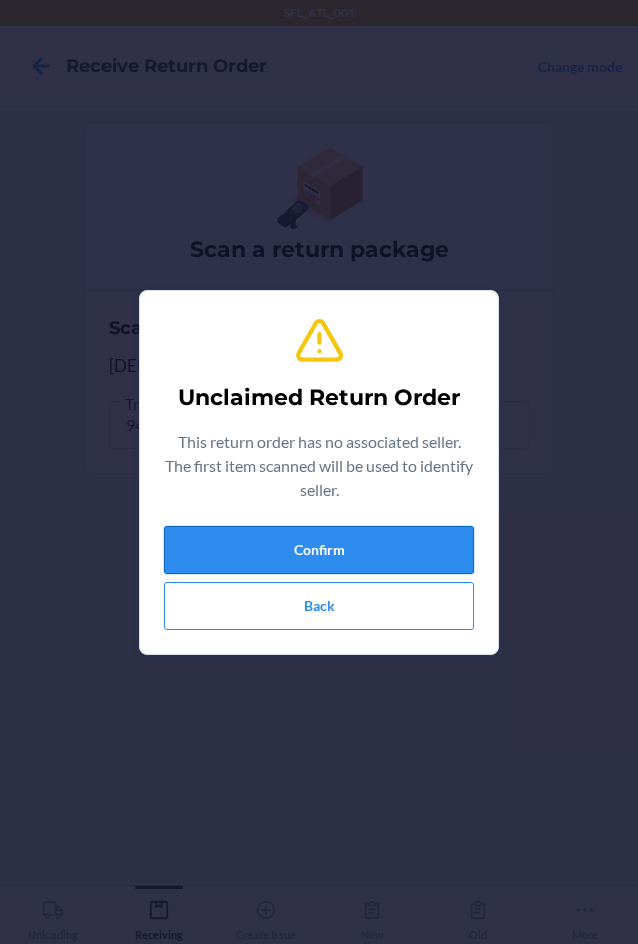 click on "Confirm" at bounding box center [319, 550] 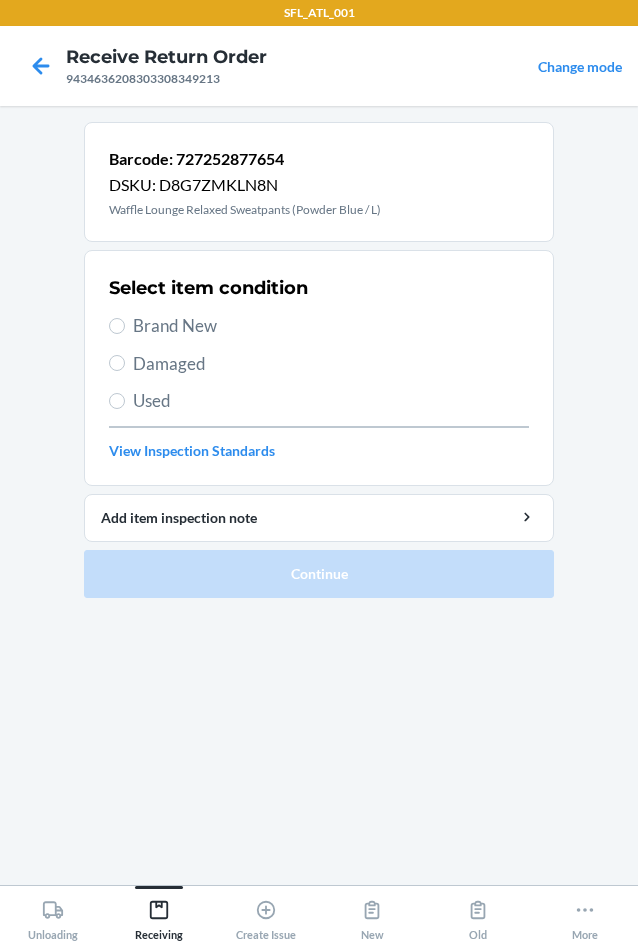 click on "Brand New" at bounding box center (331, 326) 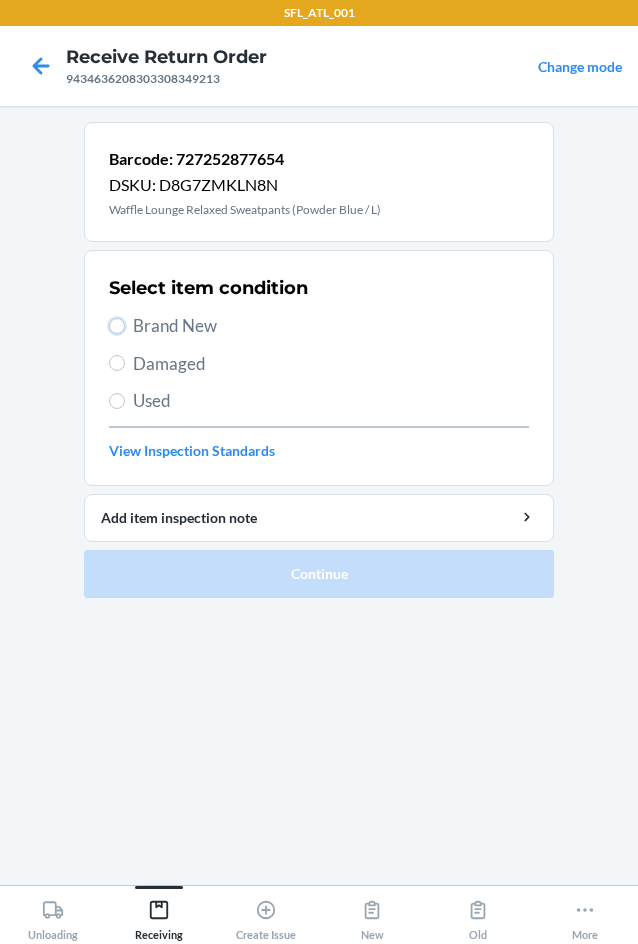 click on "Brand New" at bounding box center (117, 326) 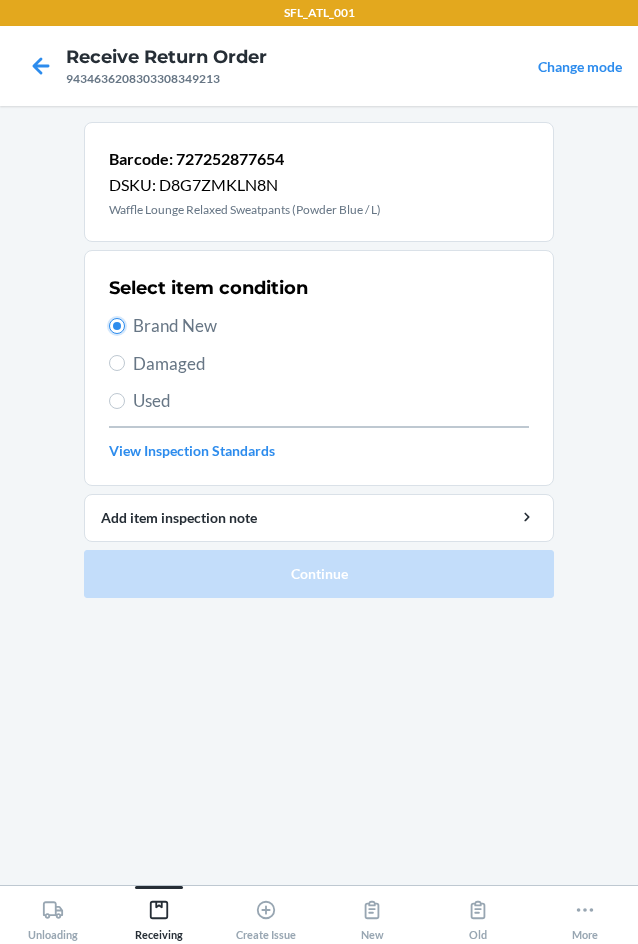 radio on "true" 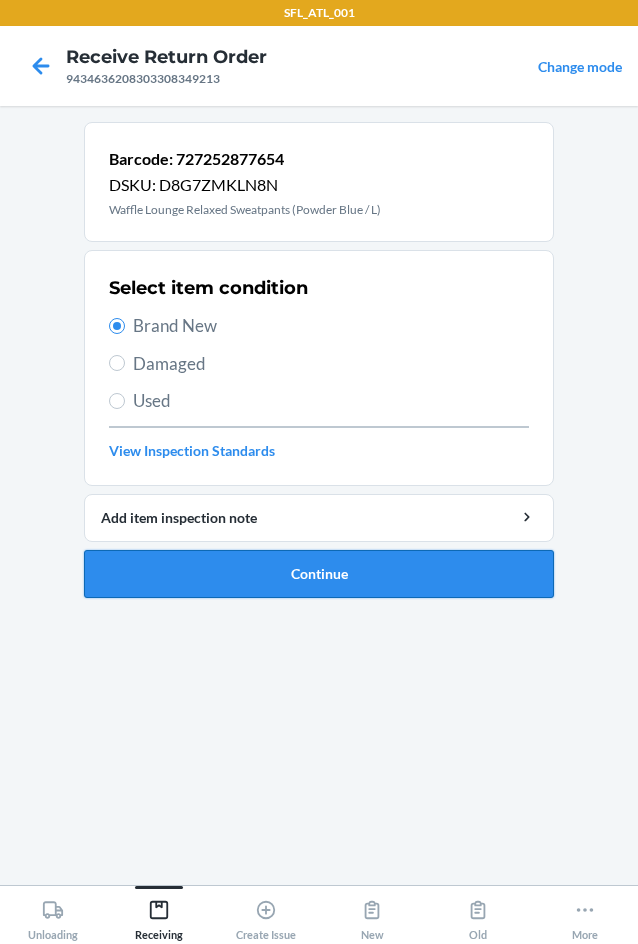 click on "Continue" at bounding box center [319, 574] 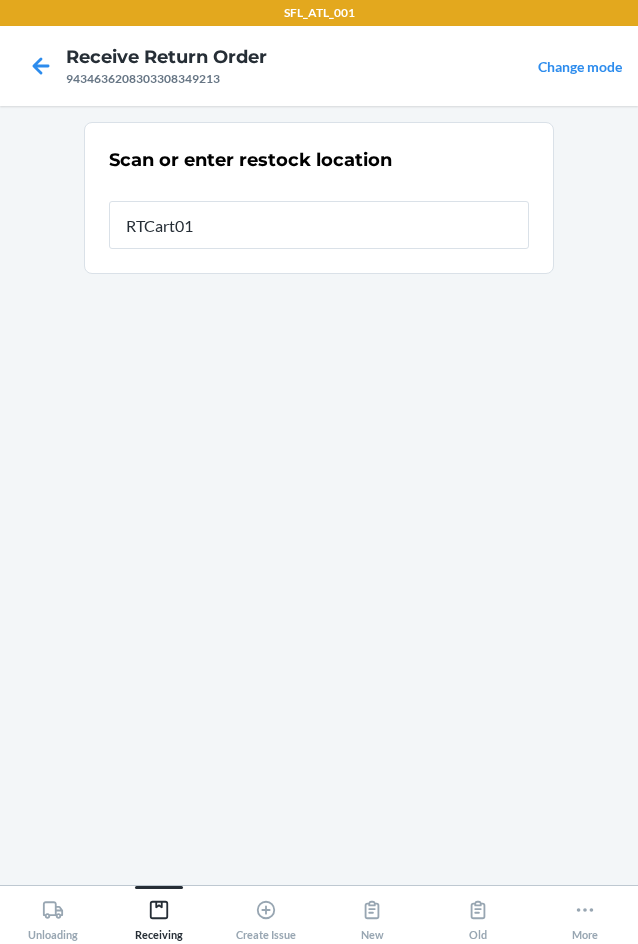 type on "RTCart018" 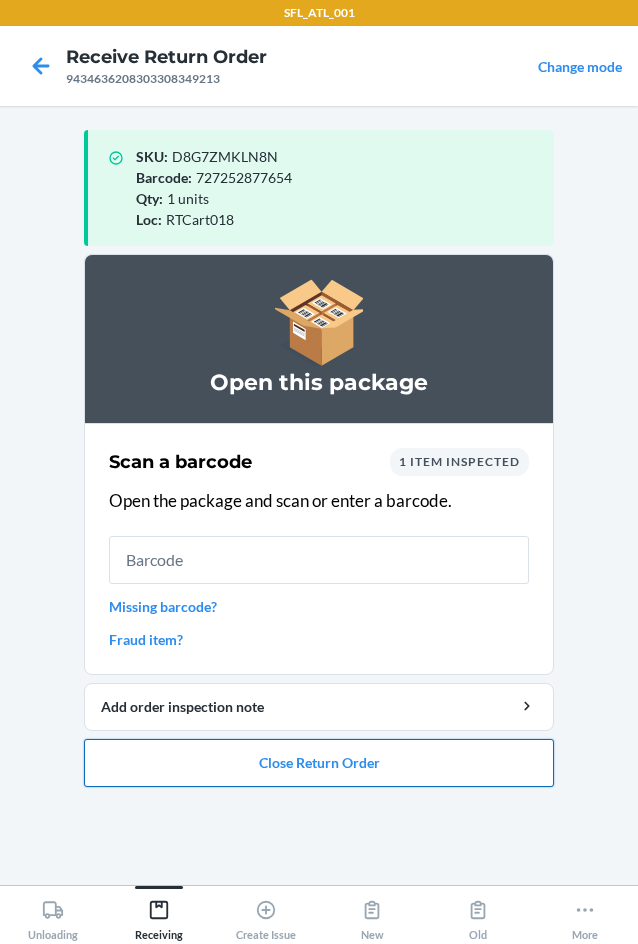 click on "Close Return Order" at bounding box center (319, 763) 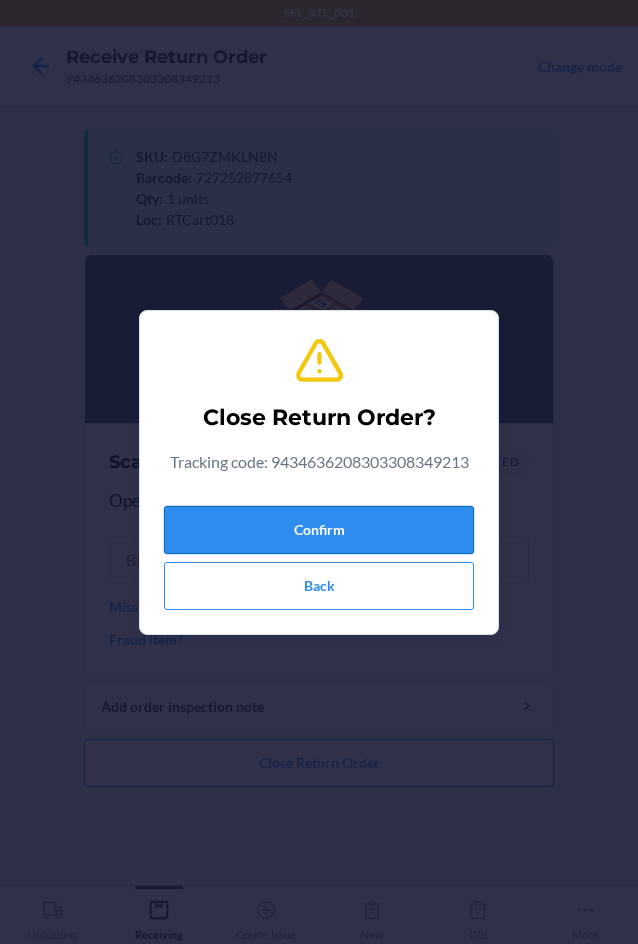 click on "Confirm" at bounding box center (319, 530) 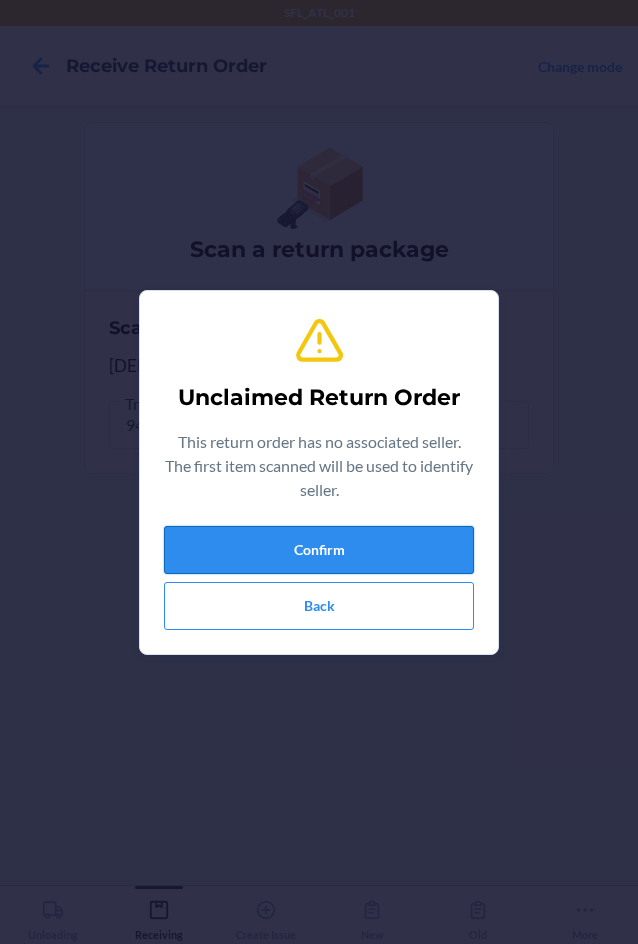 click on "Confirm" at bounding box center (319, 550) 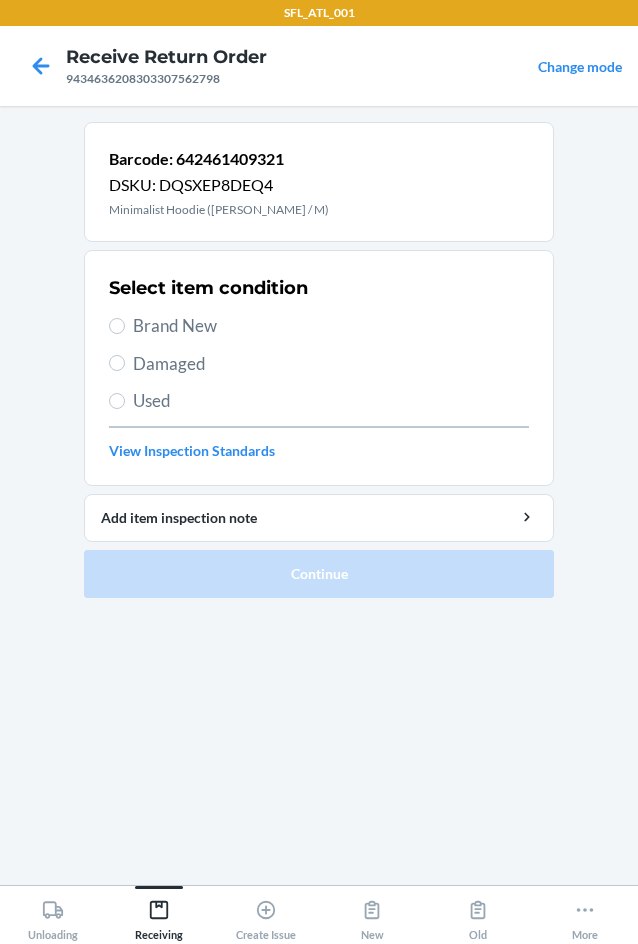 click on "Brand New" at bounding box center [331, 326] 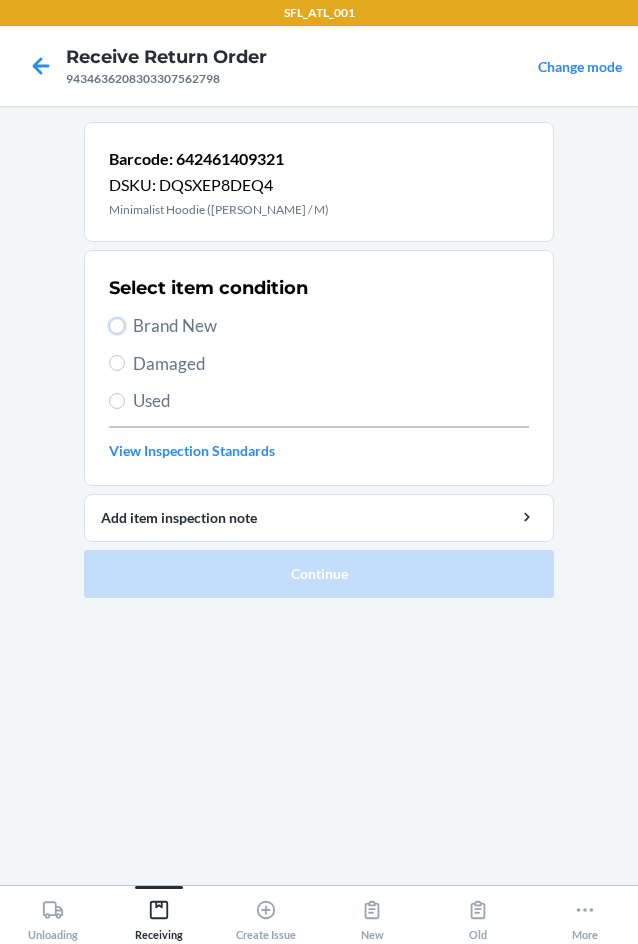 click on "Brand New" at bounding box center (117, 326) 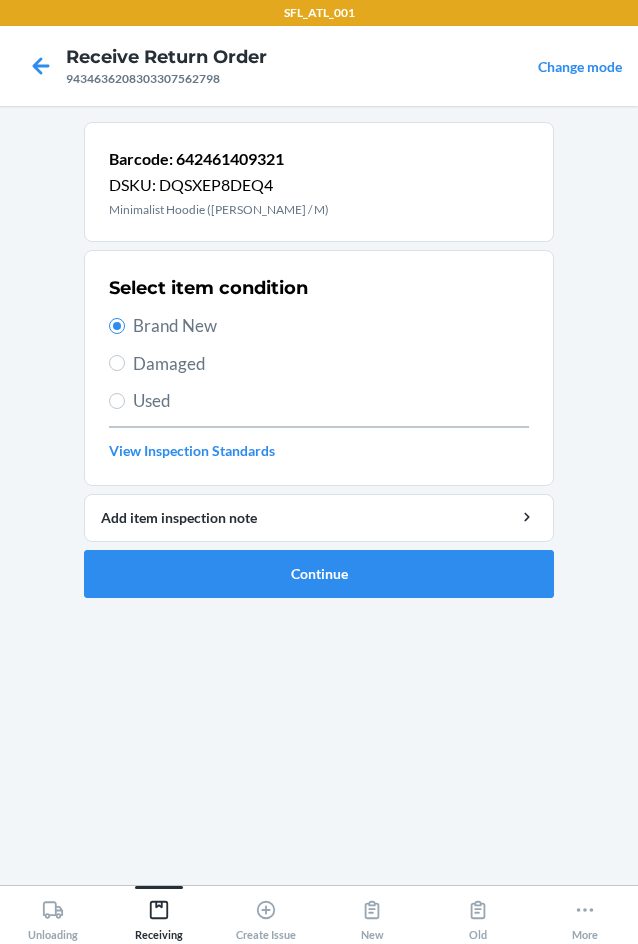 click on "Barcode: 642461409321 DSKU: DQSXEP8DEQ4 Minimalist Hoodie ([PERSON_NAME] / M) Select item condition Brand New Damaged Used View Inspection Standards Add item inspection note Continue" at bounding box center (319, 368) 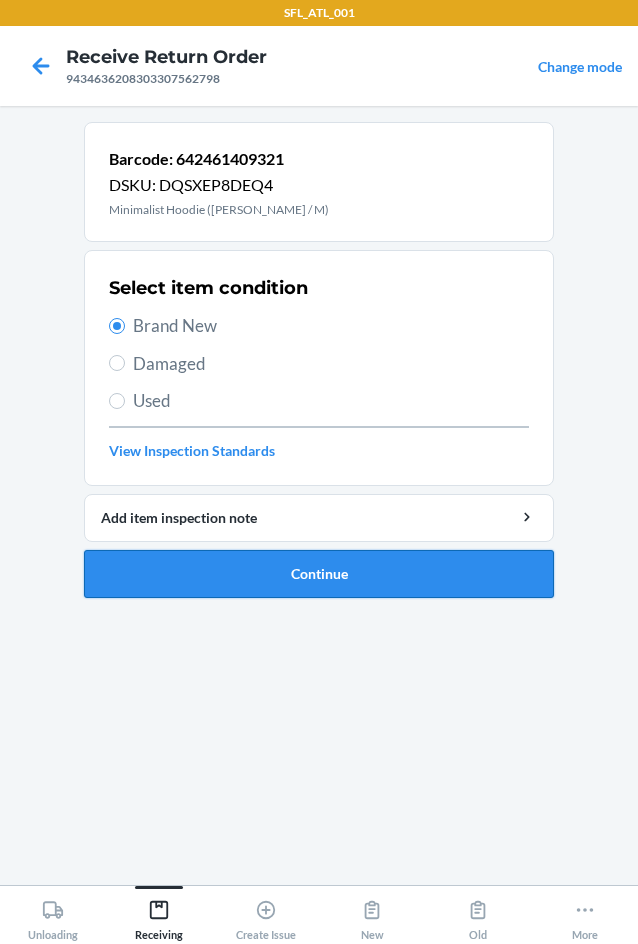 click on "Continue" at bounding box center (319, 574) 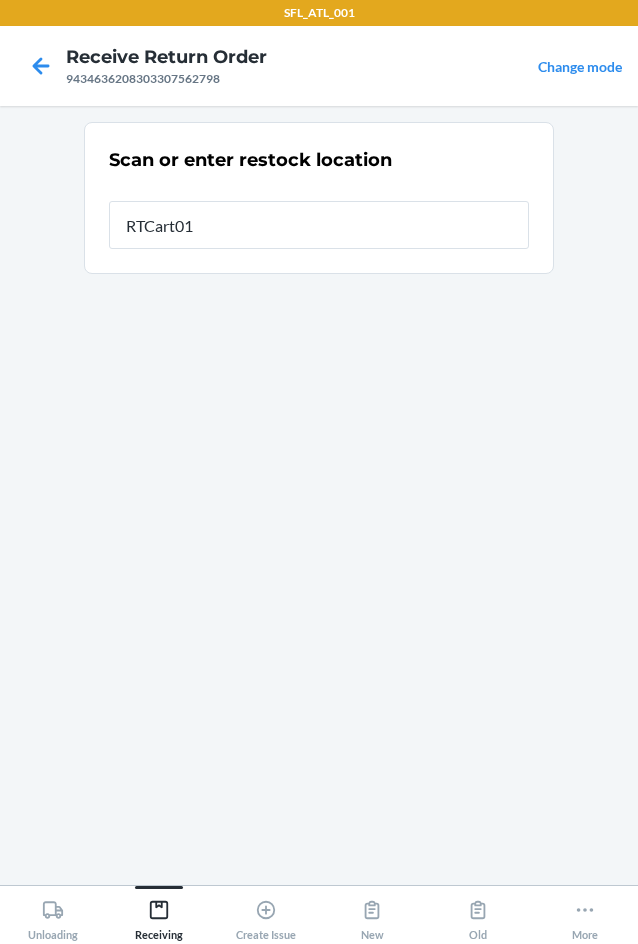 type on "RTCart018" 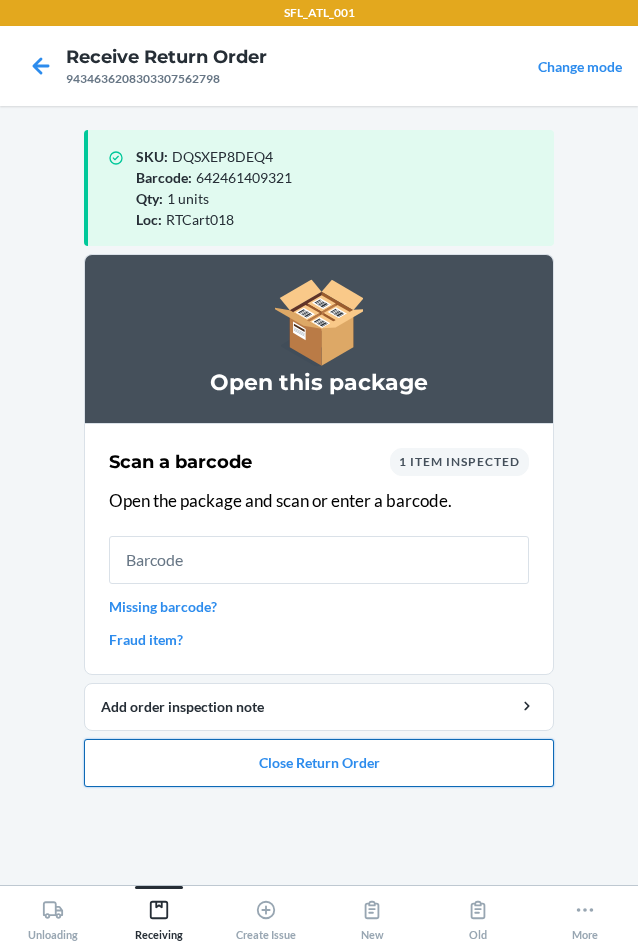 click on "Close Return Order" at bounding box center [319, 763] 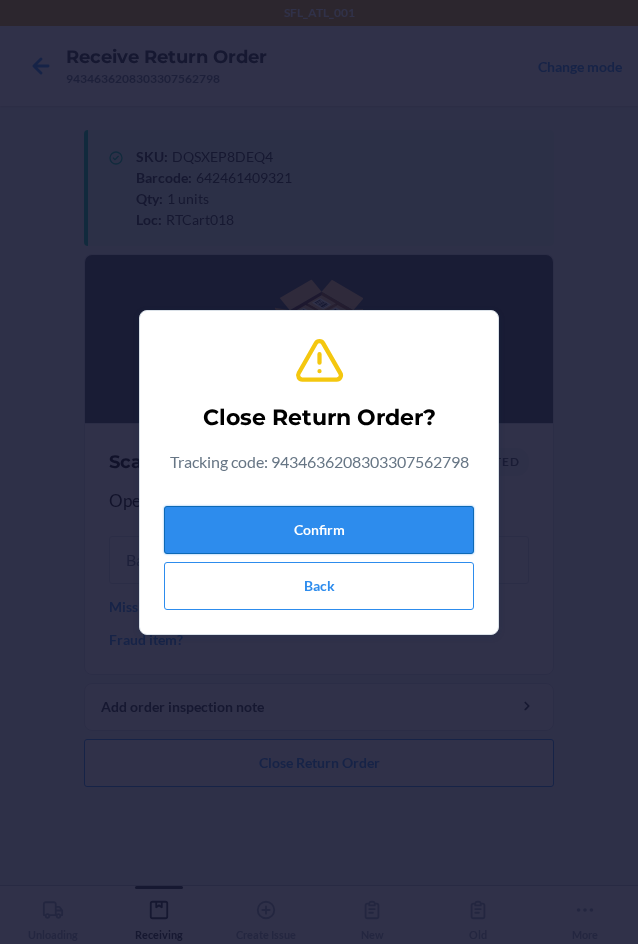 click on "Confirm" at bounding box center (319, 530) 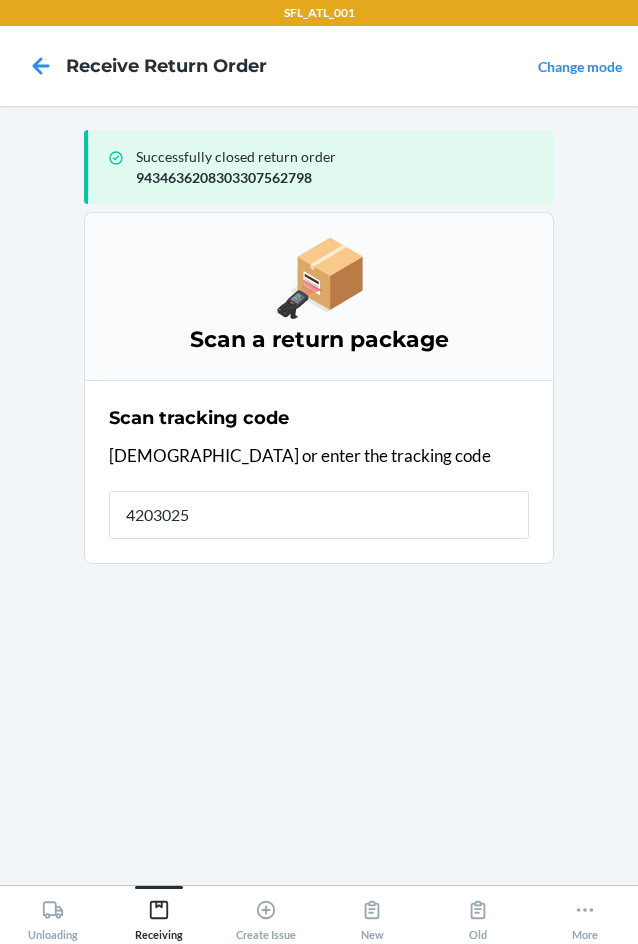 type on "42030259" 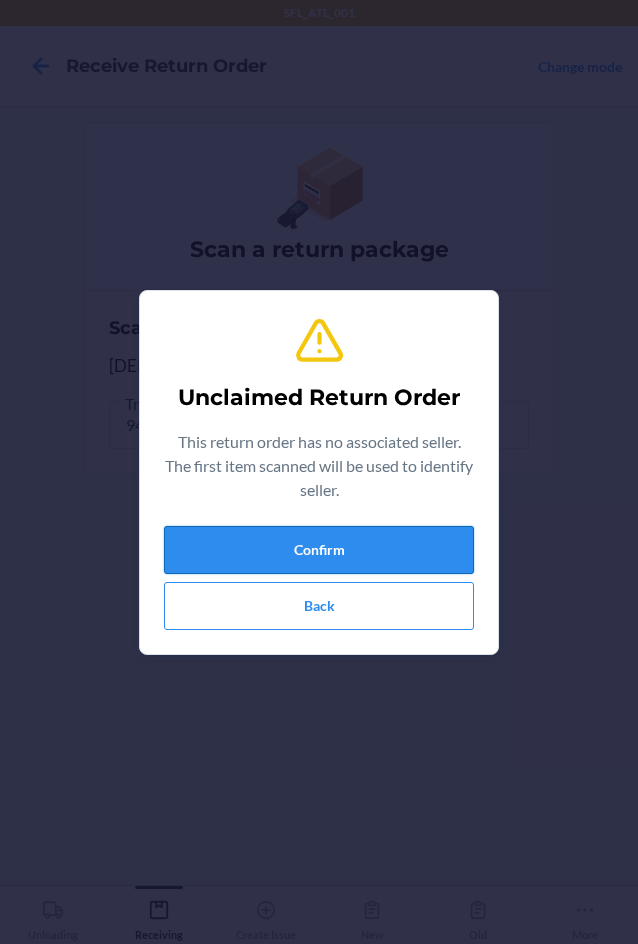 click on "Confirm" at bounding box center (319, 550) 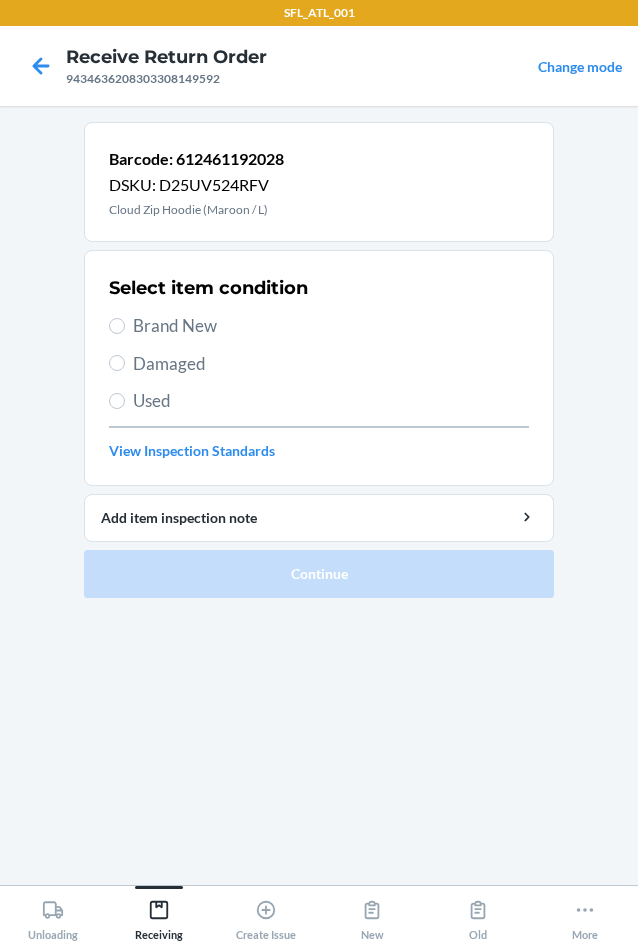 drag, startPoint x: 130, startPoint y: 319, endPoint x: 135, endPoint y: 335, distance: 16.763054 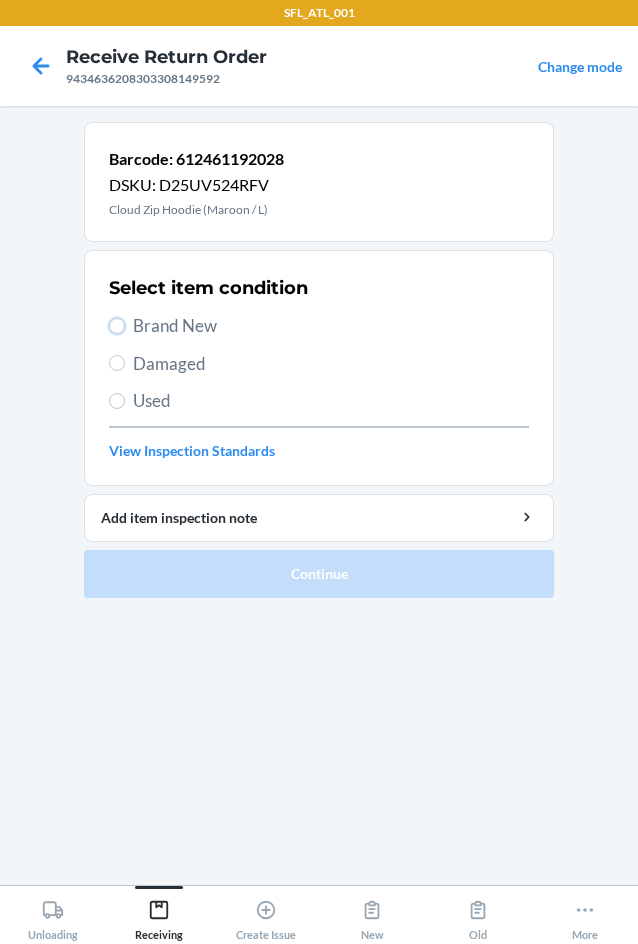 click on "Brand New" at bounding box center (117, 326) 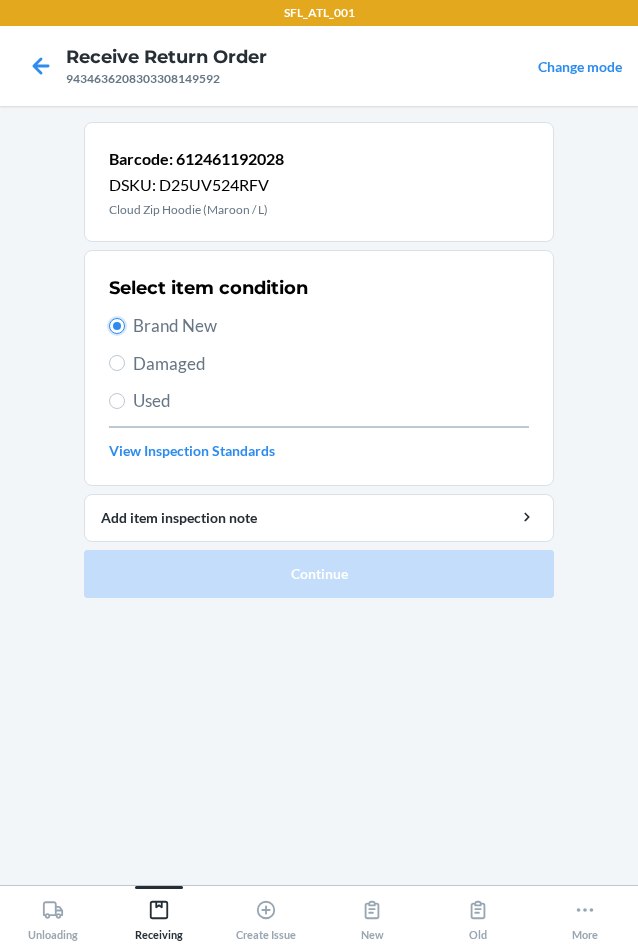 radio on "true" 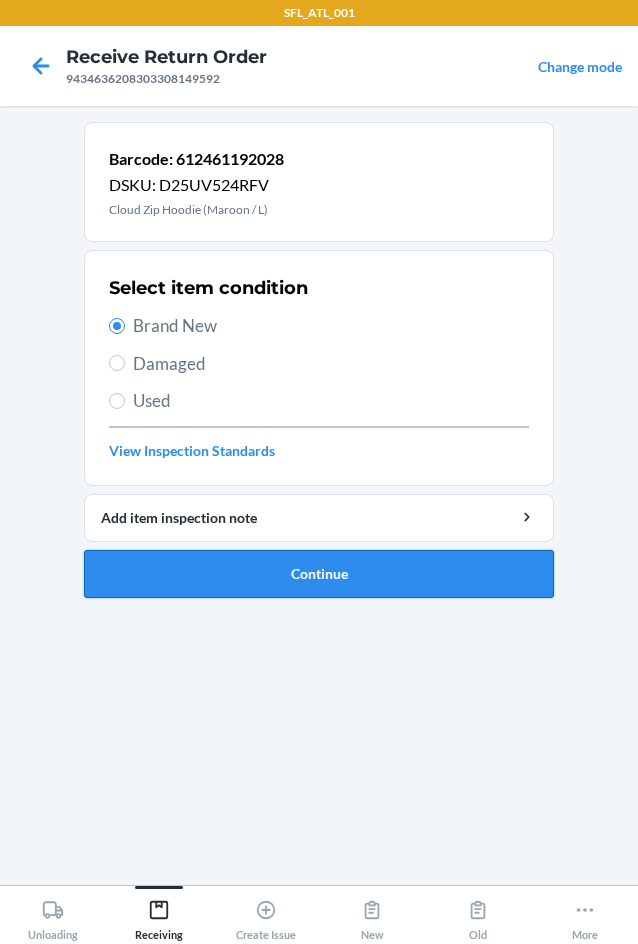 click on "Continue" at bounding box center (319, 574) 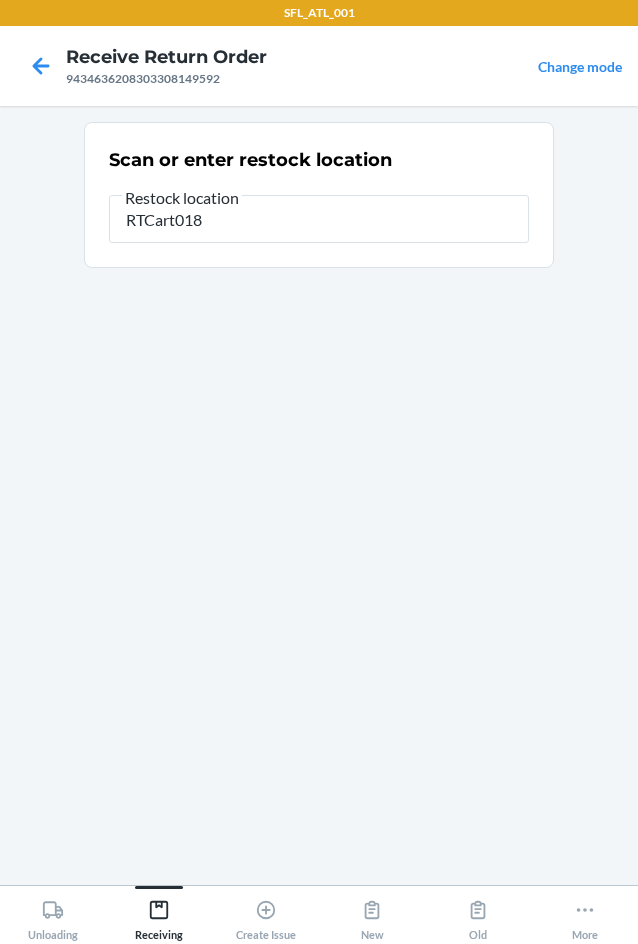 type on "RTCart018" 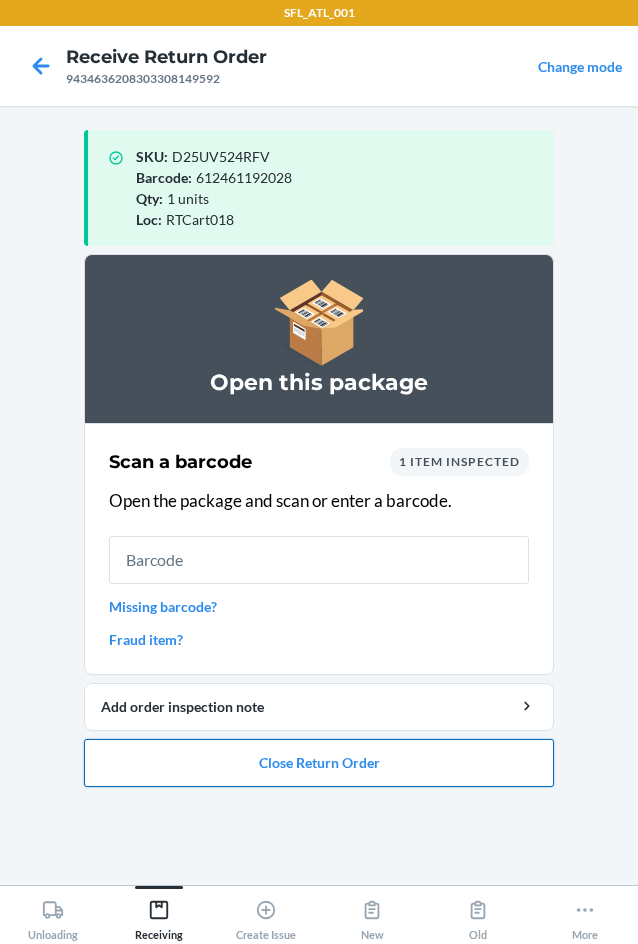 click on "Close Return Order" at bounding box center [319, 763] 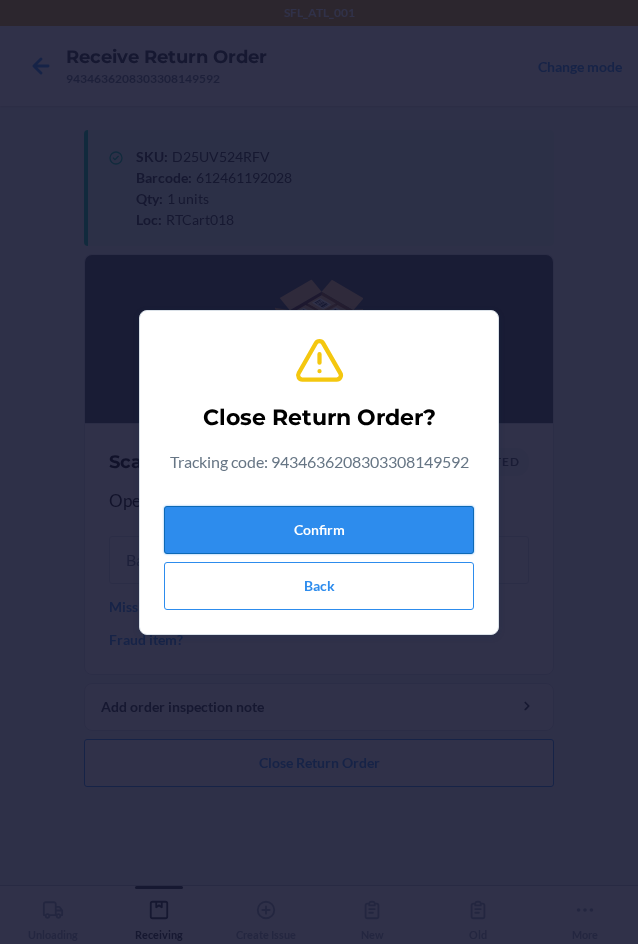 click on "Confirm" at bounding box center [319, 530] 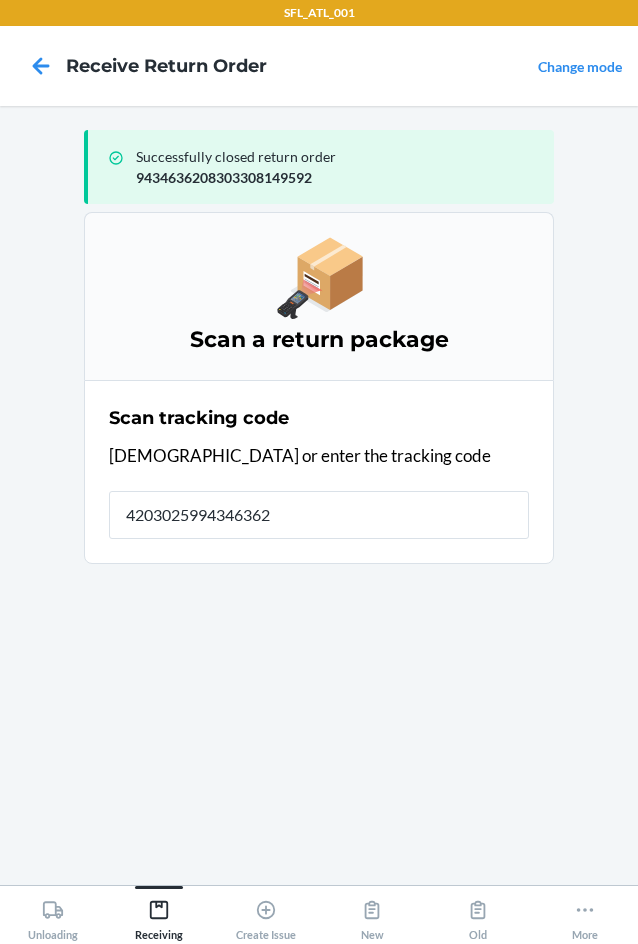 type on "42030259943463620" 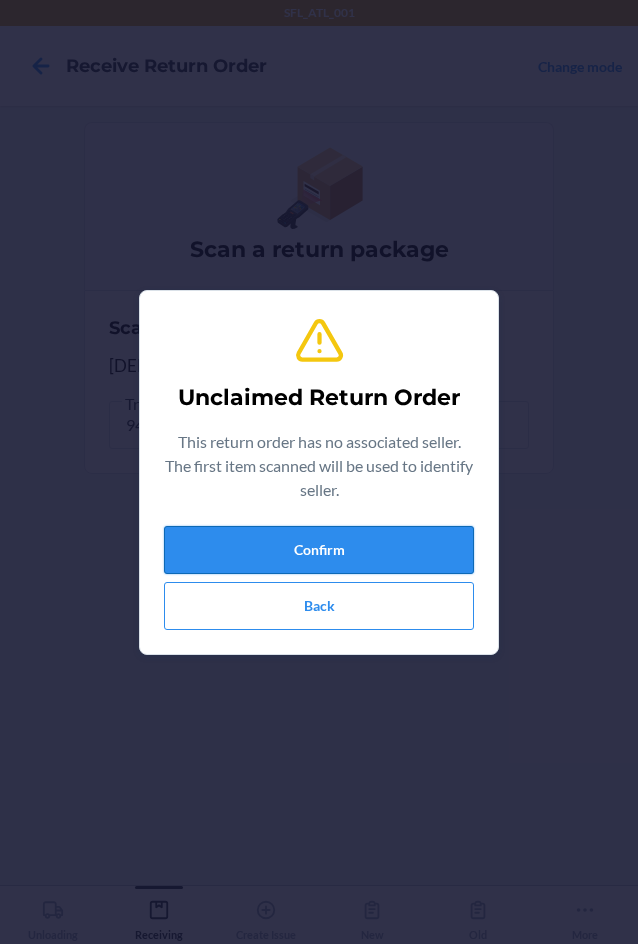 click on "Confirm" at bounding box center [319, 550] 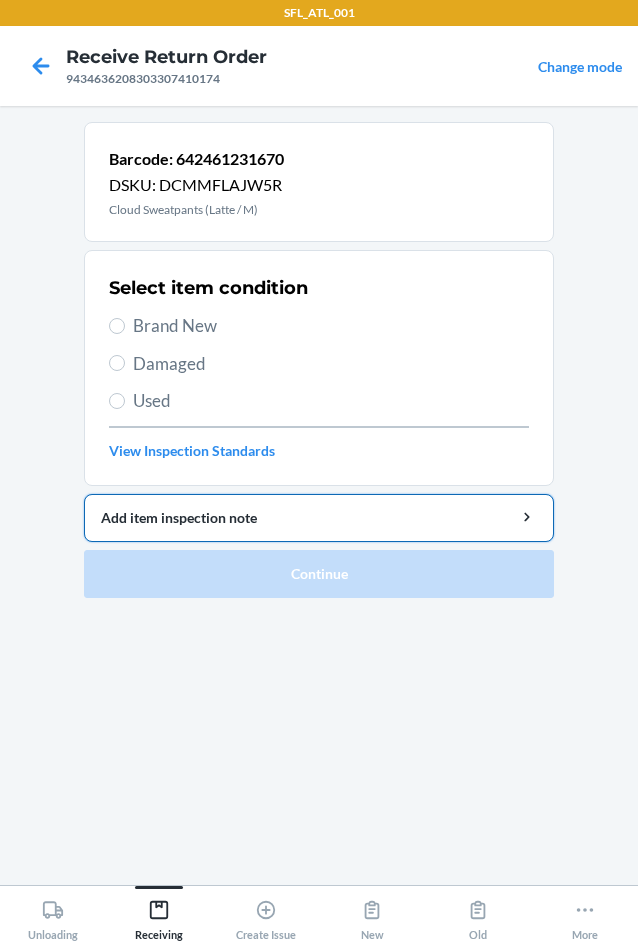 drag, startPoint x: 196, startPoint y: 325, endPoint x: 210, endPoint y: 535, distance: 210.46616 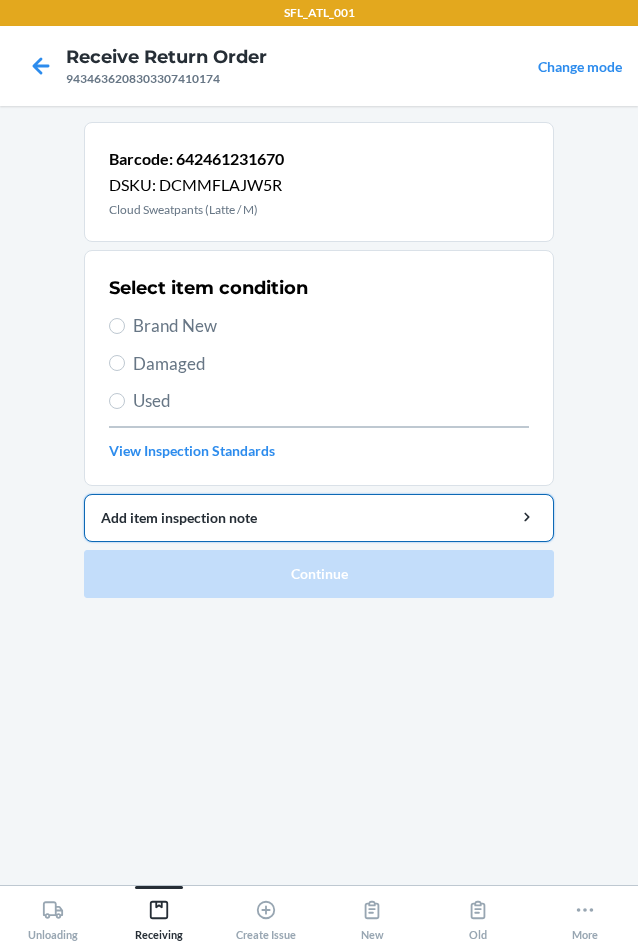 click on "Brand New" at bounding box center (331, 326) 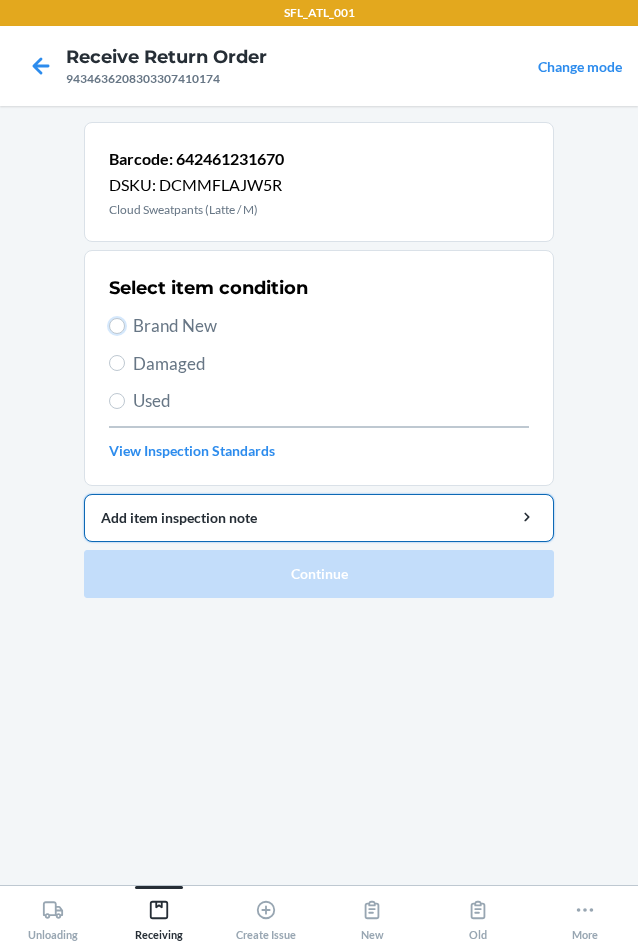 click on "Brand New" at bounding box center (117, 326) 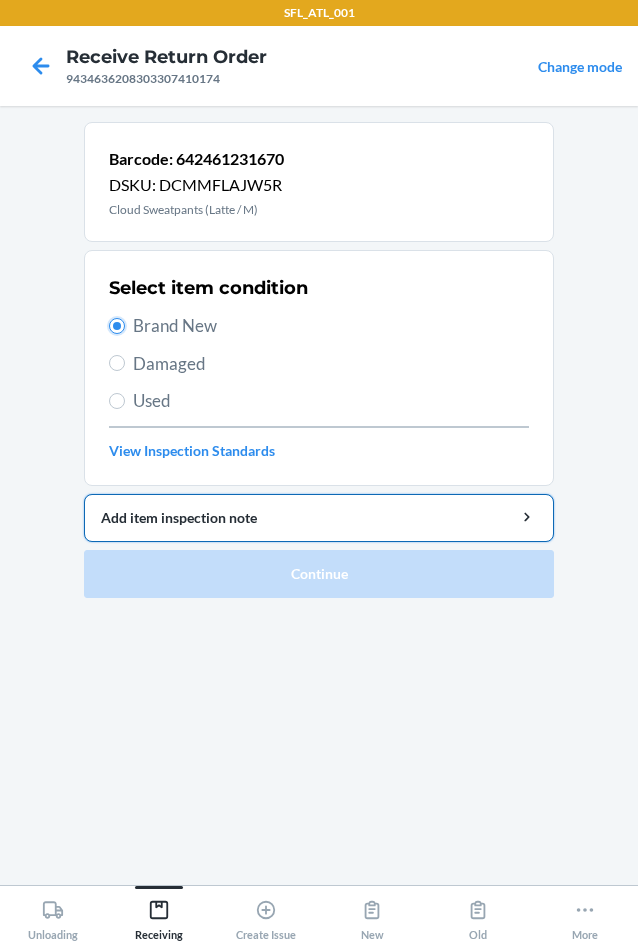 radio on "true" 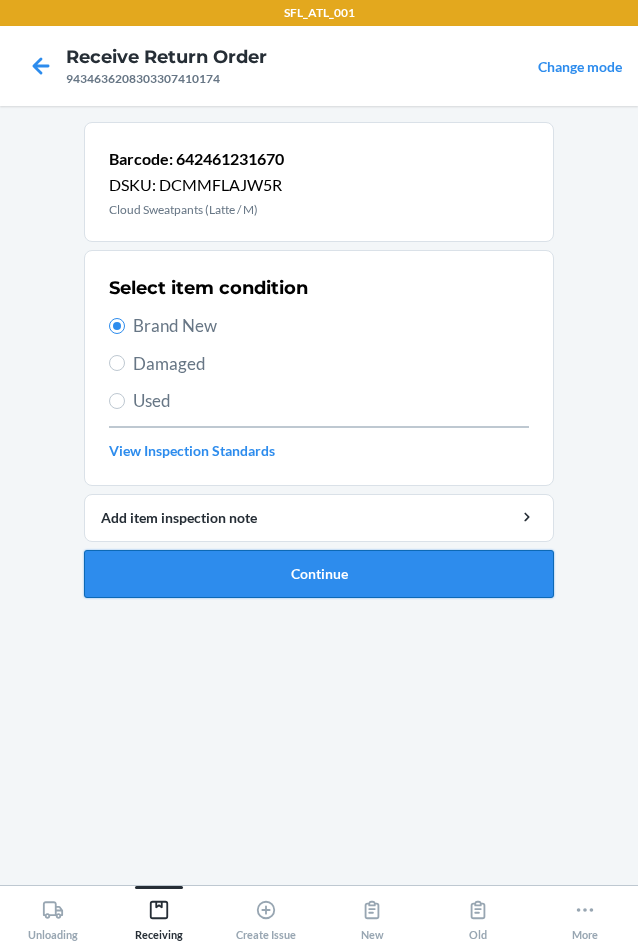 click on "Continue" at bounding box center [319, 574] 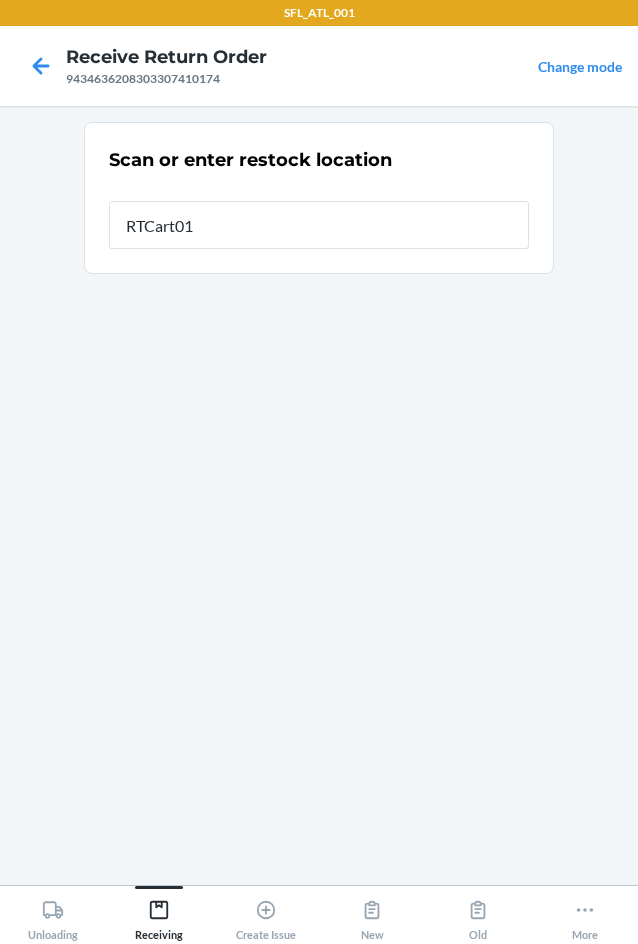 type on "RTCart018" 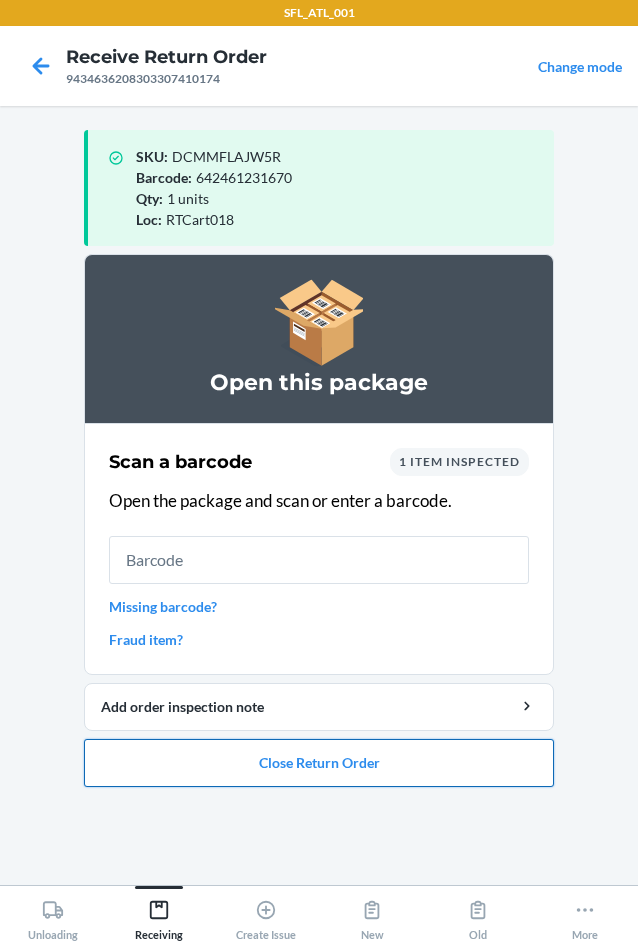 click on "Close Return Order" at bounding box center [319, 763] 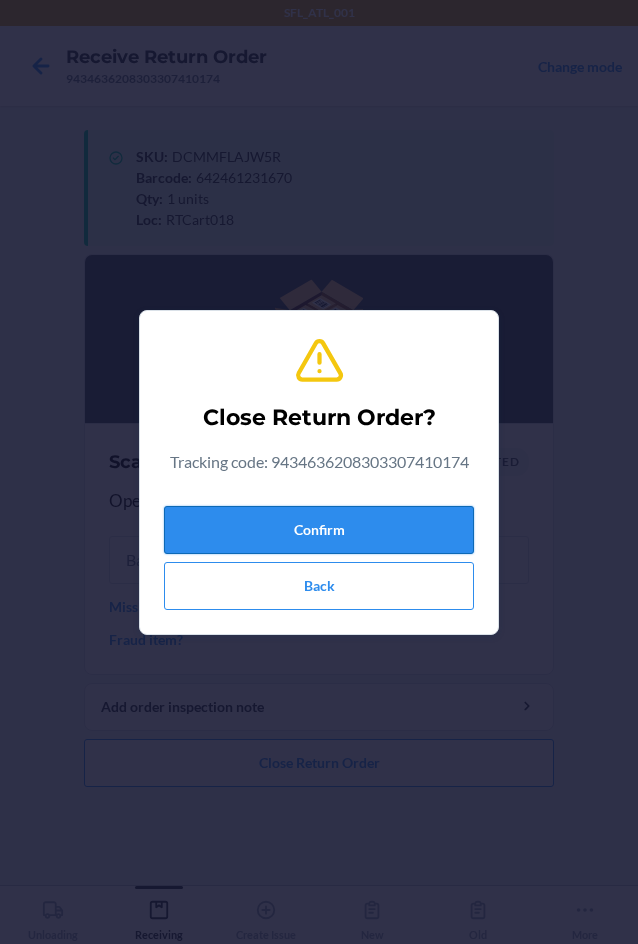 click on "Confirm" at bounding box center (319, 530) 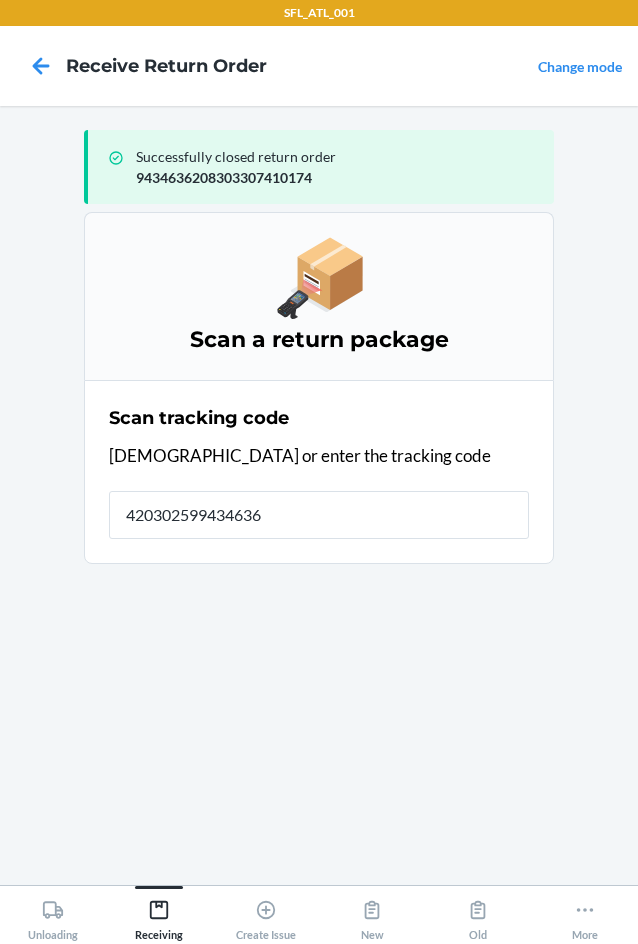 type on "4203025994346362" 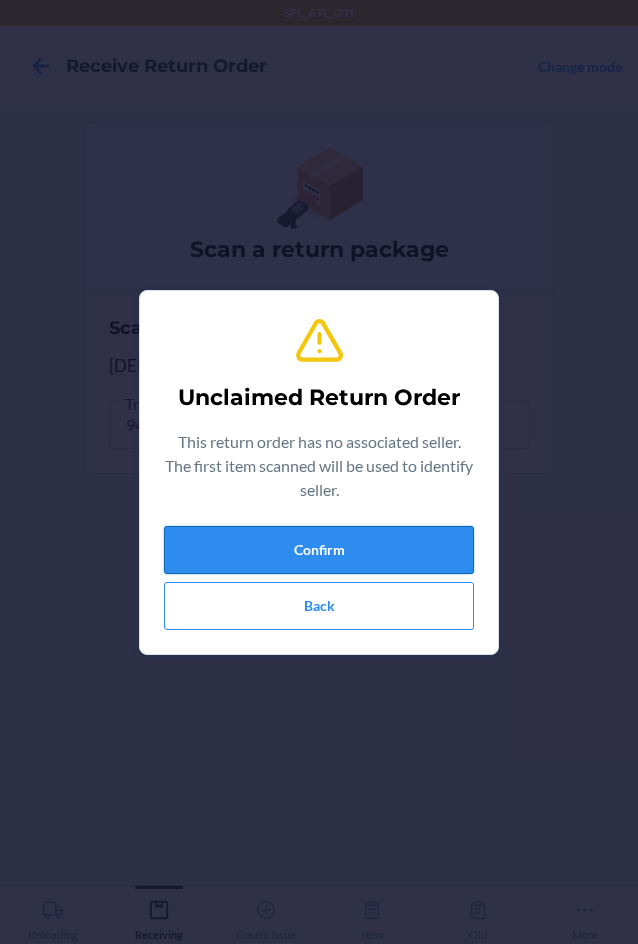 click on "Confirm" at bounding box center [319, 550] 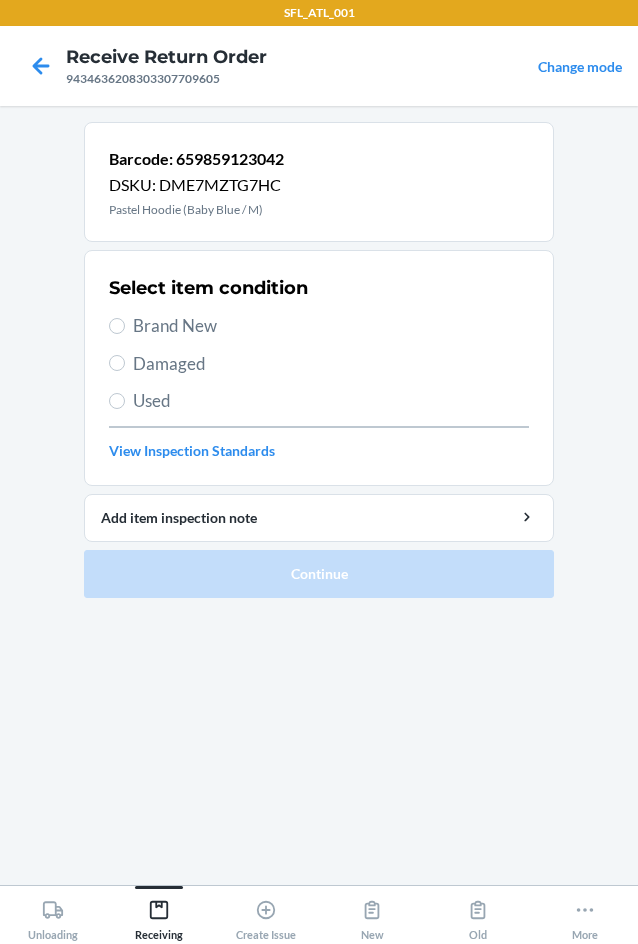 click on "Select item condition Brand New Damaged Used View Inspection Standards" at bounding box center [319, 368] 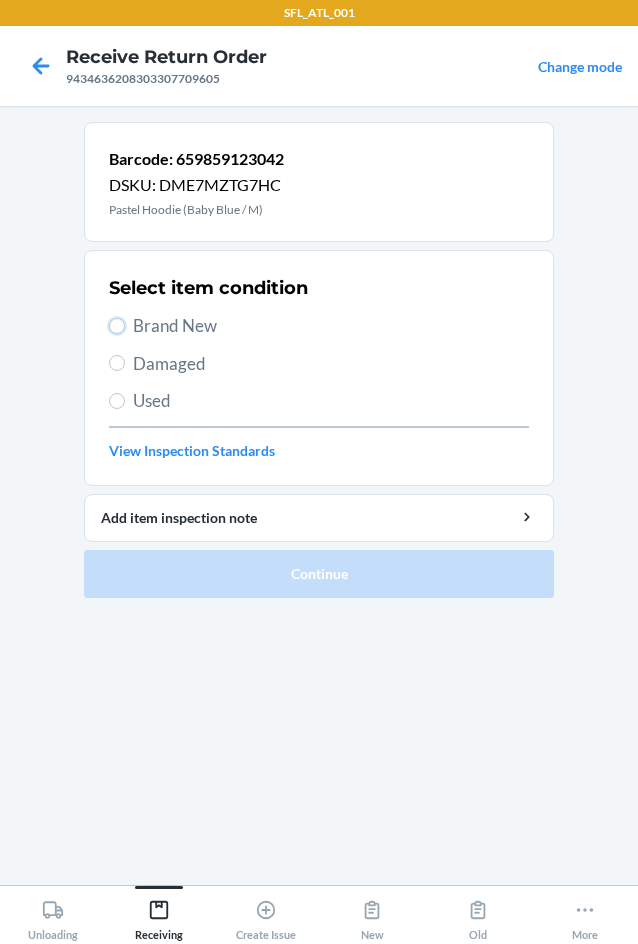 click on "Brand New" at bounding box center [117, 326] 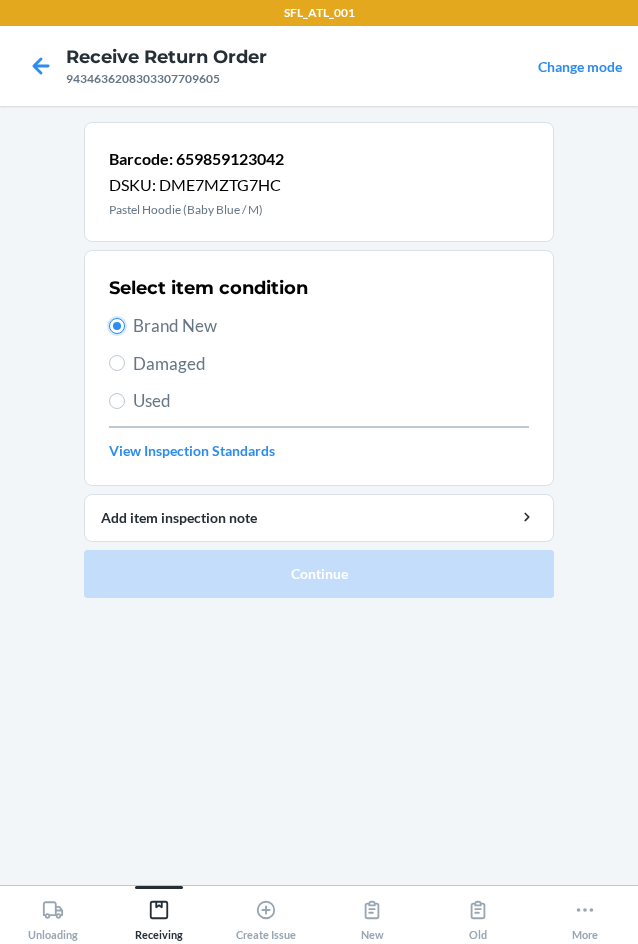 radio on "true" 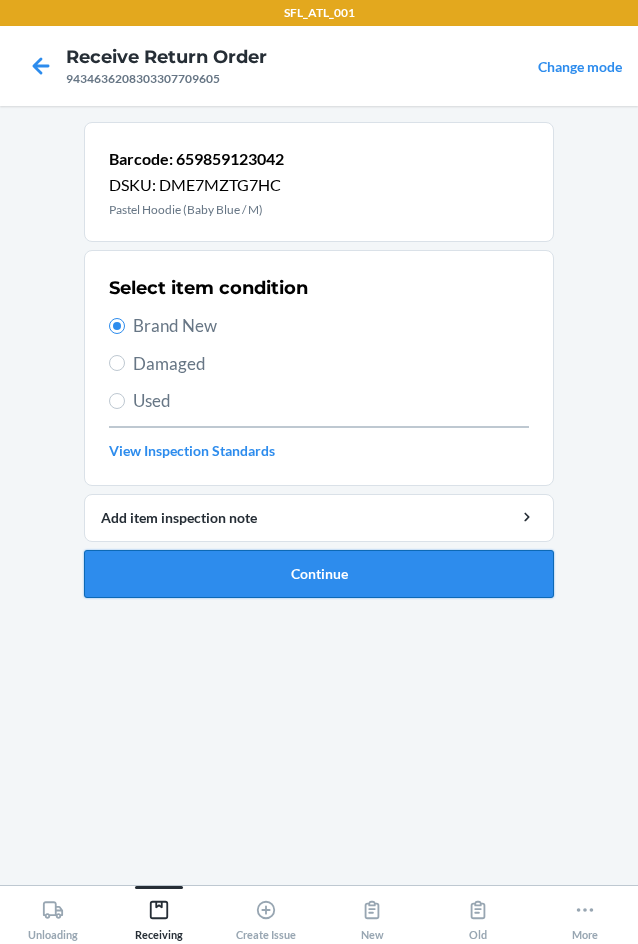 click on "Continue" at bounding box center (319, 574) 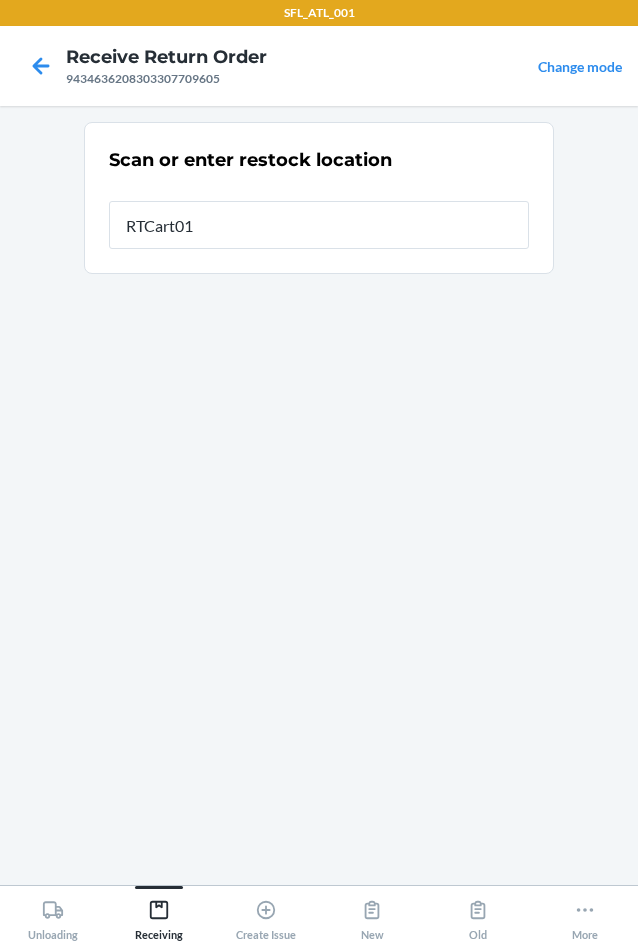type on "RTCart018" 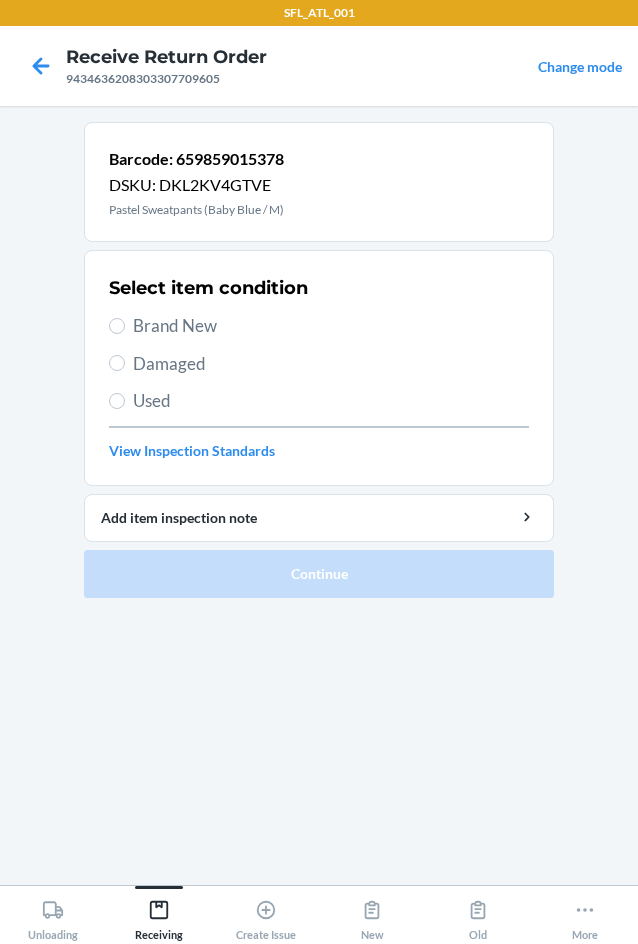 click on "Brand New" at bounding box center [331, 326] 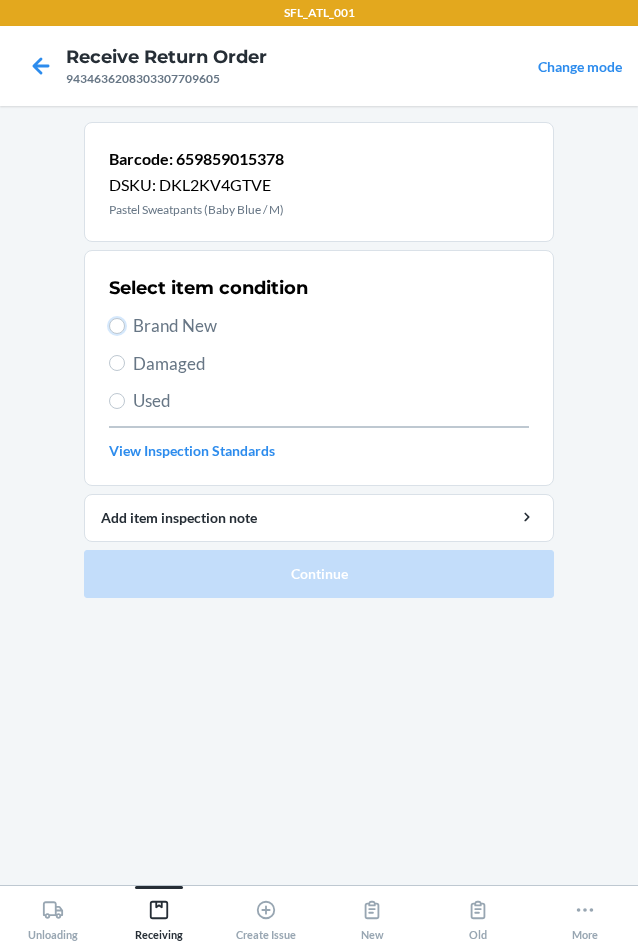 click on "Brand New" at bounding box center [117, 326] 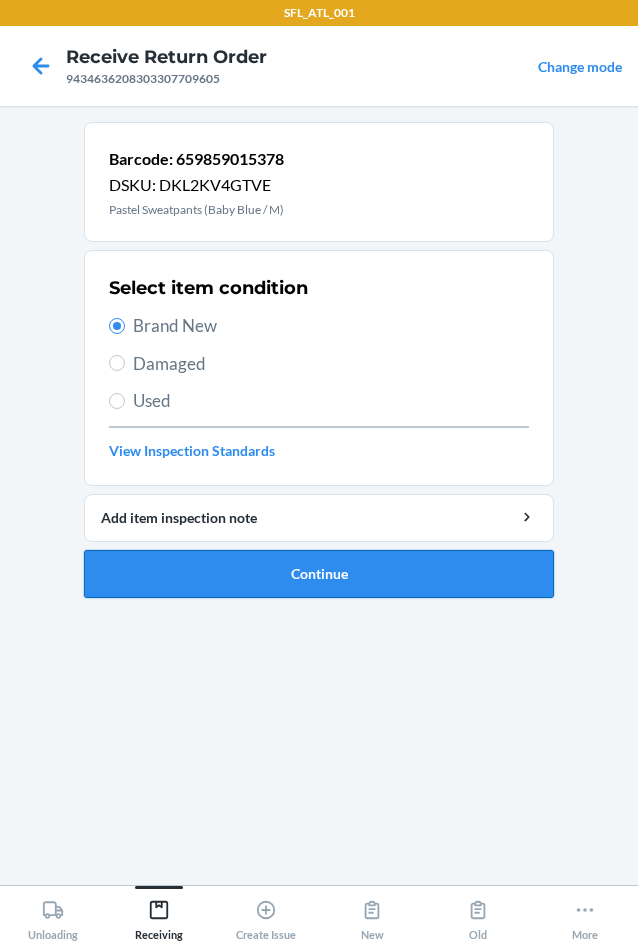 click on "Continue" at bounding box center (319, 574) 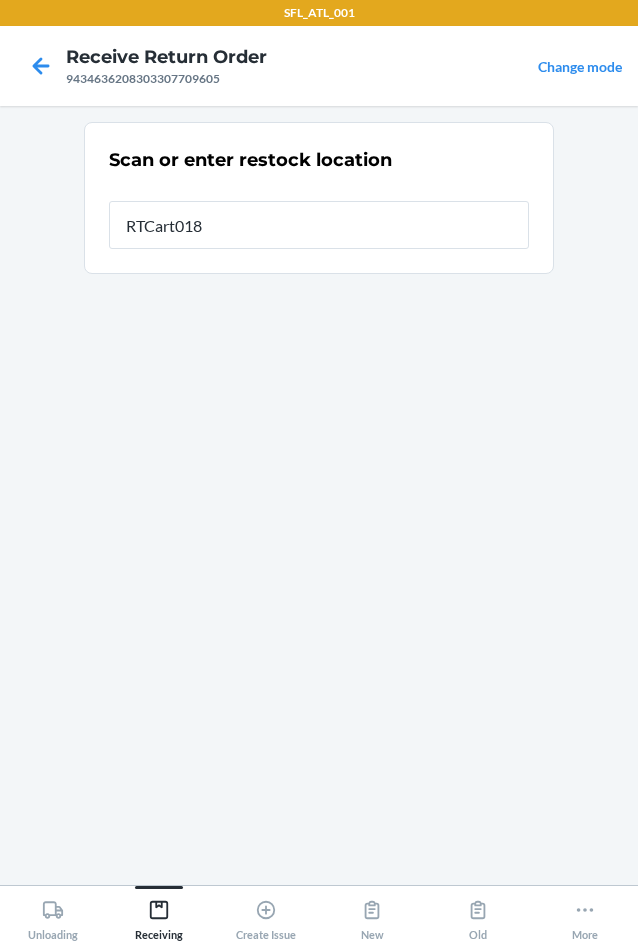 type on "RTCart018" 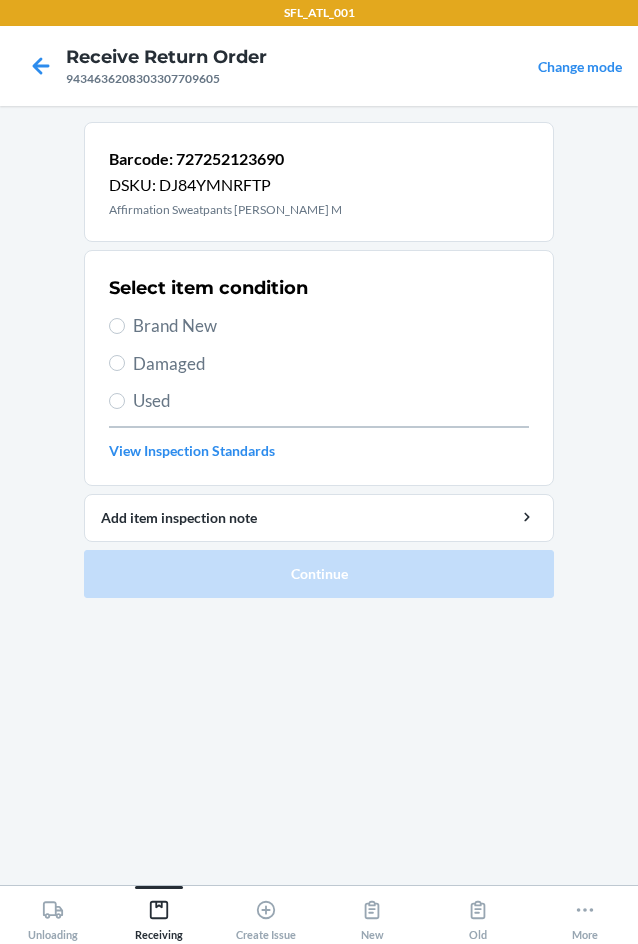 drag, startPoint x: 177, startPoint y: 312, endPoint x: 177, endPoint y: 333, distance: 21 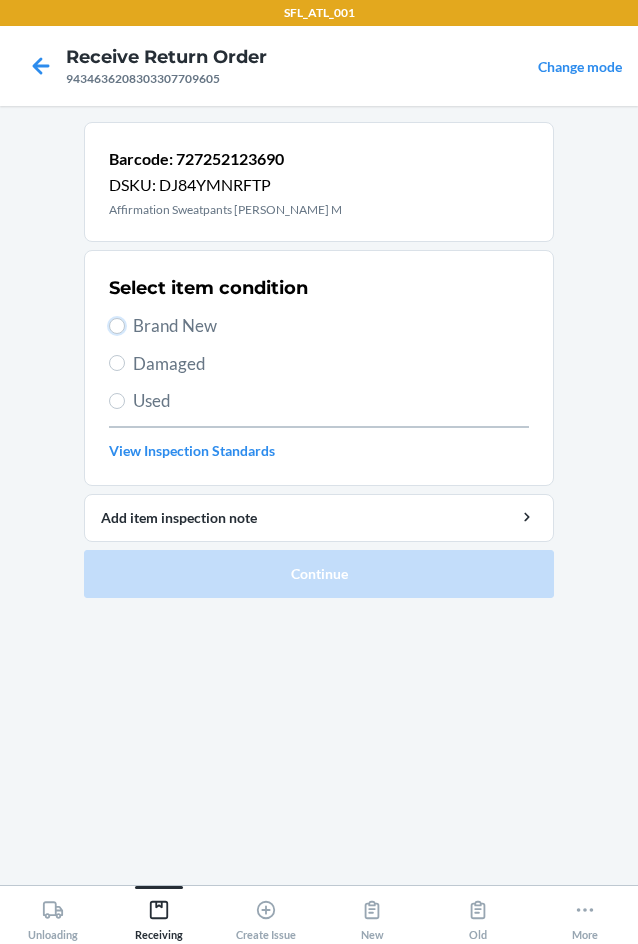 click on "Brand New" at bounding box center [117, 326] 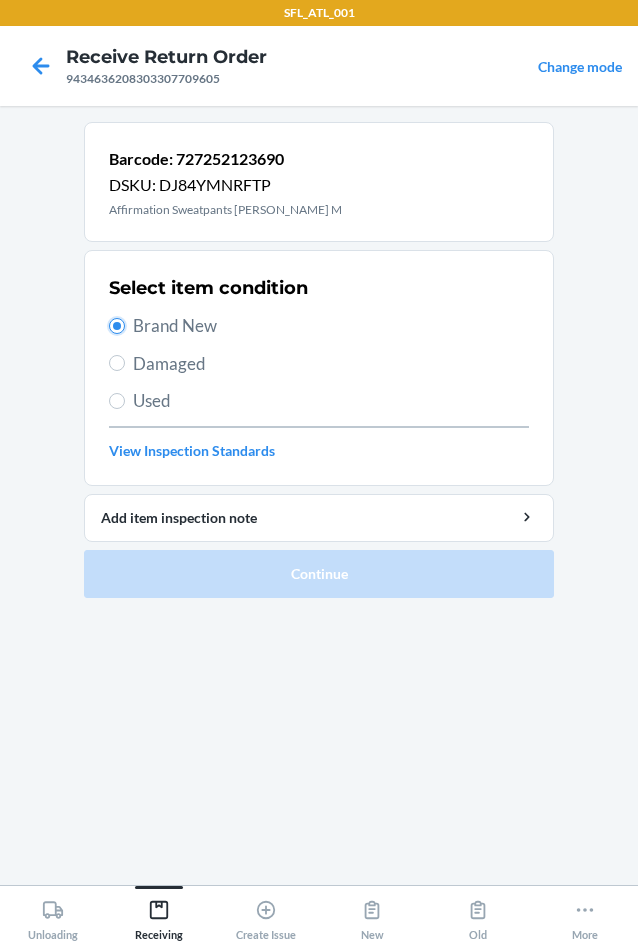 radio on "true" 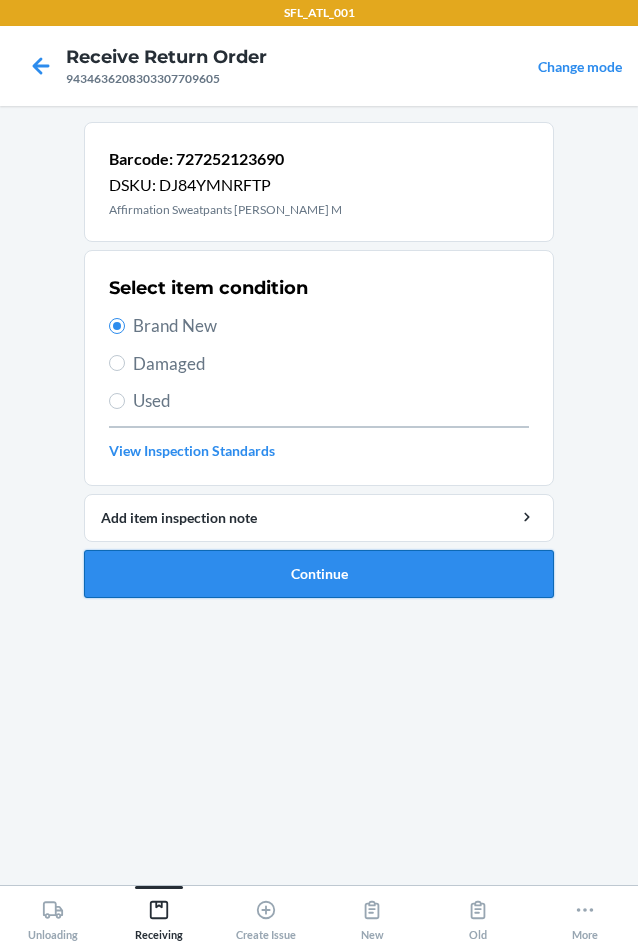 click on "Continue" at bounding box center [319, 574] 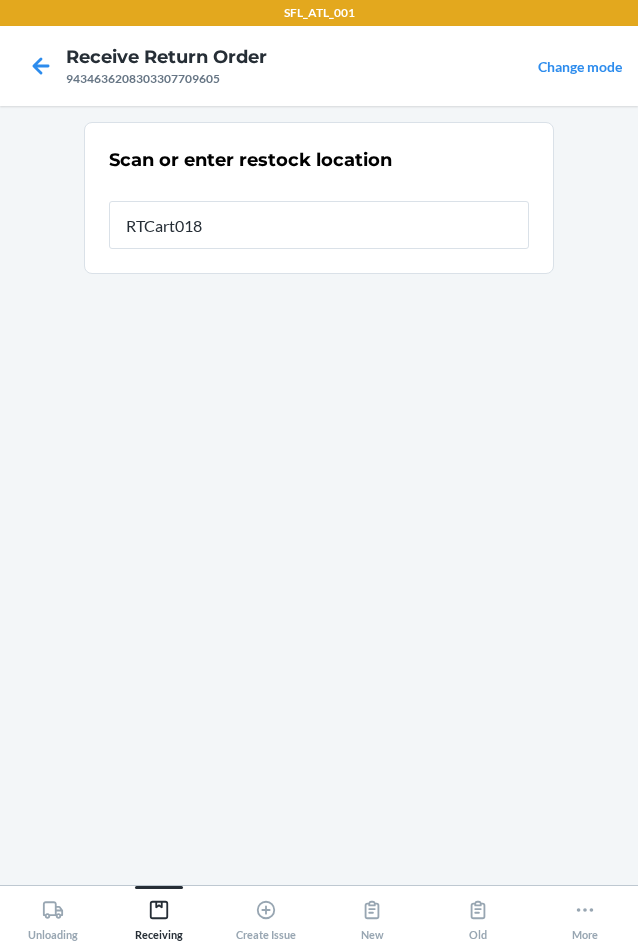 type on "RTCart018" 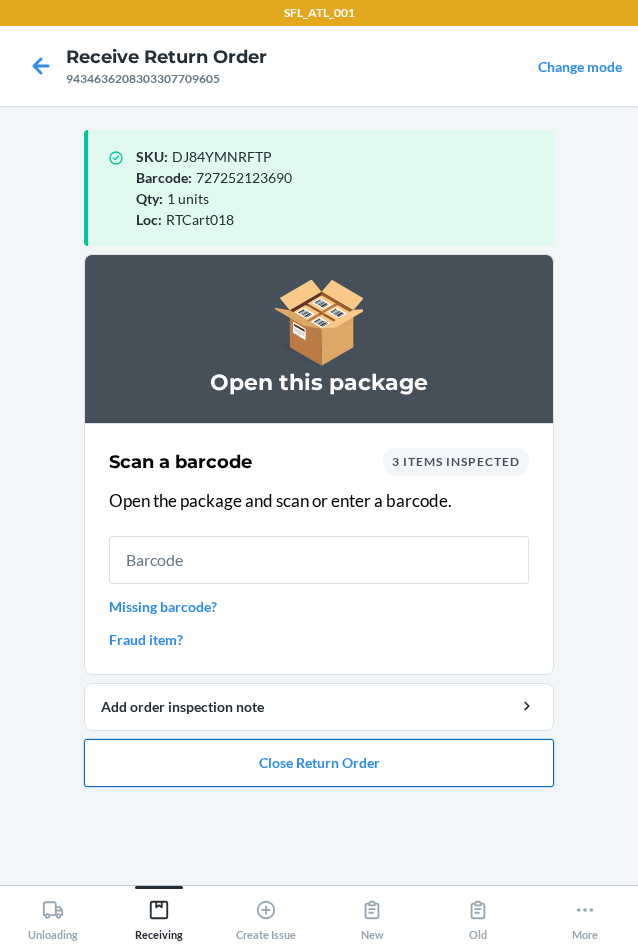 click on "Close Return Order" at bounding box center [319, 763] 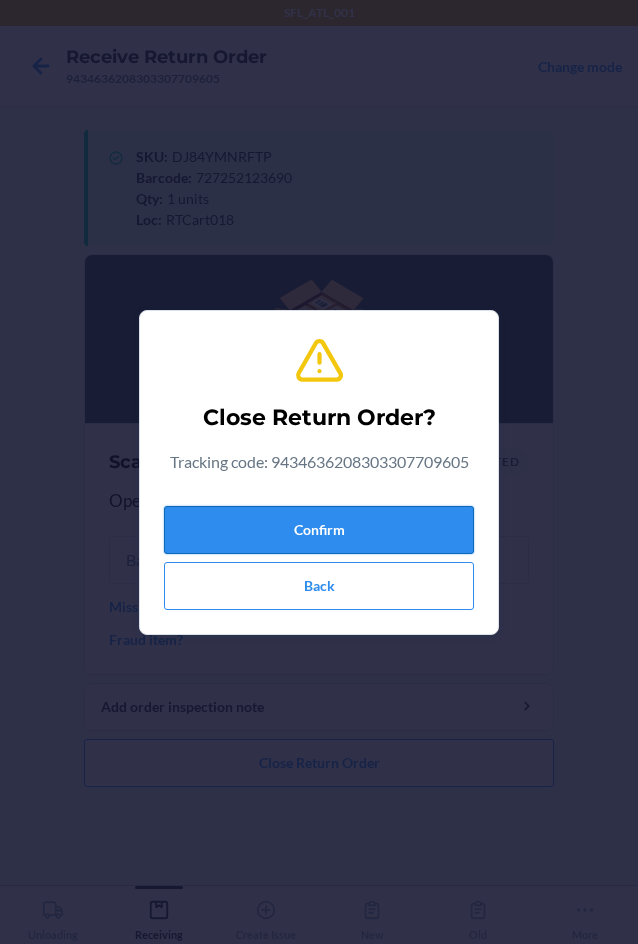 click on "Confirm" at bounding box center [319, 530] 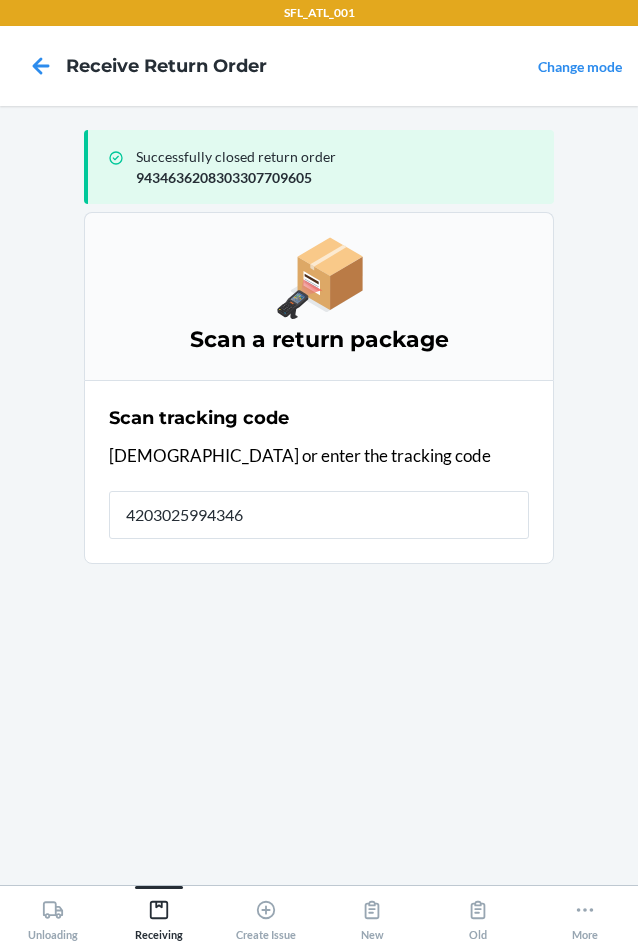type on "42030259943463" 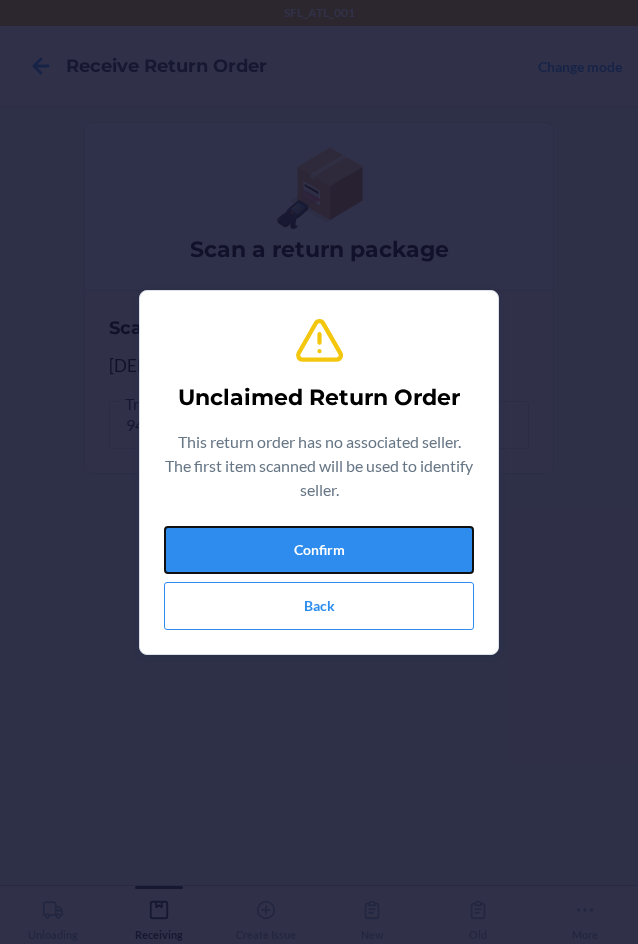 click on "Confirm" at bounding box center [319, 550] 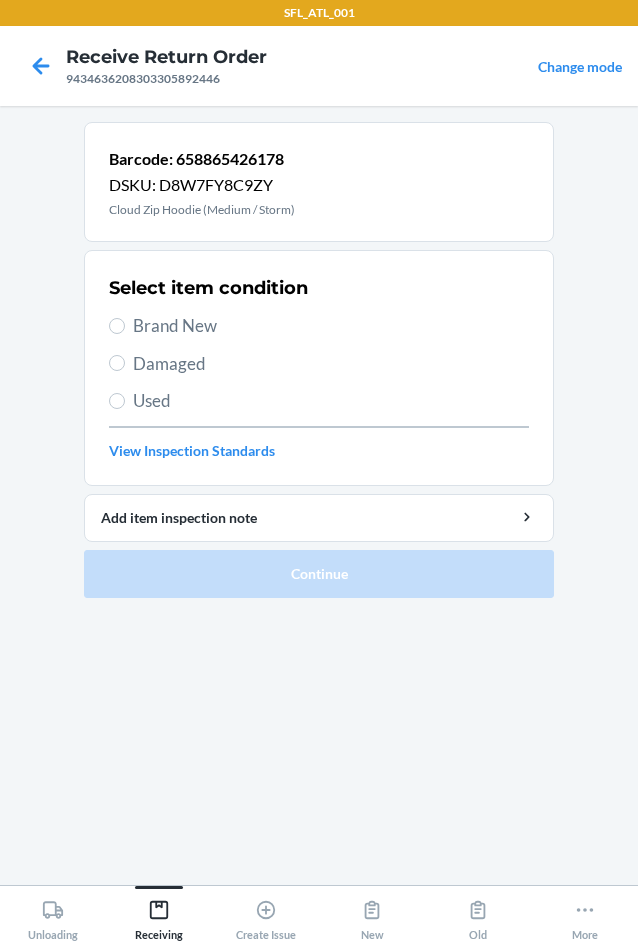 click on "Brand New" at bounding box center (331, 326) 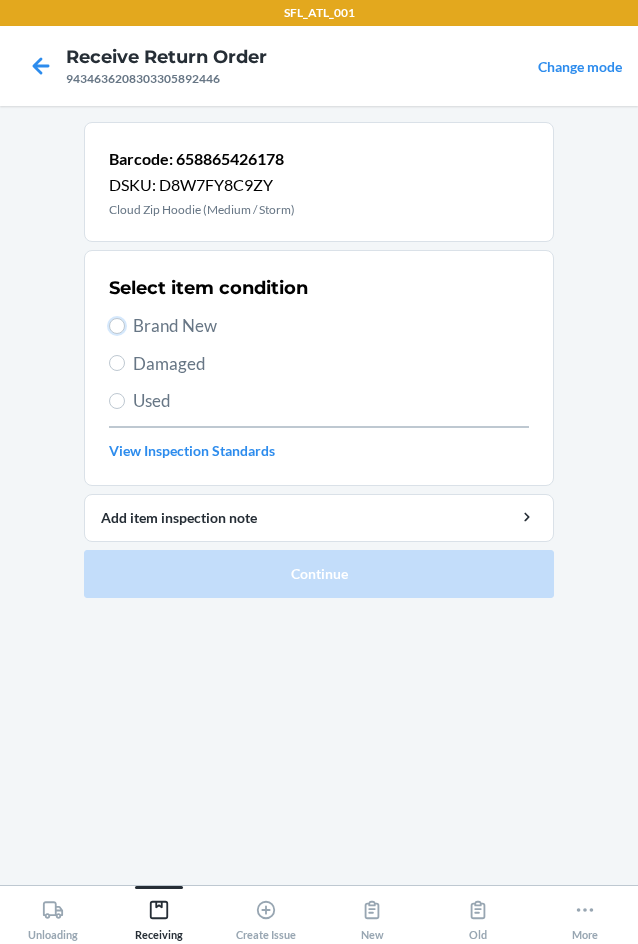 click on "Brand New" at bounding box center (117, 326) 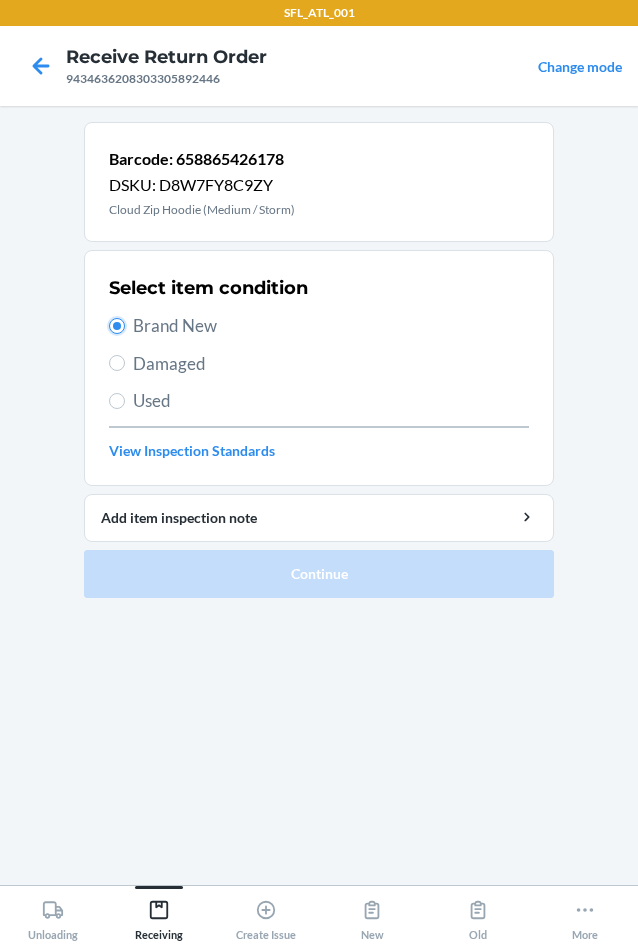radio on "true" 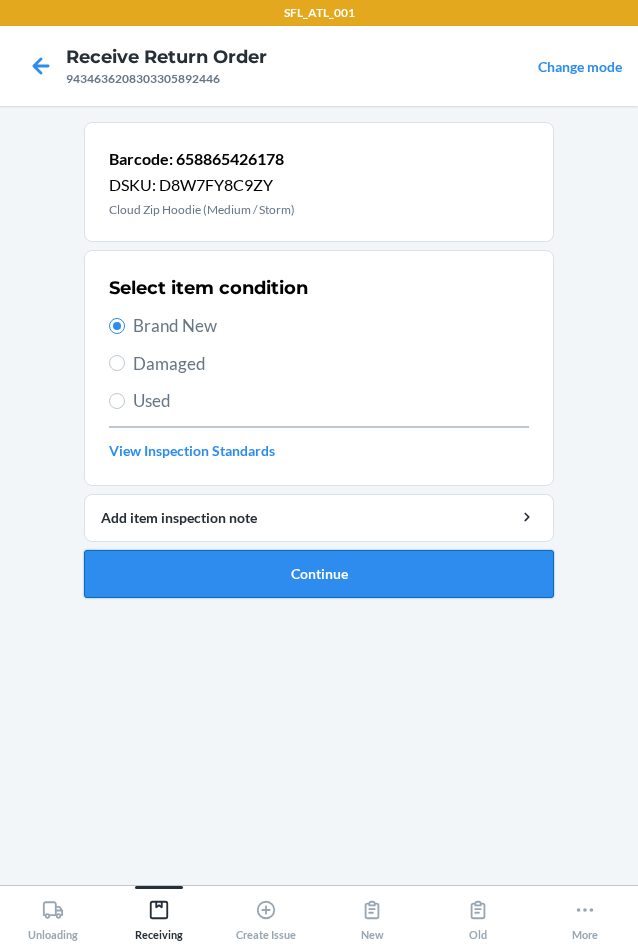 click on "Continue" at bounding box center [319, 574] 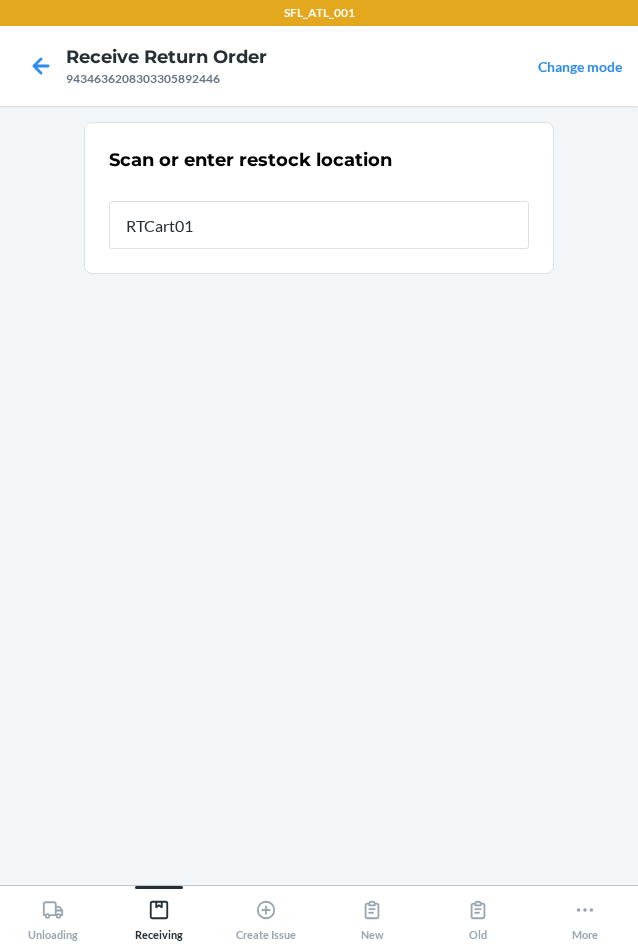 type on "RTCart018" 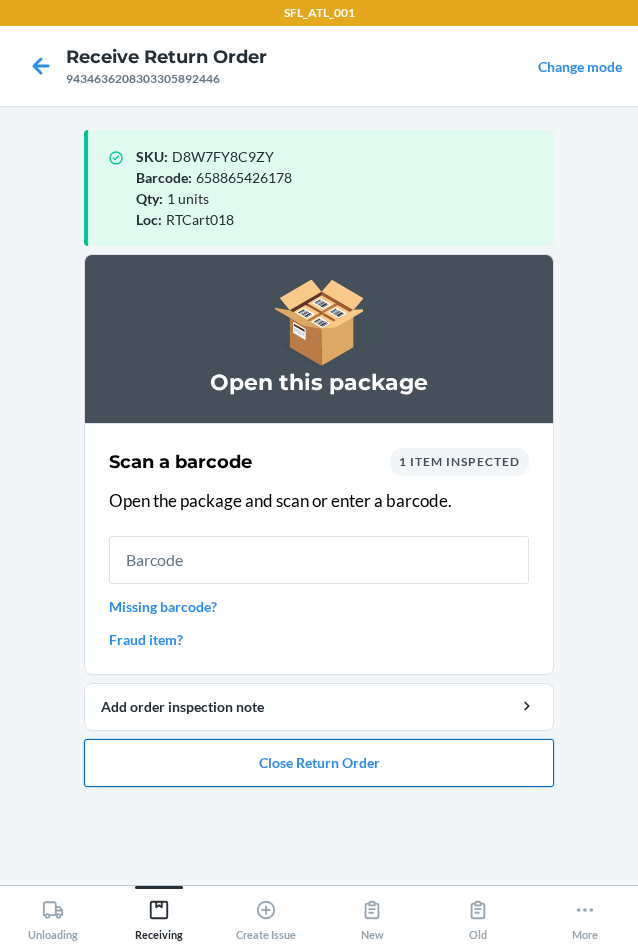click on "Close Return Order" at bounding box center (319, 763) 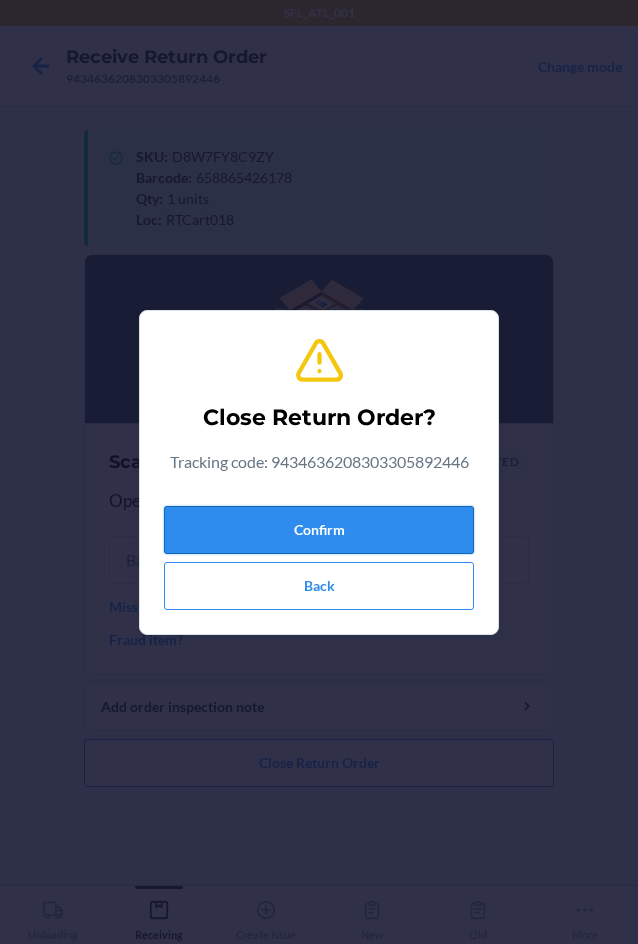 click on "Confirm" at bounding box center (319, 530) 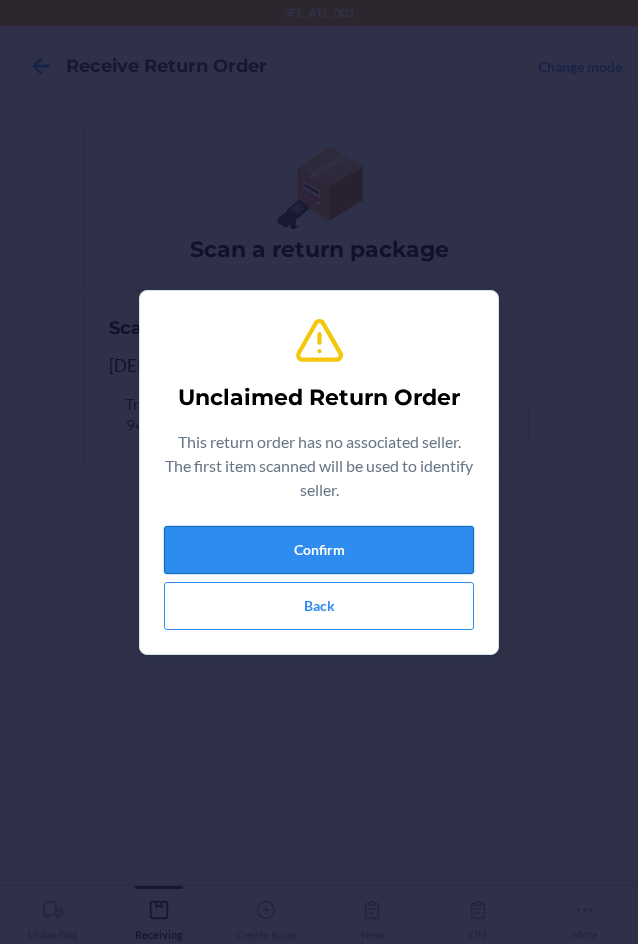 click on "Confirm" at bounding box center [319, 550] 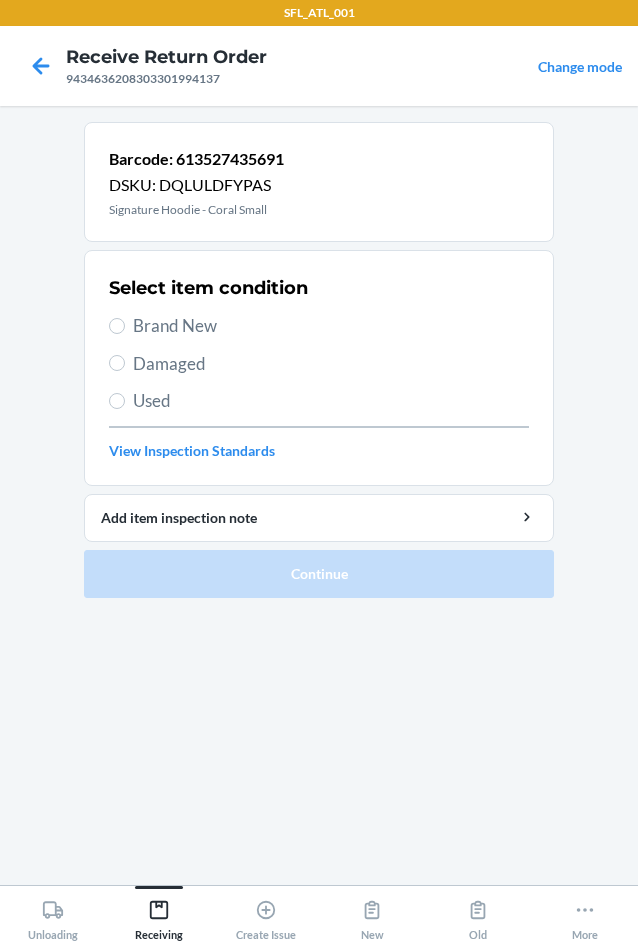 click on "Brand New" at bounding box center (331, 326) 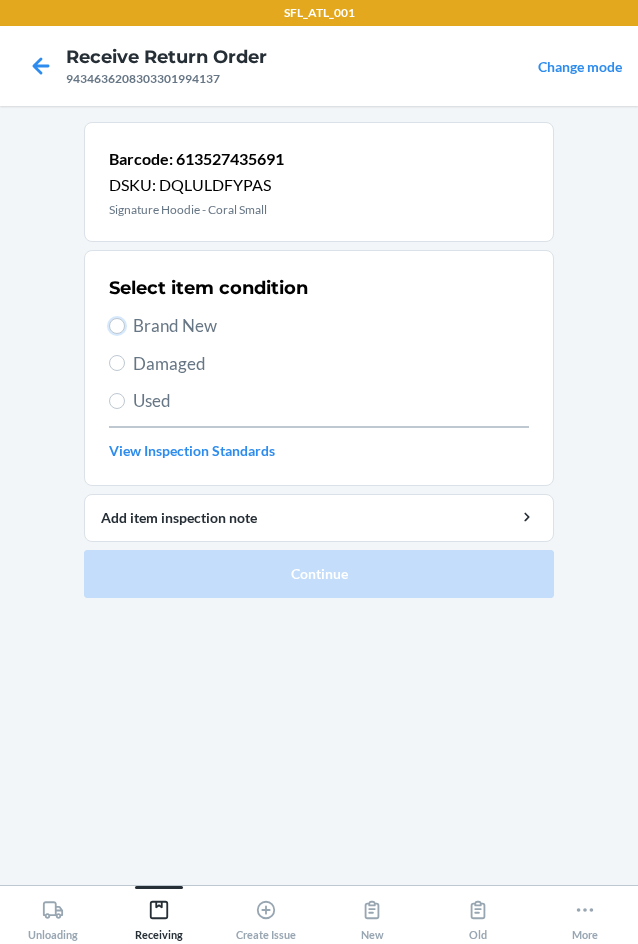 click on "Brand New" at bounding box center [117, 326] 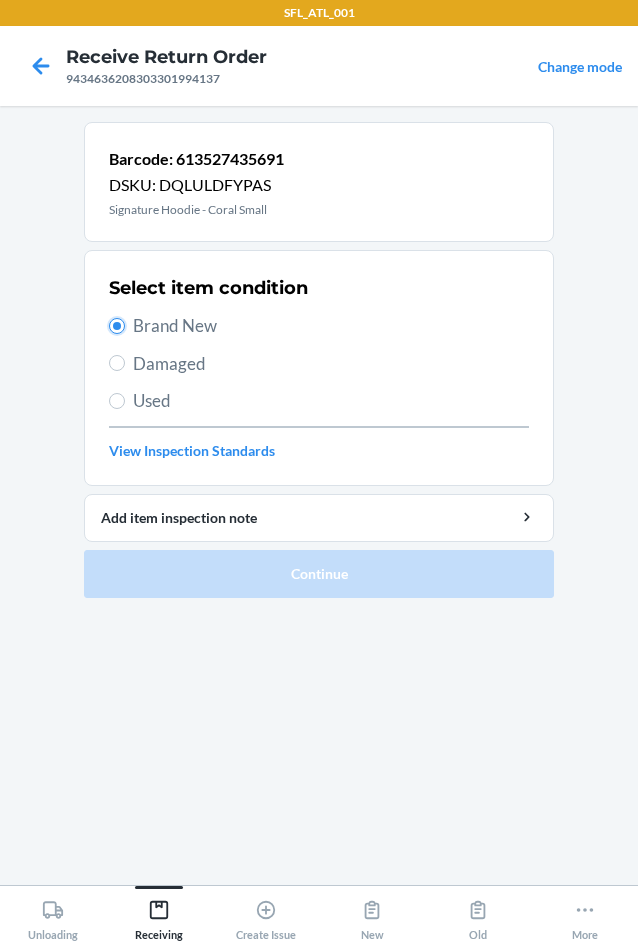 radio on "true" 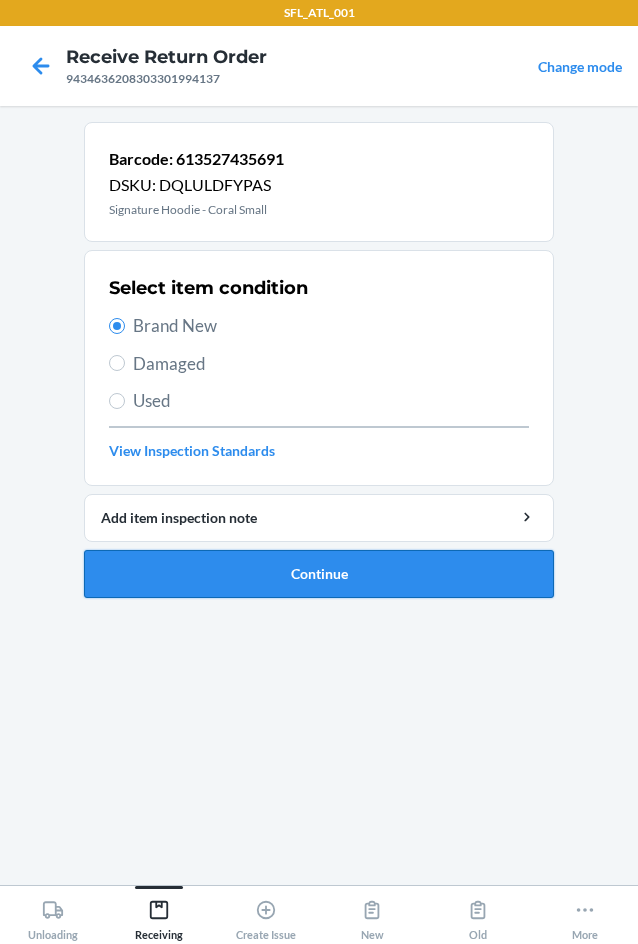 click on "Continue" at bounding box center (319, 574) 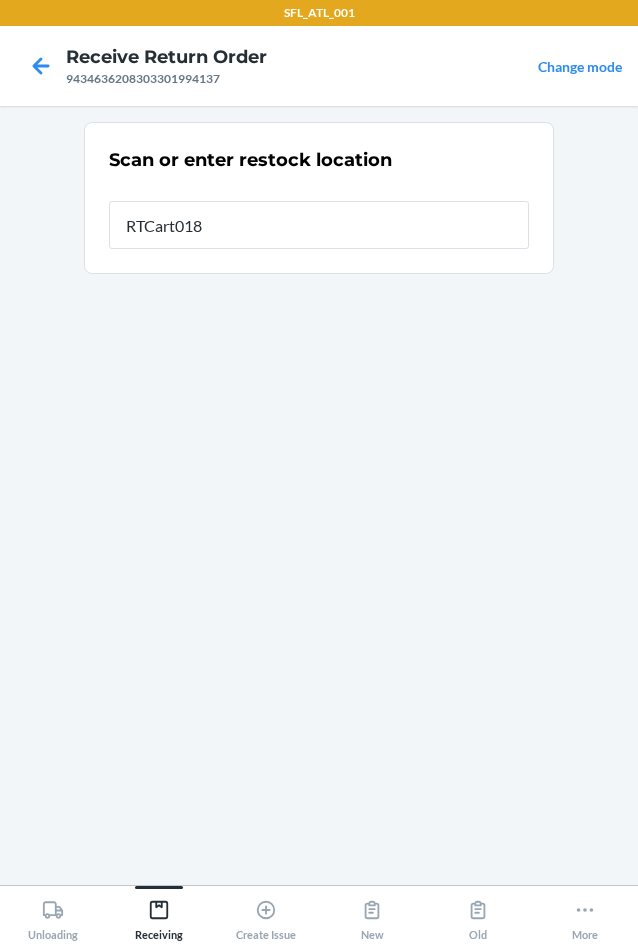 type on "RTCart018" 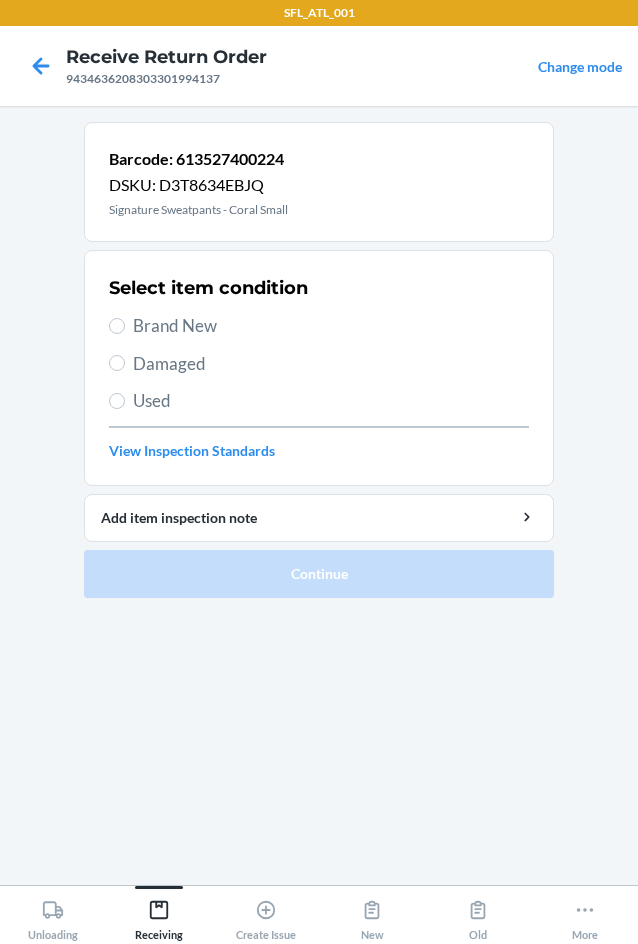 drag, startPoint x: 148, startPoint y: 316, endPoint x: 164, endPoint y: 417, distance: 102.259476 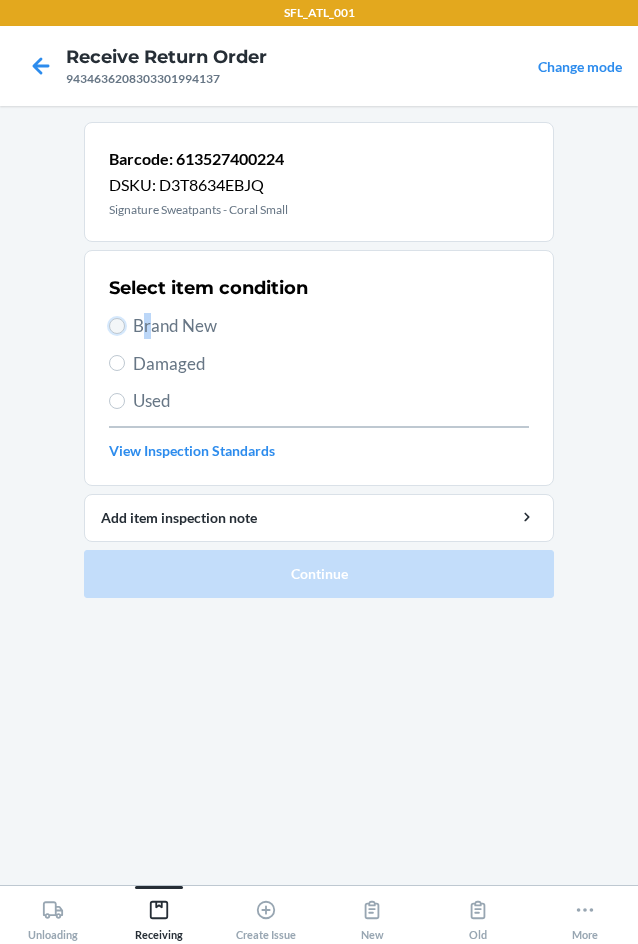 click on "Brand New" at bounding box center (117, 326) 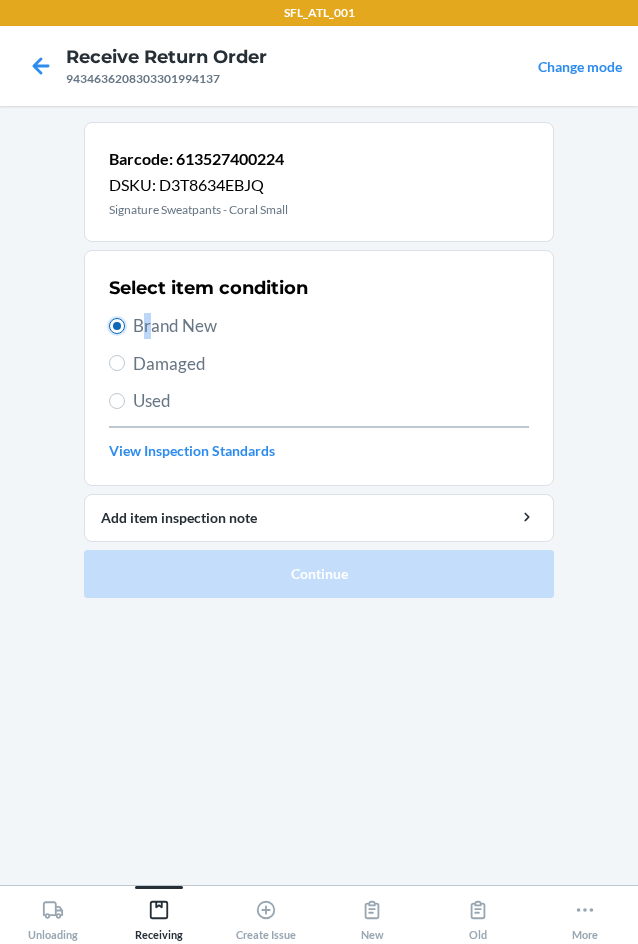 radio on "true" 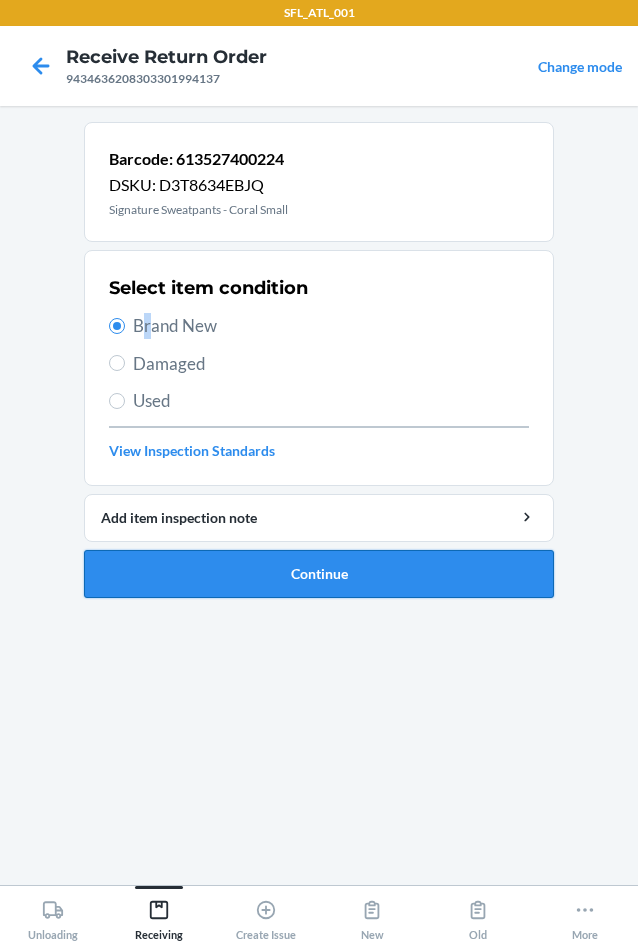 click on "Continue" at bounding box center [319, 574] 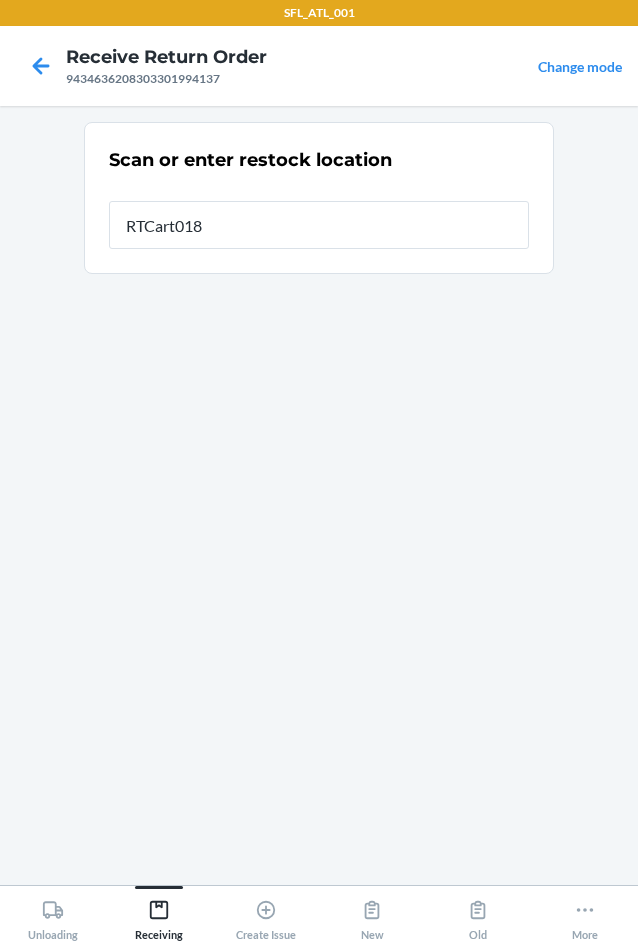 type on "RTCart018" 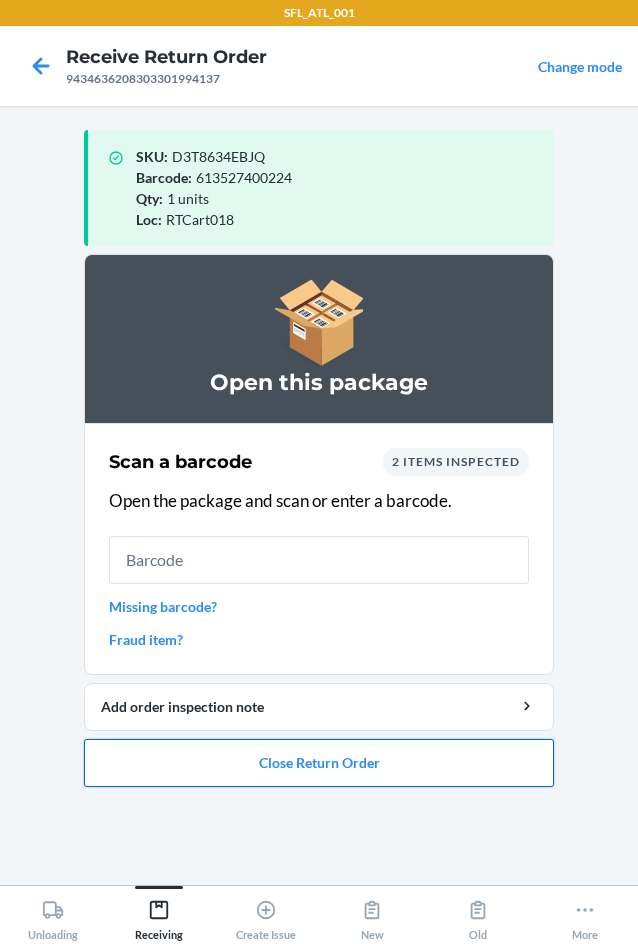 click on "Close Return Order" at bounding box center [319, 763] 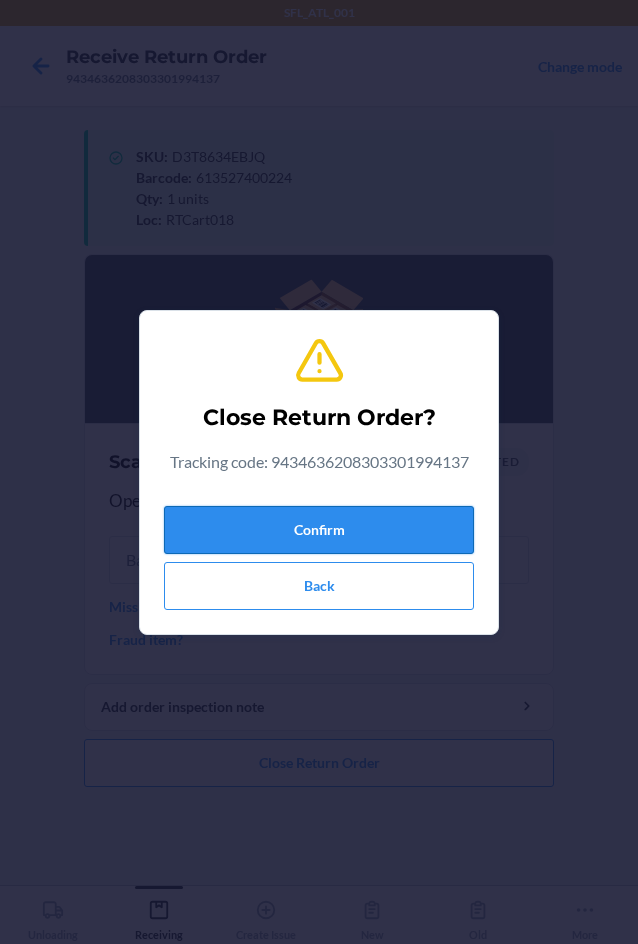 click on "Confirm" at bounding box center (319, 530) 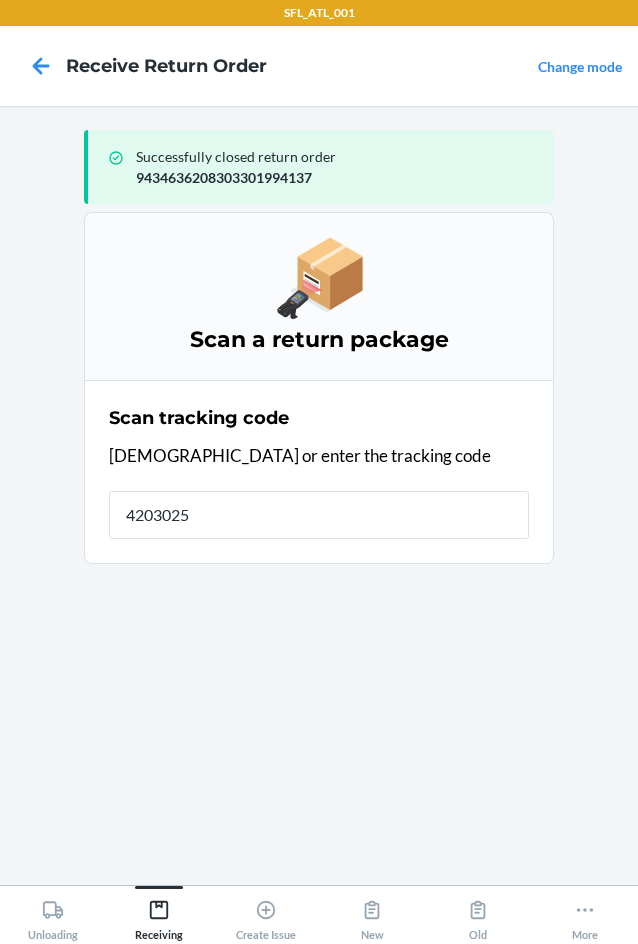 type on "42030259" 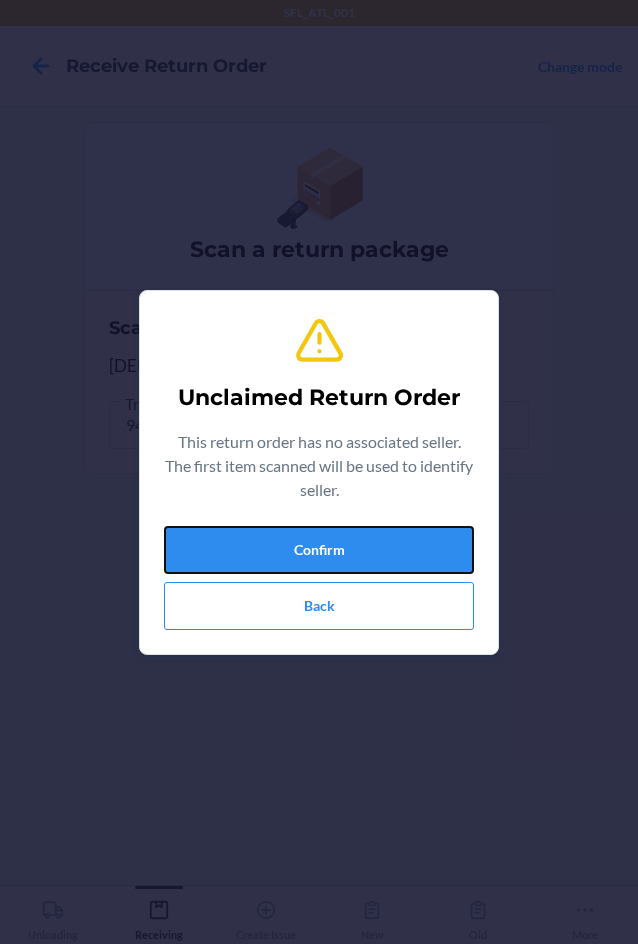 click on "Confirm" at bounding box center [319, 550] 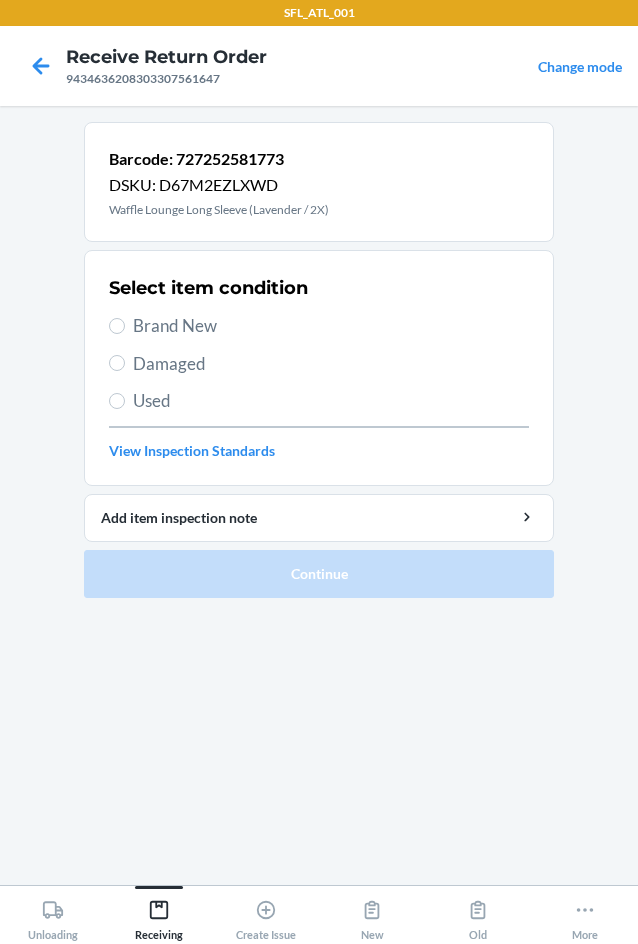 drag, startPoint x: 160, startPoint y: 331, endPoint x: 162, endPoint y: 363, distance: 32.06244 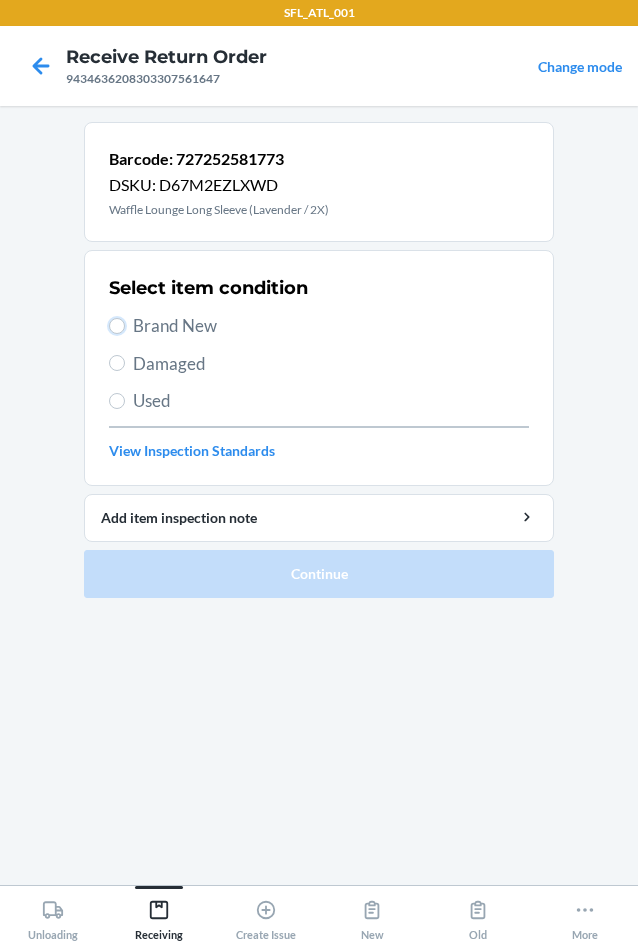 click on "Brand New" at bounding box center [117, 326] 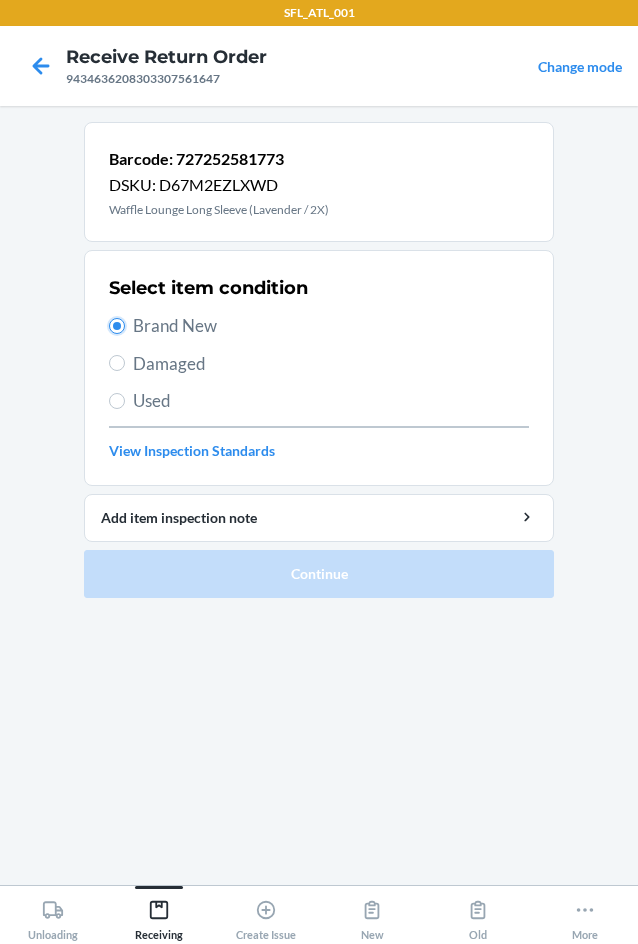 radio on "true" 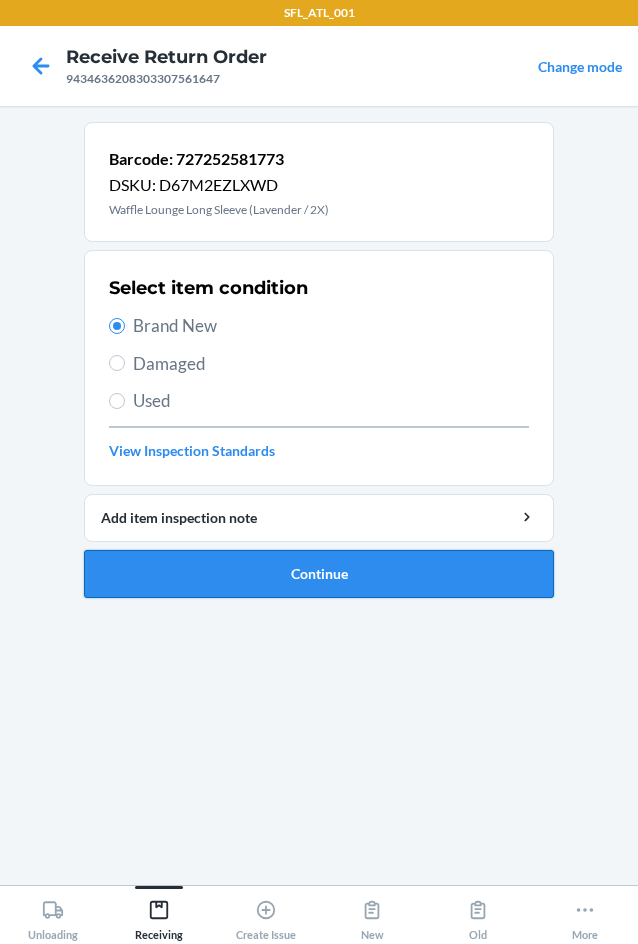 click on "Continue" at bounding box center (319, 574) 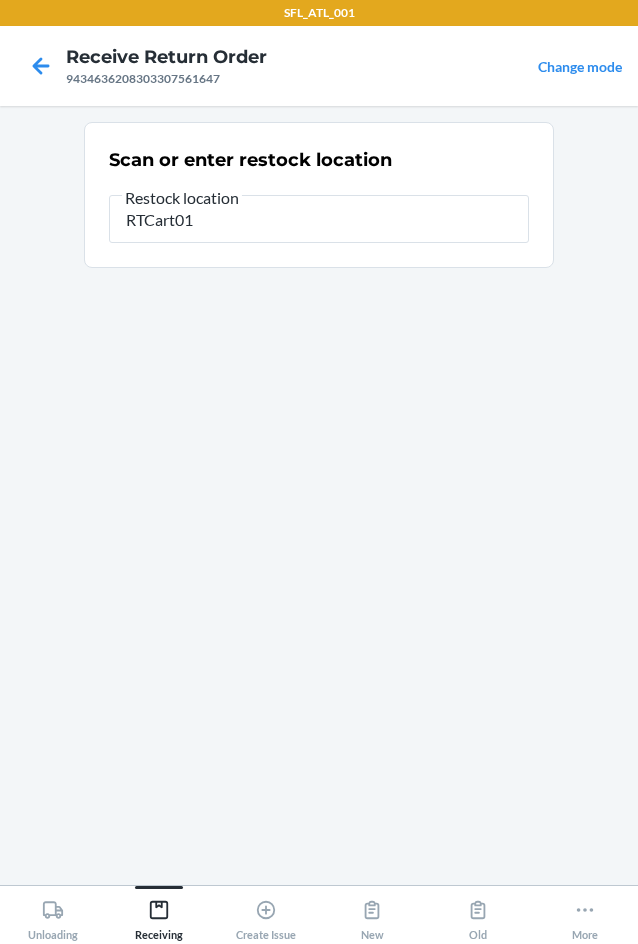 type on "RTCart018" 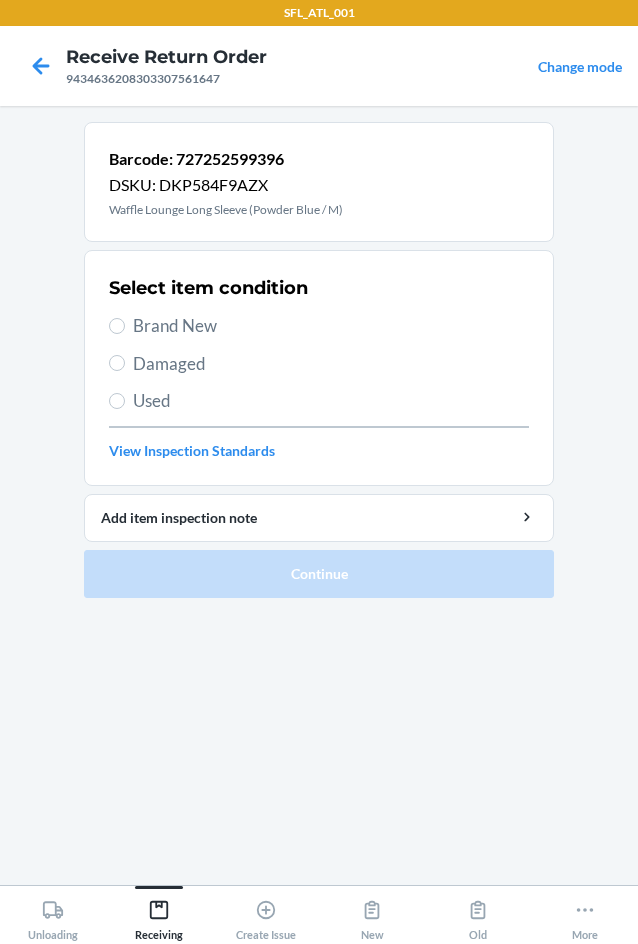 click on "Brand New" at bounding box center (331, 326) 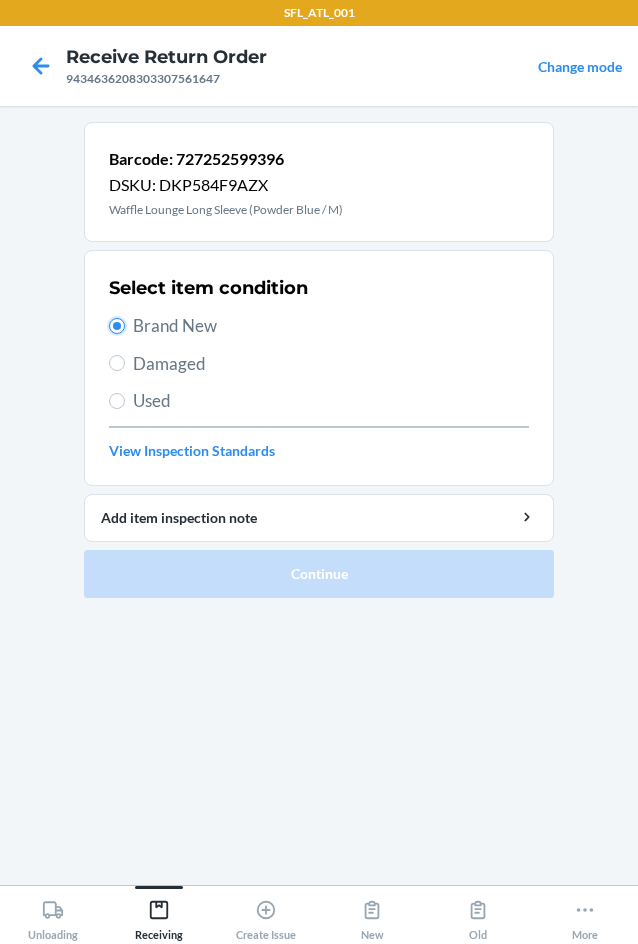 radio on "true" 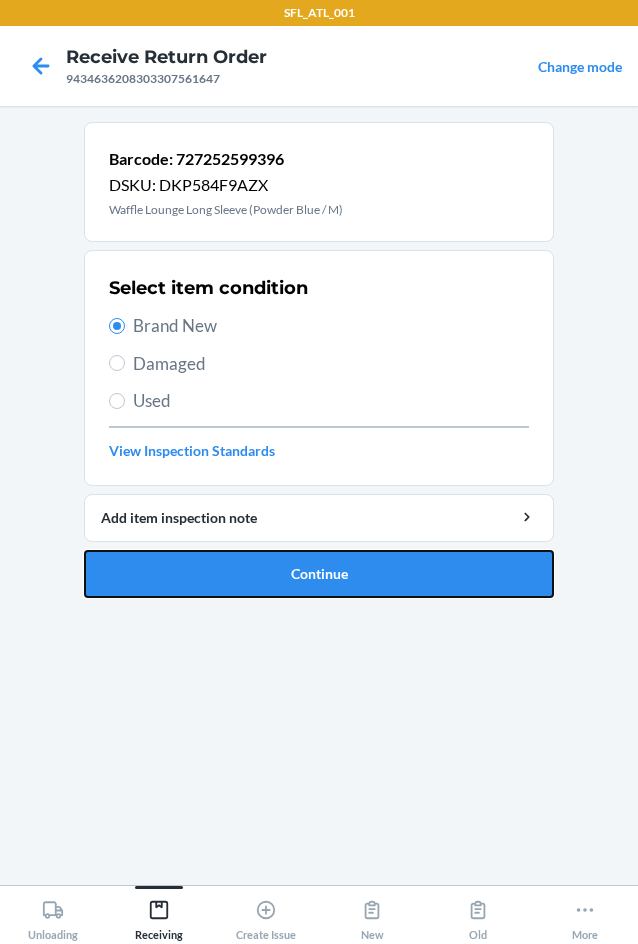 drag, startPoint x: 237, startPoint y: 562, endPoint x: 252, endPoint y: 547, distance: 21.213203 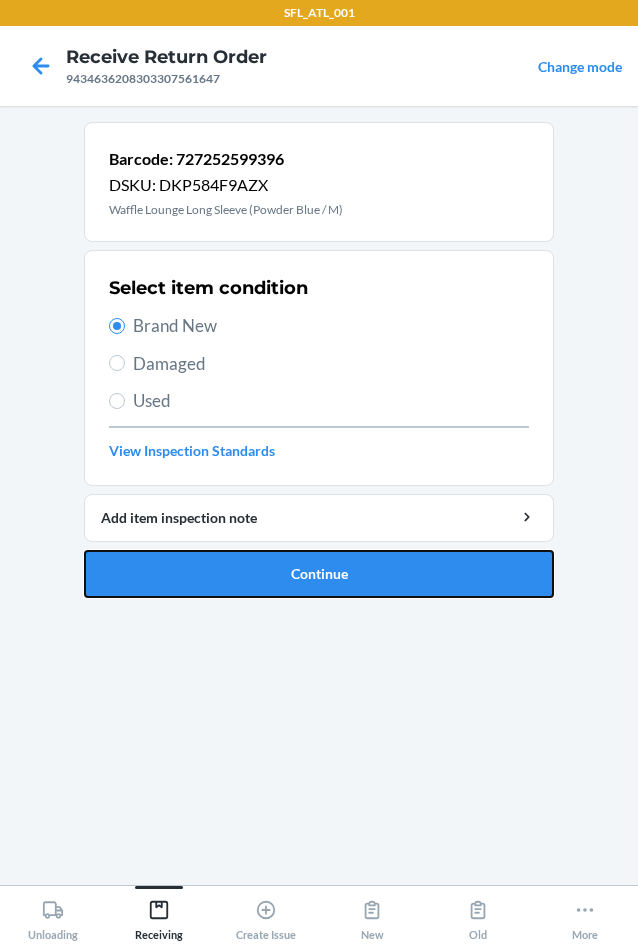 click on "Continue" at bounding box center [319, 574] 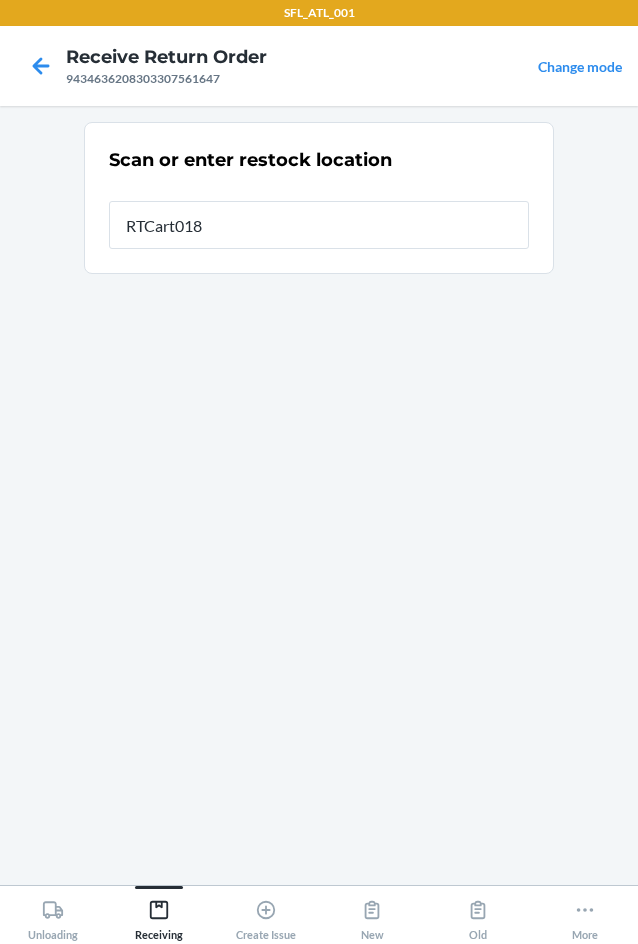 type on "RTCart018" 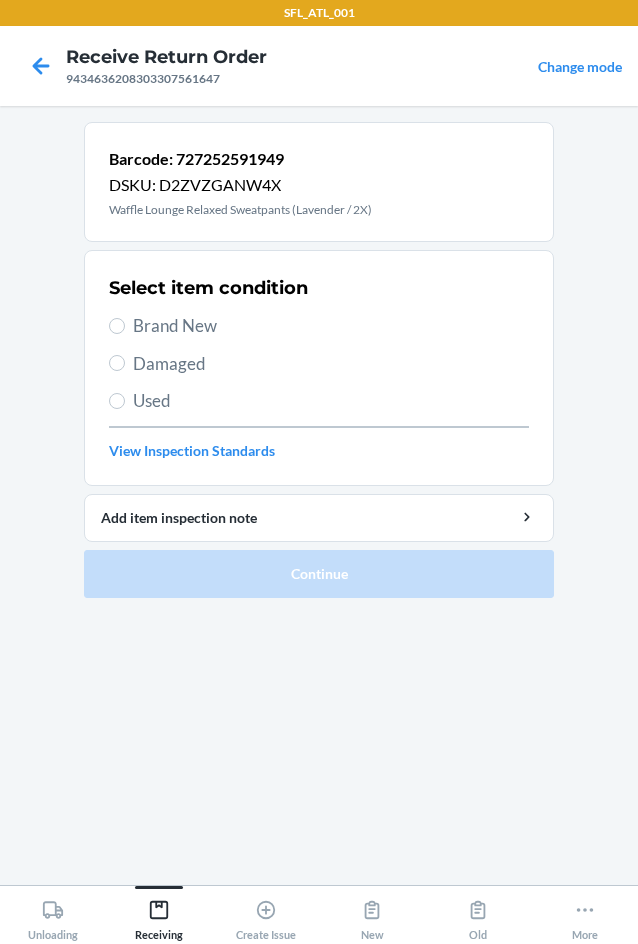 click on "Brand New" at bounding box center [331, 326] 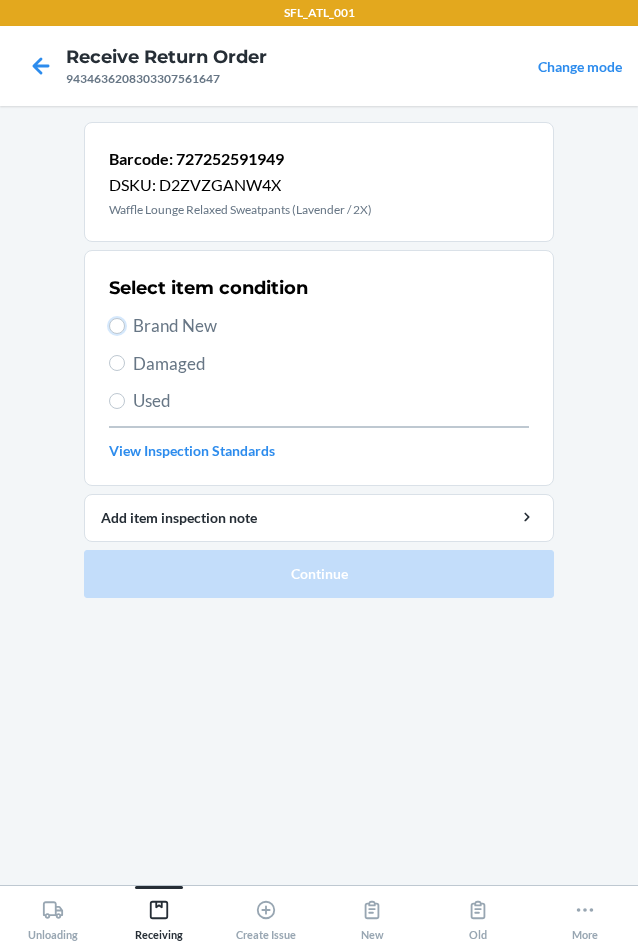 click on "Brand New" at bounding box center [117, 326] 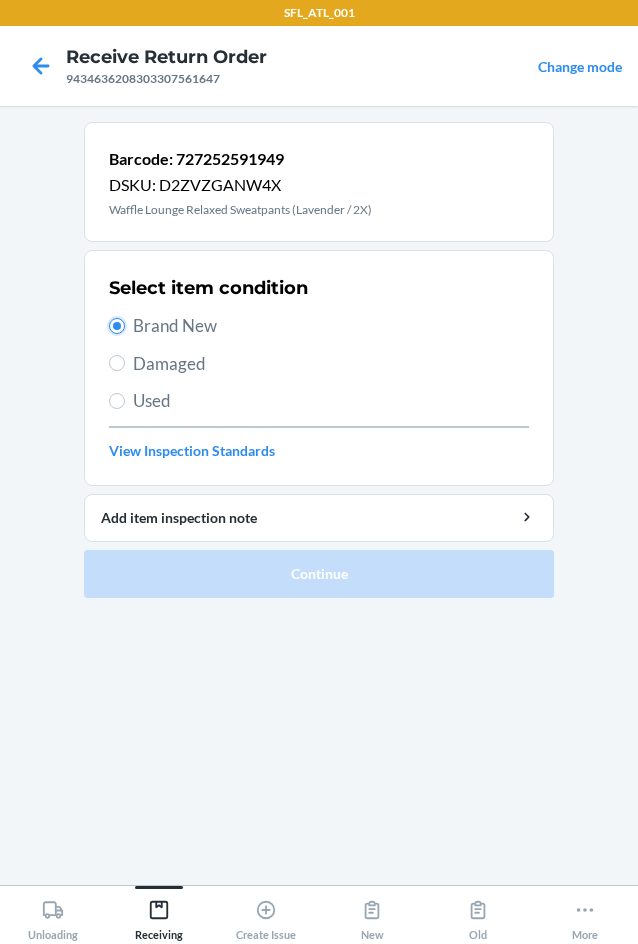 radio on "true" 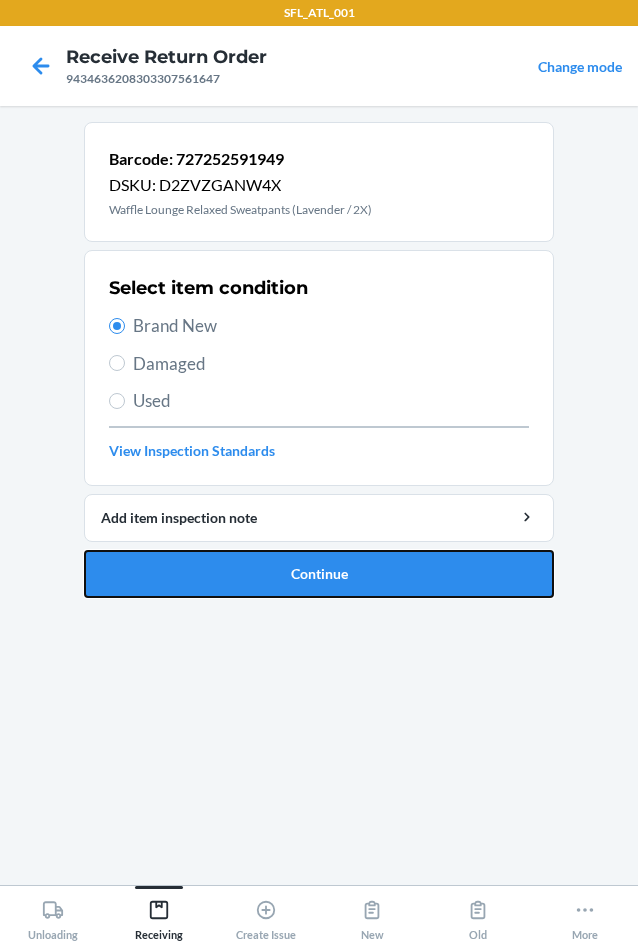 click on "Continue" at bounding box center [319, 574] 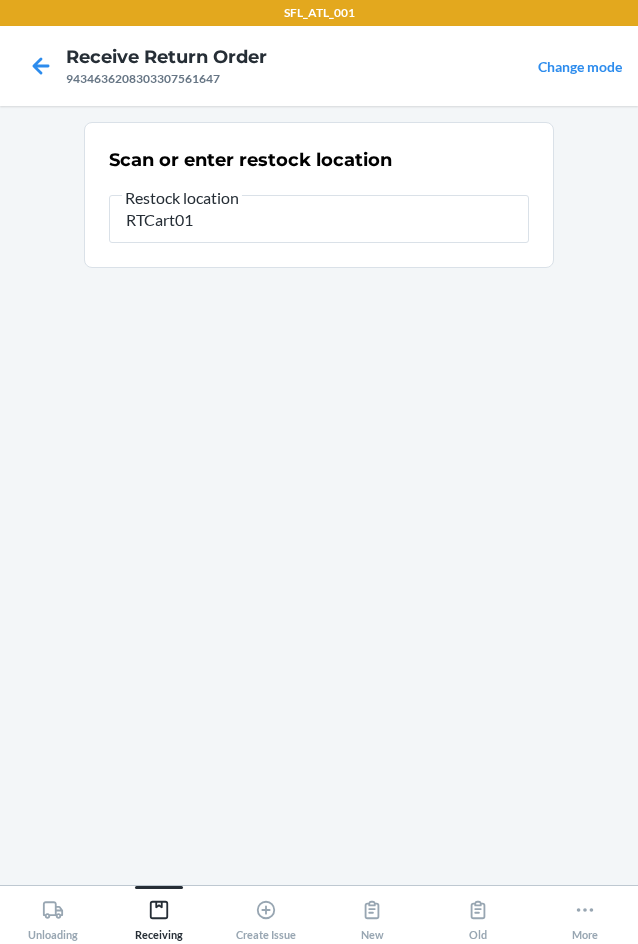 type on "RTCart018" 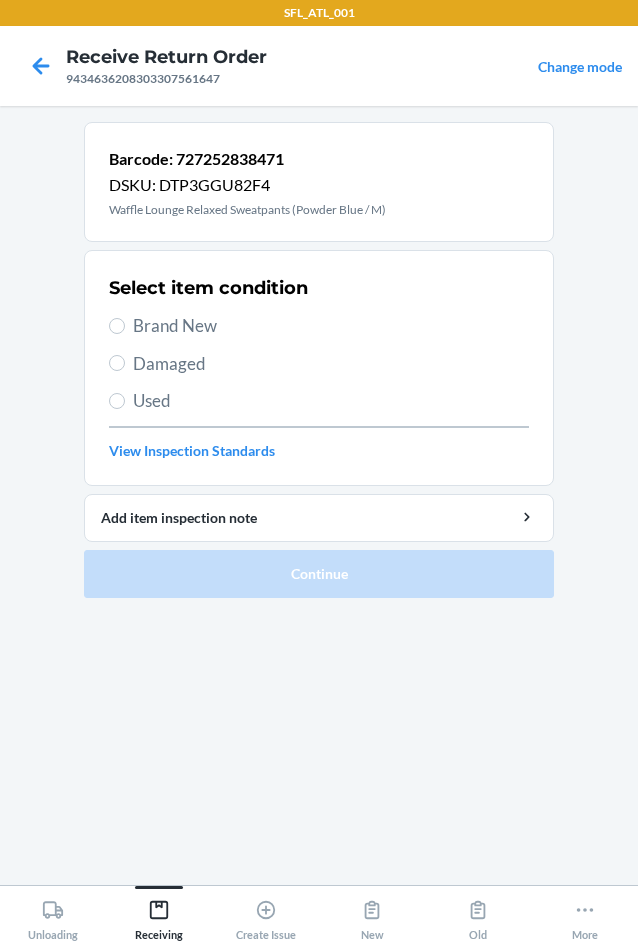 click on "Brand New" at bounding box center [331, 326] 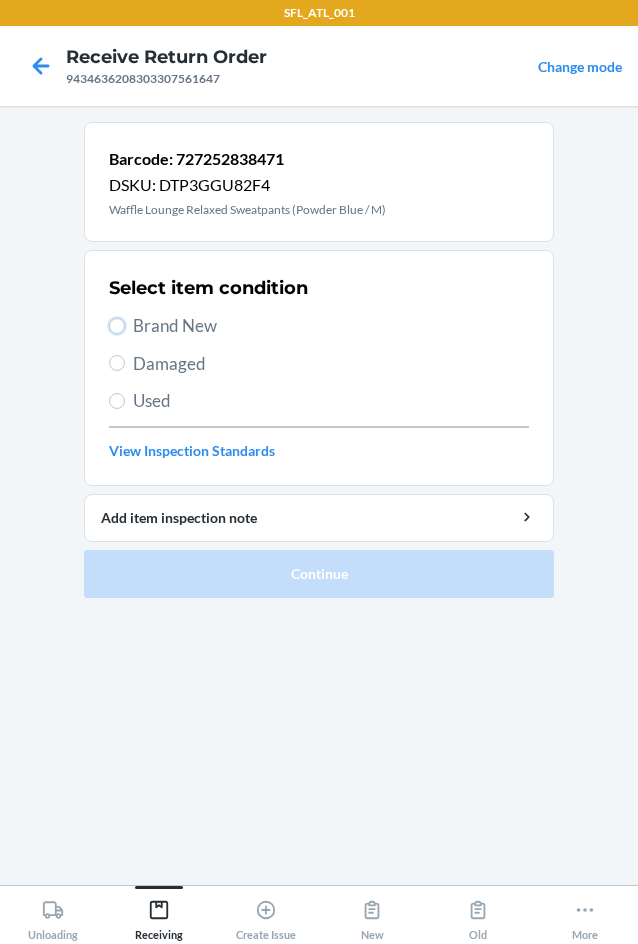 click on "Brand New" at bounding box center (117, 326) 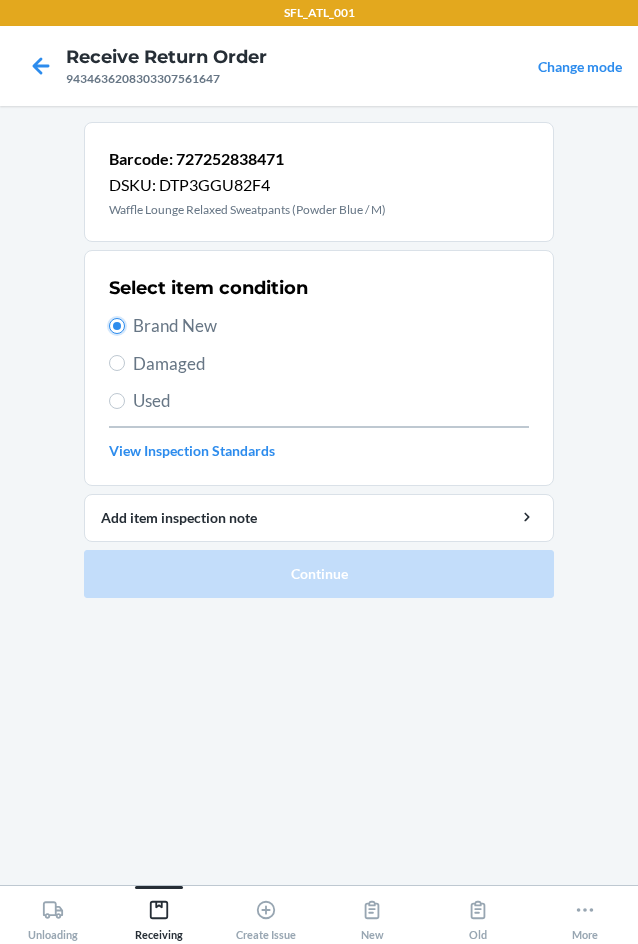 radio on "true" 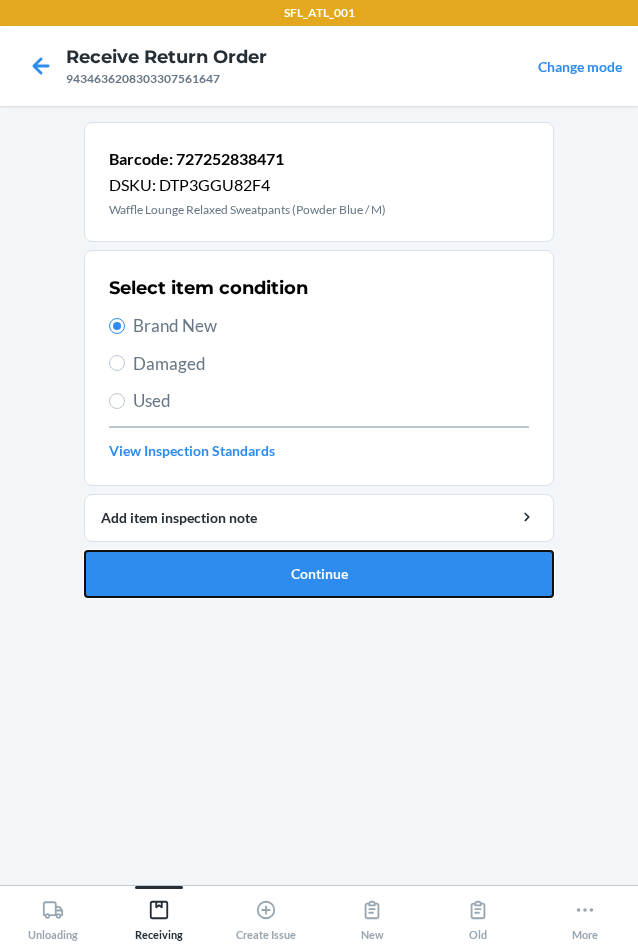 click on "Continue" at bounding box center [319, 574] 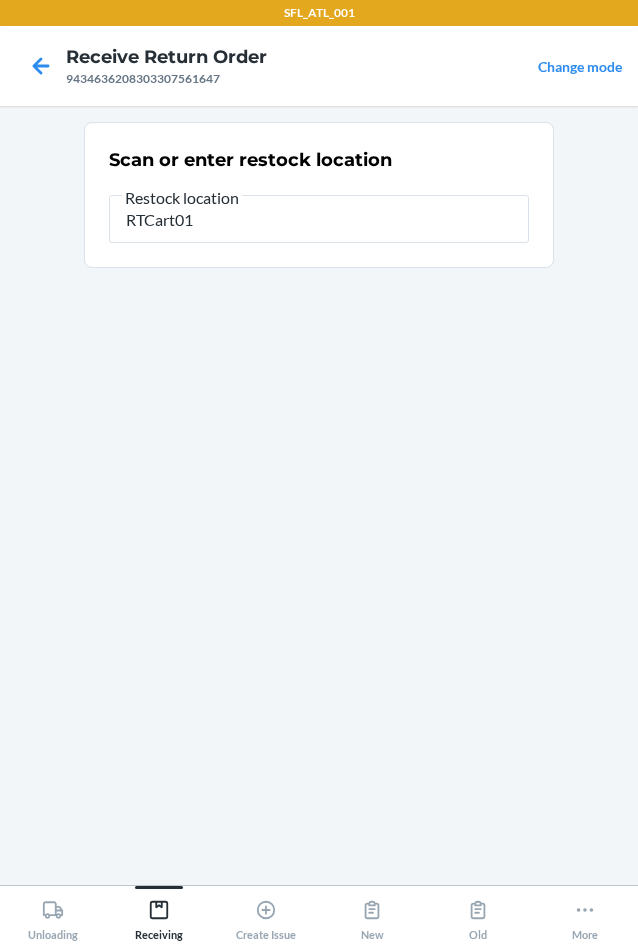 type on "RTCart018" 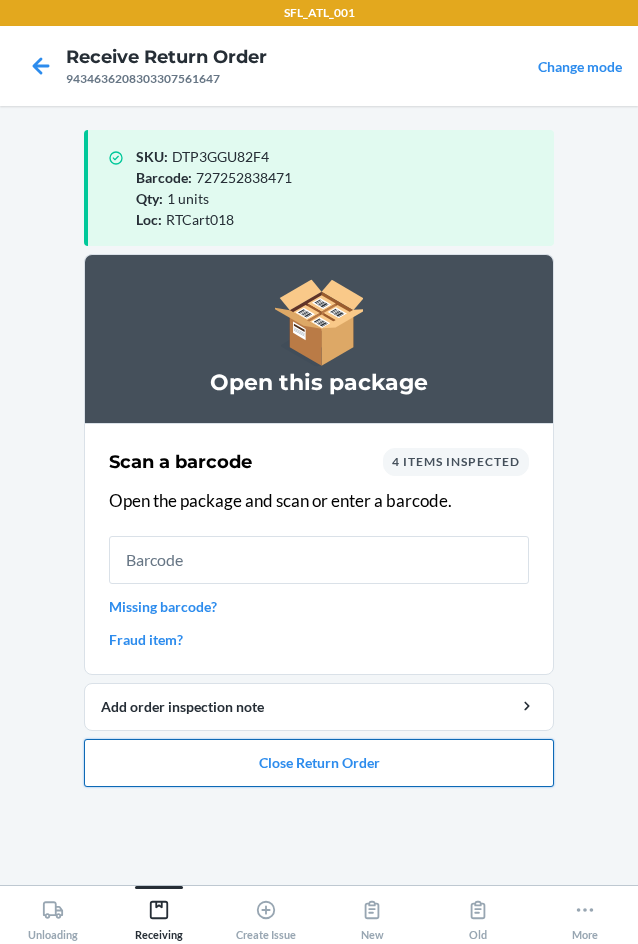 click on "Close Return Order" at bounding box center (319, 763) 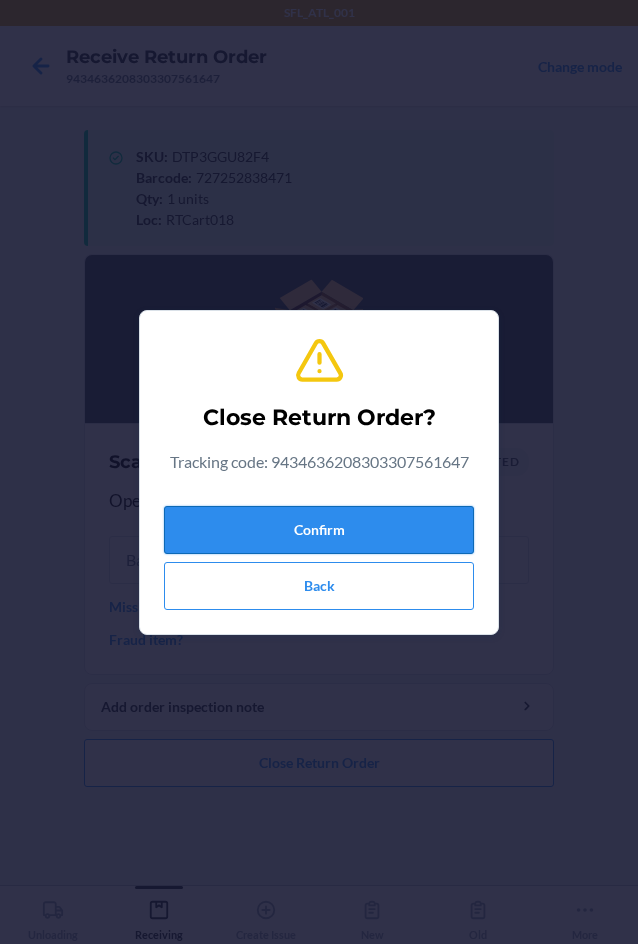 click on "Confirm" at bounding box center (319, 530) 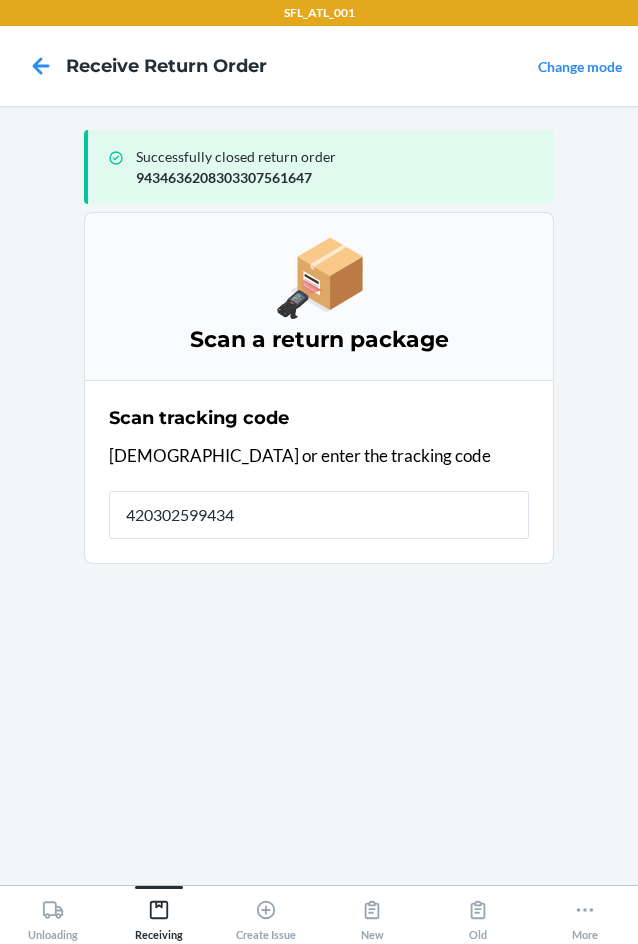 type on "4203025994346" 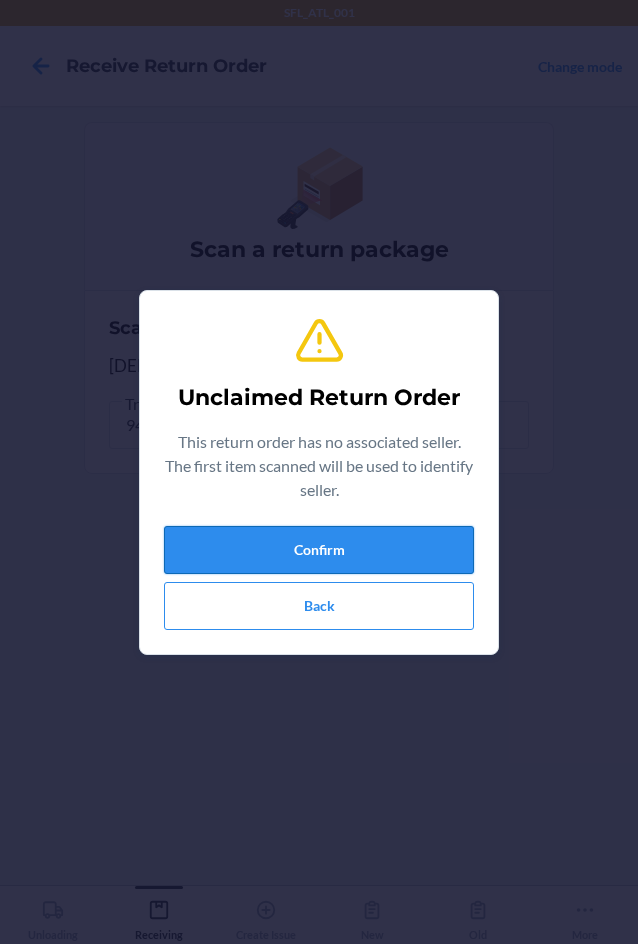 click on "Confirm" at bounding box center (319, 550) 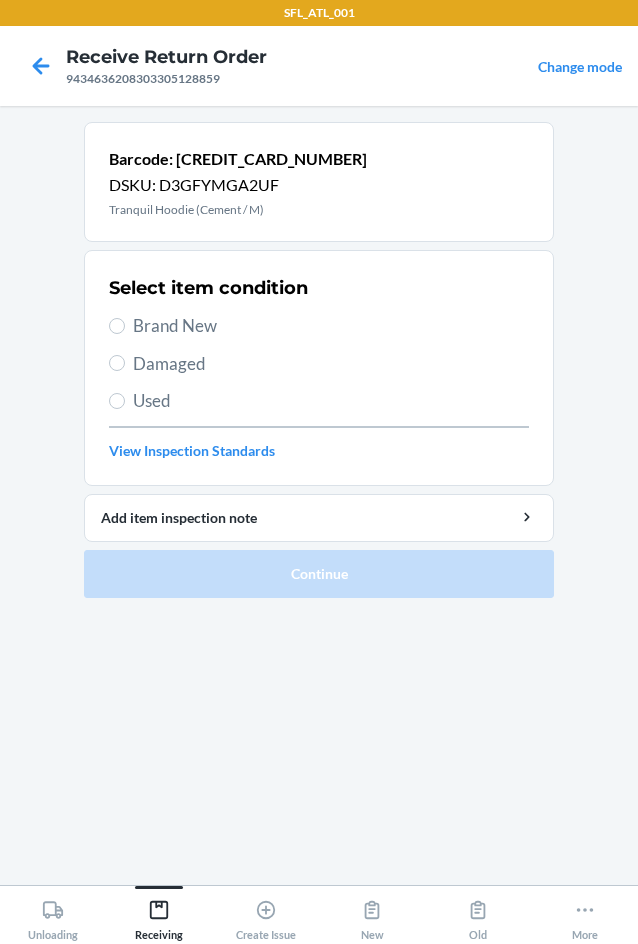 click on "Used" at bounding box center [331, 401] 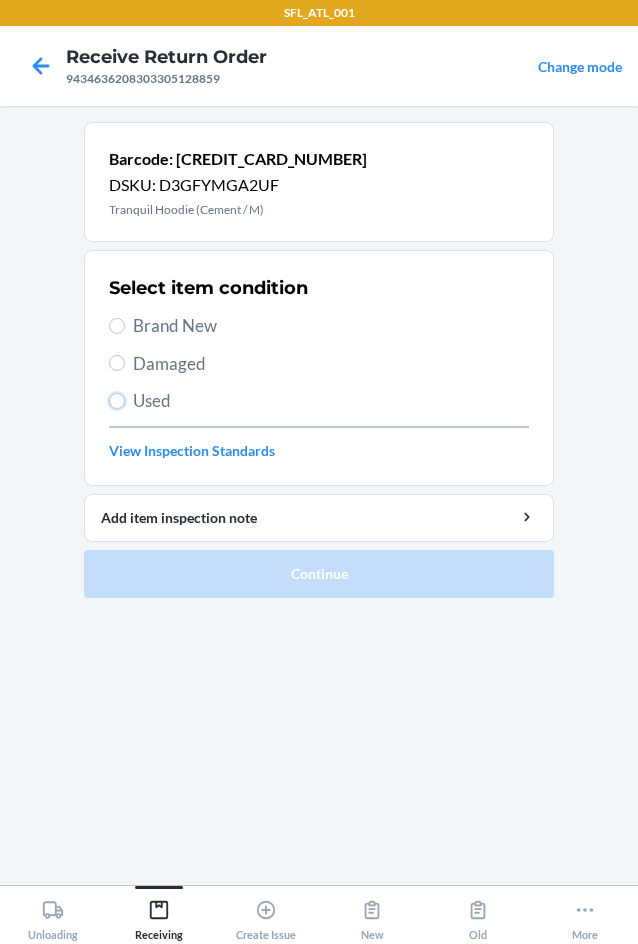 click on "Used" at bounding box center (117, 401) 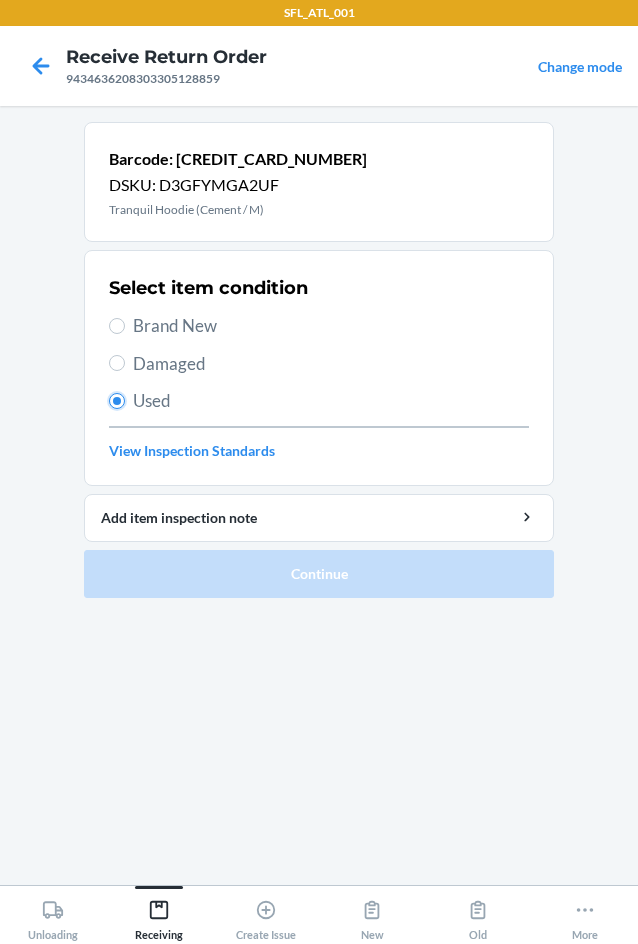 radio on "true" 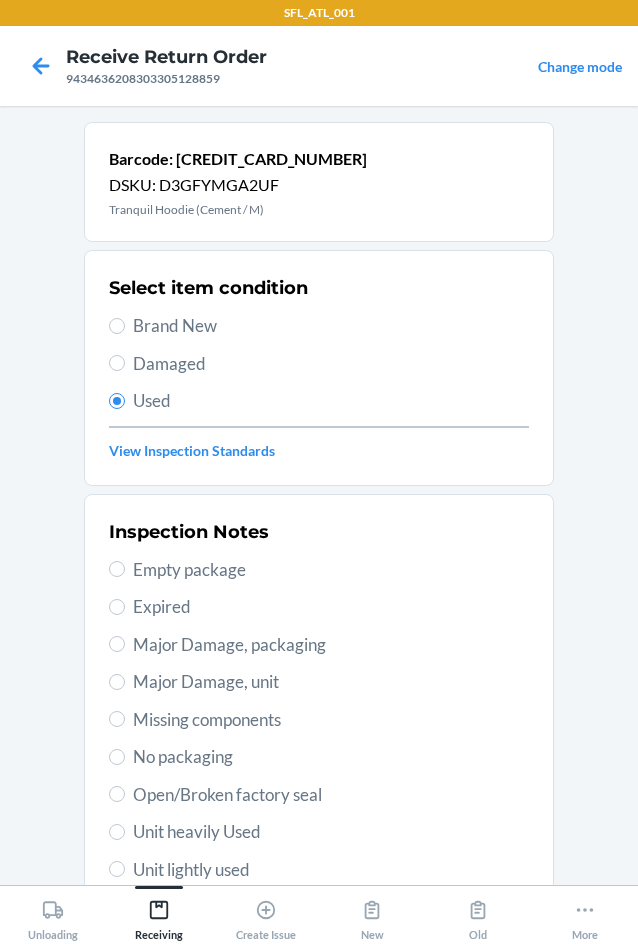 click on "Empty package" at bounding box center (331, 570) 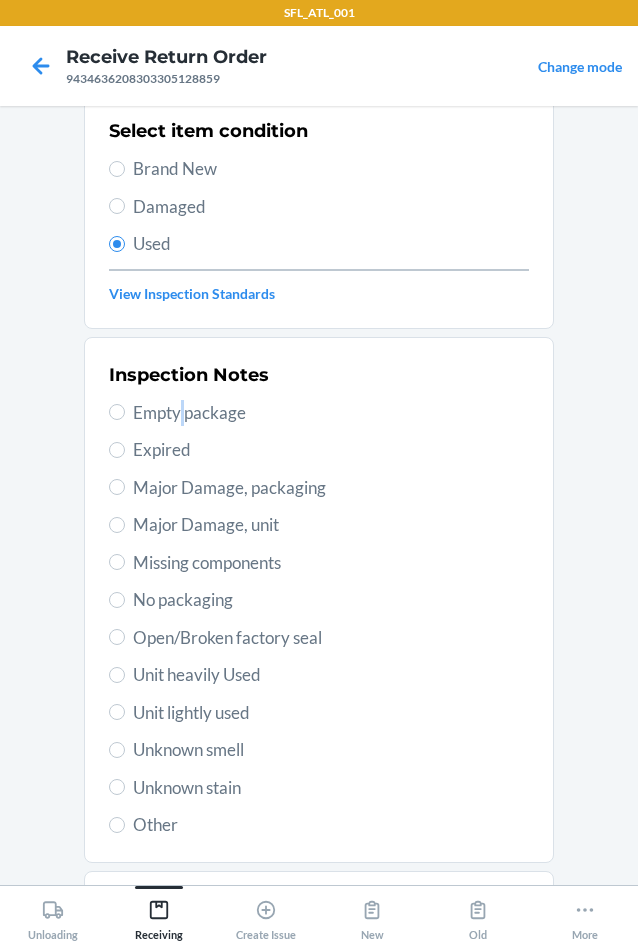 scroll, scrollTop: 263, scrollLeft: 0, axis: vertical 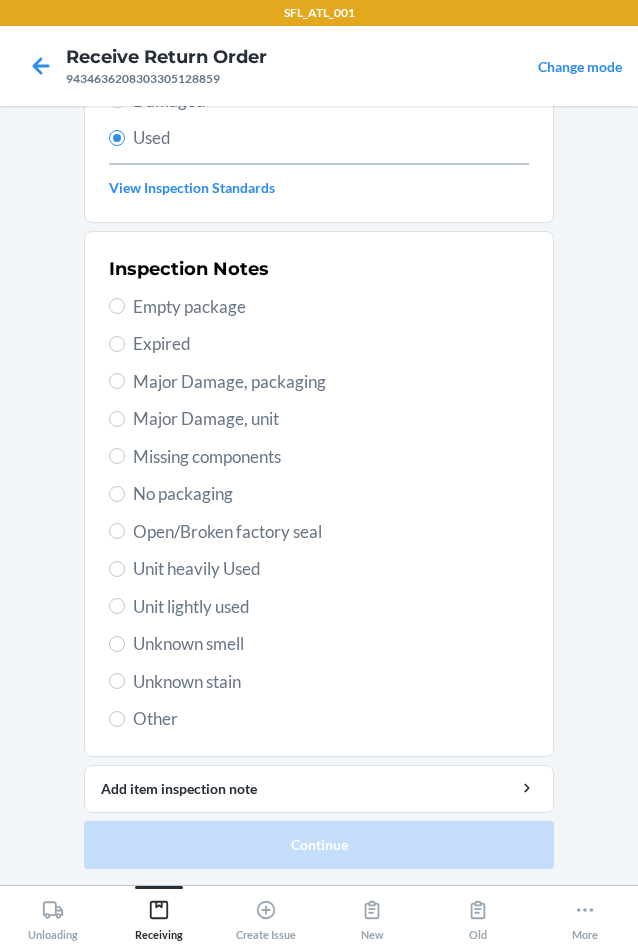 click on "Empty package" at bounding box center [331, 307] 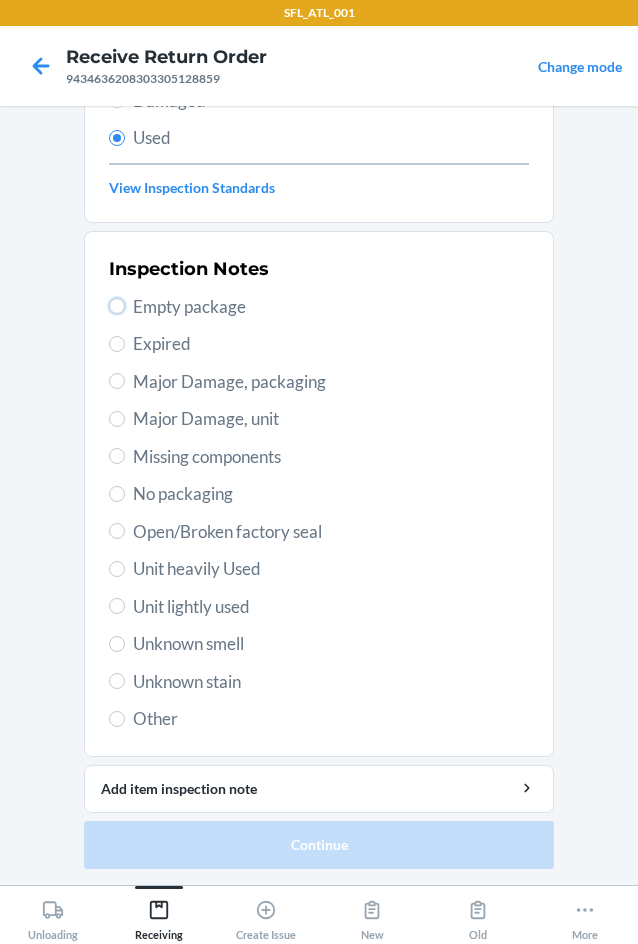 click on "Empty package" at bounding box center (117, 306) 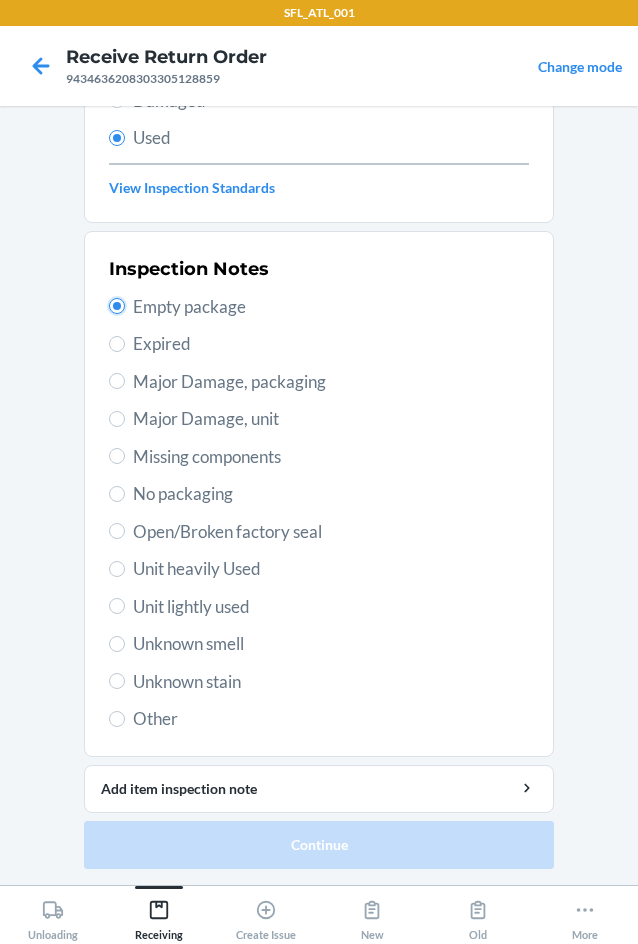 radio on "true" 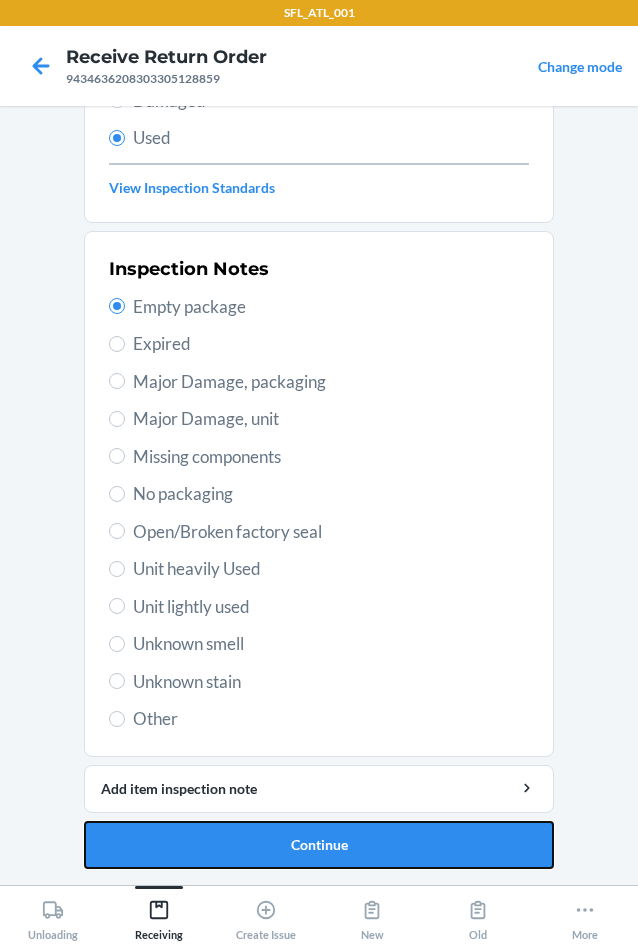 click on "Continue" at bounding box center (319, 845) 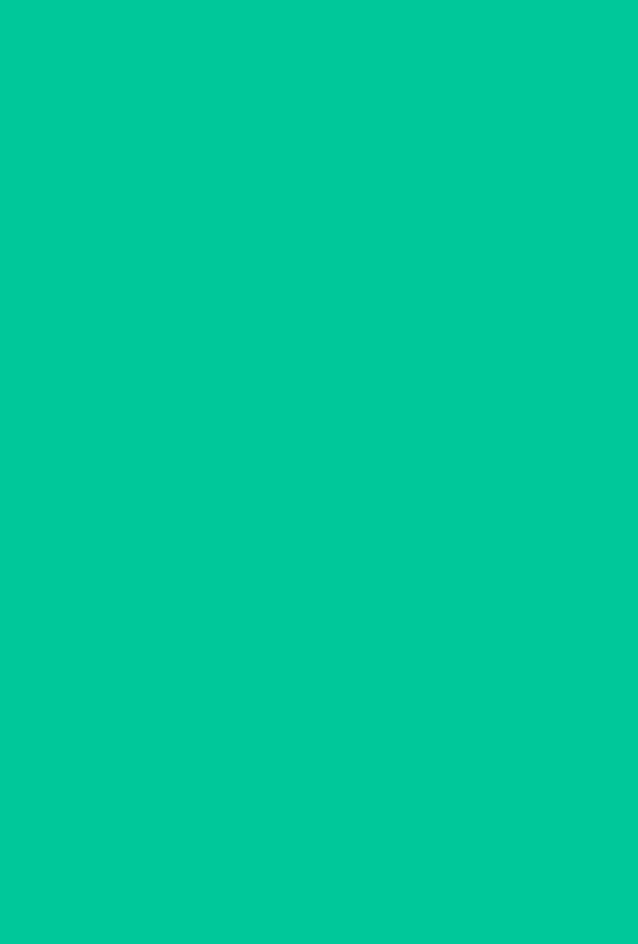 scroll, scrollTop: 0, scrollLeft: 0, axis: both 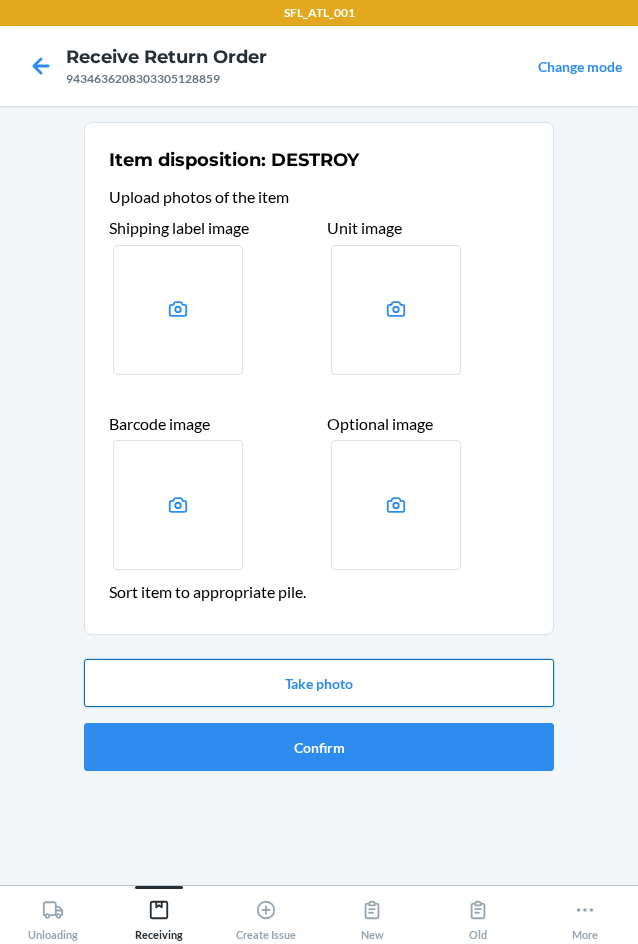 click on "Take photo" at bounding box center (319, 683) 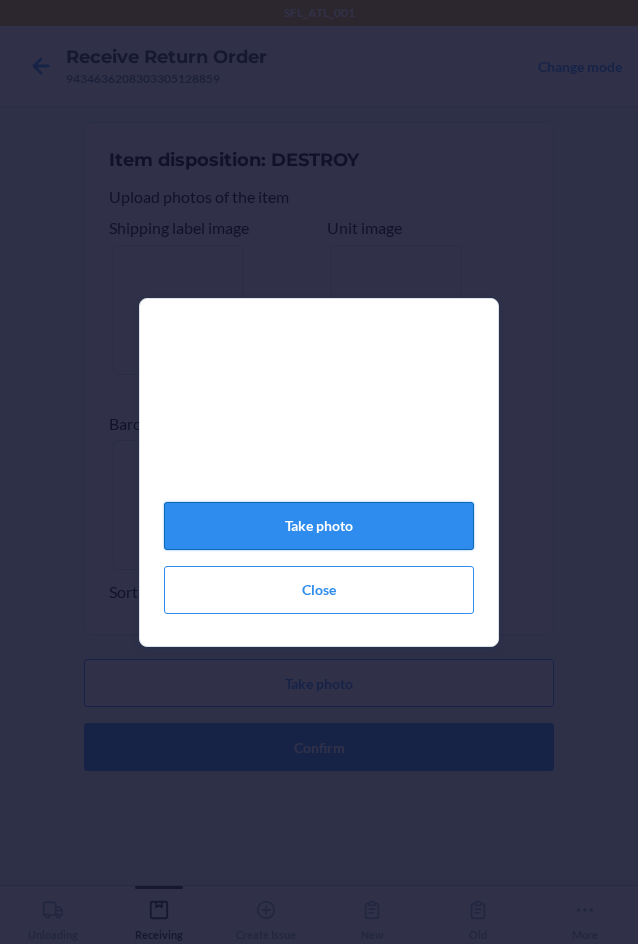 click on "Take photo" 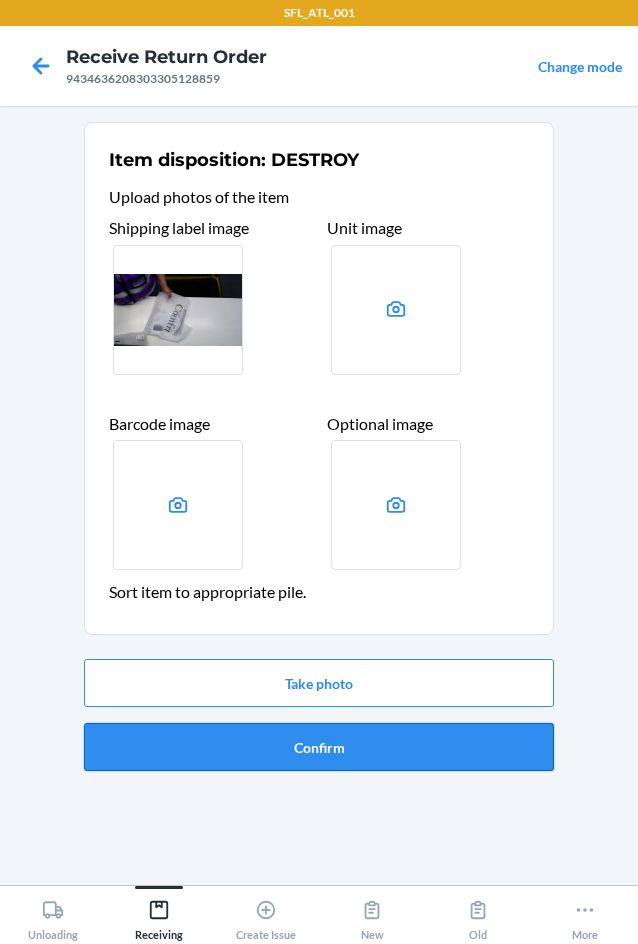 drag, startPoint x: 388, startPoint y: 741, endPoint x: 366, endPoint y: 773, distance: 38.832977 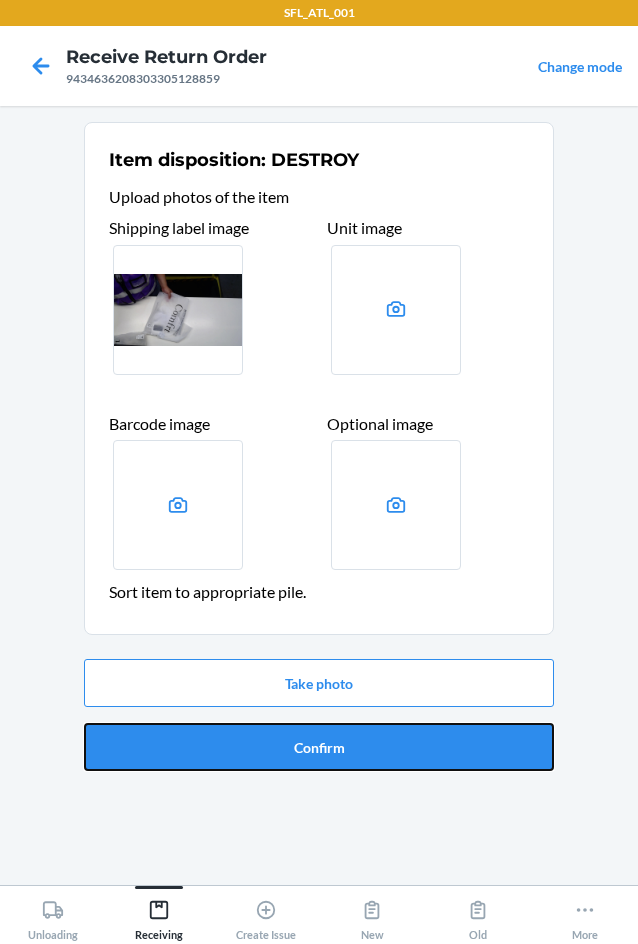 click on "Confirm" at bounding box center (319, 747) 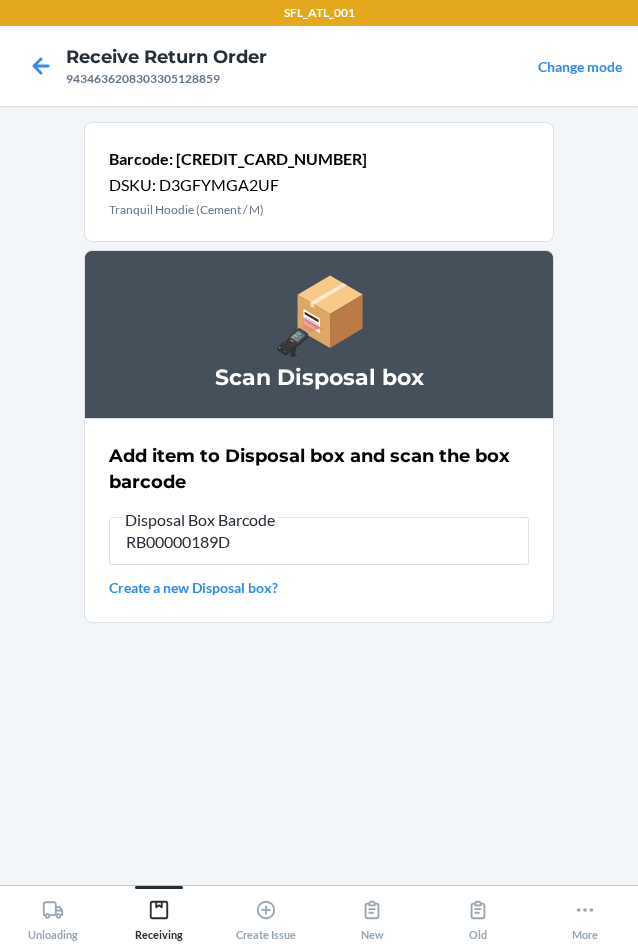 type on "RB00000189D" 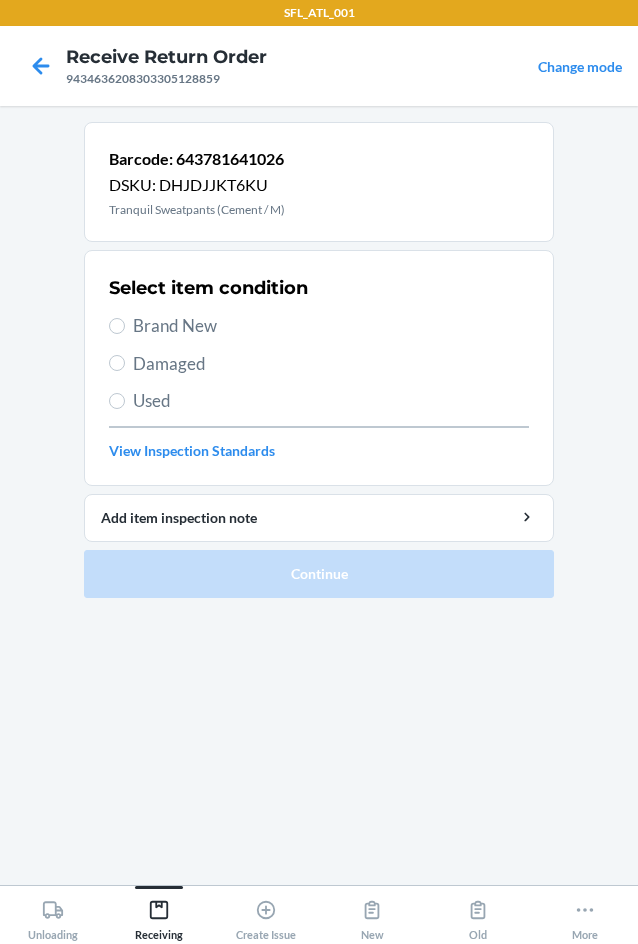 click on "Brand New" at bounding box center [331, 326] 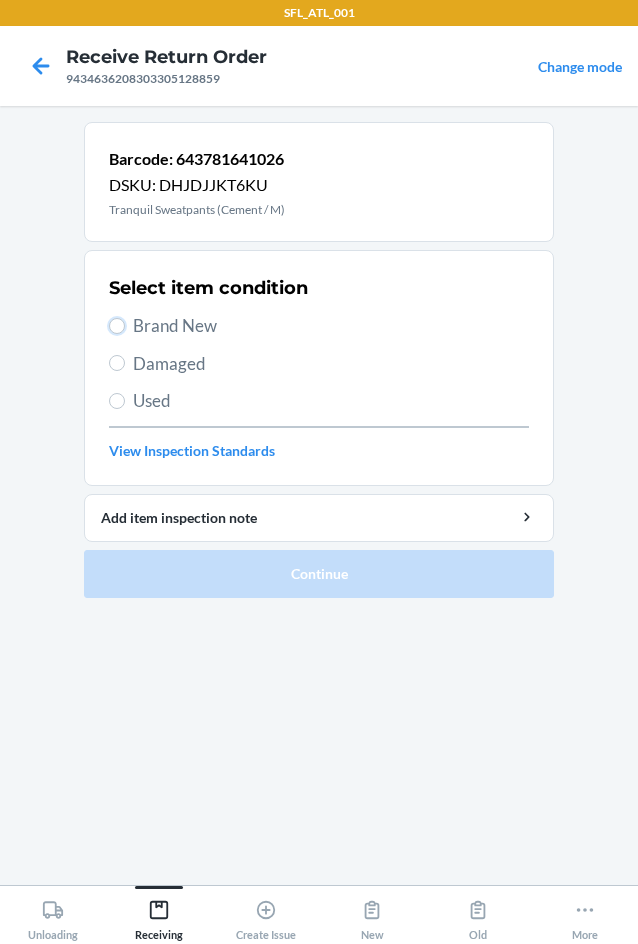 click on "Brand New" at bounding box center [117, 326] 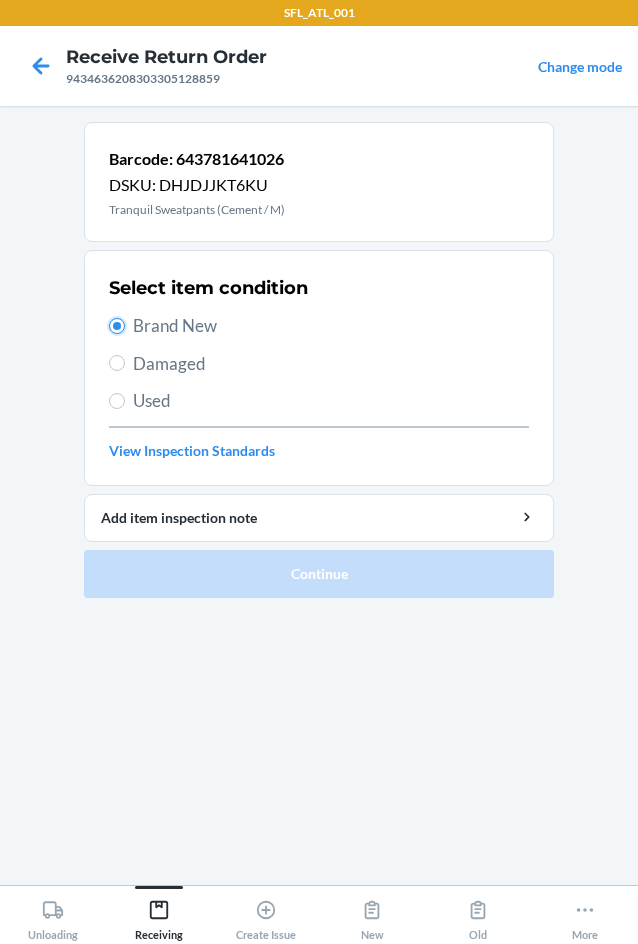 radio on "true" 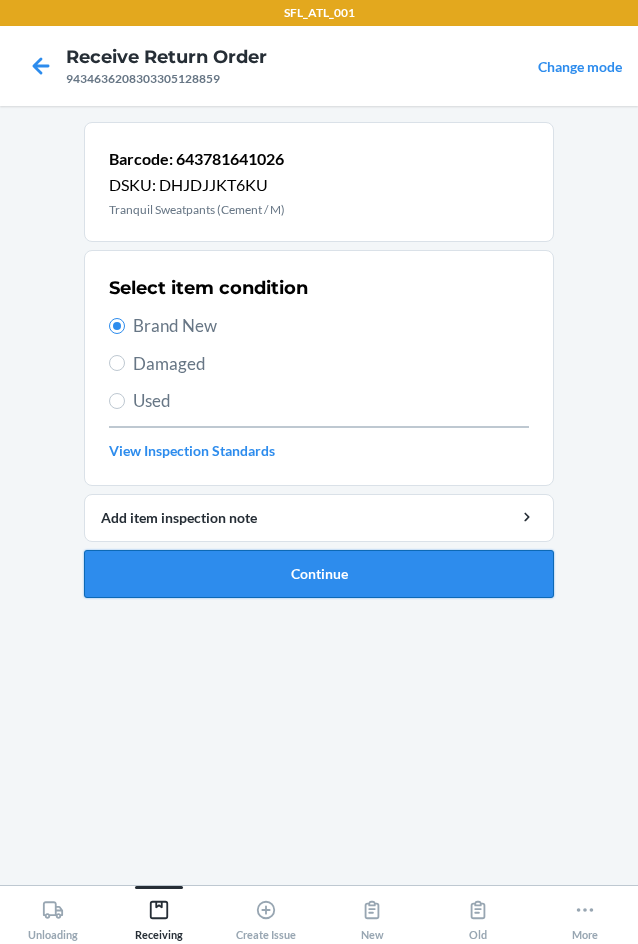 click on "Continue" at bounding box center [319, 574] 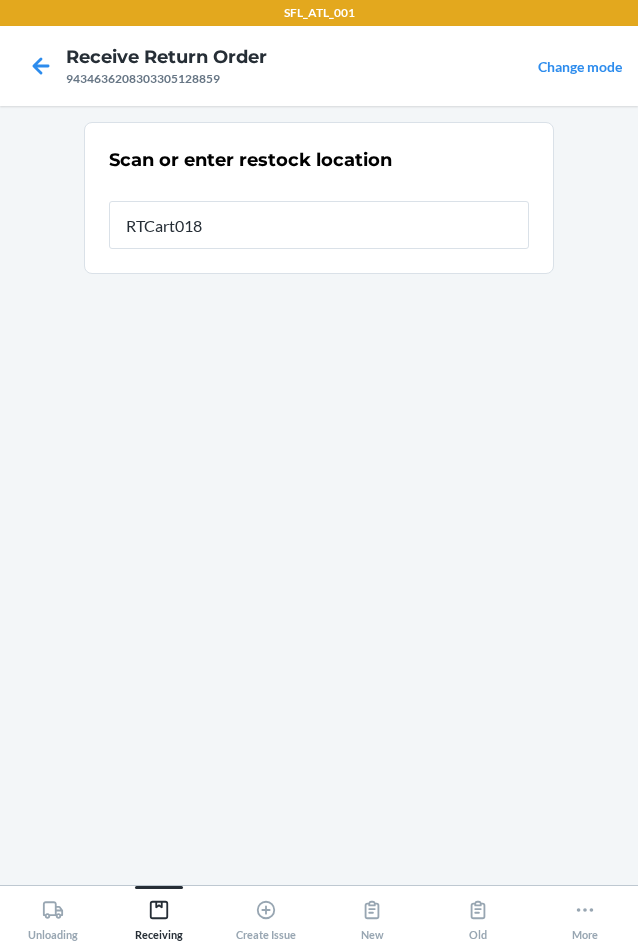 type on "RTCart018" 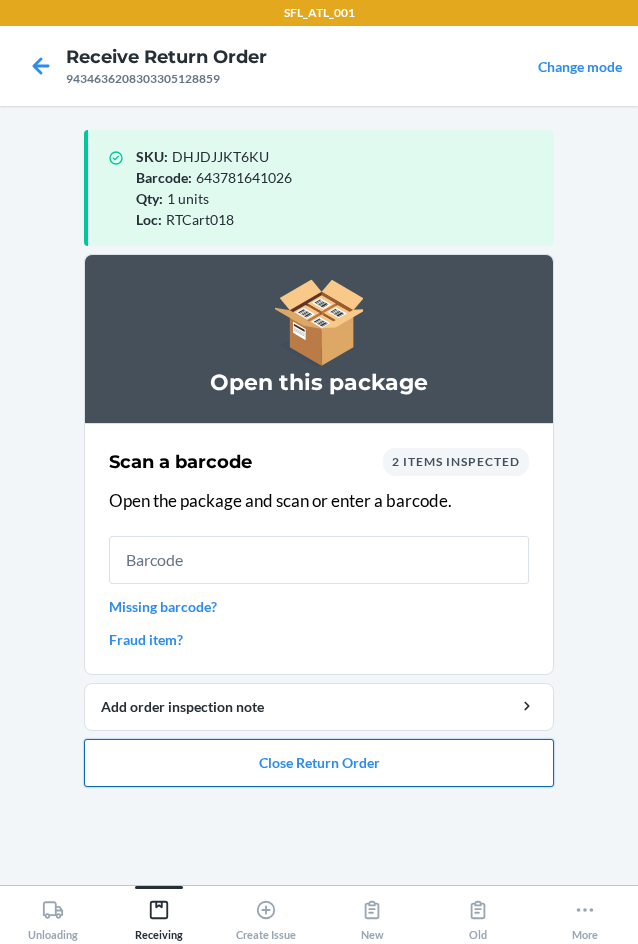 click on "Close Return Order" at bounding box center [319, 763] 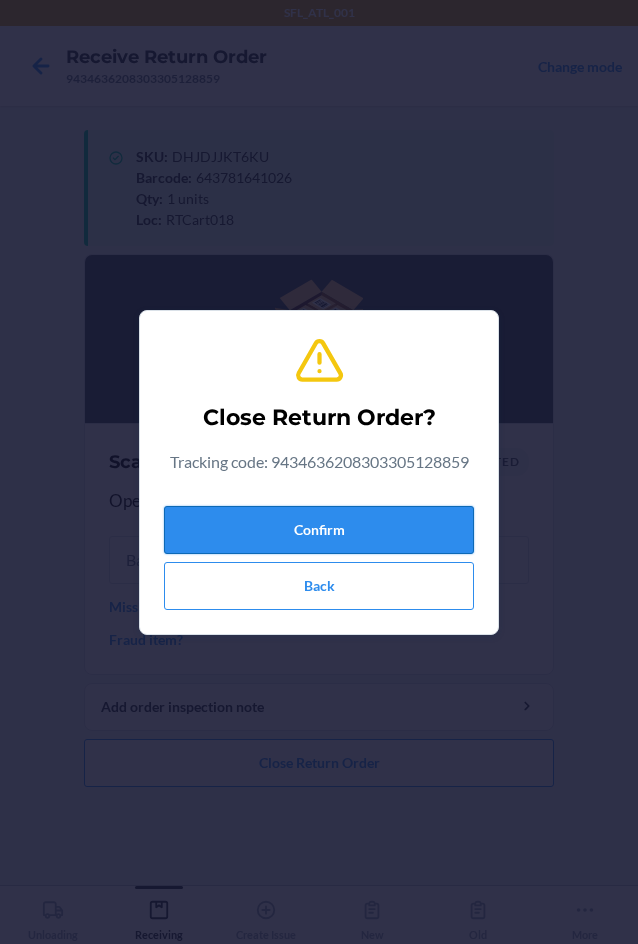 click on "Confirm" at bounding box center [319, 530] 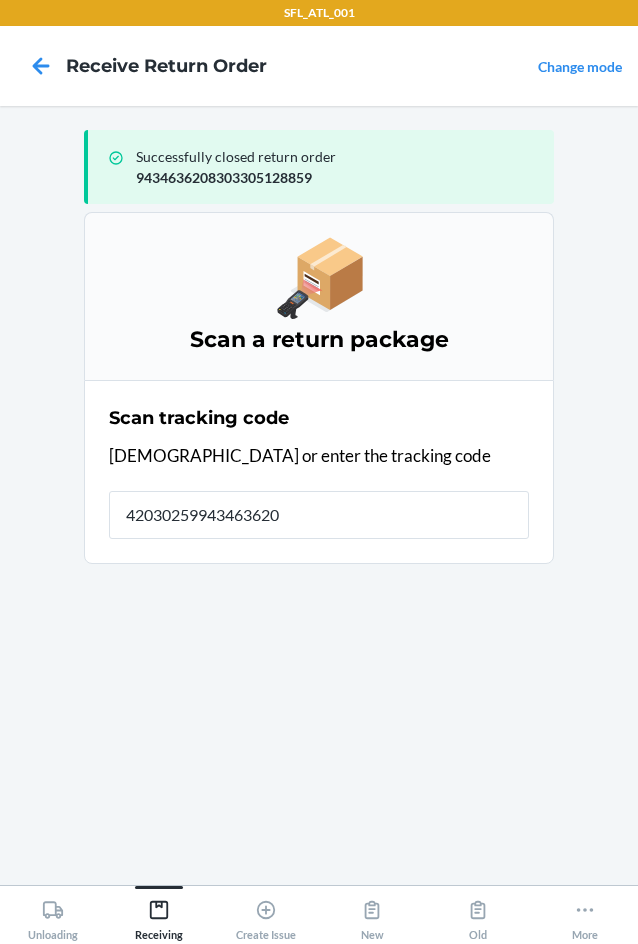 type on "420302599434636208" 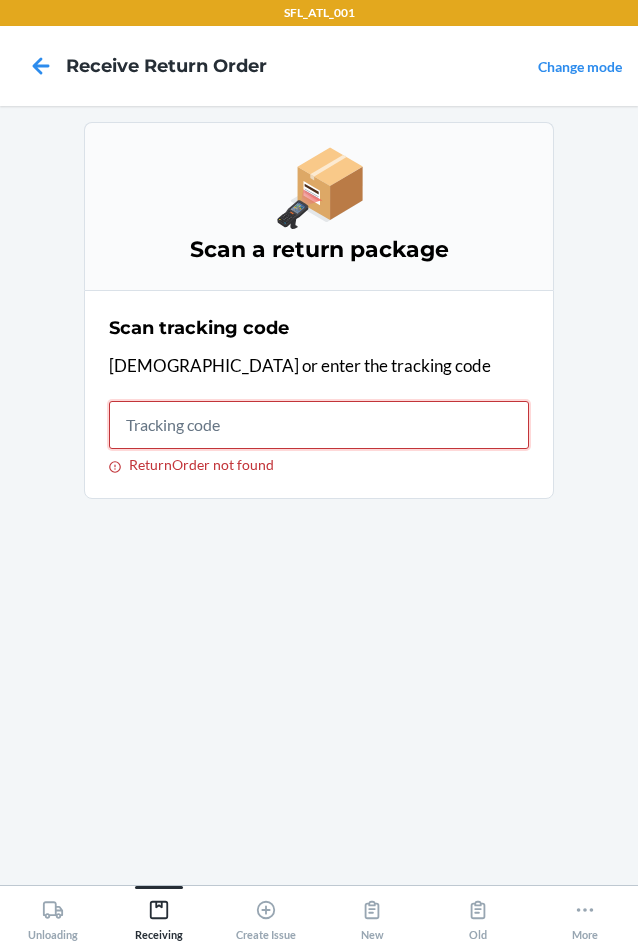 click on "ReturnOrder not found" at bounding box center (319, 425) 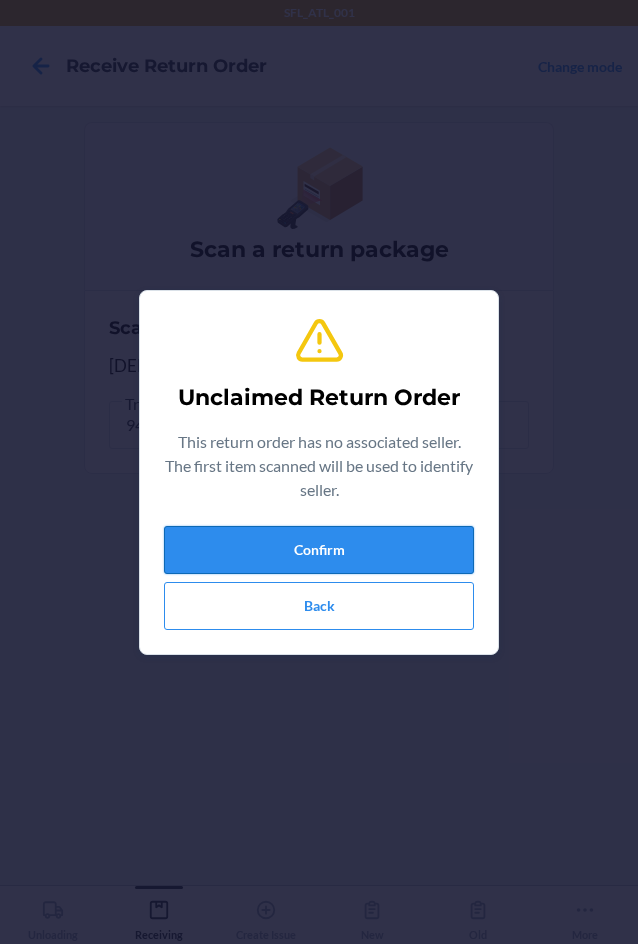 click on "Confirm" at bounding box center [319, 550] 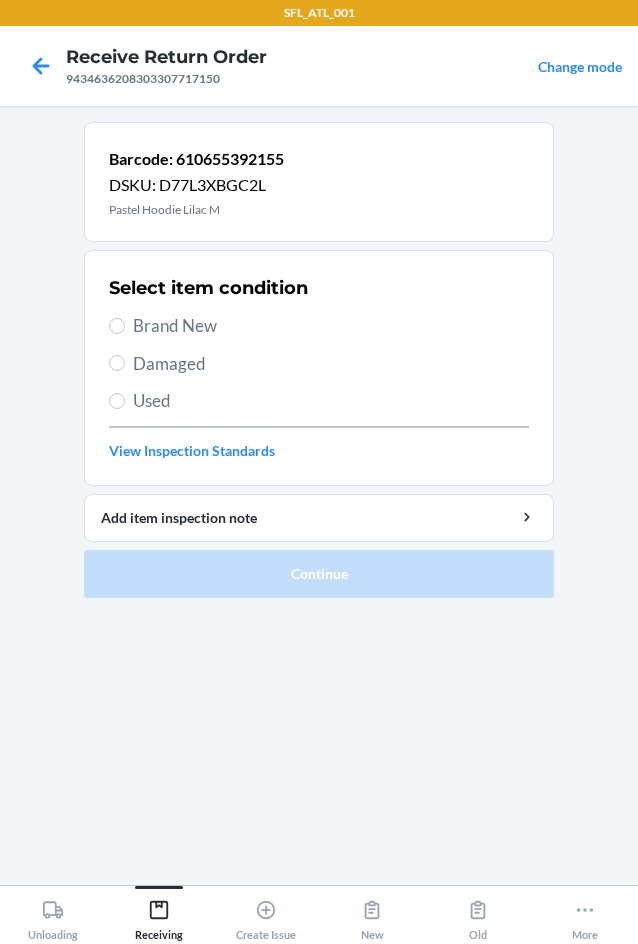click on "Used" at bounding box center [331, 401] 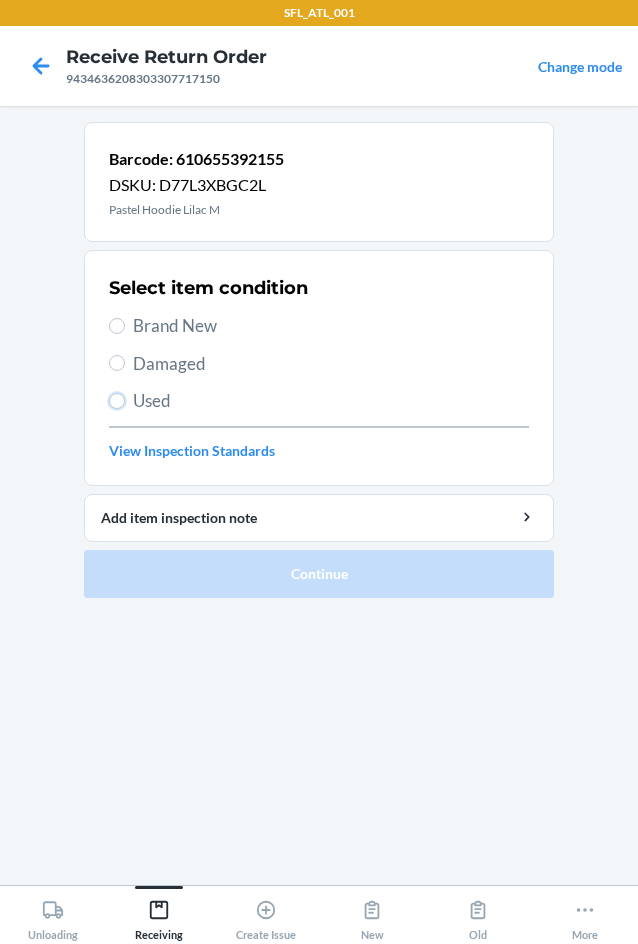 click on "Used" at bounding box center (117, 401) 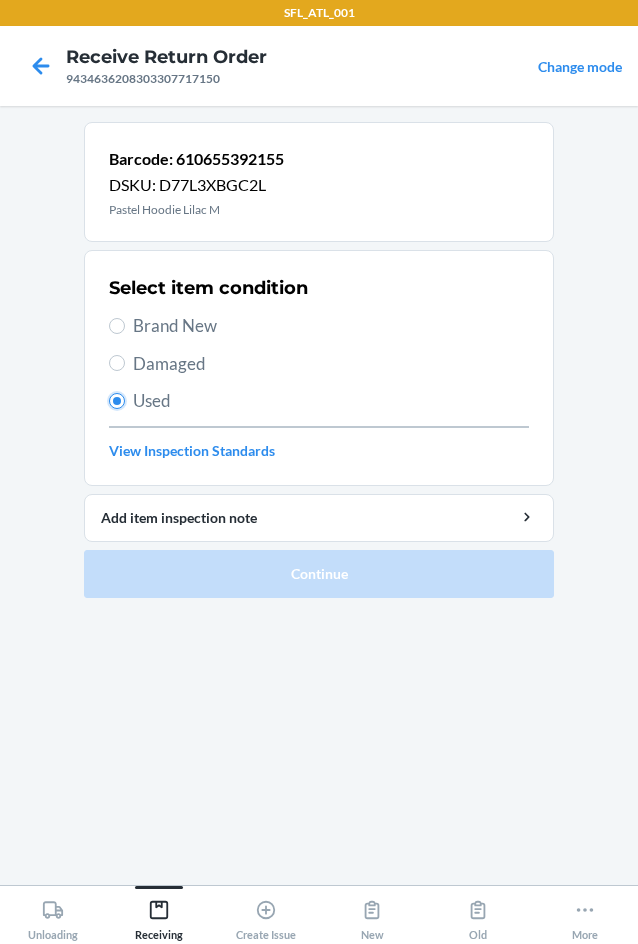 radio on "true" 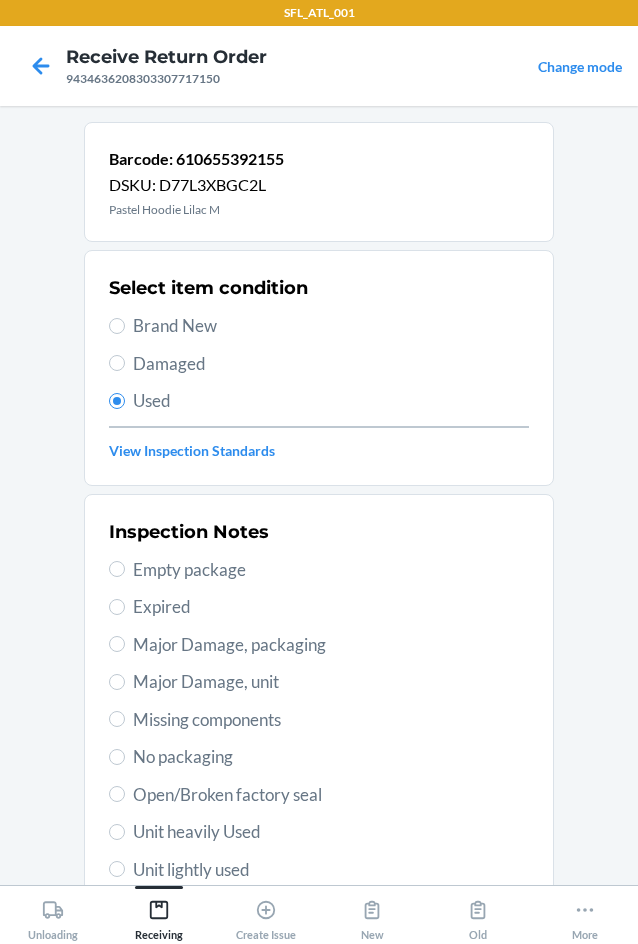 click on "Major Damage, unit" at bounding box center (331, 682) 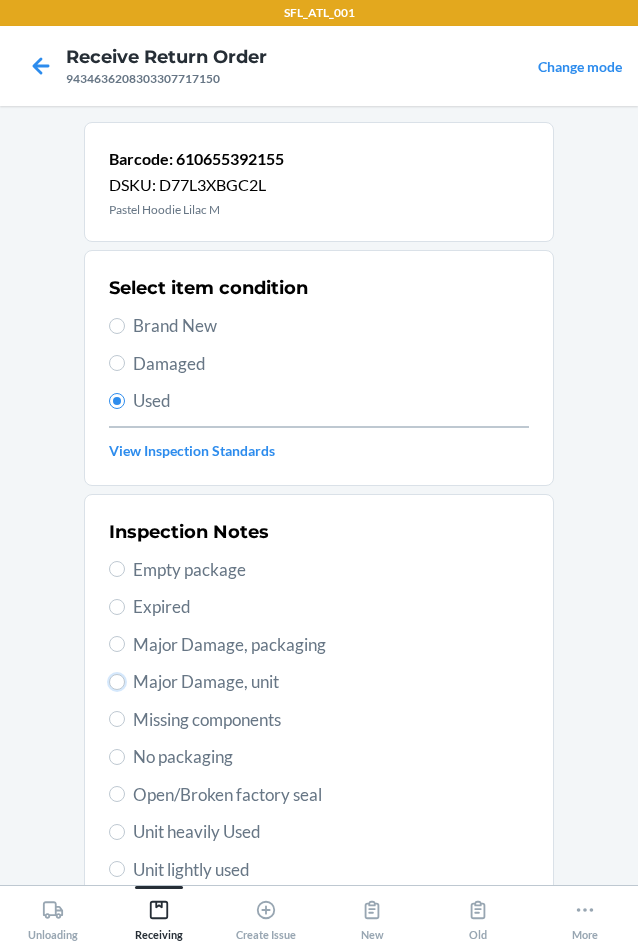 click on "Major Damage, unit" at bounding box center (117, 682) 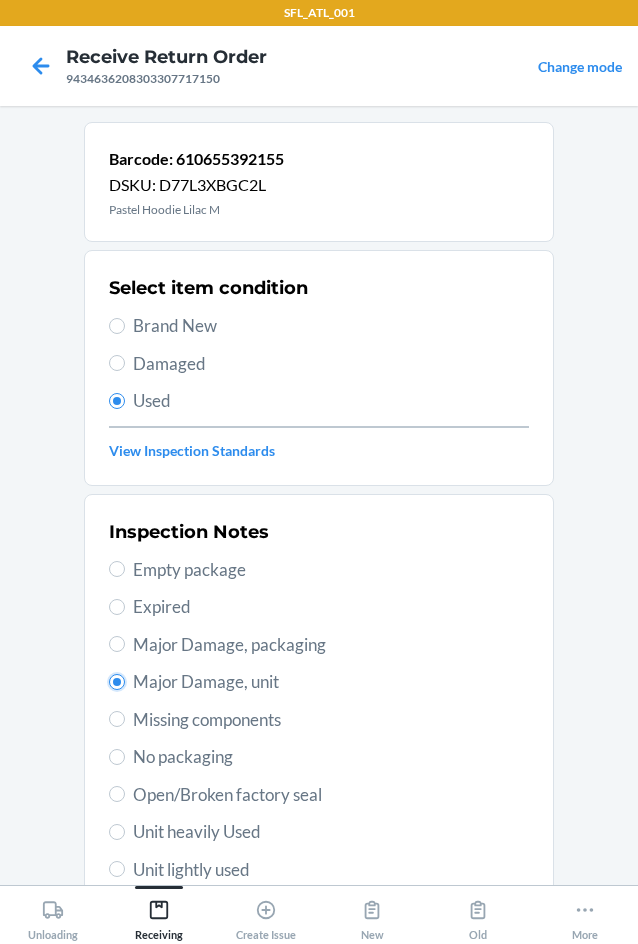 radio on "true" 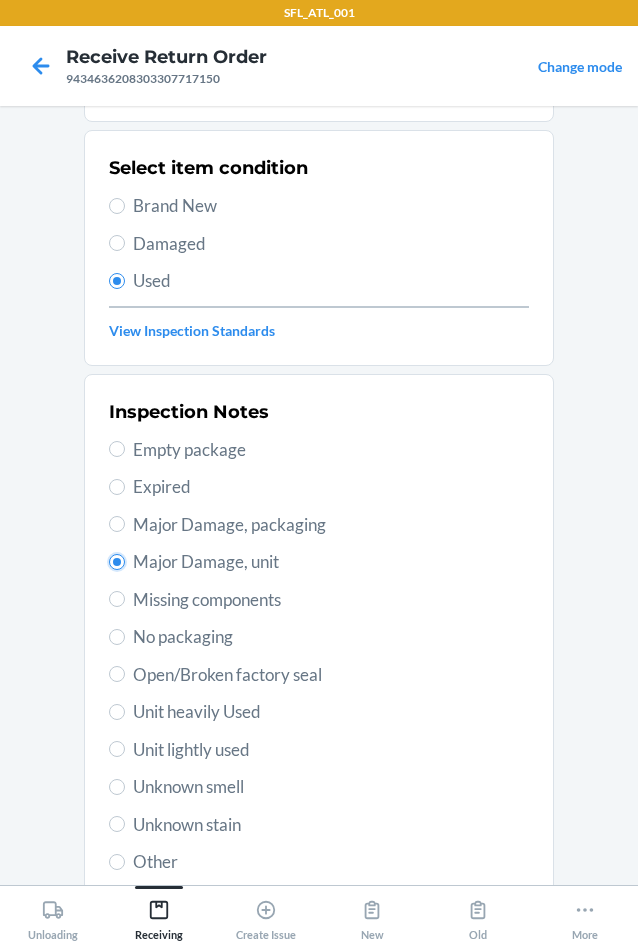 scroll, scrollTop: 263, scrollLeft: 0, axis: vertical 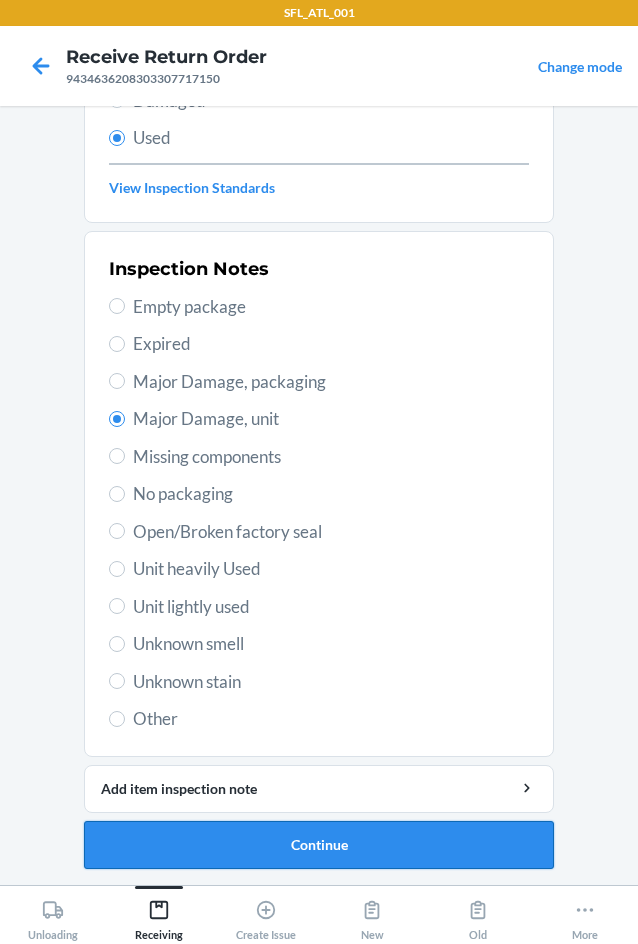 click on "Continue" at bounding box center [319, 845] 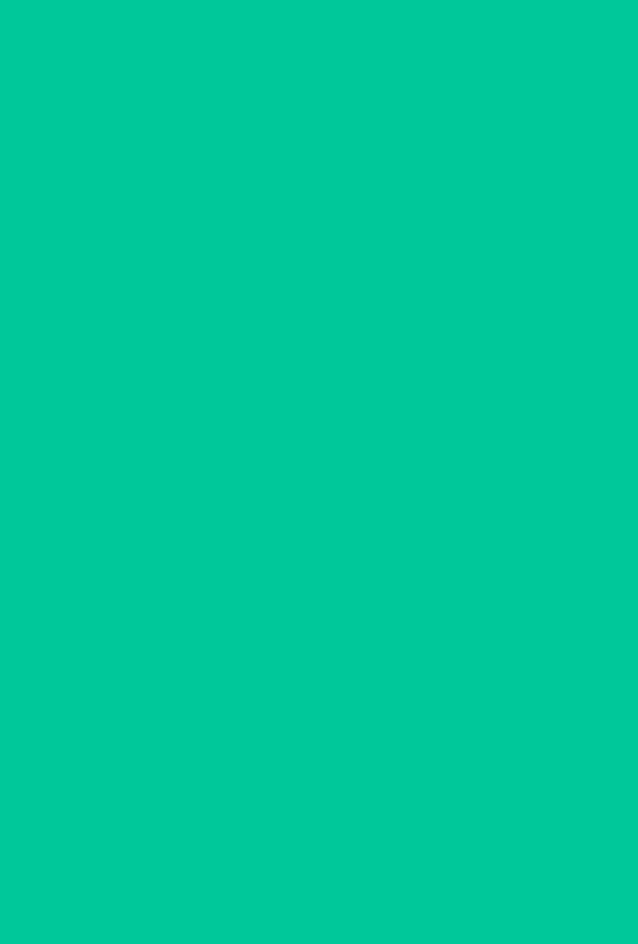 scroll, scrollTop: 0, scrollLeft: 0, axis: both 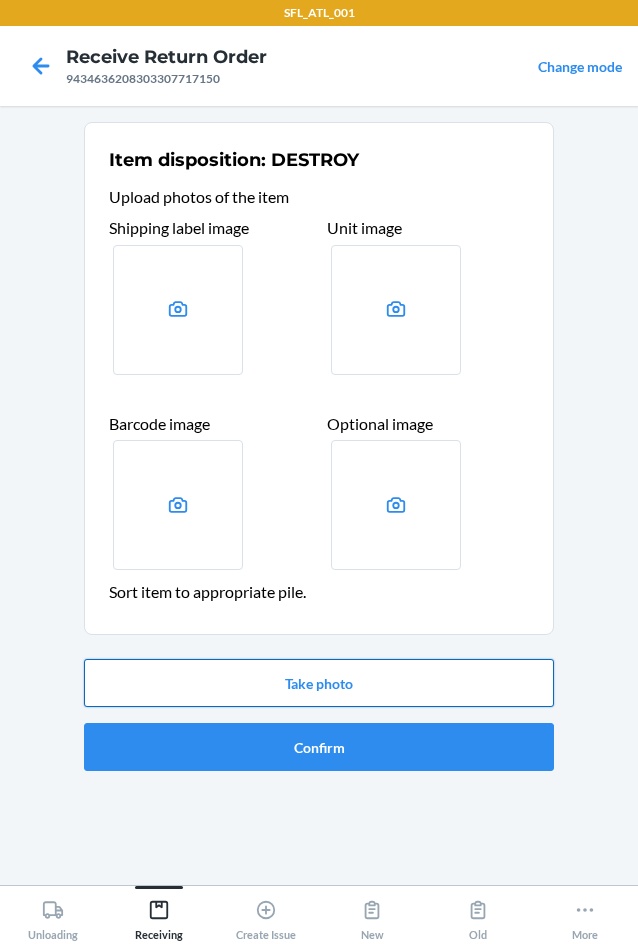 click on "Take photo" at bounding box center (319, 683) 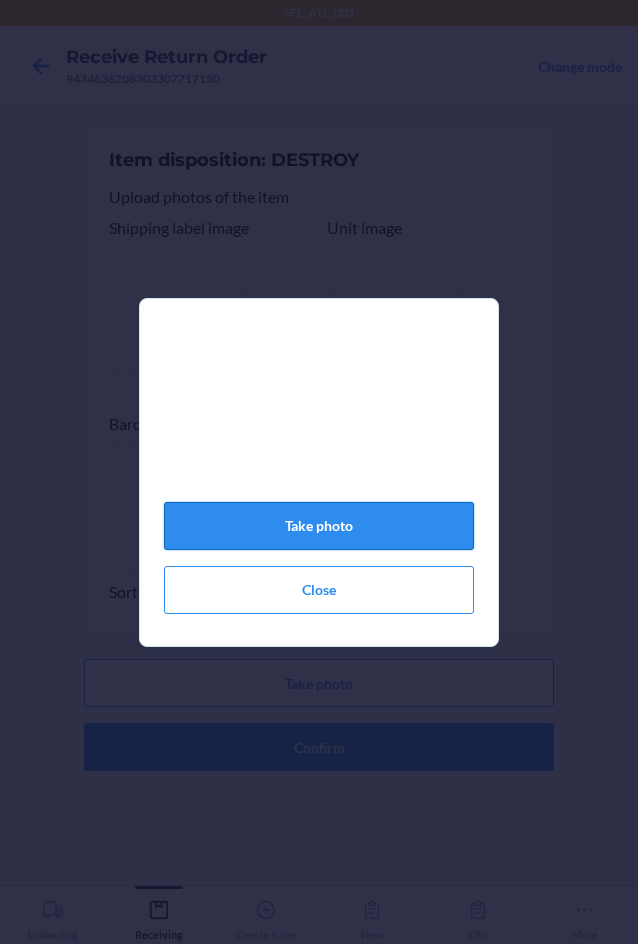 click on "Take photo" 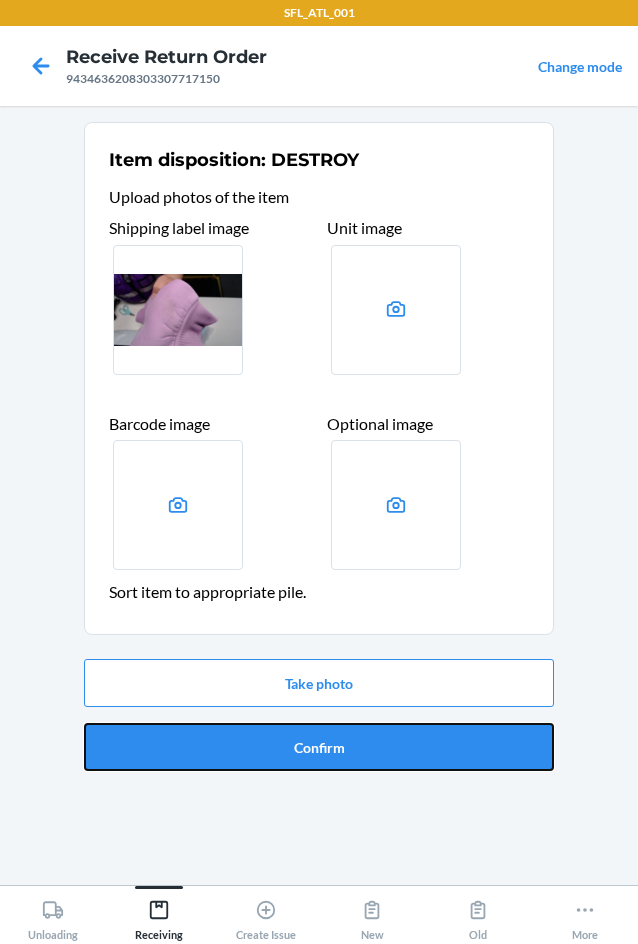click on "Confirm" at bounding box center (319, 747) 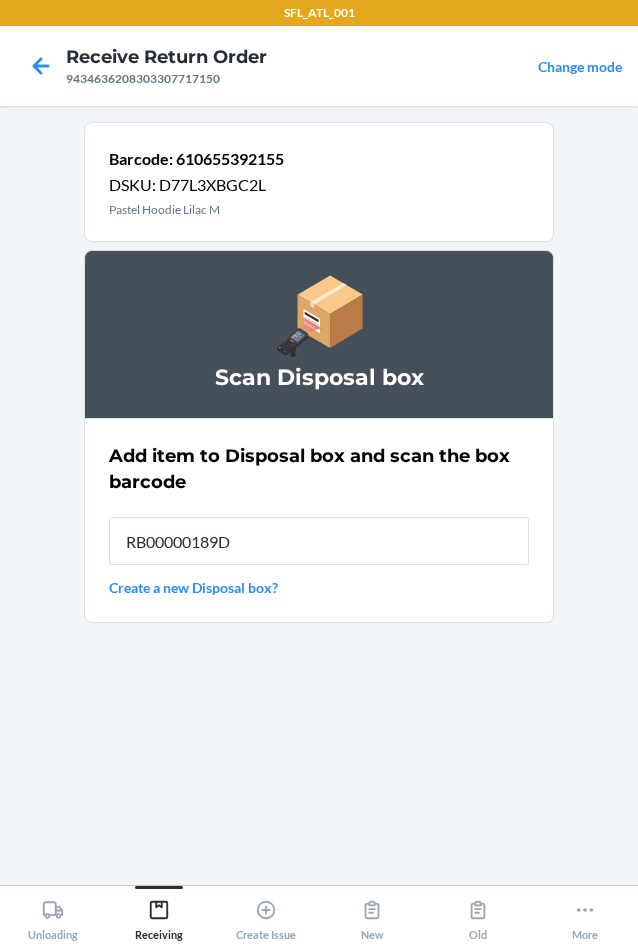 type on "RB00000189D" 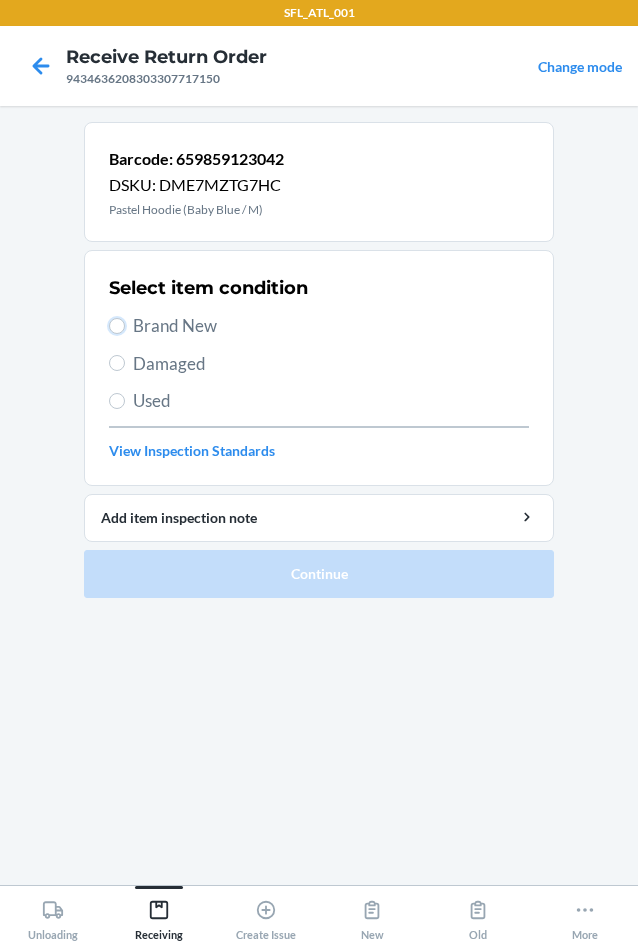 drag, startPoint x: 120, startPoint y: 321, endPoint x: 212, endPoint y: 569, distance: 264.51465 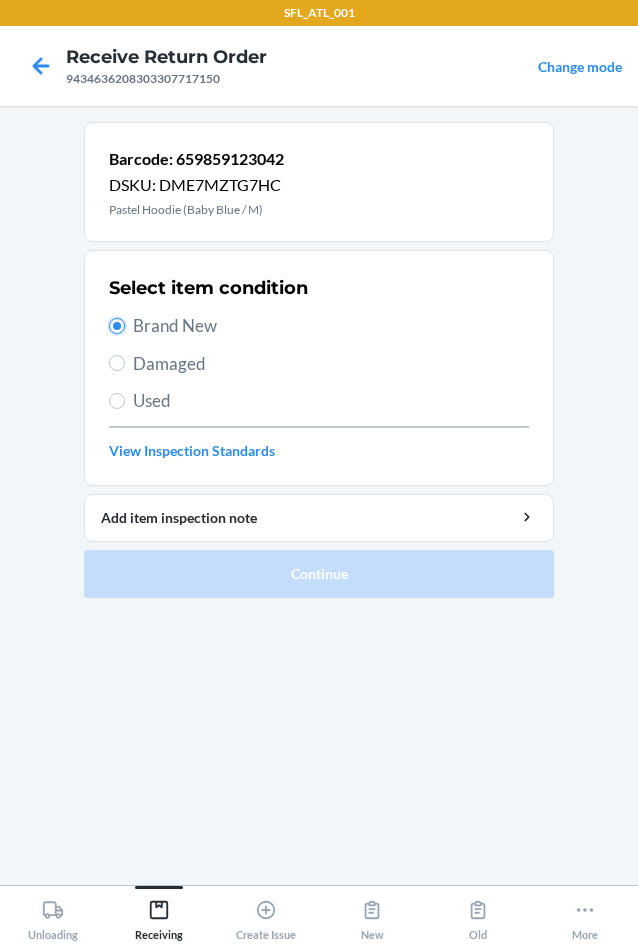 radio on "true" 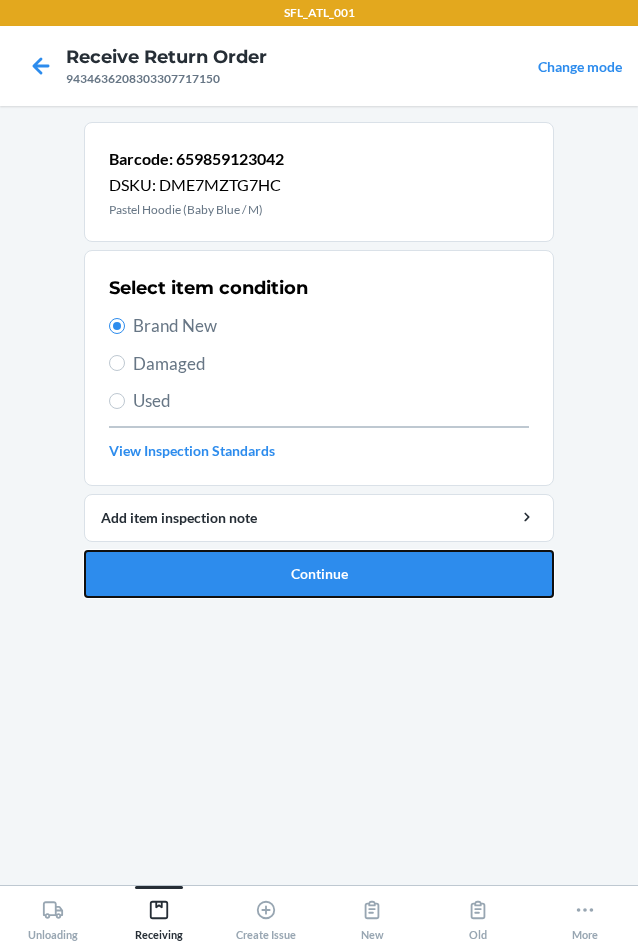 drag, startPoint x: 213, startPoint y: 573, endPoint x: 209, endPoint y: 585, distance: 12.649111 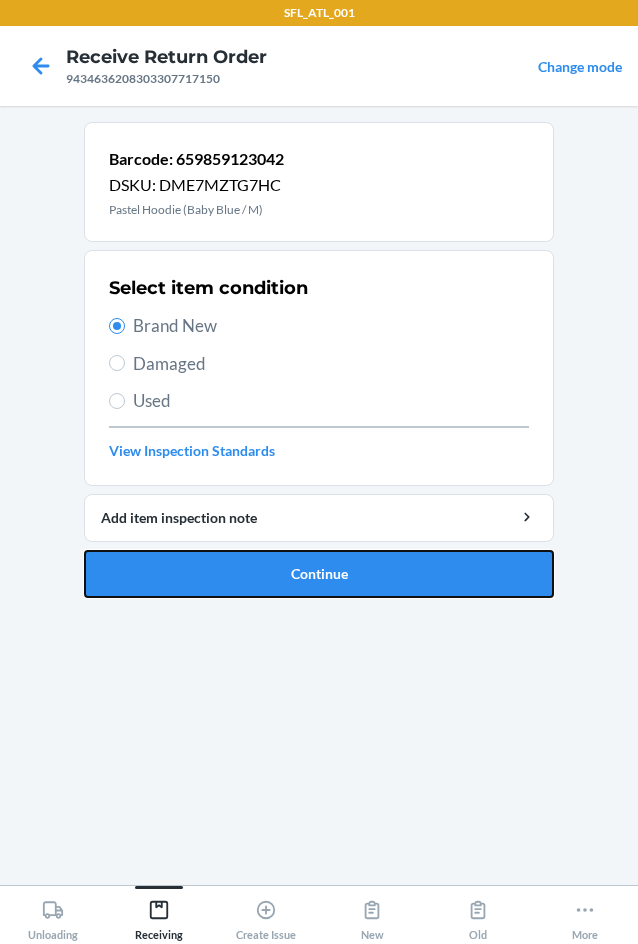 click on "Continue" at bounding box center (319, 574) 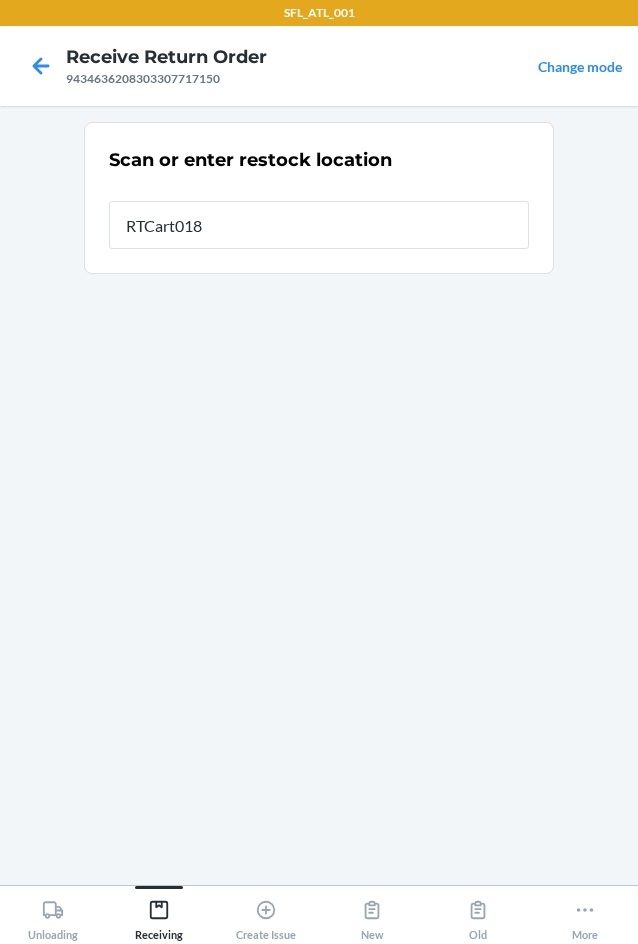 type on "RTCart018" 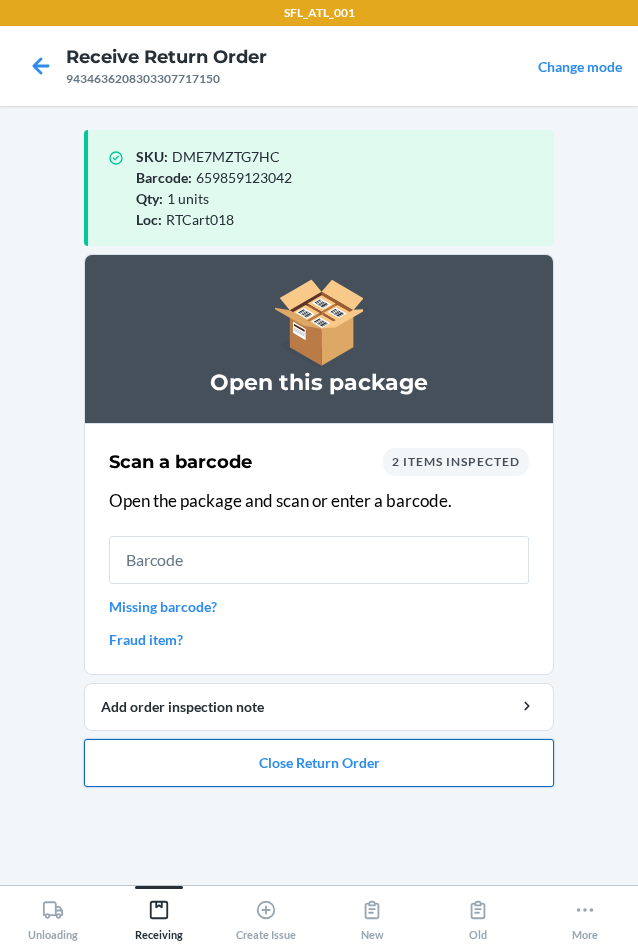 click on "Close Return Order" at bounding box center [319, 763] 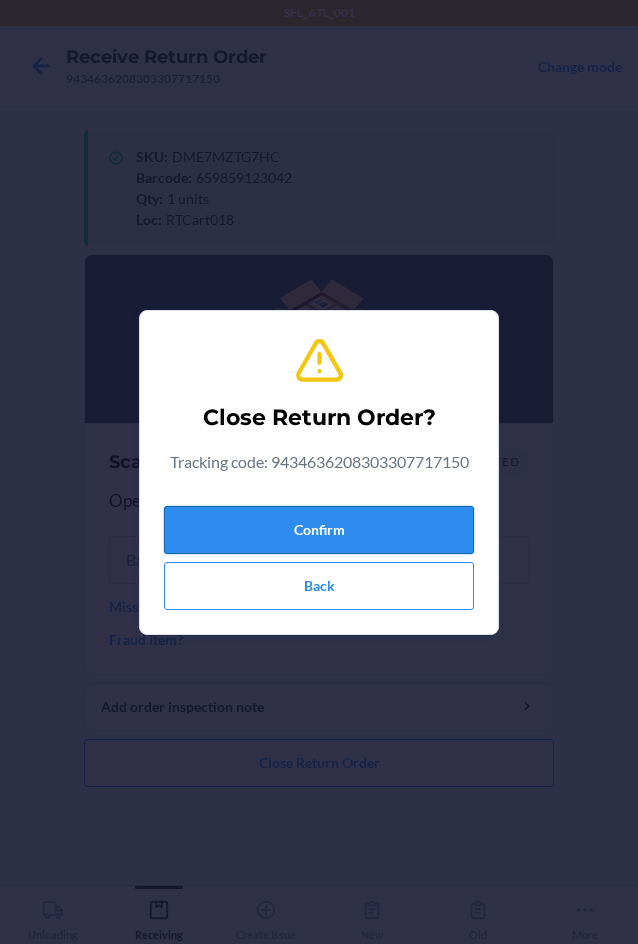 click on "Confirm" at bounding box center [319, 530] 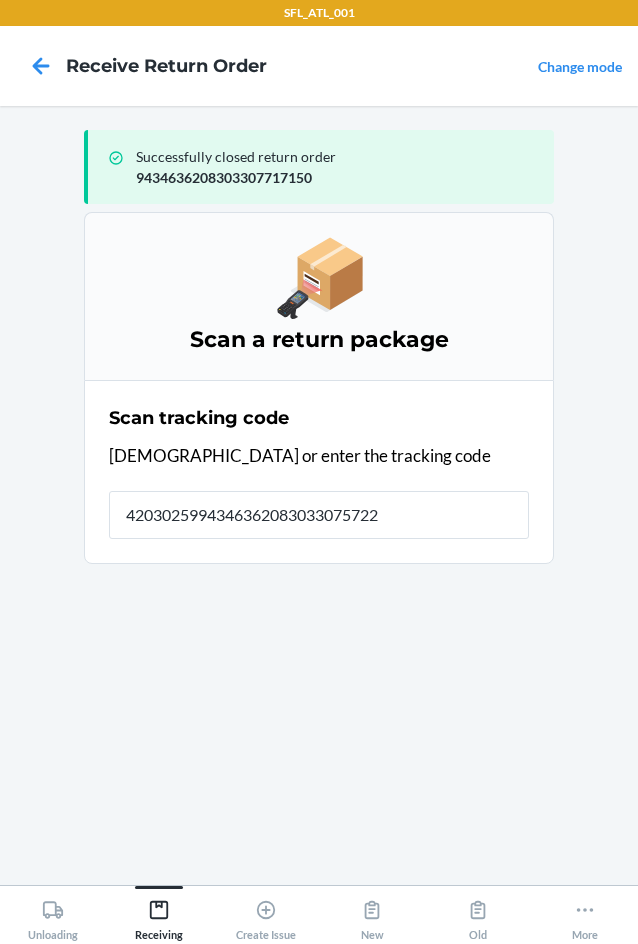 type on "42030259943463620830330757225" 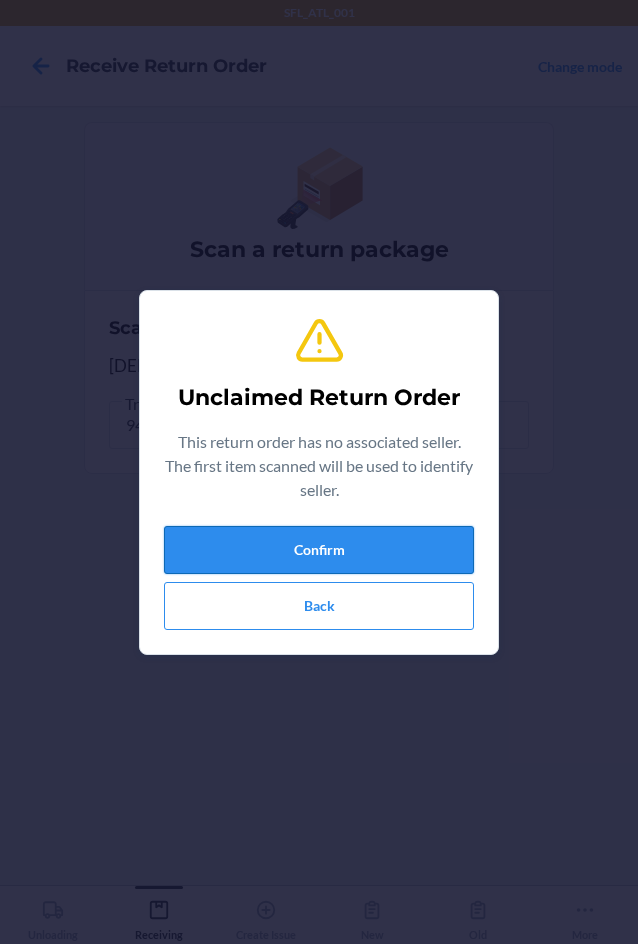 click on "Confirm" at bounding box center [319, 550] 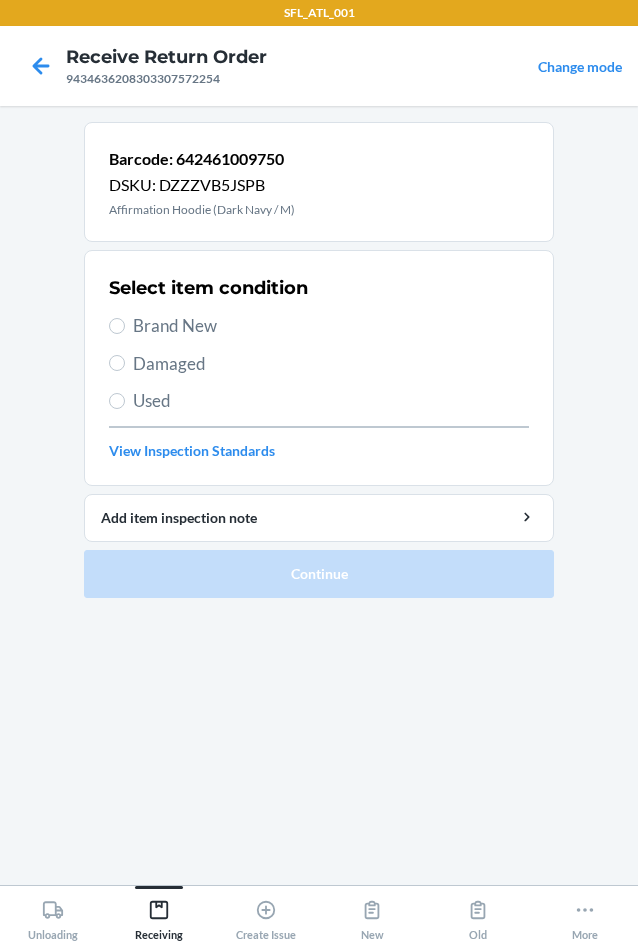 drag, startPoint x: 153, startPoint y: 329, endPoint x: 160, endPoint y: 337, distance: 10.630146 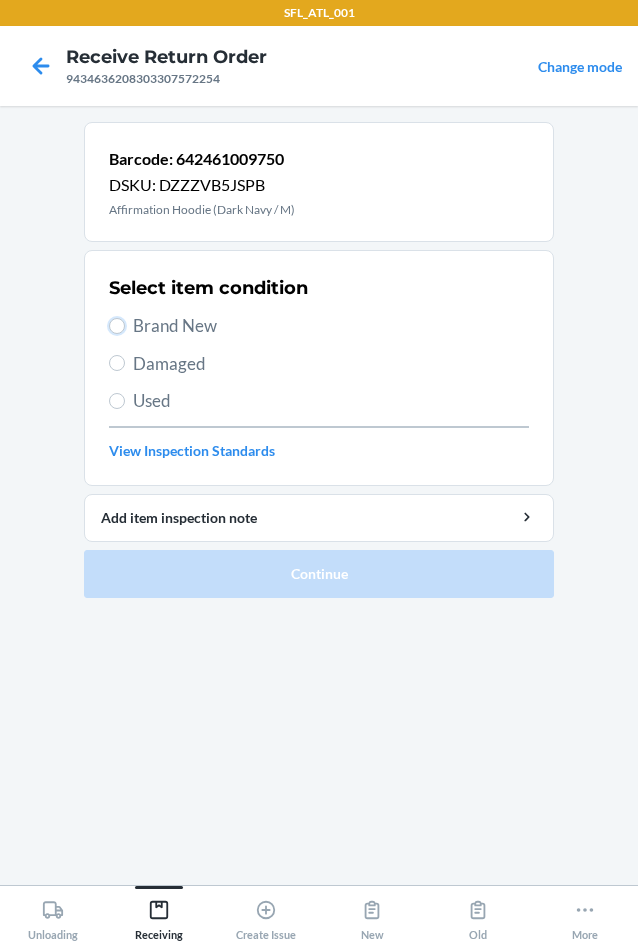 radio on "true" 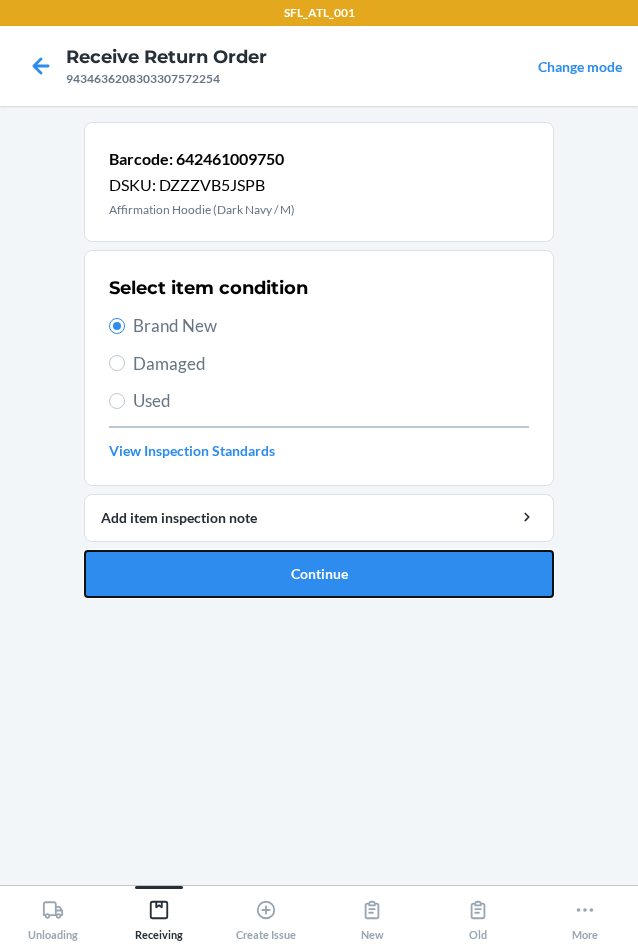 click on "Continue" at bounding box center (319, 574) 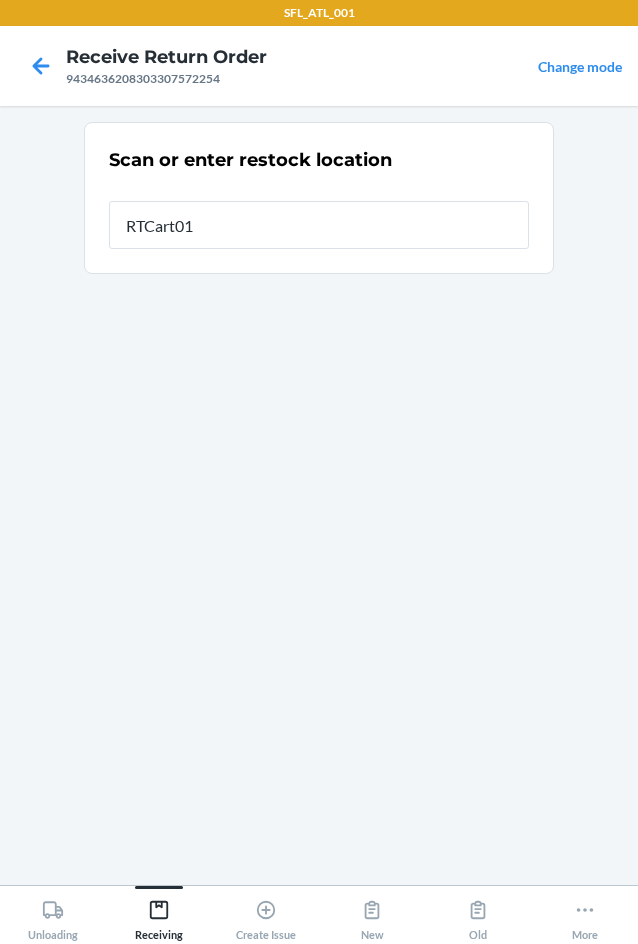 type on "RTCart018" 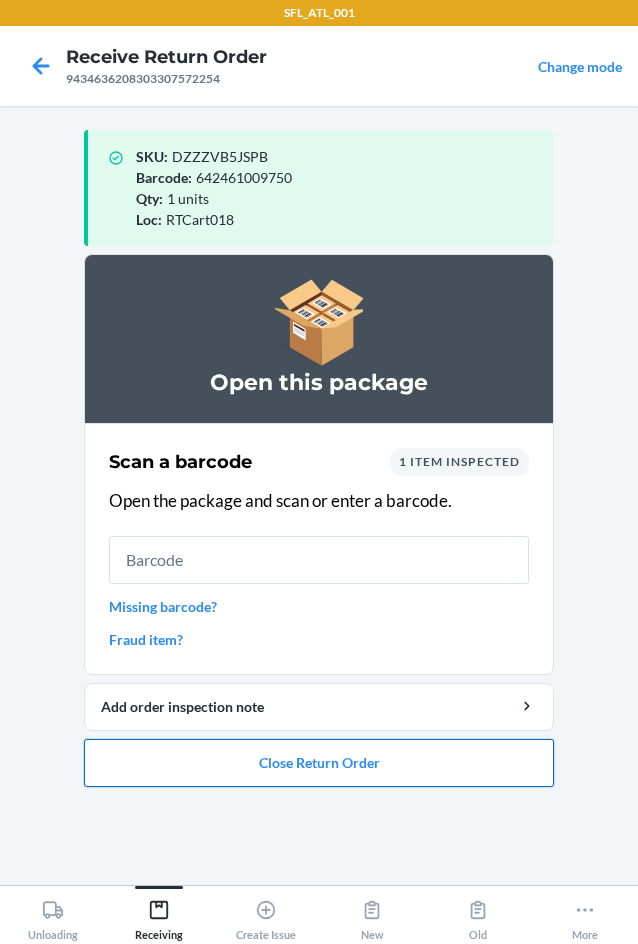 click on "Close Return Order" at bounding box center (319, 763) 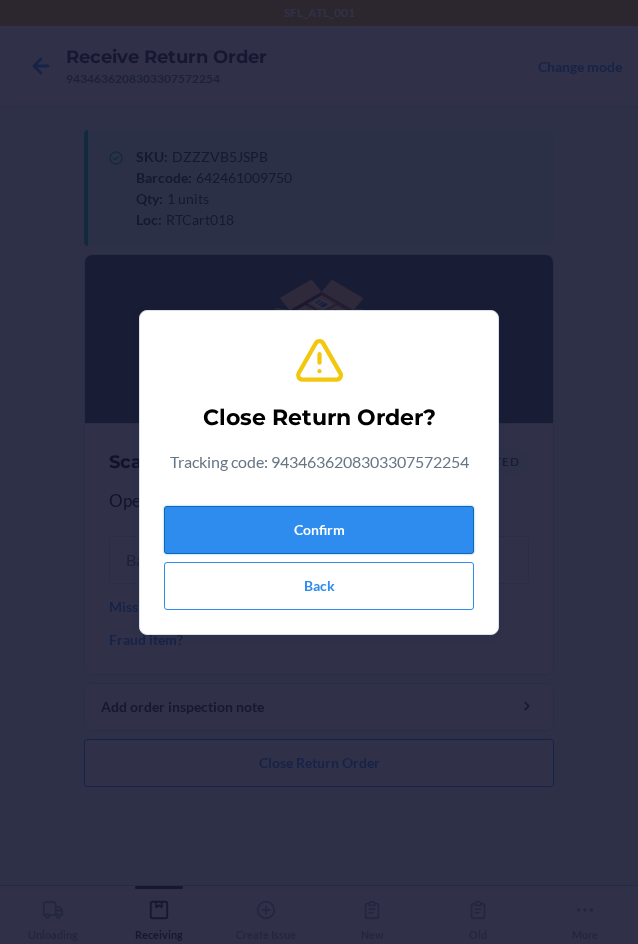 click on "Confirm" at bounding box center (319, 530) 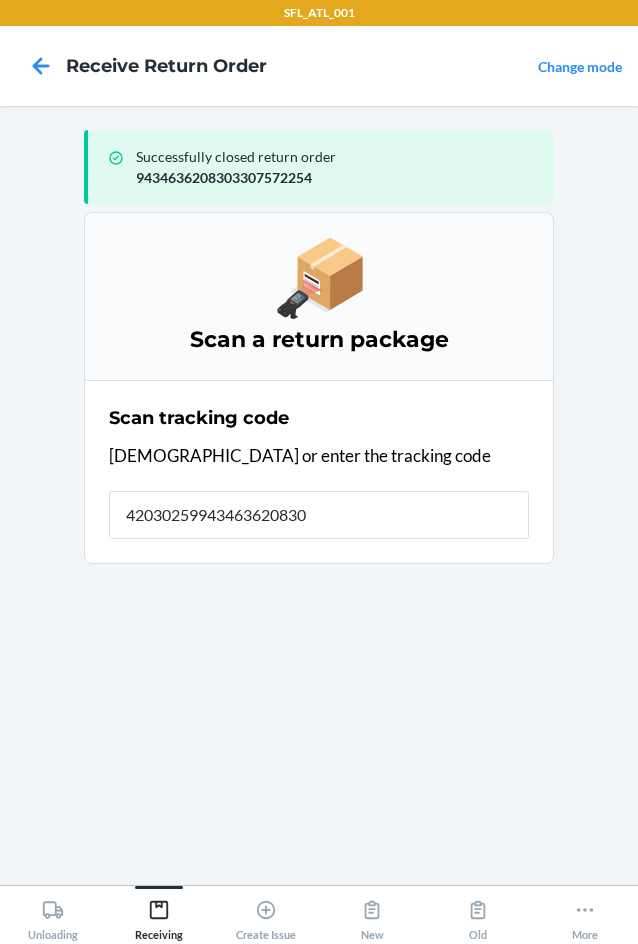 type on "420302599434636208303" 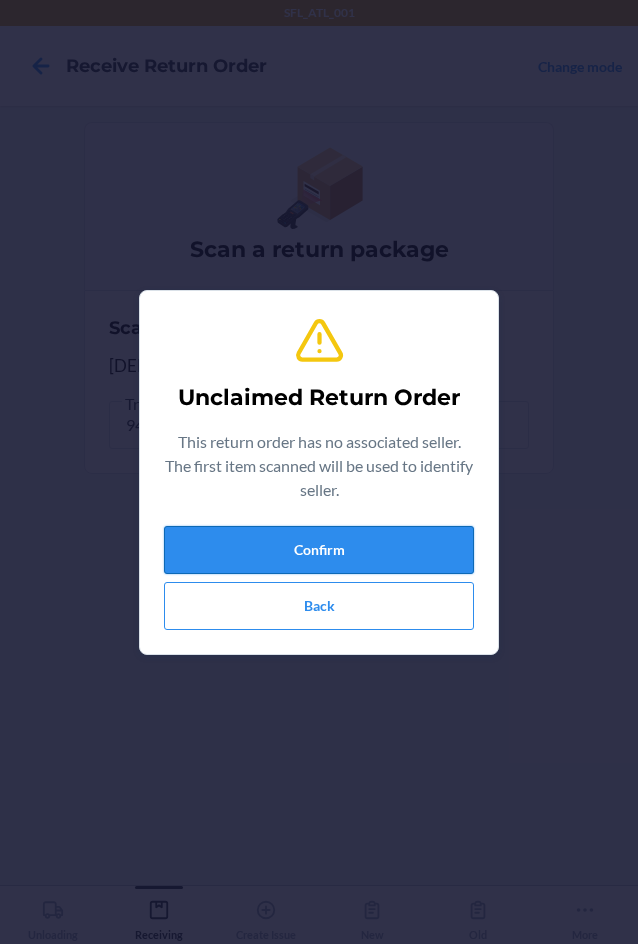 click on "Confirm" at bounding box center [319, 550] 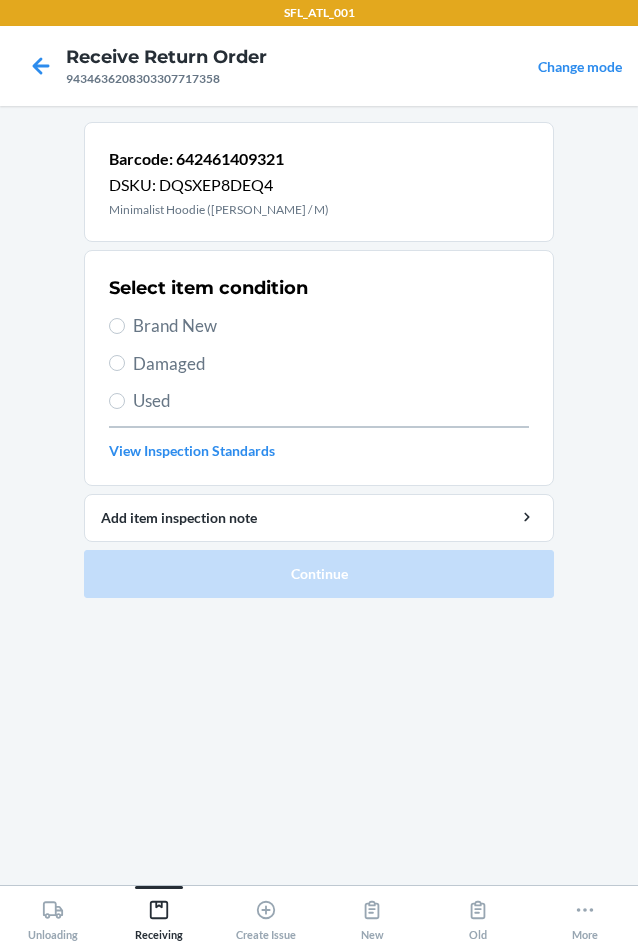 click on "Brand New" at bounding box center [331, 326] 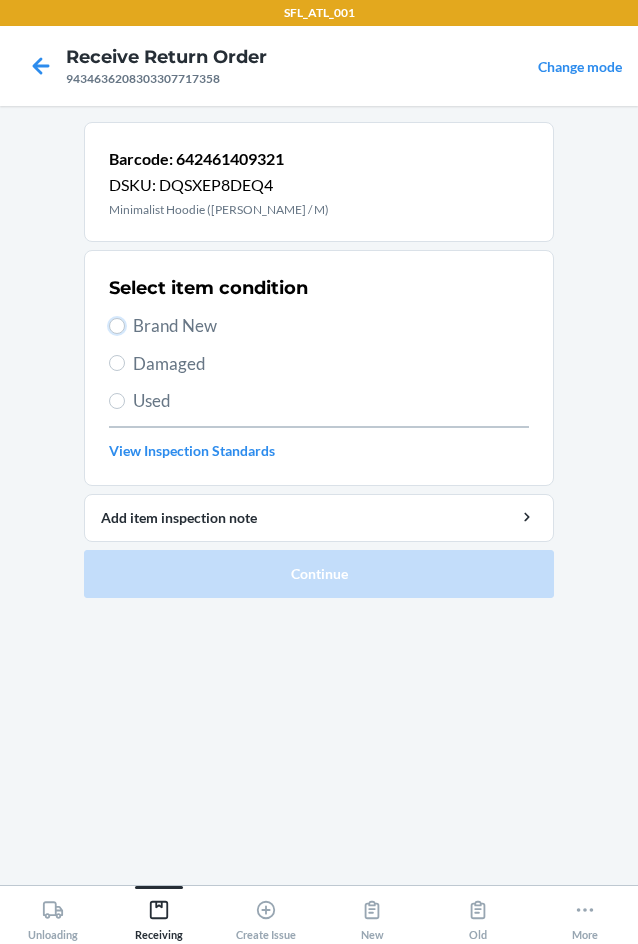 click on "Brand New" at bounding box center [117, 326] 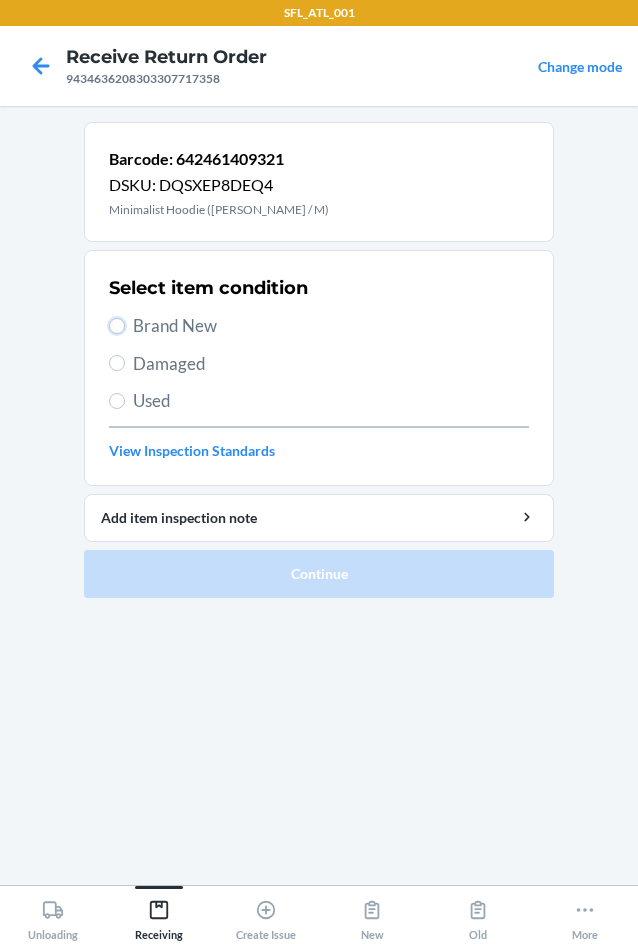 radio on "true" 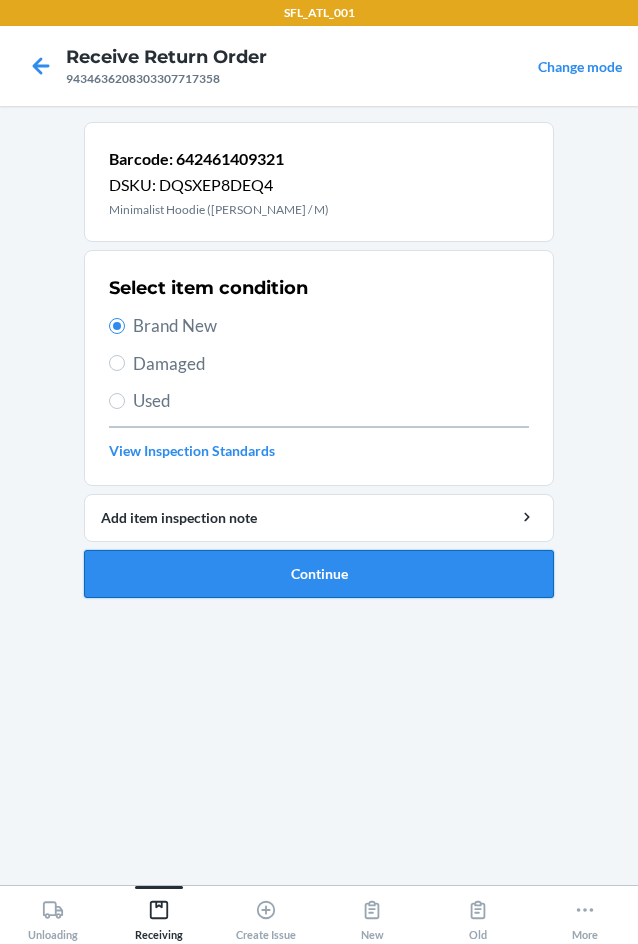 click on "Continue" at bounding box center (319, 574) 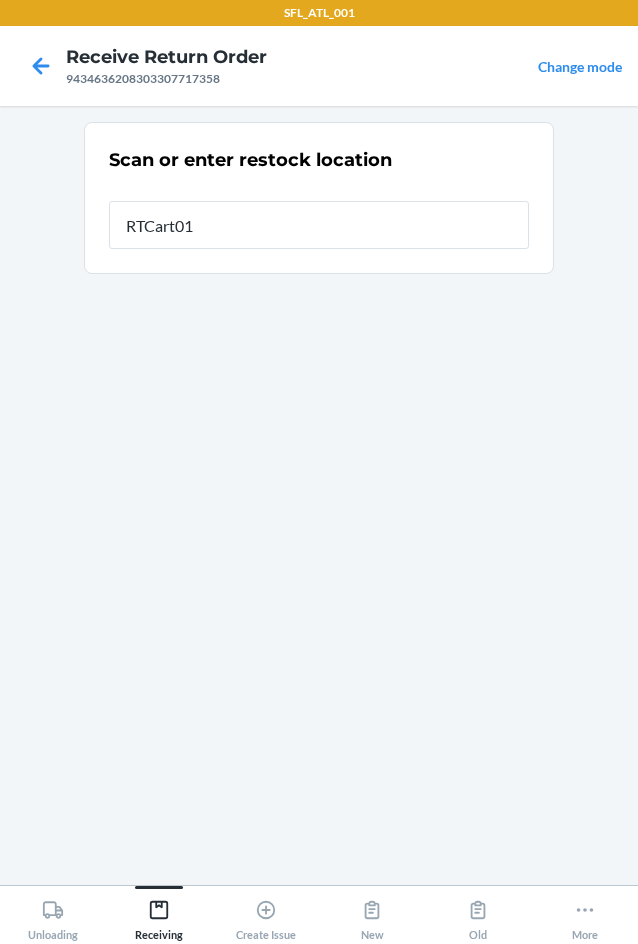 type on "RTCart018" 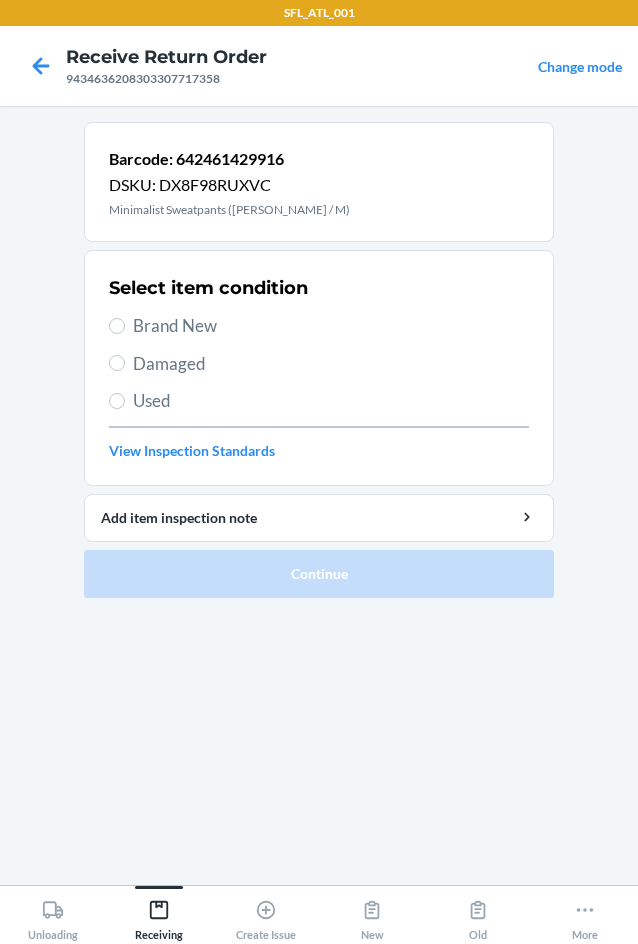 click on "Brand New" at bounding box center [331, 326] 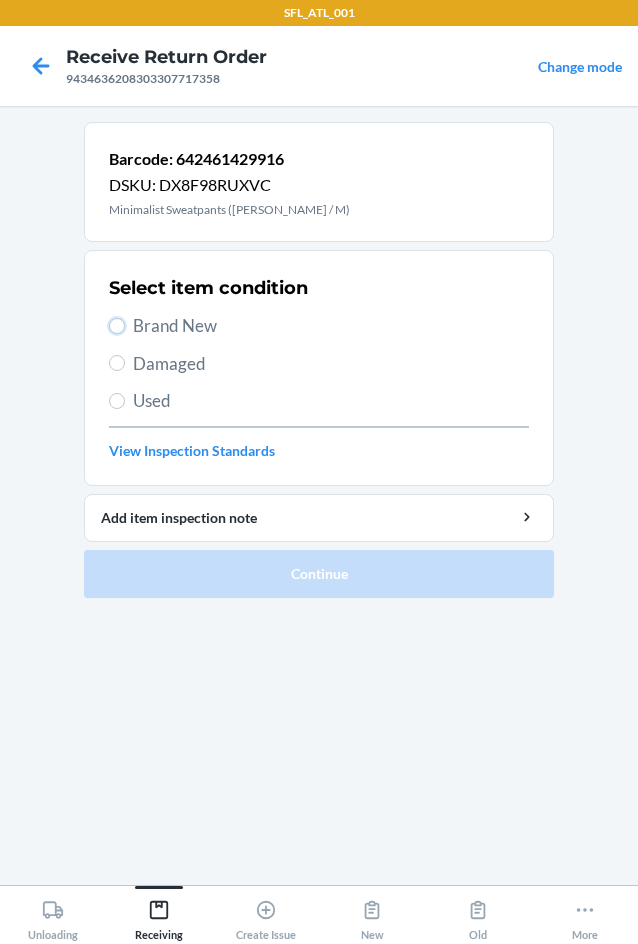 click on "Brand New" at bounding box center (117, 326) 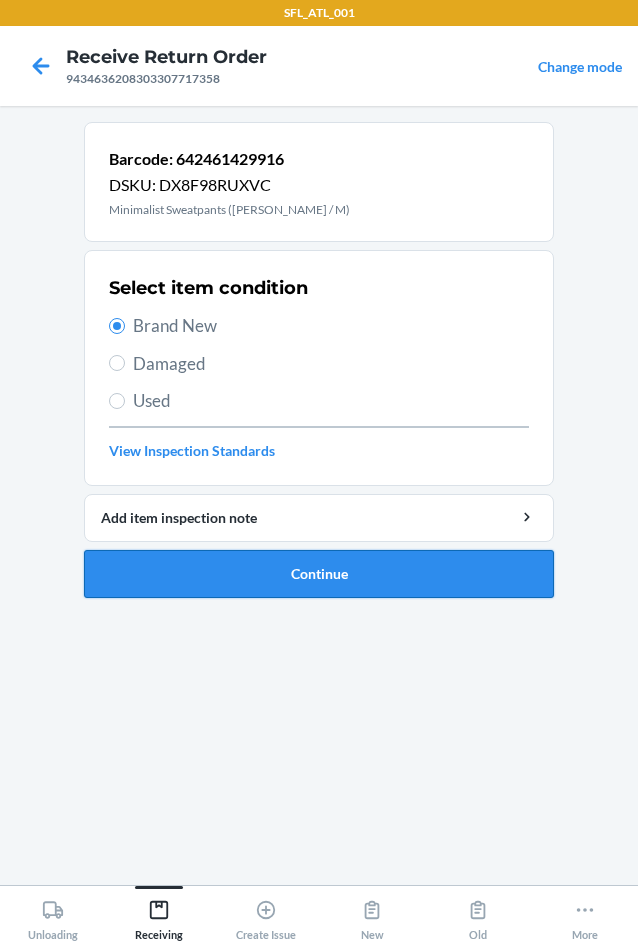 click on "Continue" at bounding box center [319, 574] 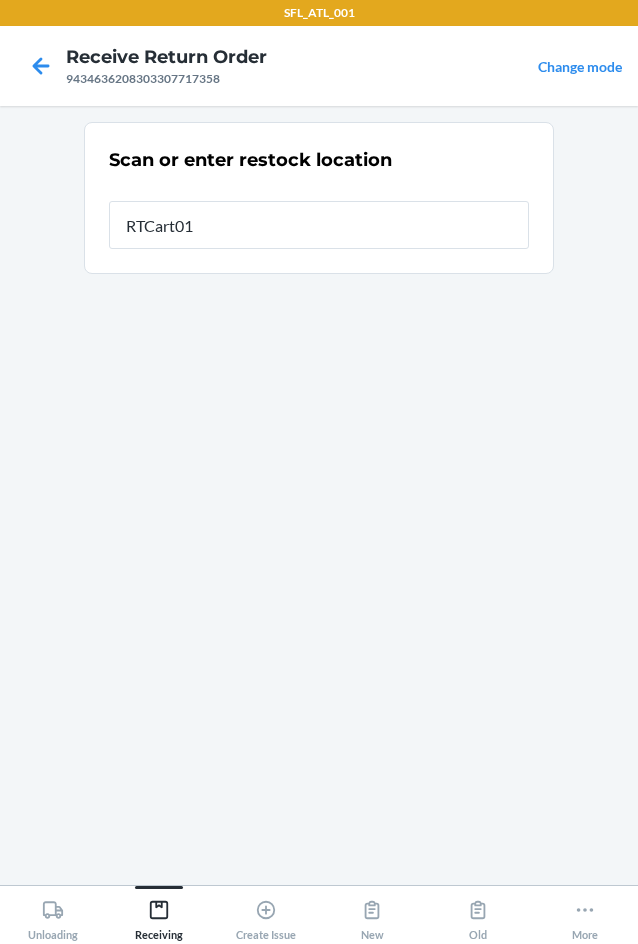 type on "RTCart018" 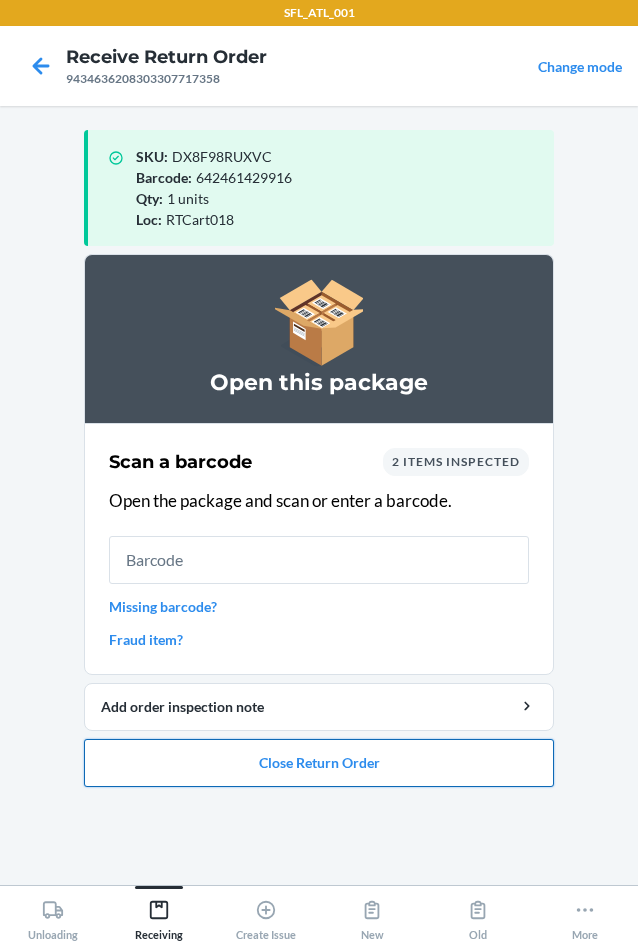 click on "Close Return Order" at bounding box center [319, 763] 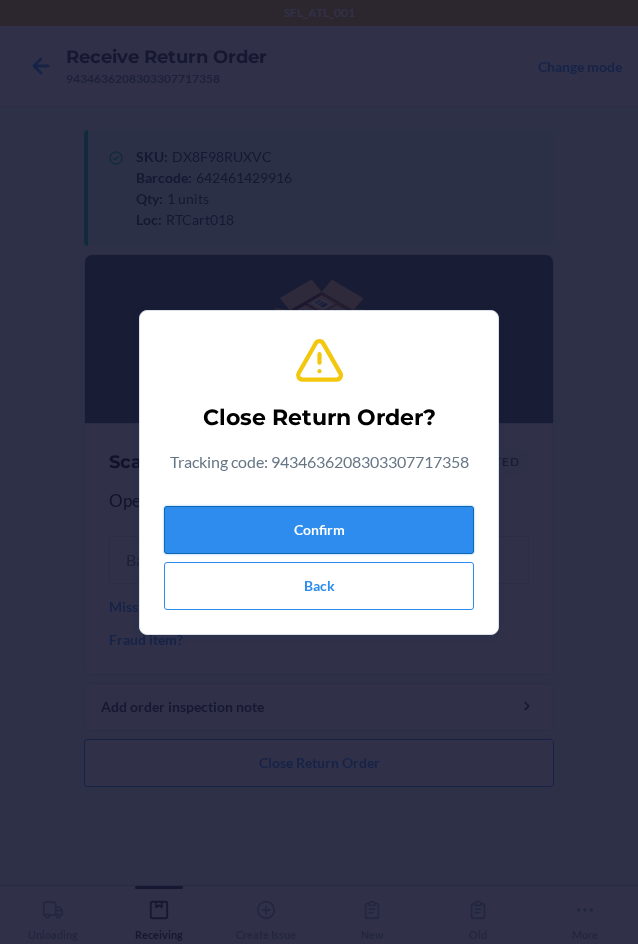 click on "Confirm" at bounding box center [319, 530] 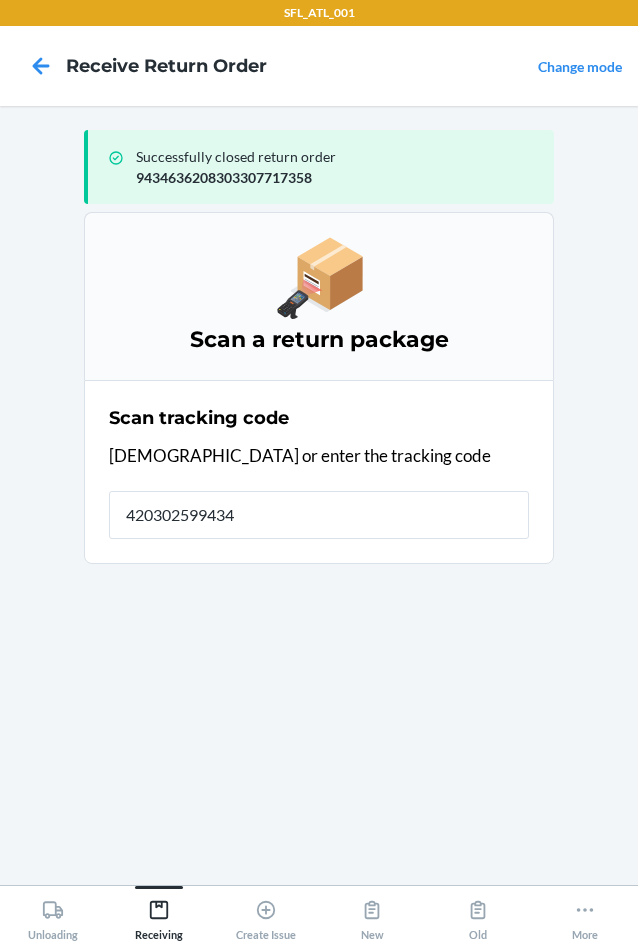 type on "4203025994346" 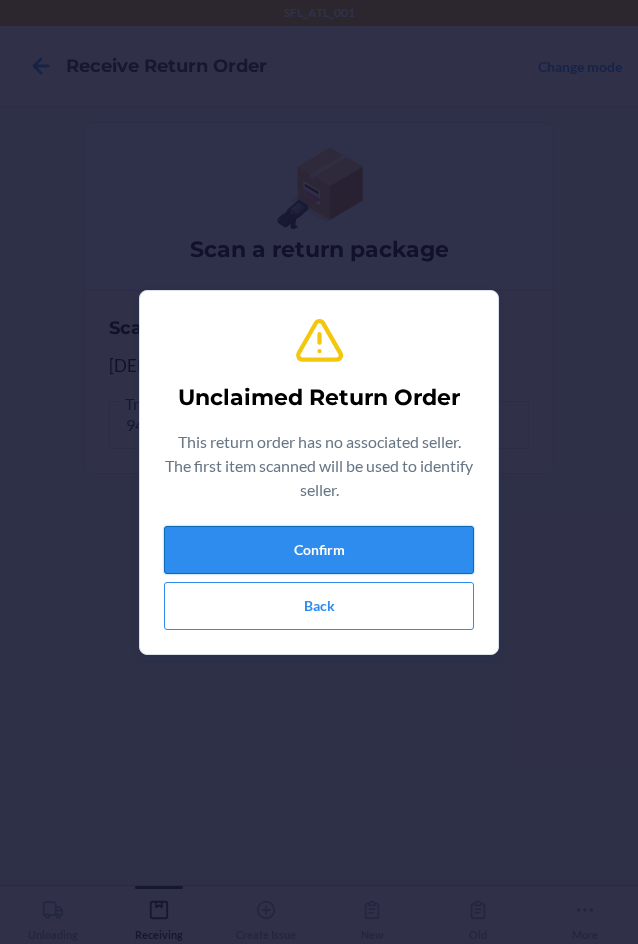 click on "Confirm" at bounding box center [319, 550] 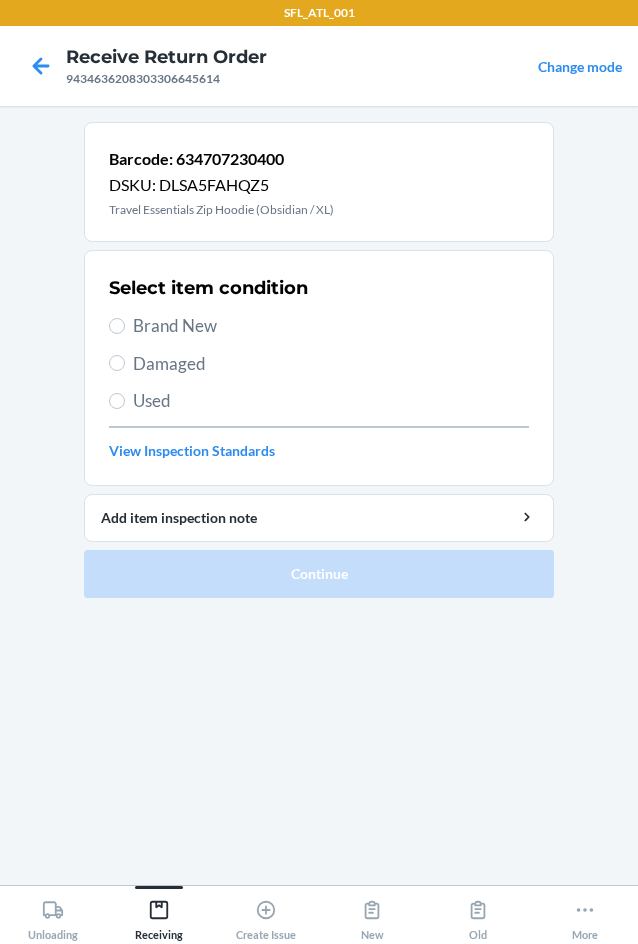 drag, startPoint x: 180, startPoint y: 333, endPoint x: 173, endPoint y: 387, distance: 54.451813 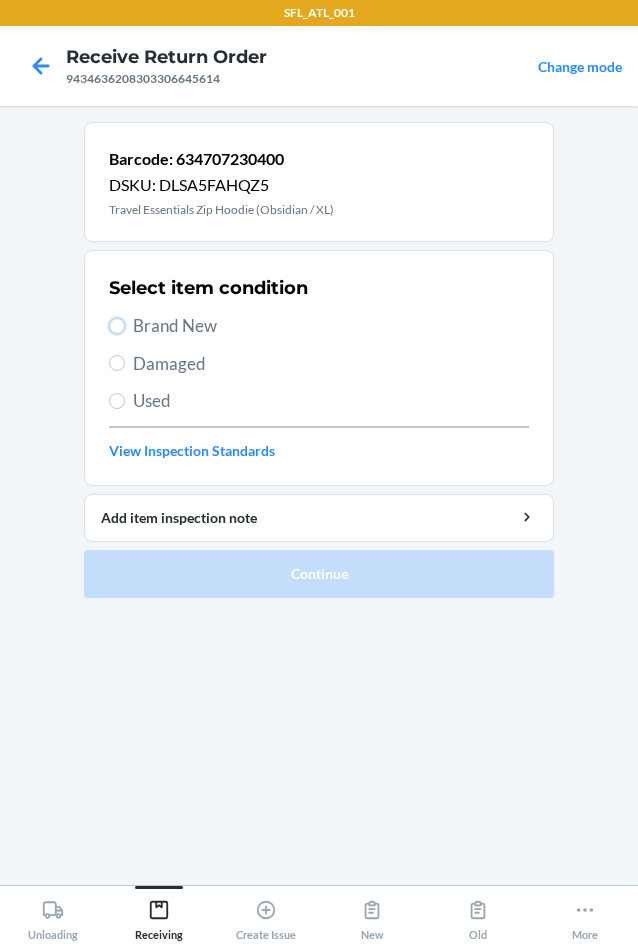 click on "Brand New" at bounding box center [117, 326] 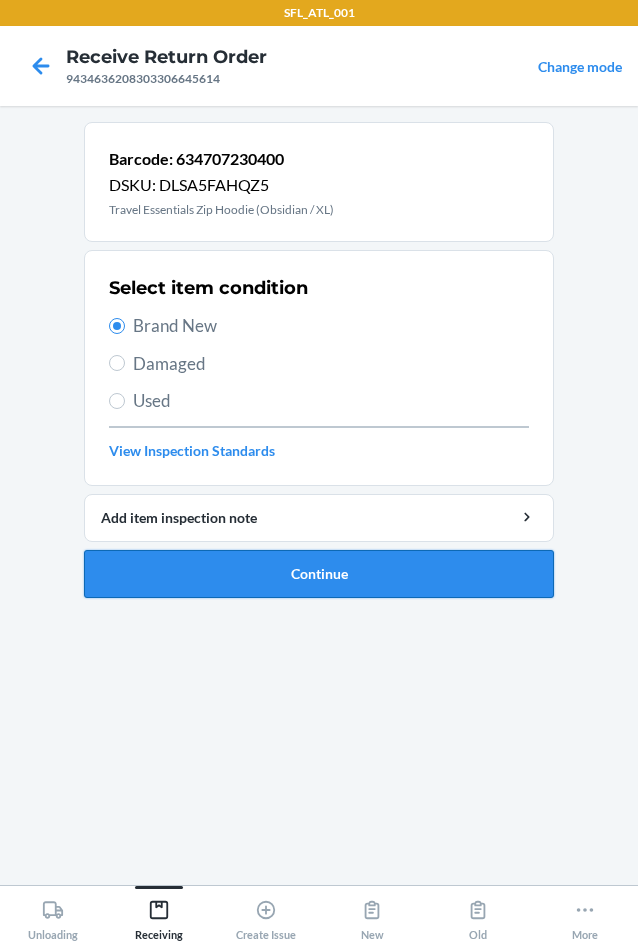 click on "Continue" at bounding box center [319, 574] 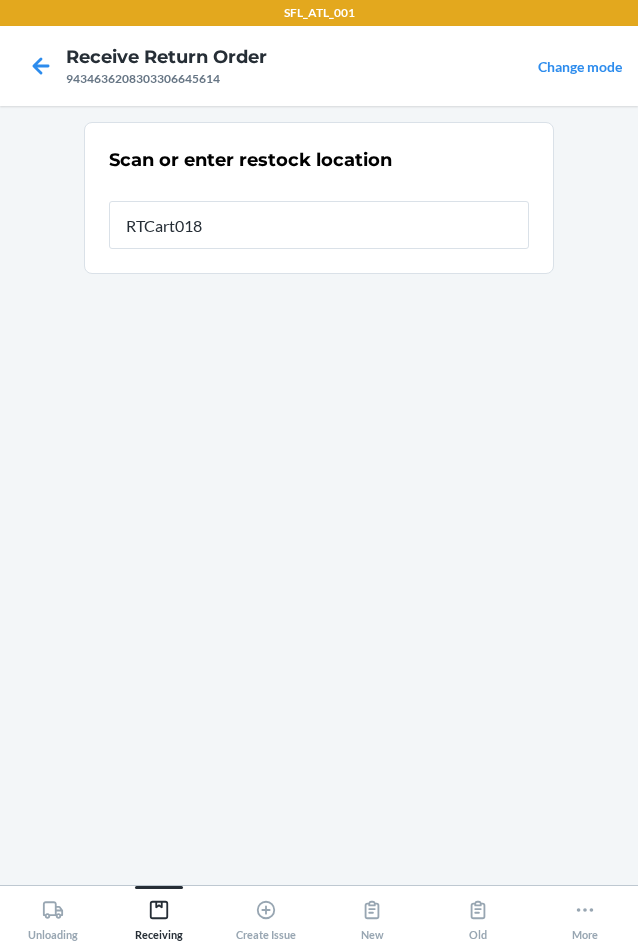 type on "RTCart018" 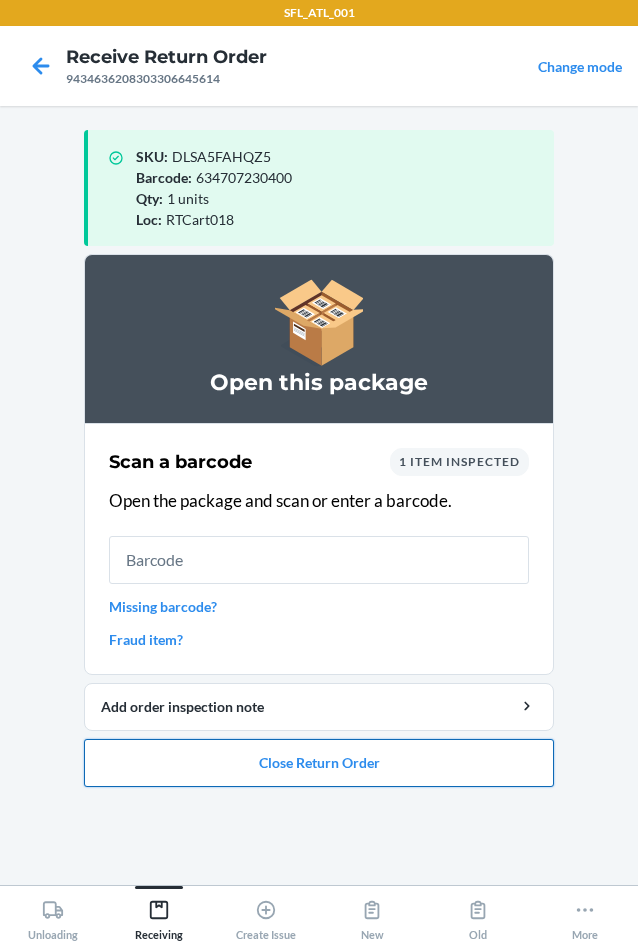 click on "Close Return Order" at bounding box center [319, 763] 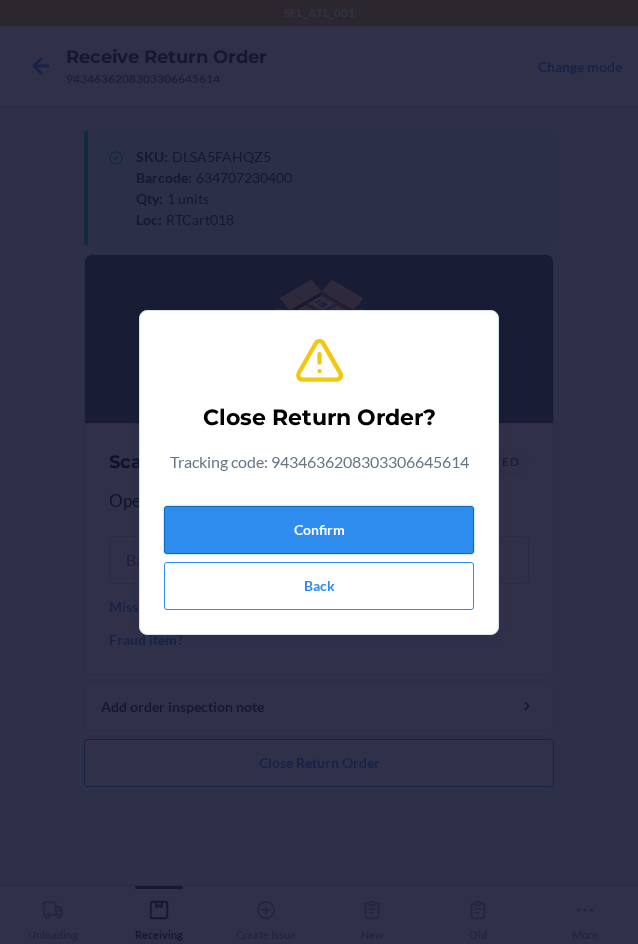 click on "Confirm" at bounding box center (319, 530) 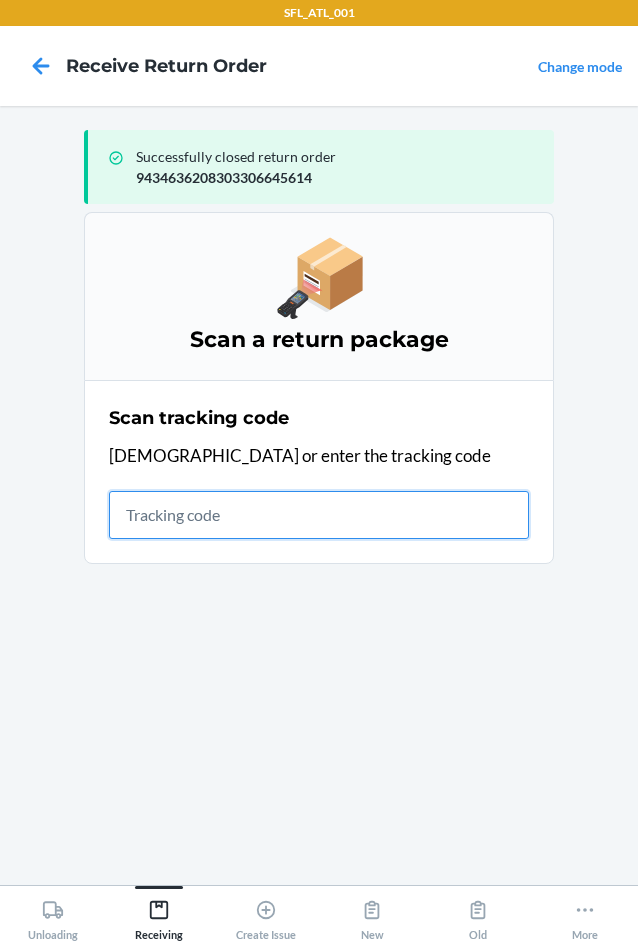 click at bounding box center (319, 515) 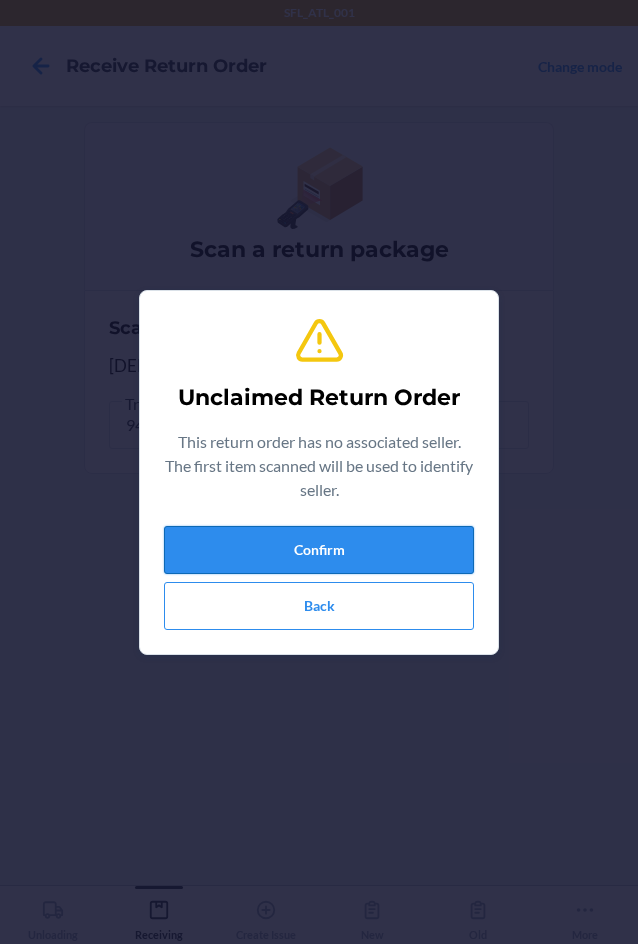 click on "Confirm" at bounding box center [319, 550] 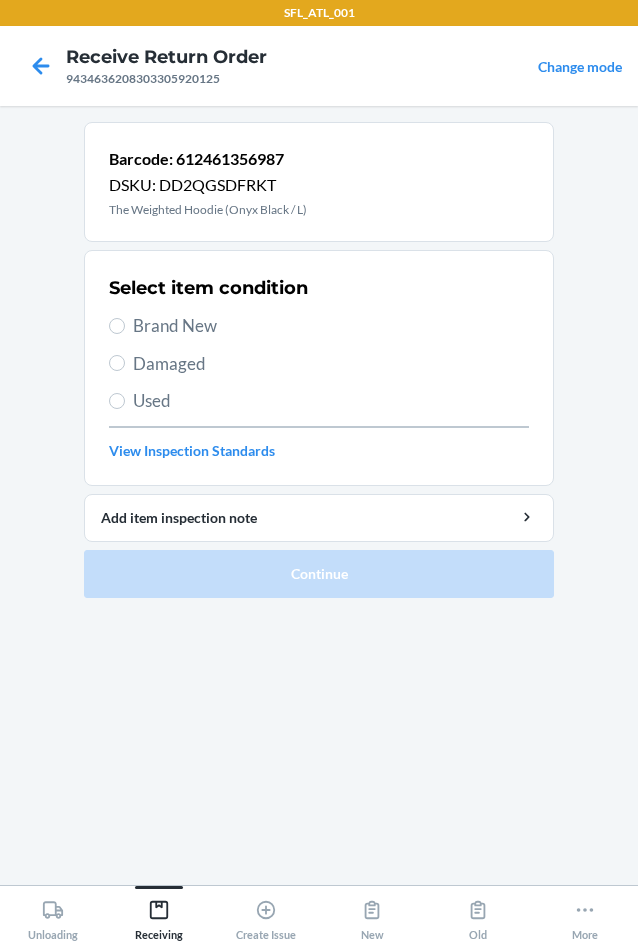 click on "Used" at bounding box center [331, 401] 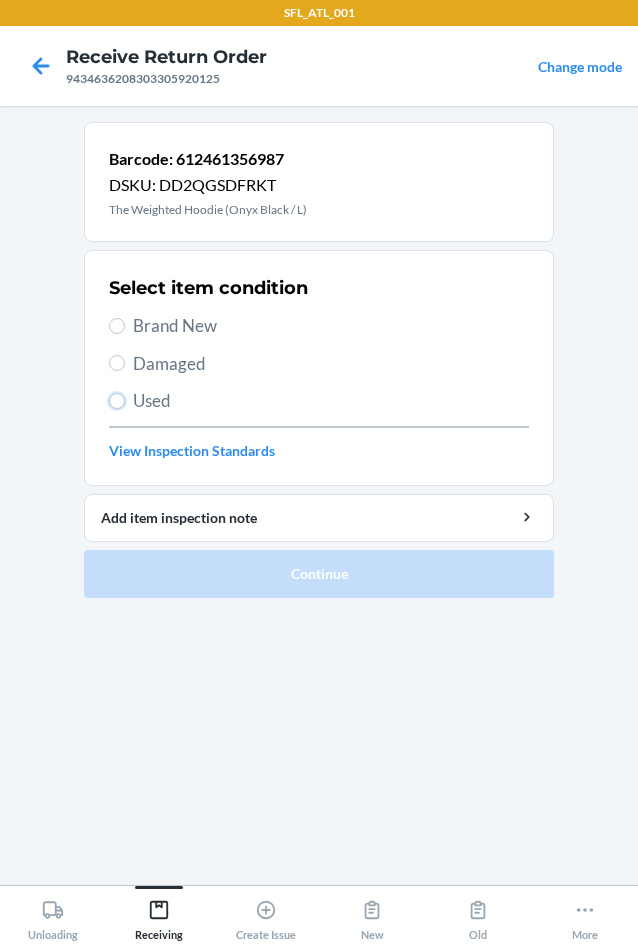 click on "Used" at bounding box center [117, 401] 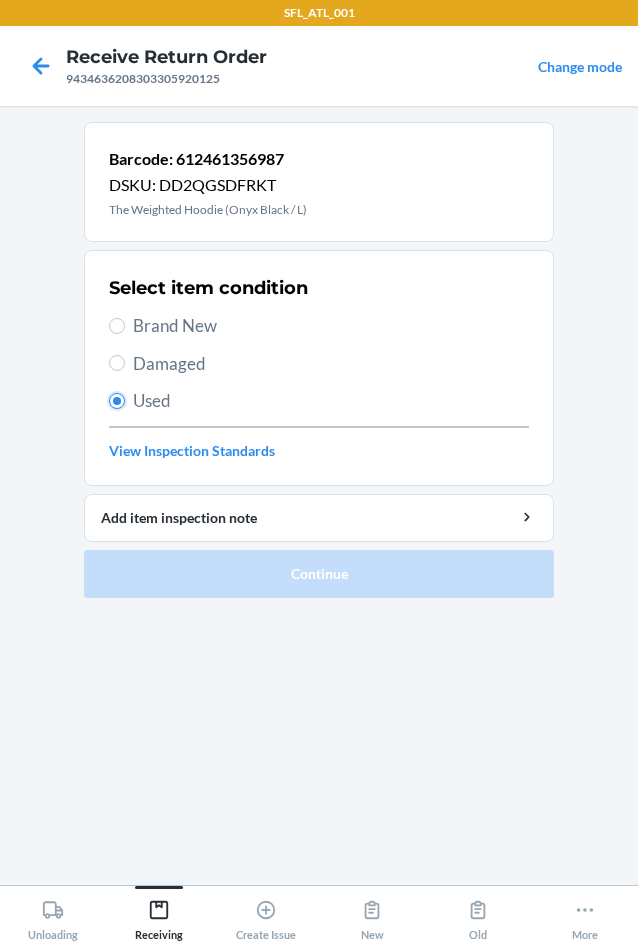 radio on "true" 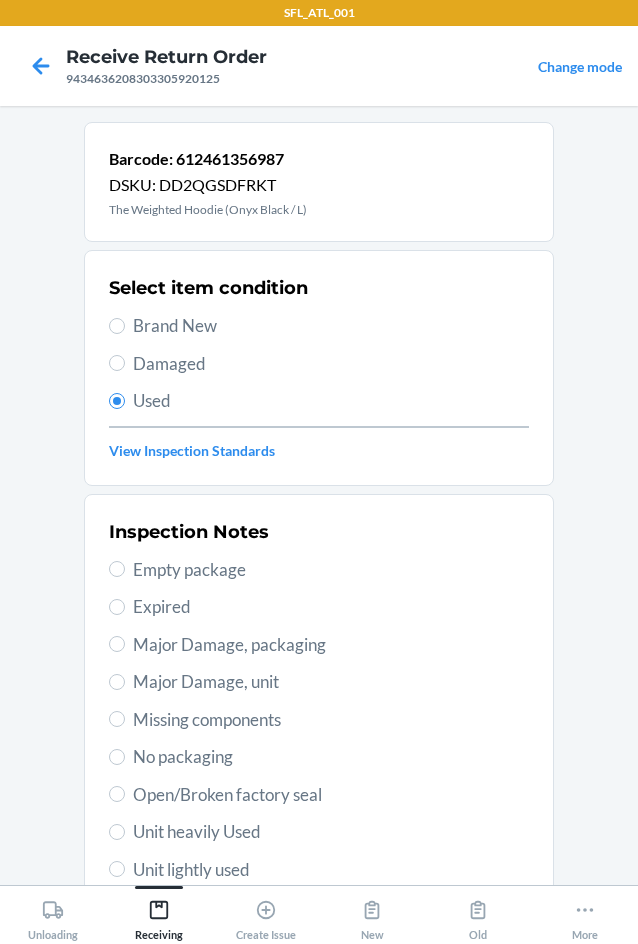 click on "Major Damage, packaging" at bounding box center (331, 645) 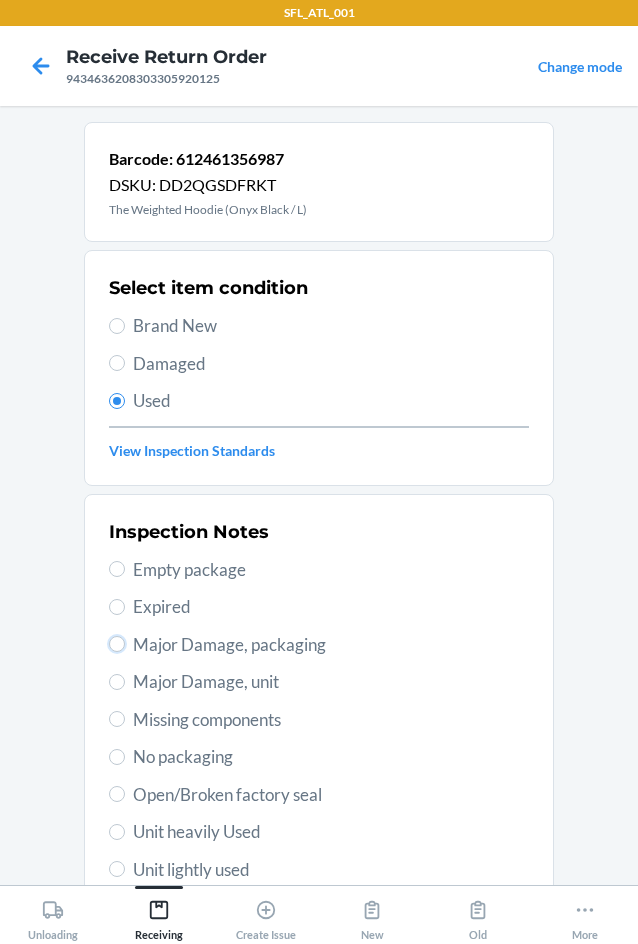 click on "Major Damage, packaging" at bounding box center [117, 644] 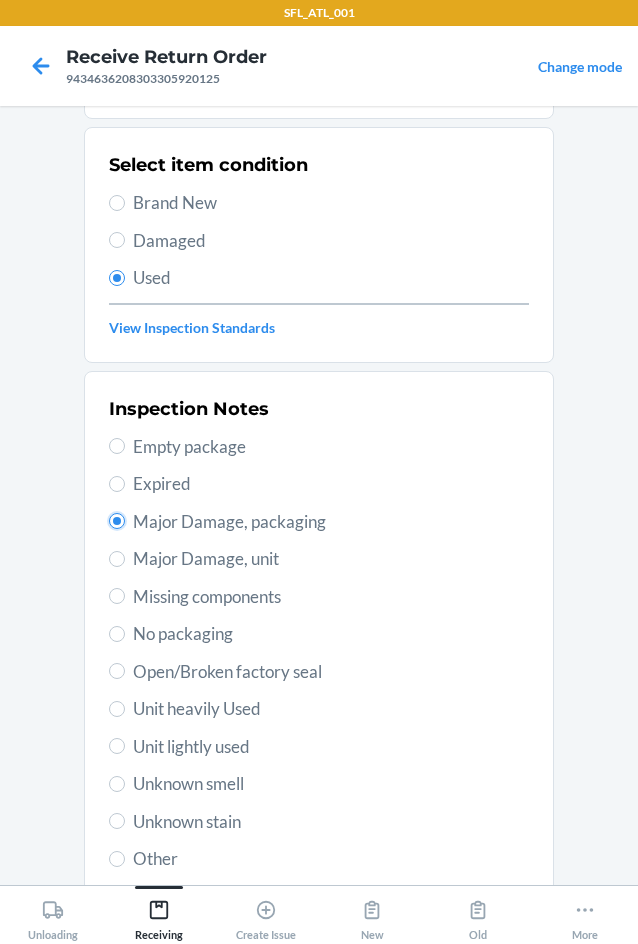 scroll, scrollTop: 263, scrollLeft: 0, axis: vertical 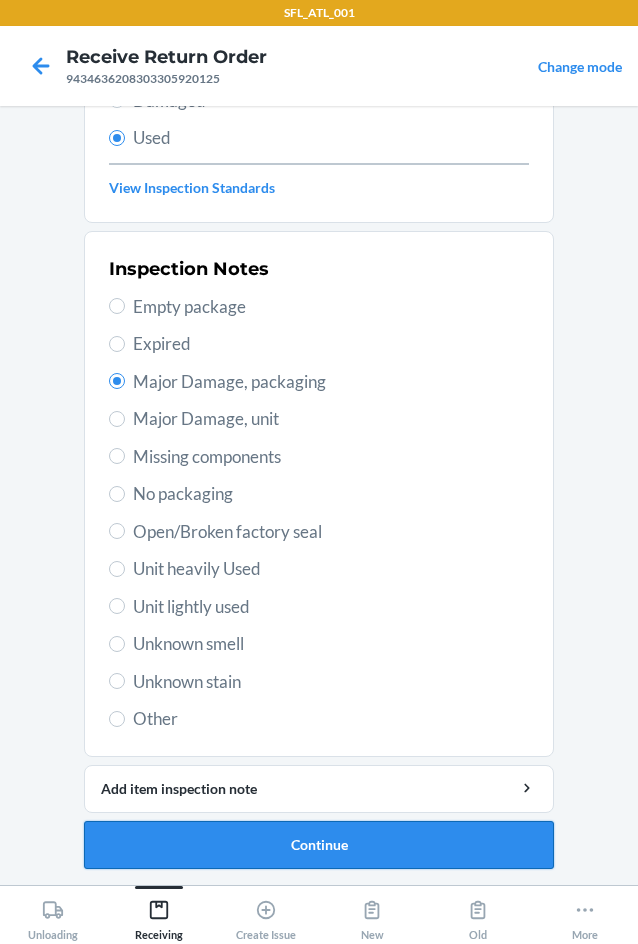 click on "Continue" at bounding box center [319, 845] 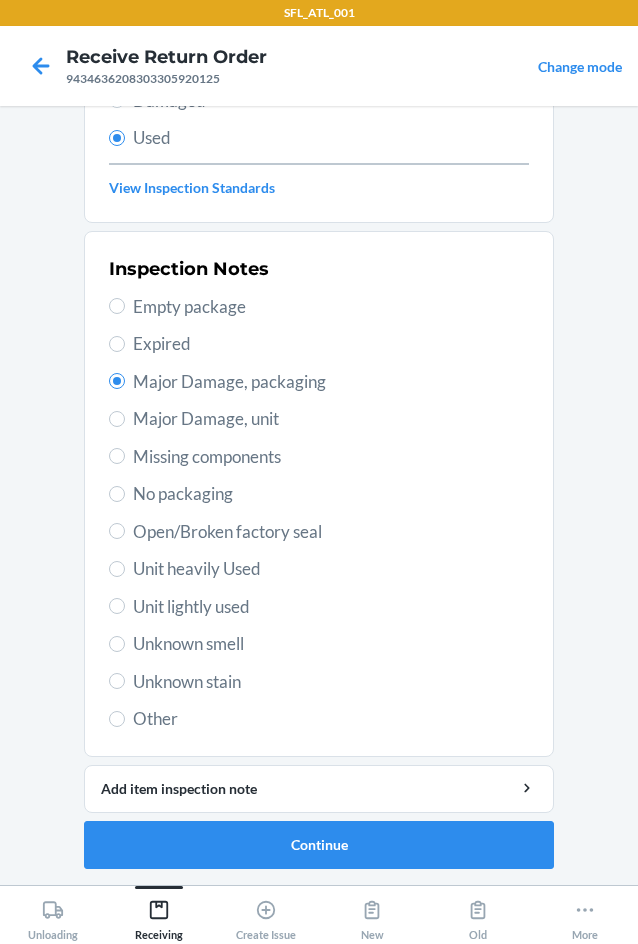 scroll, scrollTop: 0, scrollLeft: 0, axis: both 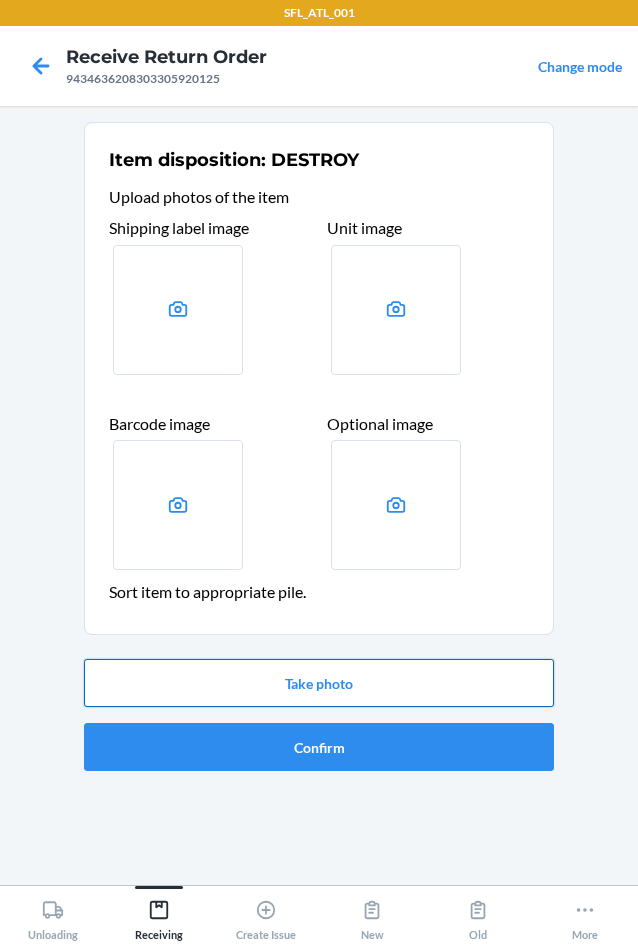 click on "Take photo" at bounding box center (319, 683) 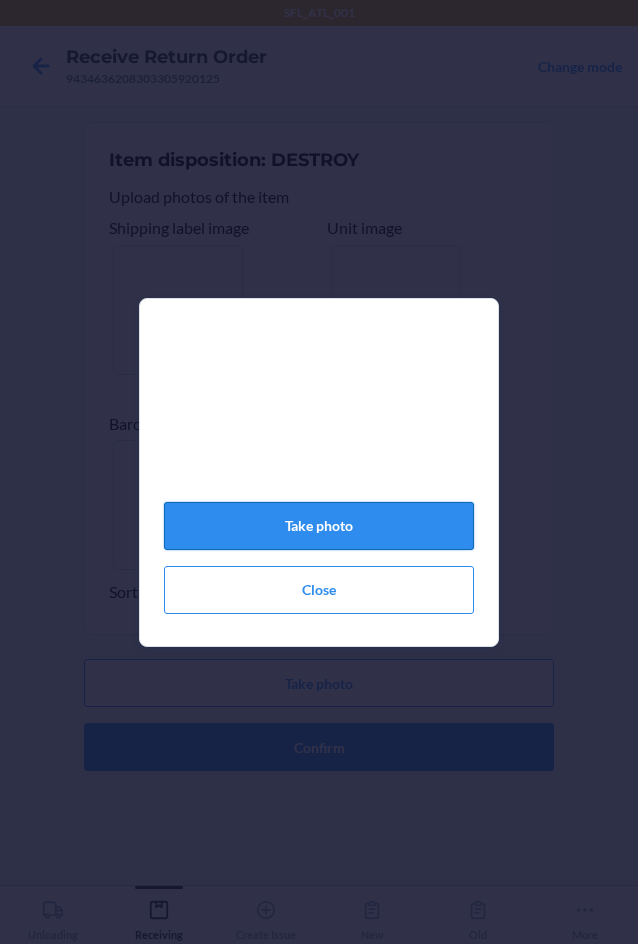 click on "Take photo" 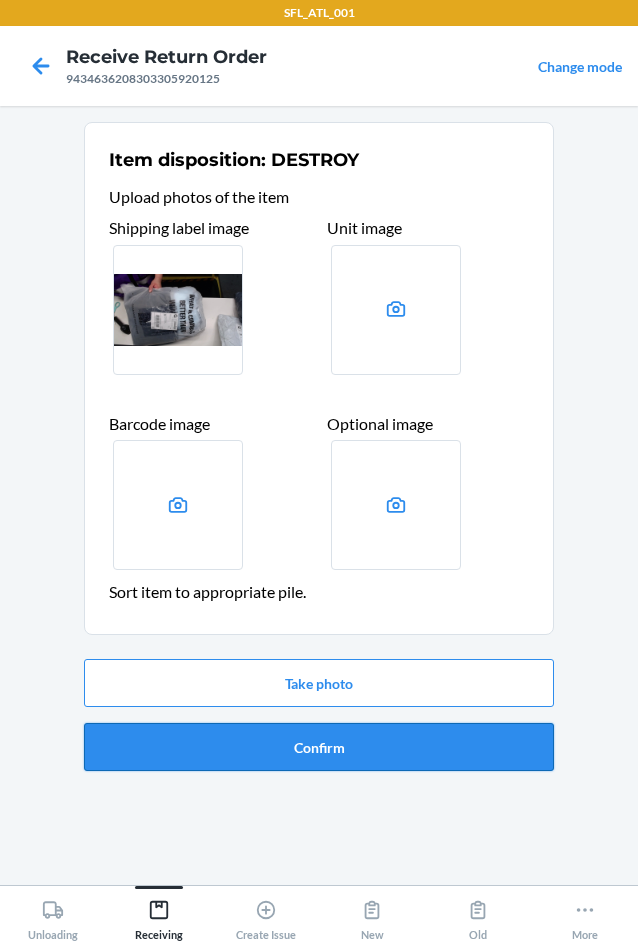 click on "Confirm" at bounding box center (319, 747) 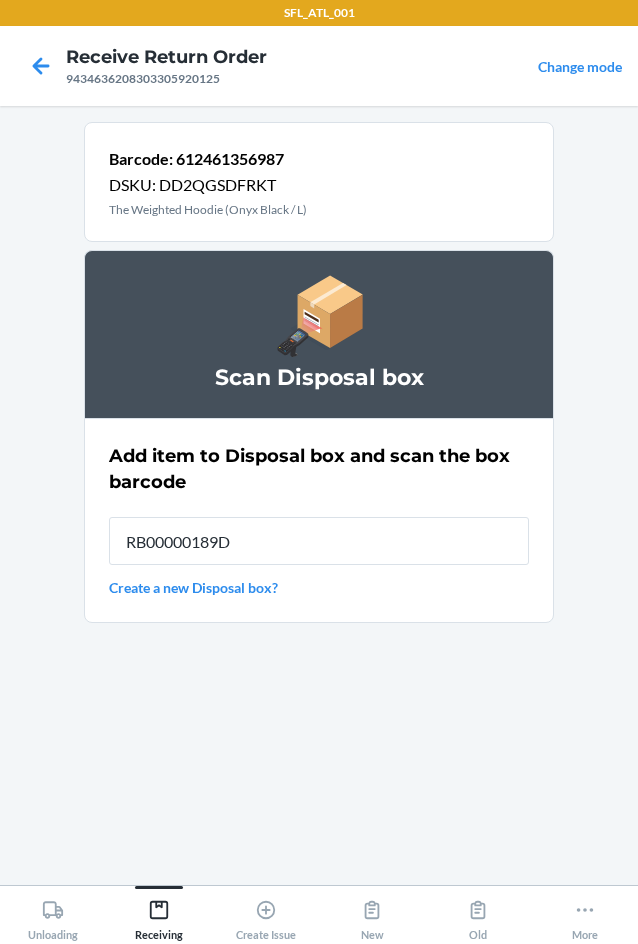 type on "RB00000189D" 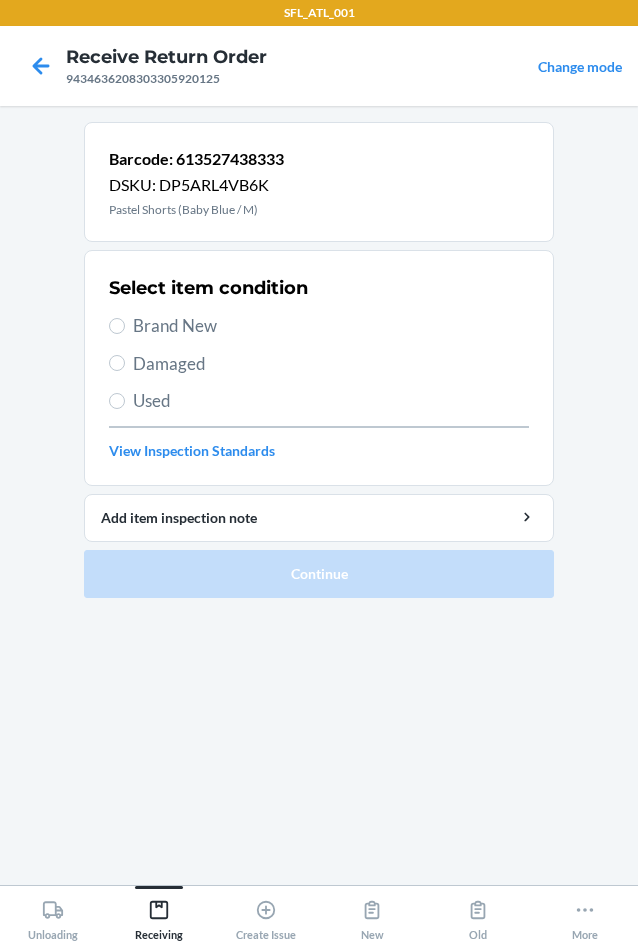 drag, startPoint x: 195, startPoint y: 327, endPoint x: 239, endPoint y: 456, distance: 136.29747 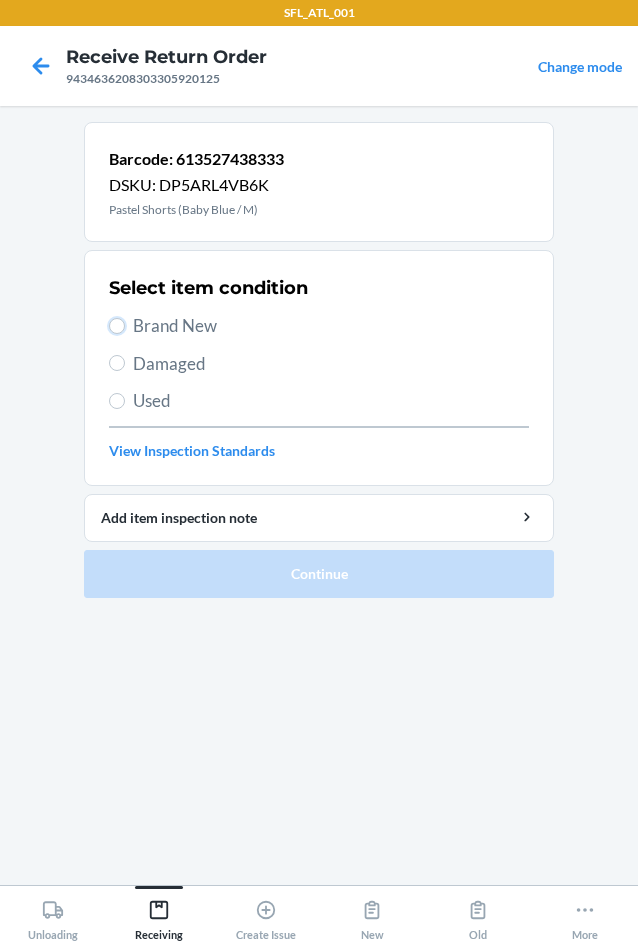 click on "Brand New" at bounding box center [117, 326] 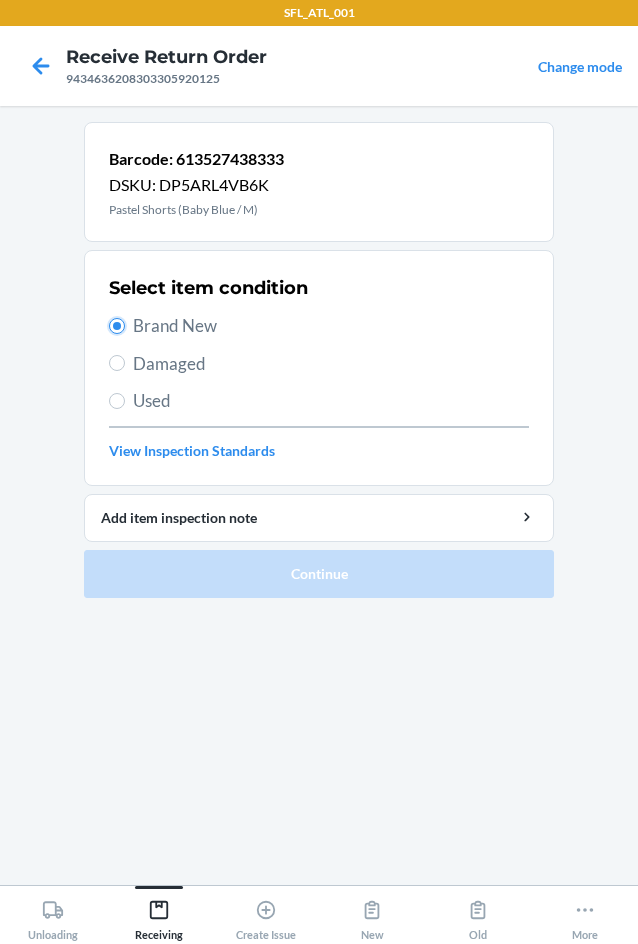 radio on "true" 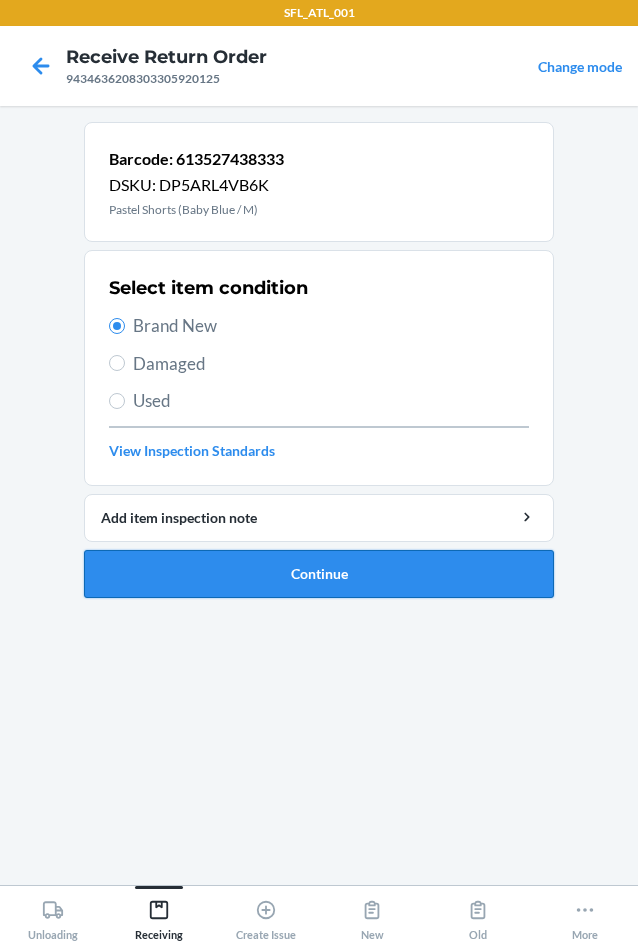 click on "Continue" at bounding box center (319, 574) 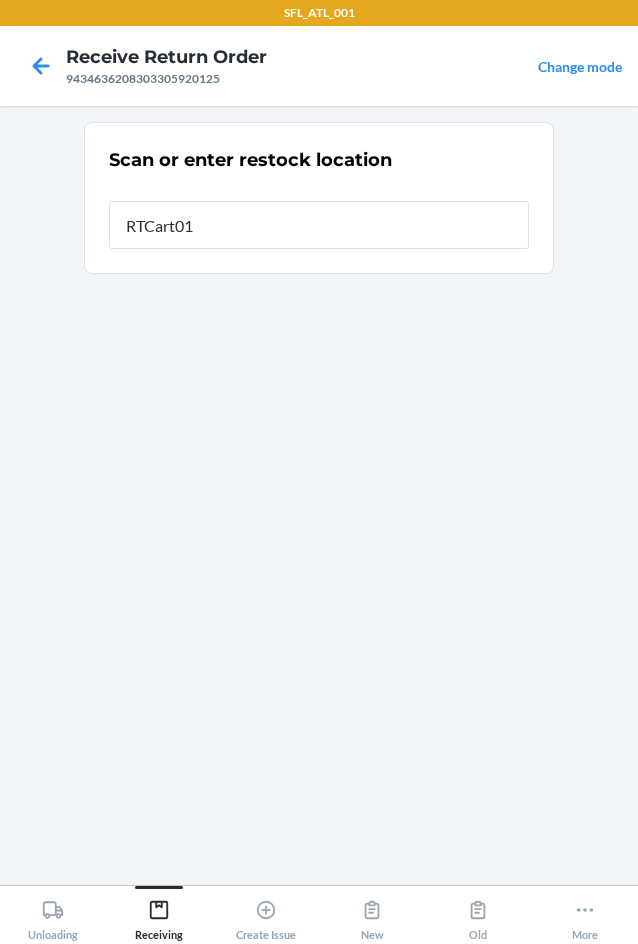 type on "RTCart018" 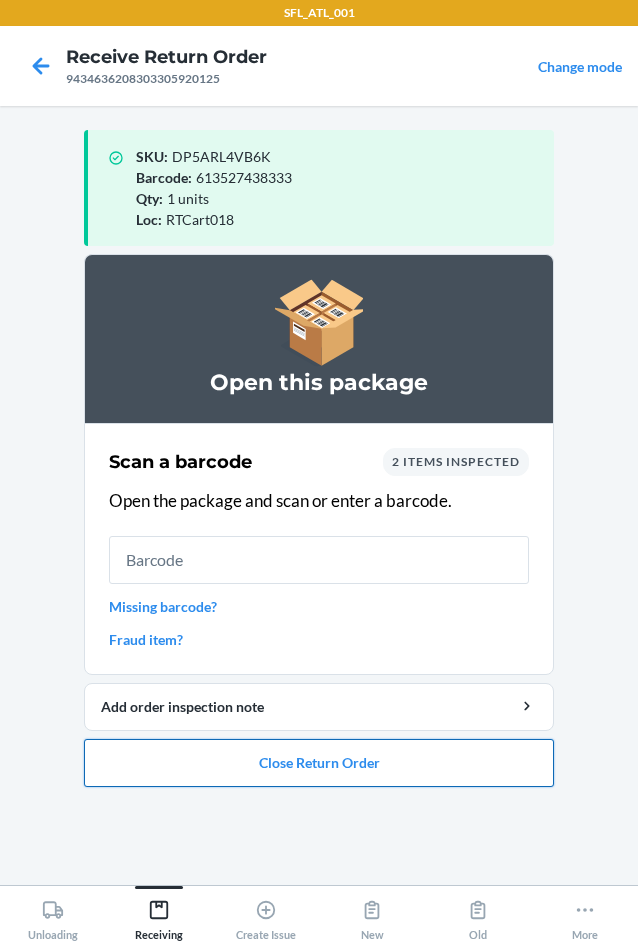 click on "Close Return Order" at bounding box center [319, 763] 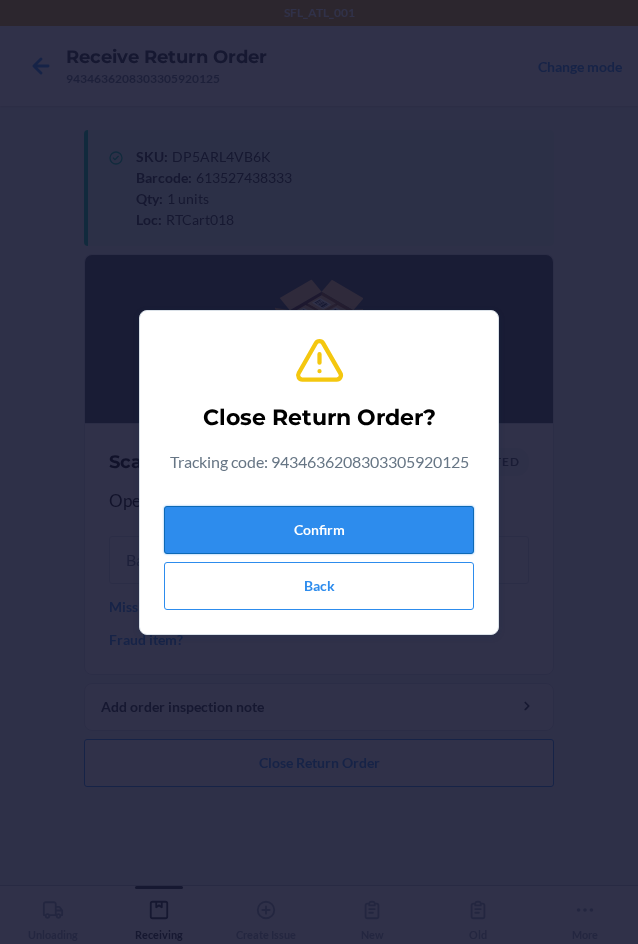 click on "Confirm" at bounding box center (319, 530) 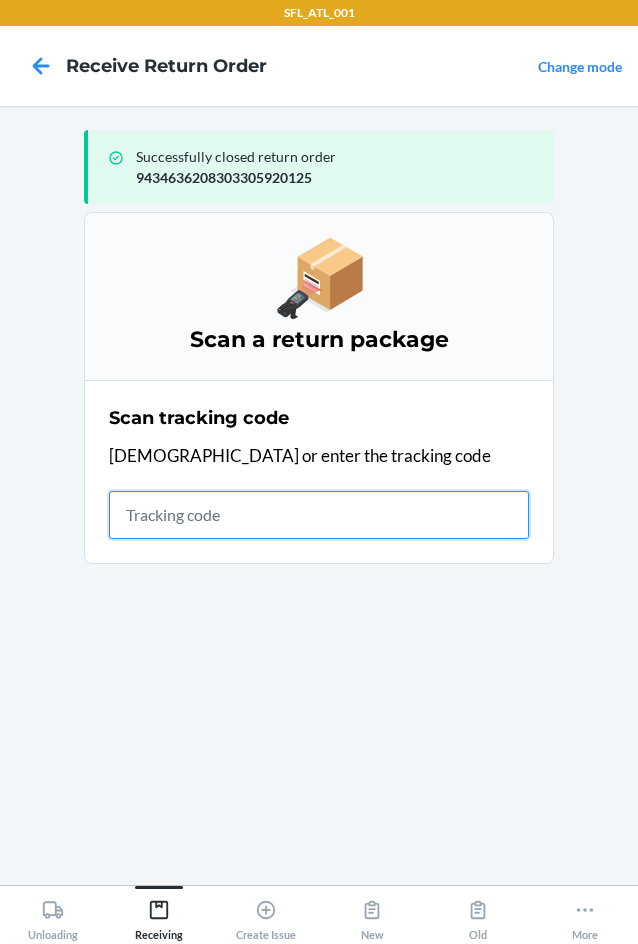 click at bounding box center [319, 515] 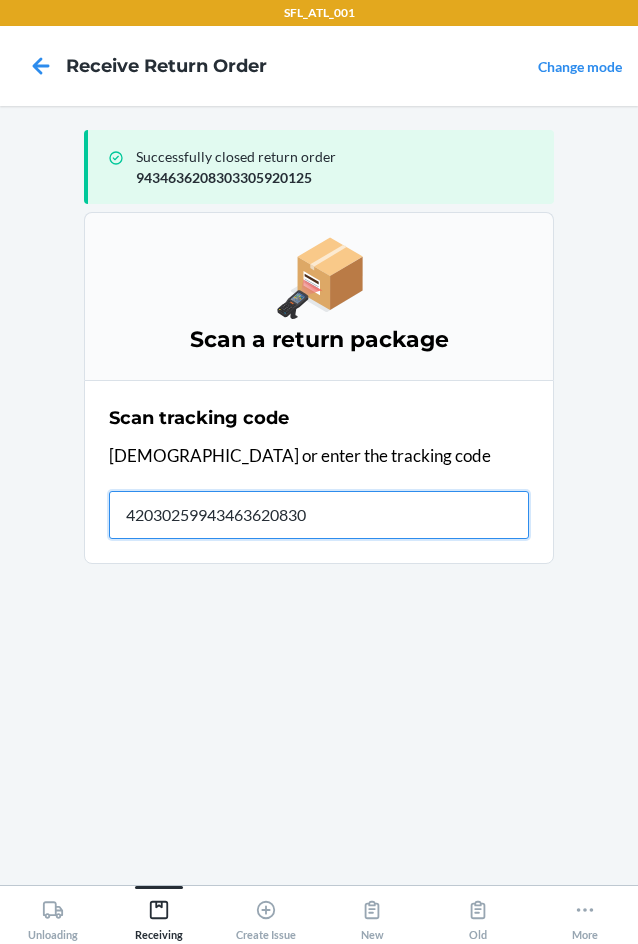 type on "420302599434636208303" 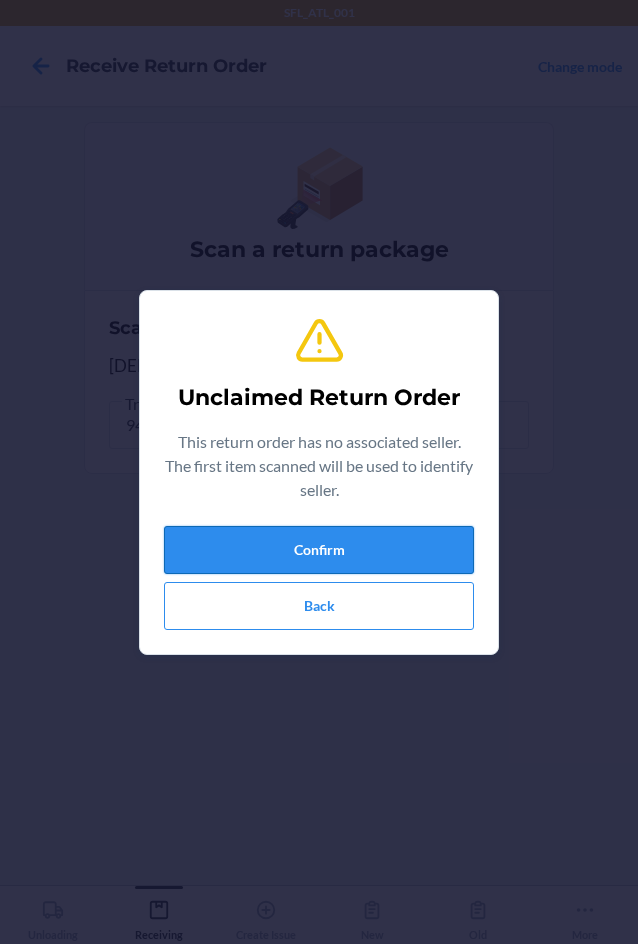 click on "Confirm" at bounding box center [319, 550] 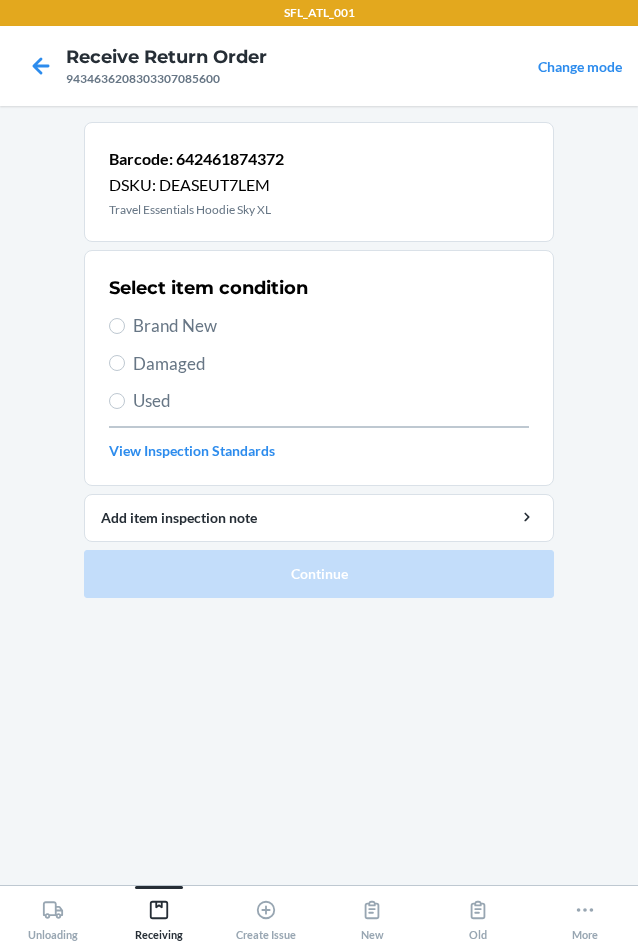 click on "Used" at bounding box center (319, 401) 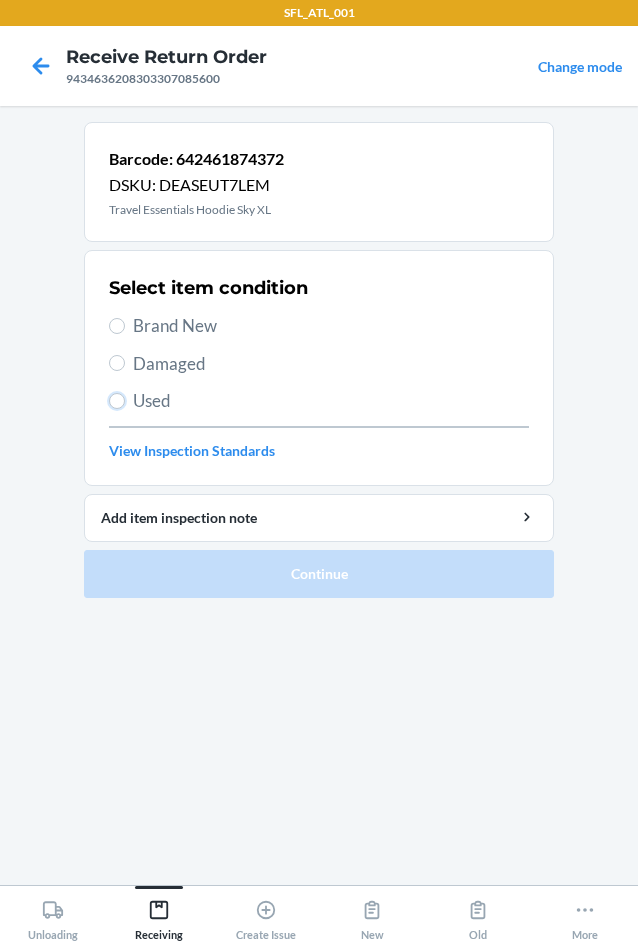 click on "Used" at bounding box center (117, 401) 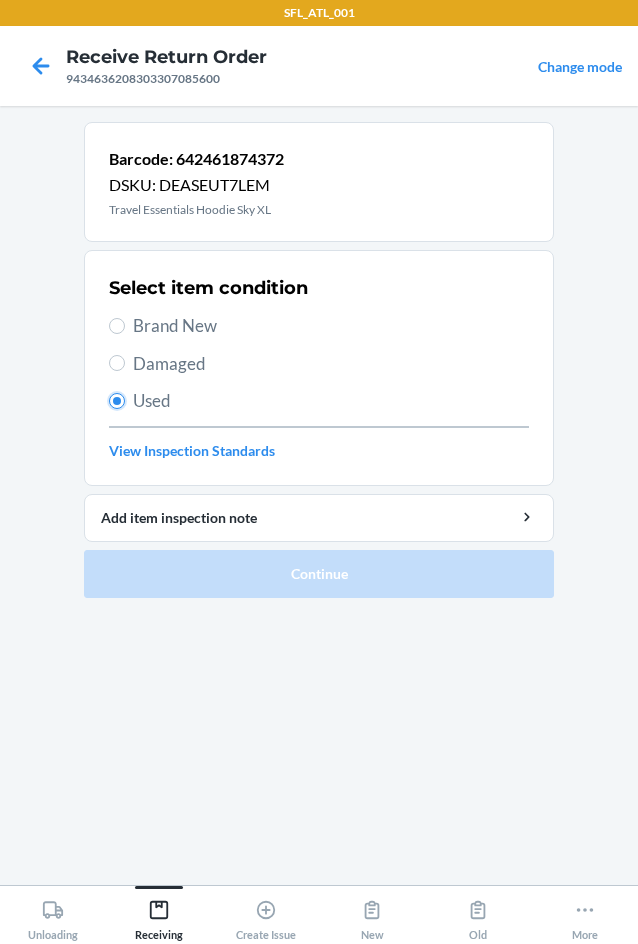 radio on "true" 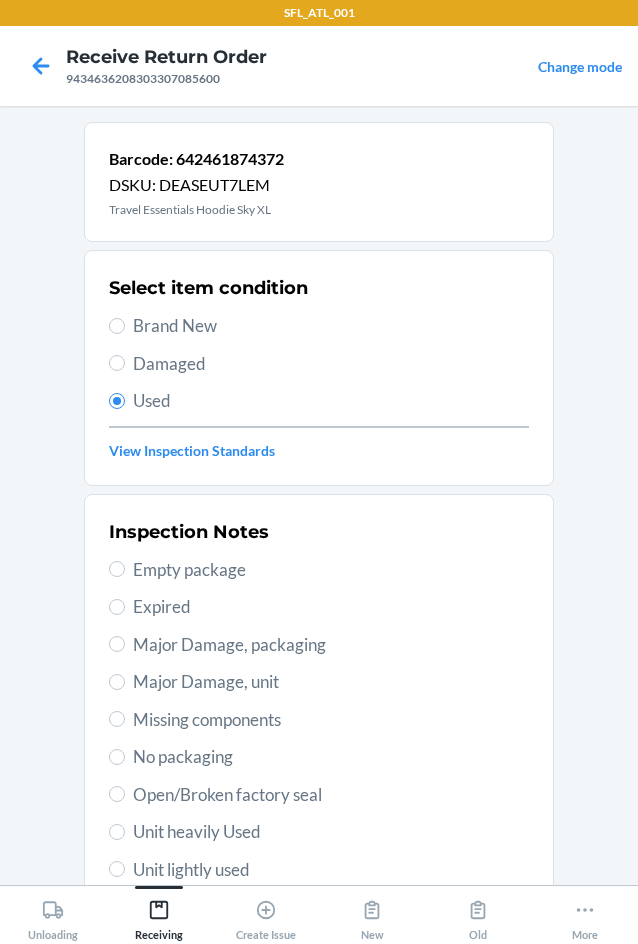 click on "Major Damage, packaging" at bounding box center [331, 645] 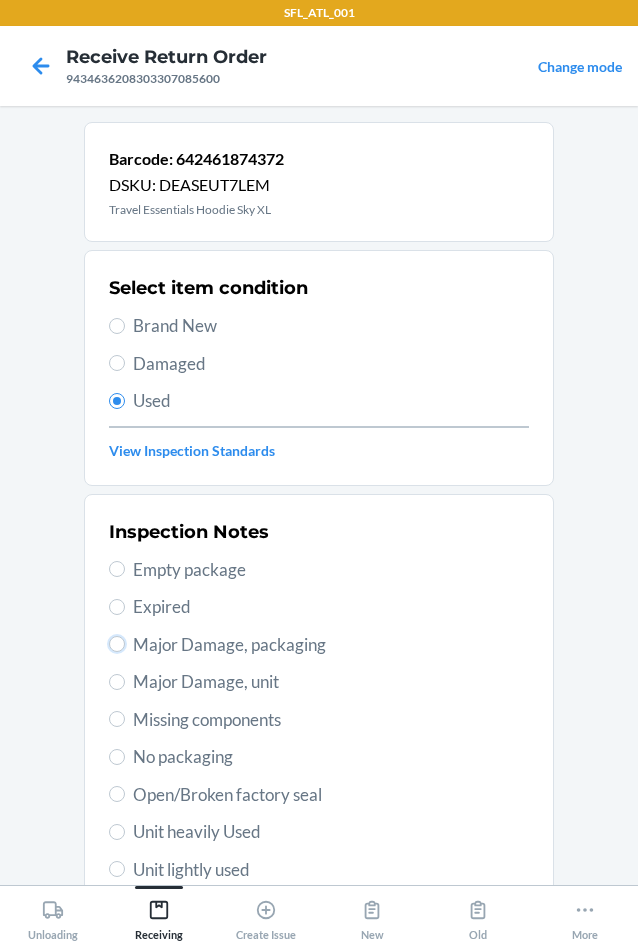 click on "Major Damage, packaging" at bounding box center (117, 644) 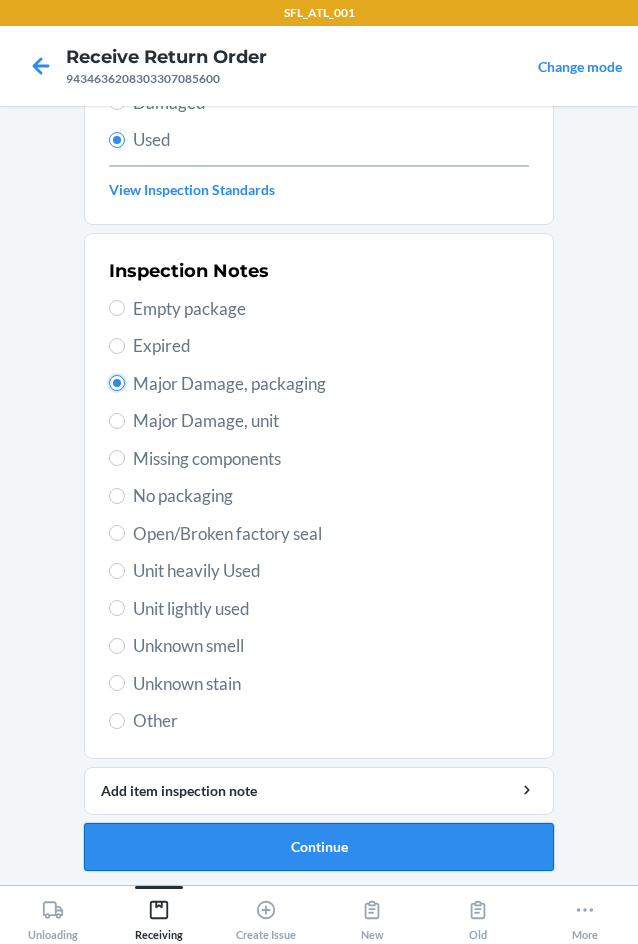 scroll, scrollTop: 263, scrollLeft: 0, axis: vertical 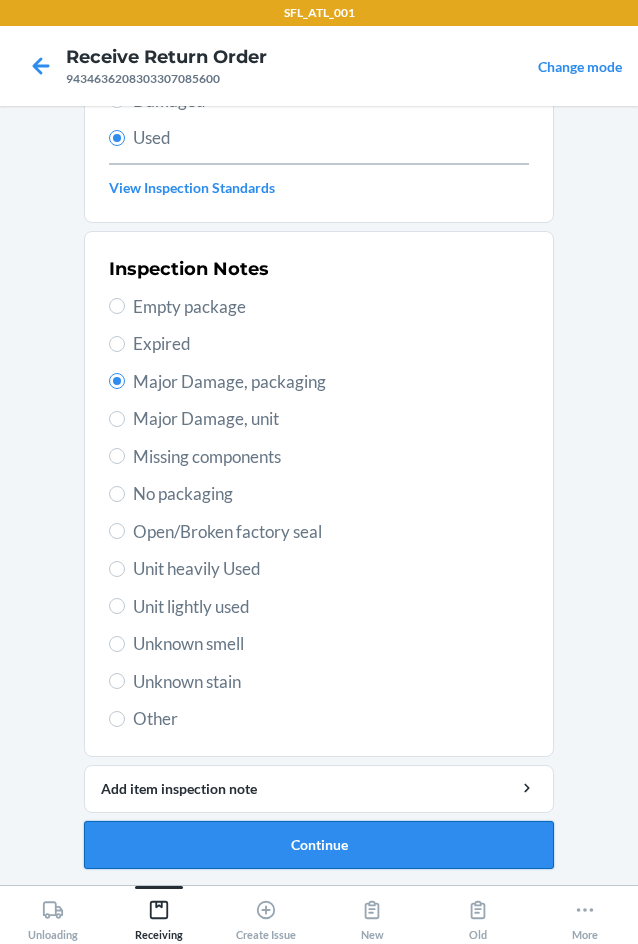 click on "Continue" at bounding box center (319, 845) 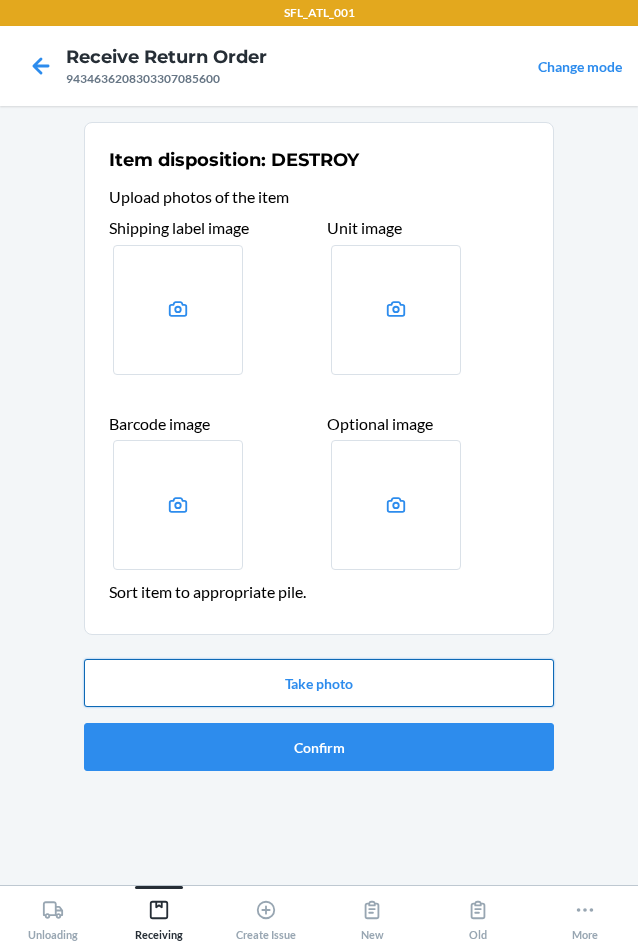 click on "Take photo" at bounding box center (319, 683) 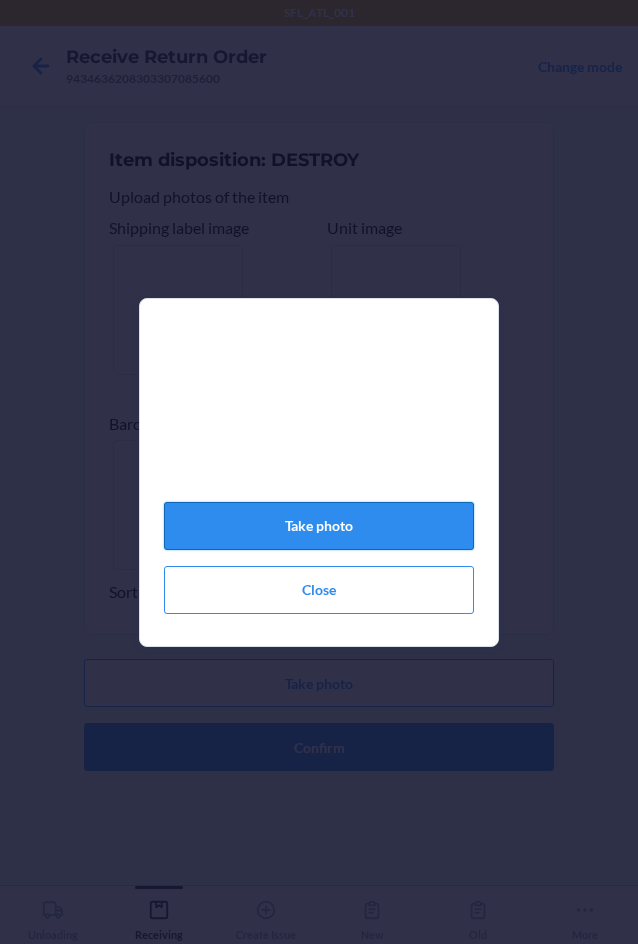 click on "Take photo" 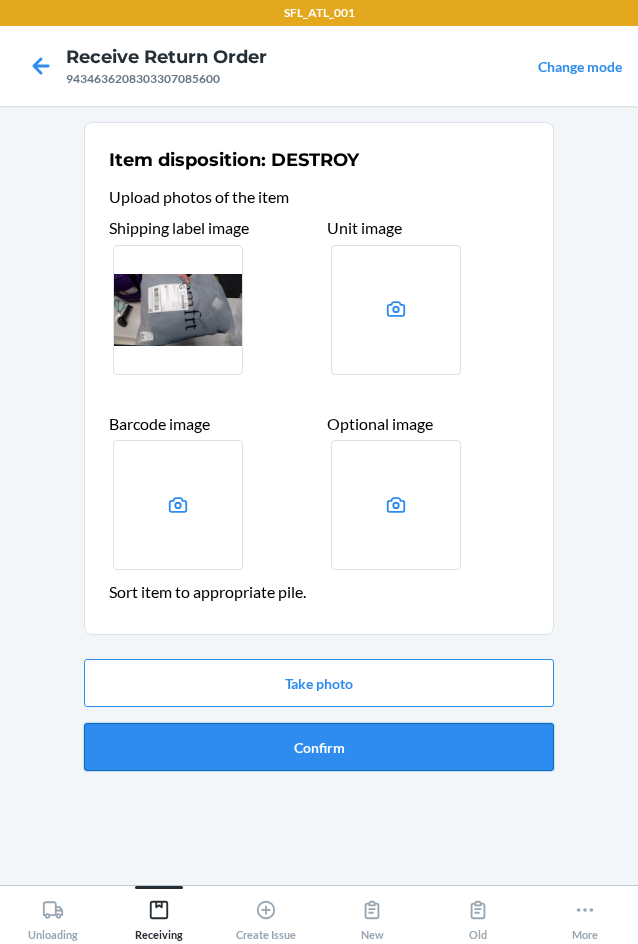 click on "Confirm" at bounding box center (319, 747) 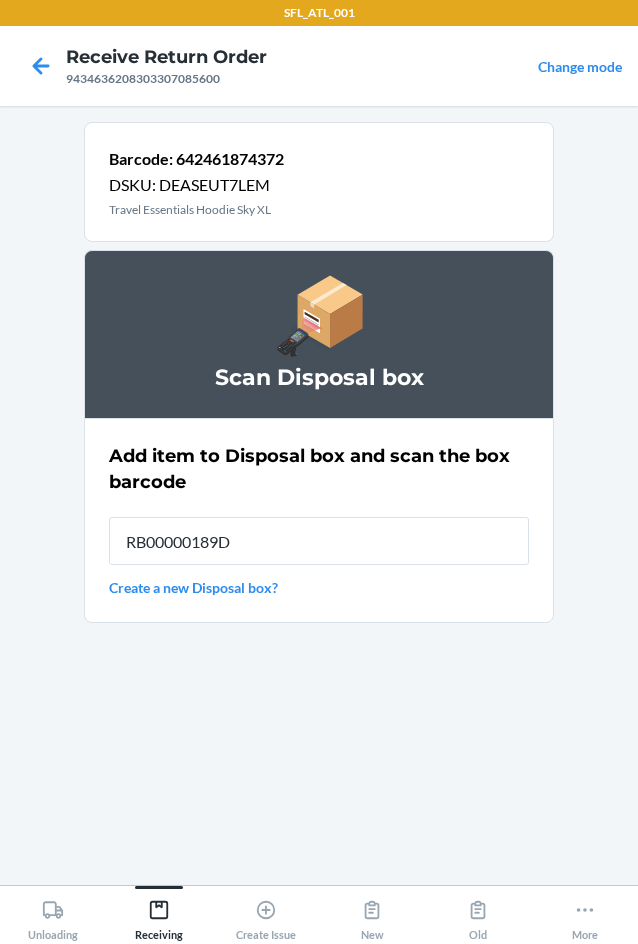 type on "RB00000189D" 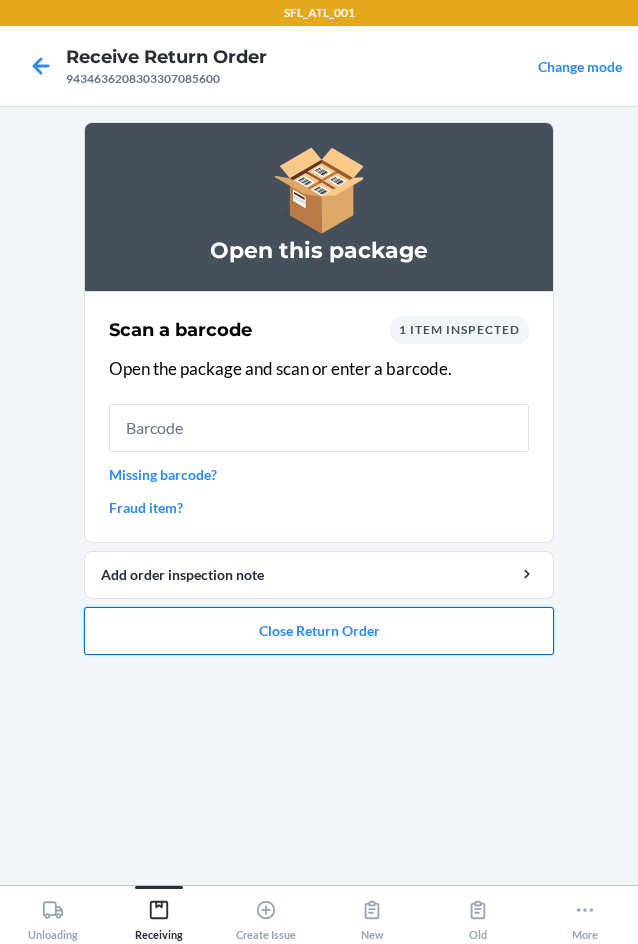 click on "Close Return Order" at bounding box center (319, 631) 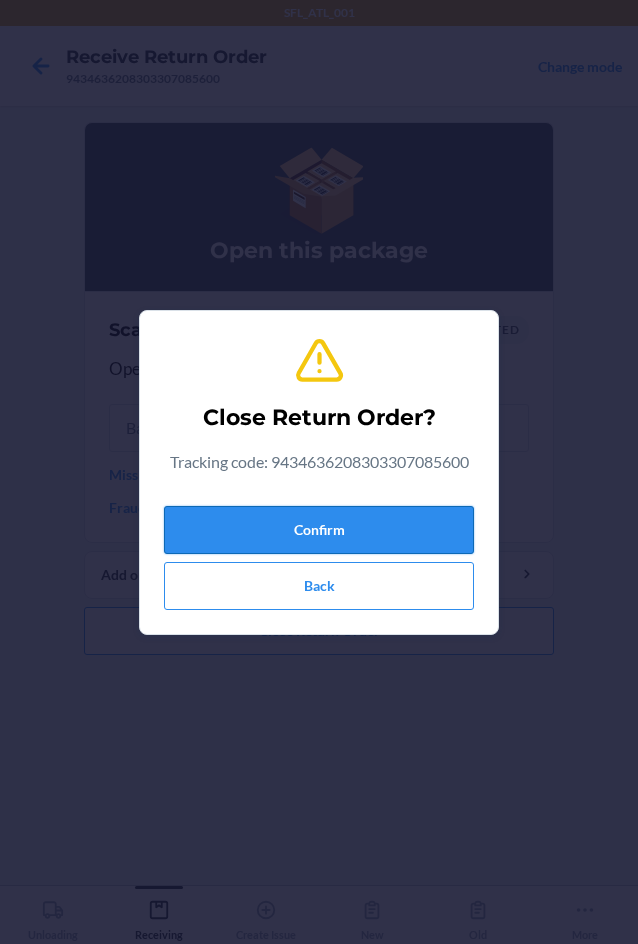 click on "Confirm" at bounding box center (319, 530) 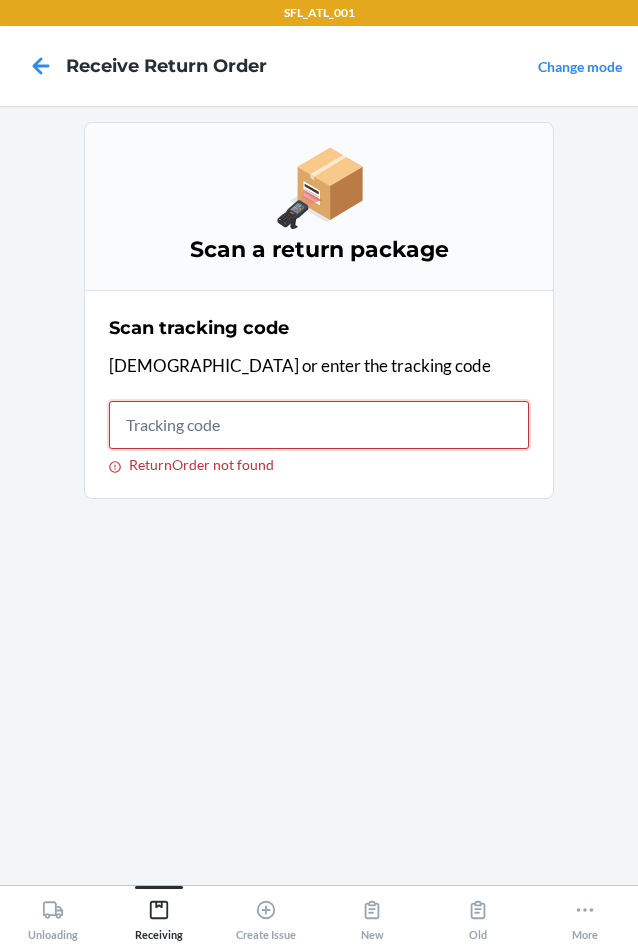 click on "ReturnOrder not found" at bounding box center [319, 425] 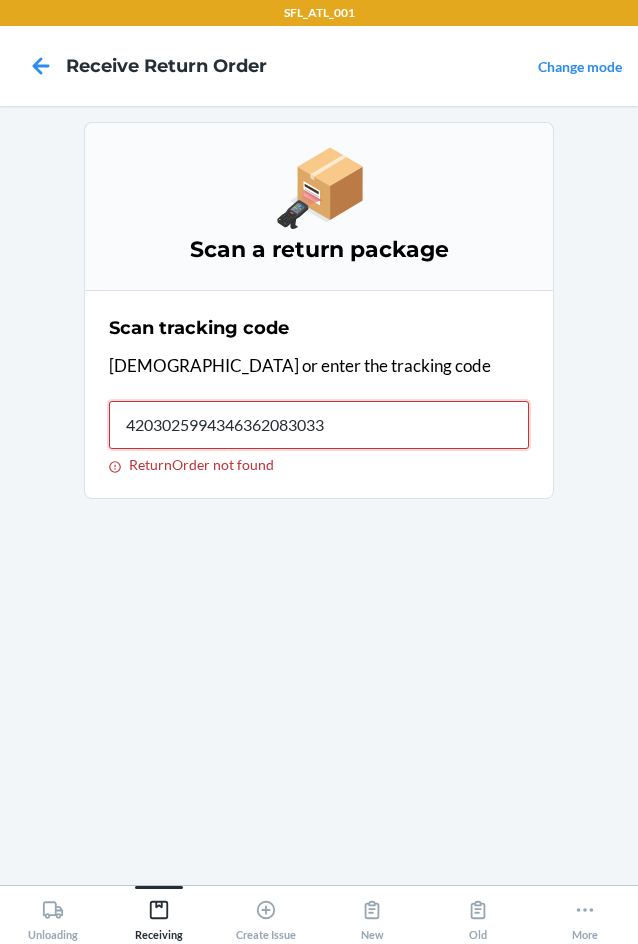 type on "42030259943463620830330" 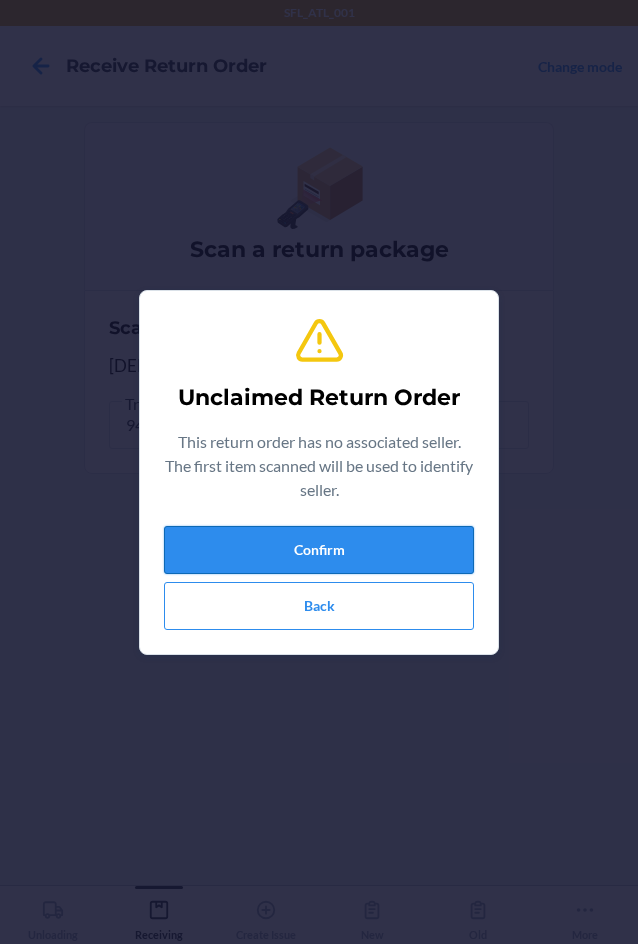 click on "Confirm" at bounding box center (319, 550) 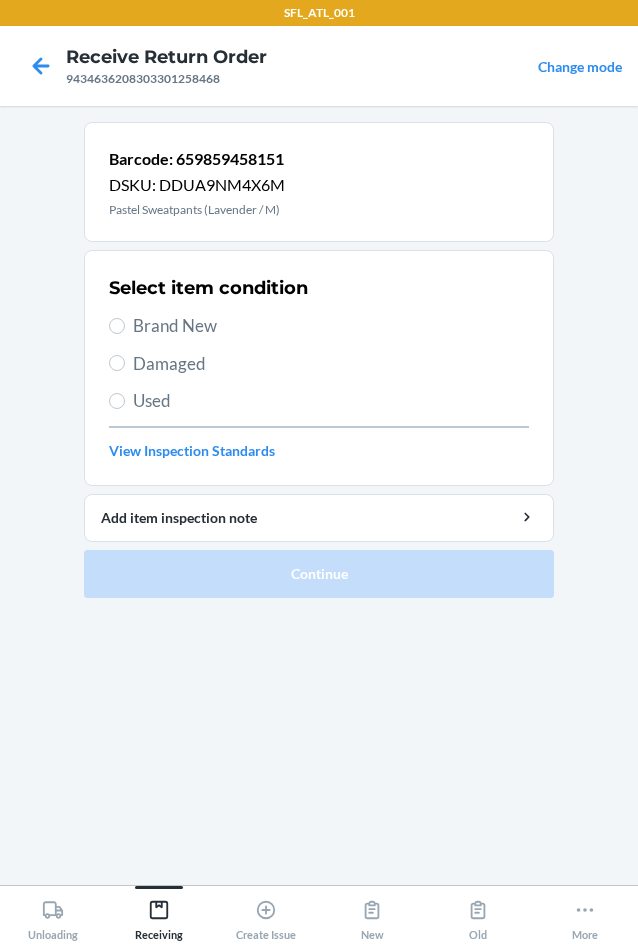 drag, startPoint x: 132, startPoint y: 400, endPoint x: 134, endPoint y: 412, distance: 12.165525 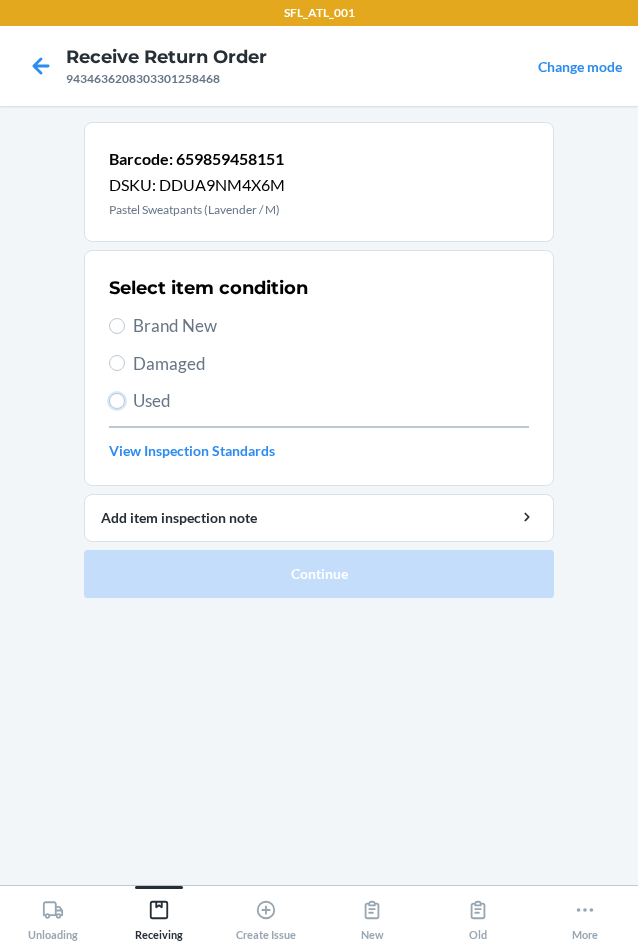 click on "Used" at bounding box center (117, 401) 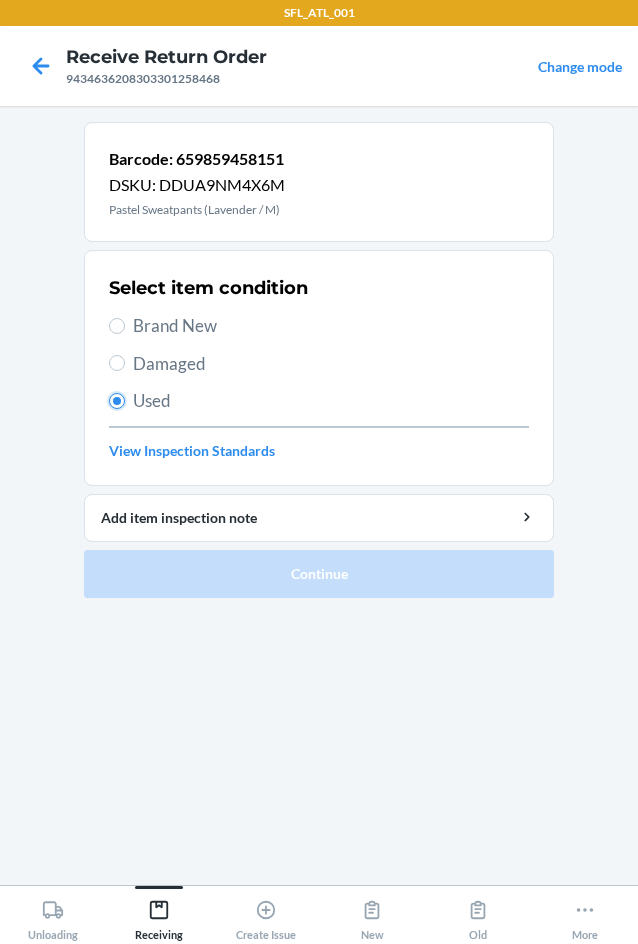 radio on "true" 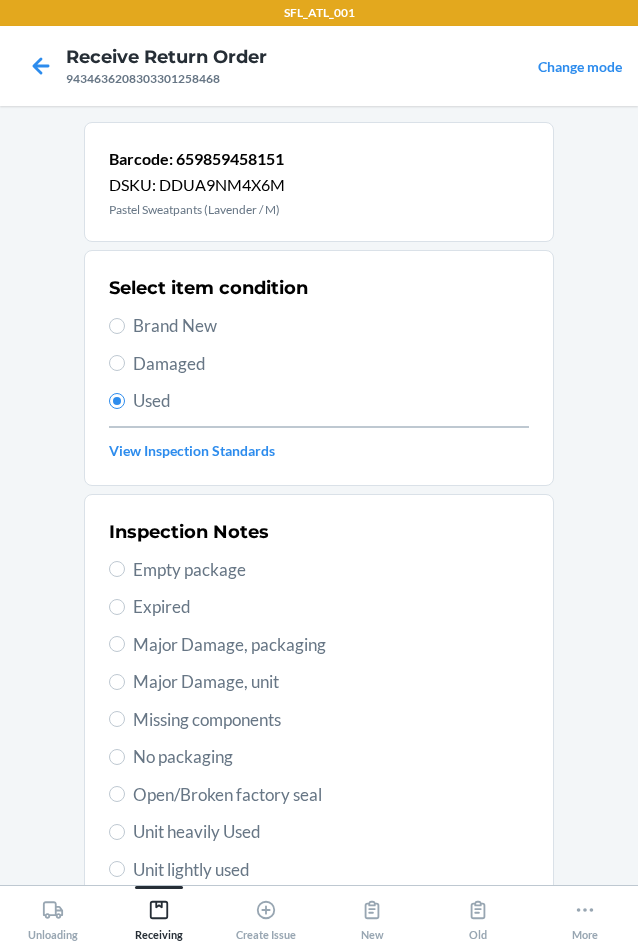 click on "Empty package" at bounding box center (331, 570) 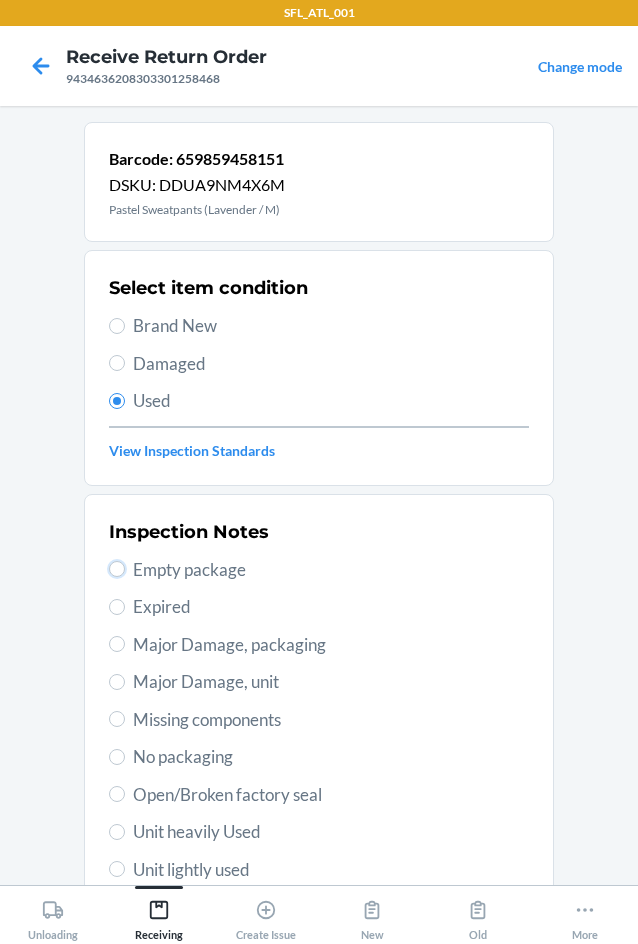 click on "Empty package" at bounding box center (117, 569) 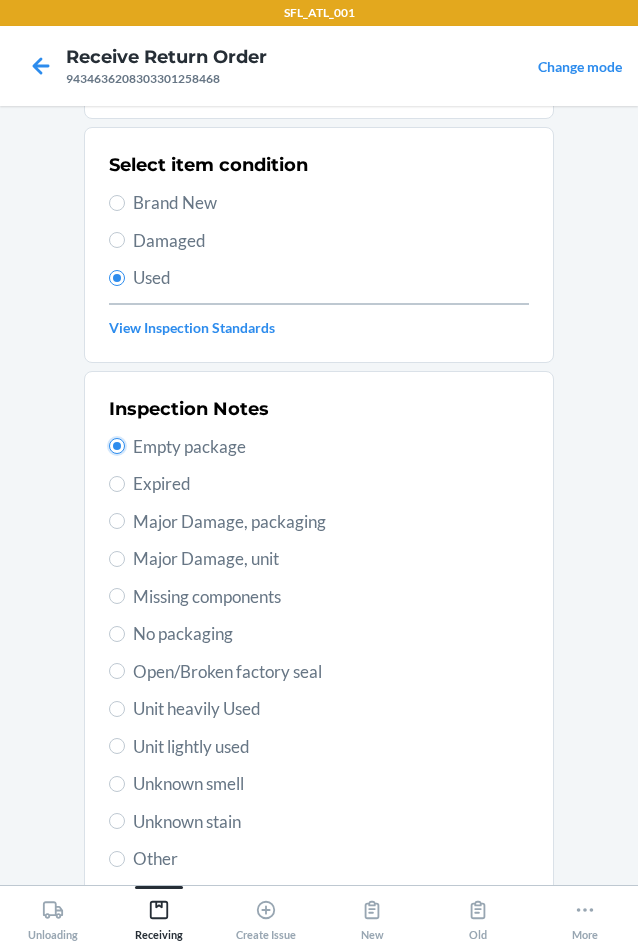 scroll, scrollTop: 263, scrollLeft: 0, axis: vertical 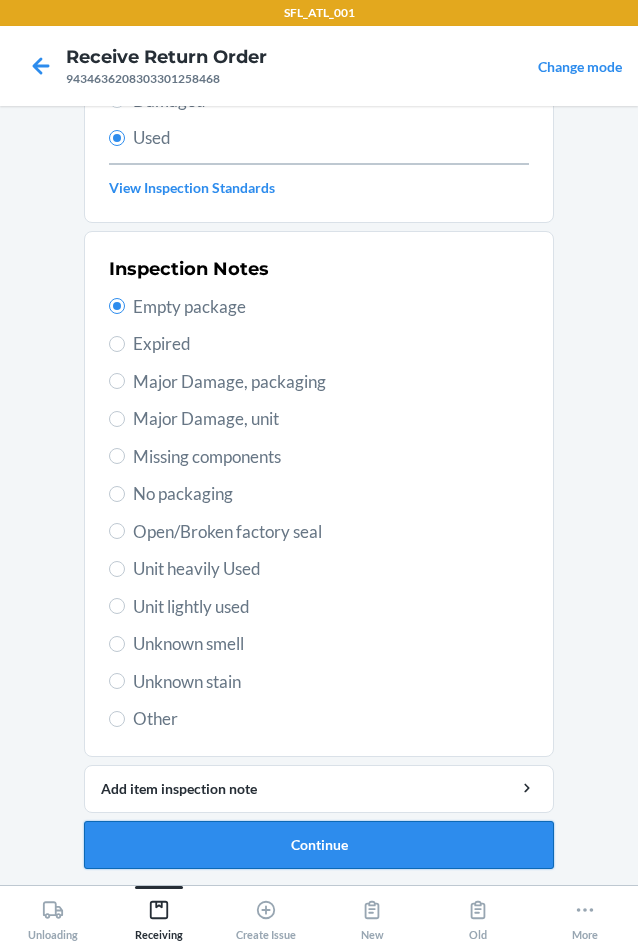 click on "Continue" at bounding box center (319, 845) 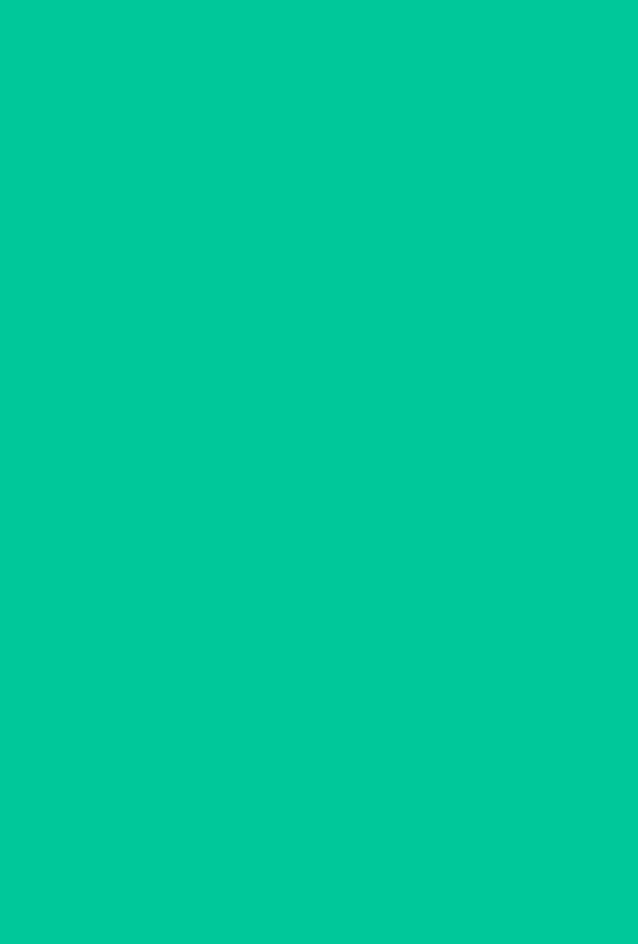 scroll, scrollTop: 0, scrollLeft: 0, axis: both 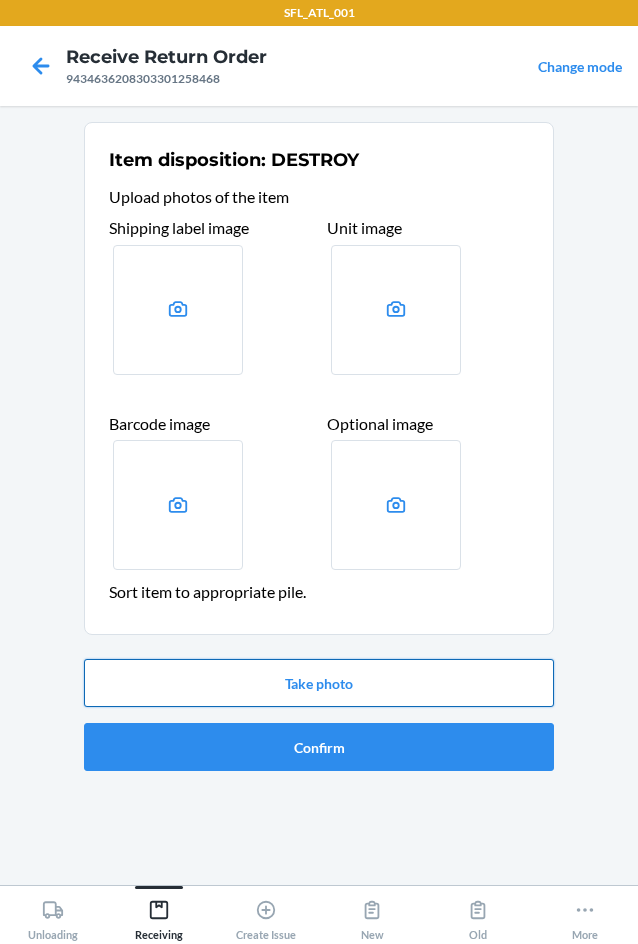 click on "Take photo" at bounding box center [319, 683] 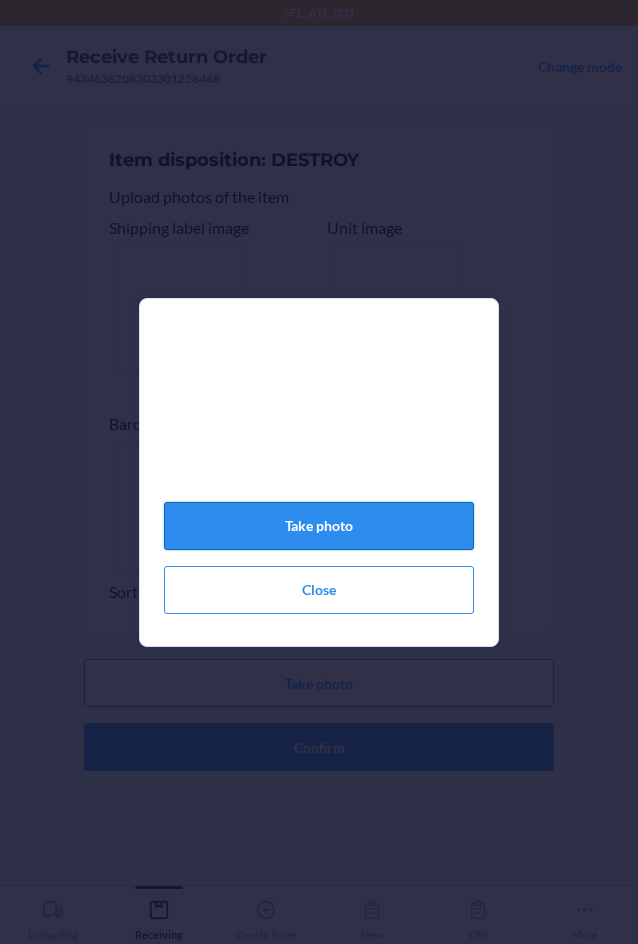 click on "Take photo" 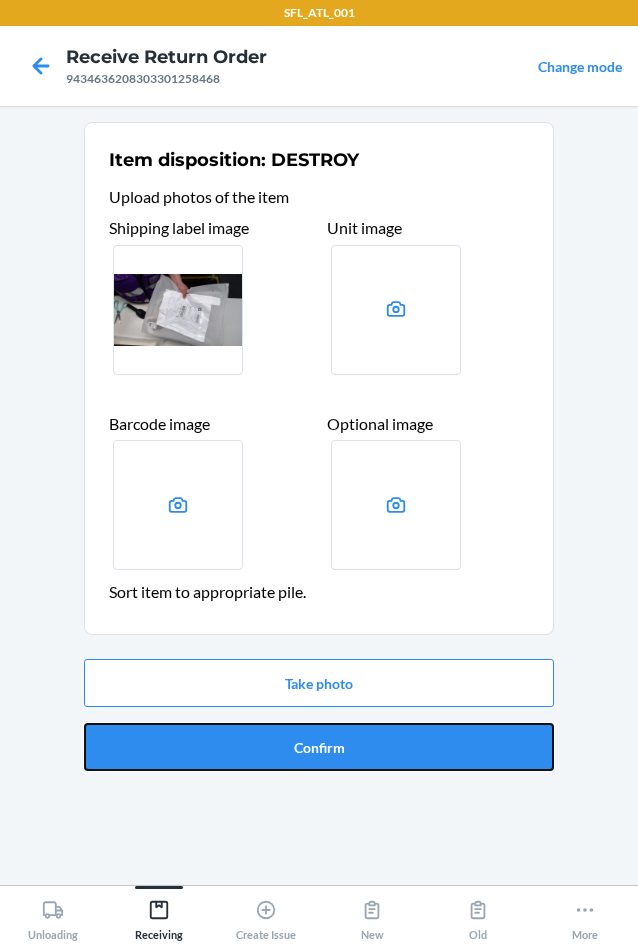 click on "Confirm" at bounding box center (319, 747) 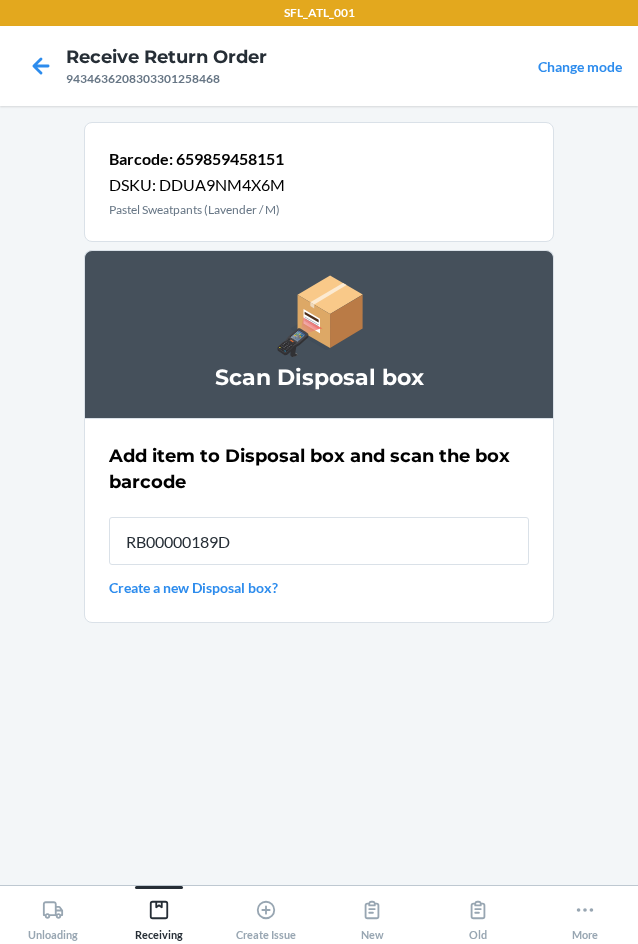 type on "RB00000189D" 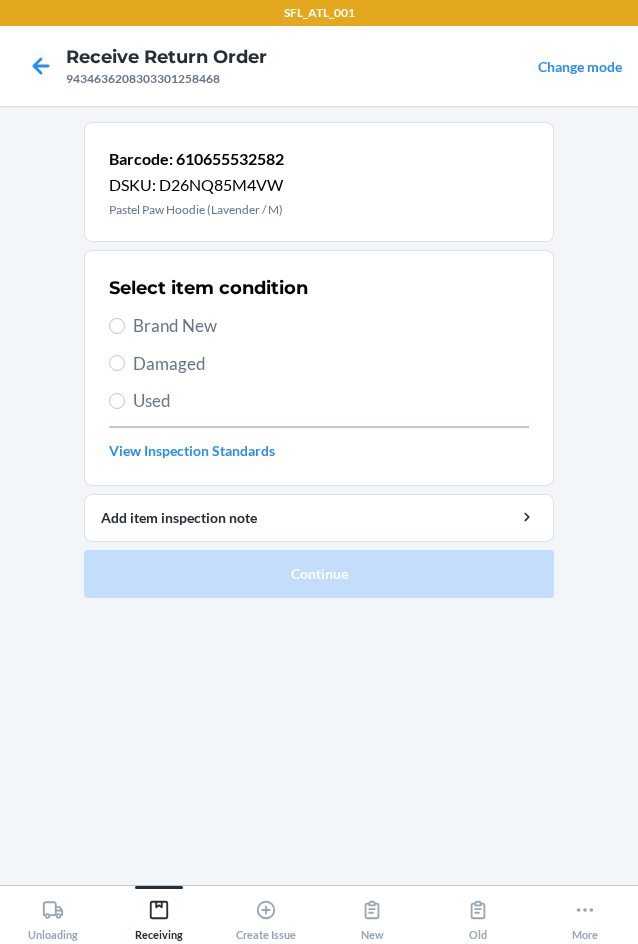 click on "Used" at bounding box center (319, 401) 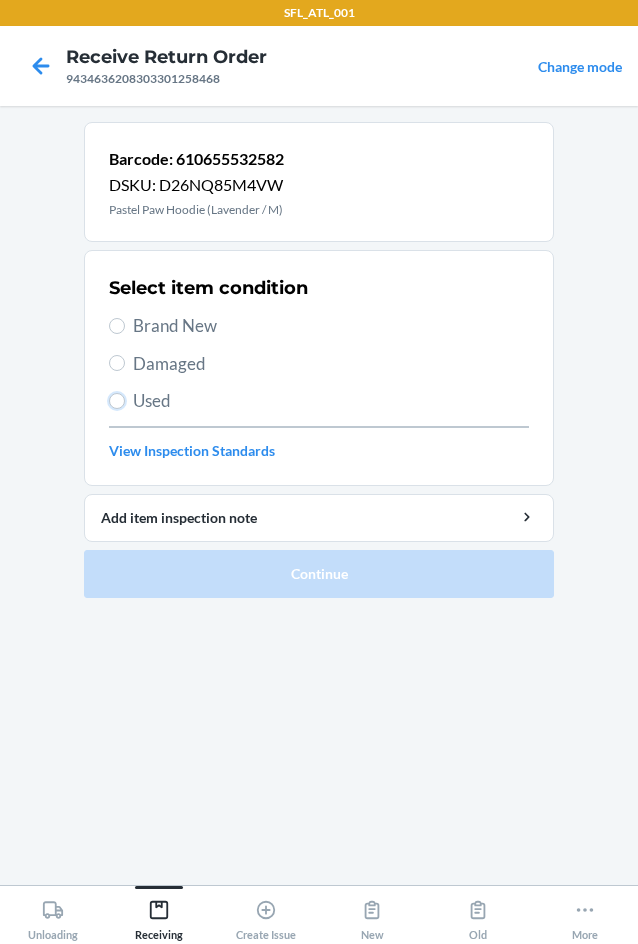 click on "Used" at bounding box center (117, 401) 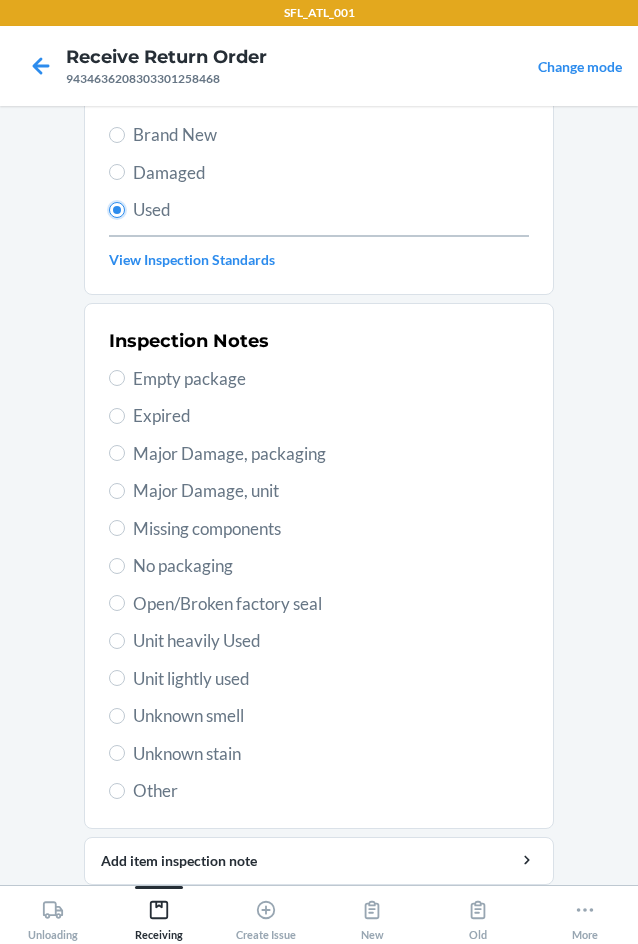 scroll, scrollTop: 200, scrollLeft: 0, axis: vertical 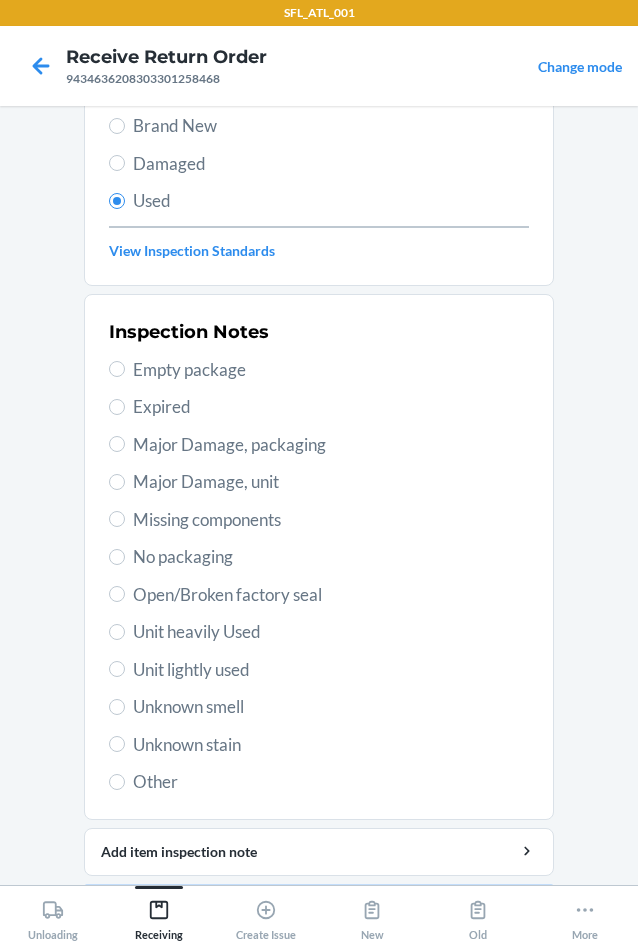 click on "Unit heavily Used" at bounding box center (331, 632) 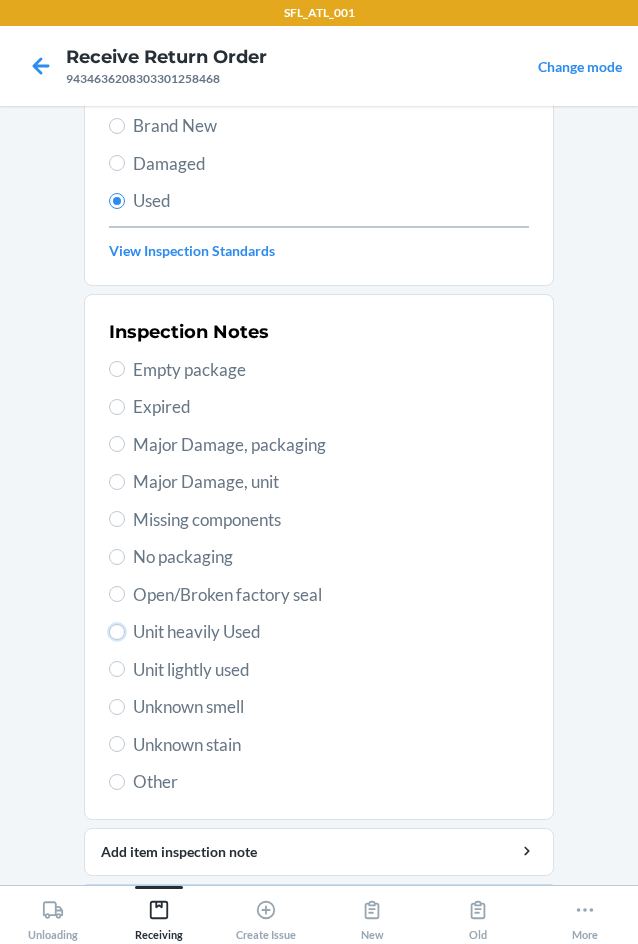 click on "Unit heavily Used" at bounding box center [117, 632] 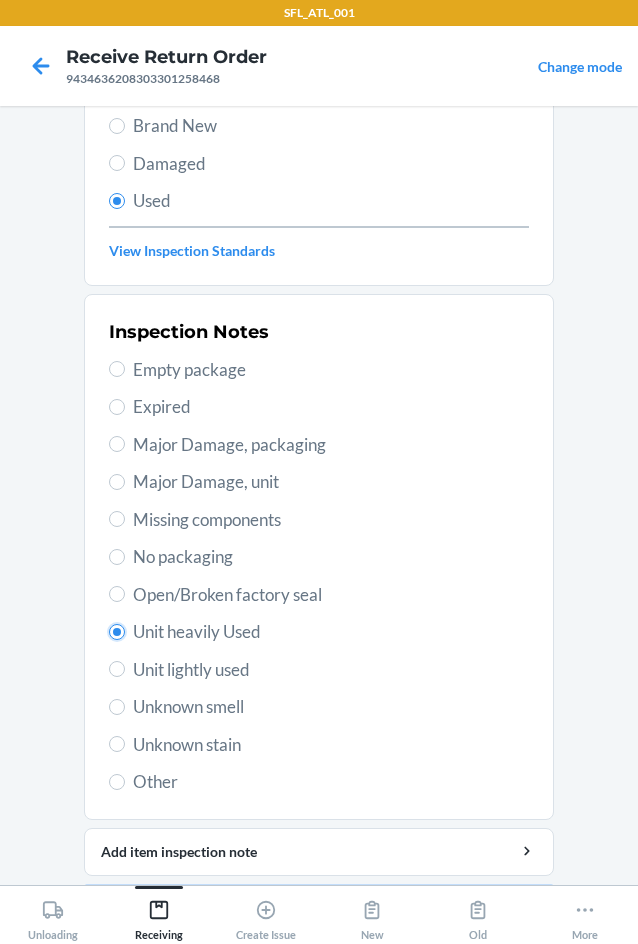 radio on "true" 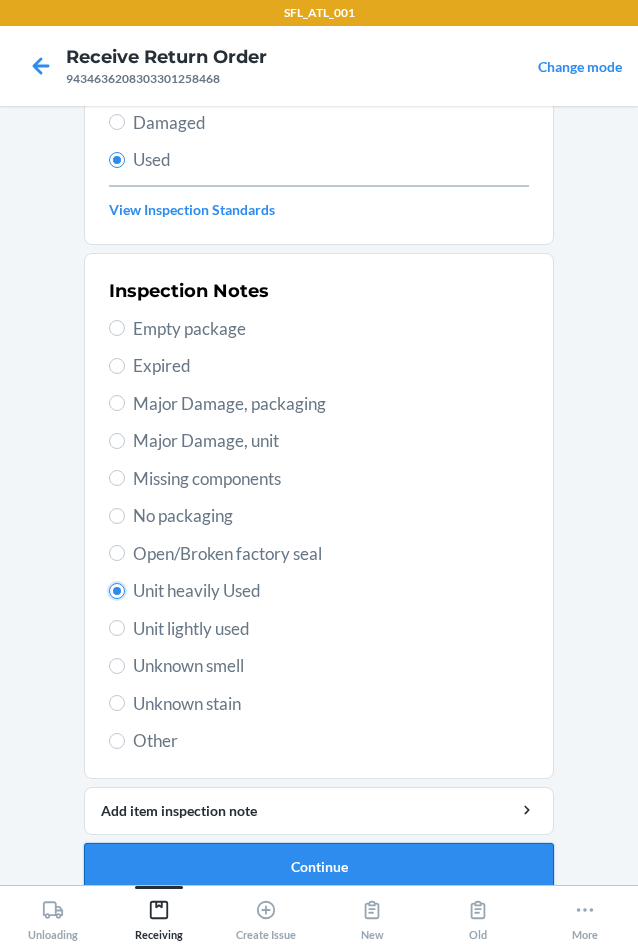 scroll, scrollTop: 263, scrollLeft: 0, axis: vertical 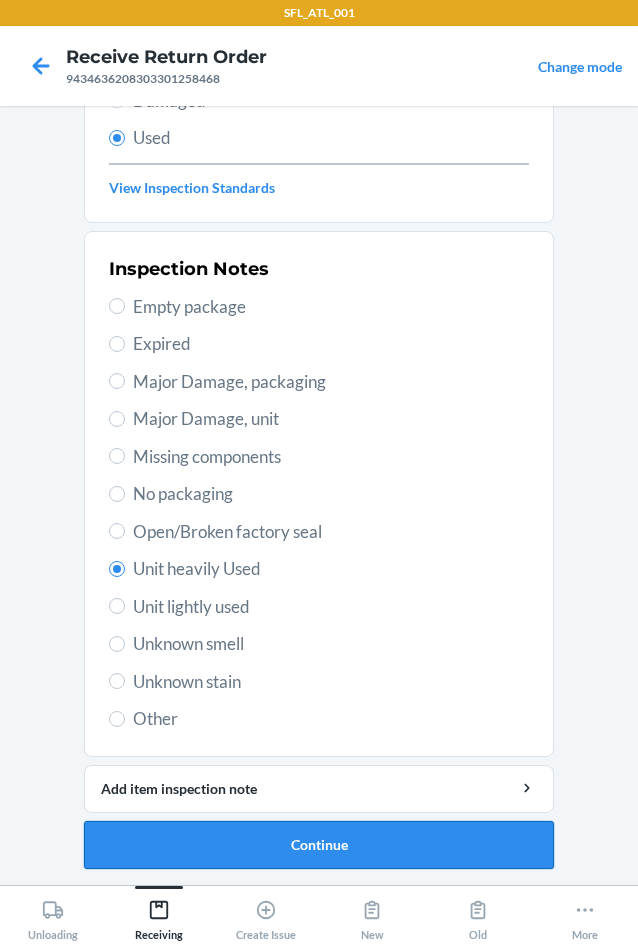 click on "Continue" at bounding box center [319, 845] 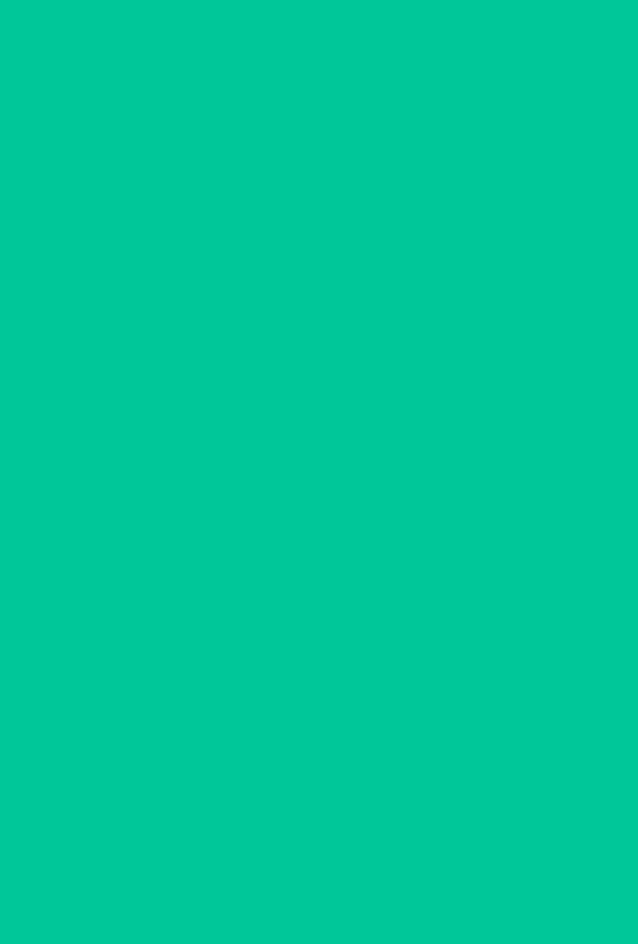 scroll, scrollTop: 0, scrollLeft: 0, axis: both 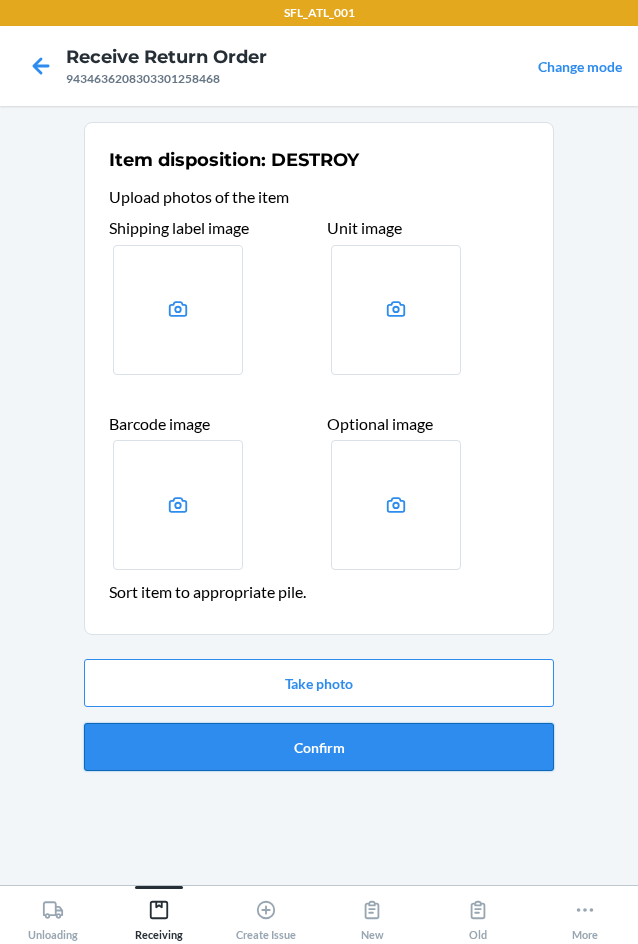 click on "Confirm" at bounding box center (319, 747) 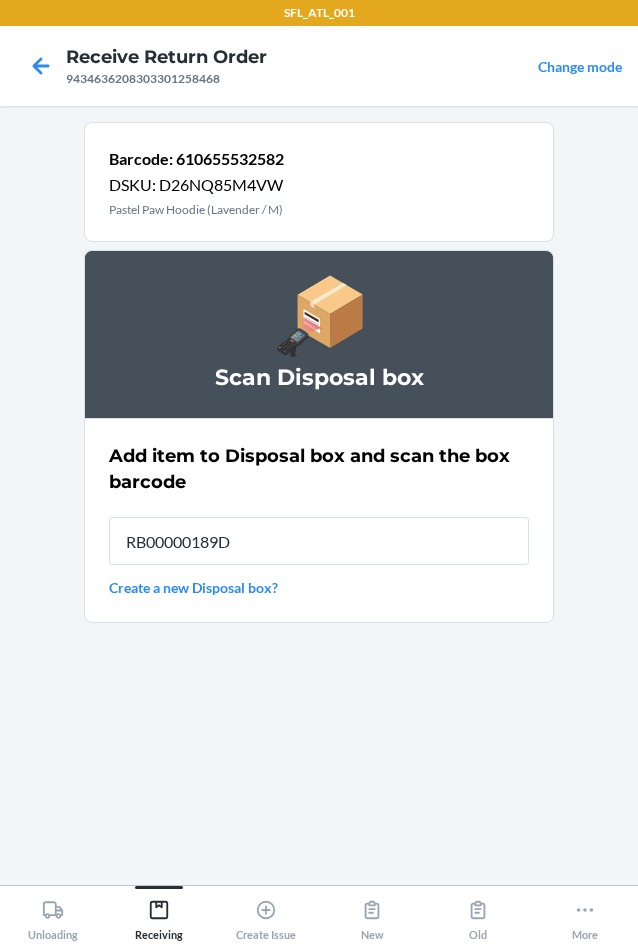 type on "RB00000189D" 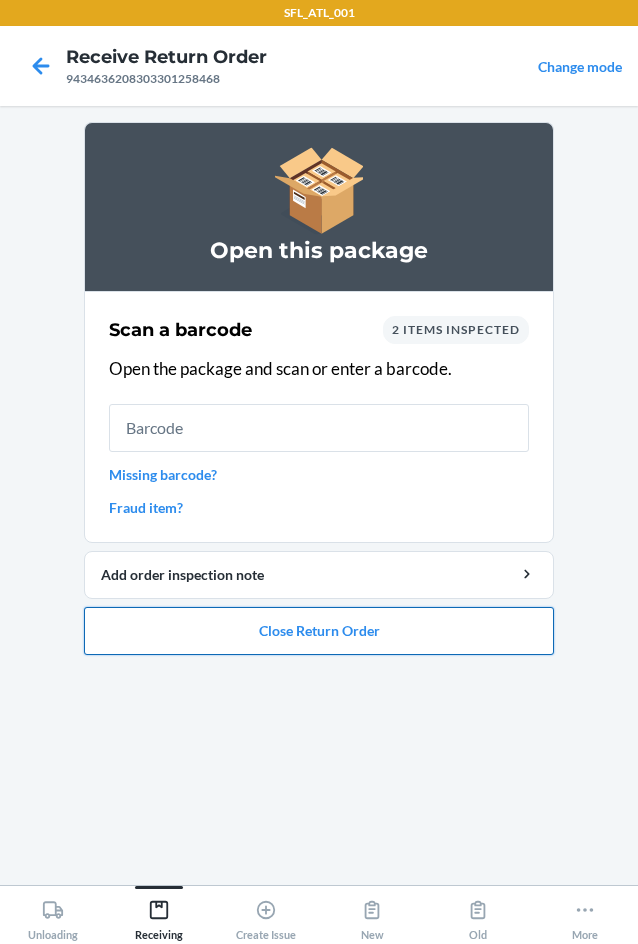 click on "Close Return Order" at bounding box center [319, 631] 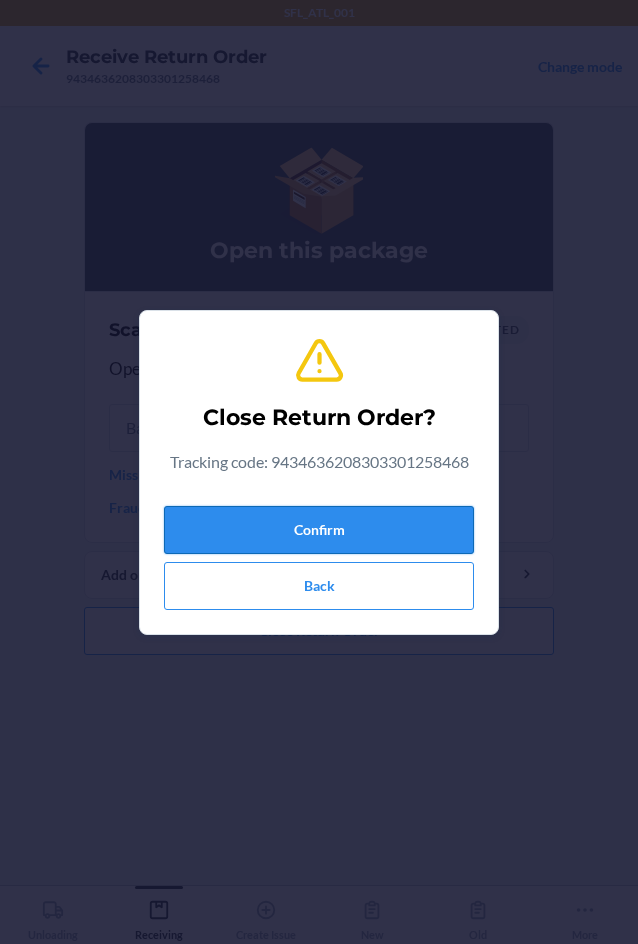 click on "Confirm" at bounding box center [319, 530] 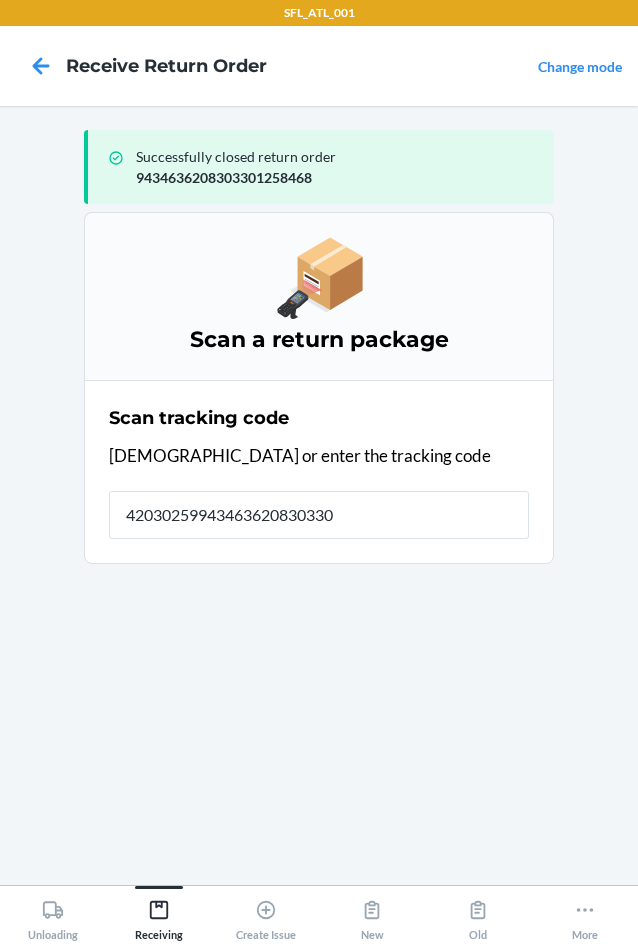 type on "420302599434636208303300" 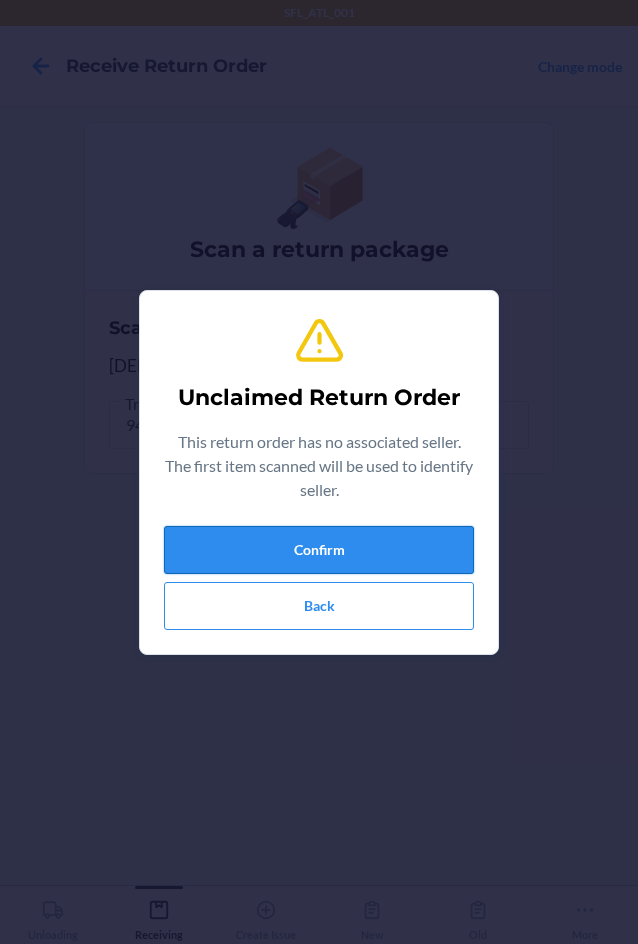 click on "Confirm" at bounding box center [319, 550] 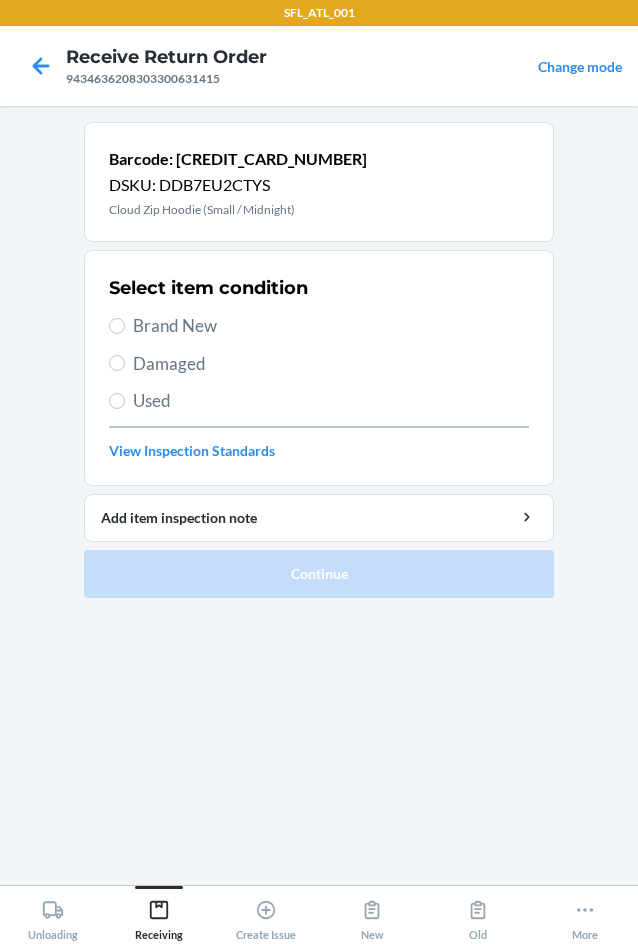 click on "Used" at bounding box center [331, 401] 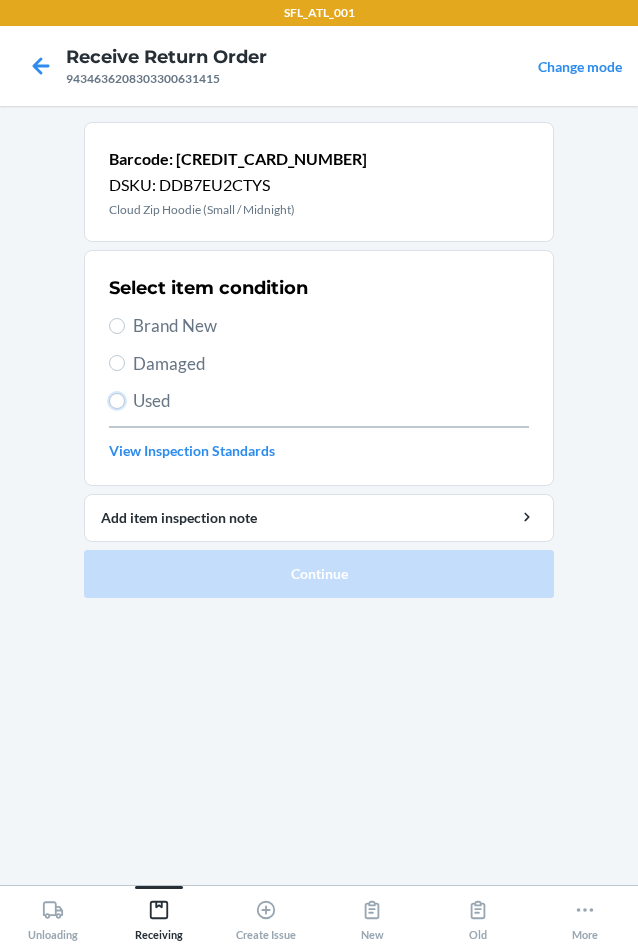 radio on "true" 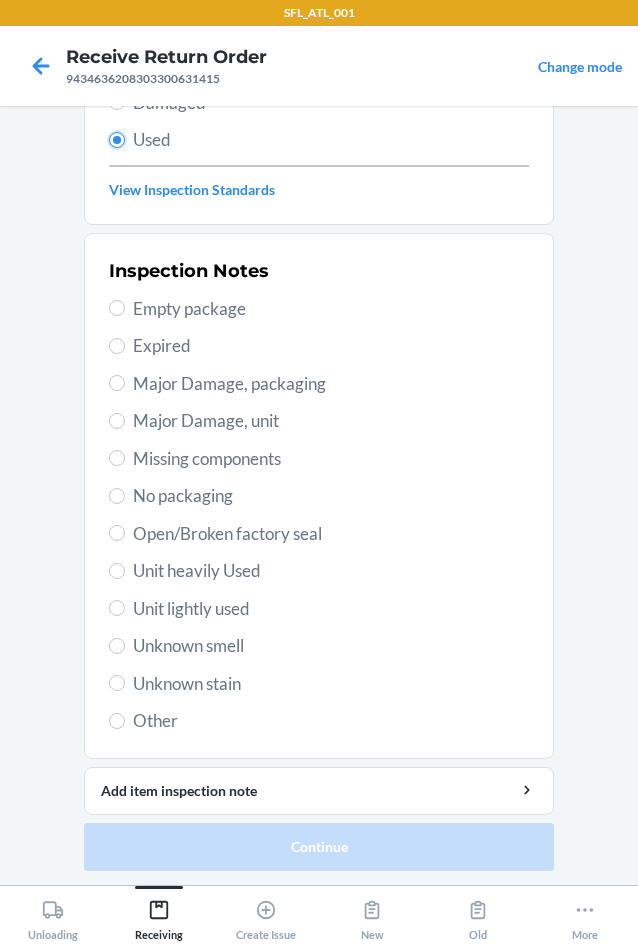 scroll, scrollTop: 263, scrollLeft: 0, axis: vertical 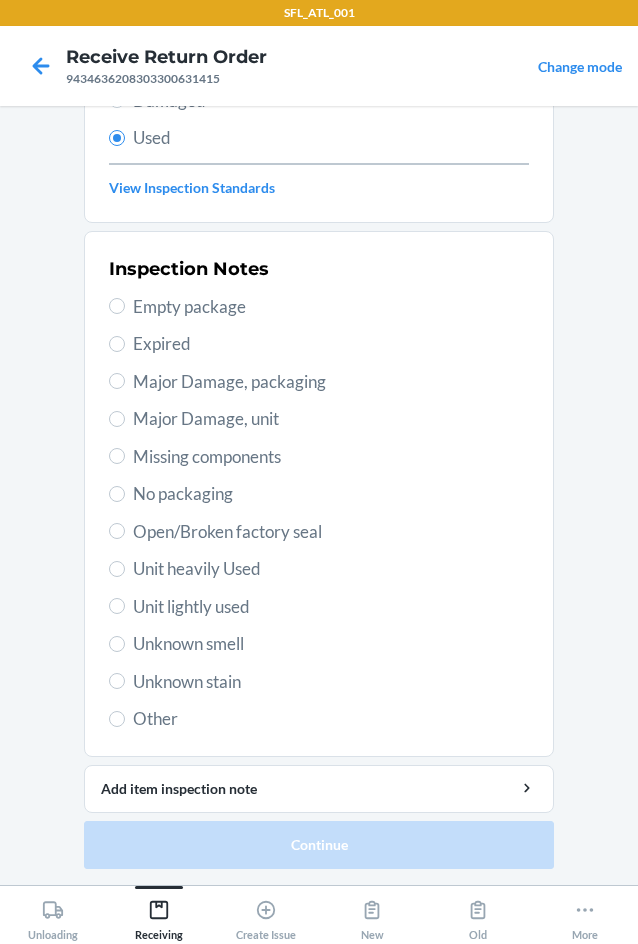 click on "Major Damage, packaging" at bounding box center (331, 382) 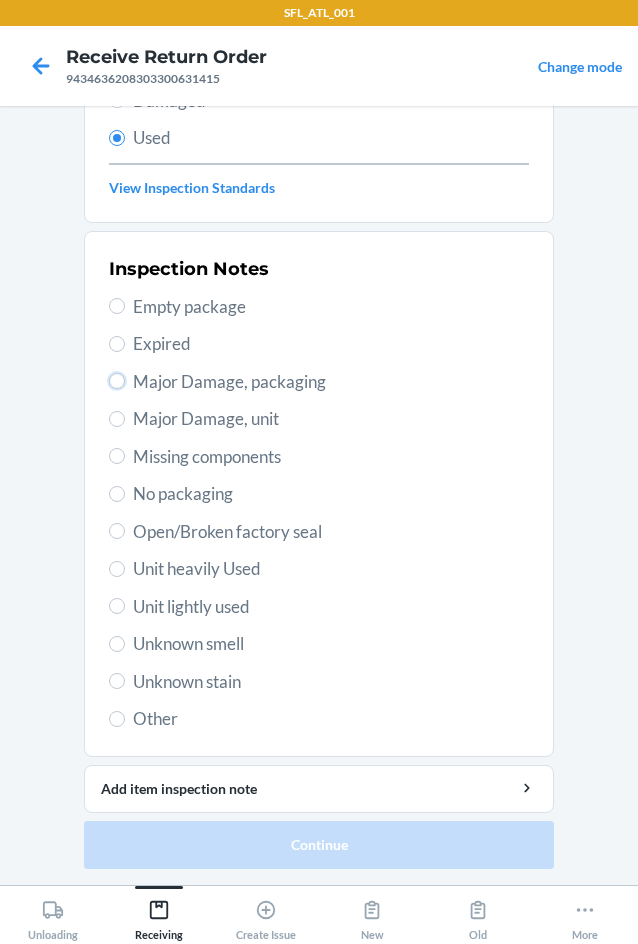 click on "Major Damage, packaging" at bounding box center (117, 381) 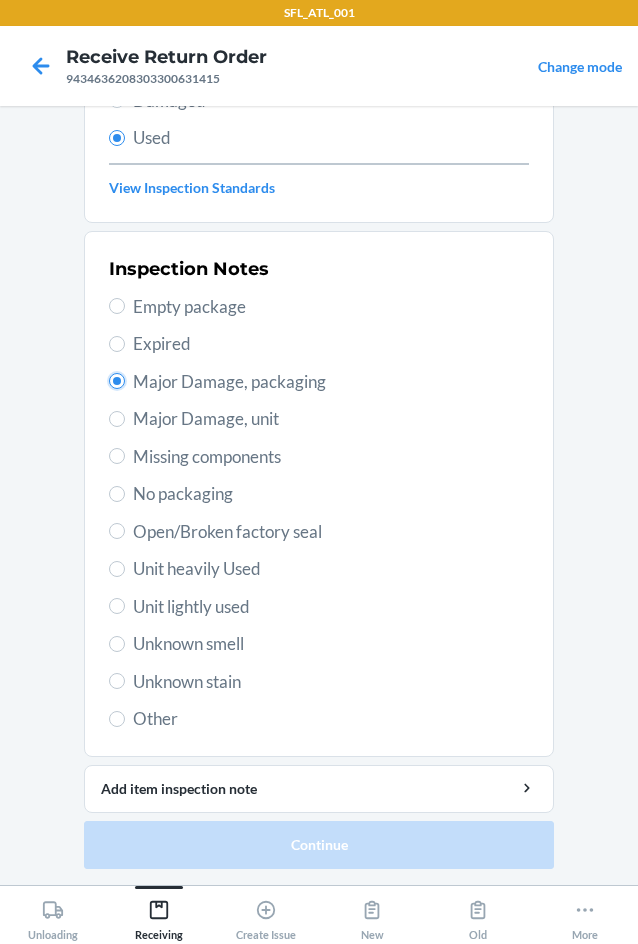 radio on "true" 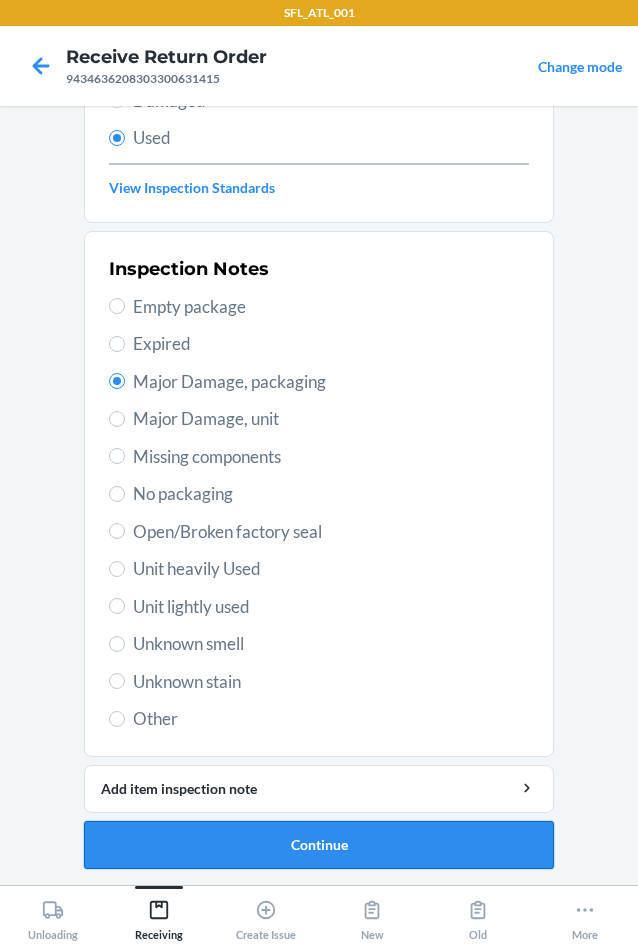 click on "Continue" at bounding box center (319, 845) 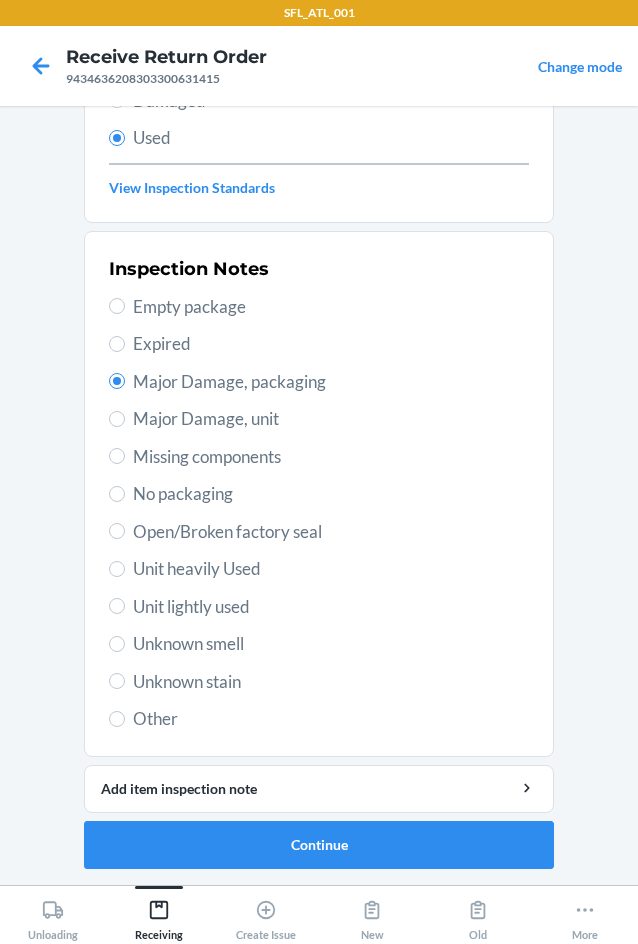 scroll, scrollTop: 0, scrollLeft: 0, axis: both 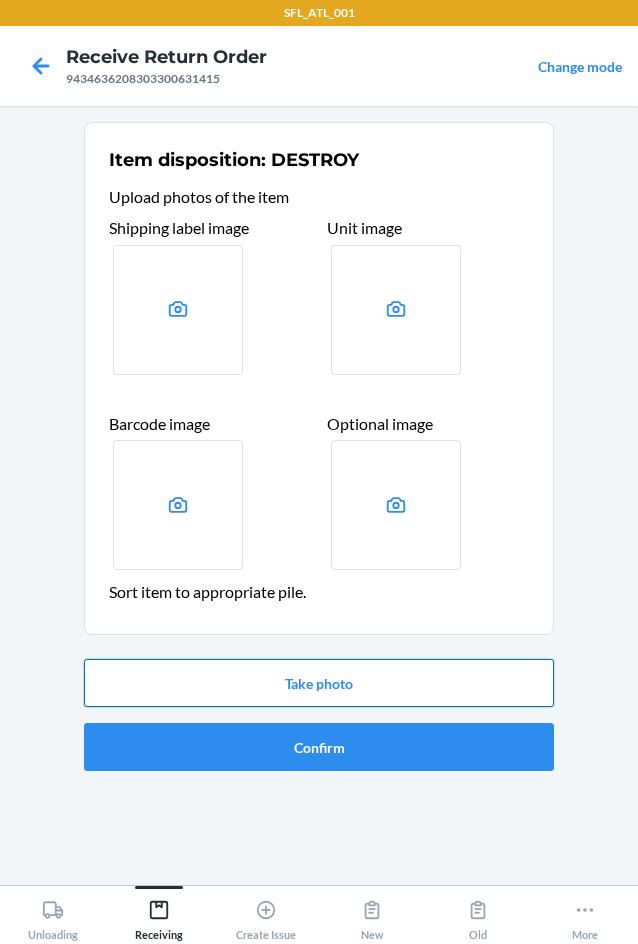click on "Take photo" at bounding box center (319, 683) 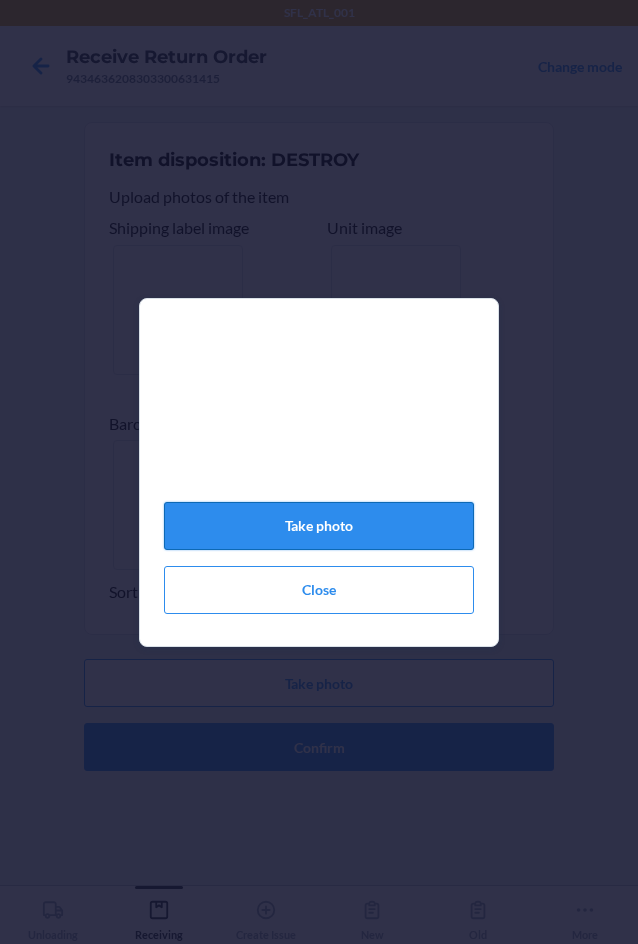 click on "Take photo" 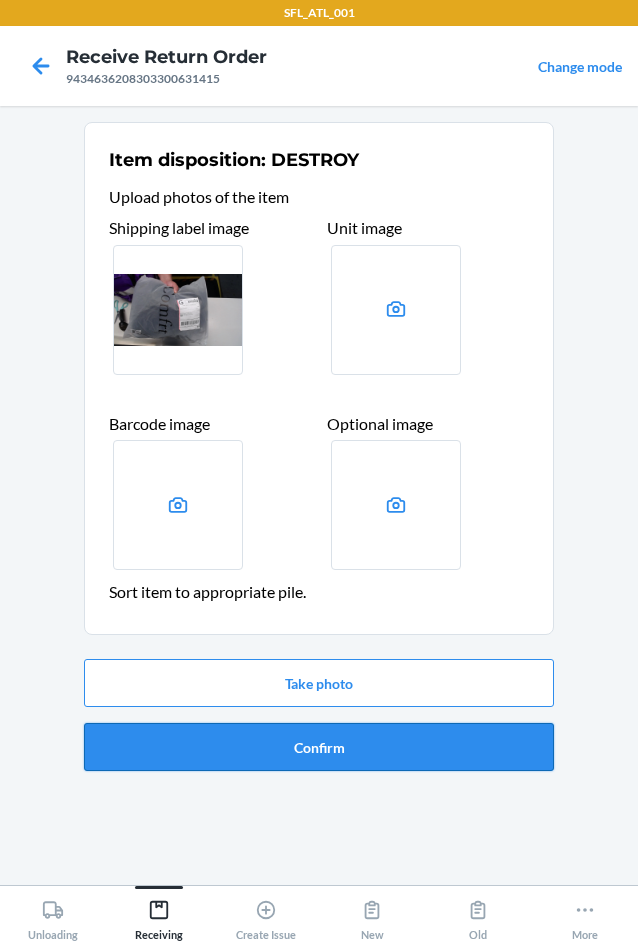 click on "Confirm" at bounding box center (319, 747) 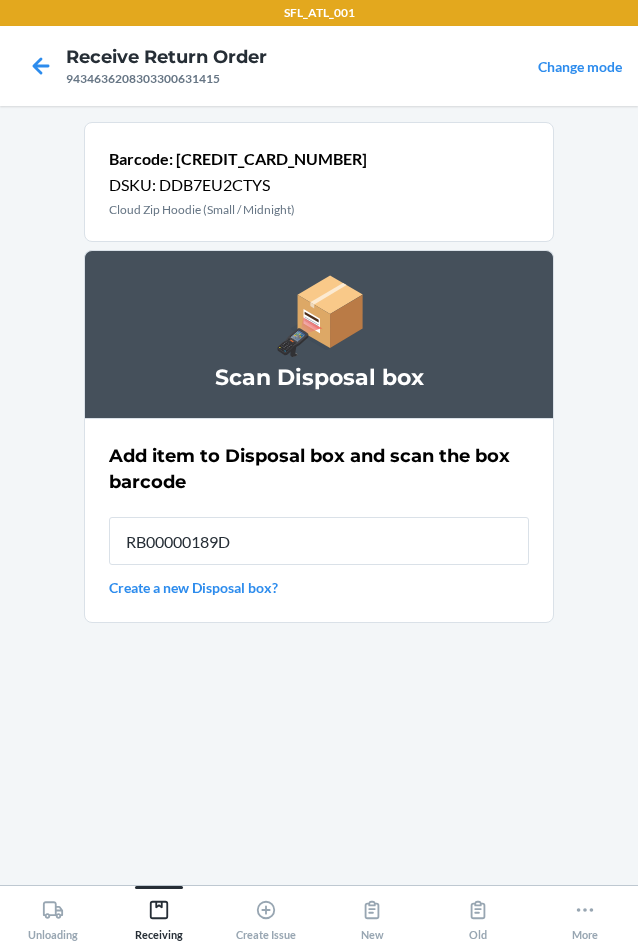 type on "RB00000189D" 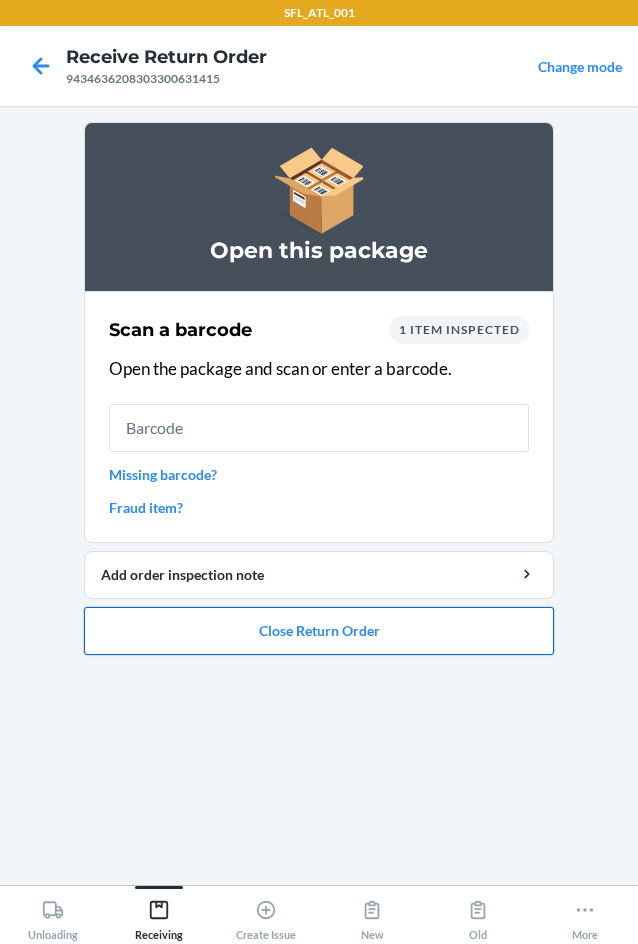 click on "Close Return Order" at bounding box center [319, 631] 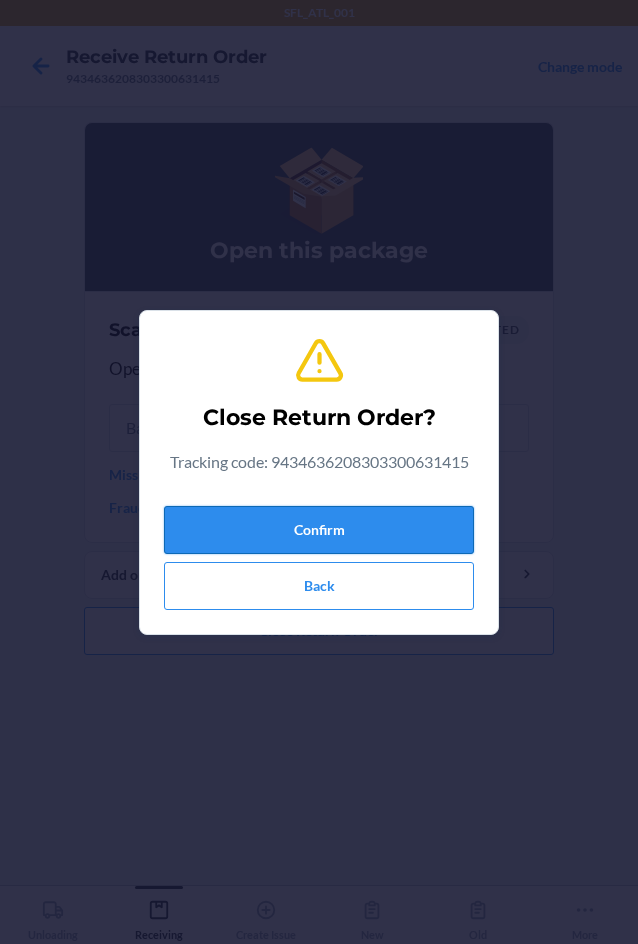 click on "Confirm" at bounding box center (319, 530) 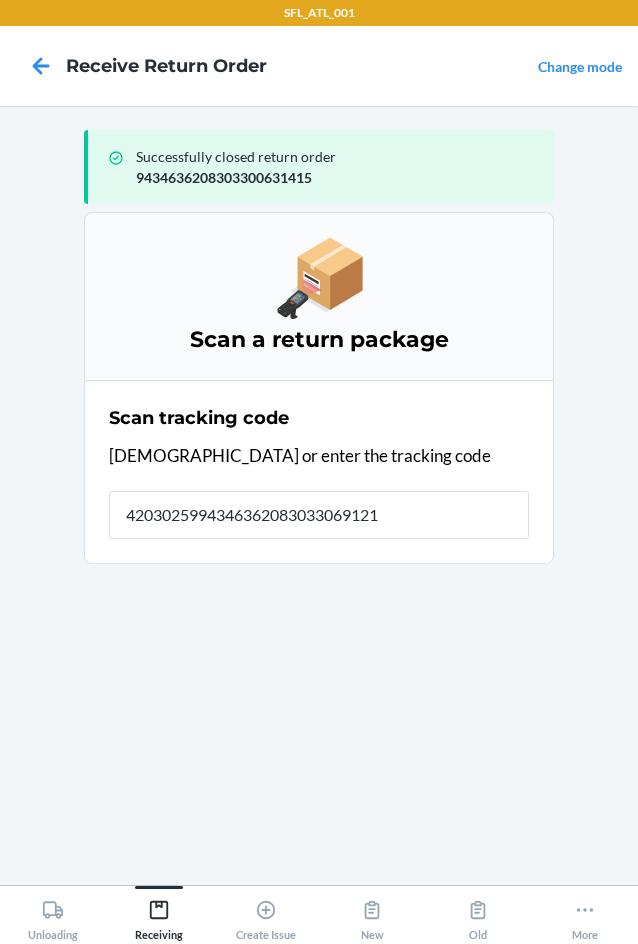 type on "42030259943463620830330691214" 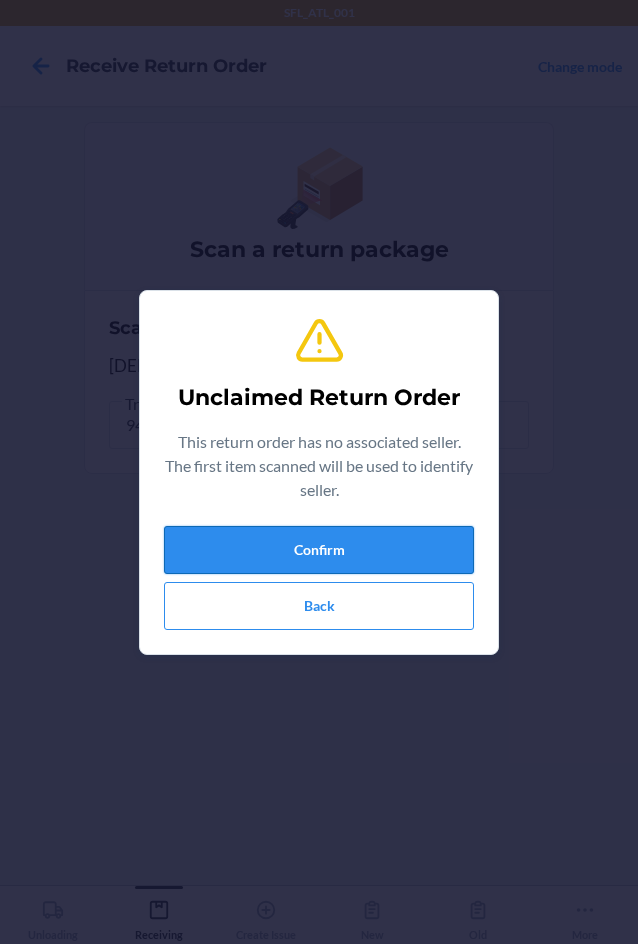 click on "Confirm" at bounding box center (319, 550) 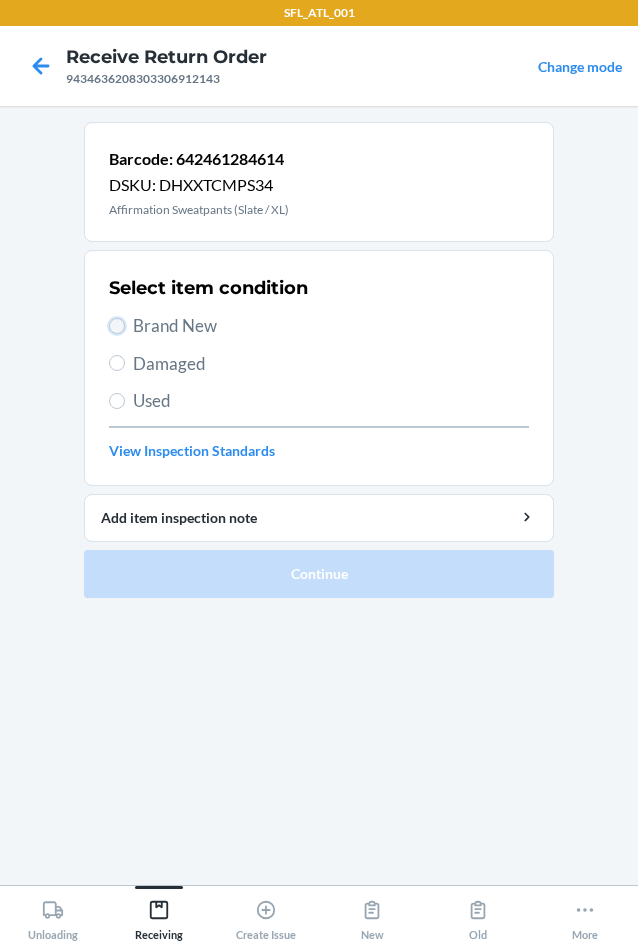 click on "Brand New" at bounding box center (117, 326) 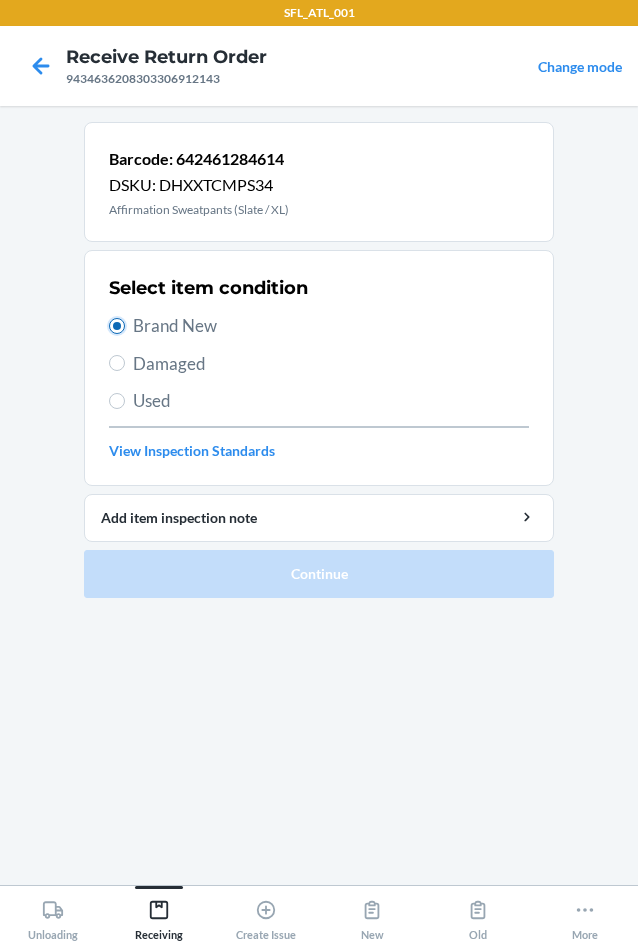 radio on "true" 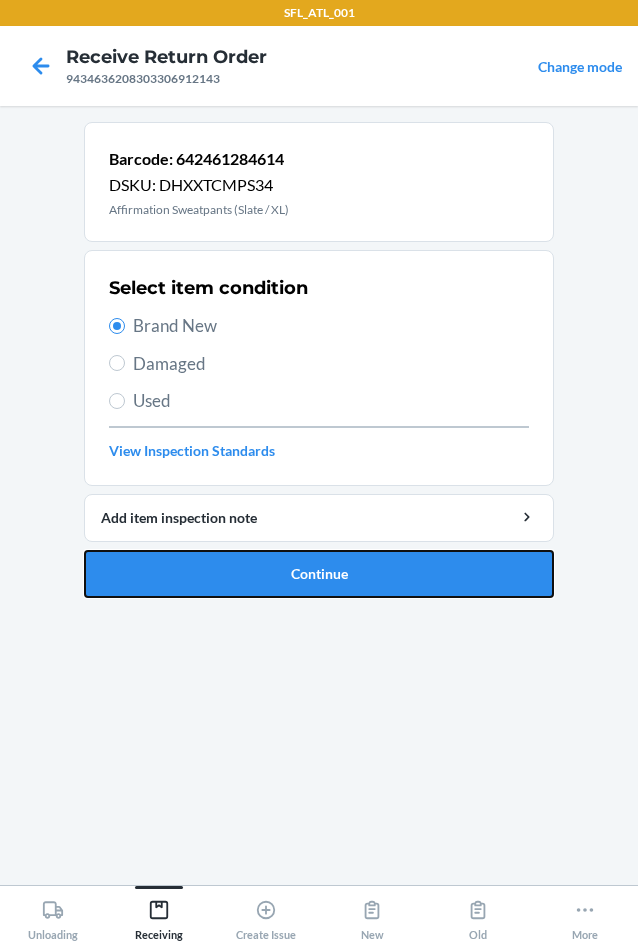 drag, startPoint x: 206, startPoint y: 571, endPoint x: 236, endPoint y: 534, distance: 47.63402 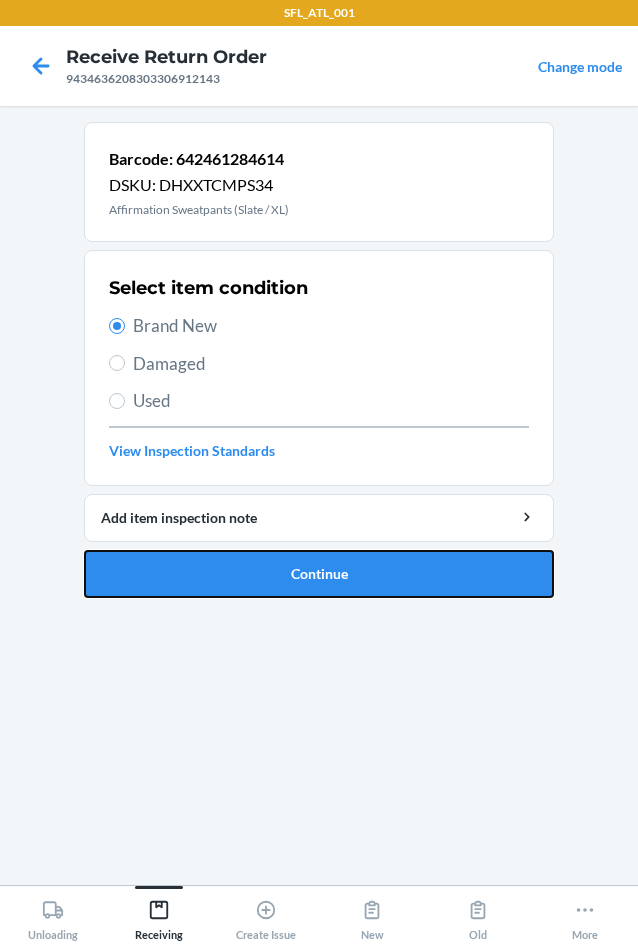 click on "Continue" at bounding box center (319, 574) 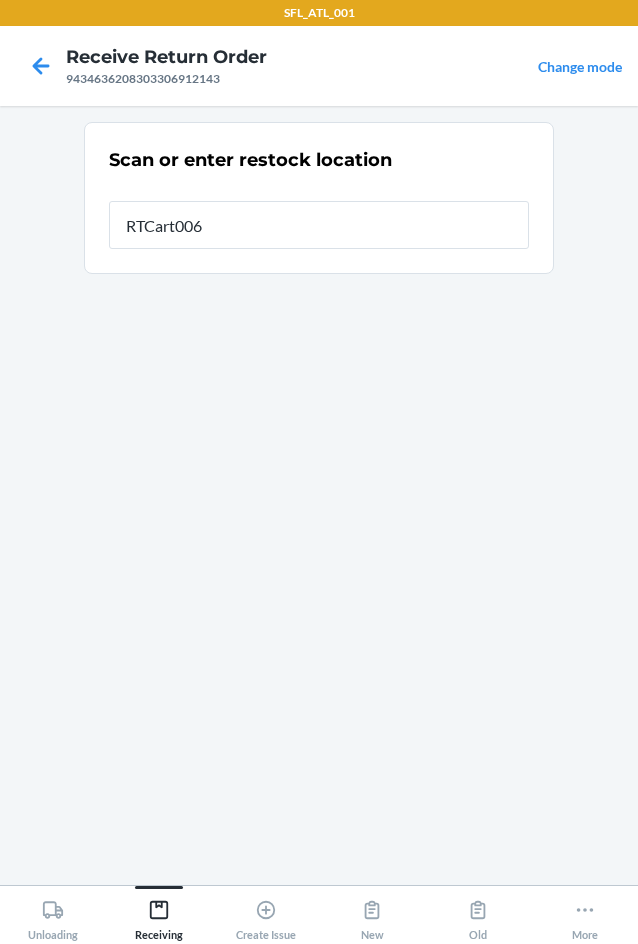 type on "RTCart006" 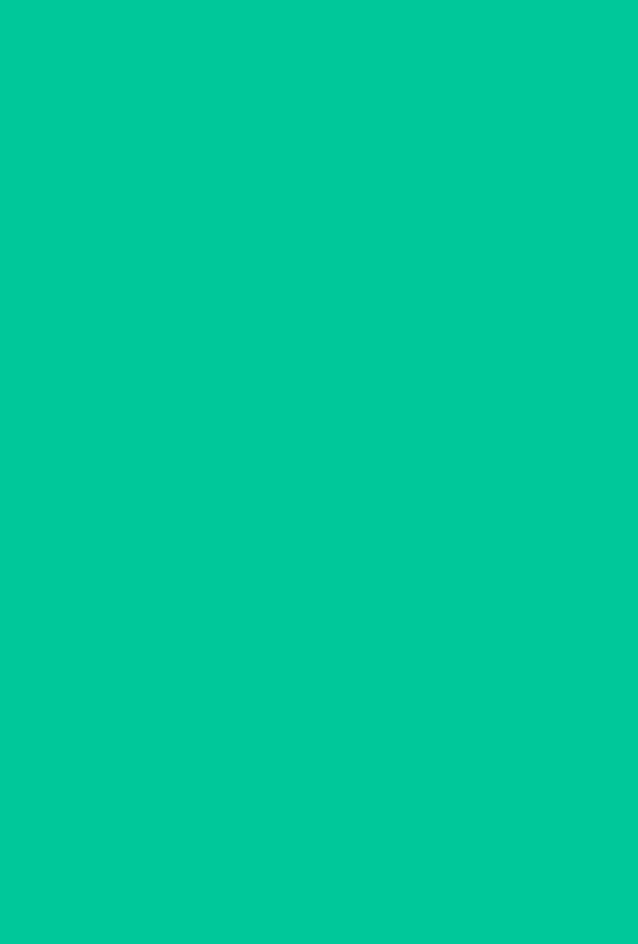 type 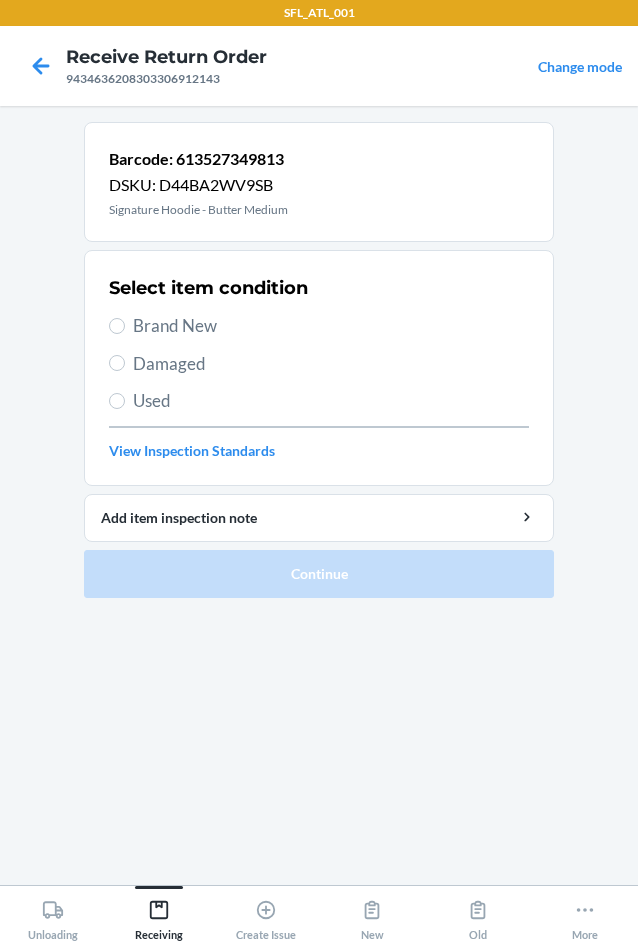 drag, startPoint x: 188, startPoint y: 330, endPoint x: 177, endPoint y: 453, distance: 123.49089 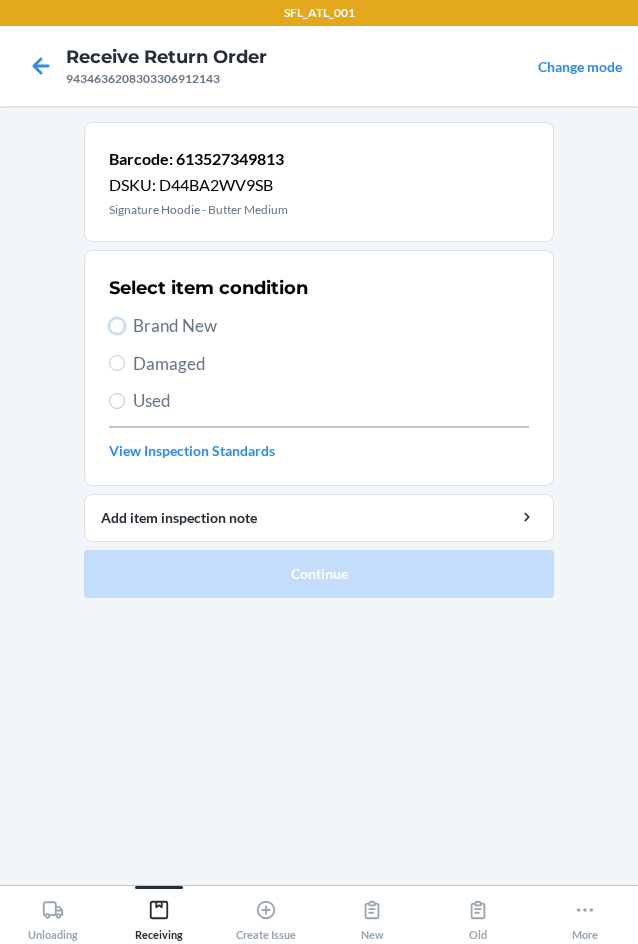 click on "Brand New" at bounding box center [117, 326] 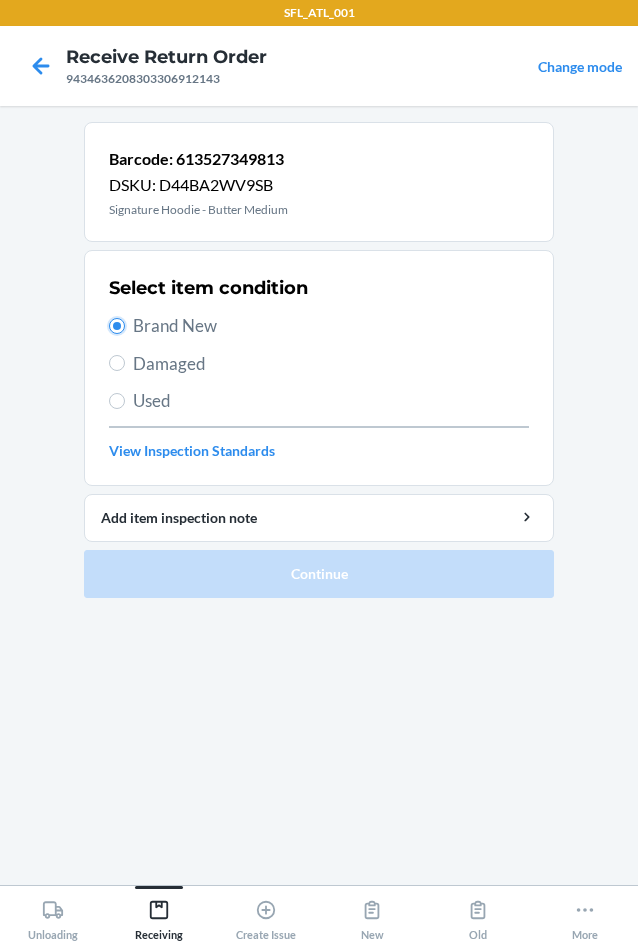 radio on "true" 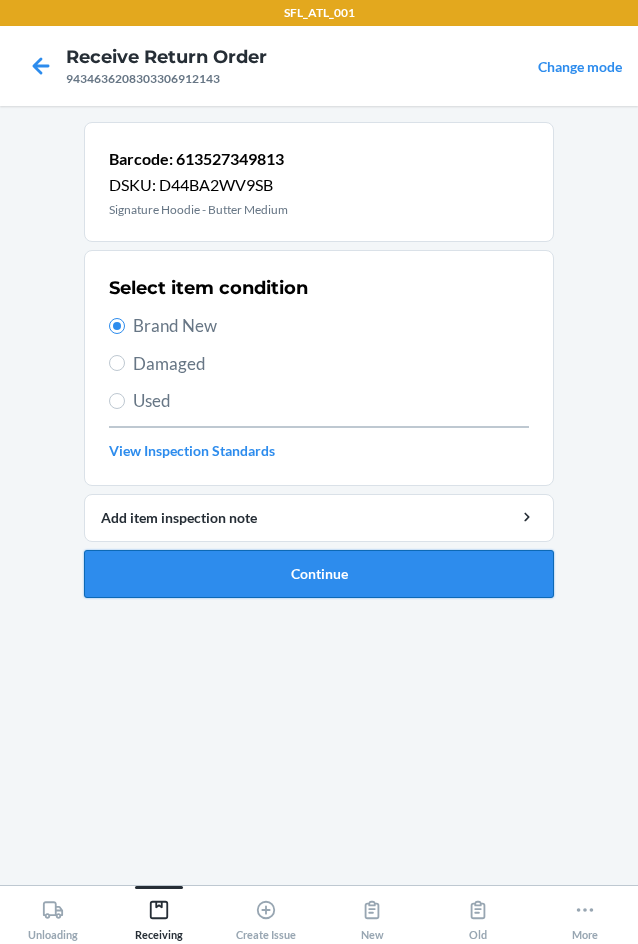 click on "Continue" at bounding box center (319, 574) 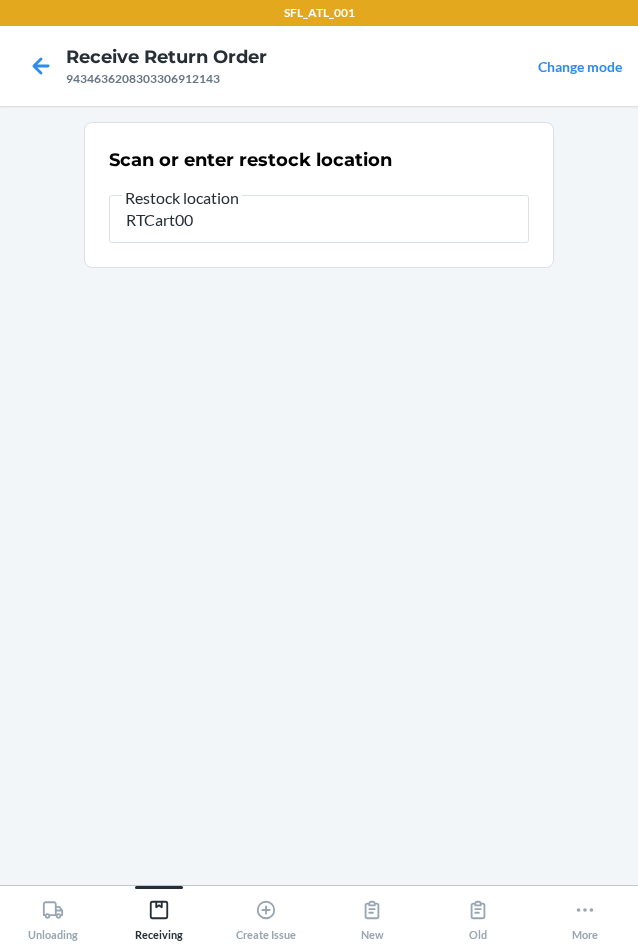 type on "RTCart006" 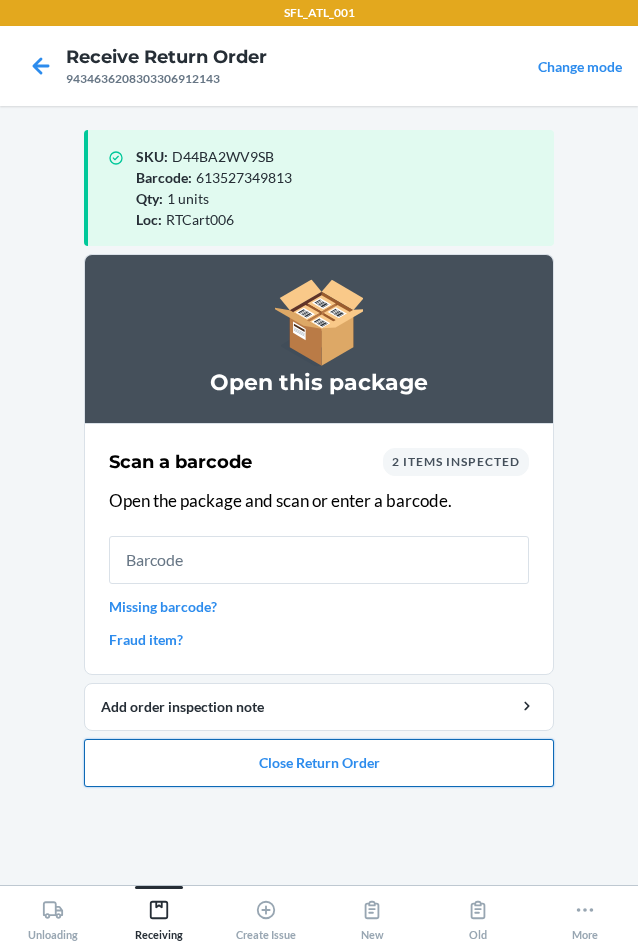 click on "Close Return Order" at bounding box center [319, 763] 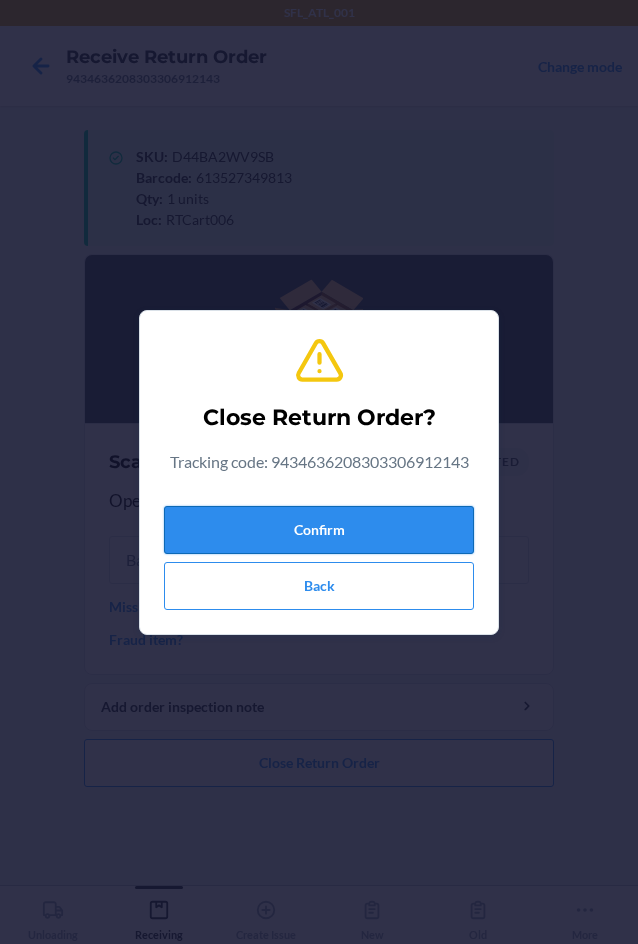click on "Confirm" at bounding box center (319, 530) 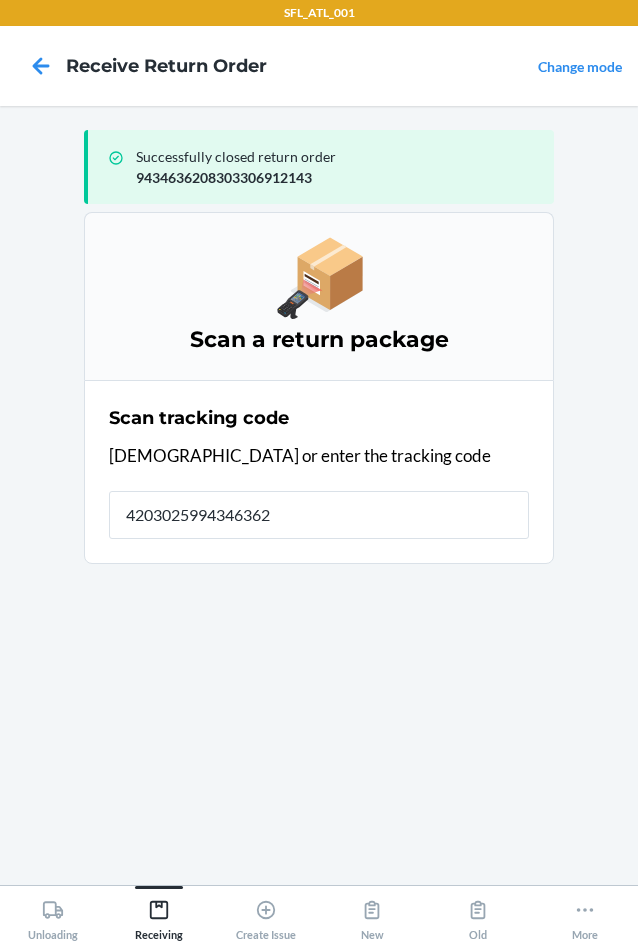 type on "42030259943463620" 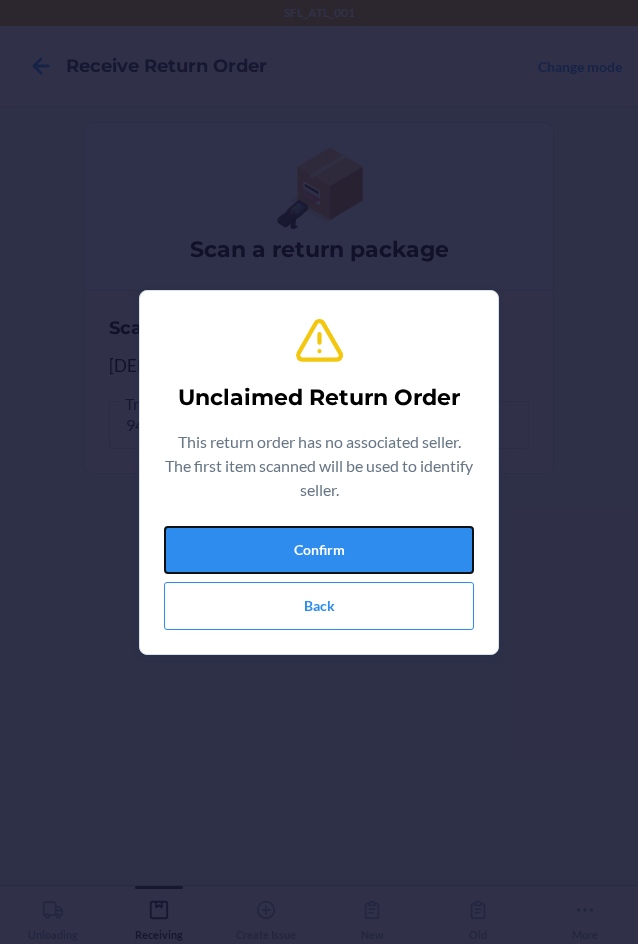 click on "Confirm" at bounding box center (319, 550) 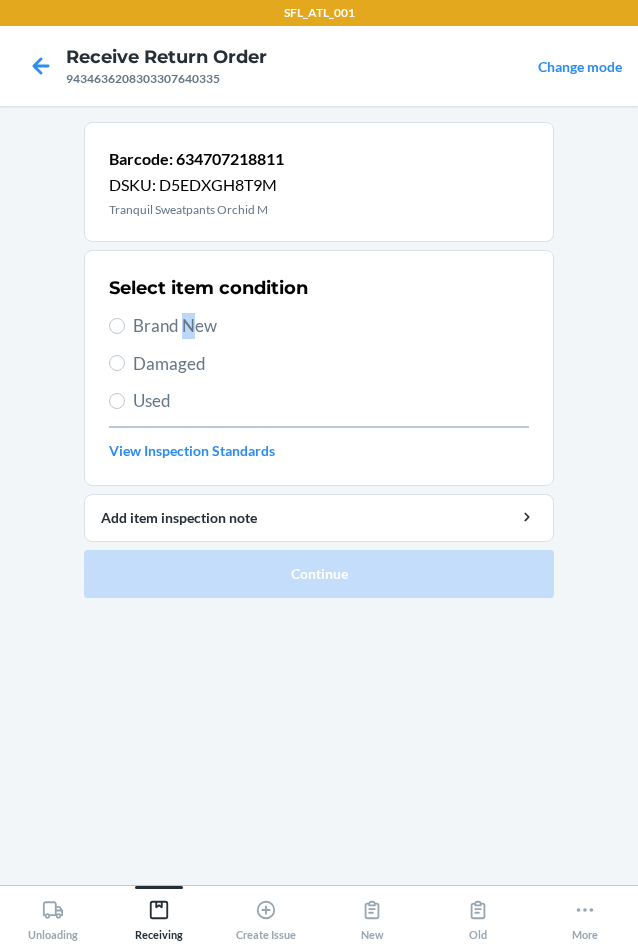 click on "Select item condition Brand New Damaged Used View Inspection Standards" at bounding box center [319, 368] 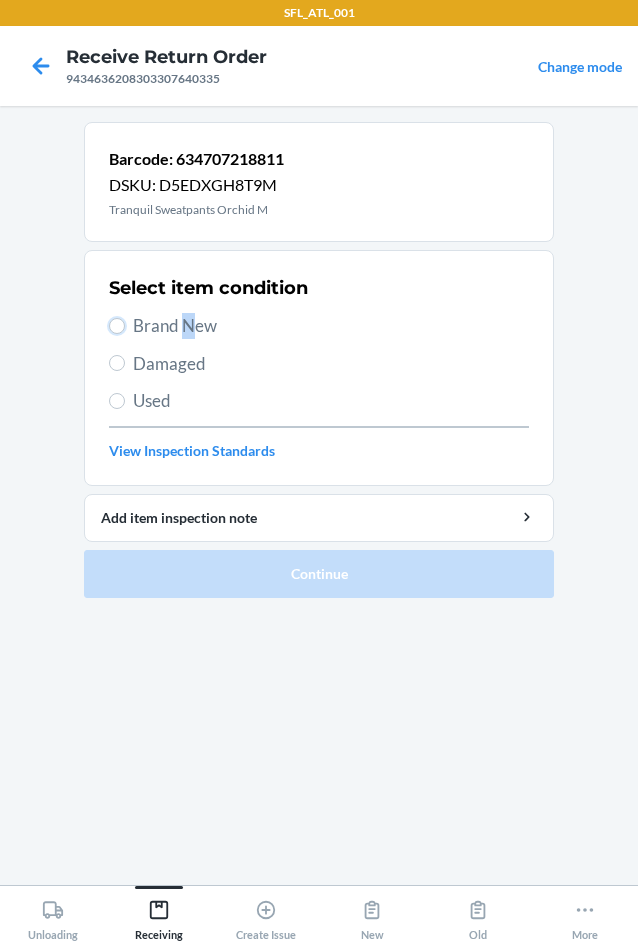 click on "Brand New" at bounding box center (117, 326) 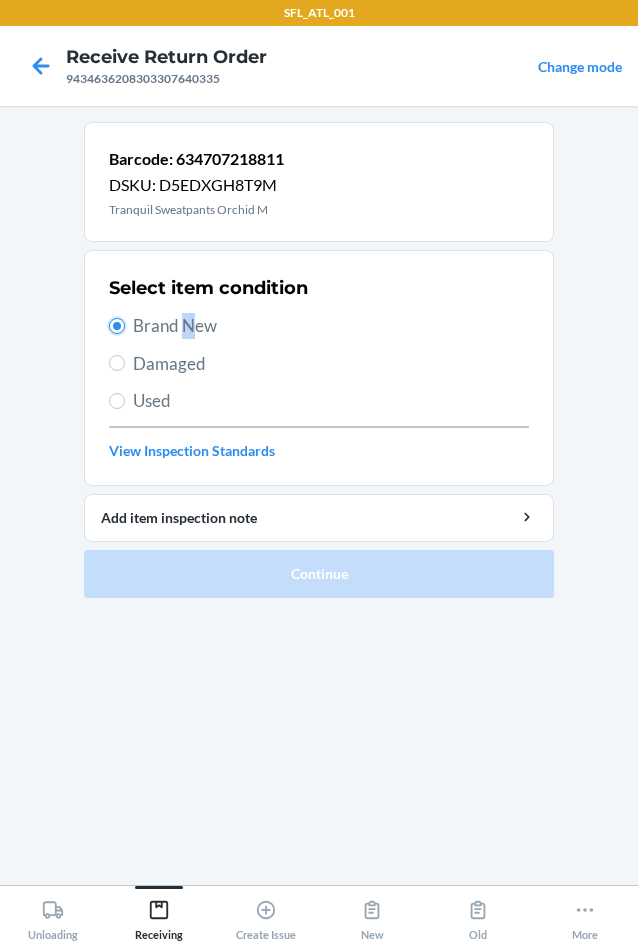 radio on "true" 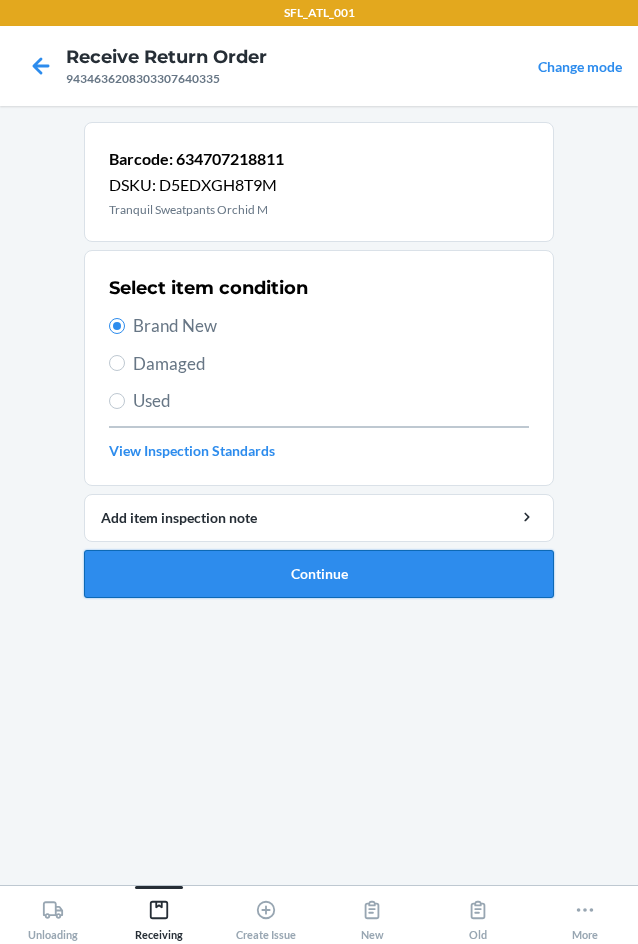 click on "Continue" at bounding box center [319, 574] 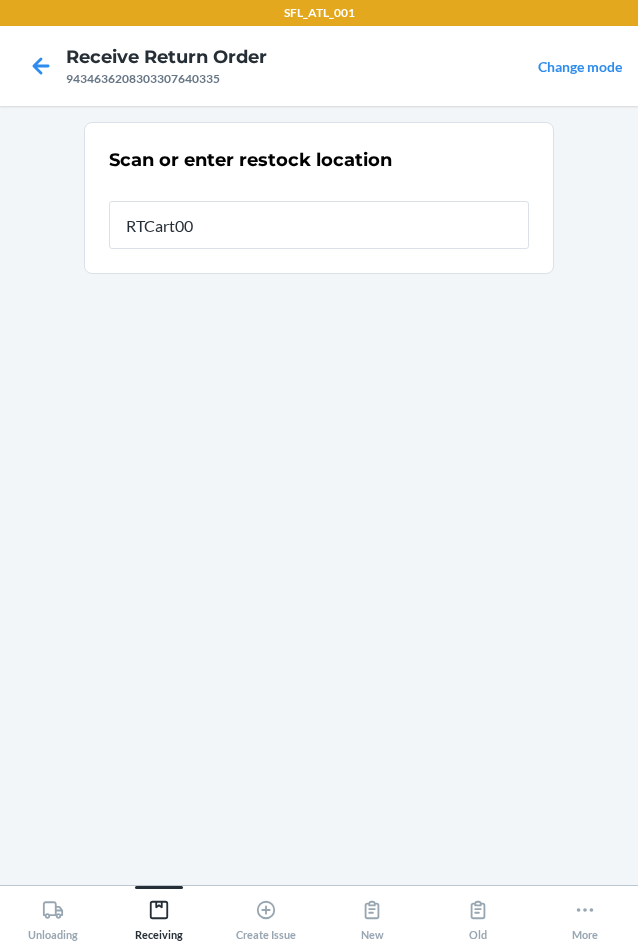 type on "RTCart006" 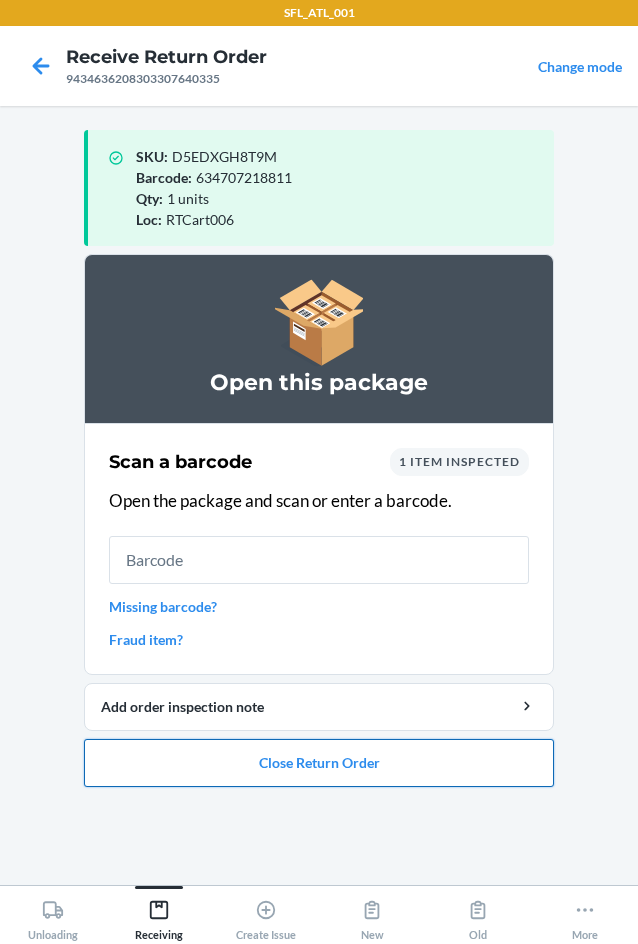 click on "Close Return Order" at bounding box center (319, 763) 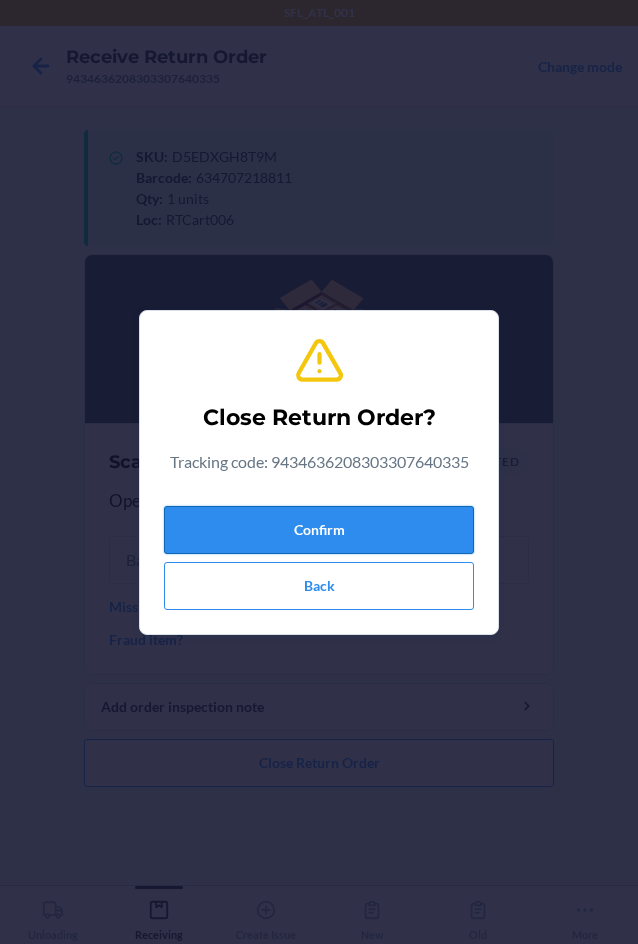 click on "Confirm" at bounding box center (319, 530) 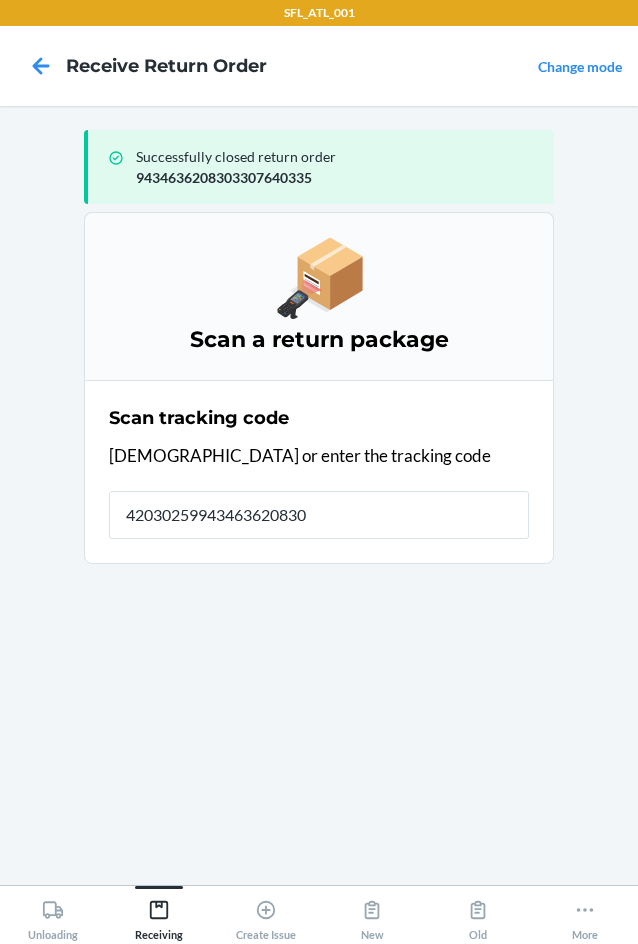type on "420302599434636208303" 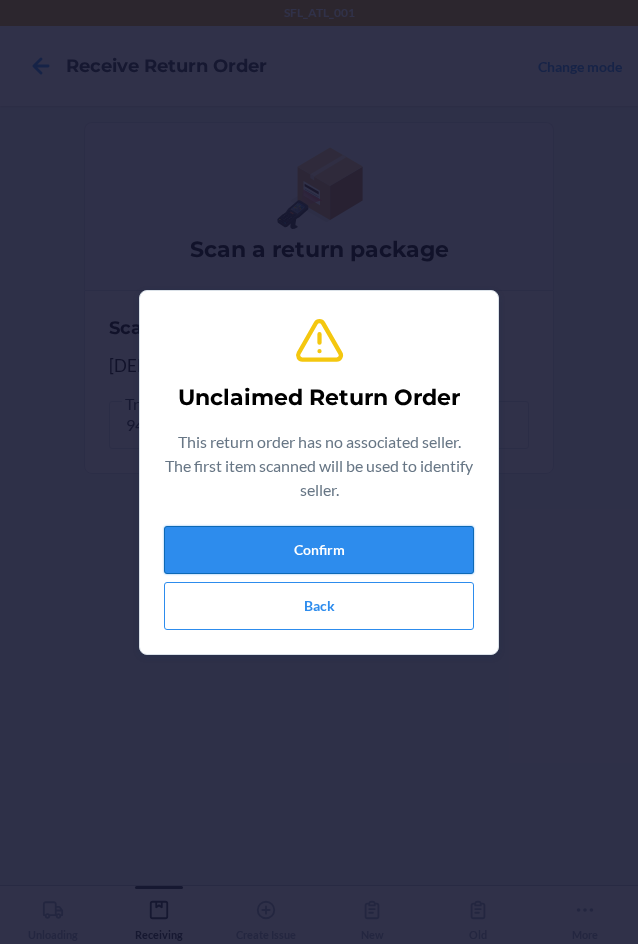 click on "Confirm" at bounding box center [319, 550] 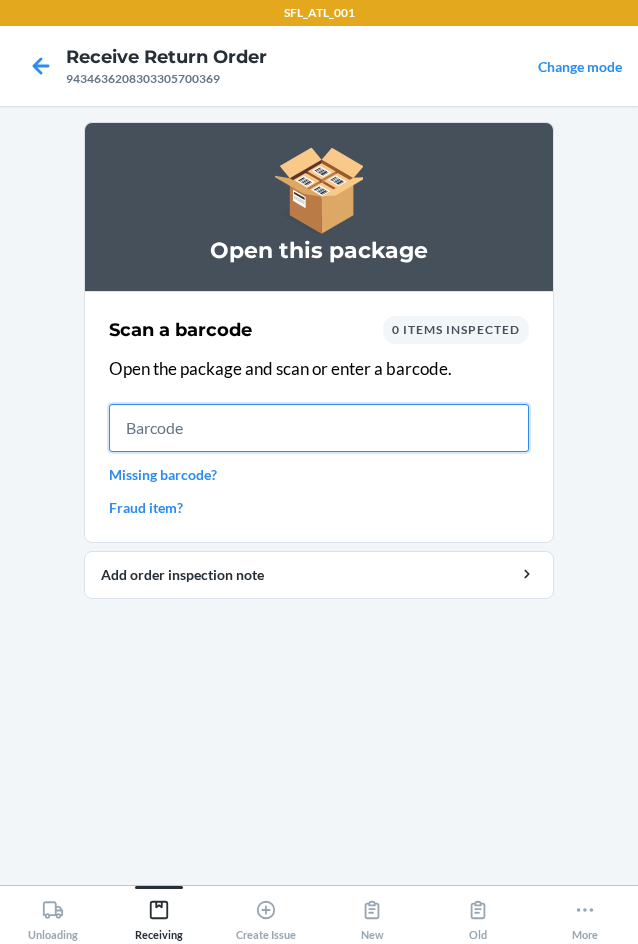 click at bounding box center (319, 428) 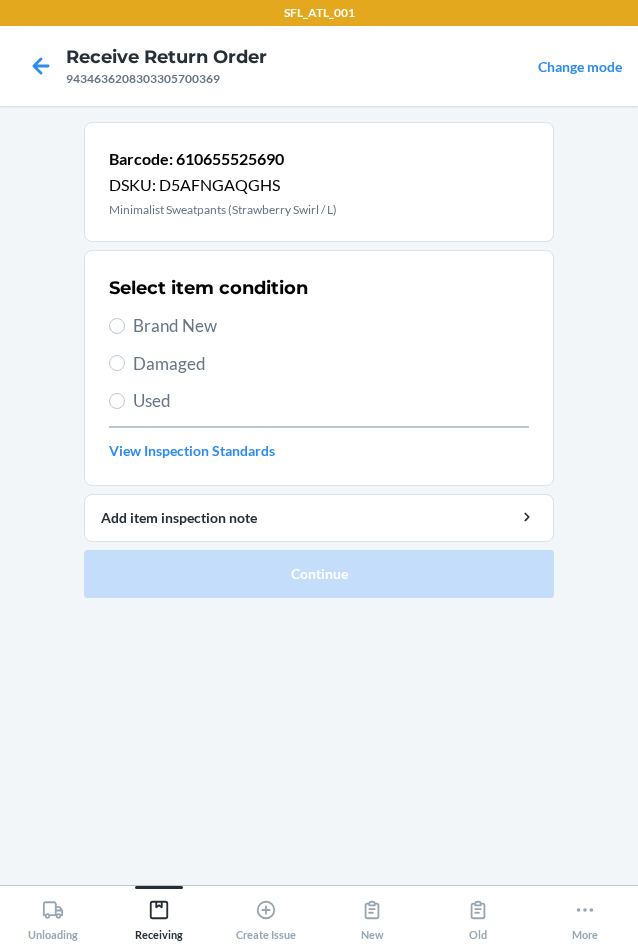 click on "Brand New" at bounding box center [331, 326] 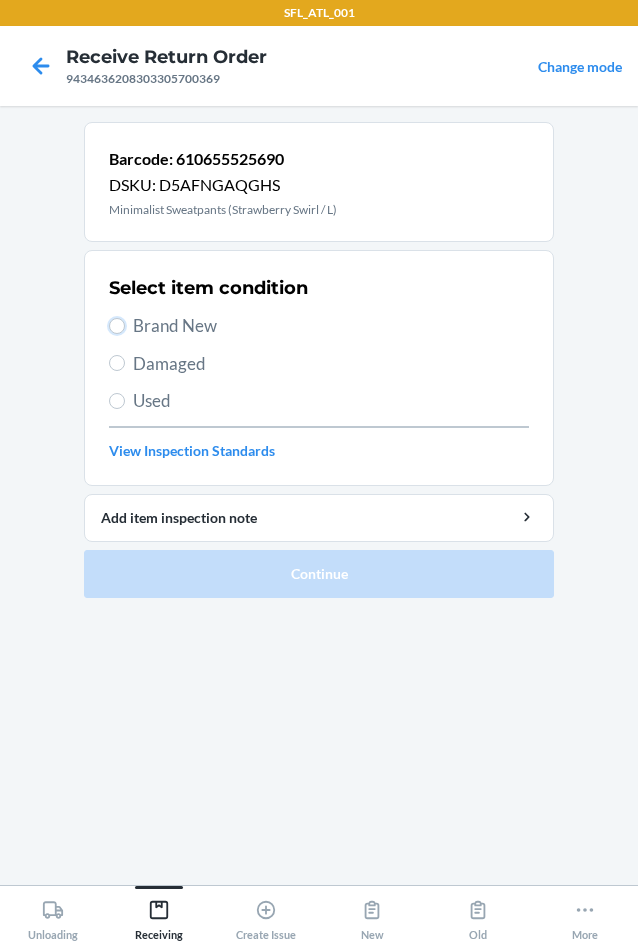 click on "Brand New" at bounding box center [117, 326] 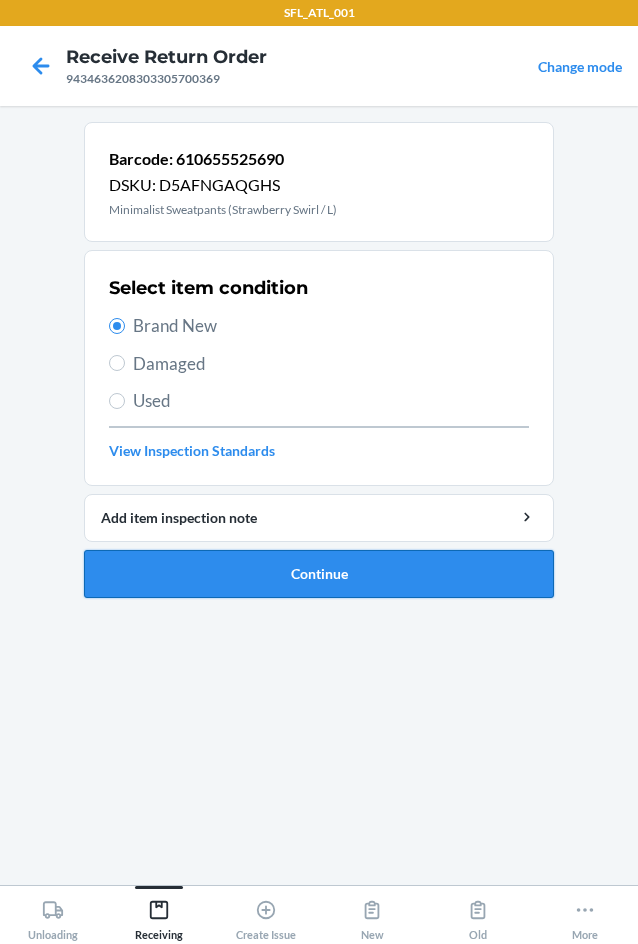click on "Continue" at bounding box center [319, 574] 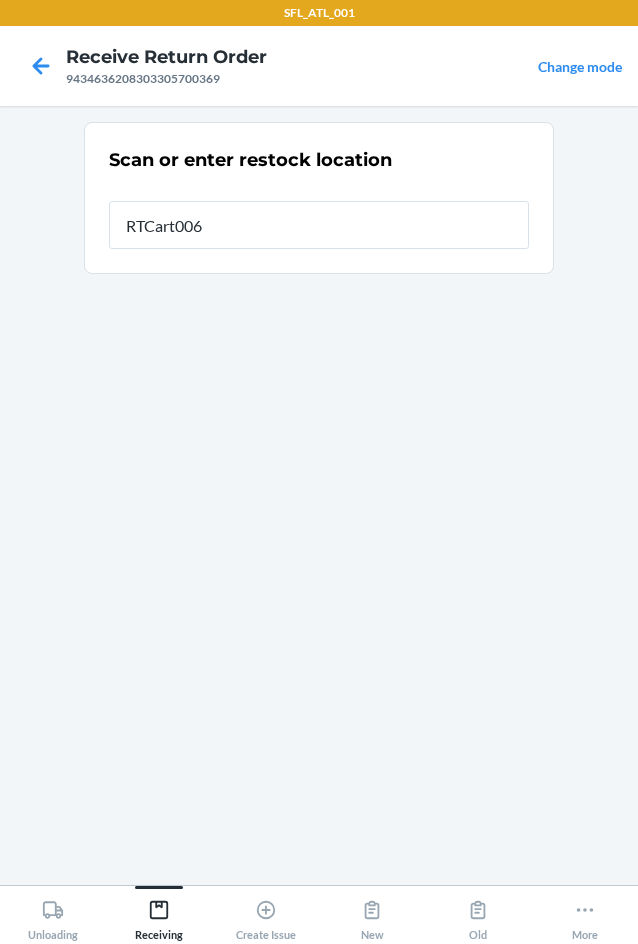 type on "RTCart006" 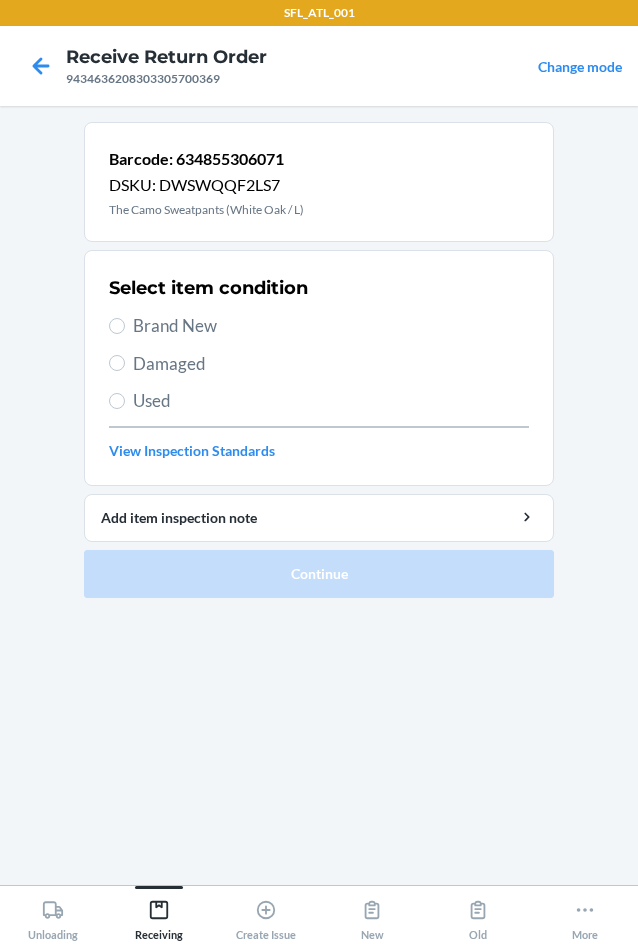 click on "Select item condition Brand New Damaged Used View Inspection Standards" at bounding box center (319, 368) 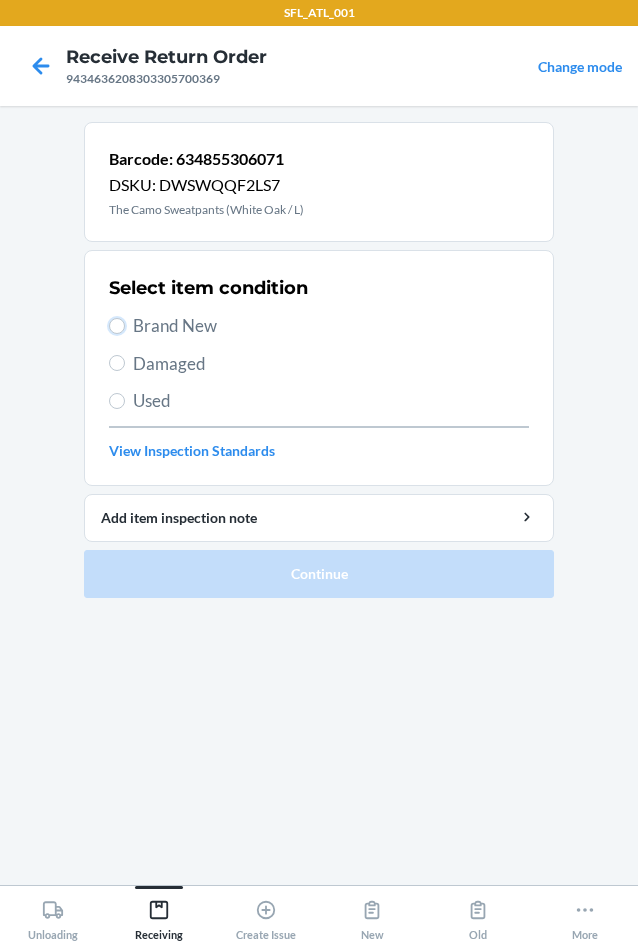 click on "Brand New" at bounding box center [117, 326] 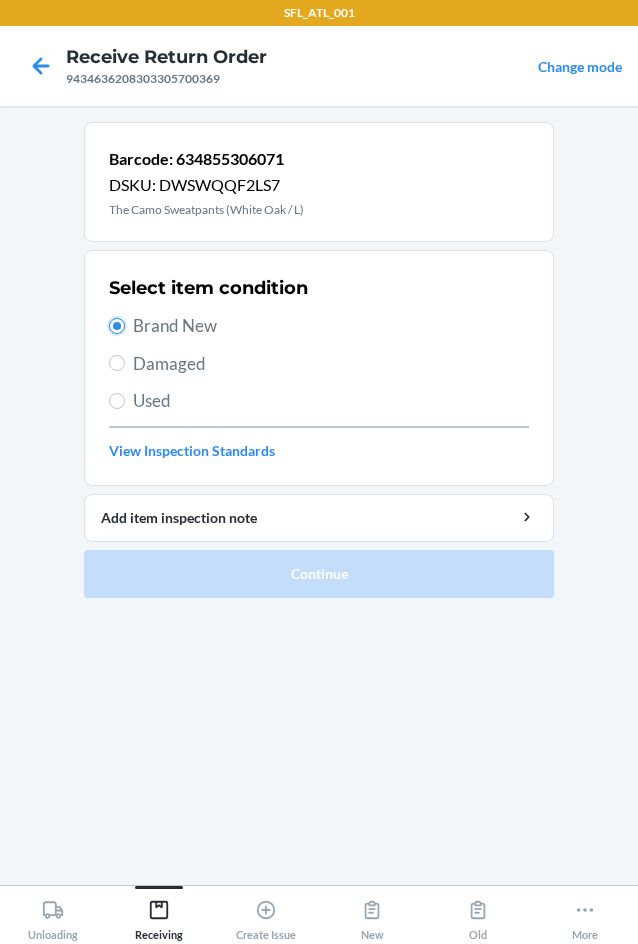 radio on "true" 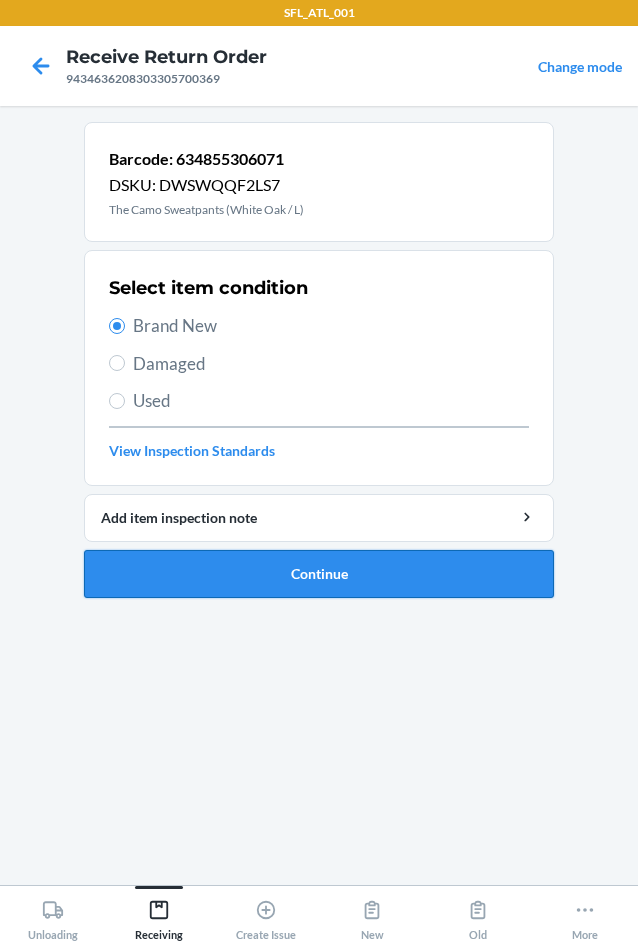 click on "Continue" at bounding box center (319, 574) 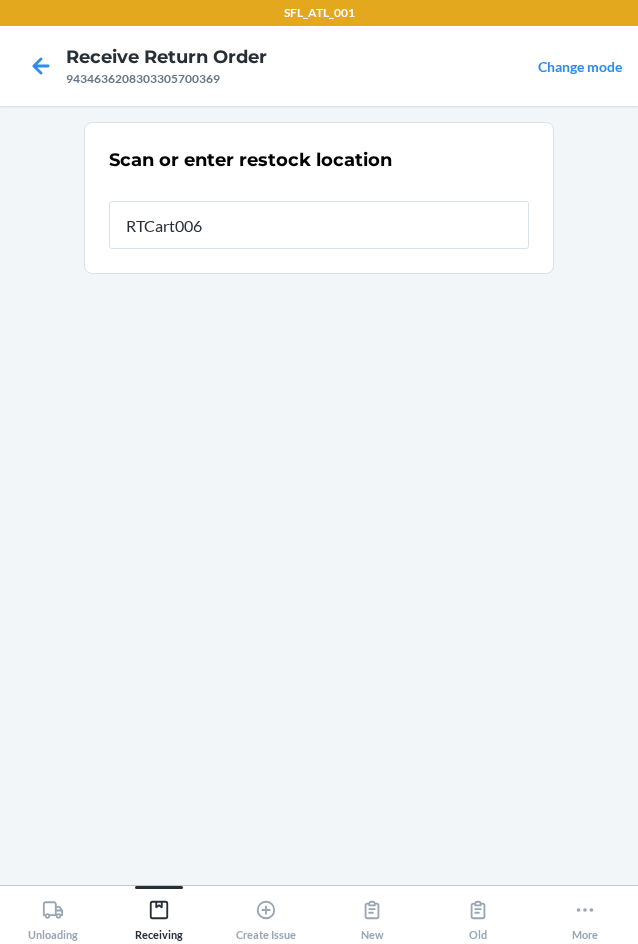 type on "RTCart006" 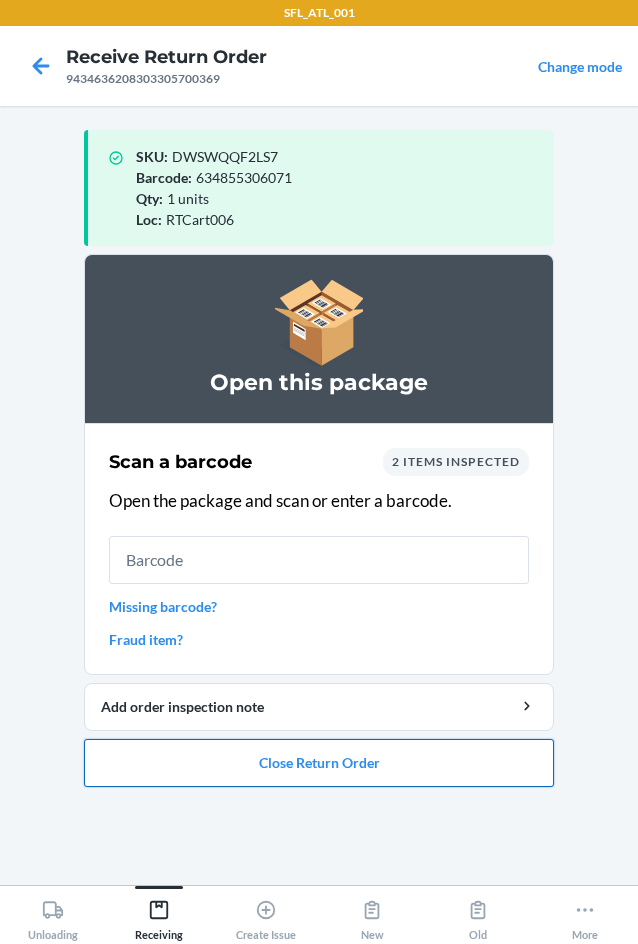 click on "Close Return Order" at bounding box center [319, 763] 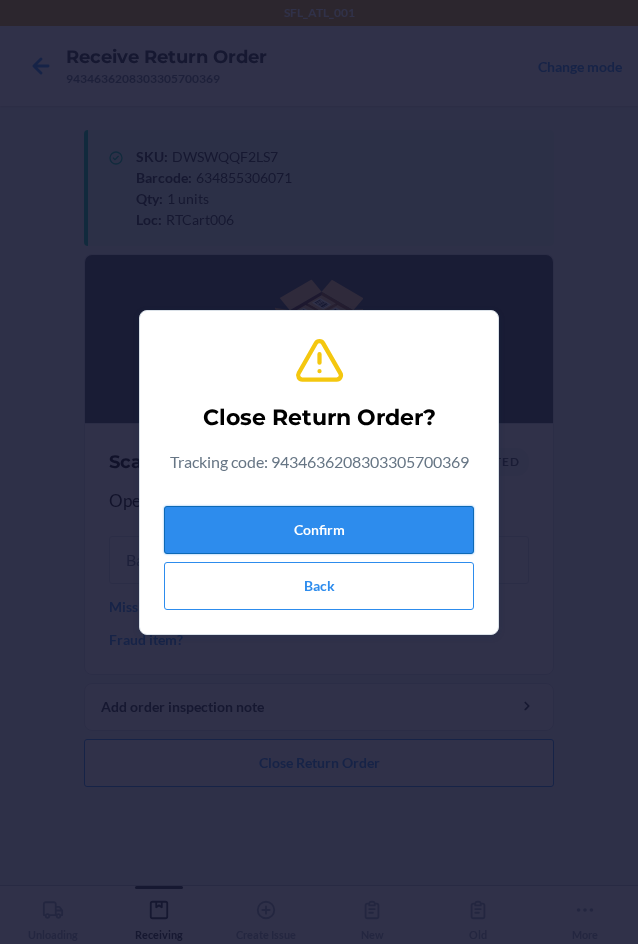 click on "Confirm" at bounding box center (319, 530) 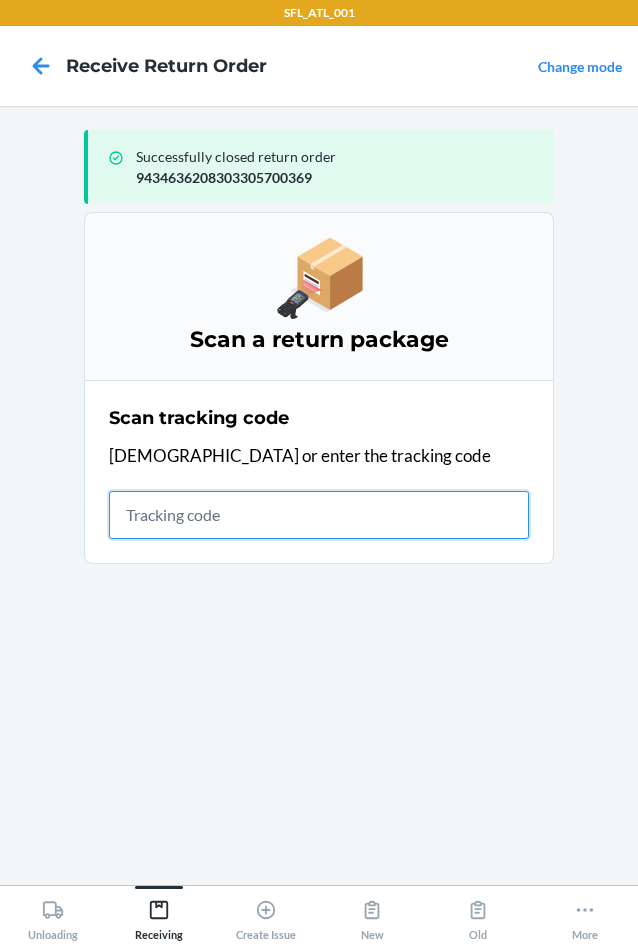 click at bounding box center [319, 515] 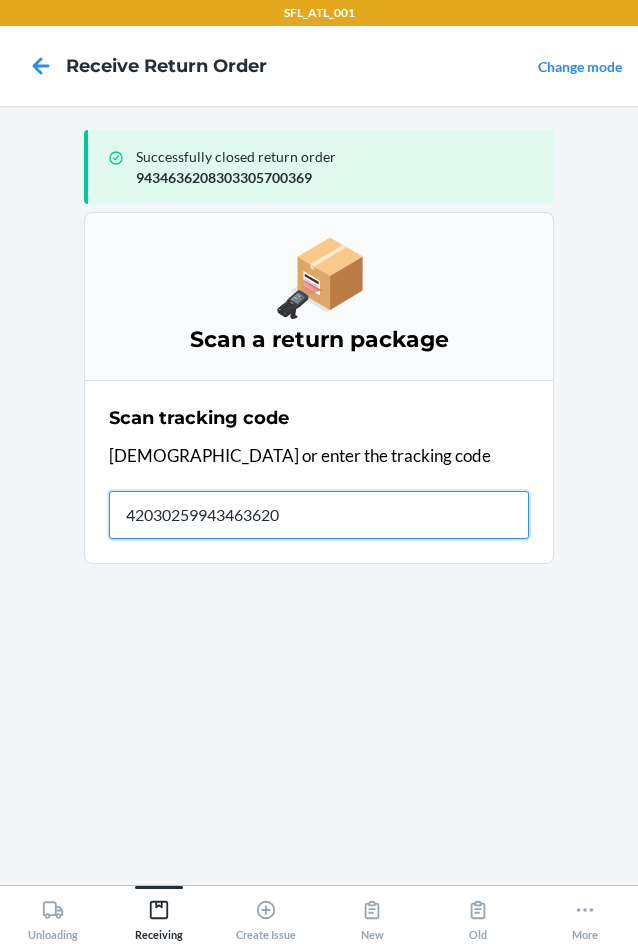 type on "420302599434636208" 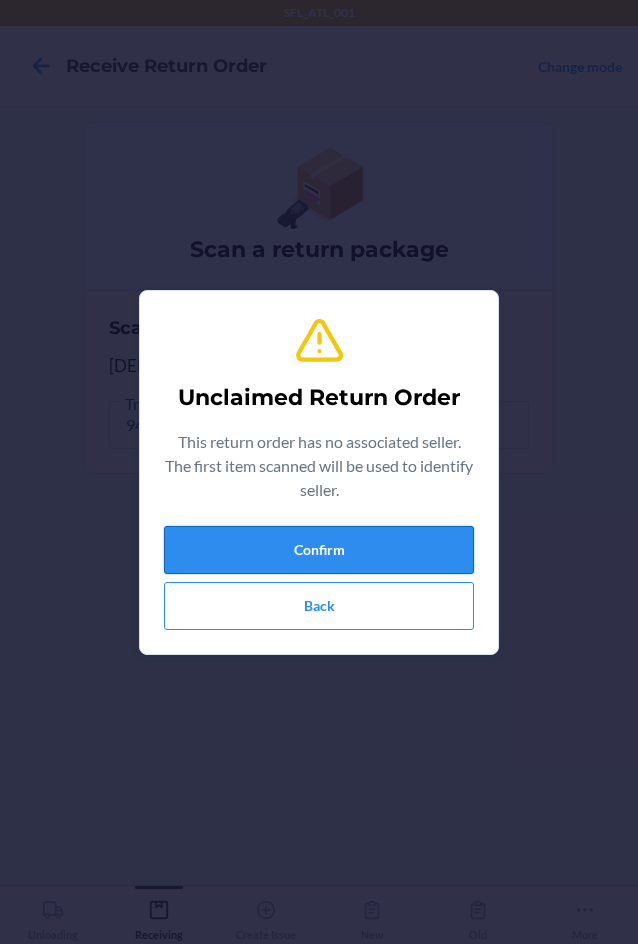 click on "Confirm" at bounding box center [319, 550] 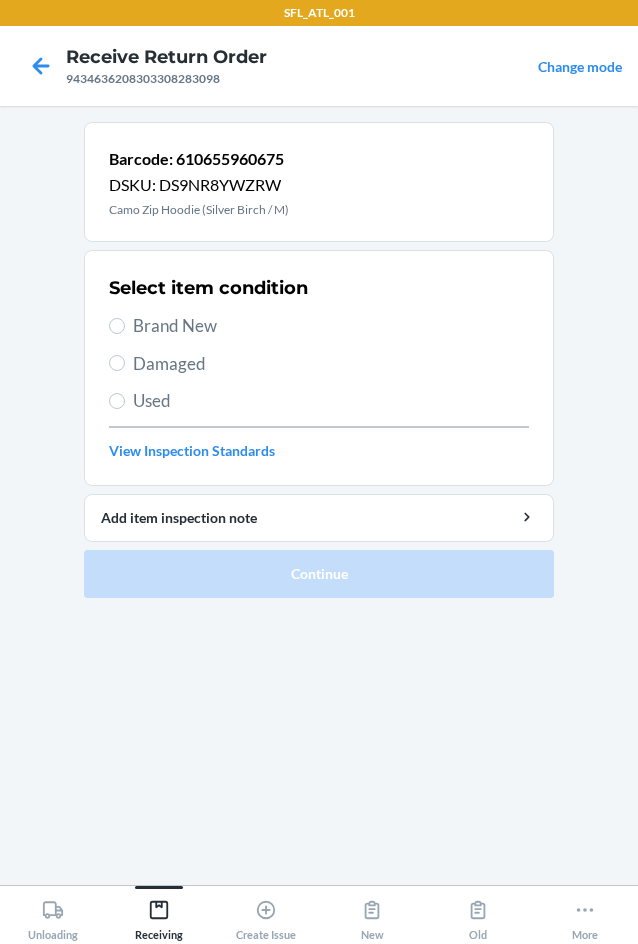 click on "Brand New" at bounding box center (331, 326) 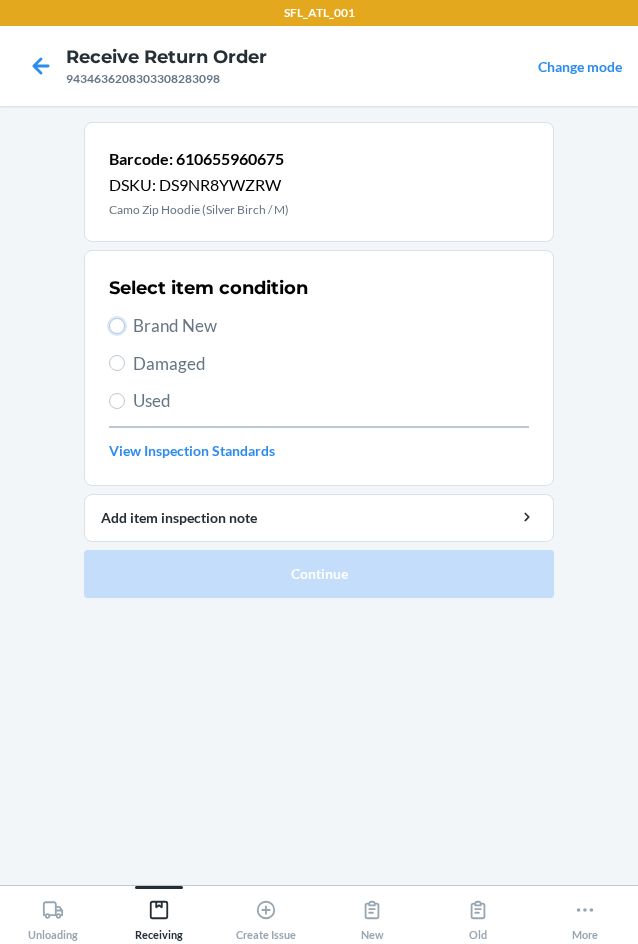 click on "Brand New" at bounding box center (117, 326) 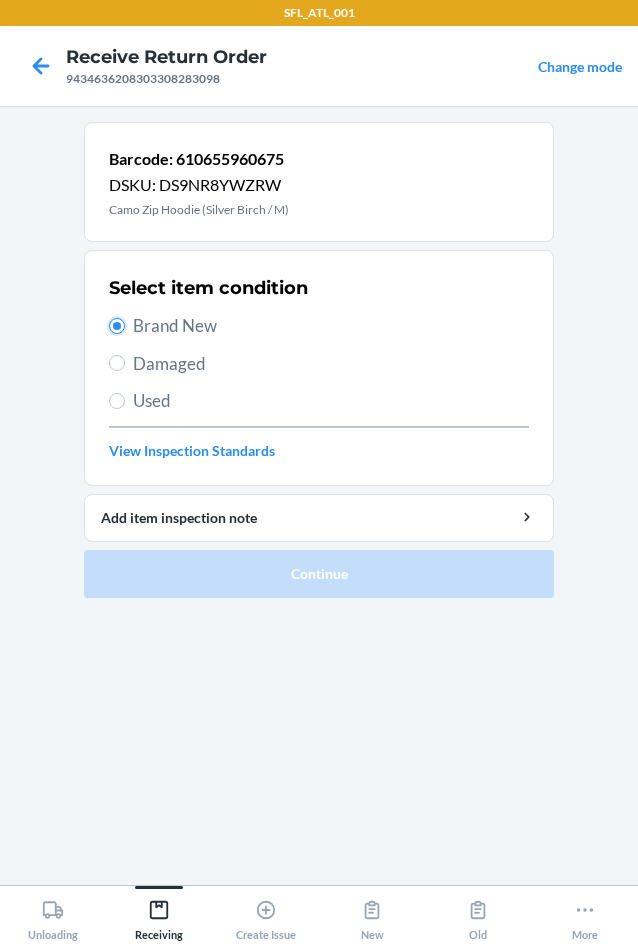 radio on "true" 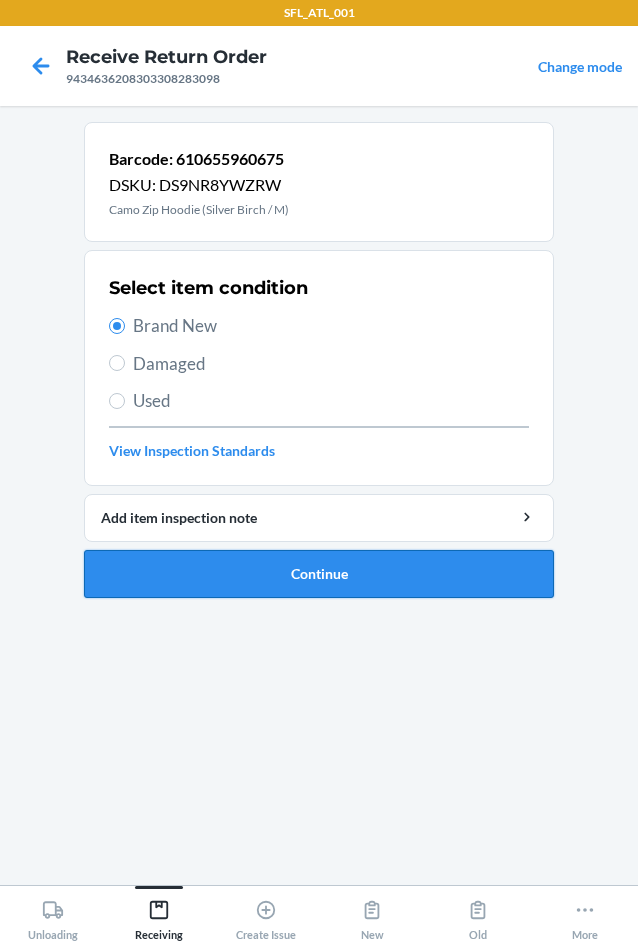 click on "Continue" at bounding box center (319, 574) 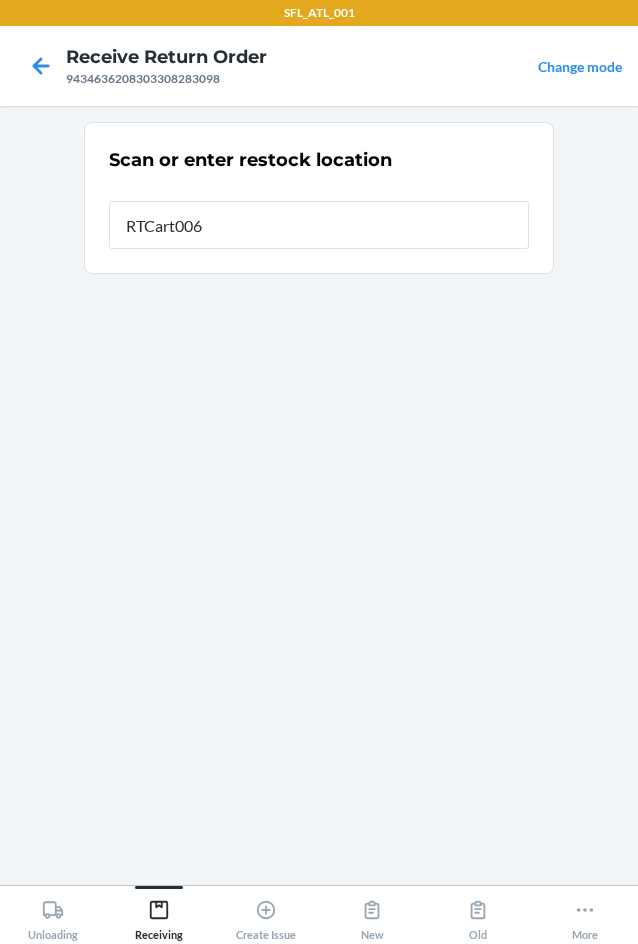 type on "RTCart006" 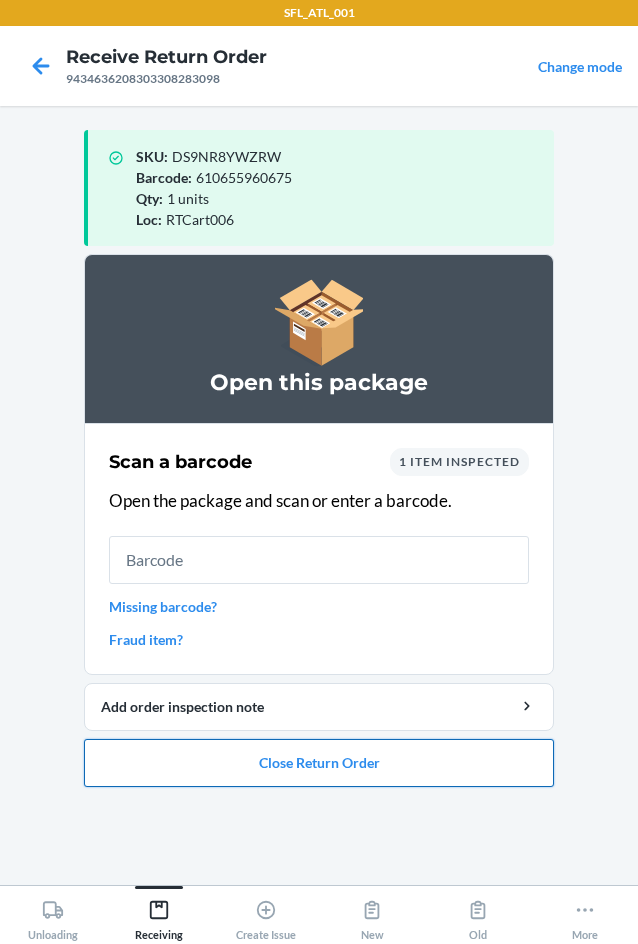 click on "Close Return Order" at bounding box center (319, 763) 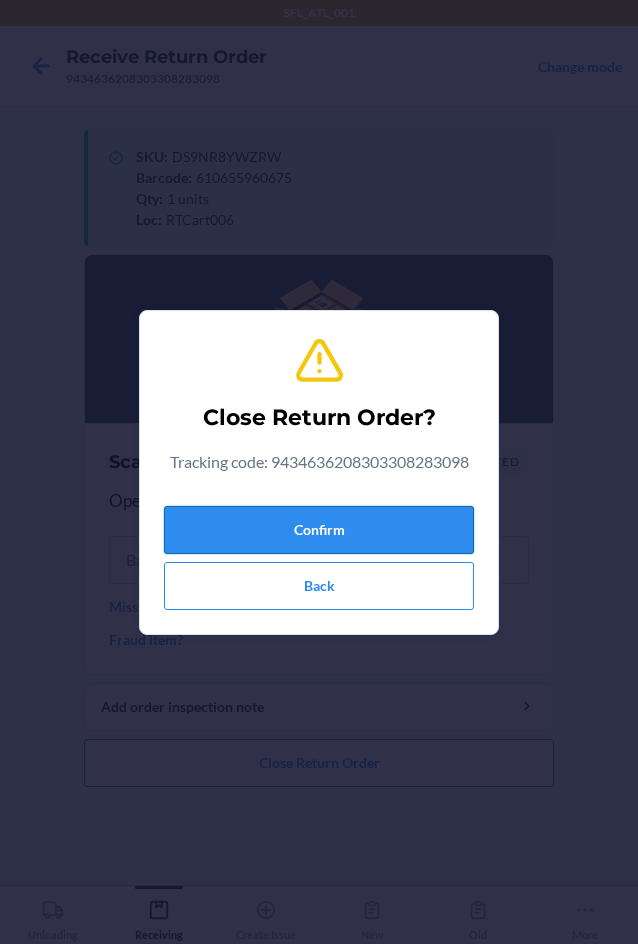 click on "Confirm" at bounding box center (319, 530) 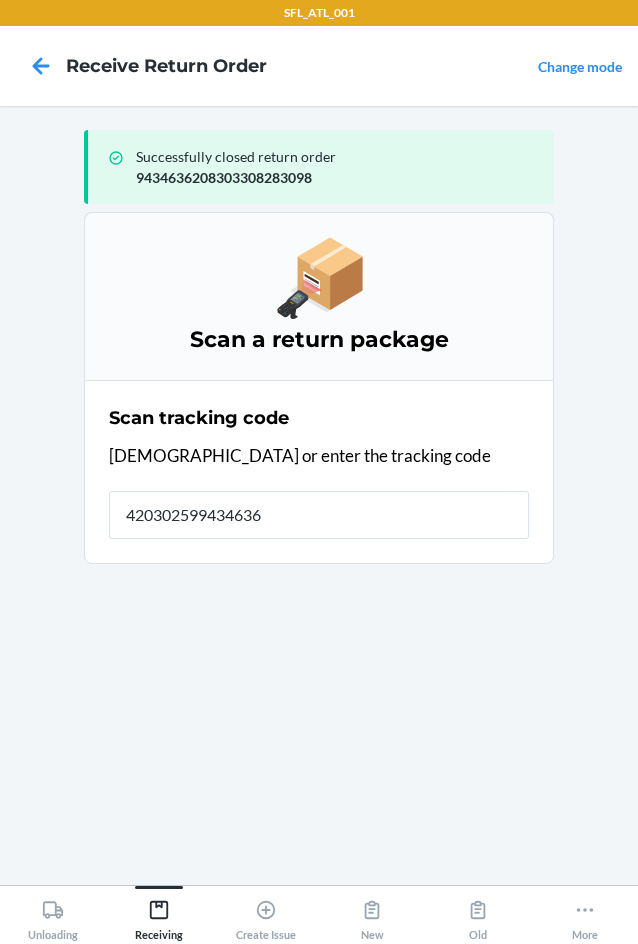 type on "4203025994346362" 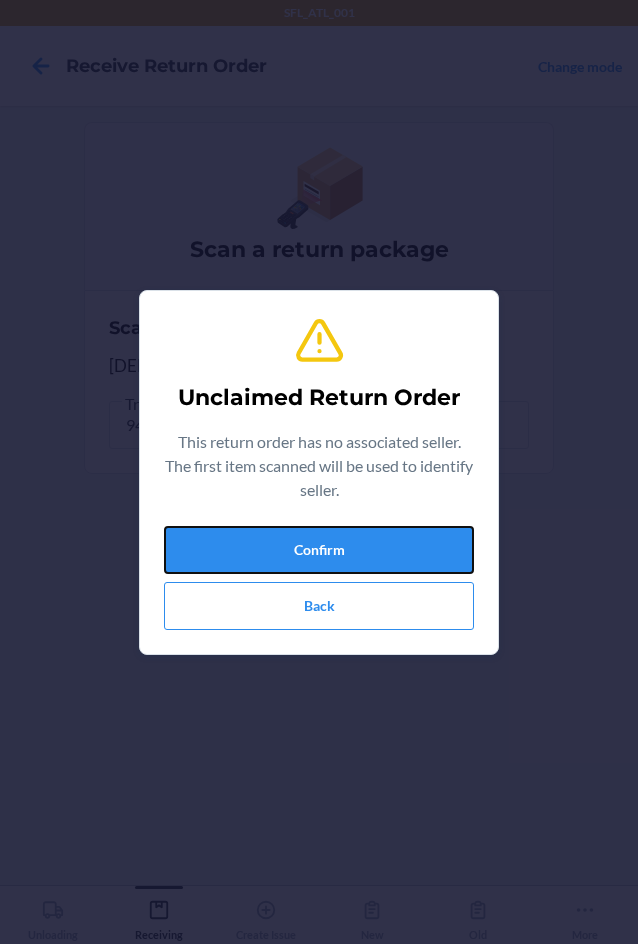 click on "Confirm" at bounding box center [319, 550] 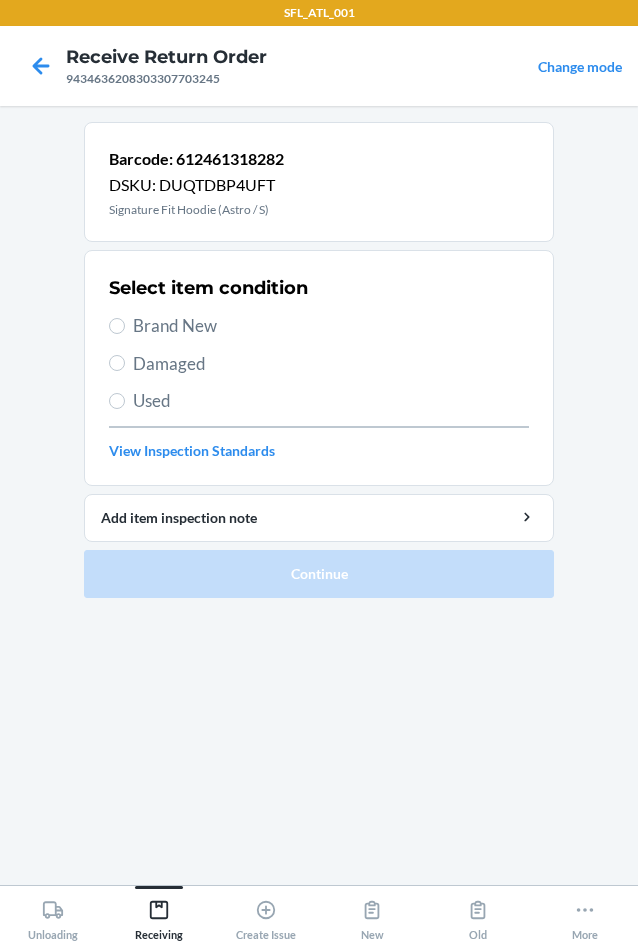 click on "Brand New" at bounding box center [331, 326] 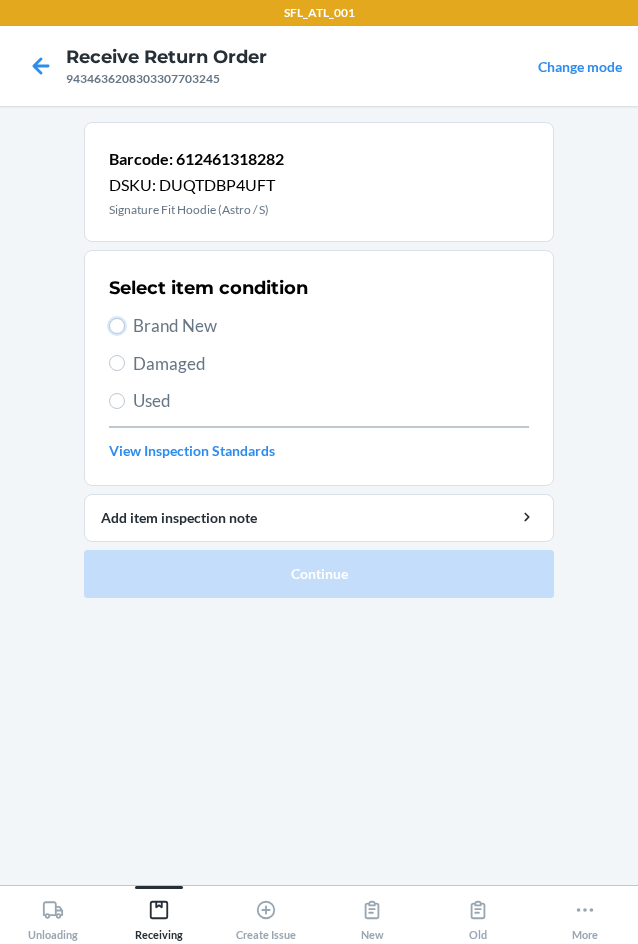 click on "Brand New" at bounding box center [117, 326] 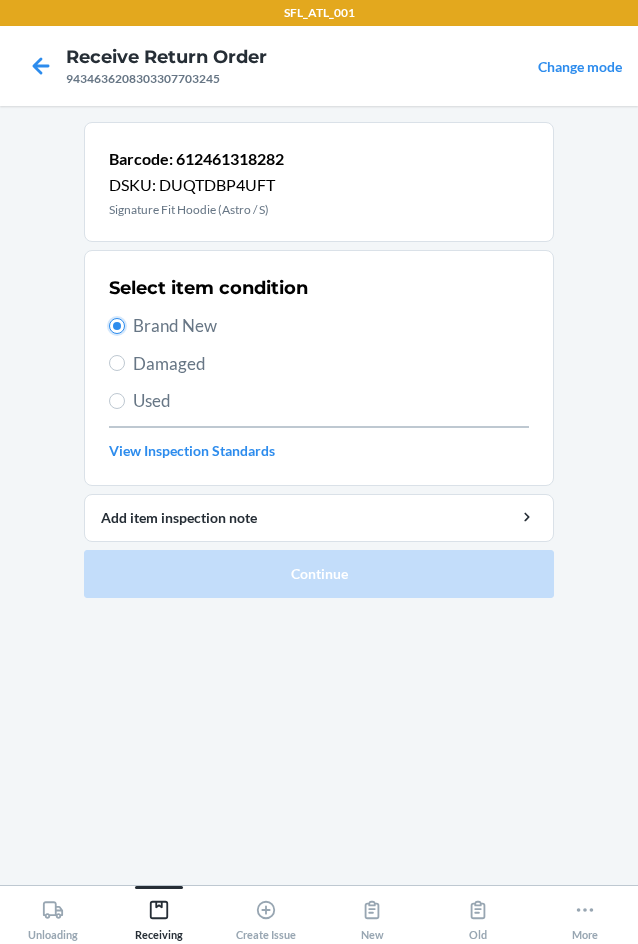 radio on "true" 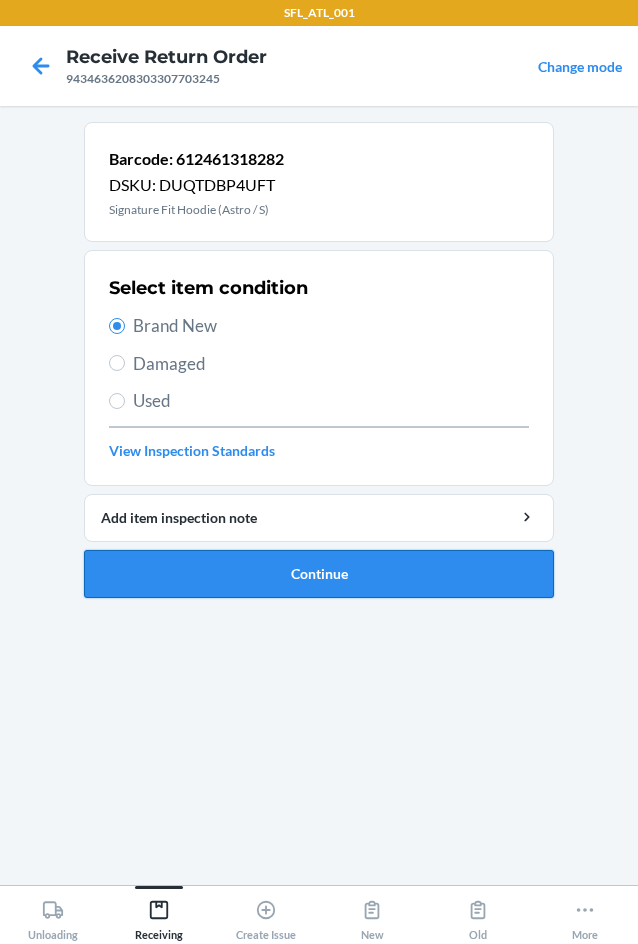 click on "Continue" at bounding box center [319, 574] 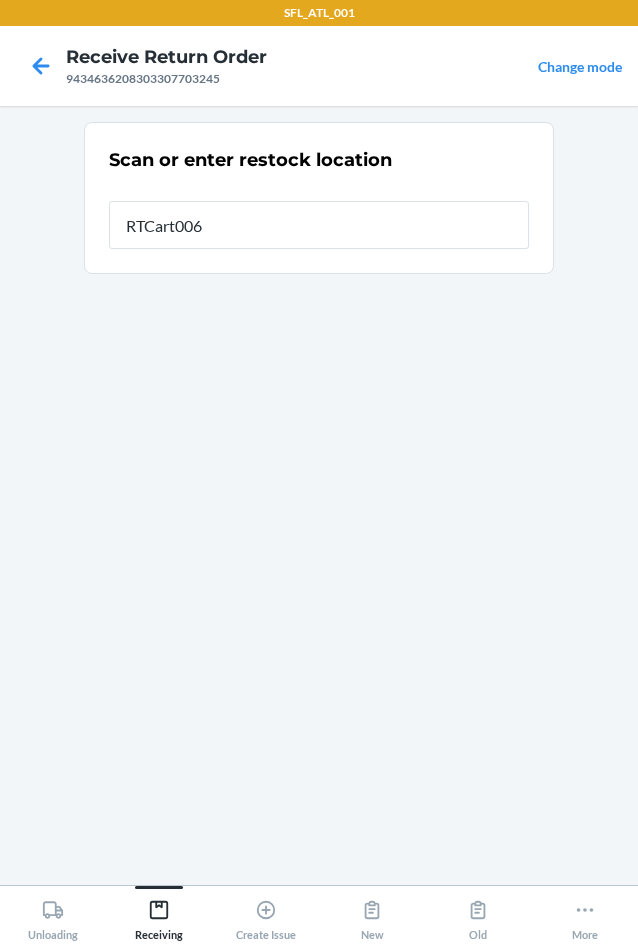 type on "RTCart006" 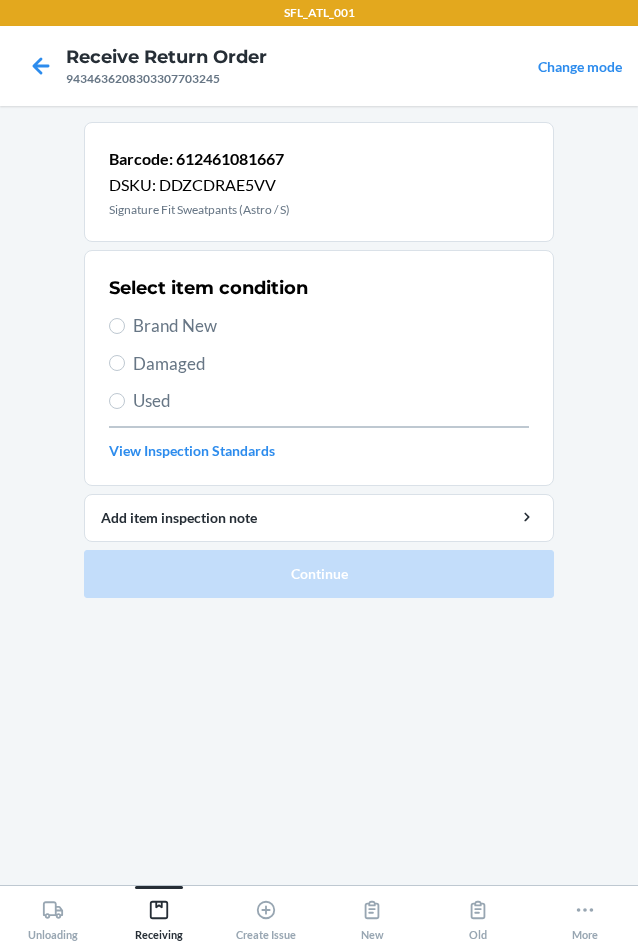 click on "Brand New" at bounding box center (331, 326) 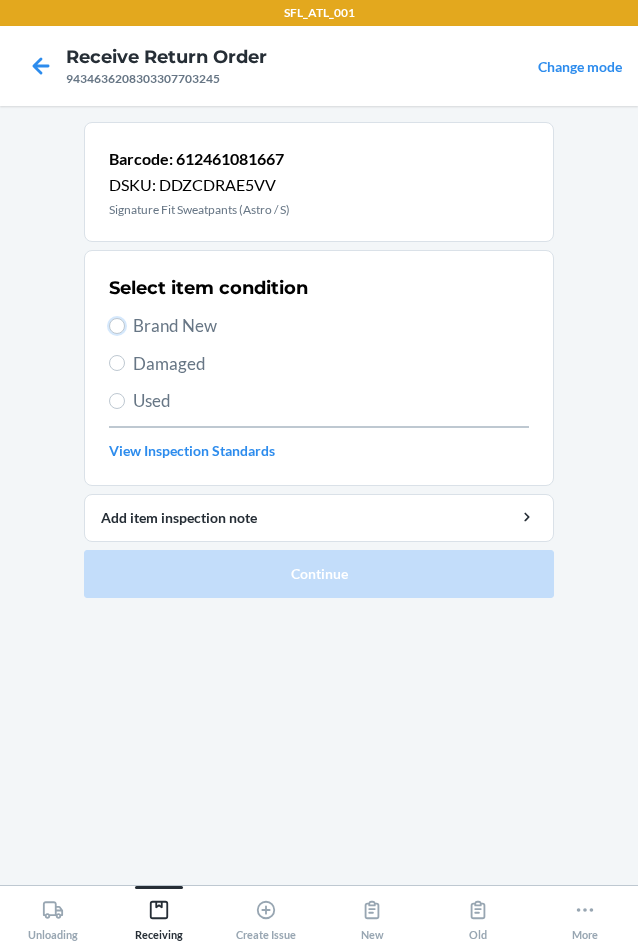 click on "Brand New" at bounding box center [117, 326] 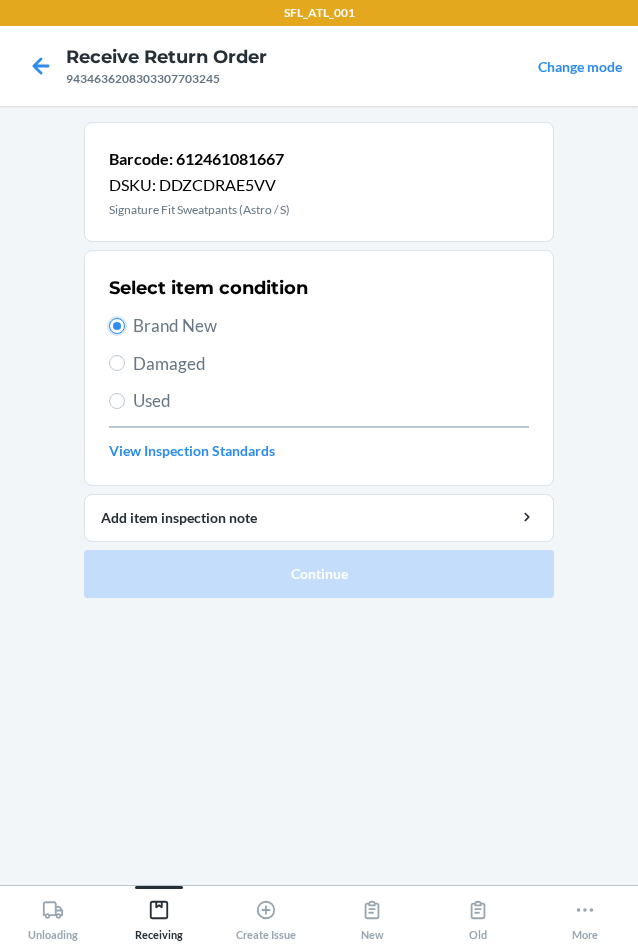type 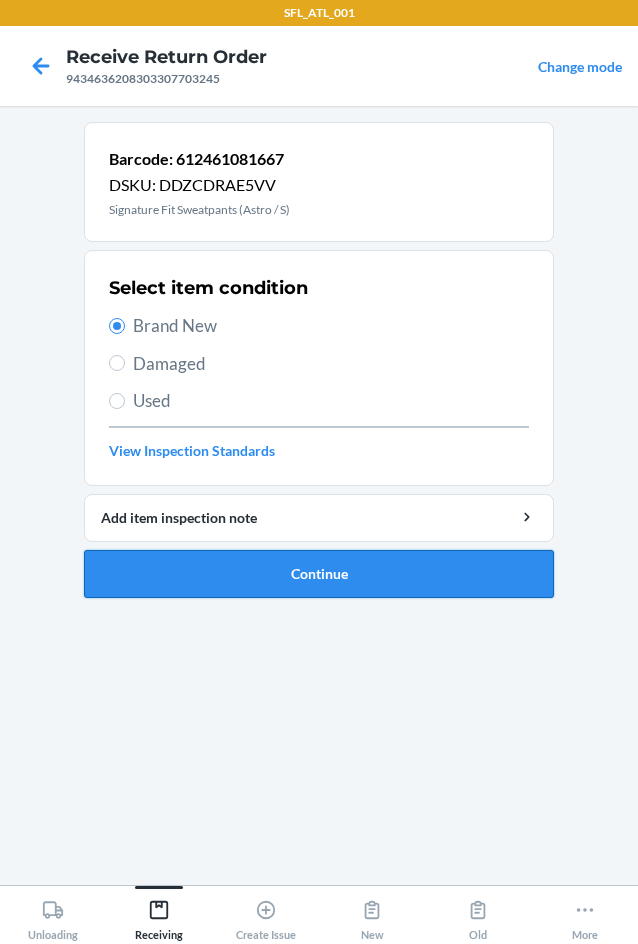 click on "Continue" at bounding box center [319, 574] 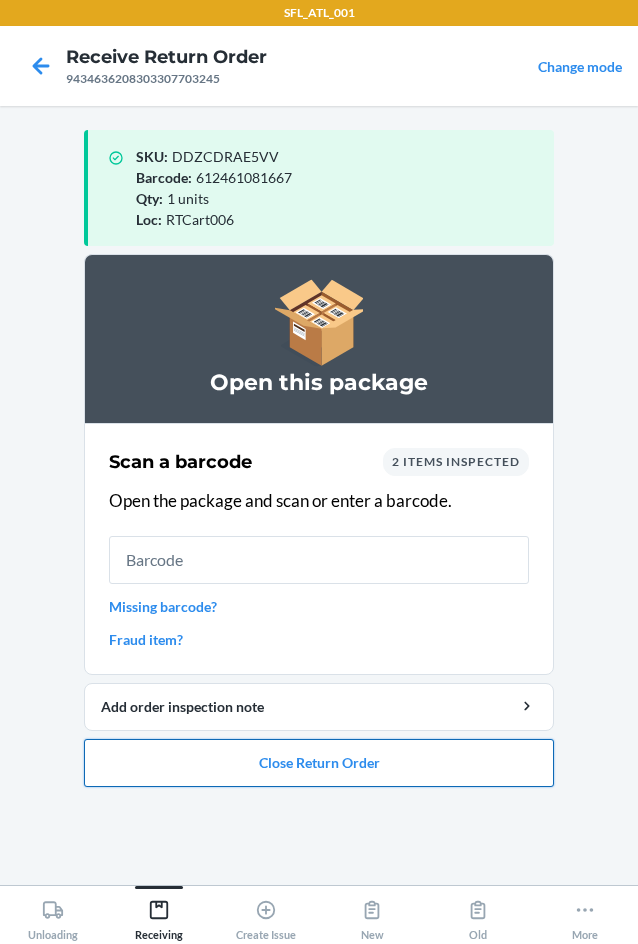 click on "Close Return Order" at bounding box center [319, 763] 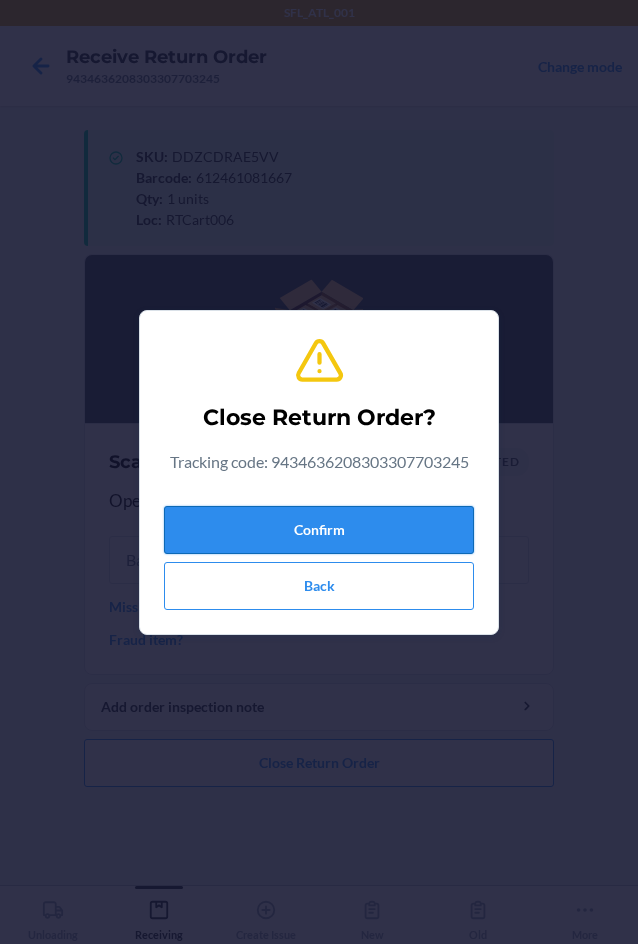 click on "Confirm" at bounding box center [319, 530] 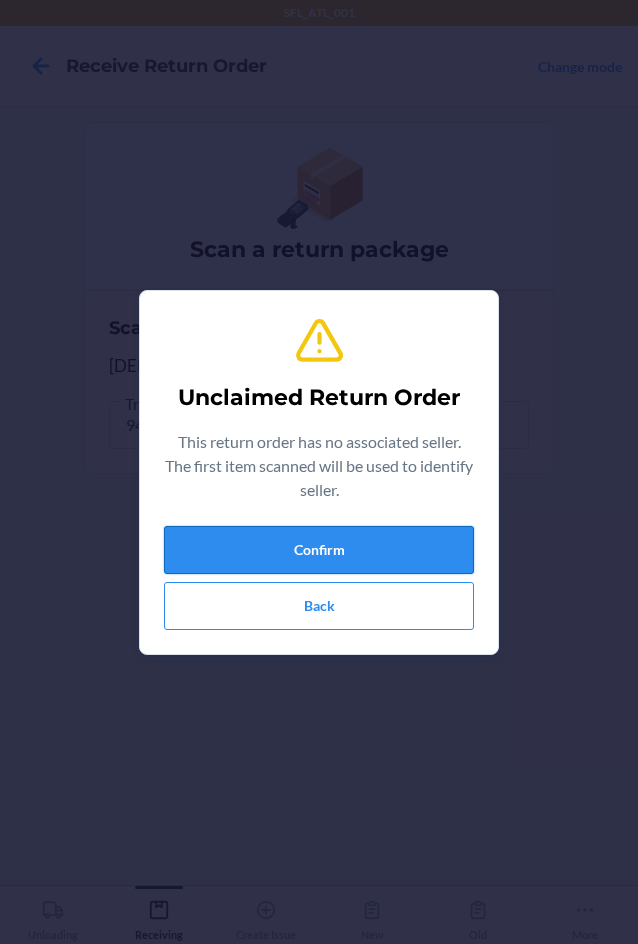 click on "Confirm" at bounding box center [319, 550] 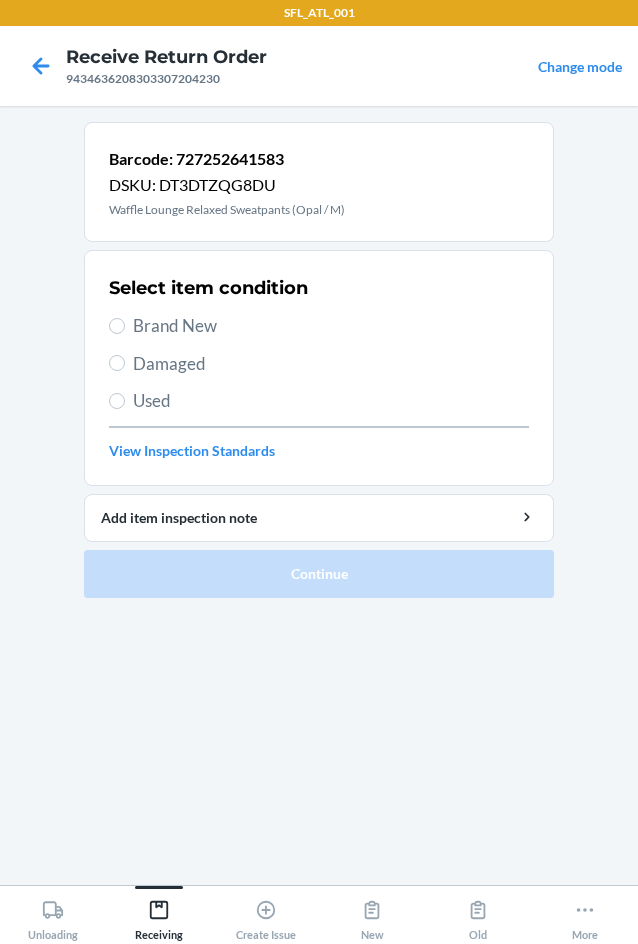 drag, startPoint x: 202, startPoint y: 324, endPoint x: 183, endPoint y: 495, distance: 172.05232 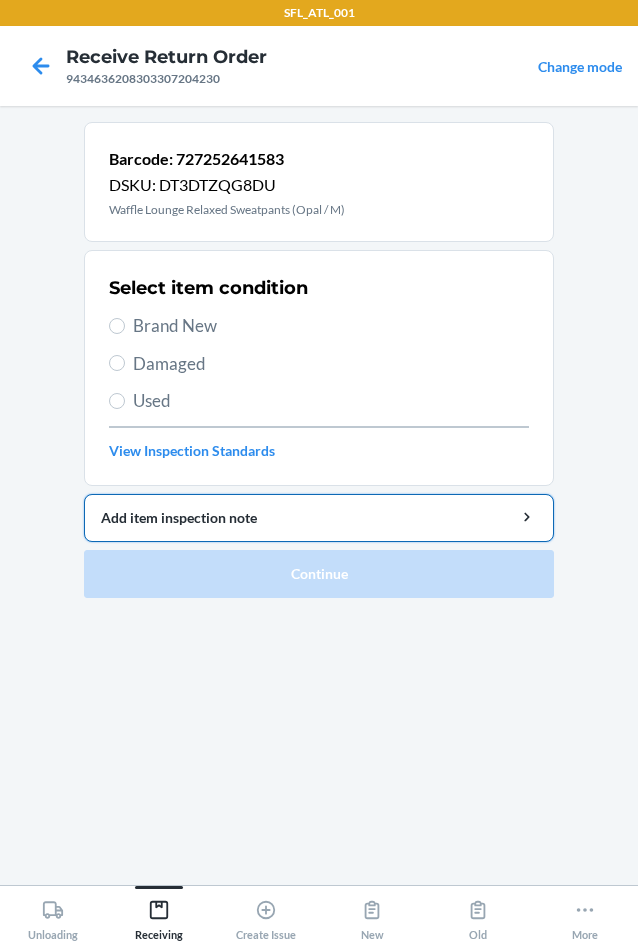 click on "Brand New" at bounding box center (331, 326) 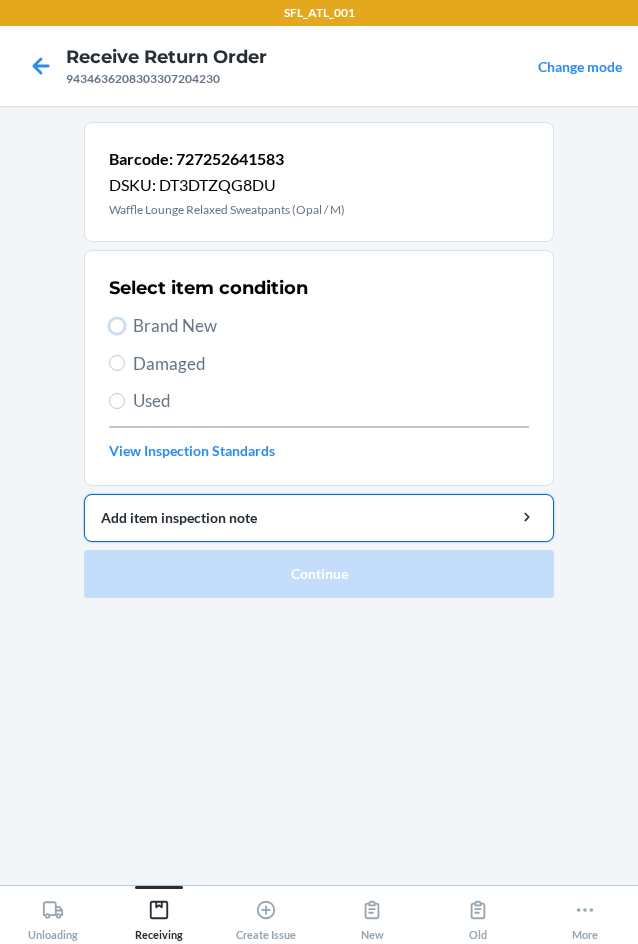 click on "Brand New" at bounding box center [117, 326] 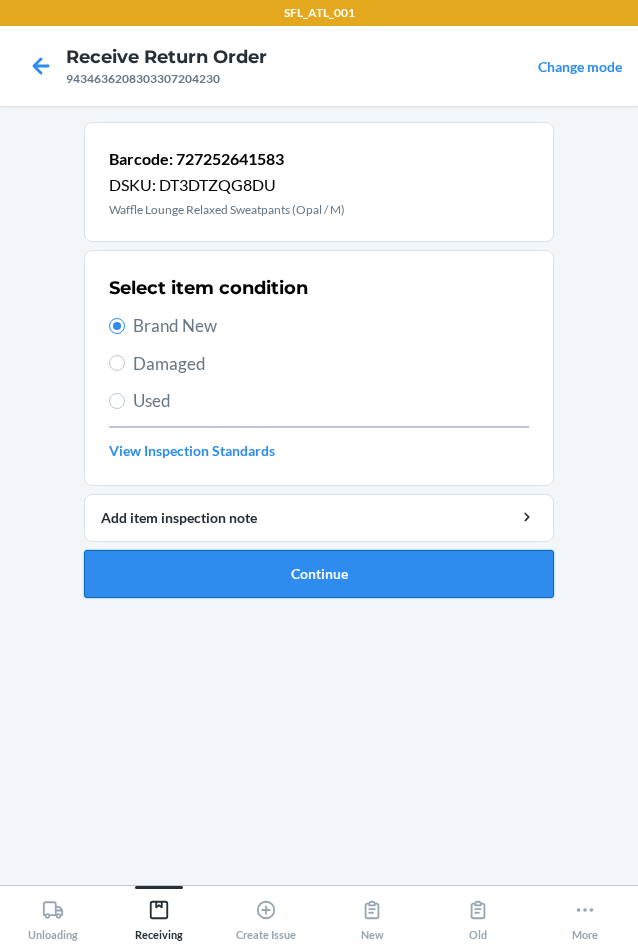 click on "Continue" at bounding box center [319, 574] 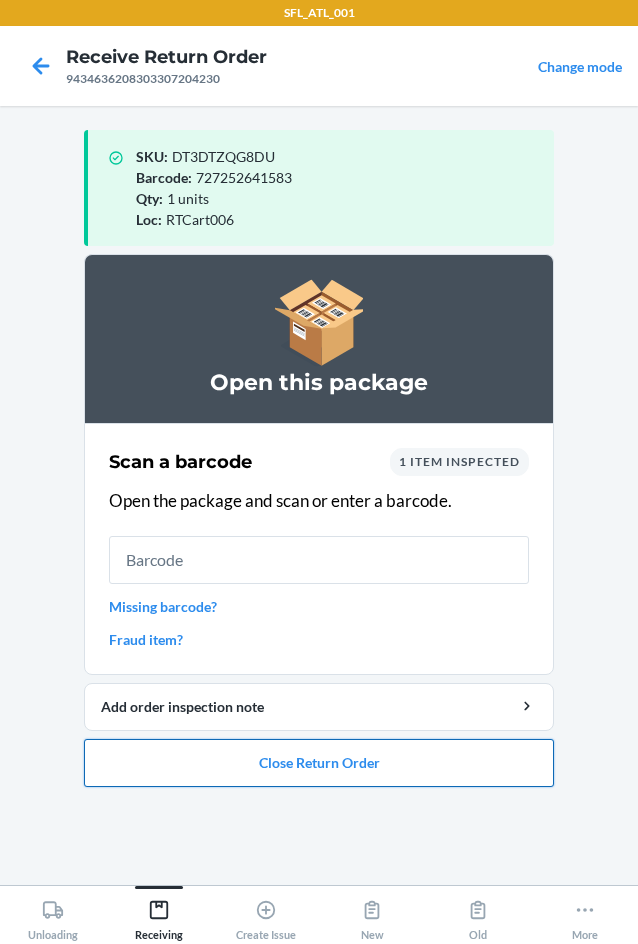 click on "Close Return Order" at bounding box center [319, 763] 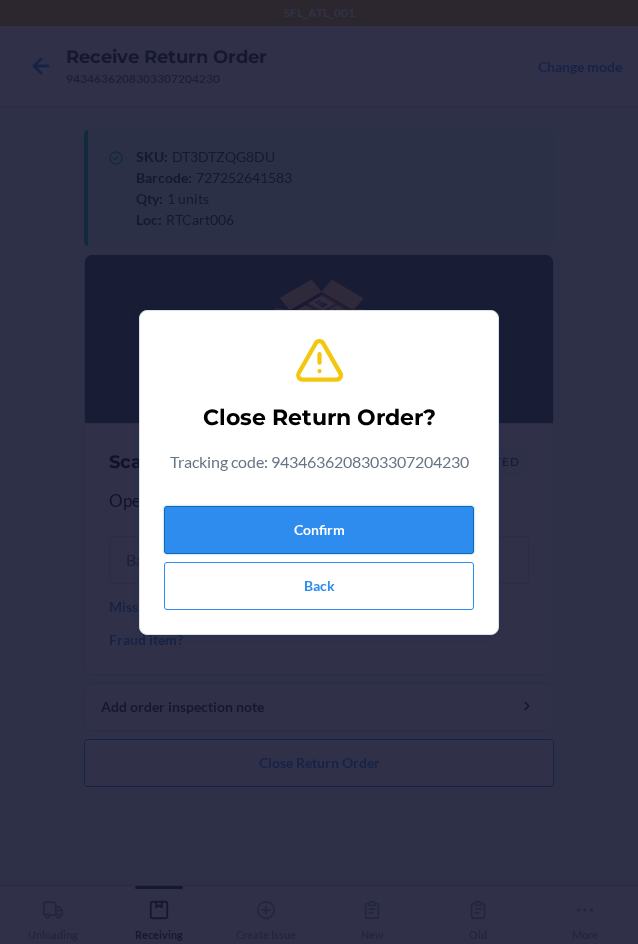 drag, startPoint x: 354, startPoint y: 505, endPoint x: 354, endPoint y: 520, distance: 15 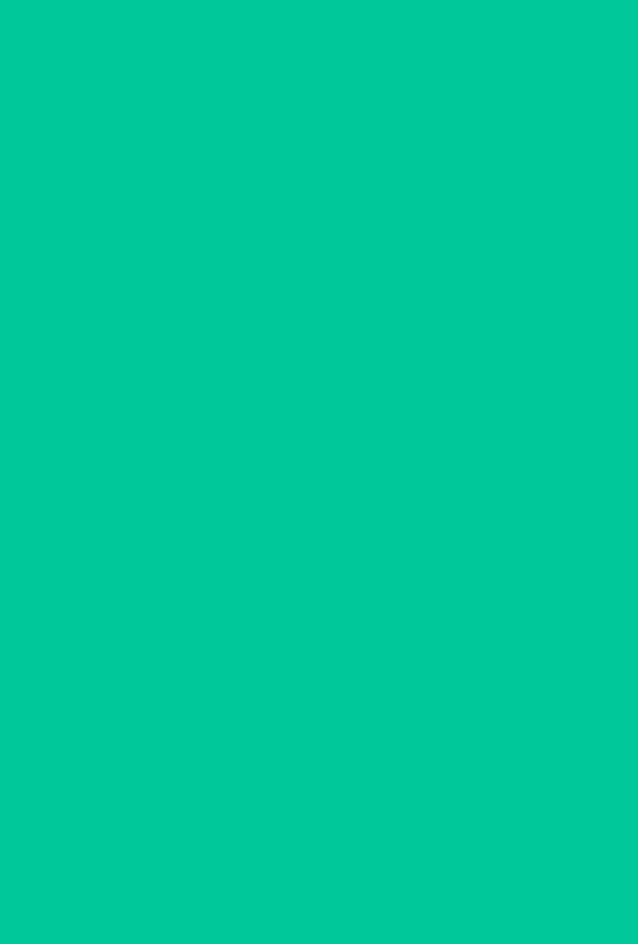 click at bounding box center [319, 515] 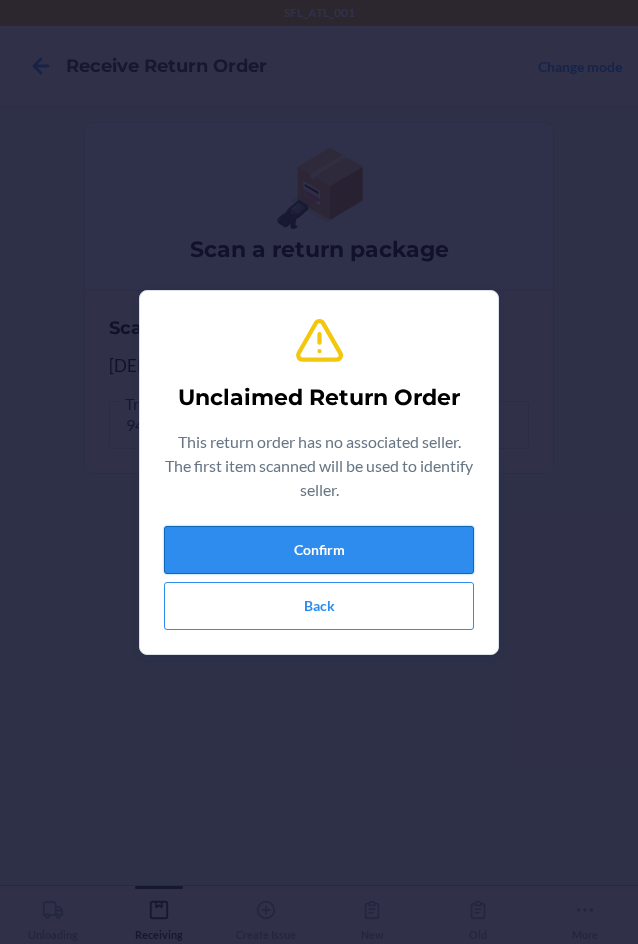 drag, startPoint x: 354, startPoint y: 531, endPoint x: 354, endPoint y: 543, distance: 12 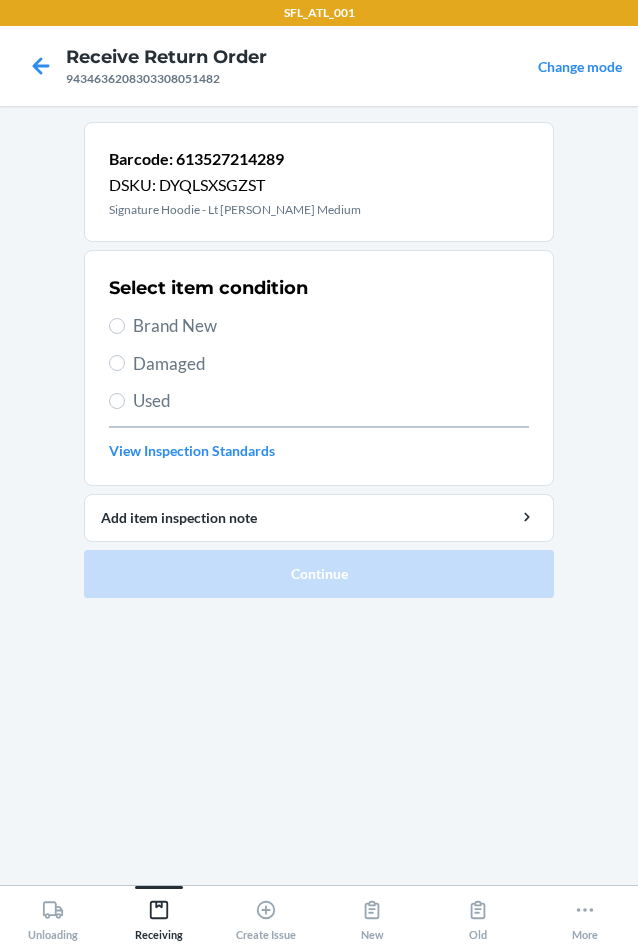 drag, startPoint x: 176, startPoint y: 306, endPoint x: 186, endPoint y: 364, distance: 58.855755 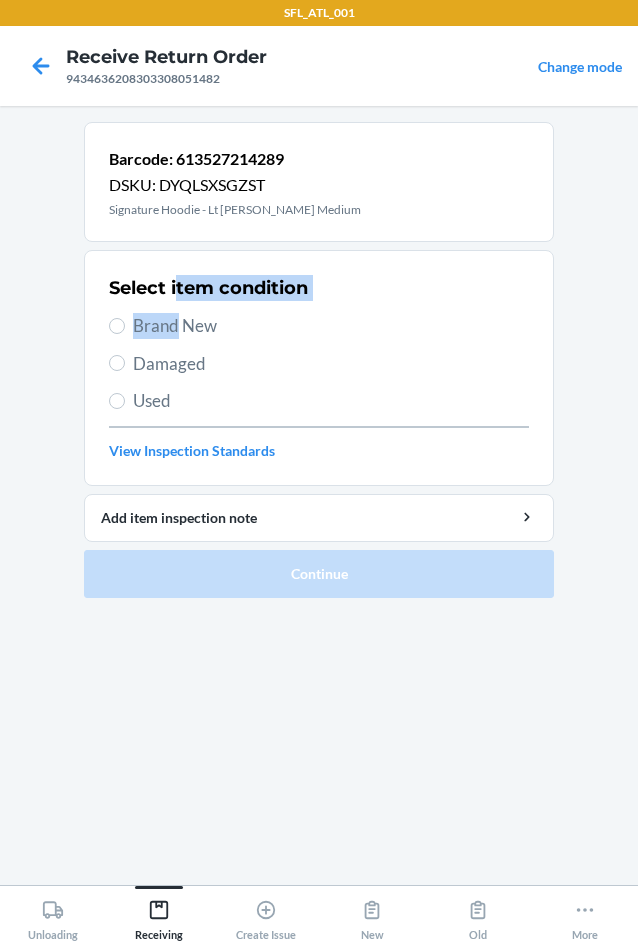 click on "Select item condition Brand New Damaged Used View Inspection Standards" at bounding box center (319, 368) 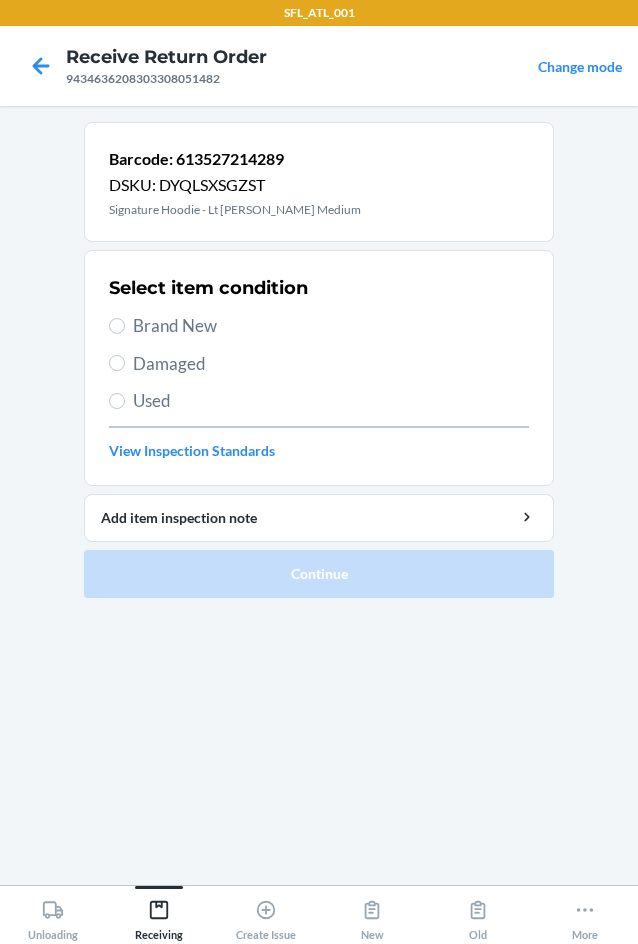 click on "Brand New" at bounding box center (331, 326) 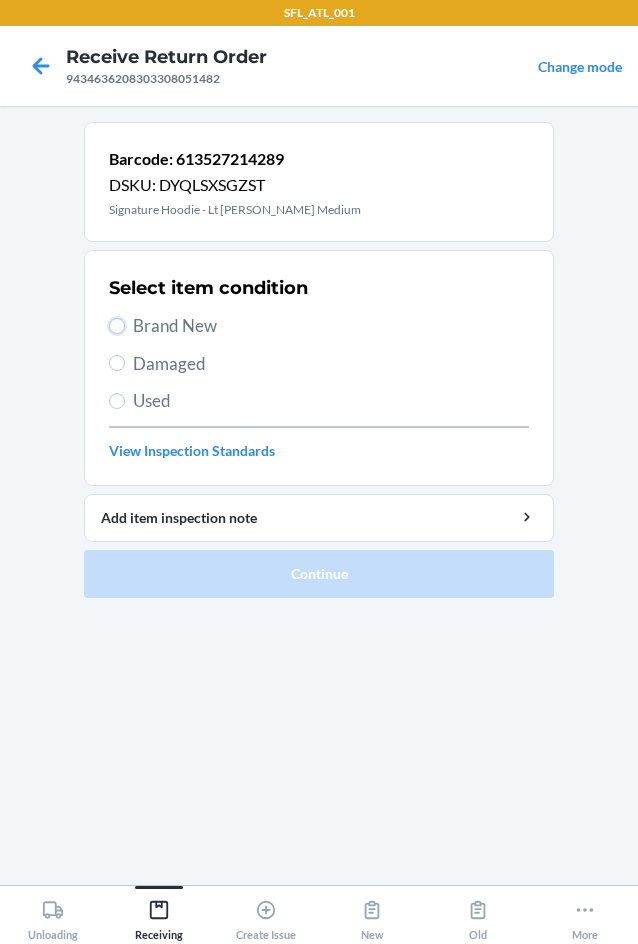 click on "Brand New" at bounding box center (117, 326) 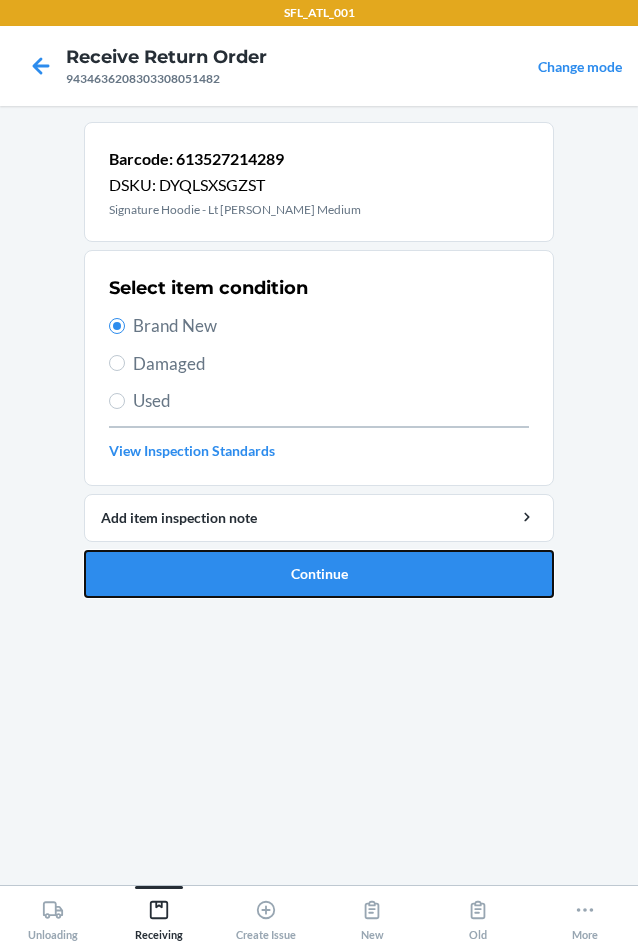 drag, startPoint x: 172, startPoint y: 556, endPoint x: 180, endPoint y: 544, distance: 14.422205 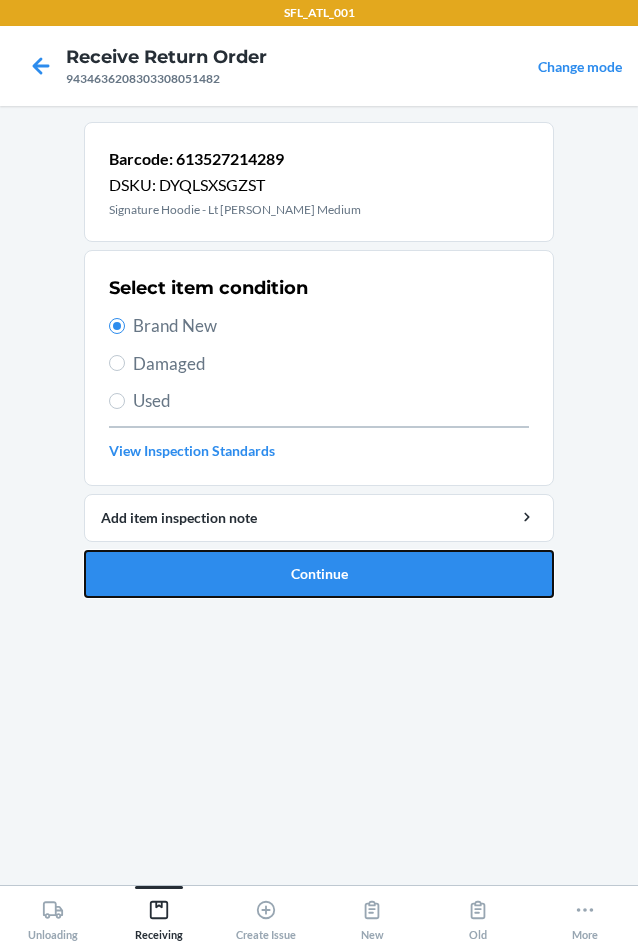 click on "Continue" at bounding box center [319, 574] 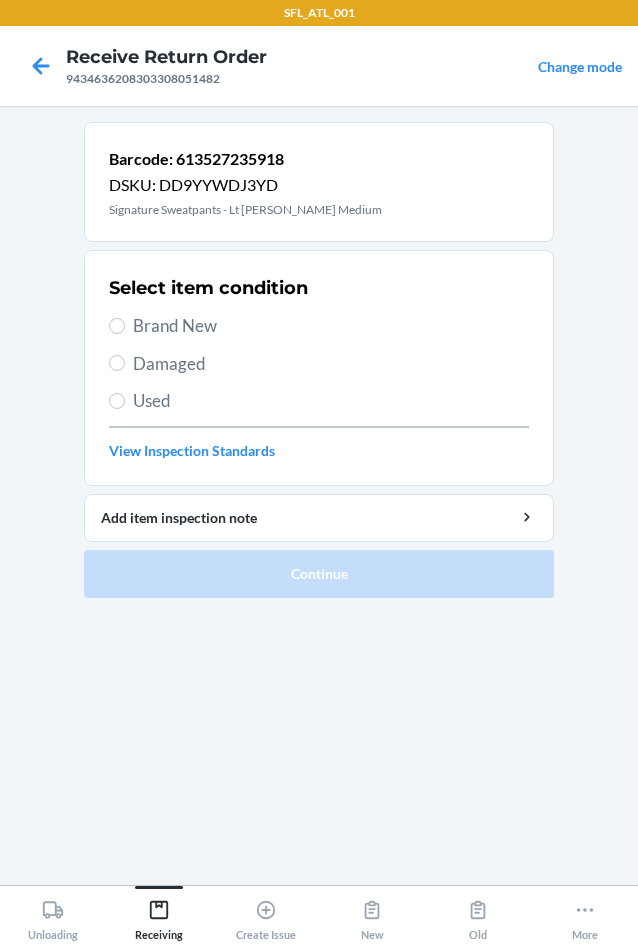 drag, startPoint x: 165, startPoint y: 331, endPoint x: 163, endPoint y: 442, distance: 111.01801 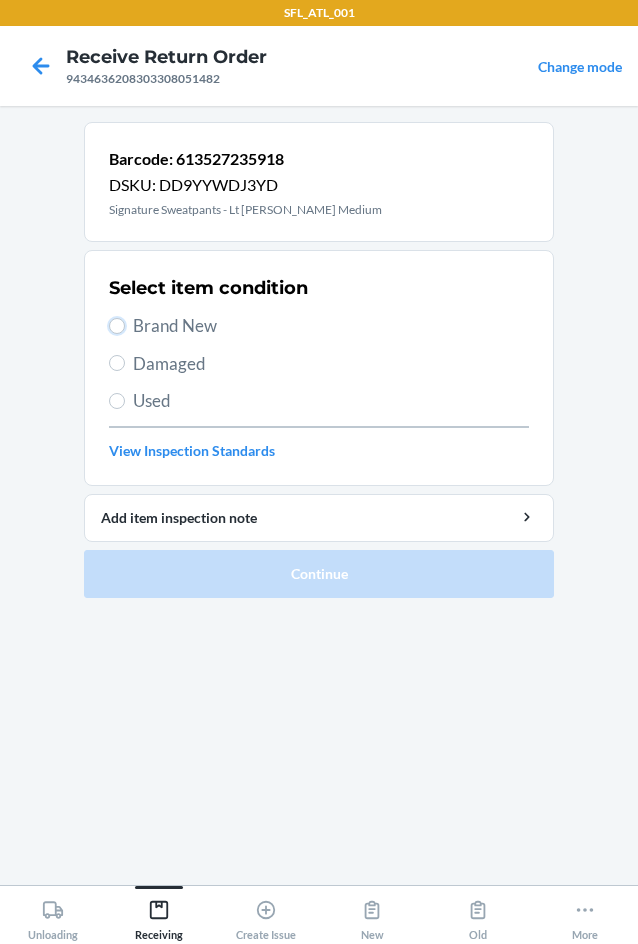 click on "Brand New" at bounding box center [117, 326] 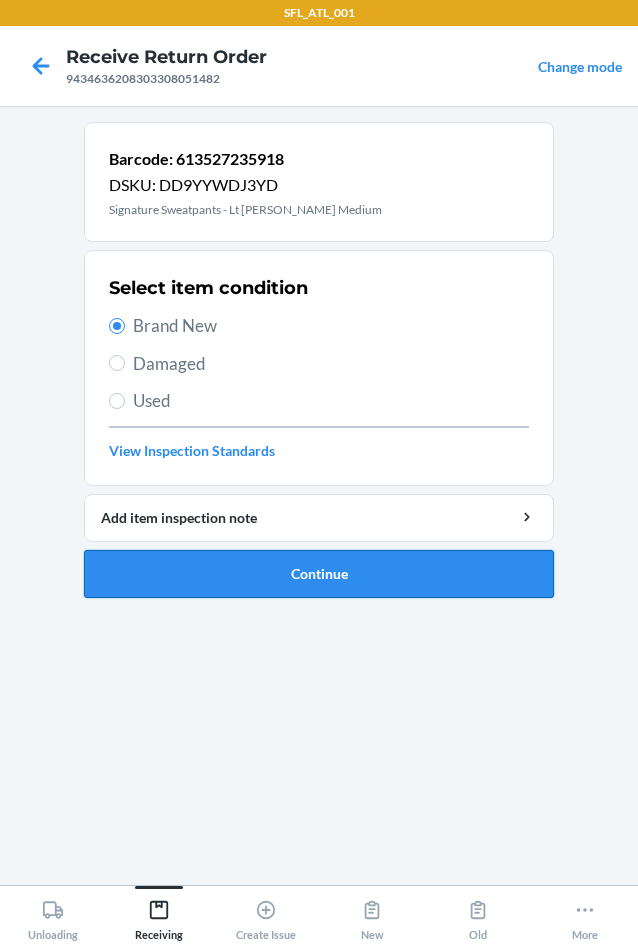click on "Continue" at bounding box center [319, 574] 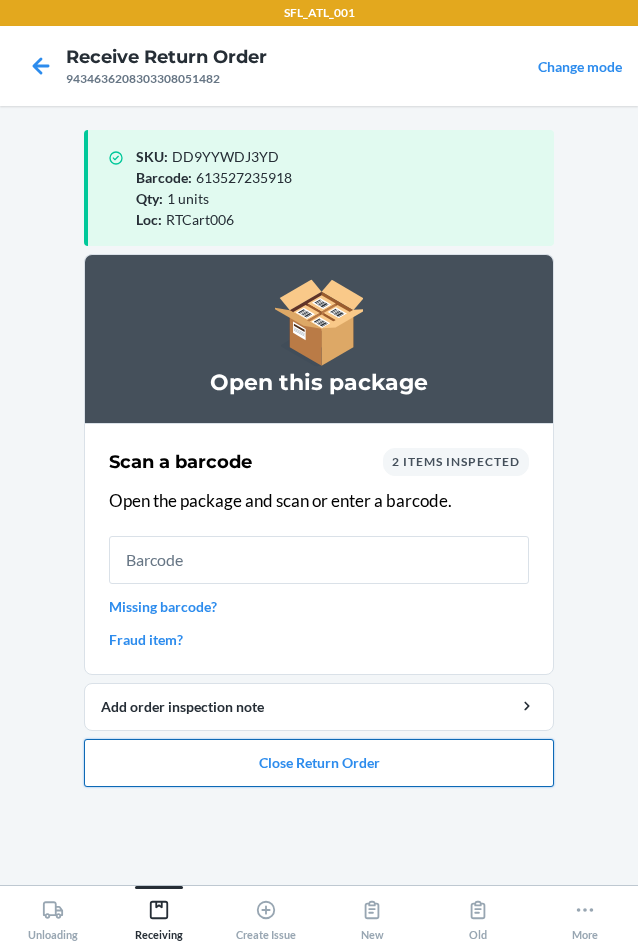 click on "Close Return Order" at bounding box center (319, 763) 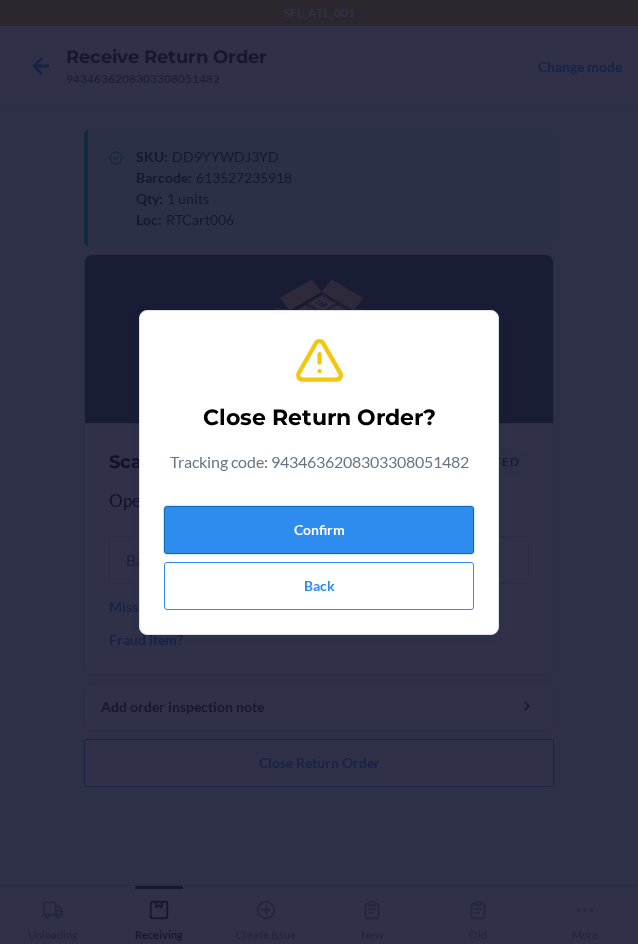 click on "Confirm" at bounding box center [319, 530] 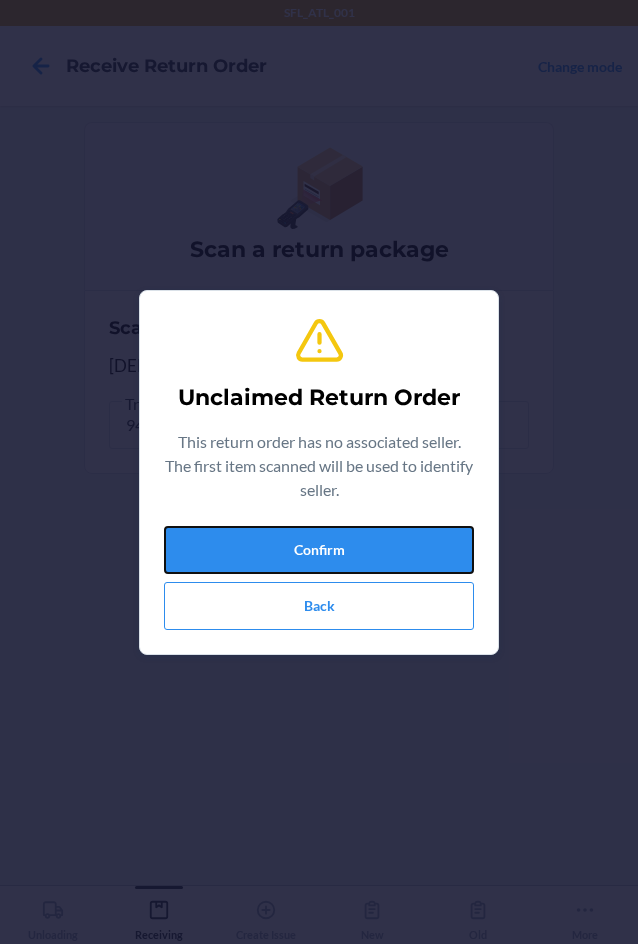 click on "Confirm" at bounding box center [319, 550] 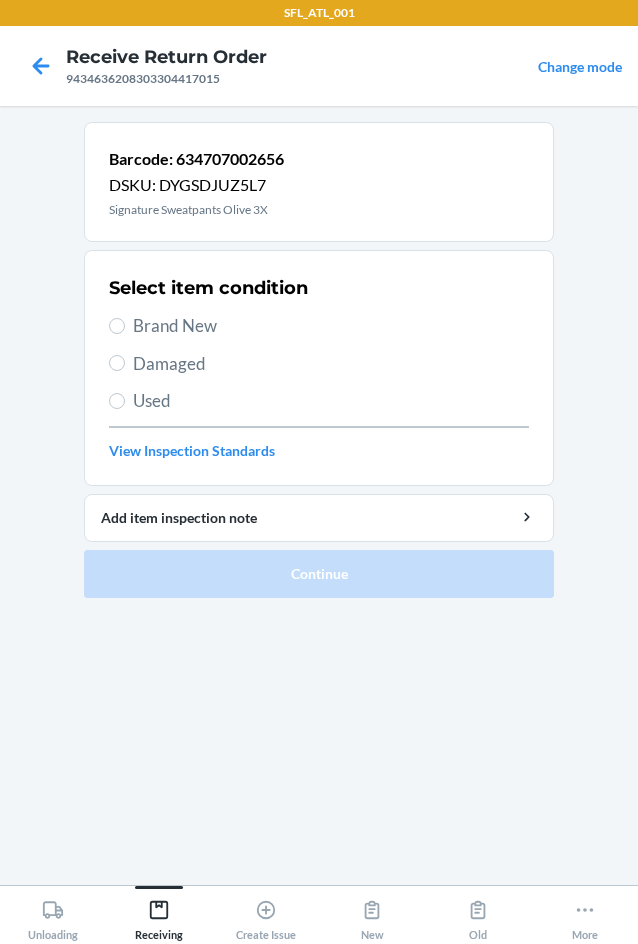 click on "Brand New" at bounding box center (331, 326) 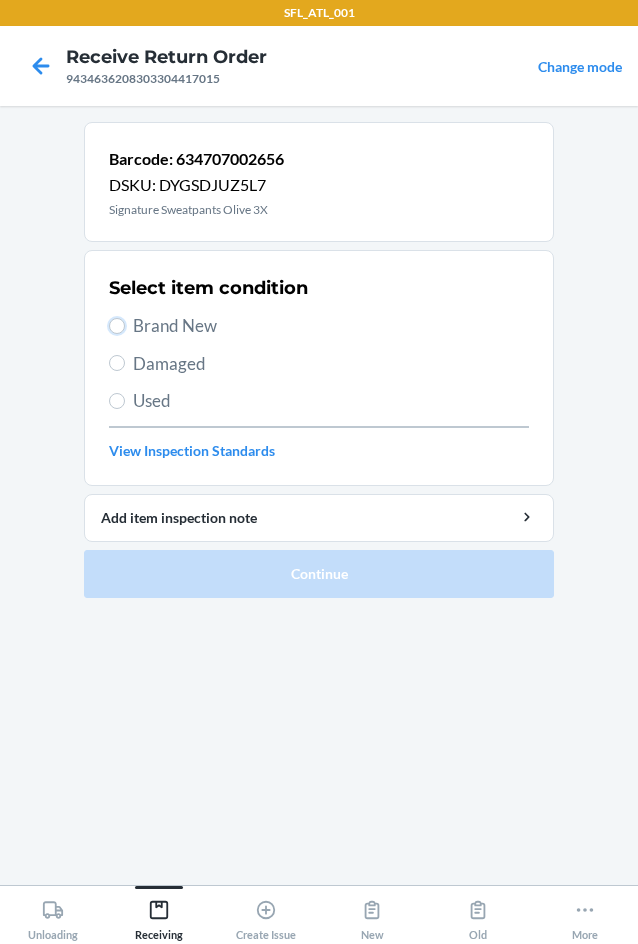 click on "Brand New" at bounding box center (117, 326) 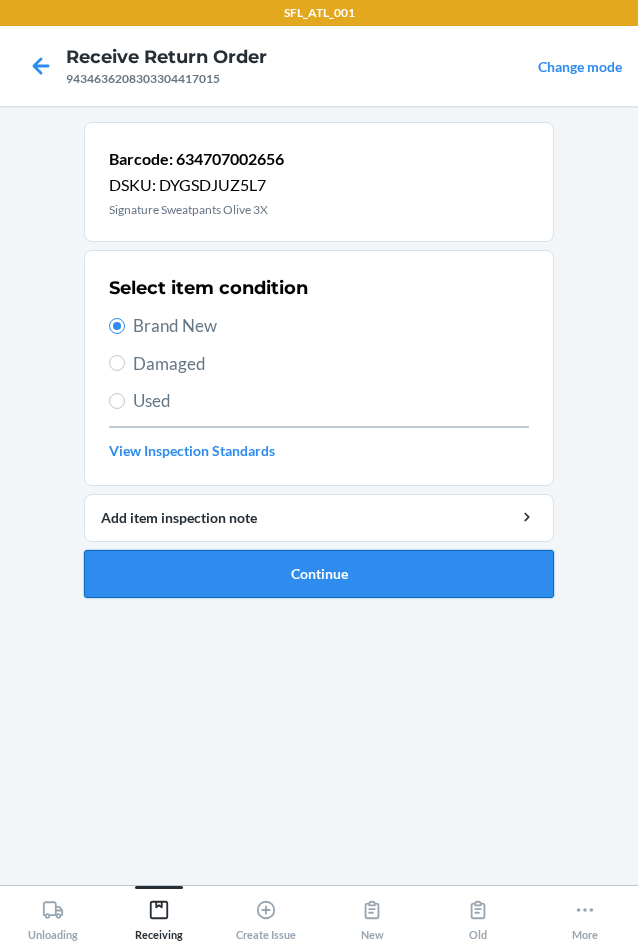 click on "Continue" at bounding box center (319, 574) 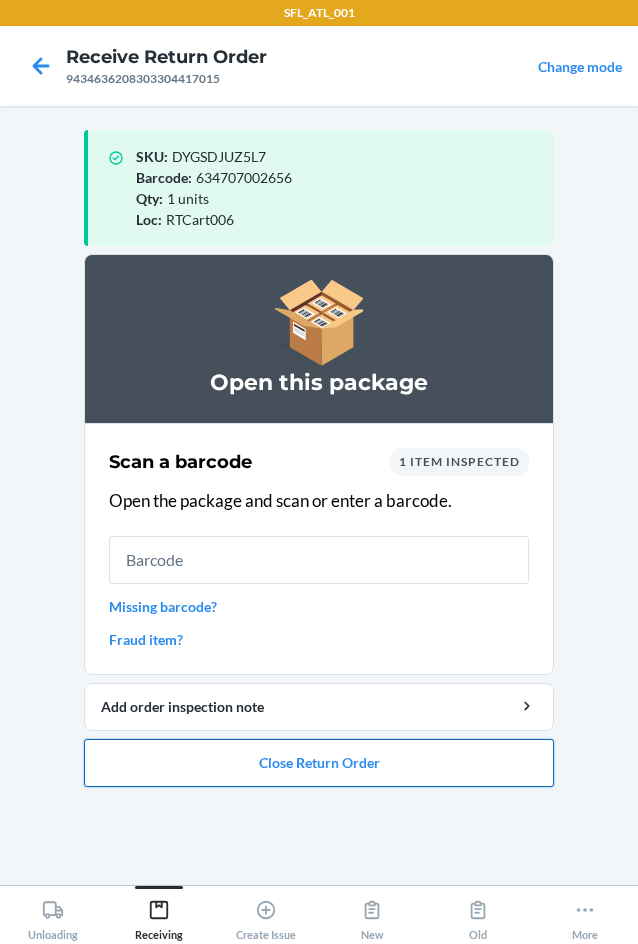 click on "Close Return Order" at bounding box center [319, 763] 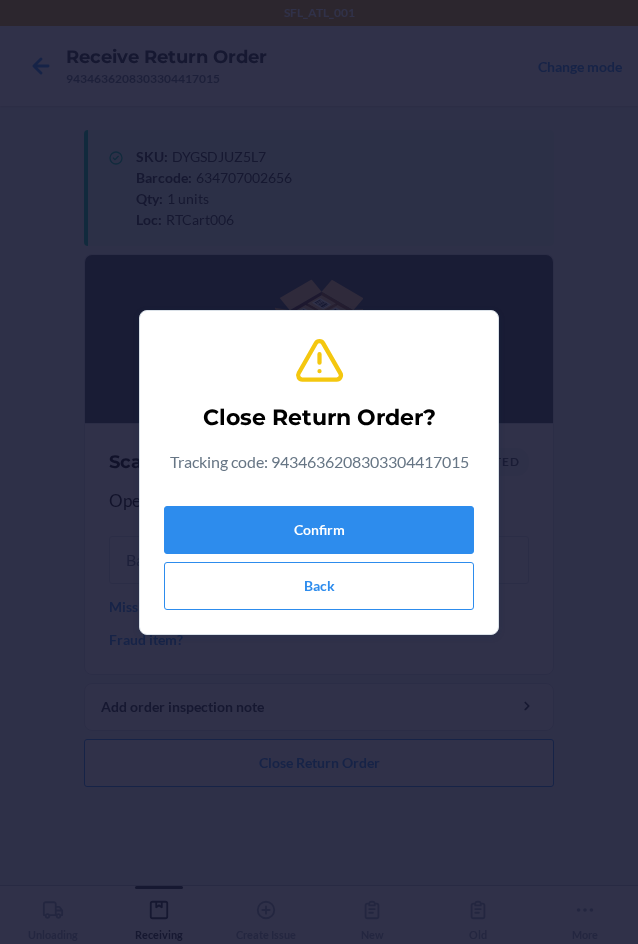click on "Confirm Back" at bounding box center [319, 554] 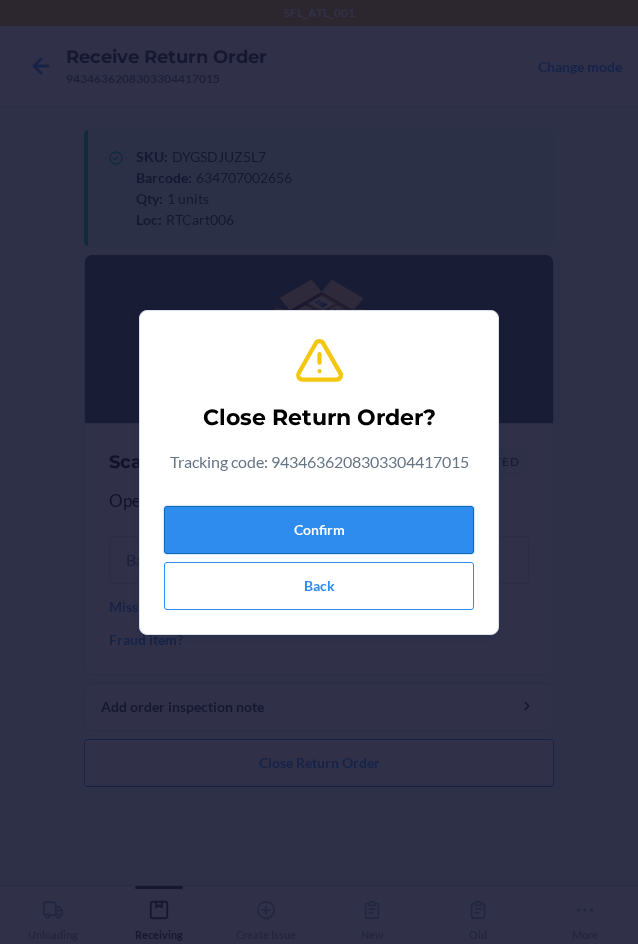 click on "Confirm" at bounding box center [319, 530] 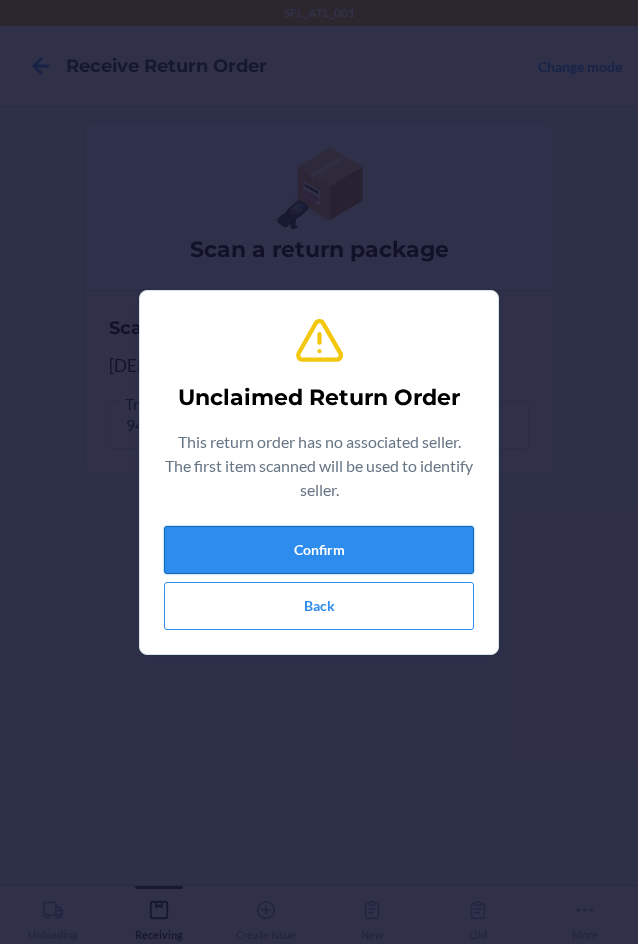 click on "Confirm" at bounding box center (319, 550) 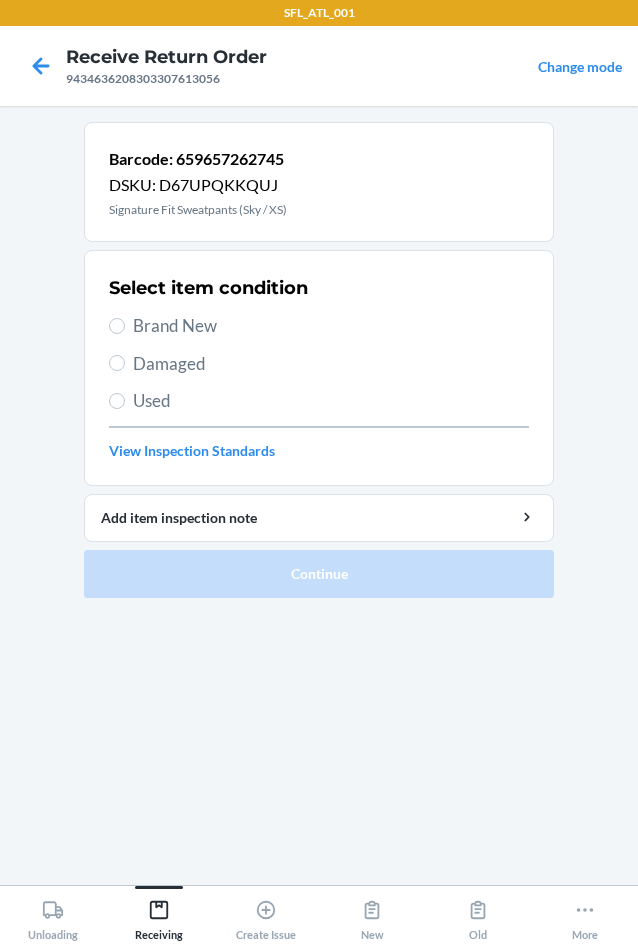 drag, startPoint x: 170, startPoint y: 325, endPoint x: 166, endPoint y: 347, distance: 22.36068 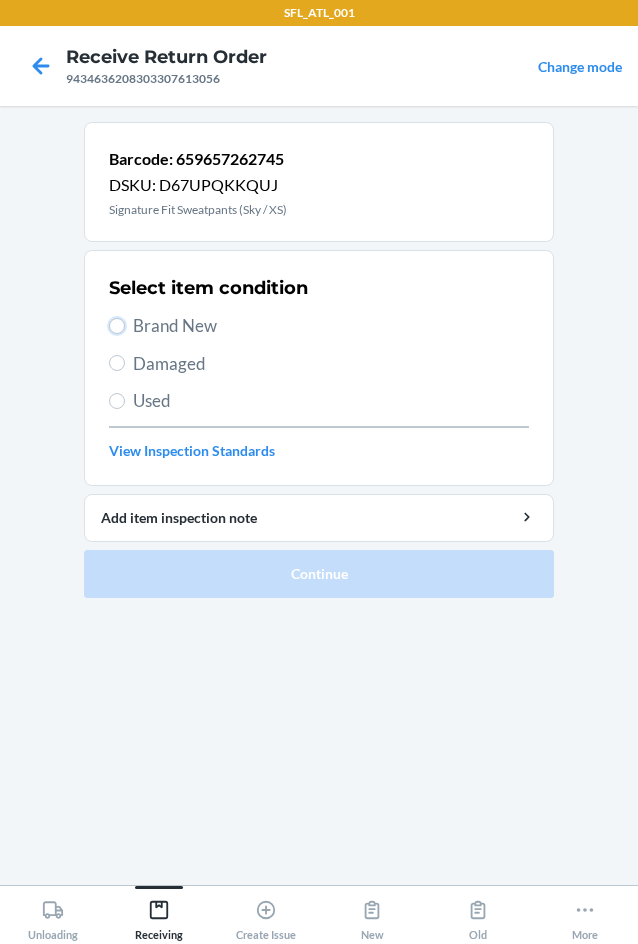 click on "Brand New" at bounding box center (117, 326) 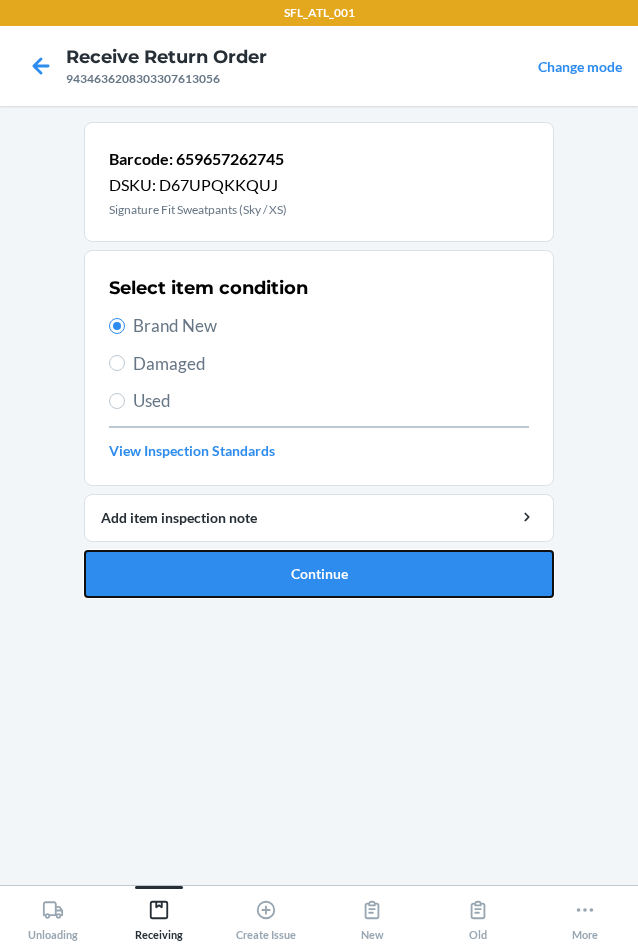 click on "Continue" at bounding box center (319, 574) 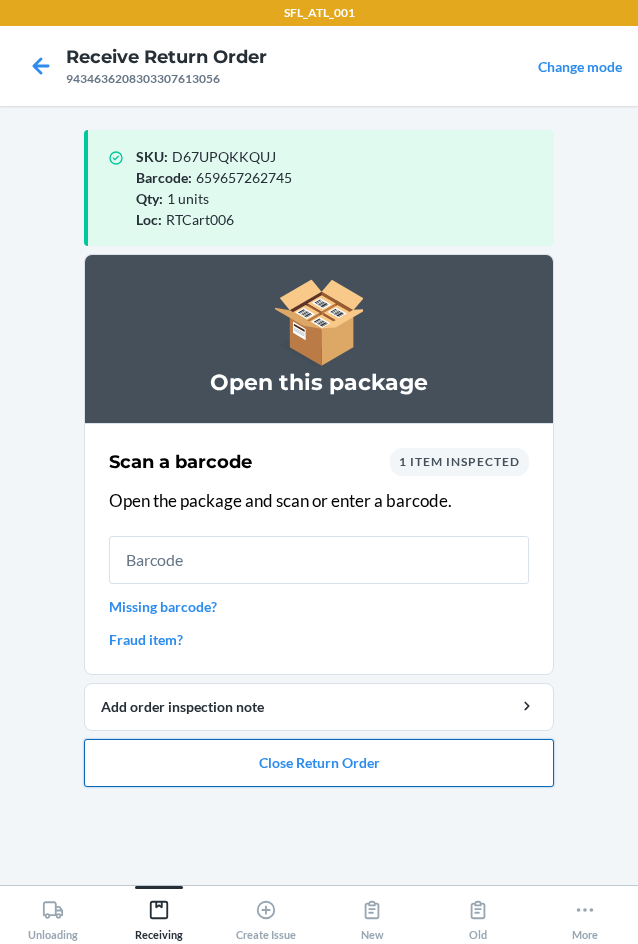 click on "Close Return Order" at bounding box center (319, 763) 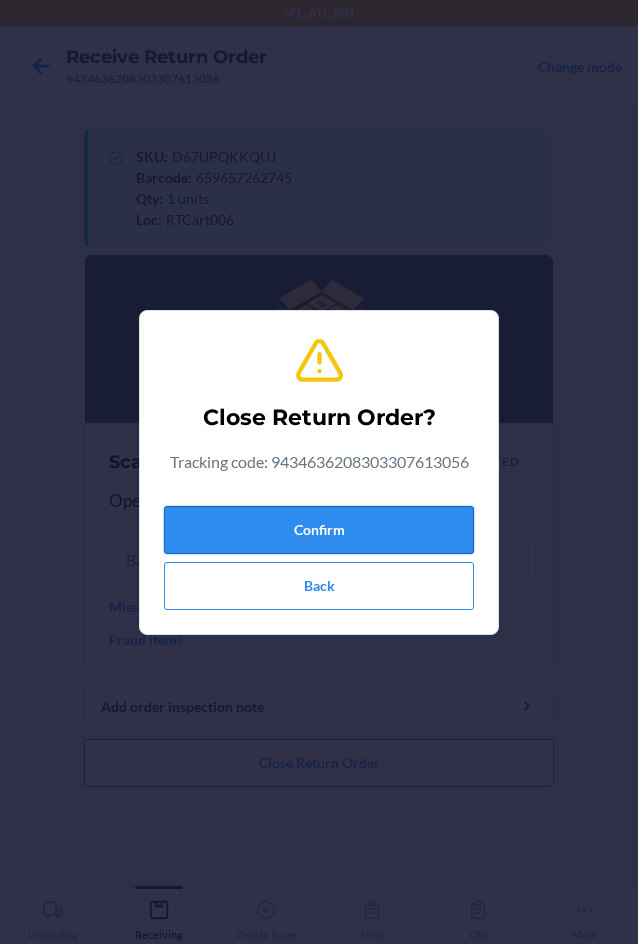 click on "Confirm" at bounding box center (319, 530) 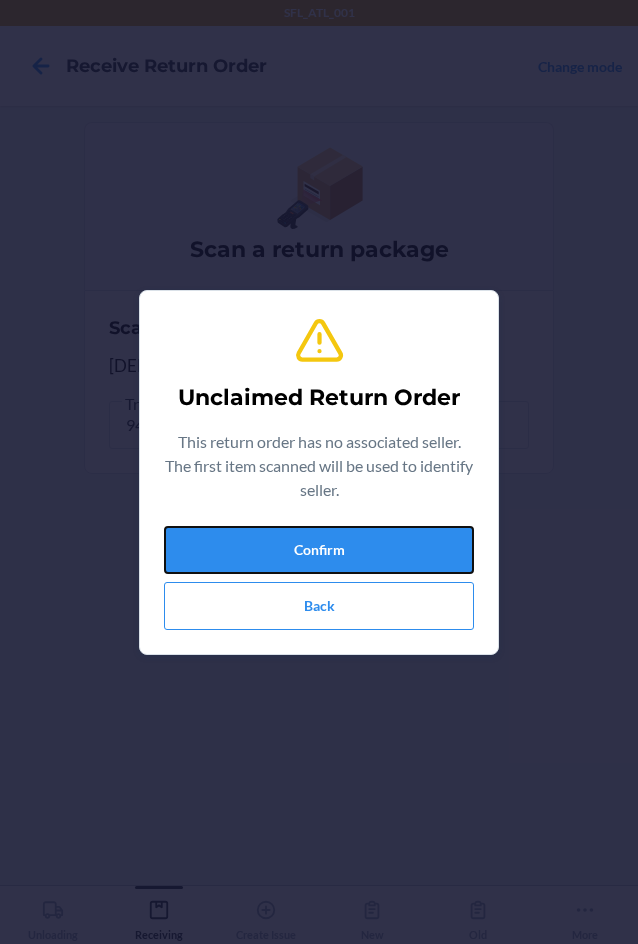 click on "Confirm" at bounding box center [319, 550] 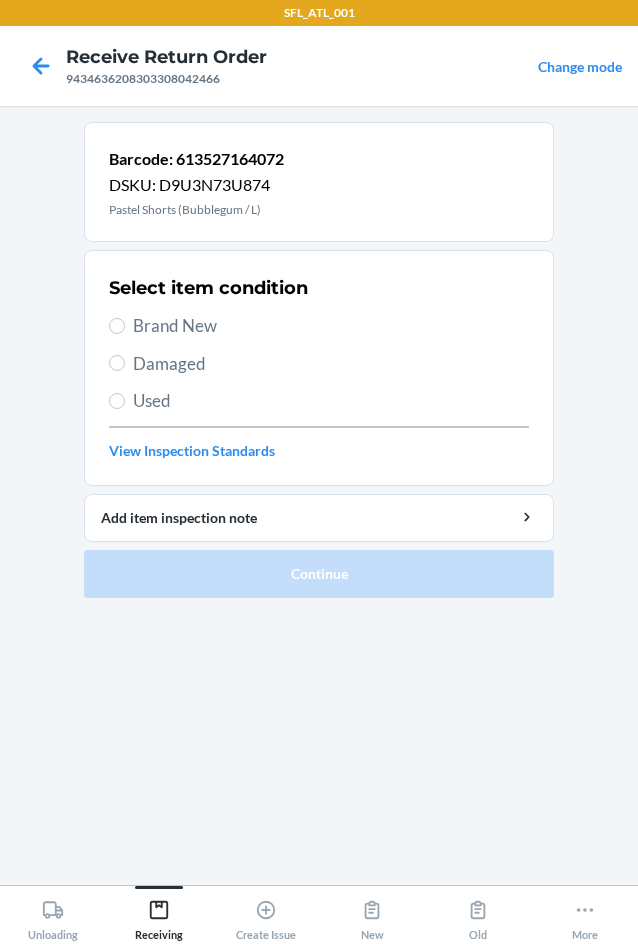 click on "Select item condition Brand New Damaged Used View Inspection Standards" at bounding box center [319, 368] 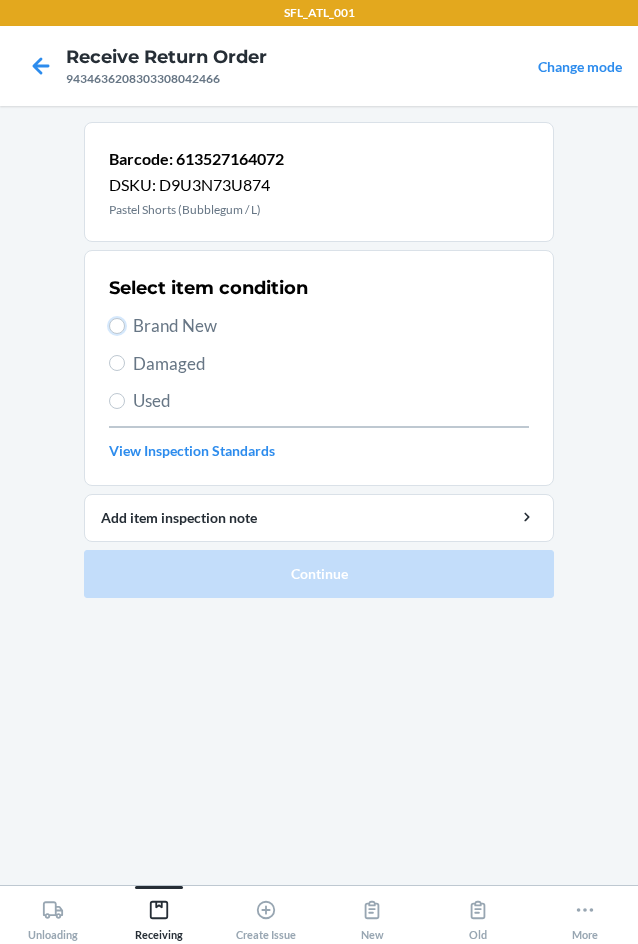 click on "Brand New" at bounding box center [117, 326] 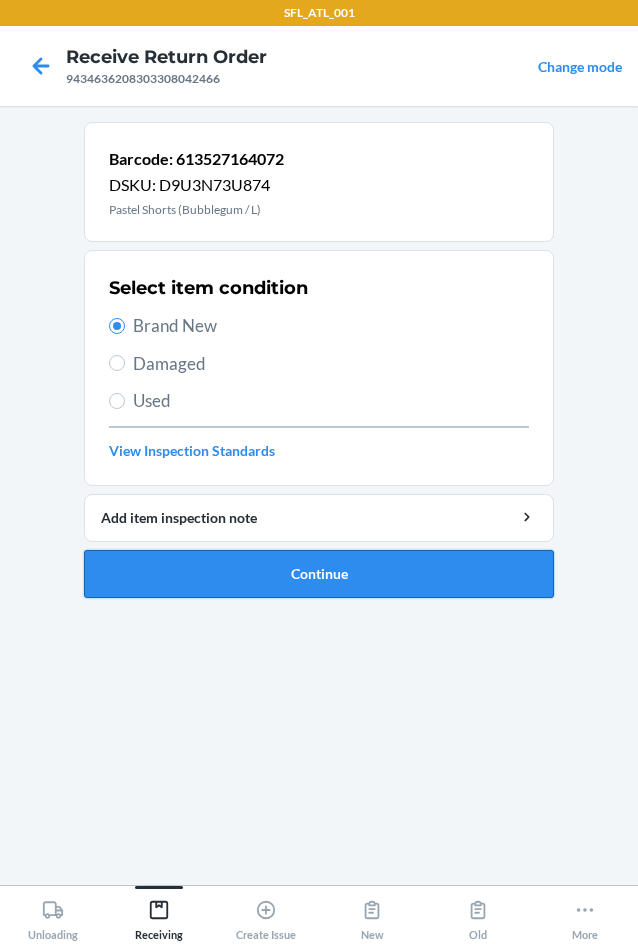 click on "Continue" at bounding box center (319, 574) 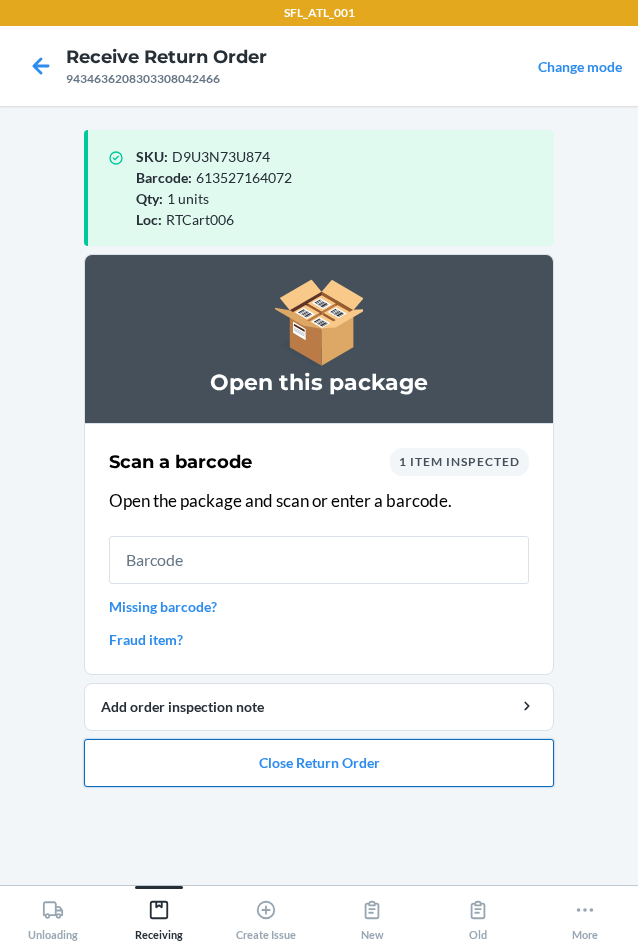 click on "Close Return Order" at bounding box center [319, 763] 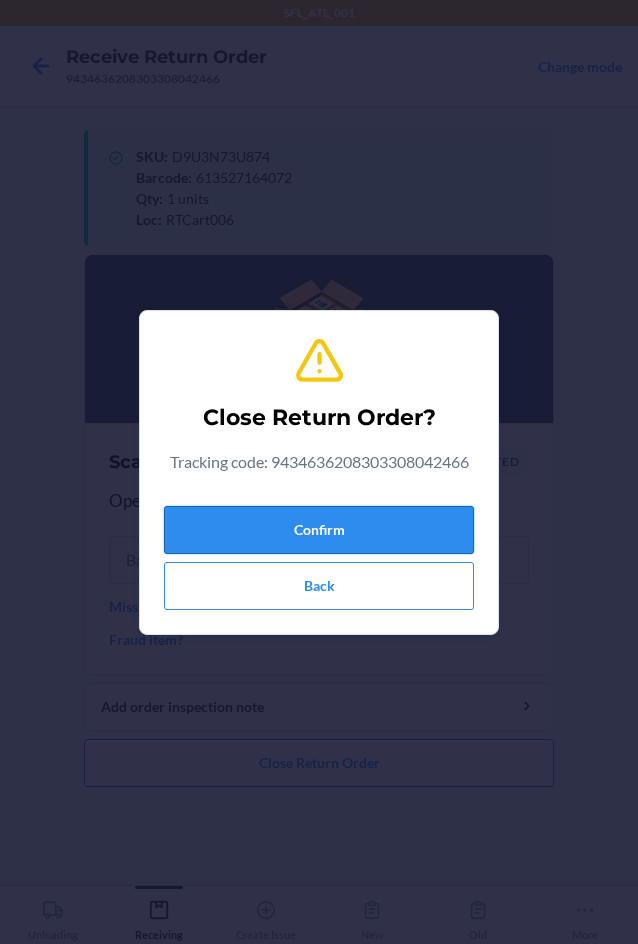 click on "Confirm" at bounding box center [319, 530] 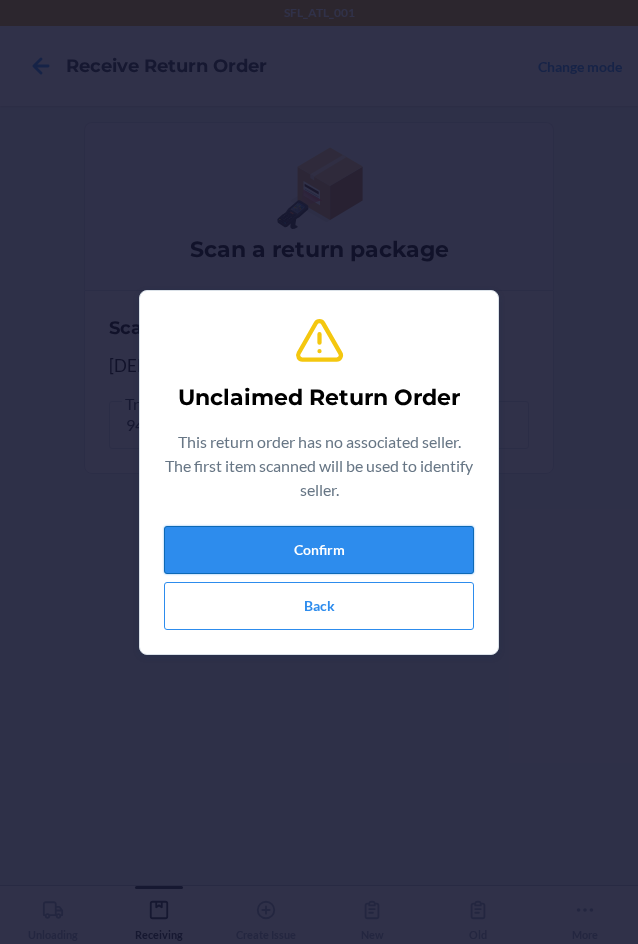 click on "Confirm" at bounding box center [319, 550] 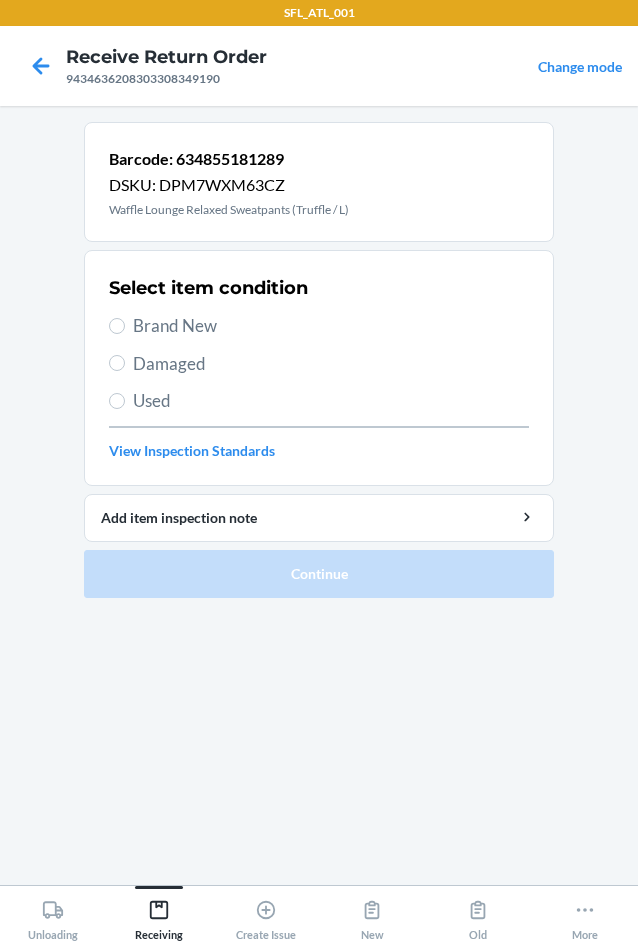 drag, startPoint x: 149, startPoint y: 310, endPoint x: 158, endPoint y: 335, distance: 26.57066 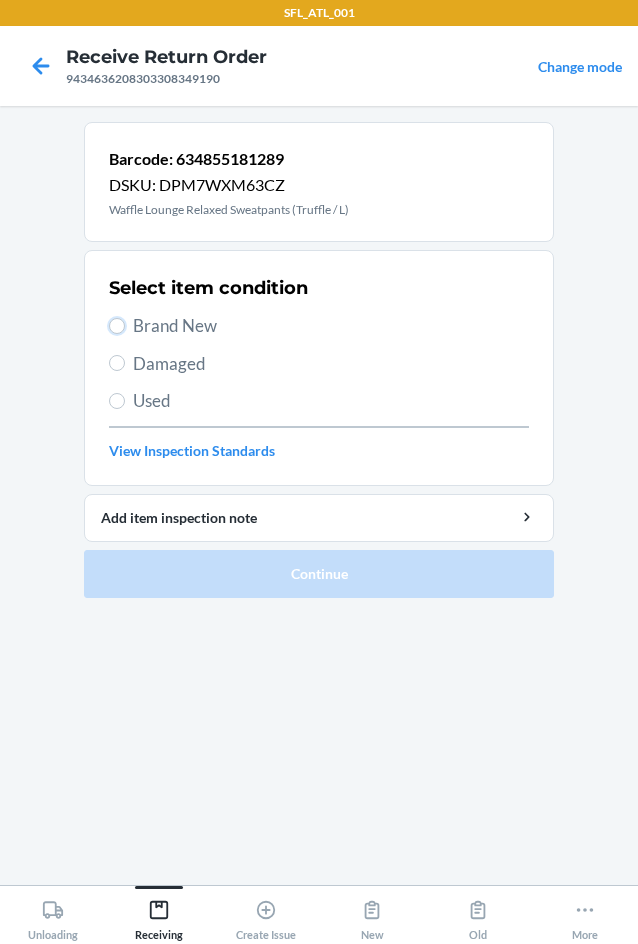 click on "Brand New" at bounding box center (117, 326) 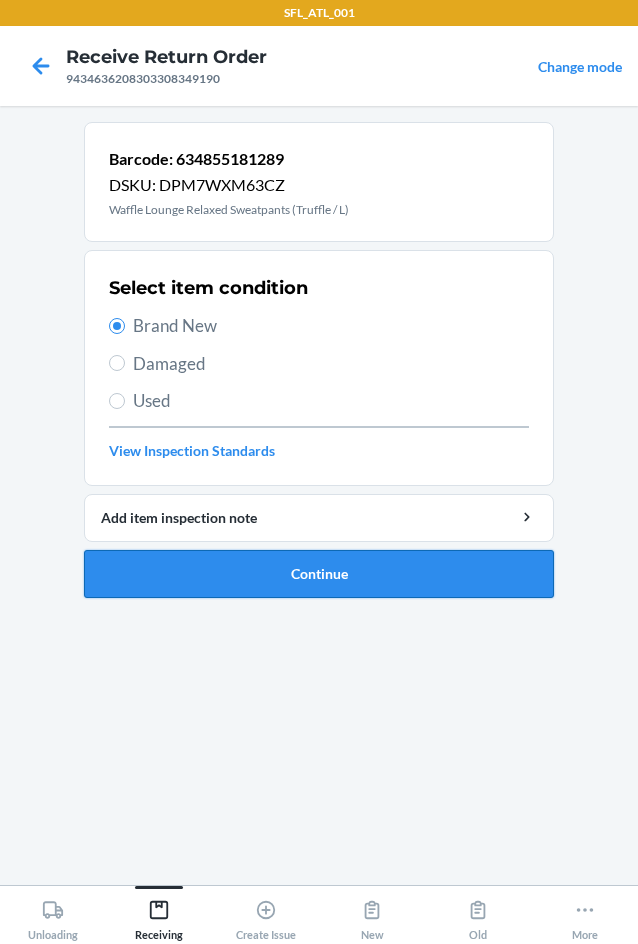 click on "Continue" at bounding box center [319, 574] 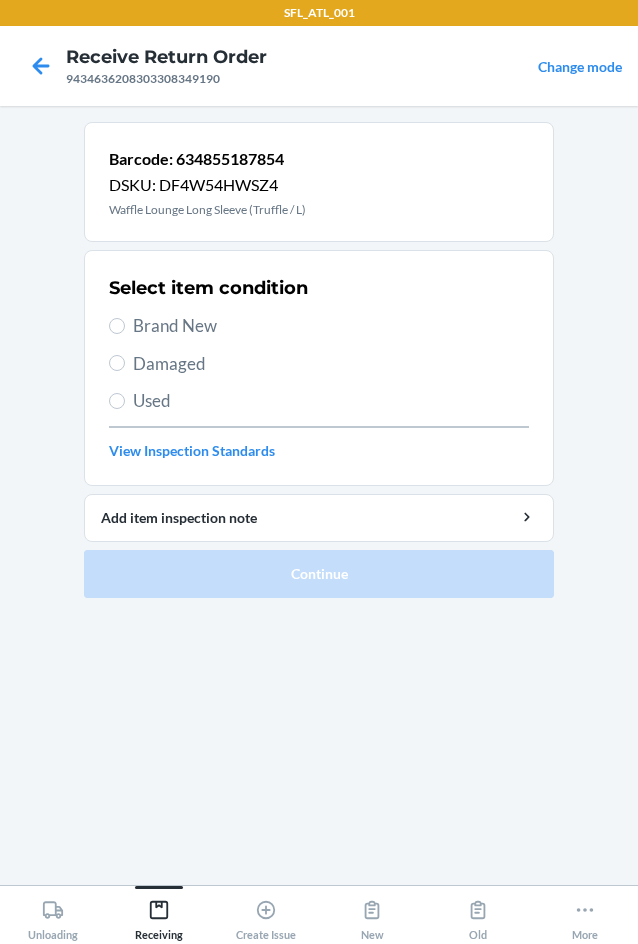 drag, startPoint x: 197, startPoint y: 333, endPoint x: 188, endPoint y: 387, distance: 54.74486 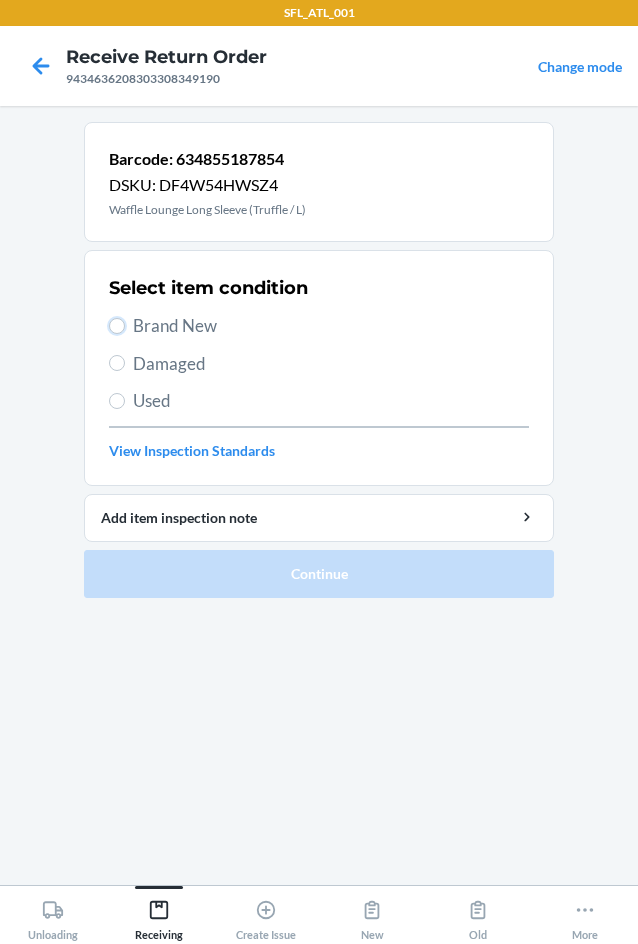 click on "Brand New" at bounding box center [117, 326] 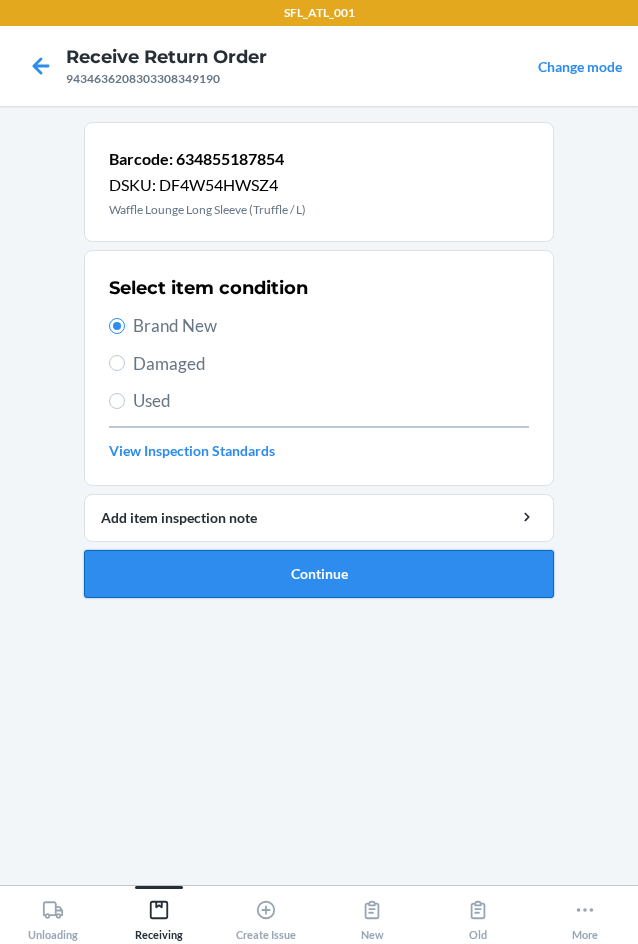click on "Continue" at bounding box center [319, 574] 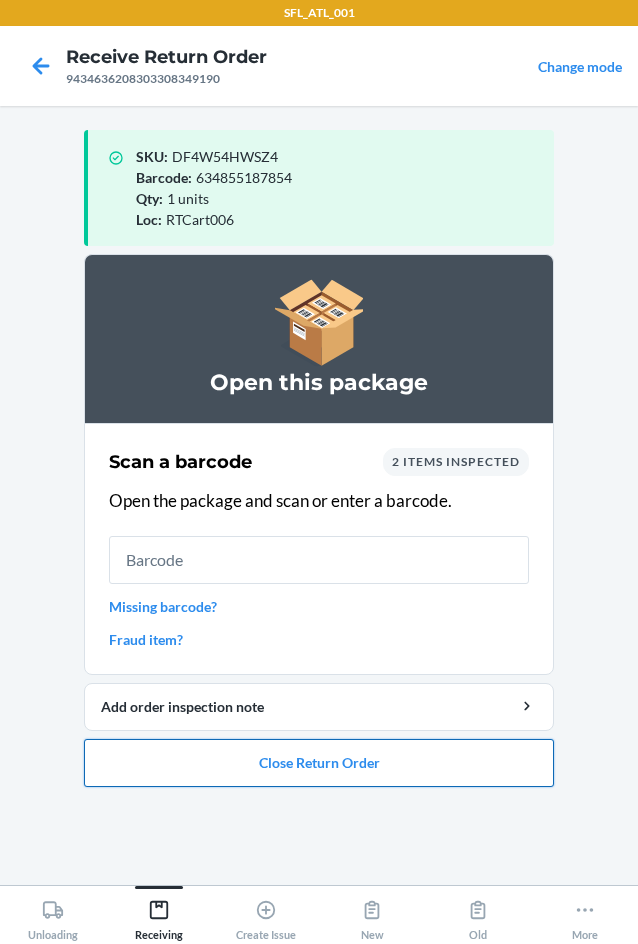 click on "Close Return Order" at bounding box center (319, 763) 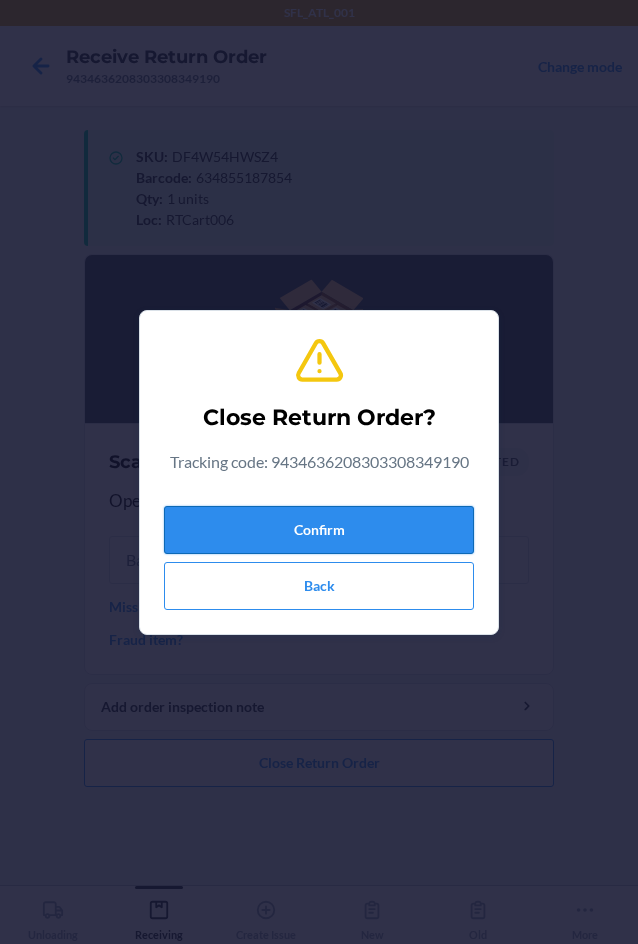 click on "Confirm" at bounding box center [319, 530] 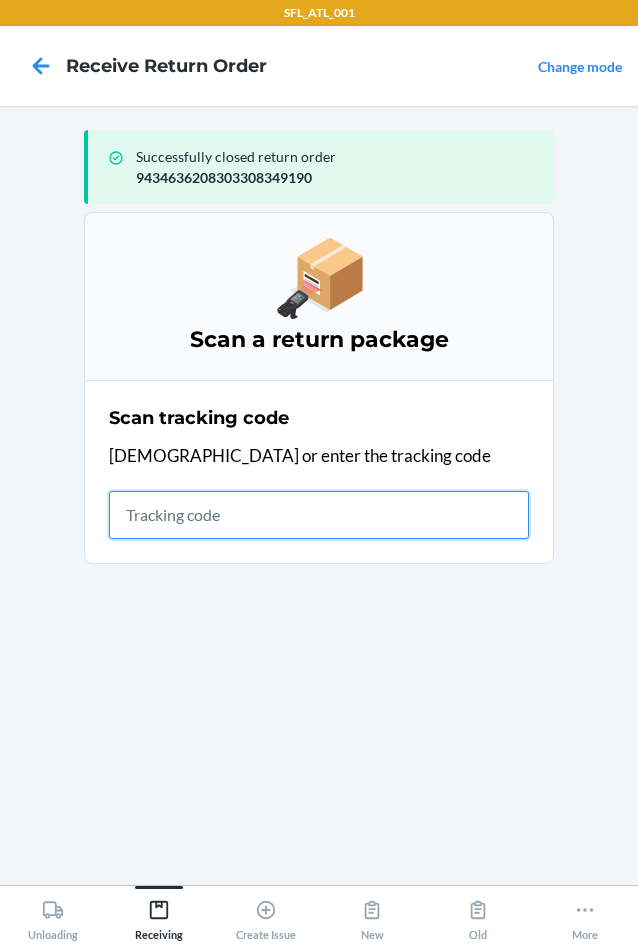 click at bounding box center [319, 515] 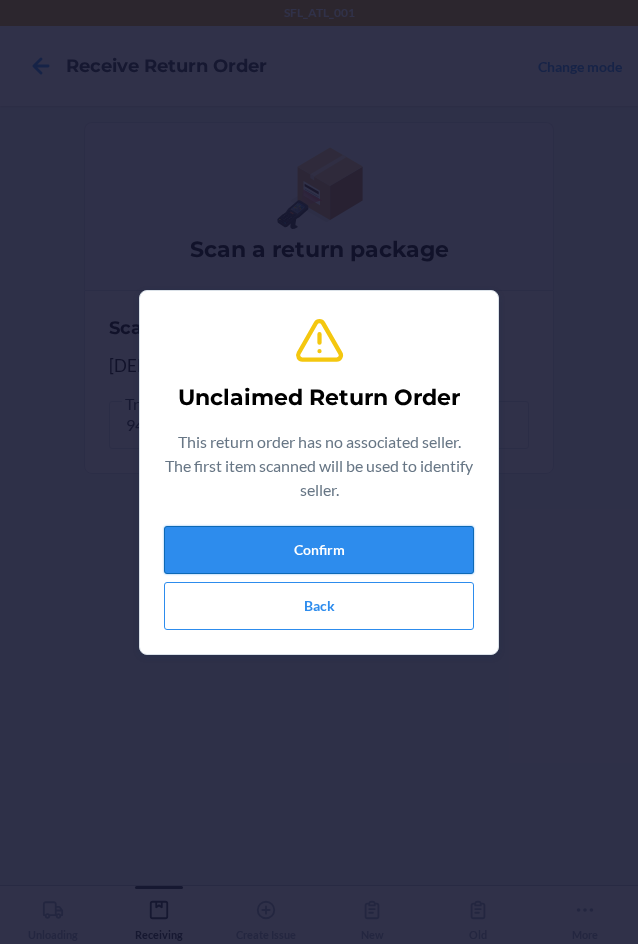 click on "Confirm" at bounding box center [319, 550] 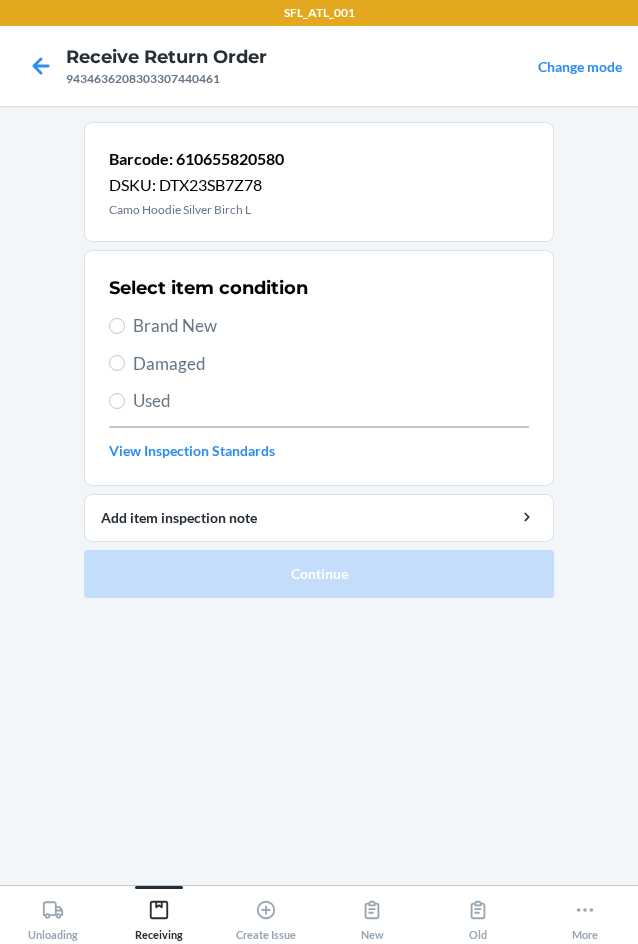 click on "Used" at bounding box center (331, 401) 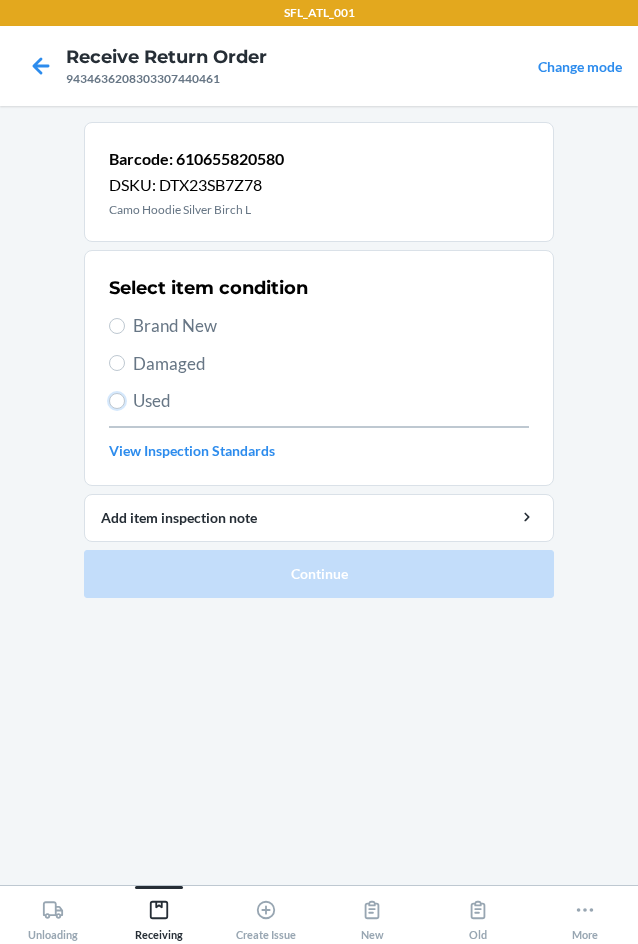 click on "Used" at bounding box center (117, 401) 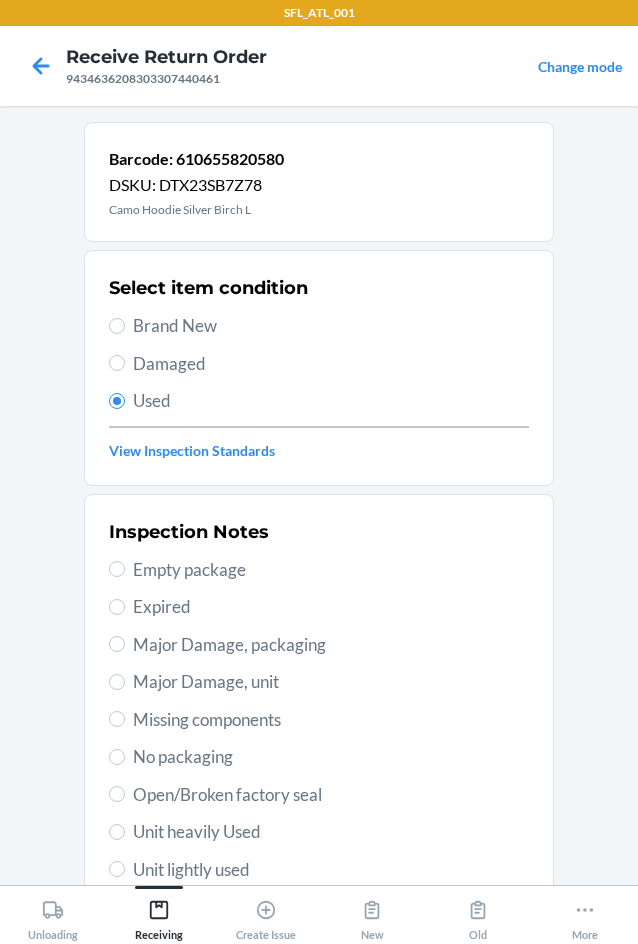 click on "Major Damage, packaging" at bounding box center (331, 645) 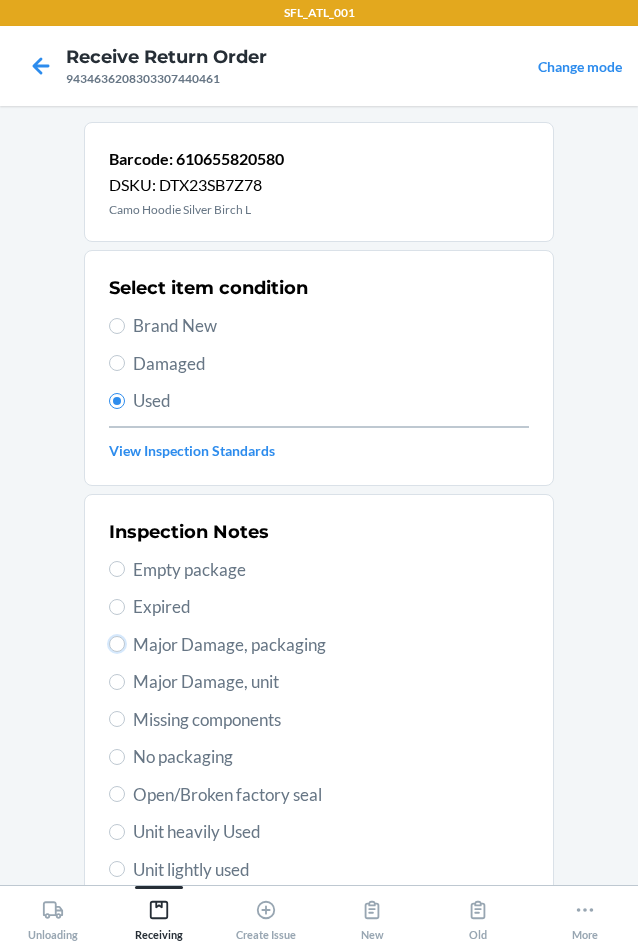 click on "Major Damage, packaging" at bounding box center [117, 644] 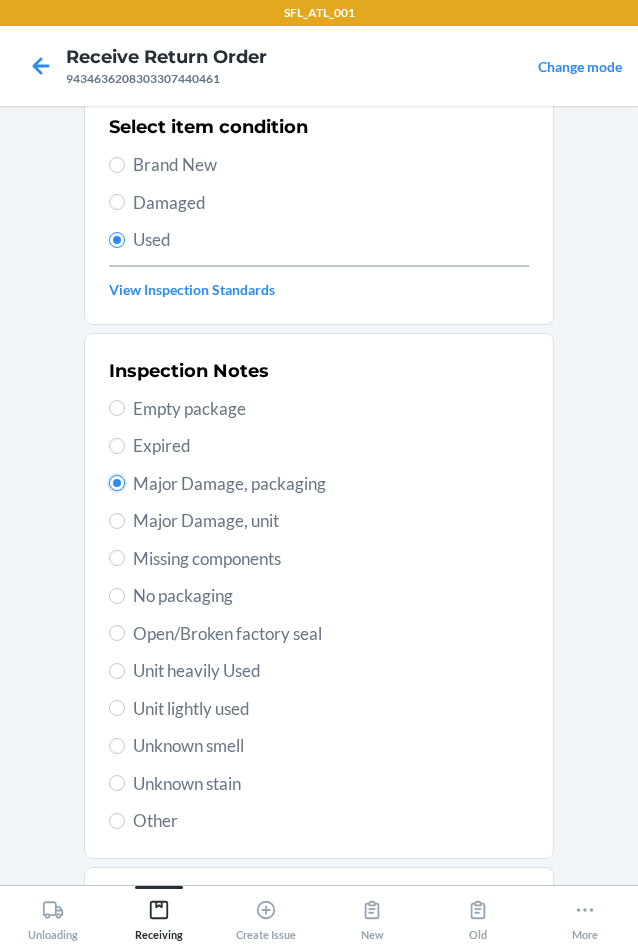 scroll, scrollTop: 263, scrollLeft: 0, axis: vertical 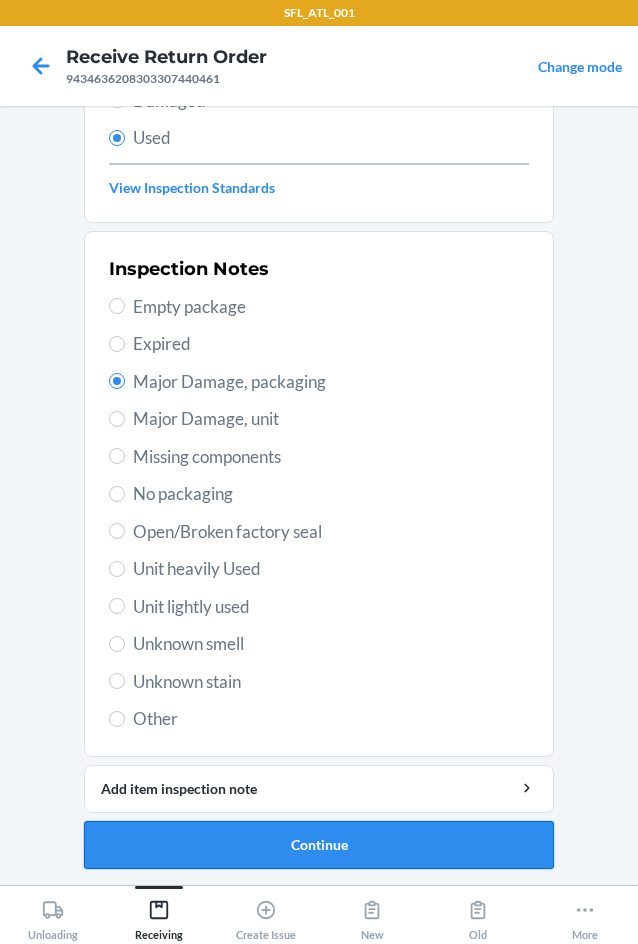 click on "Continue" at bounding box center (319, 845) 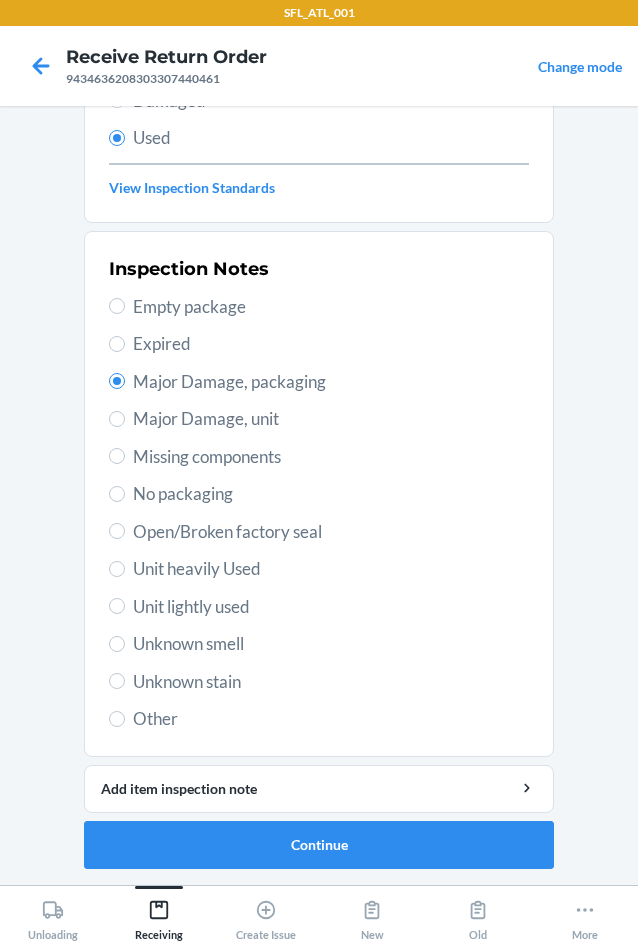 scroll, scrollTop: 0, scrollLeft: 0, axis: both 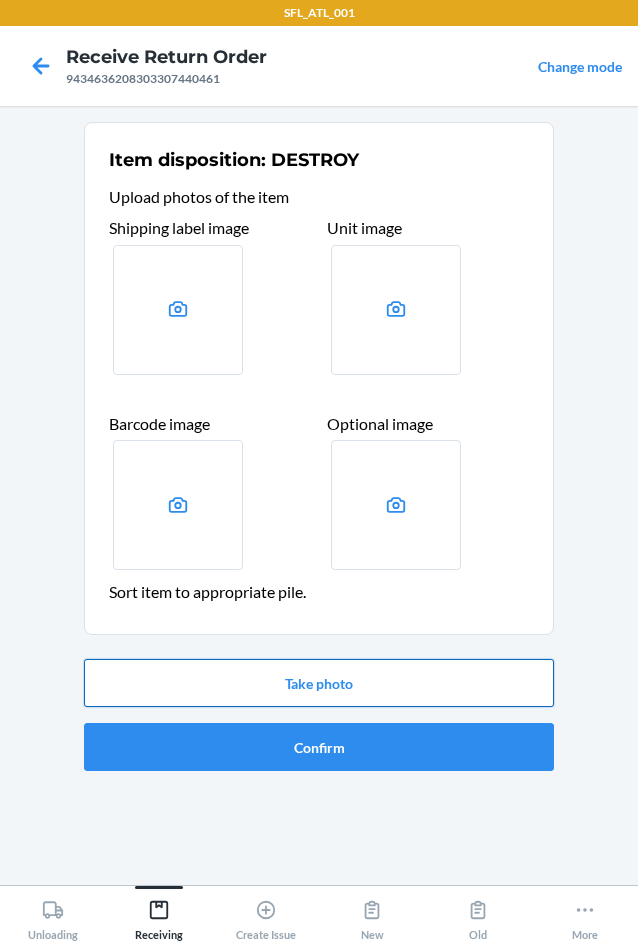 click on "Take photo" at bounding box center [319, 683] 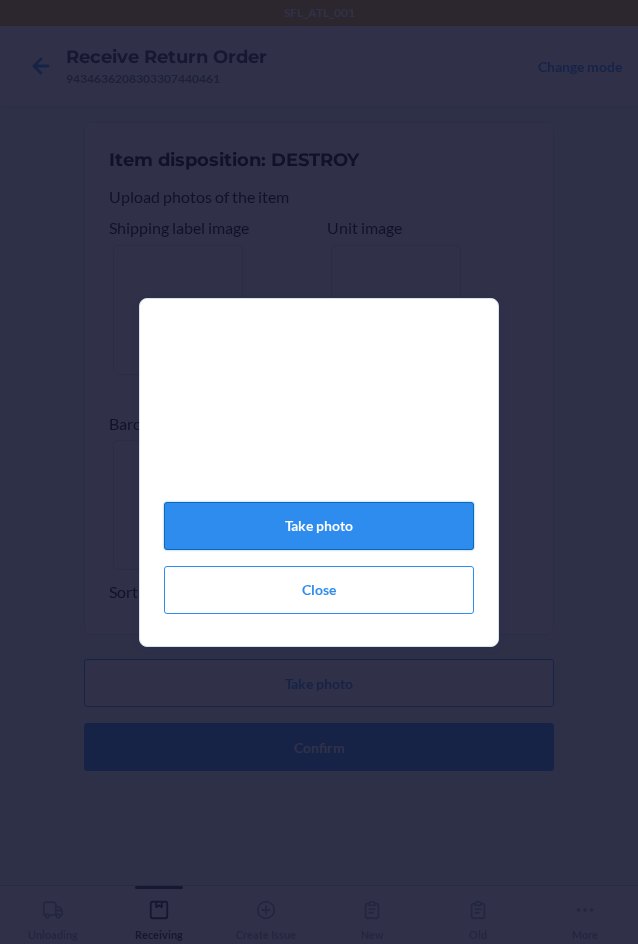 click on "Take photo" 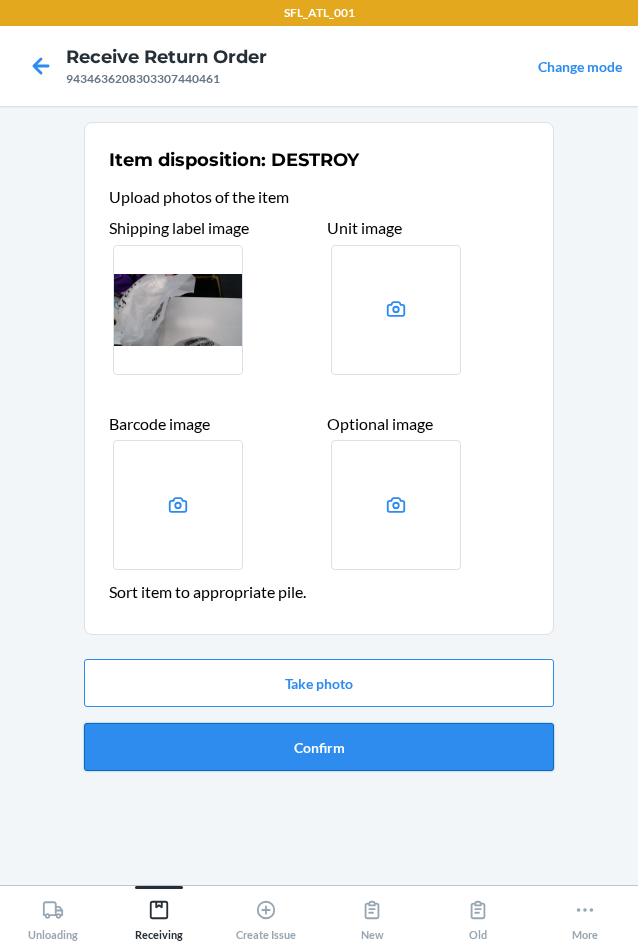 click on "Confirm" at bounding box center (319, 747) 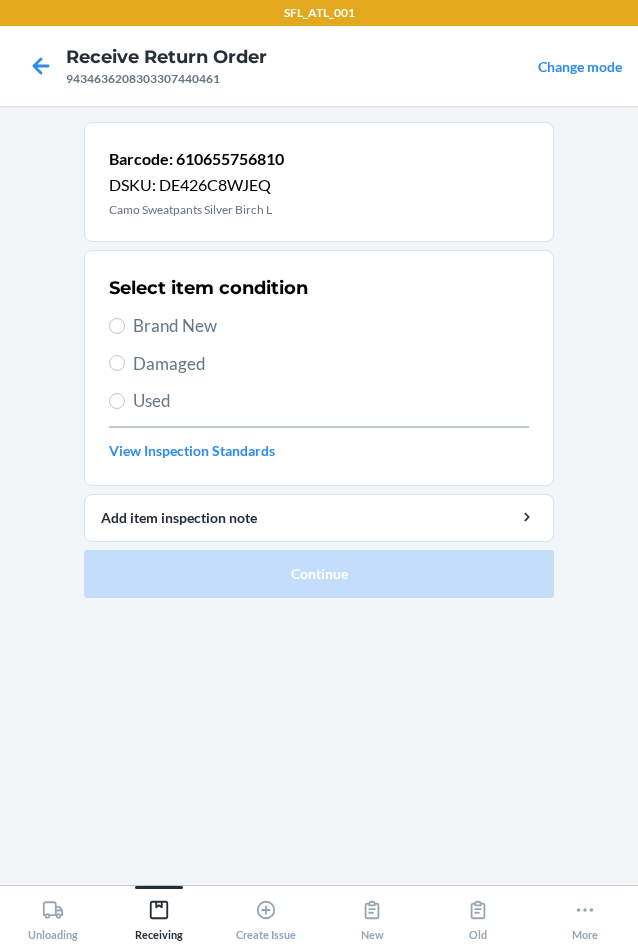 drag, startPoint x: 162, startPoint y: 320, endPoint x: 206, endPoint y: 416, distance: 105.60303 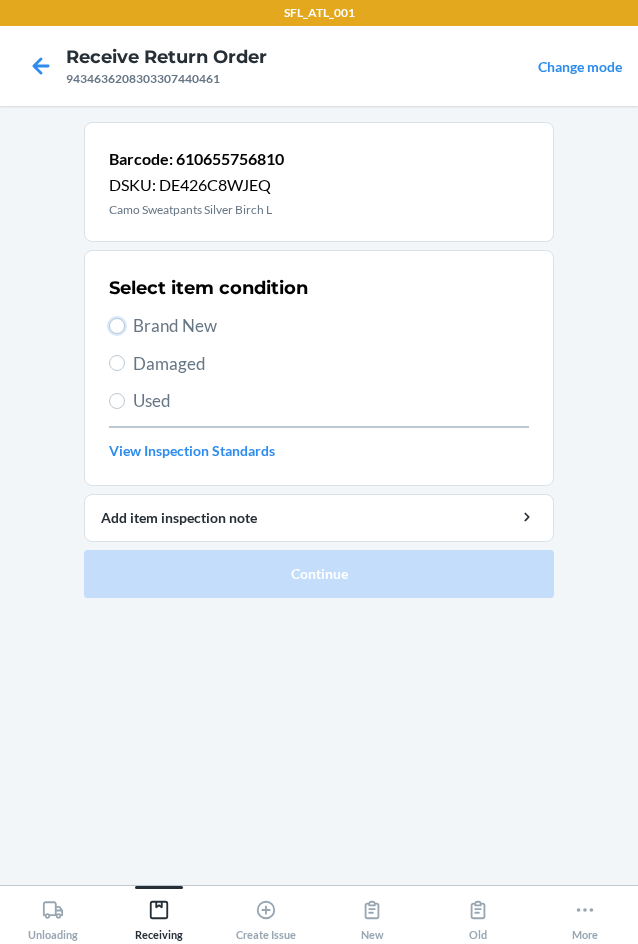 click on "Brand New" at bounding box center [117, 326] 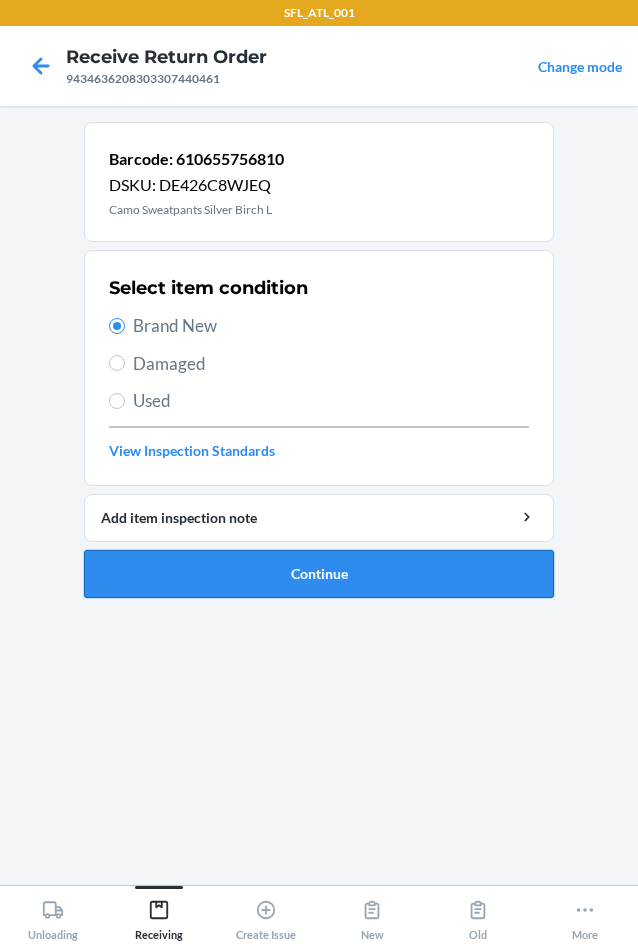 click on "Continue" at bounding box center [319, 574] 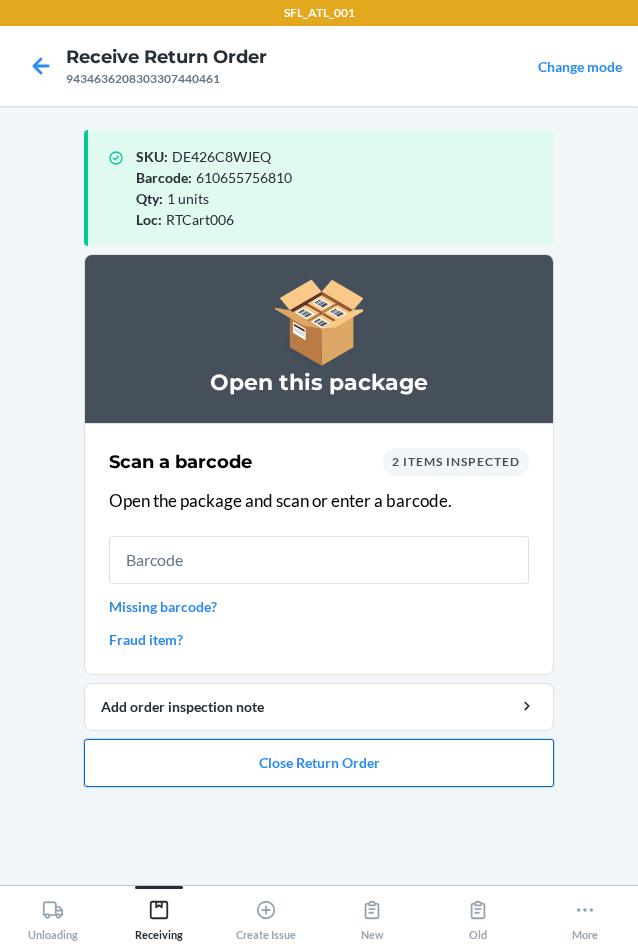 click on "Close Return Order" at bounding box center (319, 763) 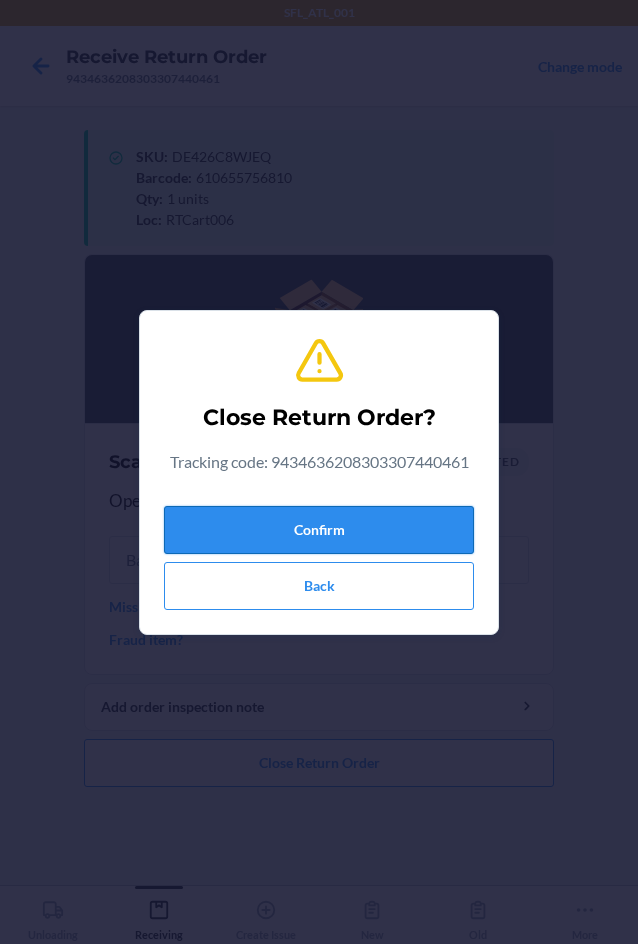 click on "Confirm" at bounding box center [319, 530] 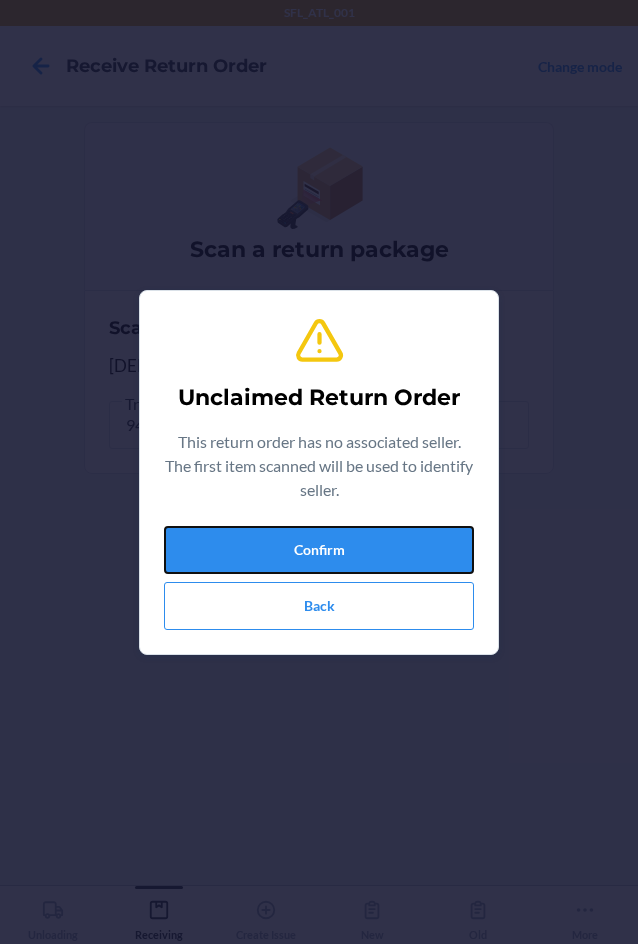 click on "Confirm" at bounding box center [319, 550] 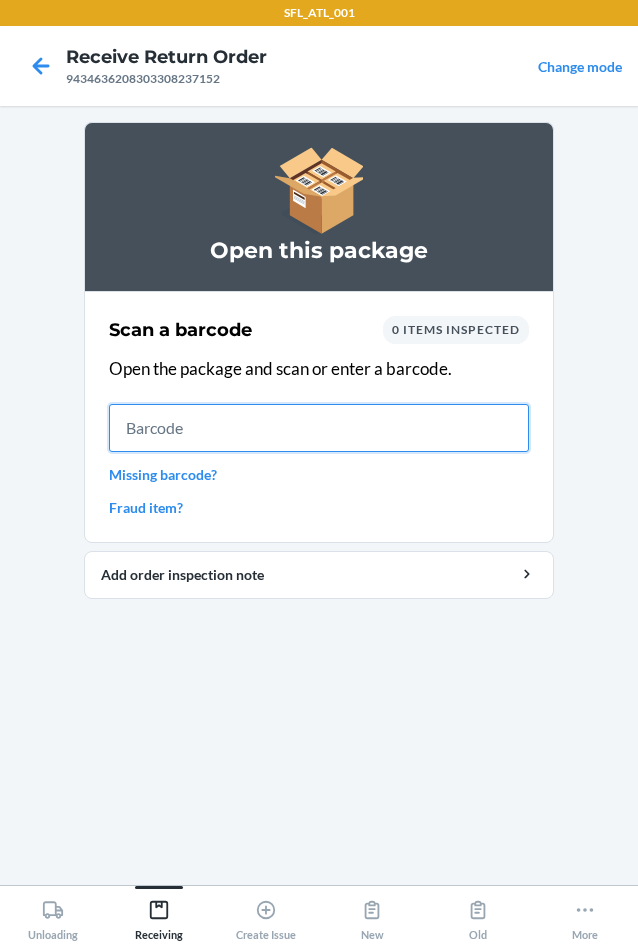 click at bounding box center [319, 428] 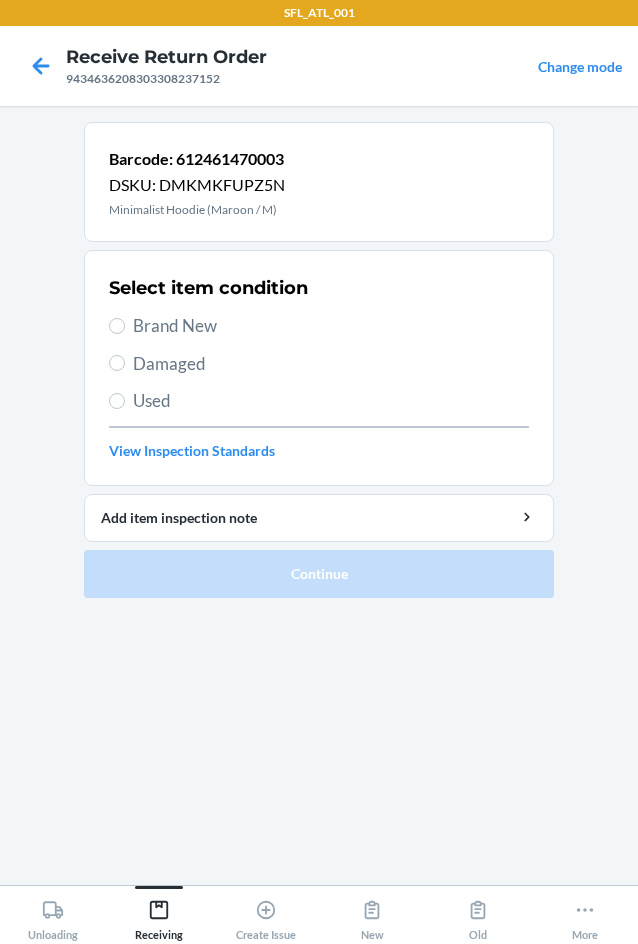 click on "Brand New" at bounding box center [331, 326] 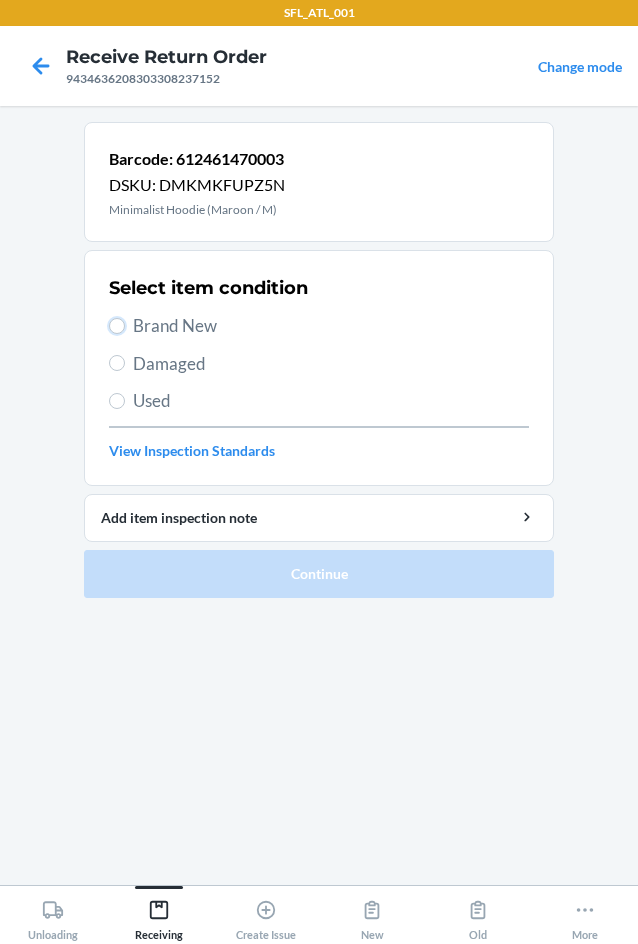 click on "Brand New" at bounding box center [117, 326] 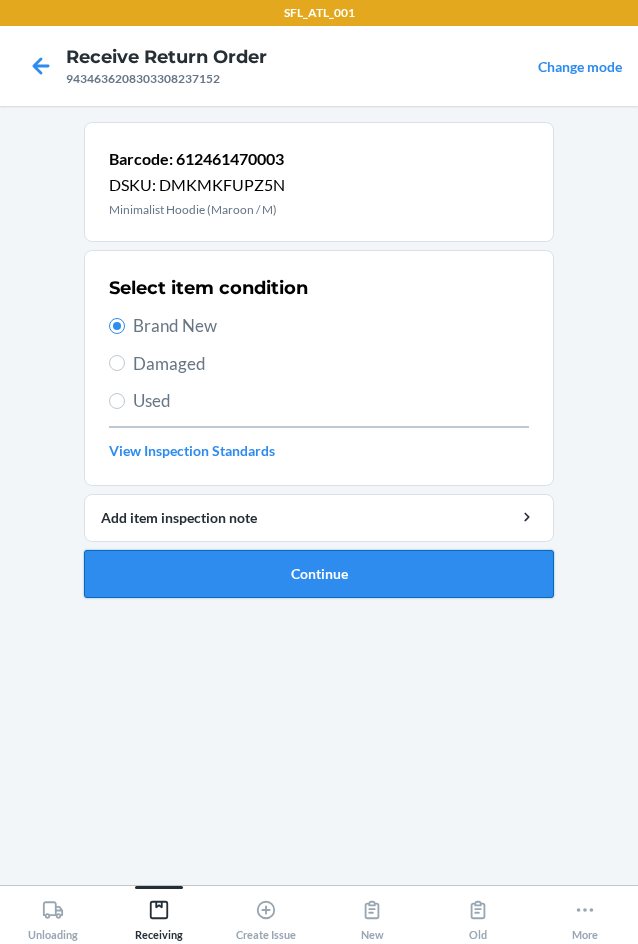 click on "Continue" at bounding box center (319, 574) 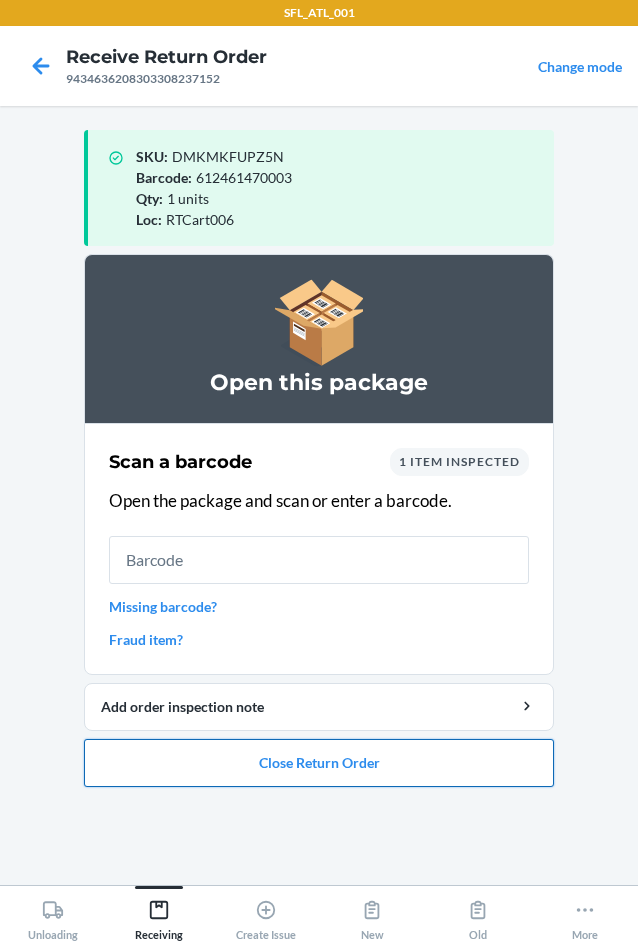 click on "Close Return Order" at bounding box center (319, 763) 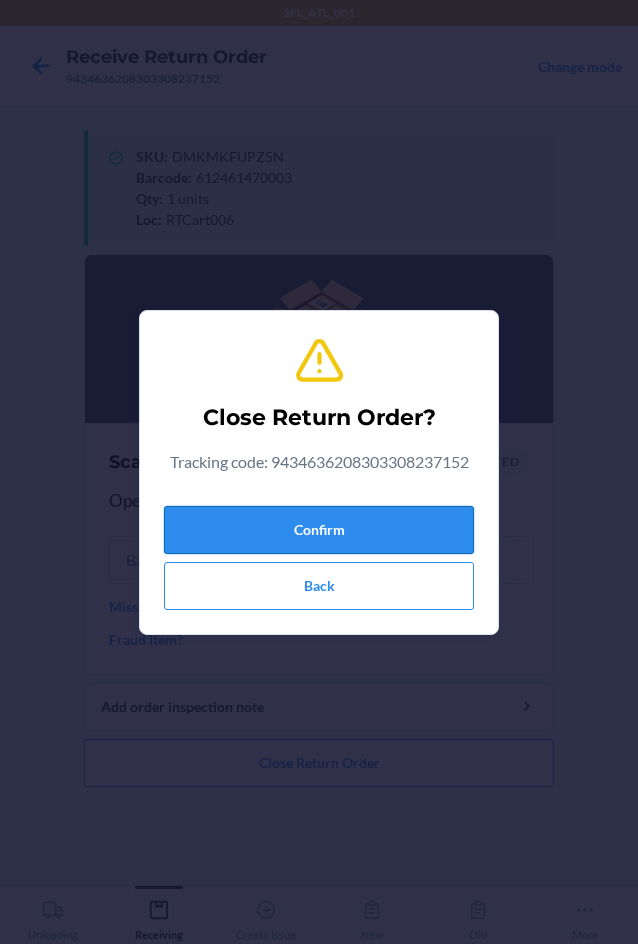 click on "Confirm" at bounding box center (319, 530) 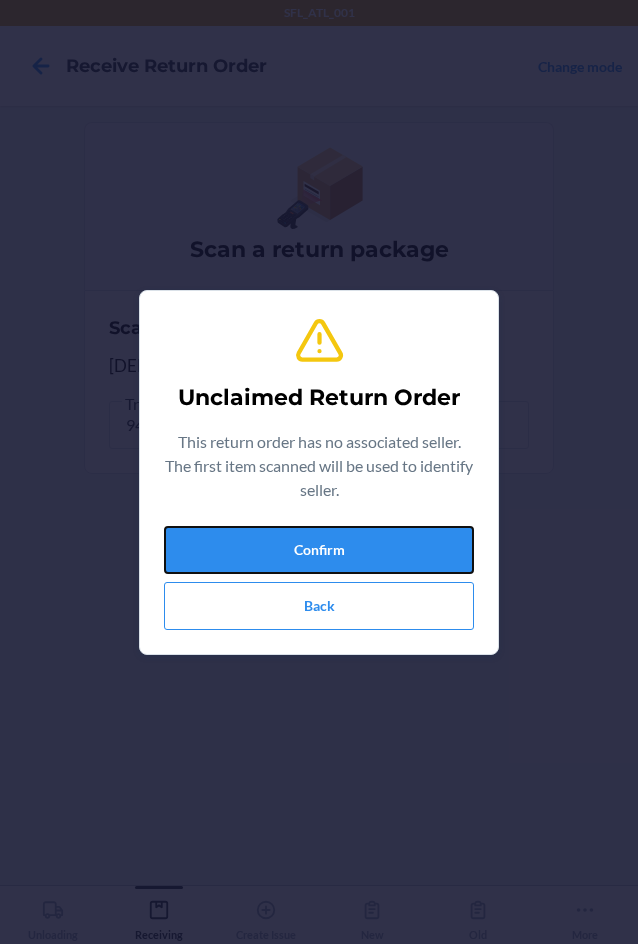 click on "Confirm" at bounding box center [319, 550] 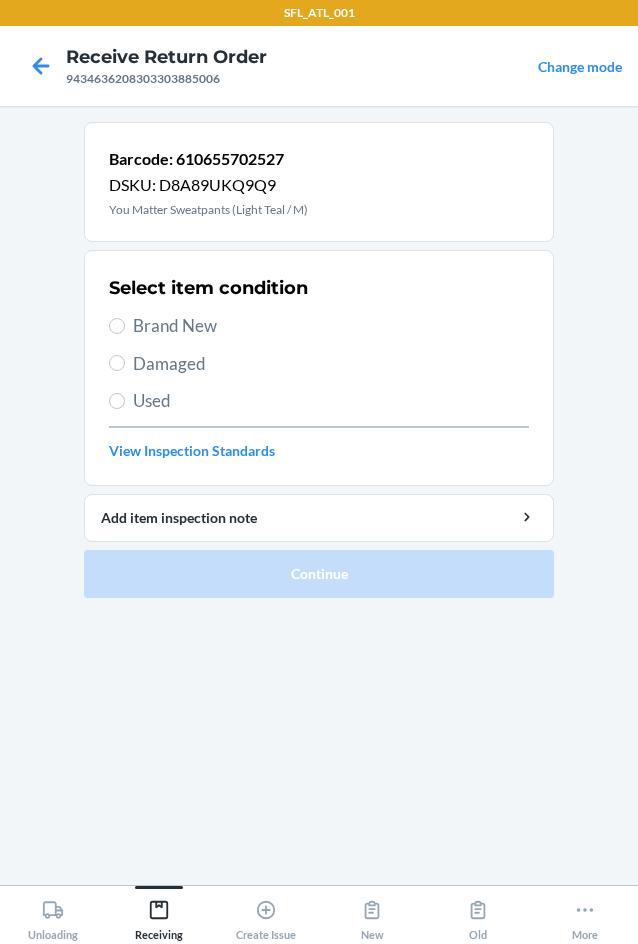 click on "Brand New" at bounding box center [331, 326] 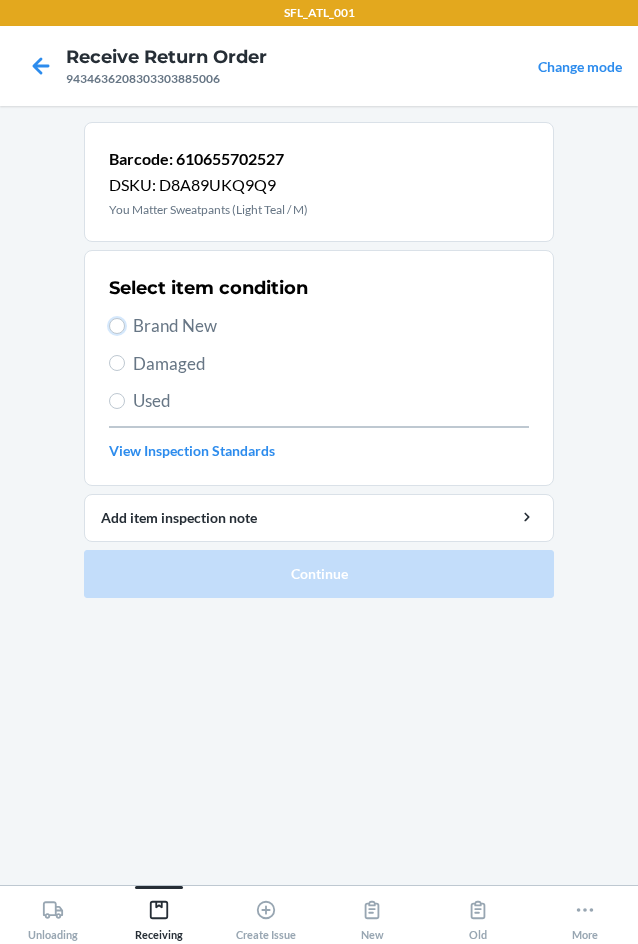 click on "Brand New" at bounding box center [117, 326] 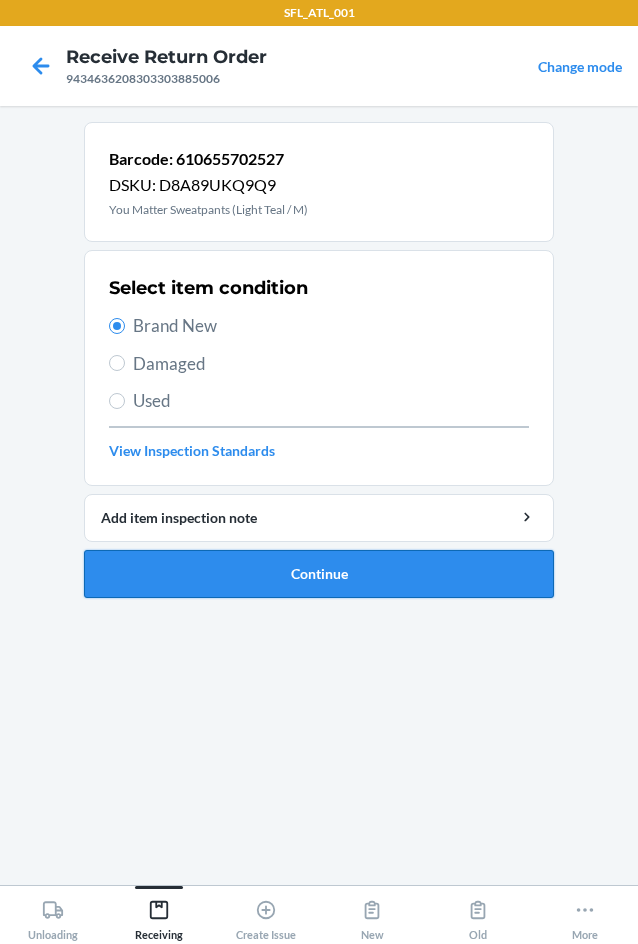 click on "Continue" at bounding box center (319, 574) 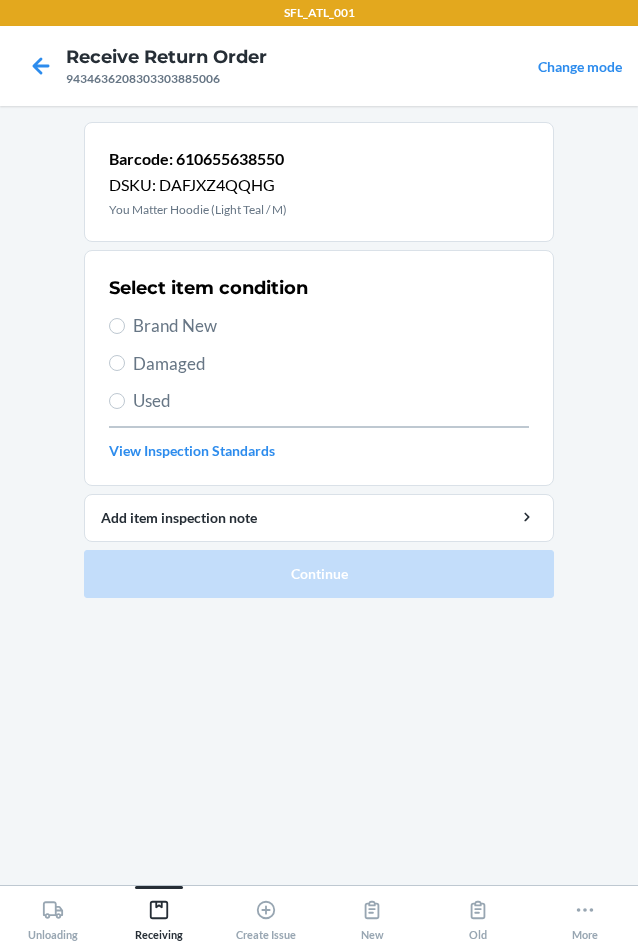 click on "Brand New" at bounding box center [331, 326] 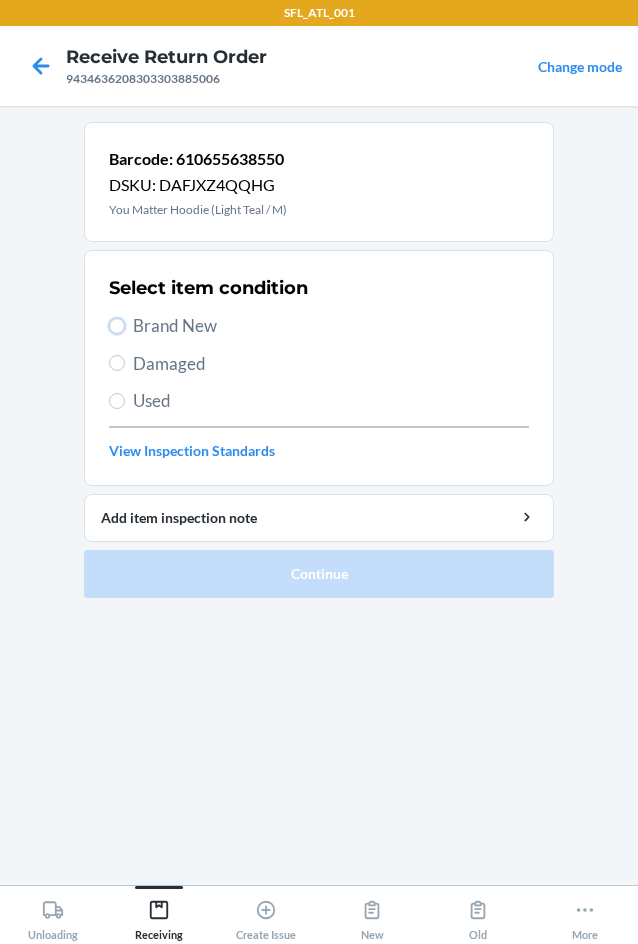 click on "Brand New" at bounding box center (117, 326) 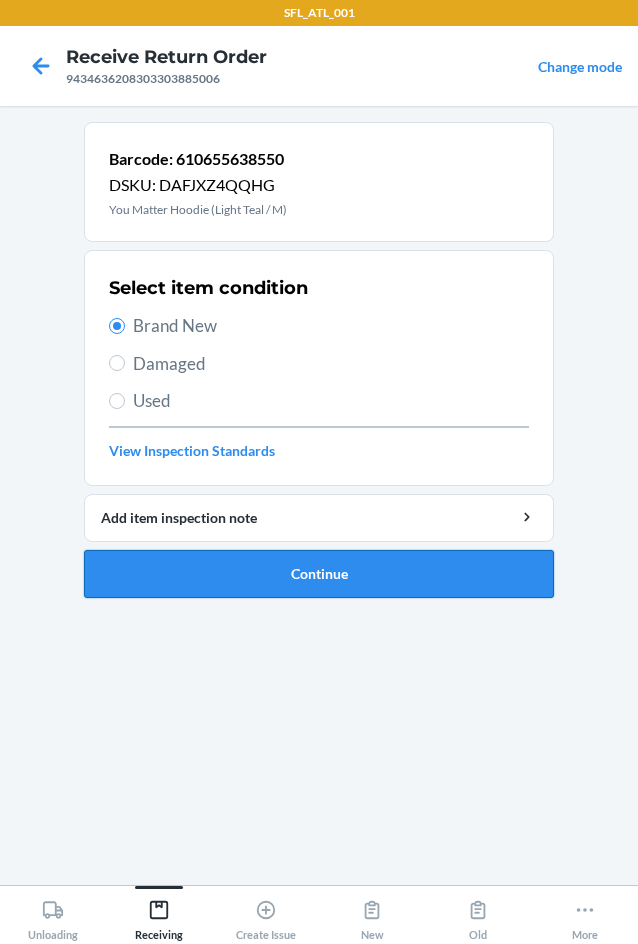 click on "Continue" at bounding box center [319, 574] 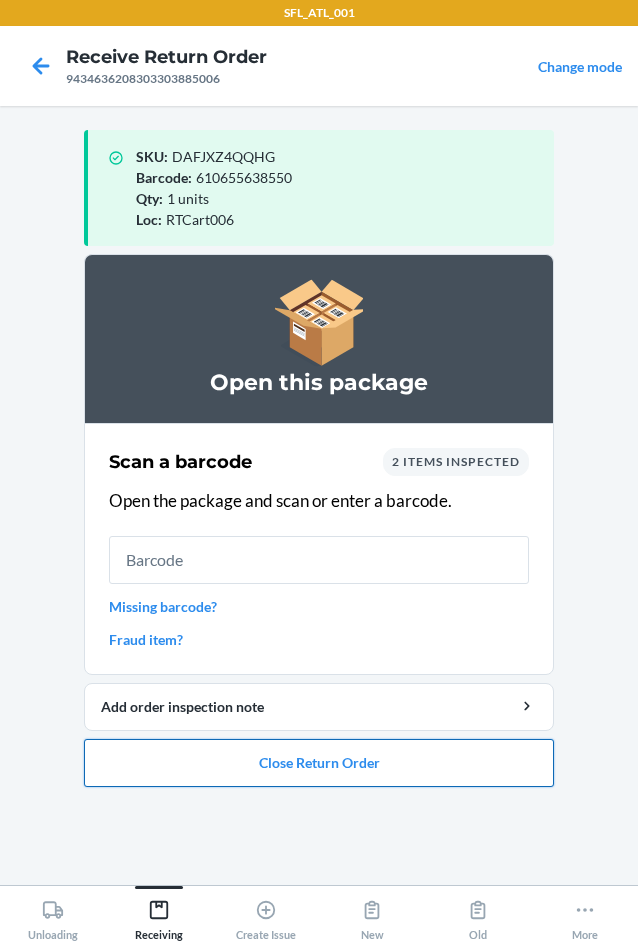 click on "Close Return Order" at bounding box center [319, 763] 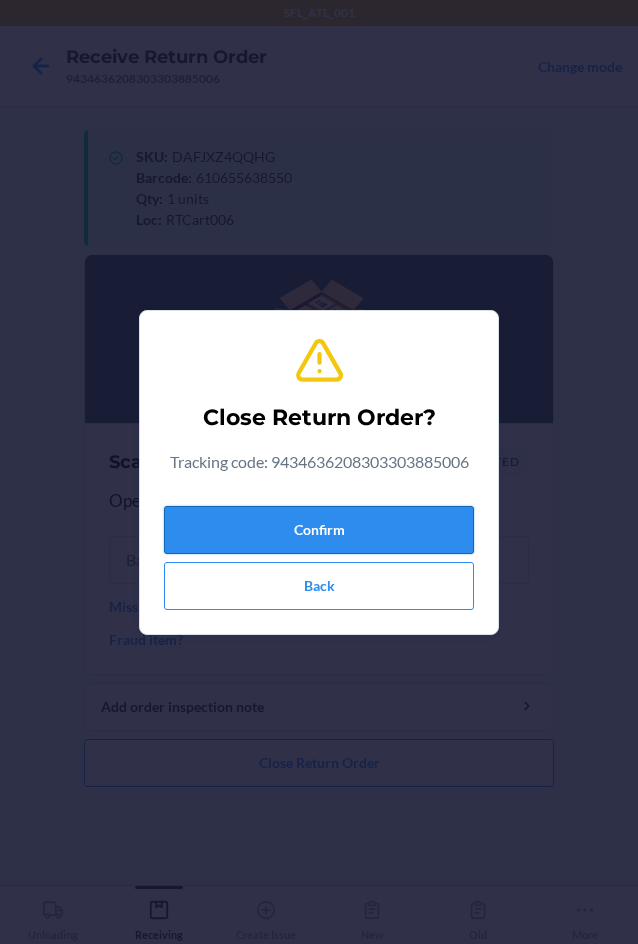 click on "Confirm" at bounding box center (319, 530) 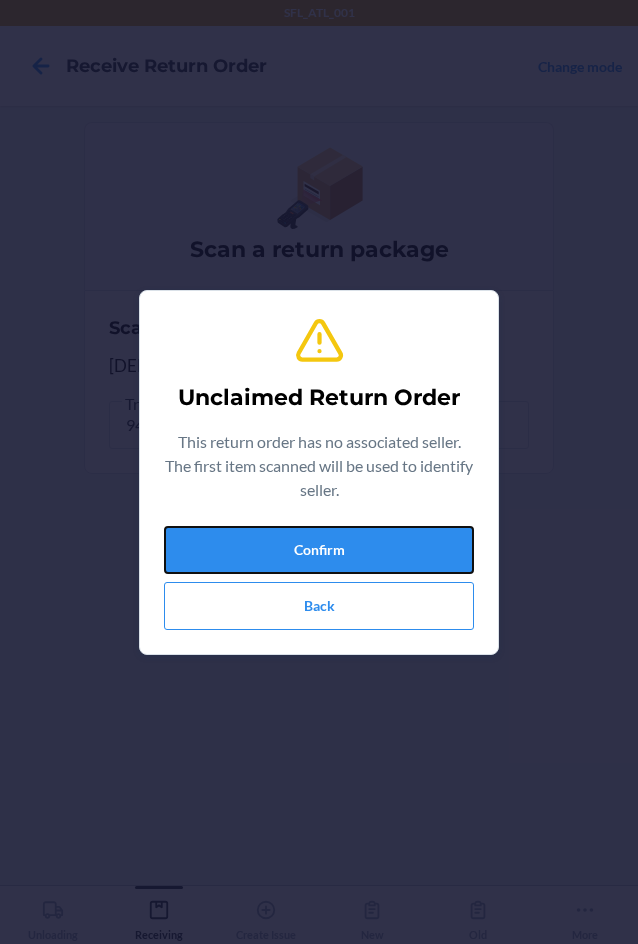 click on "Confirm" at bounding box center (319, 550) 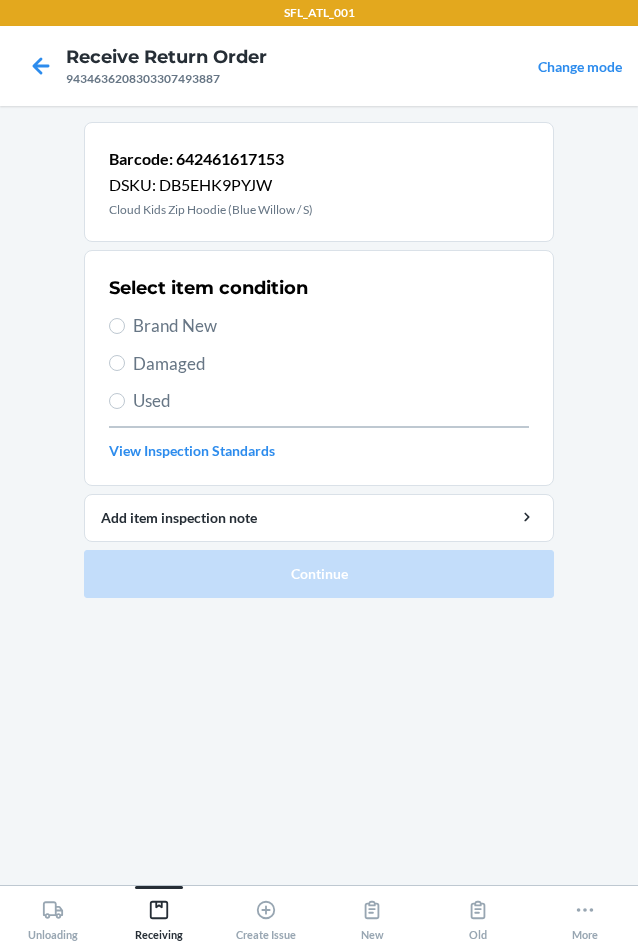 click on "Brand New" at bounding box center [331, 326] 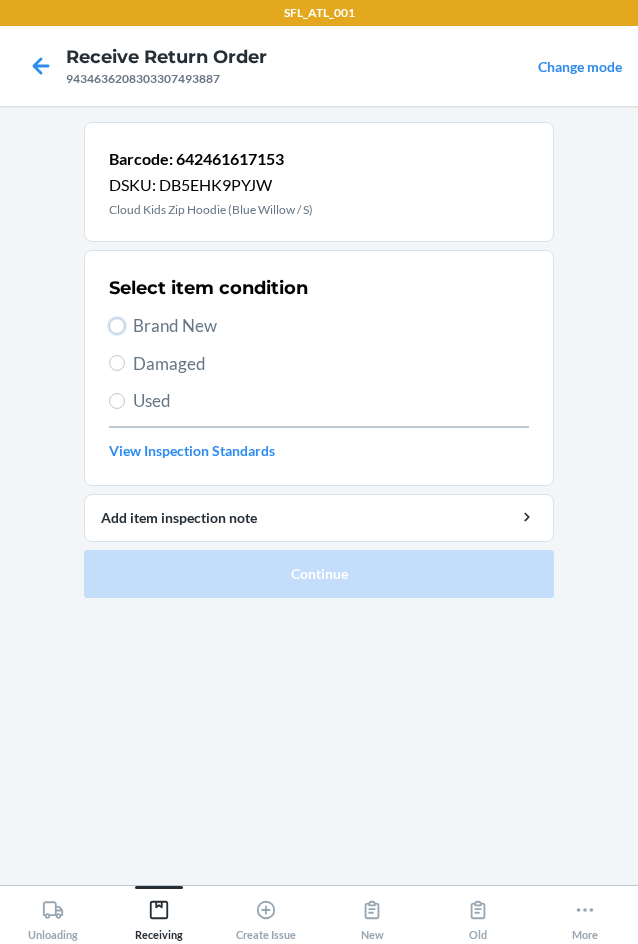 click on "Brand New" at bounding box center [117, 326] 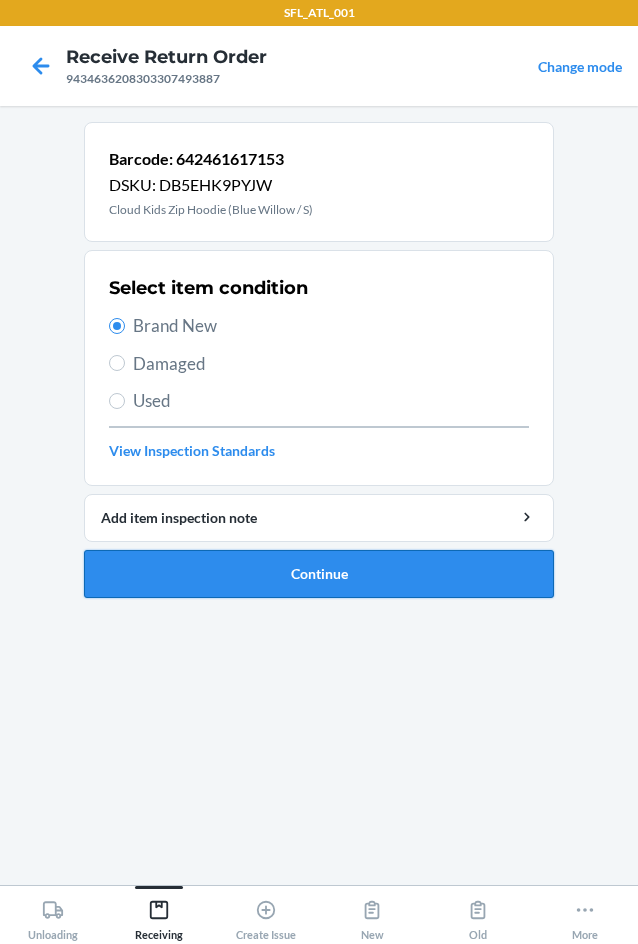 click on "Continue" at bounding box center (319, 574) 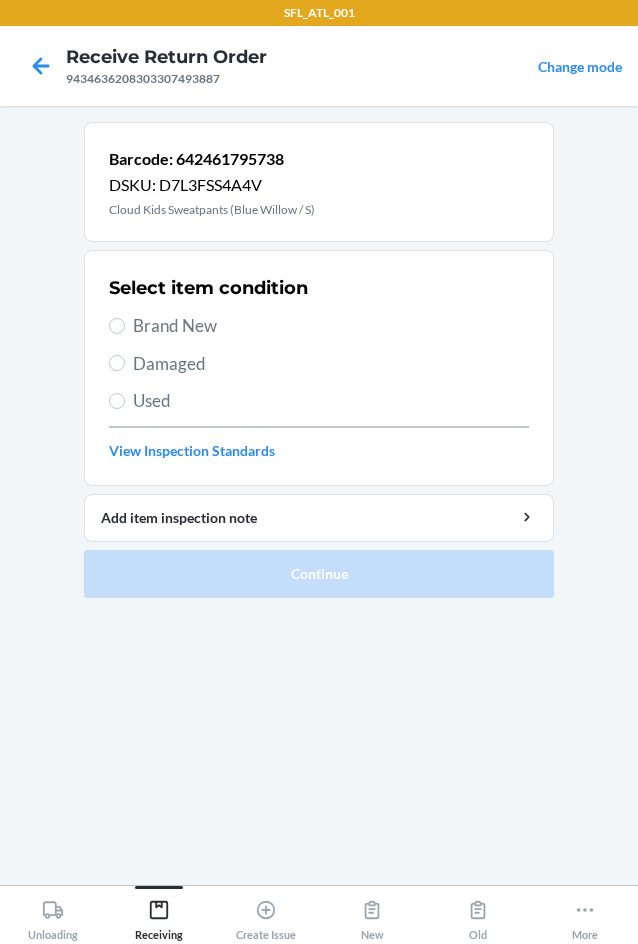 click on "Brand New" at bounding box center [331, 326] 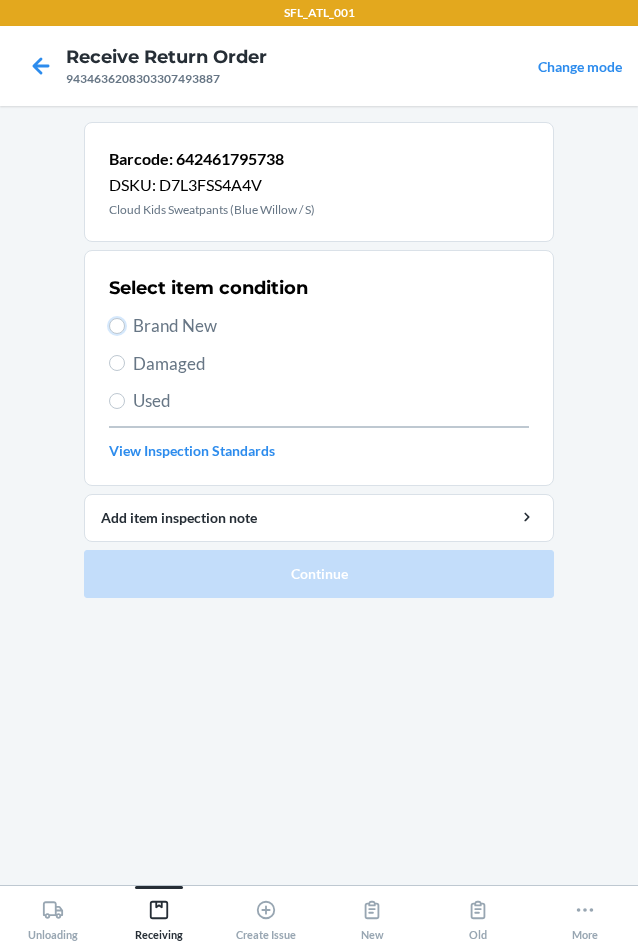 click on "Brand New" at bounding box center [117, 326] 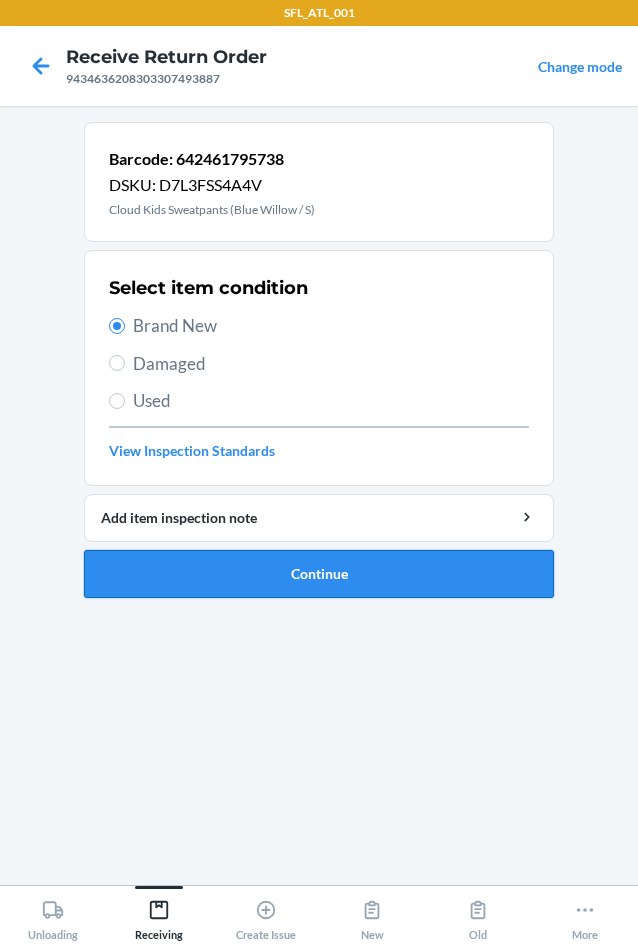 click on "Continue" at bounding box center [319, 574] 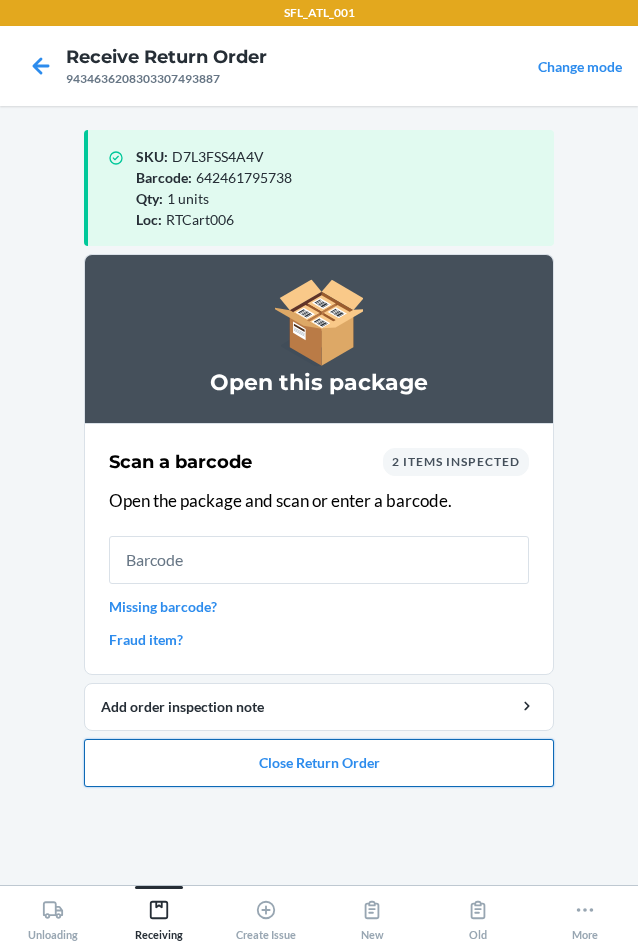 click on "Close Return Order" at bounding box center [319, 763] 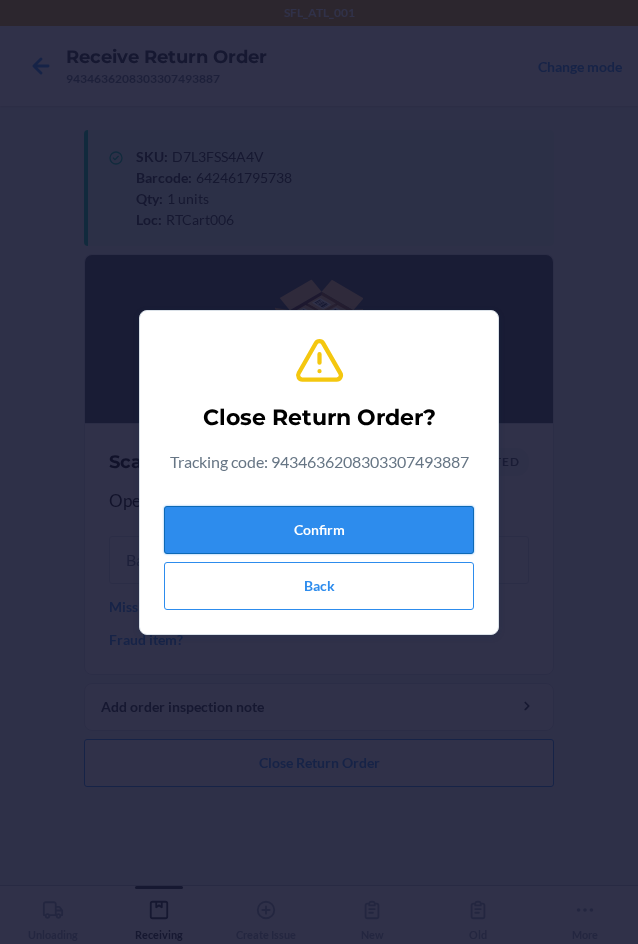 click on "Confirm" at bounding box center (319, 530) 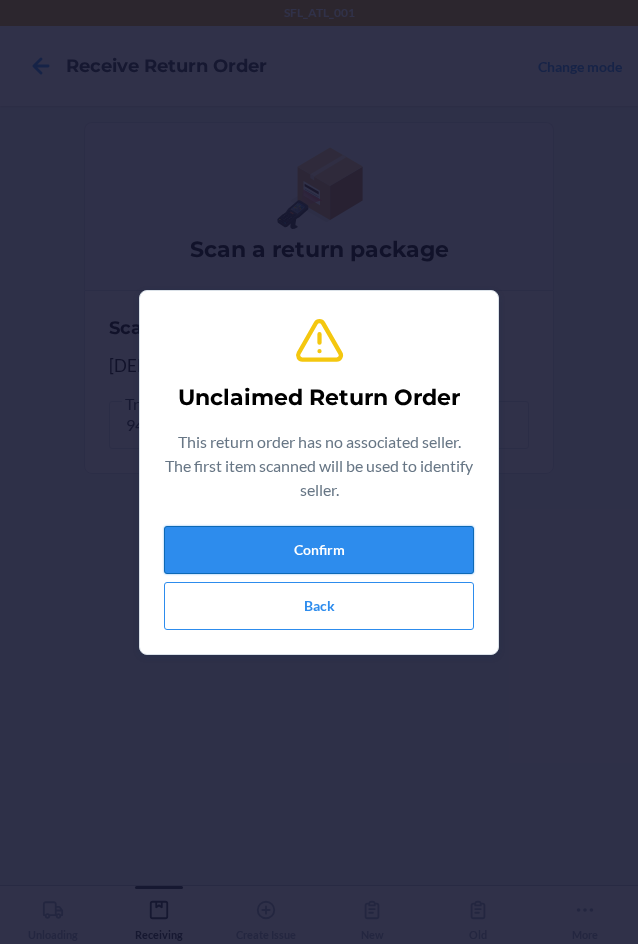 drag, startPoint x: 344, startPoint y: 532, endPoint x: 344, endPoint y: 549, distance: 17 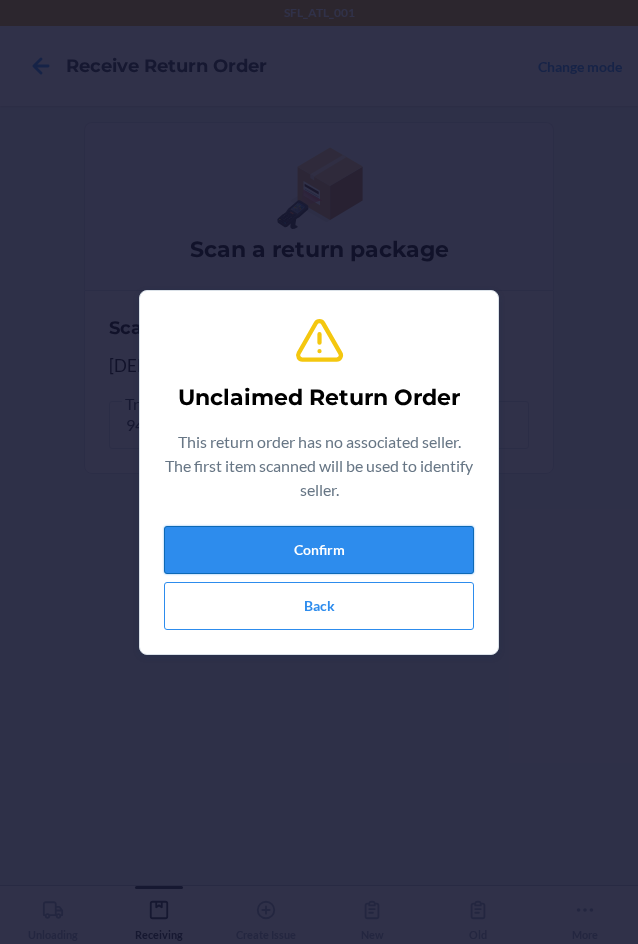 click on "Confirm" at bounding box center (319, 550) 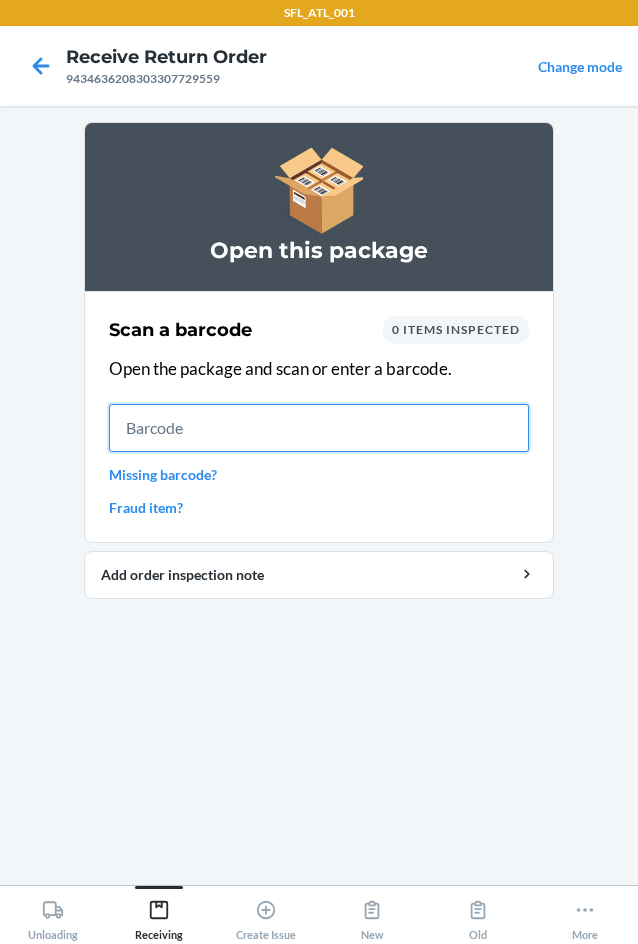 click at bounding box center (319, 428) 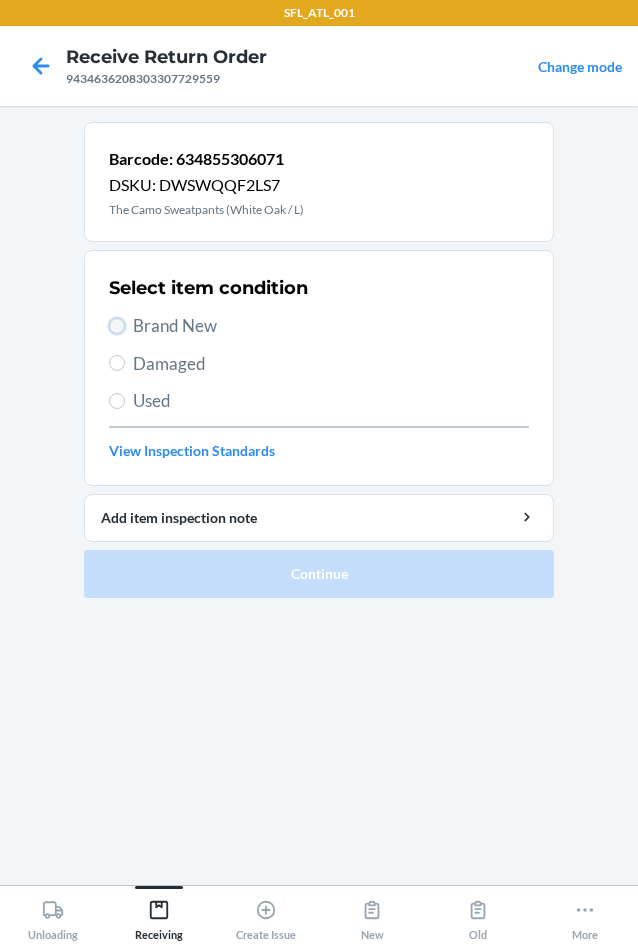 click on "Brand New" at bounding box center (117, 326) 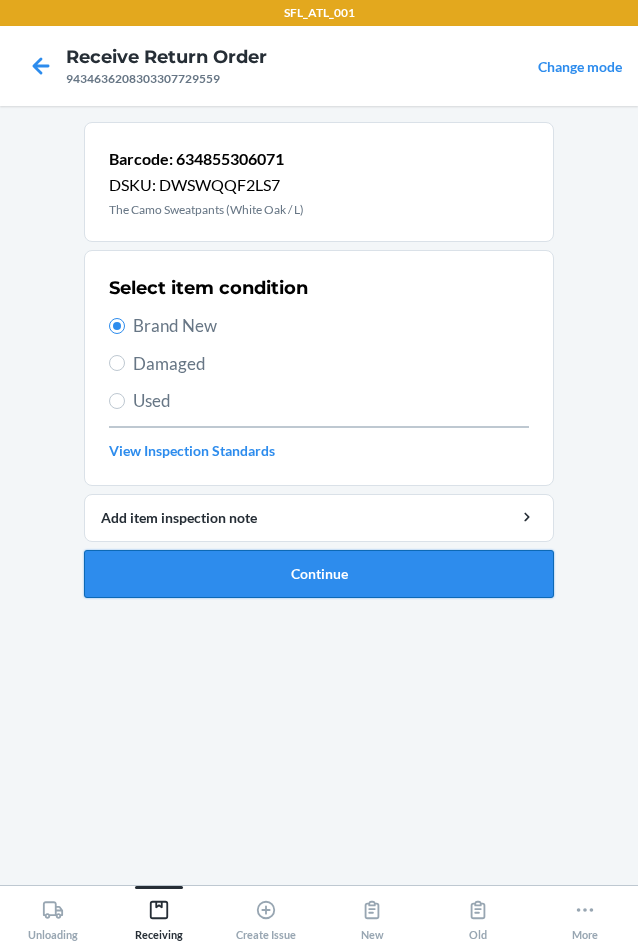 click on "Barcode: 634855306071 DSKU: DWSWQQF2LS7 The Camo Sweatpants (White Oak / L) Select item condition Brand New Damaged Used View Inspection Standards Add item inspection note Continue" at bounding box center (319, 360) 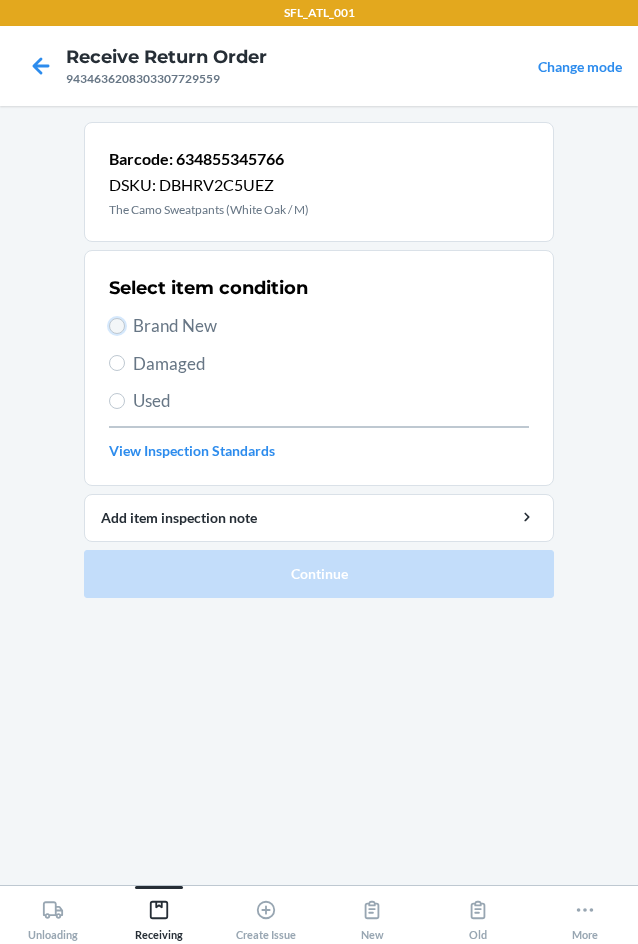 drag, startPoint x: 115, startPoint y: 325, endPoint x: 148, endPoint y: 425, distance: 105.30432 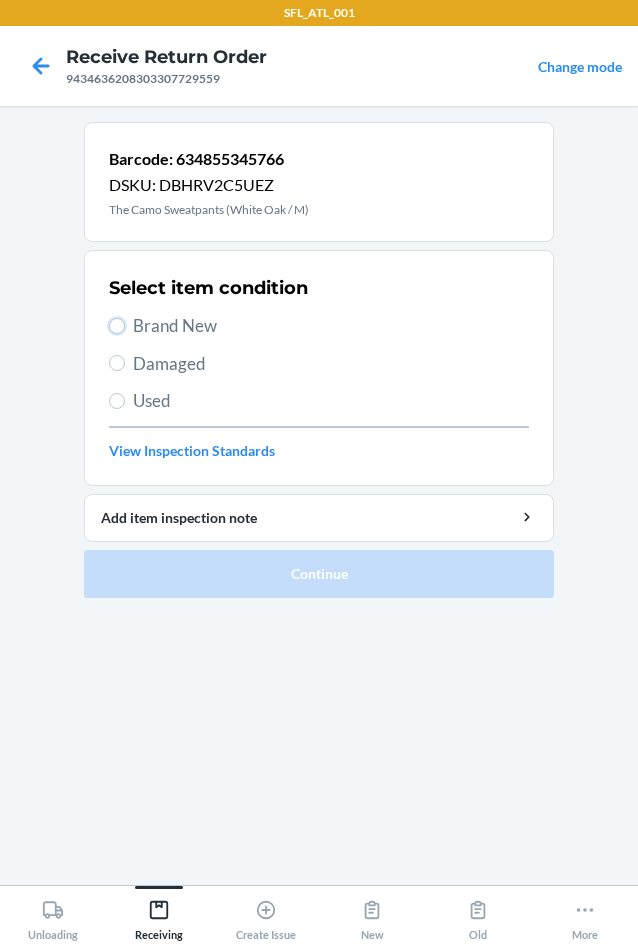 click on "Brand New" at bounding box center (117, 326) 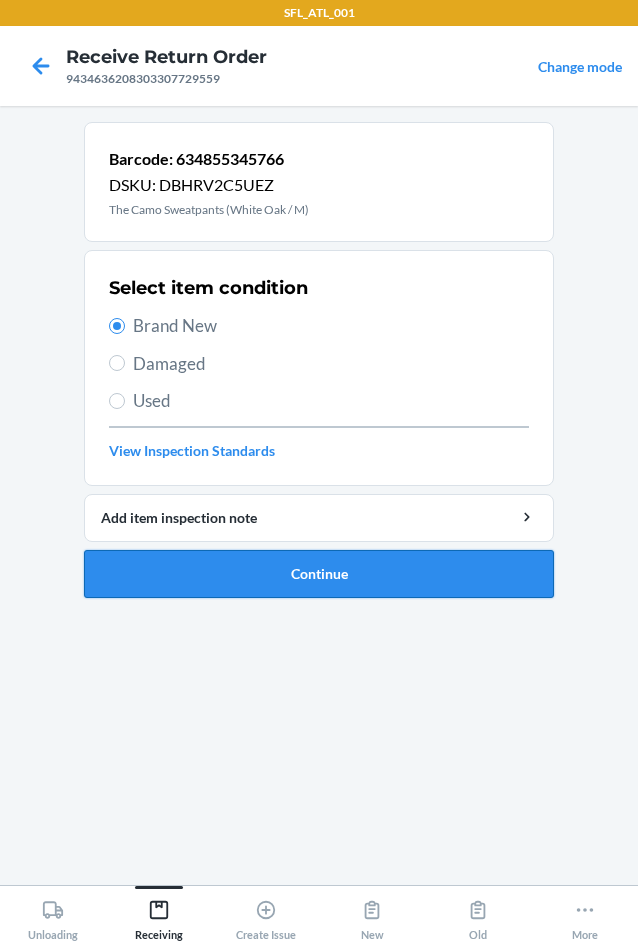 click on "Continue" at bounding box center (319, 574) 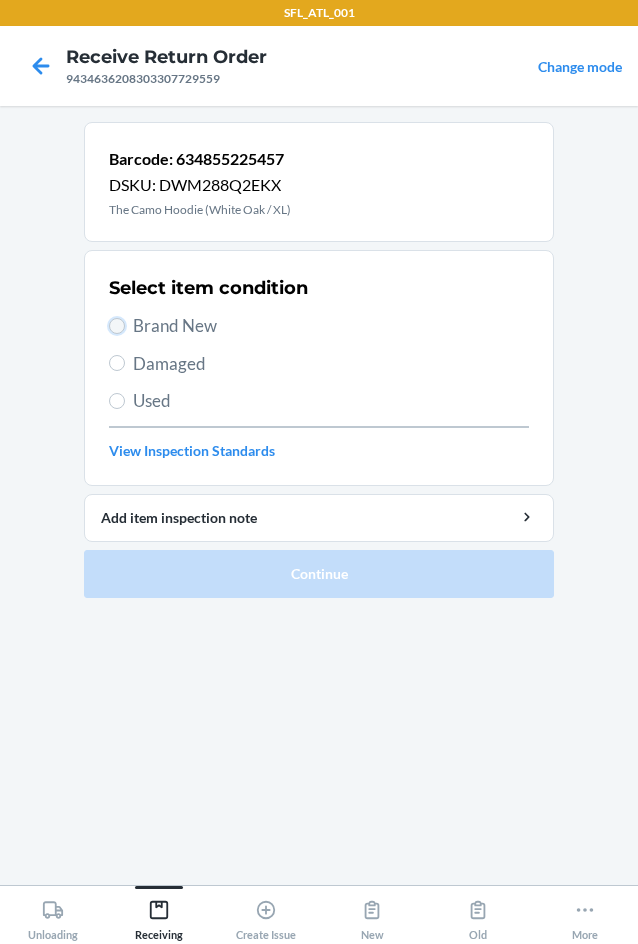 click on "Brand New" at bounding box center [117, 326] 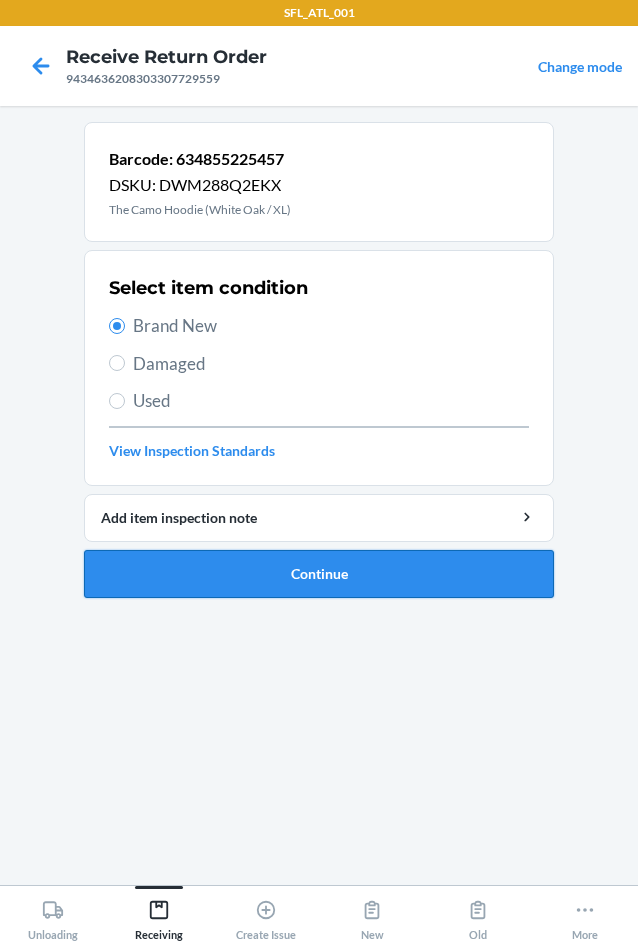 click on "Continue" at bounding box center (319, 574) 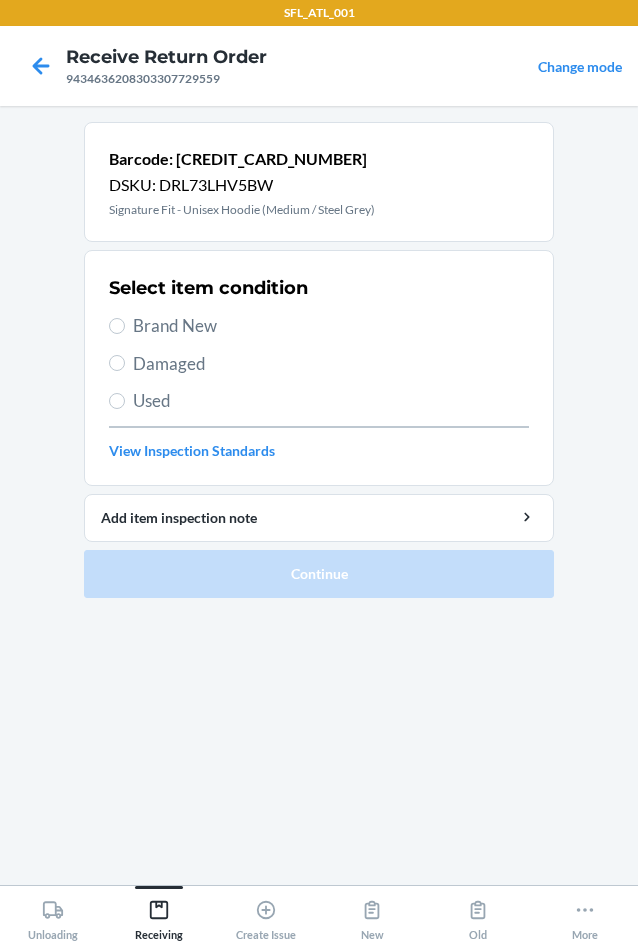 click on "Brand New" at bounding box center [331, 326] 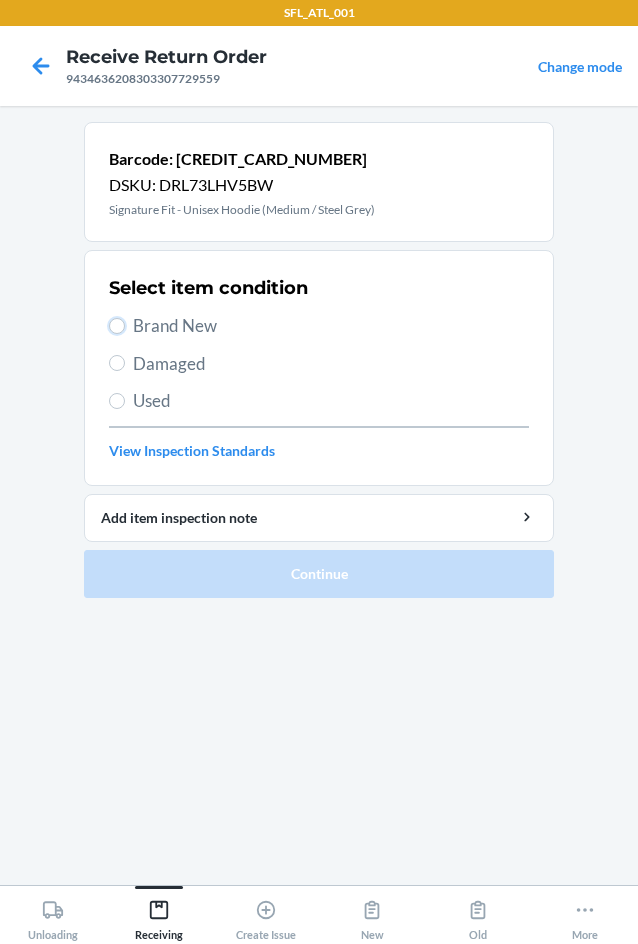 click on "Brand New" at bounding box center [117, 326] 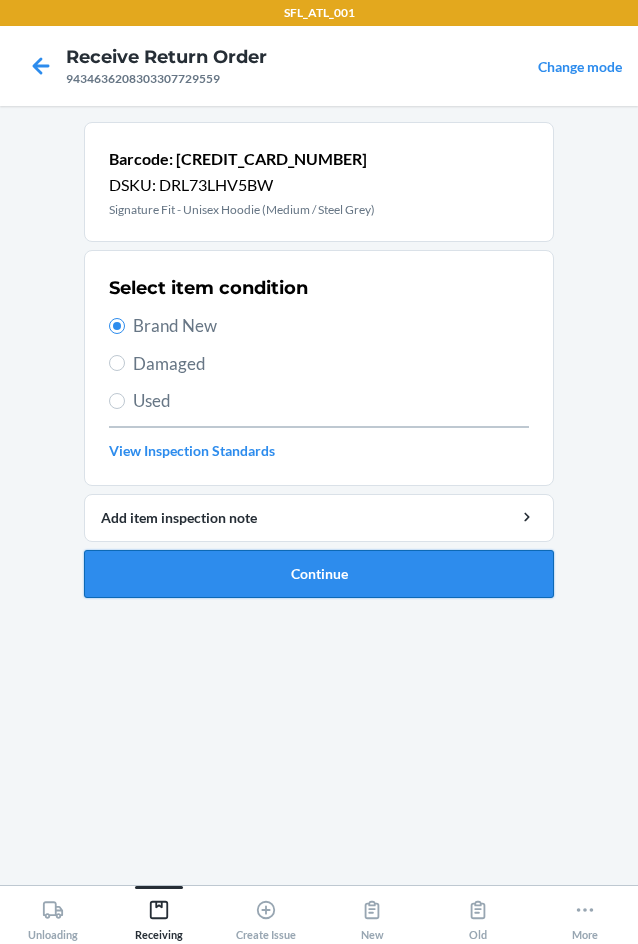 click on "Continue" at bounding box center (319, 574) 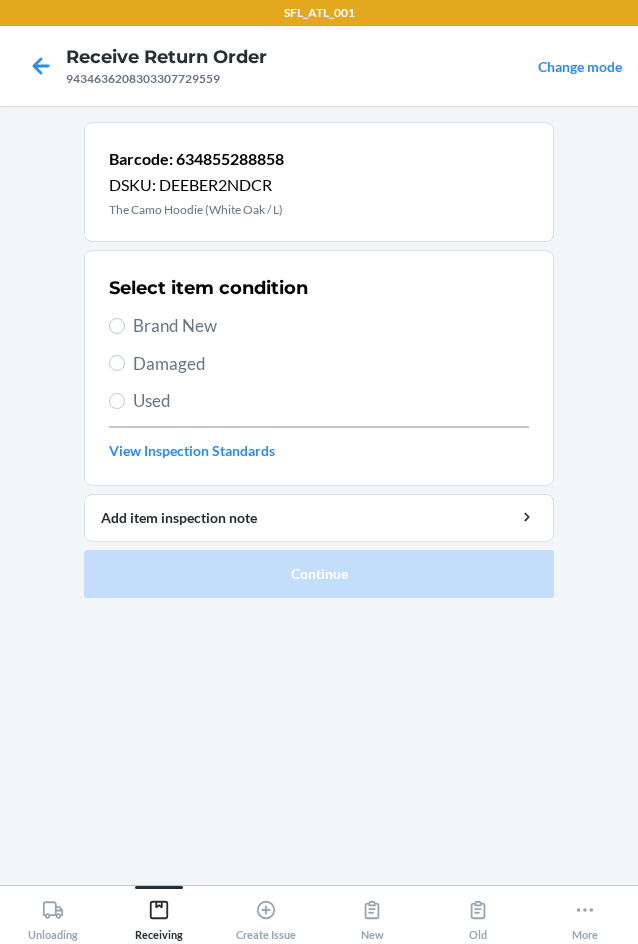click on "Brand New" at bounding box center [331, 326] 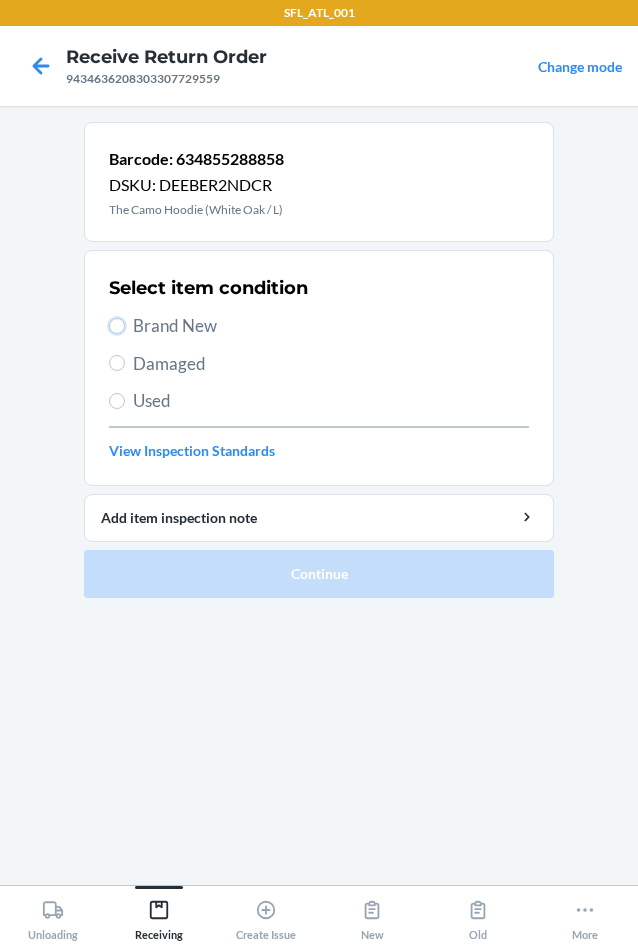 click on "Brand New" at bounding box center (117, 326) 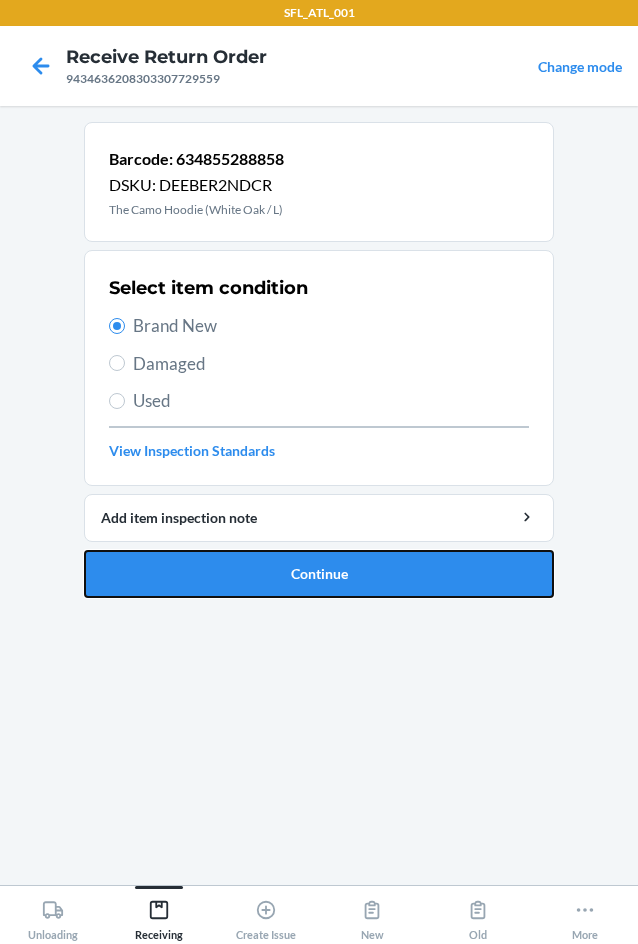 click on "Continue" at bounding box center (319, 574) 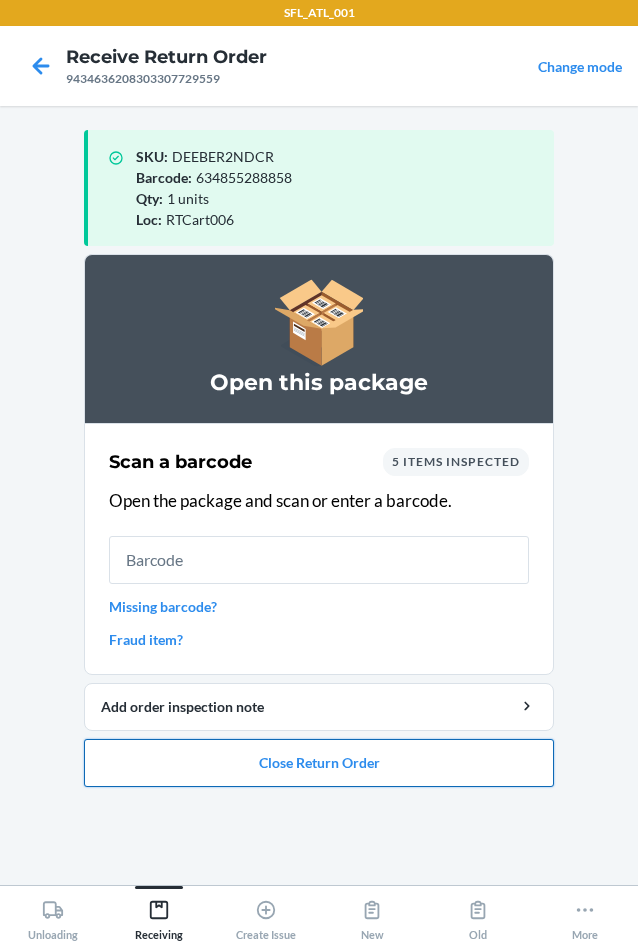 click on "Close Return Order" at bounding box center (319, 763) 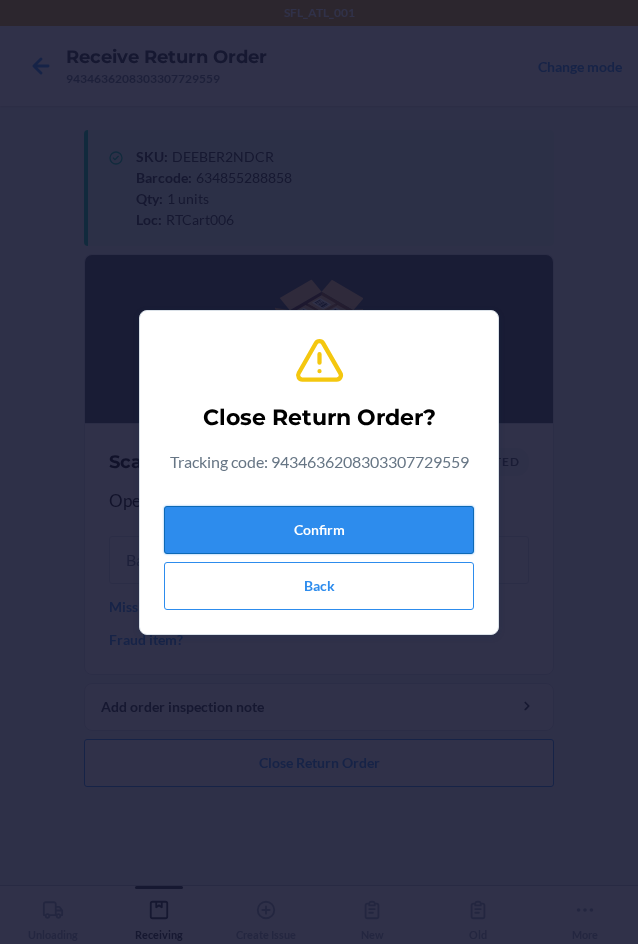 click on "Confirm" at bounding box center [319, 530] 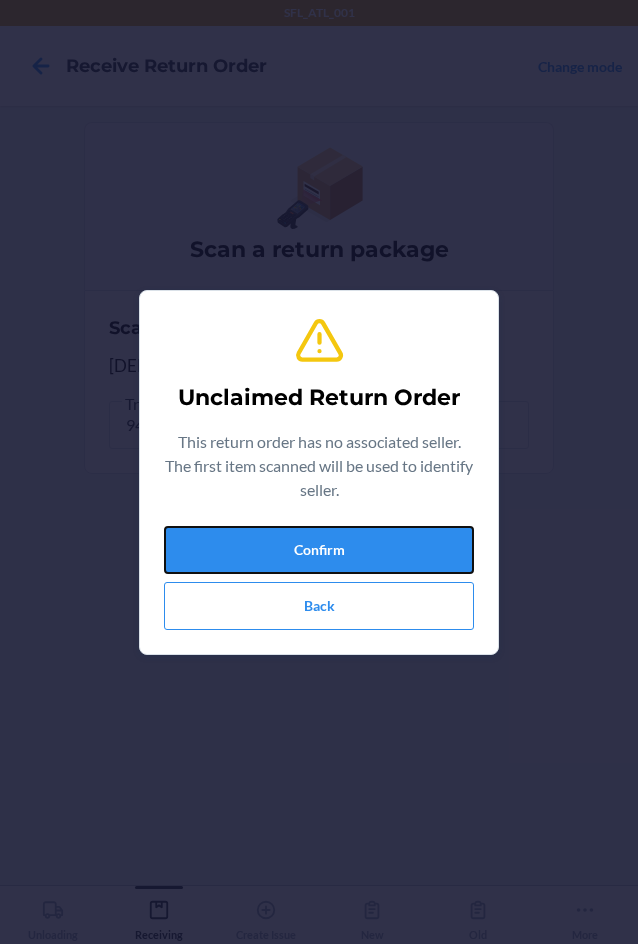 click on "Confirm" at bounding box center (319, 550) 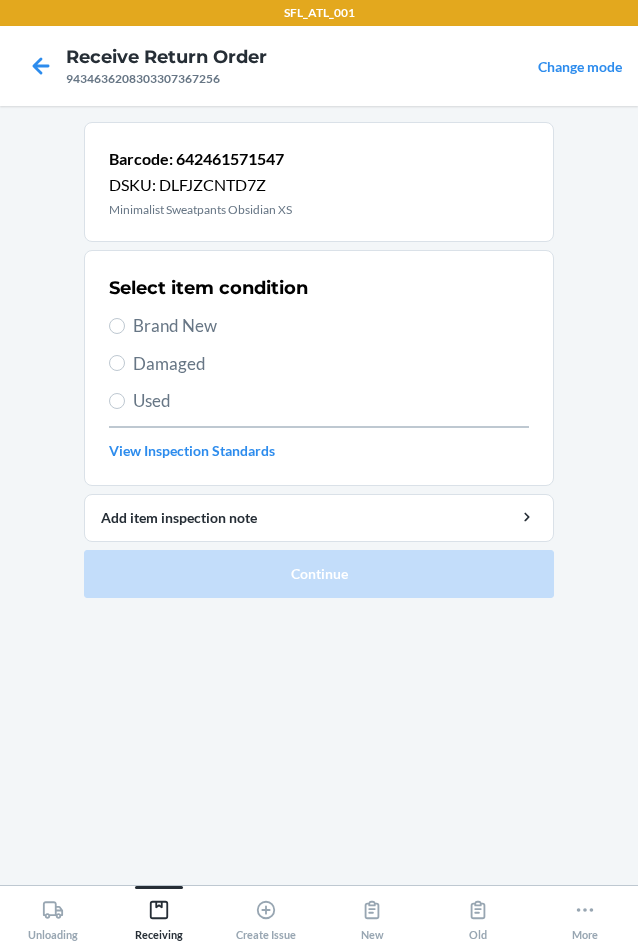 click on "Brand New" at bounding box center (331, 326) 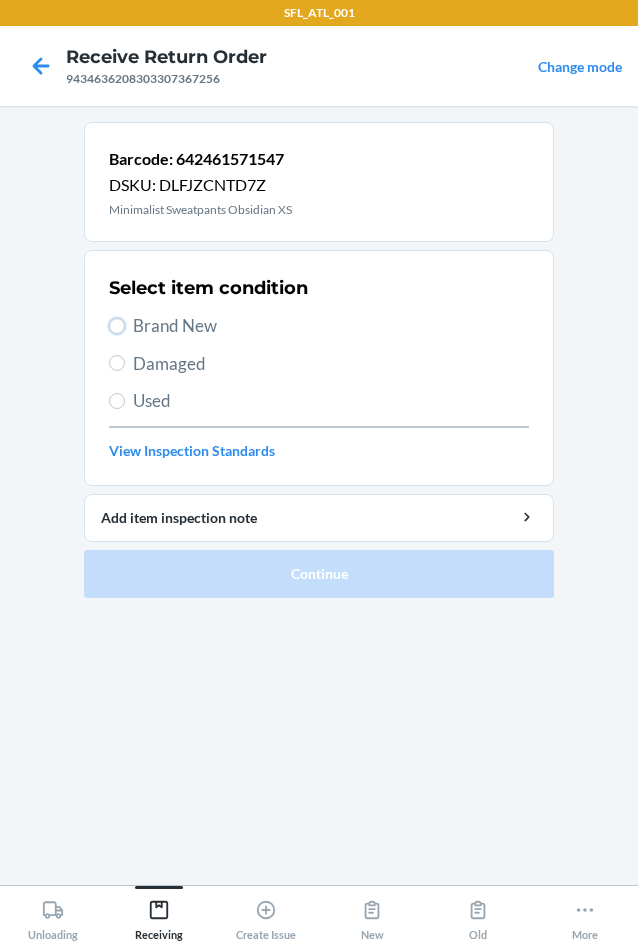 click on "Brand New" at bounding box center [117, 326] 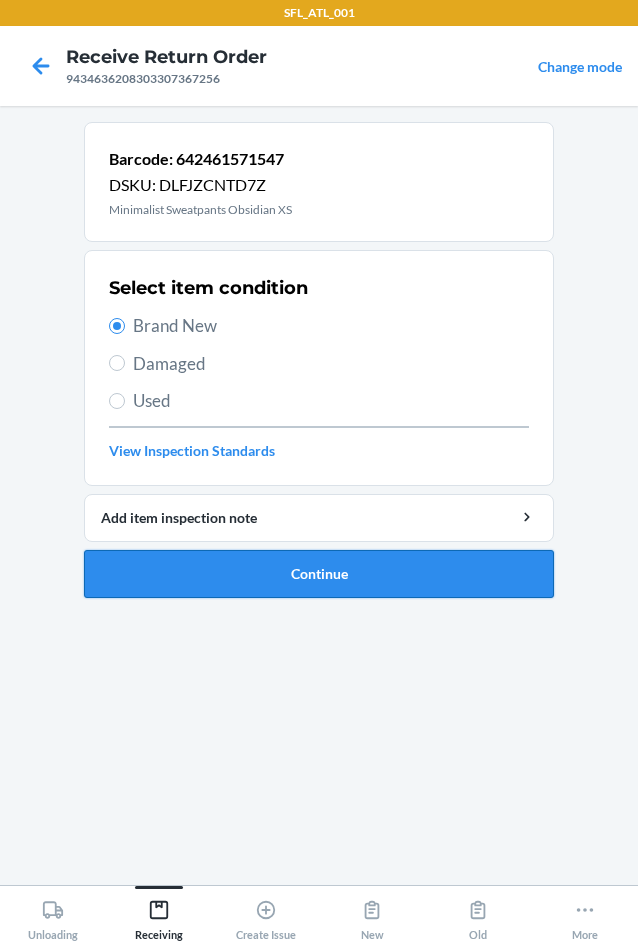 click on "Continue" at bounding box center [319, 574] 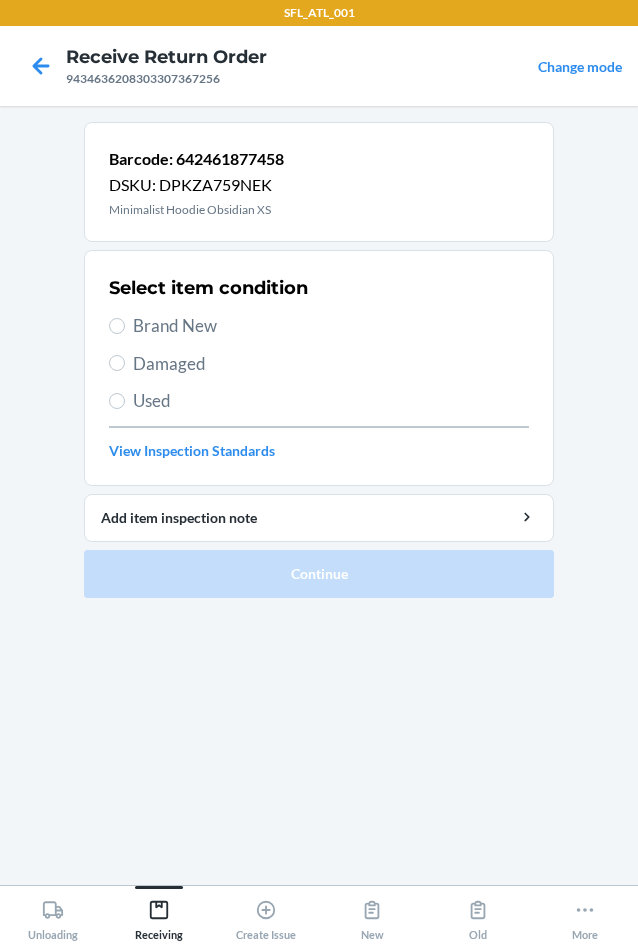 drag, startPoint x: 140, startPoint y: 322, endPoint x: 140, endPoint y: 336, distance: 14 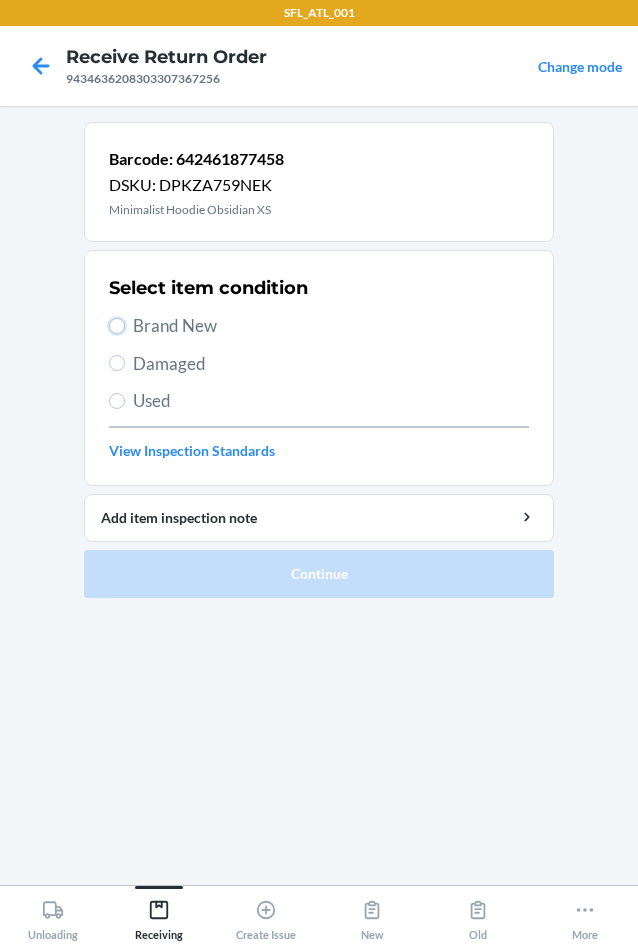 click on "Brand New" at bounding box center (117, 326) 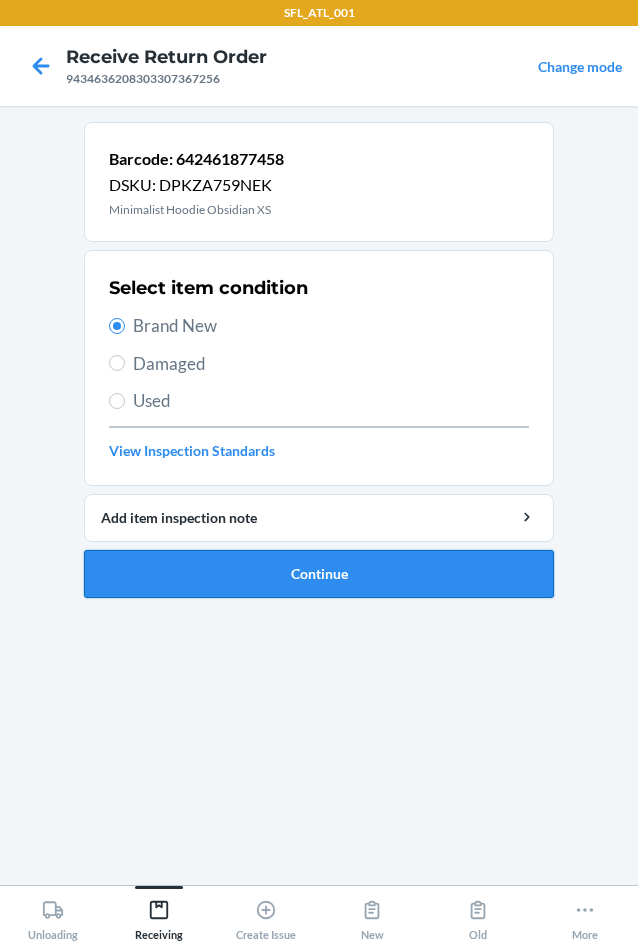 click on "Continue" at bounding box center (319, 574) 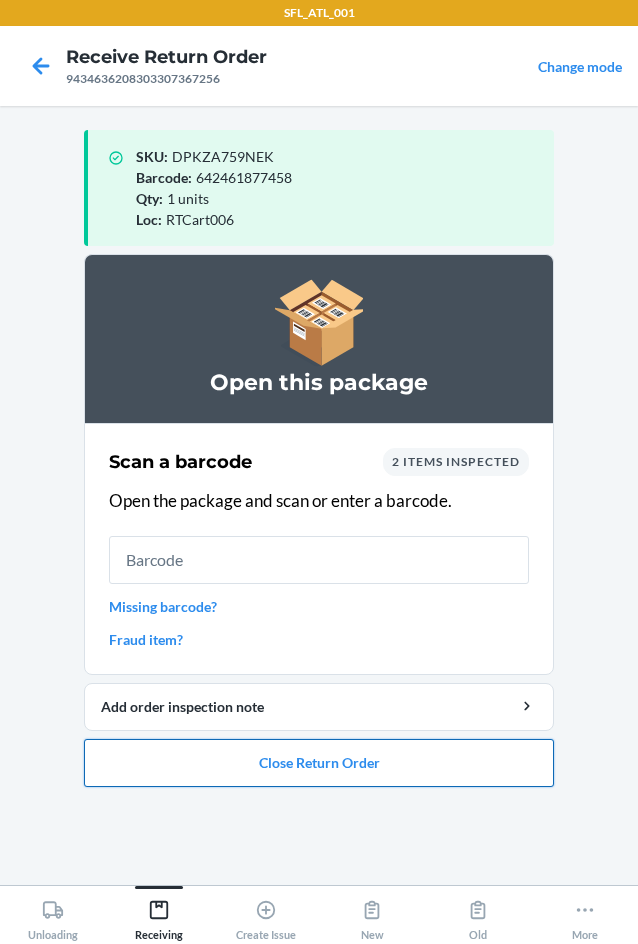 click on "Close Return Order" at bounding box center (319, 763) 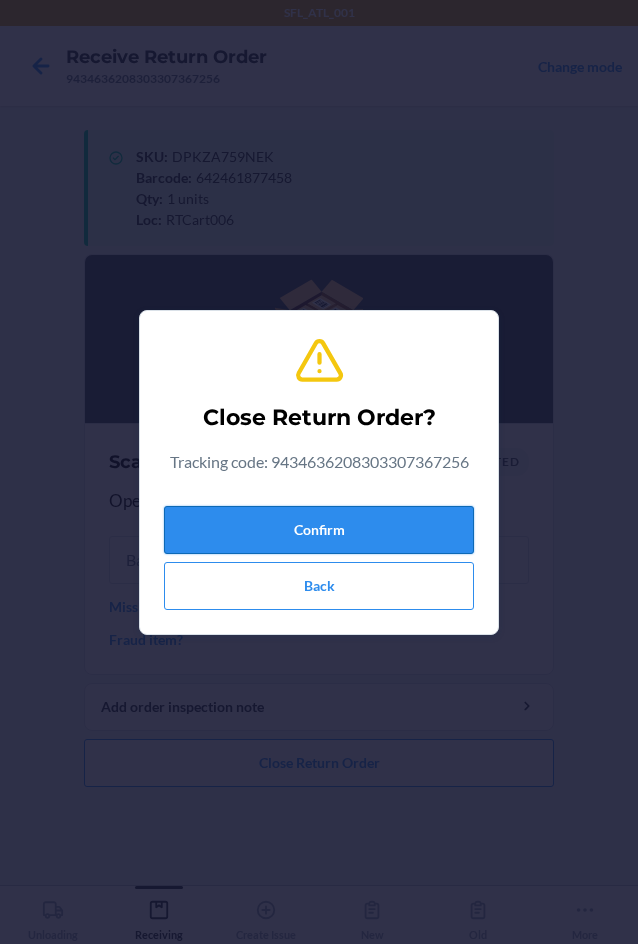 click on "Confirm" at bounding box center (319, 530) 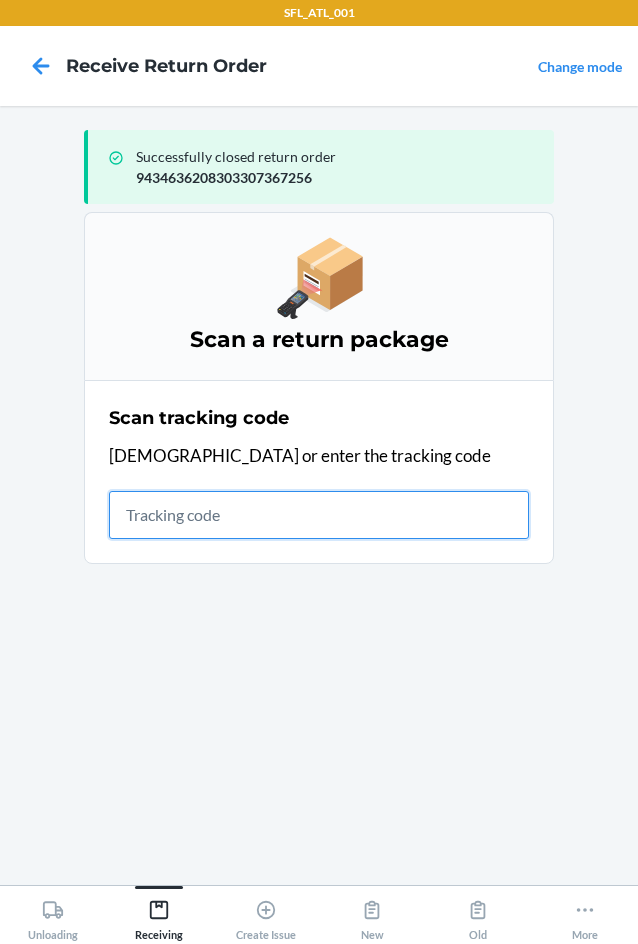 click at bounding box center [319, 515] 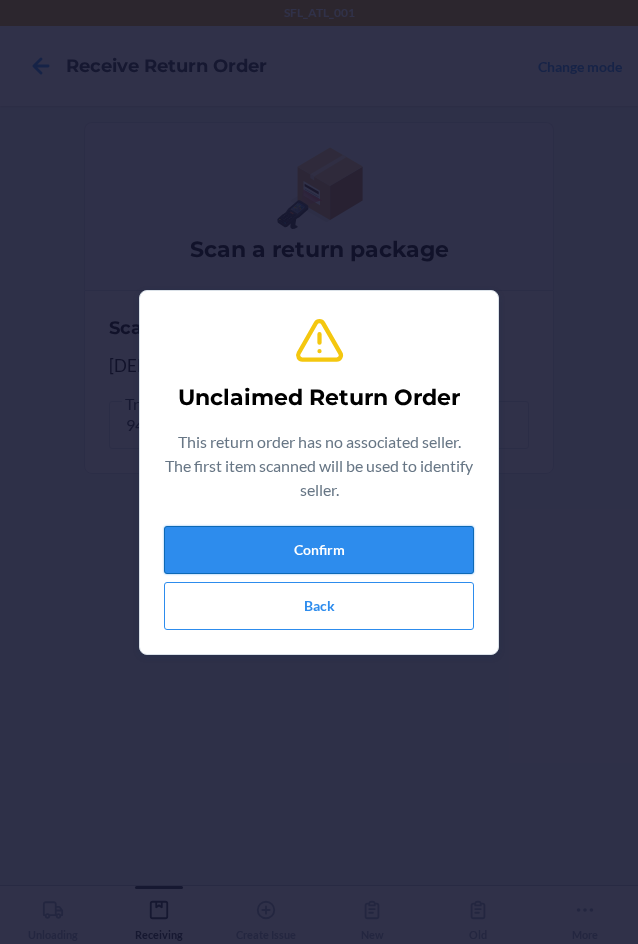 click on "Confirm" at bounding box center [319, 550] 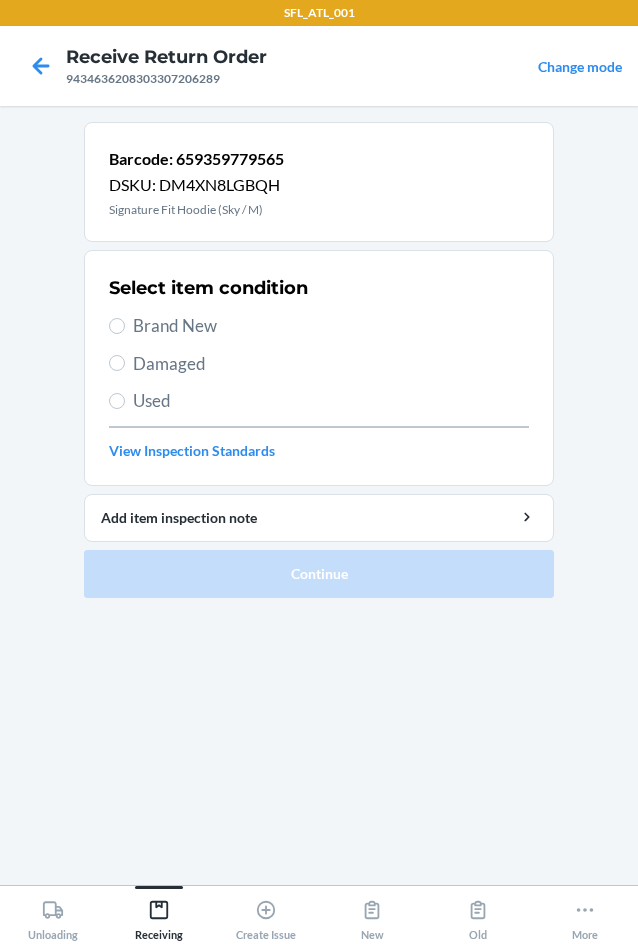 click on "Brand New" at bounding box center (331, 326) 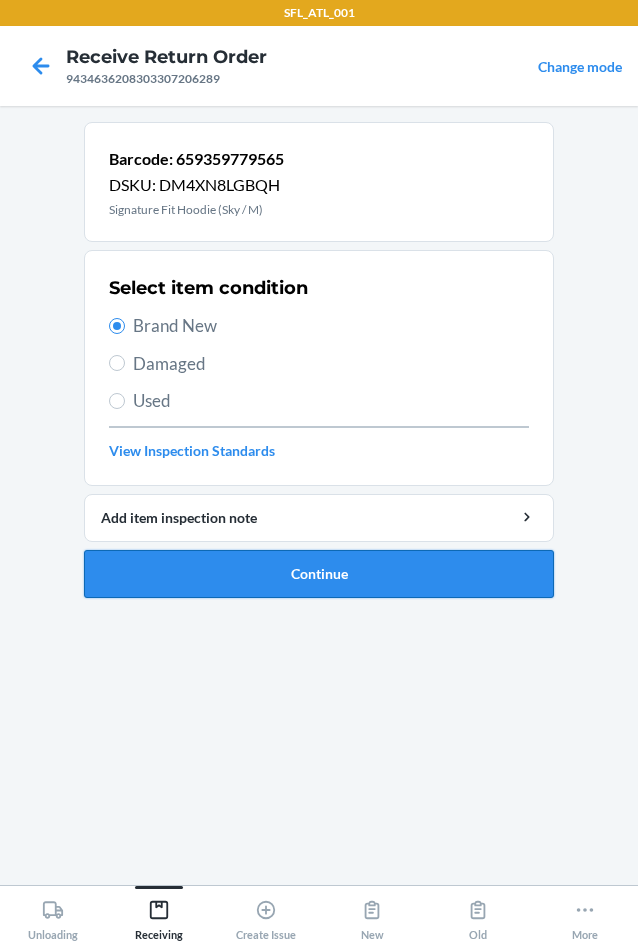 click on "Continue" at bounding box center (319, 574) 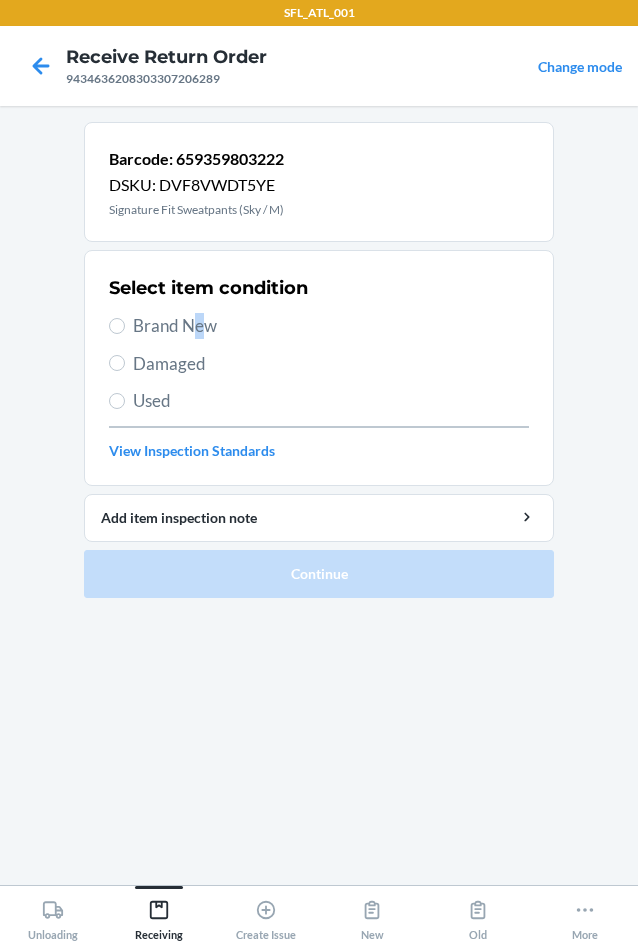 click on "Brand New" at bounding box center [331, 326] 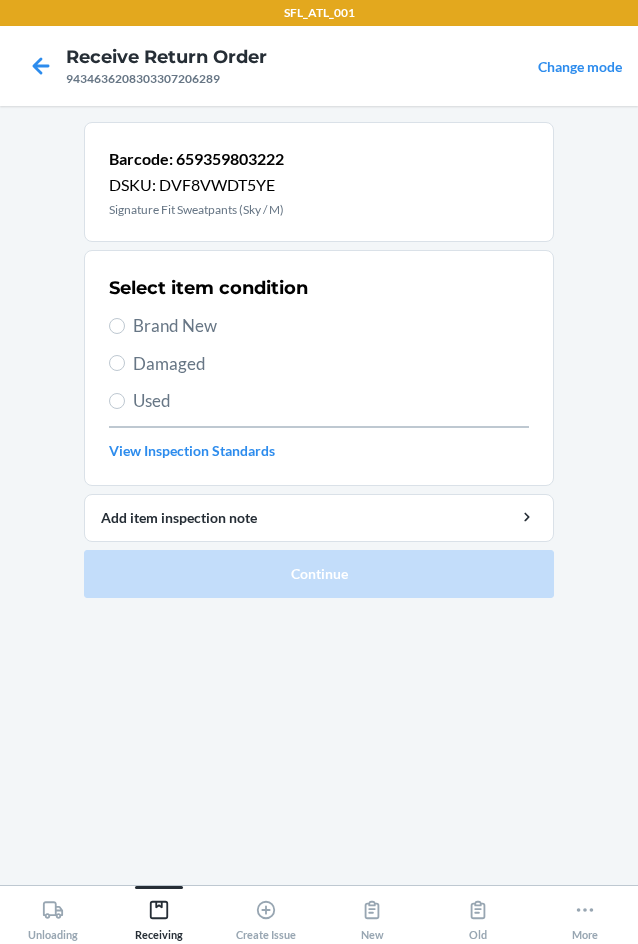 click on "Brand New" at bounding box center (331, 326) 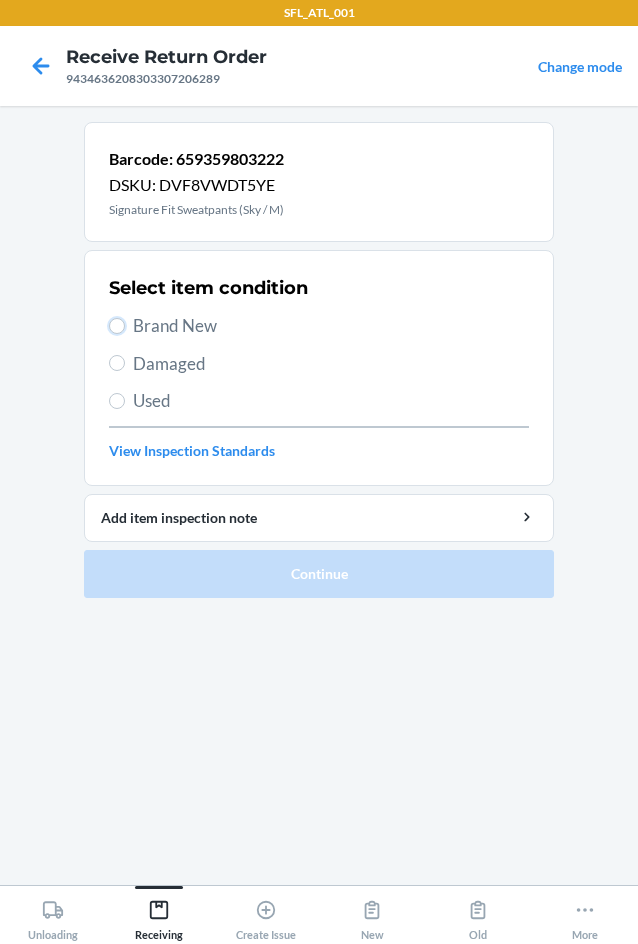 click on "Brand New" at bounding box center (117, 326) 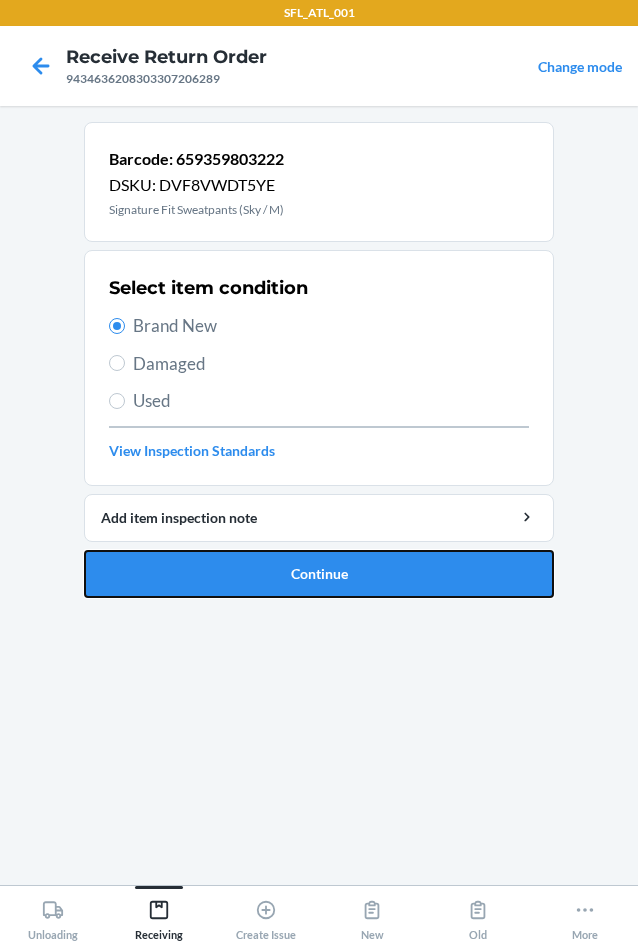 click on "Continue" at bounding box center [319, 574] 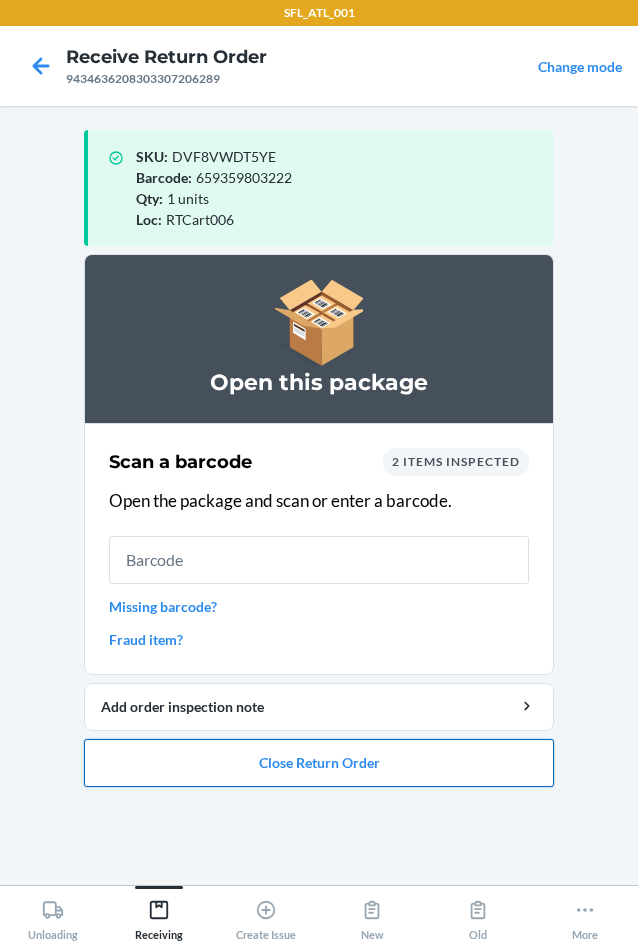 click on "Close Return Order" at bounding box center (319, 763) 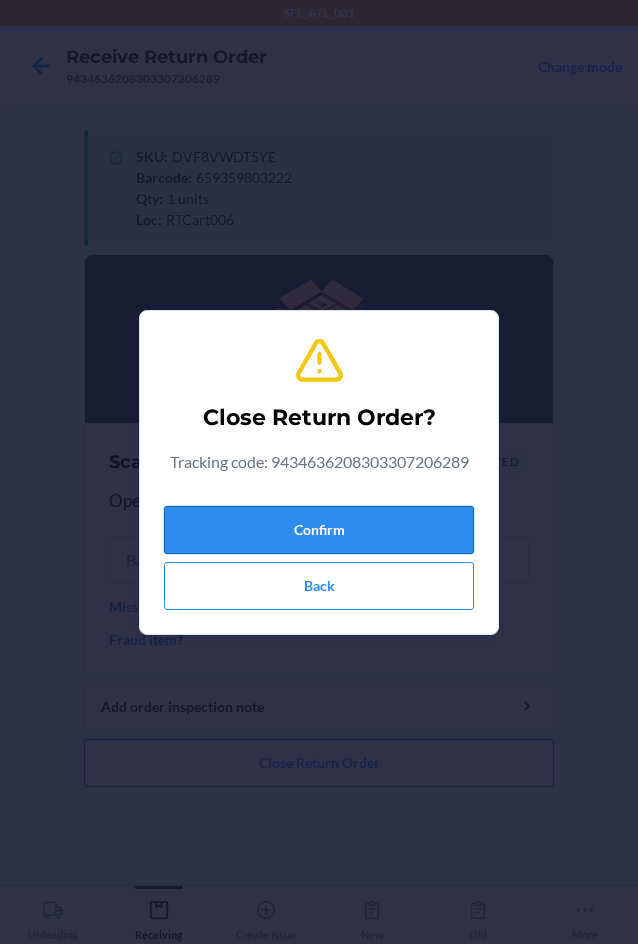 click on "Confirm" at bounding box center [319, 530] 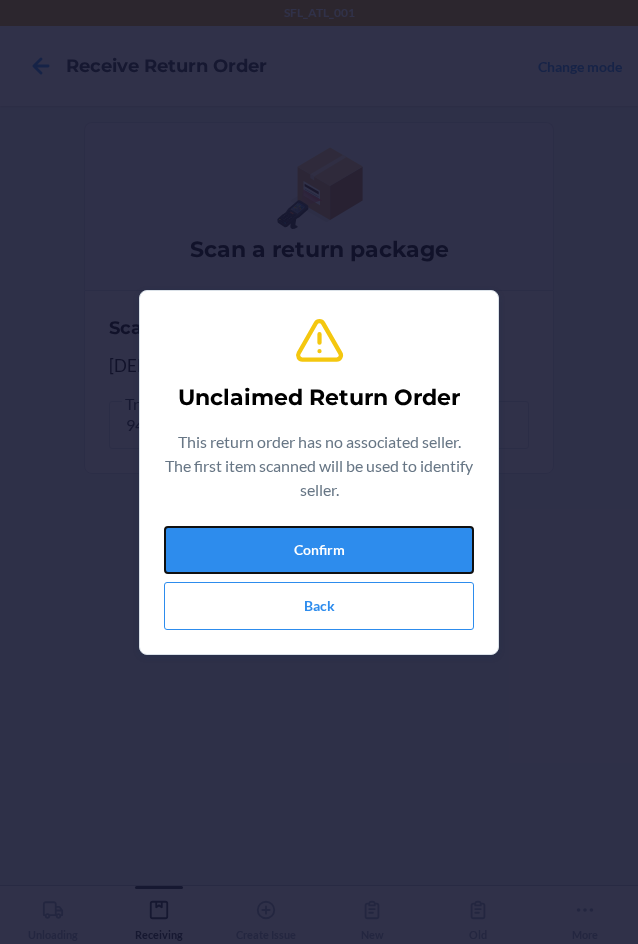 click on "Confirm" at bounding box center (319, 550) 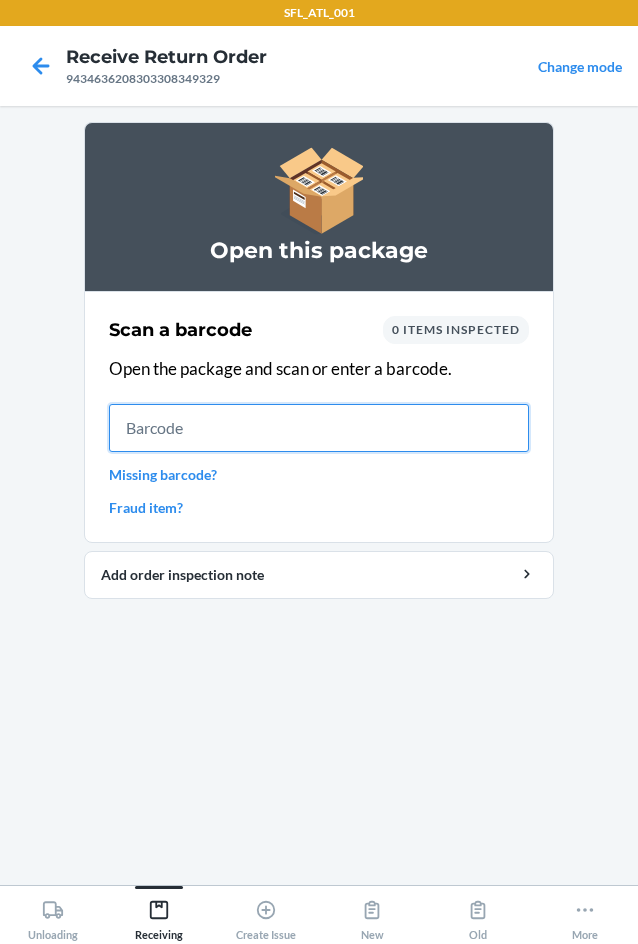click at bounding box center (319, 428) 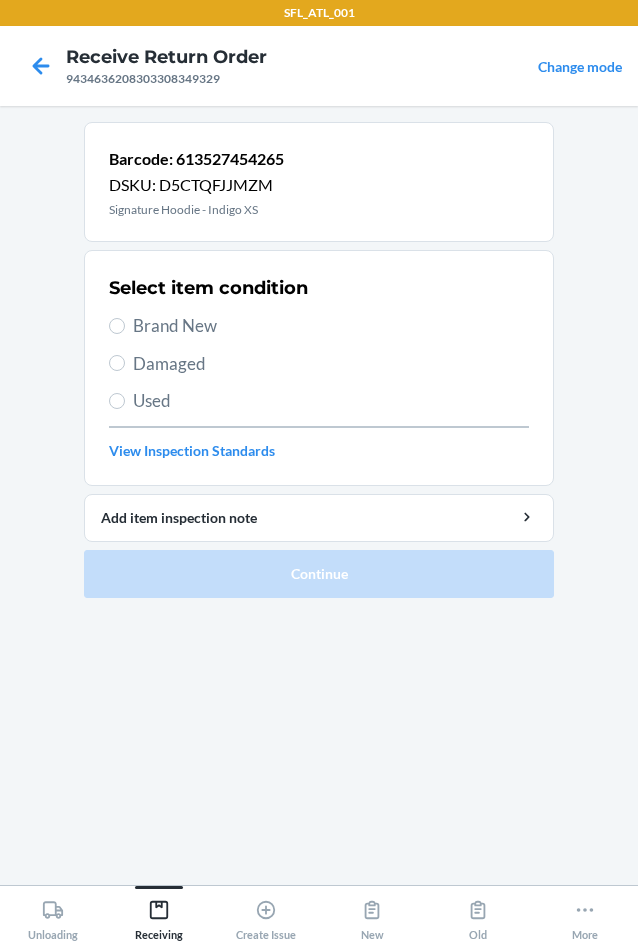 click on "Used" at bounding box center (331, 401) 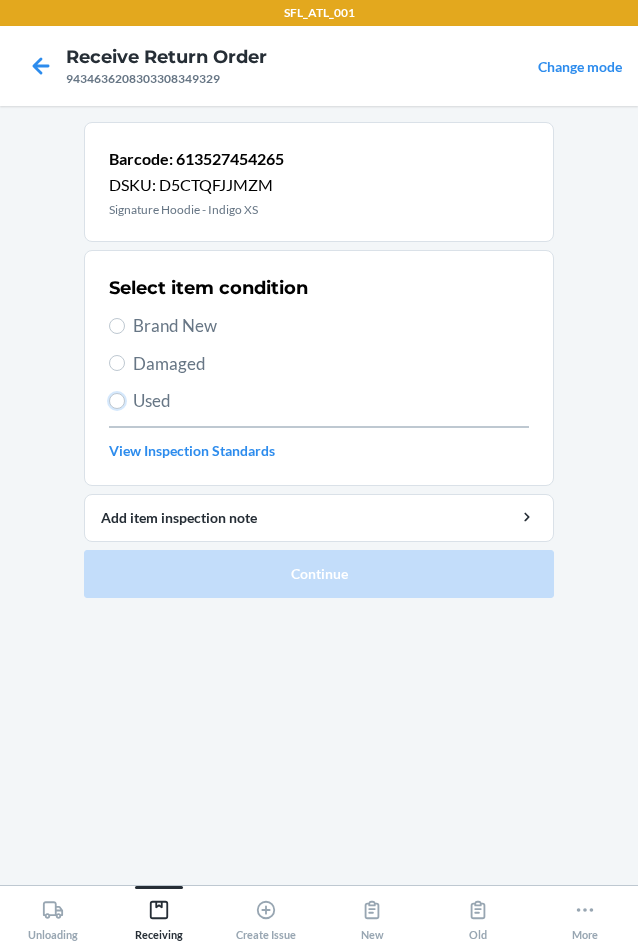 click on "Used" at bounding box center (117, 401) 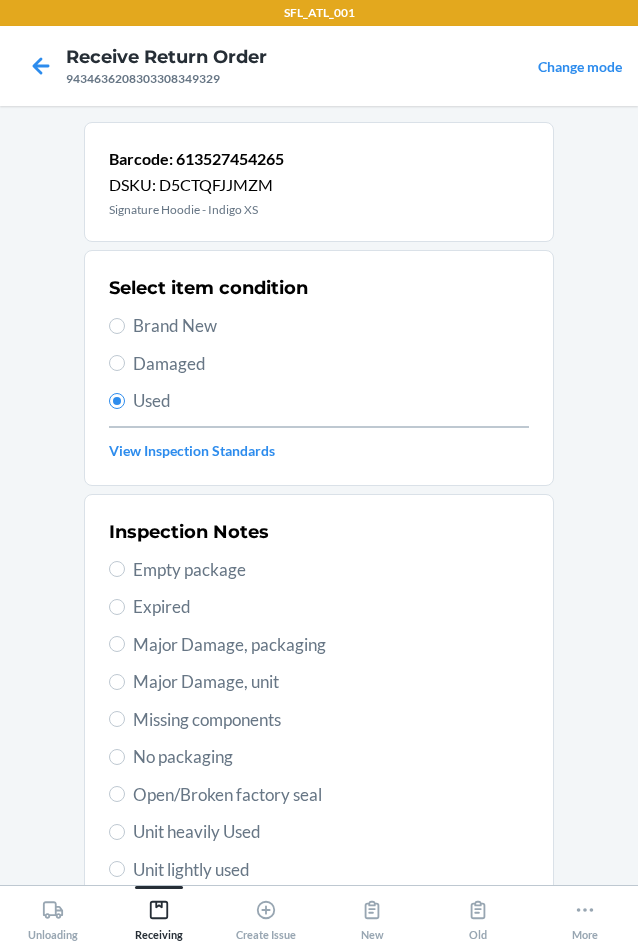 click on "Major Damage, packaging" at bounding box center (331, 645) 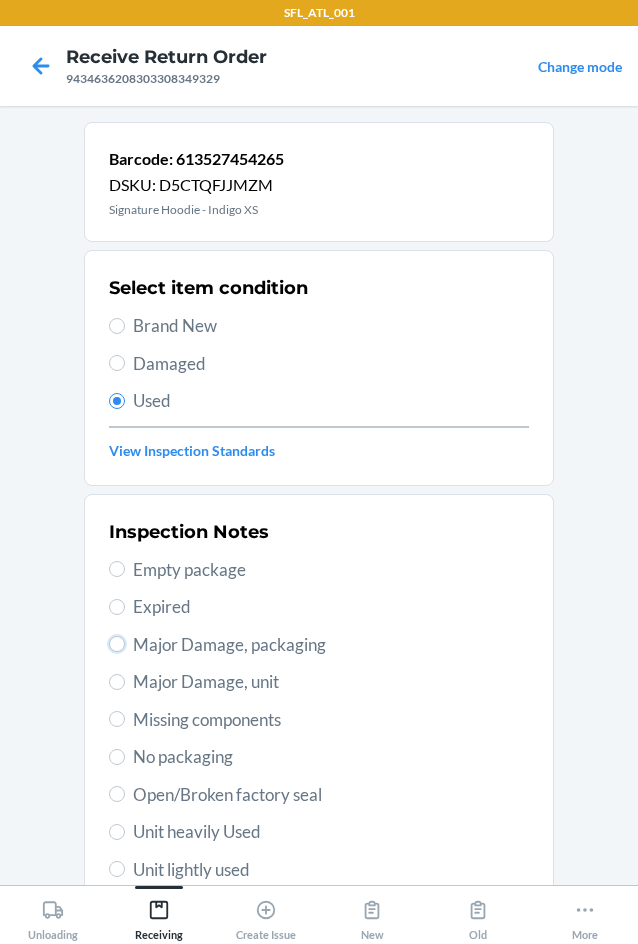 click on "Major Damage, packaging" at bounding box center (117, 644) 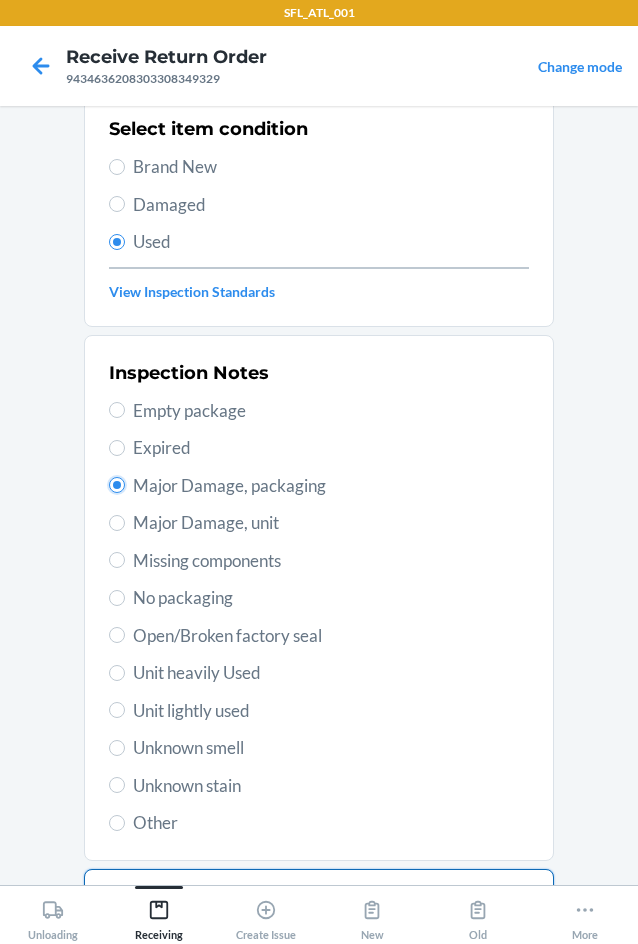 scroll, scrollTop: 263, scrollLeft: 0, axis: vertical 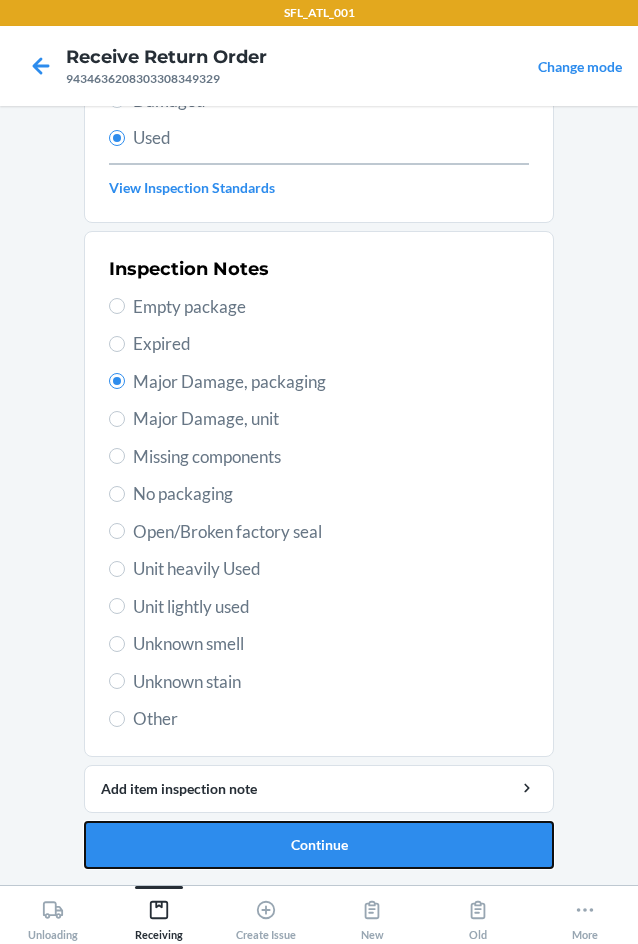 drag, startPoint x: 331, startPoint y: 847, endPoint x: 336, endPoint y: 793, distance: 54.230988 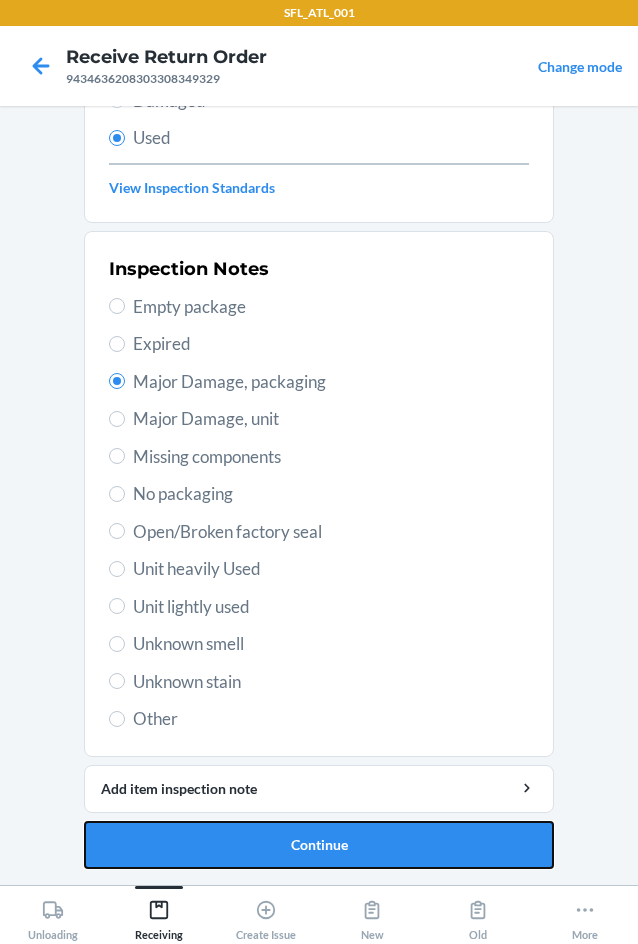 click on "Continue" at bounding box center [319, 845] 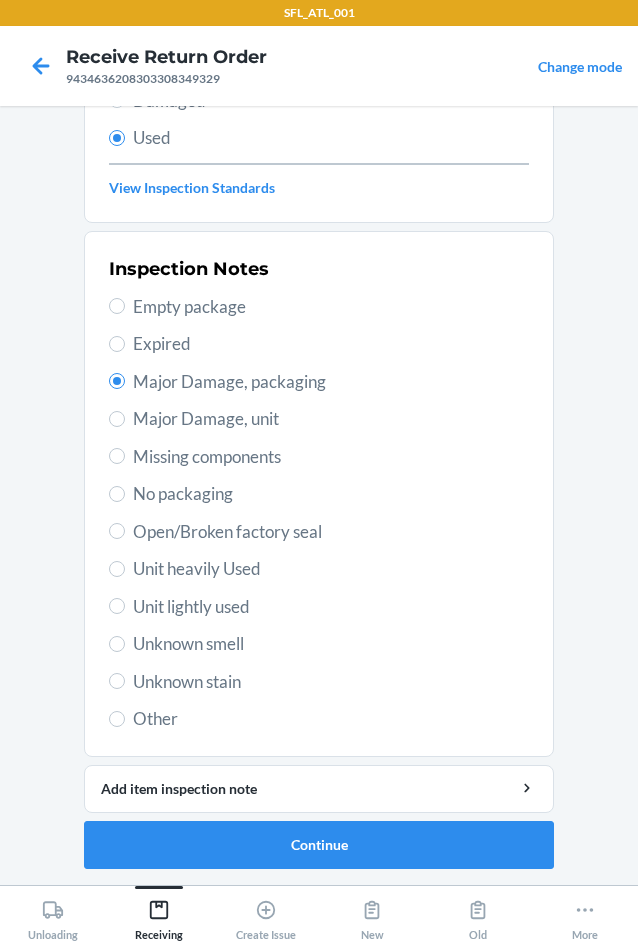 scroll, scrollTop: 0, scrollLeft: 0, axis: both 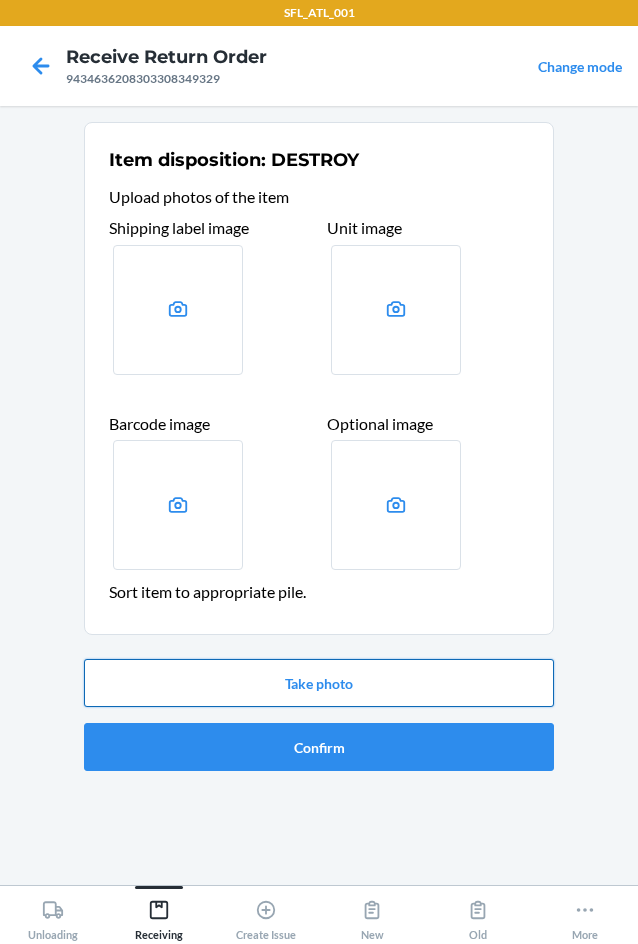 click on "Take photo" at bounding box center (319, 683) 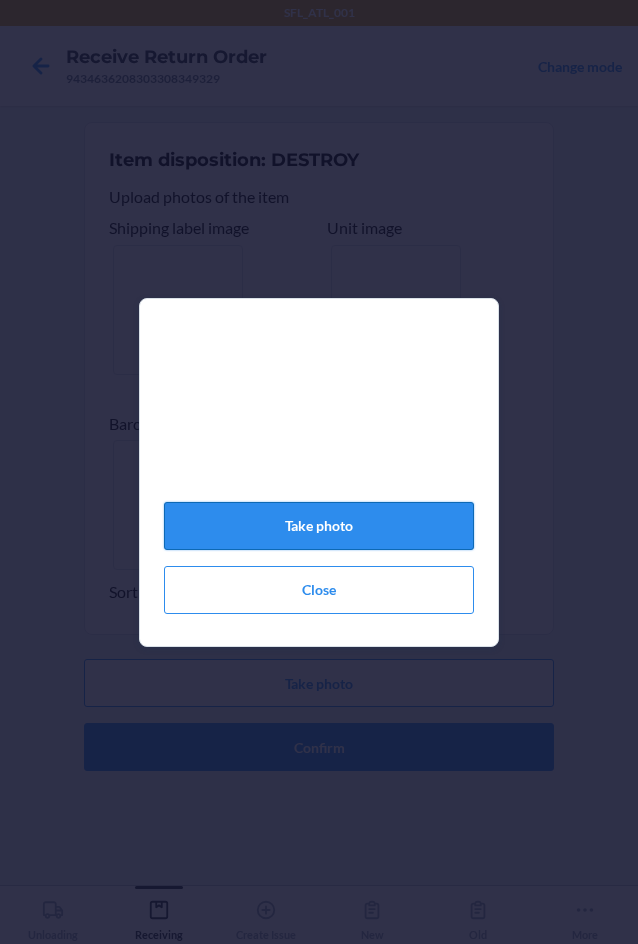 click on "Take photo" 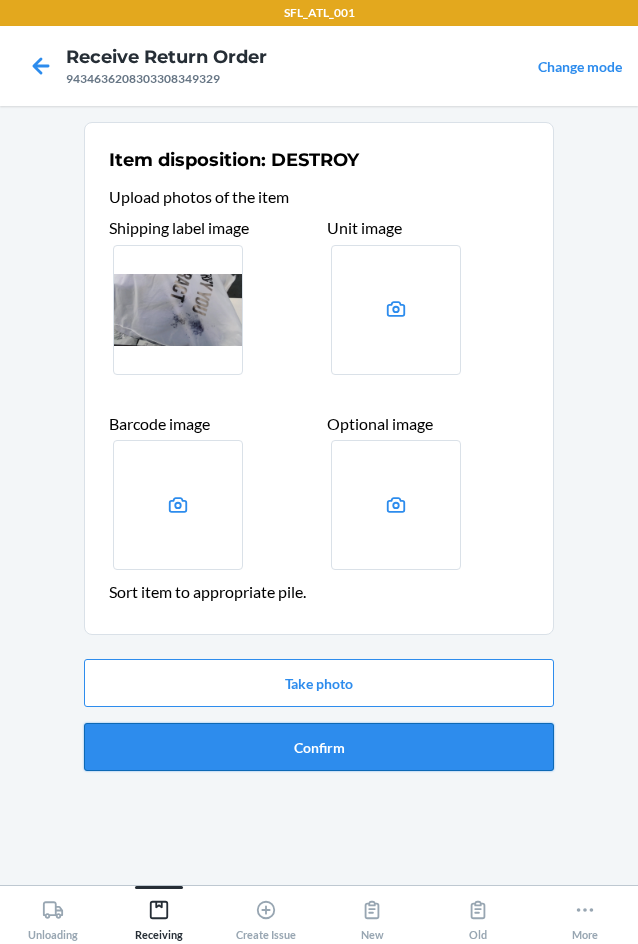 click on "Confirm" at bounding box center [319, 747] 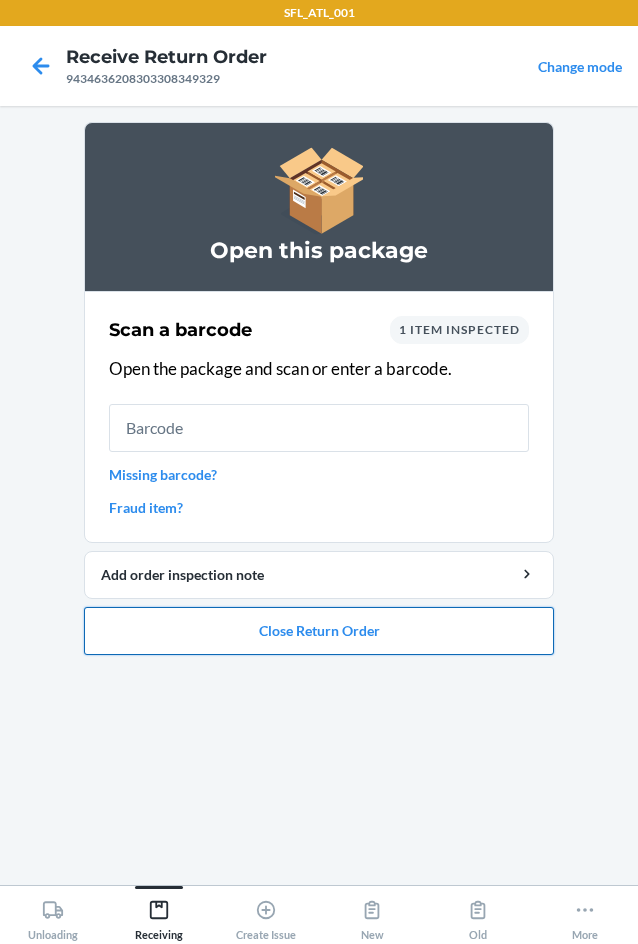 click on "Close Return Order" at bounding box center (319, 631) 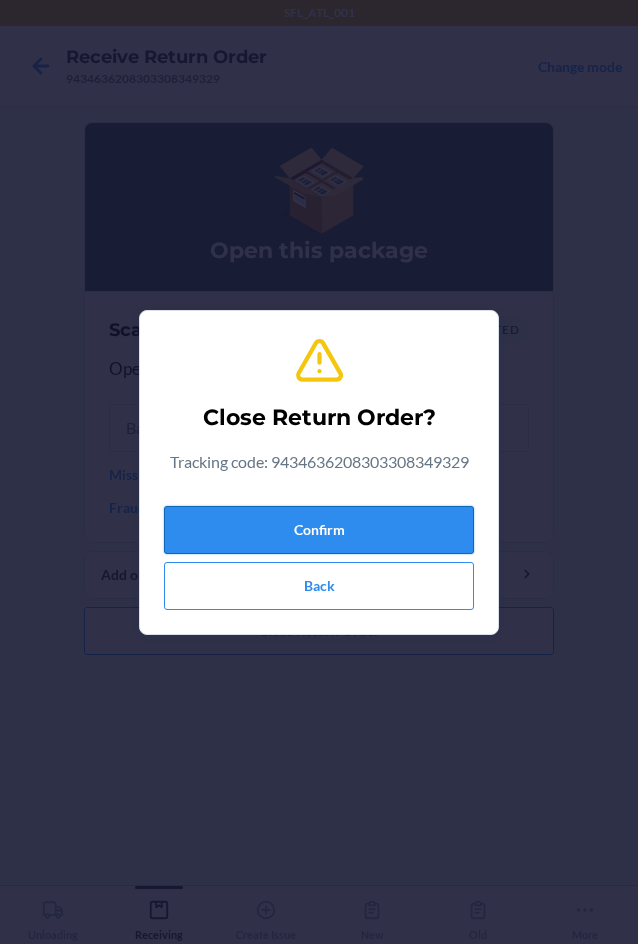 click on "Confirm" at bounding box center (319, 530) 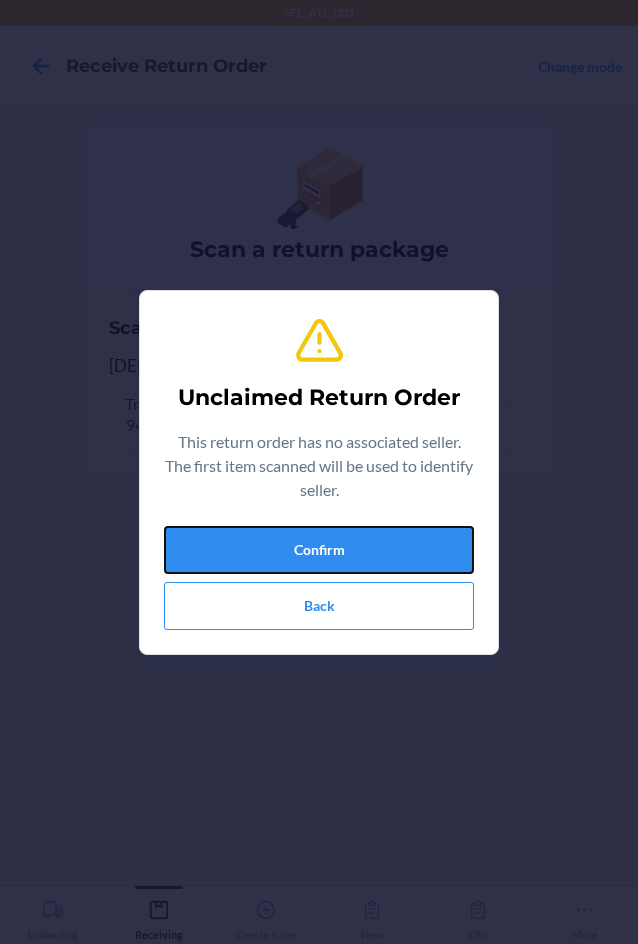 click on "Confirm" at bounding box center [319, 550] 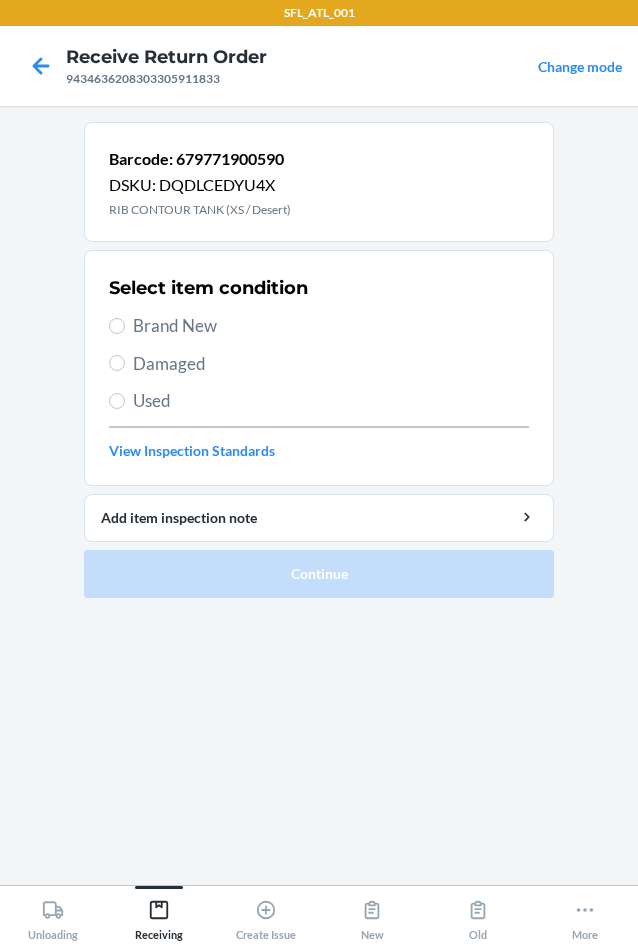 click on "Used" at bounding box center [331, 401] 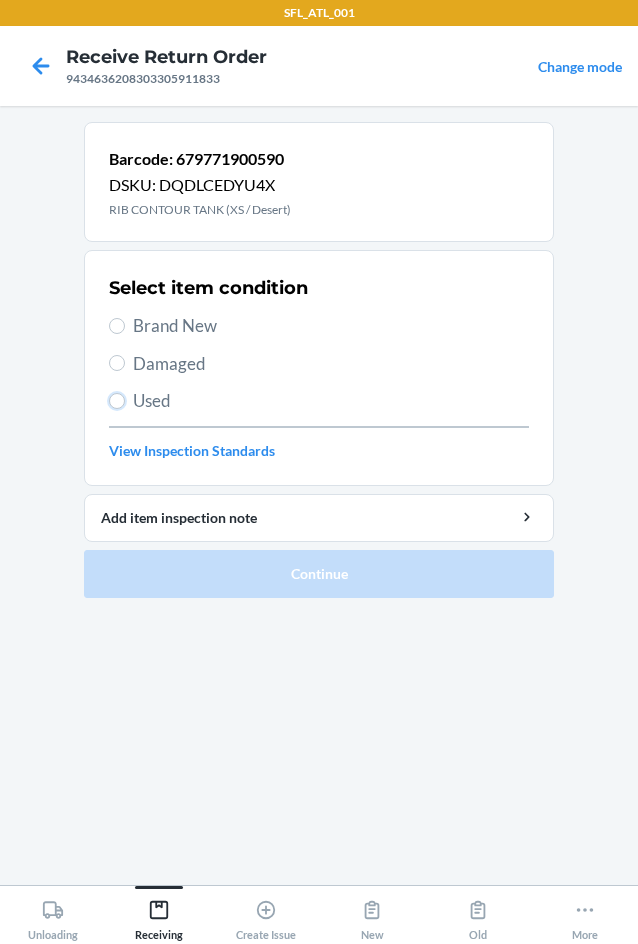 click on "Used" at bounding box center [117, 401] 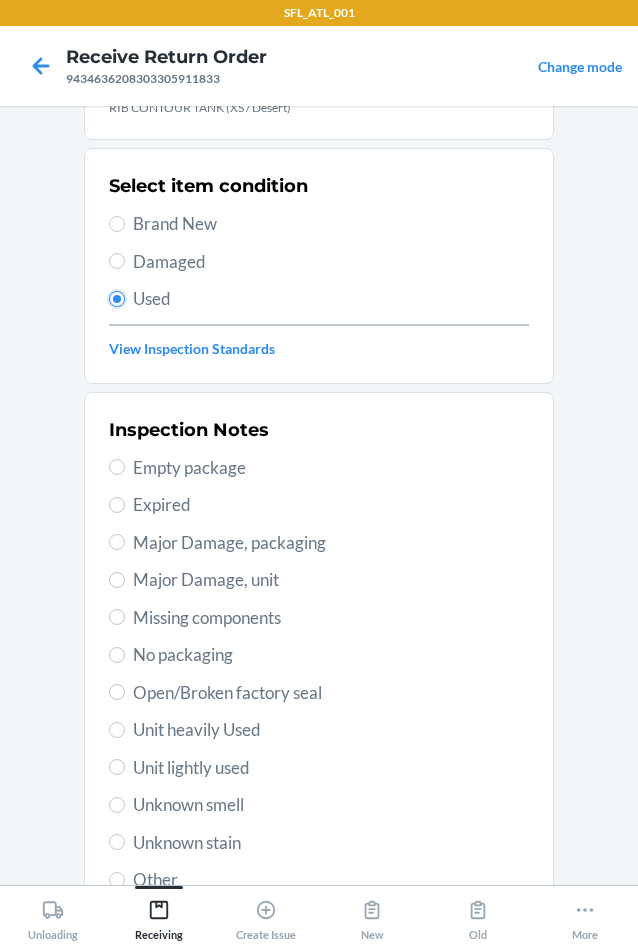 scroll, scrollTop: 263, scrollLeft: 0, axis: vertical 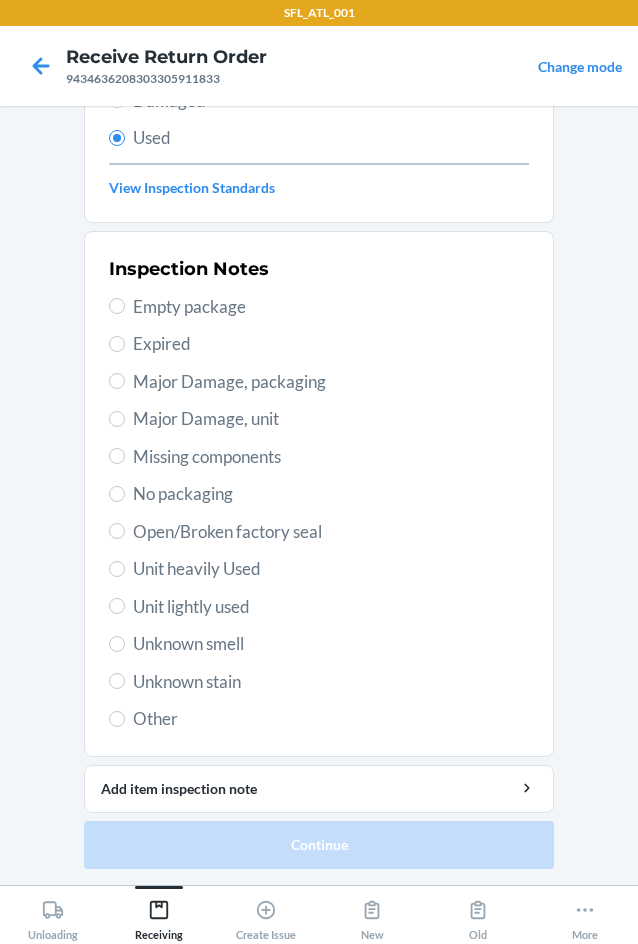 drag, startPoint x: 171, startPoint y: 601, endPoint x: 214, endPoint y: 746, distance: 151.24153 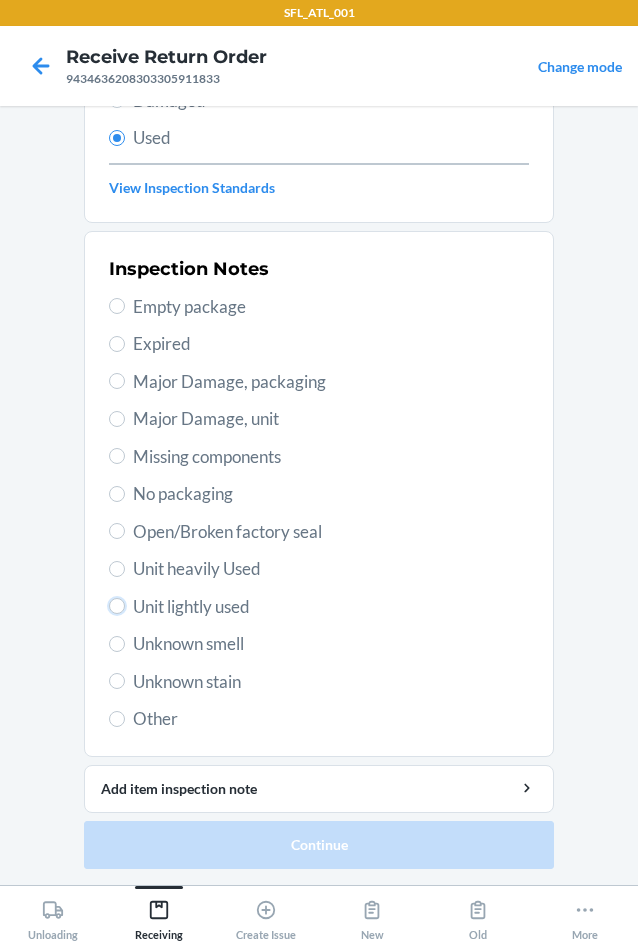 click on "Unit lightly used" at bounding box center [117, 606] 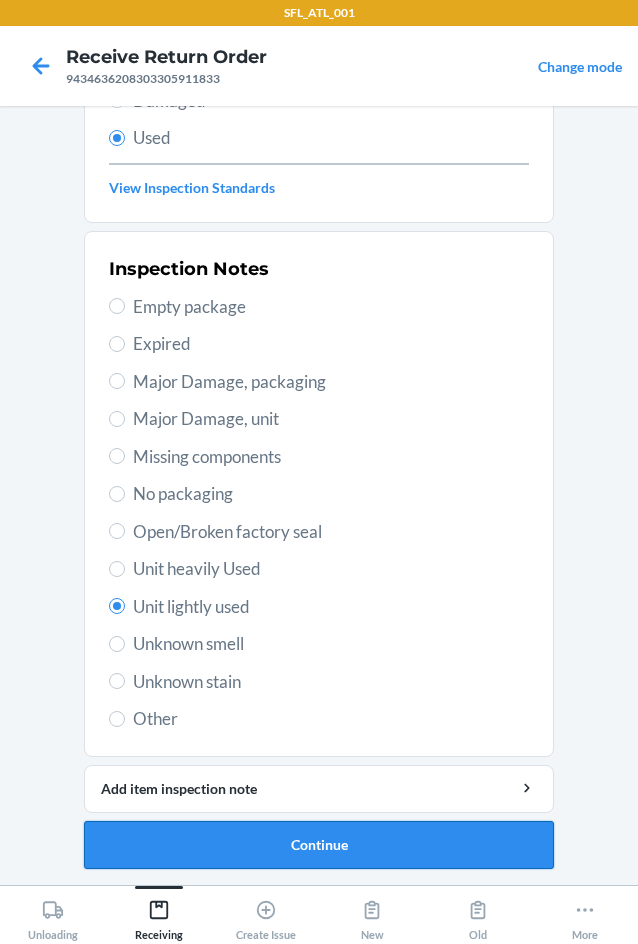 click on "Continue" at bounding box center (319, 845) 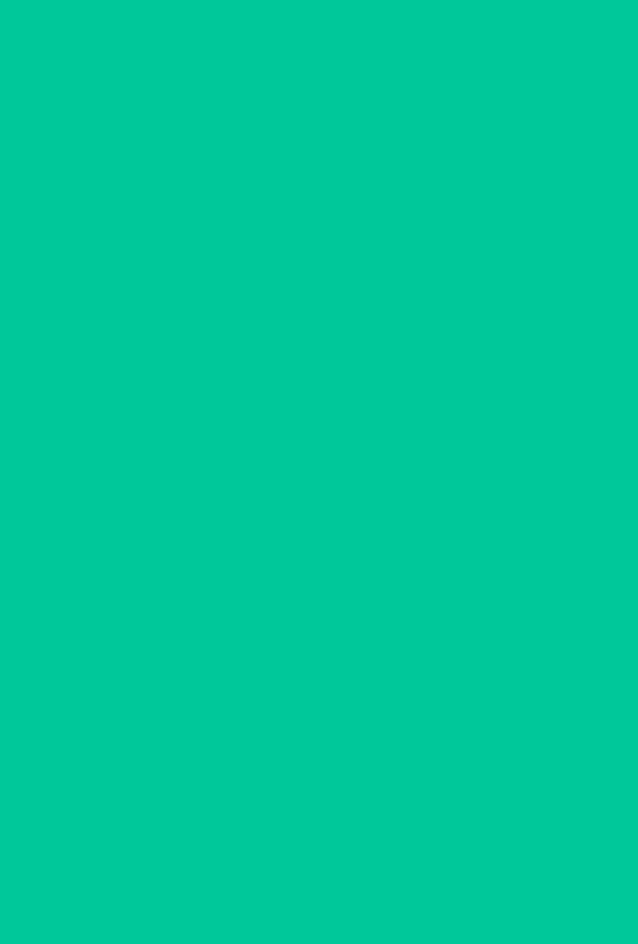 scroll, scrollTop: 0, scrollLeft: 0, axis: both 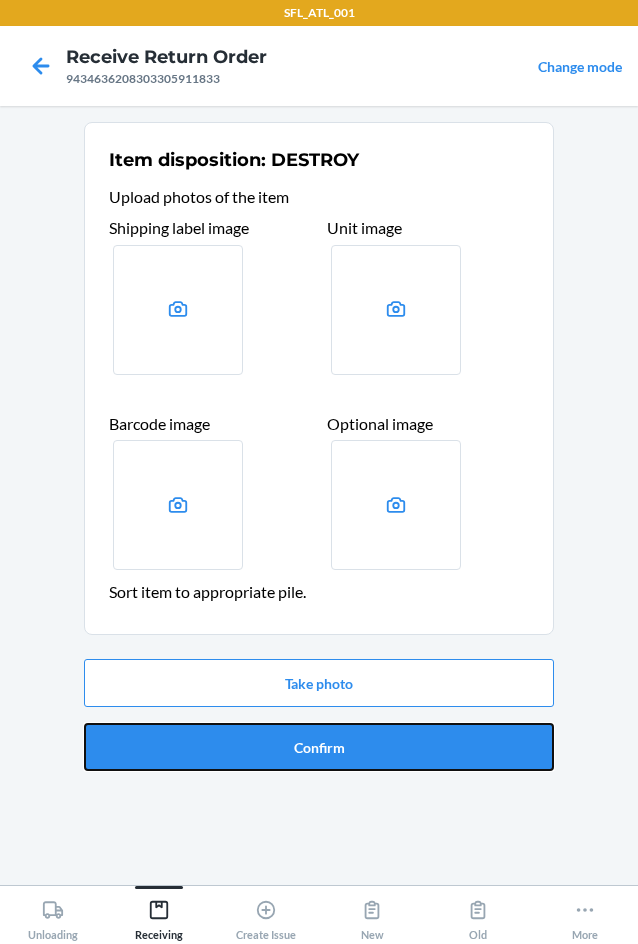 click on "Confirm" at bounding box center (319, 747) 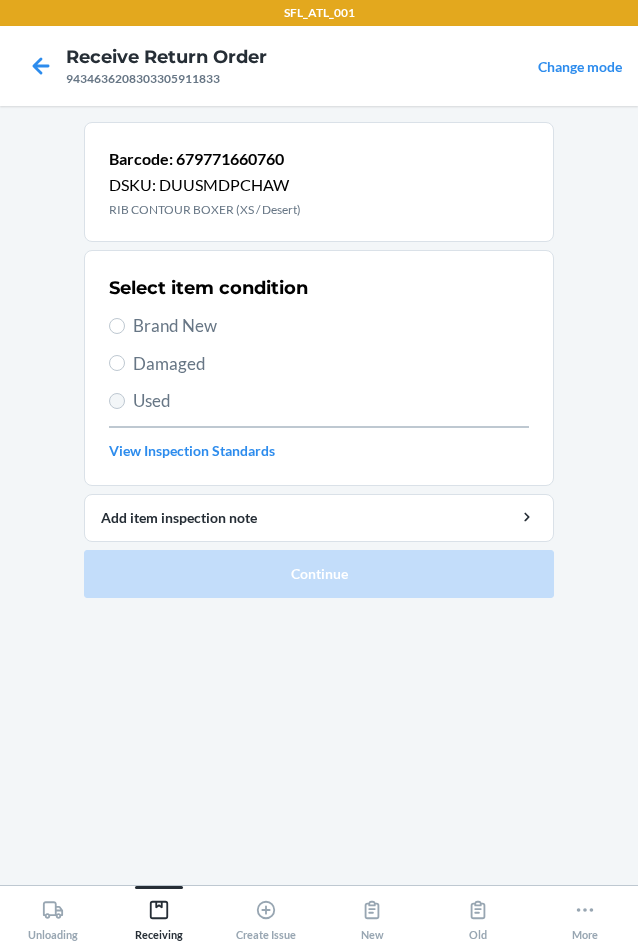 click on "Select item condition Brand New Damaged Used View Inspection Standards" at bounding box center [319, 368] 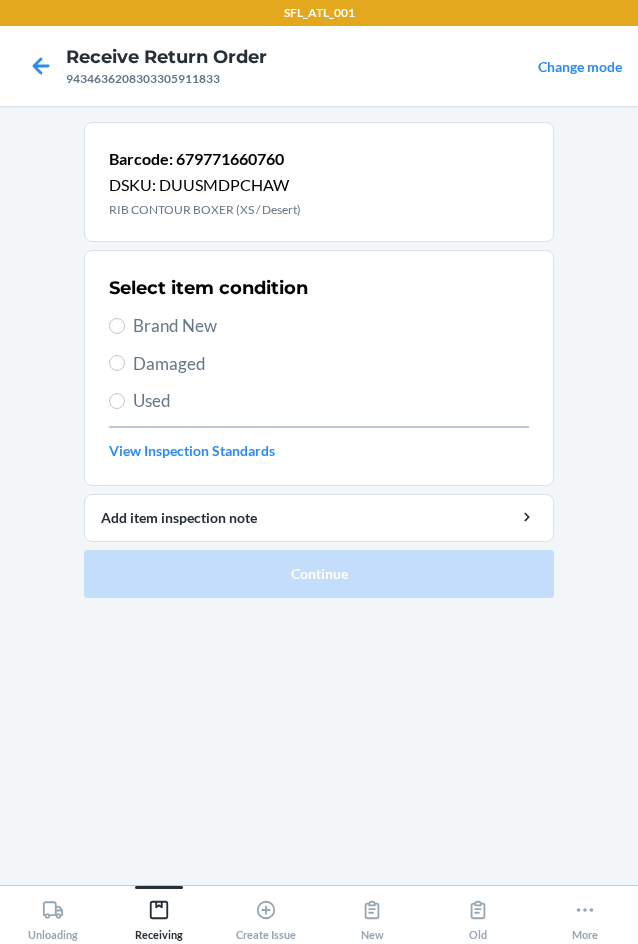 click on "Used" at bounding box center [319, 401] 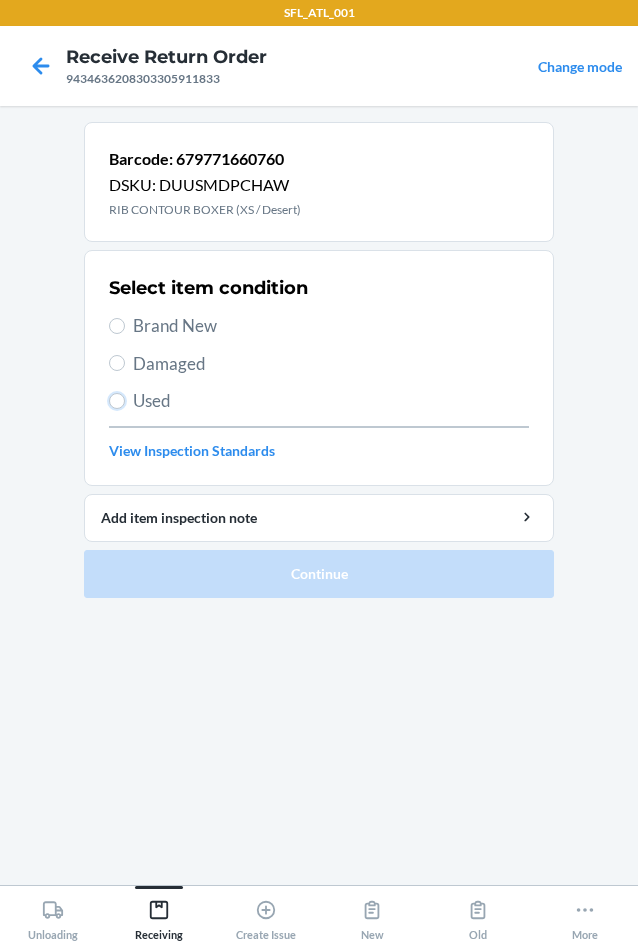click on "Used" at bounding box center [117, 401] 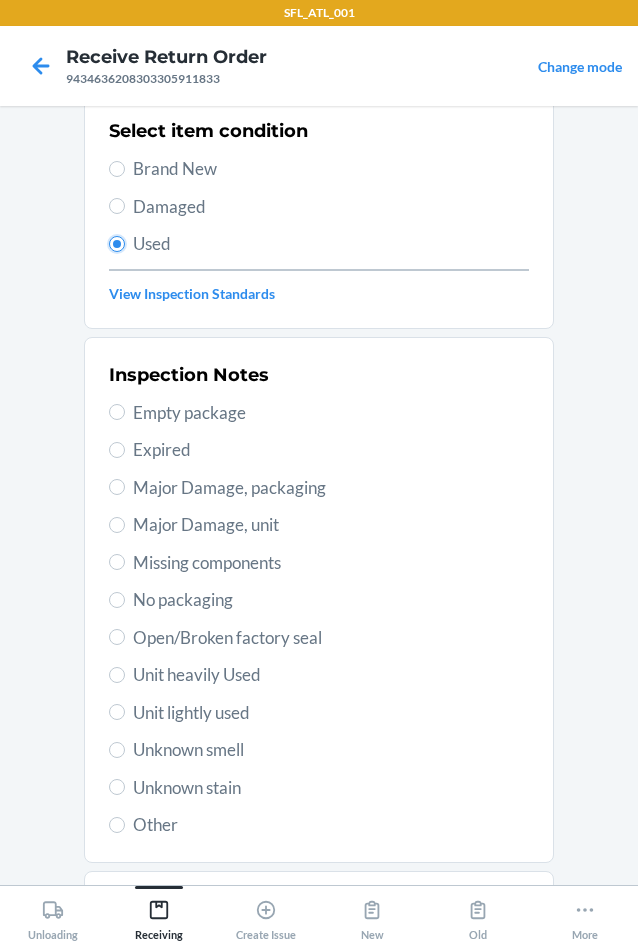 scroll, scrollTop: 263, scrollLeft: 0, axis: vertical 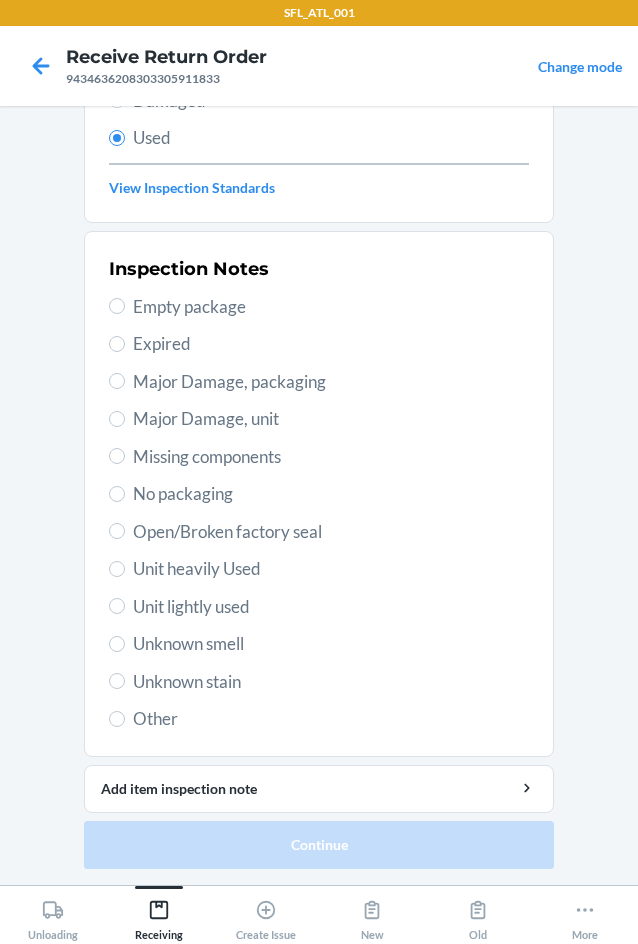 drag, startPoint x: 190, startPoint y: 599, endPoint x: 199, endPoint y: 628, distance: 30.364452 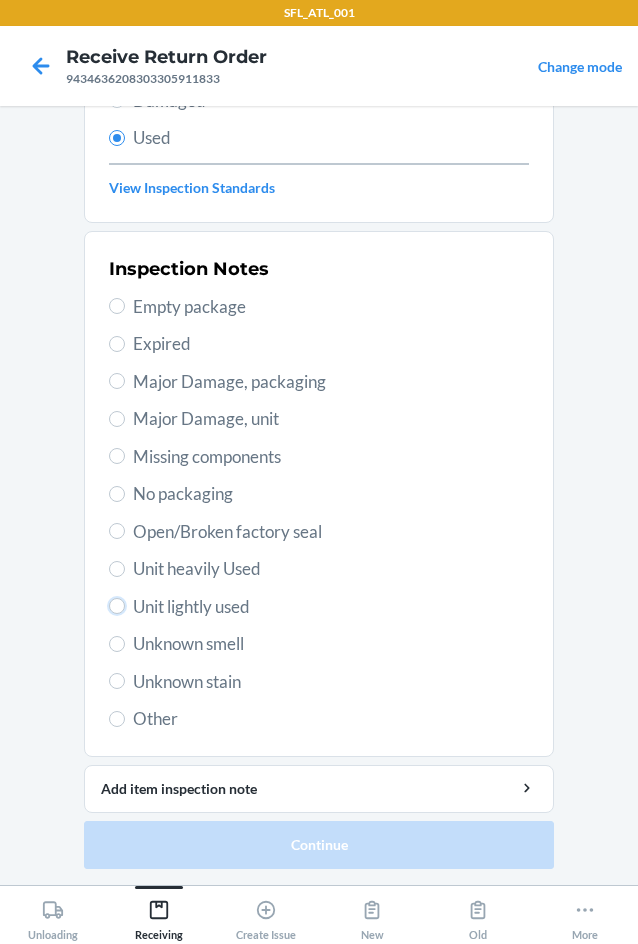click on "Unit lightly used" at bounding box center [117, 606] 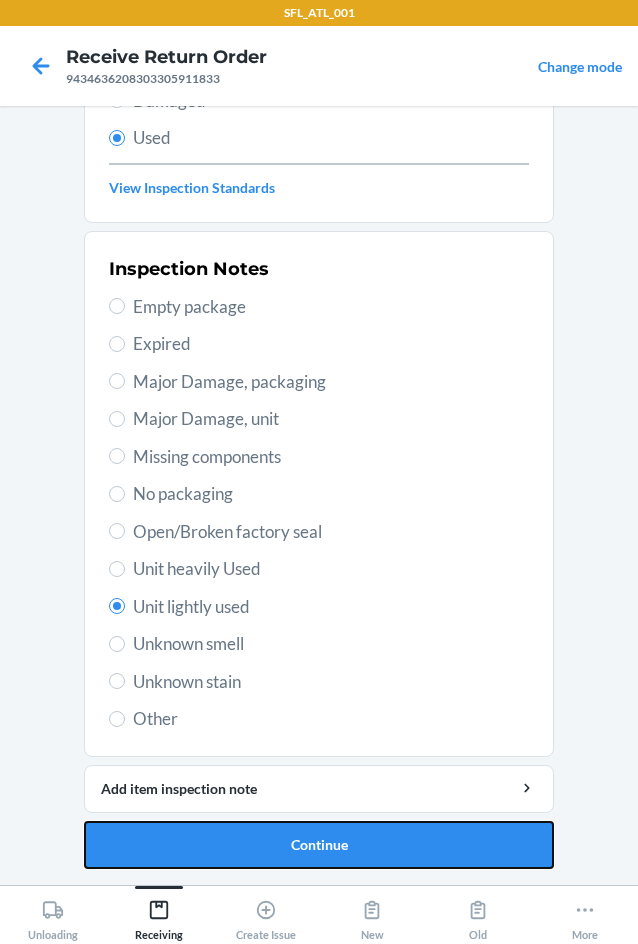 click on "Continue" at bounding box center (319, 845) 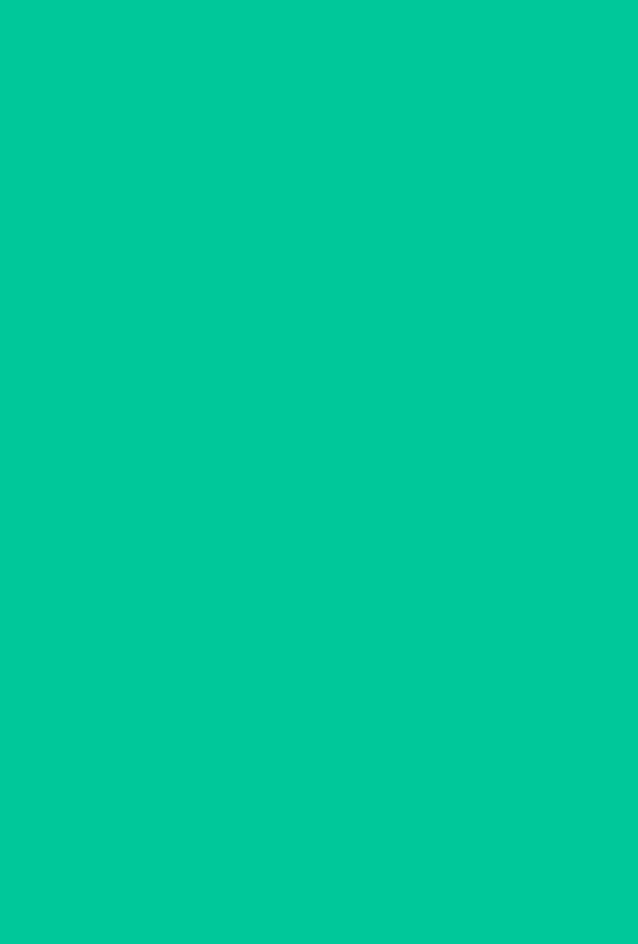 scroll, scrollTop: 0, scrollLeft: 0, axis: both 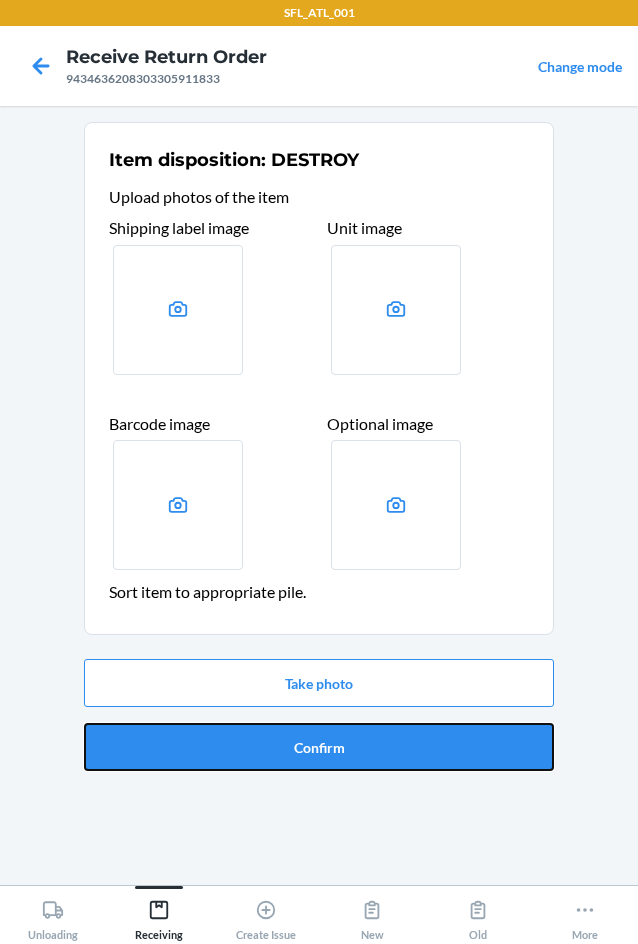click on "Confirm" at bounding box center (319, 747) 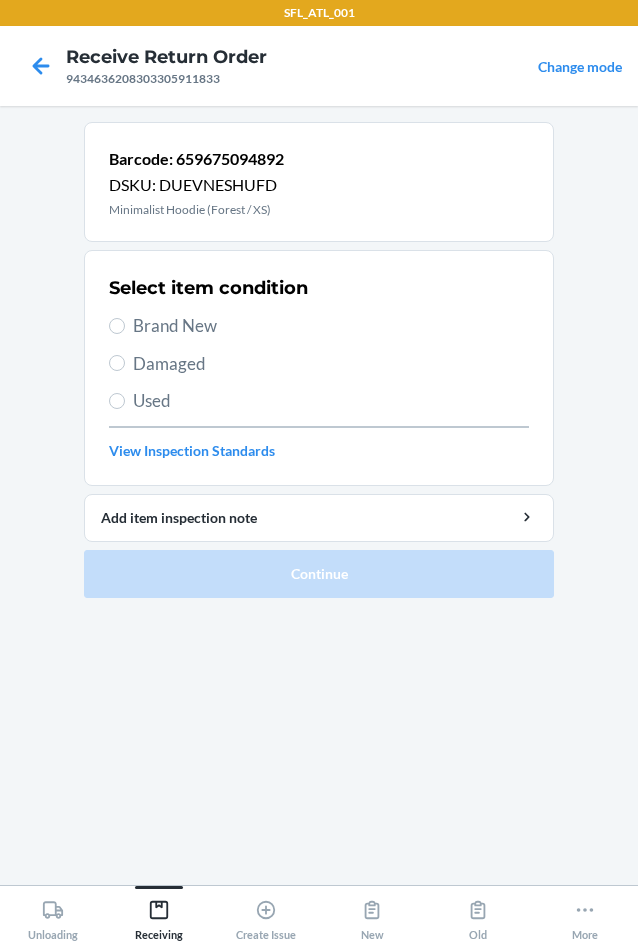 click on "Brand New" at bounding box center (331, 326) 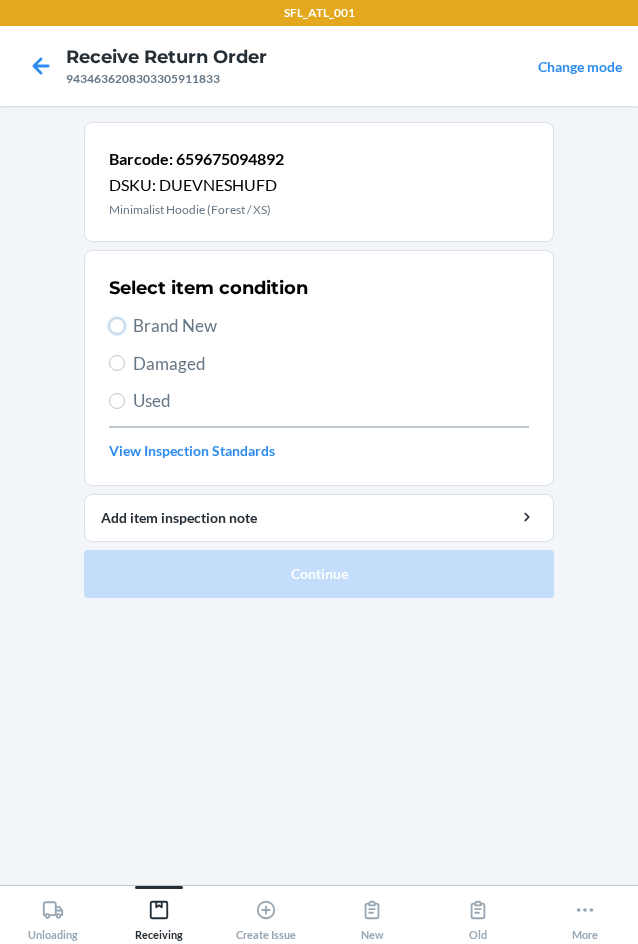 click on "Brand New" at bounding box center [117, 326] 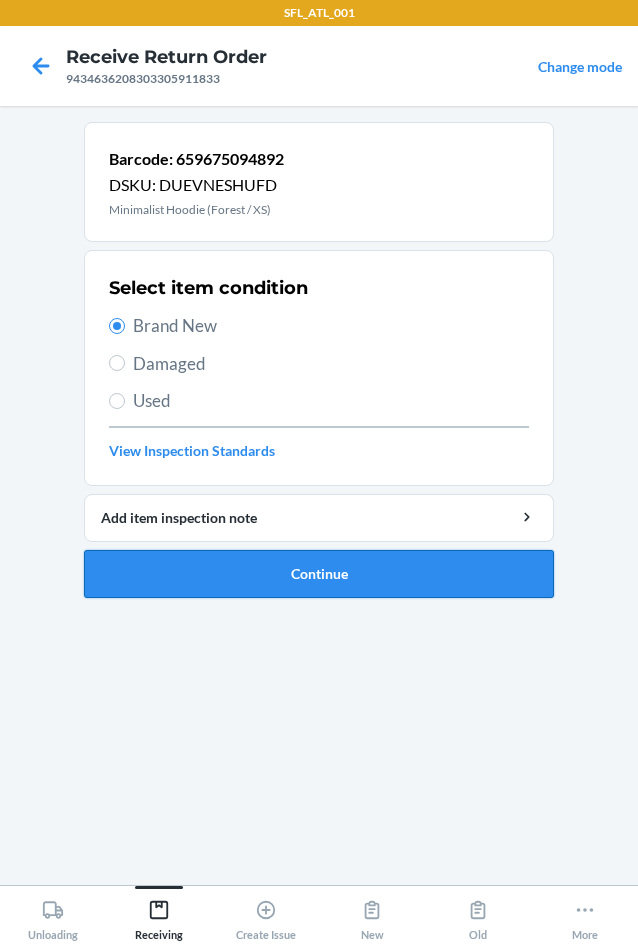 click on "Continue" at bounding box center [319, 574] 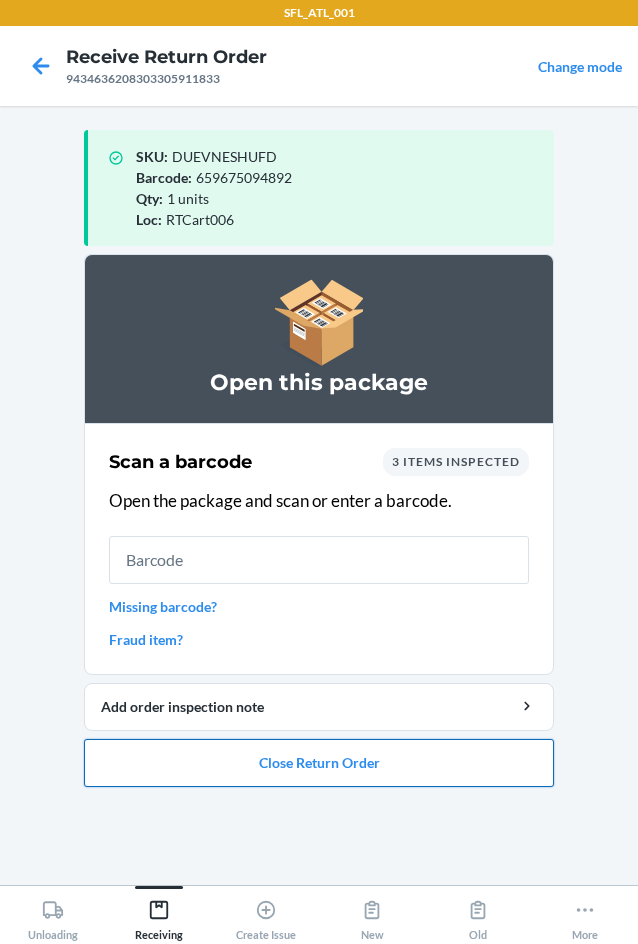 click on "Close Return Order" at bounding box center [319, 763] 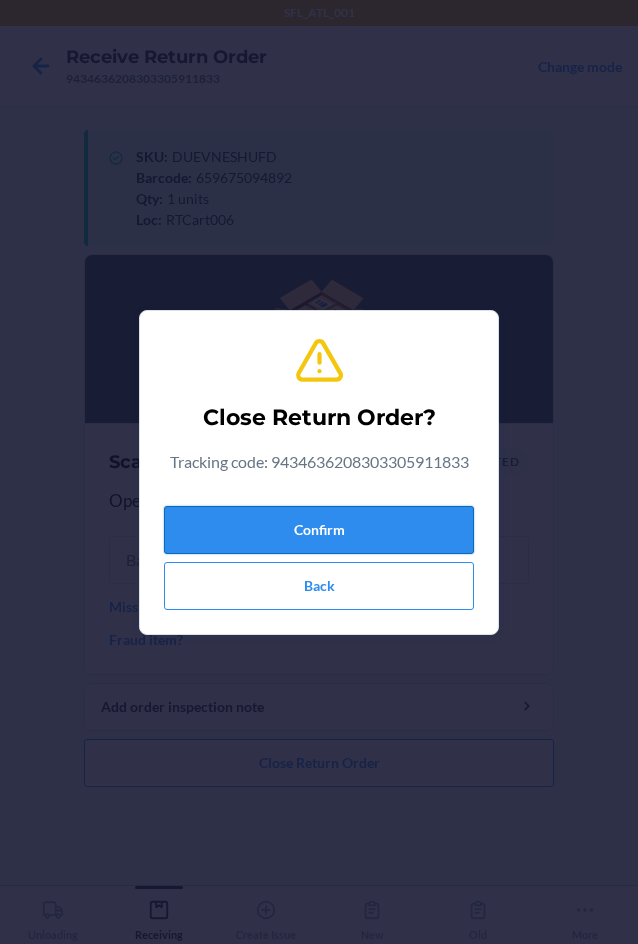 click on "Confirm" at bounding box center [319, 530] 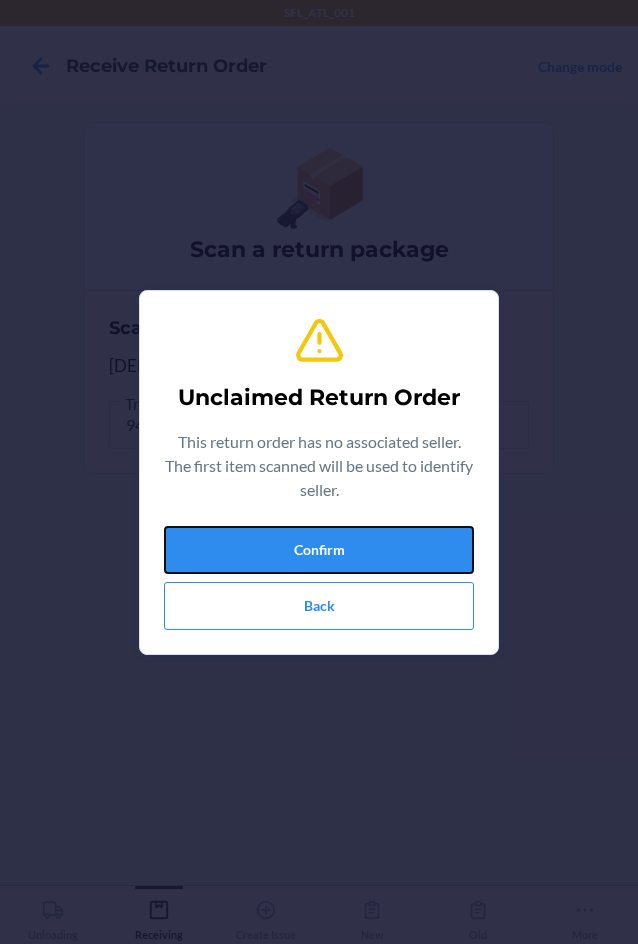 click on "Confirm" at bounding box center [319, 550] 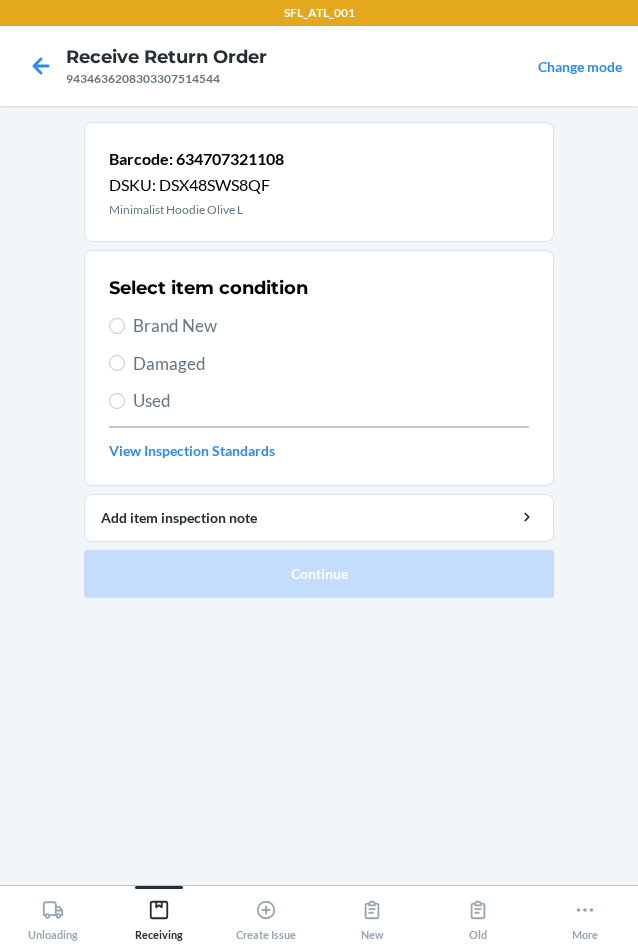 click on "Brand New" at bounding box center (331, 326) 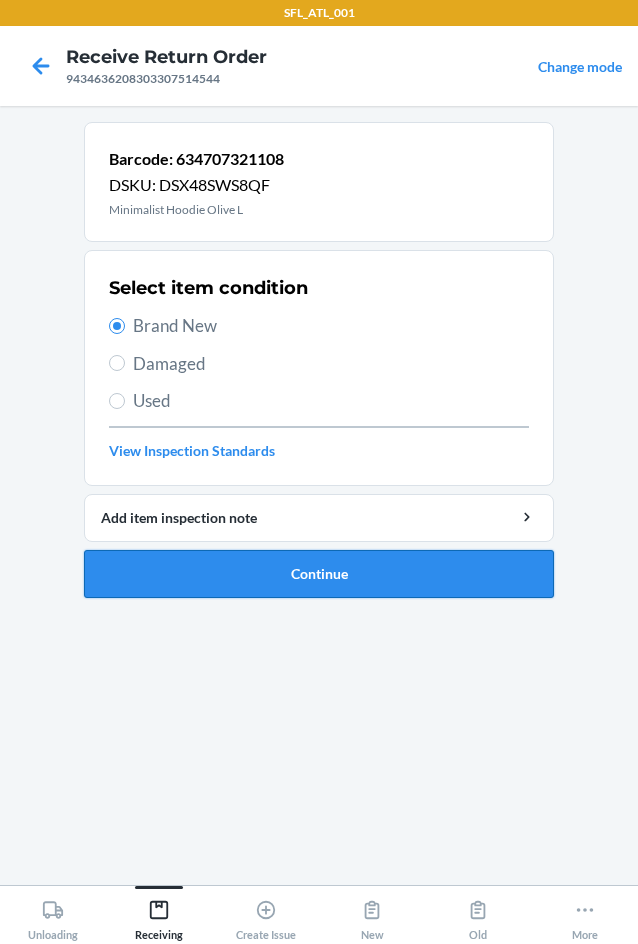 click on "Continue" at bounding box center [319, 574] 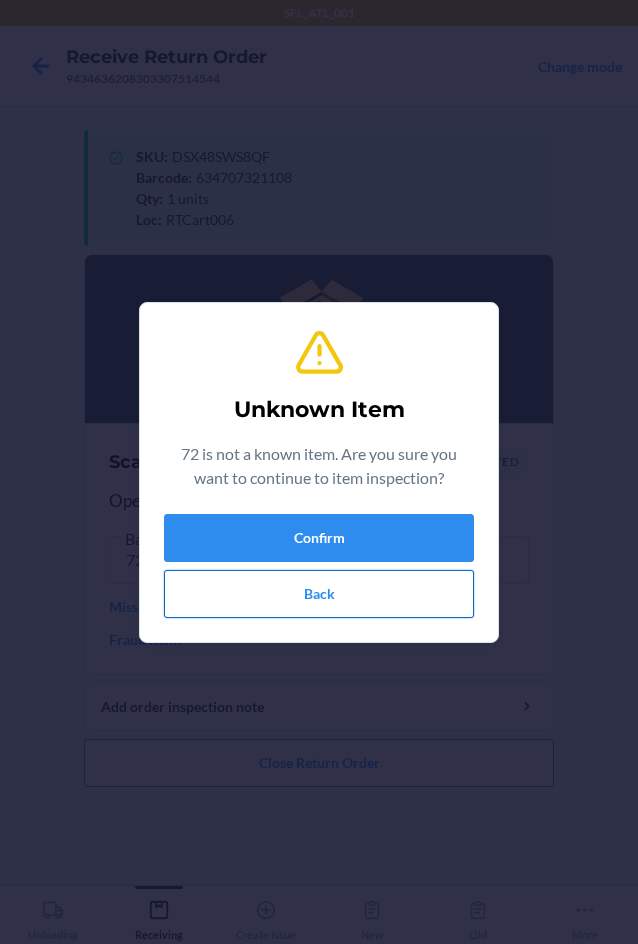 click on "Back" at bounding box center (319, 594) 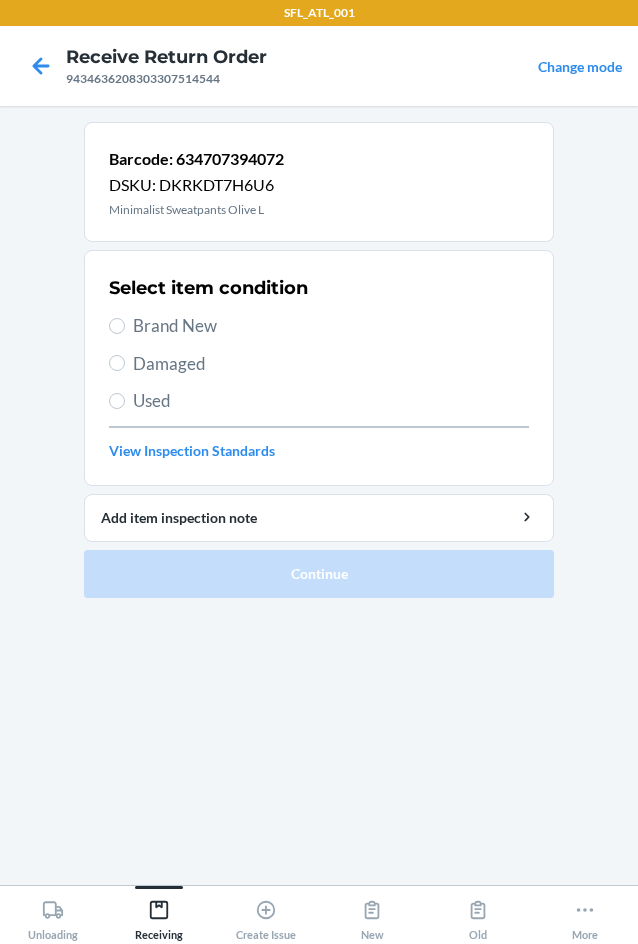 click on "Brand New" at bounding box center (331, 326) 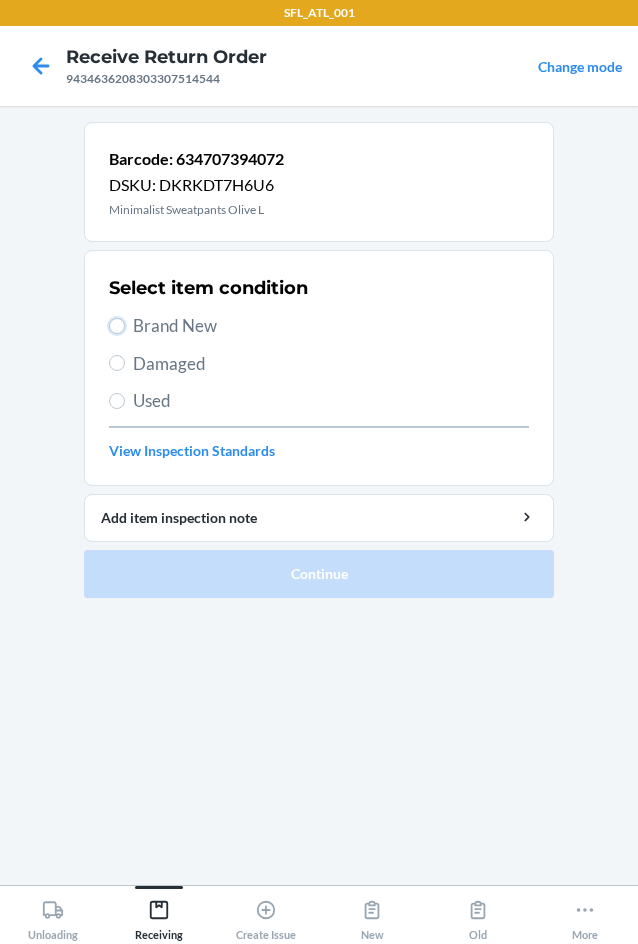 click on "Brand New" at bounding box center (117, 326) 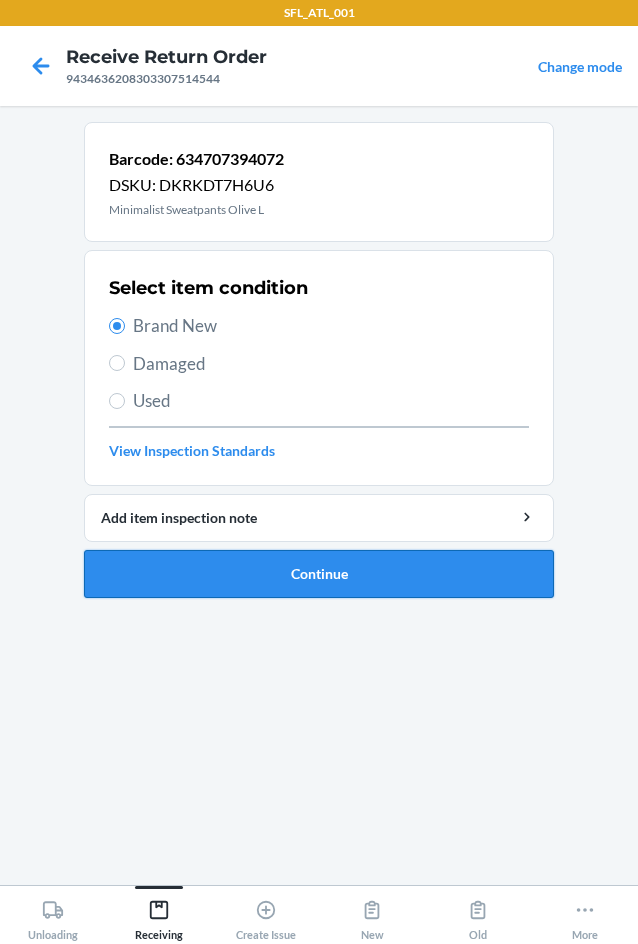 click on "Continue" at bounding box center [319, 574] 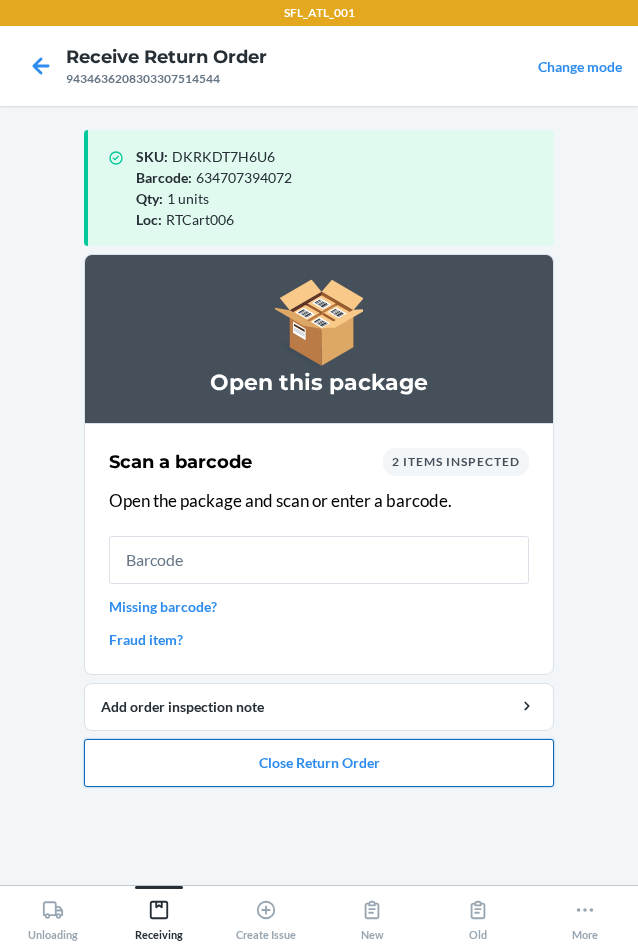 click on "Close Return Order" at bounding box center (319, 763) 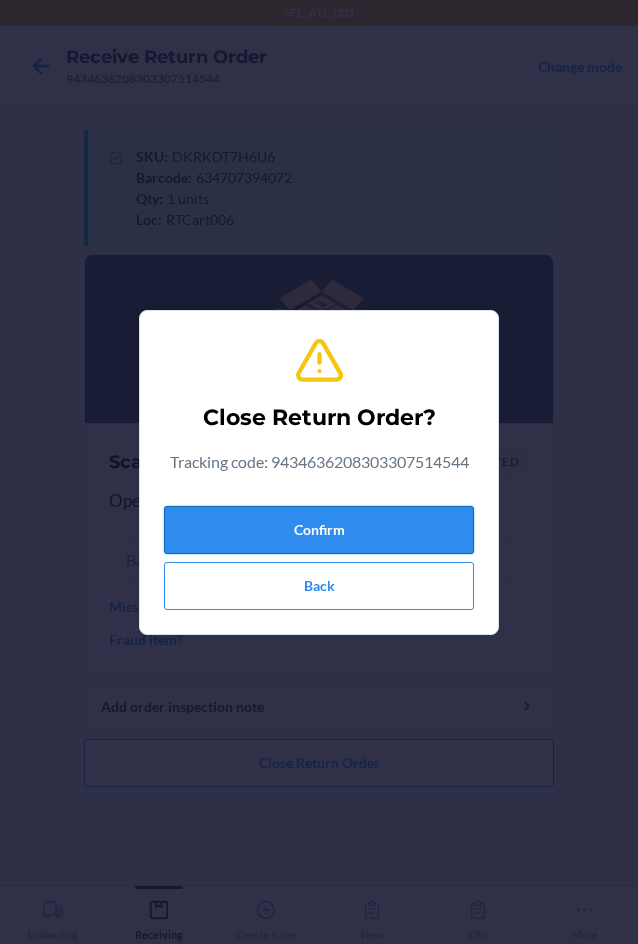 click on "Confirm" at bounding box center (319, 530) 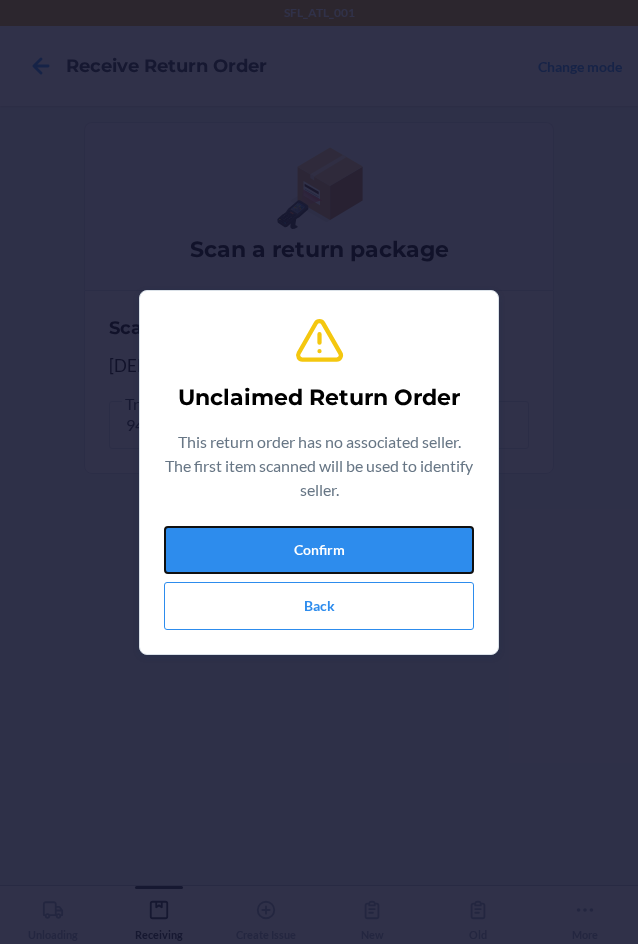 click on "Confirm" at bounding box center (319, 550) 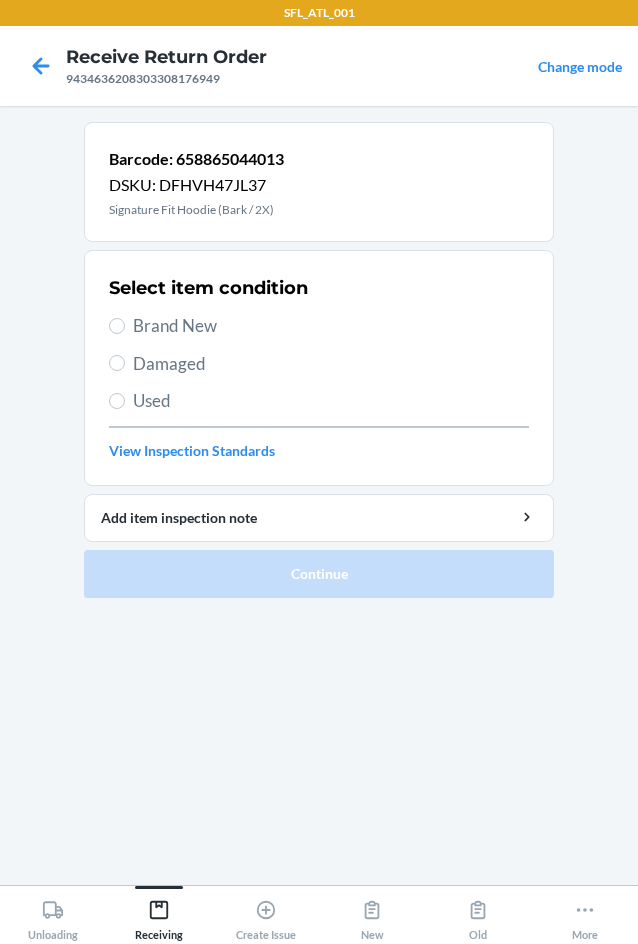click on "Used" at bounding box center [331, 401] 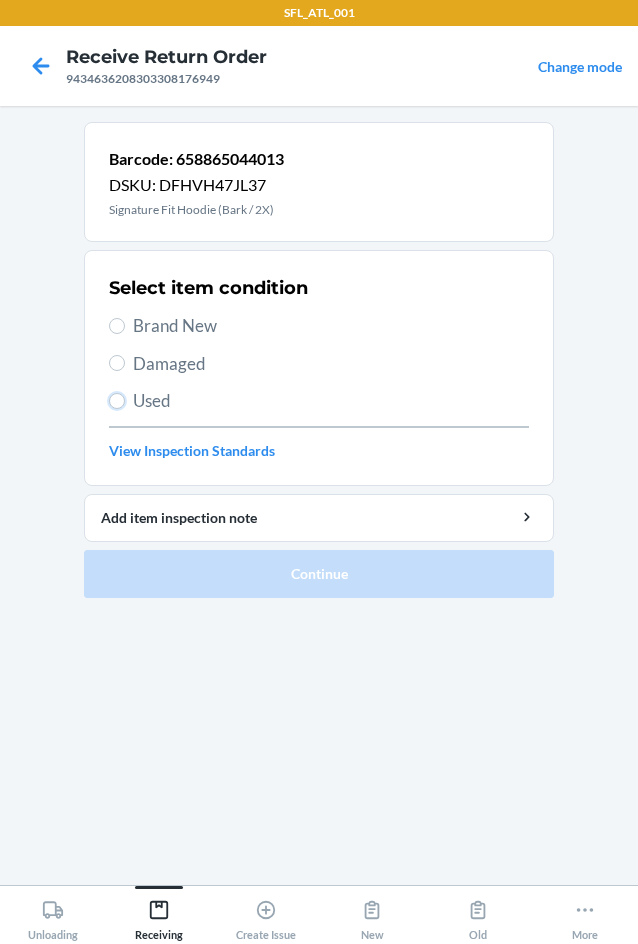 click on "Used" at bounding box center (117, 401) 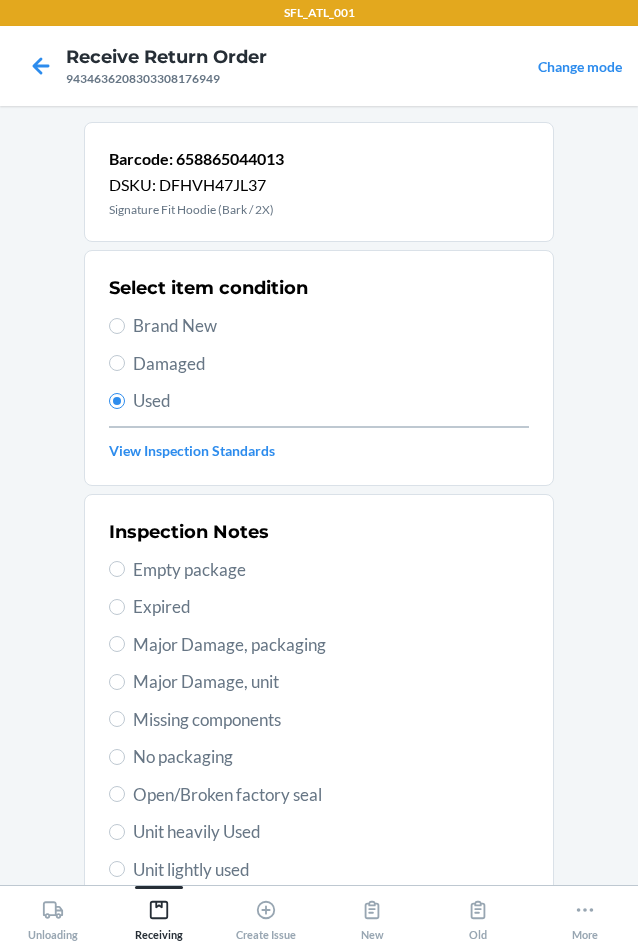 click on "Empty package" at bounding box center (331, 570) 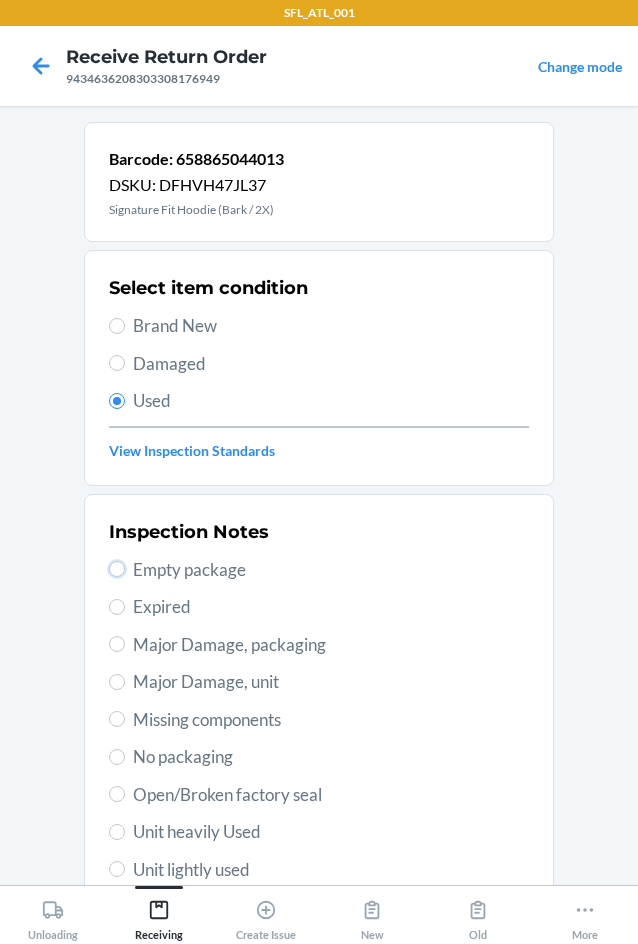 click on "Empty package" at bounding box center (117, 569) 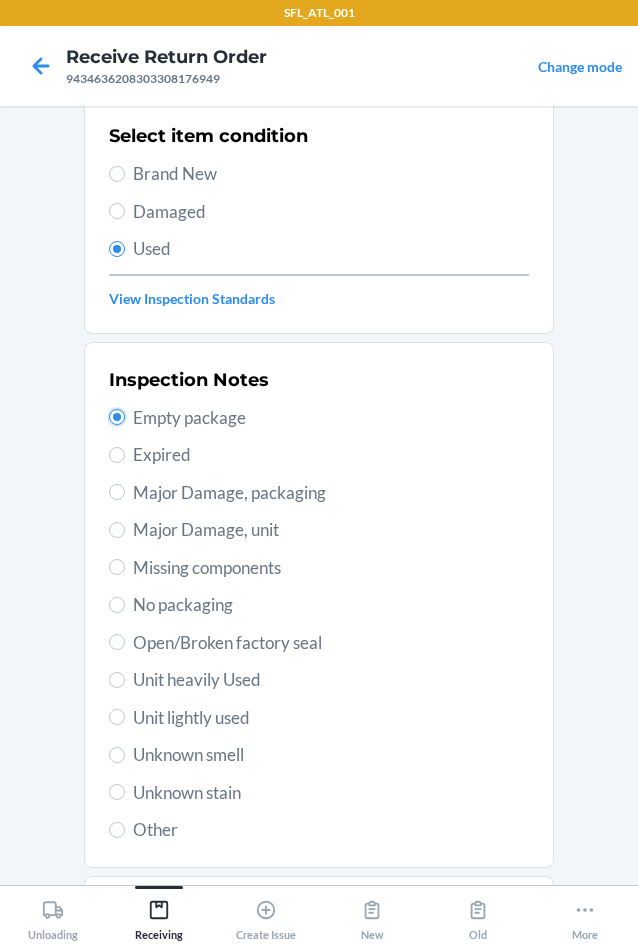 scroll, scrollTop: 263, scrollLeft: 0, axis: vertical 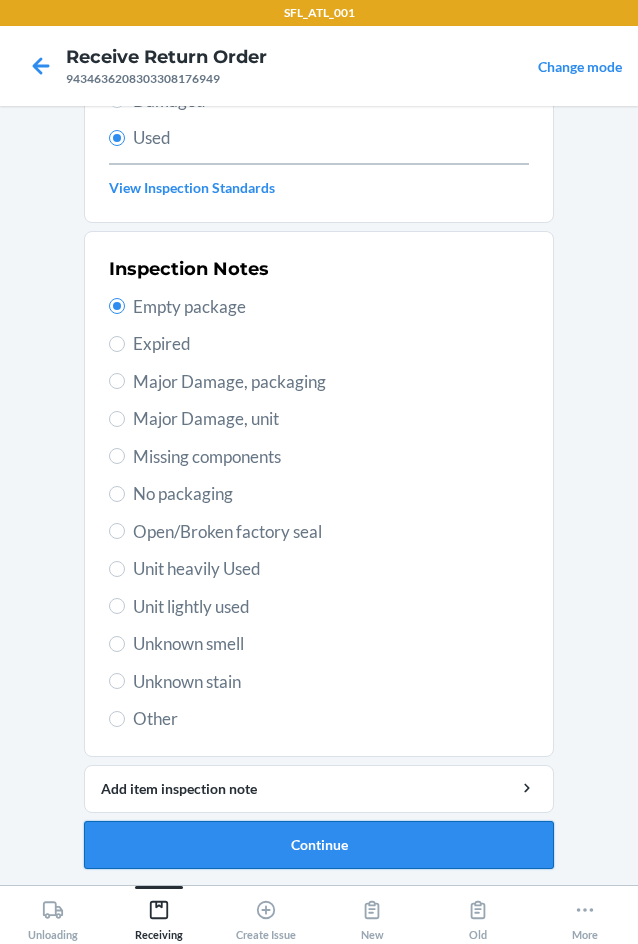 click on "Continue" at bounding box center [319, 845] 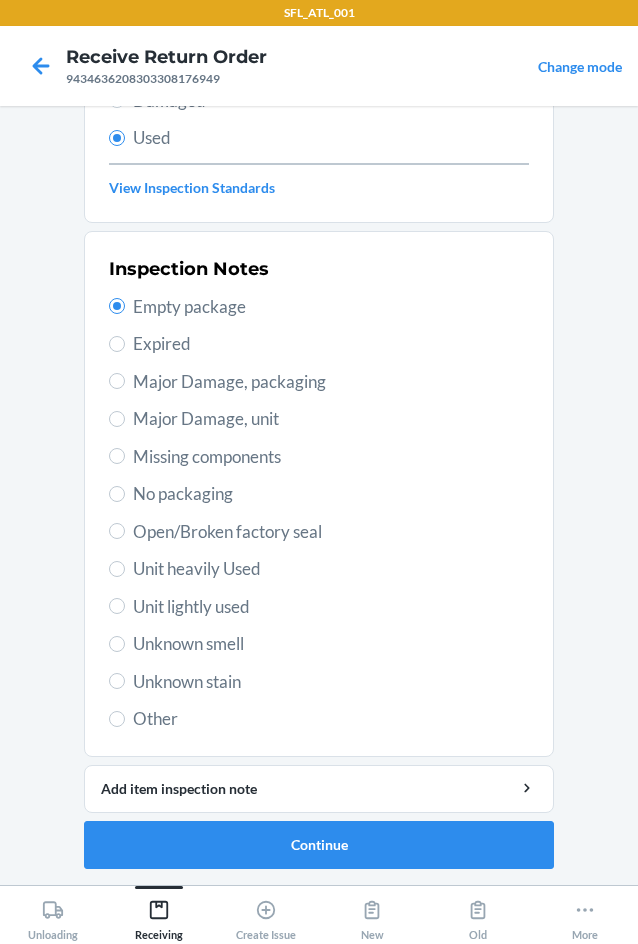 scroll, scrollTop: 0, scrollLeft: 0, axis: both 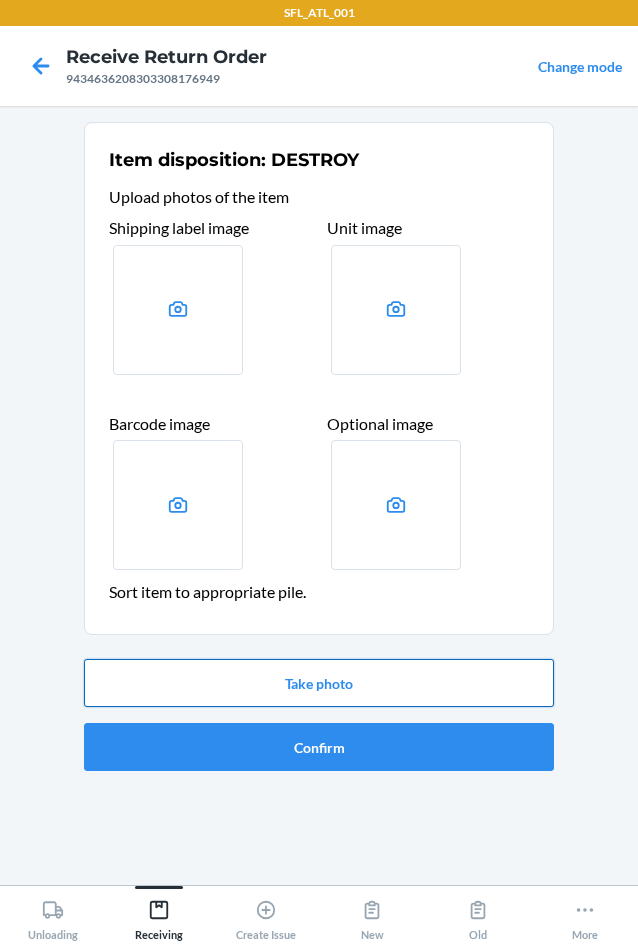 click on "Take photo" at bounding box center (319, 683) 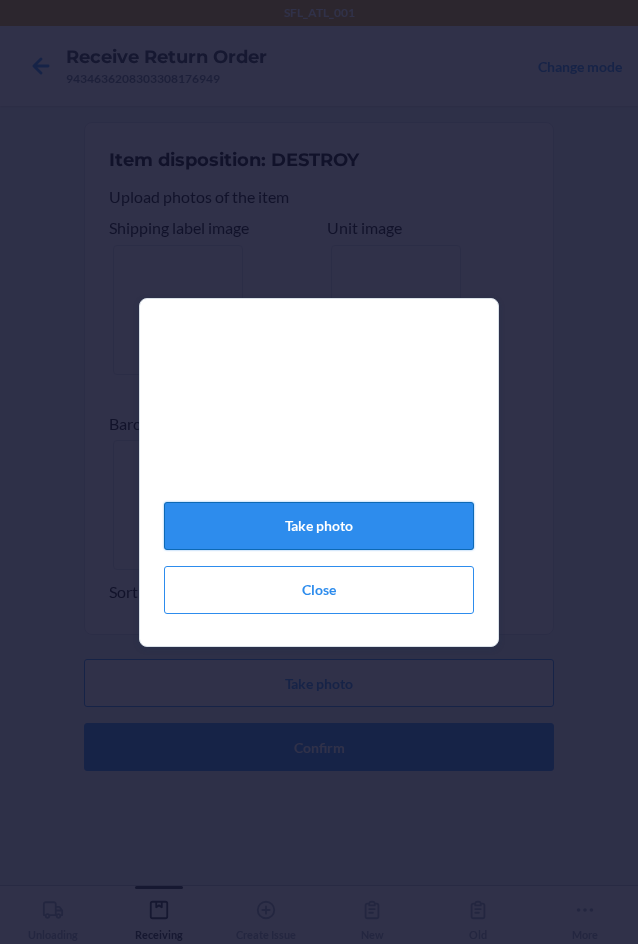 click on "Take photo" 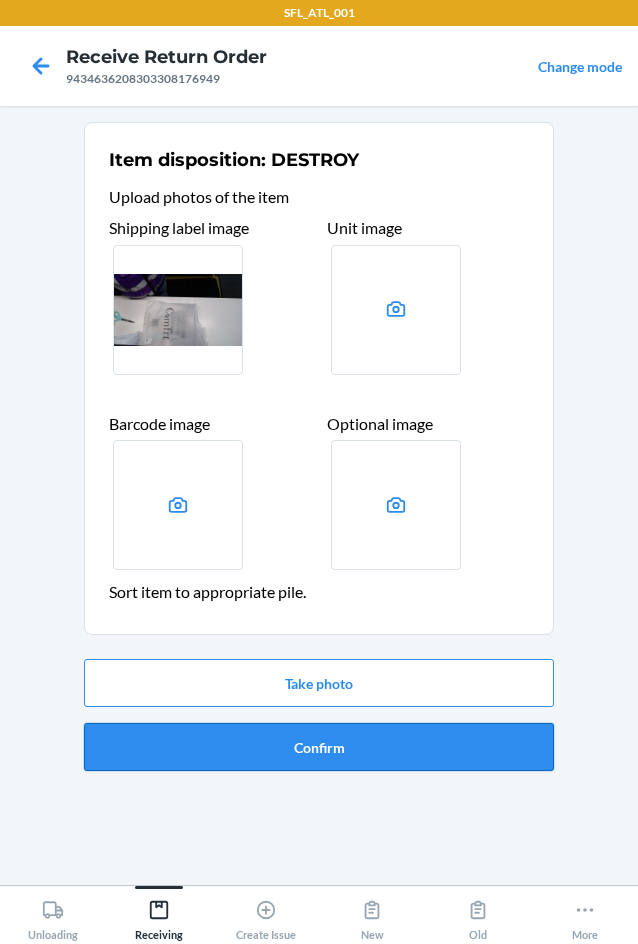 click on "Confirm" at bounding box center (319, 747) 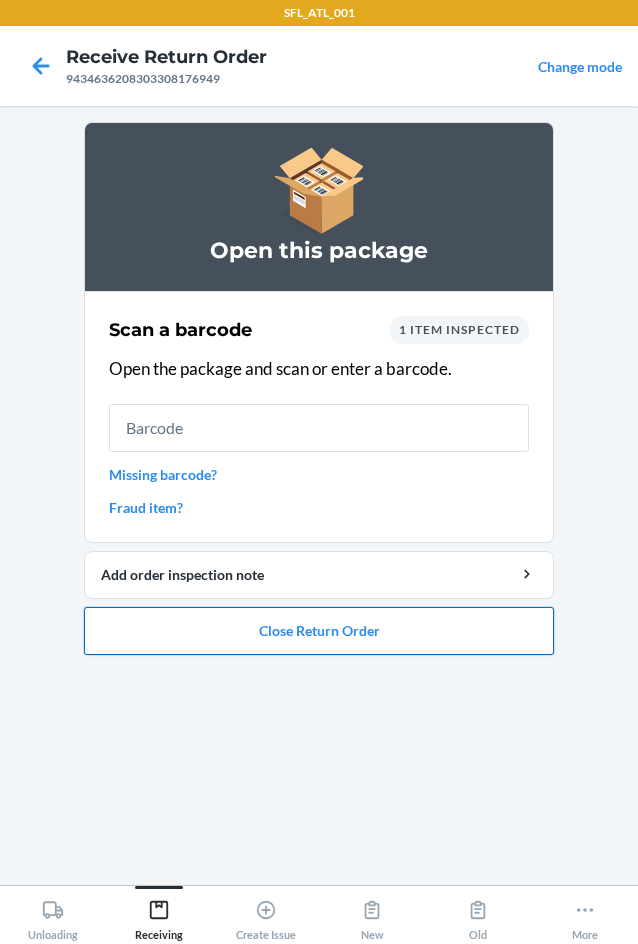 click on "Close Return Order" at bounding box center [319, 631] 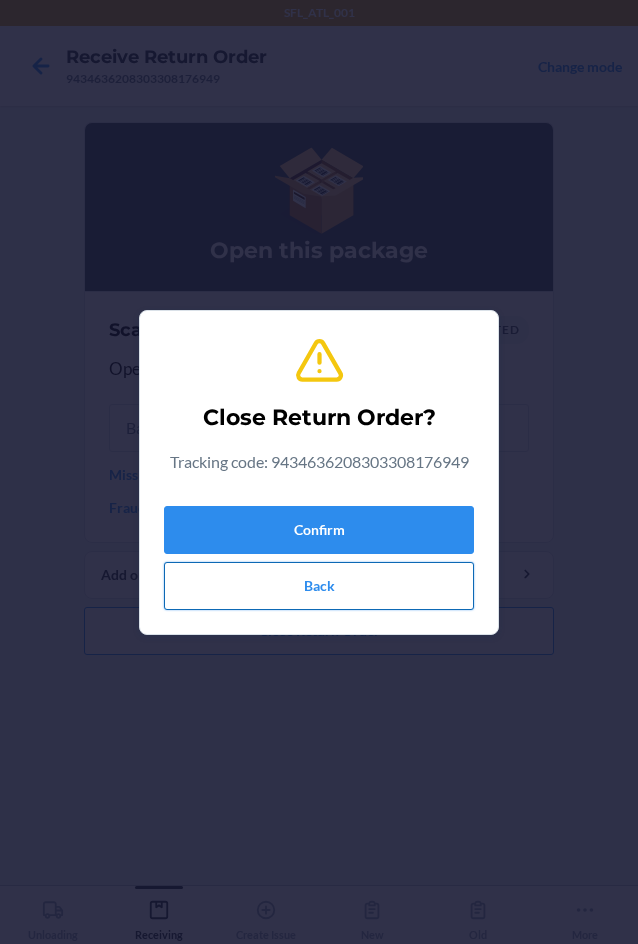 click on "Back" at bounding box center [319, 586] 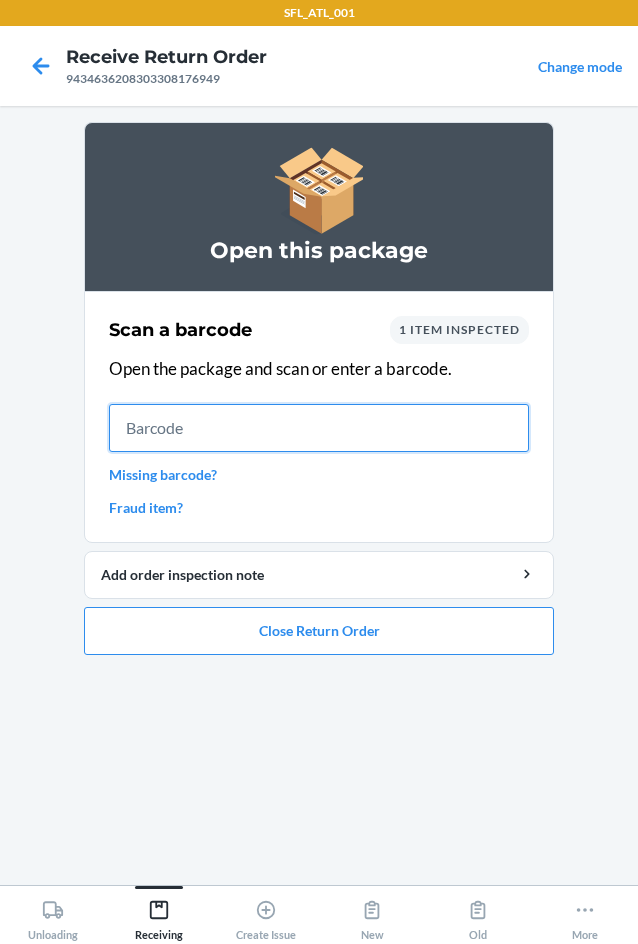 click at bounding box center (319, 428) 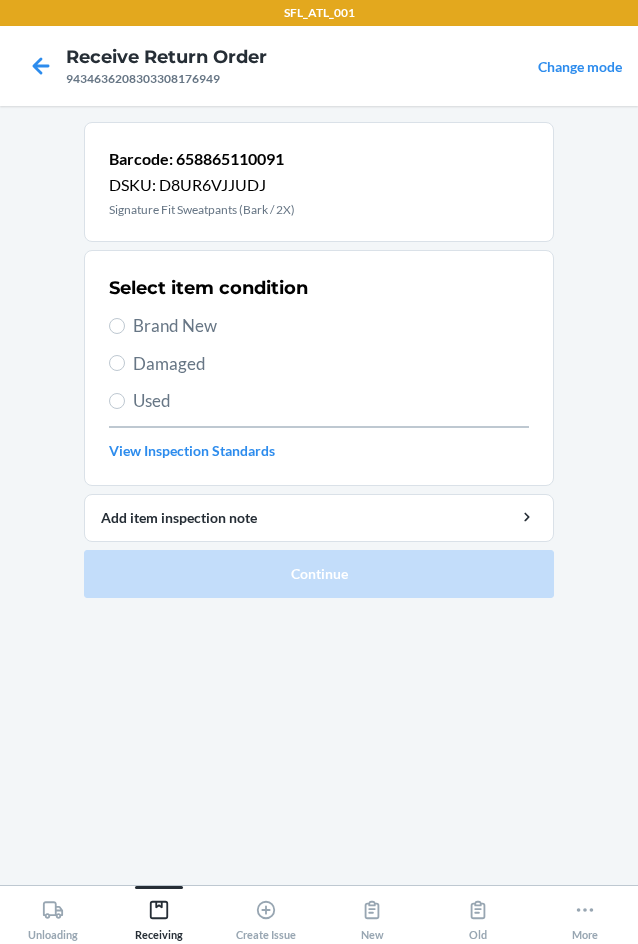 click on "Brand New" at bounding box center (331, 326) 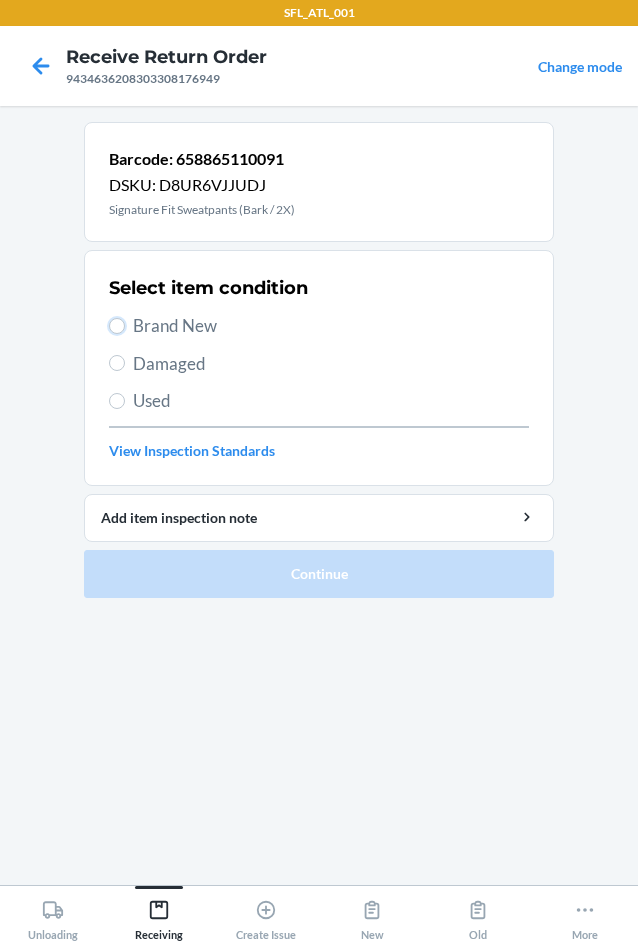 click on "Brand New" at bounding box center (117, 326) 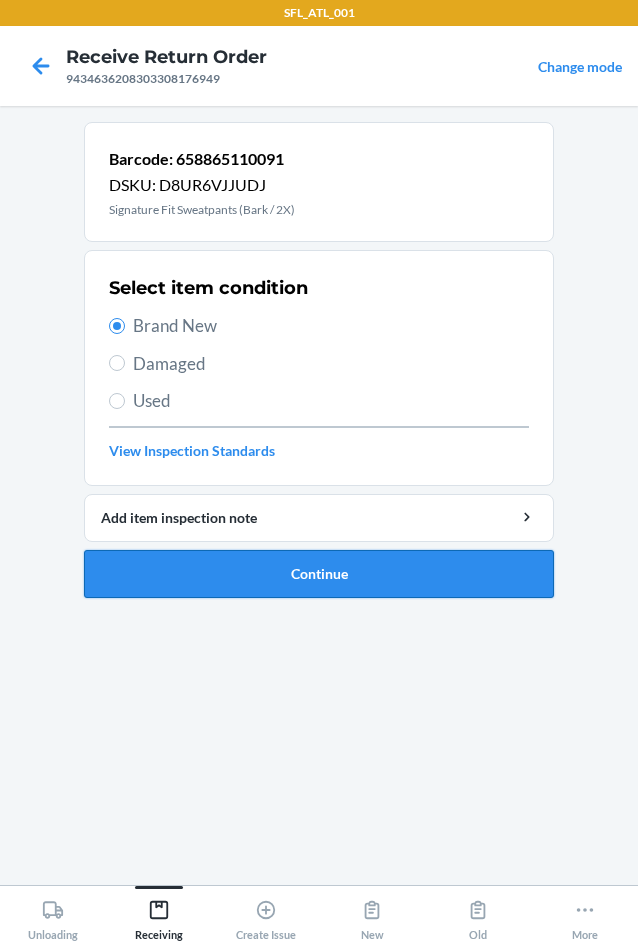 click on "Continue" at bounding box center (319, 574) 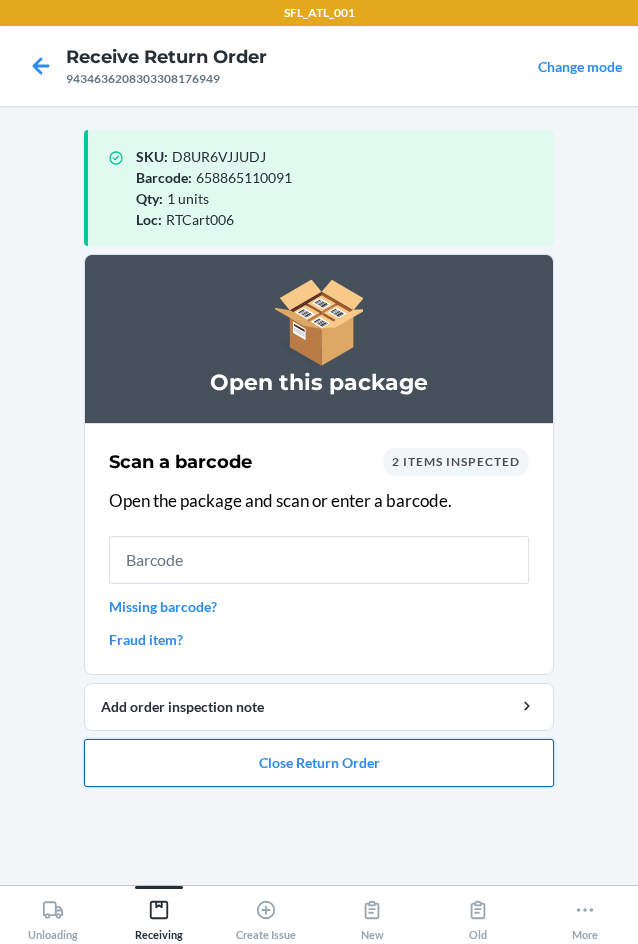 click on "Close Return Order" at bounding box center (319, 763) 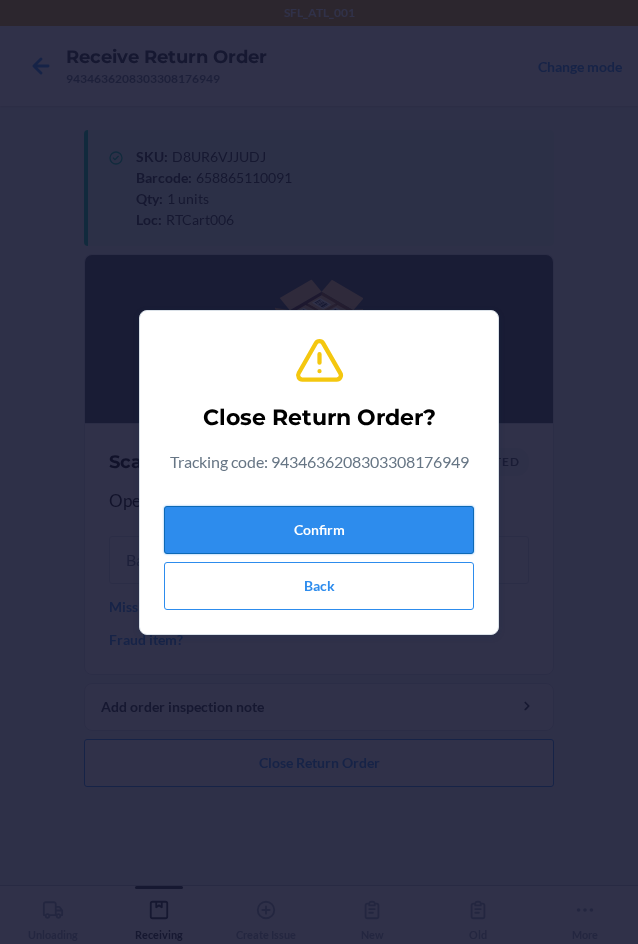 click on "Confirm" at bounding box center (319, 530) 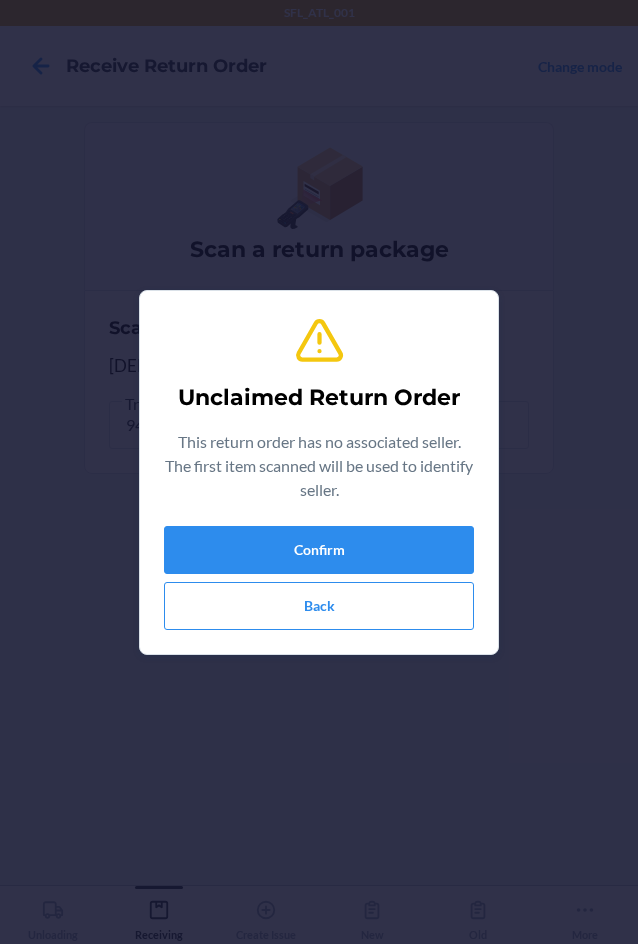 click on "Confirm Back" at bounding box center (319, 578) 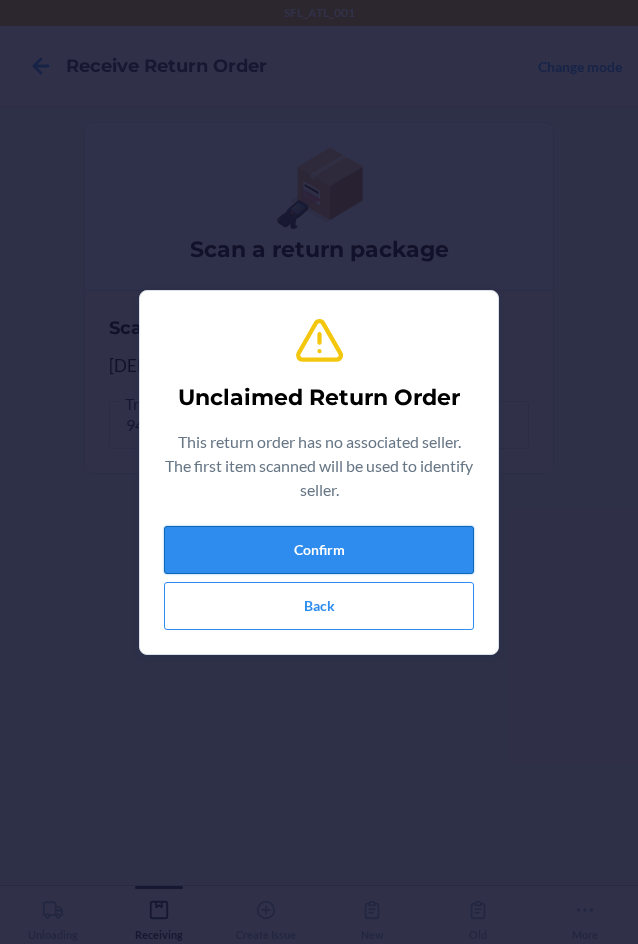 click on "Confirm" at bounding box center [319, 550] 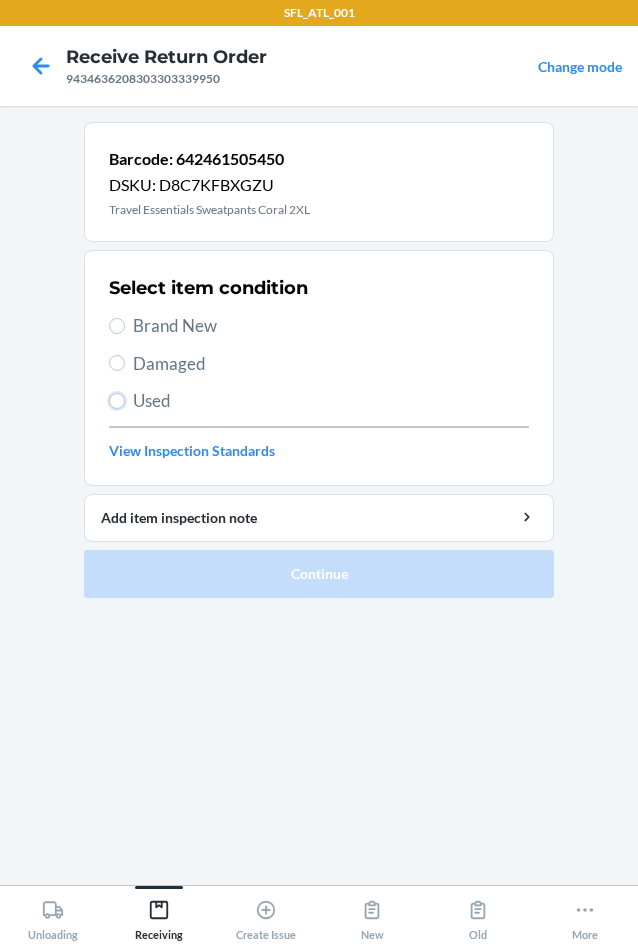 click on "Used" at bounding box center [319, 401] 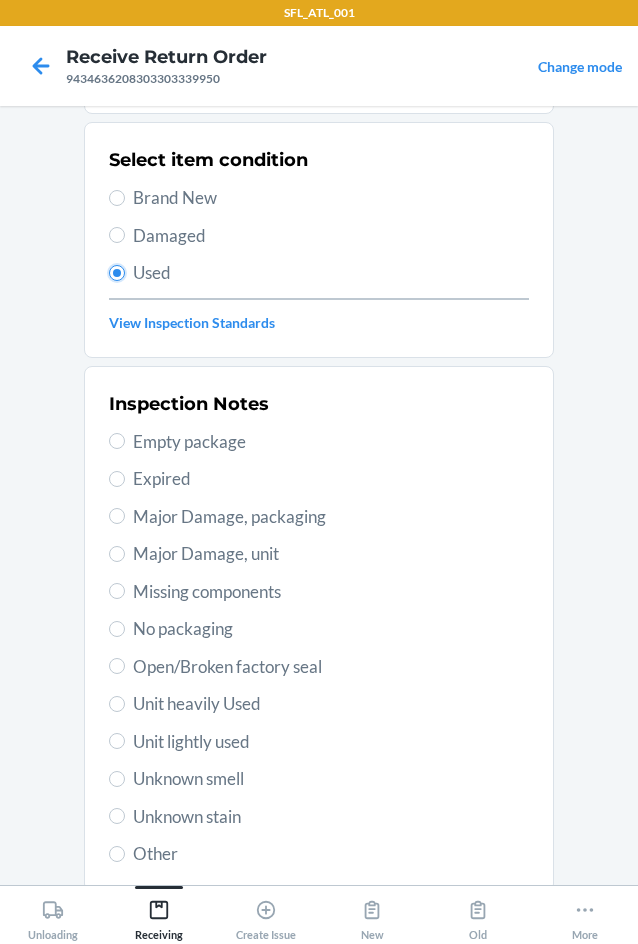 scroll, scrollTop: 263, scrollLeft: 0, axis: vertical 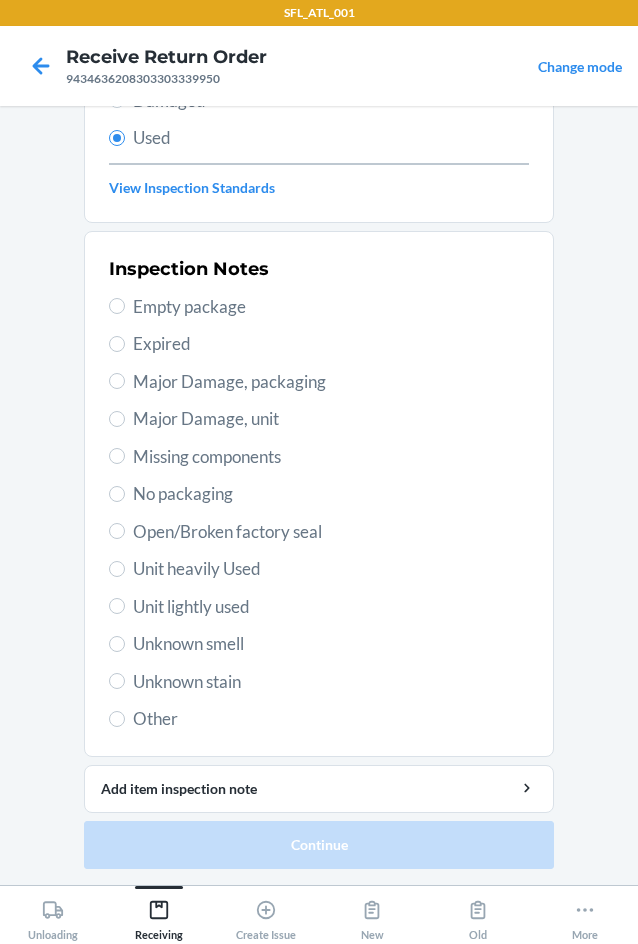 click on "Unit heavily Used" at bounding box center (331, 569) 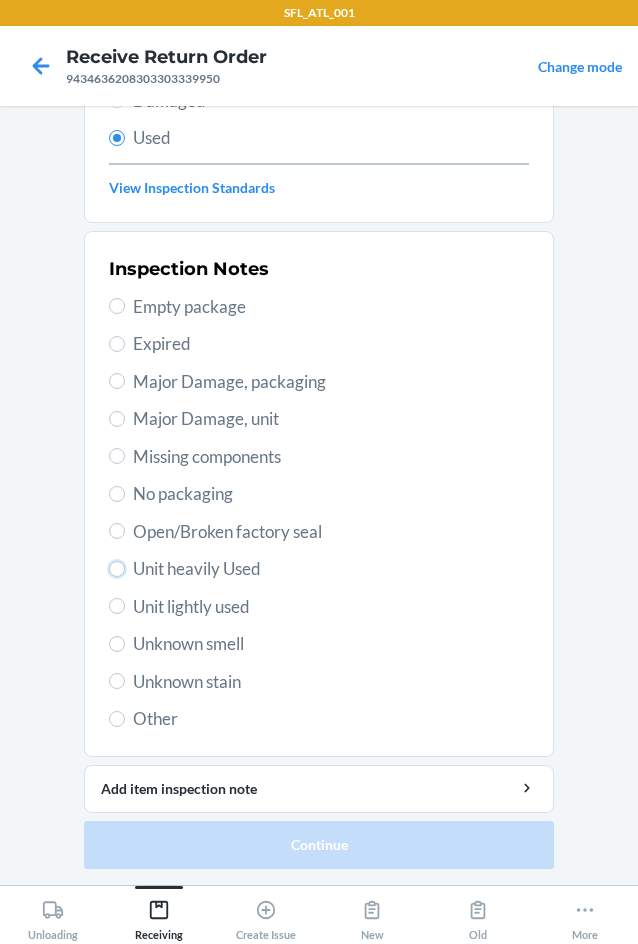 click on "Unit heavily Used" at bounding box center [117, 569] 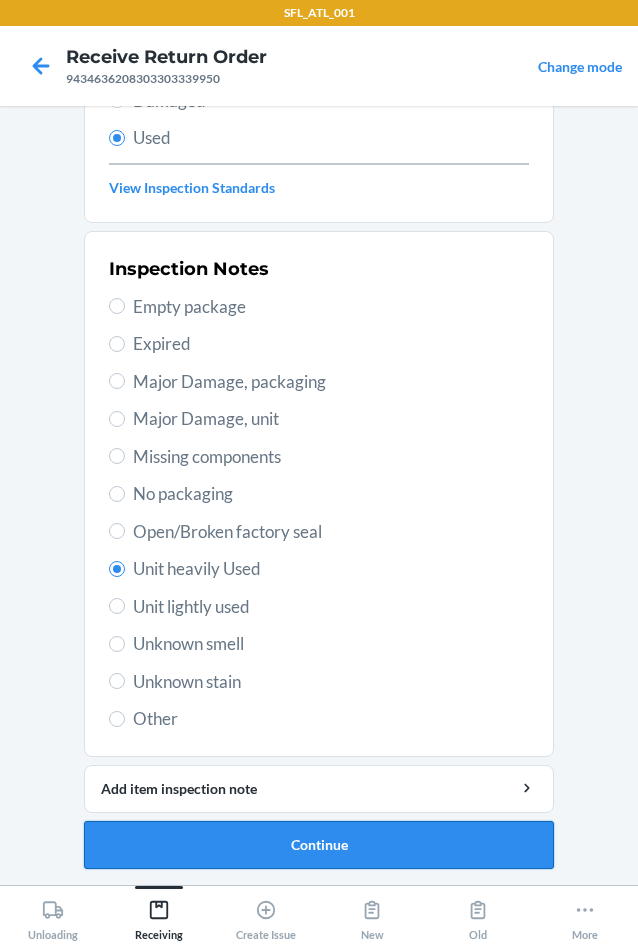 click on "Continue" at bounding box center (319, 845) 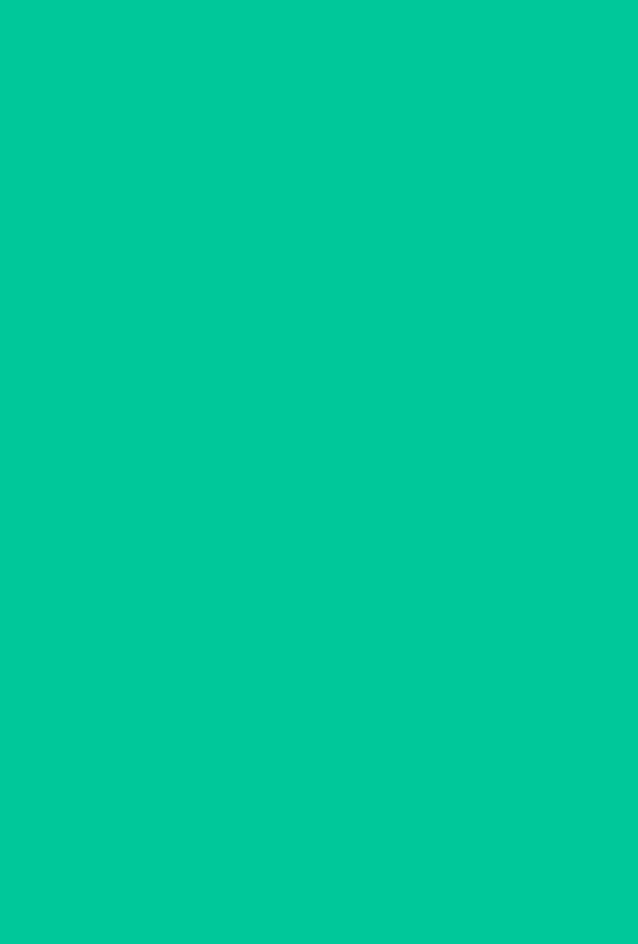 scroll, scrollTop: 0, scrollLeft: 0, axis: both 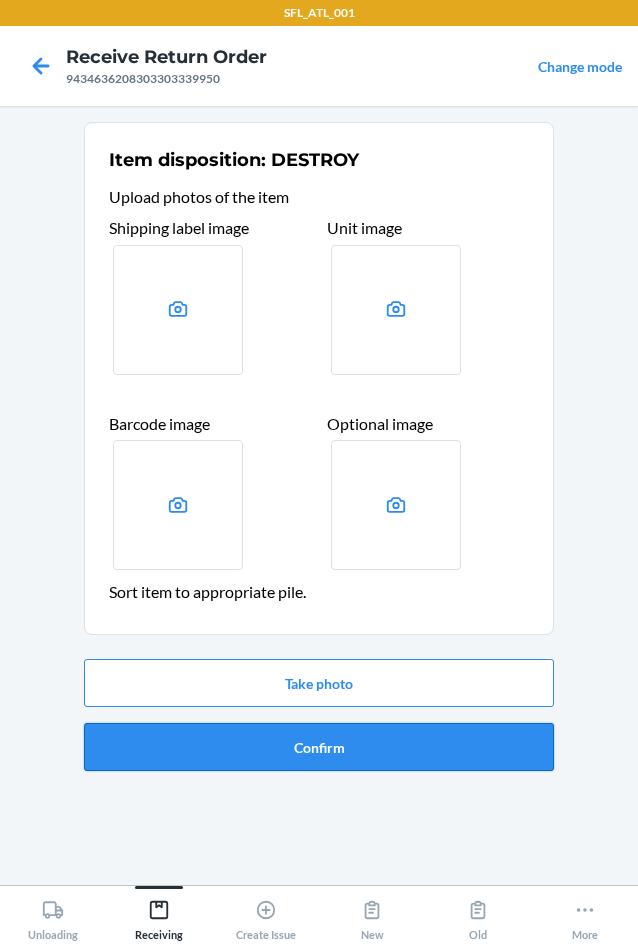 click on "Confirm" at bounding box center (319, 747) 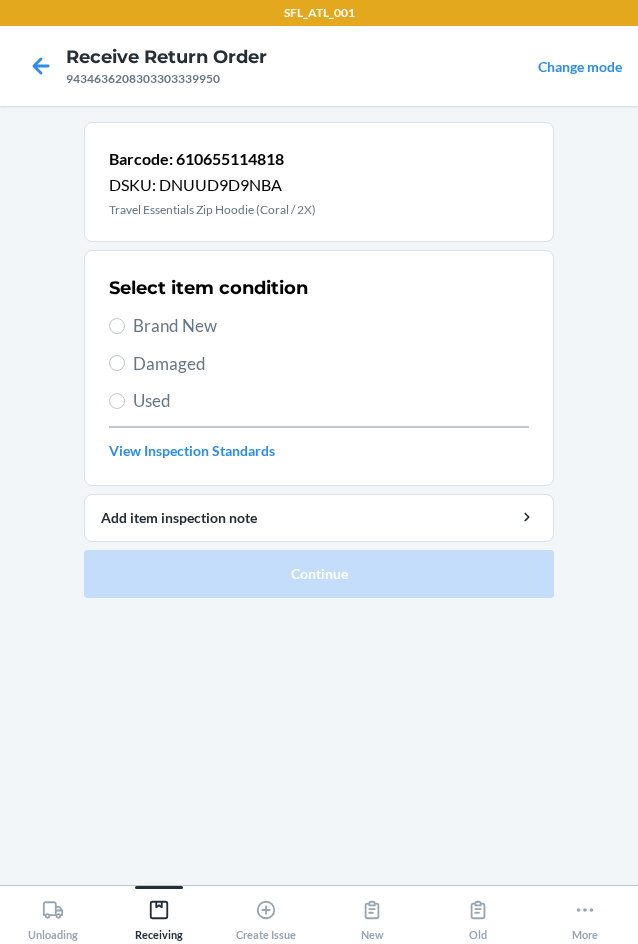 click on "Brand New" at bounding box center [331, 326] 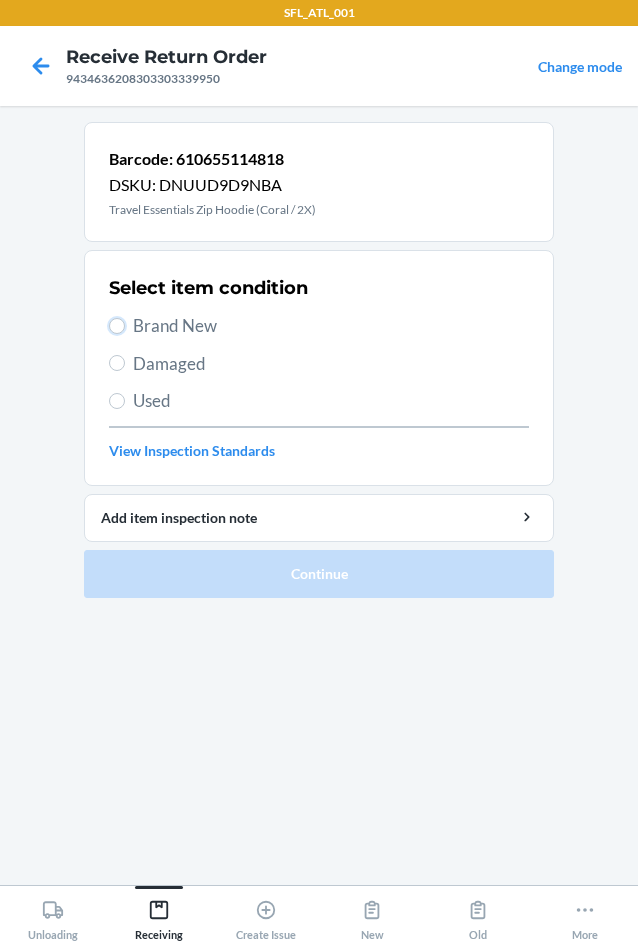 click on "Brand New" at bounding box center (117, 326) 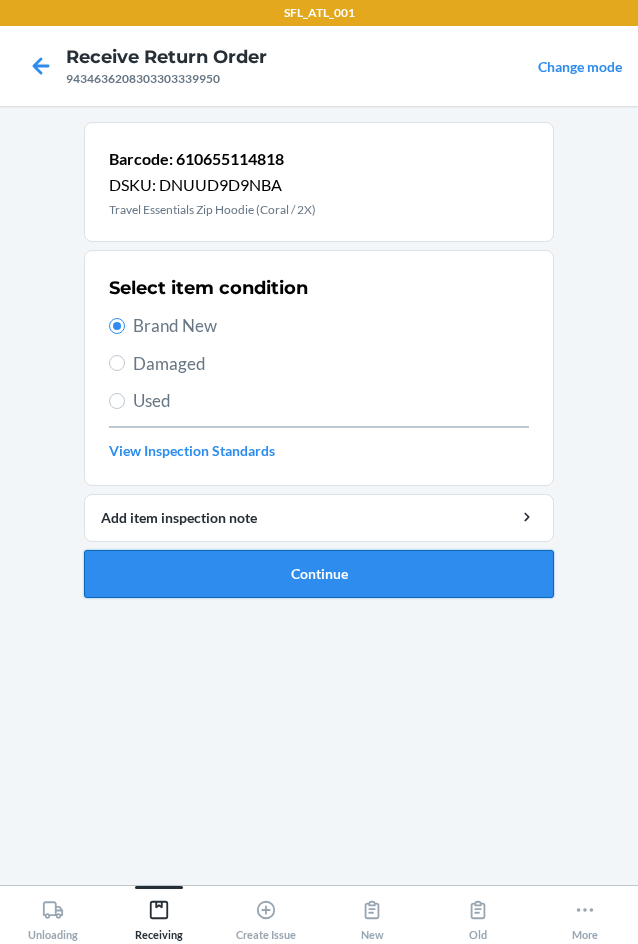 click on "Continue" at bounding box center [319, 574] 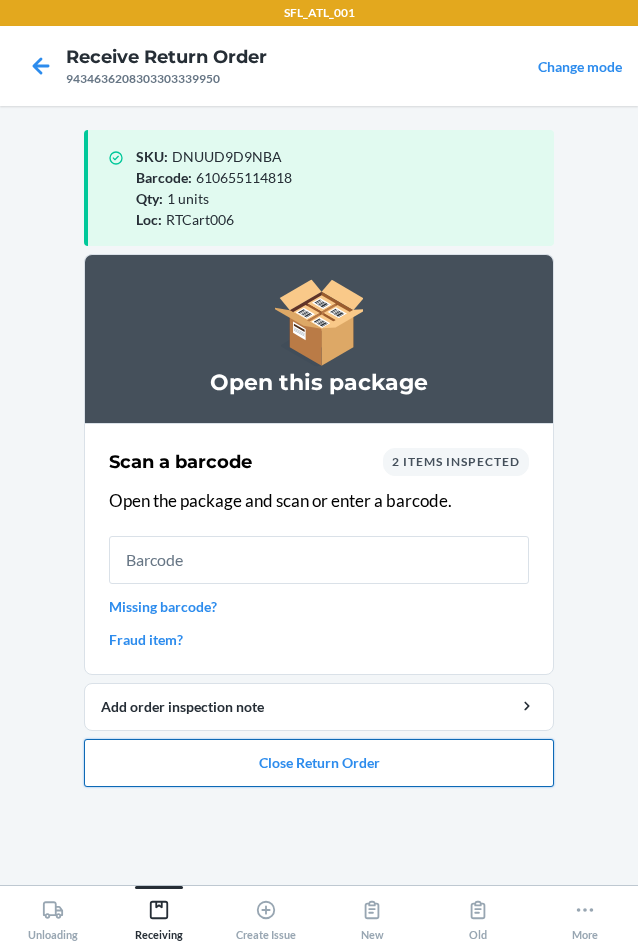 click on "Close Return Order" at bounding box center (319, 763) 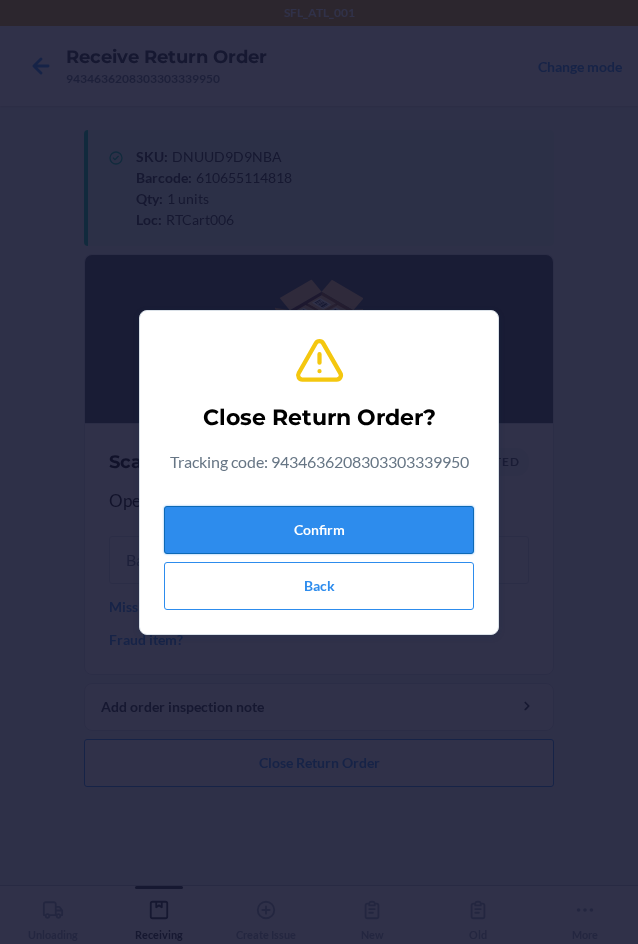 click on "Confirm" at bounding box center (319, 530) 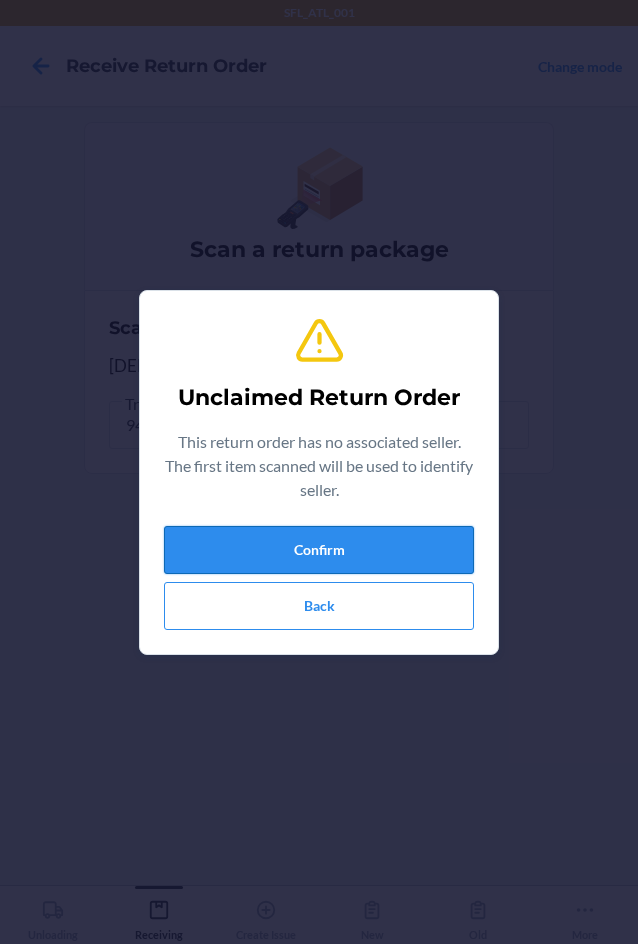 click on "Confirm" at bounding box center [319, 550] 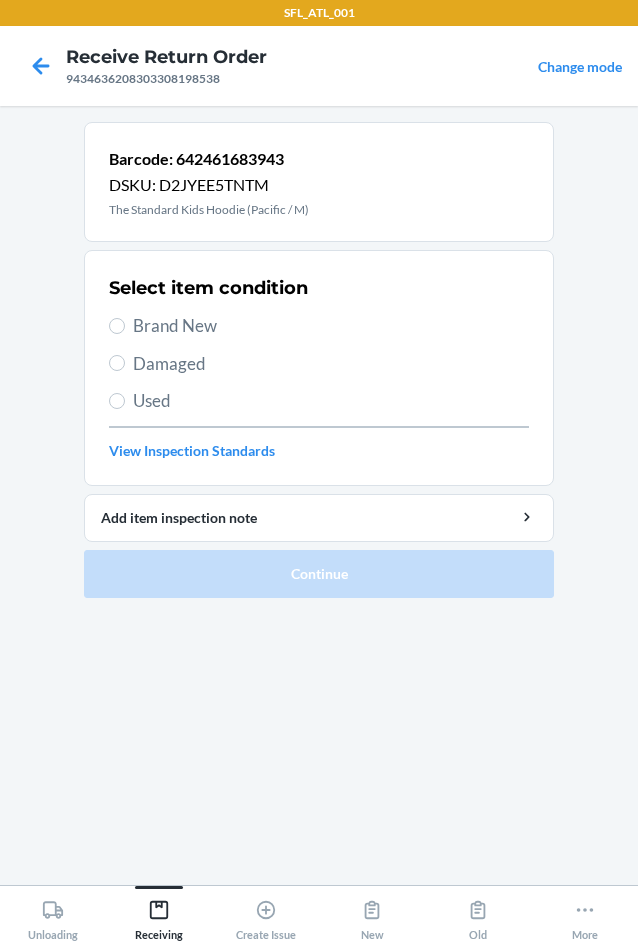 click on "Brand New" at bounding box center (331, 326) 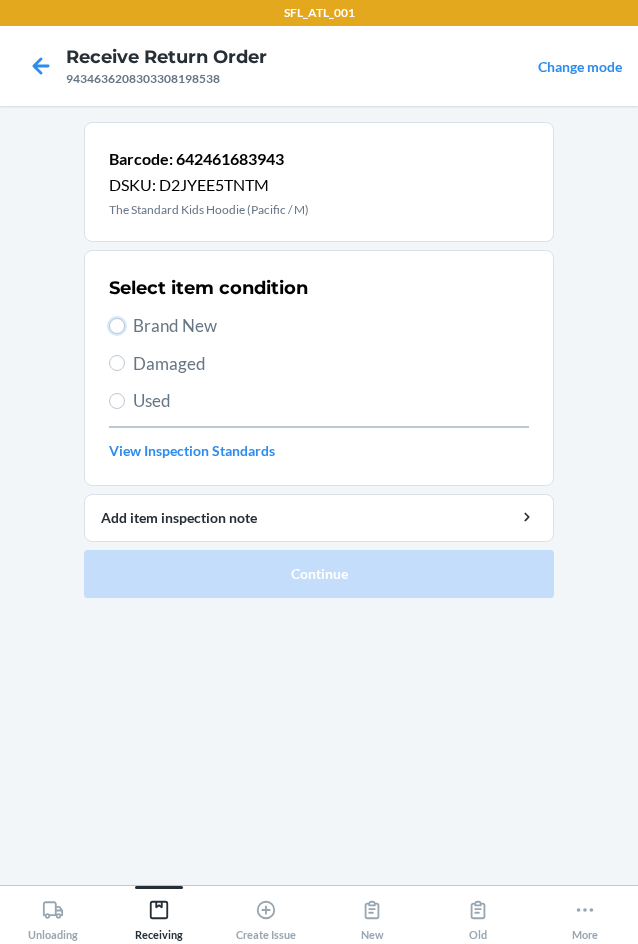 click on "Brand New" at bounding box center [117, 326] 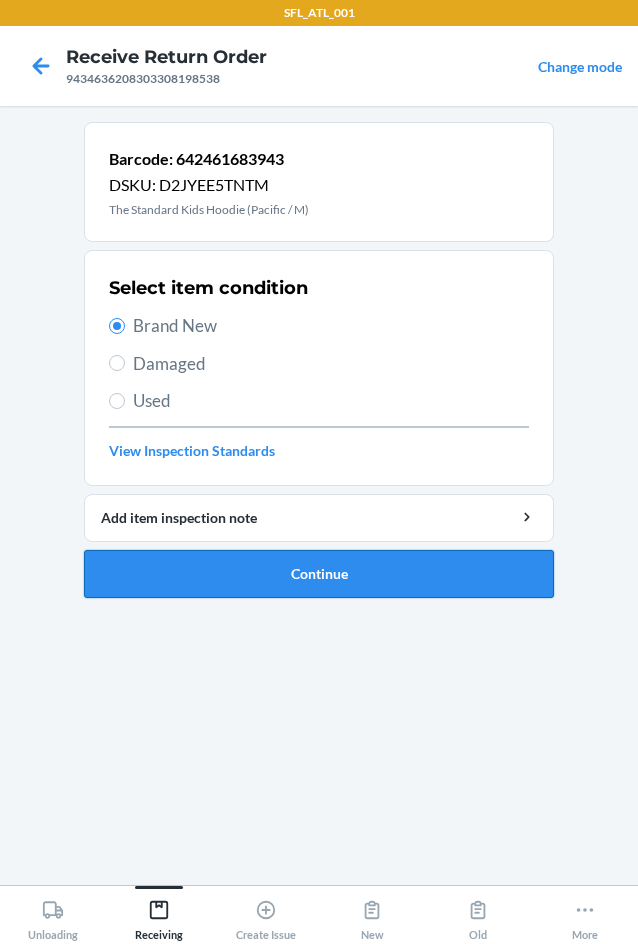 click on "Continue" at bounding box center [319, 574] 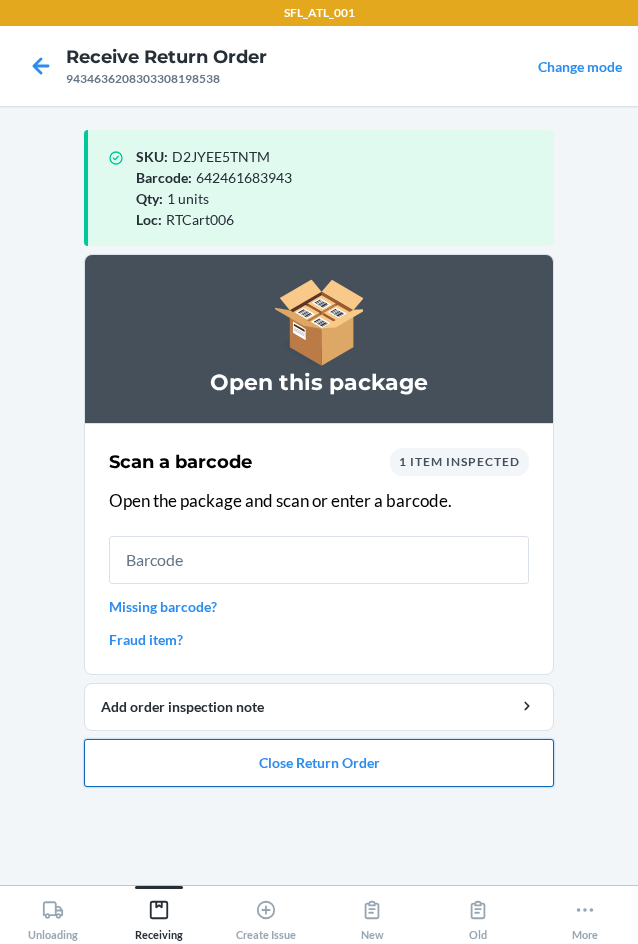 click on "Close Return Order" at bounding box center [319, 763] 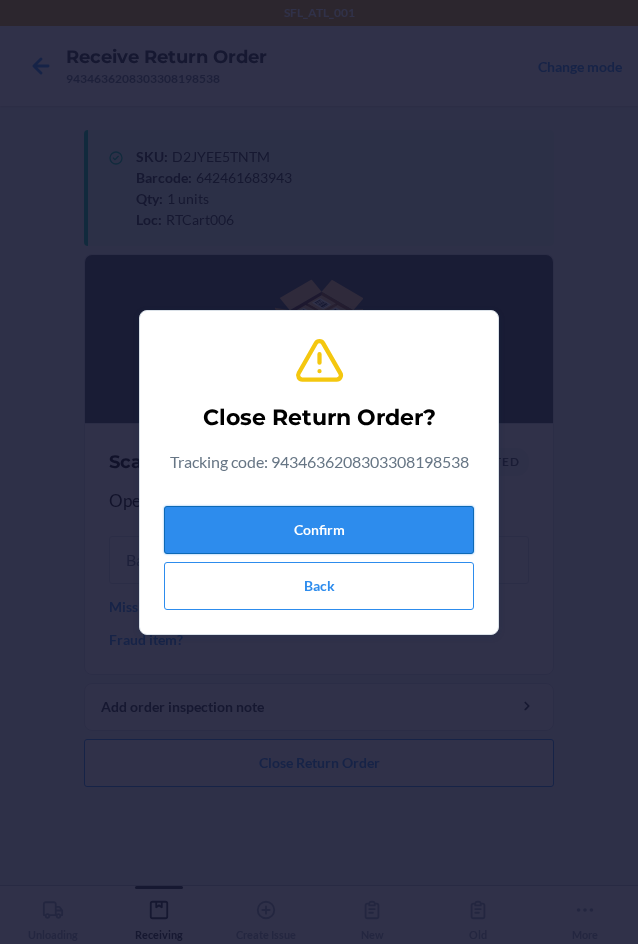 click on "Confirm" at bounding box center [319, 530] 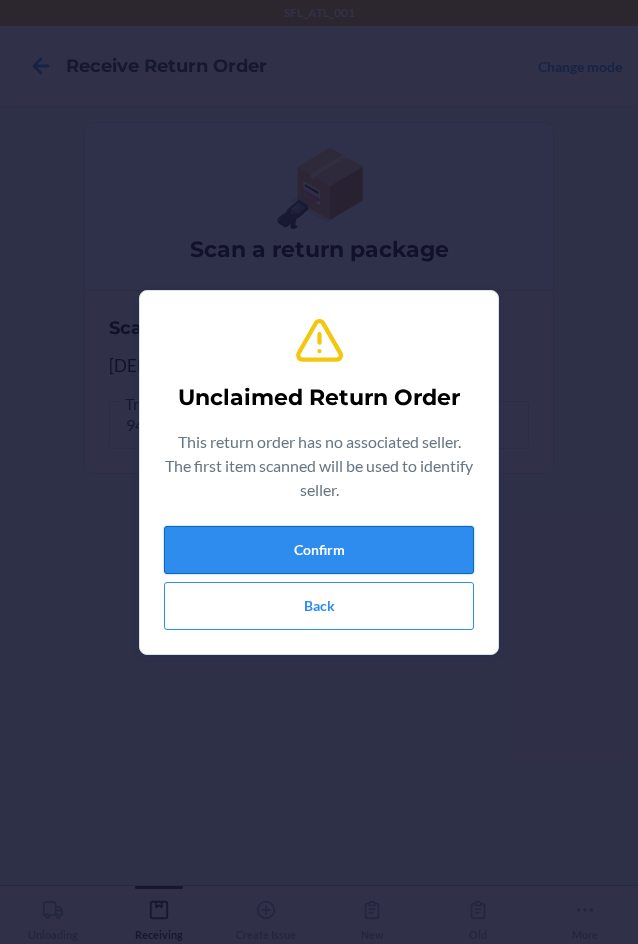 click on "Confirm" at bounding box center [319, 550] 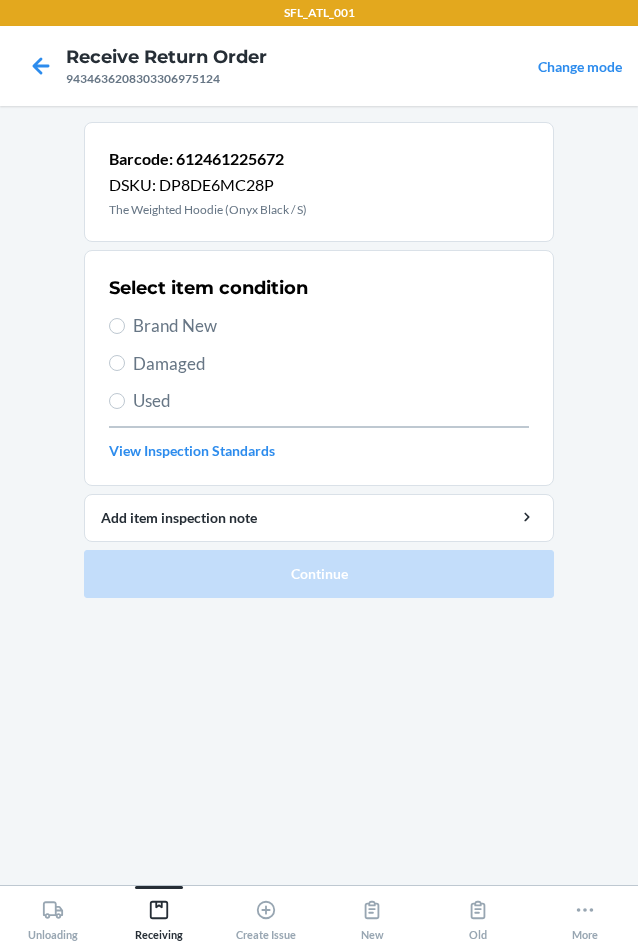 click on "Brand New" at bounding box center (331, 326) 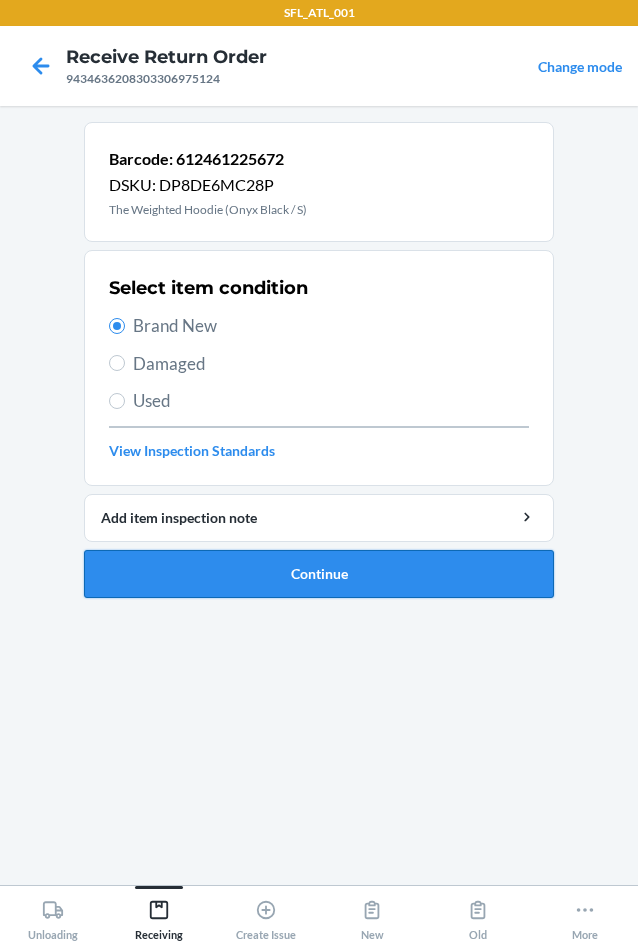 click on "Continue" at bounding box center (319, 574) 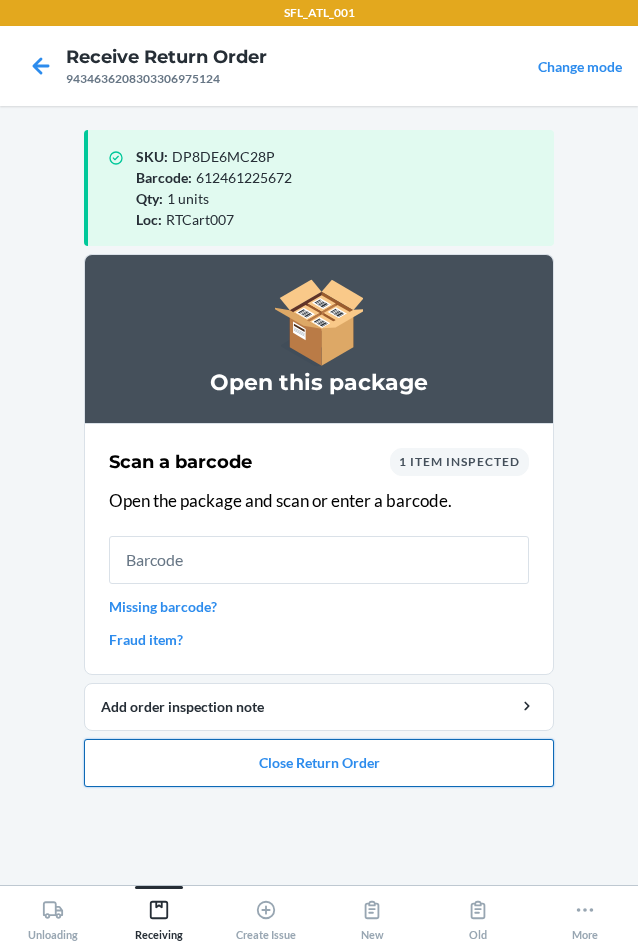click on "Close Return Order" at bounding box center [319, 763] 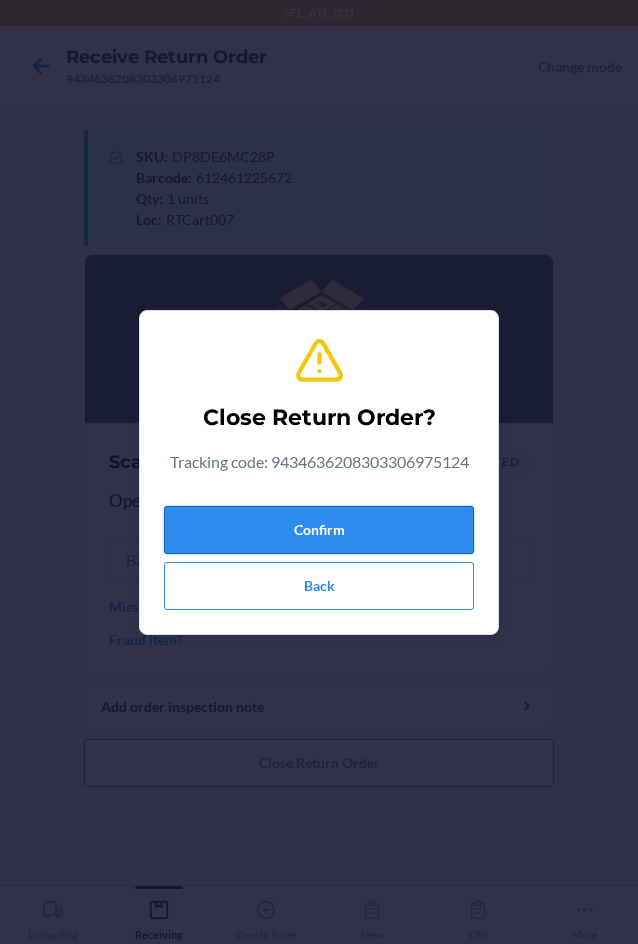 click on "Confirm" at bounding box center (319, 530) 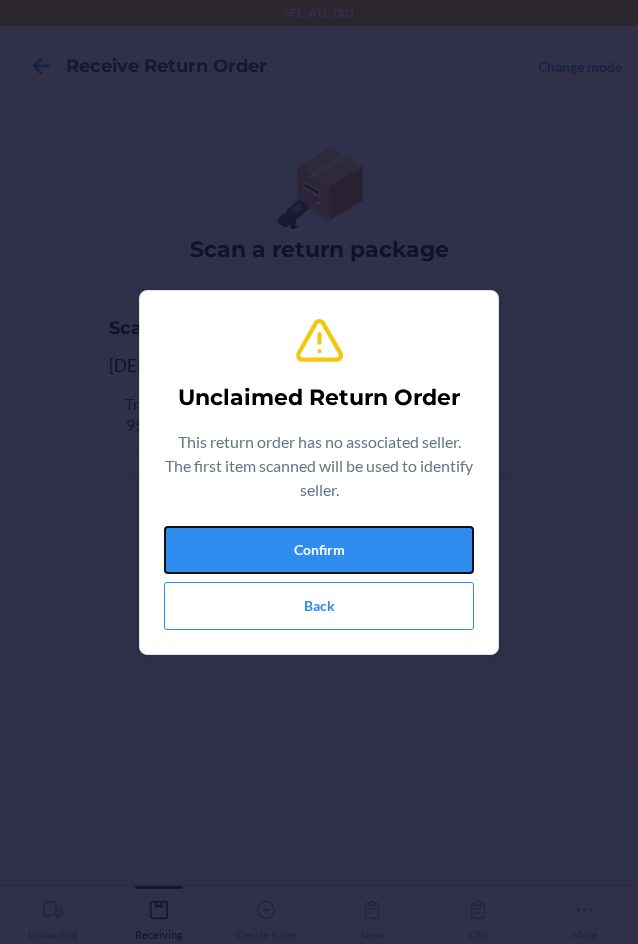 click on "Confirm" at bounding box center (319, 550) 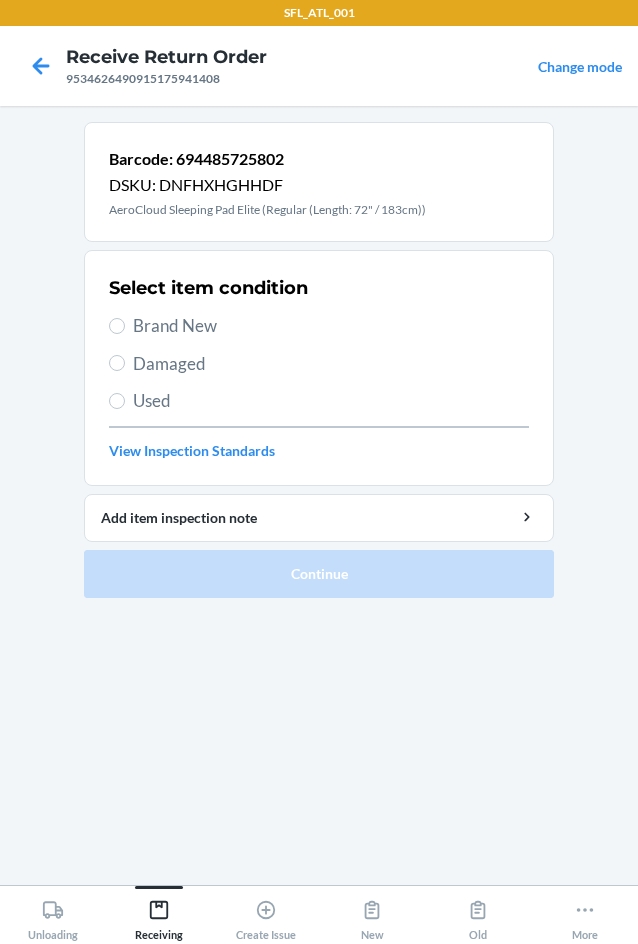 click on "Brand New" at bounding box center (331, 326) 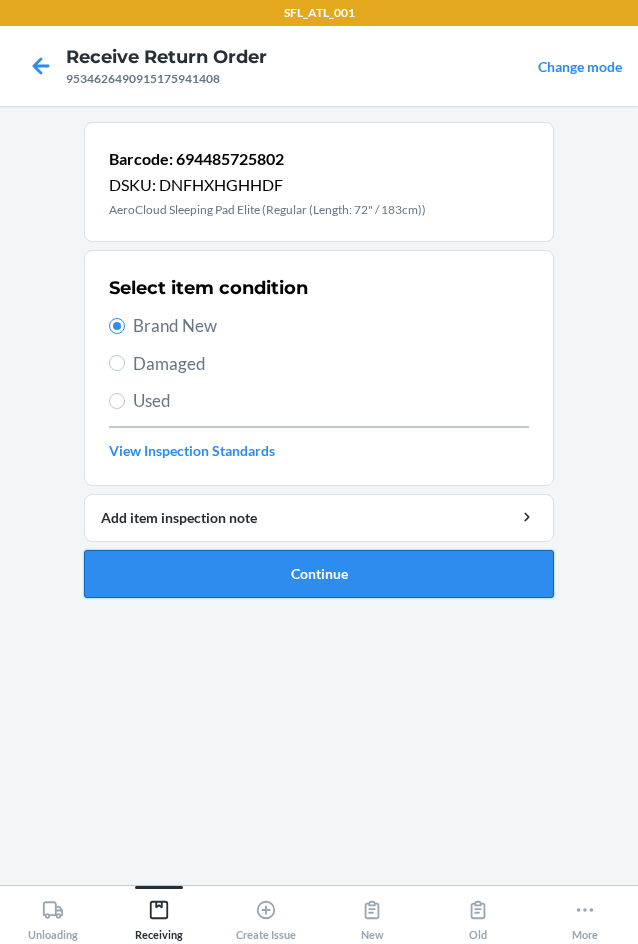 click on "Continue" at bounding box center (319, 574) 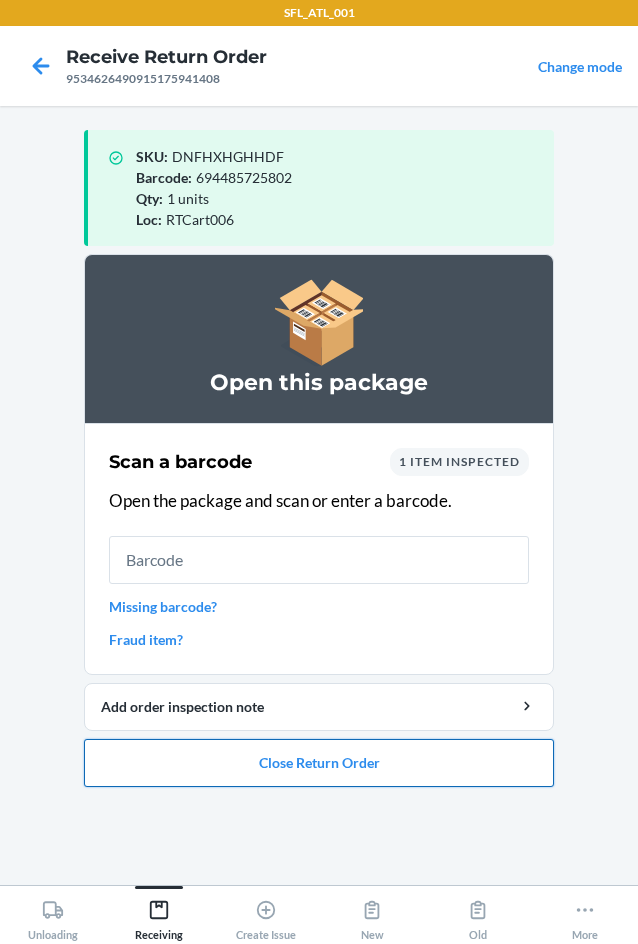 click on "Close Return Order" at bounding box center [319, 763] 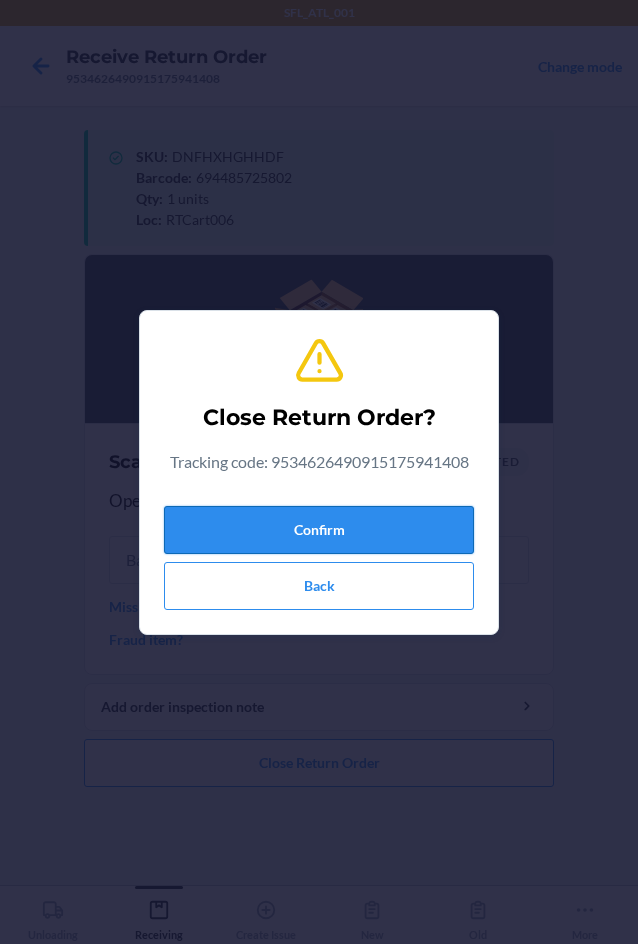 click on "Confirm" at bounding box center (319, 530) 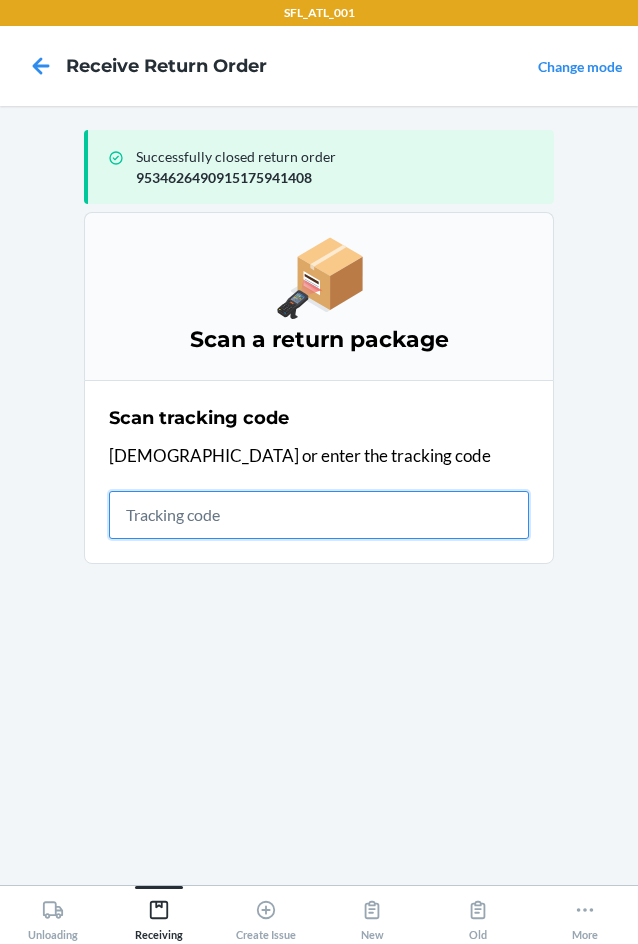 click at bounding box center (319, 515) 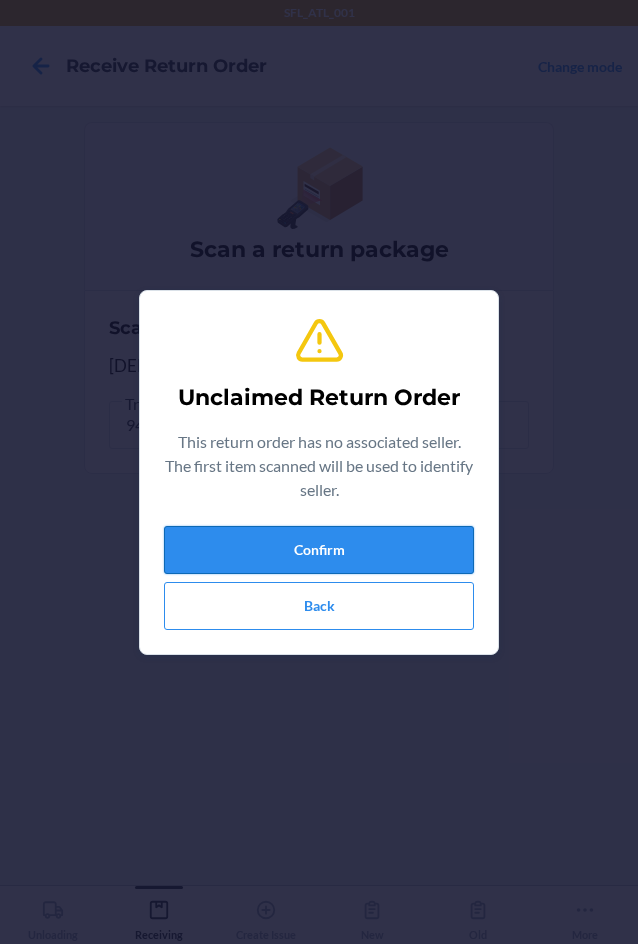 click on "Confirm" at bounding box center [319, 550] 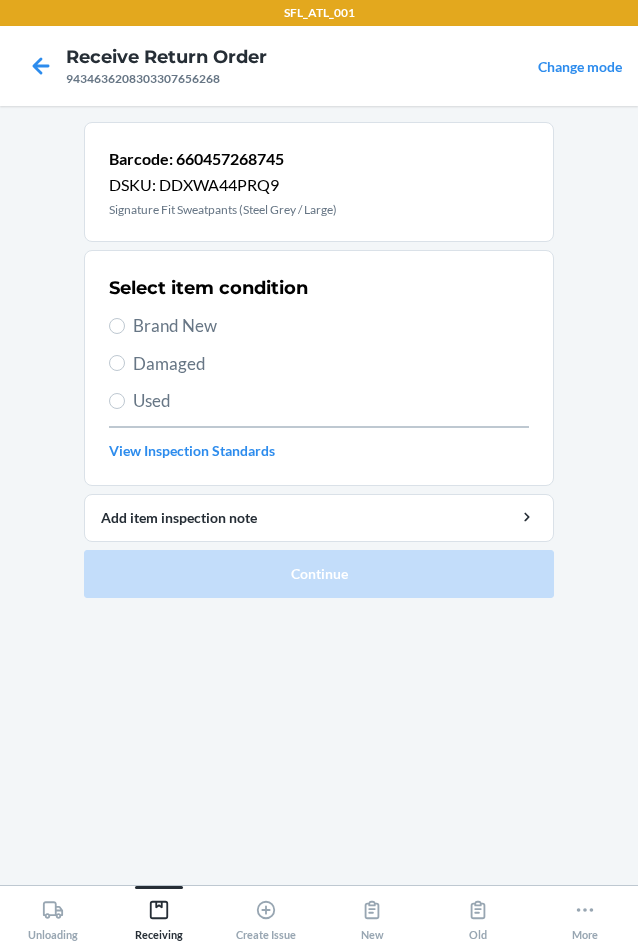 click on "Used" at bounding box center (331, 401) 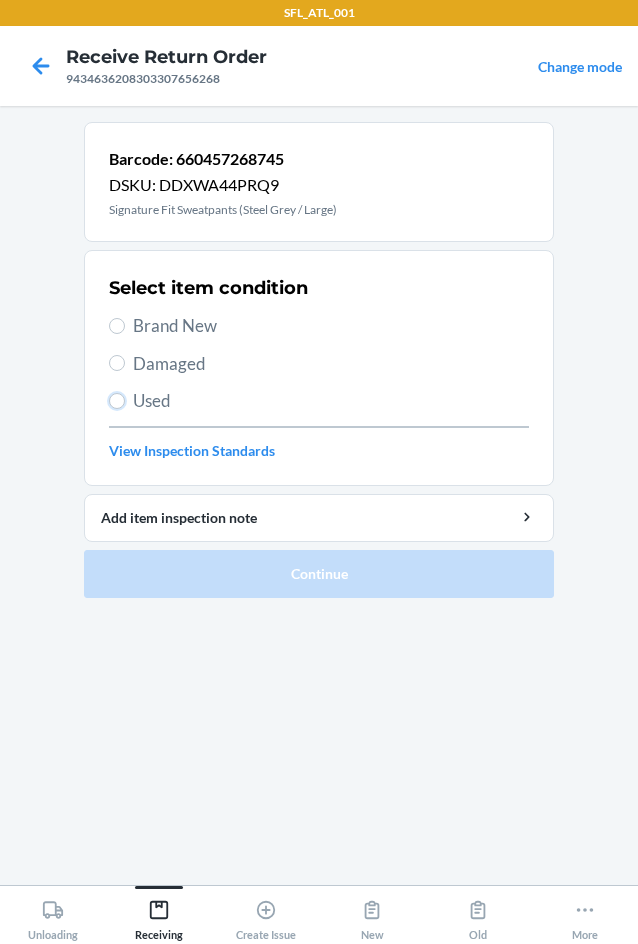 click on "Used" at bounding box center (117, 401) 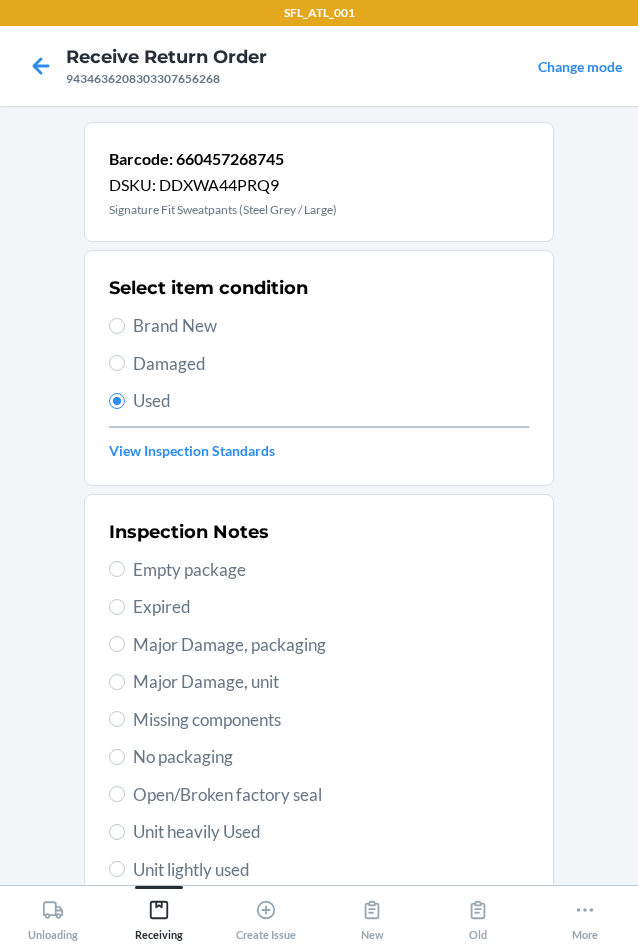 click on "Major Damage, packaging" at bounding box center (331, 645) 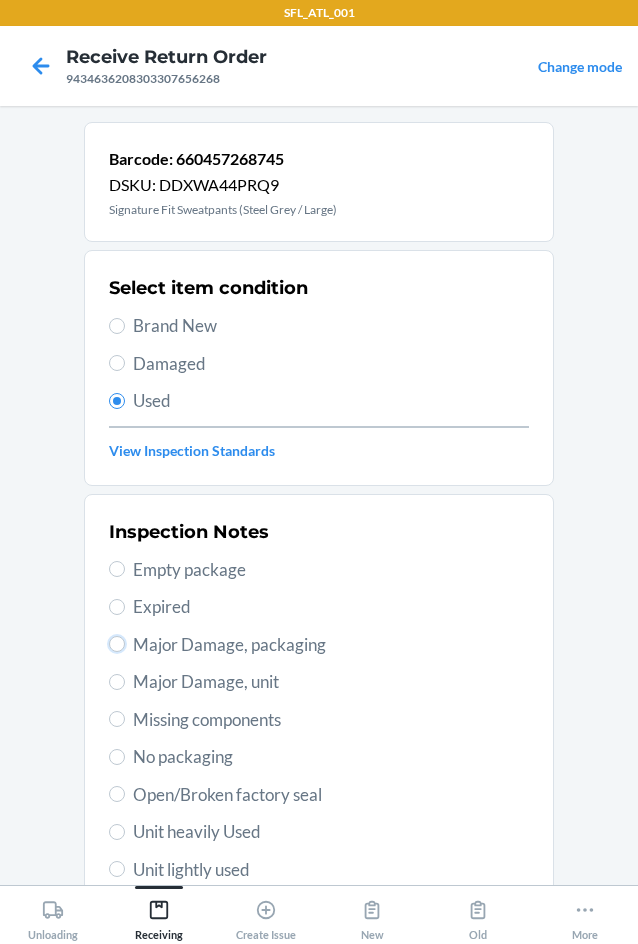 click on "Major Damage, packaging" at bounding box center [117, 644] 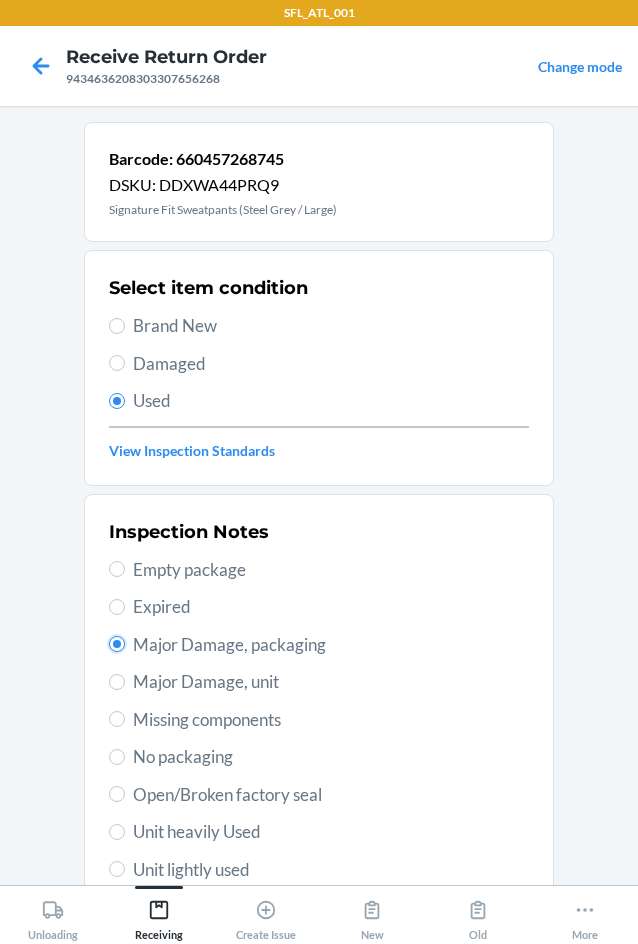 scroll, scrollTop: 263, scrollLeft: 0, axis: vertical 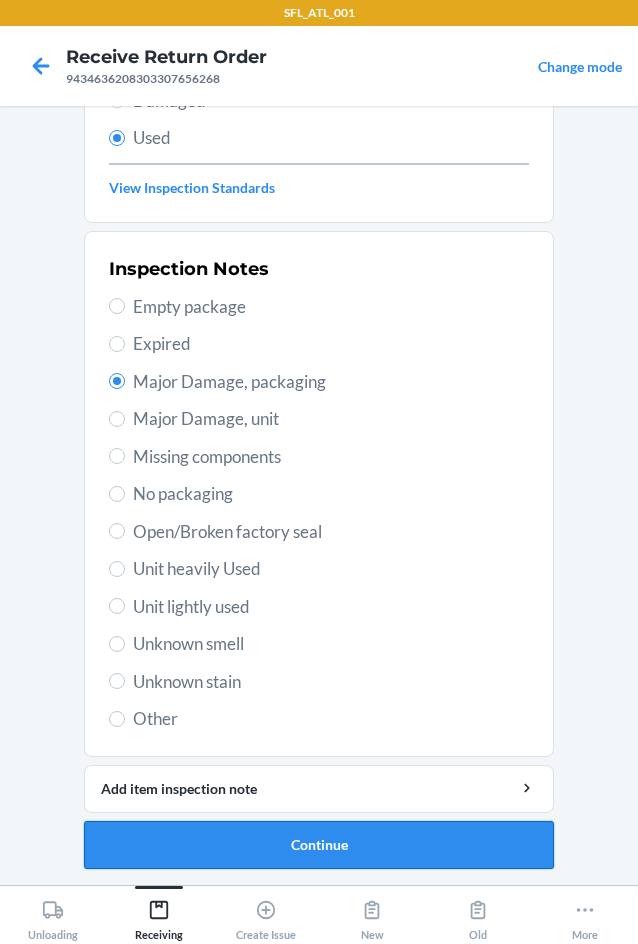 click on "Continue" at bounding box center [319, 845] 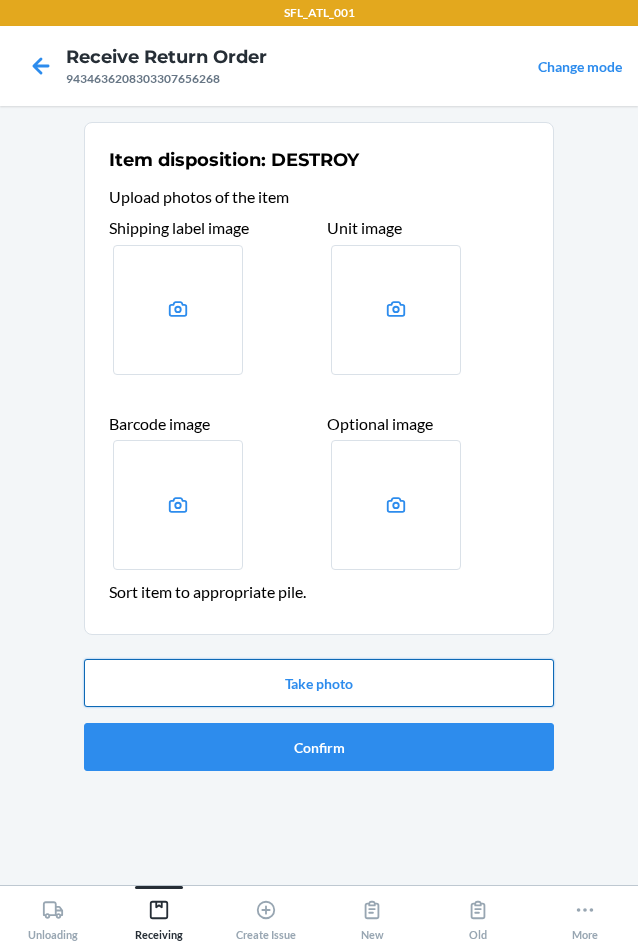 click on "Take photo" at bounding box center [319, 683] 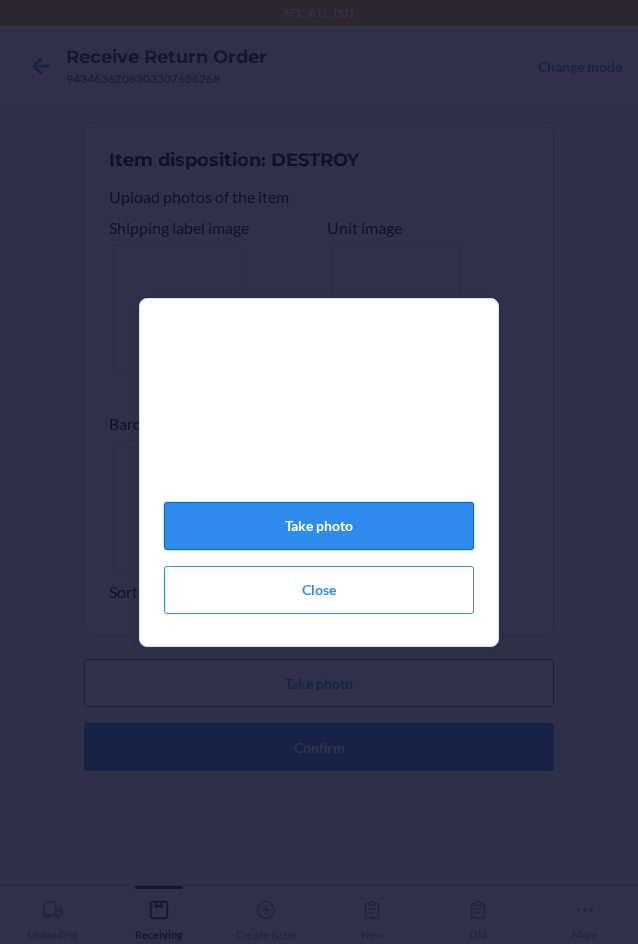 click on "Take photo" 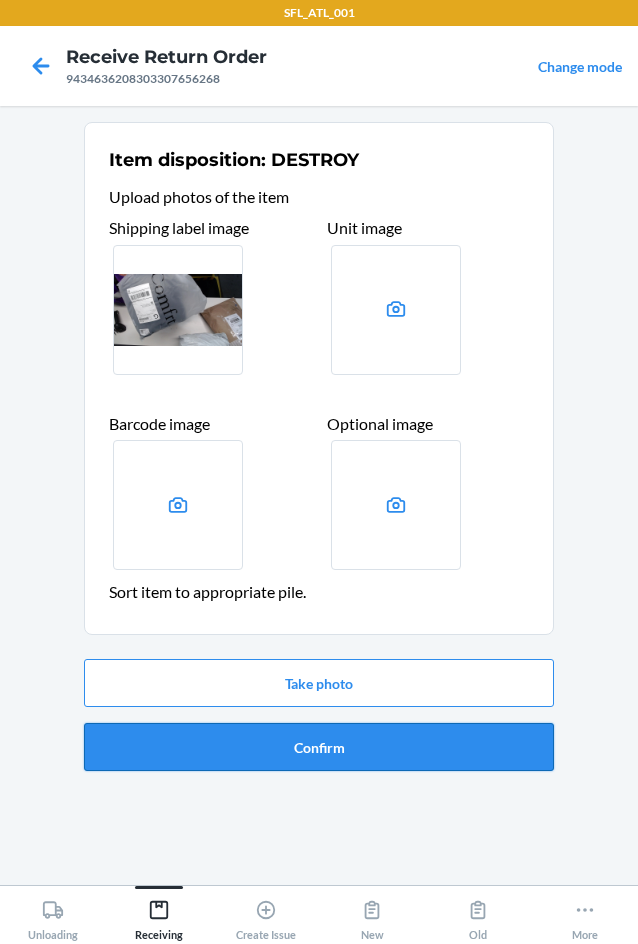 click on "Confirm" at bounding box center (319, 747) 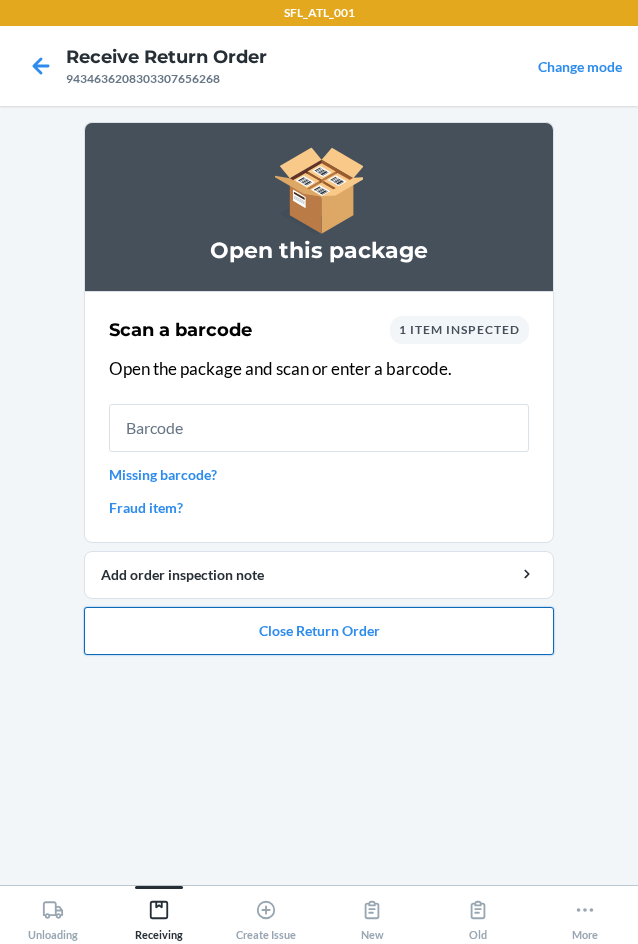 click on "Close Return Order" at bounding box center [319, 631] 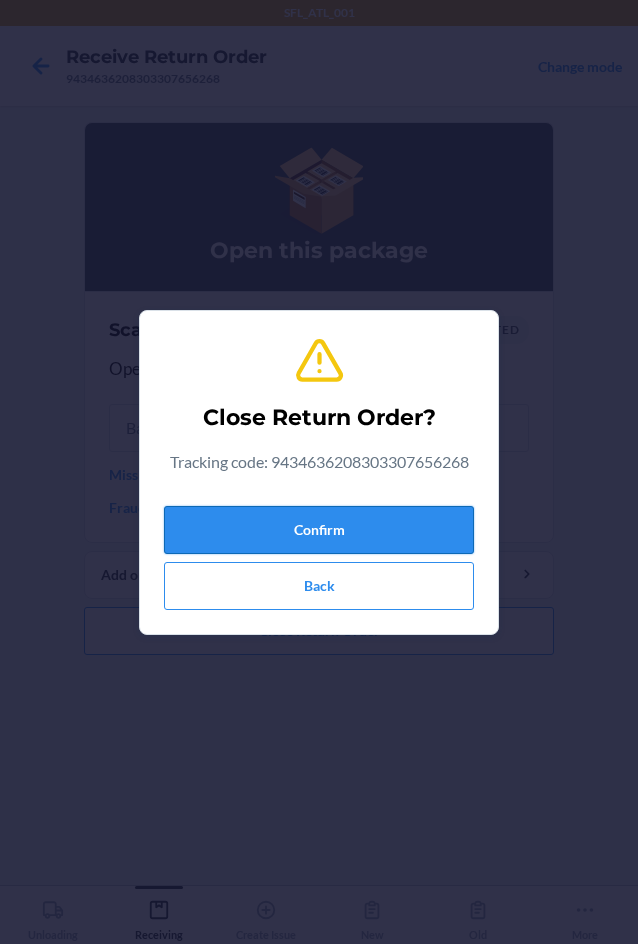 click on "Confirm" at bounding box center (319, 530) 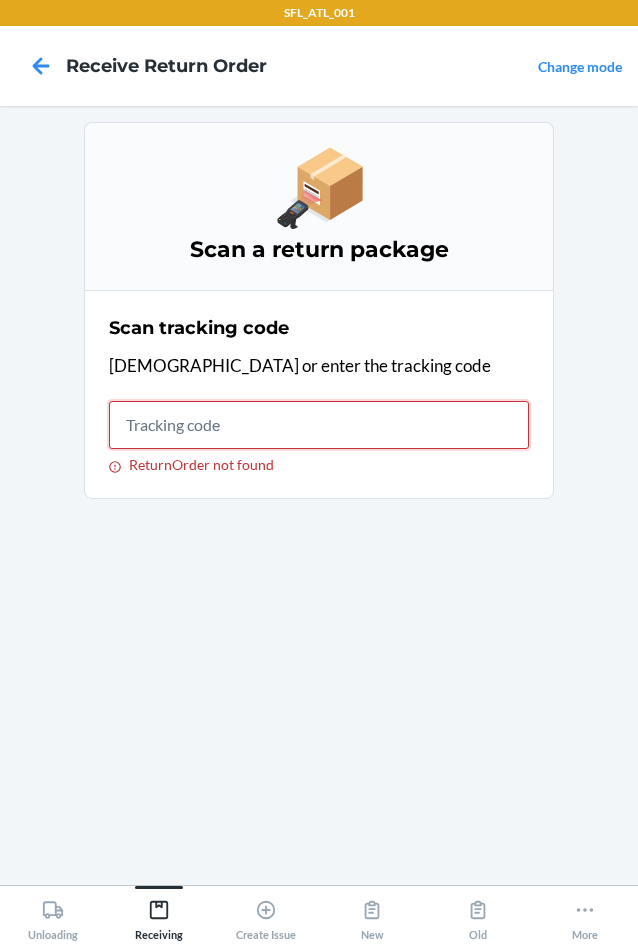 click on "ReturnOrder not found" at bounding box center (319, 425) 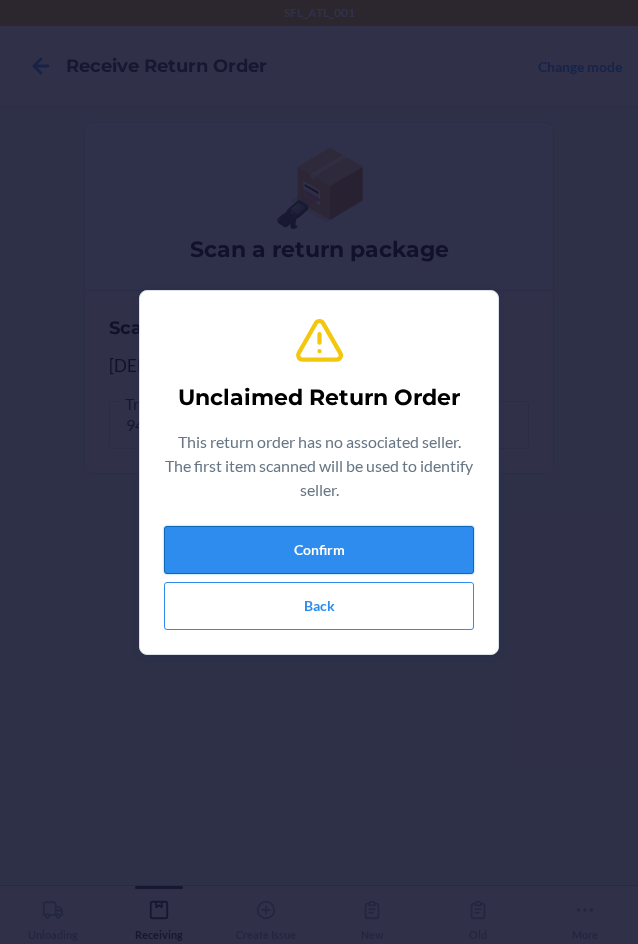 click on "Confirm" at bounding box center (319, 550) 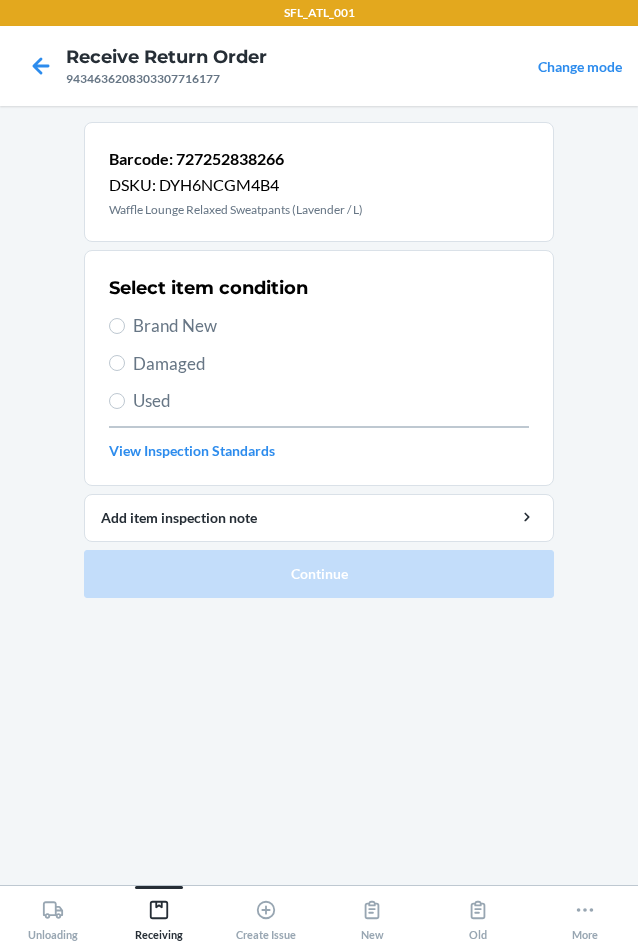 click on "Brand New" at bounding box center (331, 326) 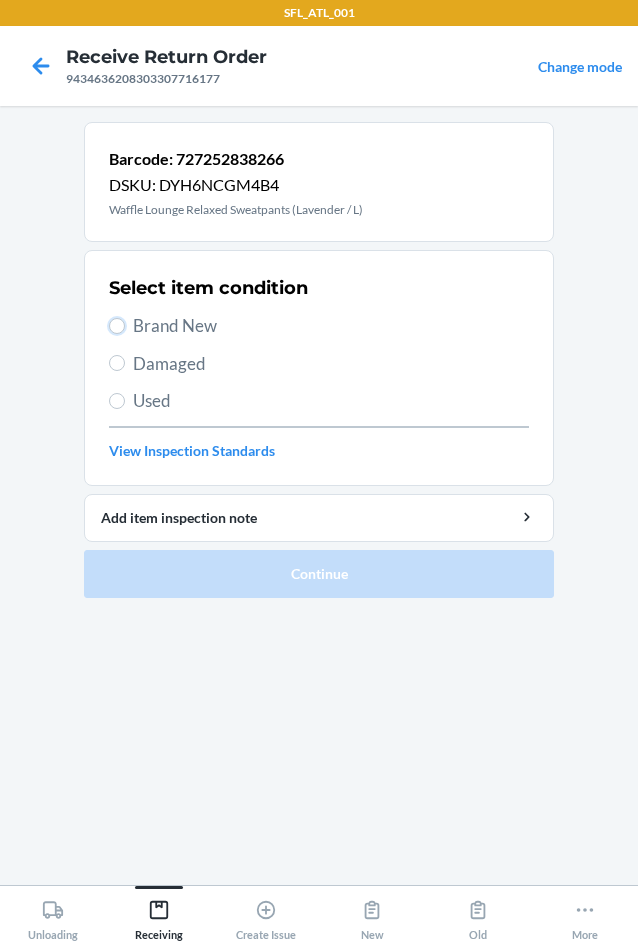 click on "Brand New" at bounding box center (117, 326) 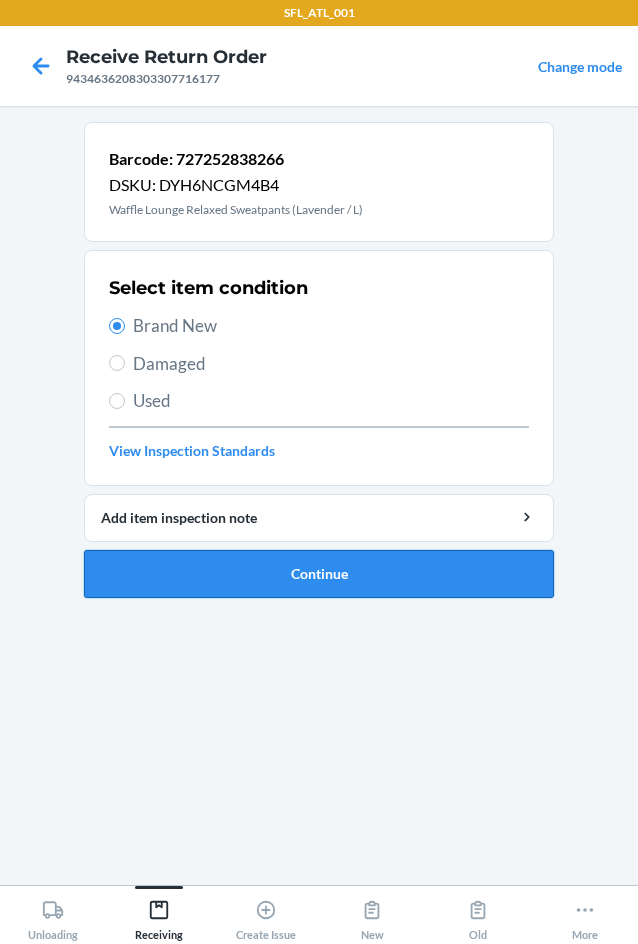 click on "Continue" at bounding box center [319, 574] 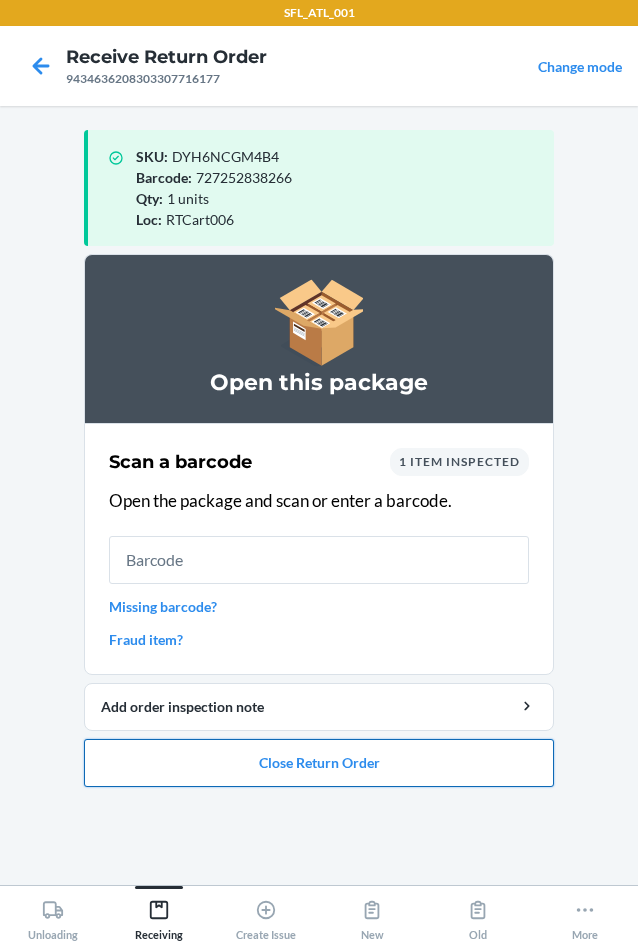 click on "Close Return Order" at bounding box center [319, 763] 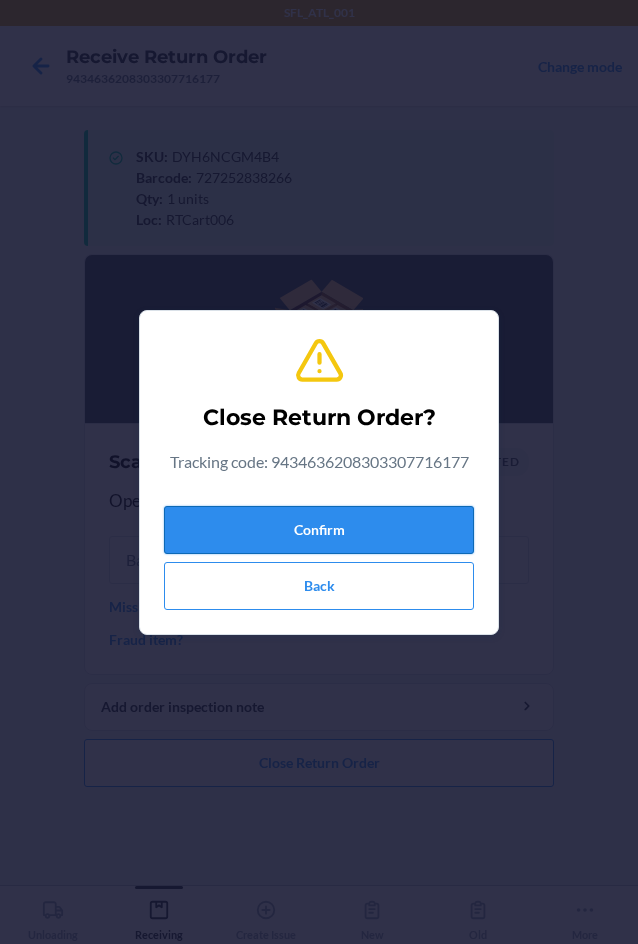click on "Confirm" at bounding box center (319, 530) 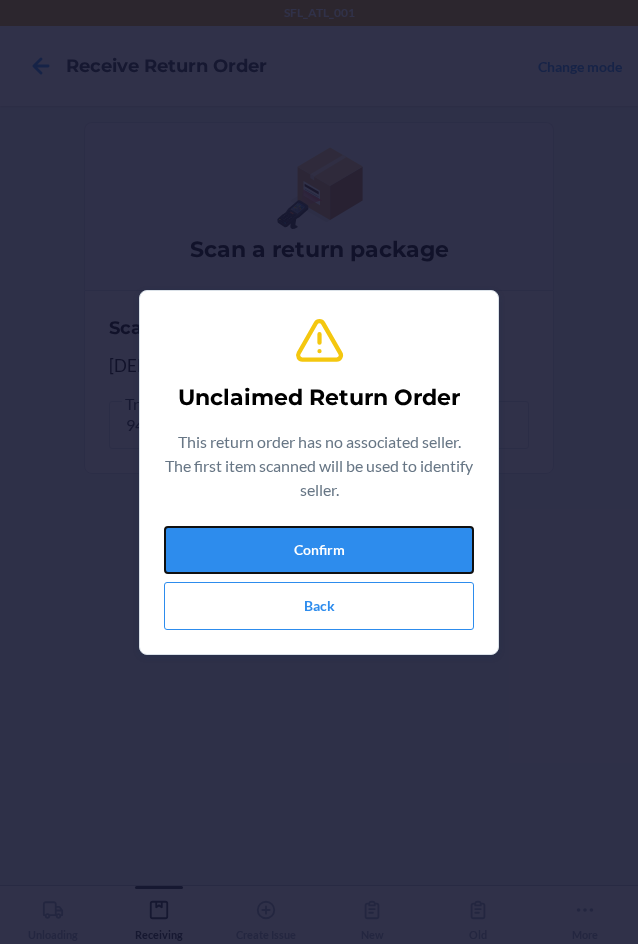 click on "Confirm" at bounding box center [319, 550] 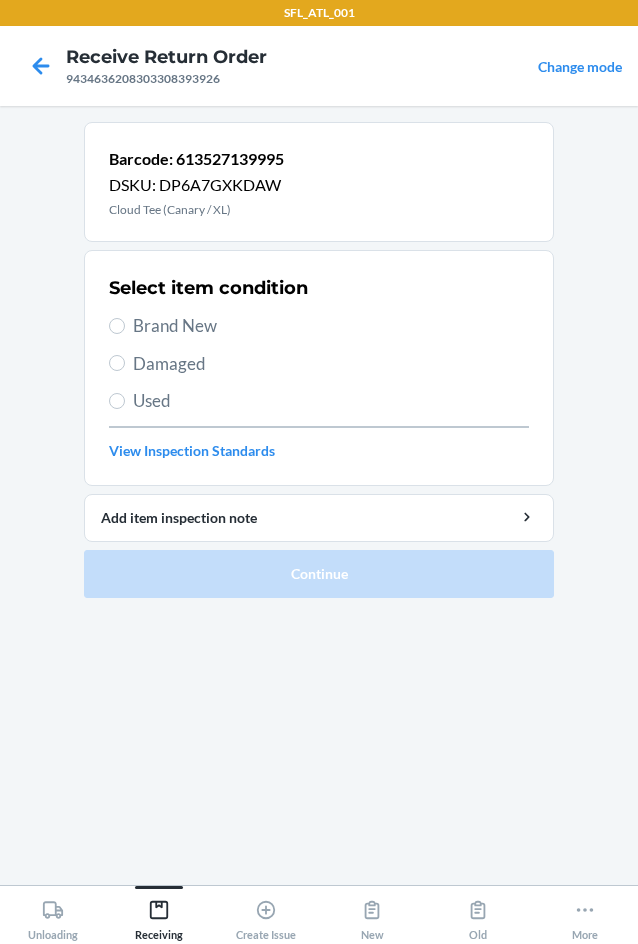 drag, startPoint x: 135, startPoint y: 330, endPoint x: 174, endPoint y: 488, distance: 162.74213 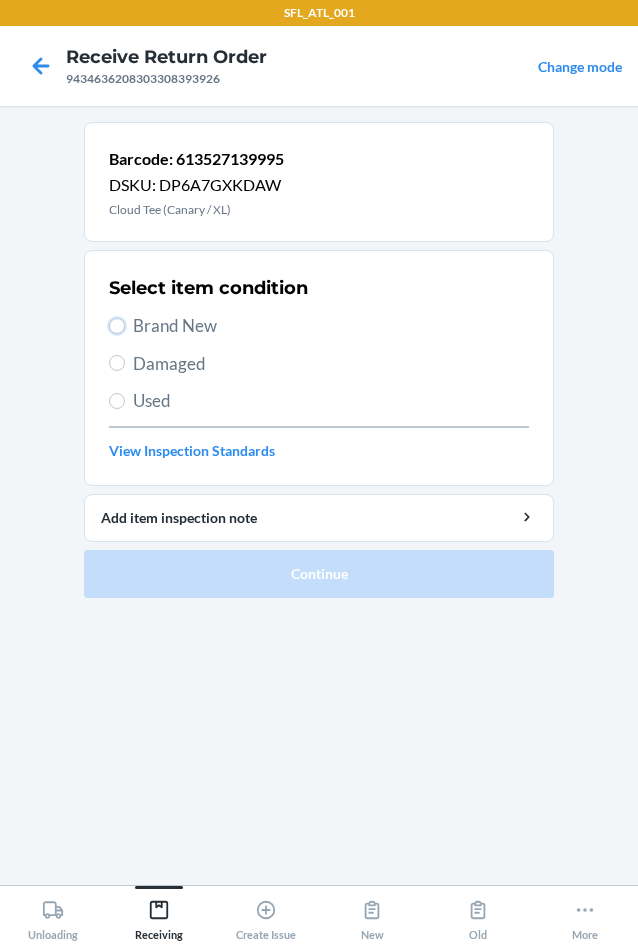 click on "Brand New" at bounding box center [117, 326] 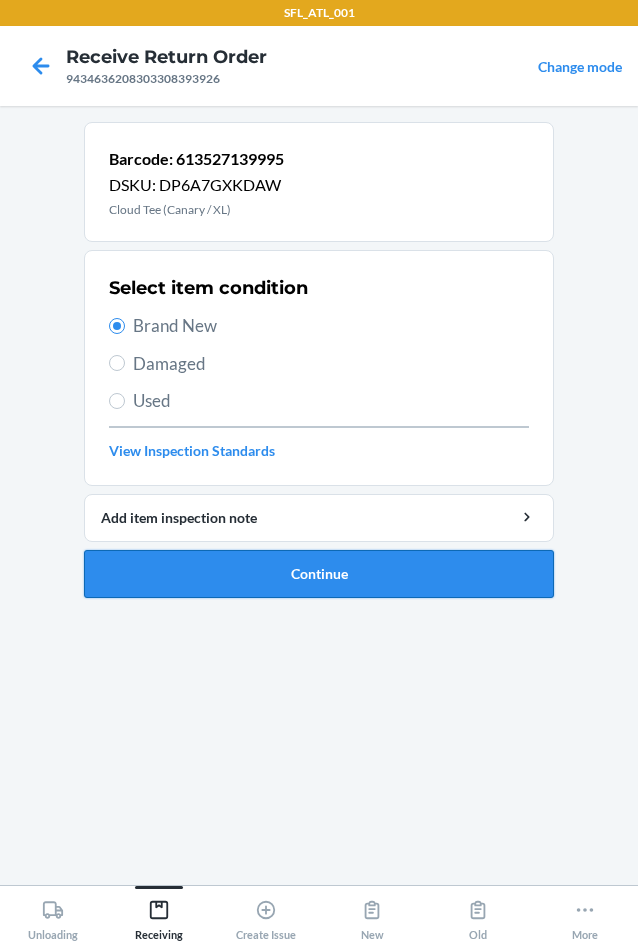 click on "Continue" at bounding box center [319, 574] 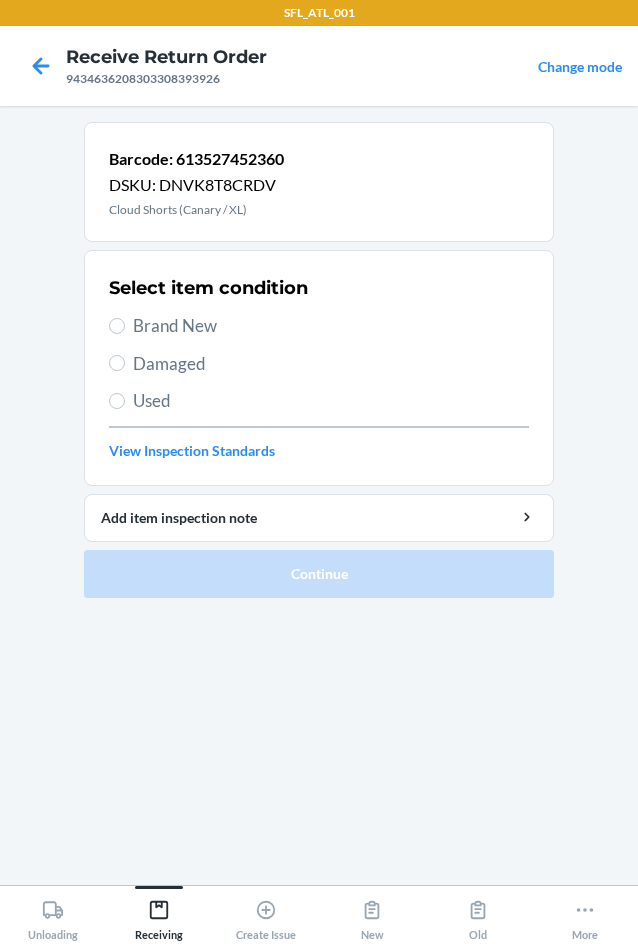 drag, startPoint x: 166, startPoint y: 328, endPoint x: 161, endPoint y: 443, distance: 115.10864 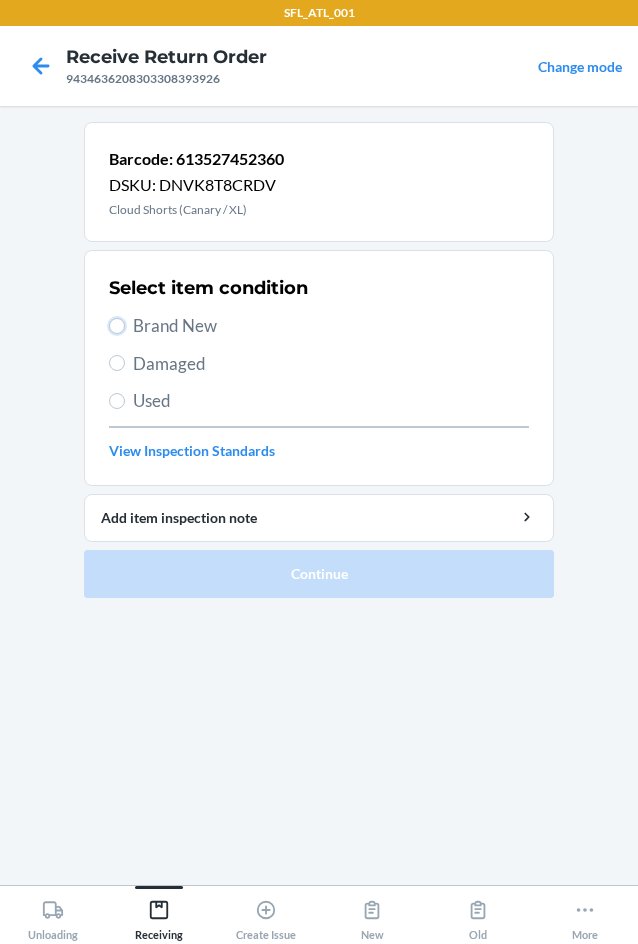click on "Brand New" at bounding box center [117, 326] 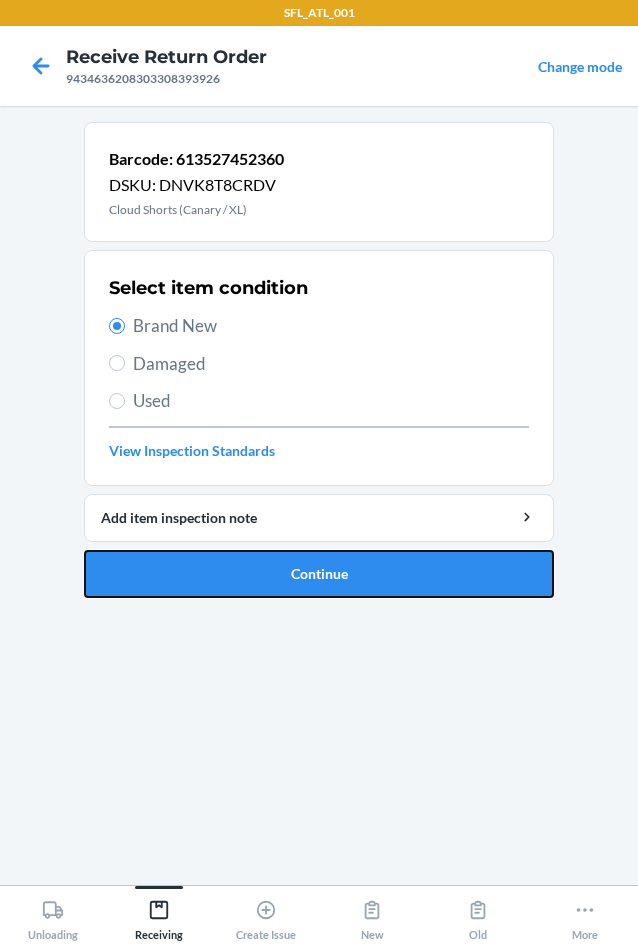 click on "Continue" at bounding box center (319, 574) 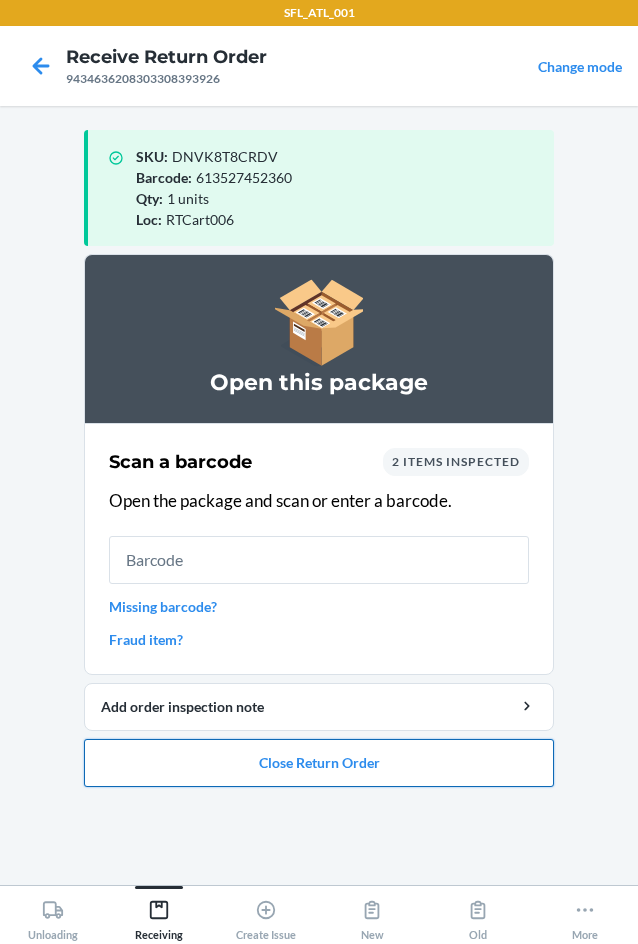 click on "Close Return Order" at bounding box center [319, 763] 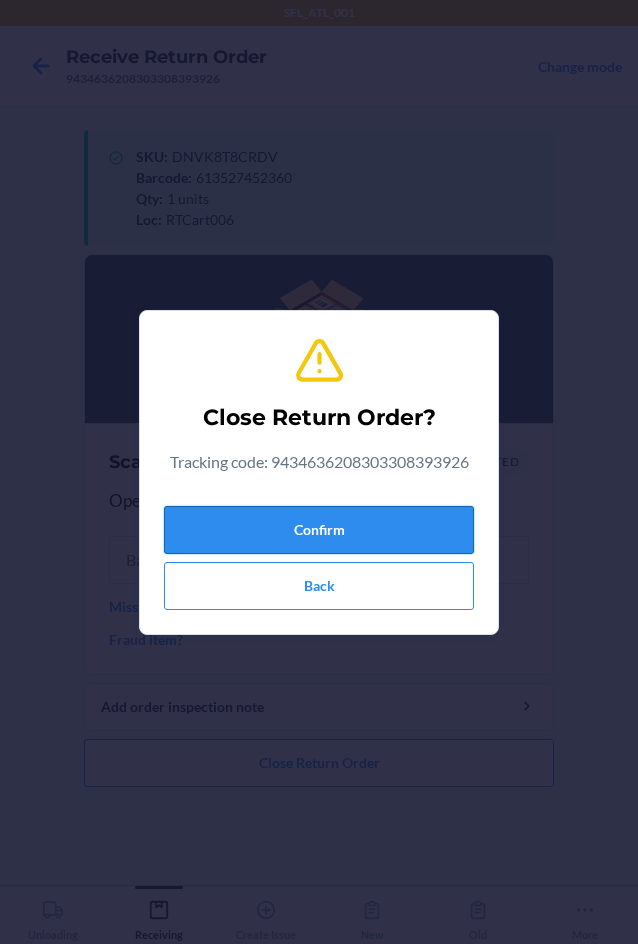 click on "Confirm" at bounding box center (319, 530) 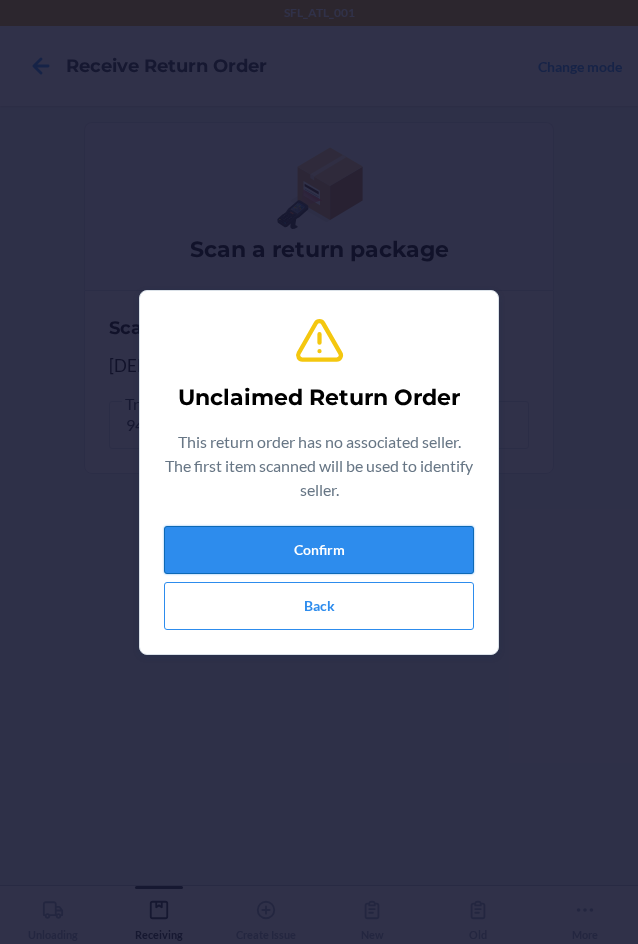 click on "Confirm" at bounding box center [319, 550] 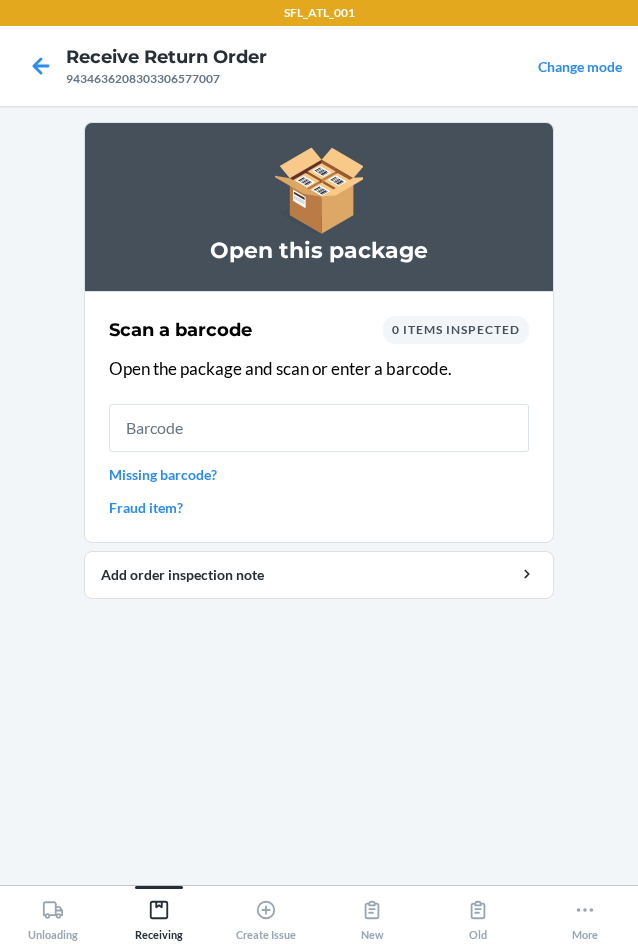 click on "Missing barcode?" at bounding box center (319, 474) 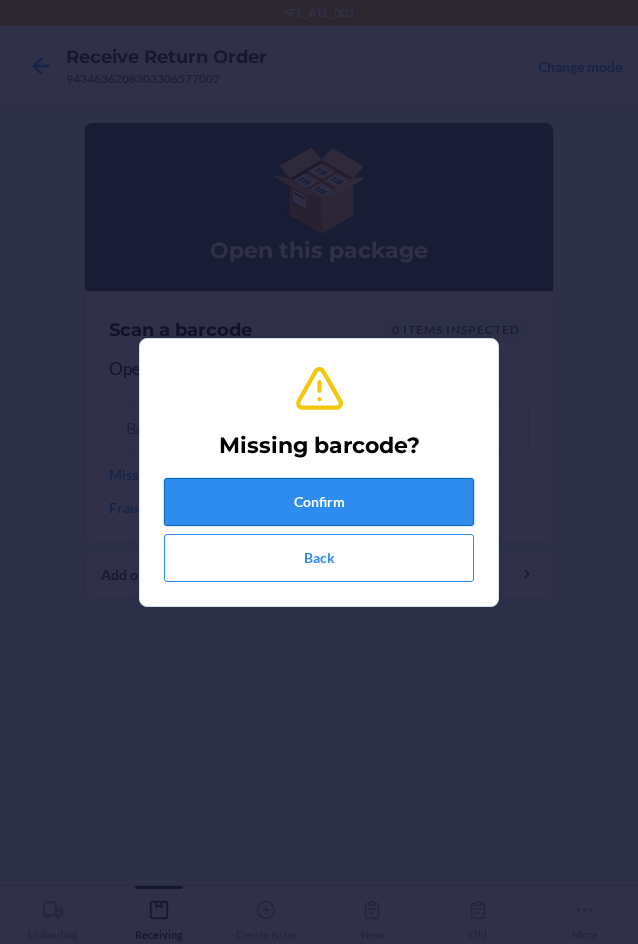 click on "Confirm" at bounding box center (319, 502) 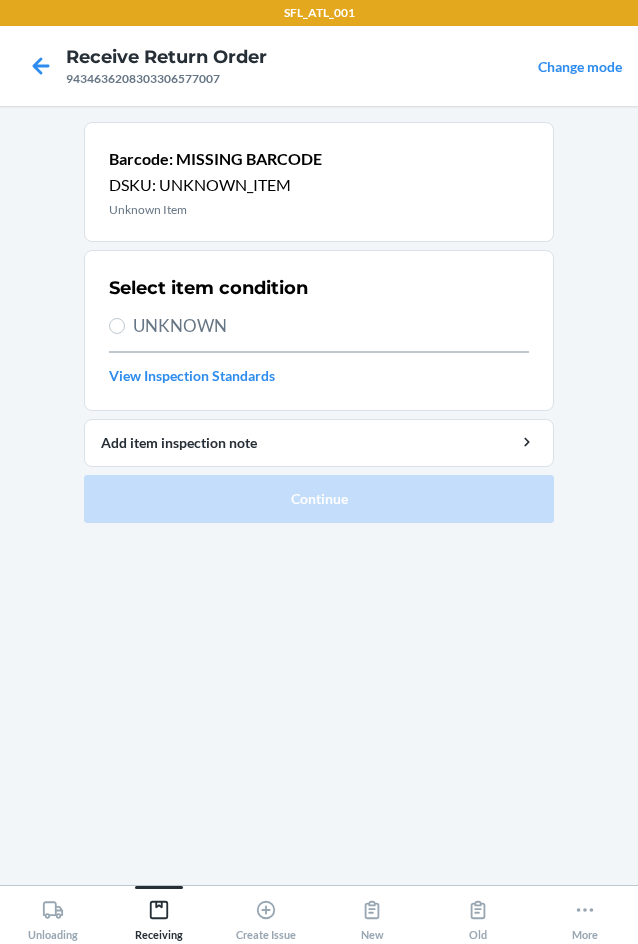 click on "UNKNOWN" at bounding box center (331, 326) 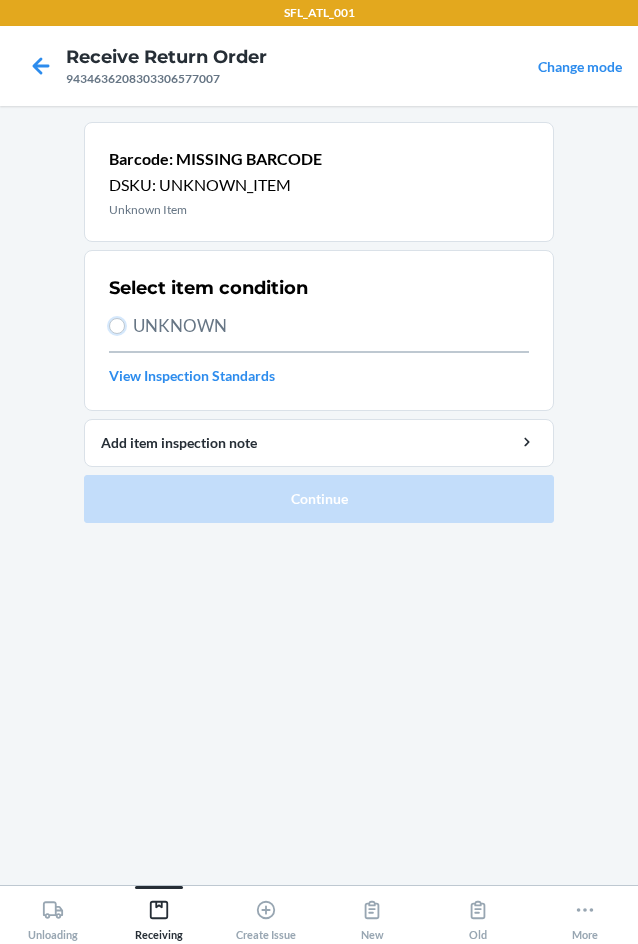 click on "UNKNOWN" at bounding box center (117, 326) 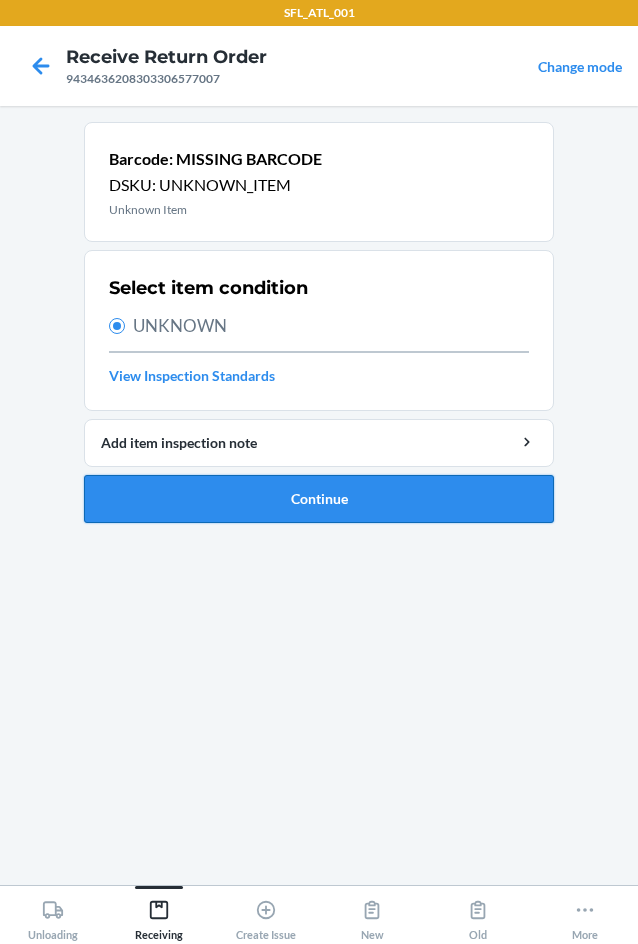 click on "Continue" at bounding box center [319, 499] 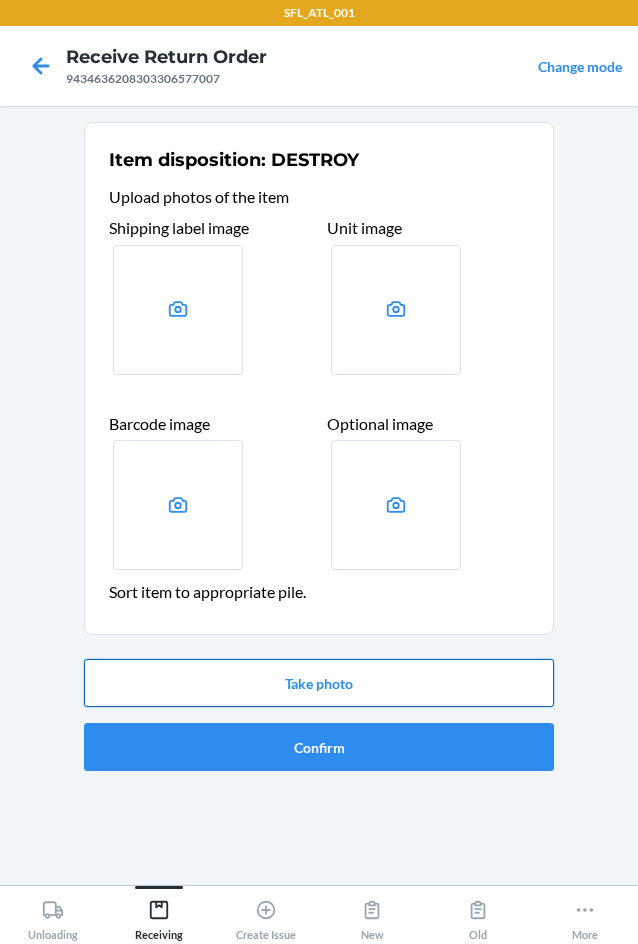 click on "Take photo" at bounding box center [319, 683] 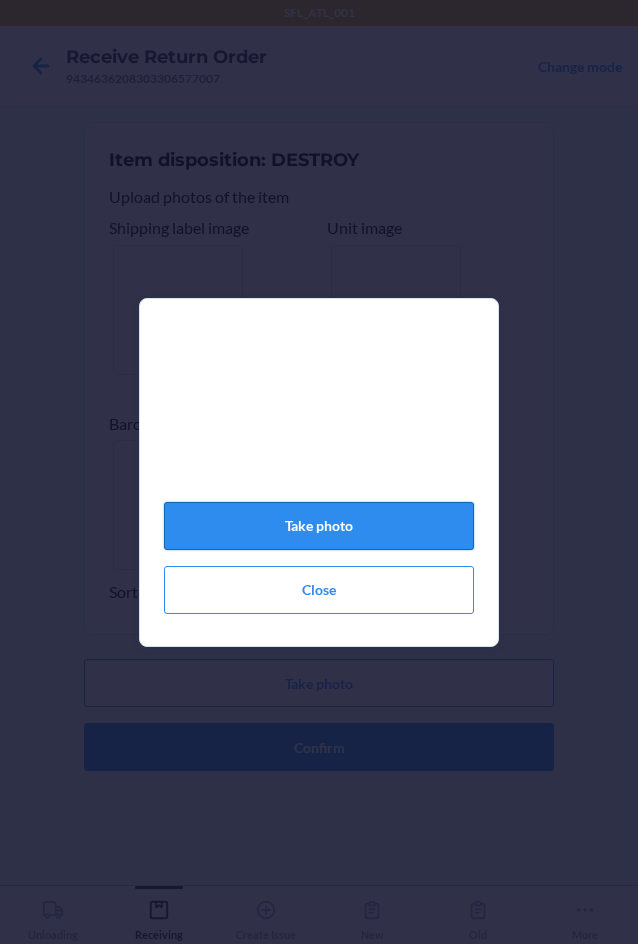click on "Take photo" 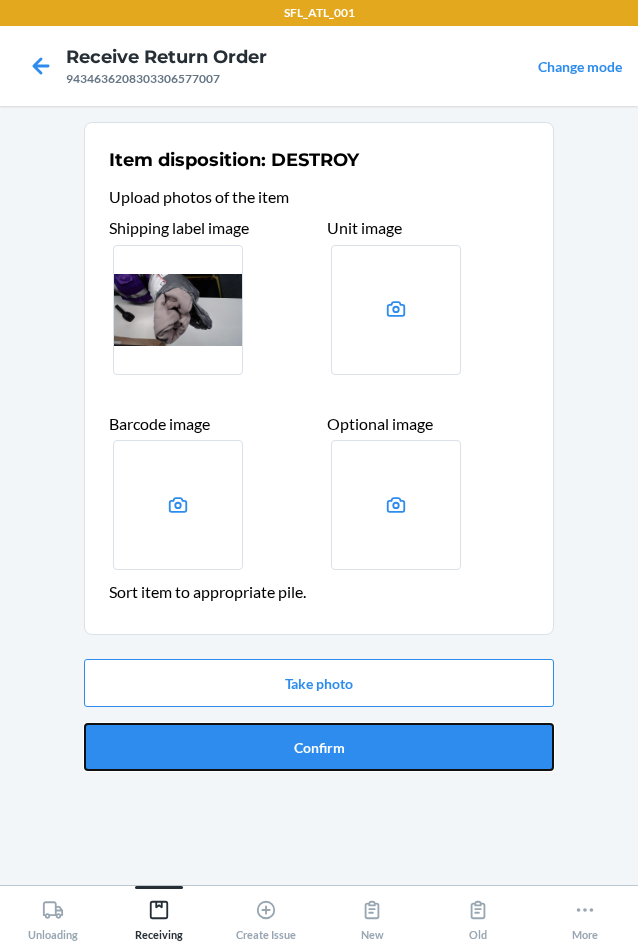click on "Confirm" at bounding box center (319, 747) 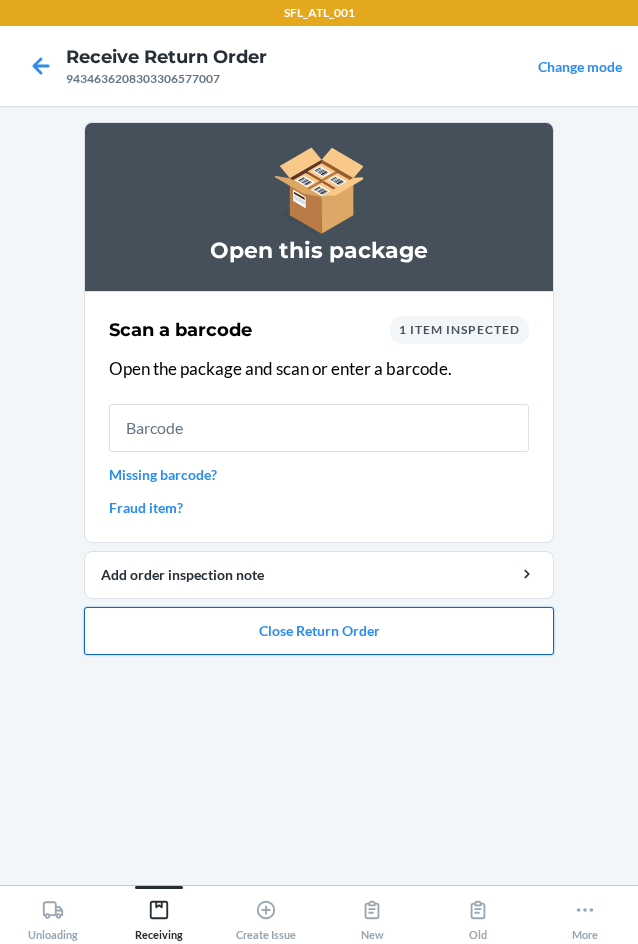 click on "Close Return Order" at bounding box center [319, 631] 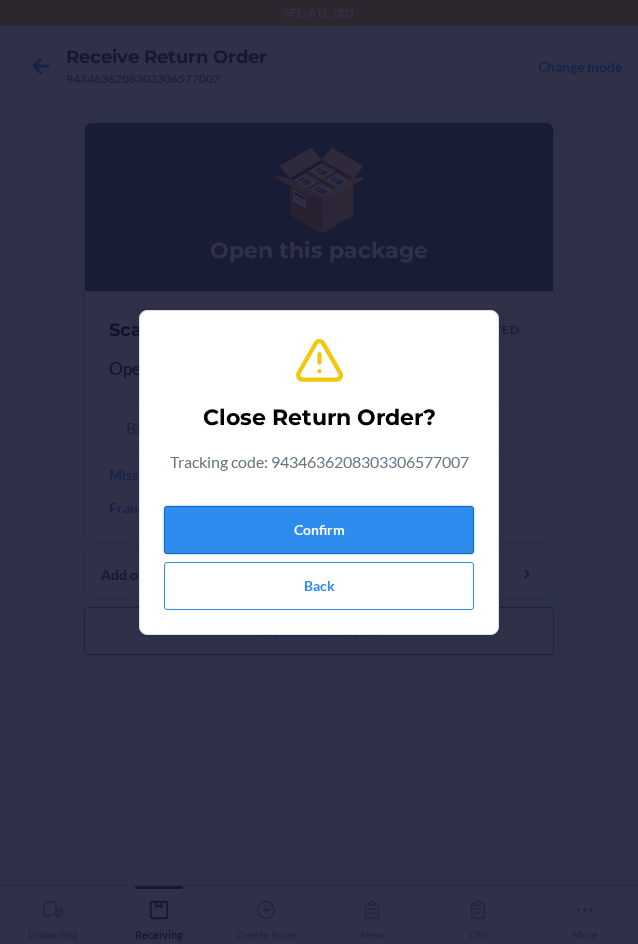 click on "Confirm" at bounding box center [319, 530] 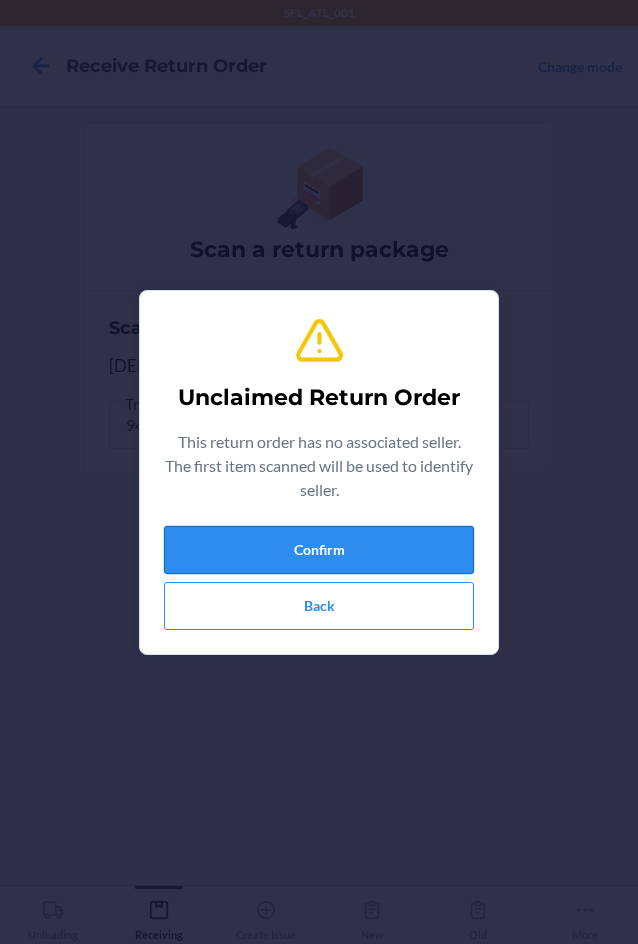 click on "Confirm" at bounding box center [319, 550] 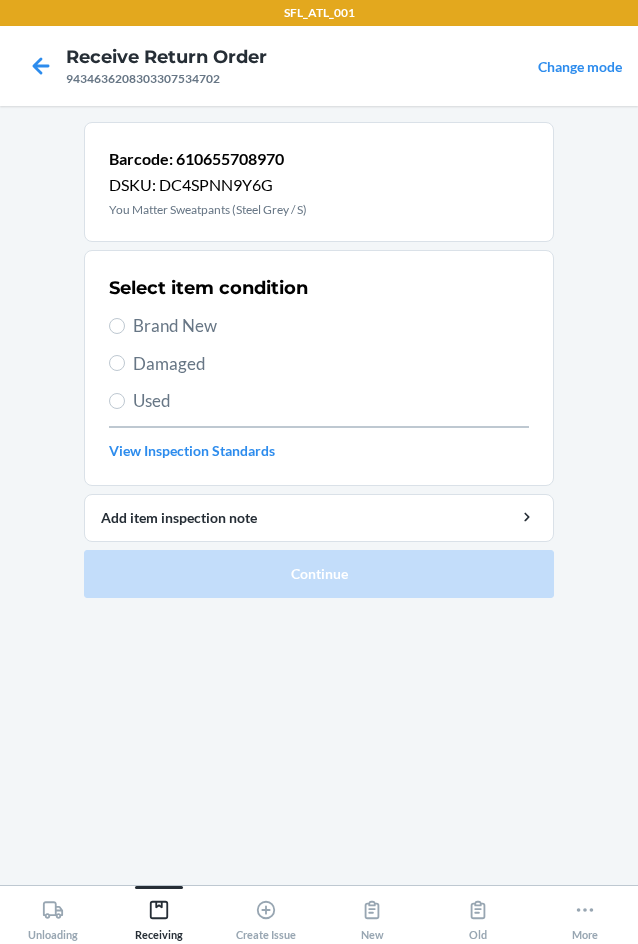 click on "Brand New" at bounding box center [331, 326] 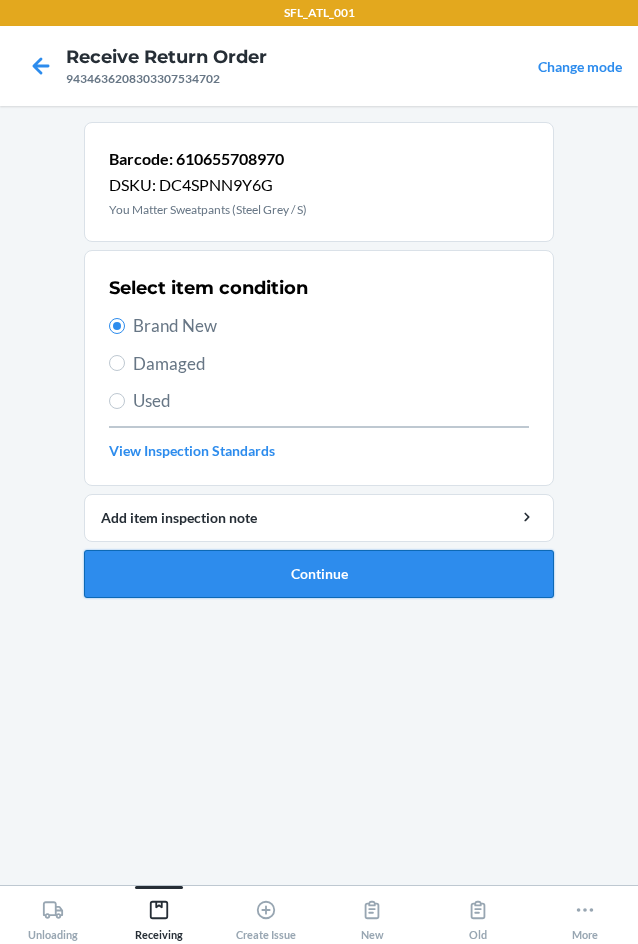 click on "Continue" at bounding box center (319, 574) 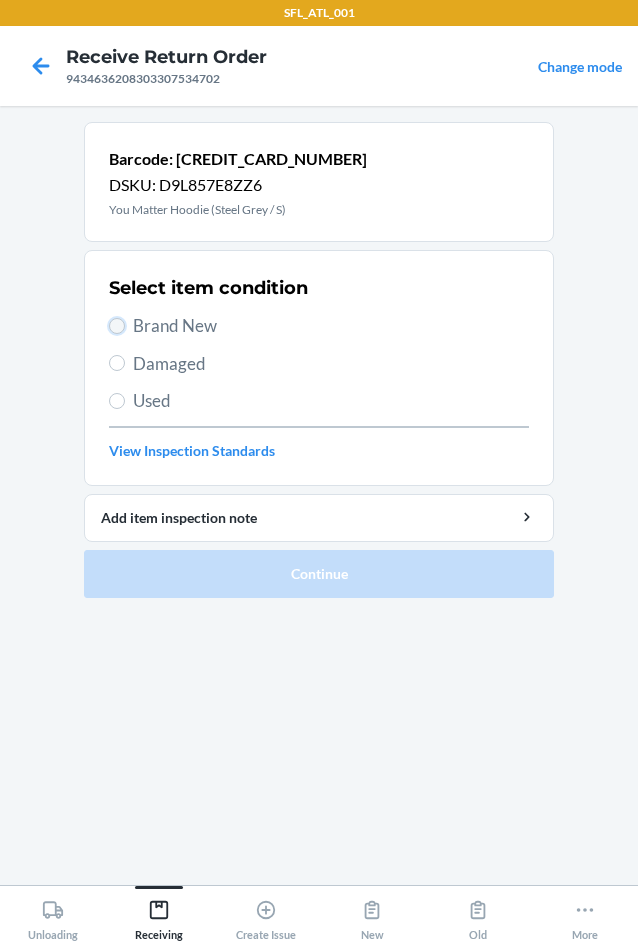 click on "Brand New" at bounding box center (117, 326) 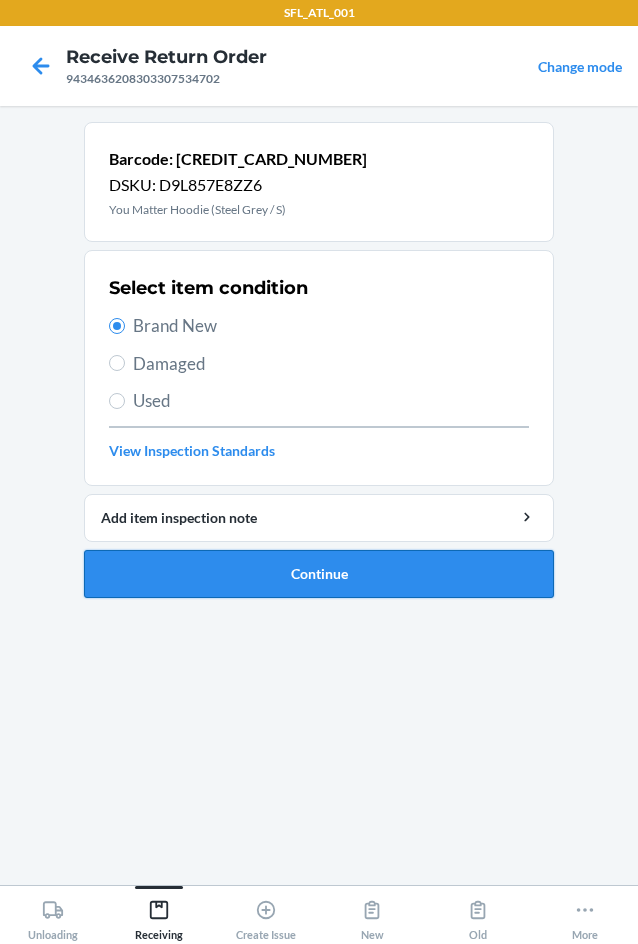 click on "Continue" at bounding box center (319, 574) 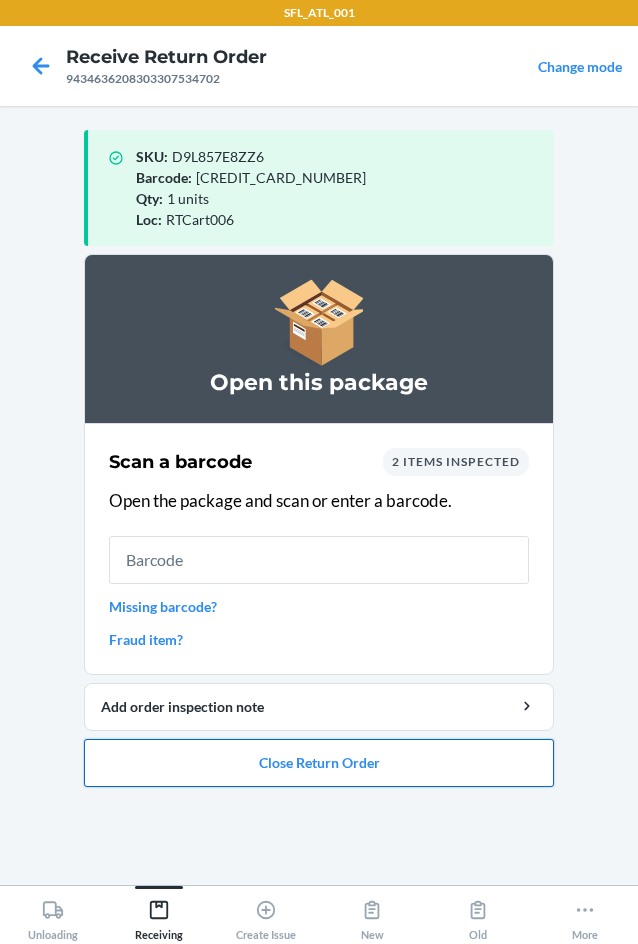 click on "Close Return Order" at bounding box center [319, 763] 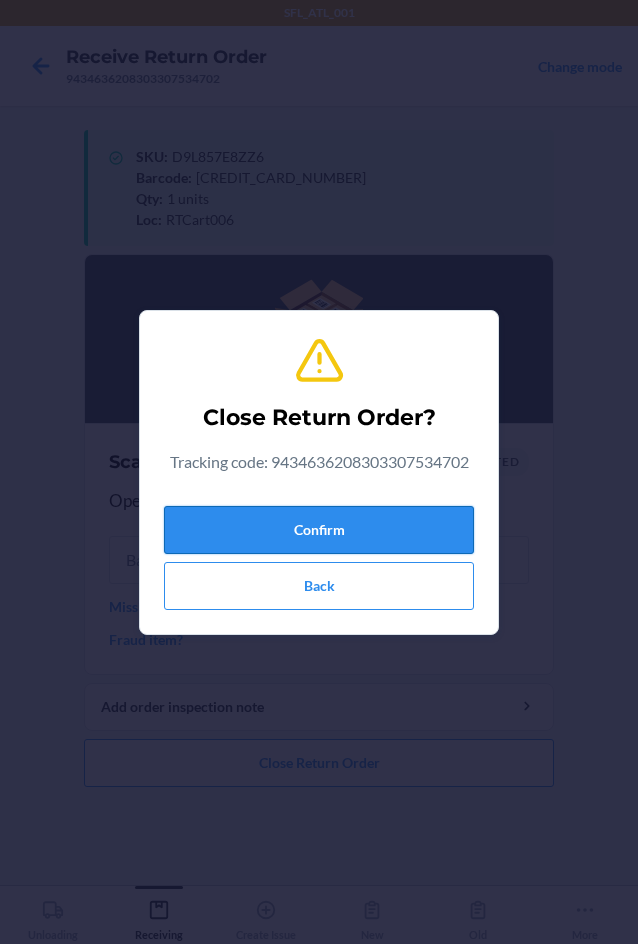 click on "Confirm" at bounding box center (319, 530) 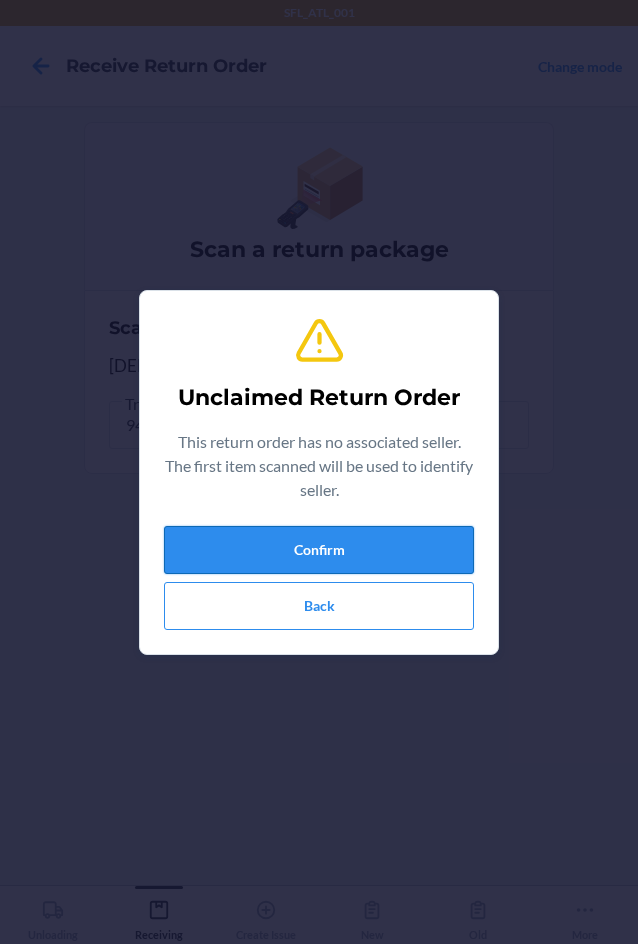 click on "Confirm" at bounding box center [319, 550] 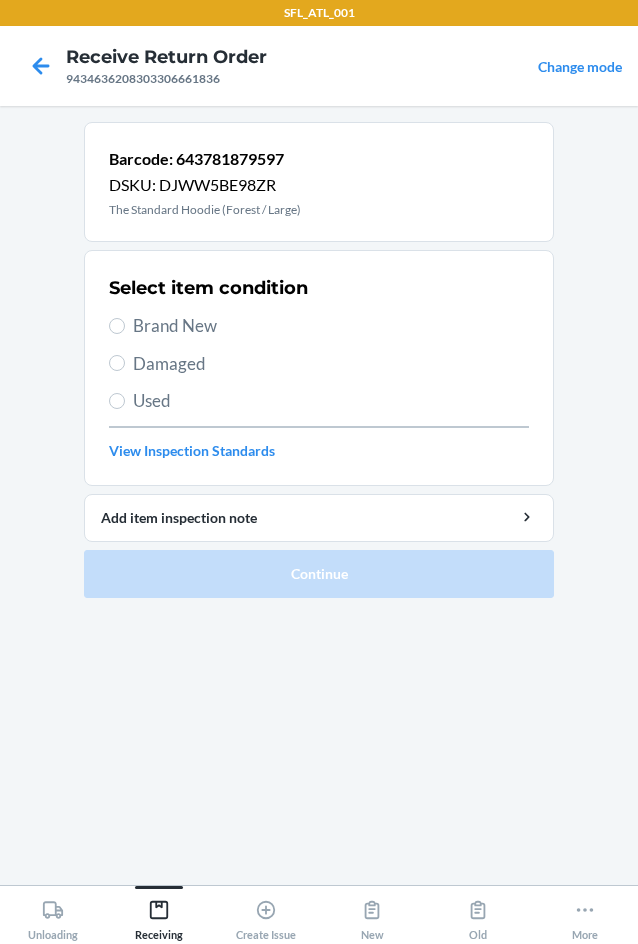 click on "Used" at bounding box center (319, 401) 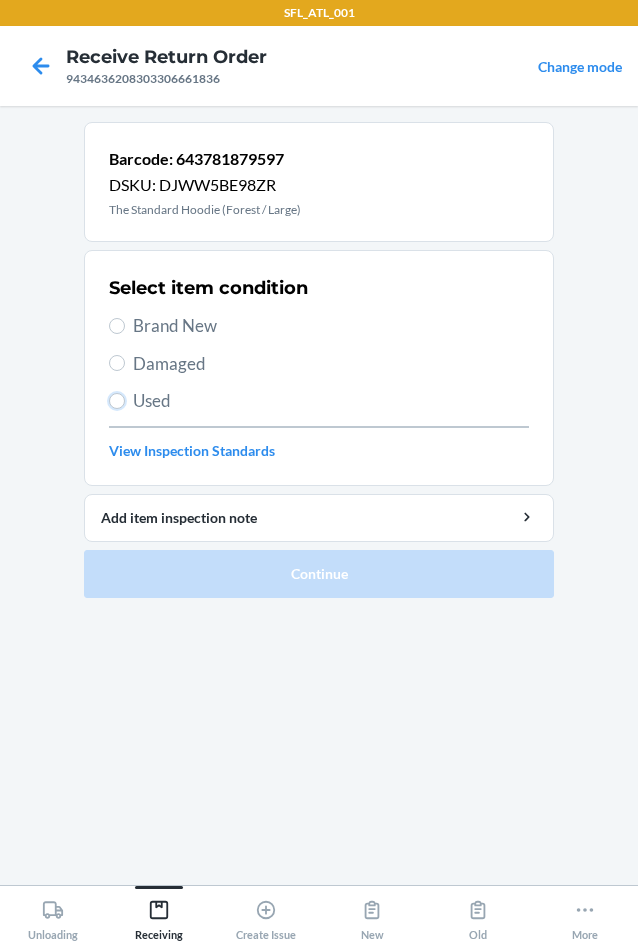 click on "Used" at bounding box center (117, 401) 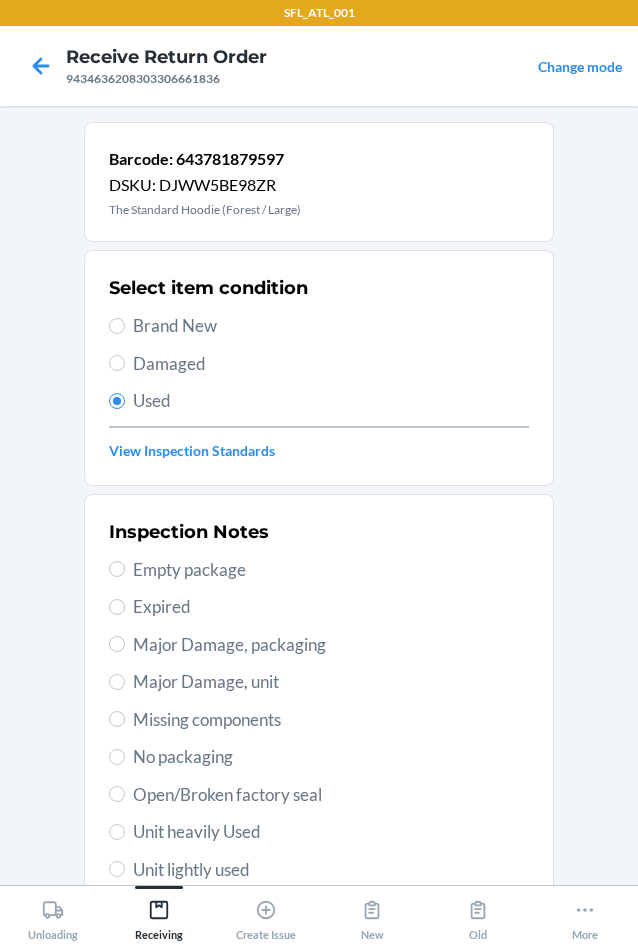 click on "Major Damage, packaging" at bounding box center [331, 645] 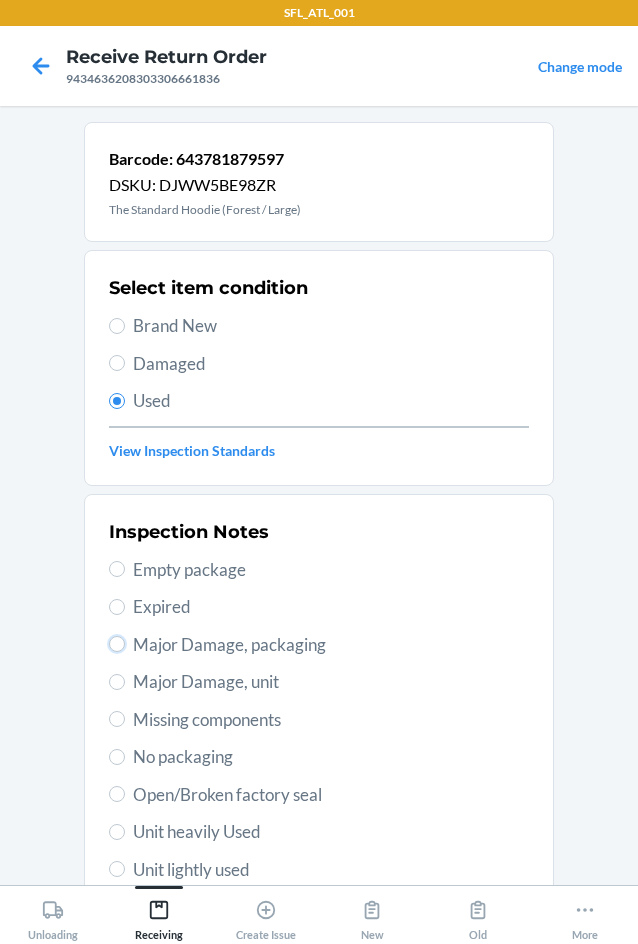 click on "Major Damage, packaging" at bounding box center (117, 644) 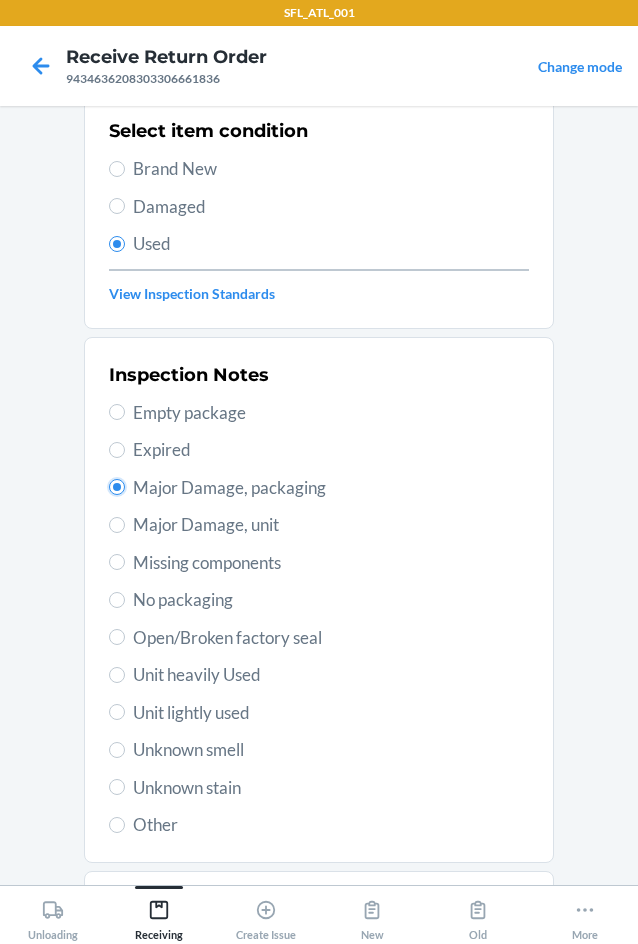 scroll, scrollTop: 263, scrollLeft: 0, axis: vertical 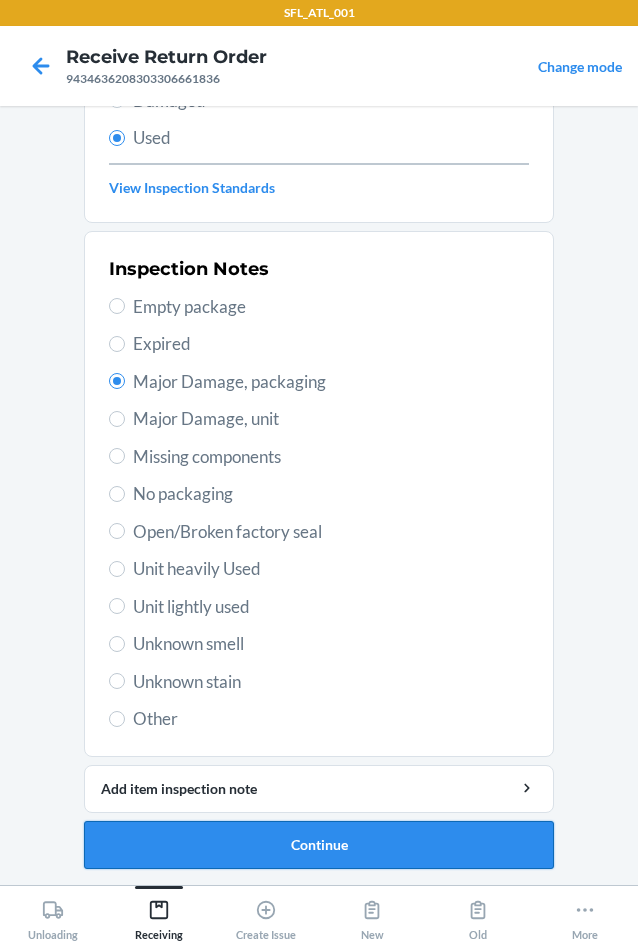 click on "Continue" at bounding box center (319, 845) 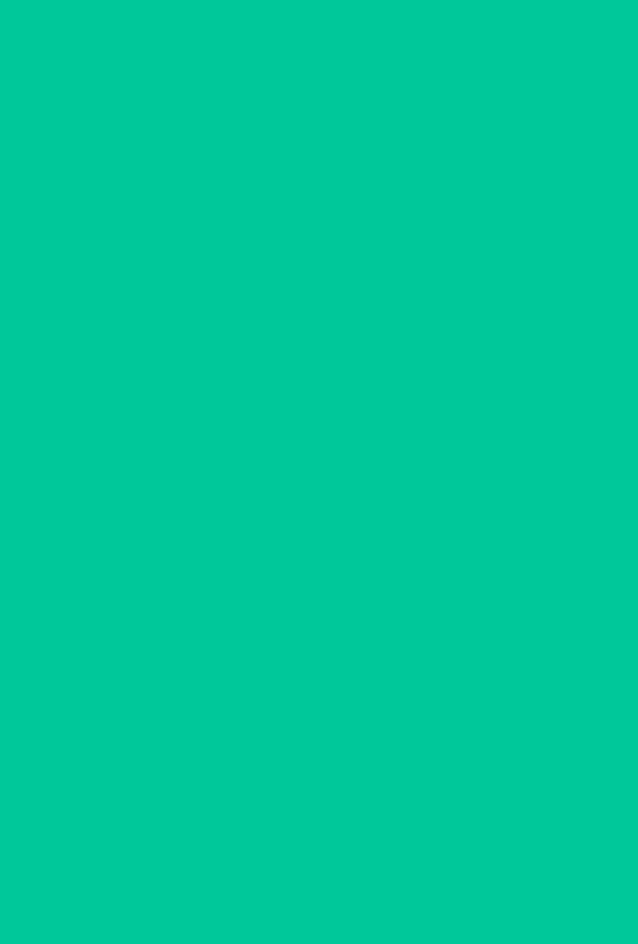 scroll, scrollTop: 0, scrollLeft: 0, axis: both 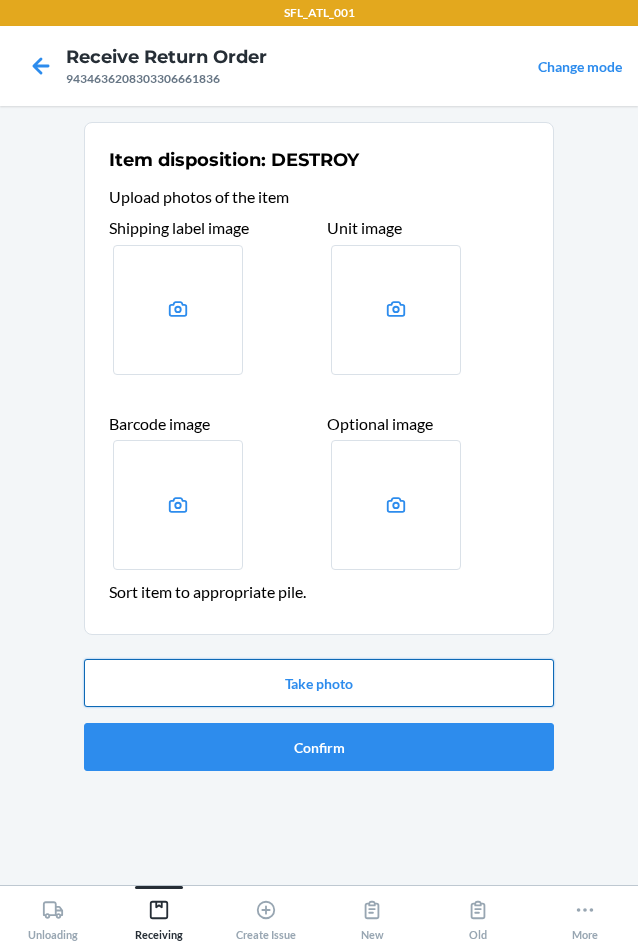 click on "Take photo" at bounding box center (319, 683) 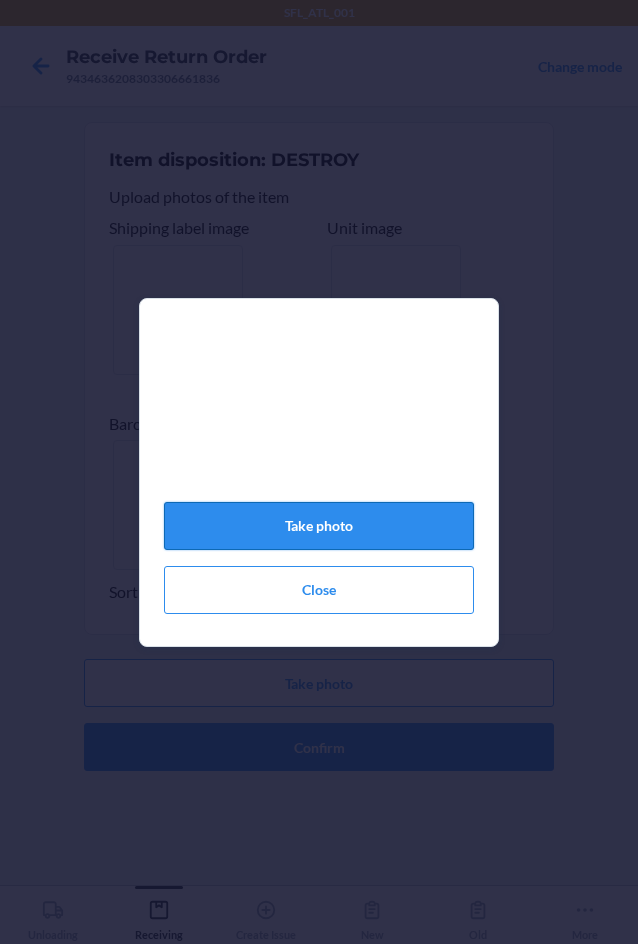 click on "Take photo" 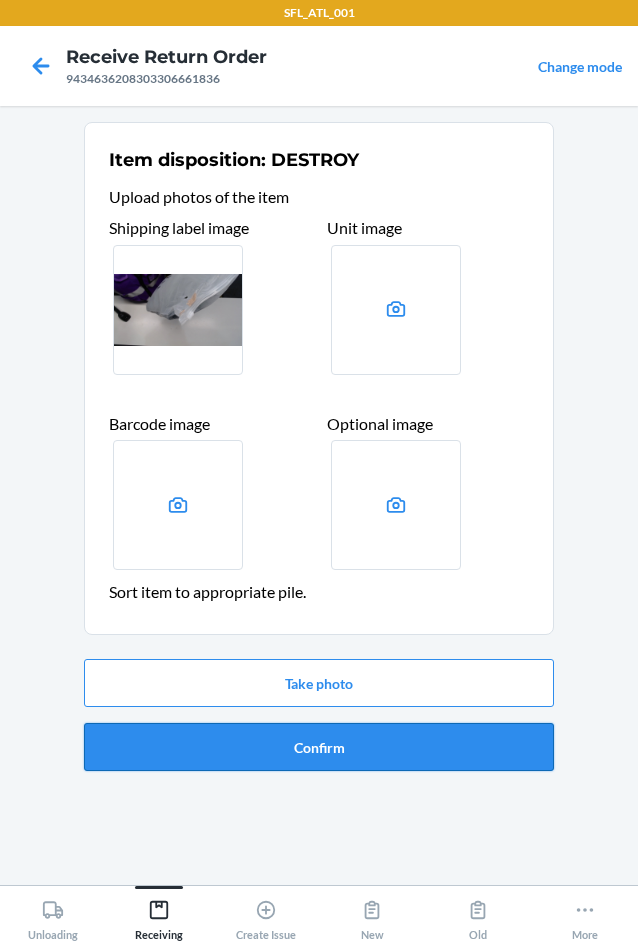 click on "Confirm" at bounding box center (319, 747) 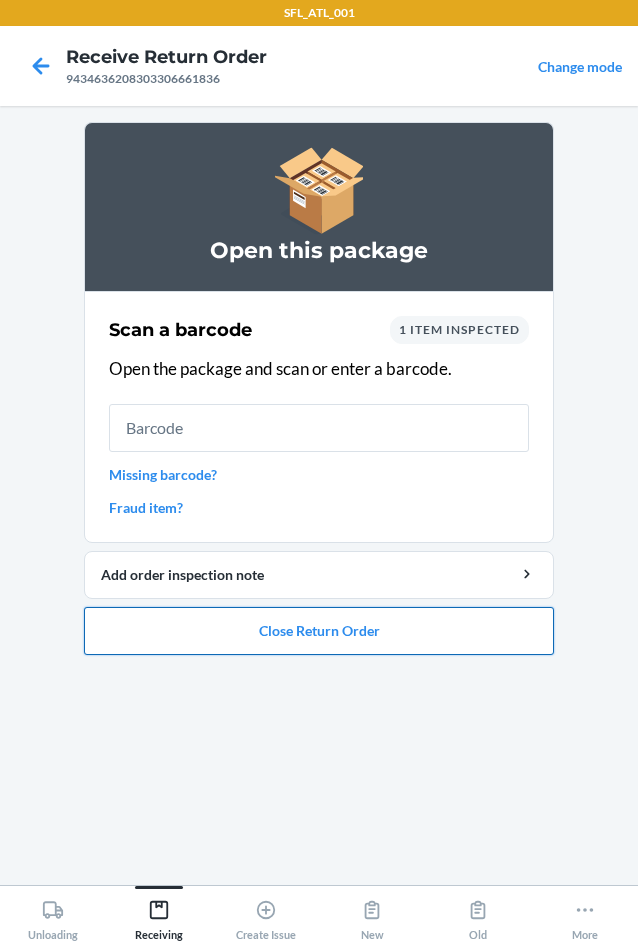 click on "Close Return Order" at bounding box center [319, 631] 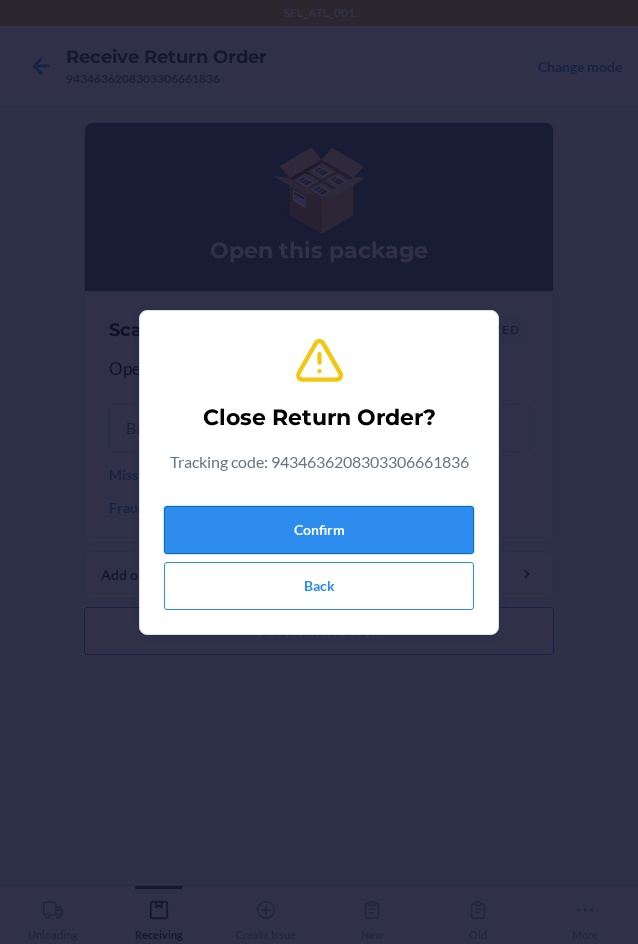 click on "Confirm" at bounding box center (319, 530) 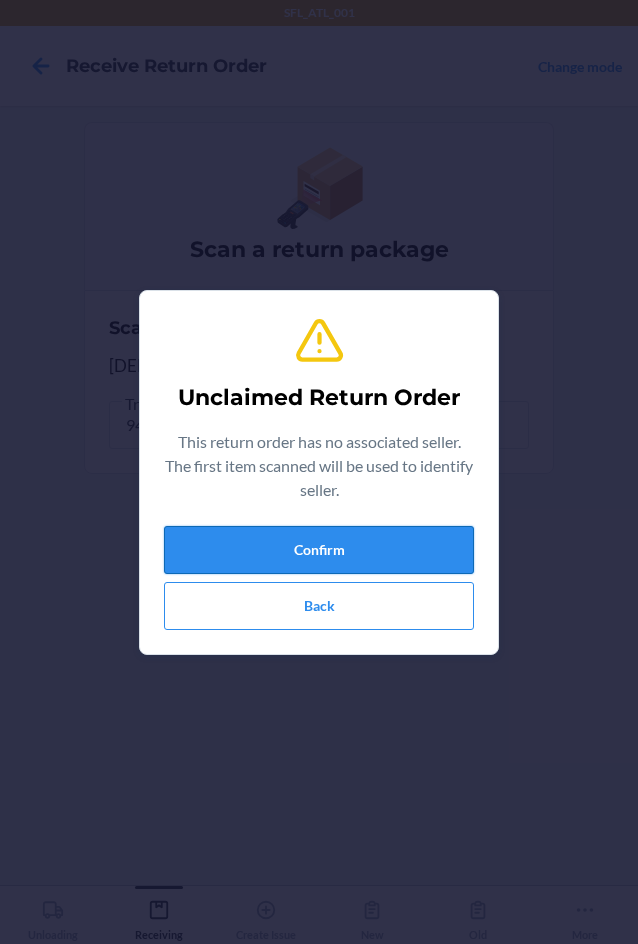 click on "Confirm" at bounding box center (319, 550) 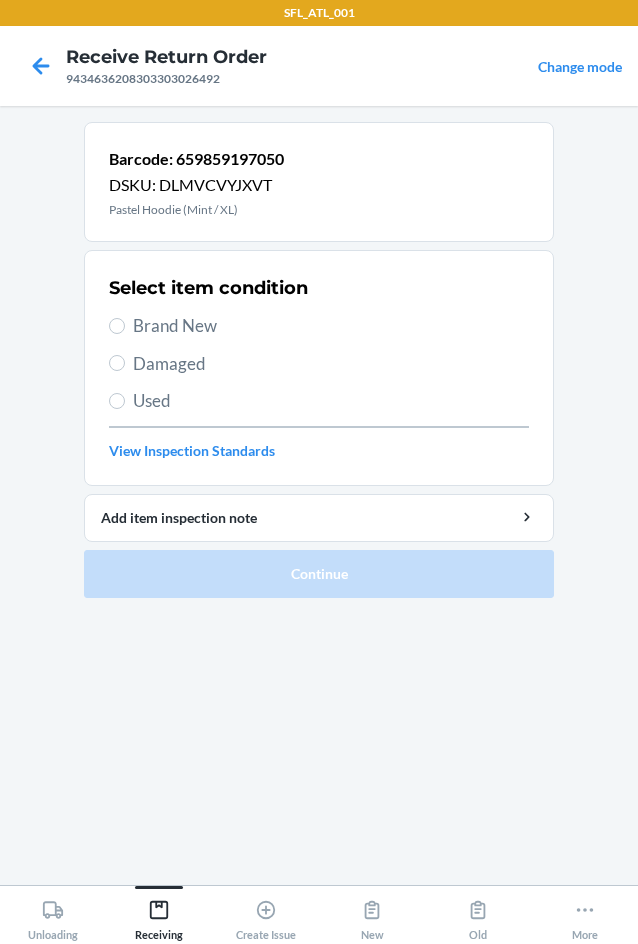 click on "Brand New" at bounding box center [331, 326] 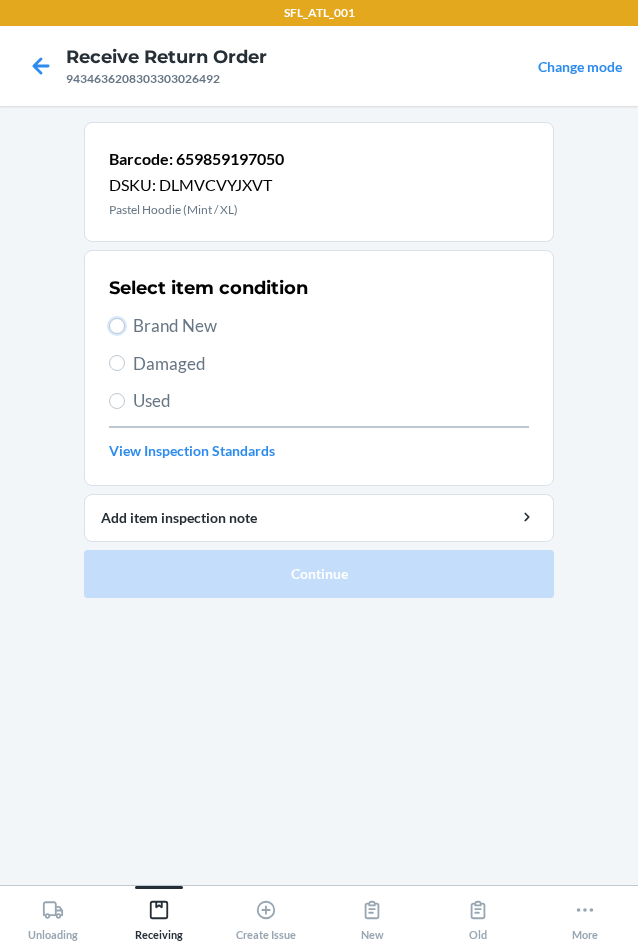 click on "Brand New" at bounding box center (117, 326) 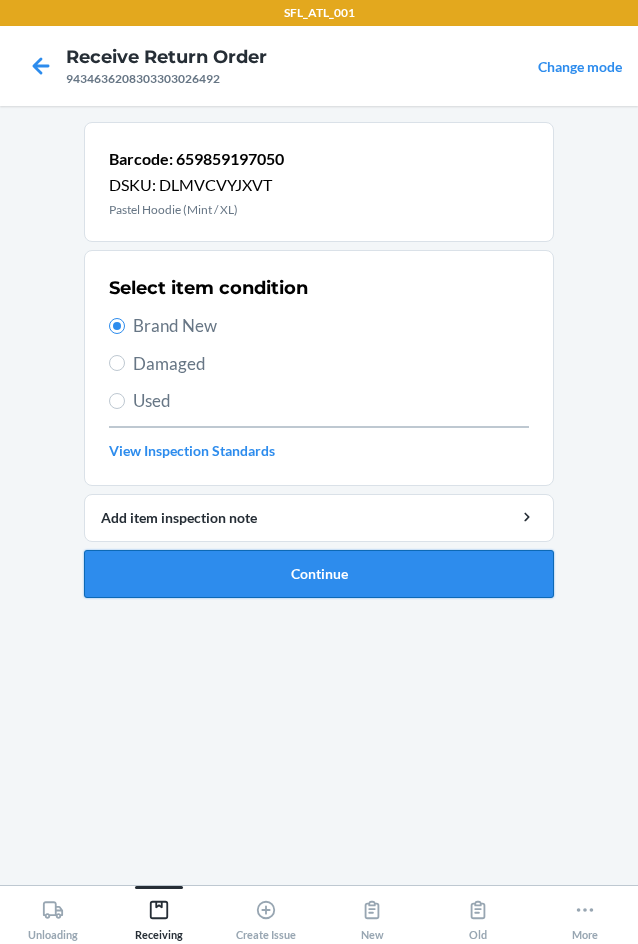 click on "Continue" at bounding box center [319, 574] 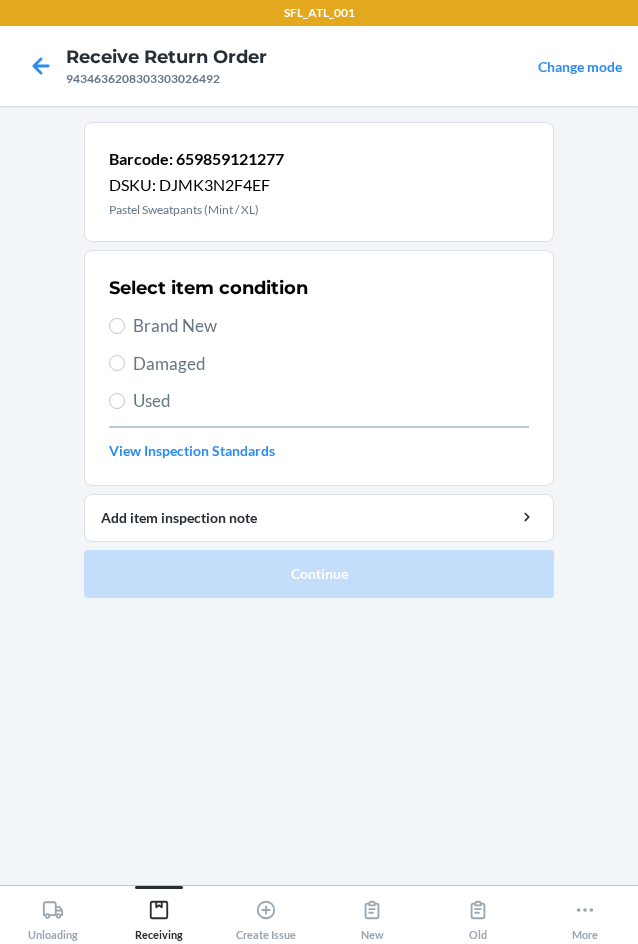 click on "Select item condition Brand New Damaged Used View Inspection Standards" at bounding box center (319, 368) 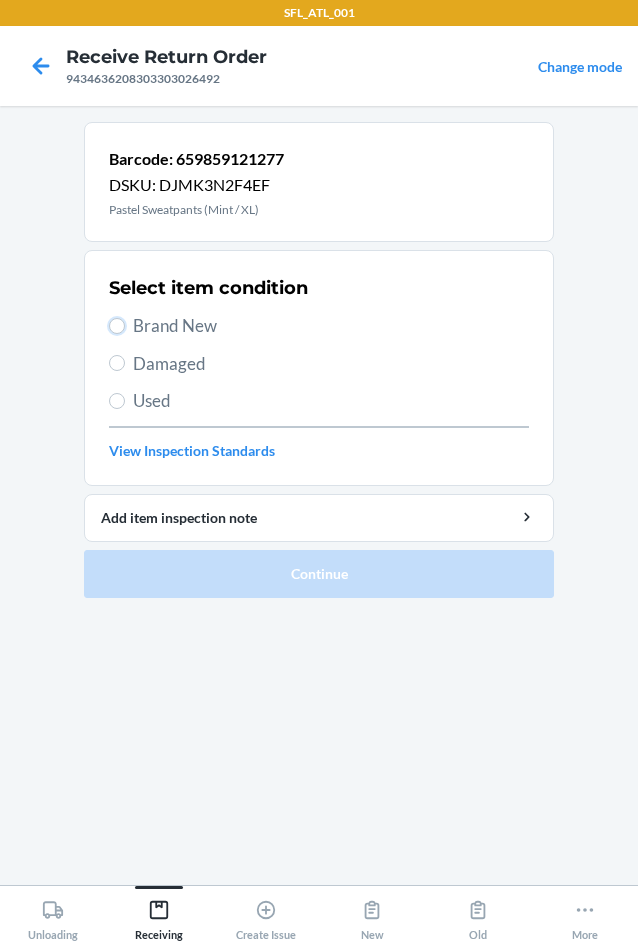 click on "Brand New" at bounding box center (117, 326) 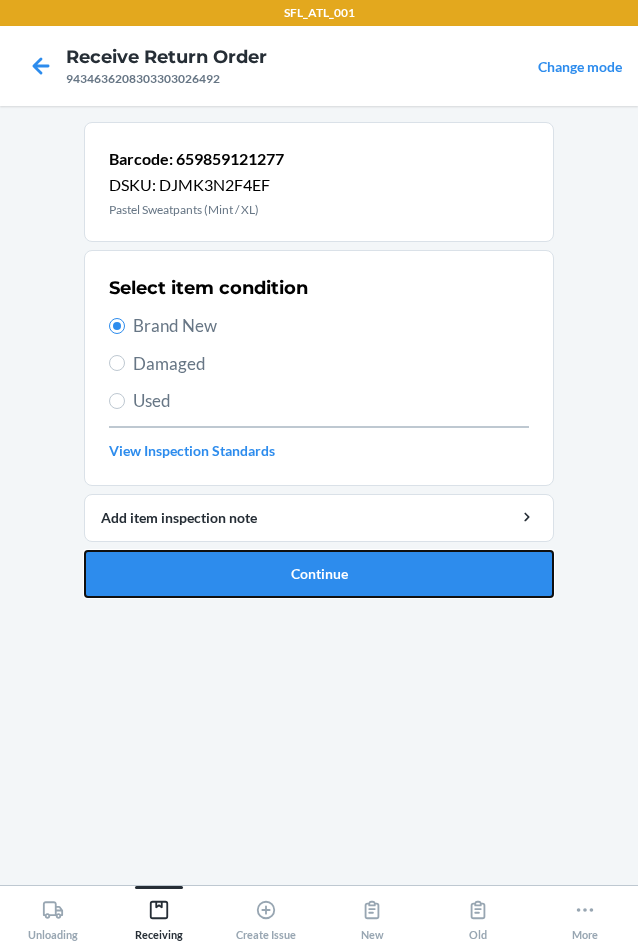 click on "Continue" at bounding box center (319, 574) 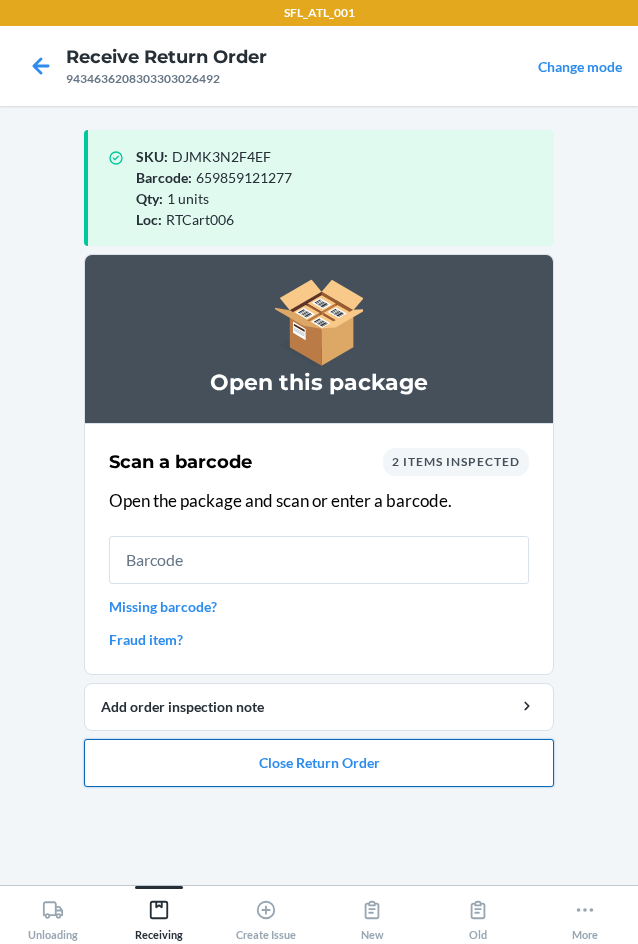 click on "Close Return Order" at bounding box center (319, 763) 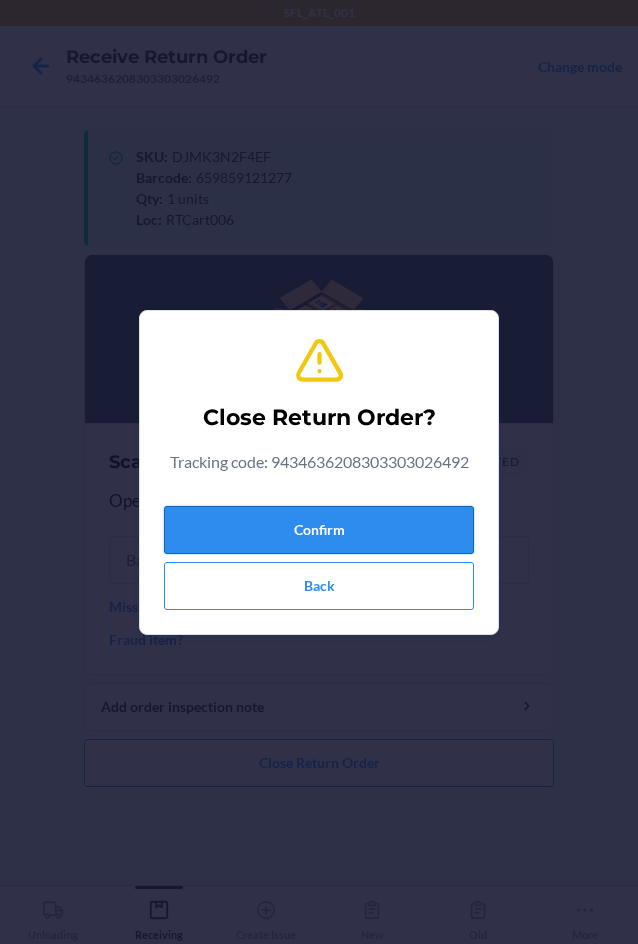 click on "Confirm" at bounding box center [319, 530] 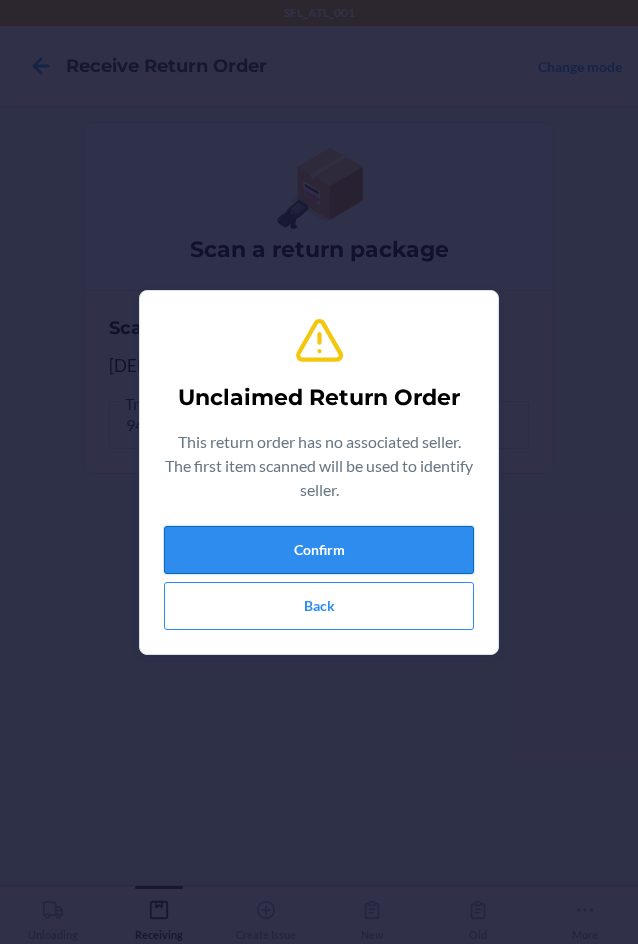 click on "Confirm" at bounding box center (319, 550) 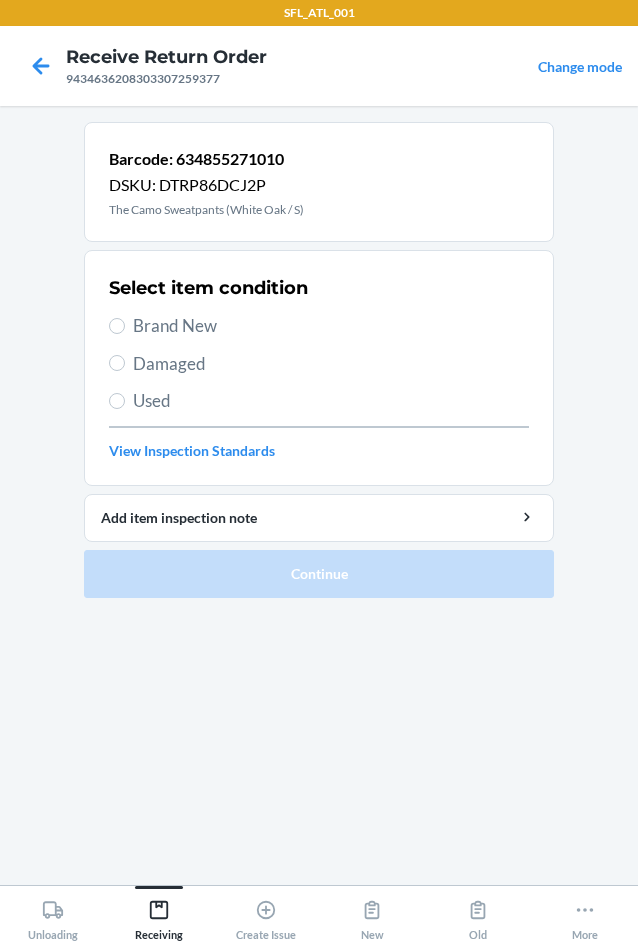 drag, startPoint x: 152, startPoint y: 324, endPoint x: 163, endPoint y: 328, distance: 11.7046995 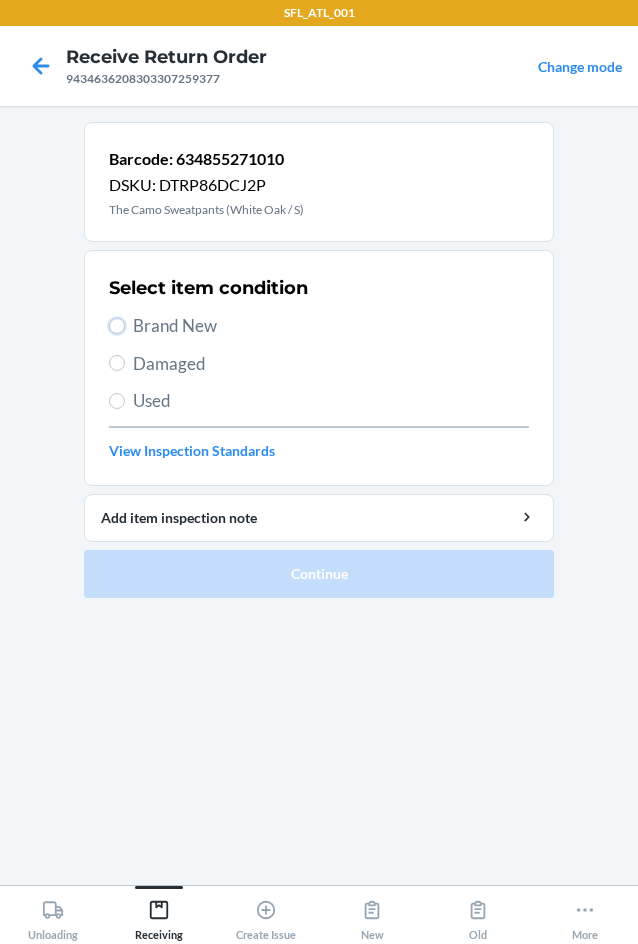 click on "Brand New" at bounding box center (117, 326) 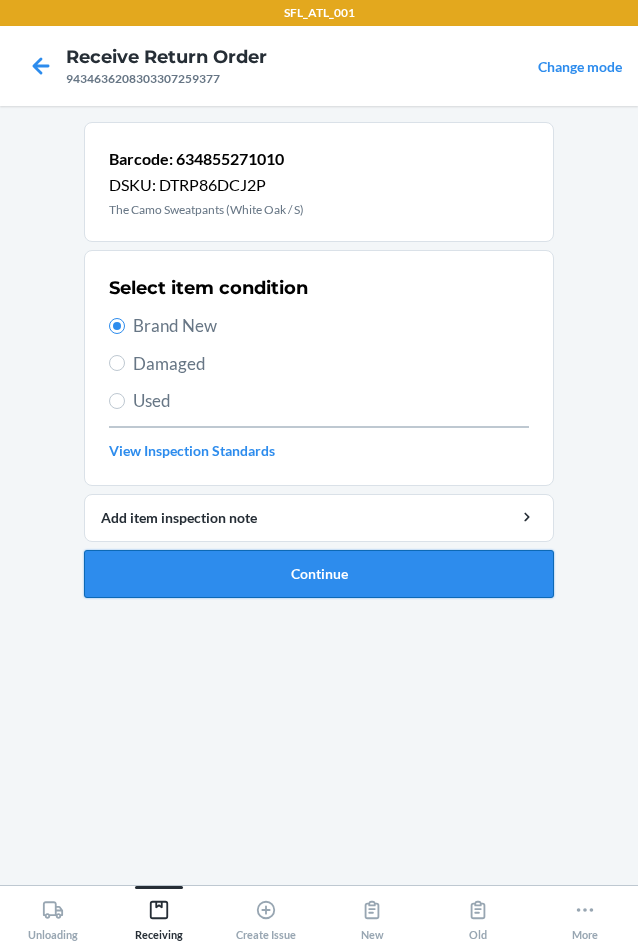 click on "Continue" at bounding box center [319, 574] 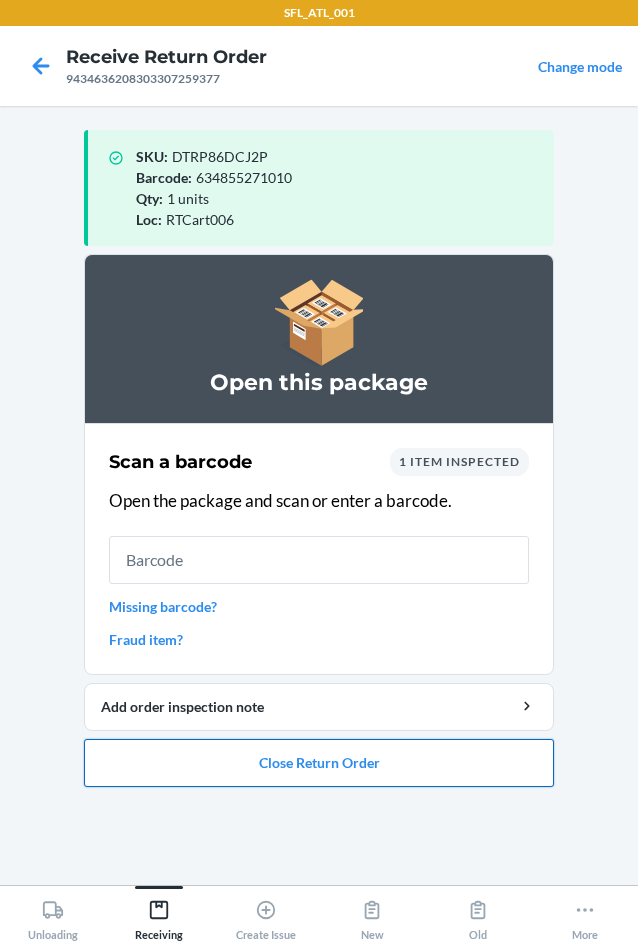 click on "Close Return Order" at bounding box center (319, 763) 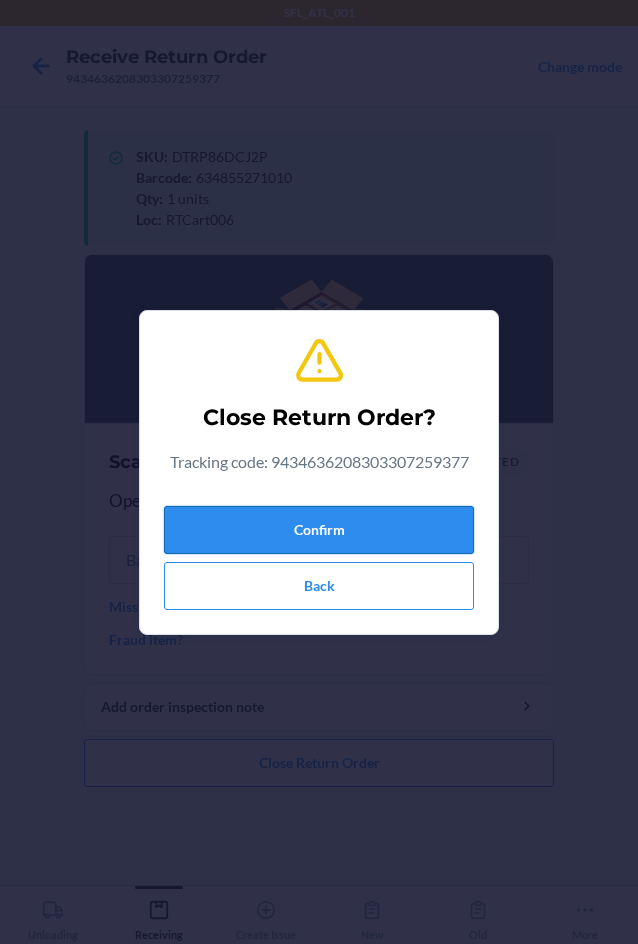 click on "Confirm" at bounding box center [319, 530] 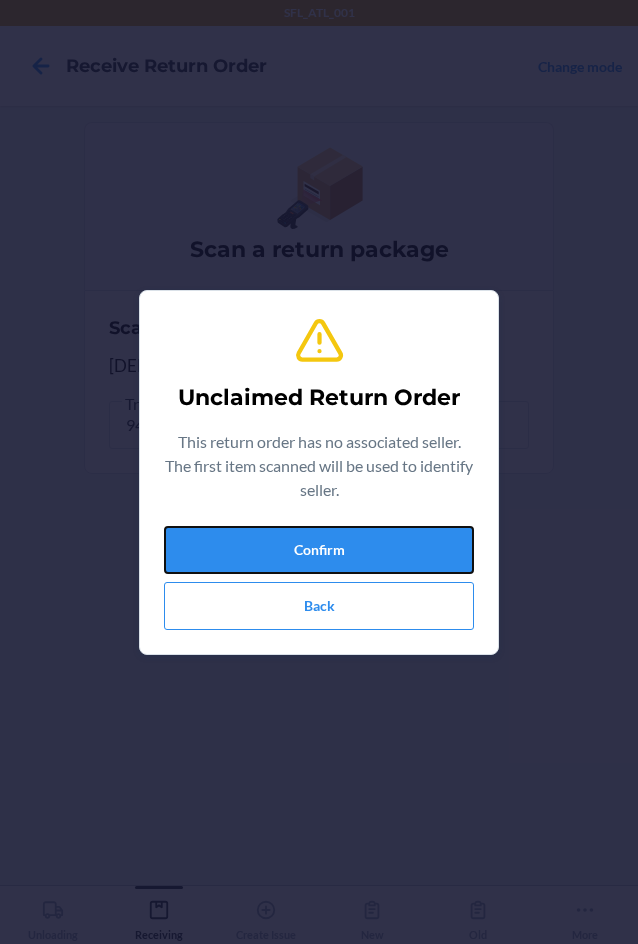 click on "Confirm" at bounding box center [319, 550] 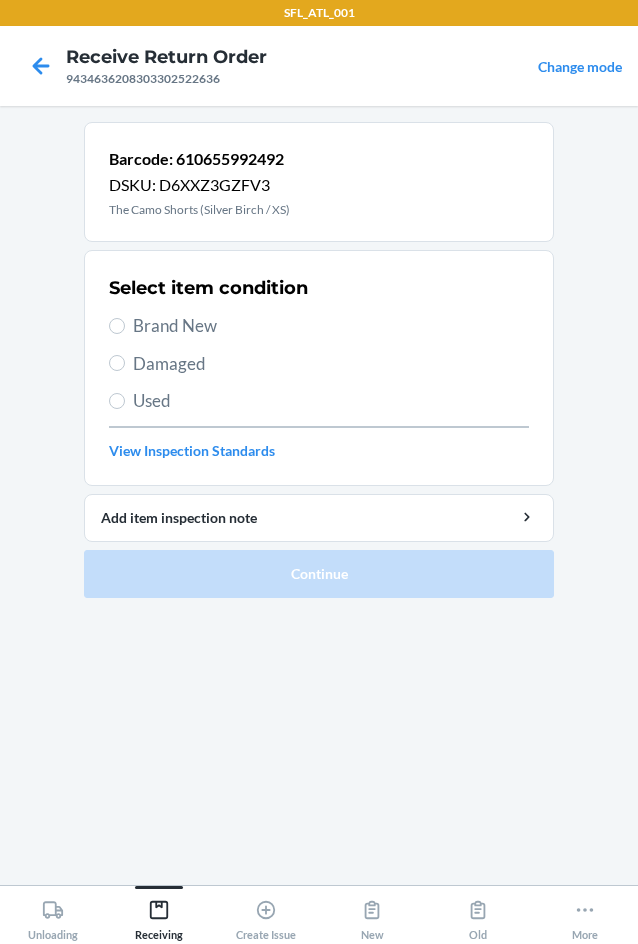 click on "Brand New" at bounding box center [331, 326] 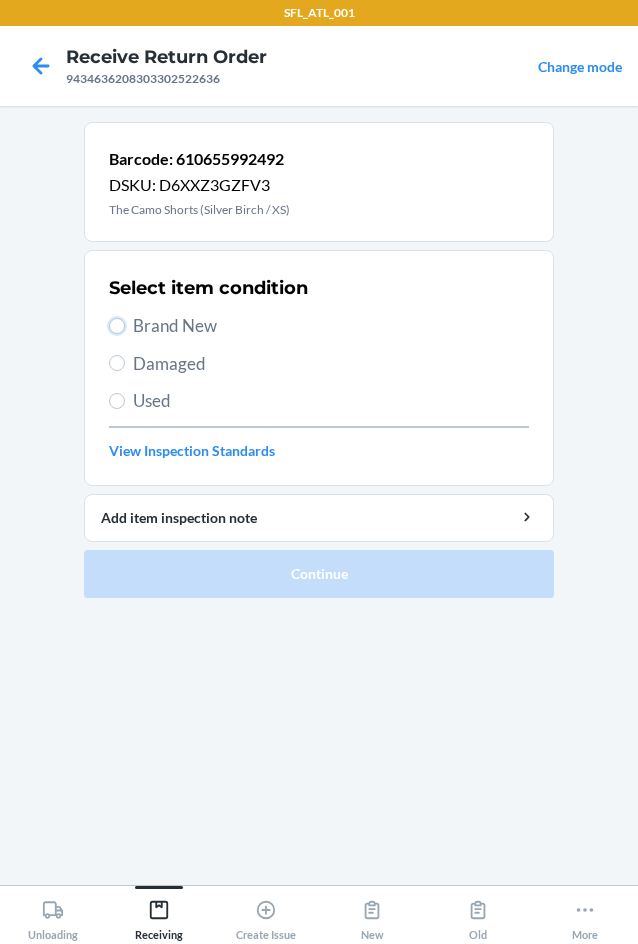 click on "Brand New" at bounding box center [117, 326] 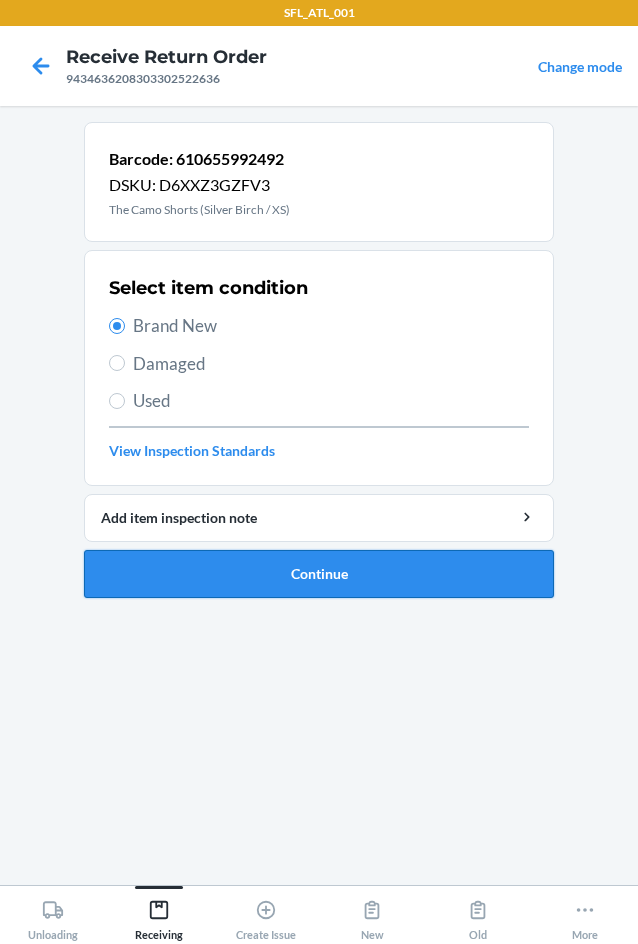 click on "Continue" at bounding box center [319, 574] 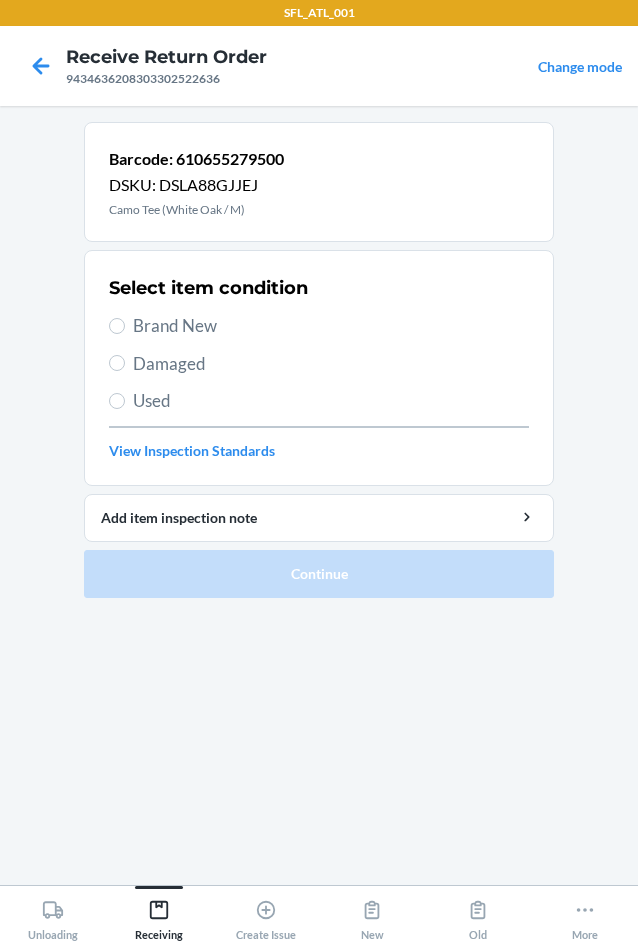 click on "Brand New" at bounding box center [331, 326] 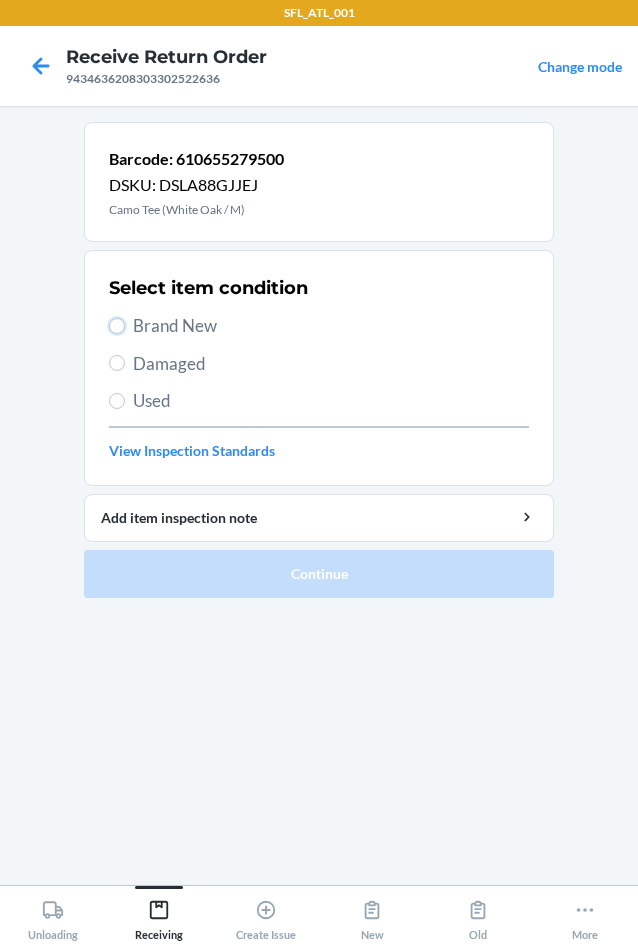 click on "Brand New" at bounding box center [117, 326] 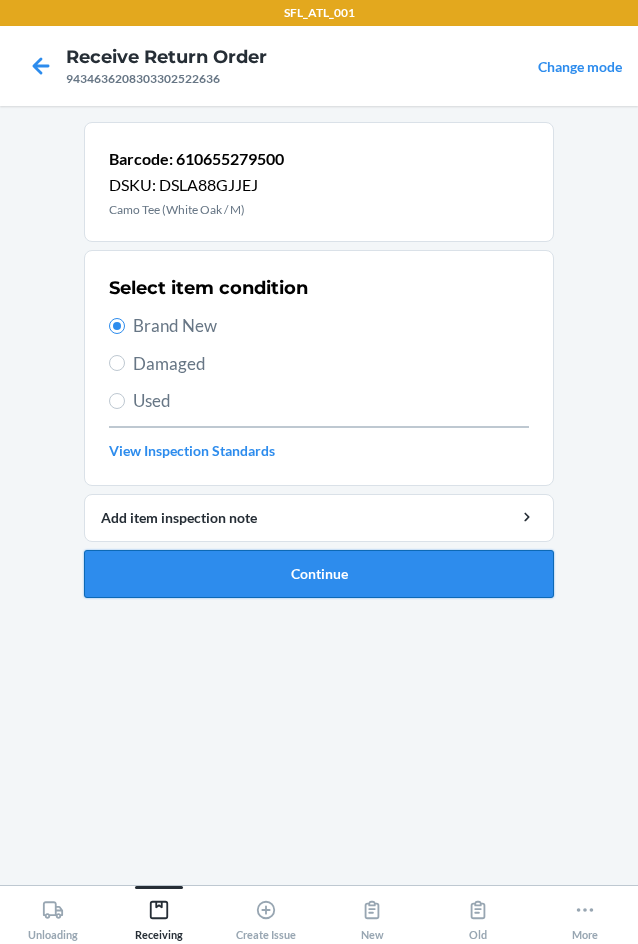 click on "Continue" at bounding box center (319, 574) 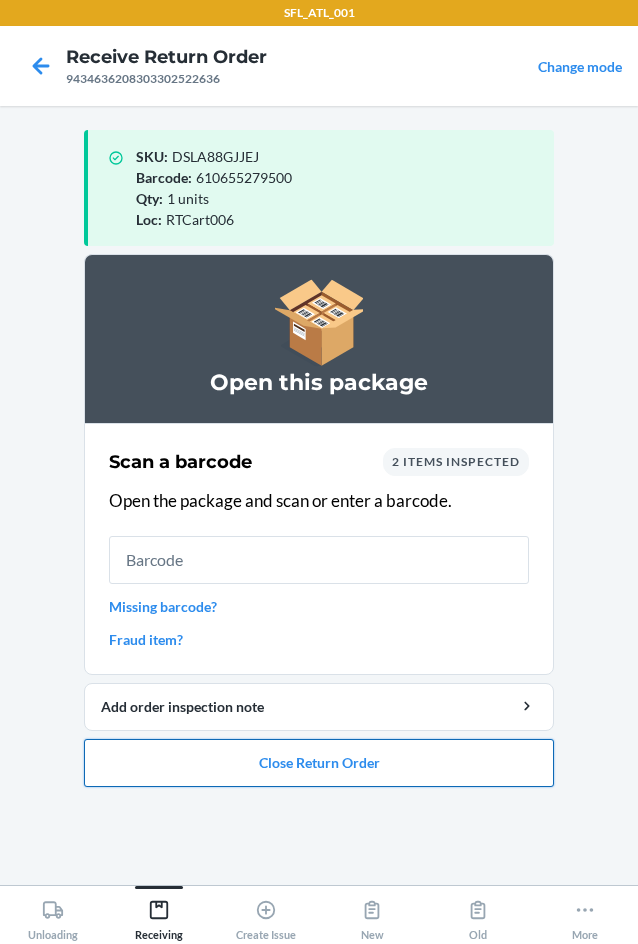 click on "Close Return Order" at bounding box center [319, 763] 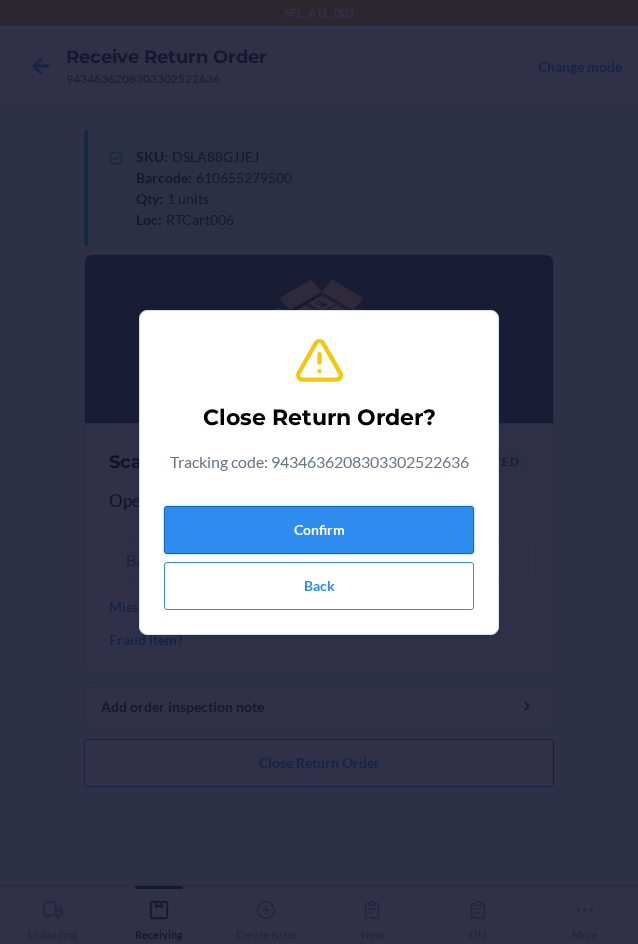 click on "Confirm" at bounding box center (319, 530) 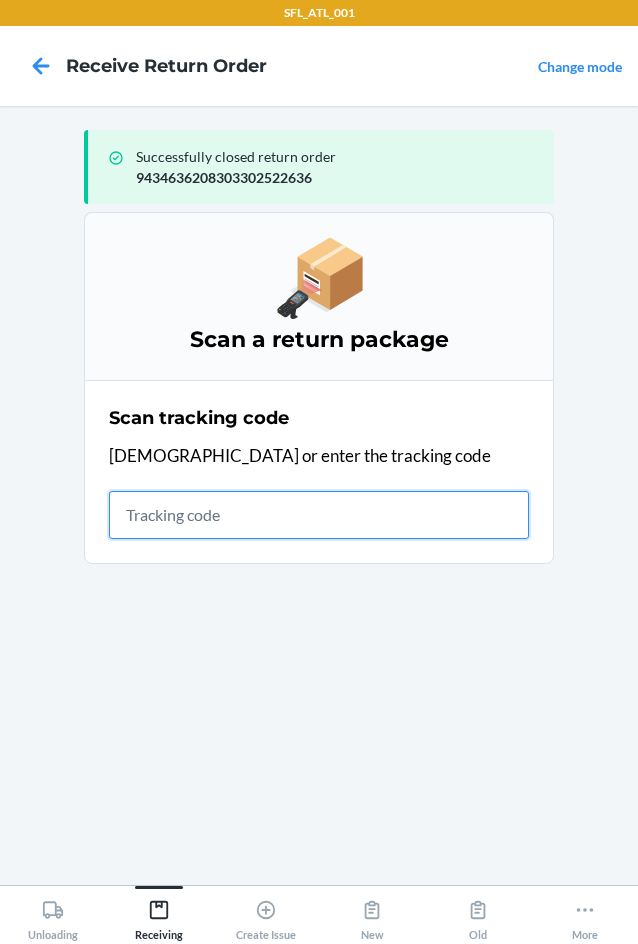 click at bounding box center (319, 515) 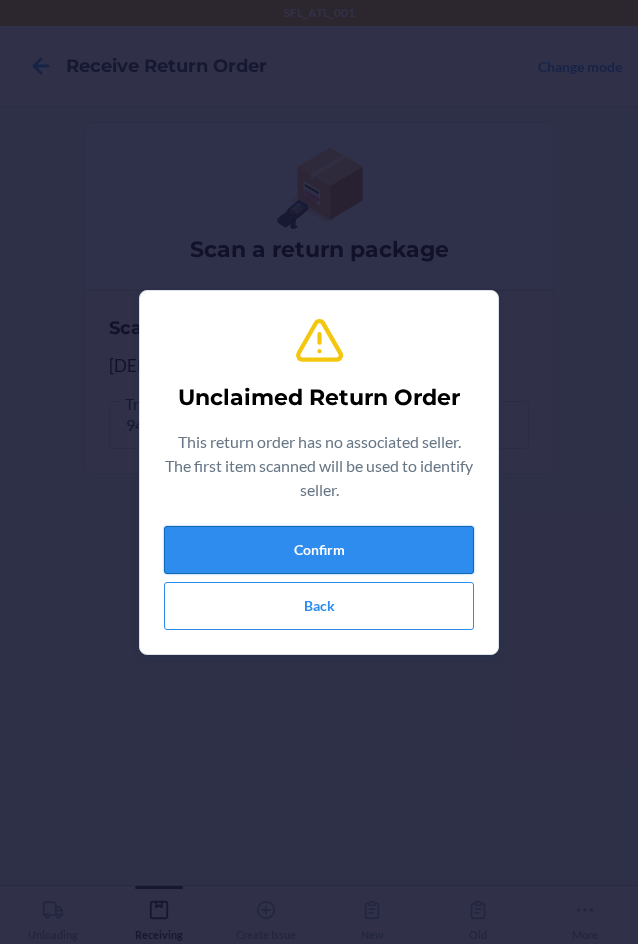 click on "Confirm" at bounding box center [319, 550] 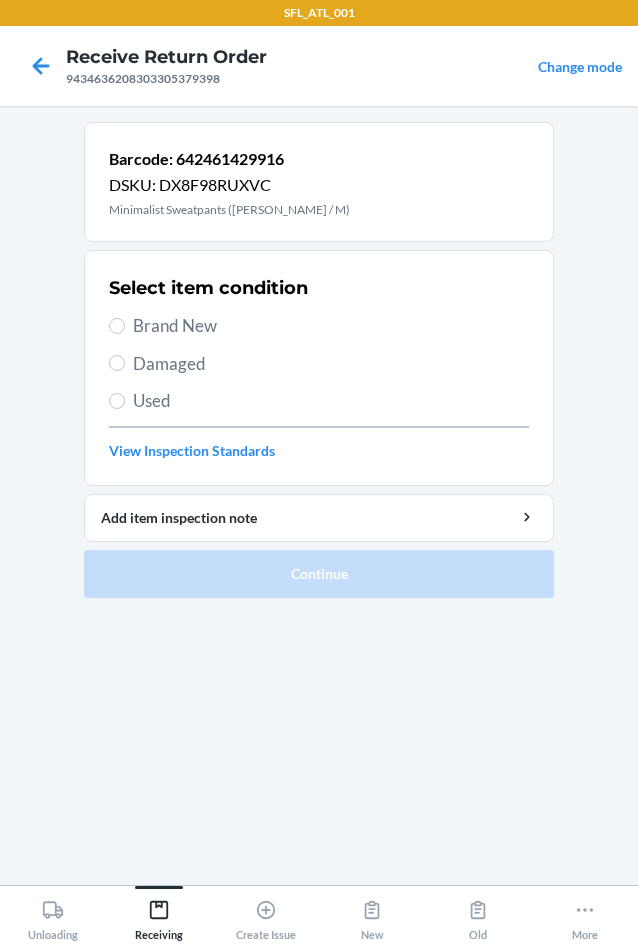 click on "Used" at bounding box center (331, 401) 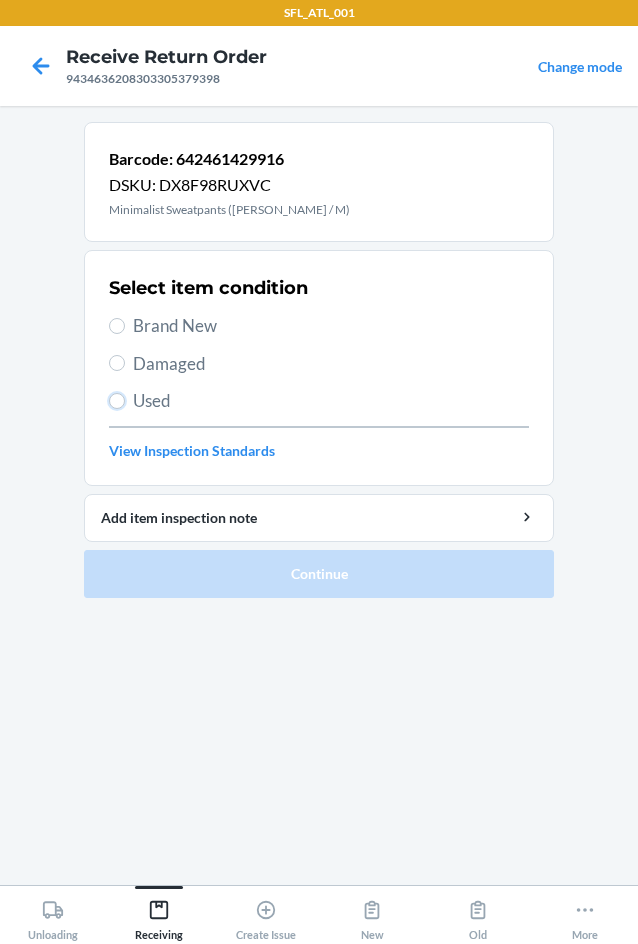 click on "Used" at bounding box center (117, 401) 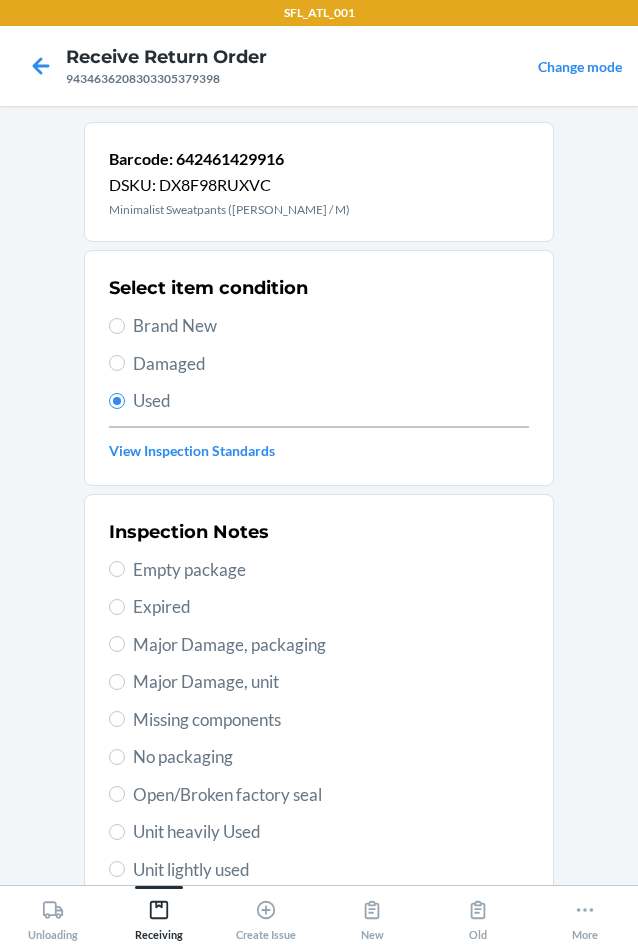 click on "Empty package" at bounding box center [331, 570] 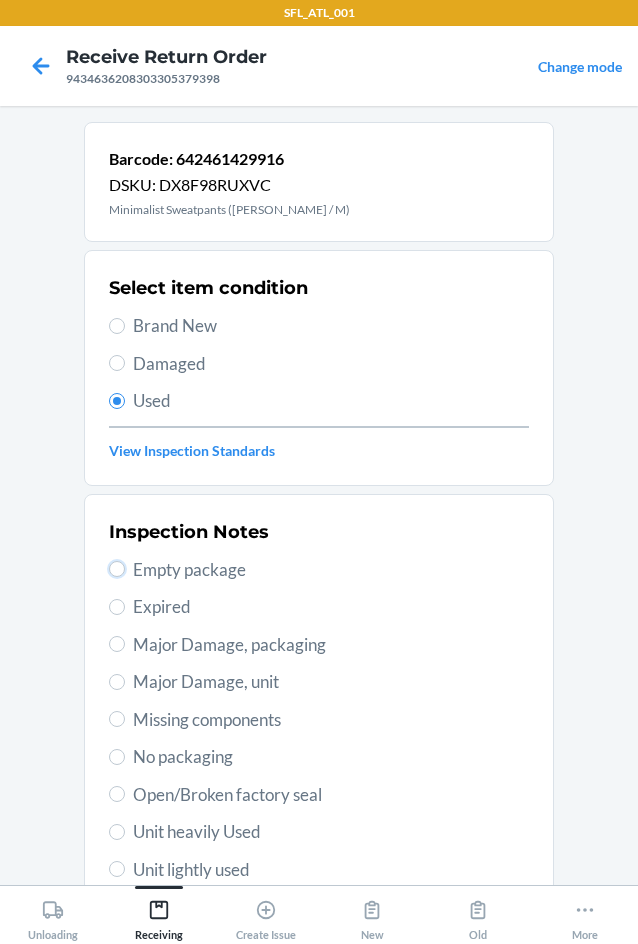 click on "Empty package" at bounding box center [117, 569] 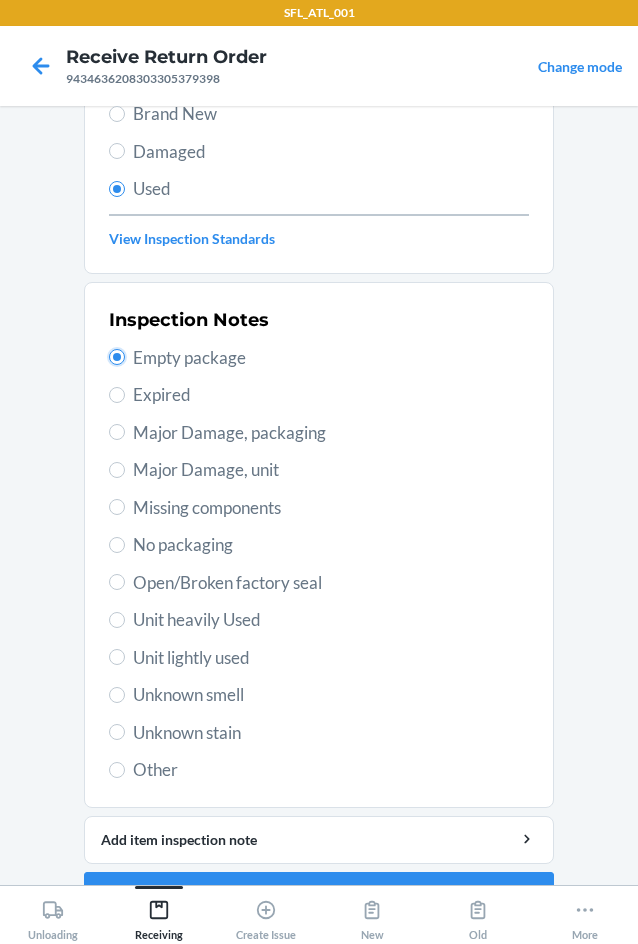 scroll, scrollTop: 263, scrollLeft: 0, axis: vertical 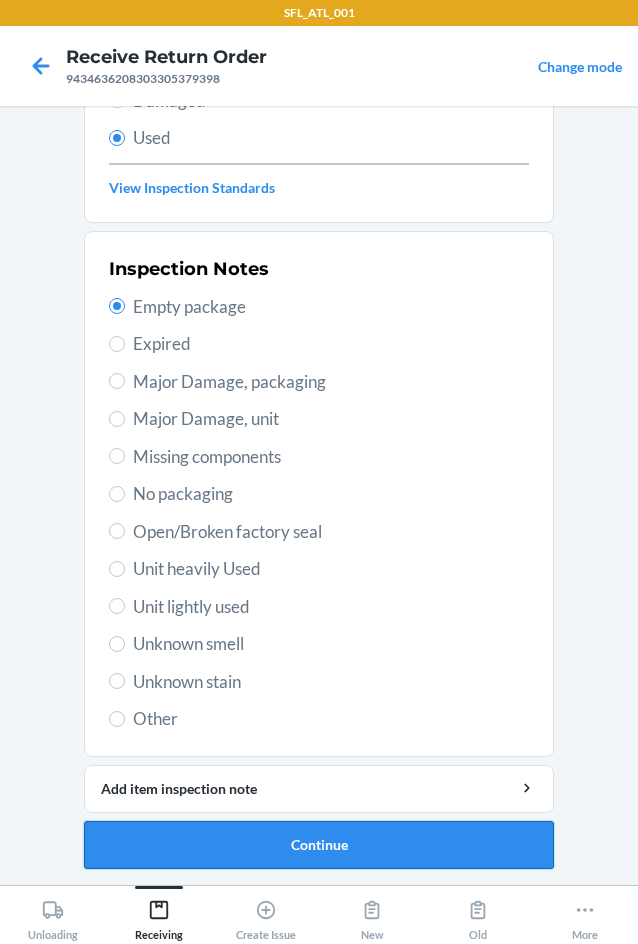 click on "Continue" at bounding box center [319, 845] 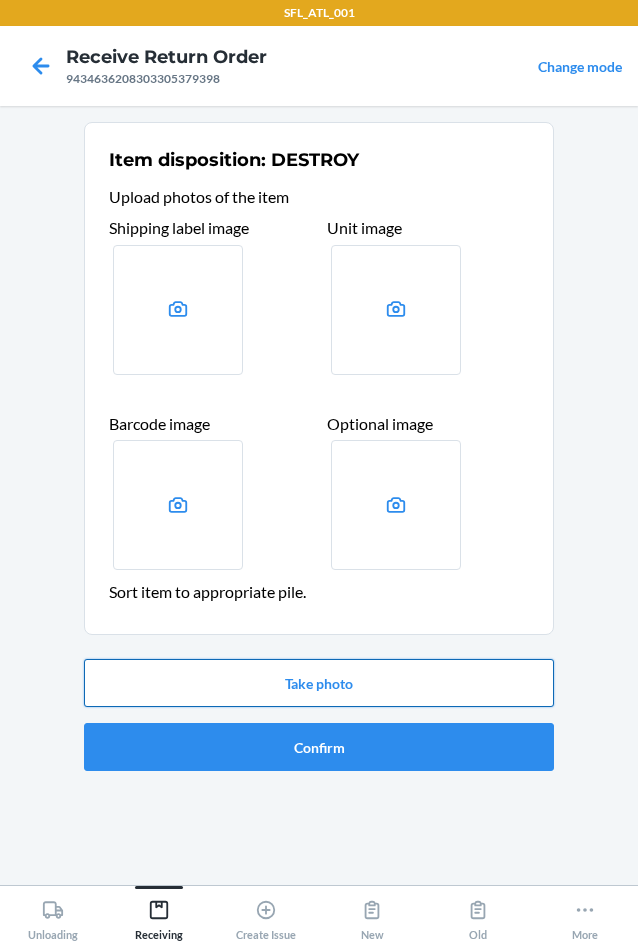click on "Take photo" at bounding box center [319, 683] 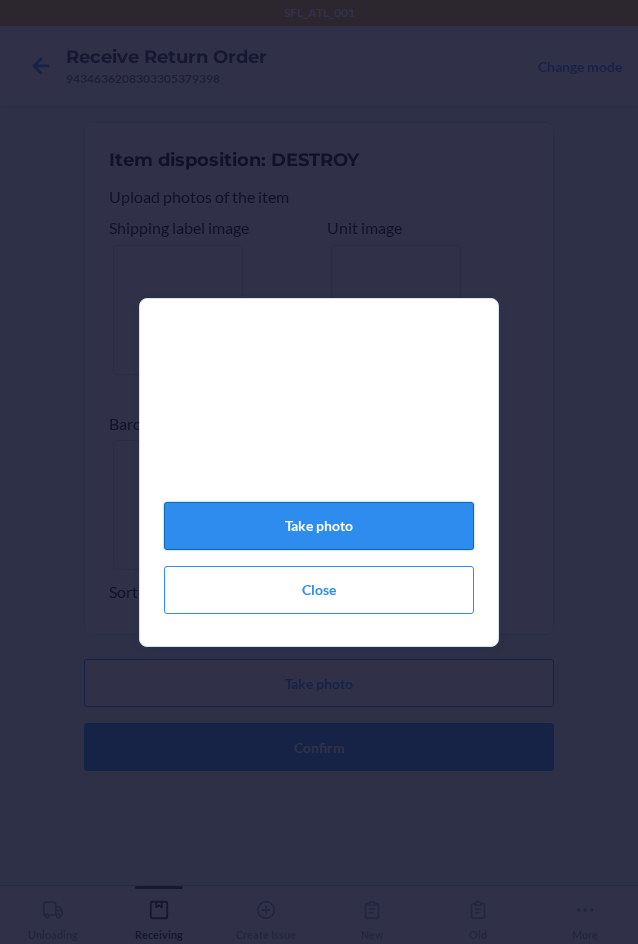 click on "Take photo" 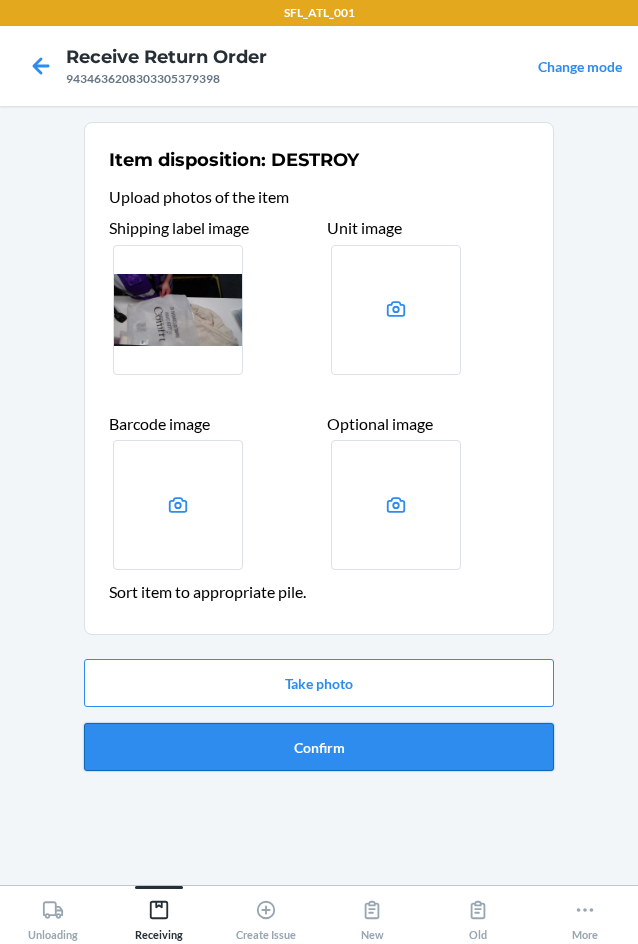 click on "Confirm" at bounding box center [319, 747] 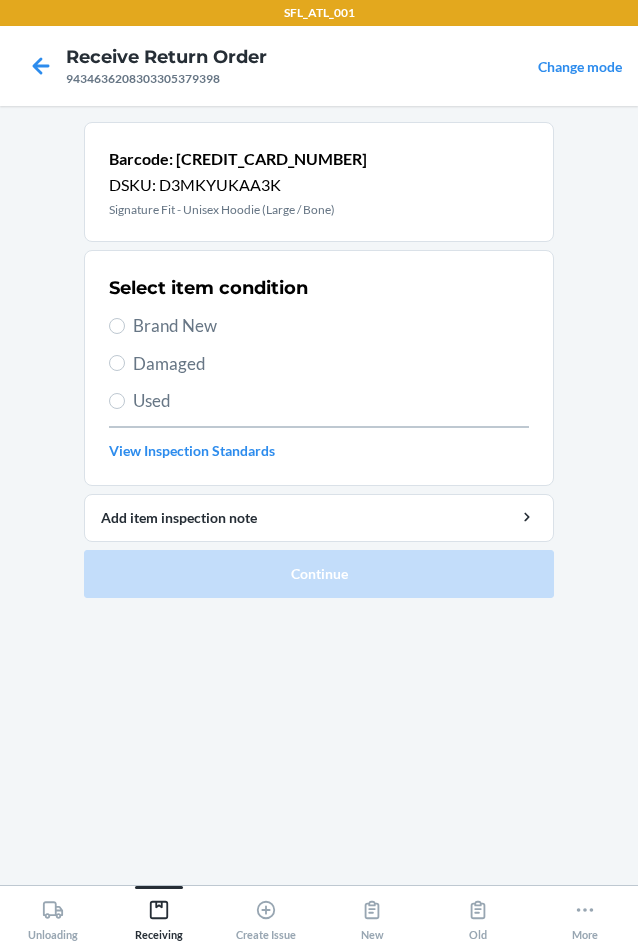 click on "Brand New" at bounding box center (331, 326) 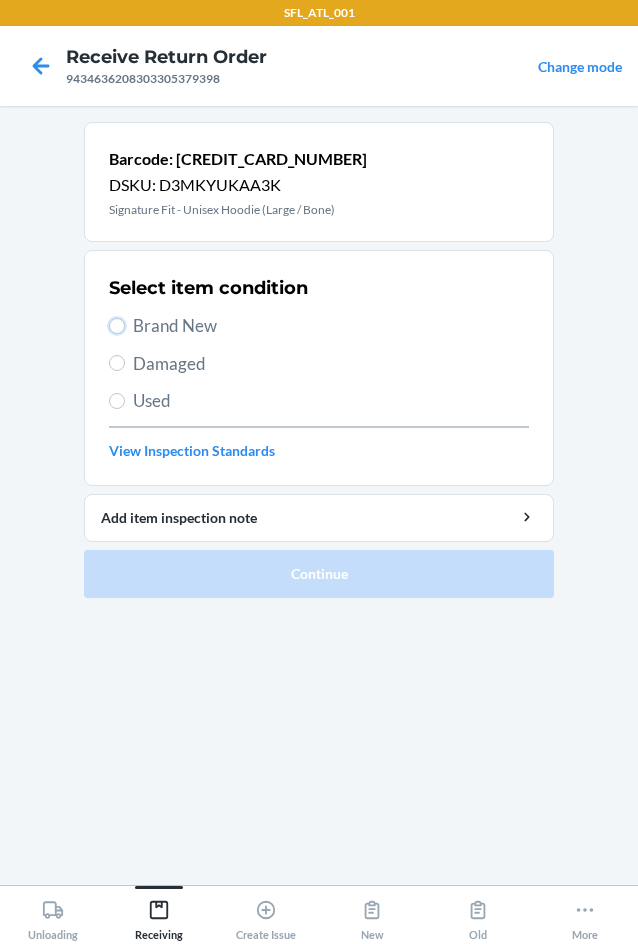 click on "Brand New" at bounding box center (117, 326) 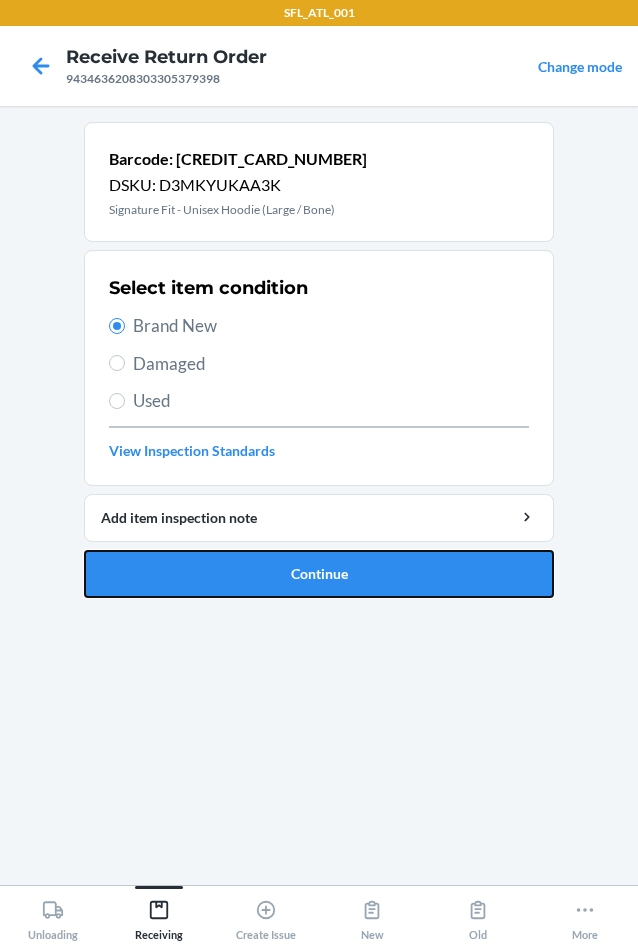 click on "Continue" at bounding box center (319, 574) 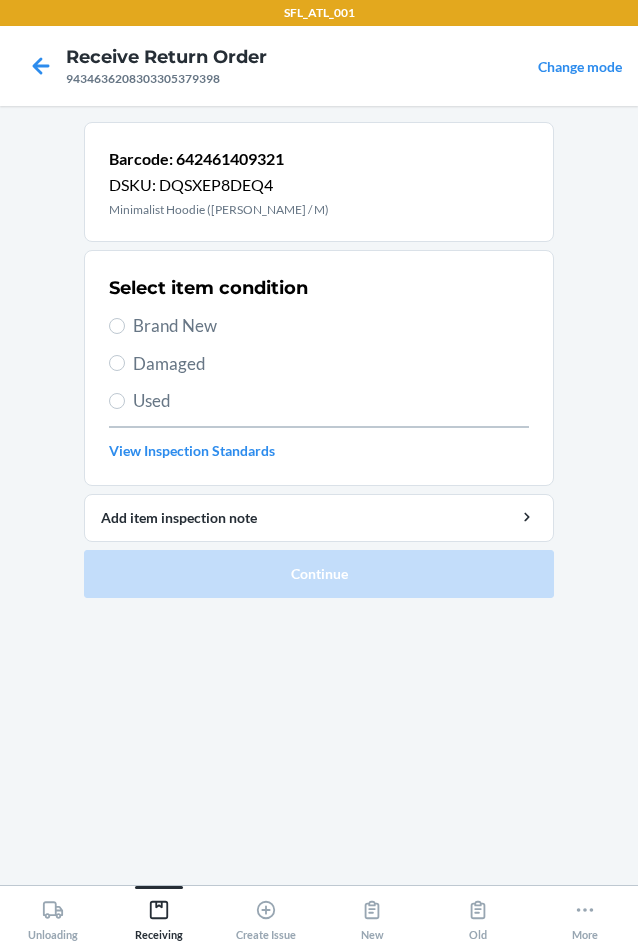 click on "Brand New" at bounding box center [319, 326] 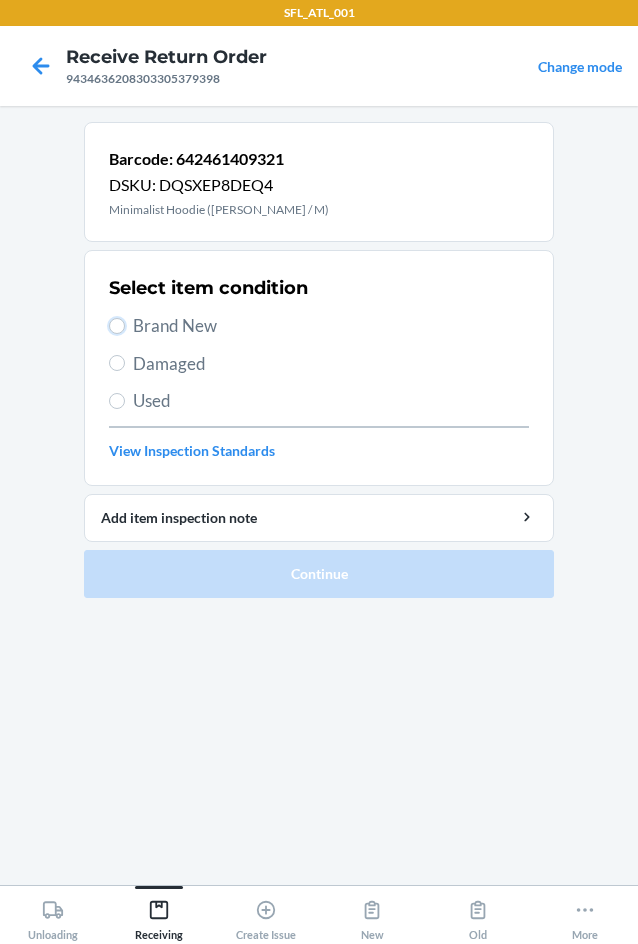 click on "Brand New" at bounding box center [117, 326] 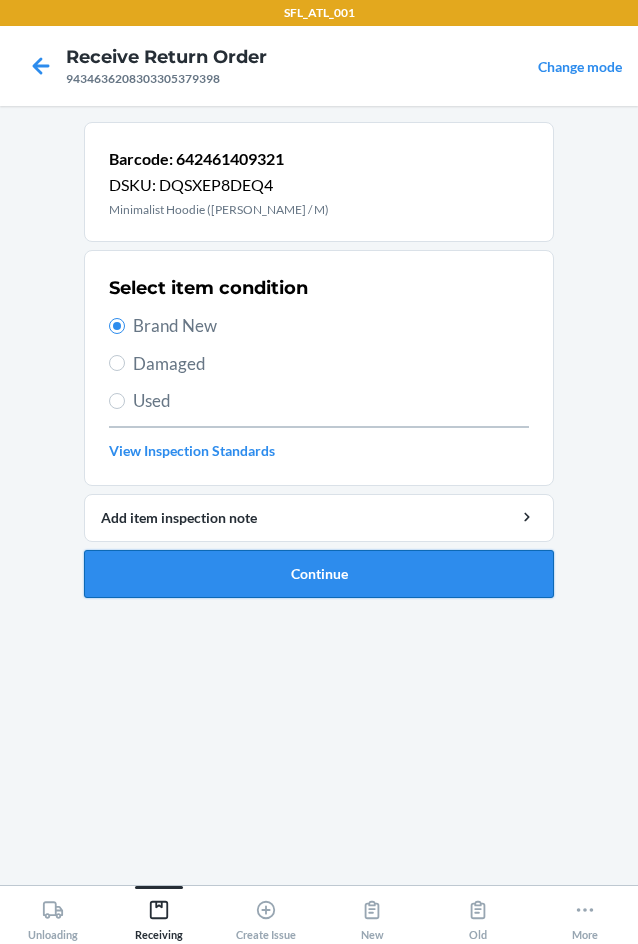 click on "Barcode: 642461409321 DSKU: DQSXEP8DEQ4 Minimalist Hoodie ([PERSON_NAME] / M) Select item condition Brand New Damaged Used View Inspection Standards Add item inspection note Continue" at bounding box center (319, 368) 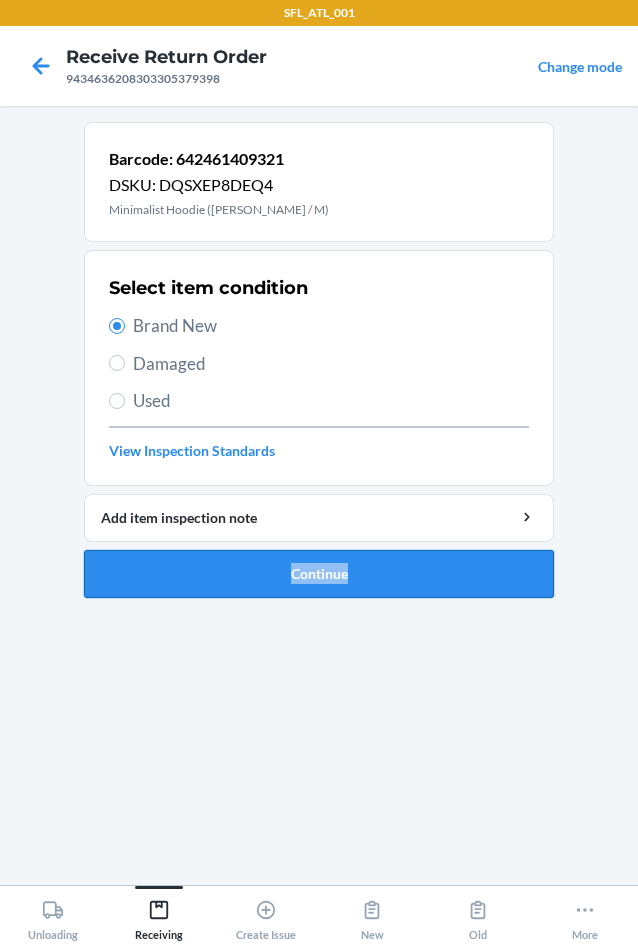 click on "Continue" at bounding box center [319, 574] 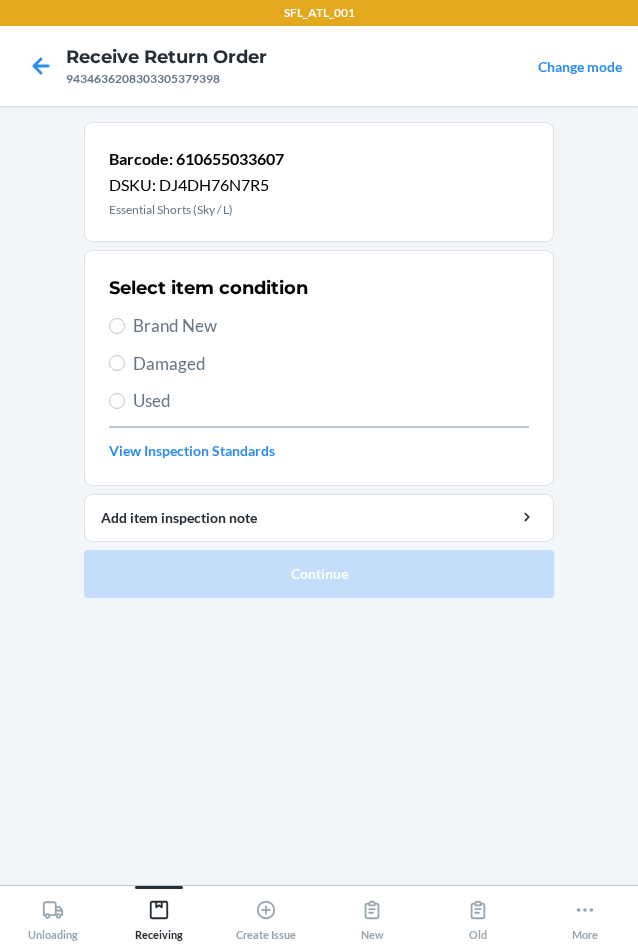 click on "Brand New" at bounding box center (331, 326) 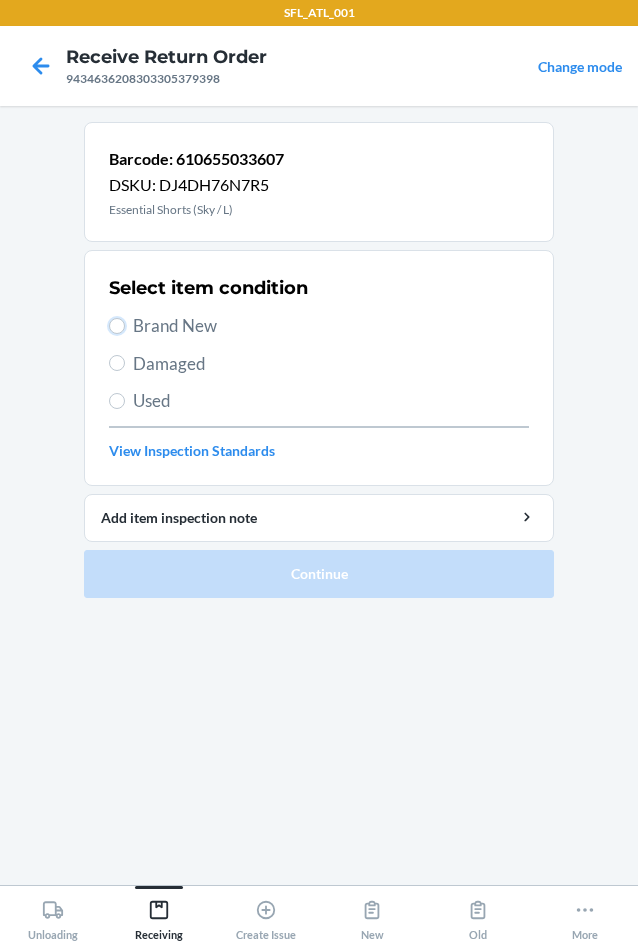 click on "Brand New" at bounding box center [117, 326] 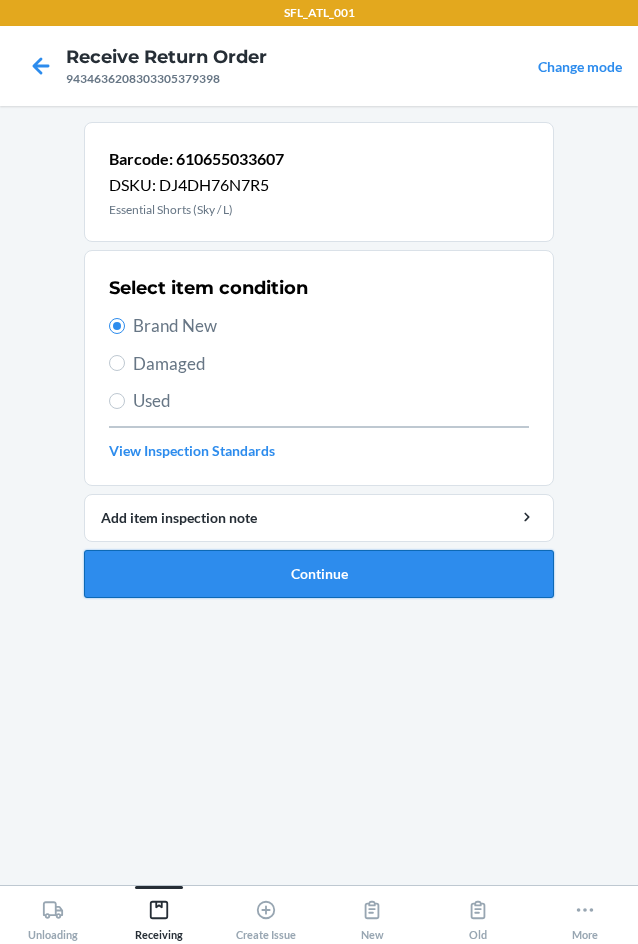 click on "Continue" at bounding box center (319, 574) 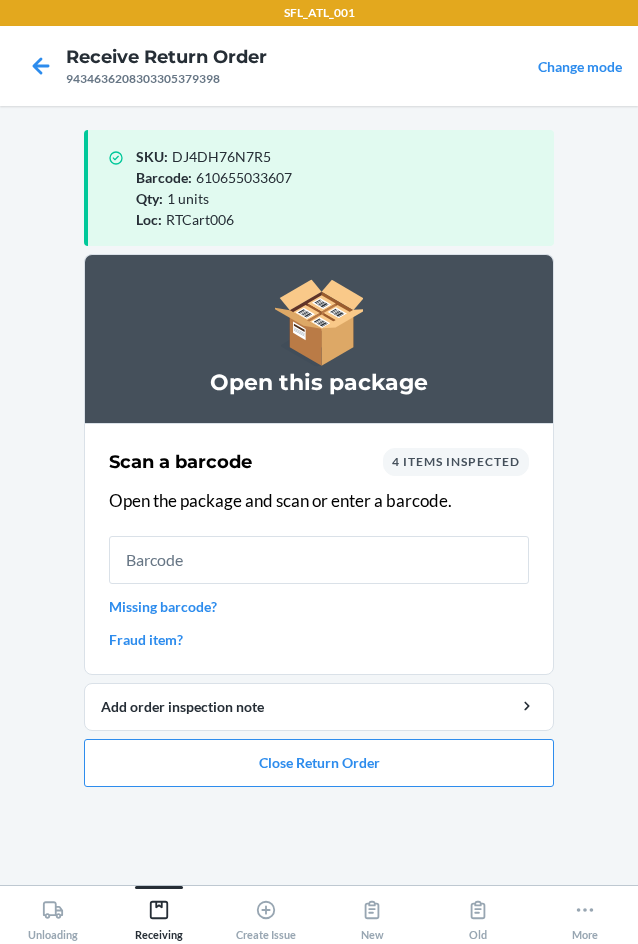click on "Missing barcode?" at bounding box center [319, 606] 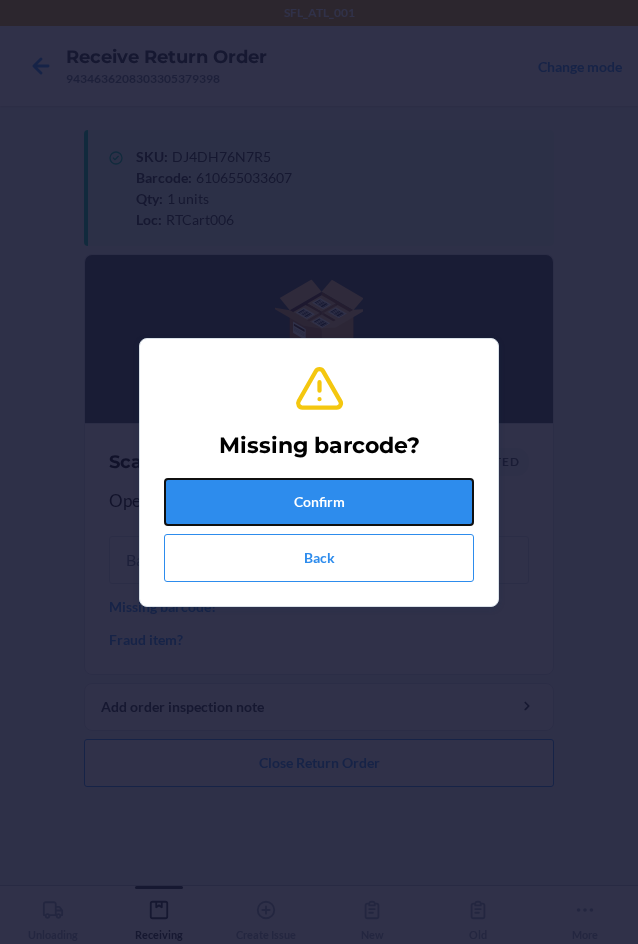 click on "Confirm" at bounding box center [319, 502] 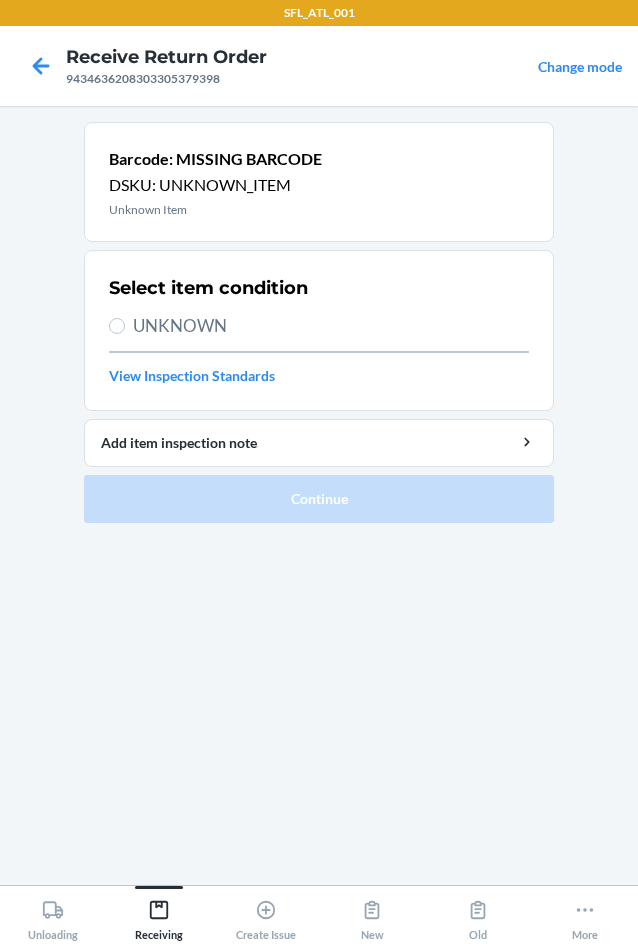 drag, startPoint x: 212, startPoint y: 328, endPoint x: 229, endPoint y: 484, distance: 156.92355 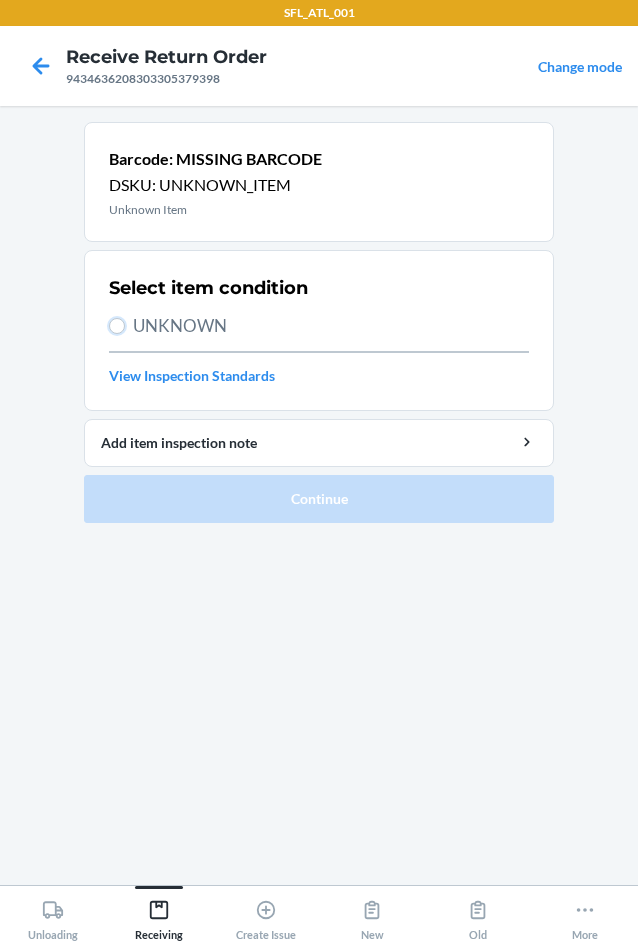 click on "UNKNOWN" at bounding box center (117, 326) 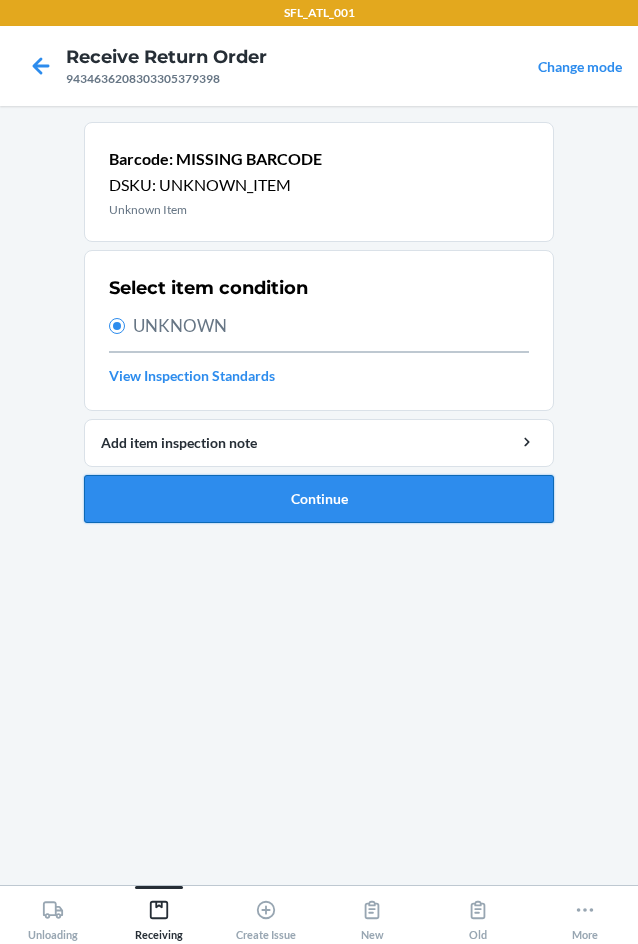 click on "Continue" at bounding box center [319, 499] 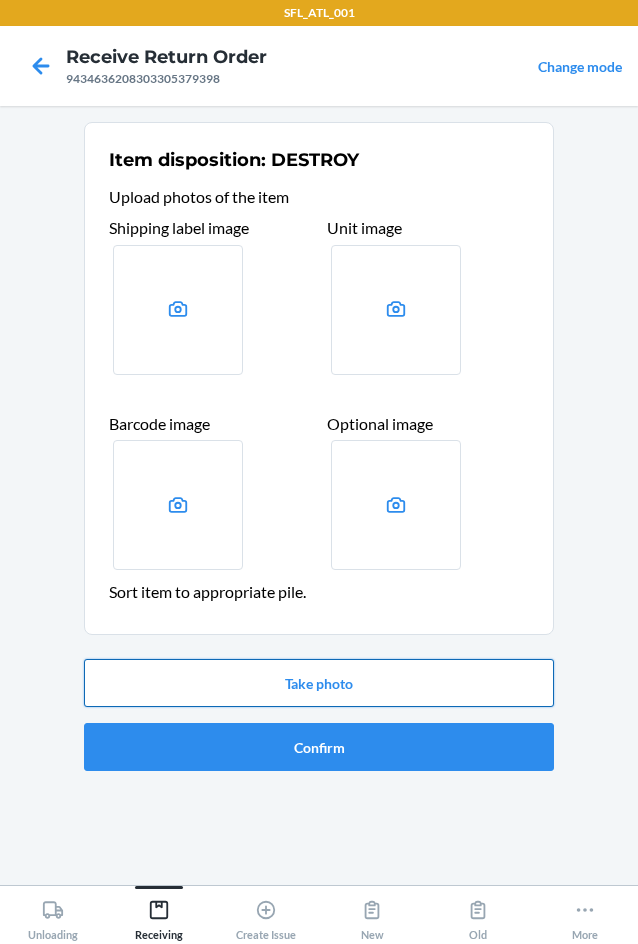 click on "Take photo" at bounding box center (319, 683) 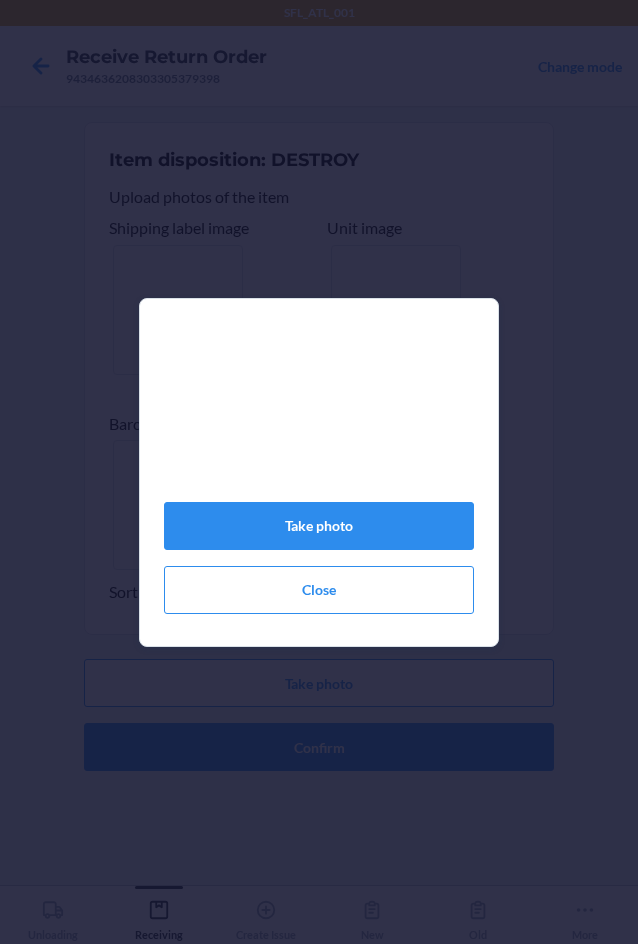 click on "Take photo Close" at bounding box center [319, 480] 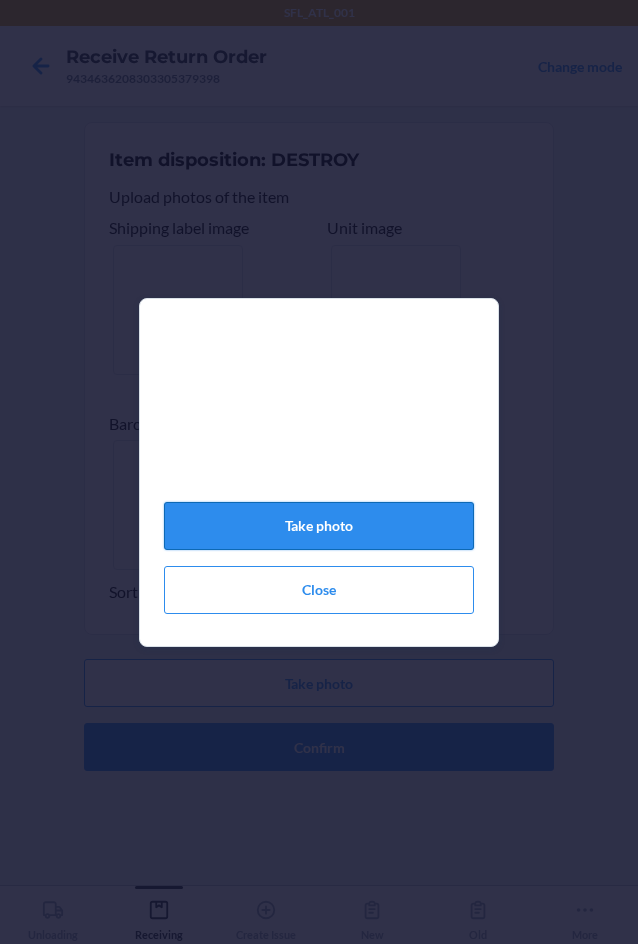 click on "Take photo" 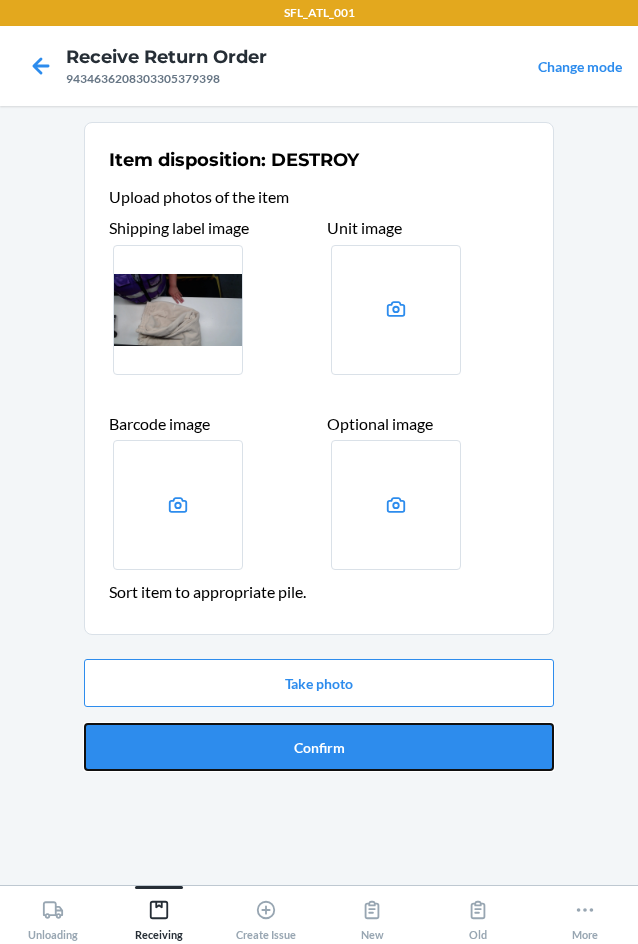 drag, startPoint x: 339, startPoint y: 753, endPoint x: 330, endPoint y: 675, distance: 78.51752 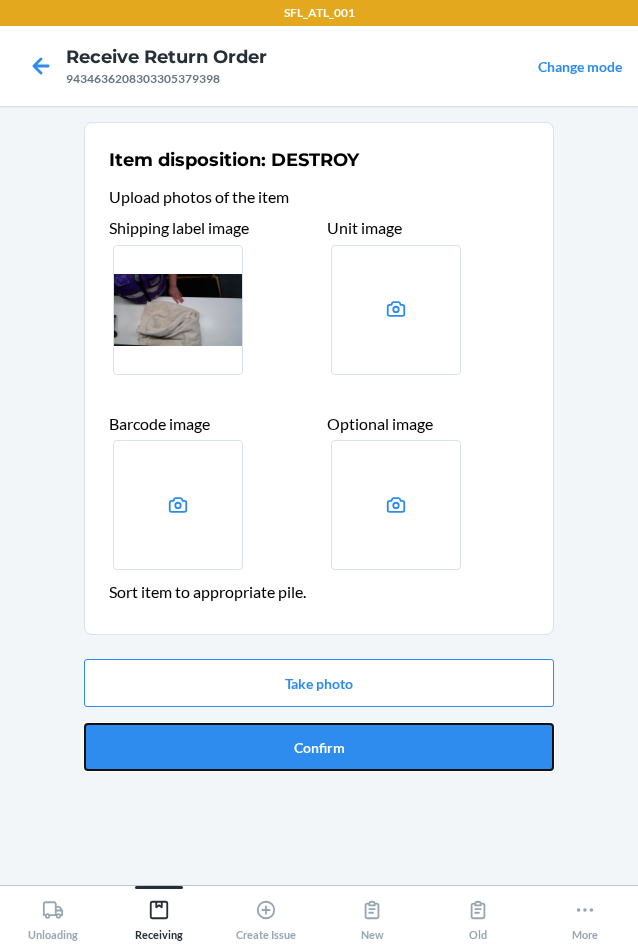 click on "Confirm" at bounding box center (319, 747) 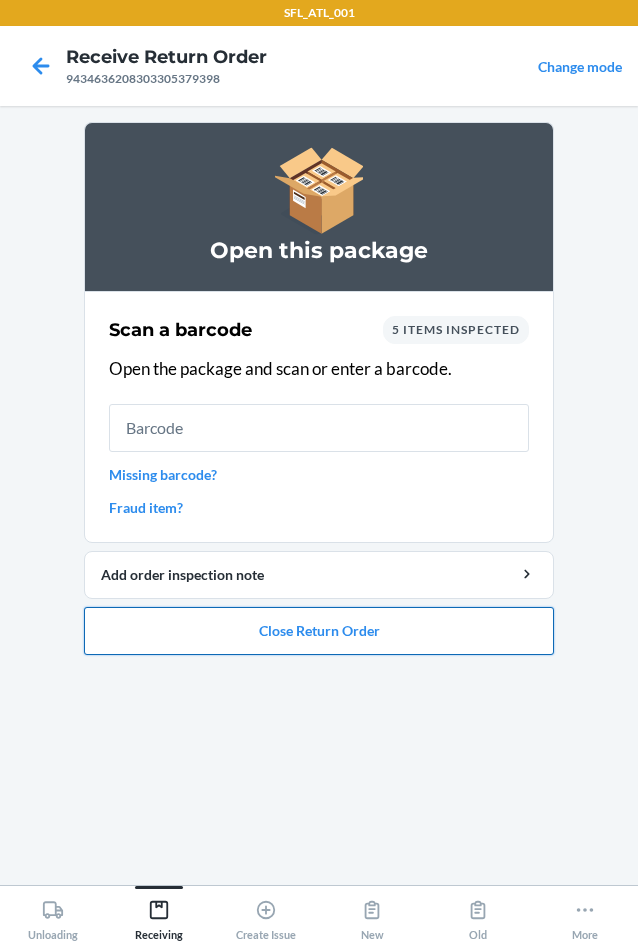 click on "Close Return Order" at bounding box center (319, 631) 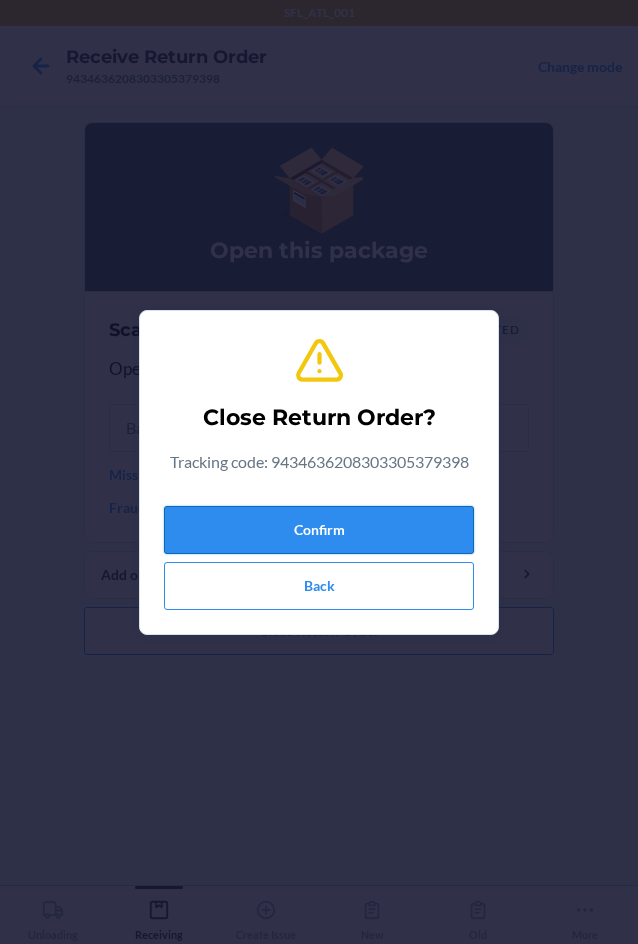click on "Confirm" at bounding box center [319, 530] 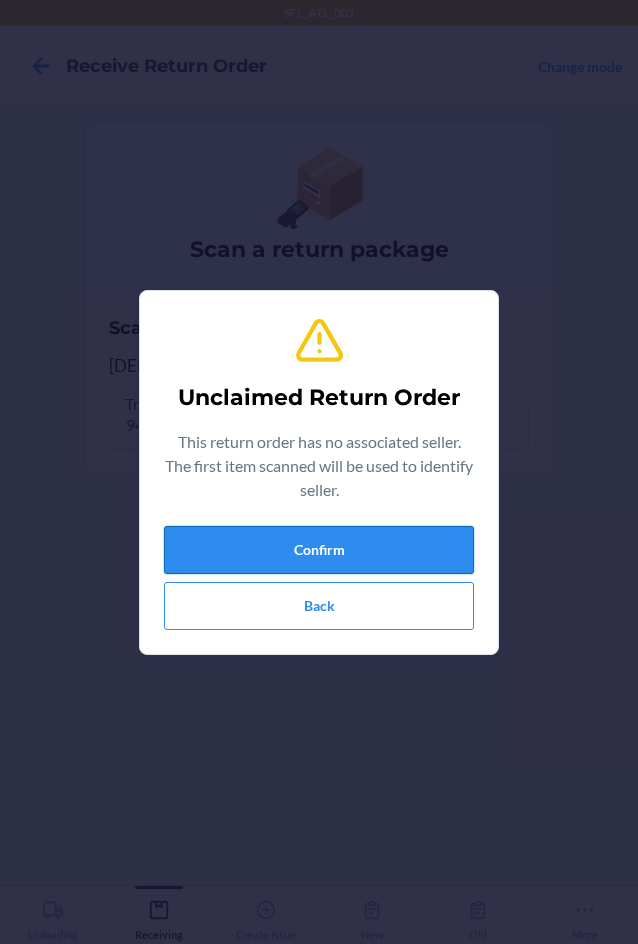 click on "Confirm" at bounding box center (319, 550) 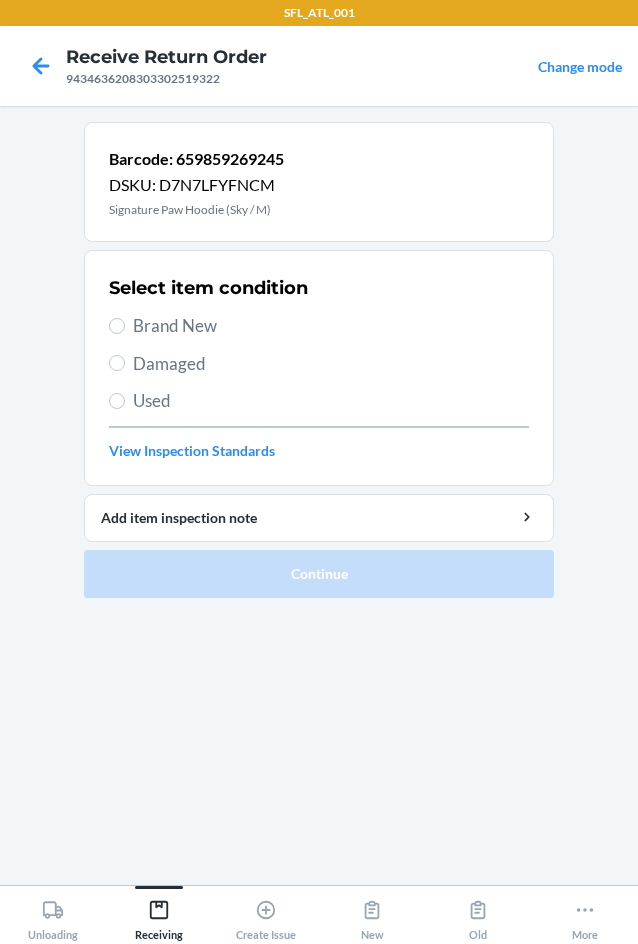 drag, startPoint x: 160, startPoint y: 400, endPoint x: 166, endPoint y: 437, distance: 37.48333 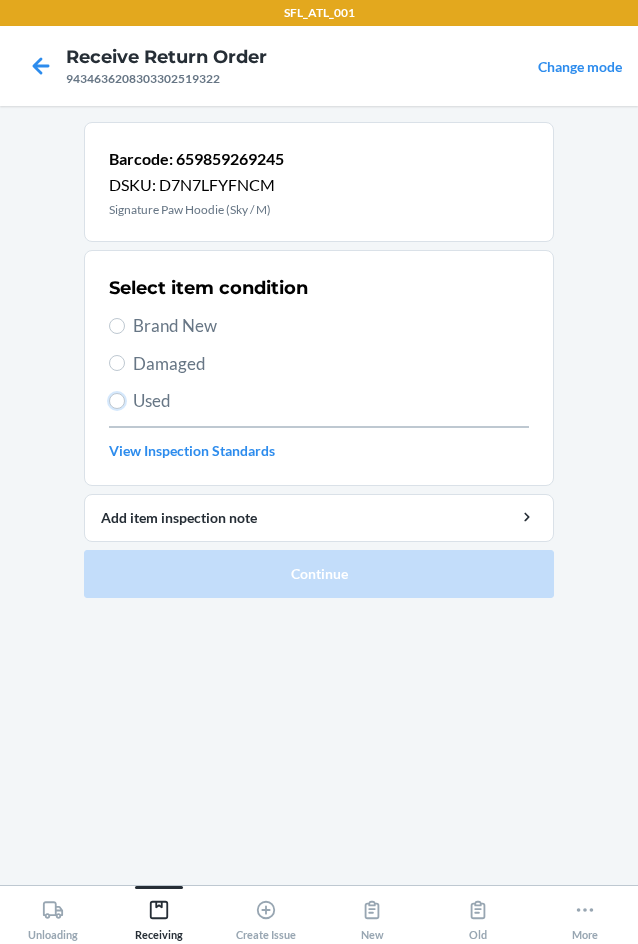 click on "Used" at bounding box center [117, 401] 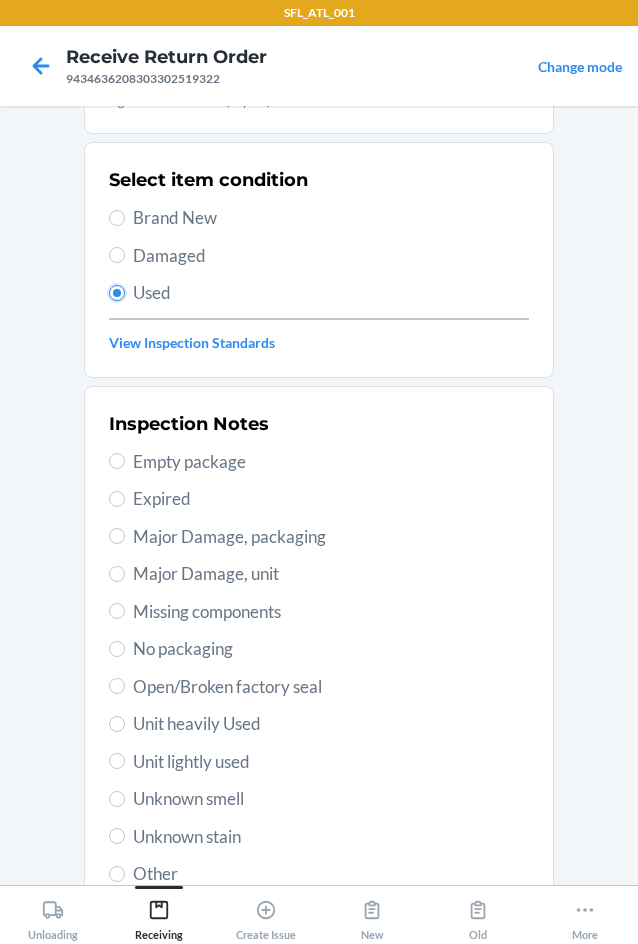 scroll, scrollTop: 263, scrollLeft: 0, axis: vertical 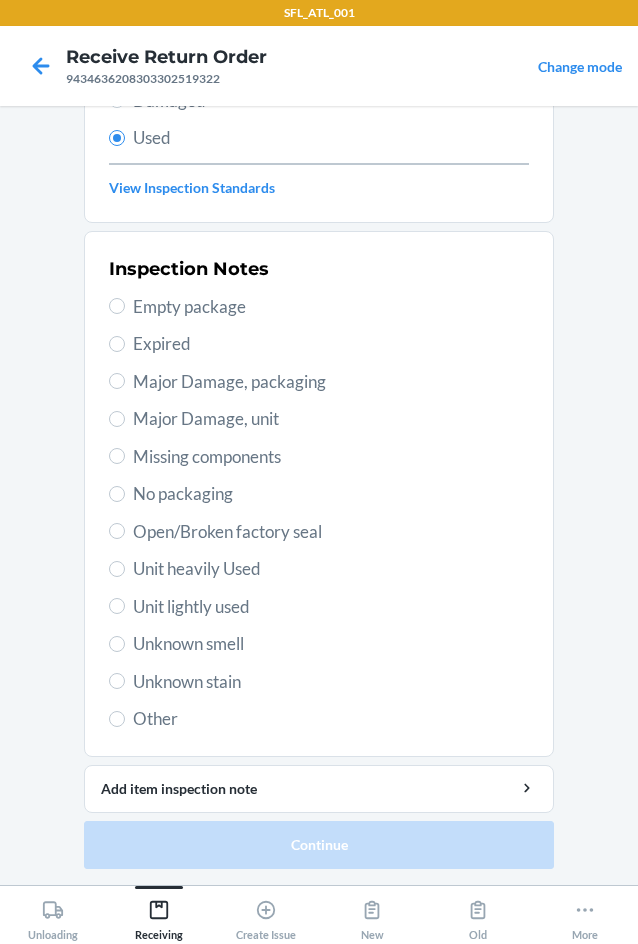 drag, startPoint x: 194, startPoint y: 604, endPoint x: 220, endPoint y: 670, distance: 70.93659 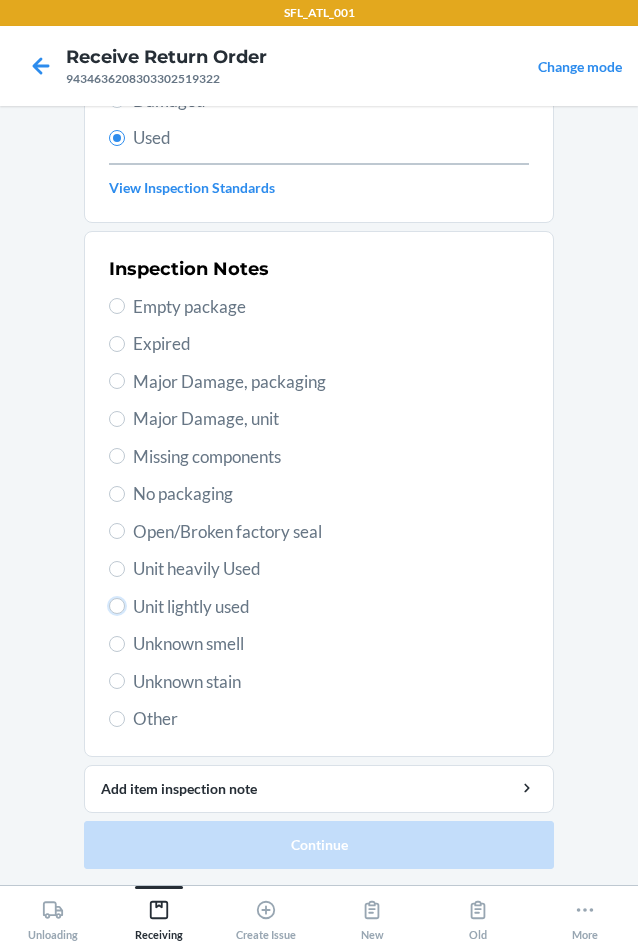 click on "Unit lightly used" at bounding box center (117, 606) 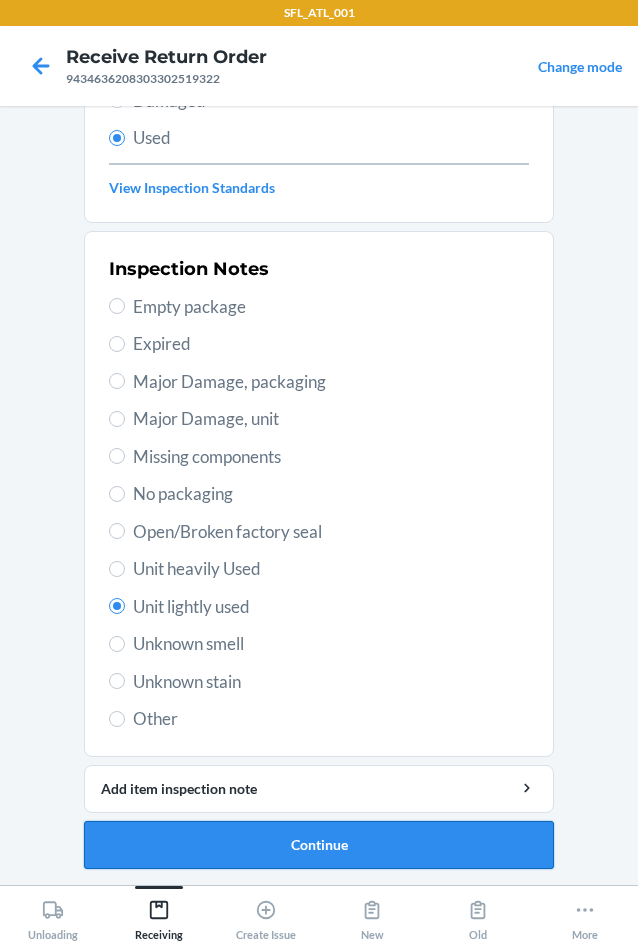 click on "Continue" at bounding box center [319, 845] 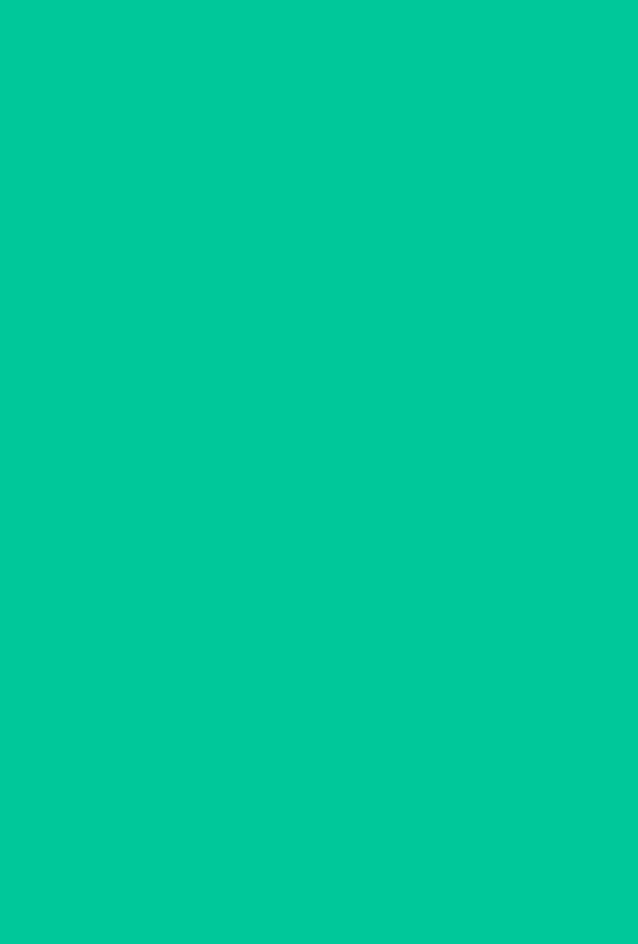 scroll, scrollTop: 0, scrollLeft: 0, axis: both 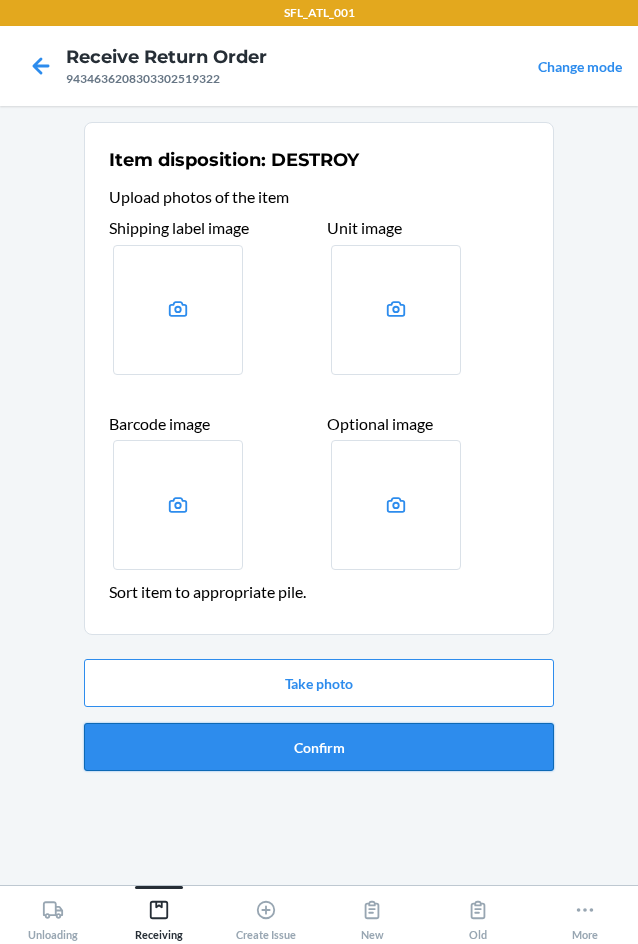 click on "Confirm" at bounding box center [319, 747] 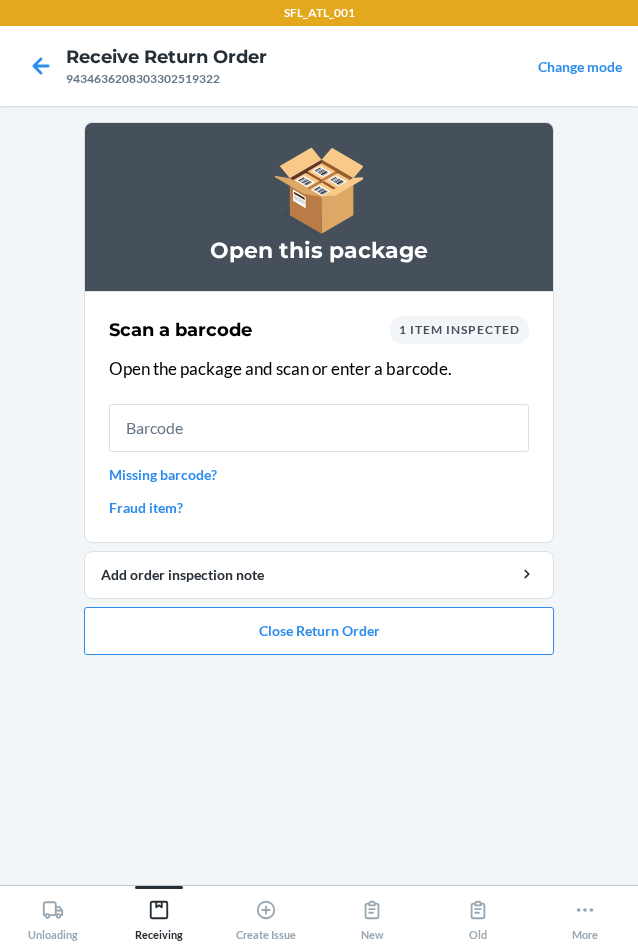 click on "Missing barcode?" at bounding box center (319, 474) 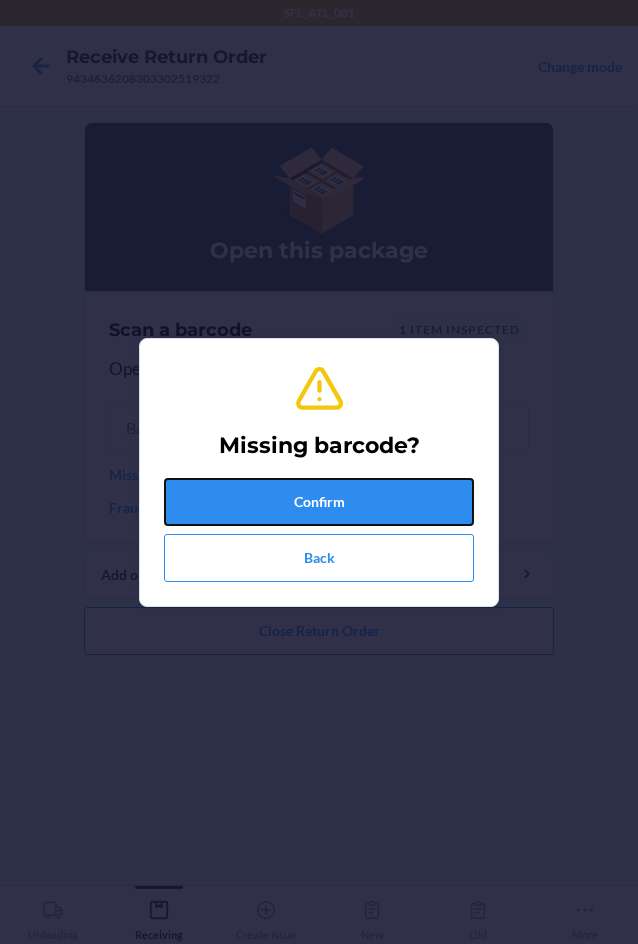 drag, startPoint x: 237, startPoint y: 491, endPoint x: 237, endPoint y: 503, distance: 12 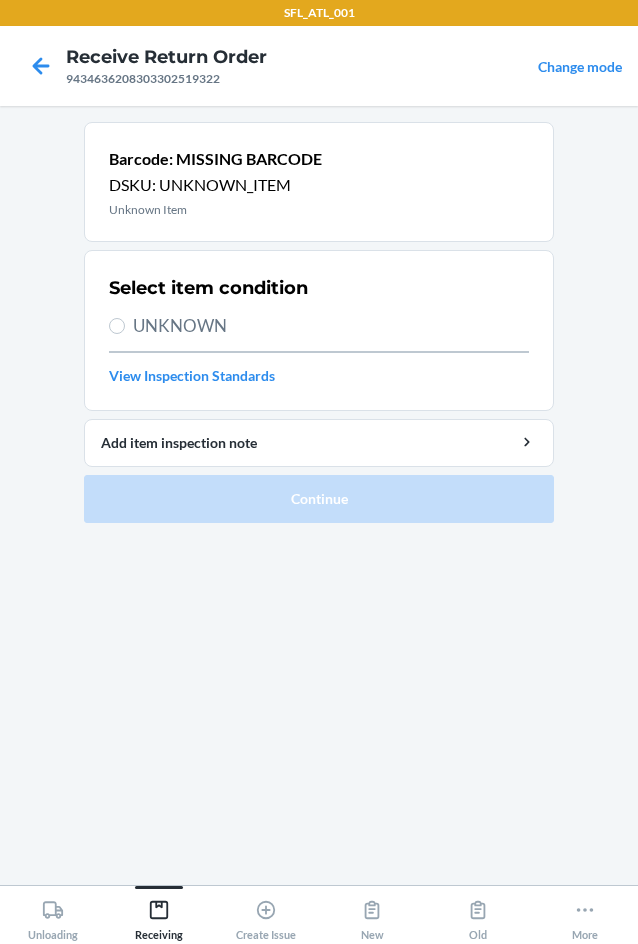 click on "Select item condition UNKNOWN View Inspection Standards" at bounding box center [319, 330] 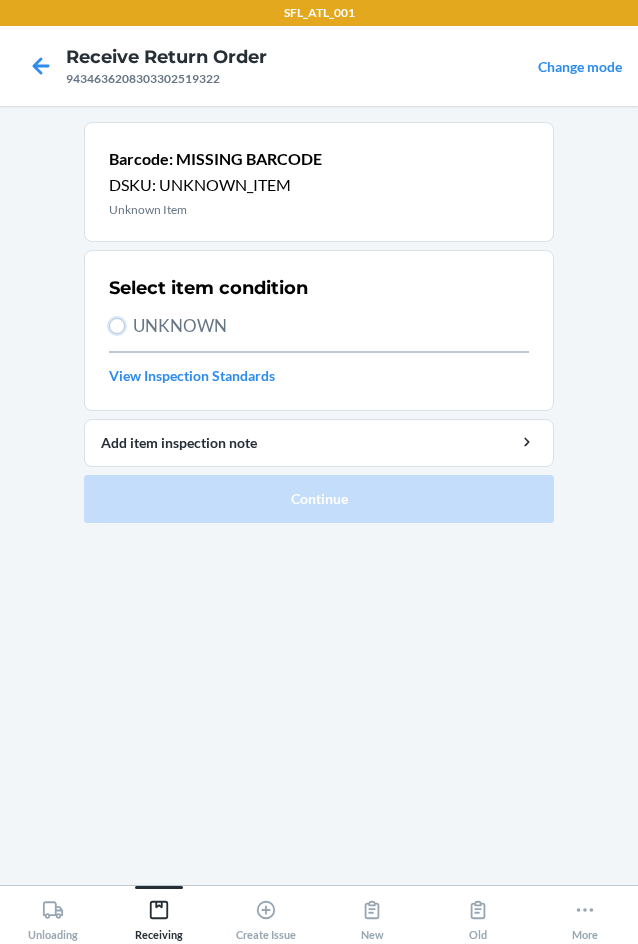 click on "UNKNOWN" at bounding box center [117, 326] 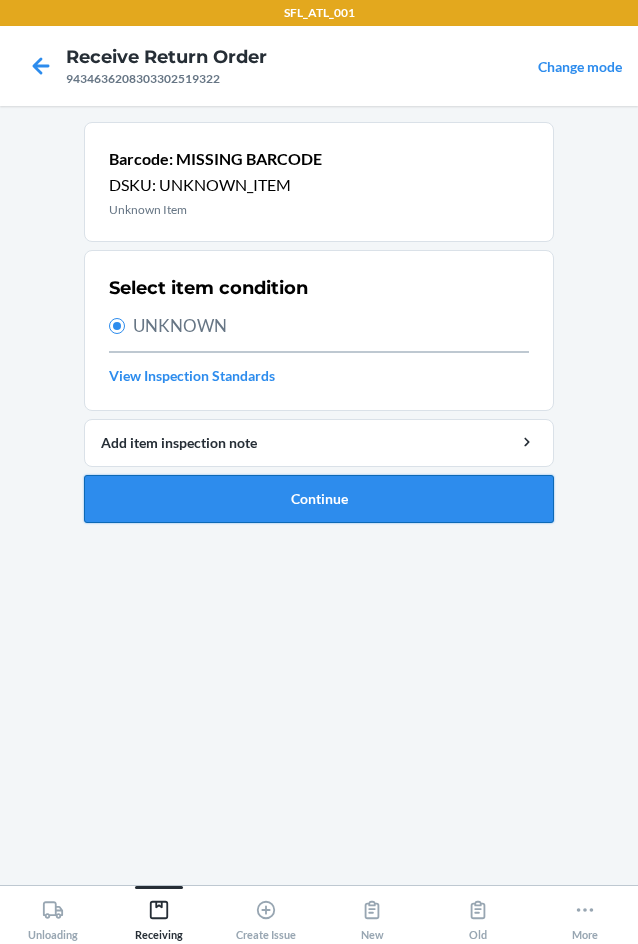 click on "Continue" at bounding box center (319, 499) 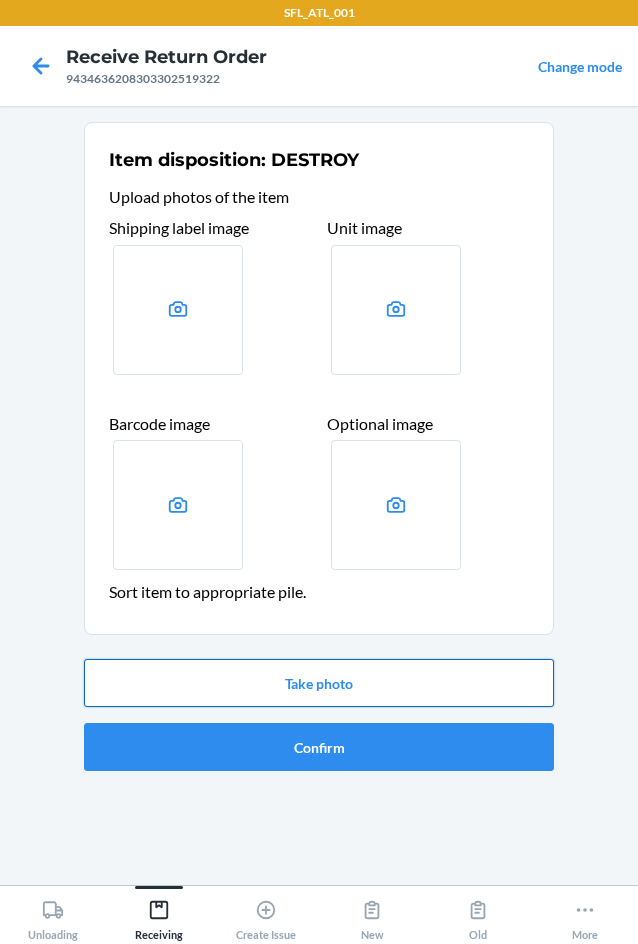 click on "Take photo" at bounding box center [319, 683] 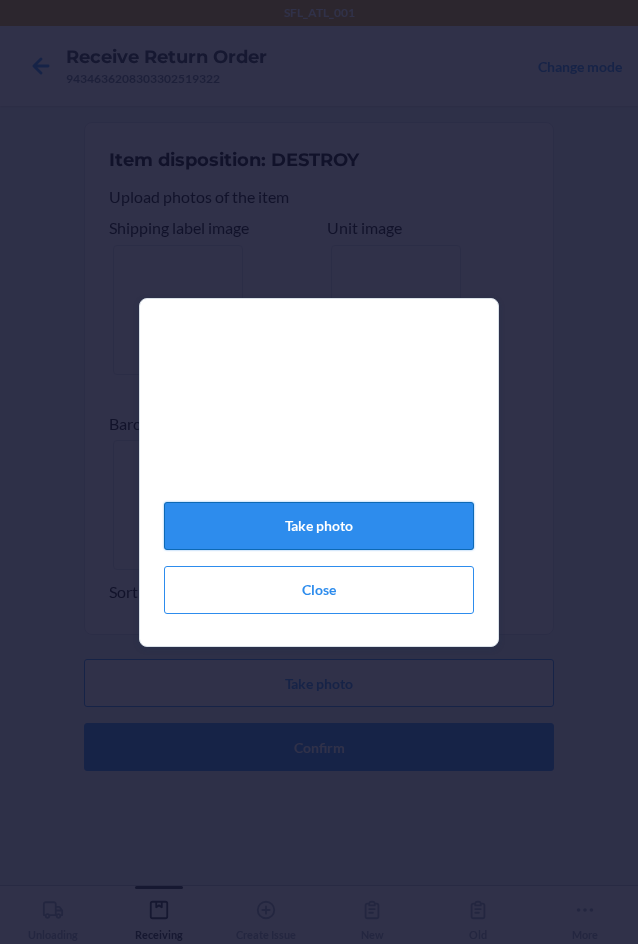 click on "Take photo" 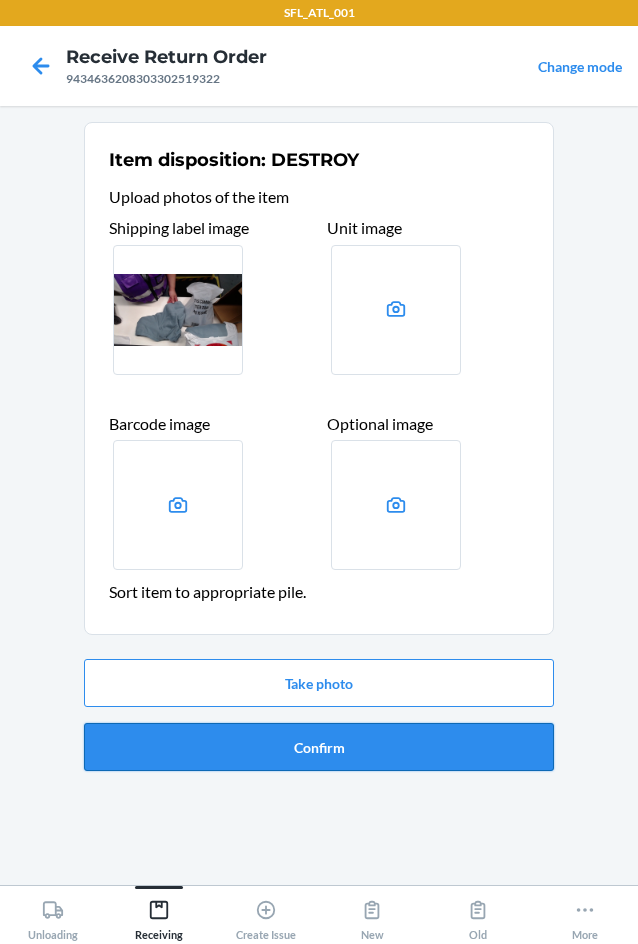 click on "Confirm" at bounding box center [319, 747] 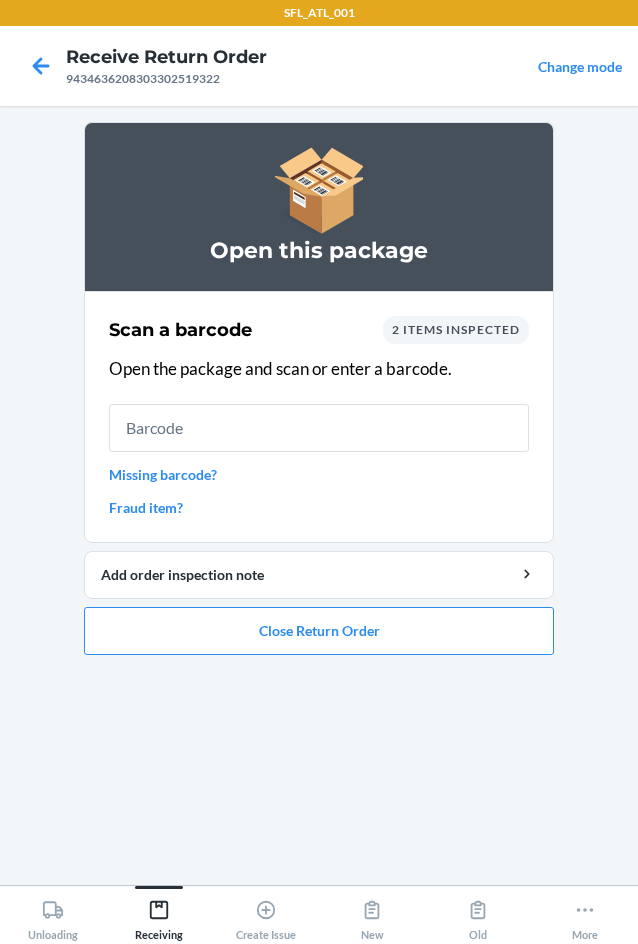 click on "Missing barcode?" at bounding box center (319, 474) 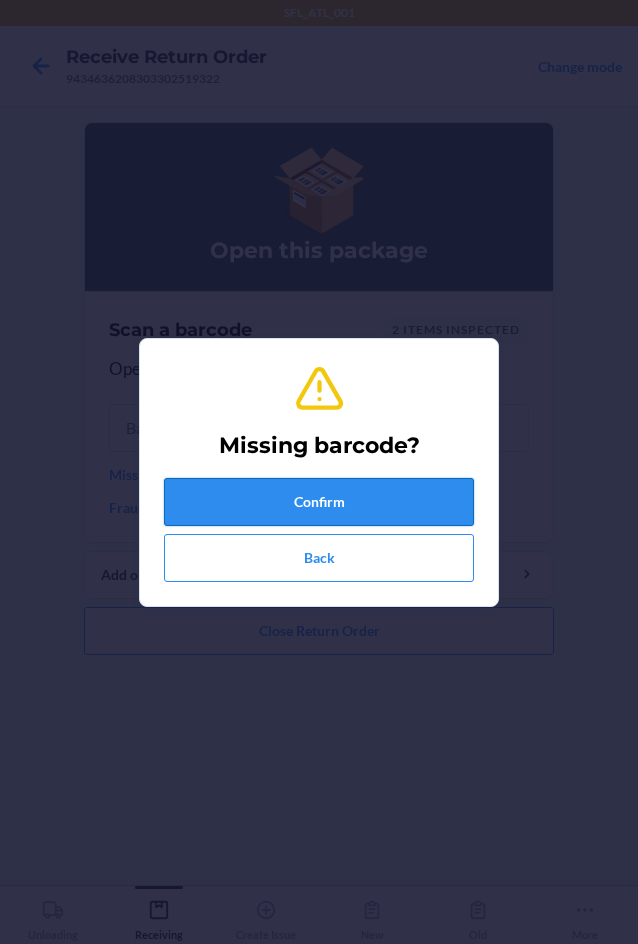 click on "Confirm" at bounding box center (319, 502) 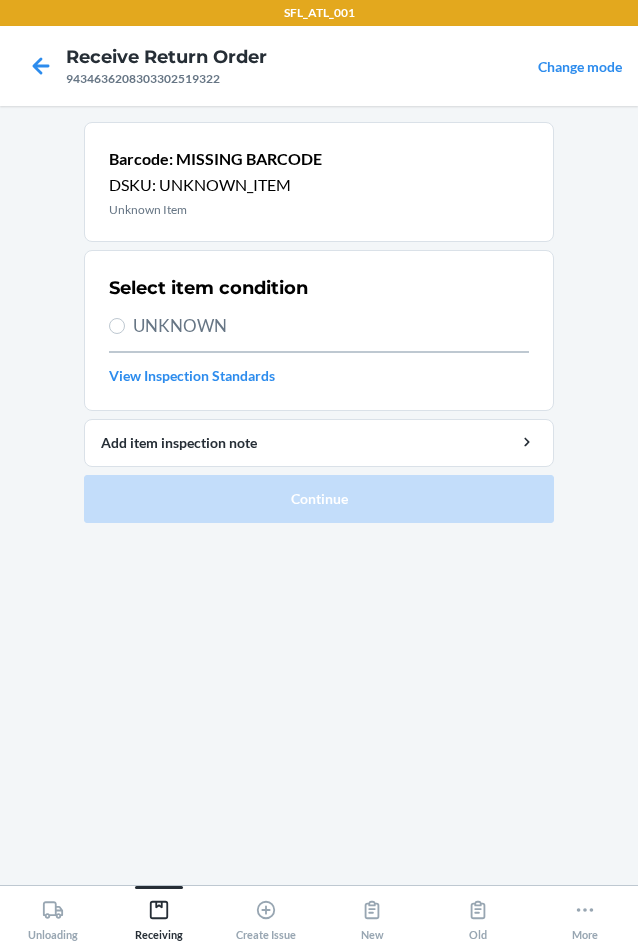 drag, startPoint x: 194, startPoint y: 316, endPoint x: 194, endPoint y: 331, distance: 15 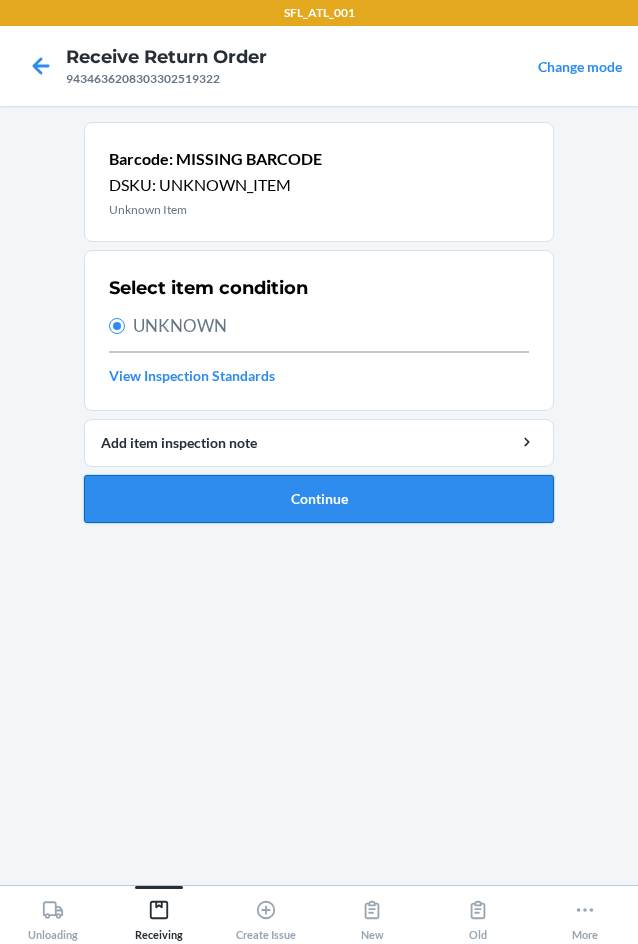 click on "Continue" at bounding box center (319, 499) 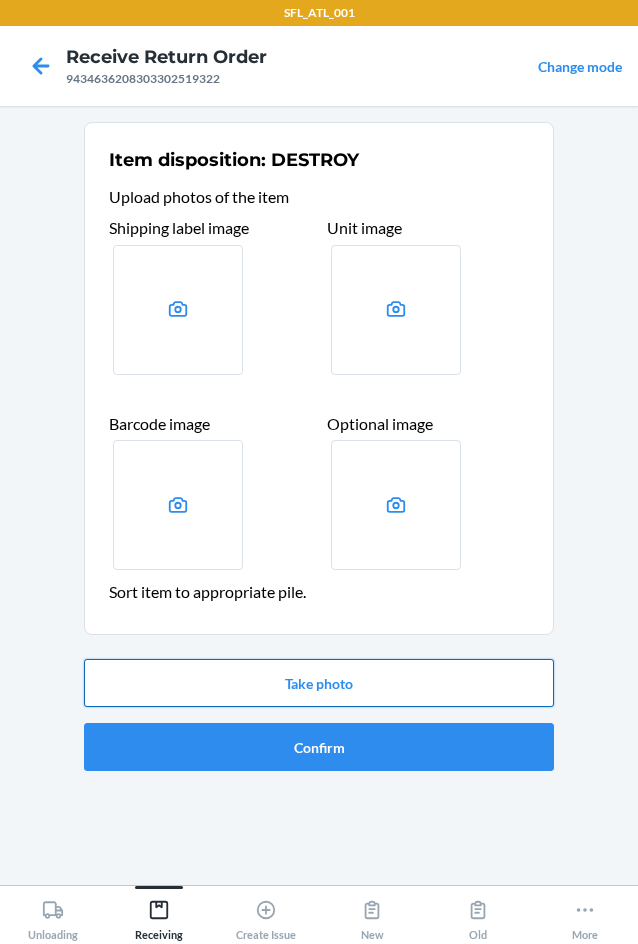 click on "Take photo" at bounding box center (319, 683) 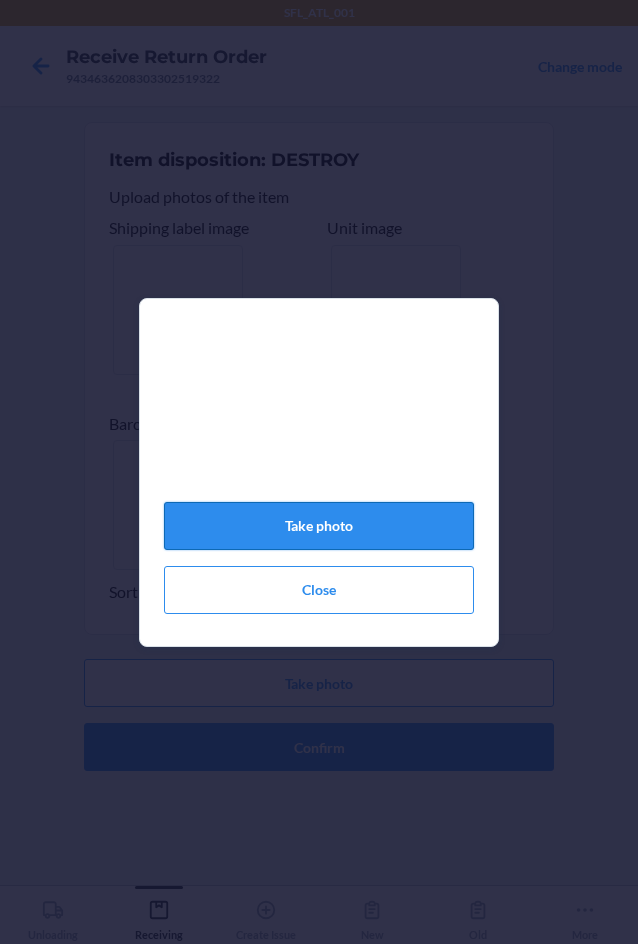 click on "Take photo" 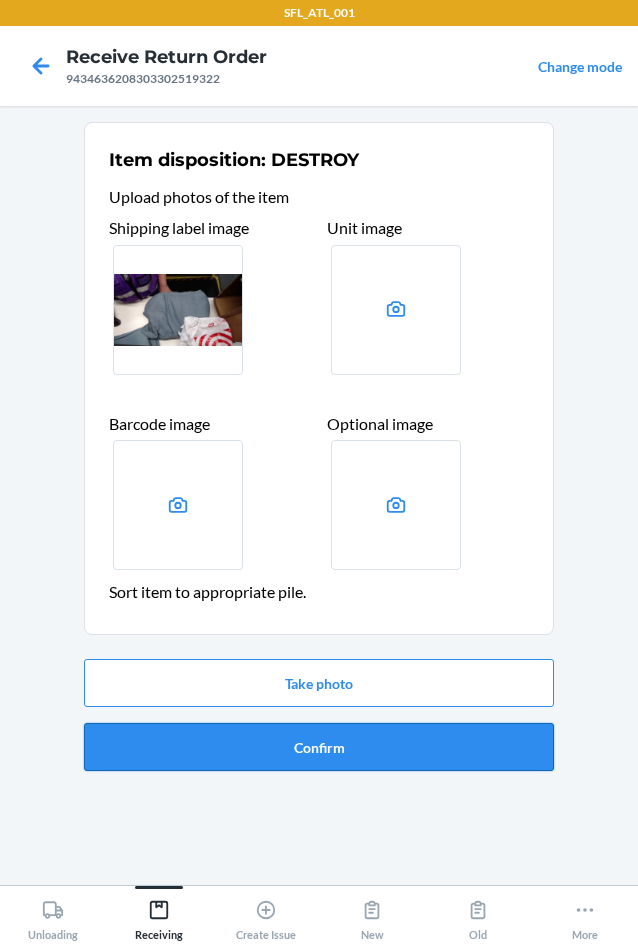click on "Confirm" at bounding box center [319, 747] 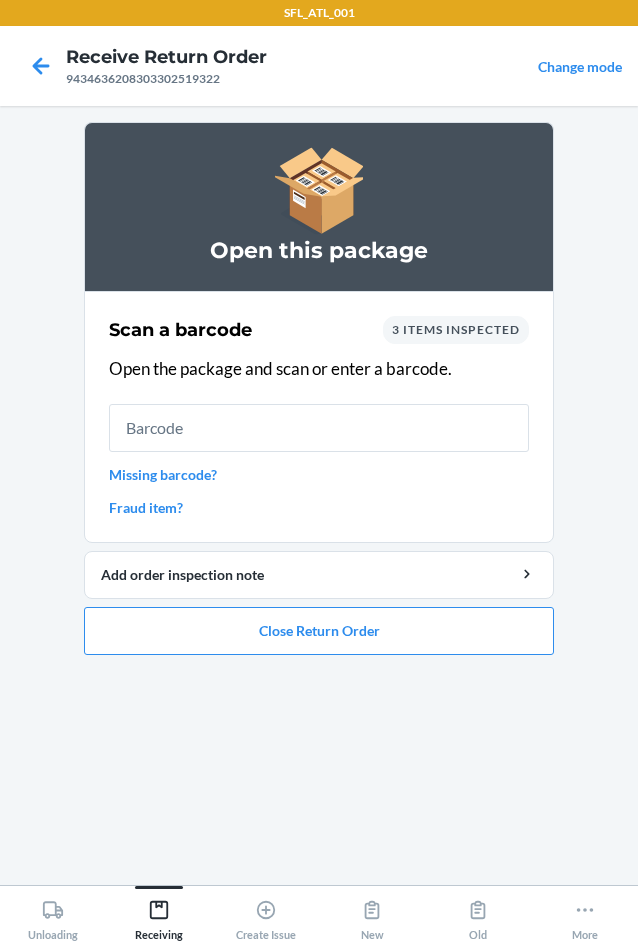 drag, startPoint x: 202, startPoint y: 485, endPoint x: 208, endPoint y: 473, distance: 13.416408 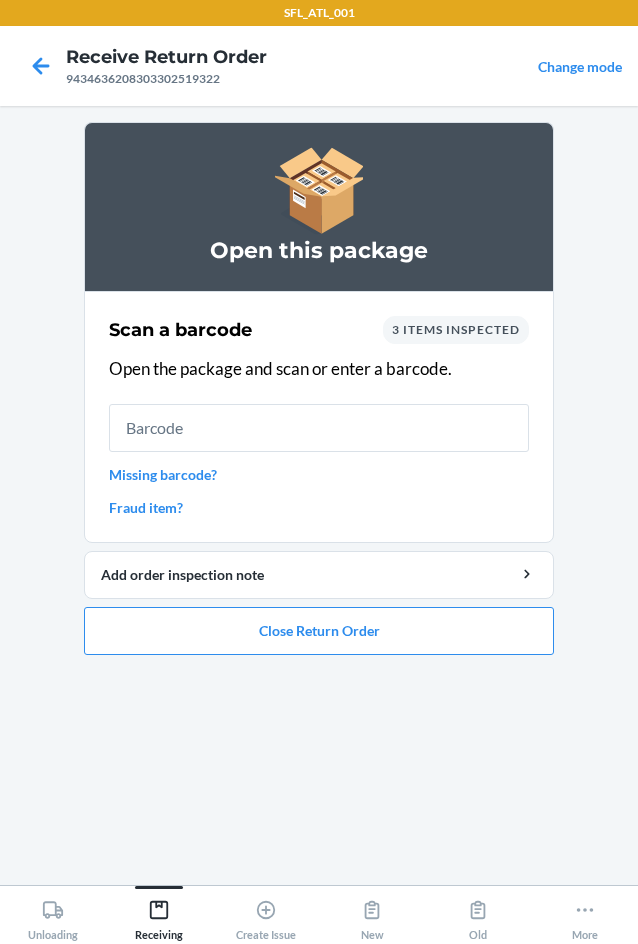 click on "Scan a barcode 3 items inspected Open the package and scan or enter a barcode. Missing barcode? Fraud item?" at bounding box center (319, 417) 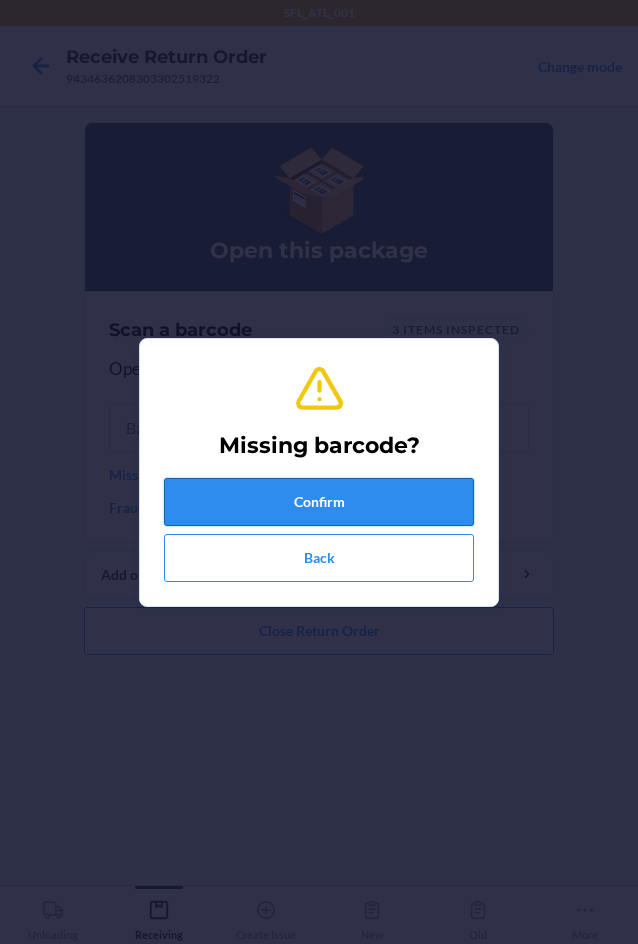 click on "Confirm" at bounding box center (319, 502) 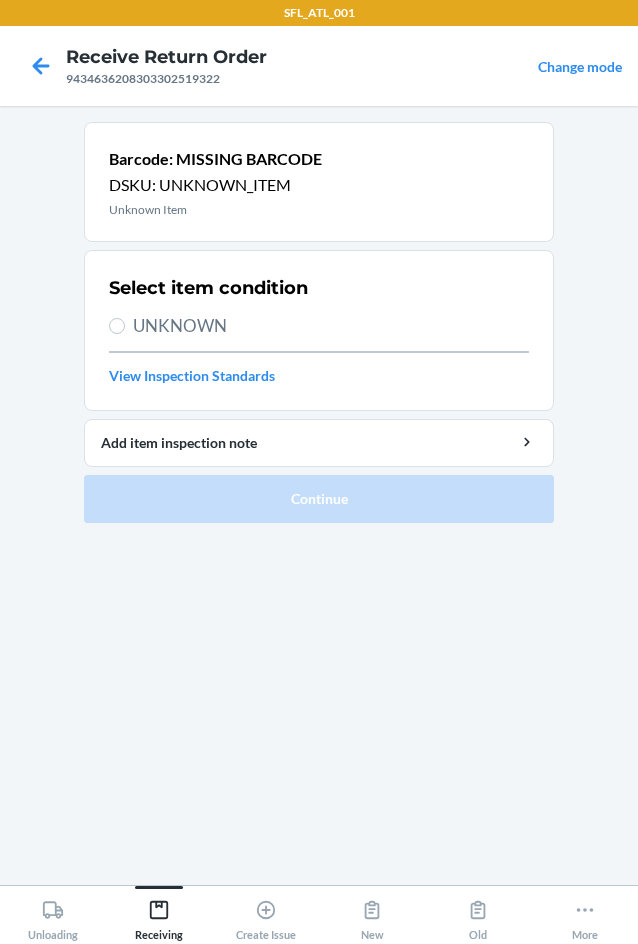 click on "UNKNOWN" at bounding box center [331, 326] 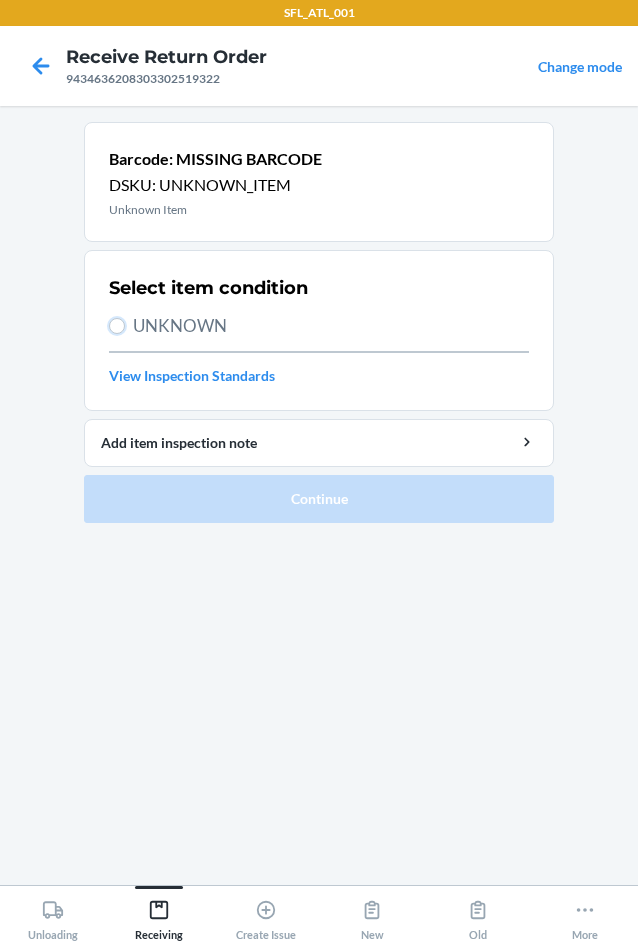 click on "UNKNOWN" at bounding box center (117, 326) 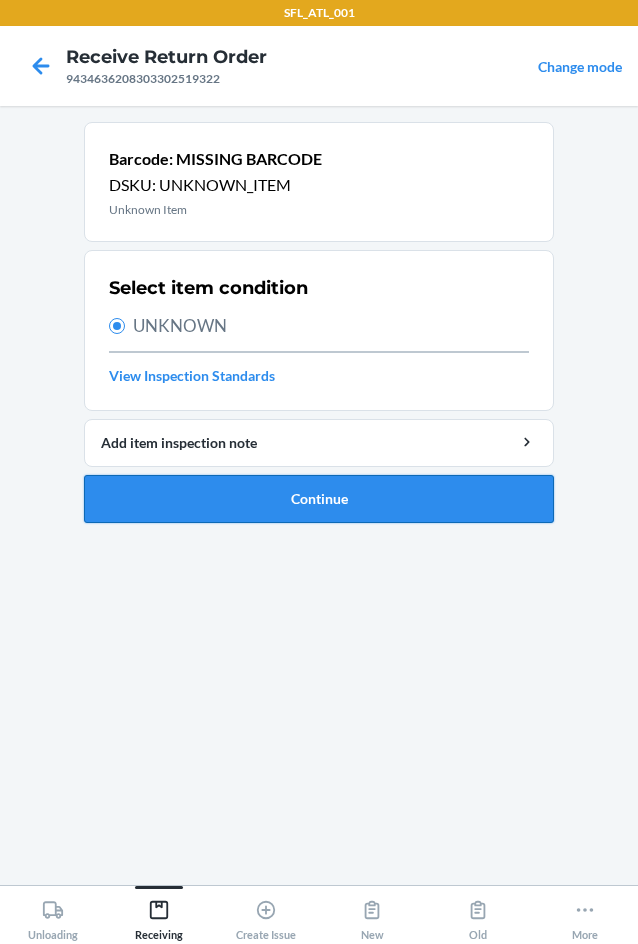 click on "Continue" at bounding box center (319, 499) 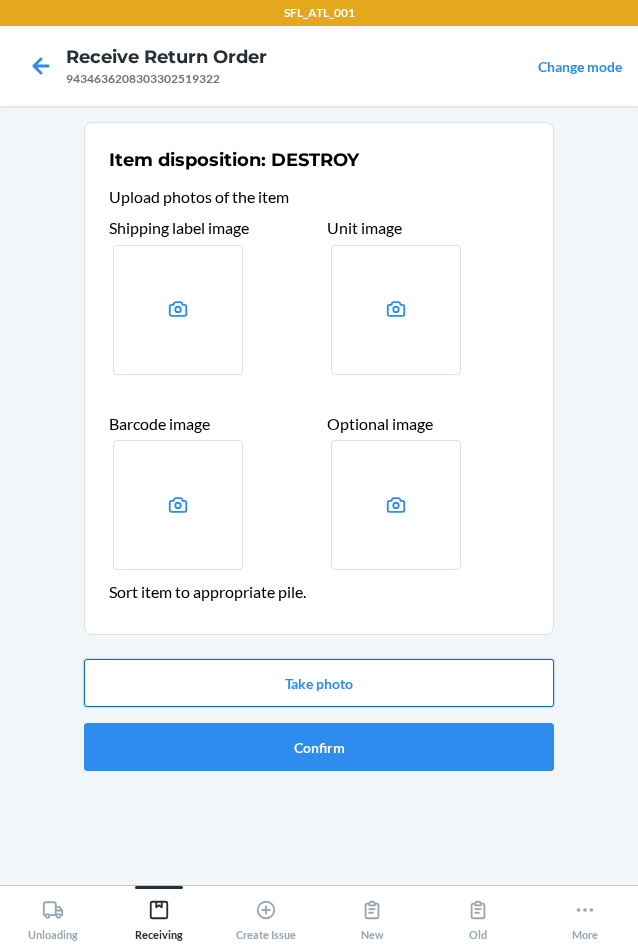click on "Take photo" at bounding box center (319, 683) 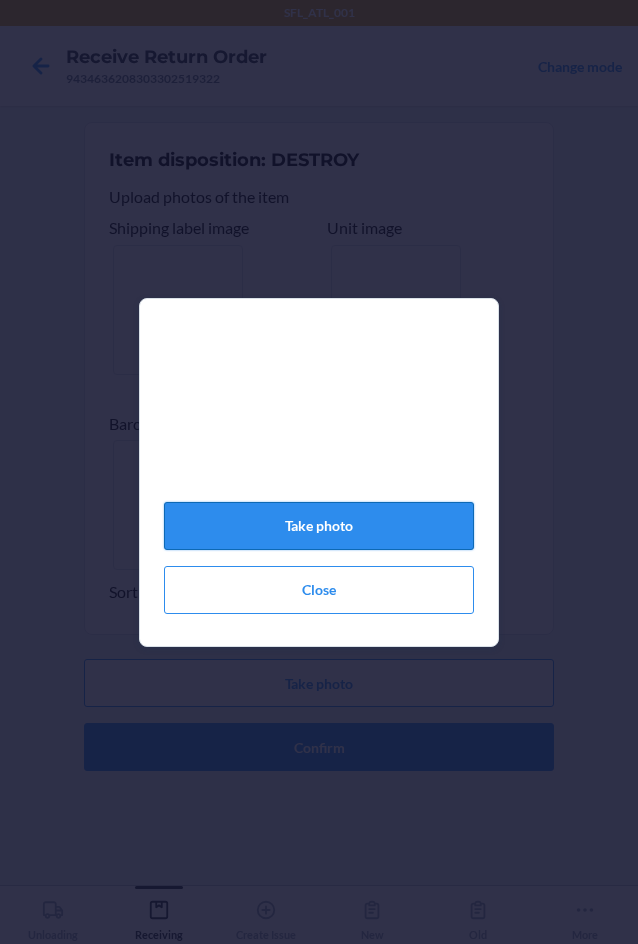 click on "Take photo" 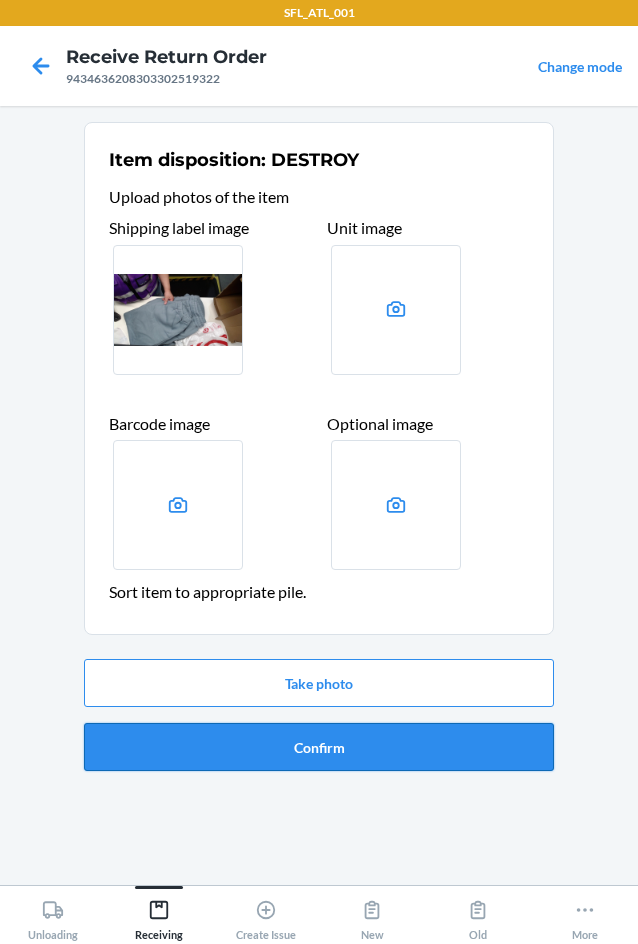 click on "Confirm" at bounding box center (319, 747) 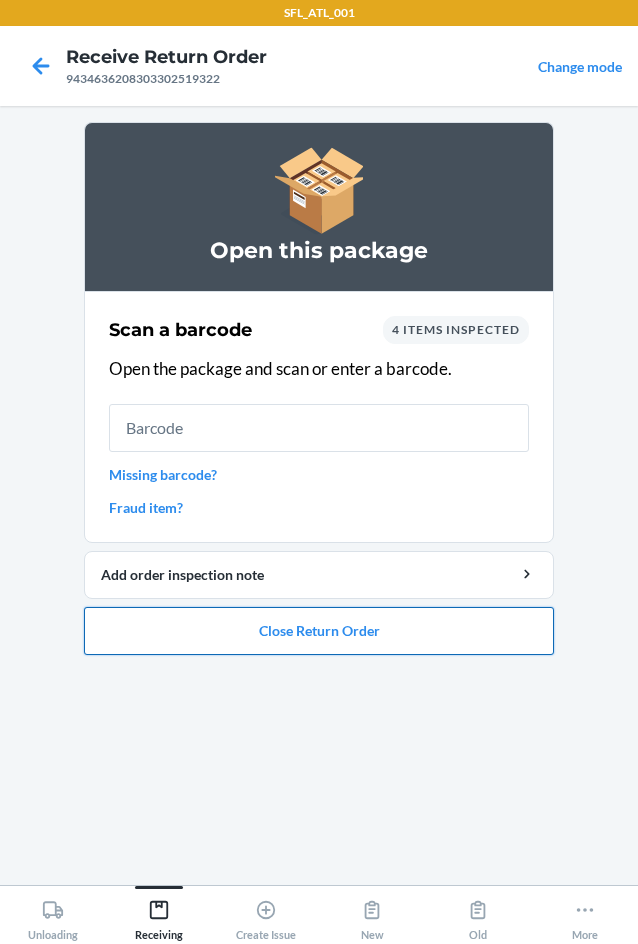 click on "Close Return Order" at bounding box center (319, 631) 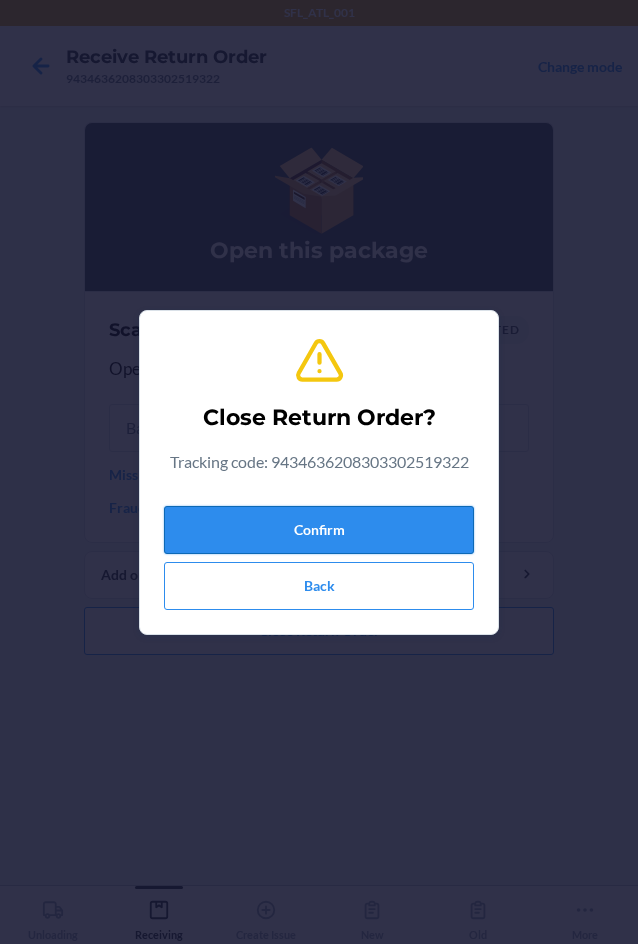 click on "Confirm" at bounding box center [319, 530] 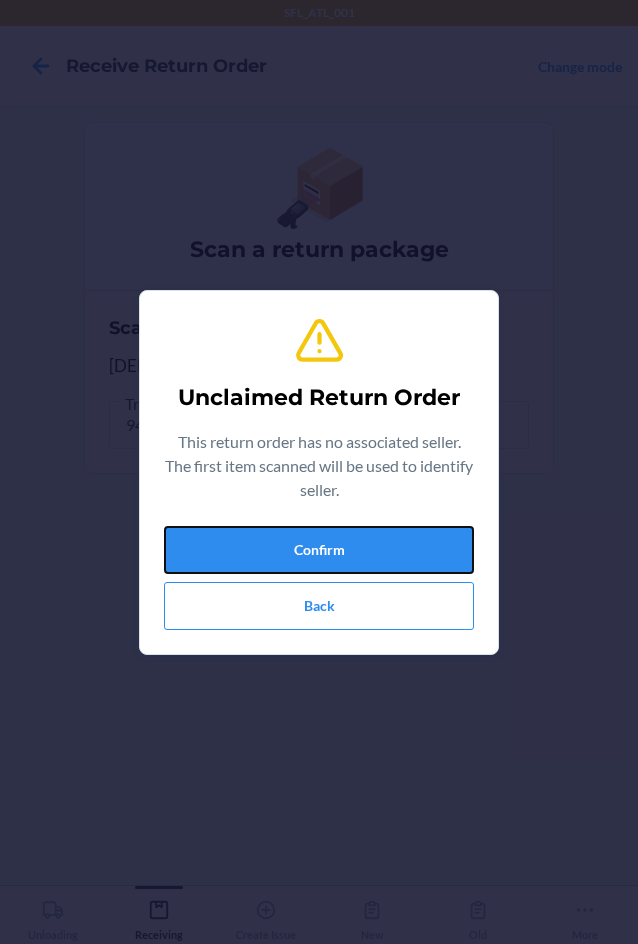 click on "Confirm" at bounding box center (319, 550) 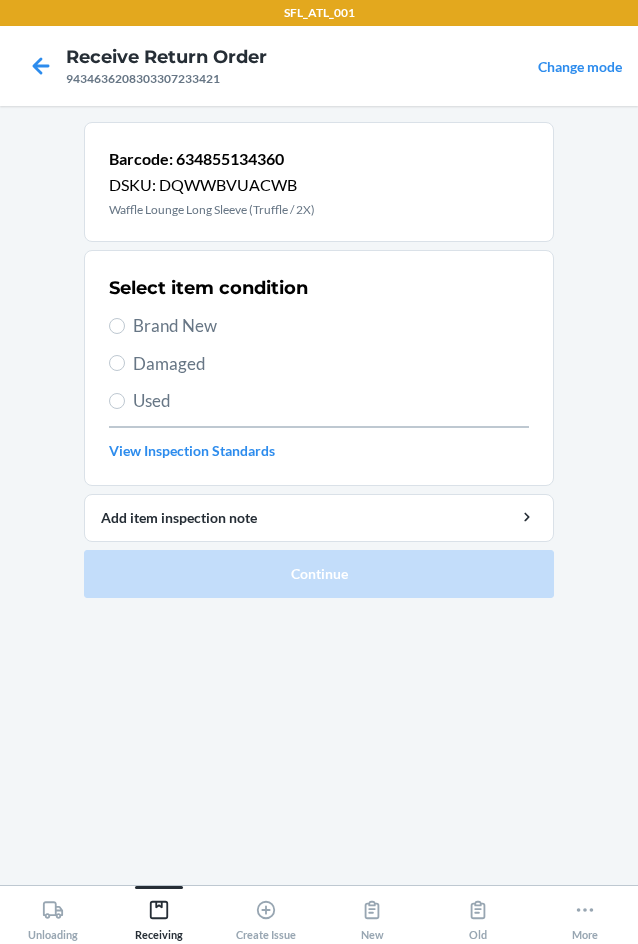 click on "Brand New" at bounding box center [331, 326] 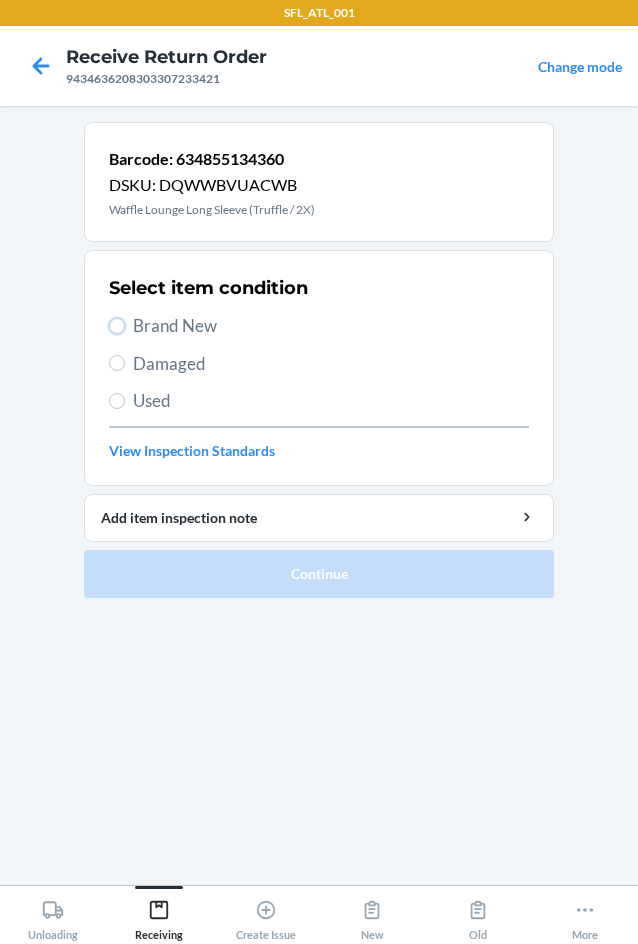 click on "Brand New" at bounding box center [117, 326] 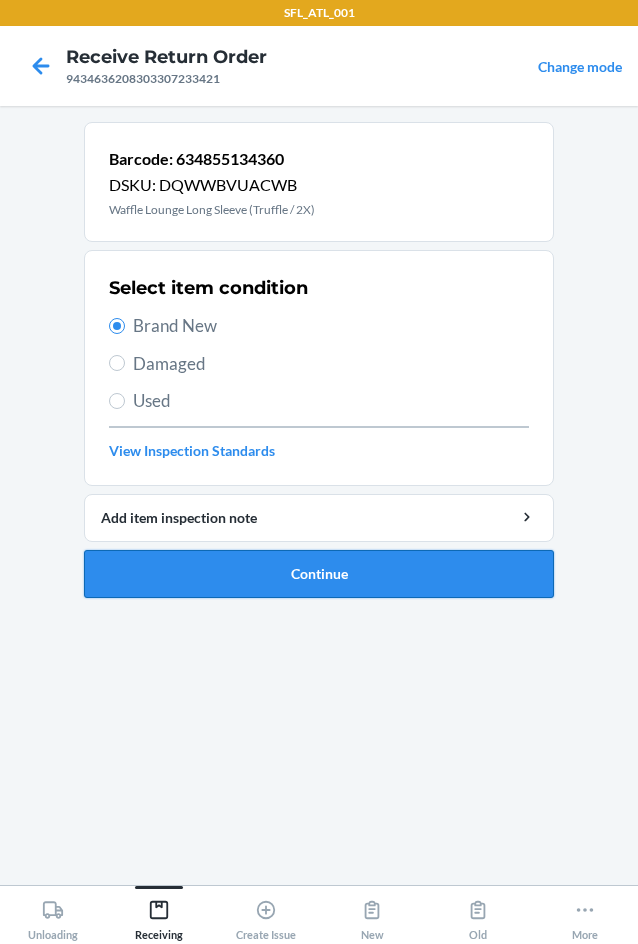 click on "Continue" at bounding box center (319, 574) 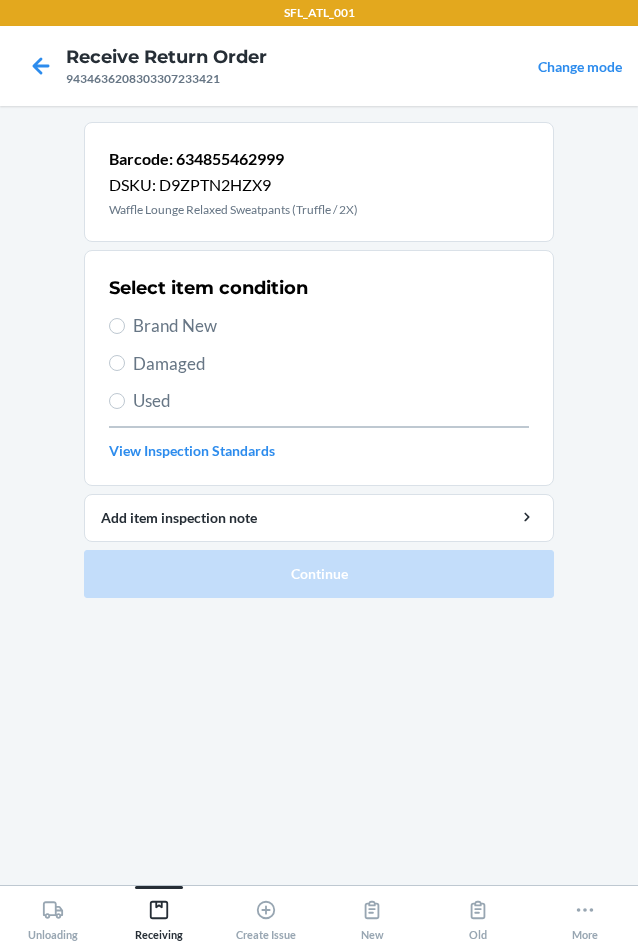 click on "Brand New" at bounding box center (331, 326) 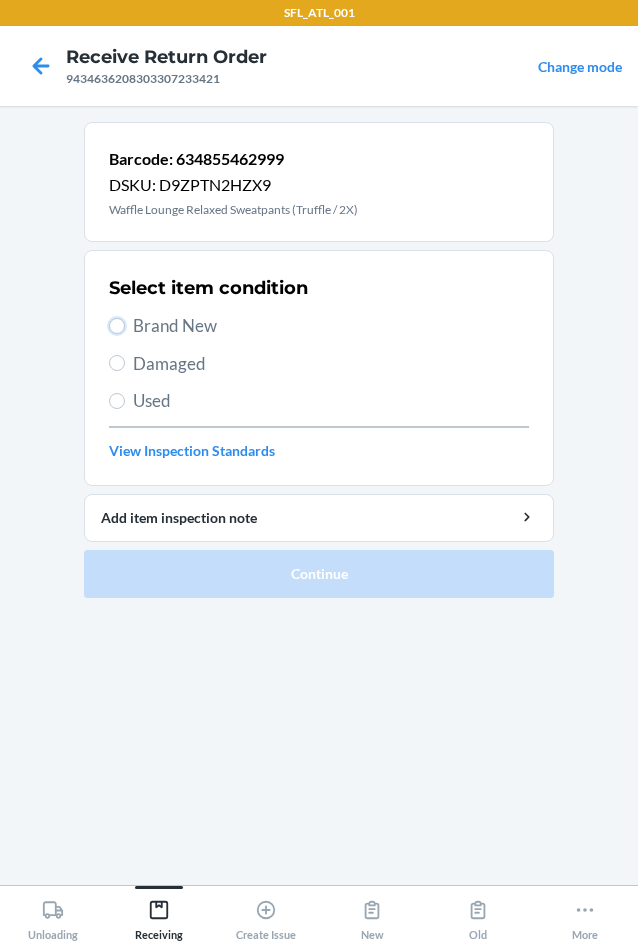 click on "Brand New" at bounding box center [117, 326] 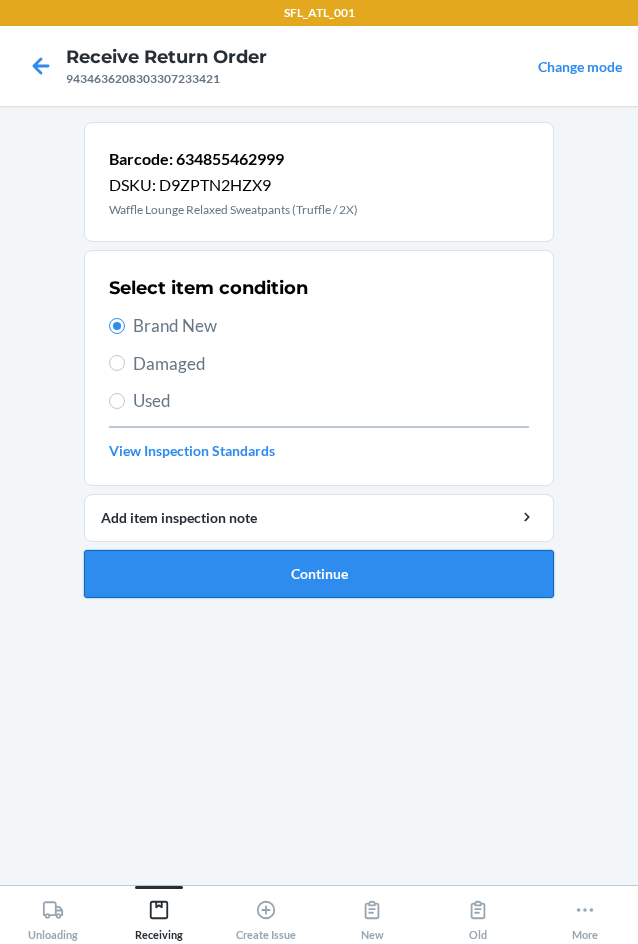 click on "Continue" at bounding box center (319, 574) 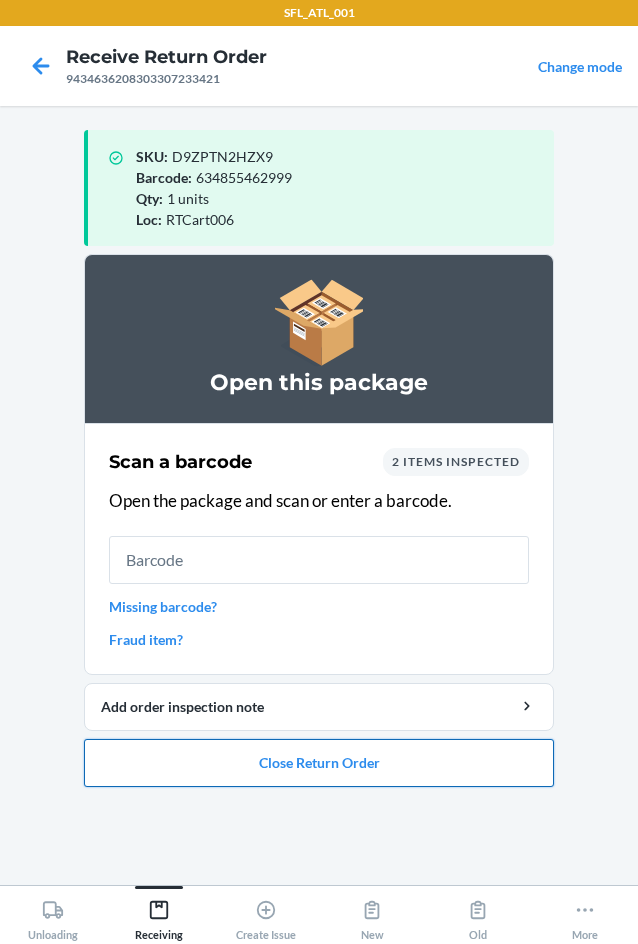 click on "Close Return Order" at bounding box center (319, 763) 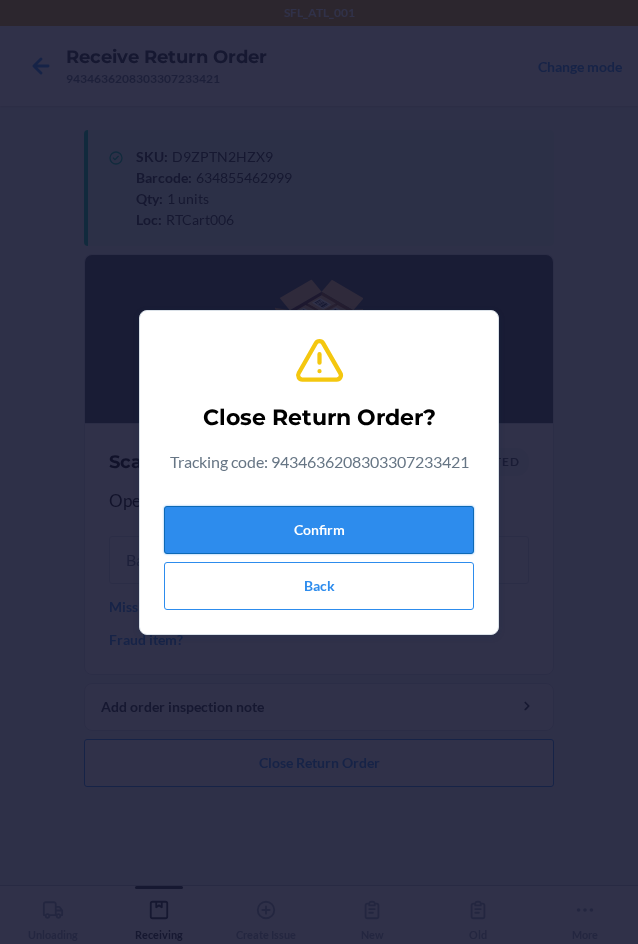 click on "Confirm" at bounding box center [319, 530] 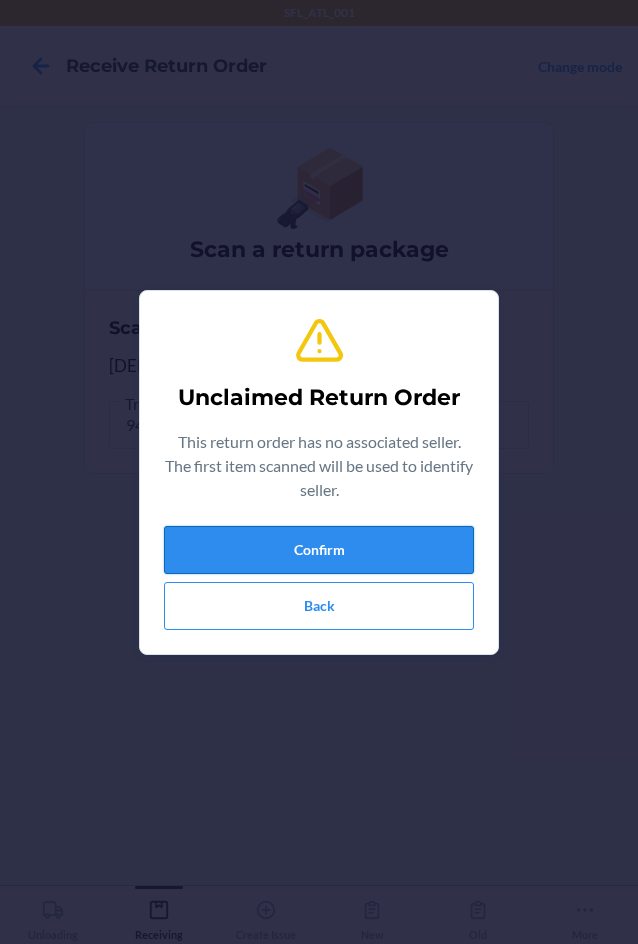 click on "Confirm" at bounding box center (319, 550) 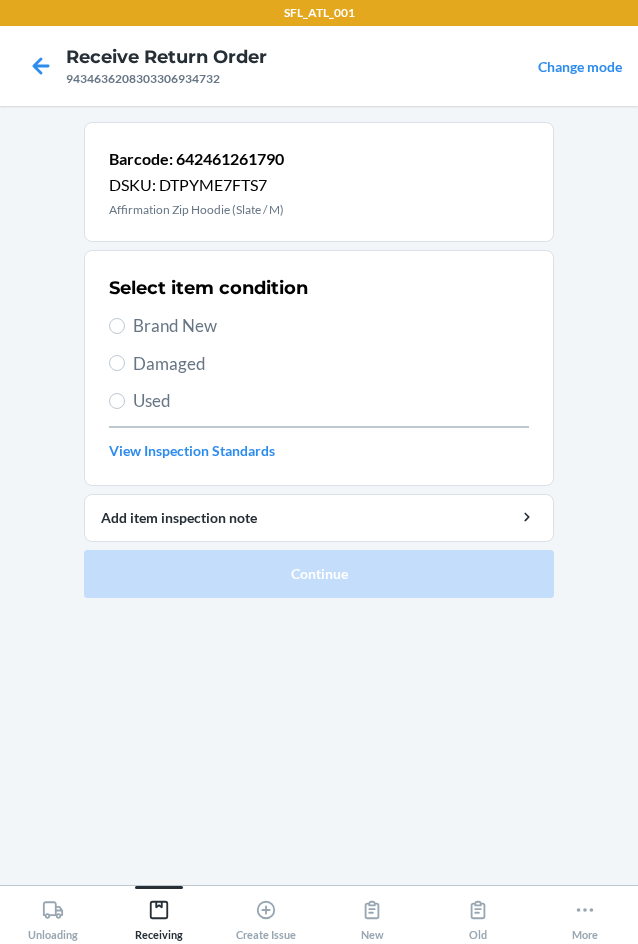 click on "Brand New" at bounding box center [331, 326] 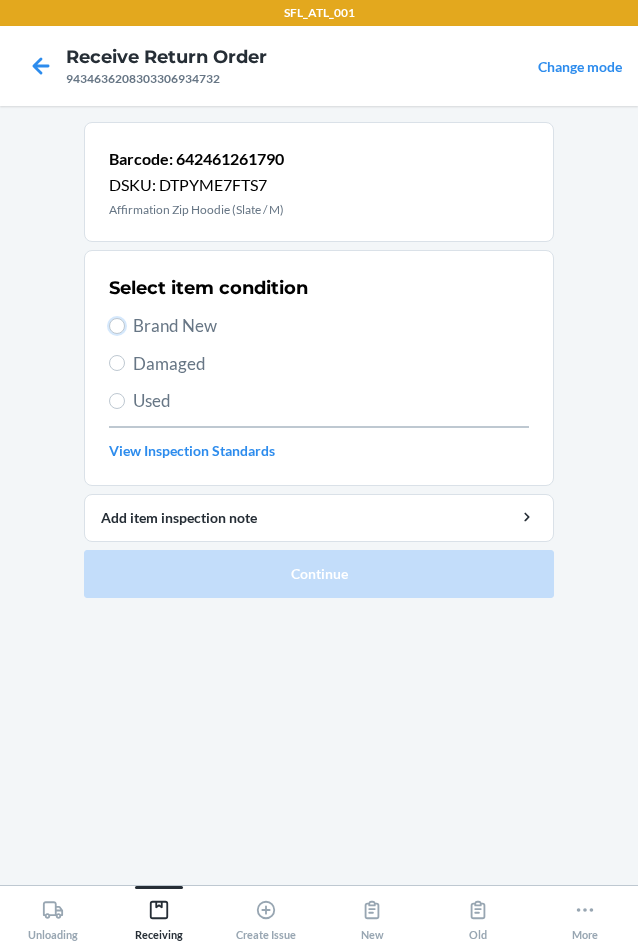 click on "Brand New" at bounding box center [117, 326] 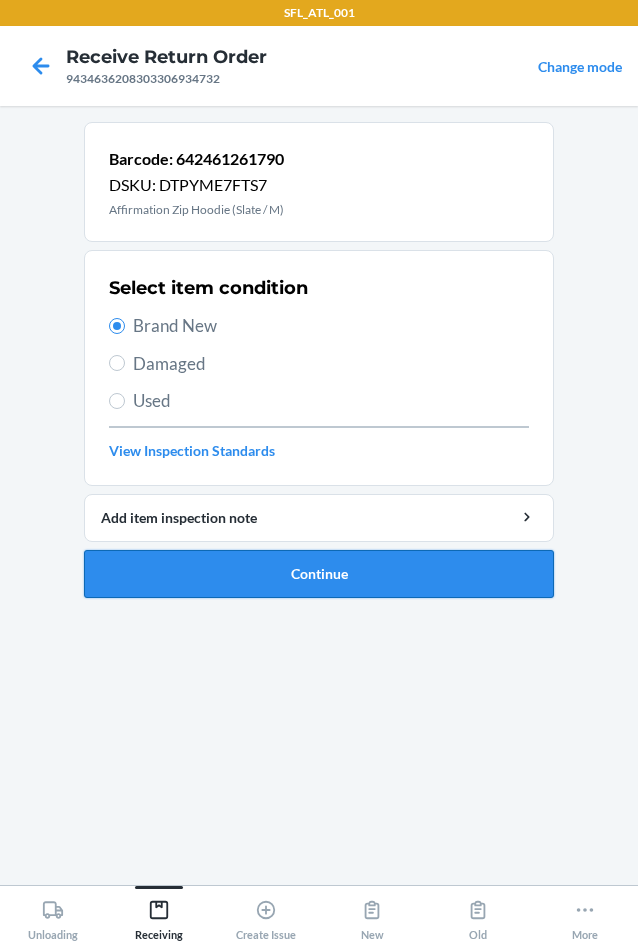 click on "Continue" at bounding box center (319, 574) 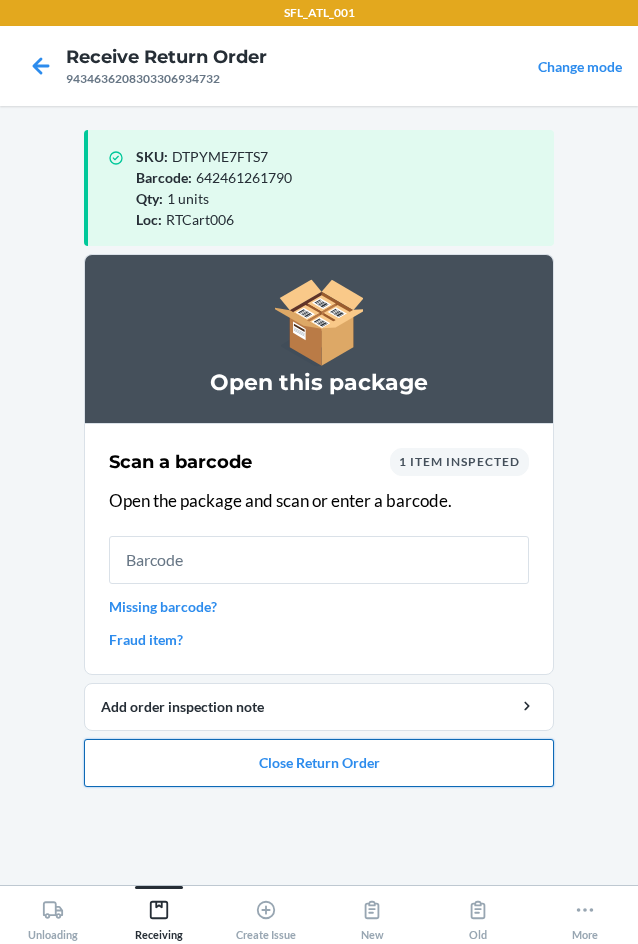 click on "Close Return Order" at bounding box center (319, 763) 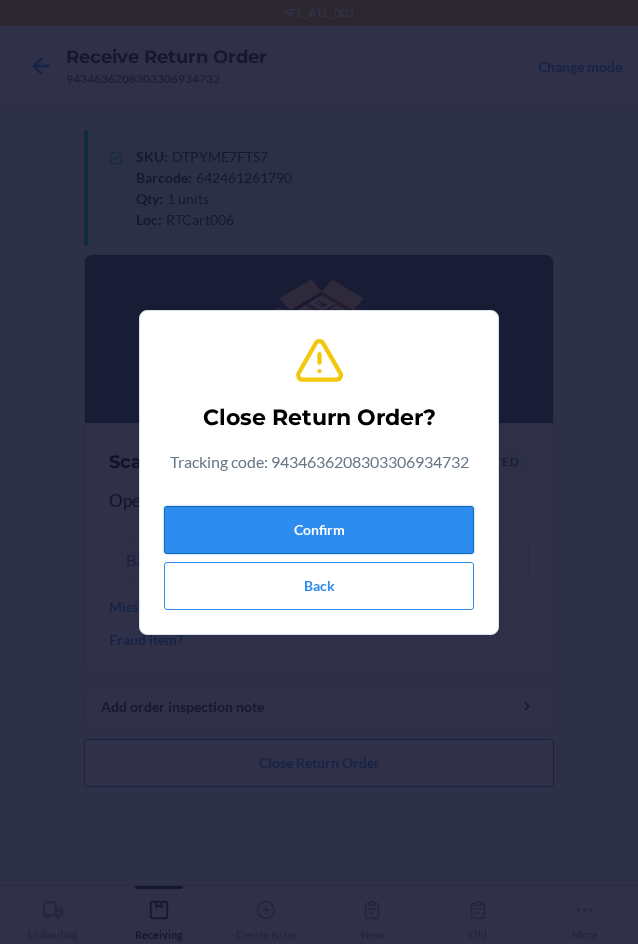 click on "Confirm" at bounding box center (319, 530) 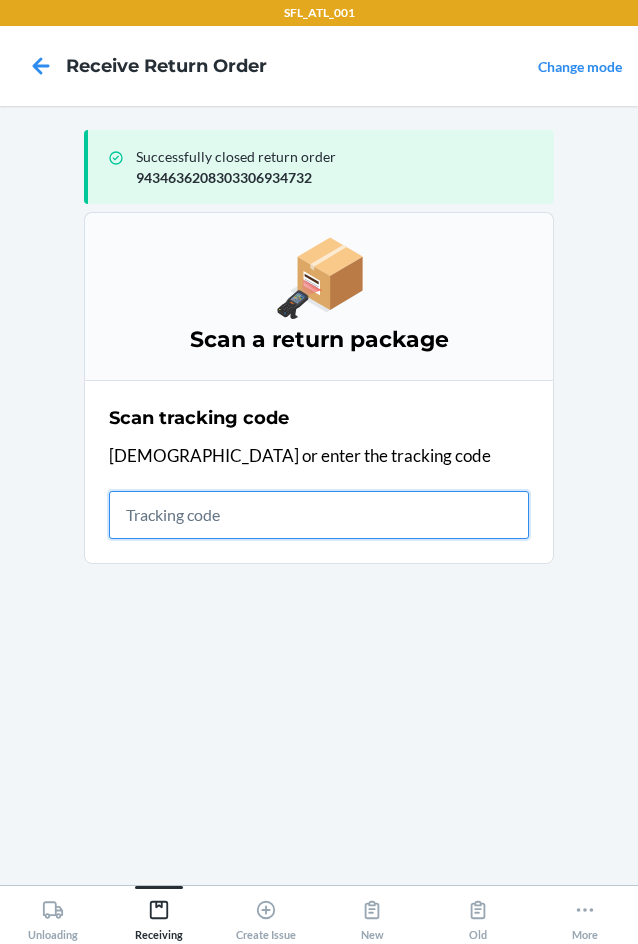 click at bounding box center [319, 515] 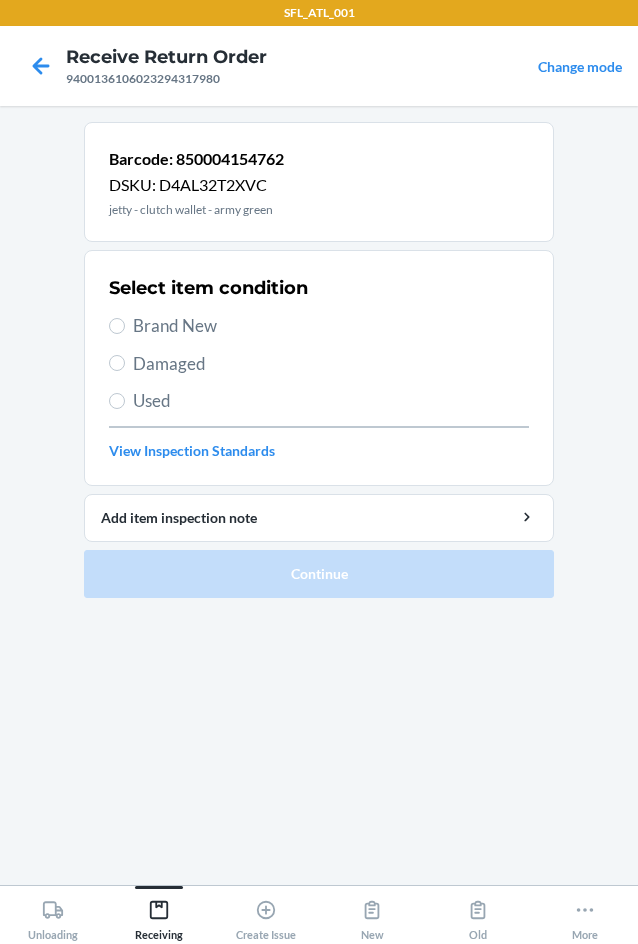 drag, startPoint x: 203, startPoint y: 322, endPoint x: 222, endPoint y: 467, distance: 146.23953 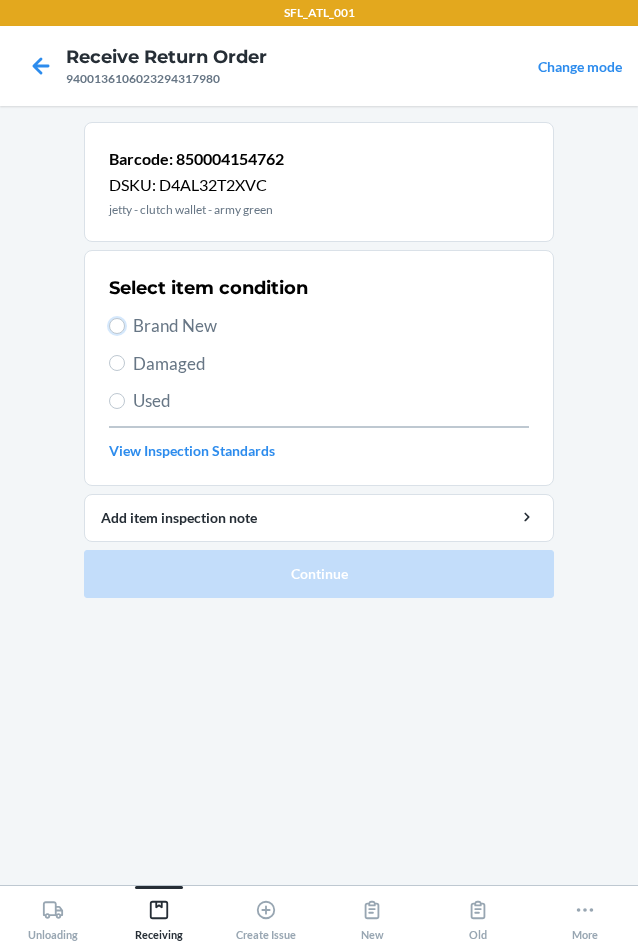 click on "Brand New" at bounding box center [117, 326] 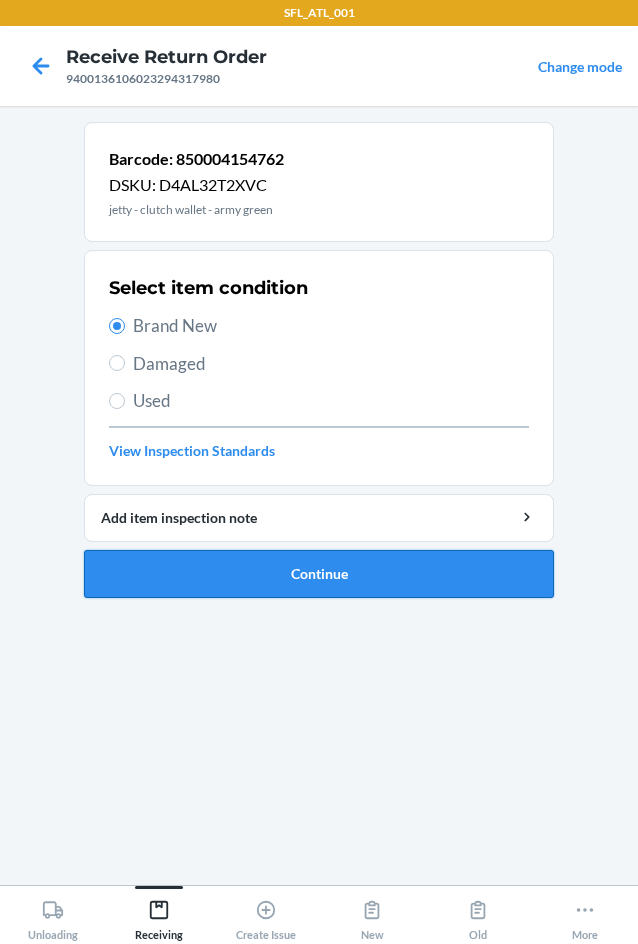 click on "Continue" at bounding box center [319, 574] 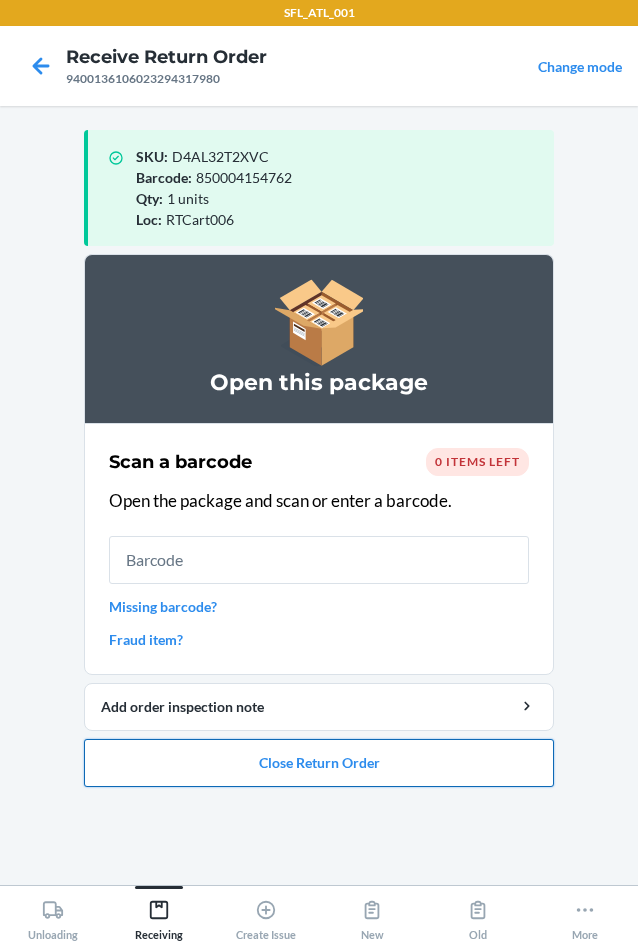 click on "Close Return Order" at bounding box center (319, 763) 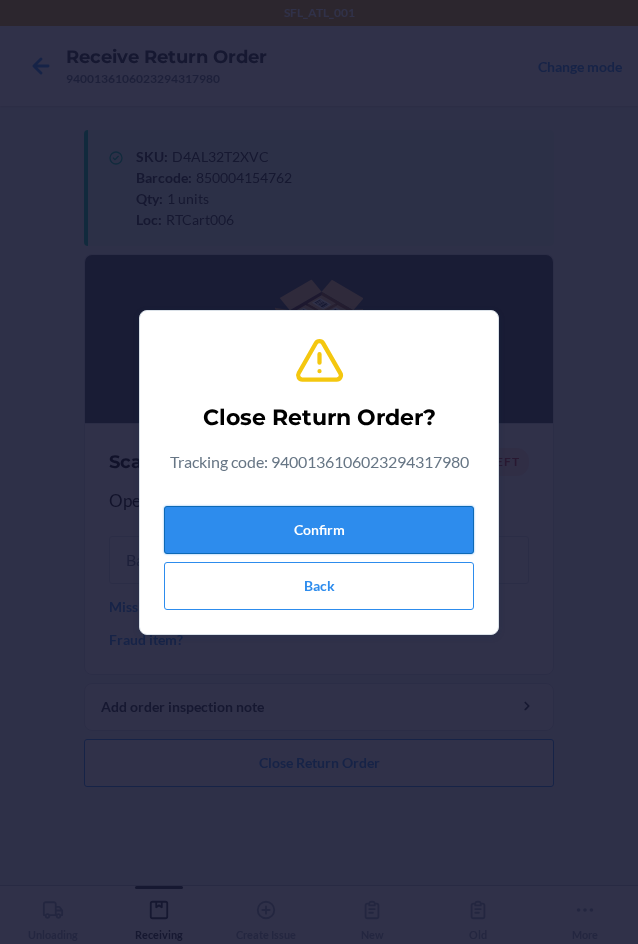 click on "Confirm" at bounding box center [319, 530] 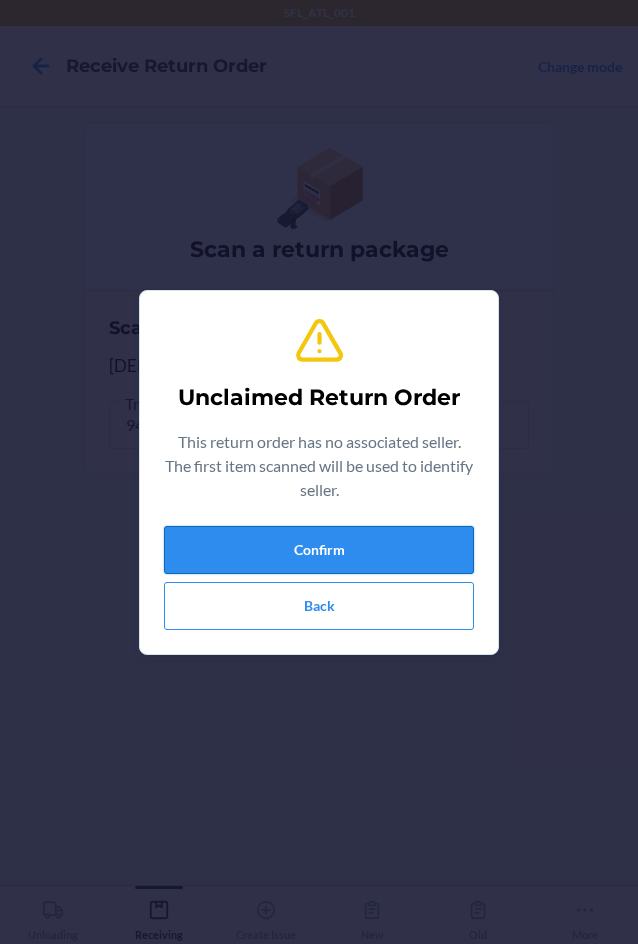 click on "Confirm" at bounding box center (319, 550) 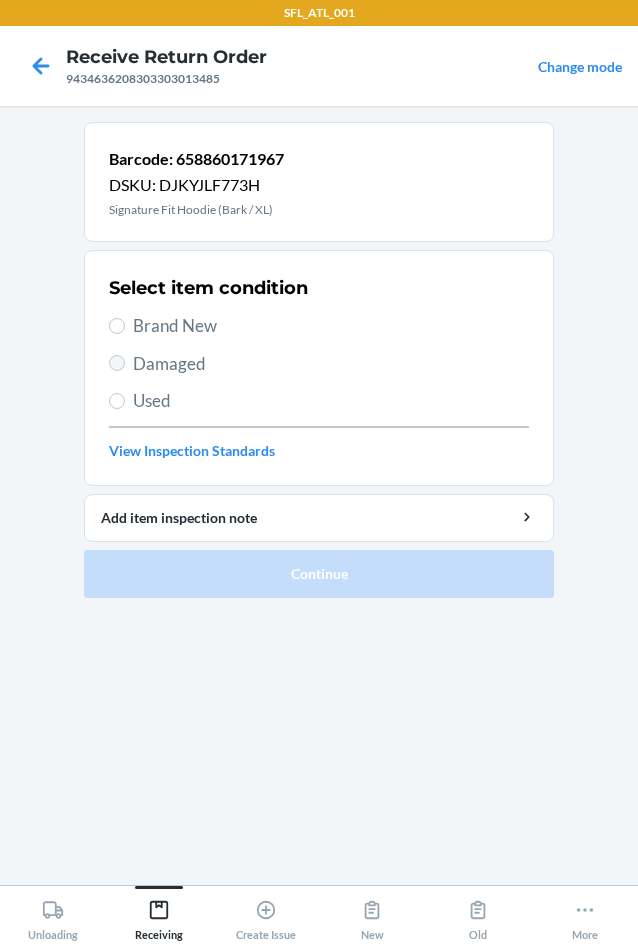 drag, startPoint x: 119, startPoint y: 335, endPoint x: 117, endPoint y: 360, distance: 25.079872 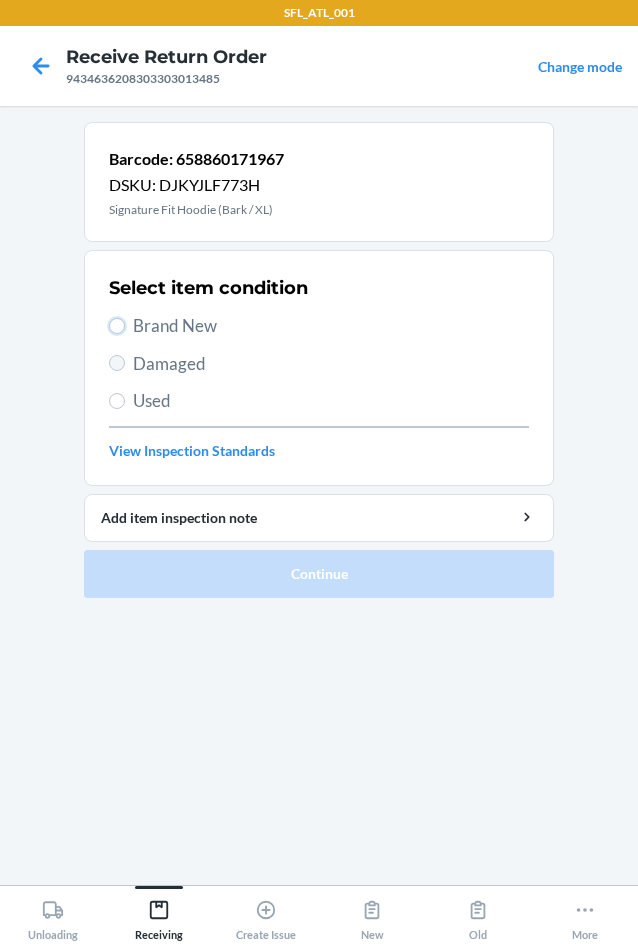 click on "Brand New" at bounding box center [117, 326] 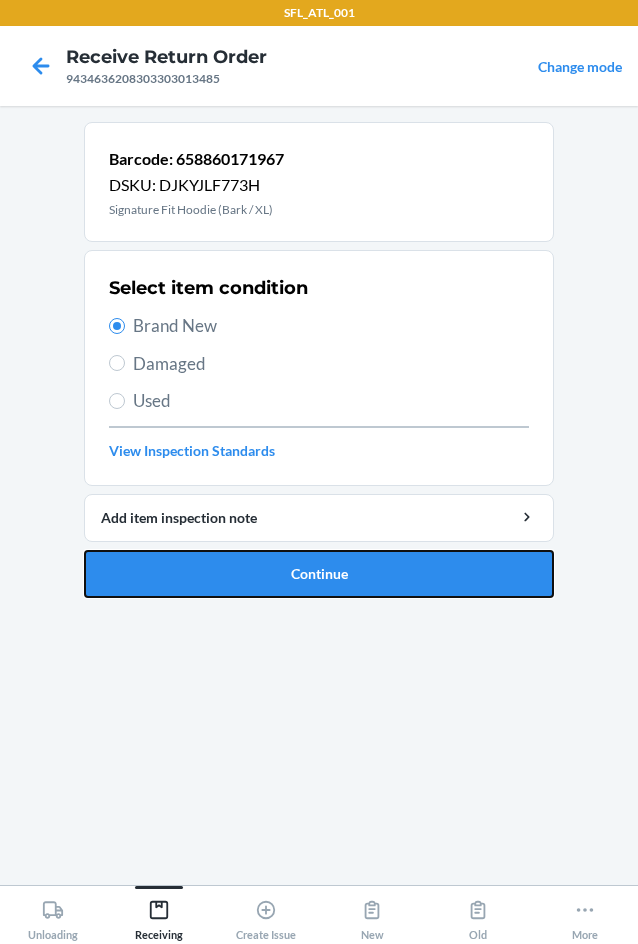 click on "Continue" at bounding box center (319, 574) 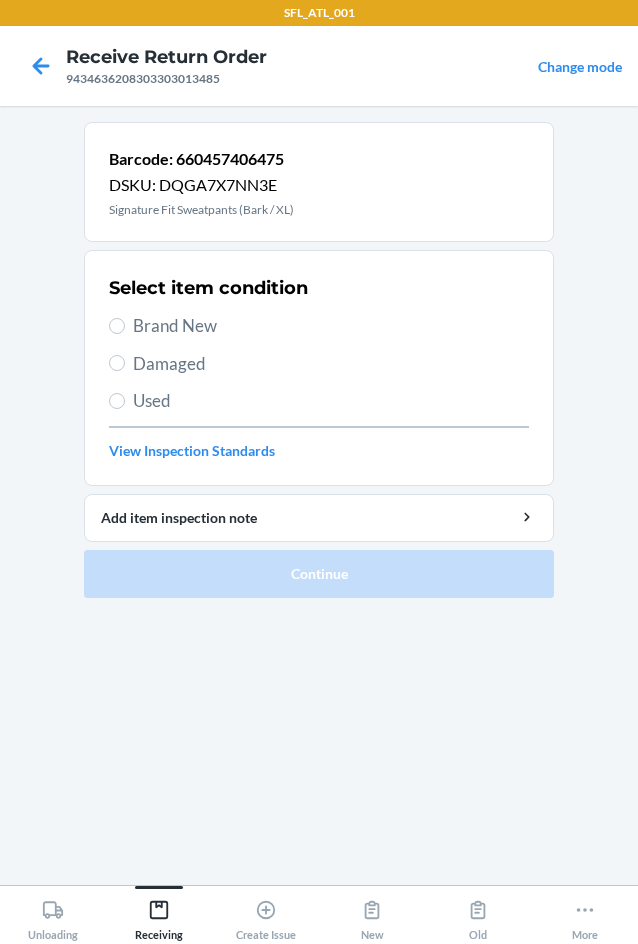 click on "Brand New" at bounding box center (331, 326) 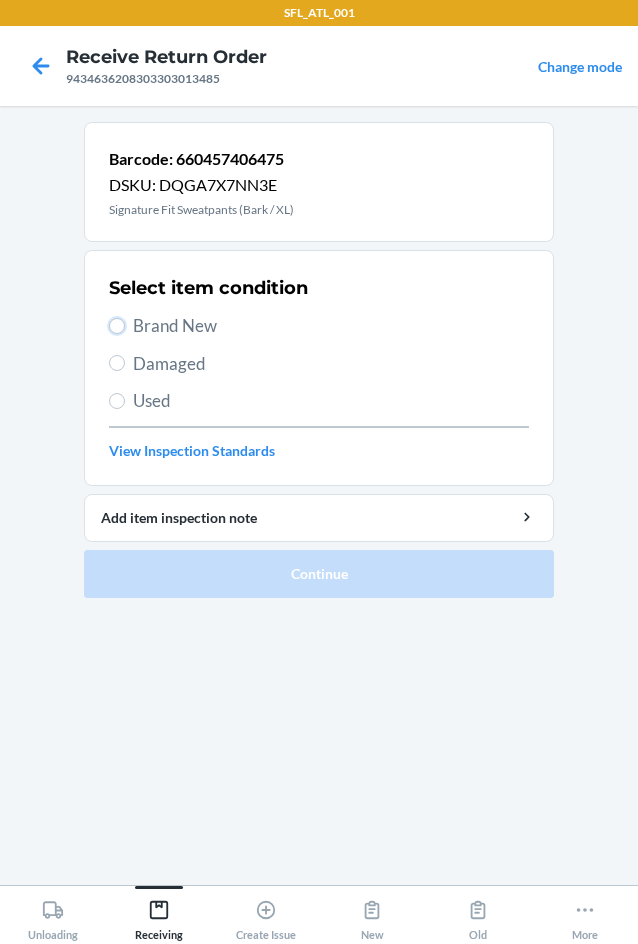 click on "Brand New" at bounding box center (117, 326) 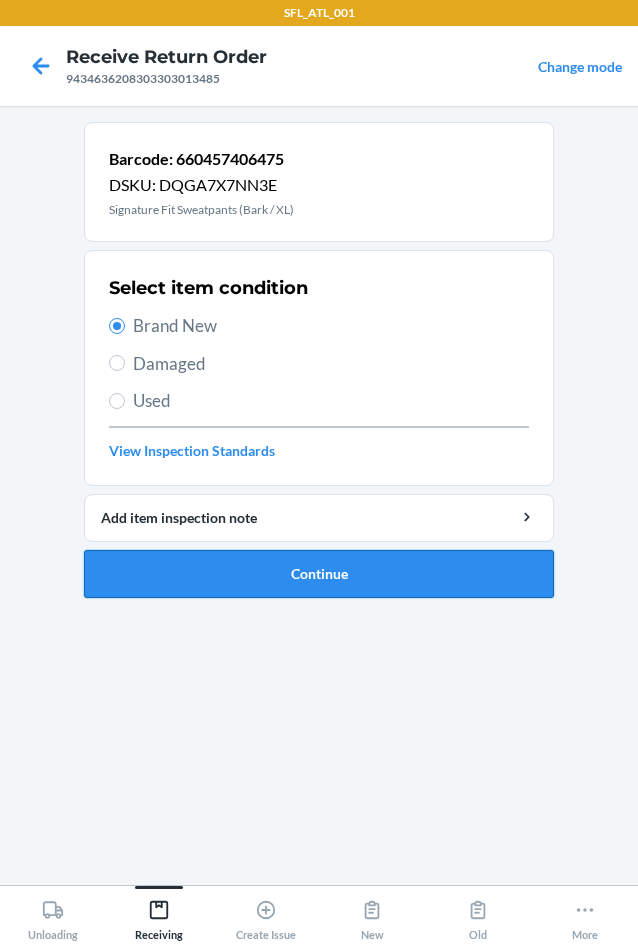 click on "Continue" at bounding box center (319, 574) 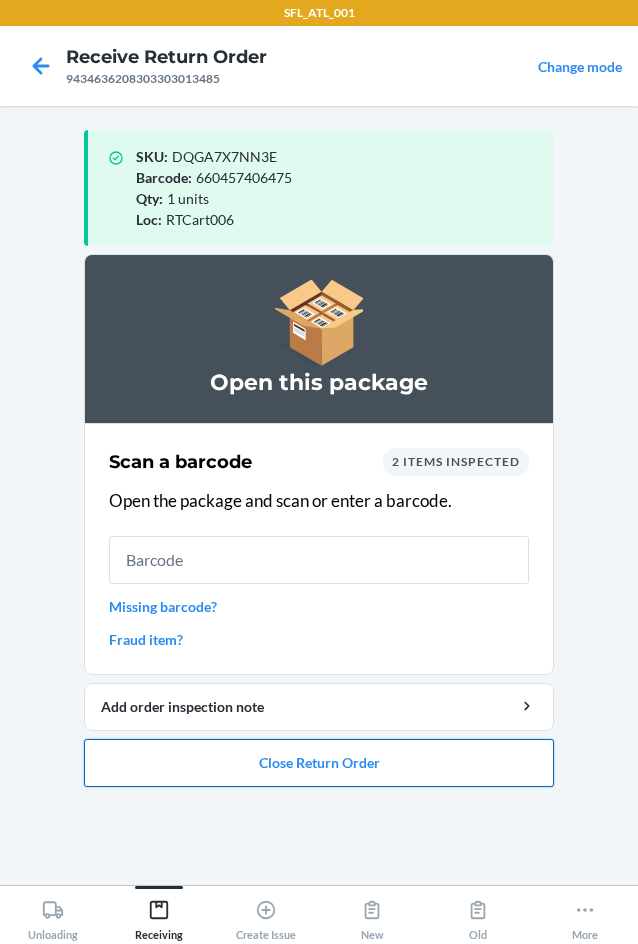 click on "Close Return Order" at bounding box center [319, 763] 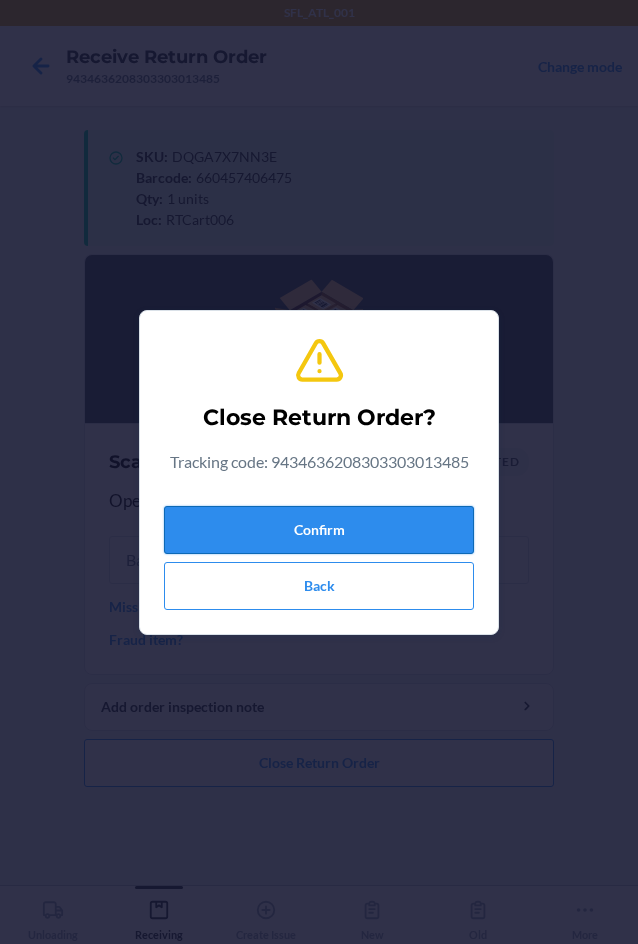 click on "Confirm" at bounding box center [319, 530] 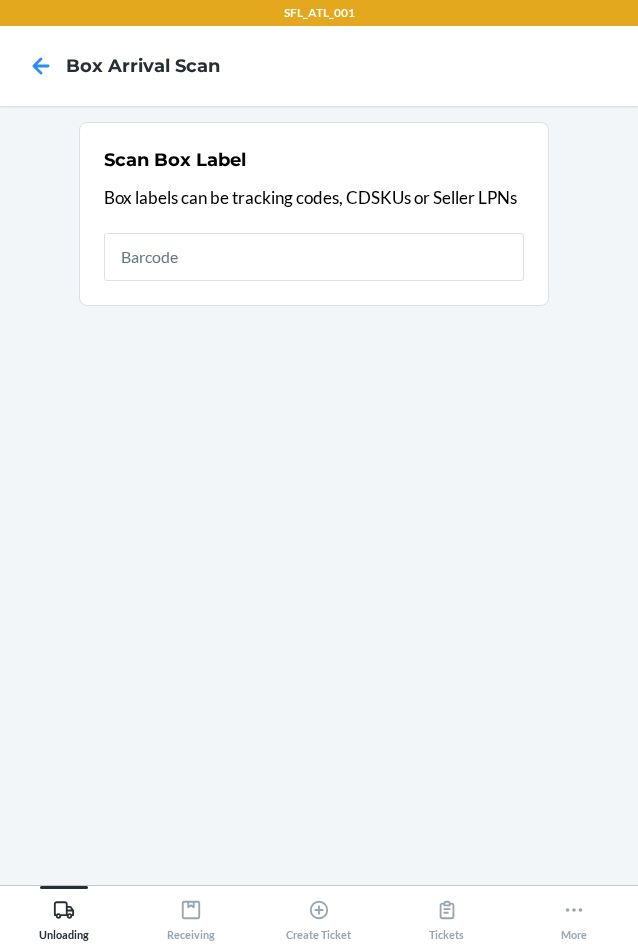 scroll, scrollTop: 0, scrollLeft: 0, axis: both 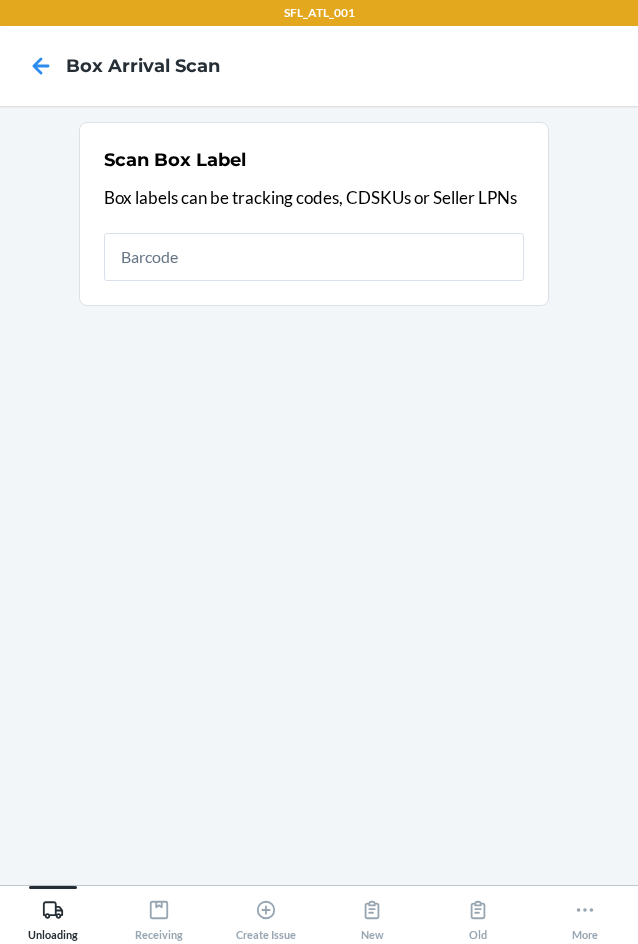click on "Scan Box Label Box labels can be tracking codes, CDSKUs or Seller LPNs" at bounding box center [314, 214] 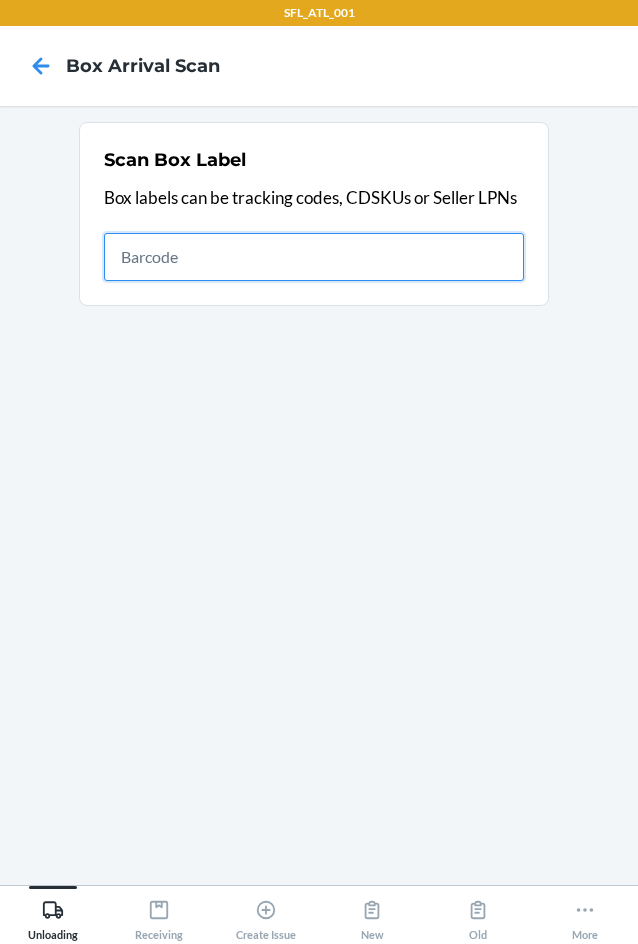 click at bounding box center [314, 257] 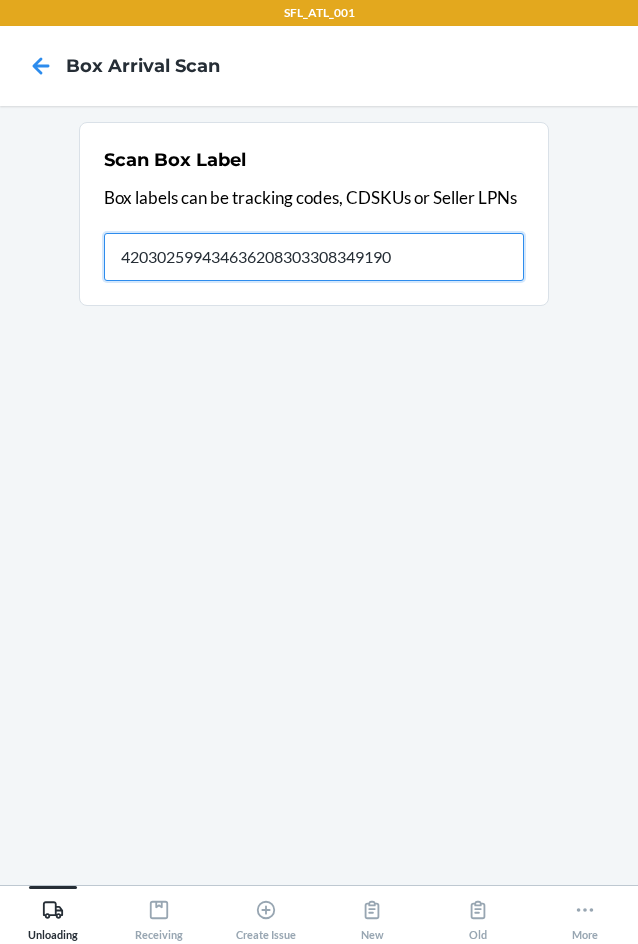type on "420302599434636208303308349190" 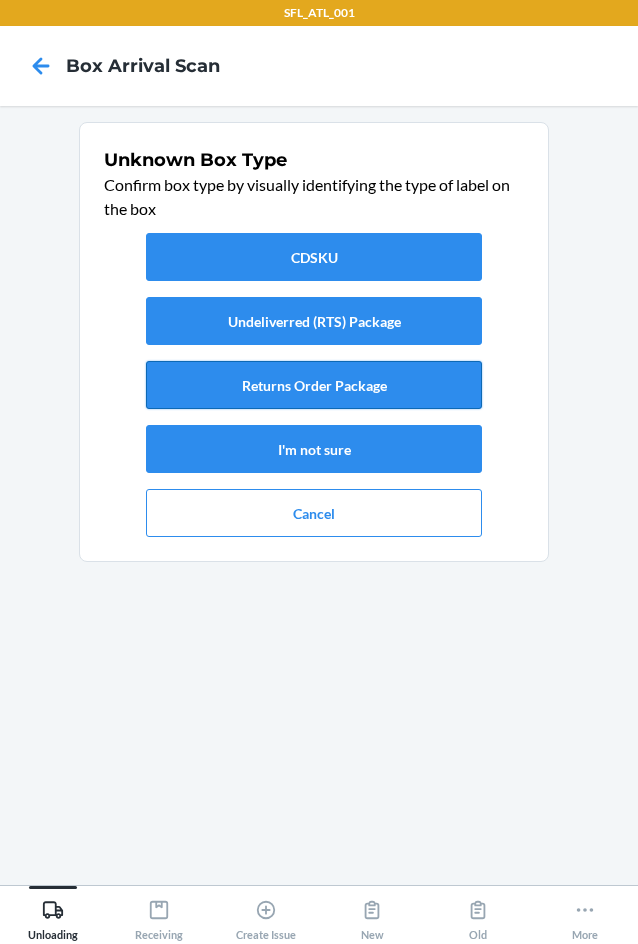 click on "Returns Order Package" at bounding box center [314, 385] 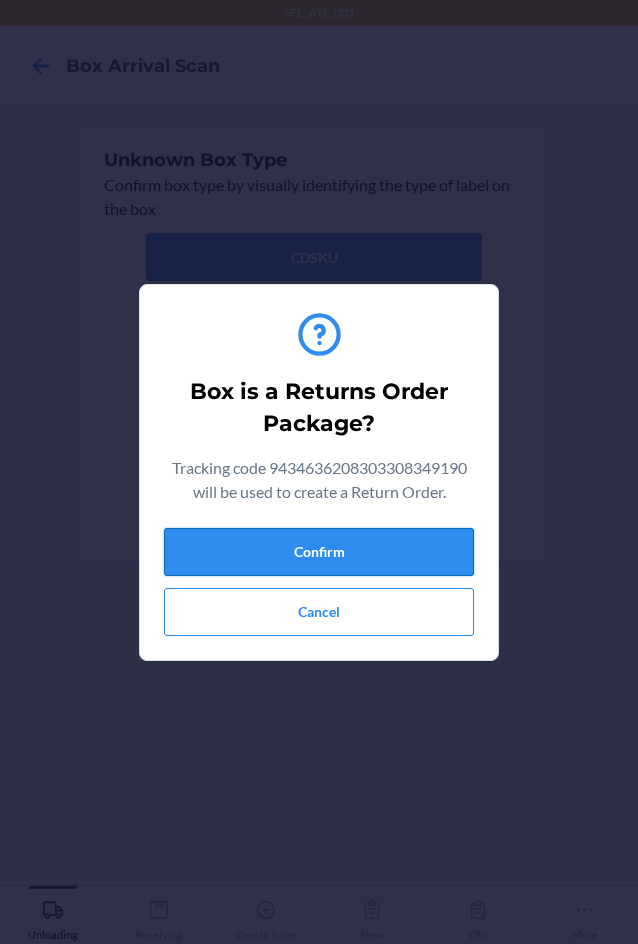 click on "Confirm" at bounding box center (319, 552) 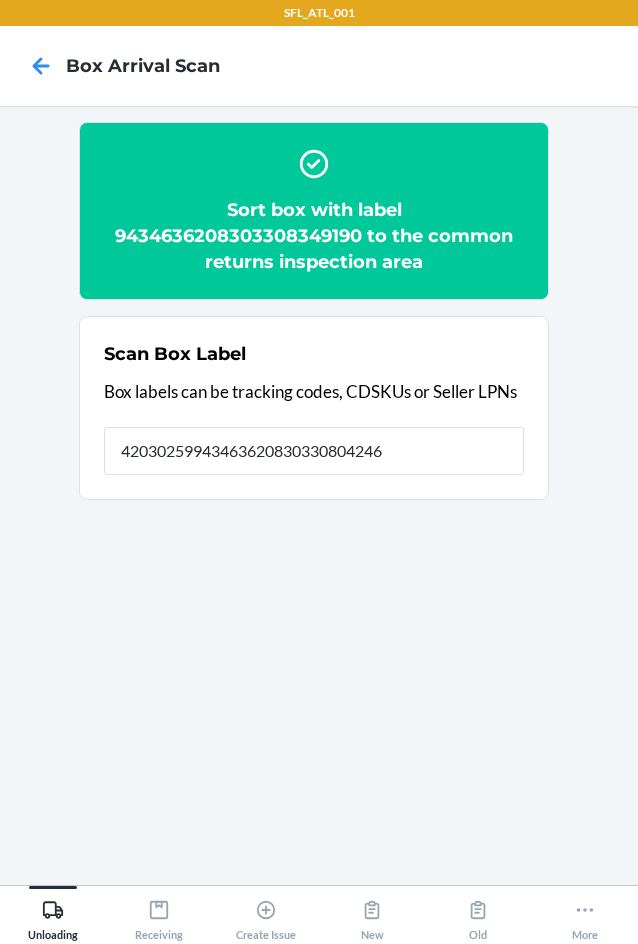type on "420302599434636208303308042466" 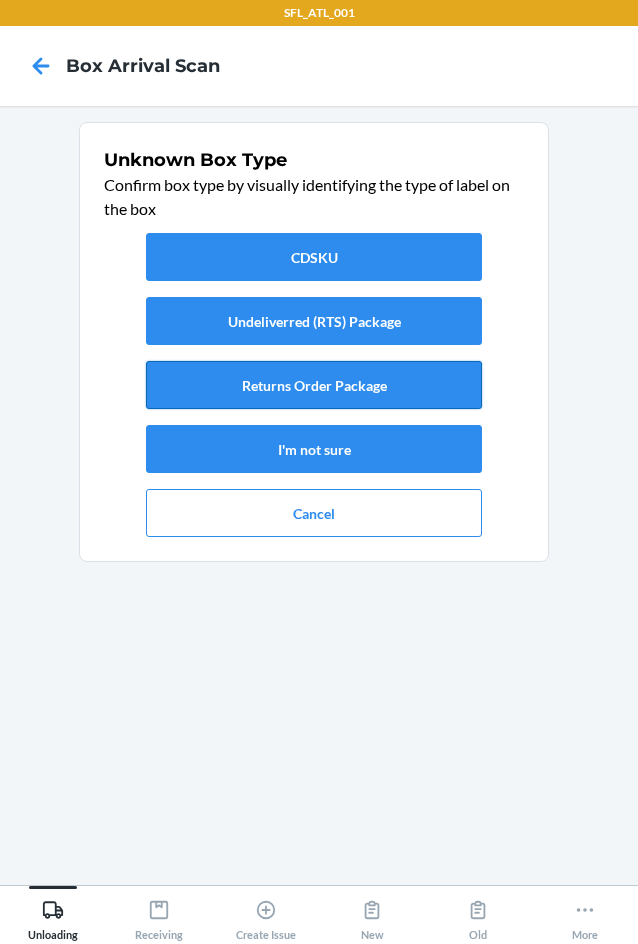 click on "Returns Order Package" at bounding box center (314, 385) 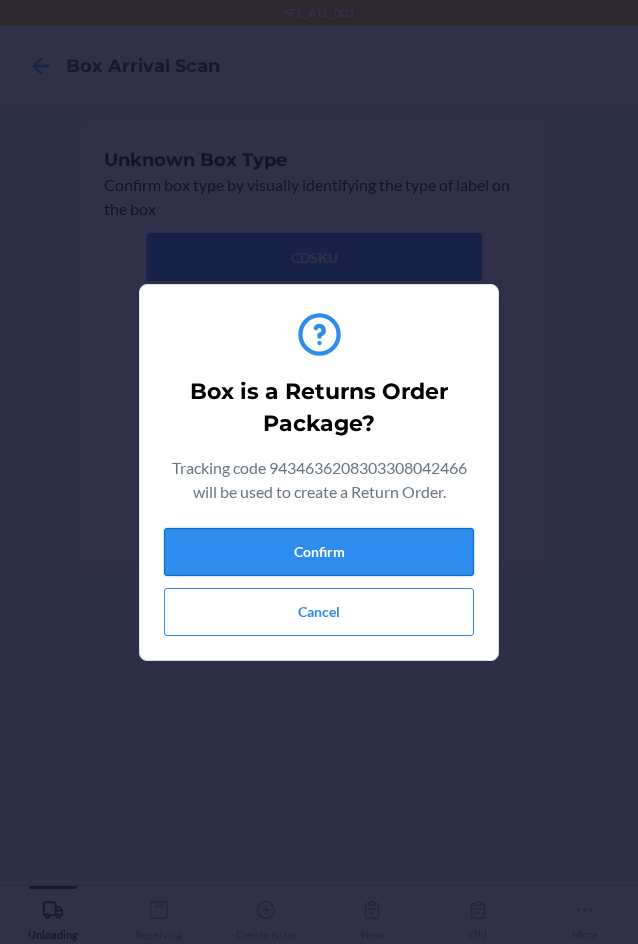 click on "Confirm" at bounding box center (319, 552) 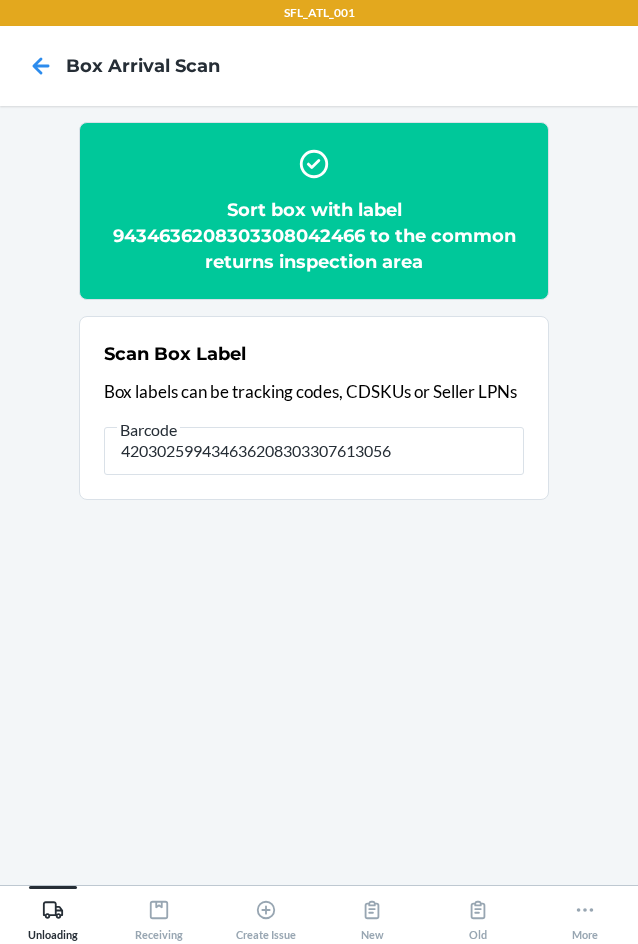 type on "420302599434636208303307613056" 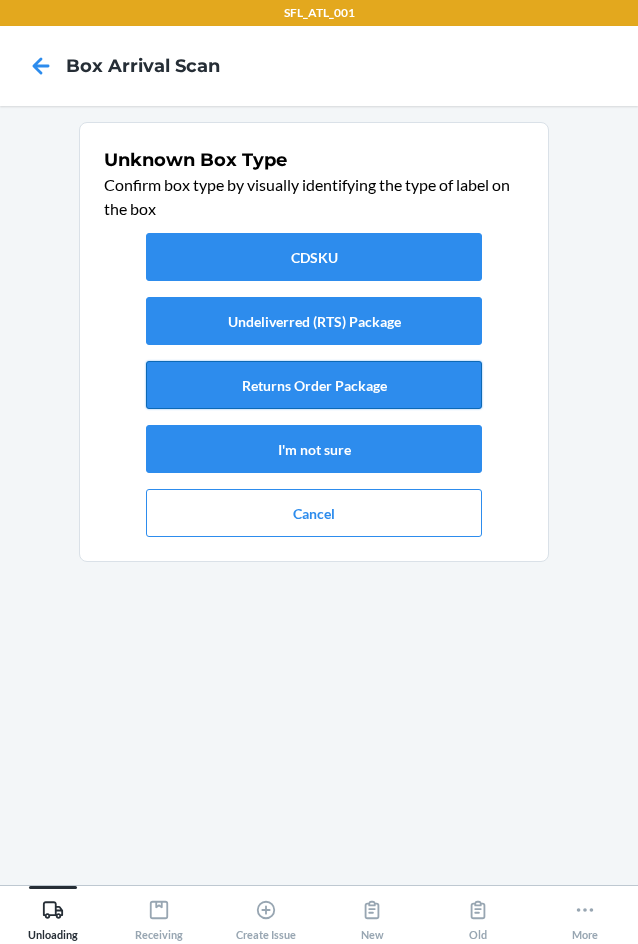 click on "Returns Order Package" at bounding box center [314, 385] 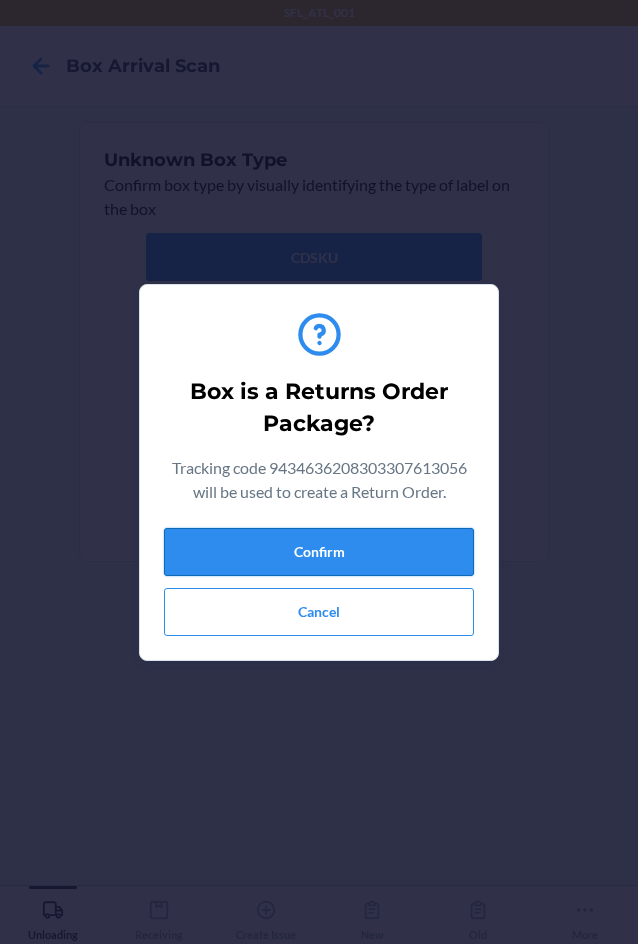 click on "Confirm" at bounding box center [319, 552] 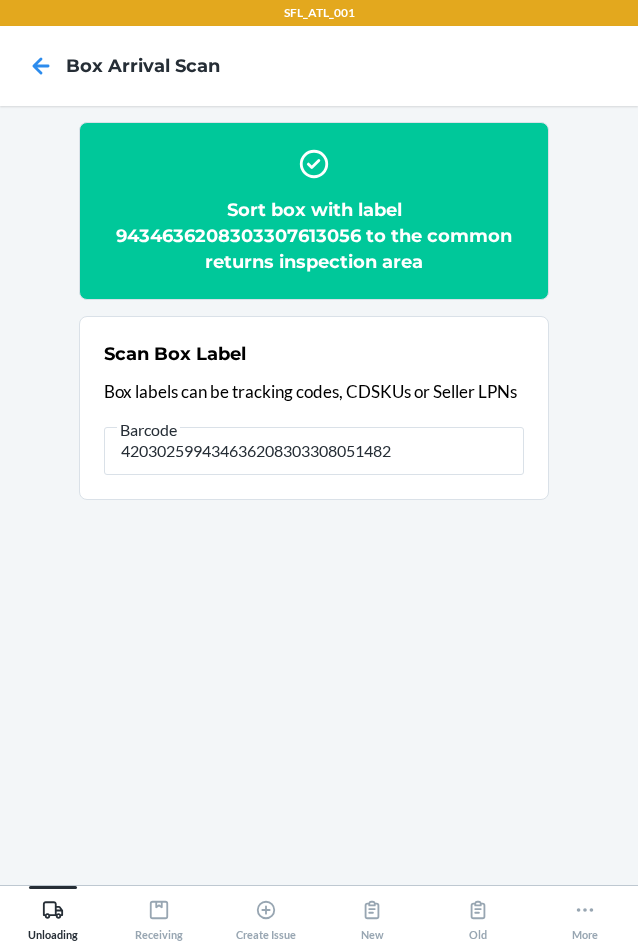 type on "420302599434636208303308051482" 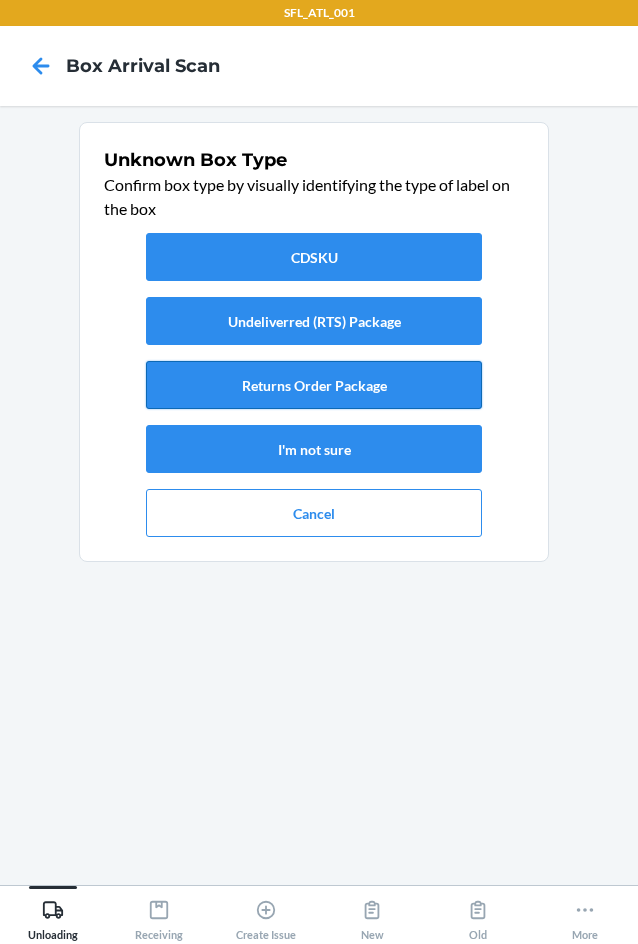 click on "Returns Order Package" at bounding box center (314, 385) 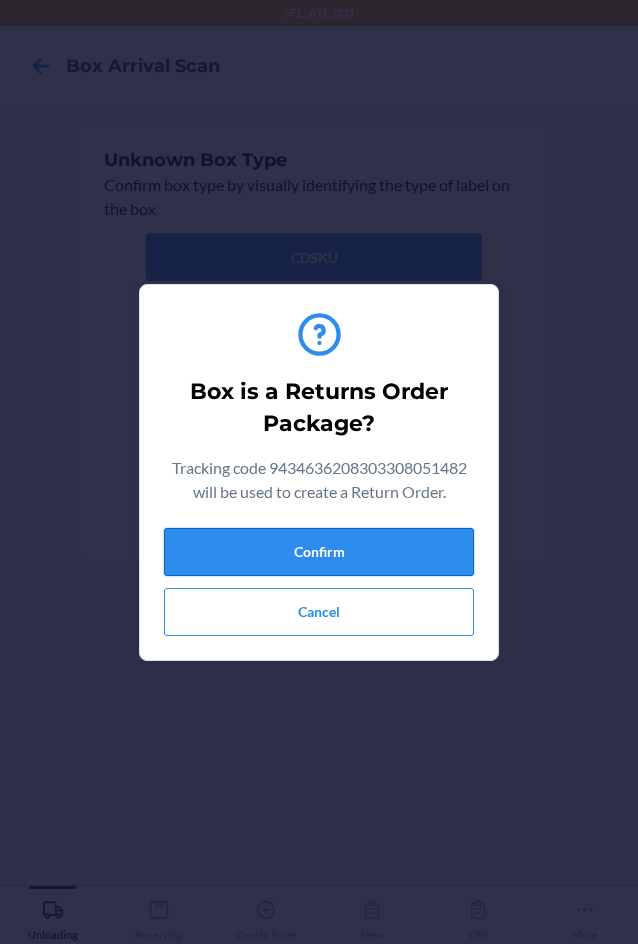 click on "Confirm" at bounding box center (319, 552) 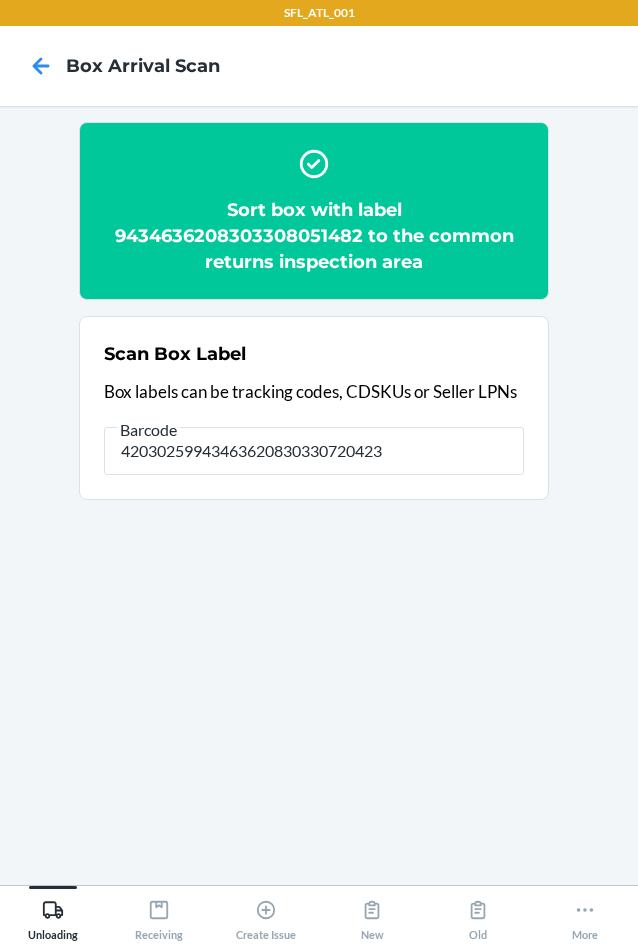 type on "420302599434636208303307204230" 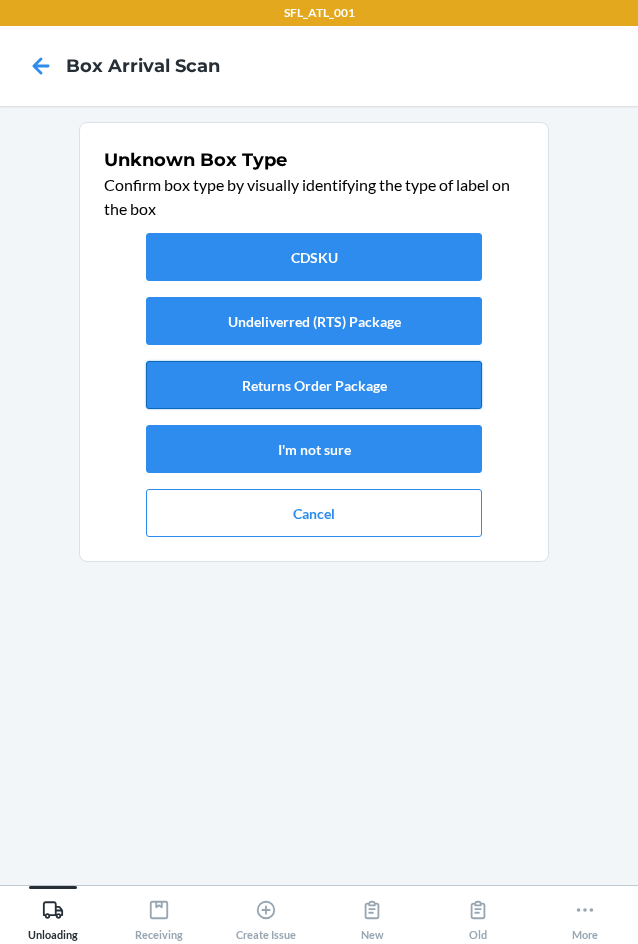 click on "Returns Order Package" at bounding box center [314, 385] 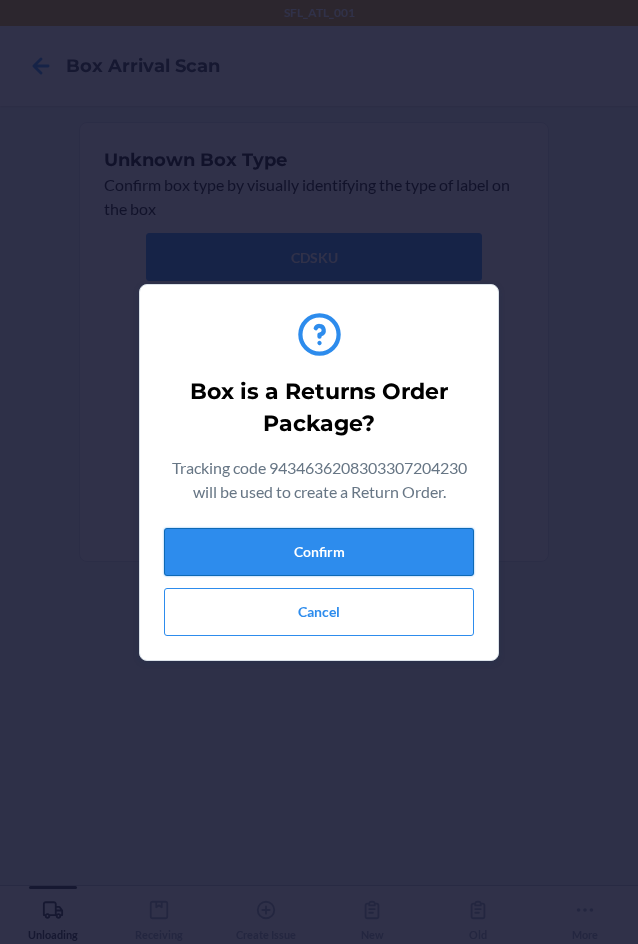 click on "Confirm" at bounding box center (319, 552) 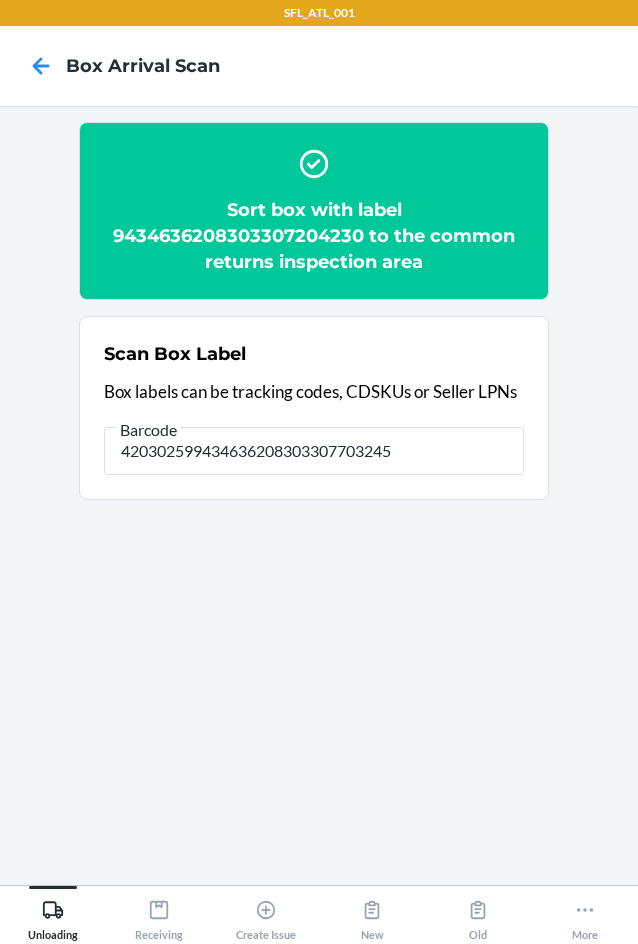 type on "420302599434636208303307703245" 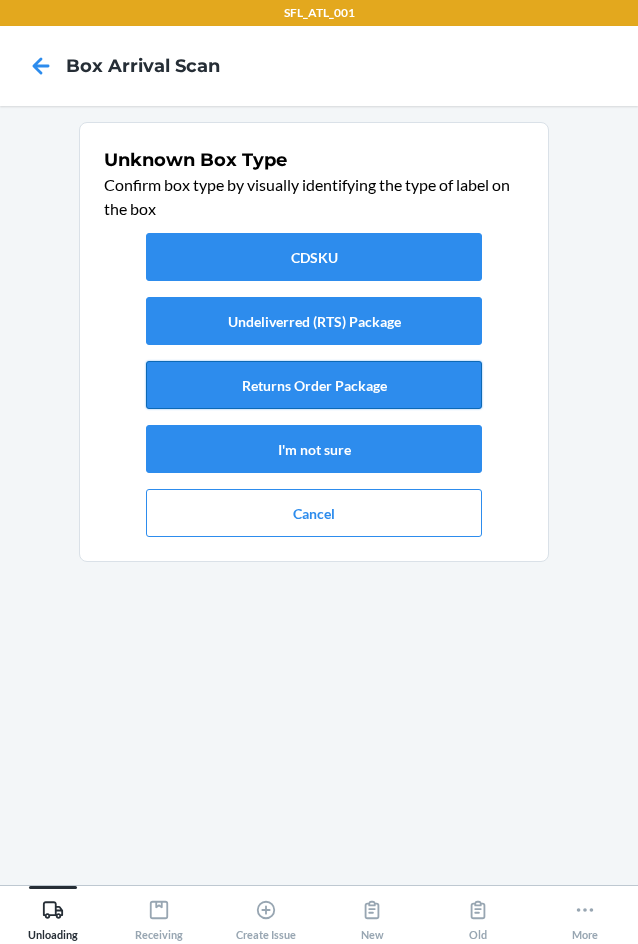 click on "Returns Order Package" at bounding box center [314, 385] 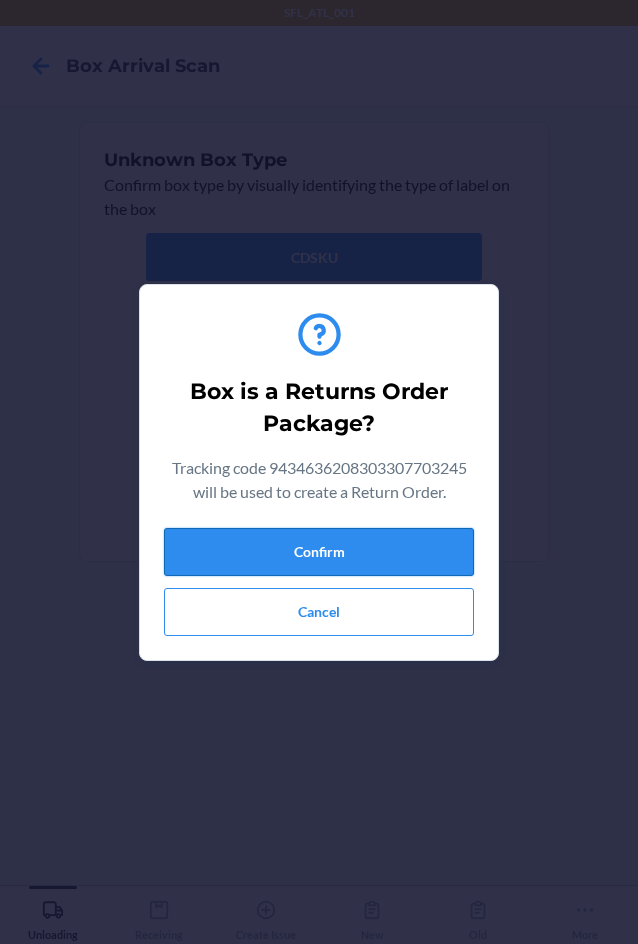 click on "Confirm" at bounding box center (319, 552) 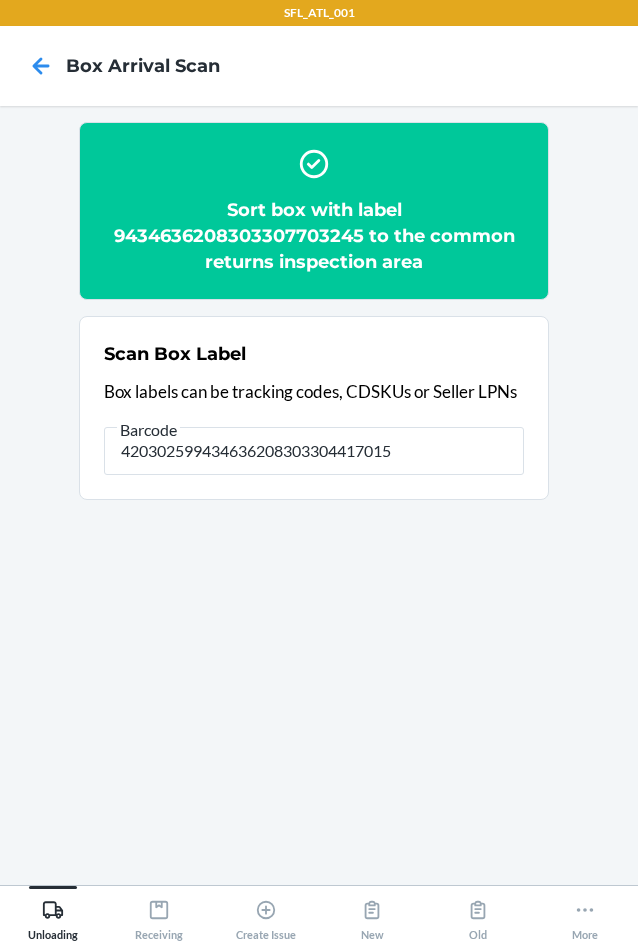 type on "420302599434636208303304417015" 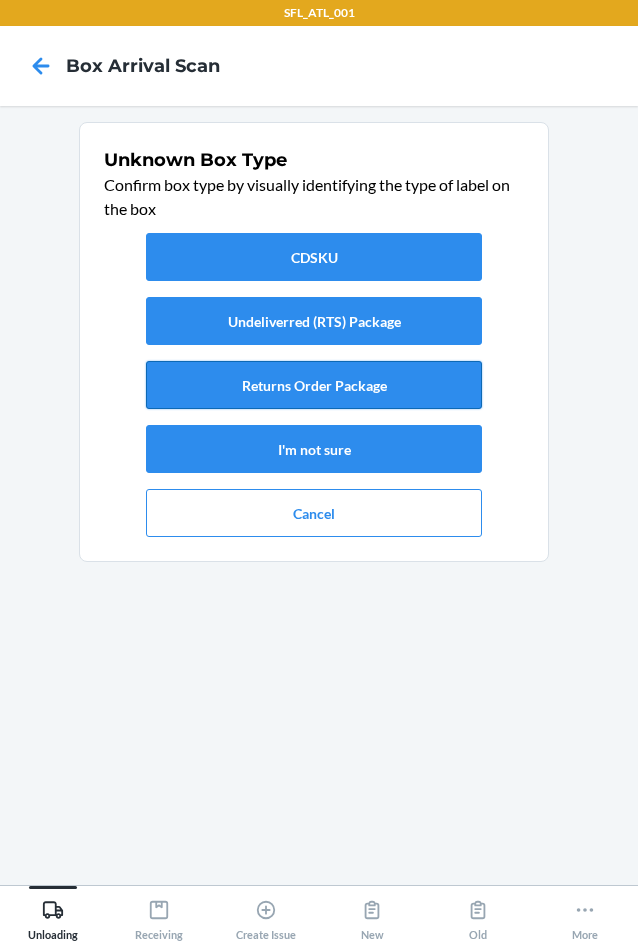 click on "Returns Order Package" at bounding box center (314, 385) 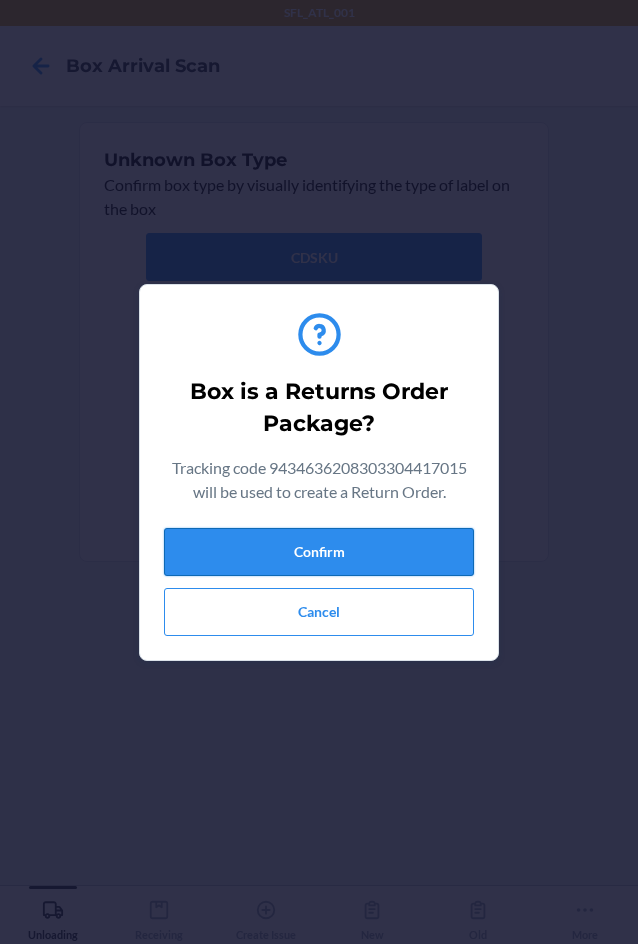 click on "Confirm" at bounding box center (319, 552) 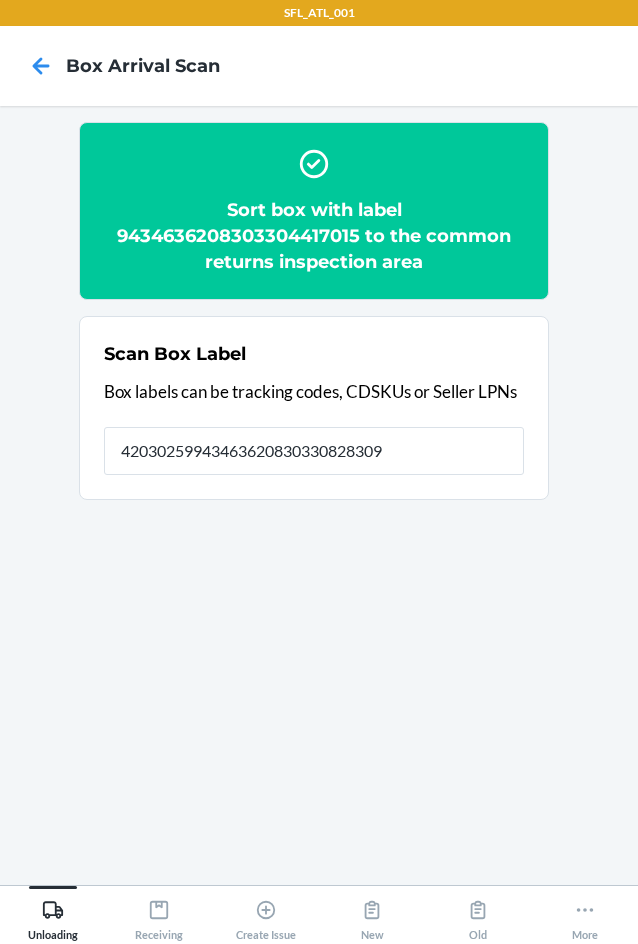 type on "420302599434636208303308283098" 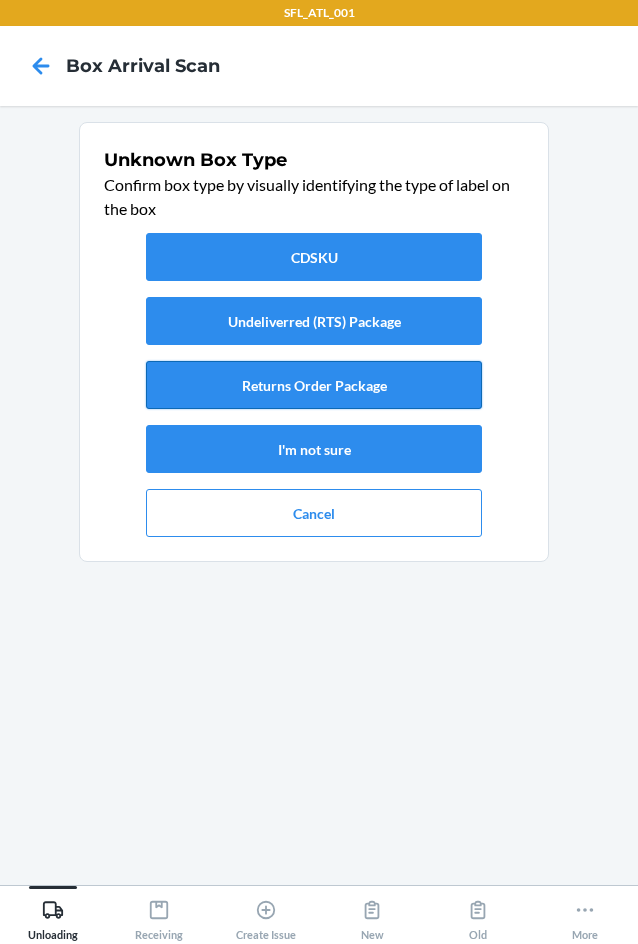 click on "Returns Order Package" at bounding box center (314, 385) 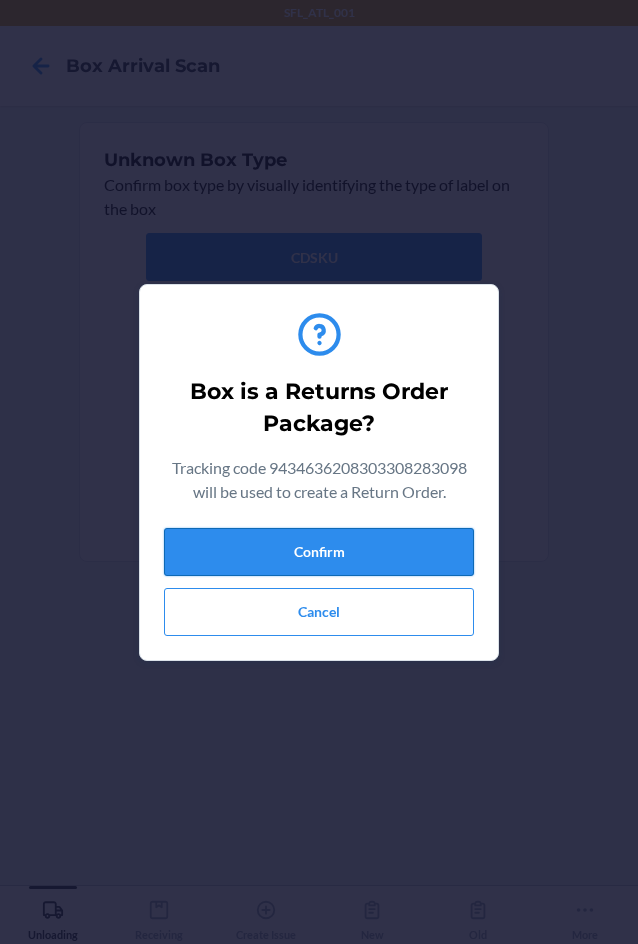 click on "Confirm" at bounding box center [319, 552] 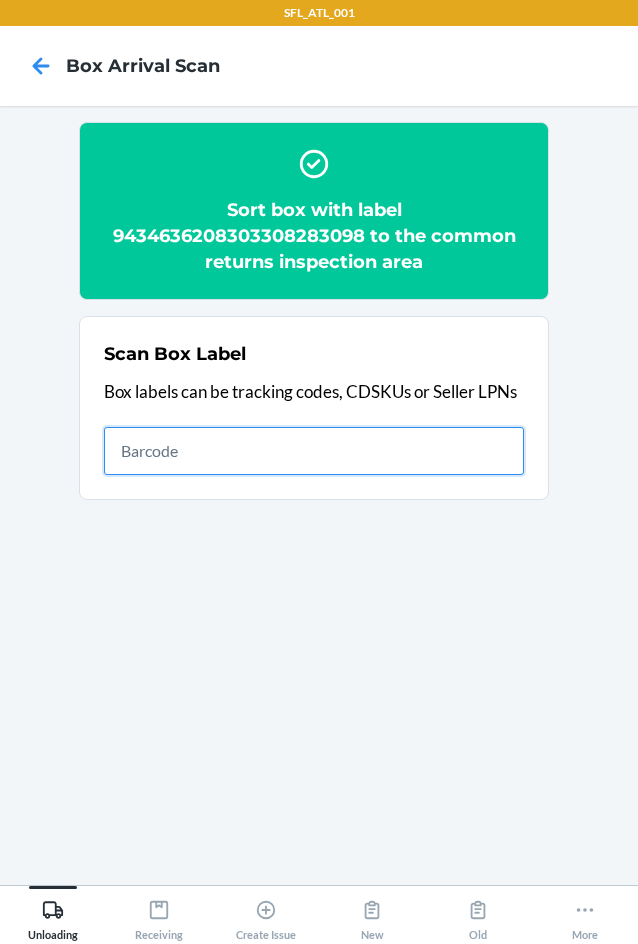 click at bounding box center [314, 451] 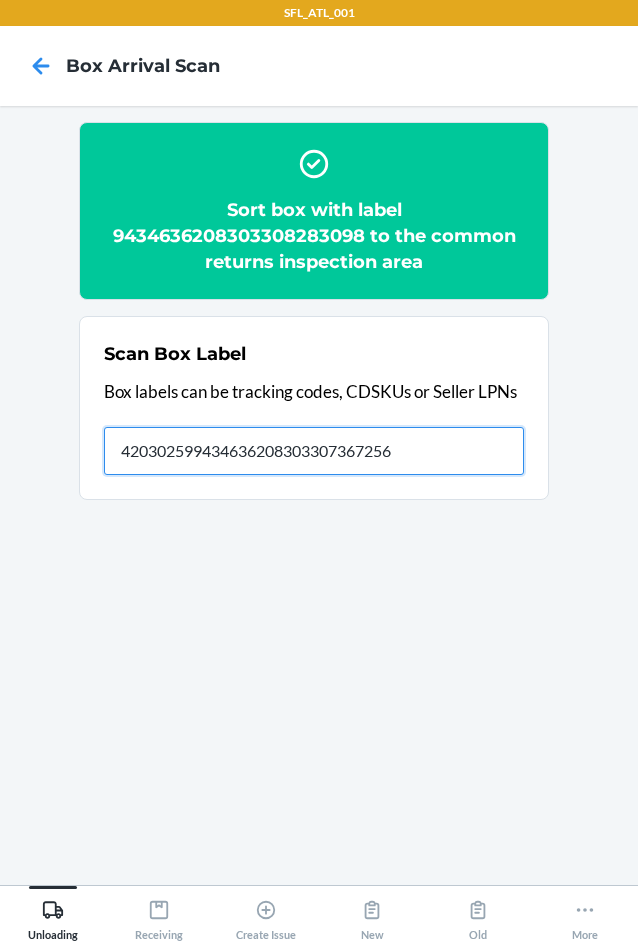 type on "420302599434636208303307367256" 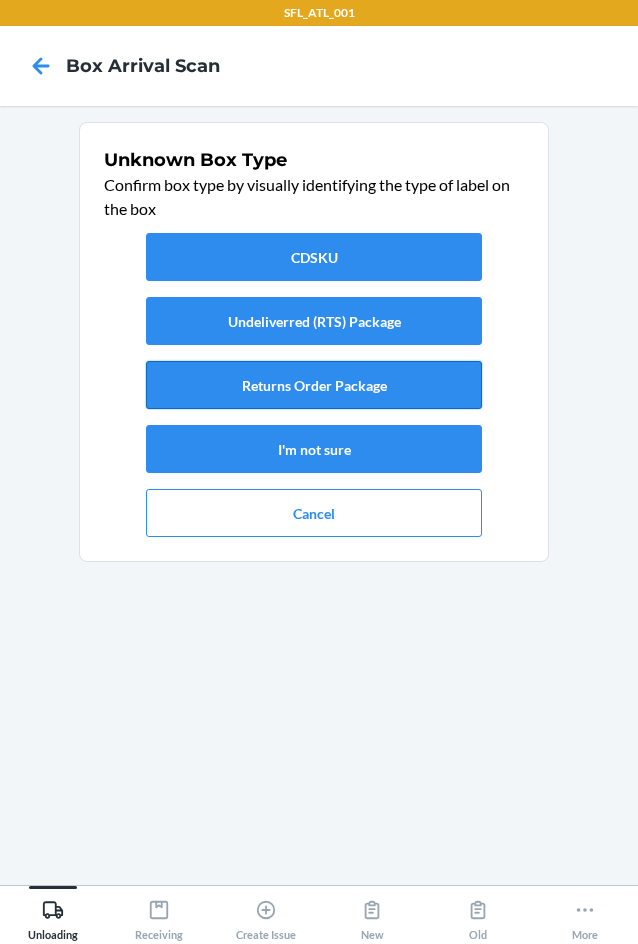 click on "Returns Order Package" at bounding box center [314, 385] 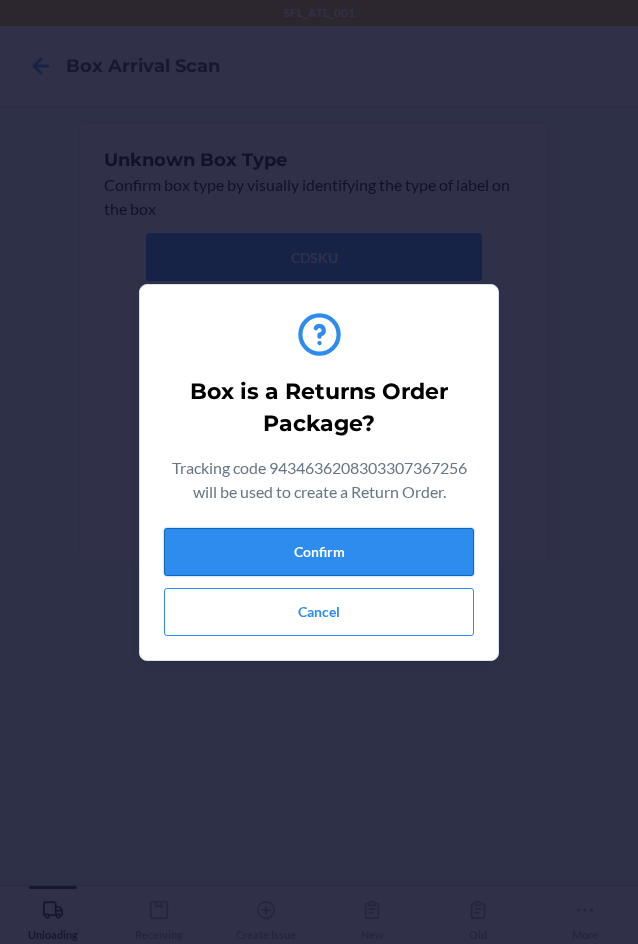 click on "Confirm" at bounding box center [319, 552] 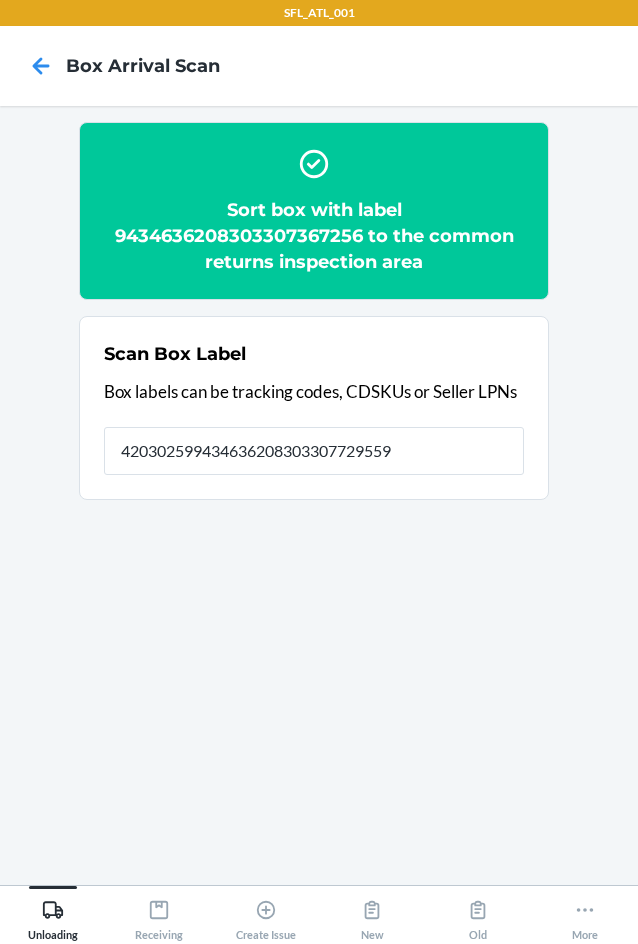 type on "420302599434636208303307729559" 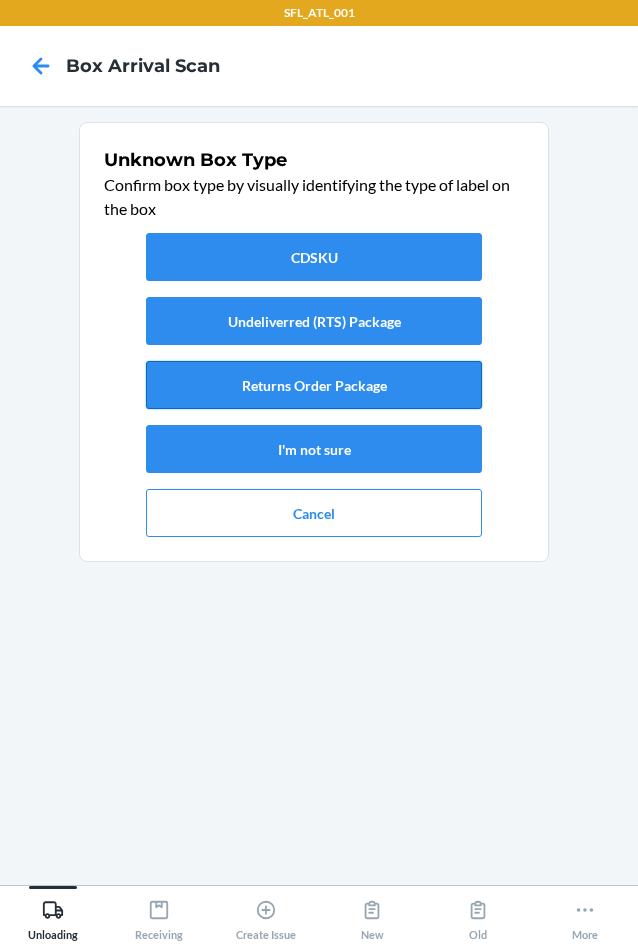 click on "Returns Order Package" at bounding box center (314, 385) 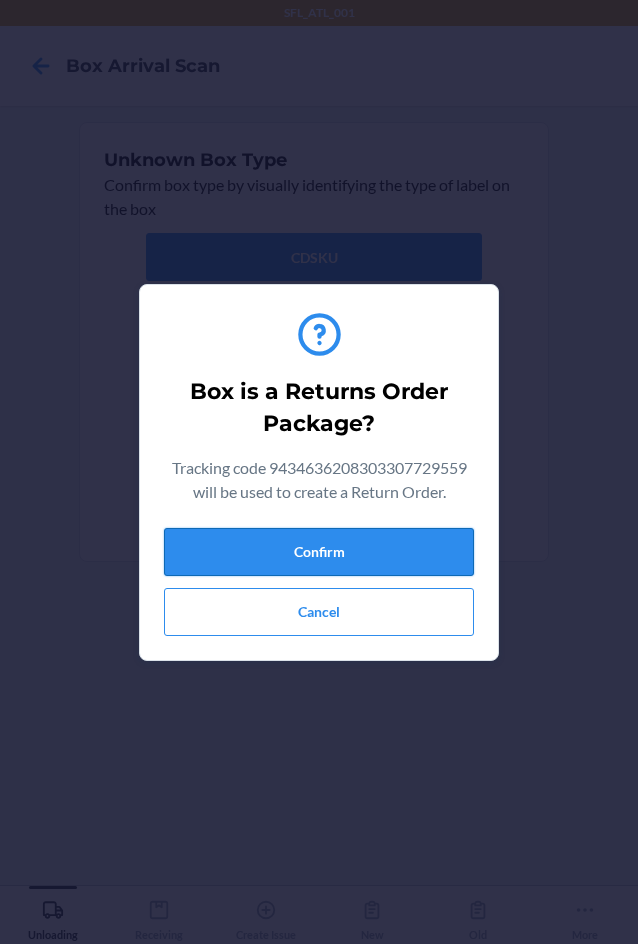 click on "Confirm" at bounding box center [319, 552] 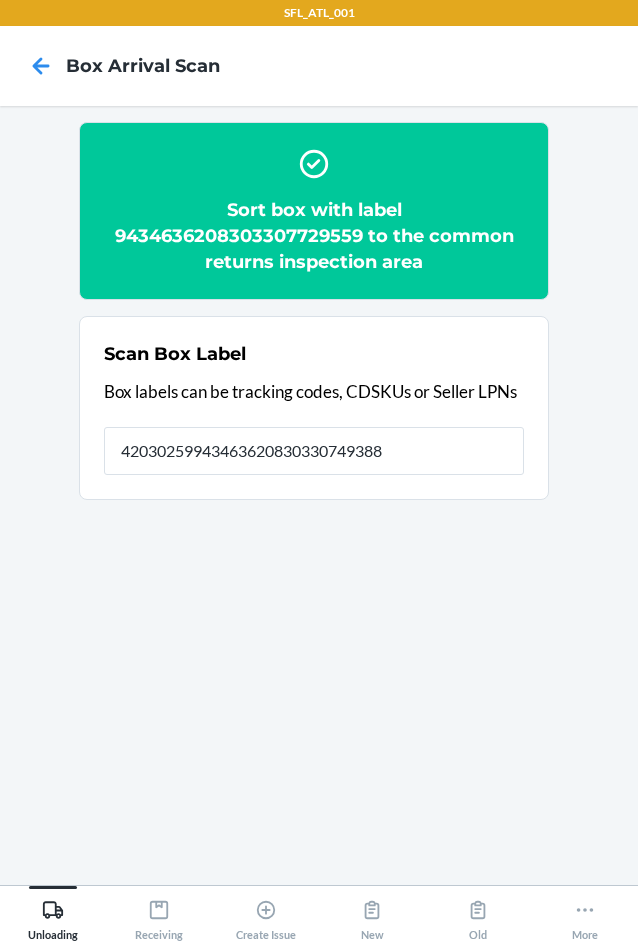 type on "420302599434636208303307493887" 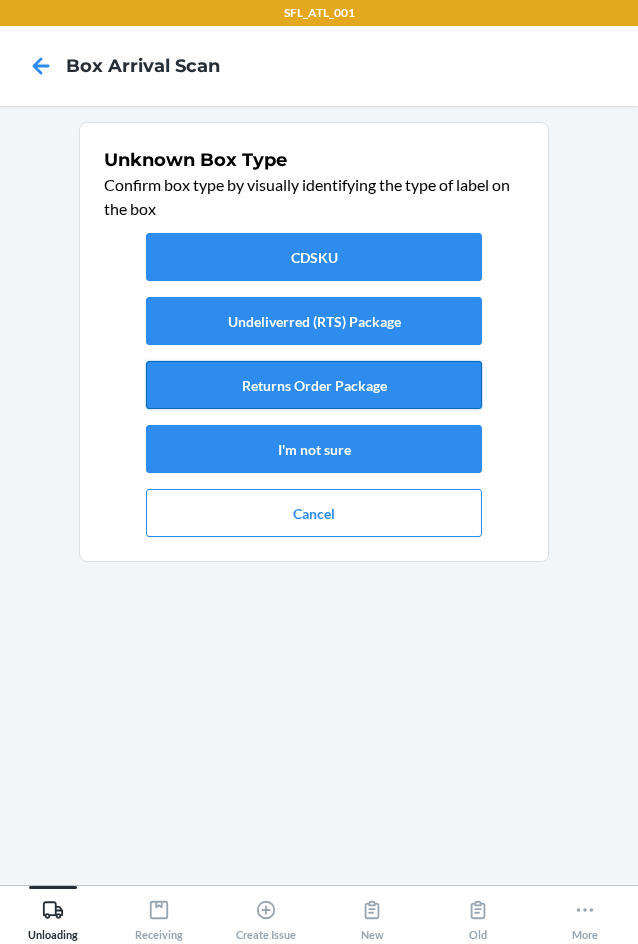 click on "Returns Order Package" at bounding box center [314, 385] 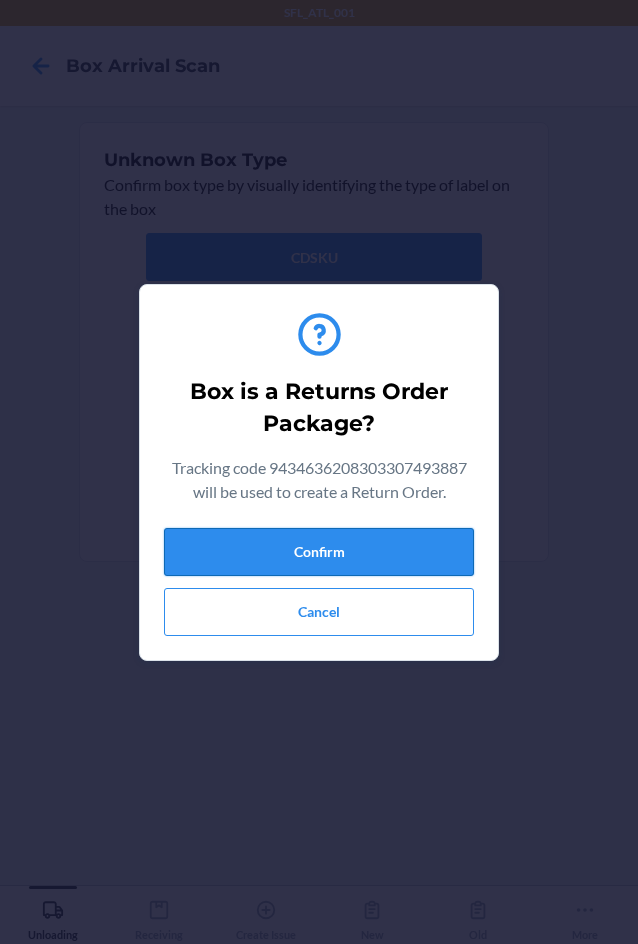 click on "Confirm" at bounding box center (319, 552) 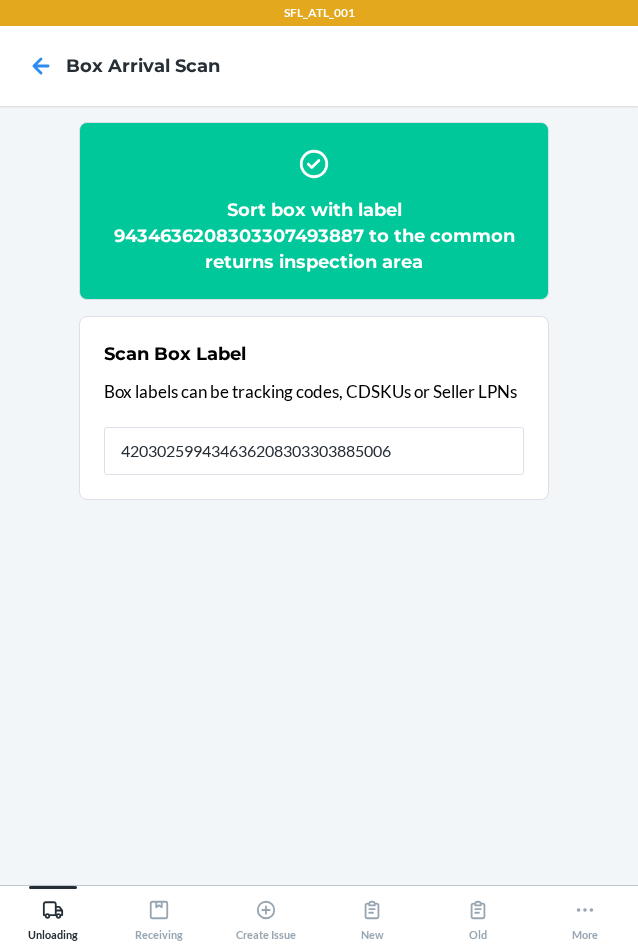 type on "420302599434636208303303885006" 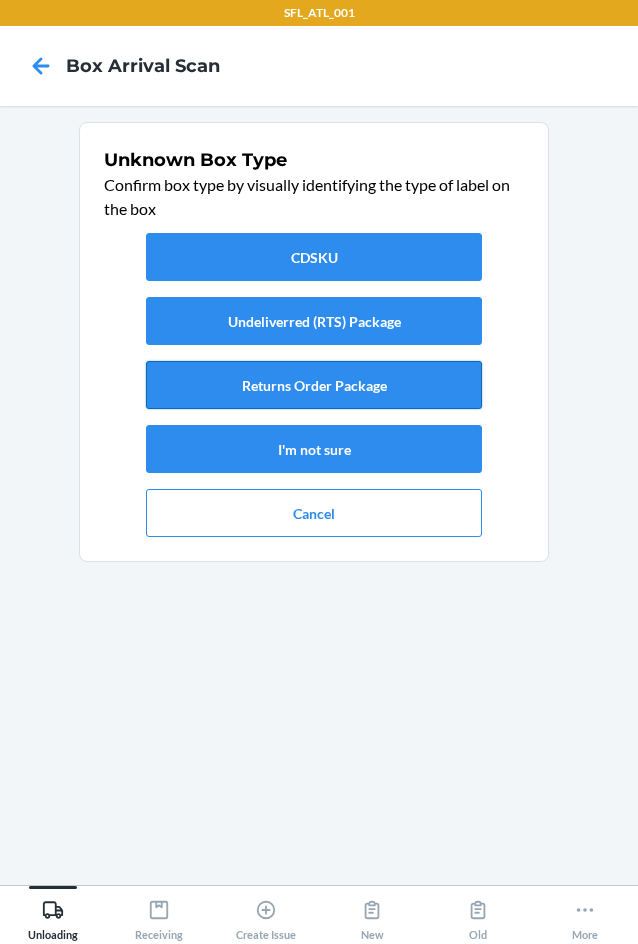 click on "Returns Order Package" at bounding box center (314, 385) 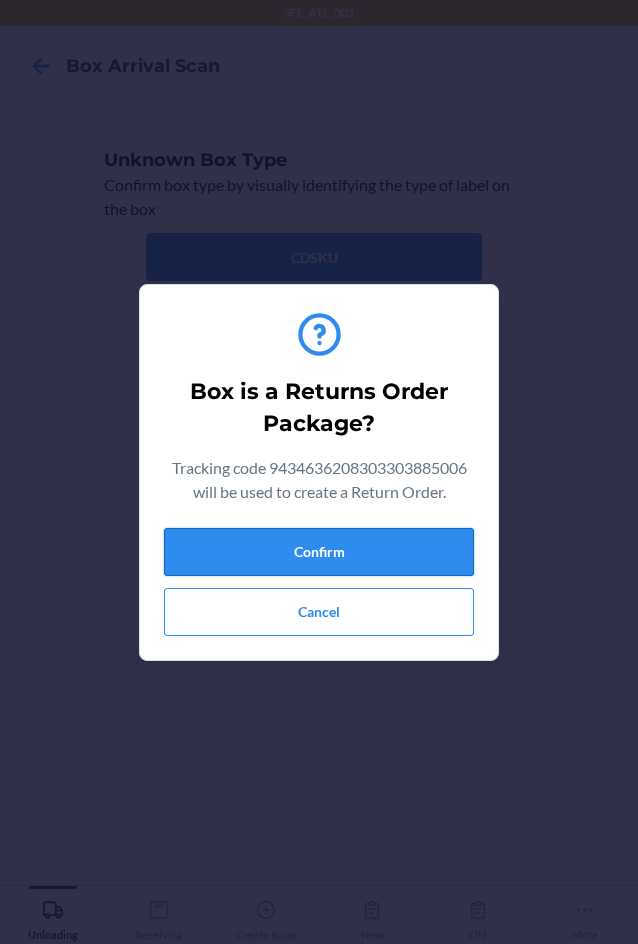 click on "Confirm" at bounding box center (319, 552) 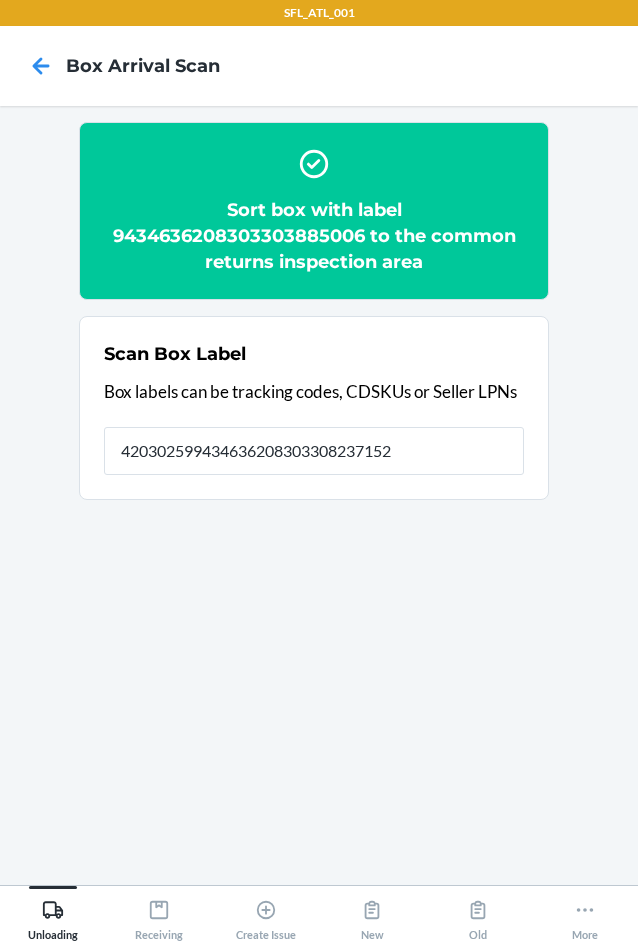 type on "420302599434636208303308237152" 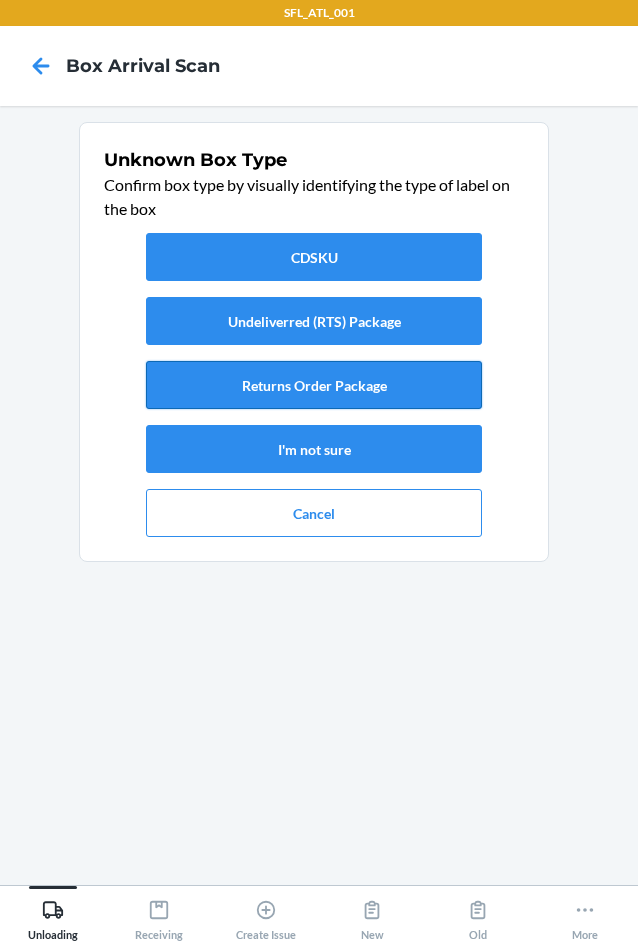 click on "Returns Order Package" at bounding box center [314, 385] 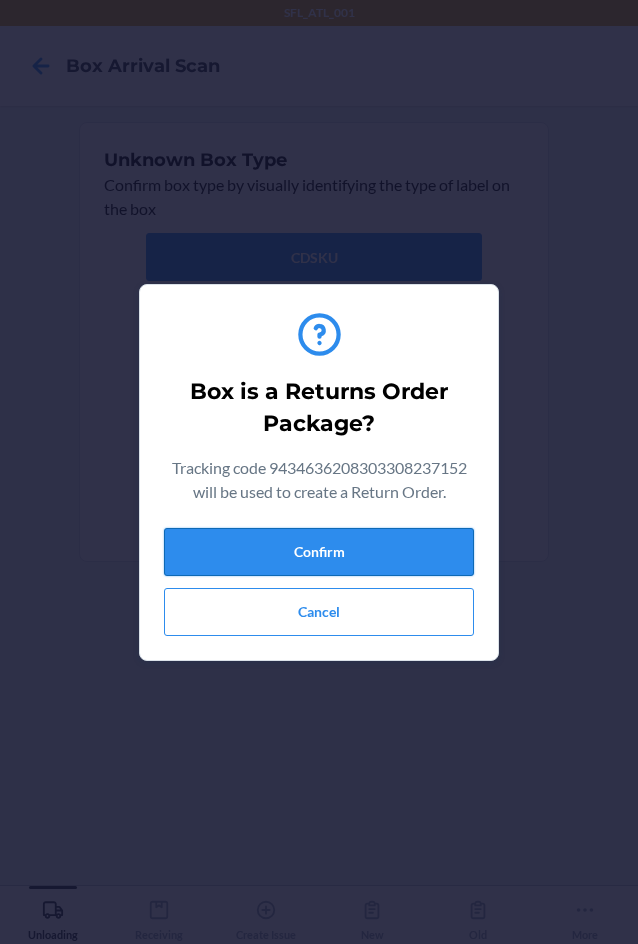 click on "Confirm" at bounding box center [319, 552] 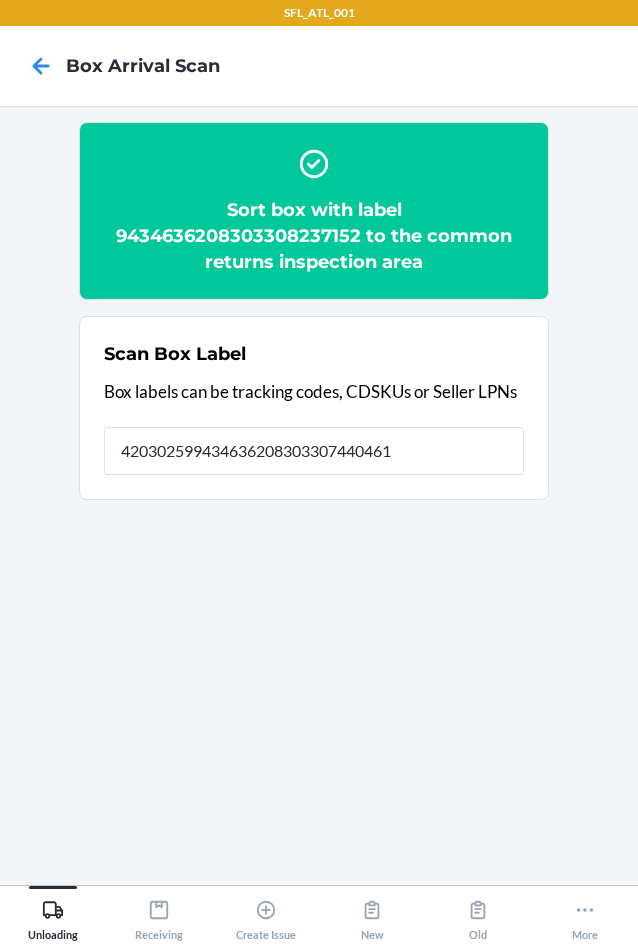 type on "420302599434636208303307440461" 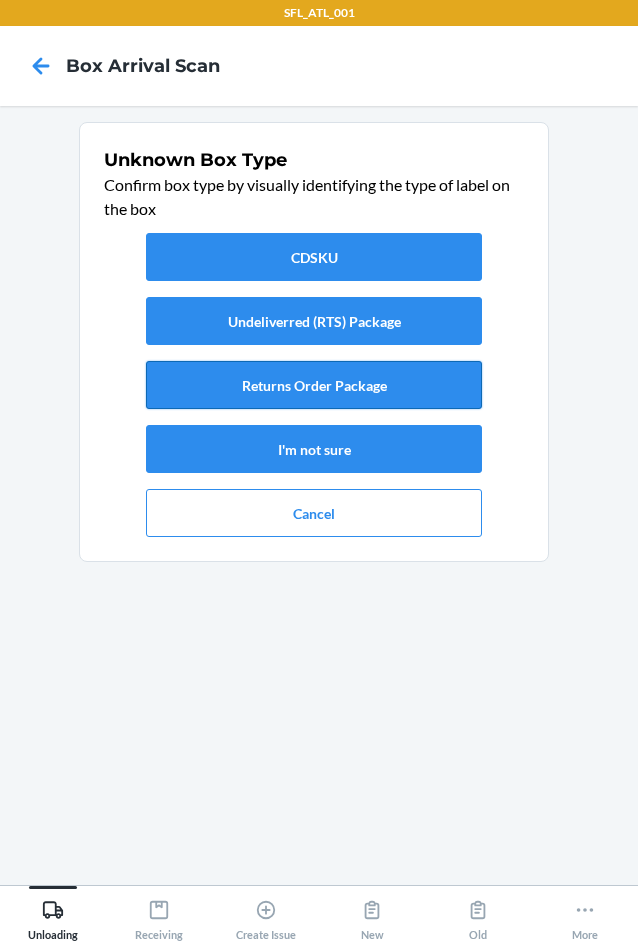 click on "Returns Order Package" at bounding box center [314, 385] 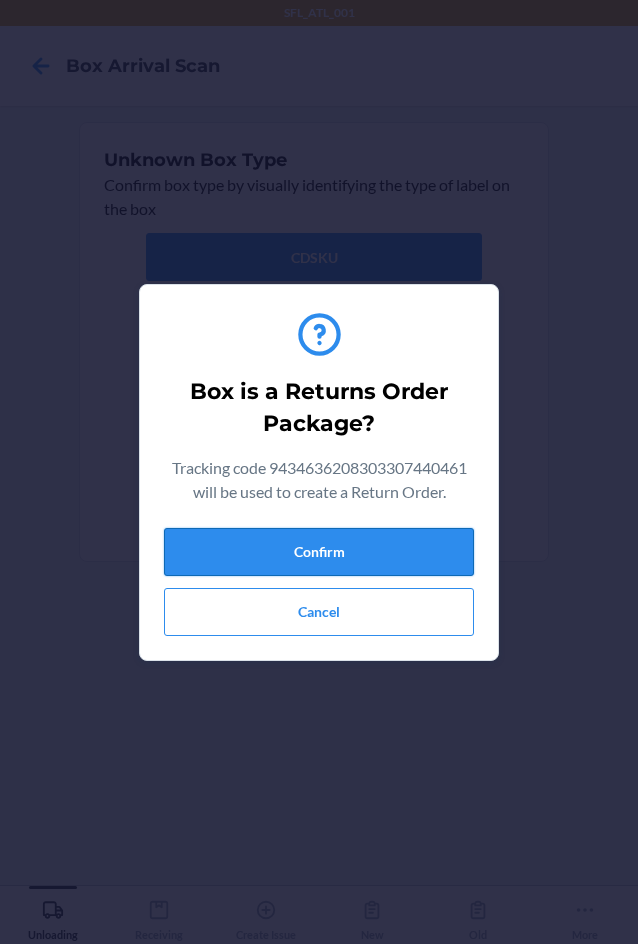 click on "Confirm" at bounding box center (319, 552) 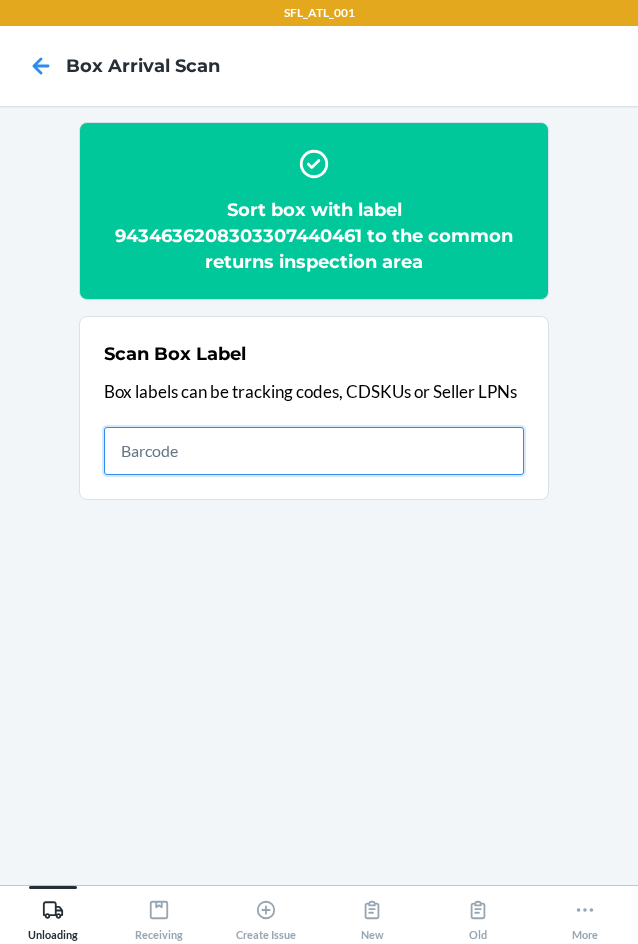click at bounding box center (314, 451) 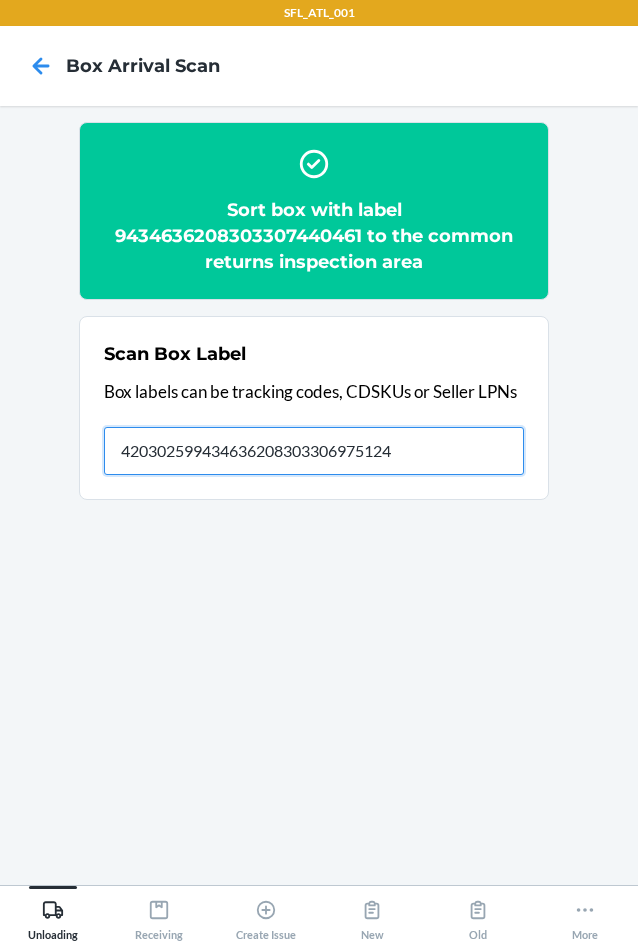 type on "420302599434636208303306975124" 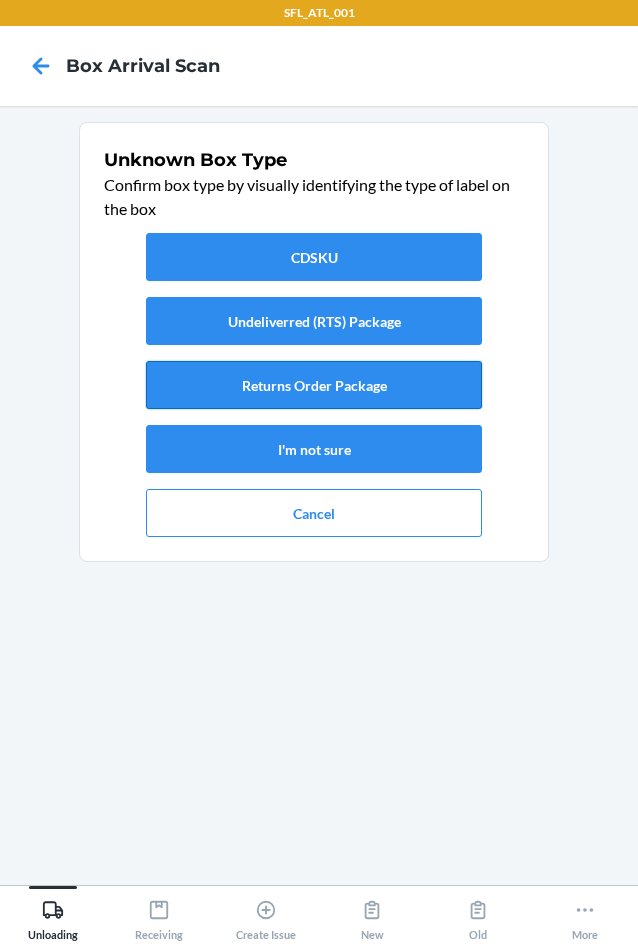 click on "Returns Order Package" at bounding box center [314, 385] 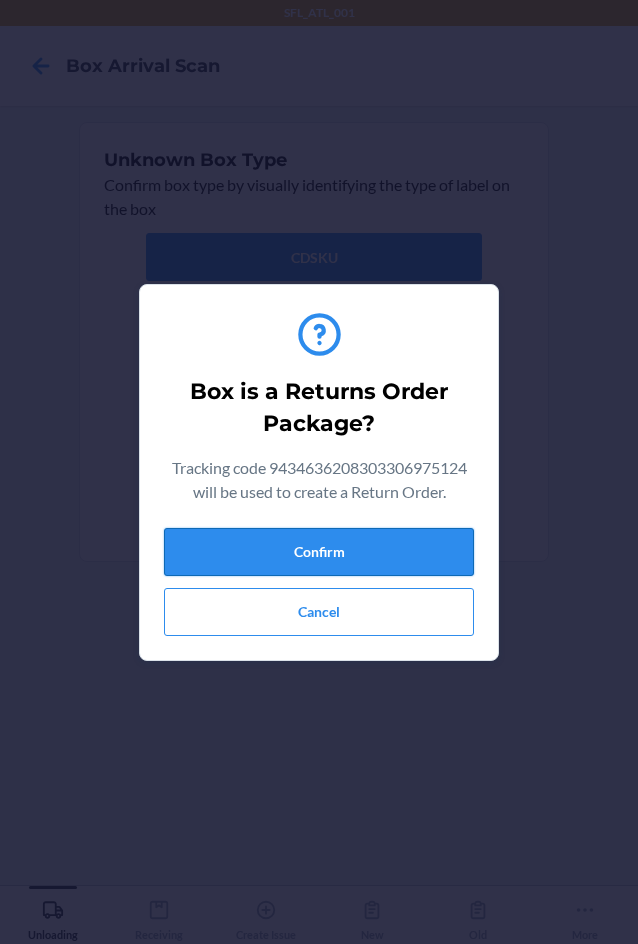 click on "Confirm" at bounding box center (319, 552) 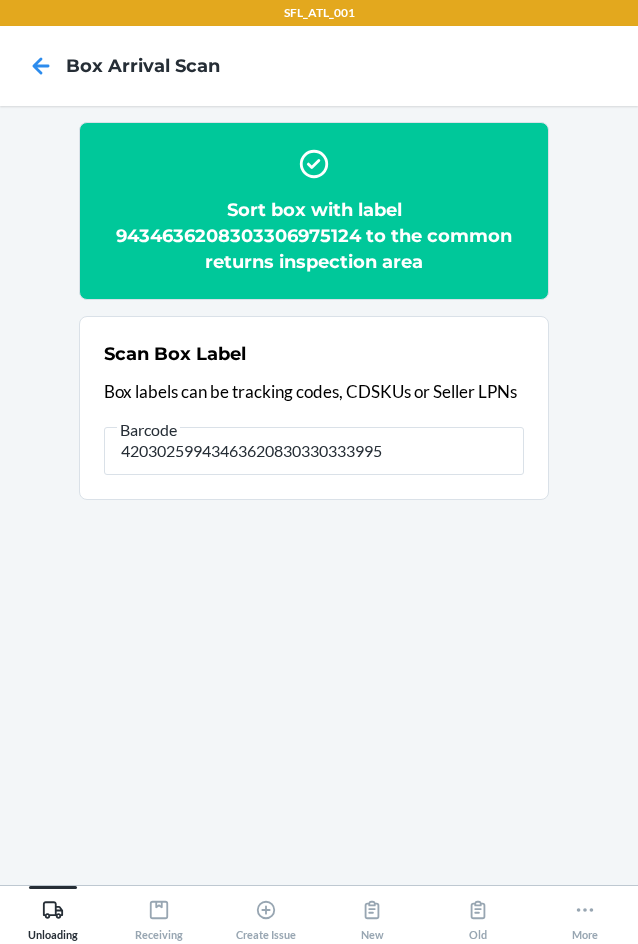 type on "420302599434636208303303339950" 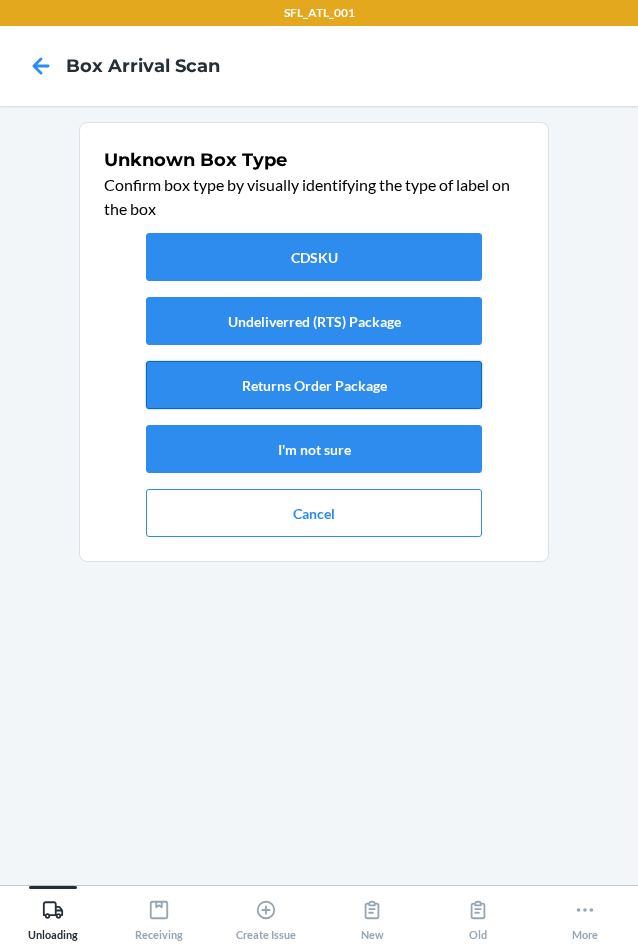 click on "Returns Order Package" at bounding box center [314, 385] 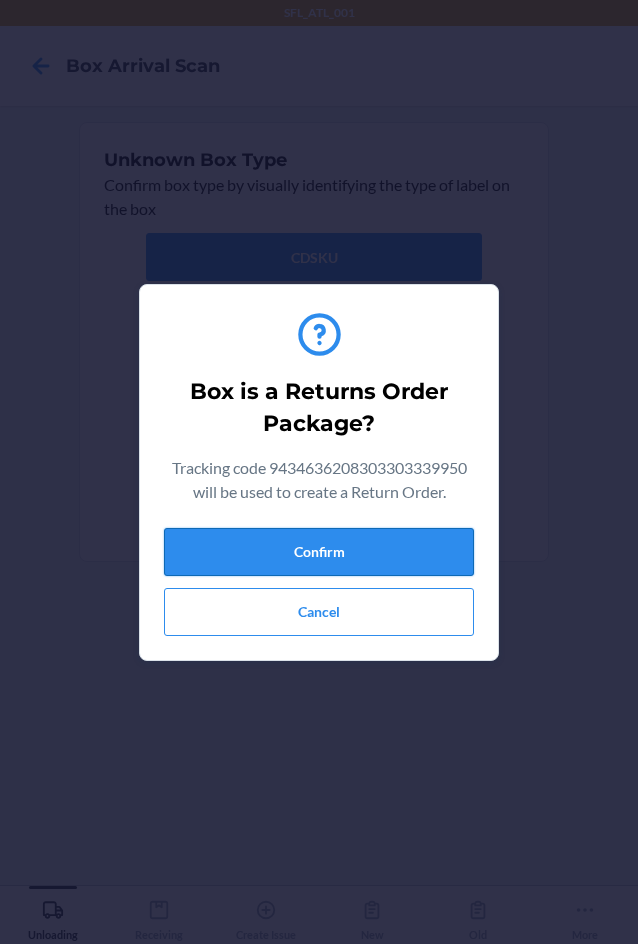 click on "Confirm" at bounding box center (319, 552) 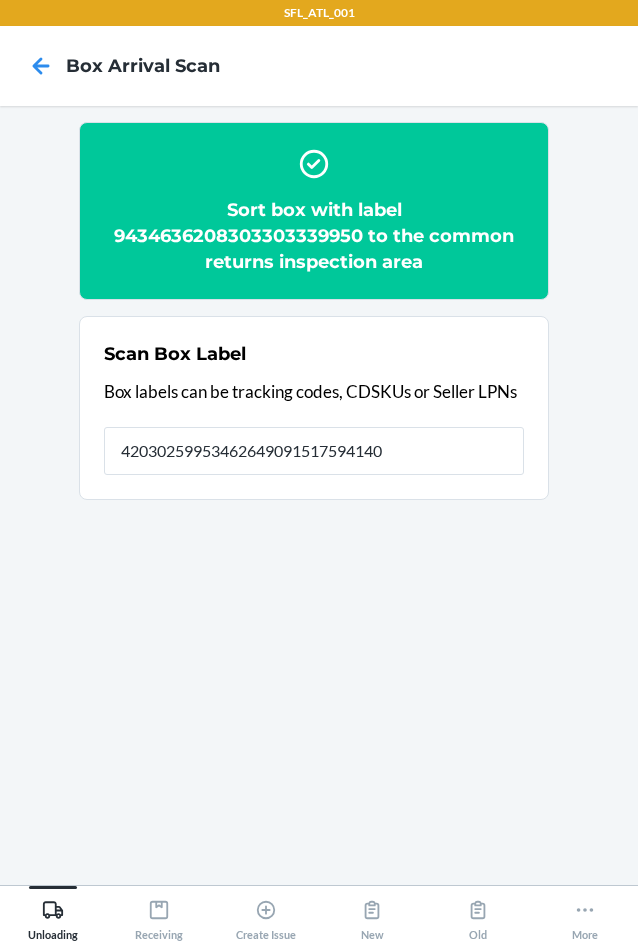 type on "420302599534626490915175941408" 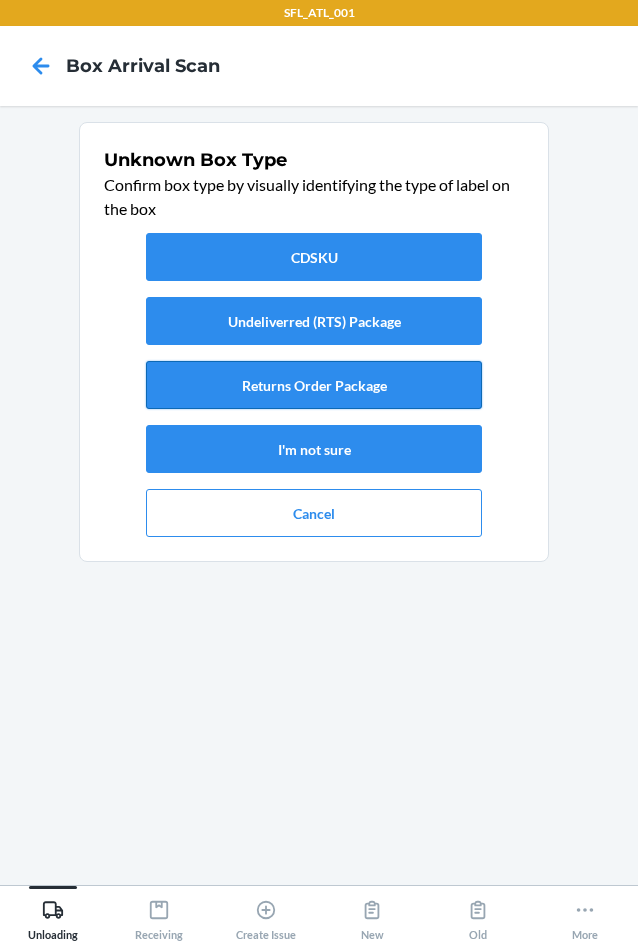 click on "Returns Order Package" at bounding box center [314, 385] 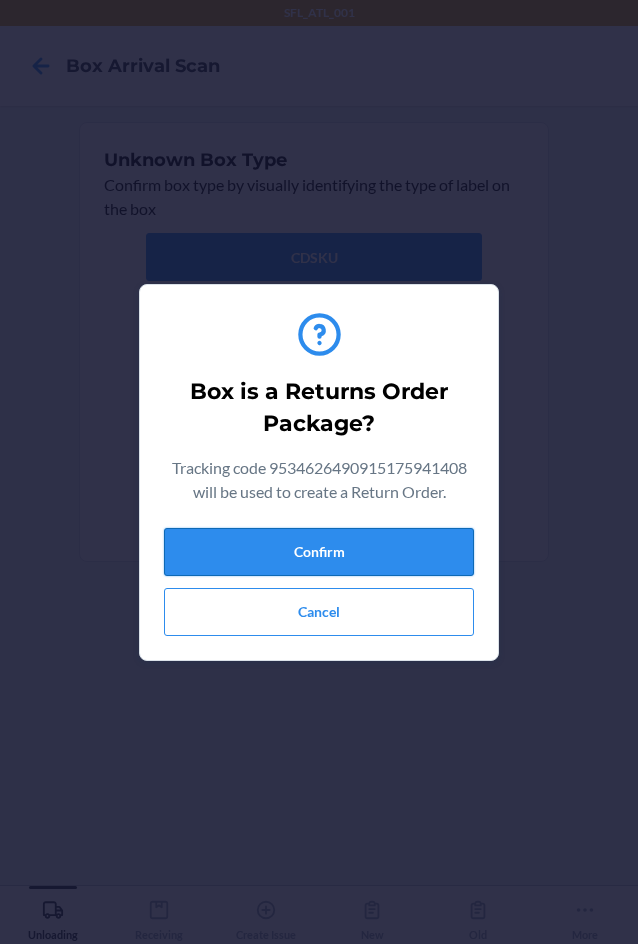 click on "Confirm" at bounding box center [319, 552] 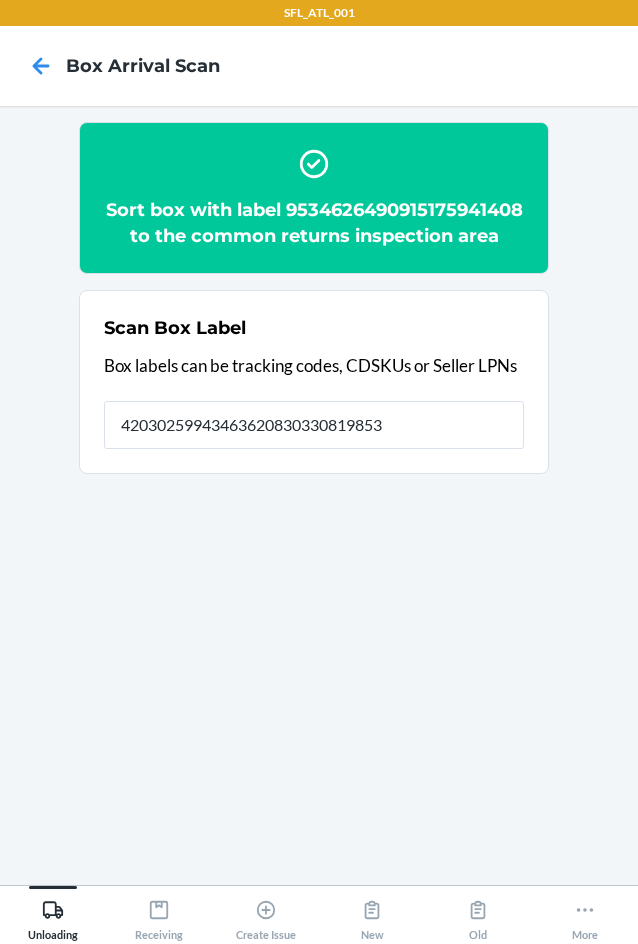 type on "420302599434636208303308198538" 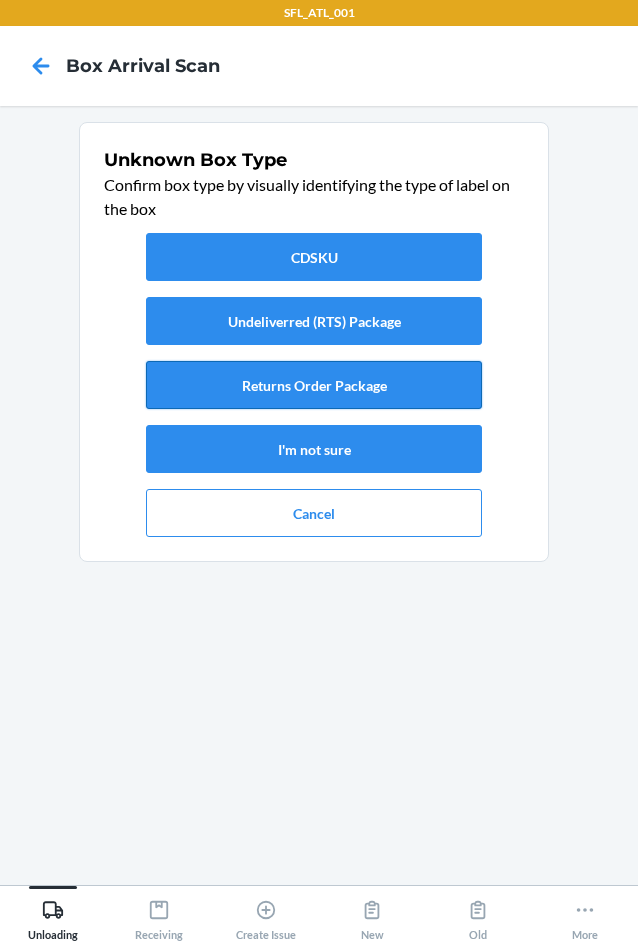 click on "Returns Order Package" at bounding box center (314, 385) 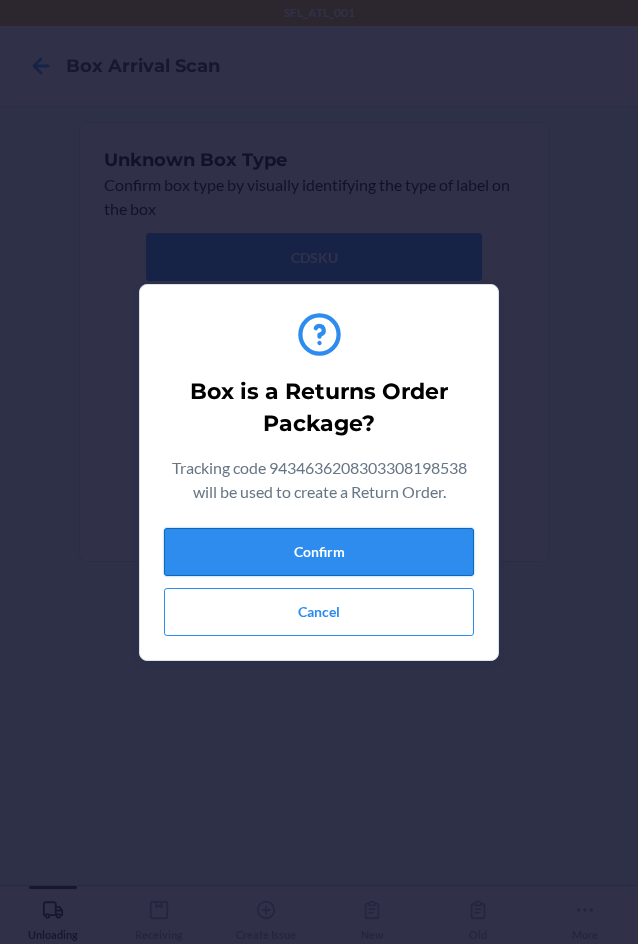 click on "Confirm" at bounding box center (319, 552) 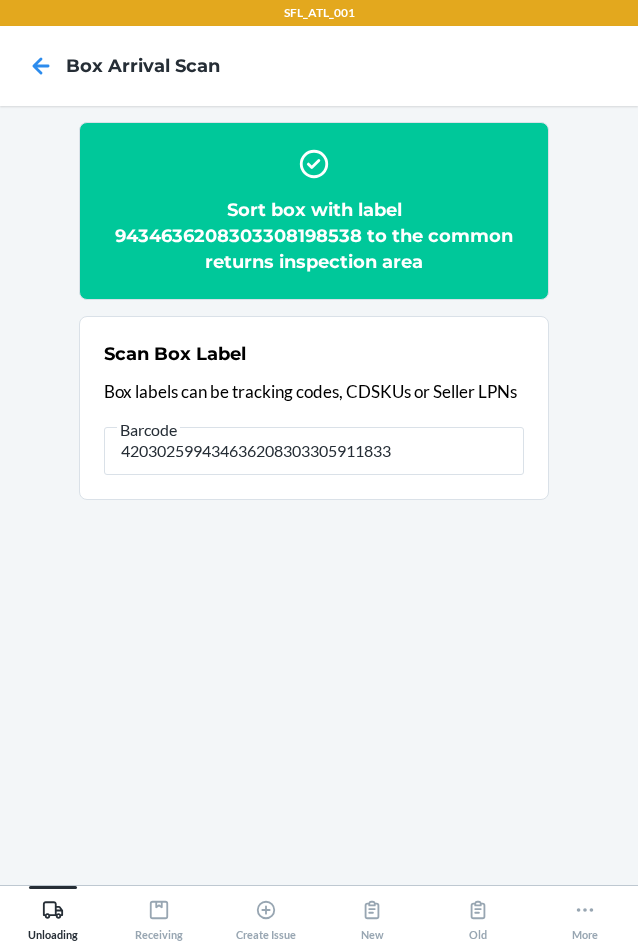 type on "420302599434636208303305911833" 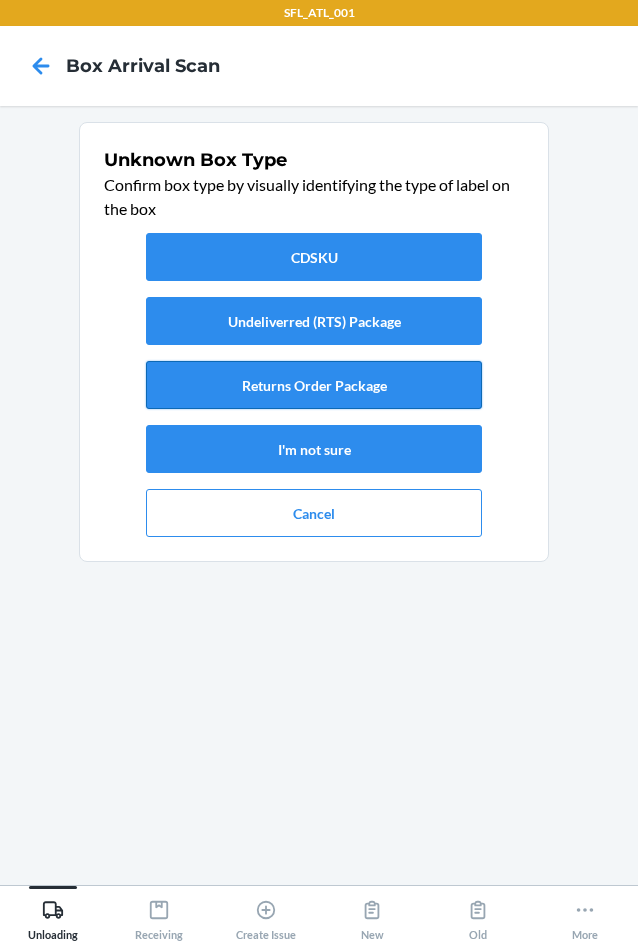 click on "Returns Order Package" at bounding box center [314, 385] 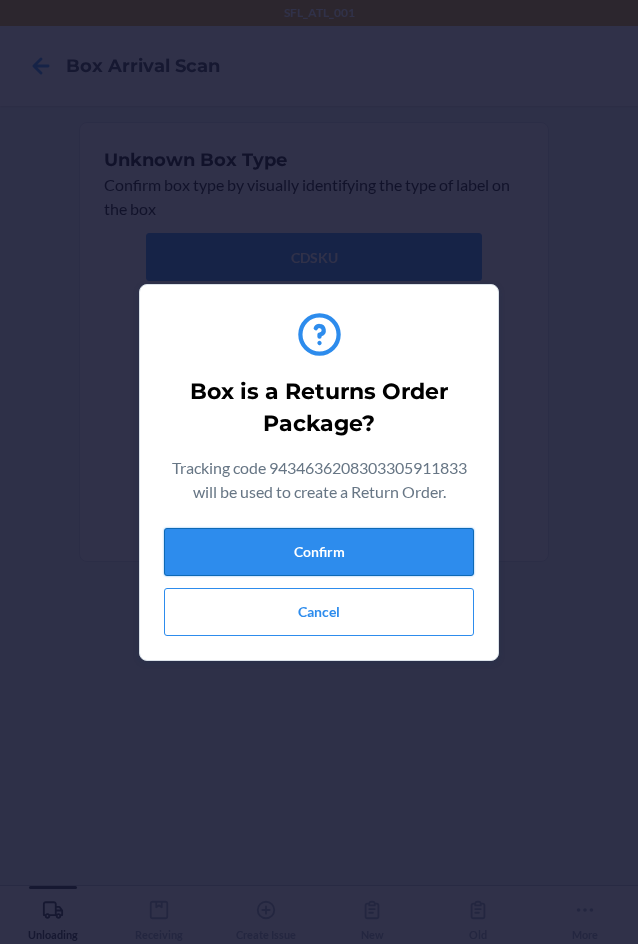 click on "Confirm" at bounding box center (319, 552) 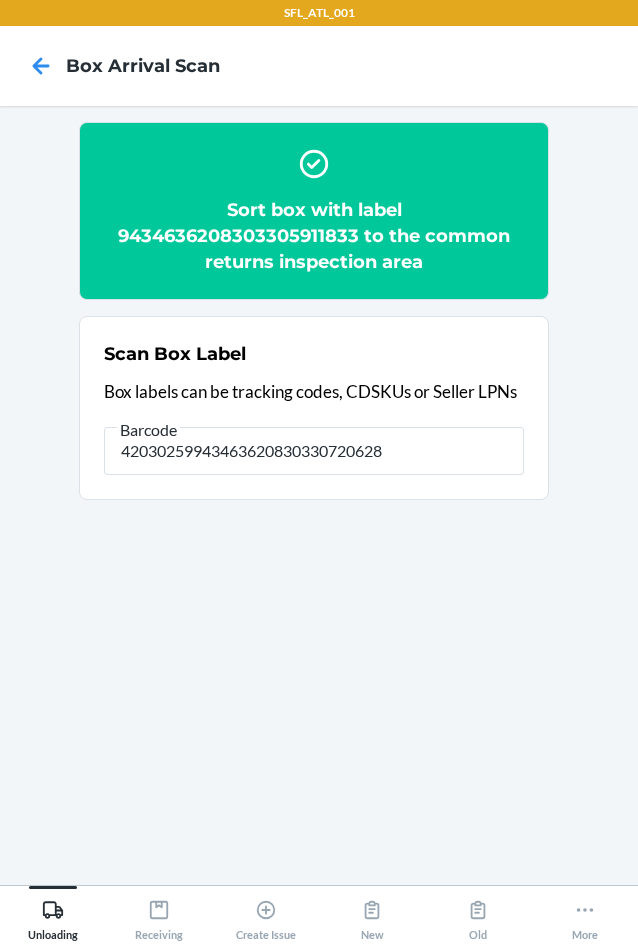 type on "420302599434636208303307206289" 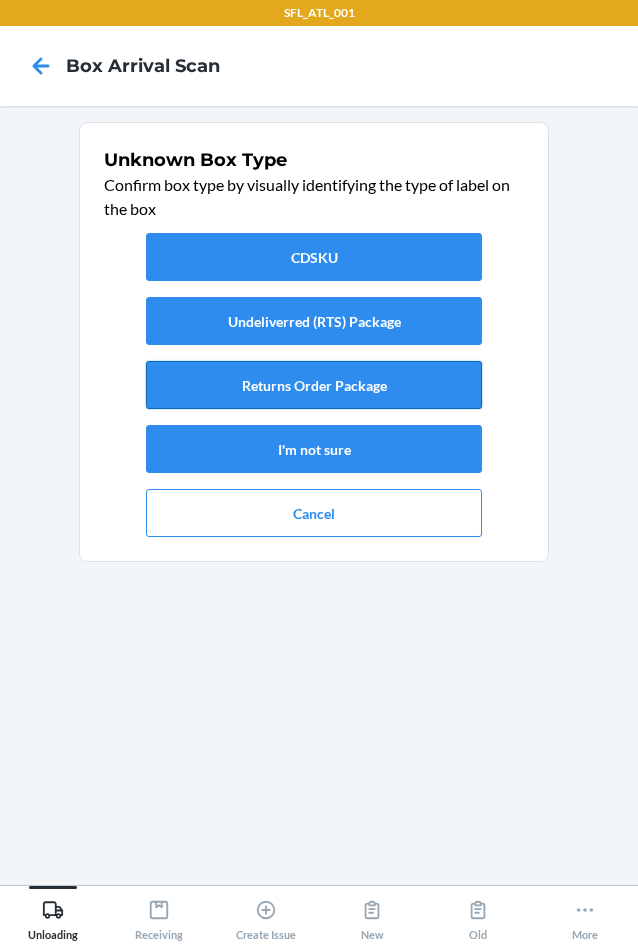 click on "Returns Order Package" at bounding box center (314, 385) 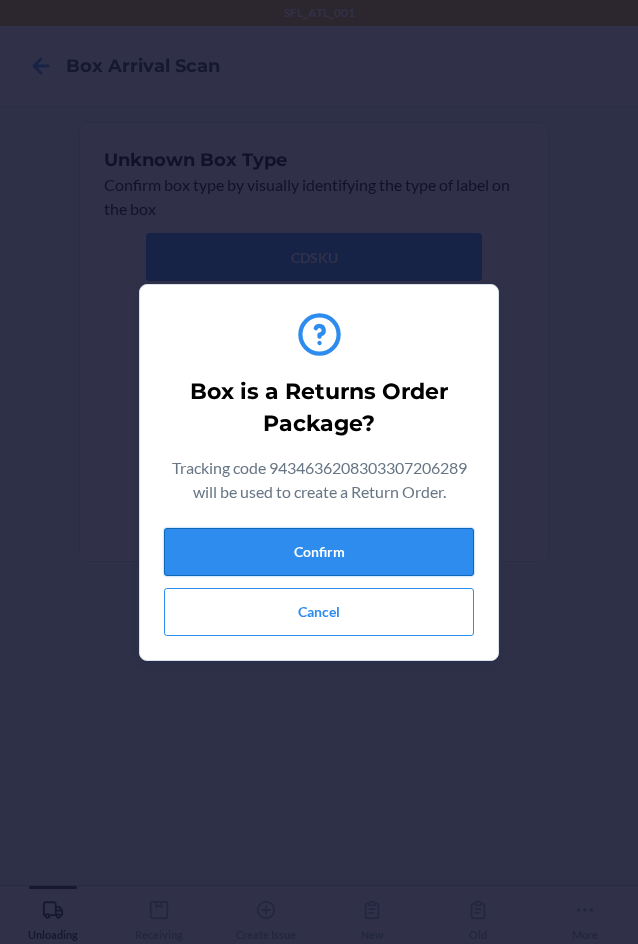 click on "Confirm" at bounding box center [319, 552] 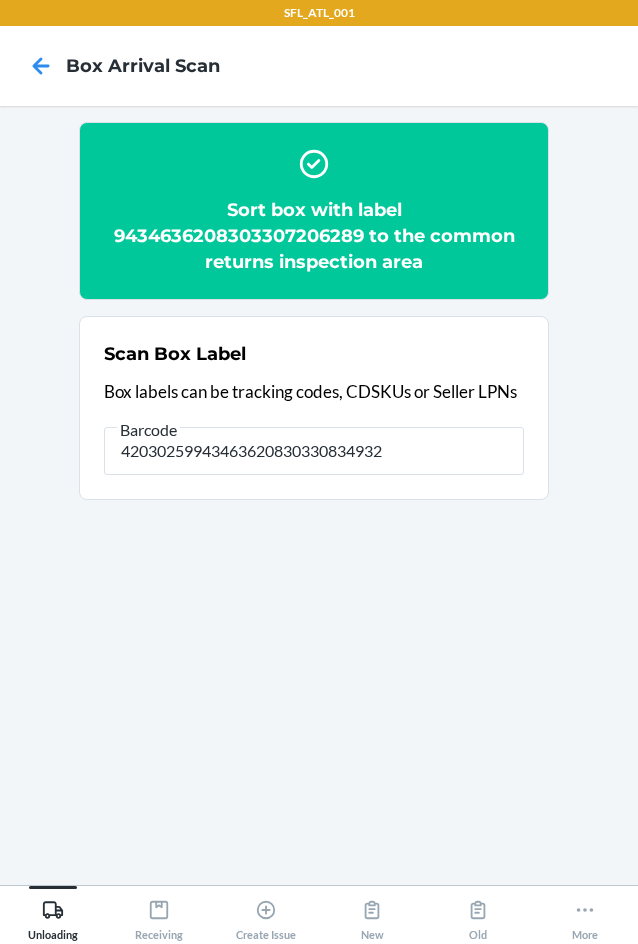 type on "420302599434636208303308349329" 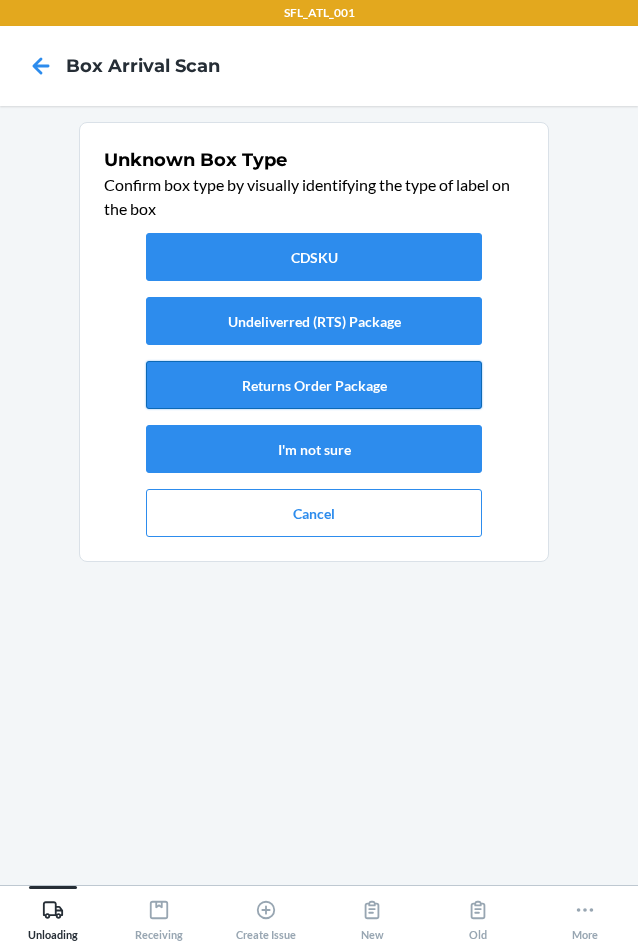 click on "Returns Order Package" at bounding box center [314, 385] 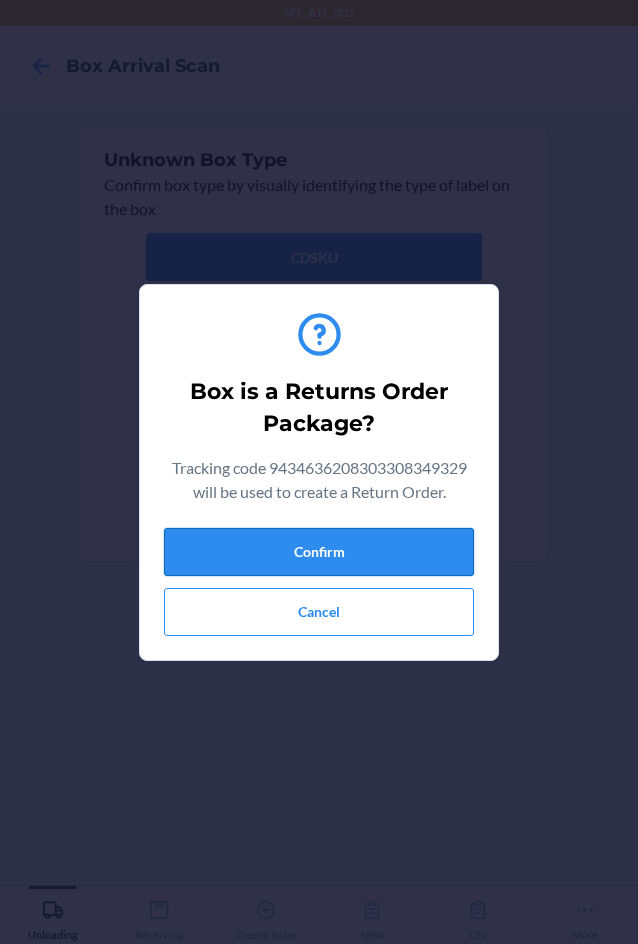 click on "Confirm" at bounding box center [319, 552] 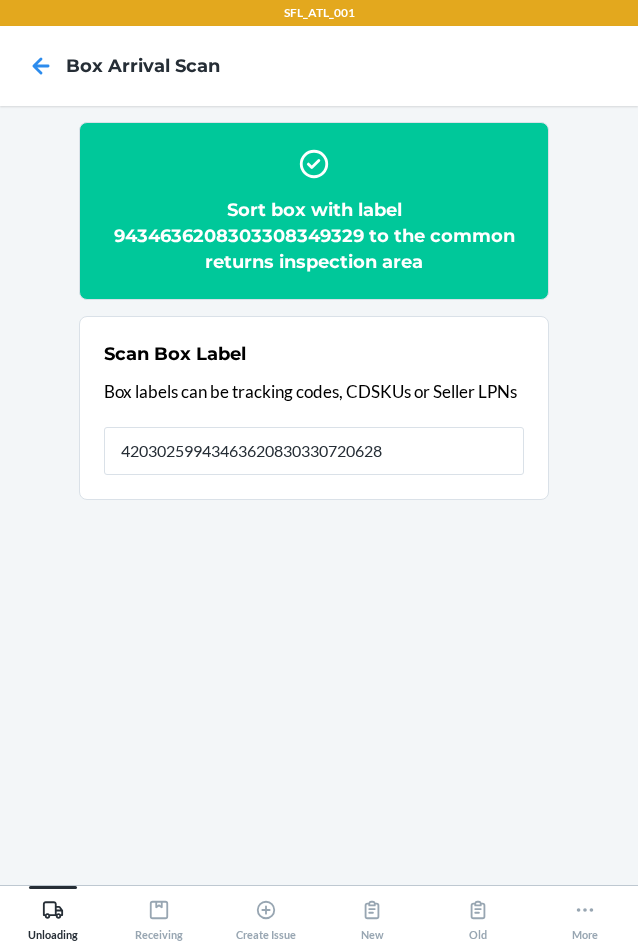 type on "420302599434636208303307206289" 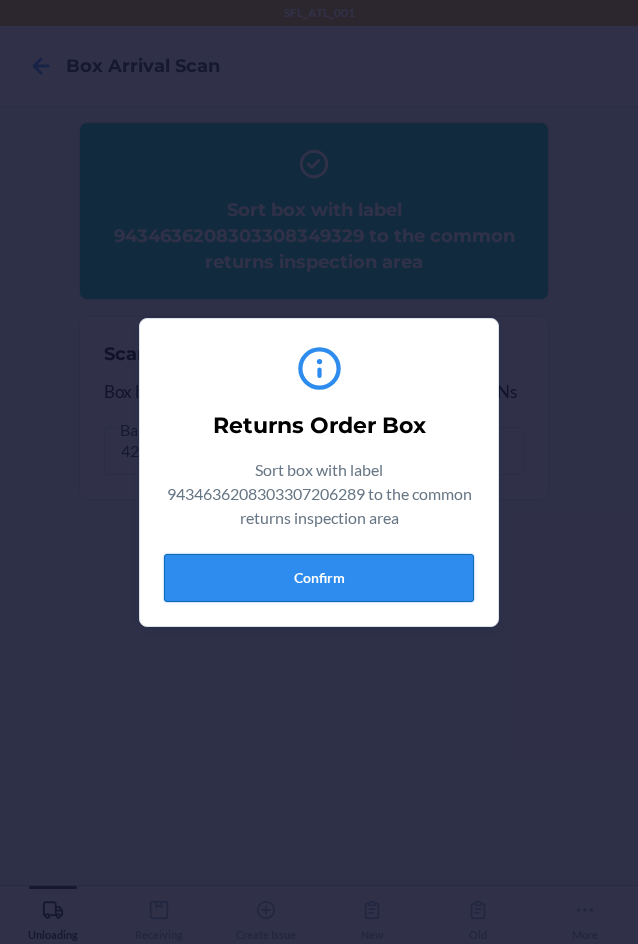 click on "Confirm" at bounding box center (319, 578) 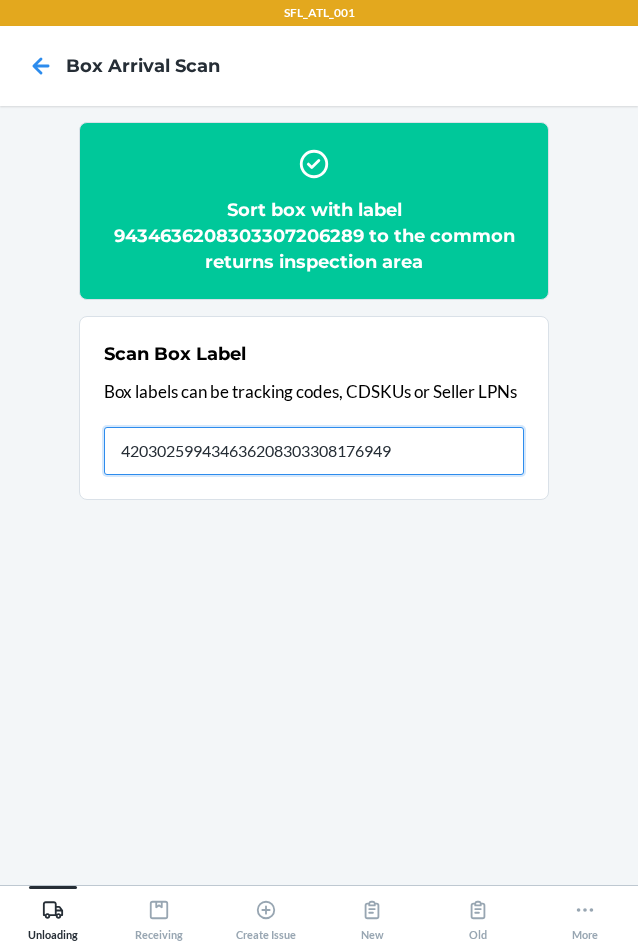 type on "420302599434636208303308176949" 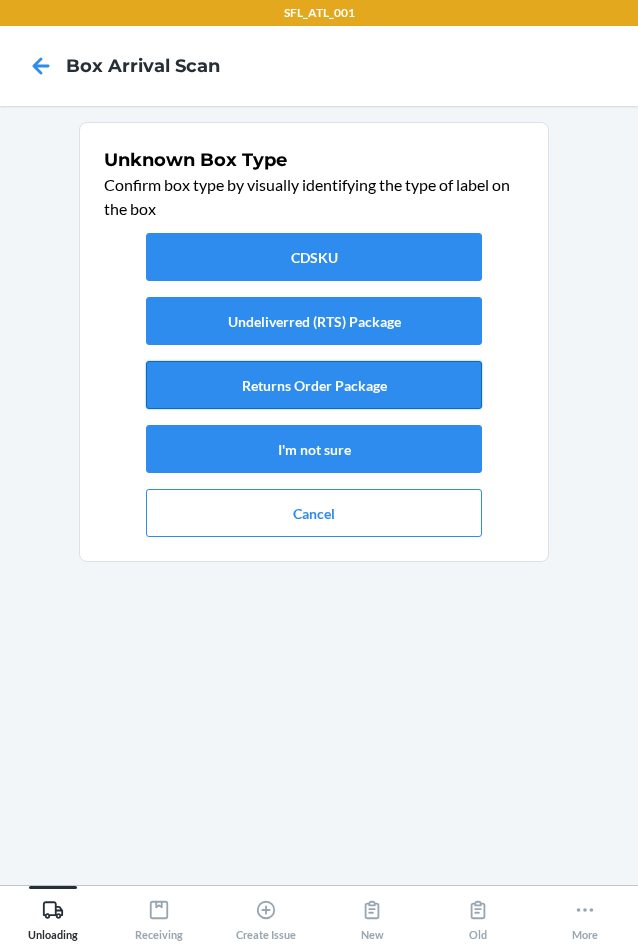 click on "Returns Order Package" at bounding box center [314, 385] 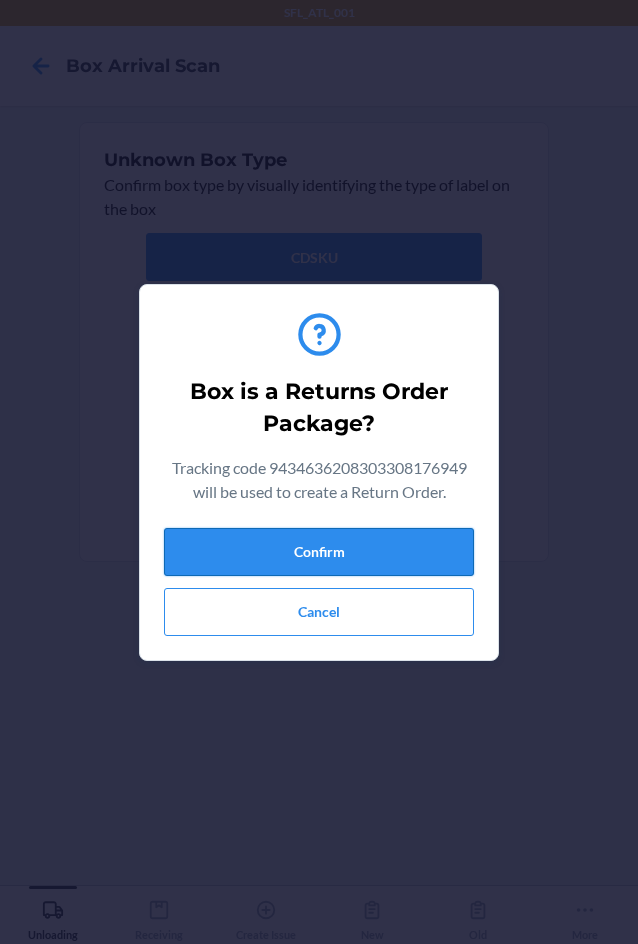 click on "Confirm" at bounding box center (319, 552) 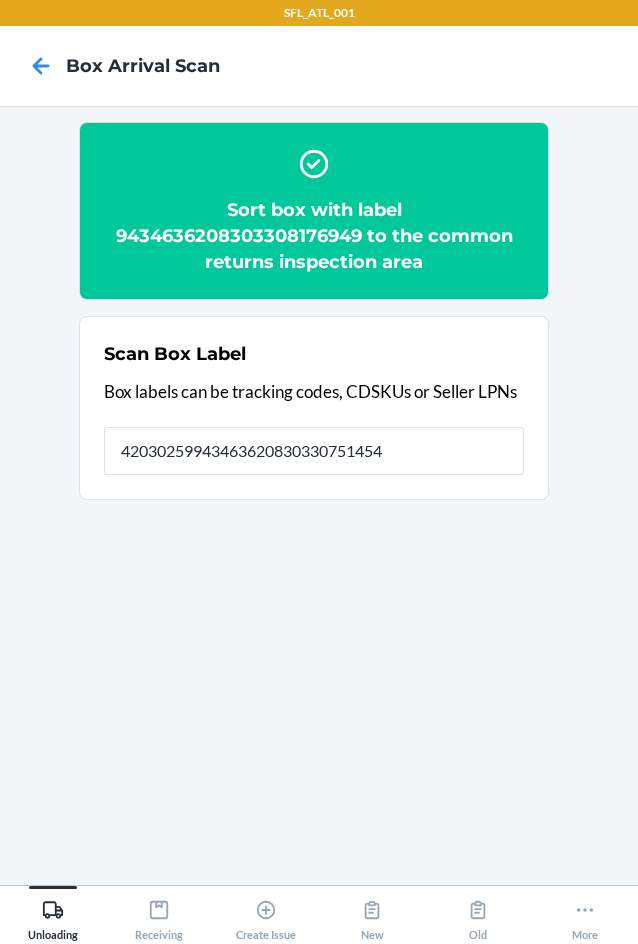 type on "420302599434636208303307514544" 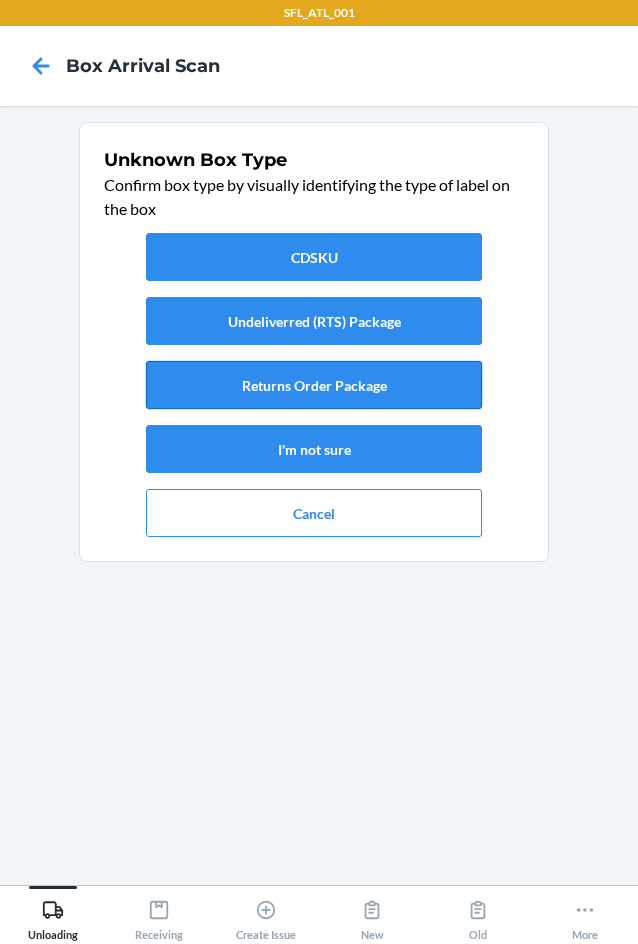 click on "Returns Order Package" at bounding box center [314, 385] 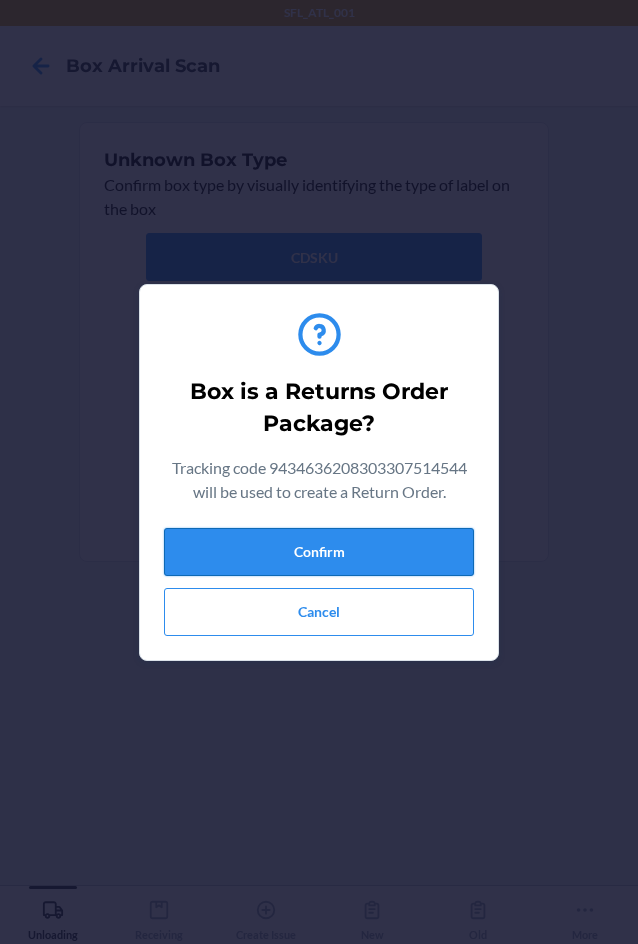 click on "Confirm" at bounding box center (319, 552) 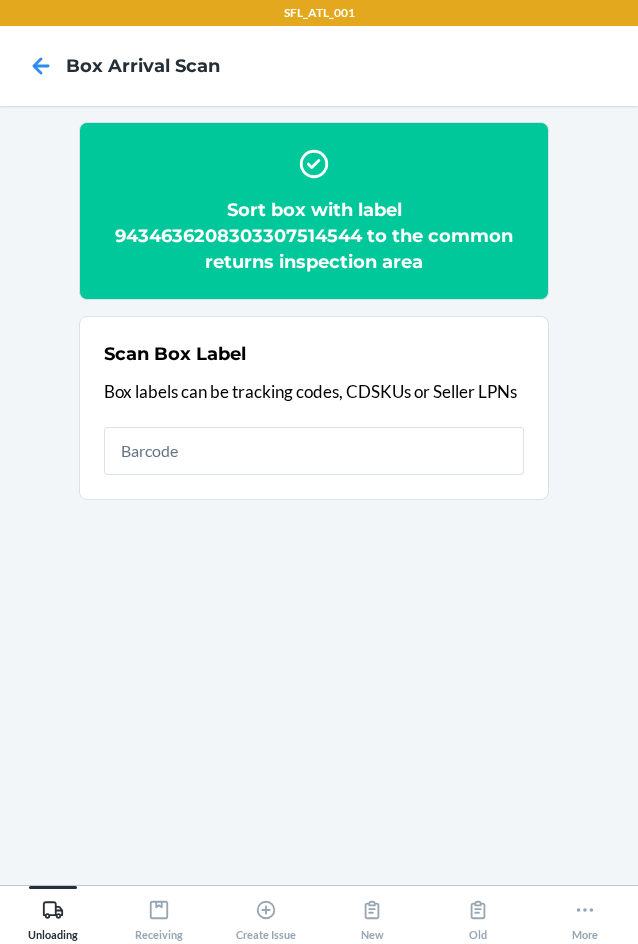 click on "Scan Box Label Box labels can be tracking codes, CDSKUs or Seller LPNs" at bounding box center [314, 408] 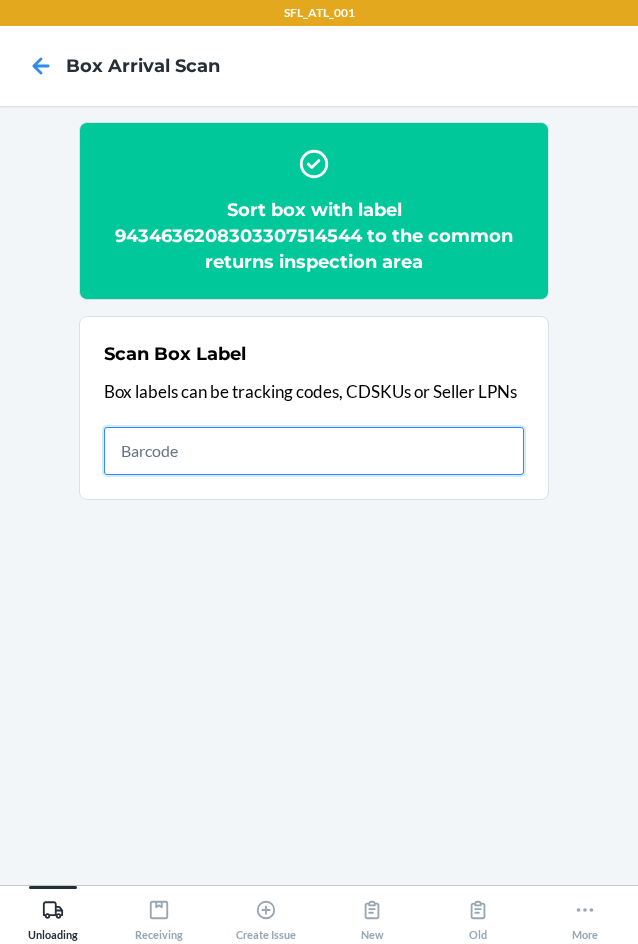 click at bounding box center [314, 451] 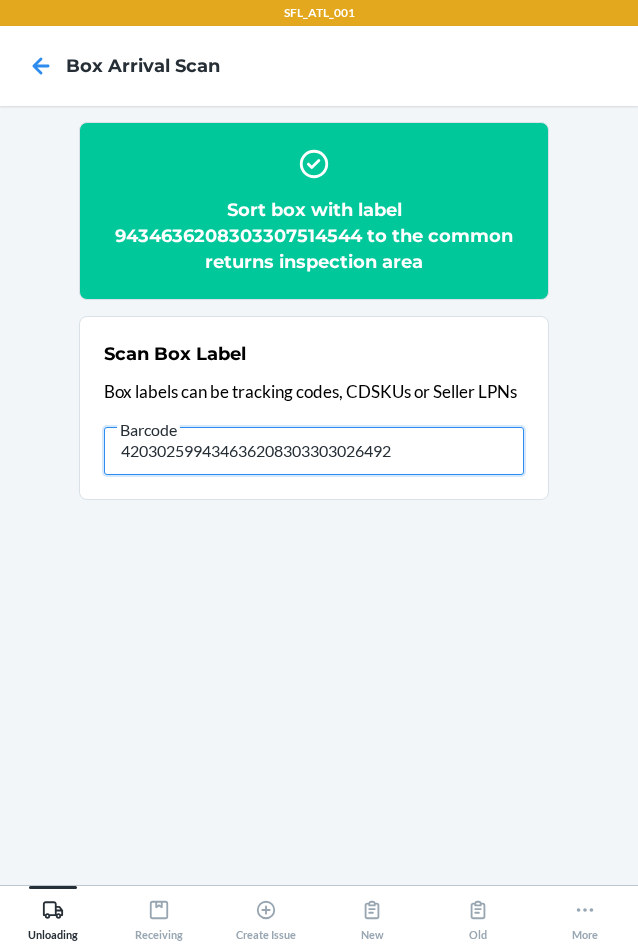type on "420302599434636208303303026492" 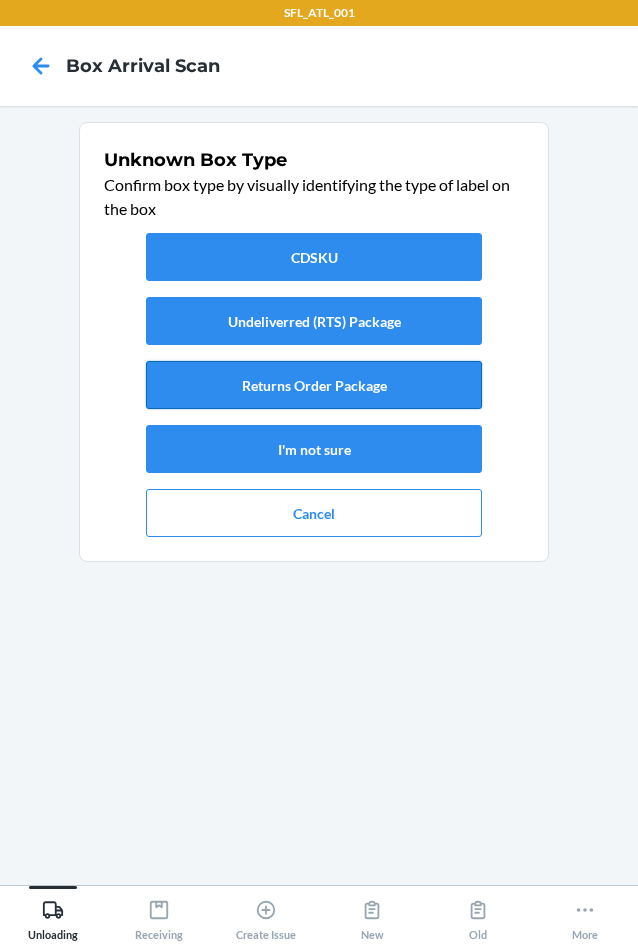 click on "Returns Order Package" at bounding box center (314, 385) 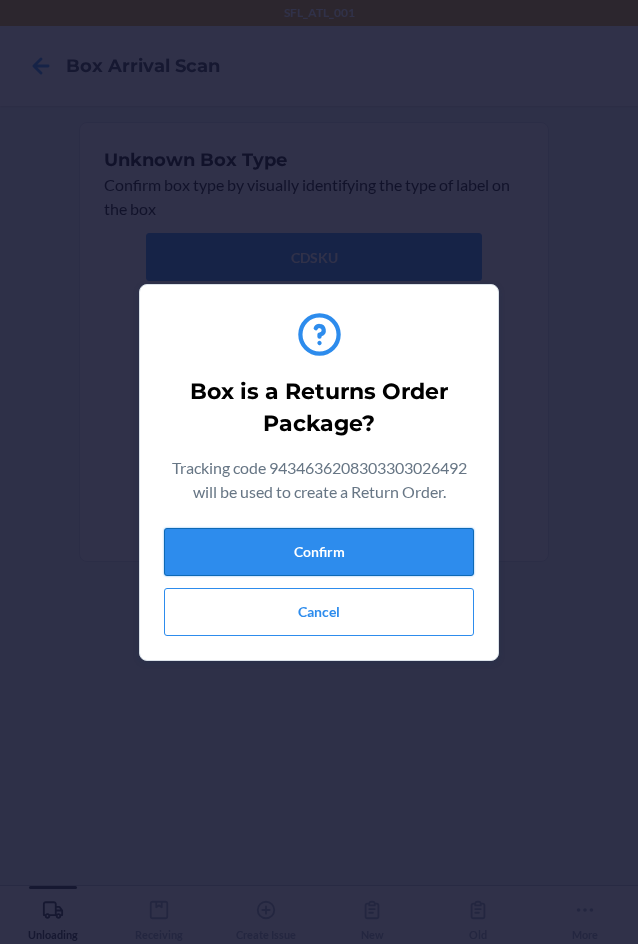 drag, startPoint x: 401, startPoint y: 560, endPoint x: 407, endPoint y: 573, distance: 14.3178215 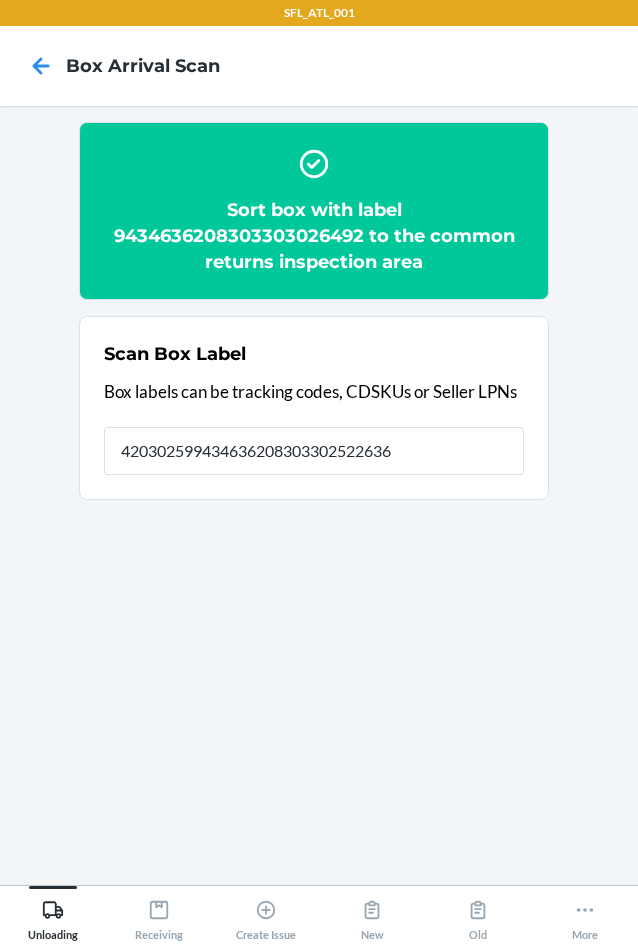 type on "420302599434636208303302522636" 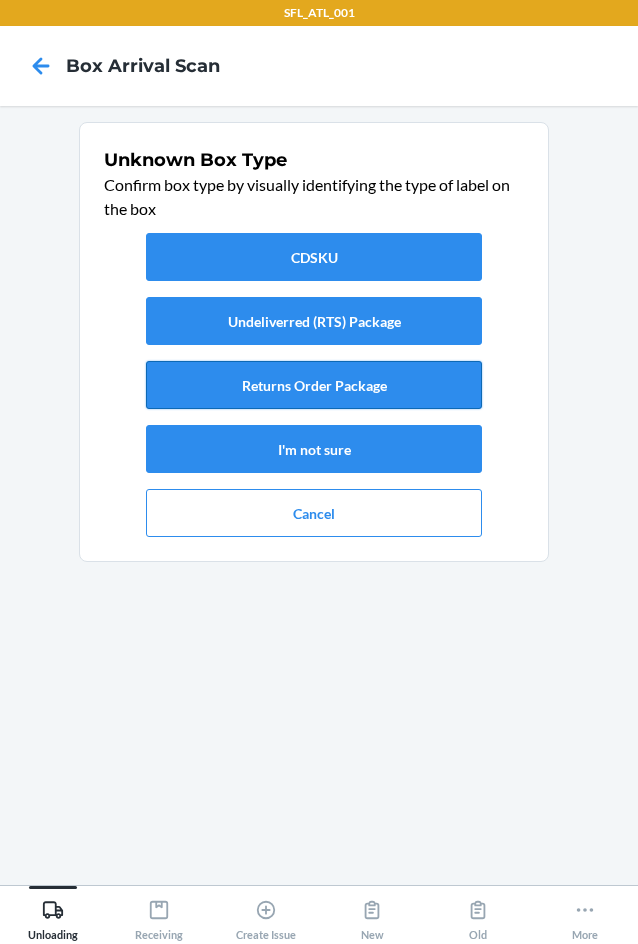 click on "Returns Order Package" at bounding box center [314, 385] 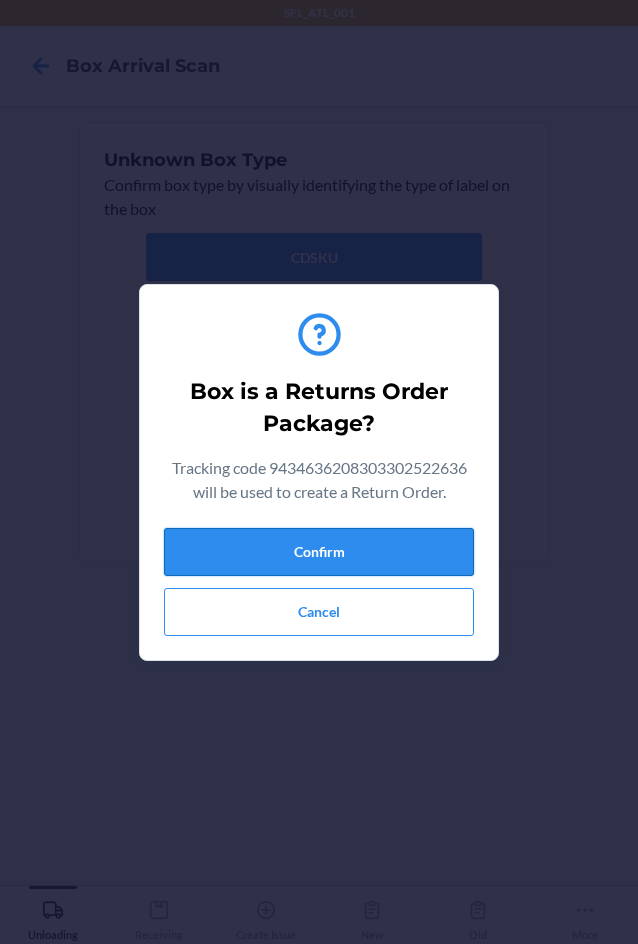 click on "Confirm" at bounding box center (319, 552) 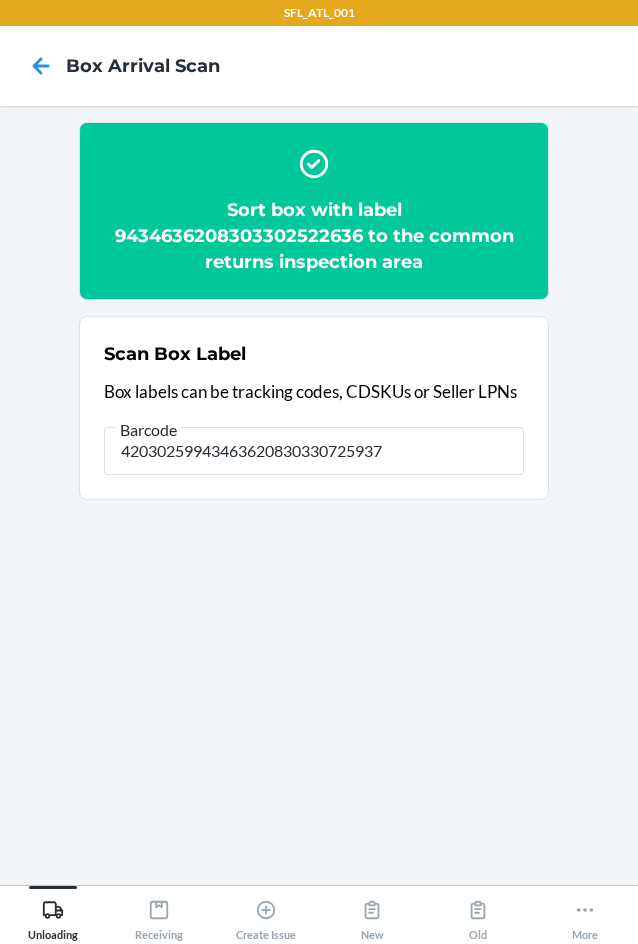 type on "420302599434636208303307259377" 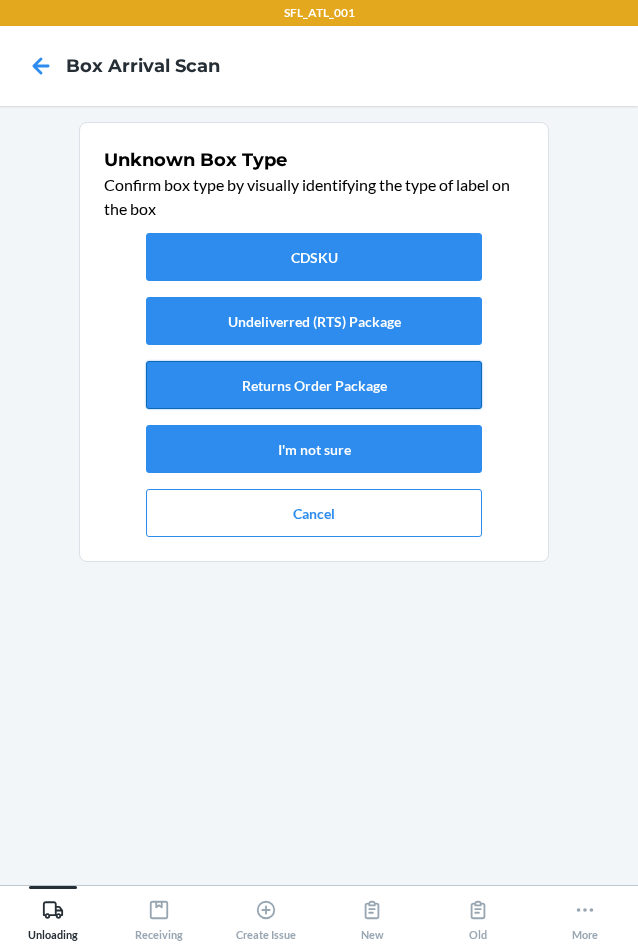 click on "Returns Order Package" at bounding box center [314, 385] 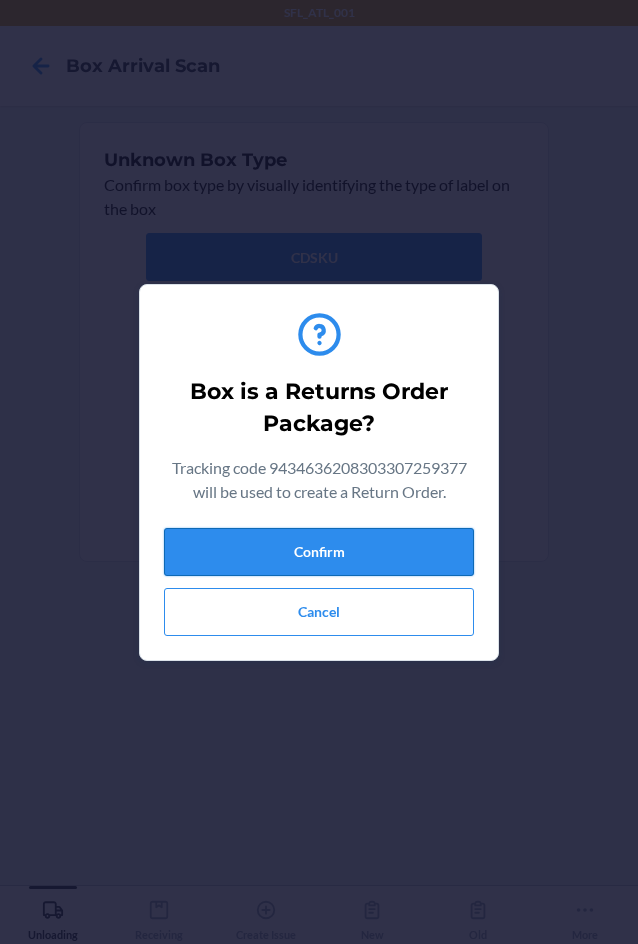 click on "Confirm" at bounding box center (319, 552) 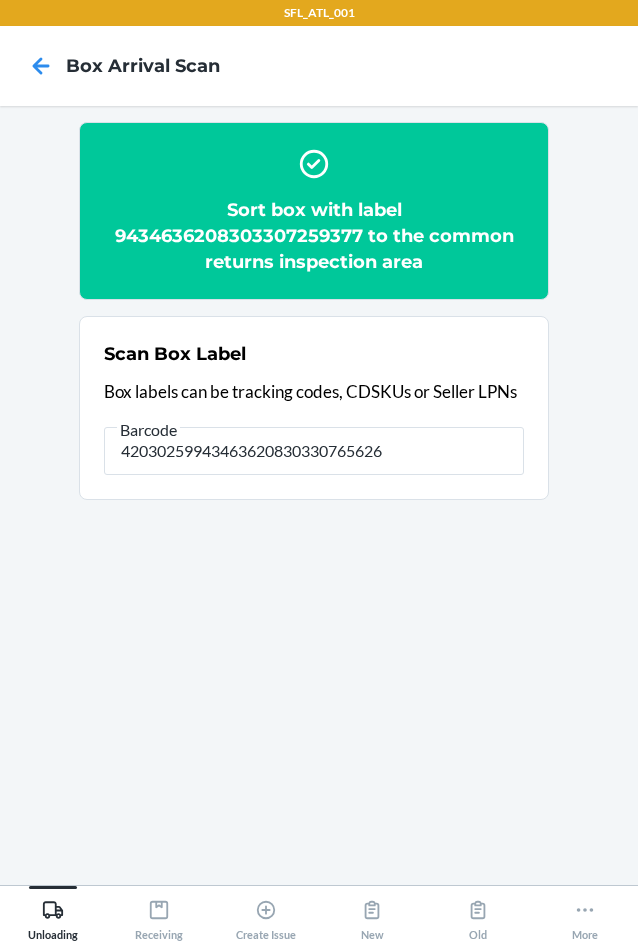 type on "420302599434636208303307656268" 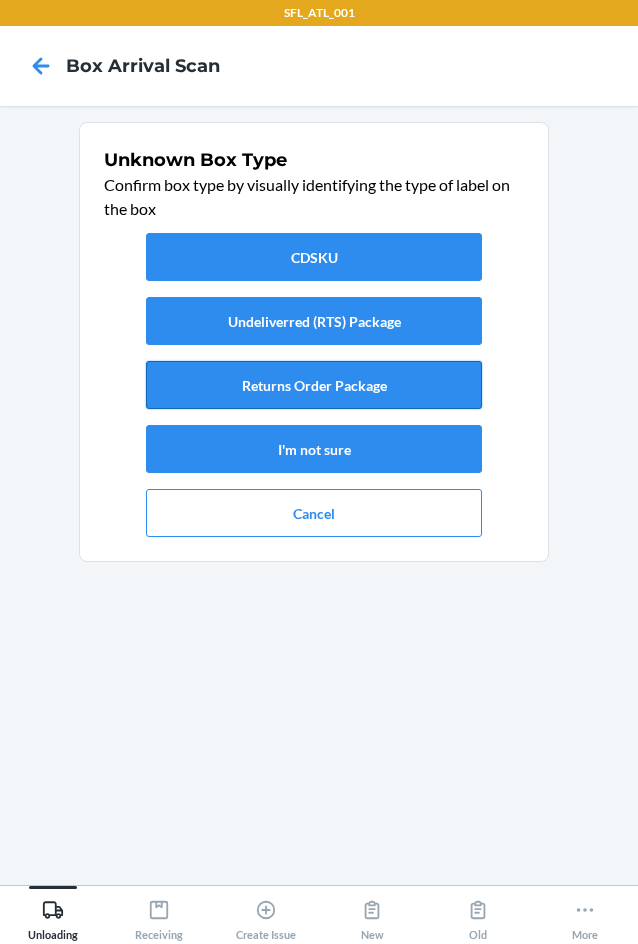 click on "Returns Order Package" at bounding box center (314, 385) 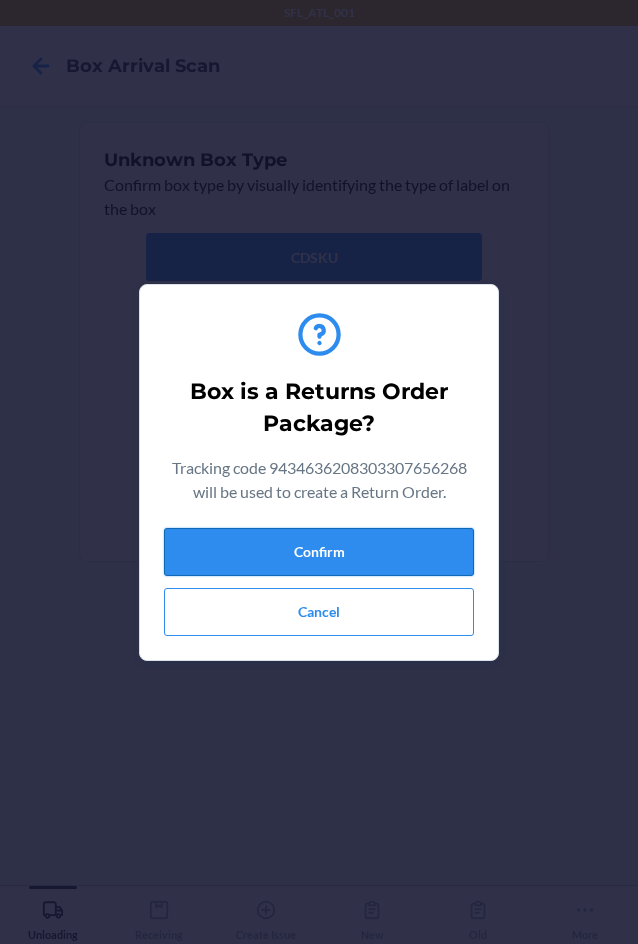 click on "Confirm" at bounding box center (319, 552) 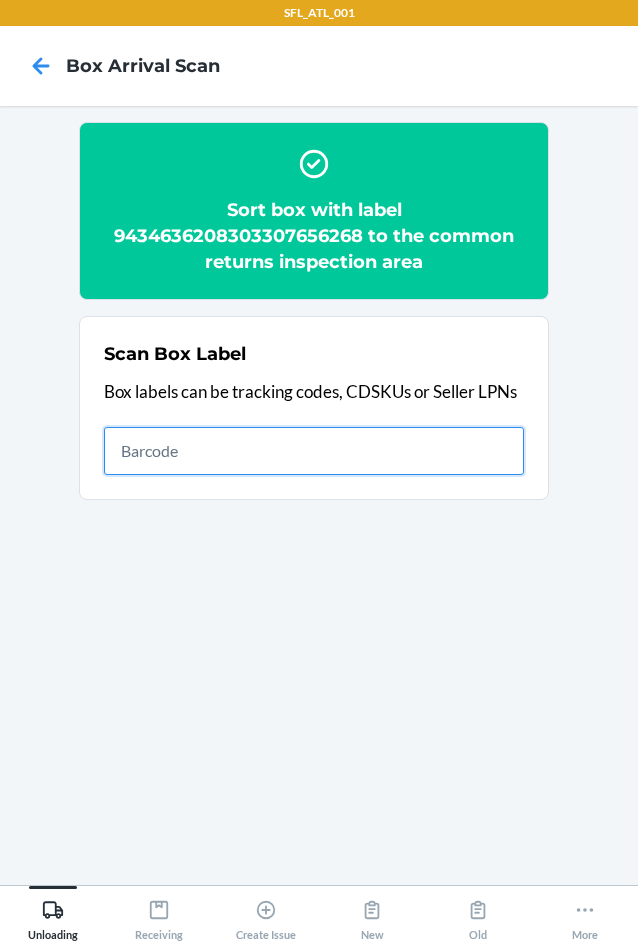 click at bounding box center (314, 451) 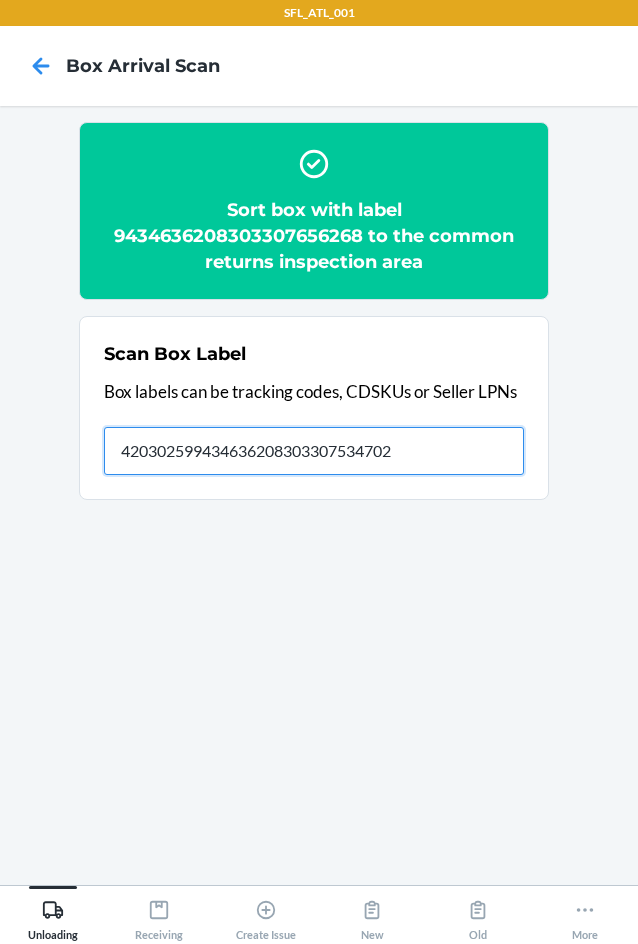 type on "420302599434636208303307534702" 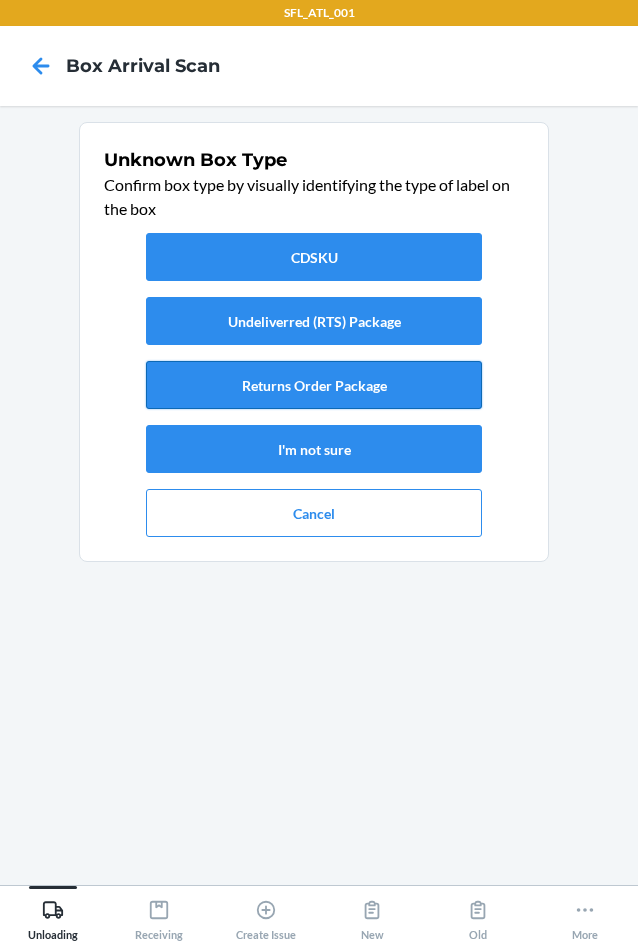 click on "Returns Order Package" at bounding box center [314, 385] 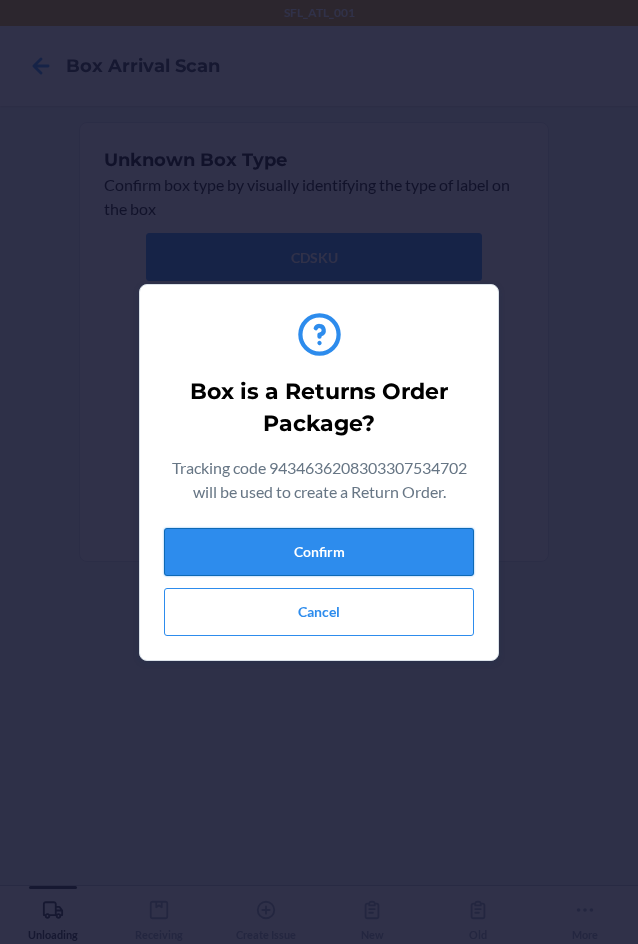 click on "Confirm" at bounding box center (319, 552) 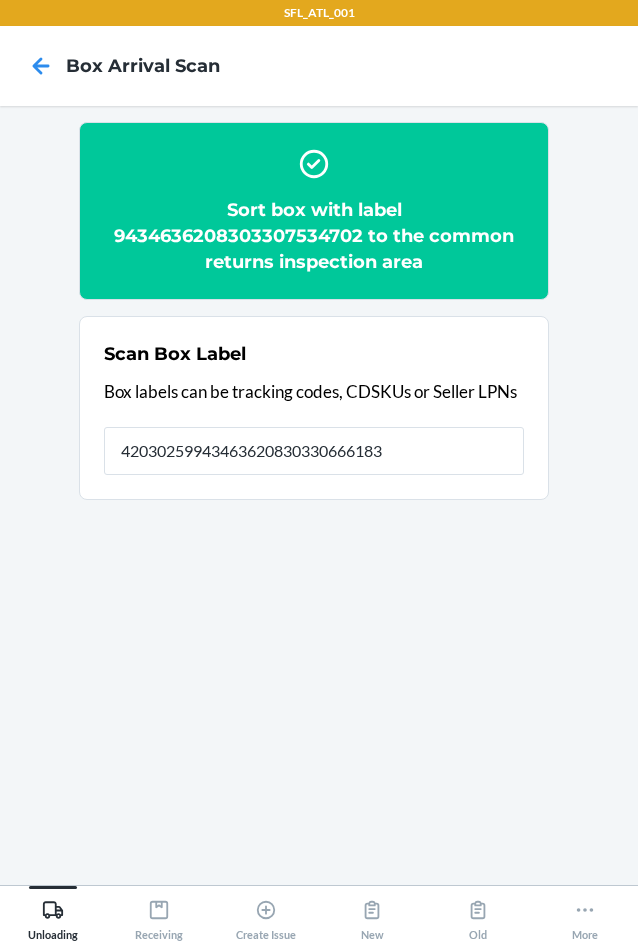 type on "420302599434636208303306661836" 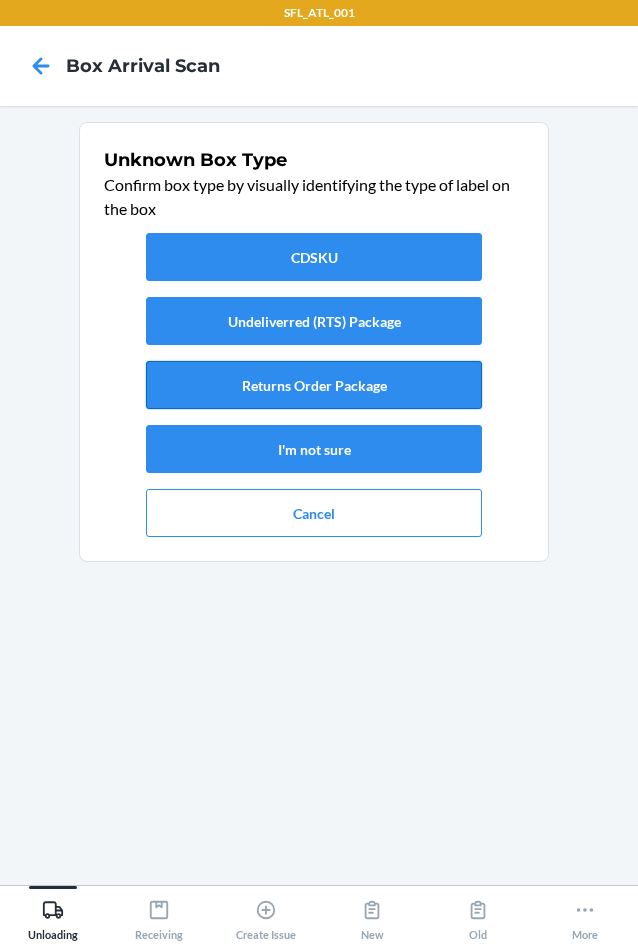 click on "Returns Order Package" at bounding box center [314, 385] 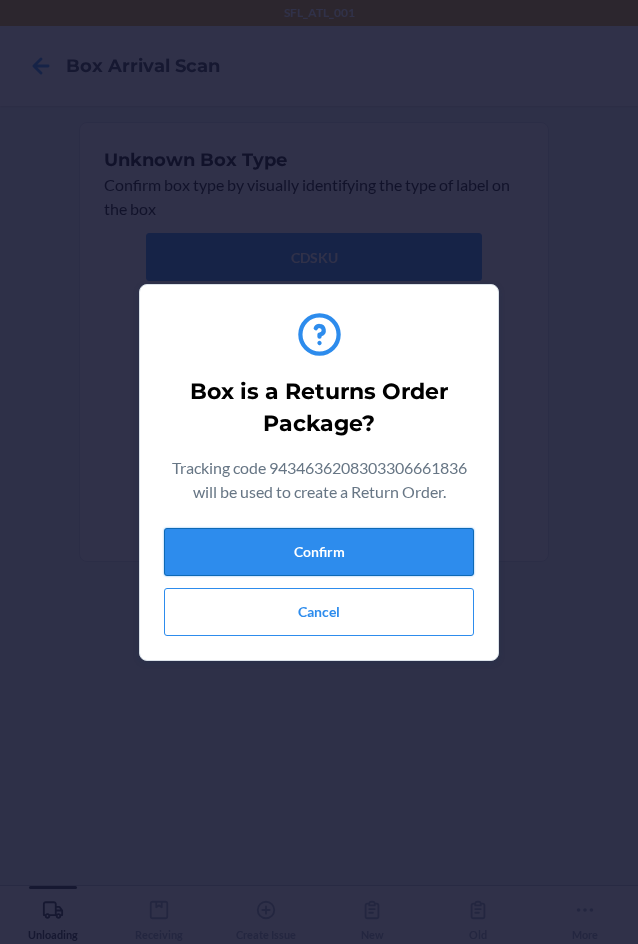 click on "Confirm" at bounding box center [319, 552] 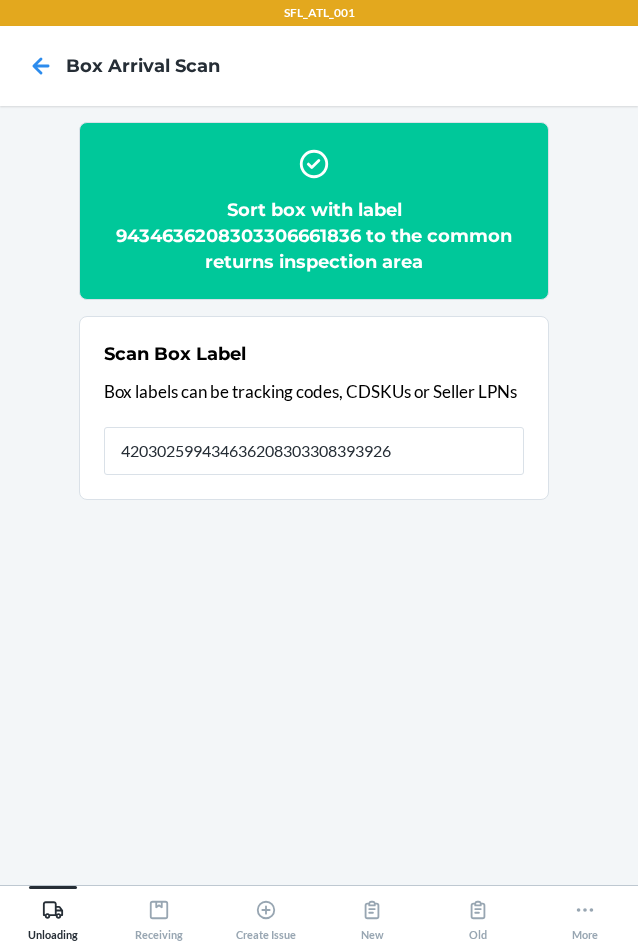 type on "420302599434636208303308393926" 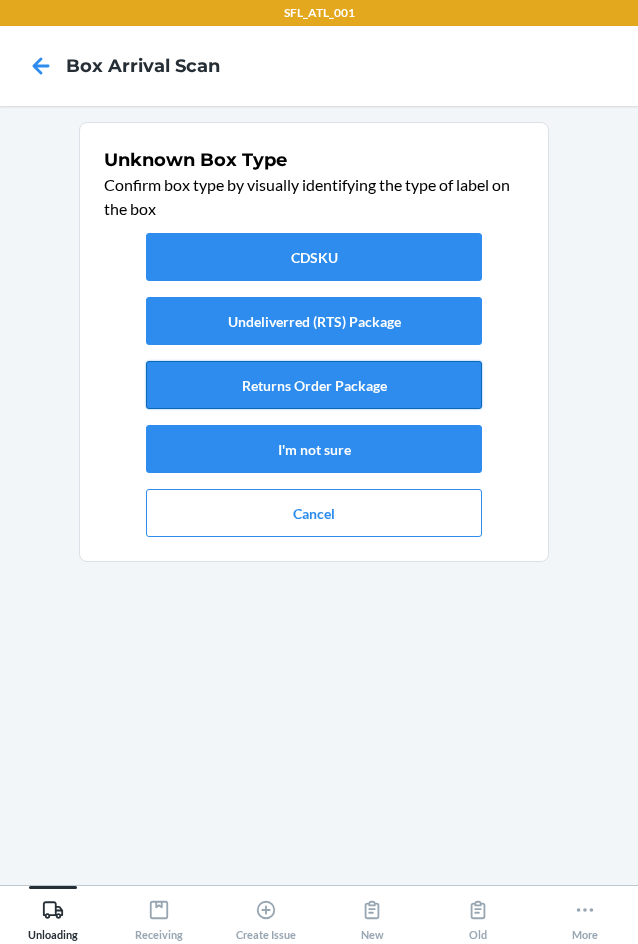 click on "Returns Order Package" at bounding box center [314, 385] 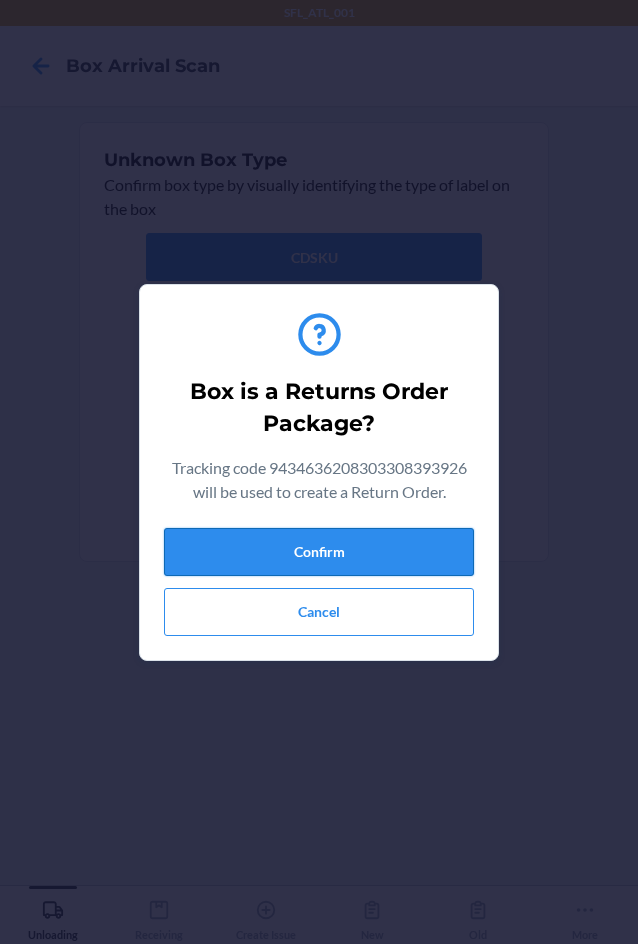 click on "Confirm" at bounding box center [319, 552] 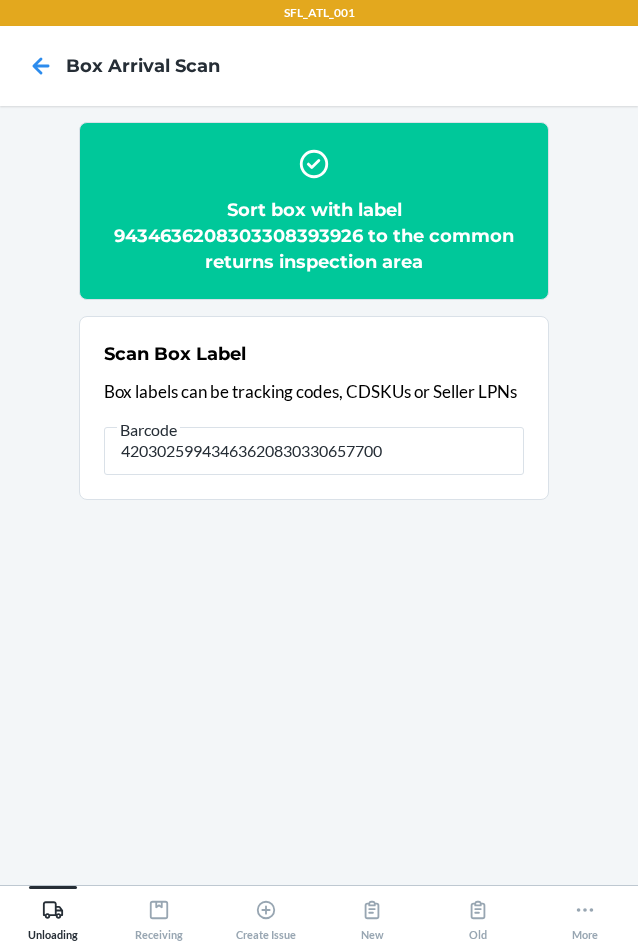 type on "420302599434636208303306577007" 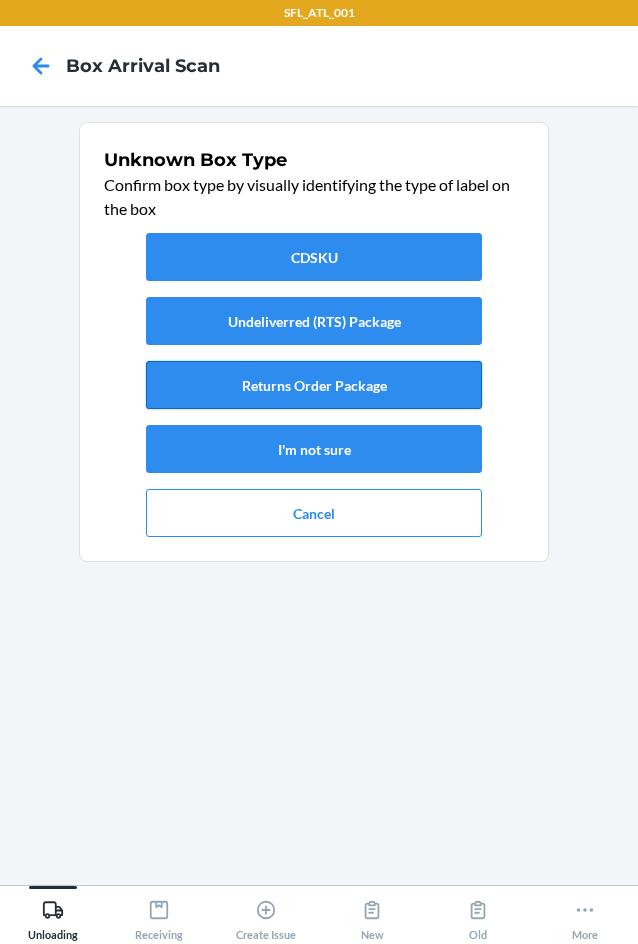 click on "Returns Order Package" at bounding box center (314, 385) 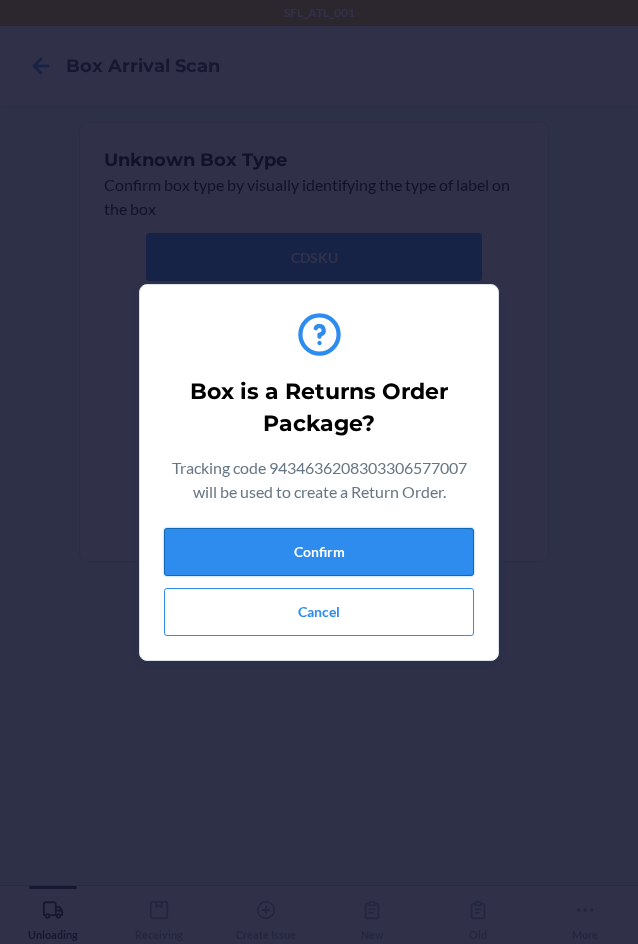 click on "Confirm" at bounding box center [319, 552] 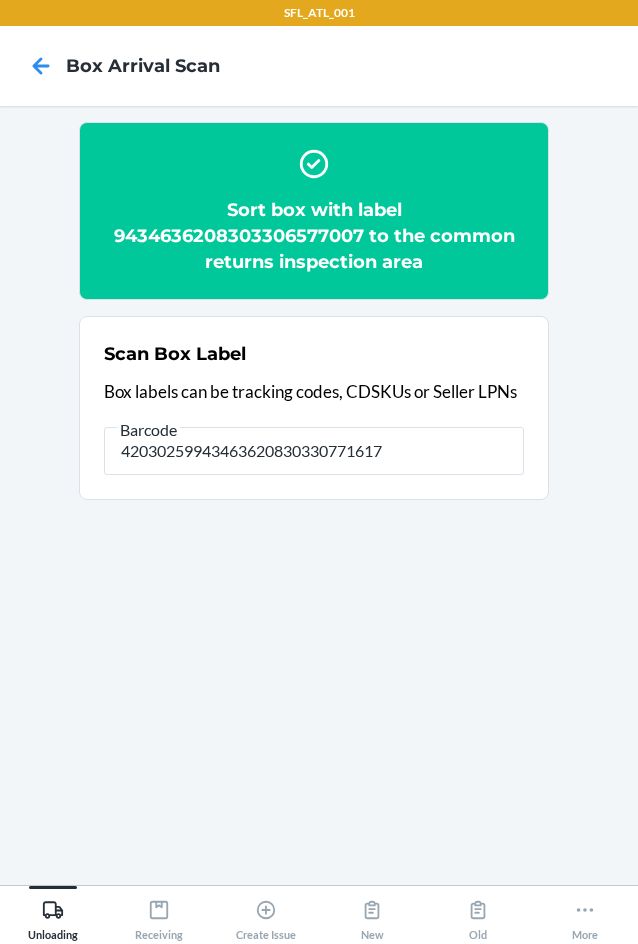 type on "420302599434636208303307716177" 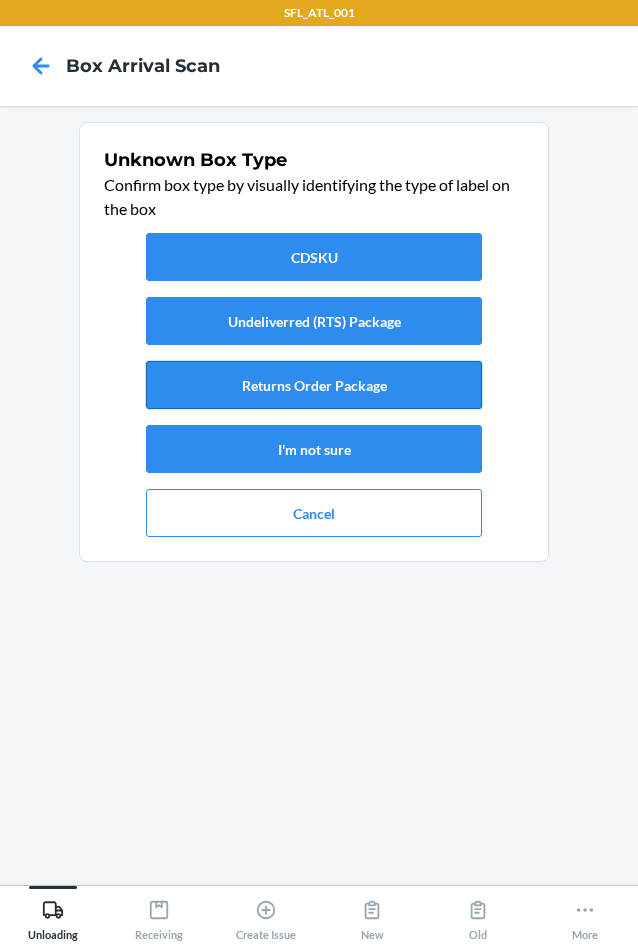 click on "Returns Order Package" at bounding box center (314, 385) 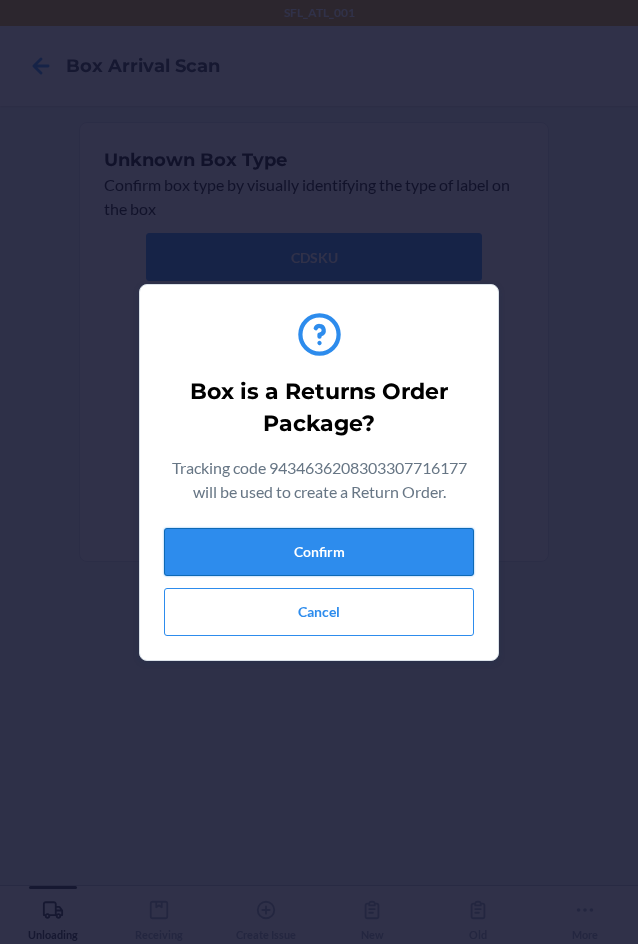 click on "Confirm" at bounding box center (319, 552) 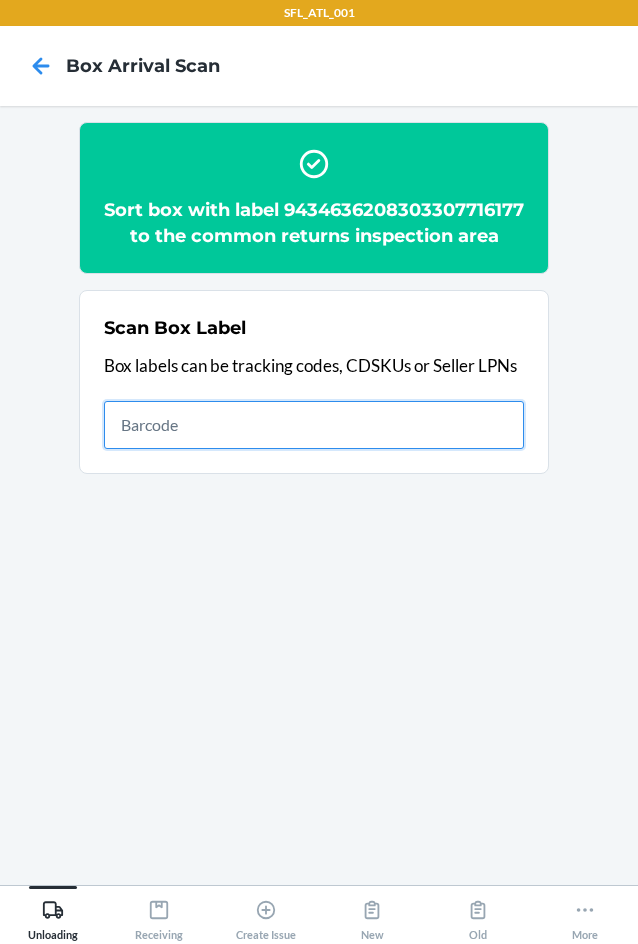 click at bounding box center [314, 425] 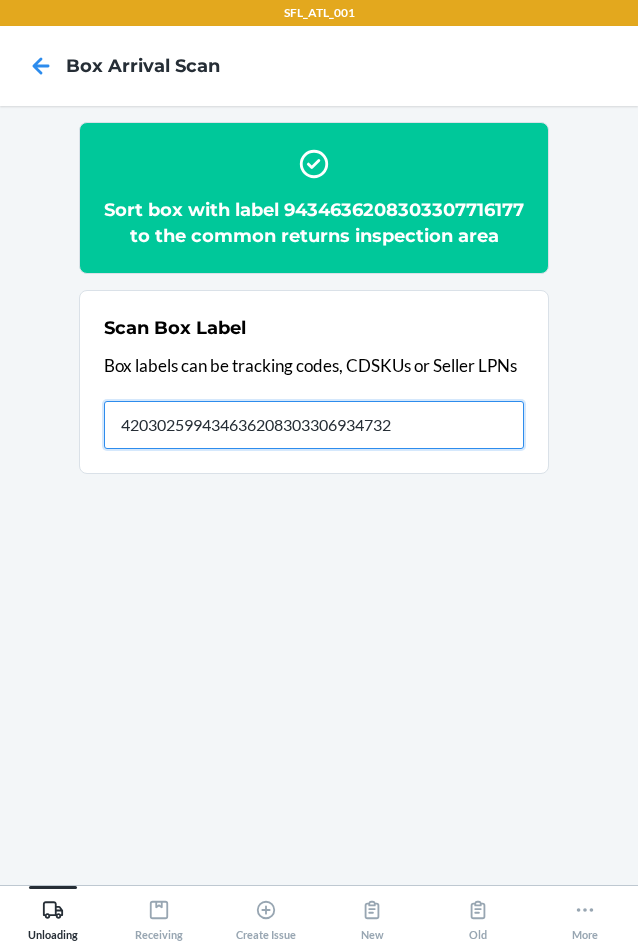 type on "420302599434636208303306934732" 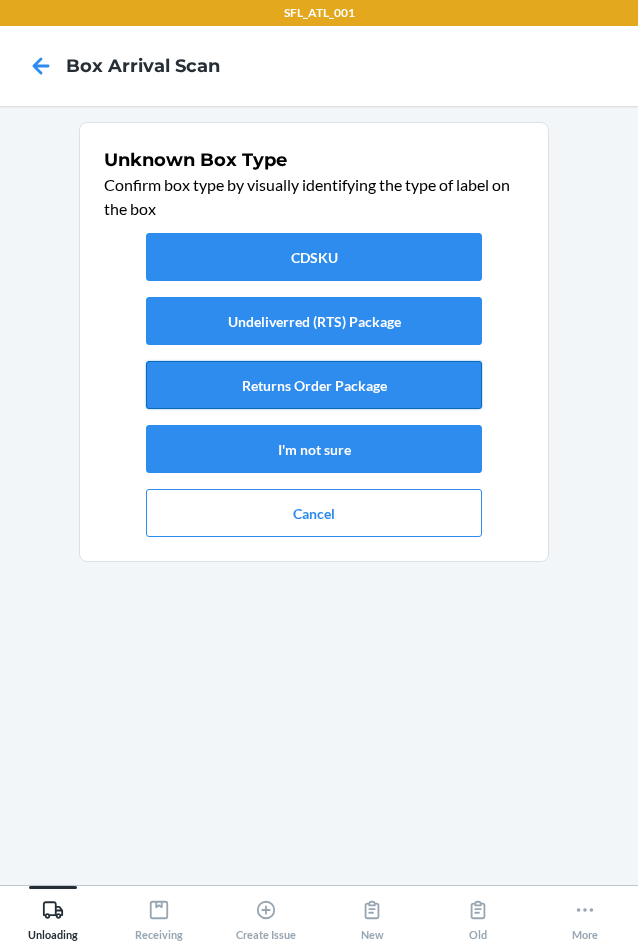 click on "Returns Order Package" at bounding box center [314, 385] 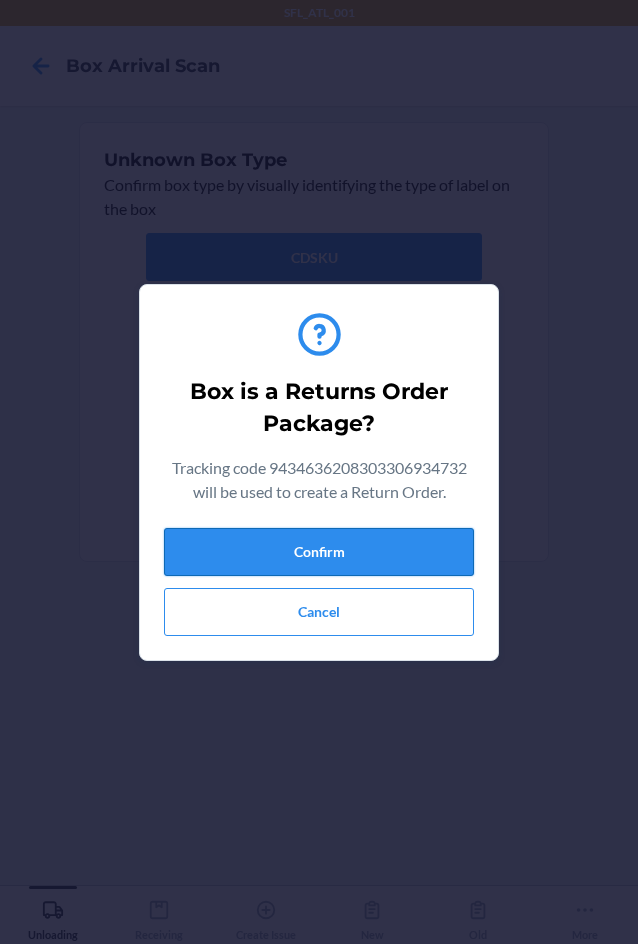 click on "Confirm" at bounding box center (319, 552) 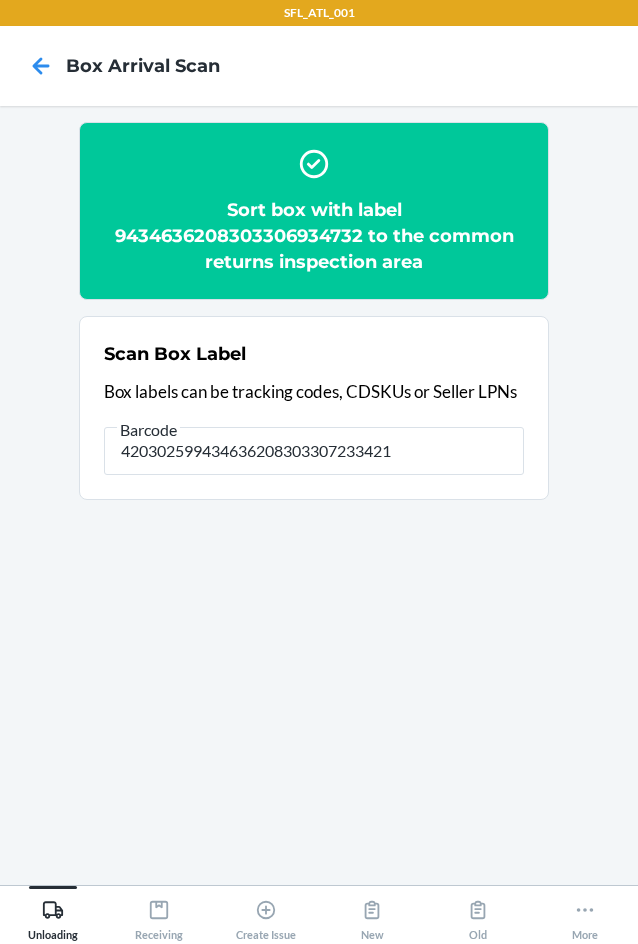 type on "420302599434636208303307233421" 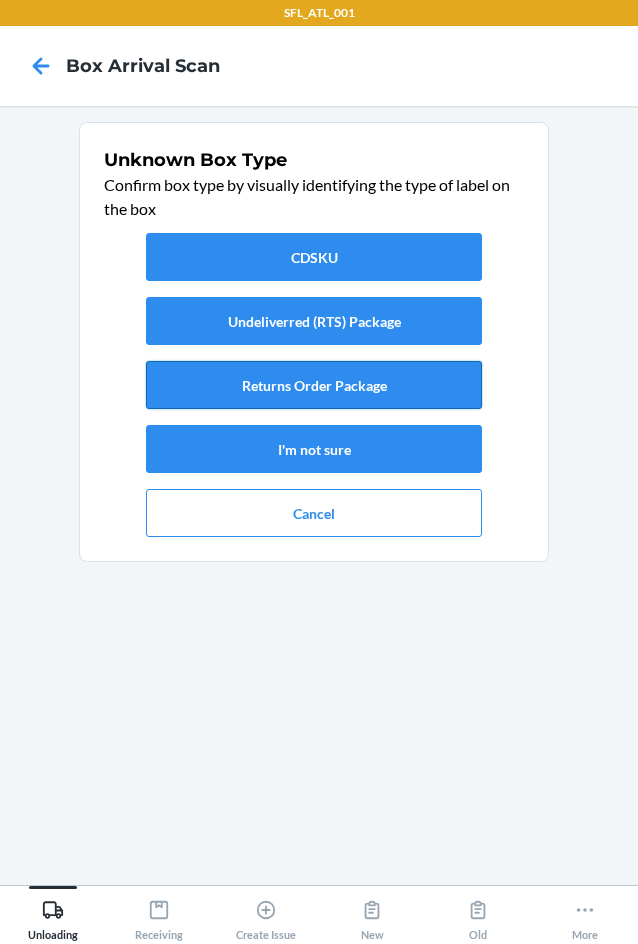 click on "Returns Order Package" at bounding box center [314, 385] 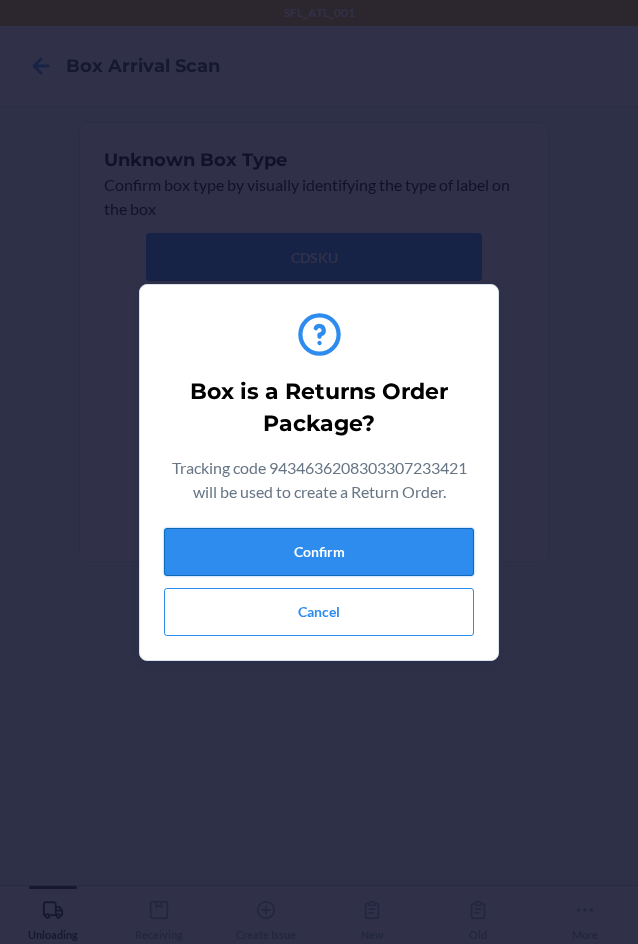 click on "Confirm" at bounding box center [319, 552] 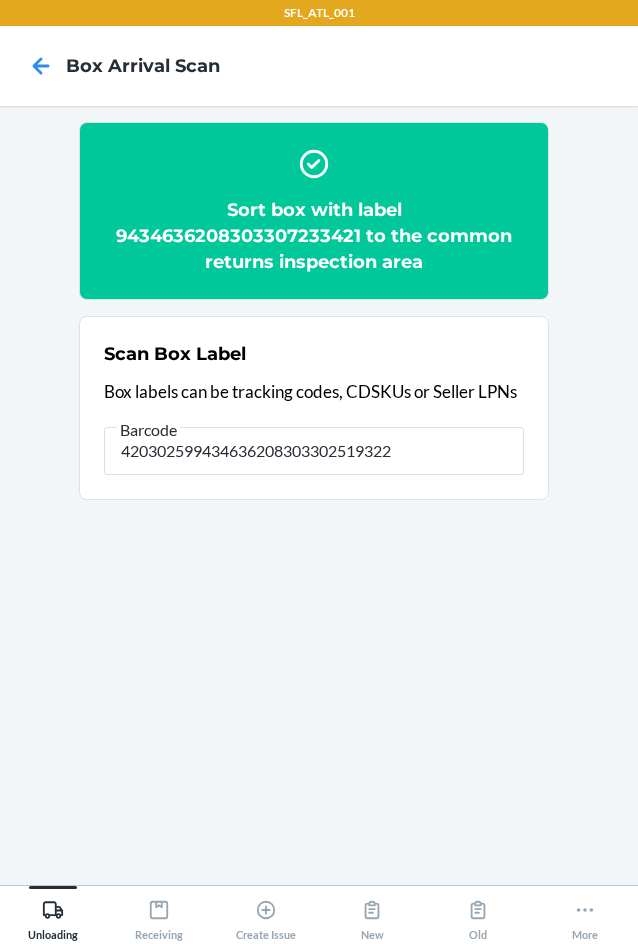 type on "420302599434636208303302519322" 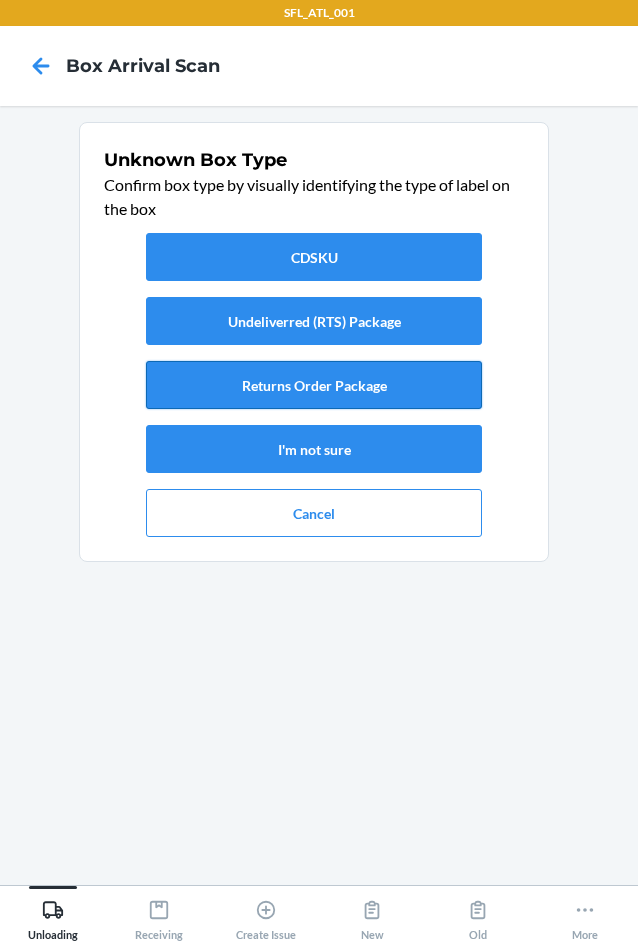 click on "Returns Order Package" at bounding box center [314, 385] 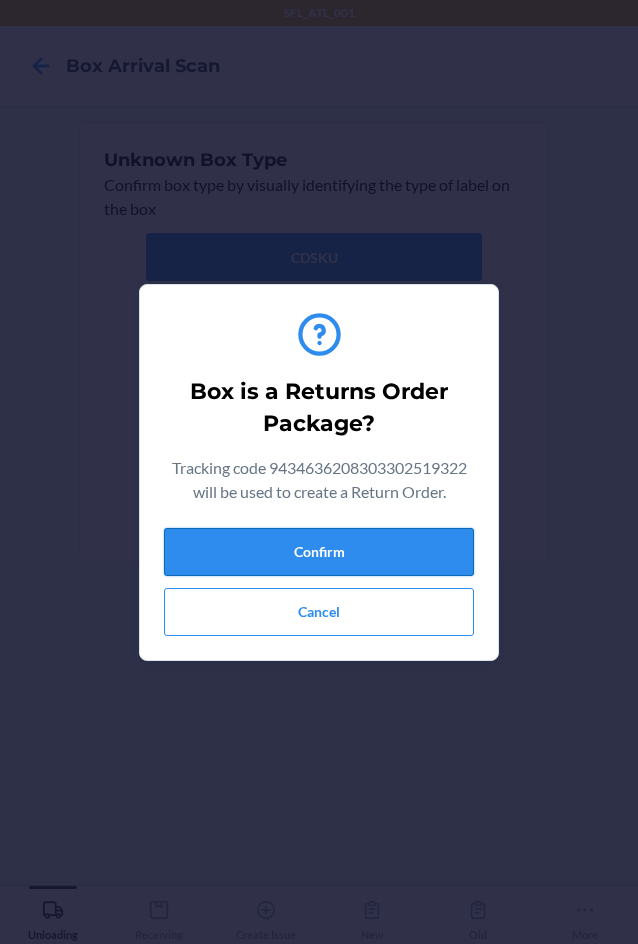 click on "Confirm" at bounding box center [319, 552] 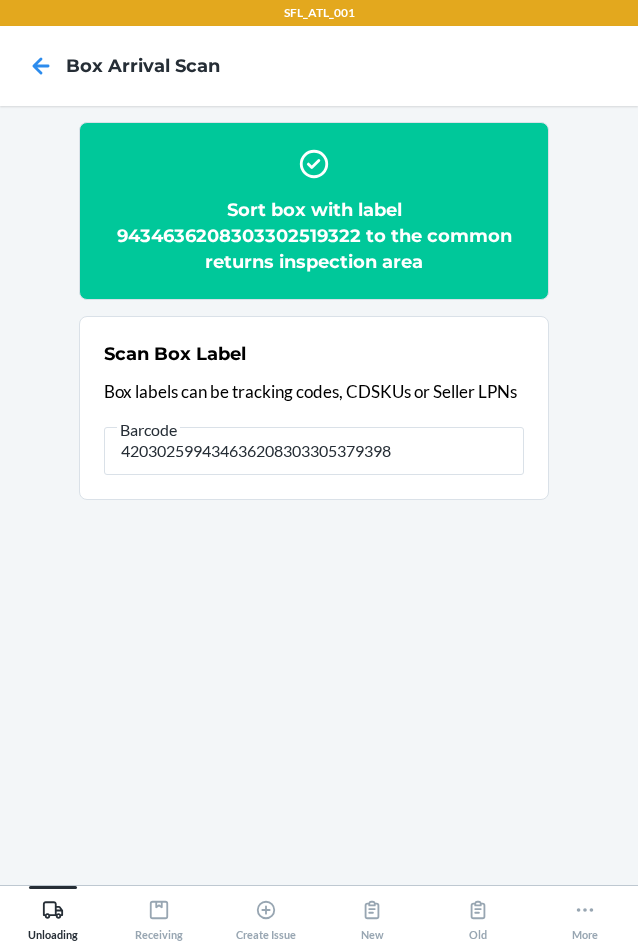 type on "420302599434636208303305379398" 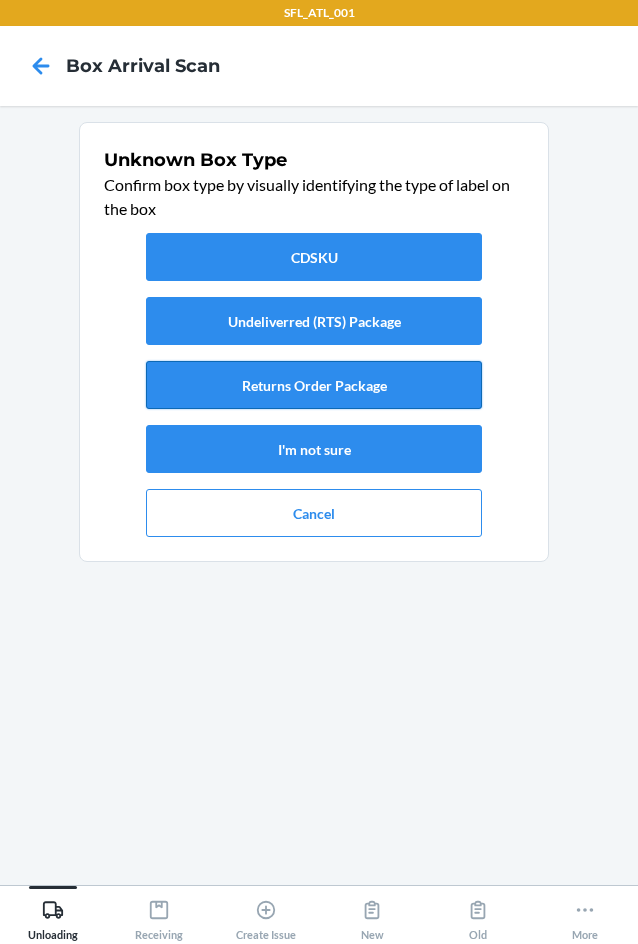 click on "Returns Order Package" at bounding box center (314, 385) 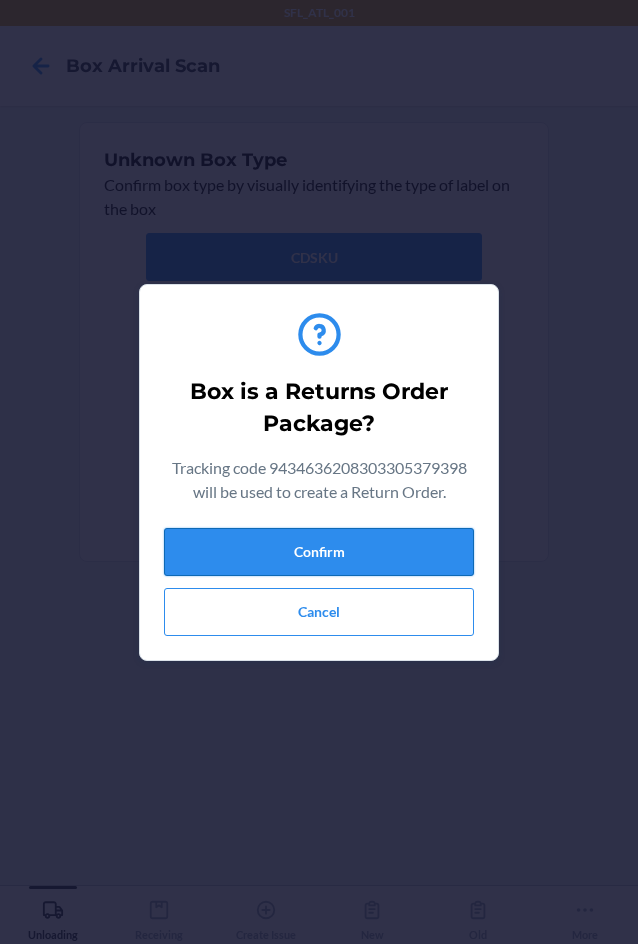 click on "Confirm" at bounding box center (319, 552) 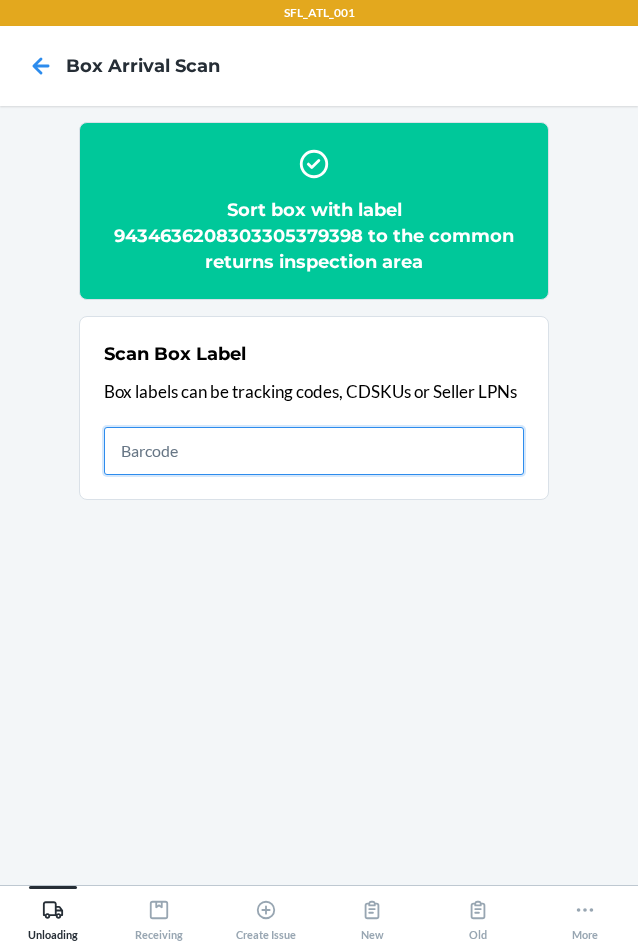 click at bounding box center (314, 451) 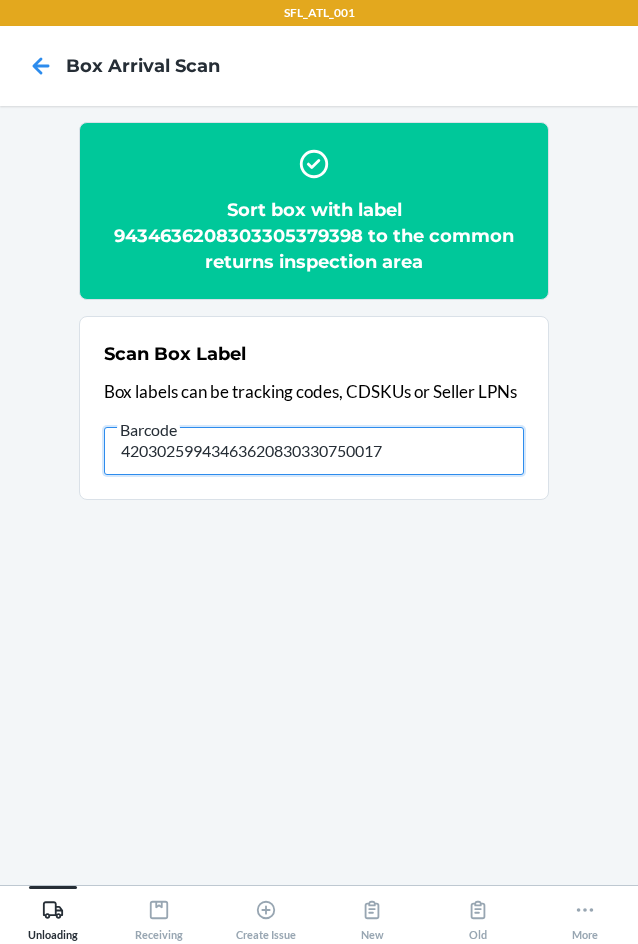 type on "420302599434636208303307500172" 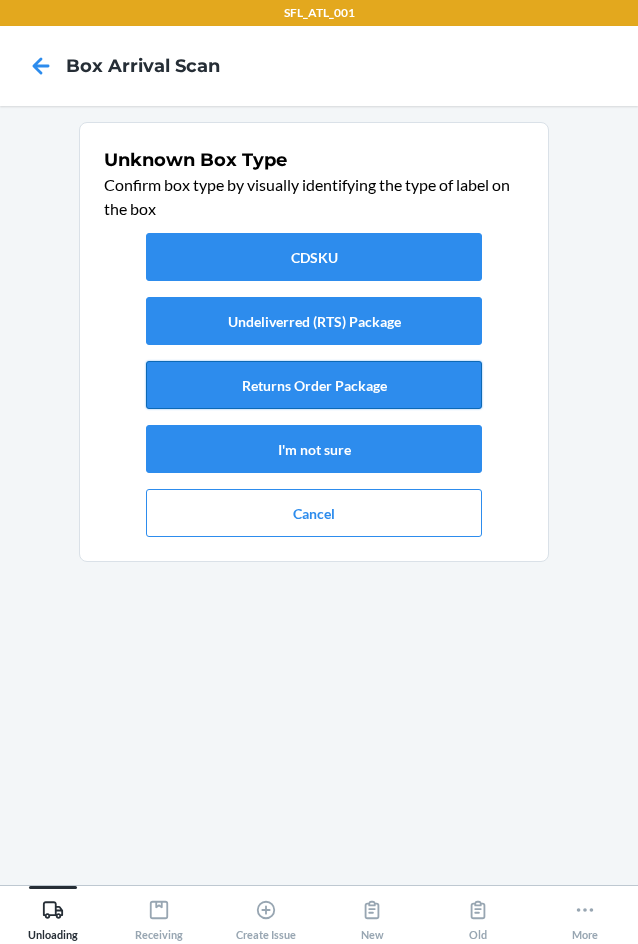 click on "Returns Order Package" at bounding box center (314, 385) 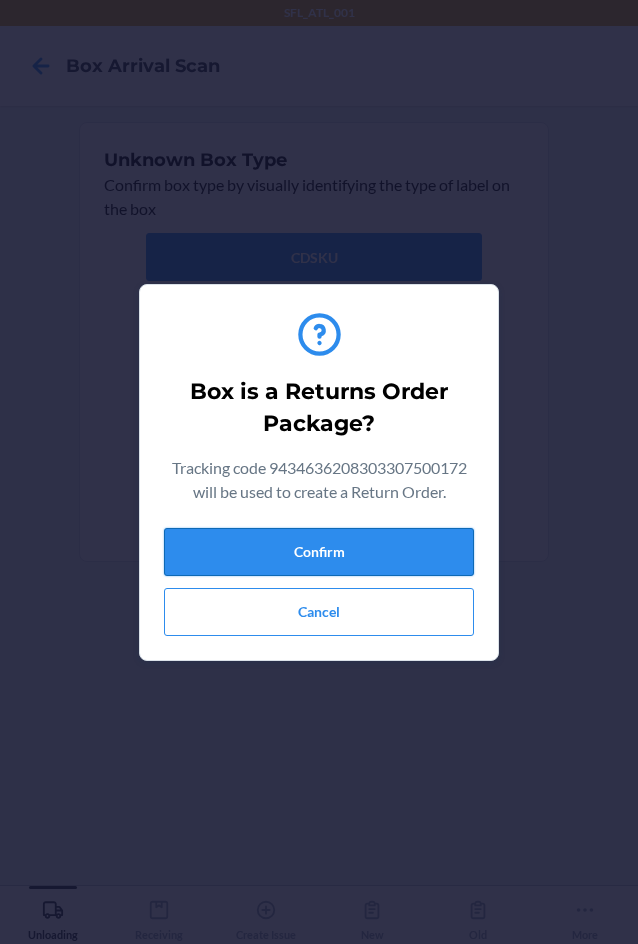 click on "Confirm" at bounding box center (319, 552) 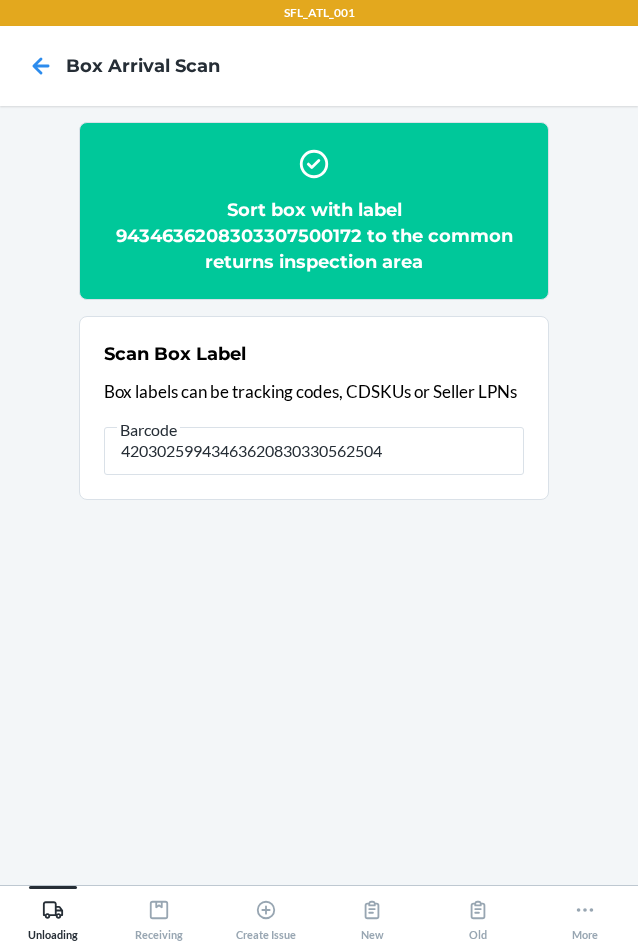 type on "420302599434636208303305625044" 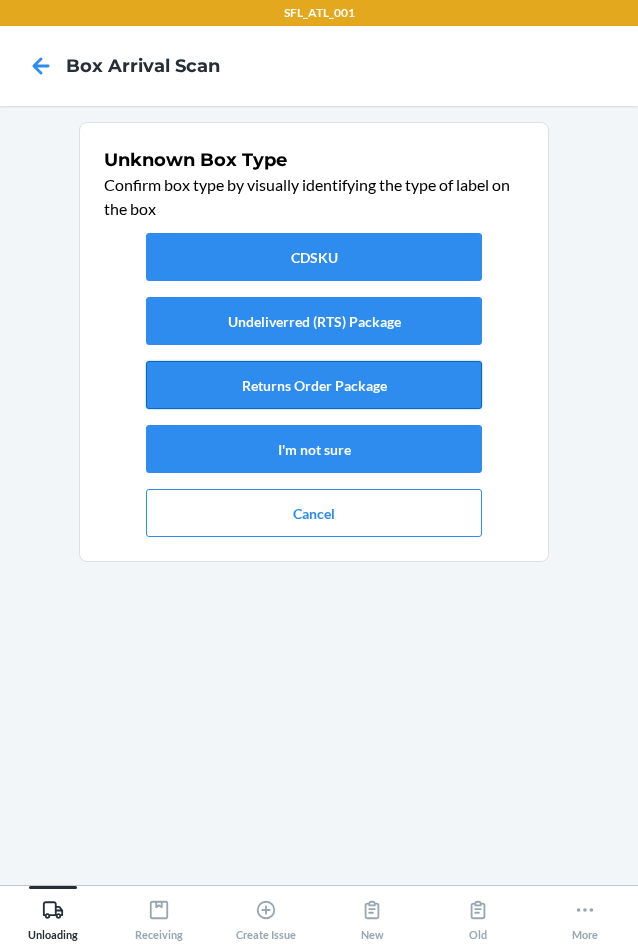 click on "Returns Order Package" at bounding box center [314, 385] 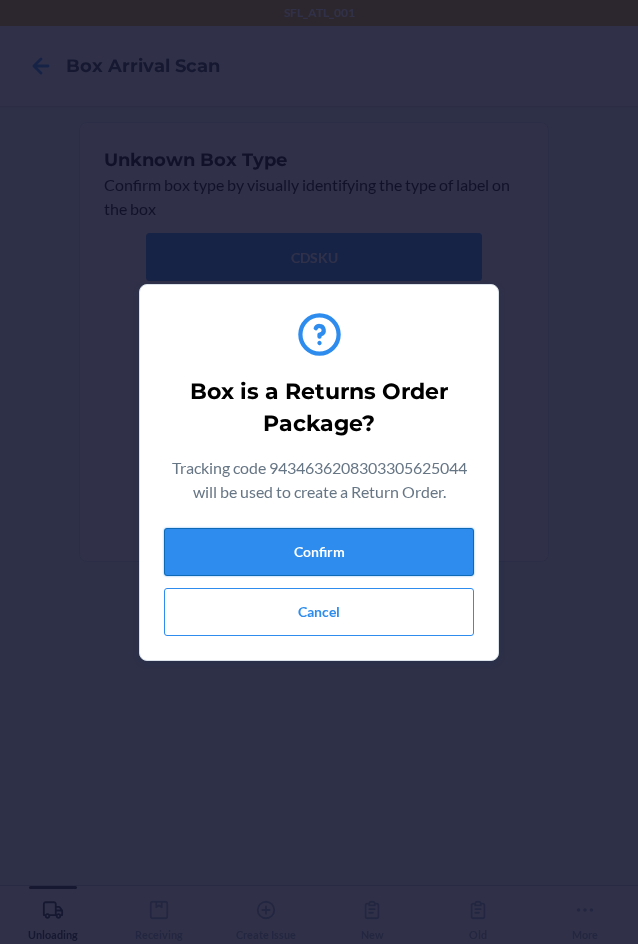 click on "Confirm" at bounding box center (319, 552) 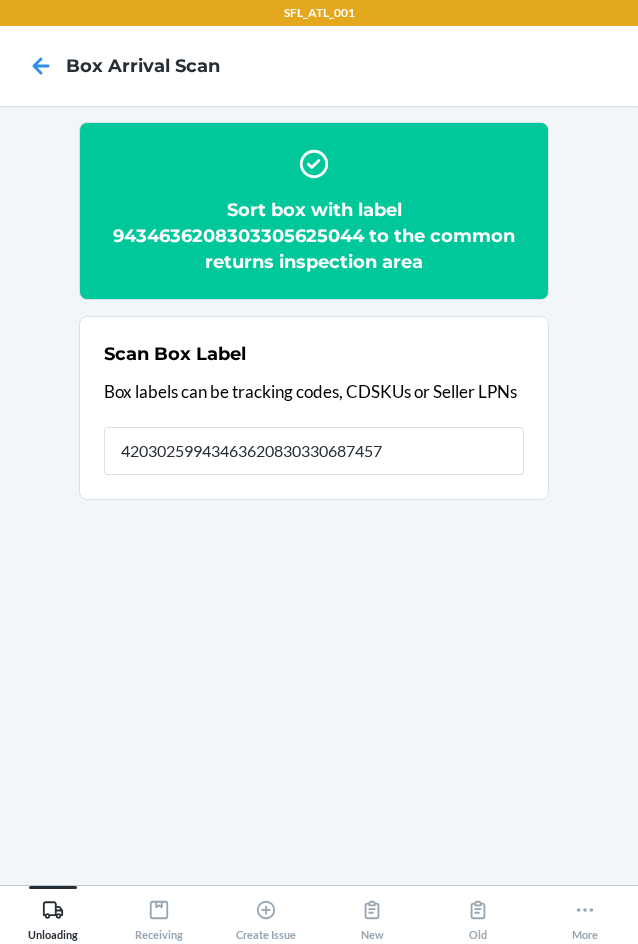 type on "420302599434636208303306874571" 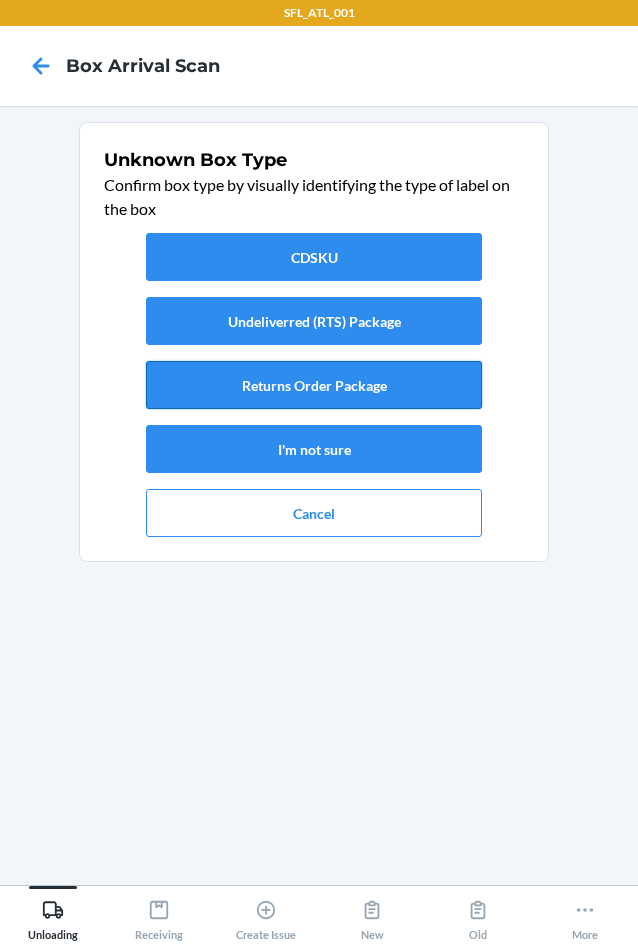 click on "Returns Order Package" at bounding box center (314, 385) 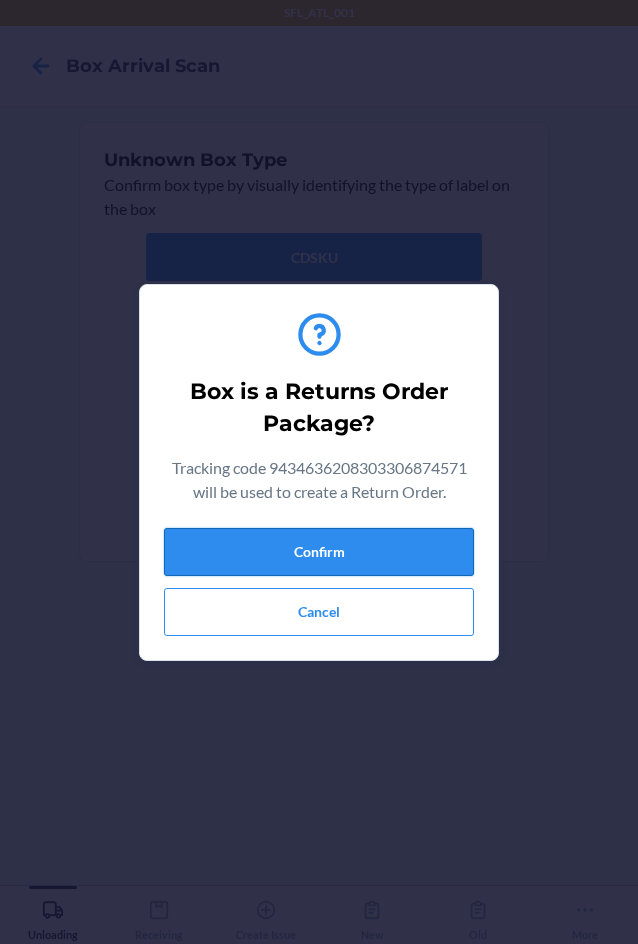 click on "Confirm" at bounding box center [319, 552] 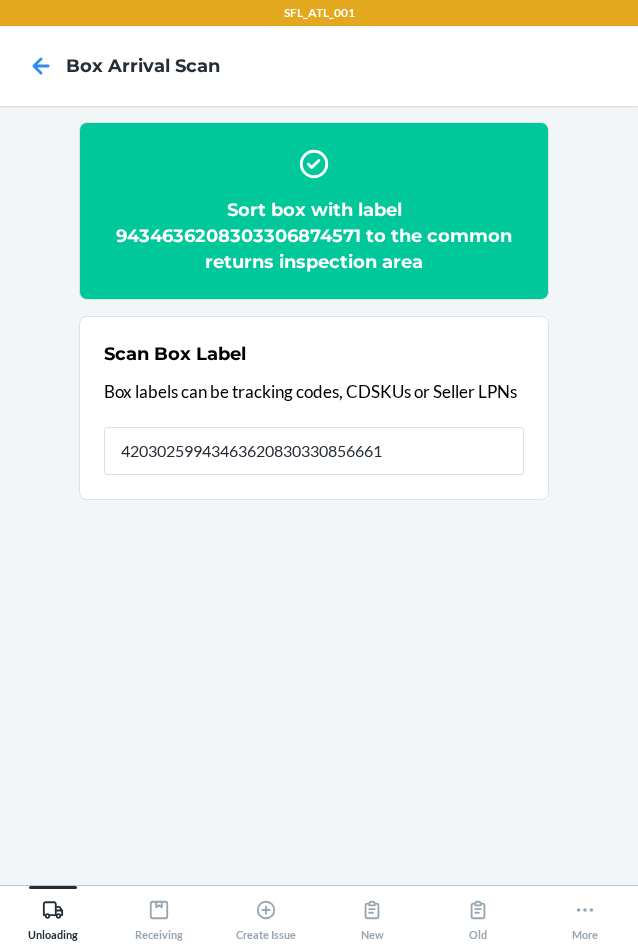 type on "420302599434636208303308566610" 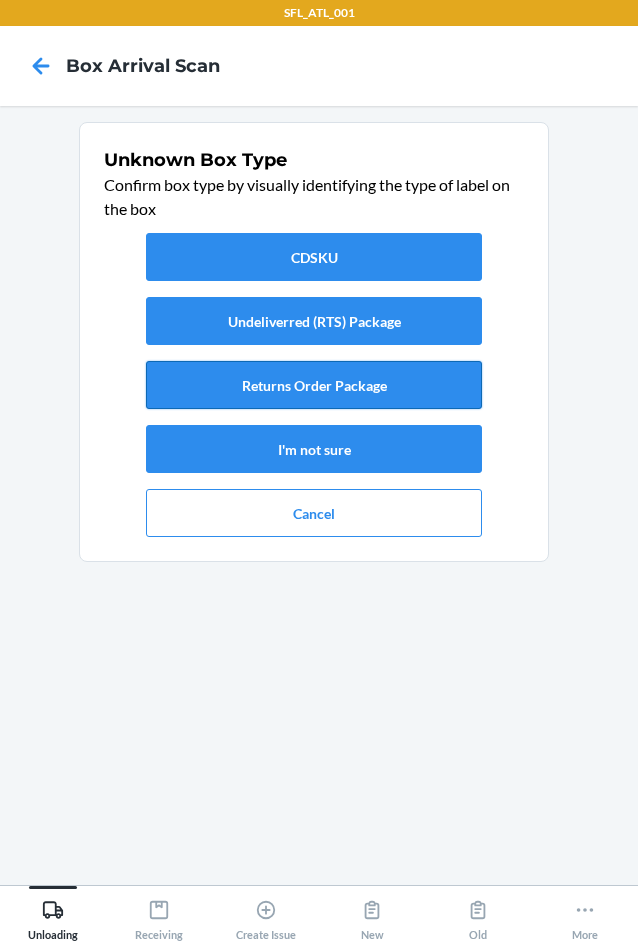 click on "Returns Order Package" at bounding box center (314, 385) 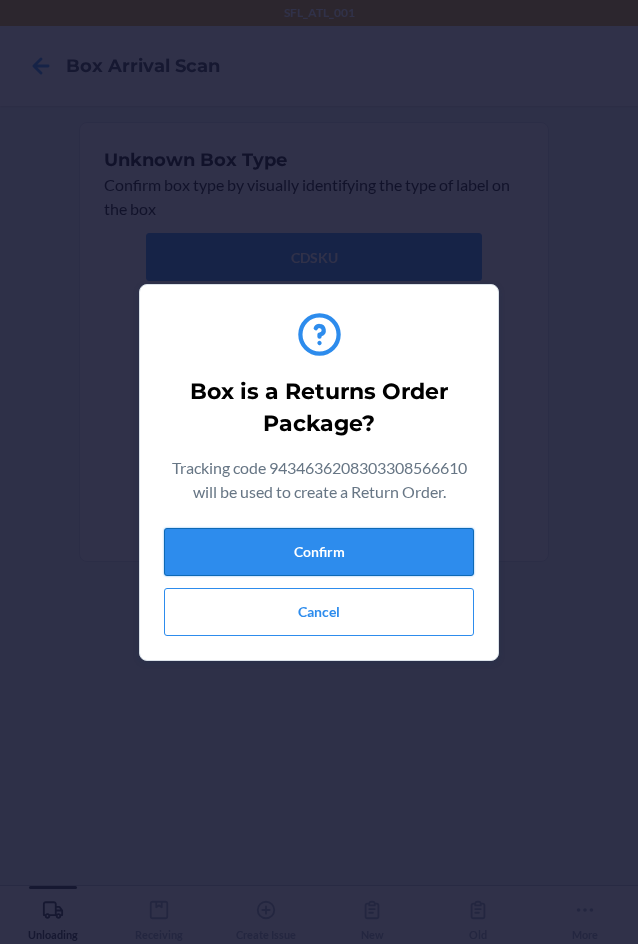 click on "Confirm" at bounding box center (319, 552) 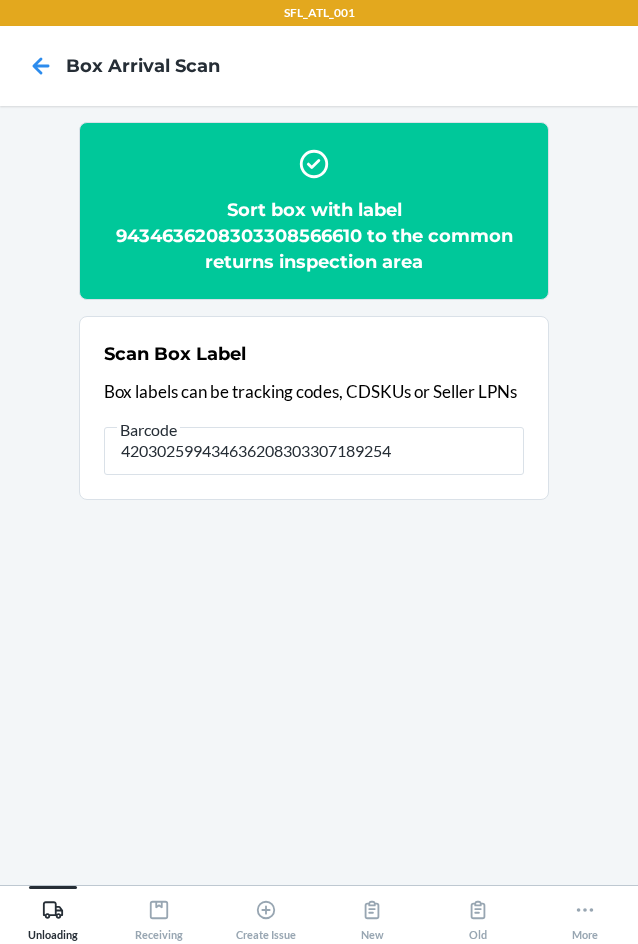 type on "420302599434636208303307189254" 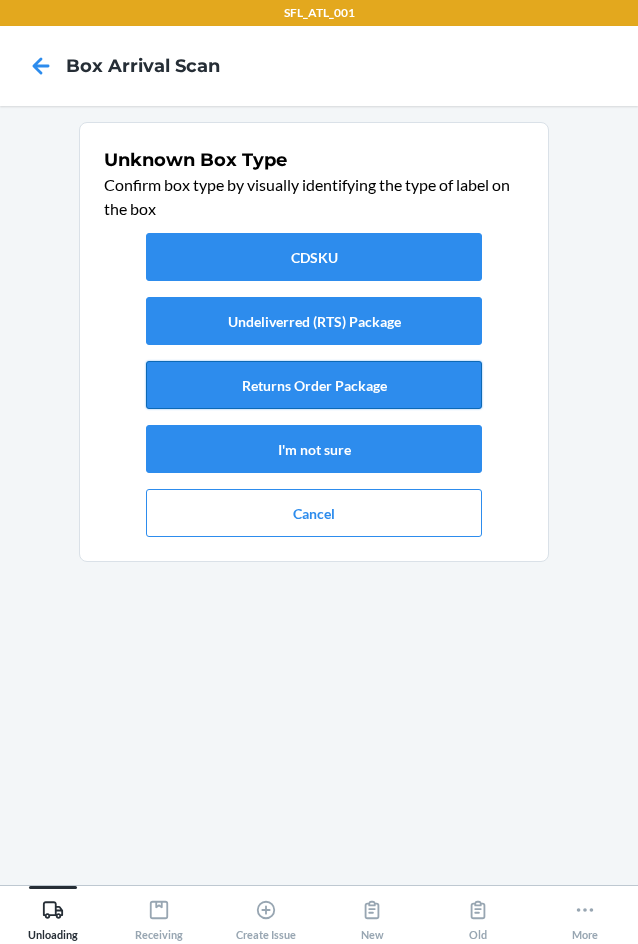 click on "Returns Order Package" at bounding box center [314, 385] 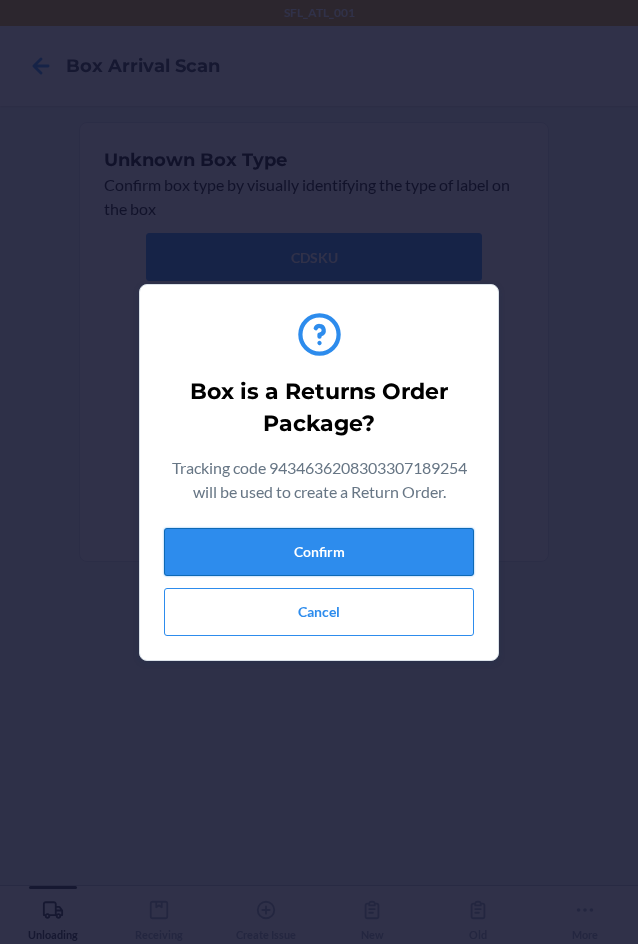 click on "Confirm" at bounding box center (319, 552) 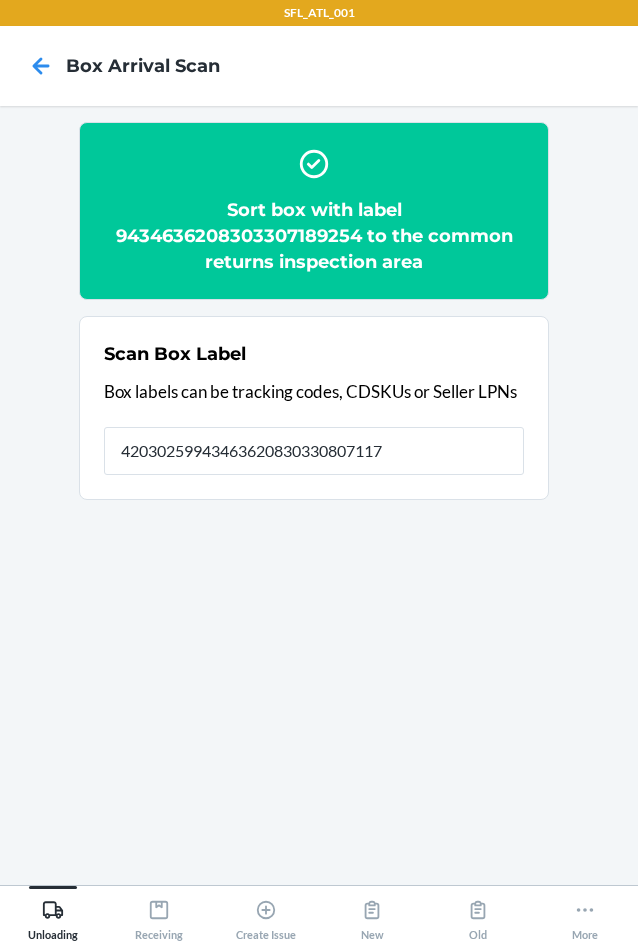 type on "420302599434636208303308071176" 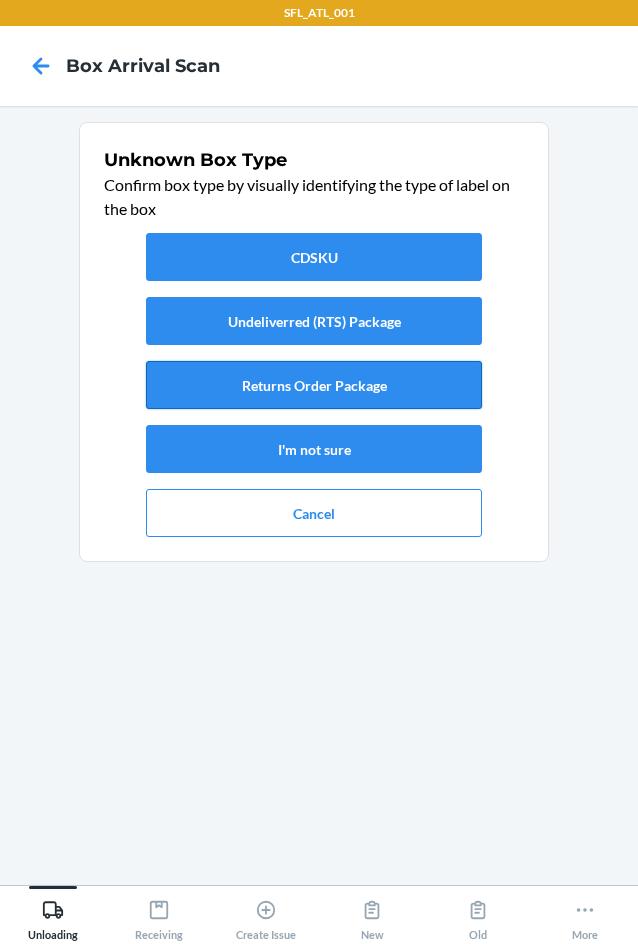 drag, startPoint x: 345, startPoint y: 384, endPoint x: 345, endPoint y: 396, distance: 12 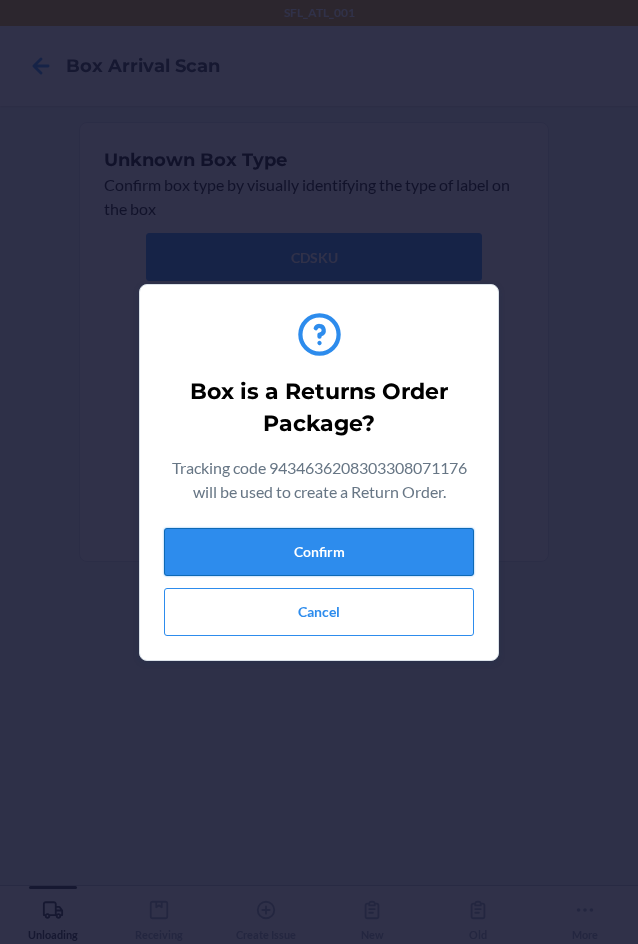 click on "Confirm" at bounding box center [319, 552] 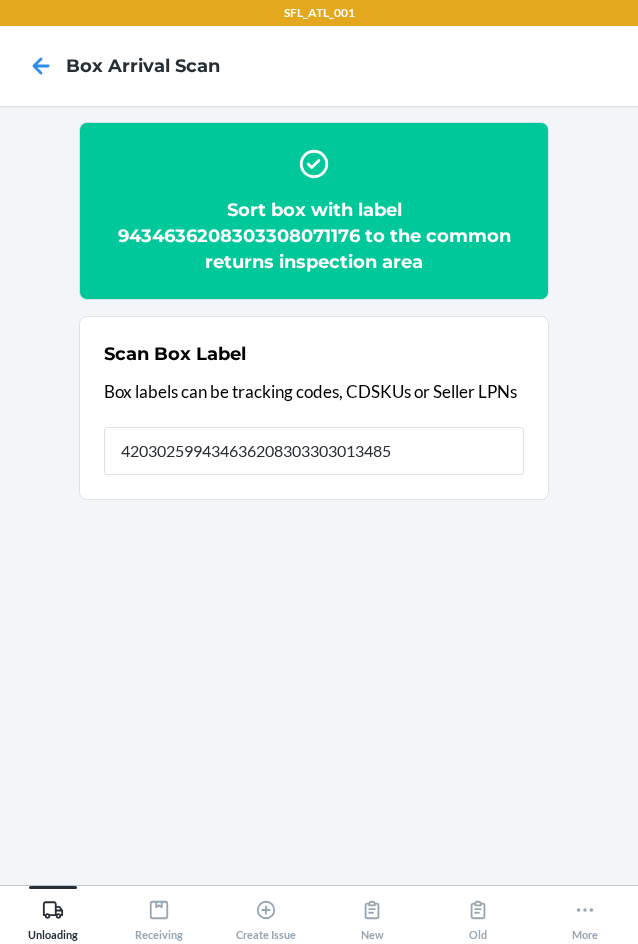 type on "420302599434636208303303013485" 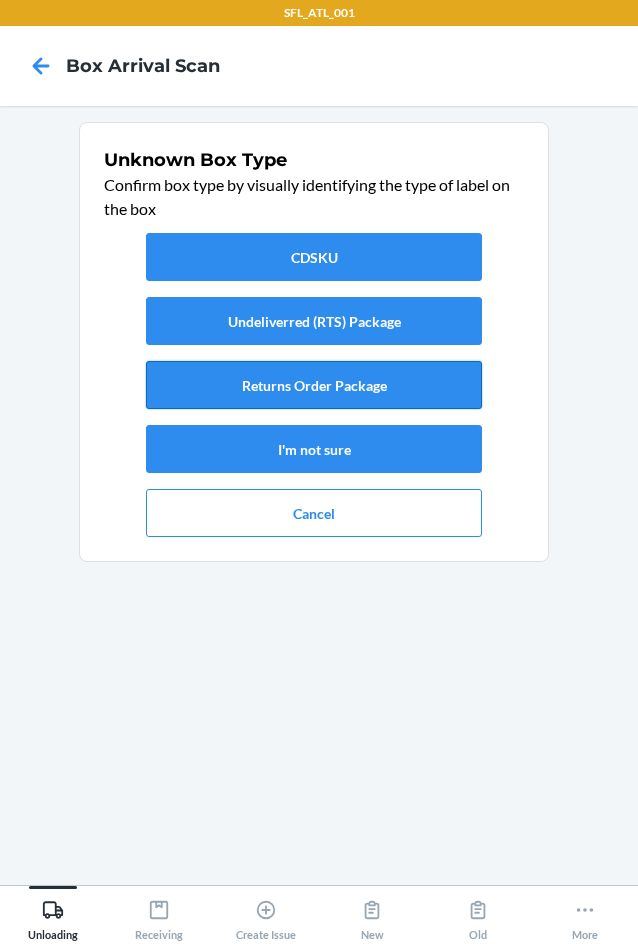 click on "Returns Order Package" at bounding box center (314, 385) 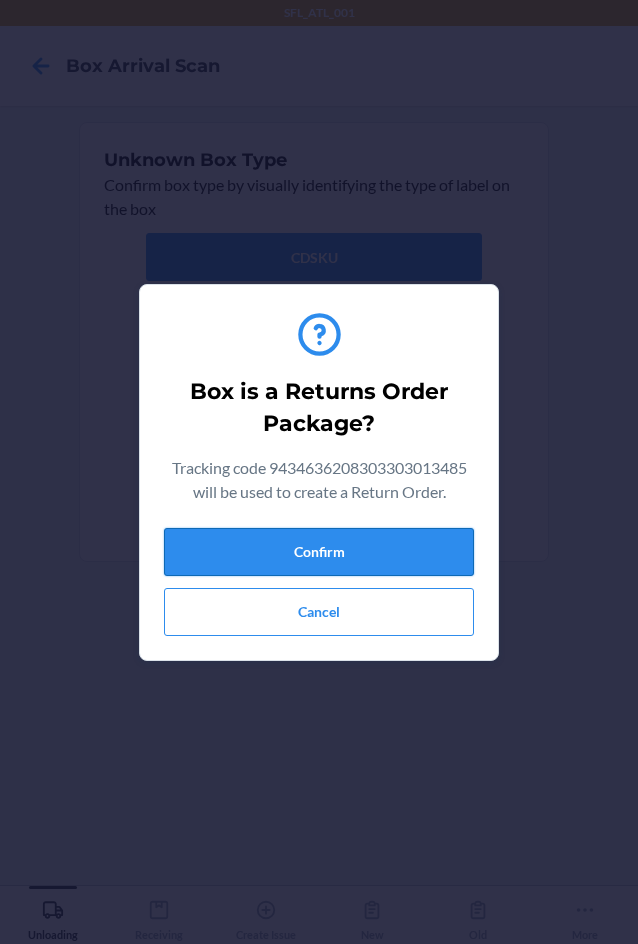 click on "Confirm" at bounding box center (319, 552) 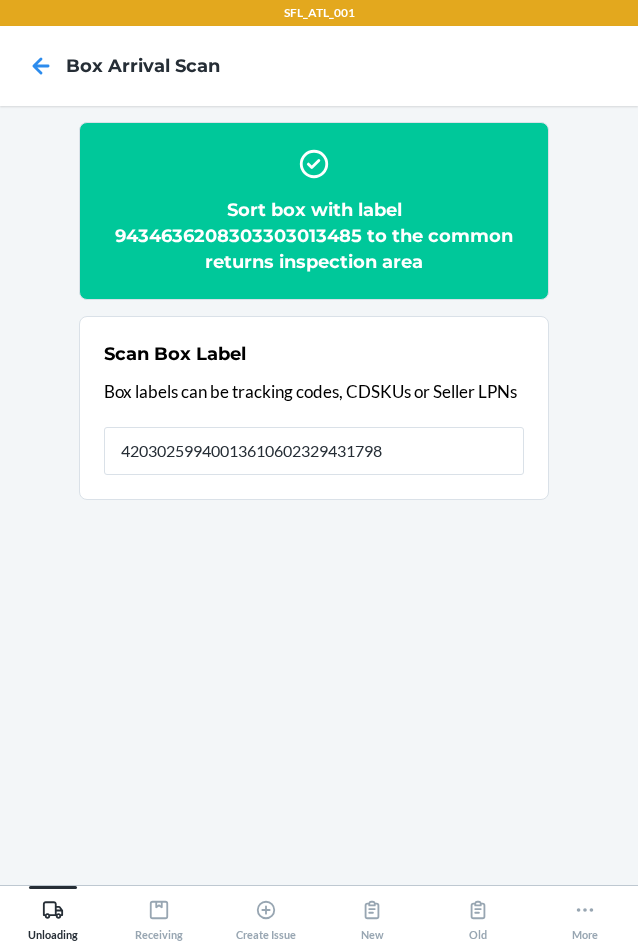 type on "420302599400136106023294317980" 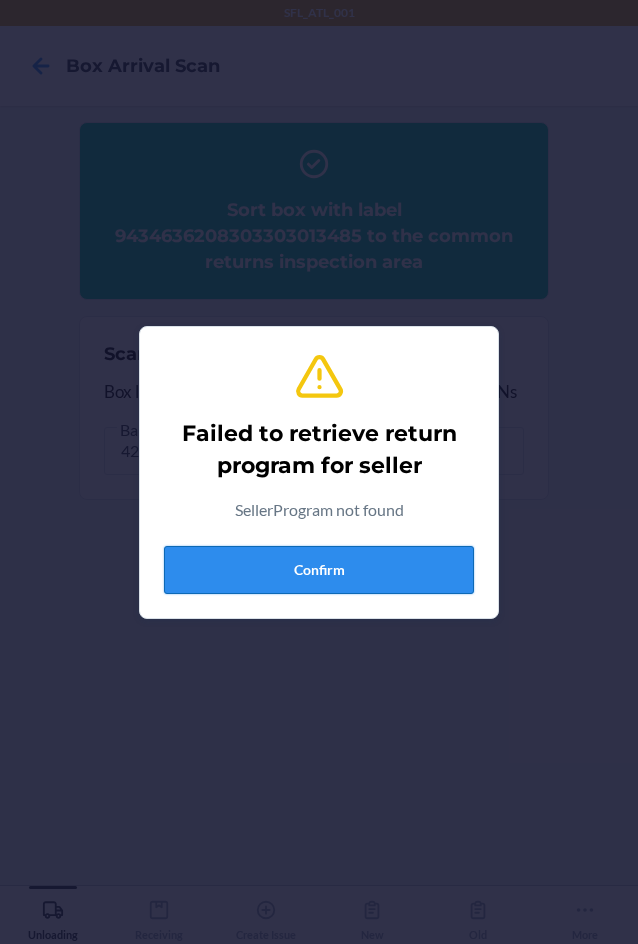 click on "Confirm" at bounding box center [319, 570] 